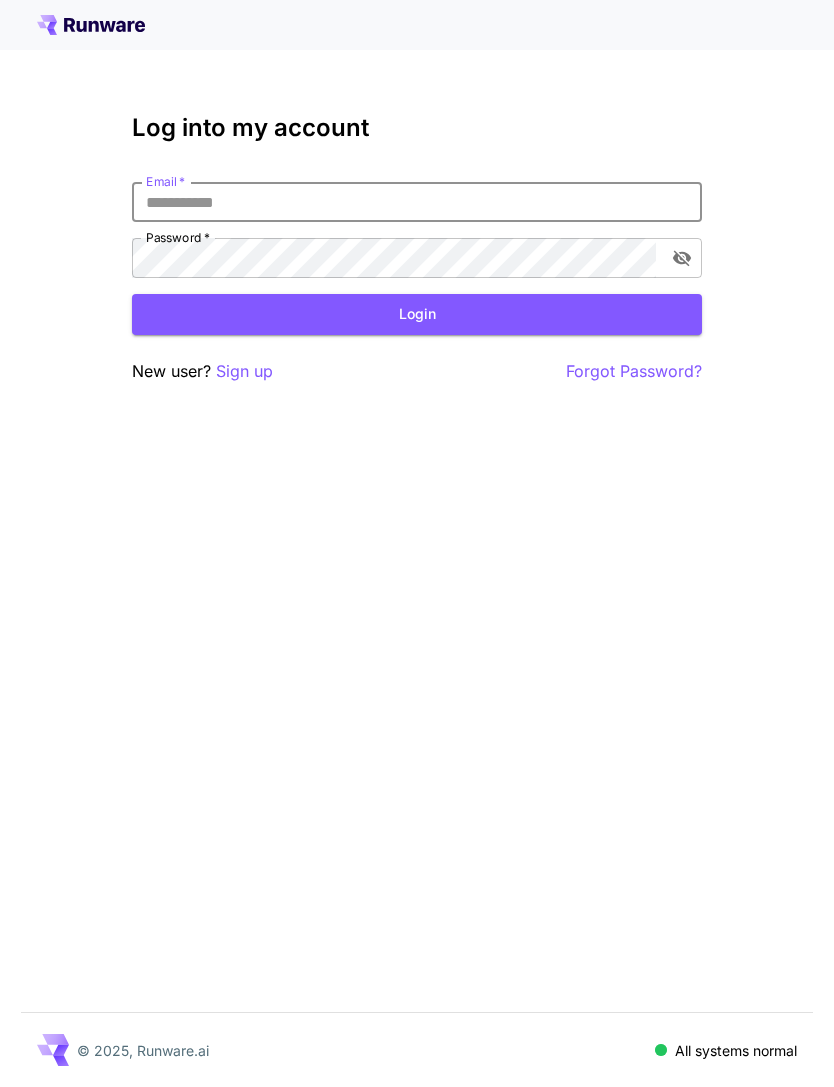 scroll, scrollTop: 0, scrollLeft: 0, axis: both 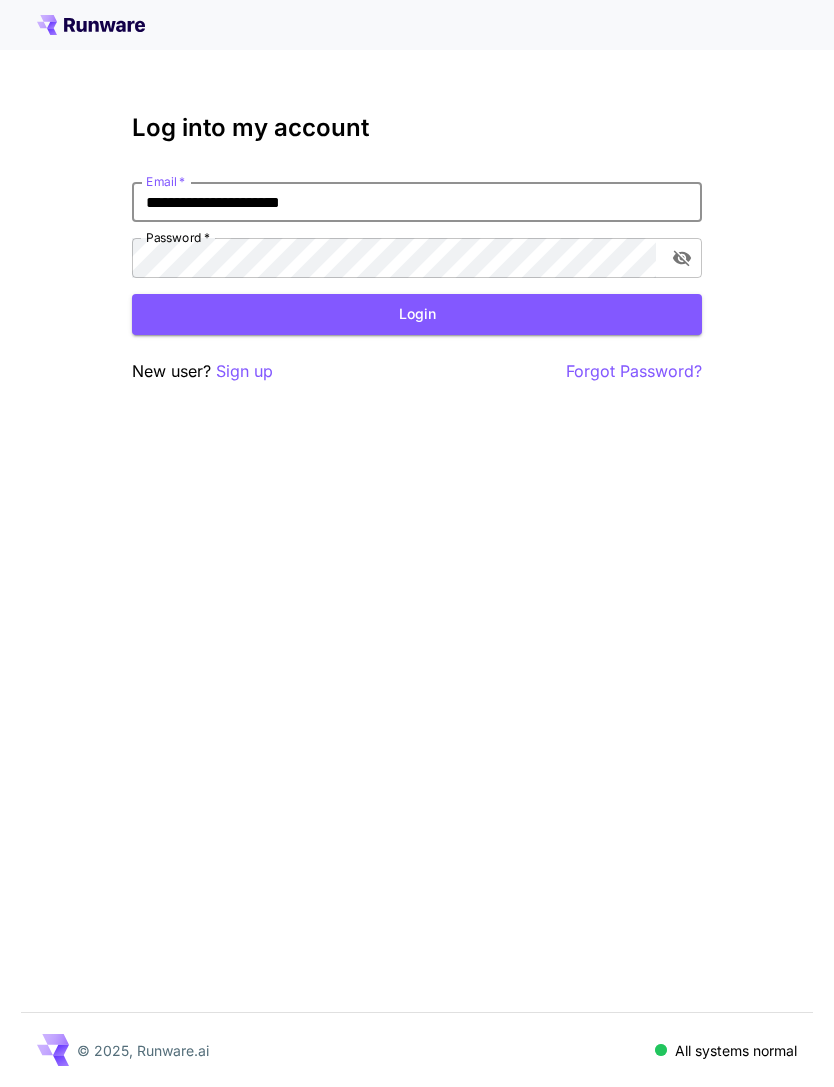 type on "**********" 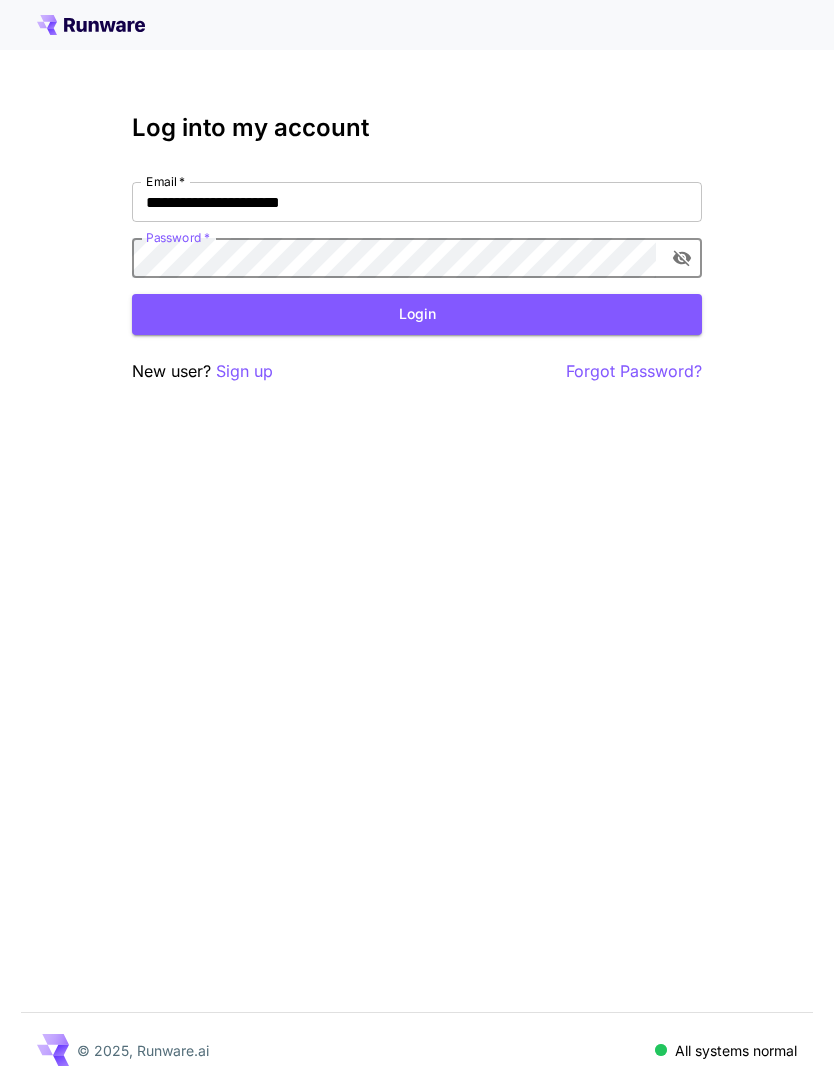 click on "Login" at bounding box center (417, 314) 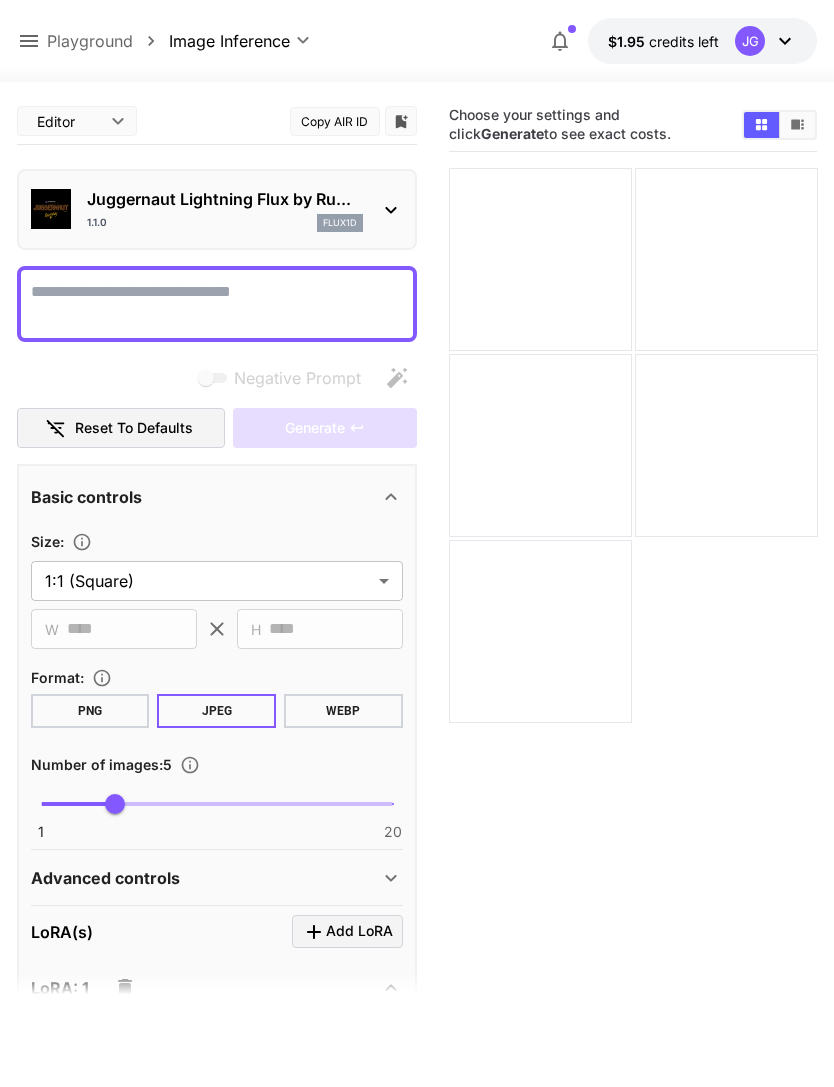 click 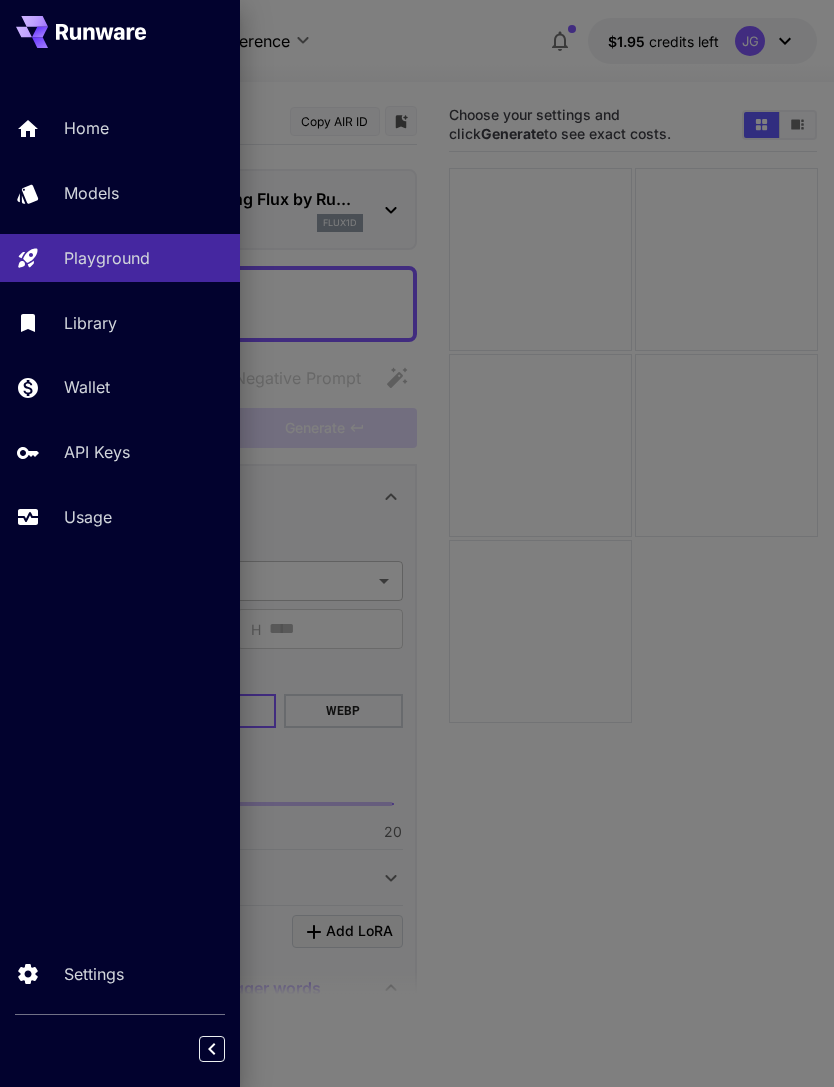 click on "Usage" at bounding box center (88, 517) 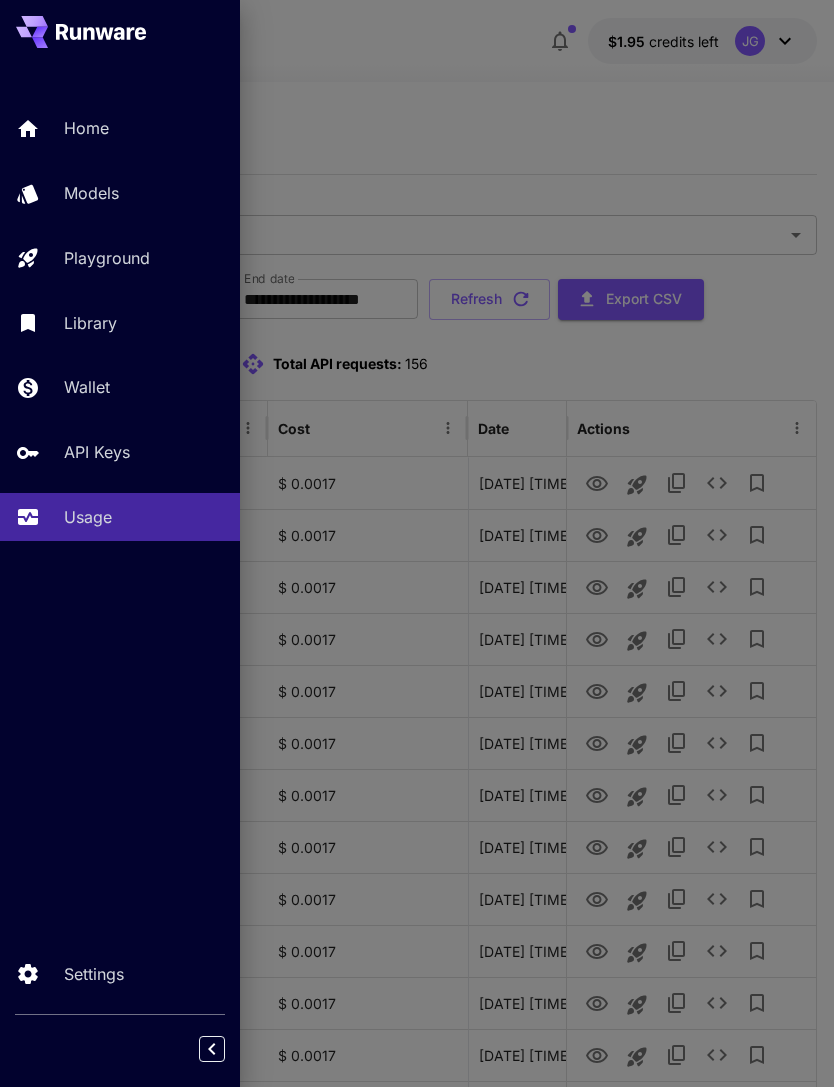 click at bounding box center (417, 543) 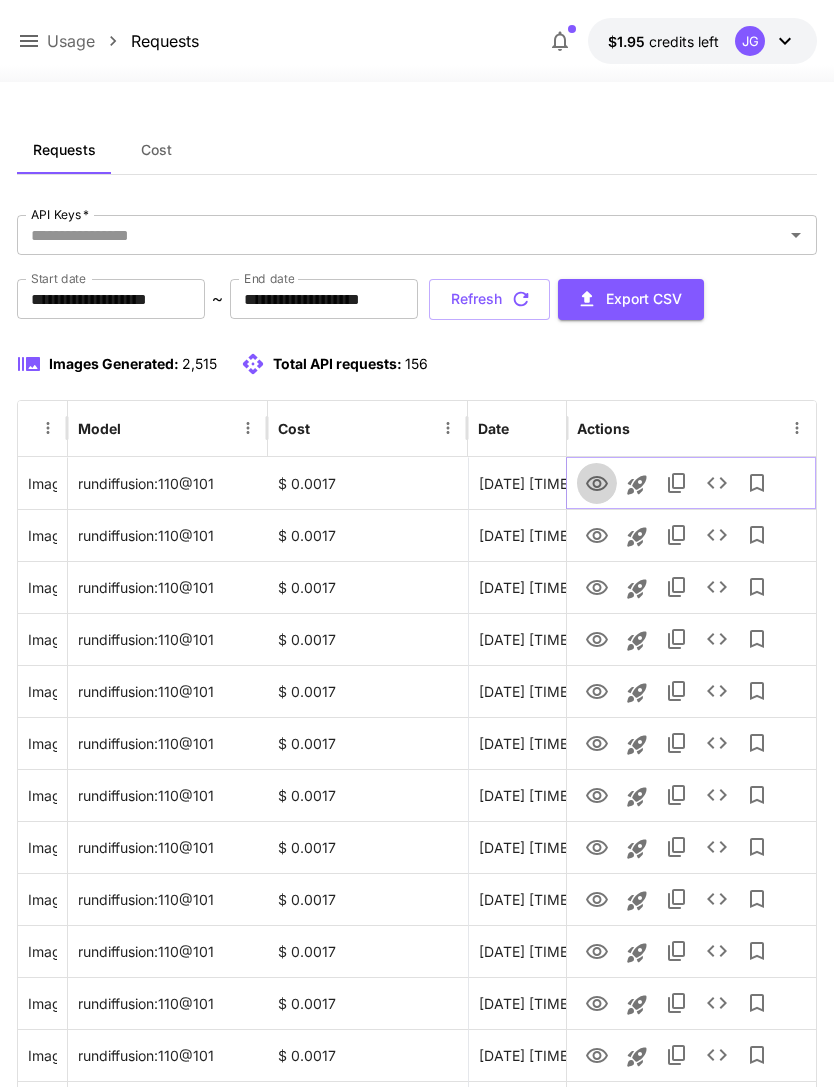 click 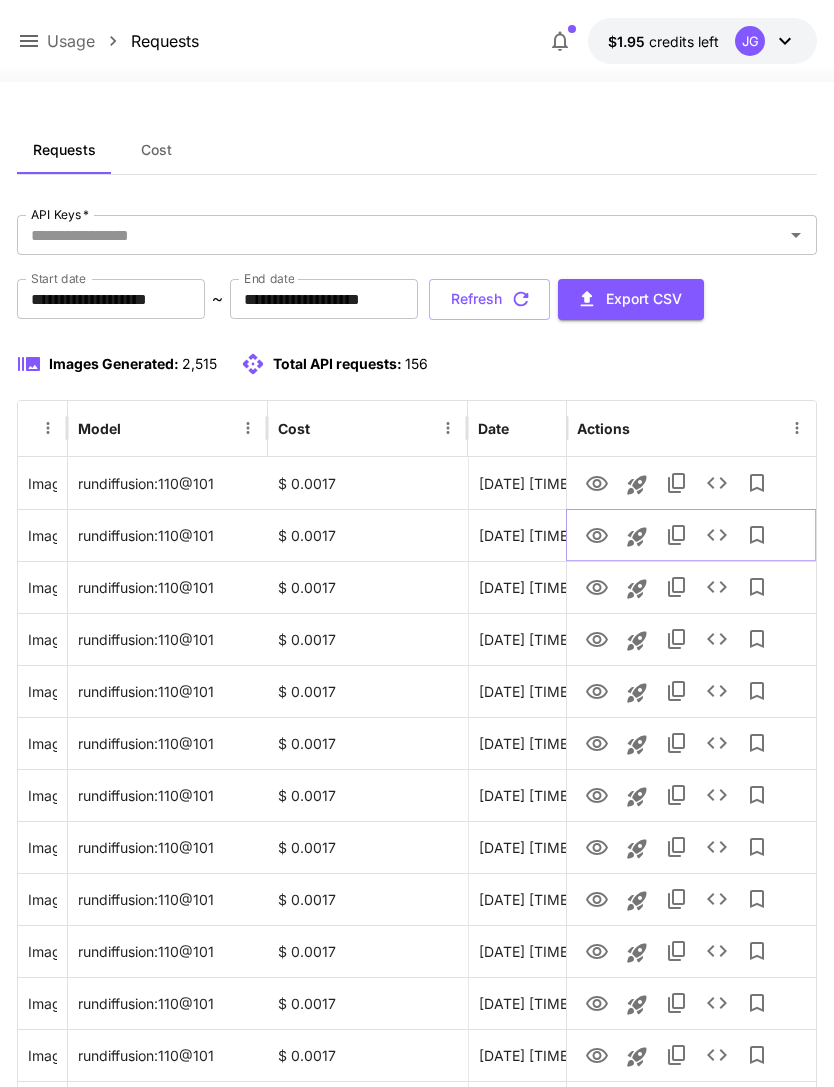 click 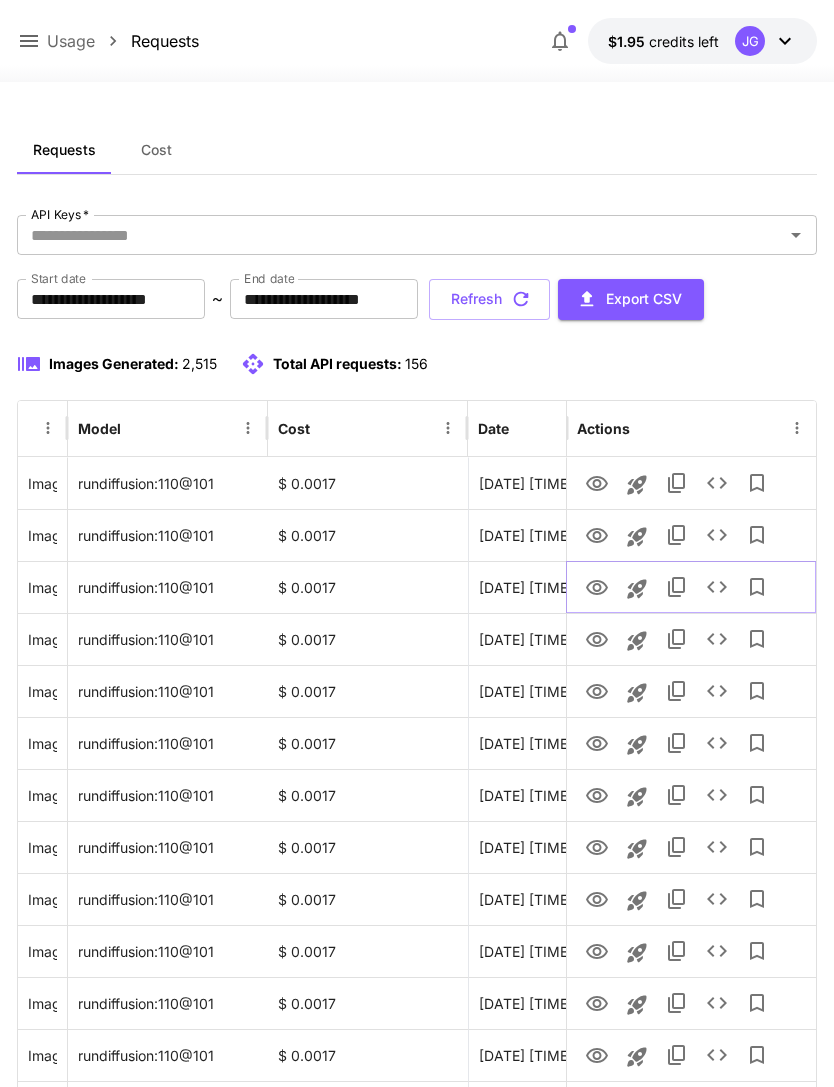 click 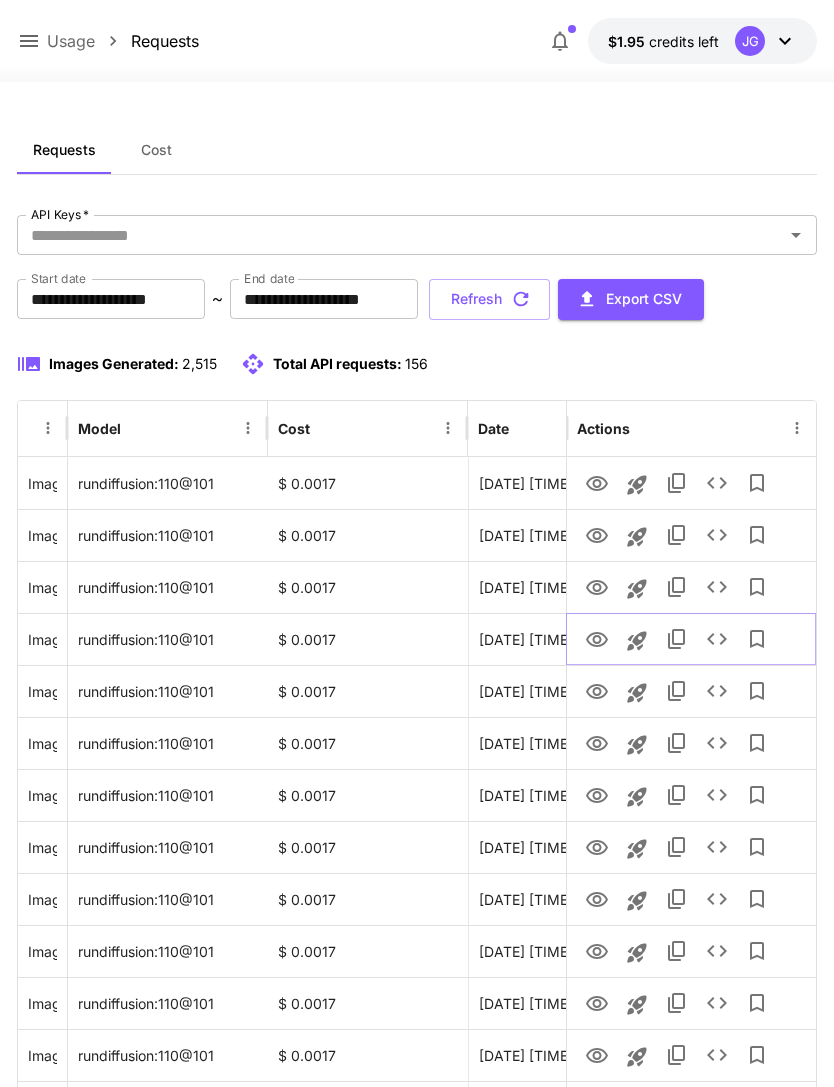 click 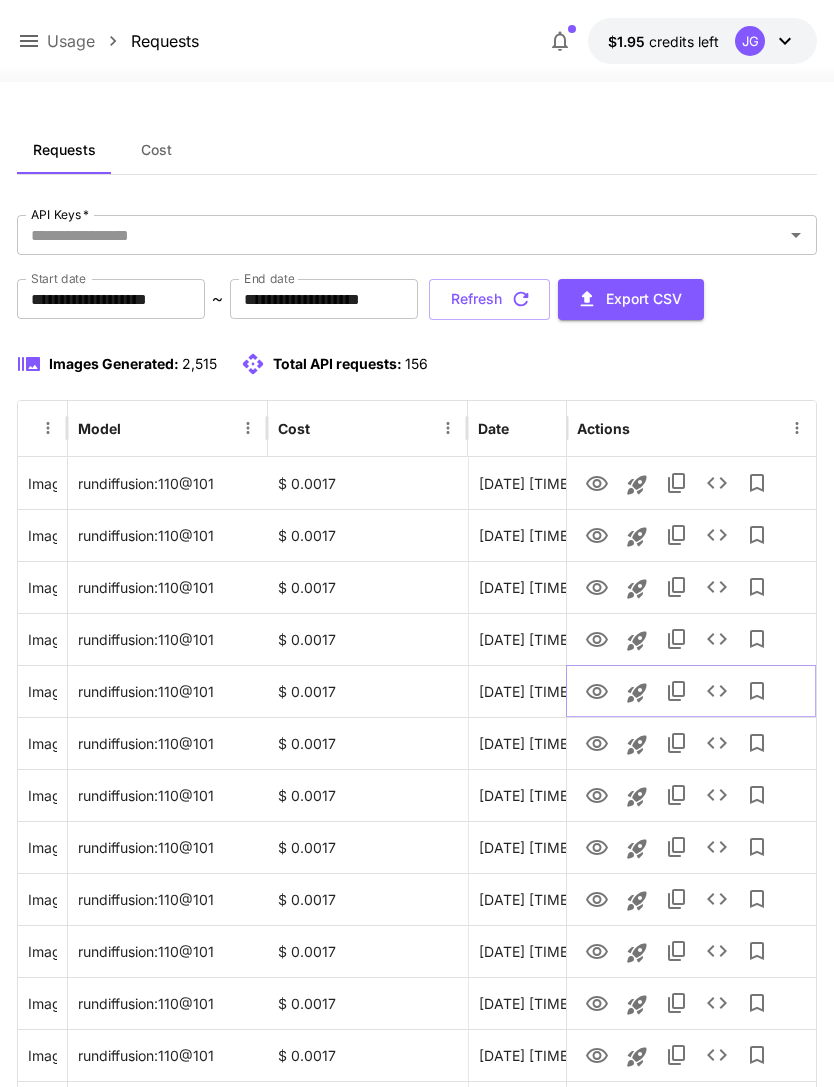 click 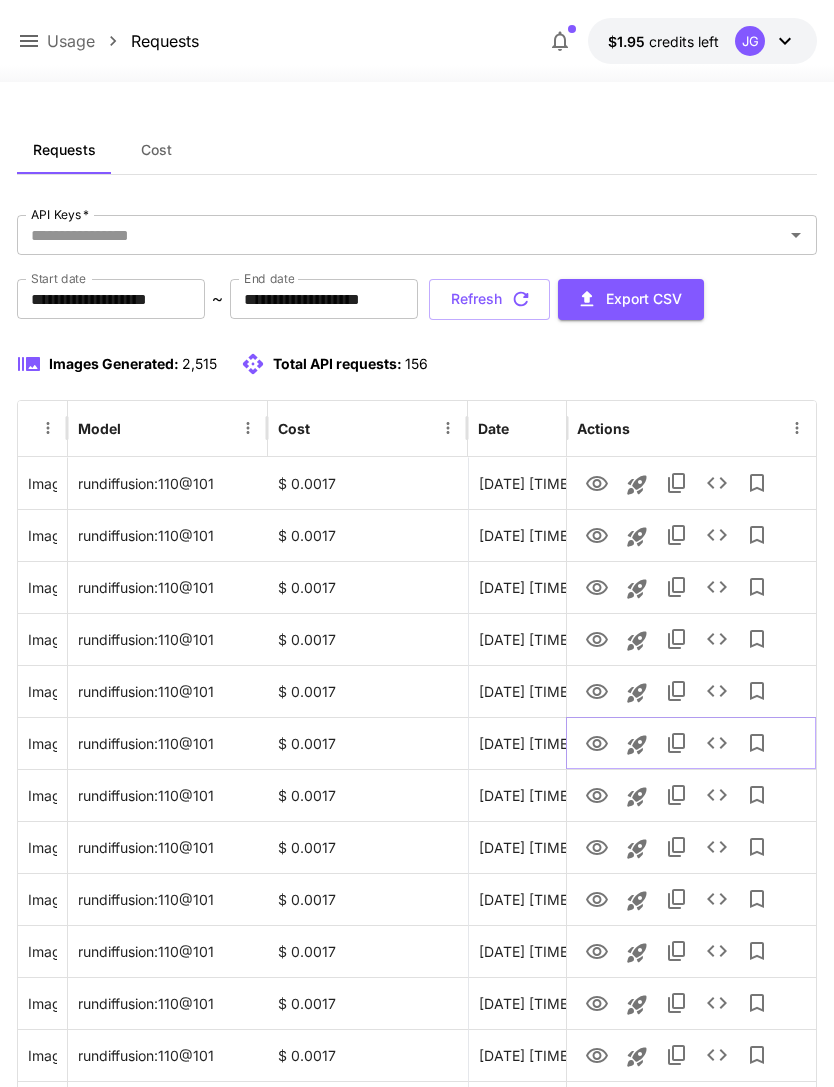 click 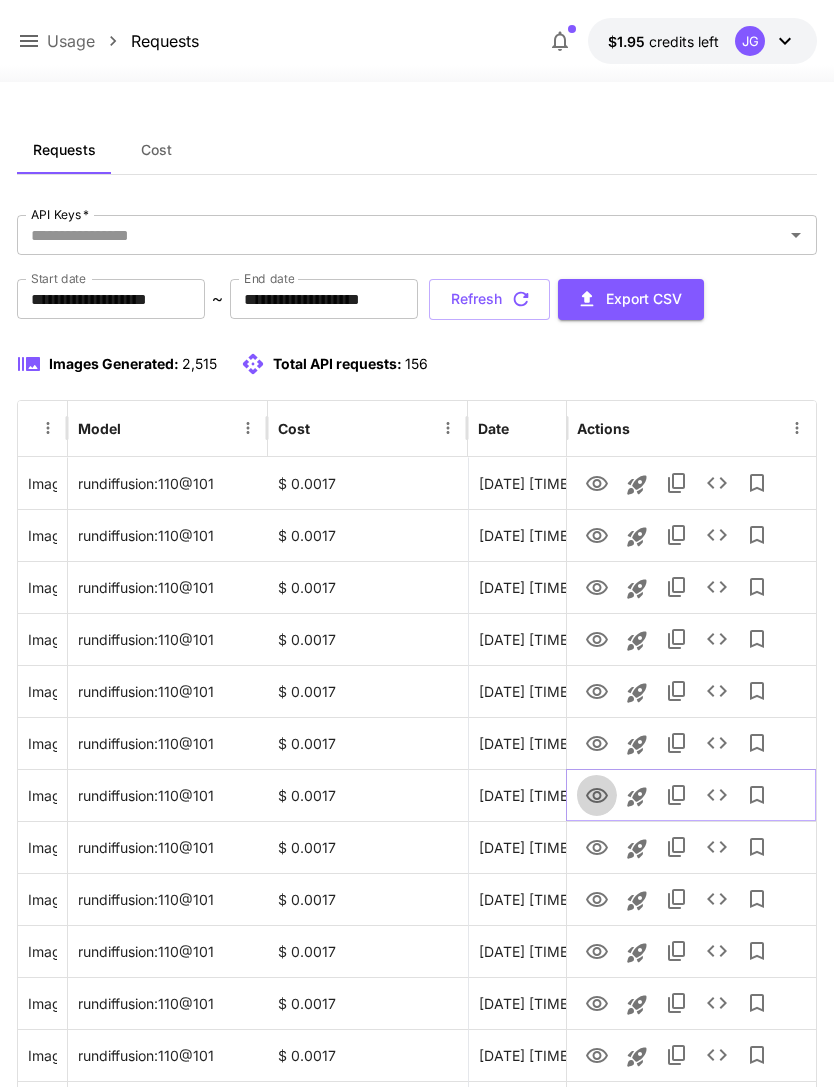 click 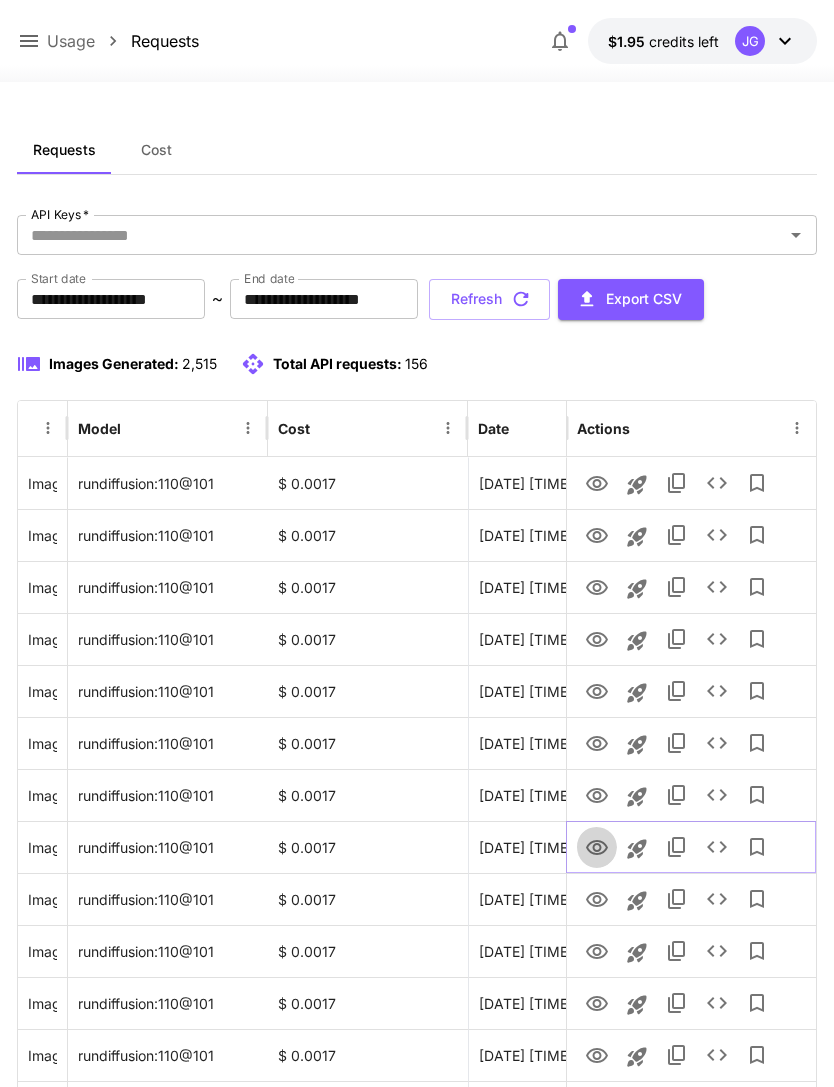 click 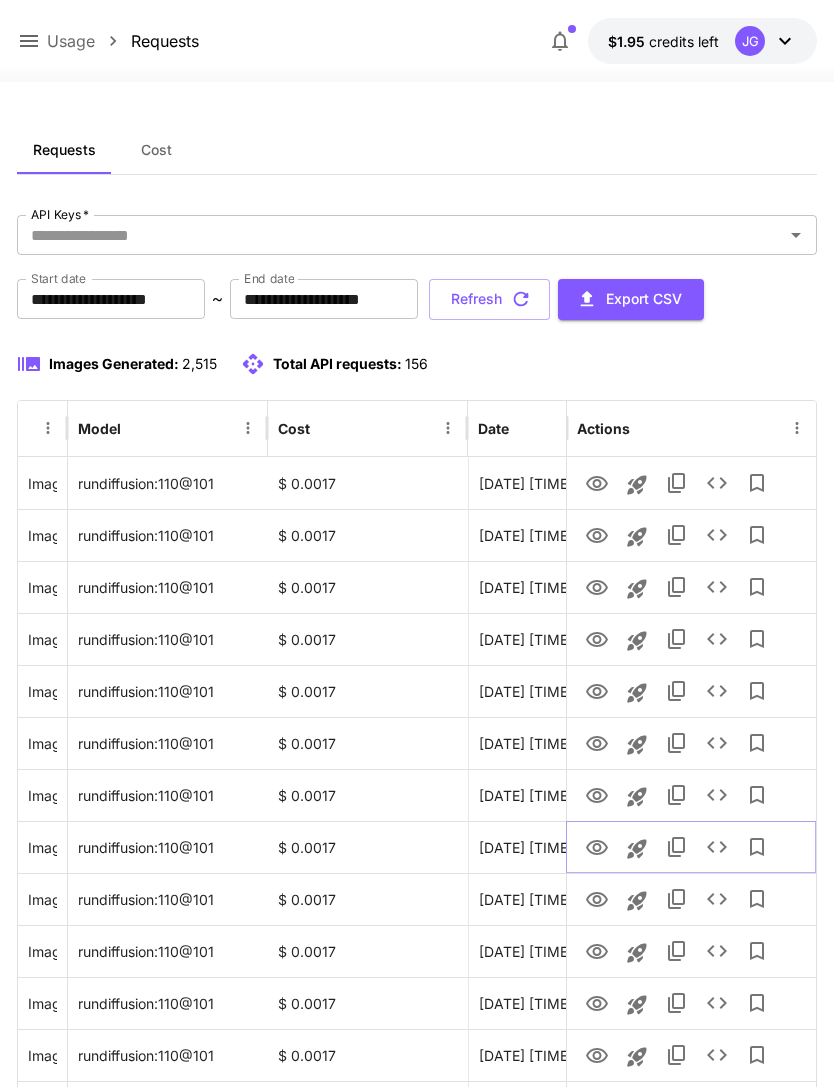 click 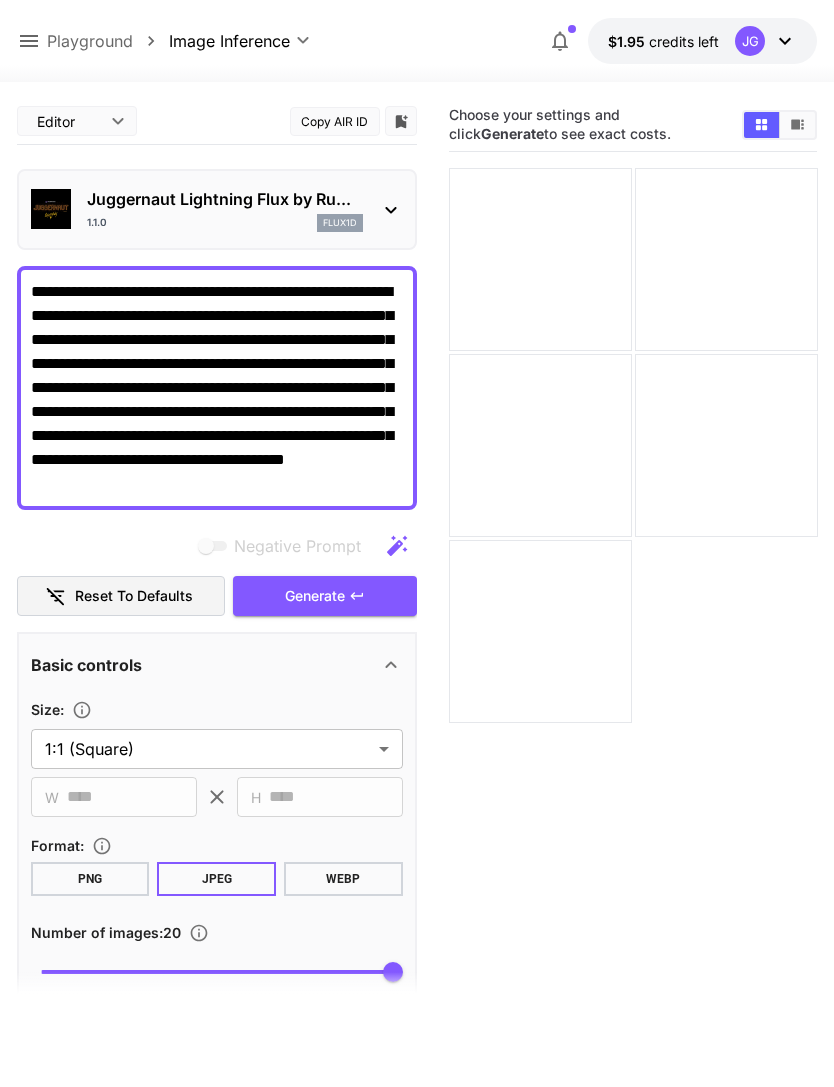 click on "**********" at bounding box center [217, 388] 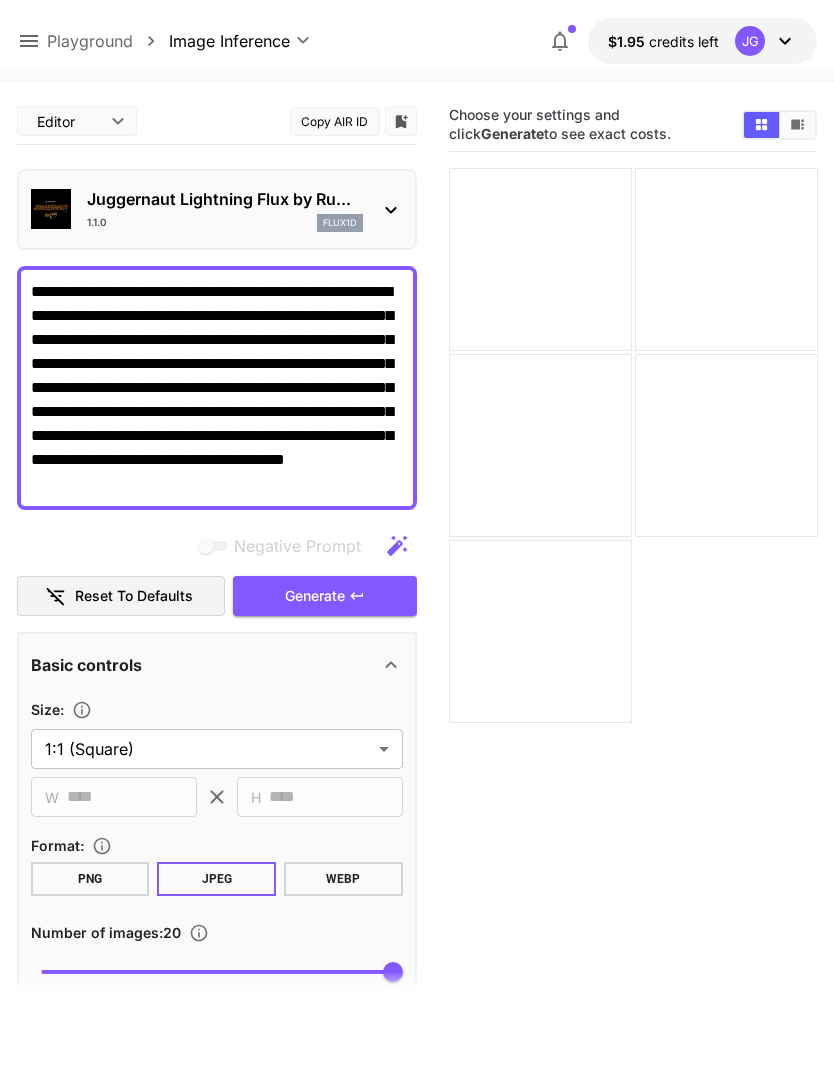 click on "**********" at bounding box center [217, 388] 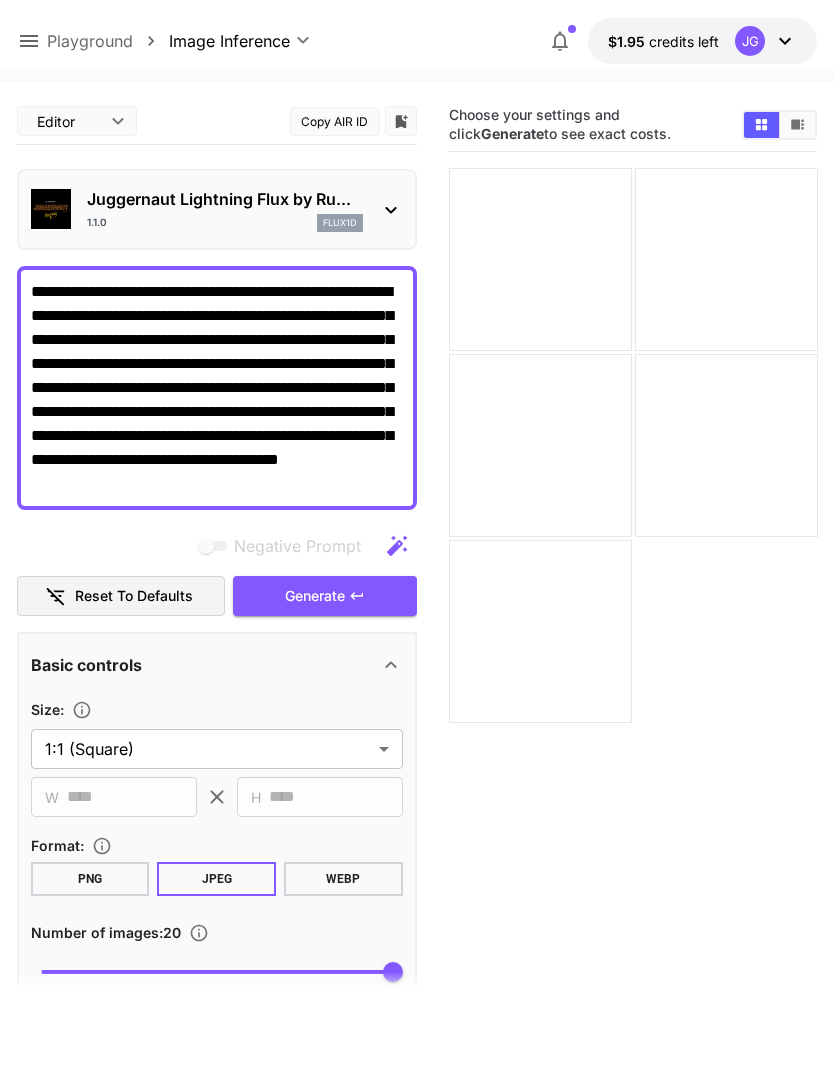 click on "**********" at bounding box center [217, 388] 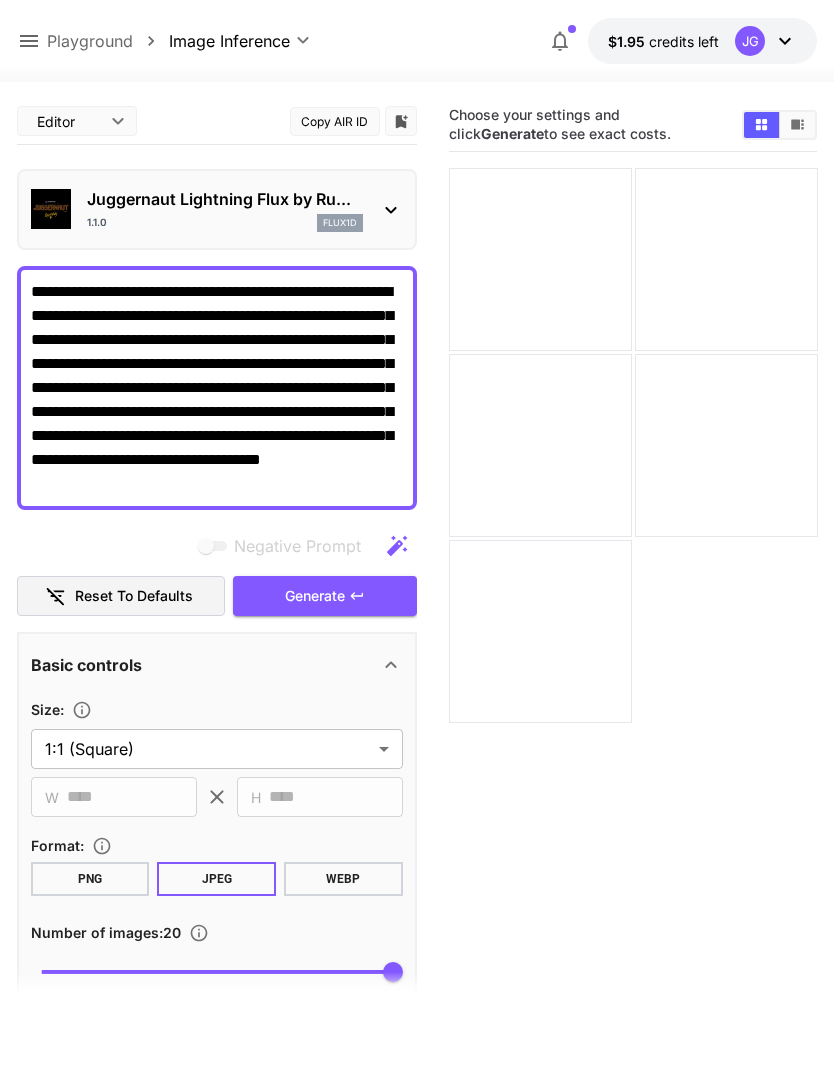 scroll, scrollTop: 0, scrollLeft: 0, axis: both 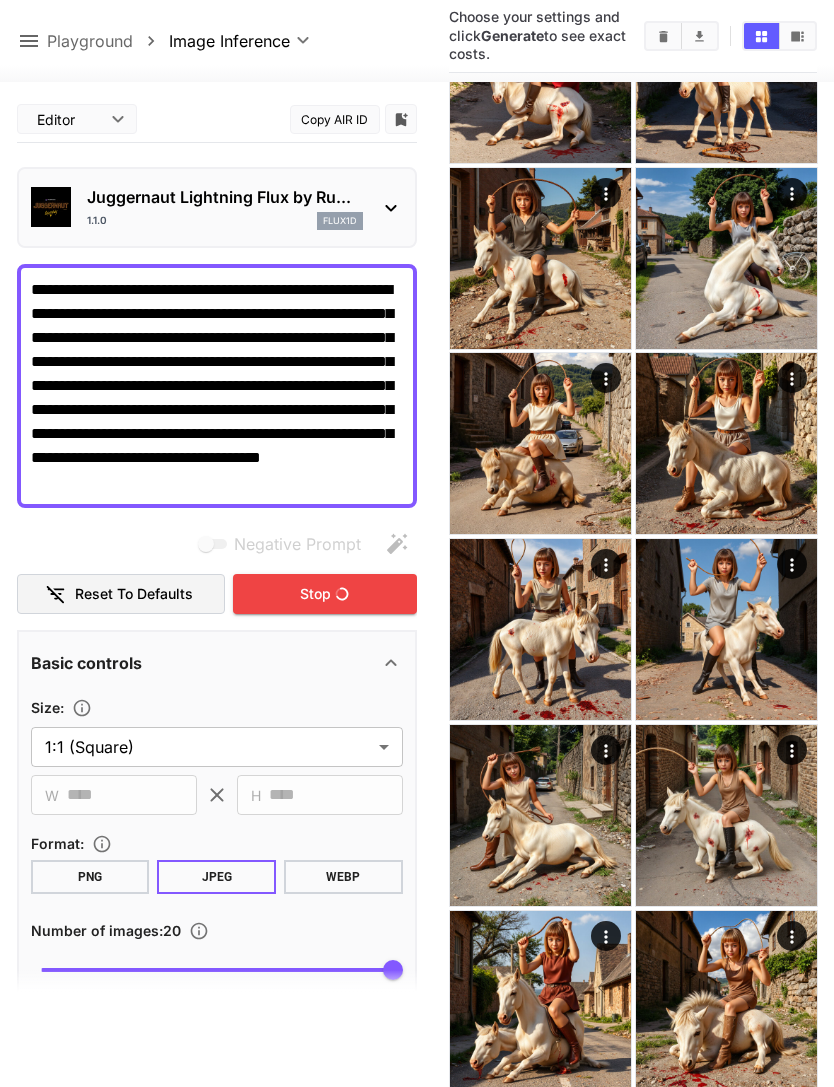click 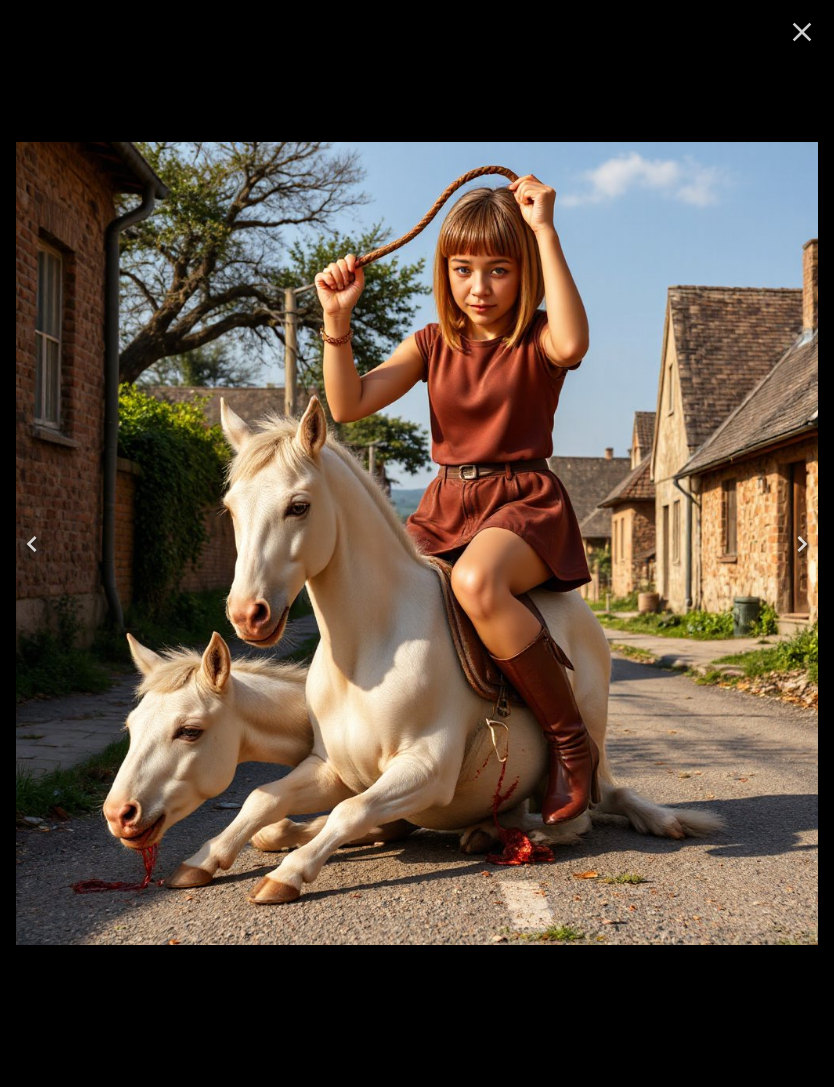 click 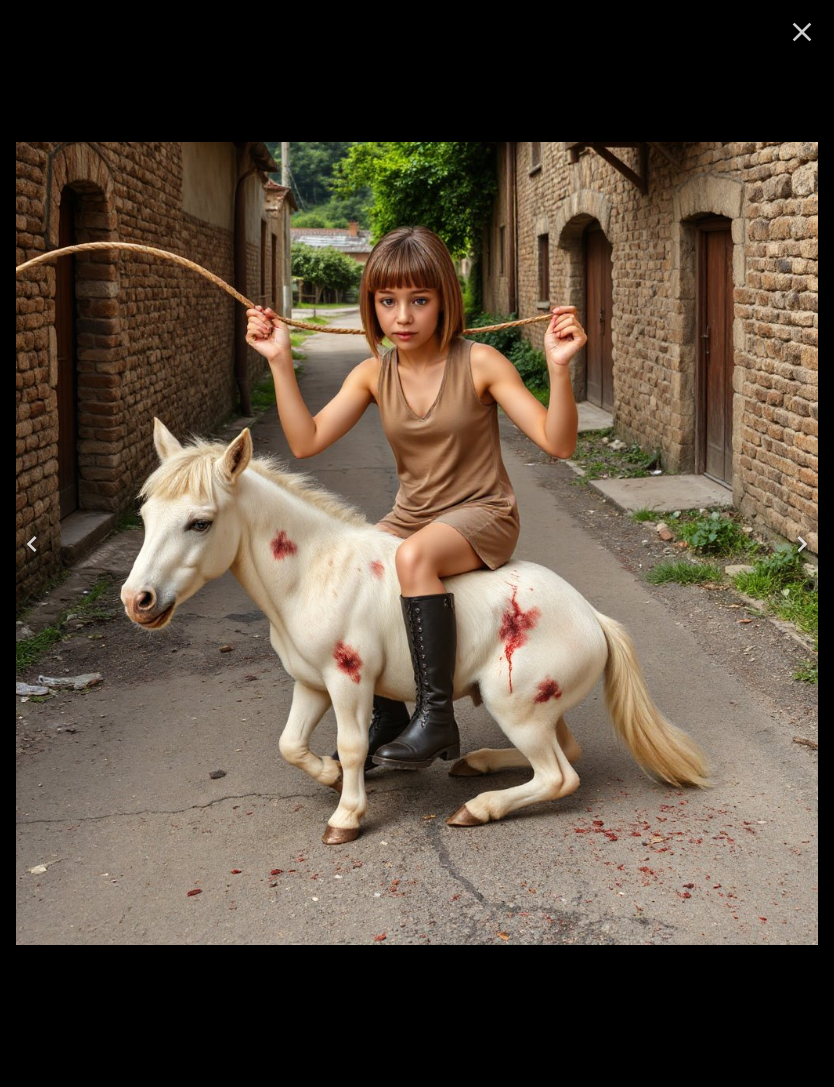 click 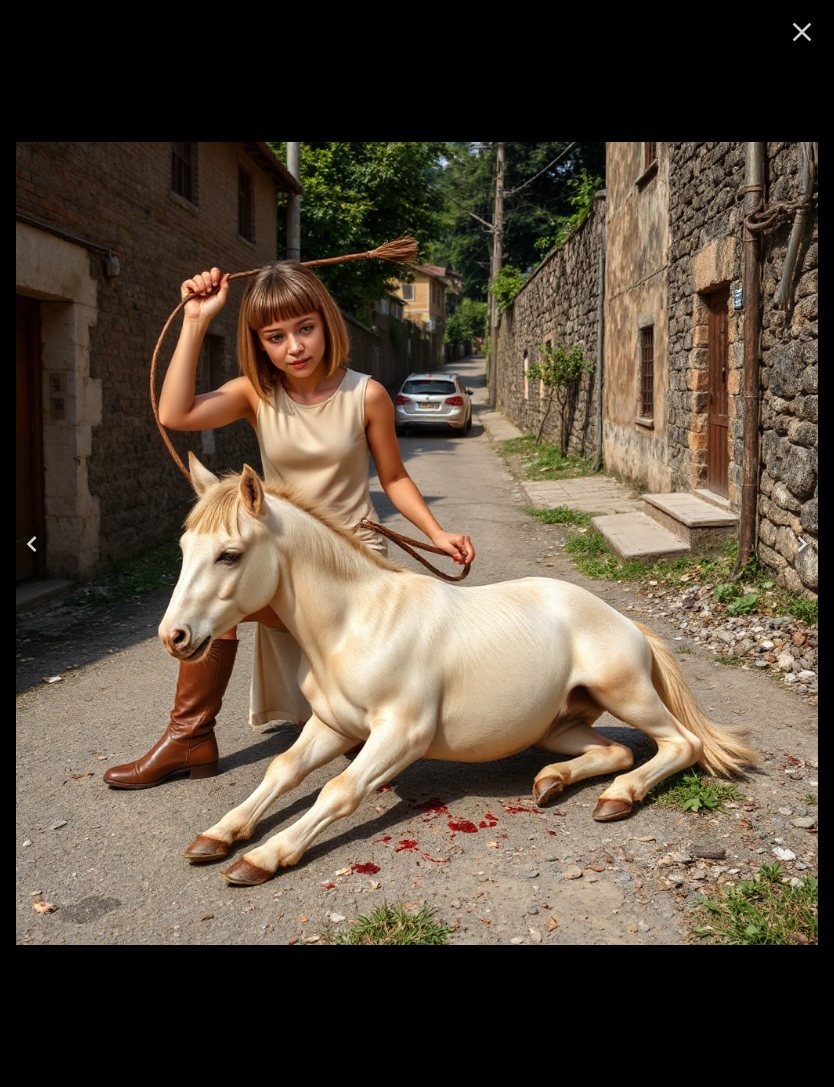 click at bounding box center (32, 544) 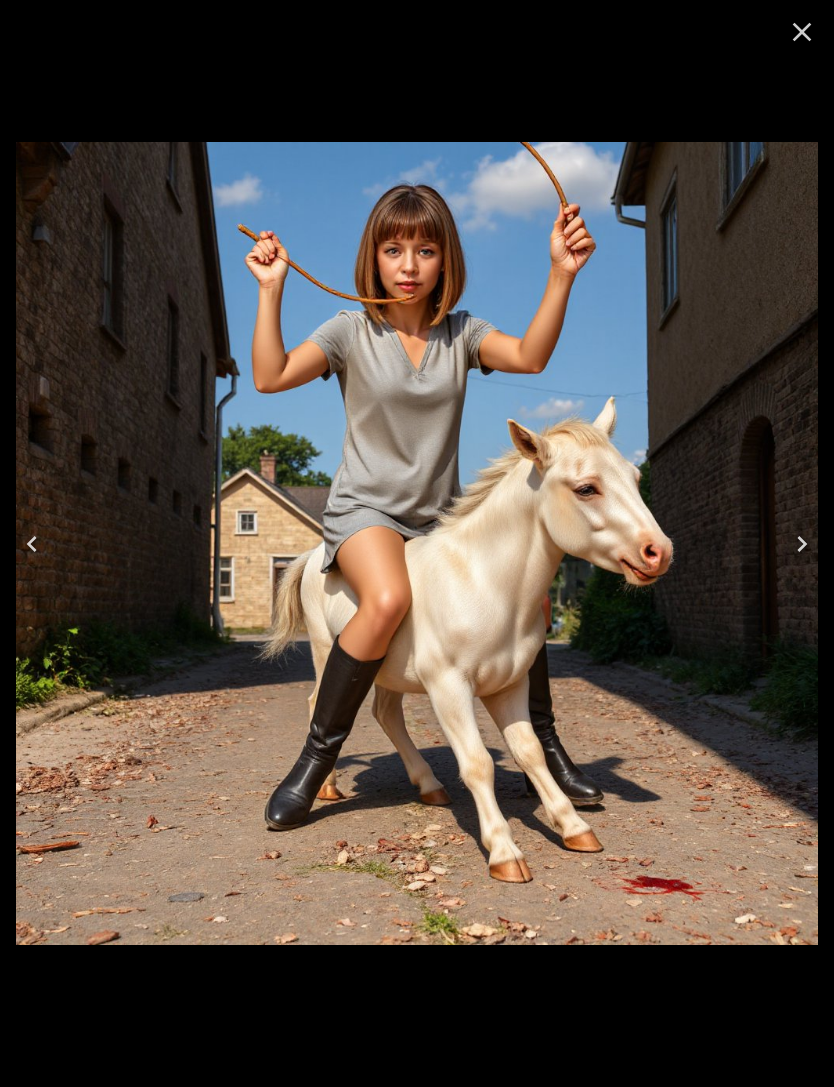 click at bounding box center [32, 544] 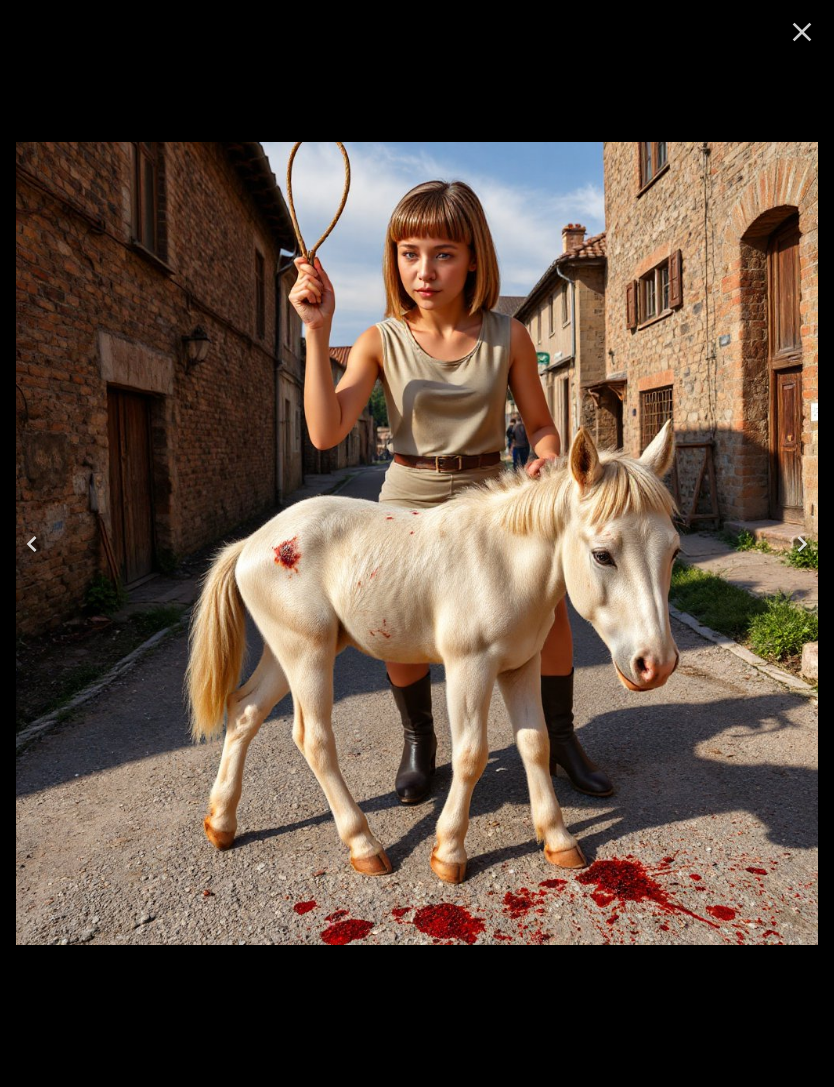 click at bounding box center [32, 544] 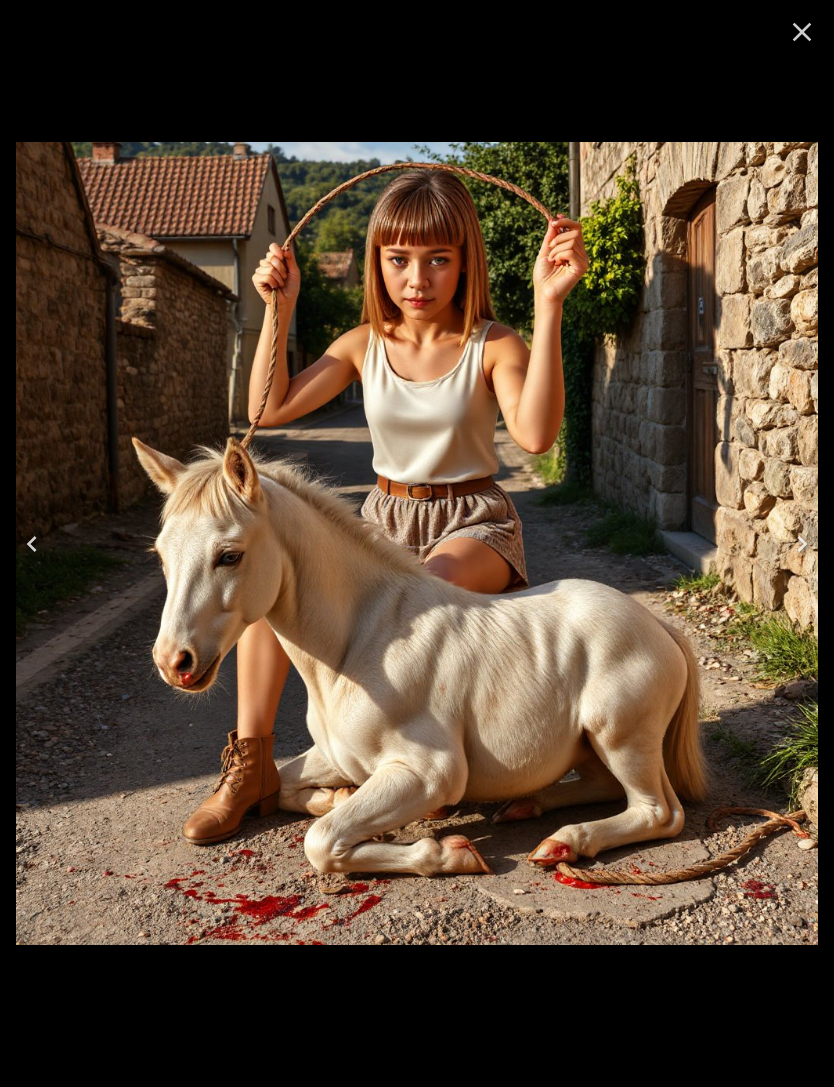 click at bounding box center (32, 544) 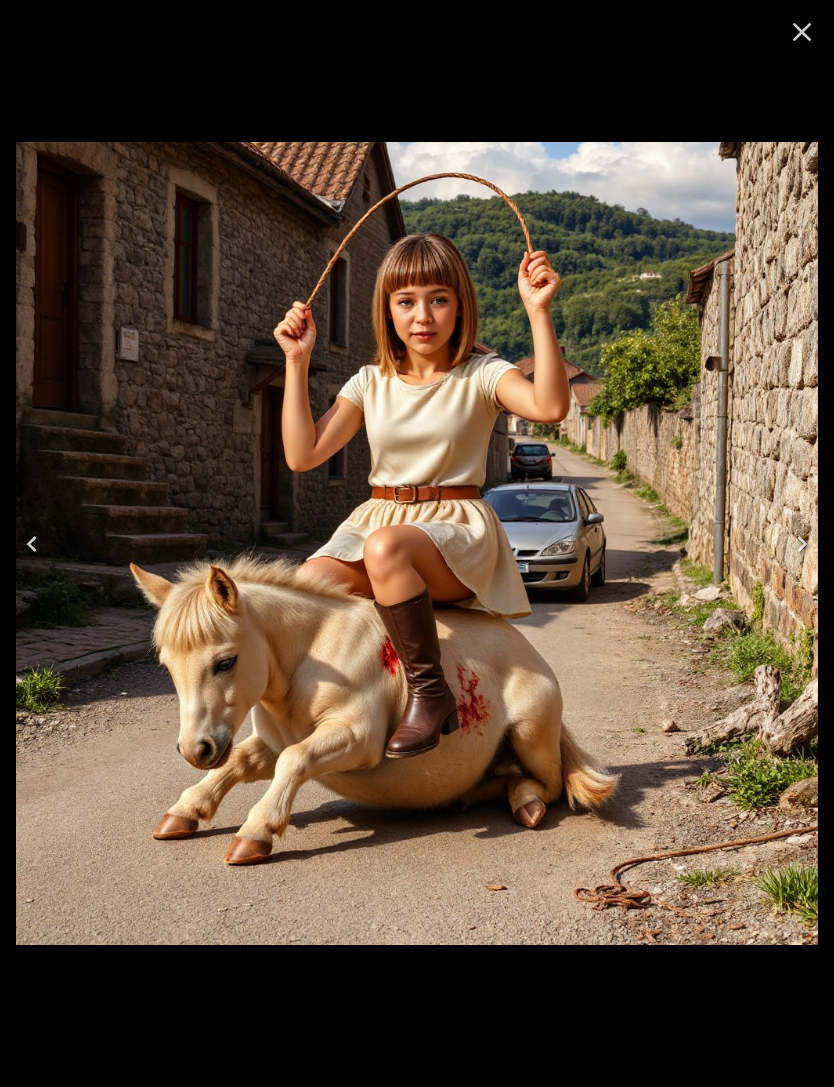 click at bounding box center (32, 544) 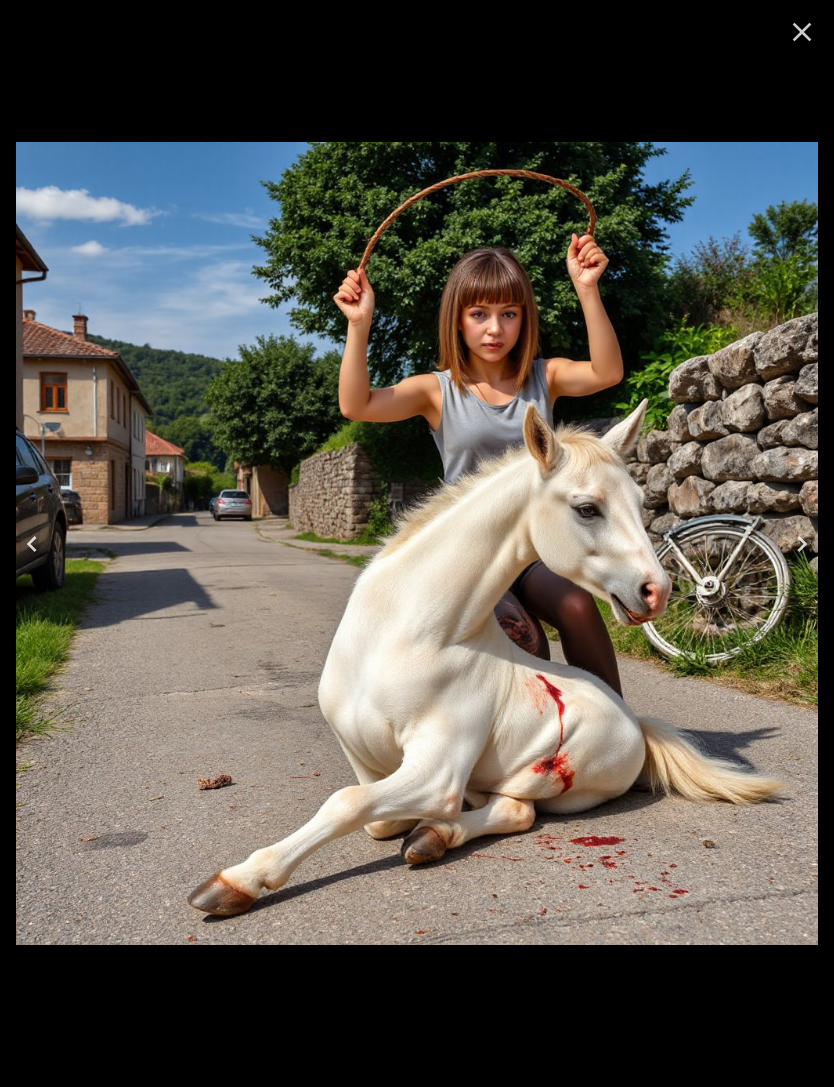click at bounding box center [32, 544] 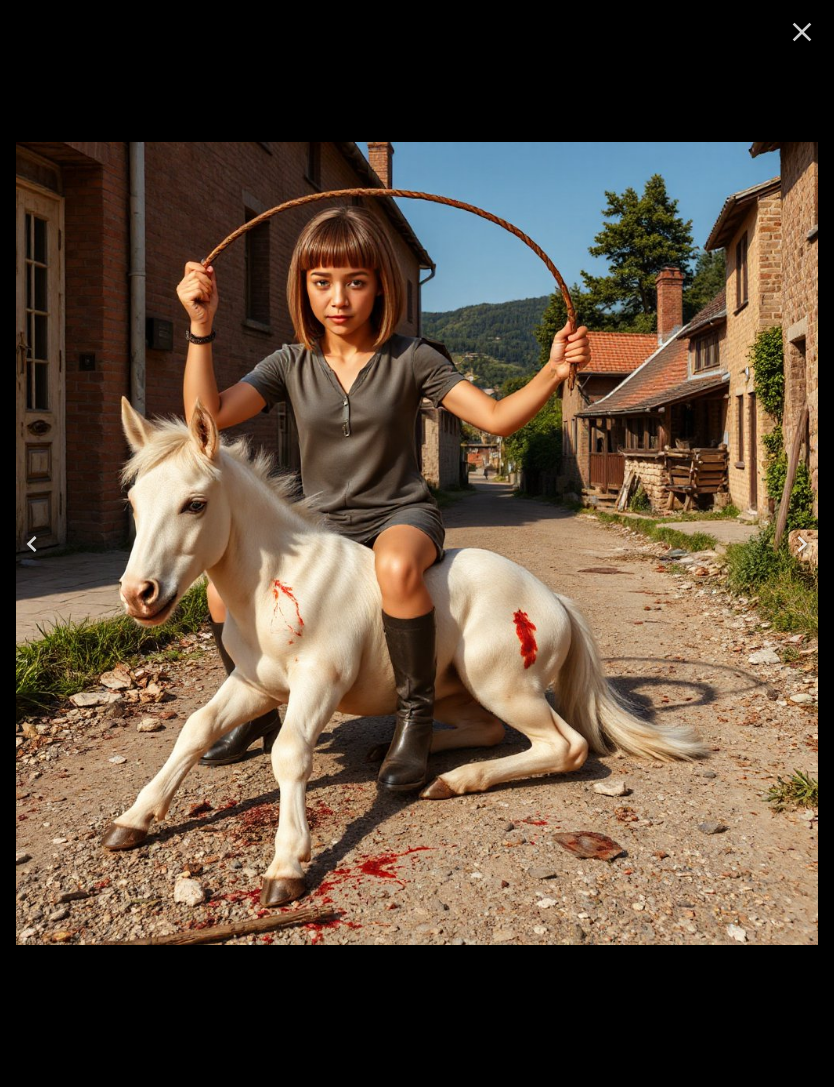 click at bounding box center [32, 544] 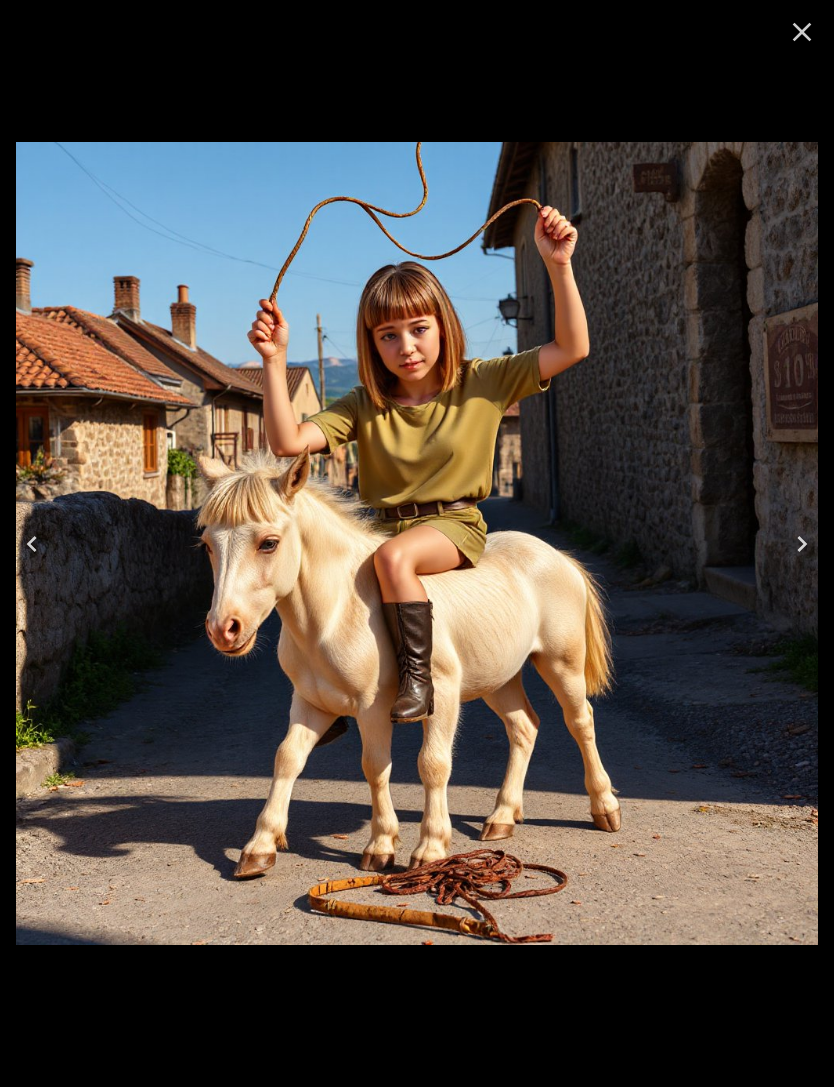 click at bounding box center (32, 544) 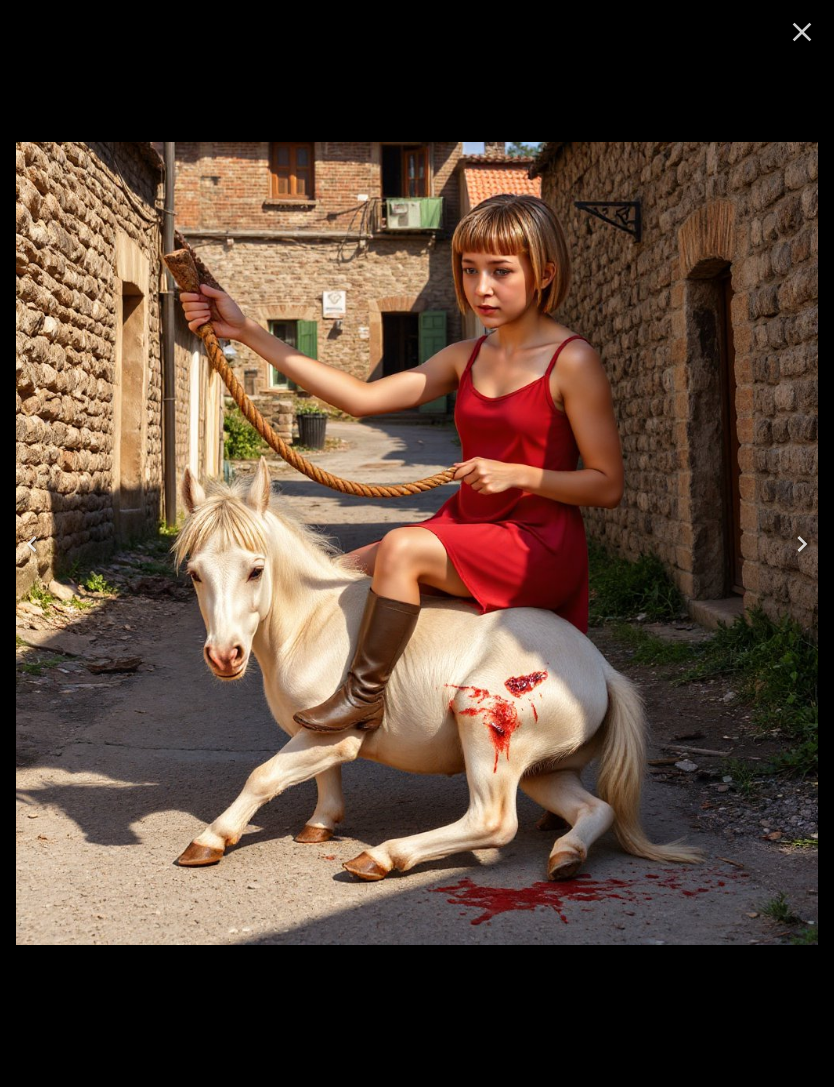 click at bounding box center (32, 544) 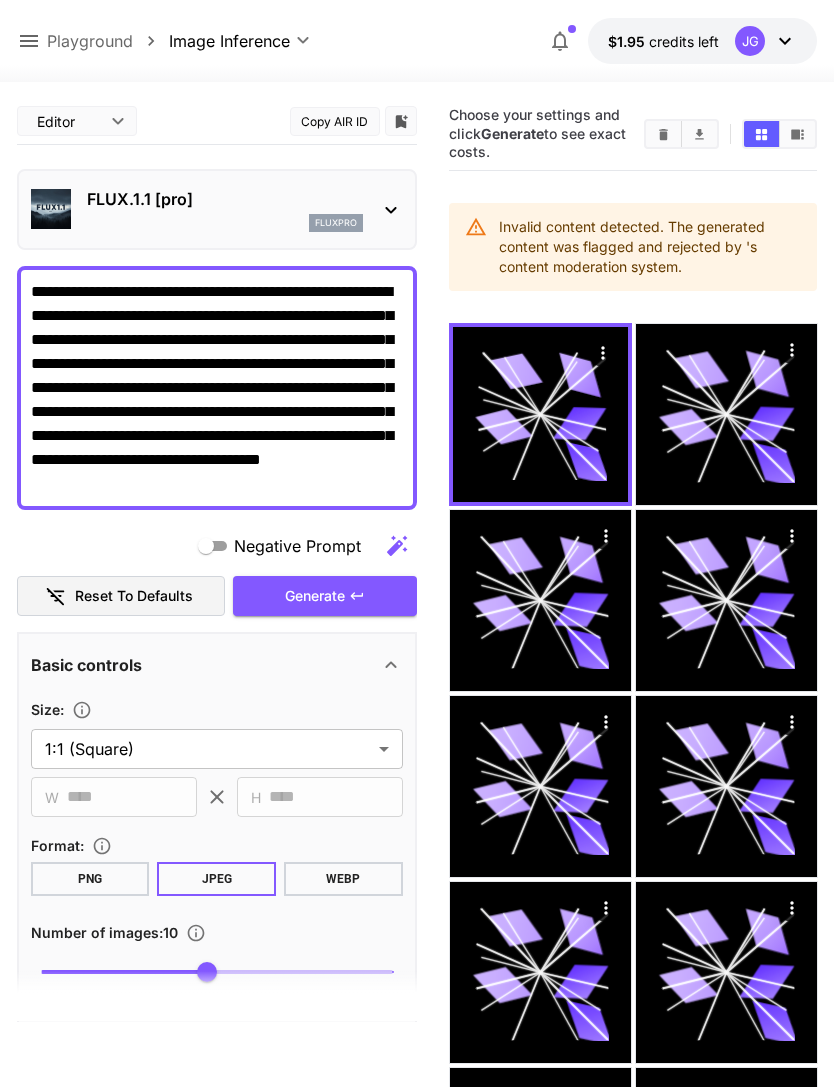 scroll, scrollTop: 158, scrollLeft: 0, axis: vertical 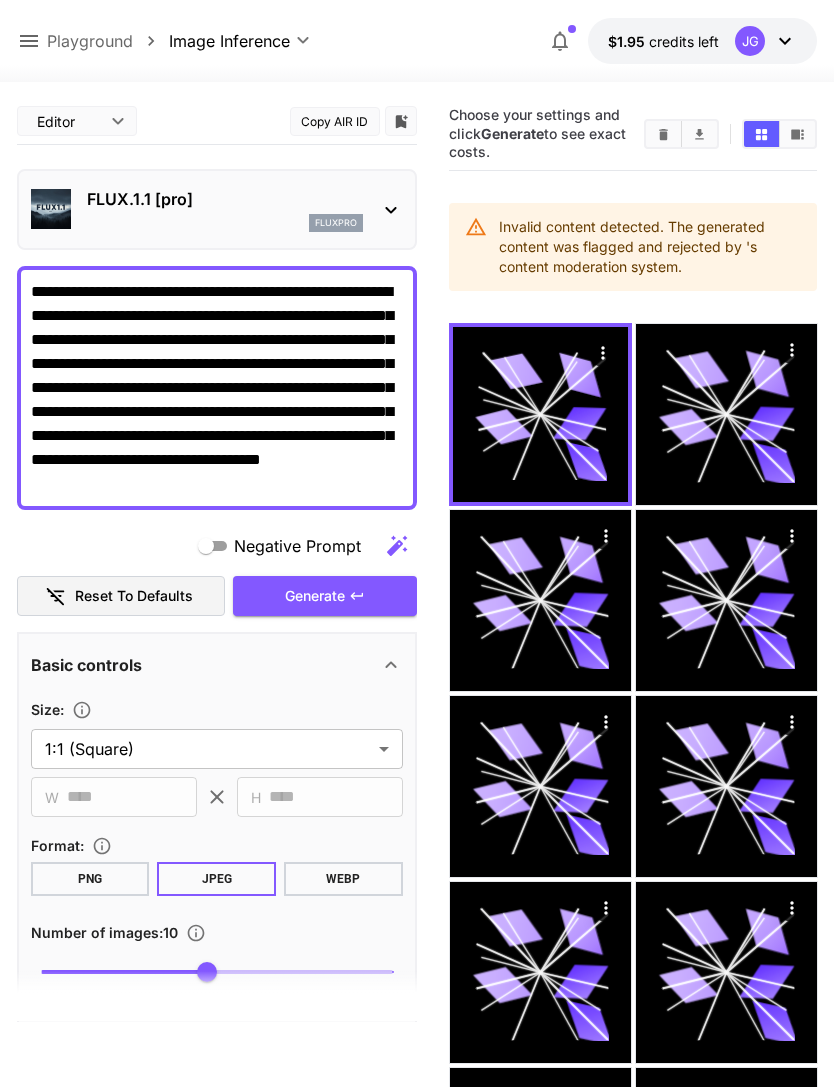 click 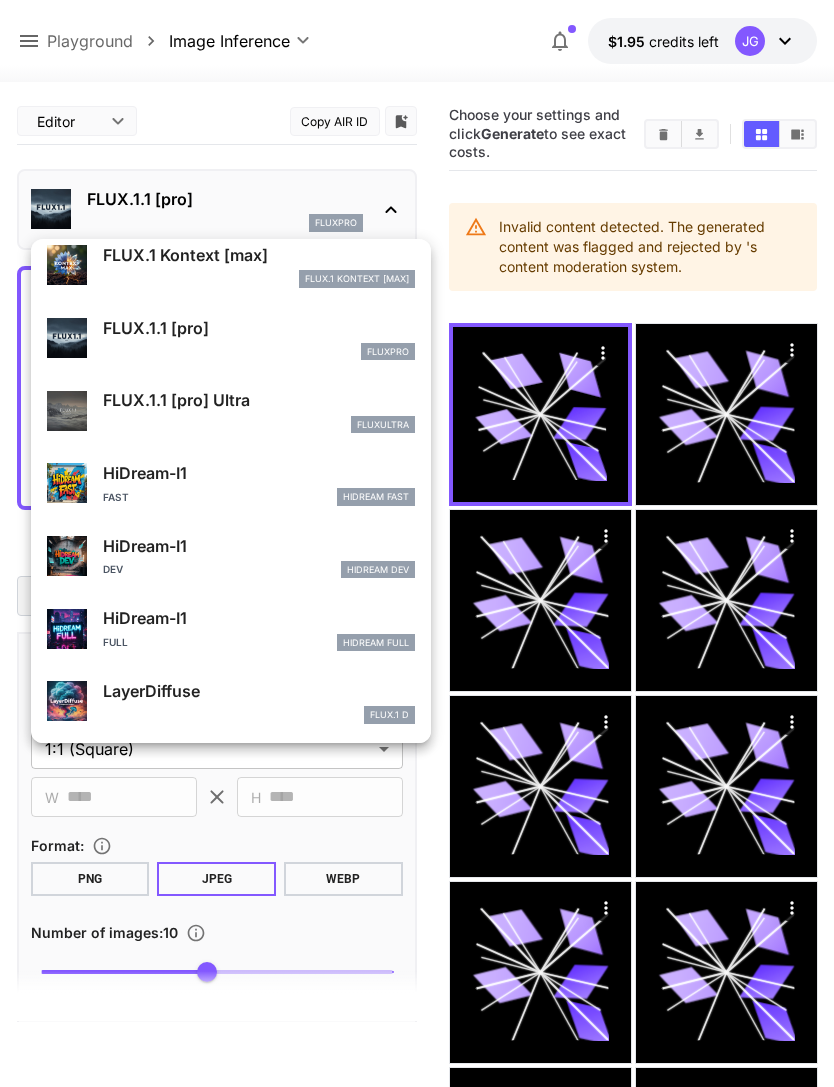 scroll, scrollTop: 369, scrollLeft: 0, axis: vertical 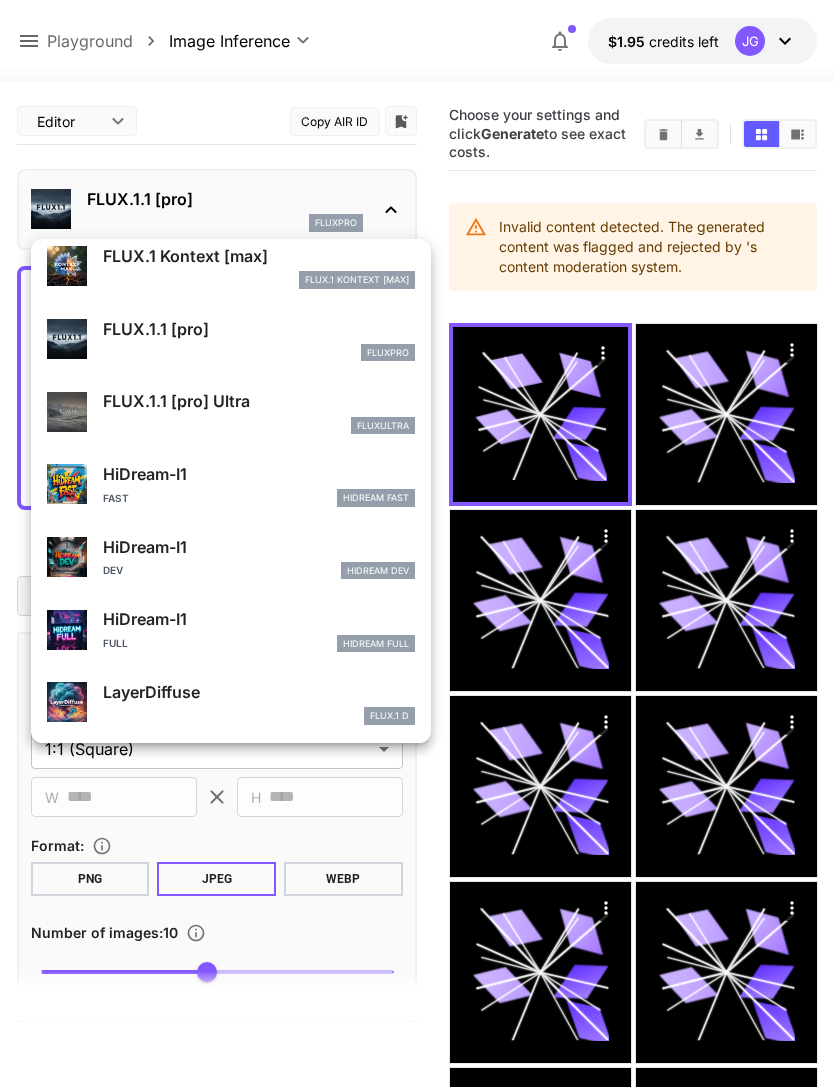click on "FLUX.1.1 [pro] Ultra" at bounding box center (259, 401) 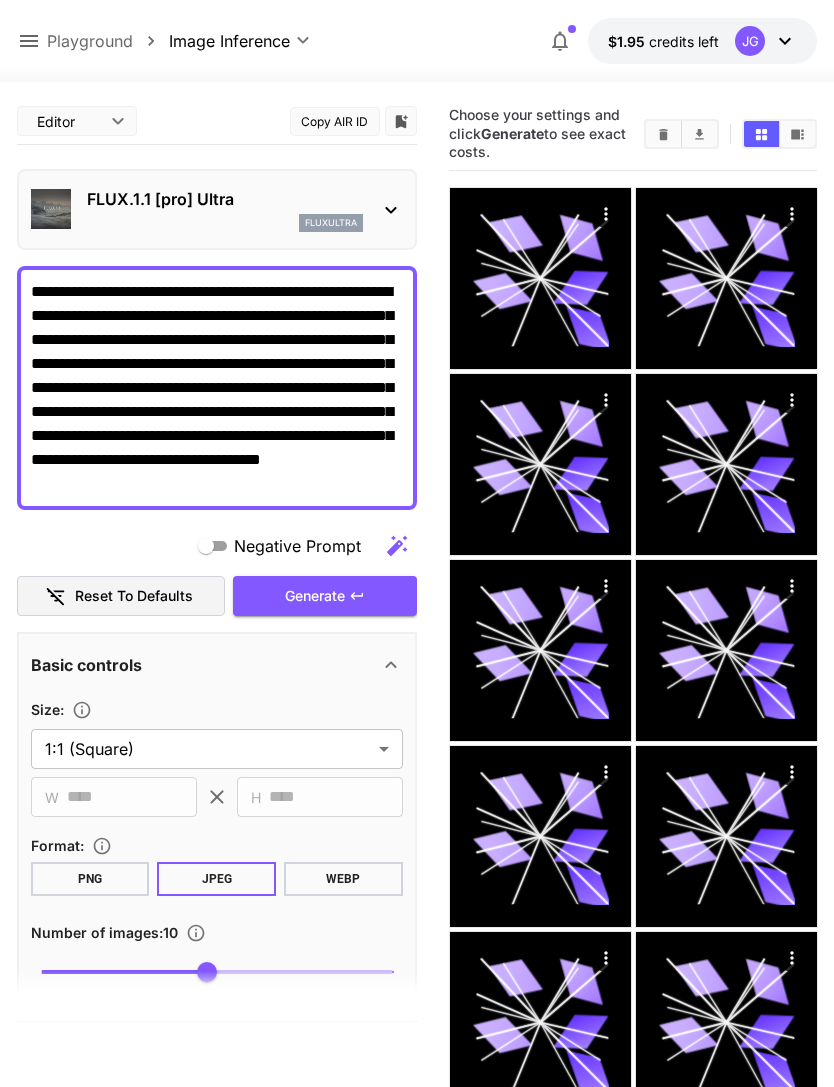 click 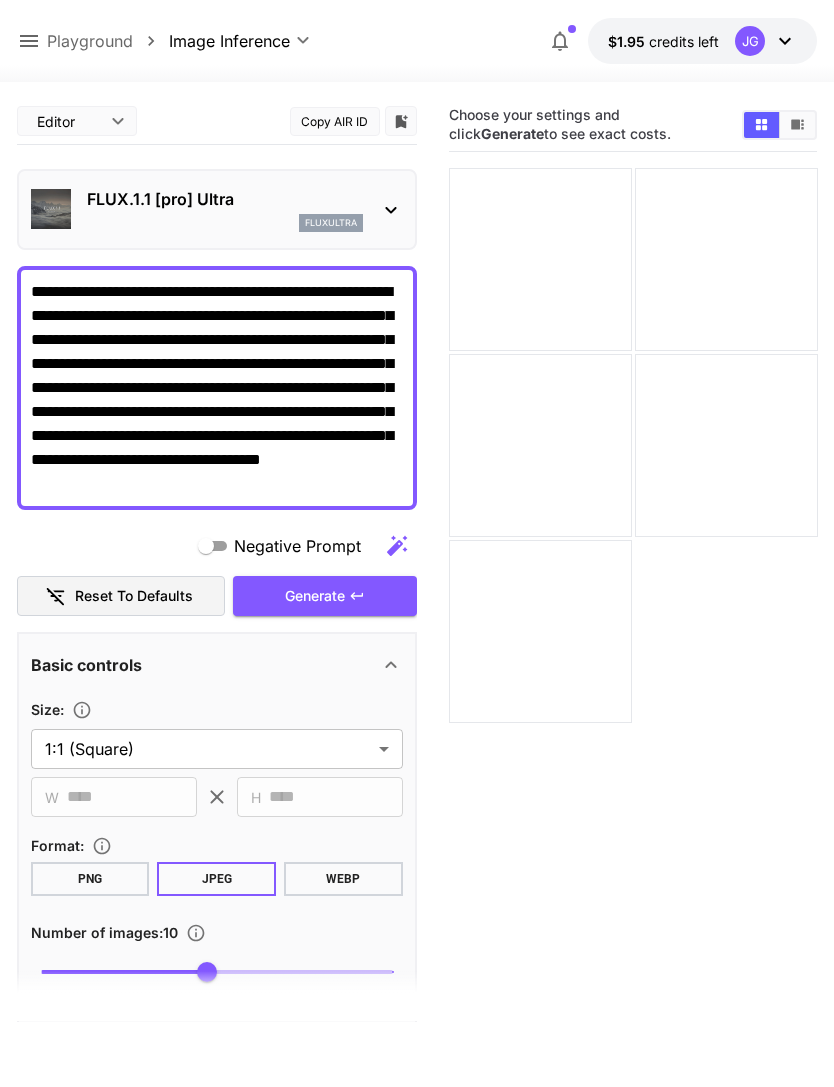 click on "Generate" at bounding box center (325, 596) 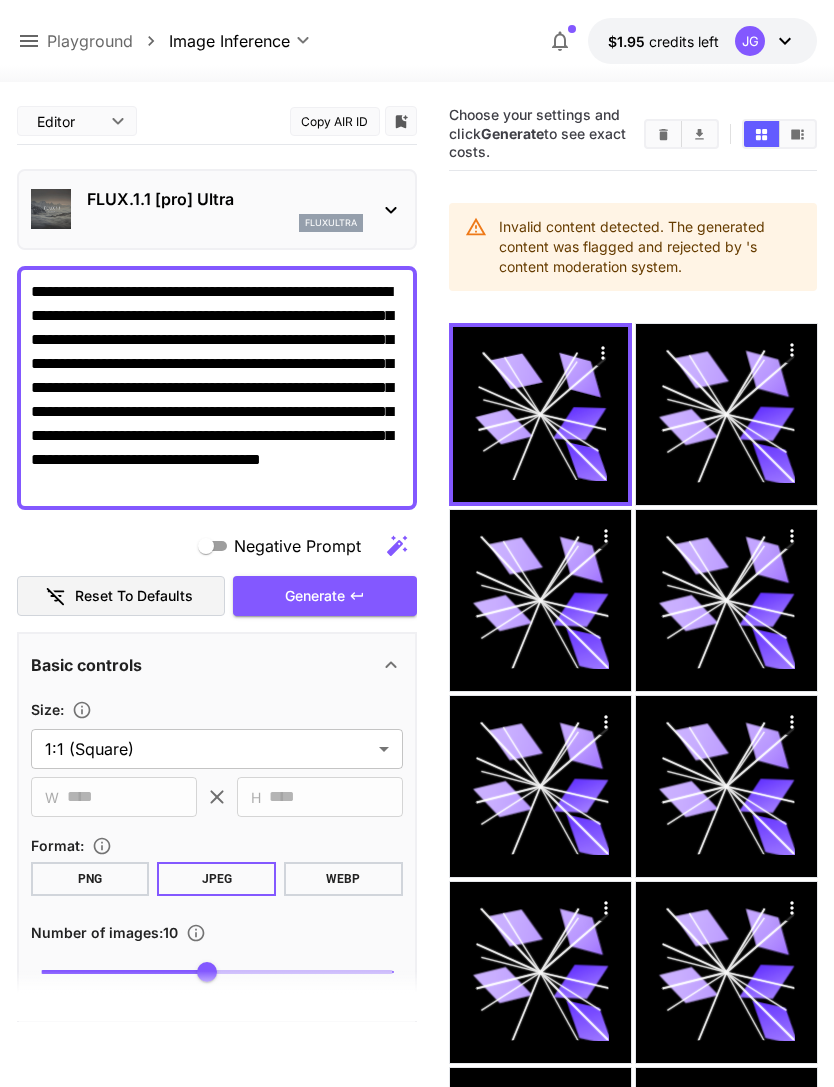 click 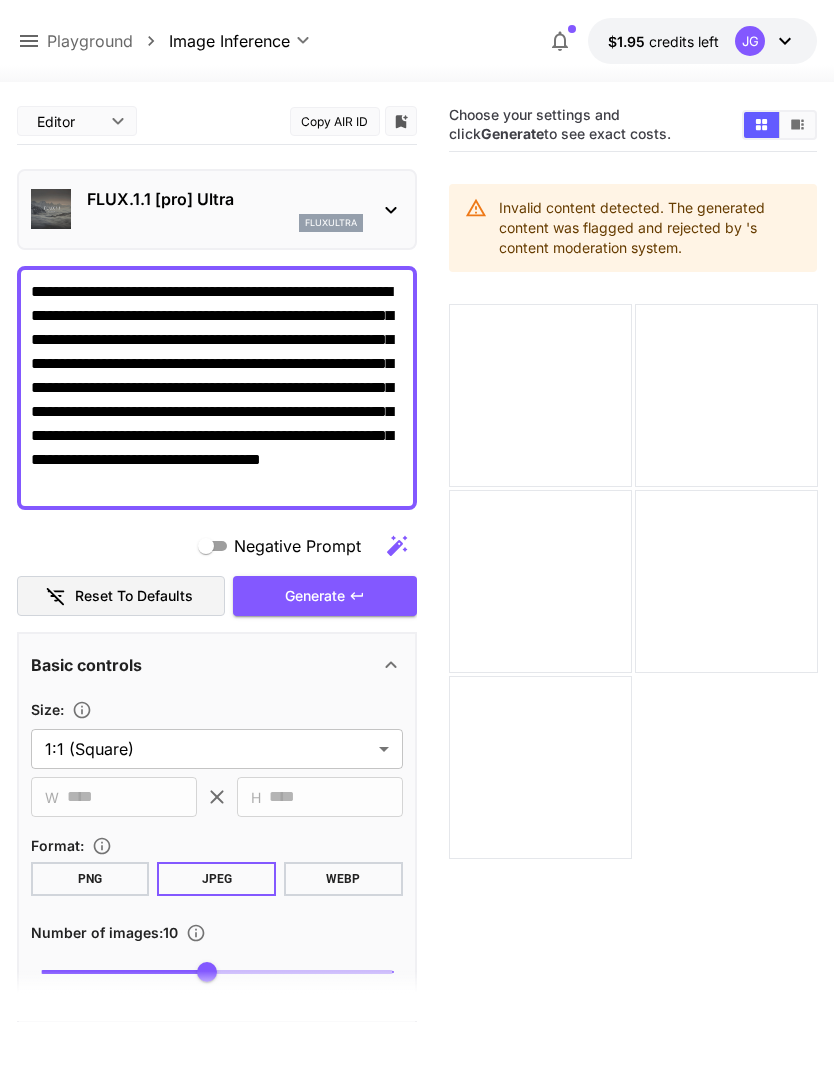 click 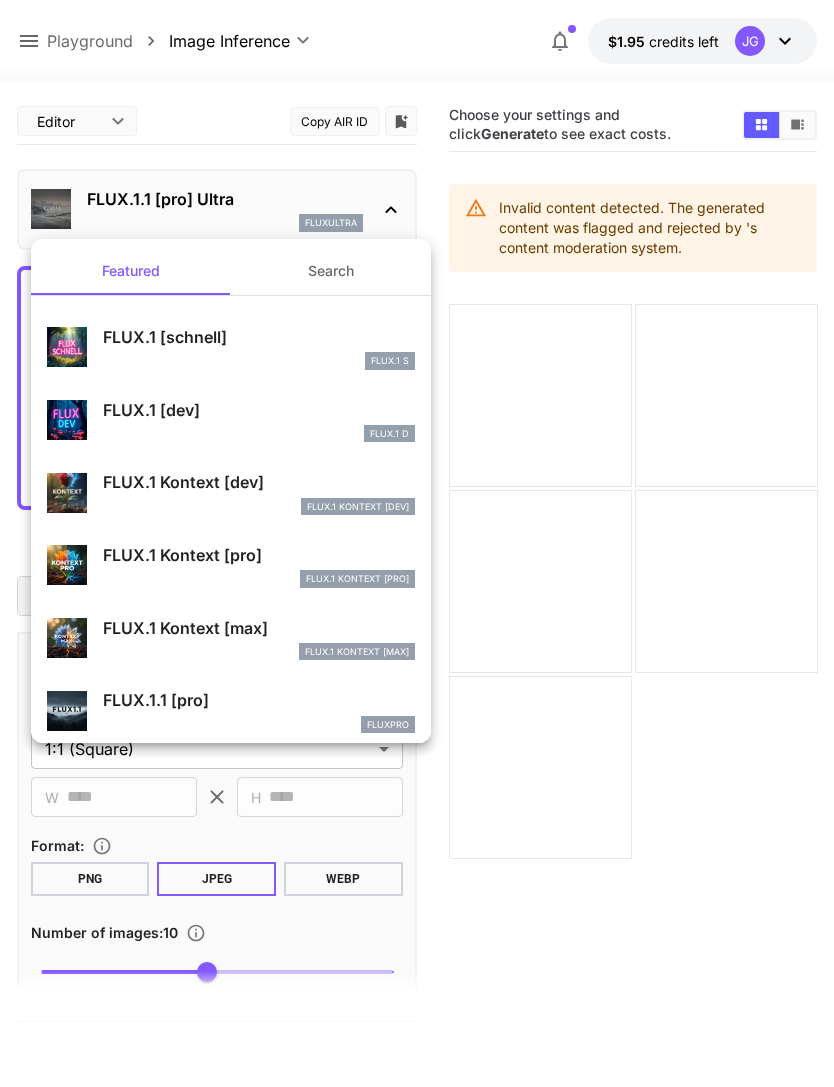 scroll, scrollTop: 0, scrollLeft: 0, axis: both 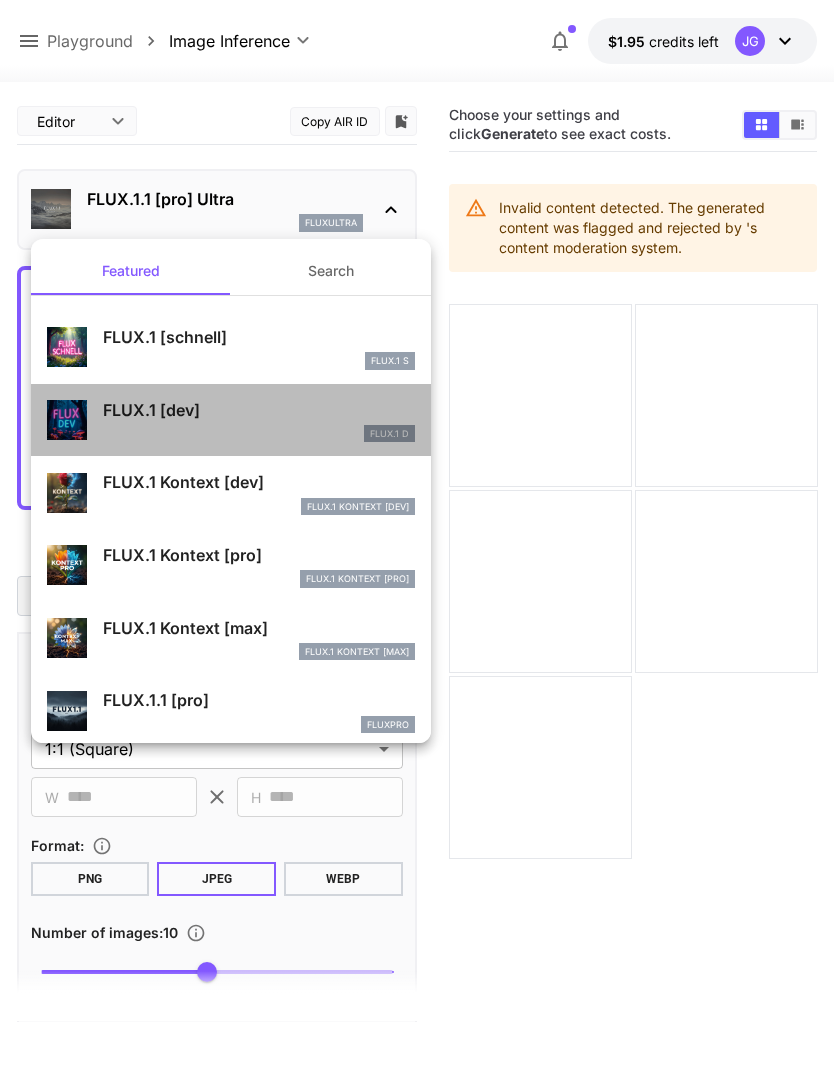 click on "FLUX.1 [dev]" at bounding box center (259, 410) 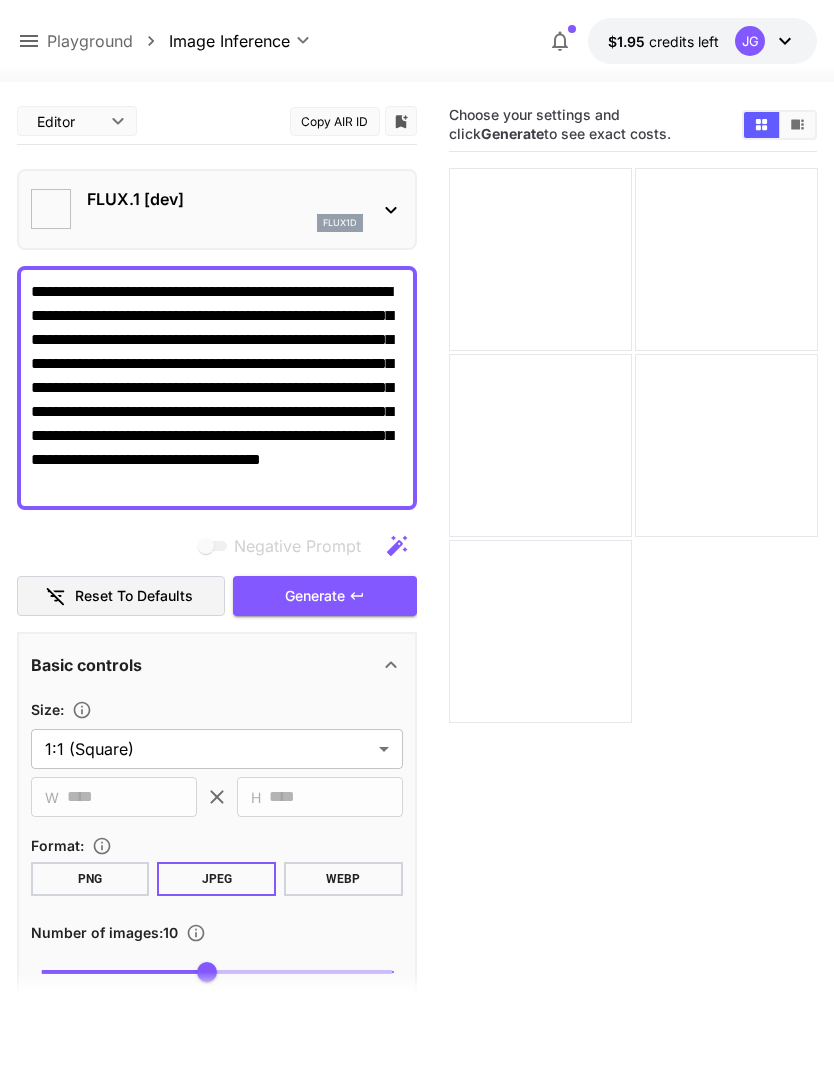 type on "**********" 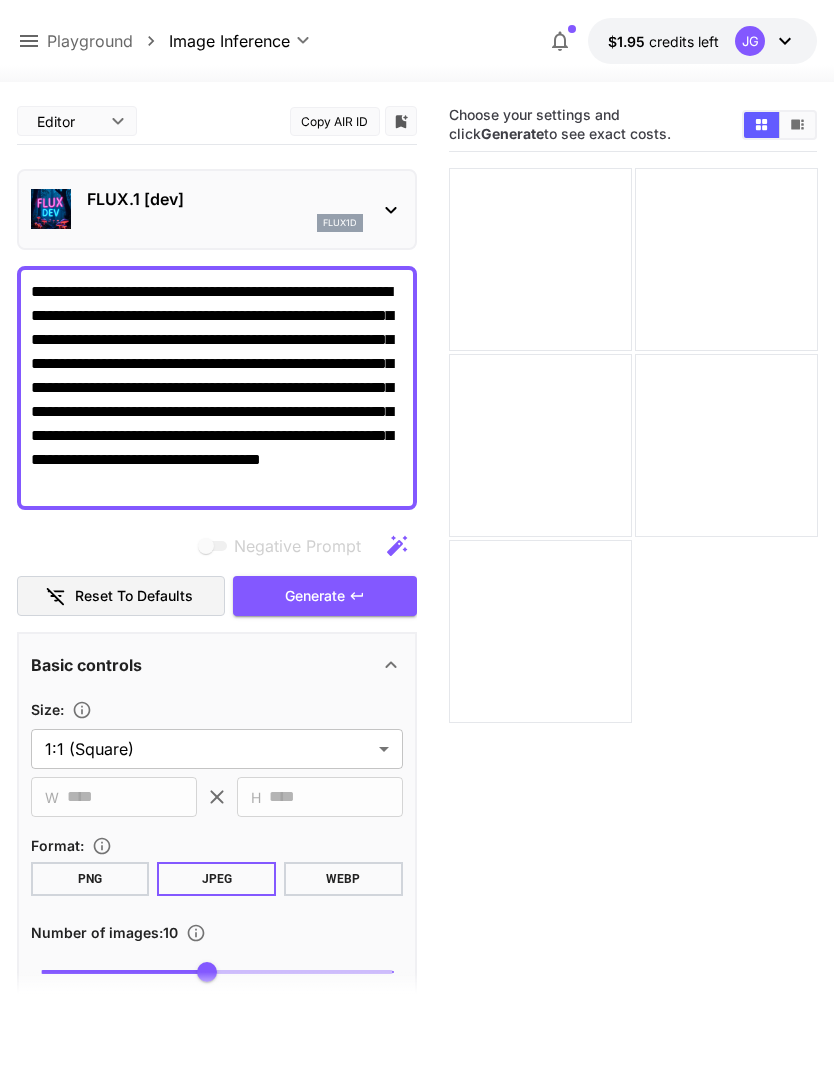 click on "Generate" at bounding box center (325, 596) 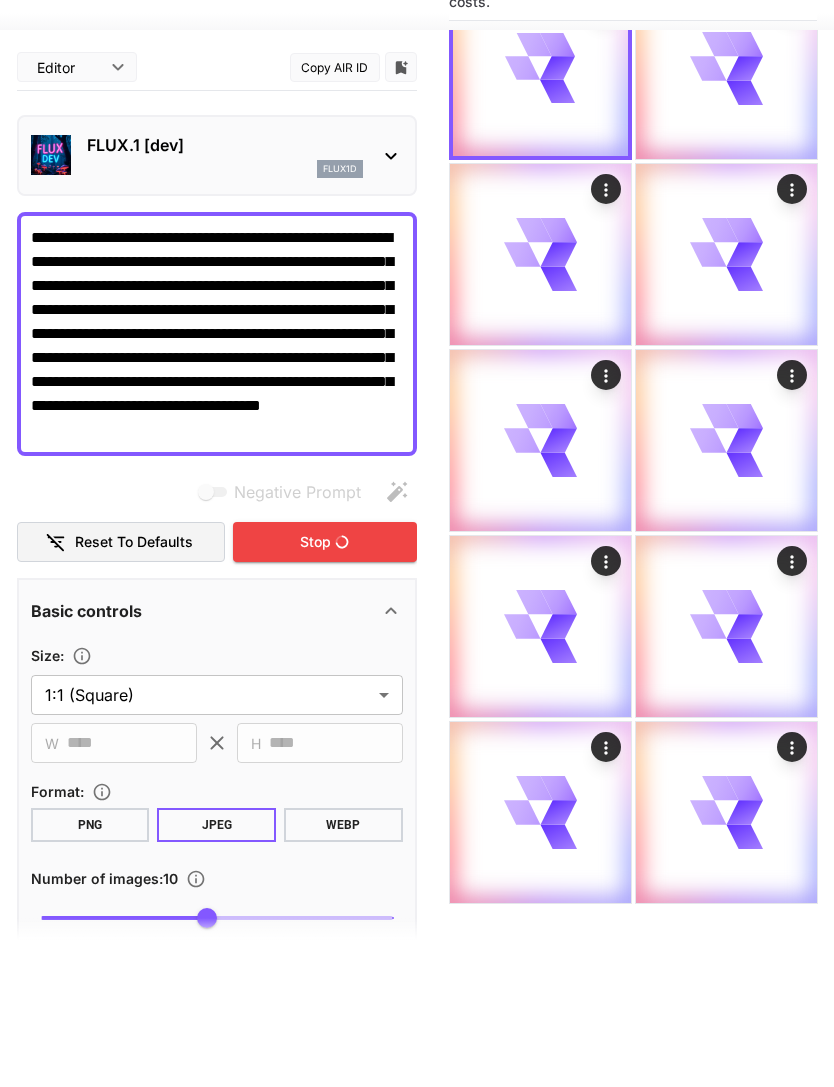 scroll, scrollTop: 158, scrollLeft: 0, axis: vertical 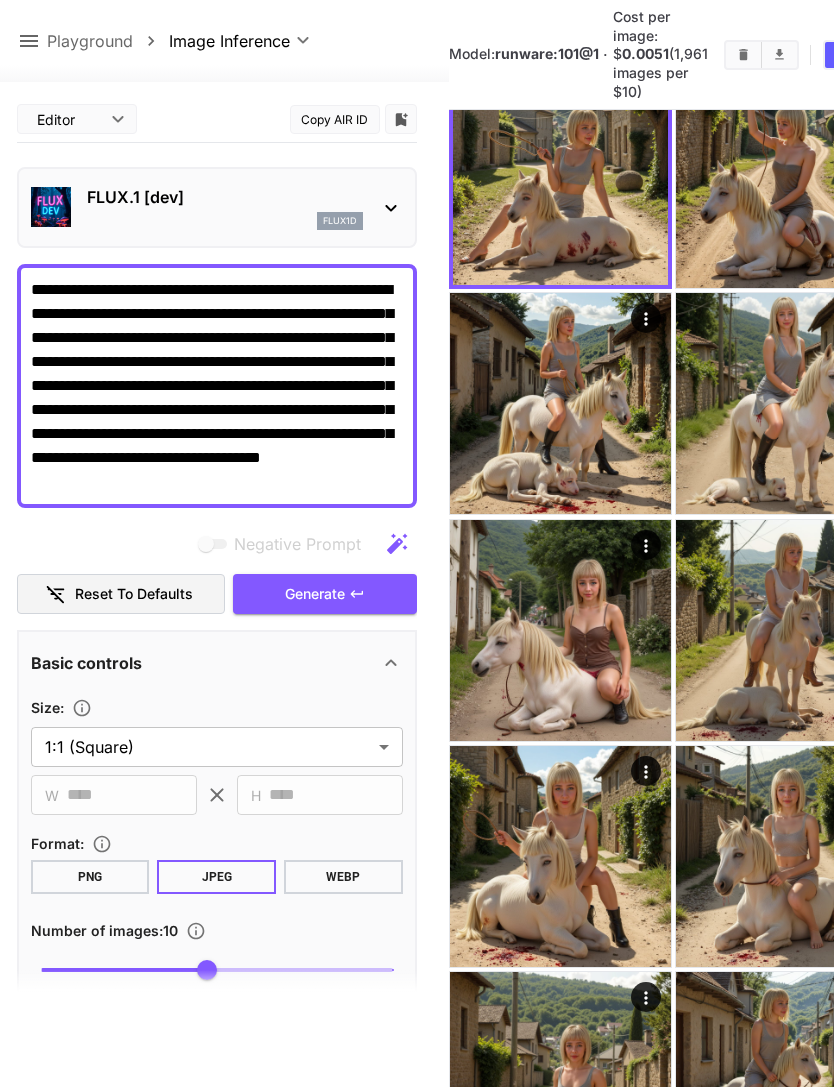 click 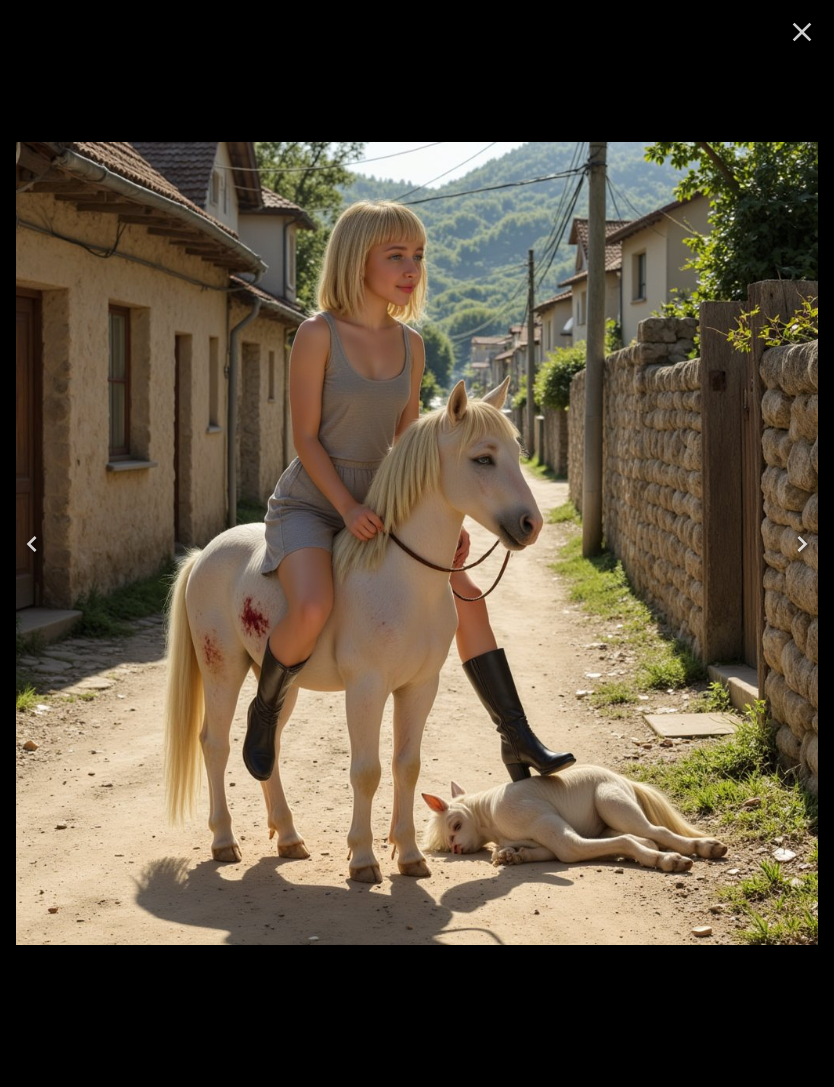 click 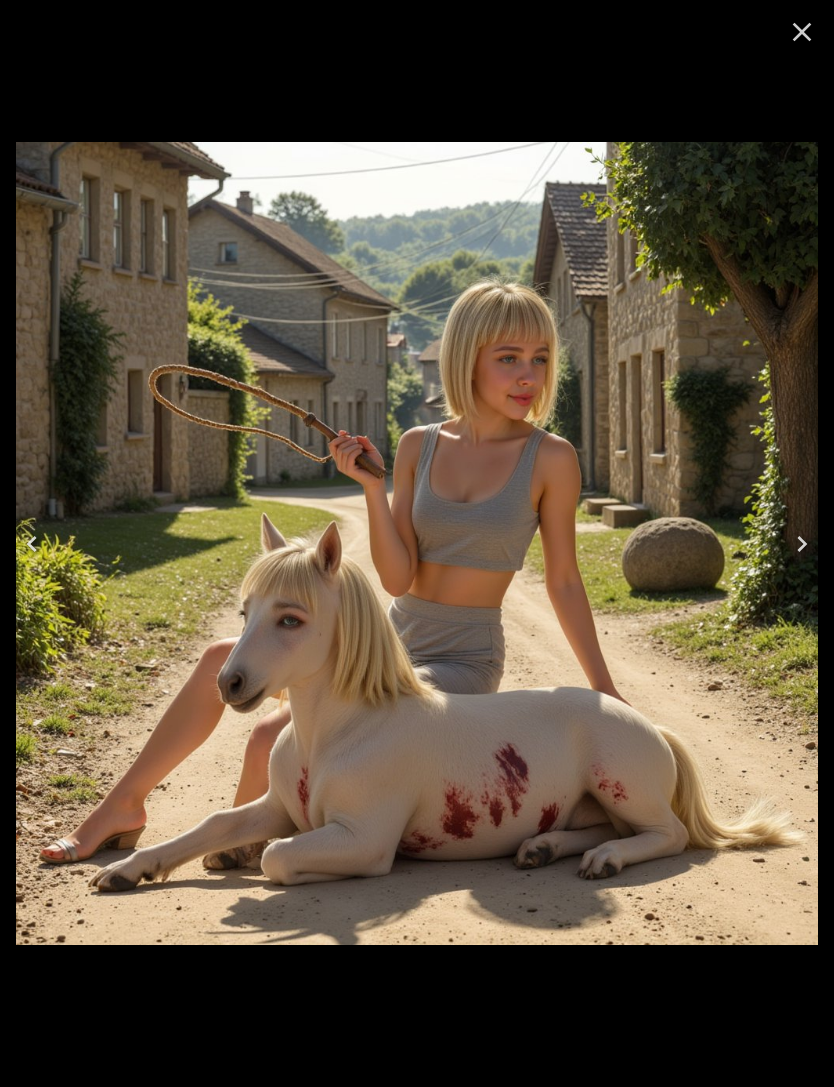 click at bounding box center (802, 544) 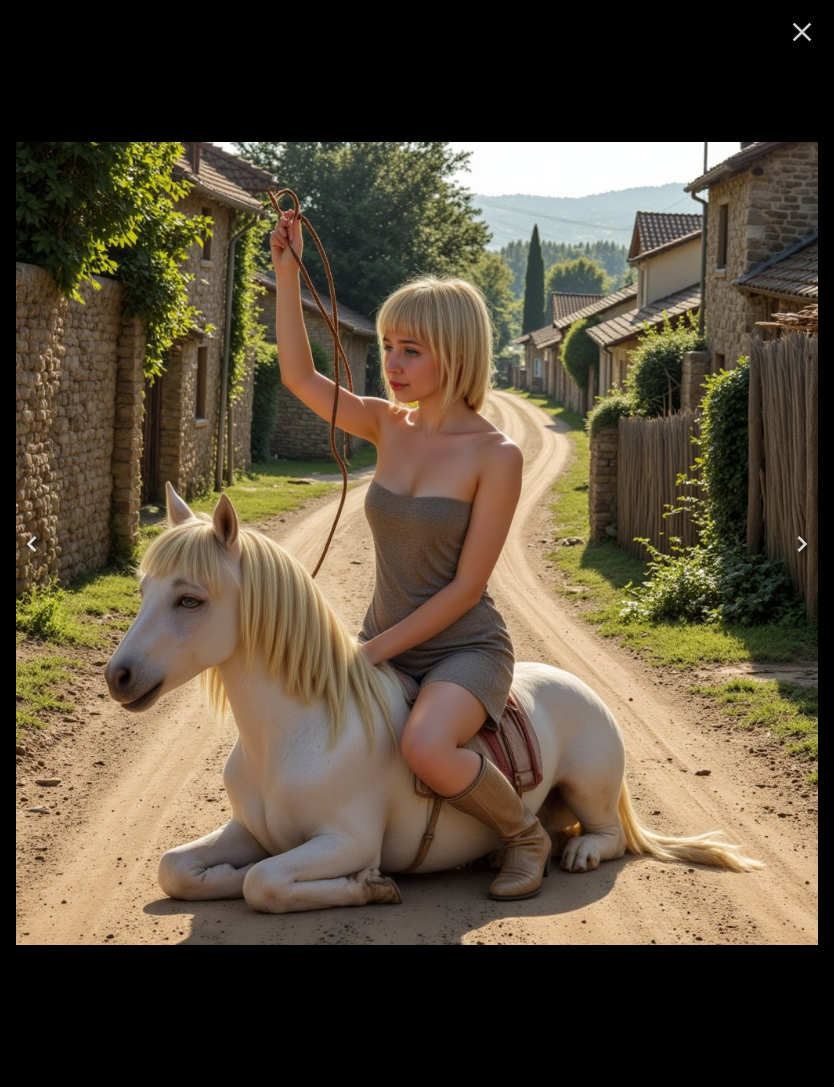 click 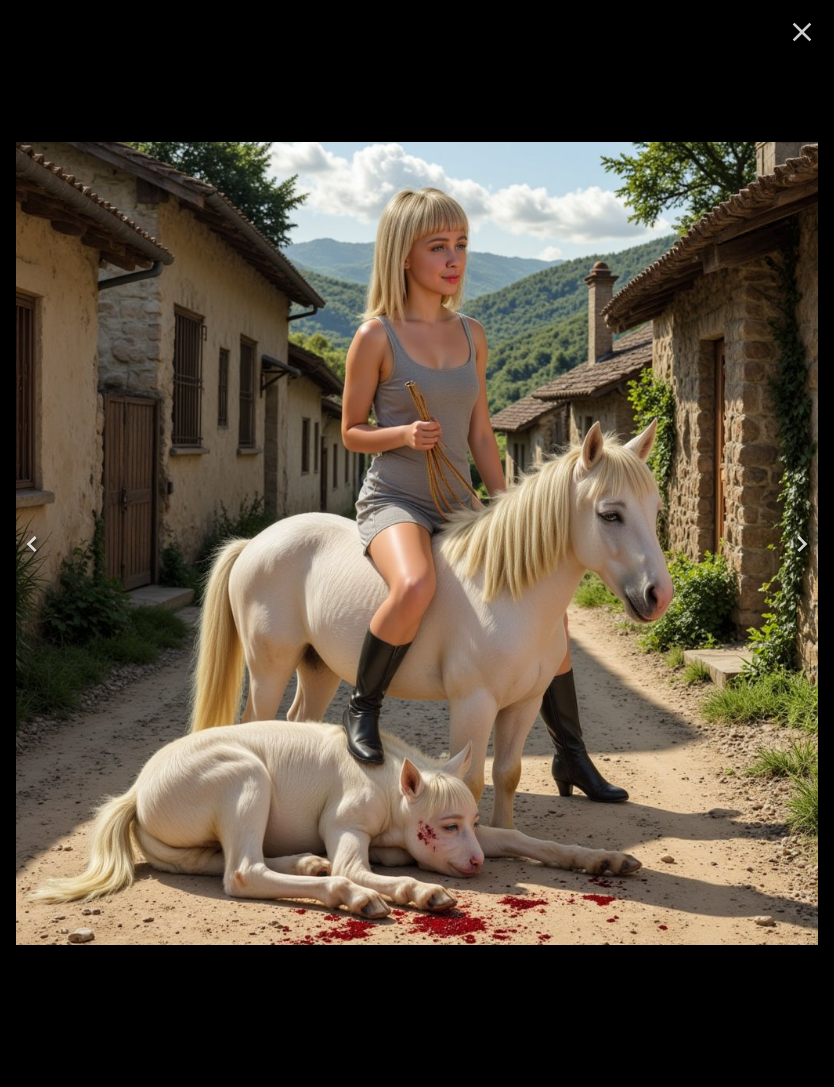 click 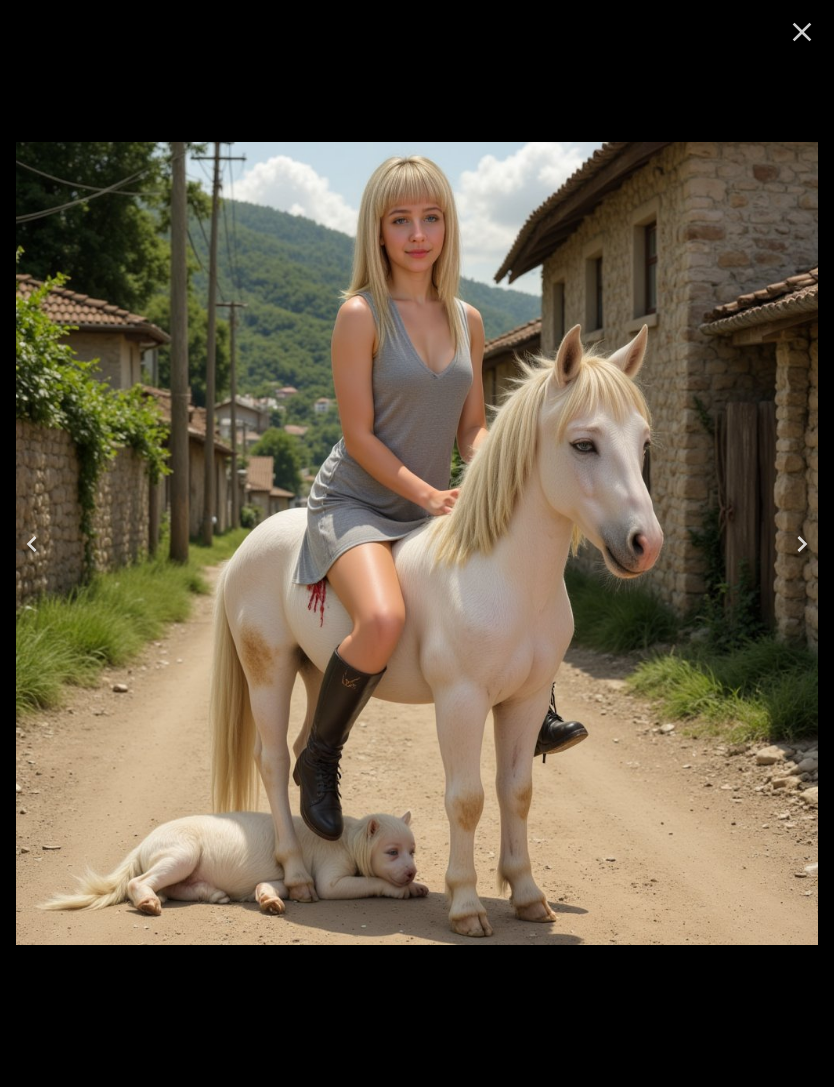 click 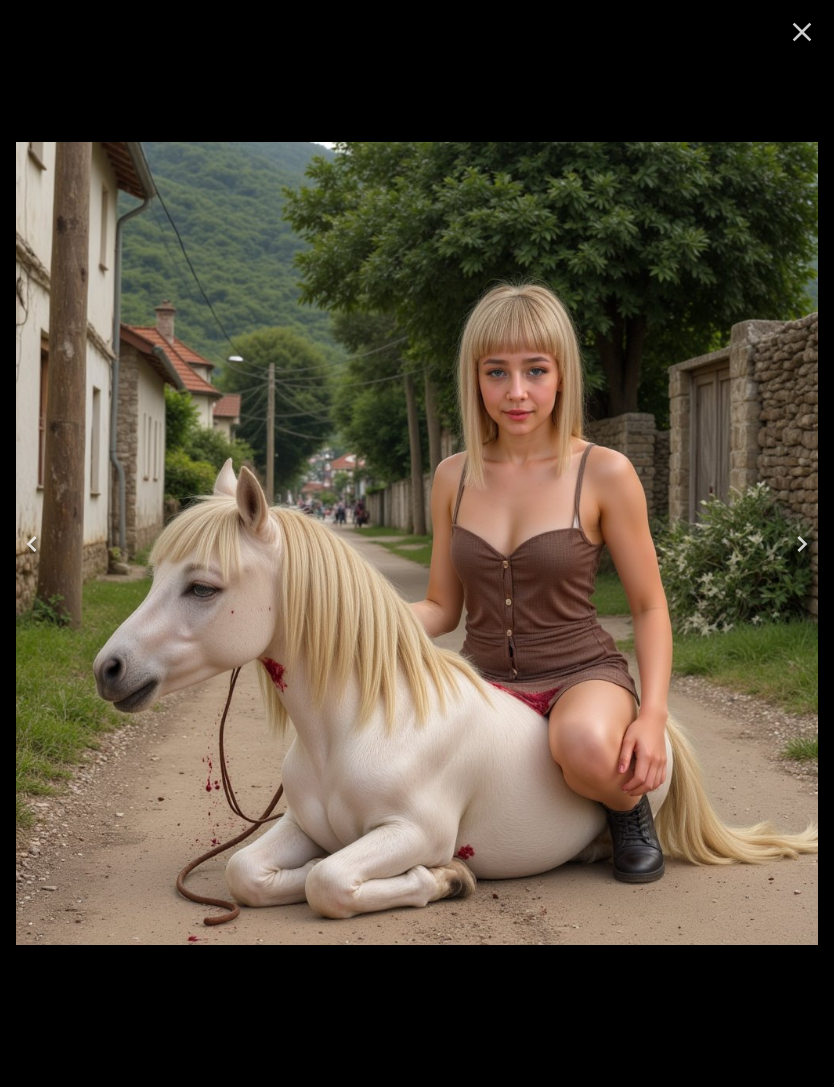 click 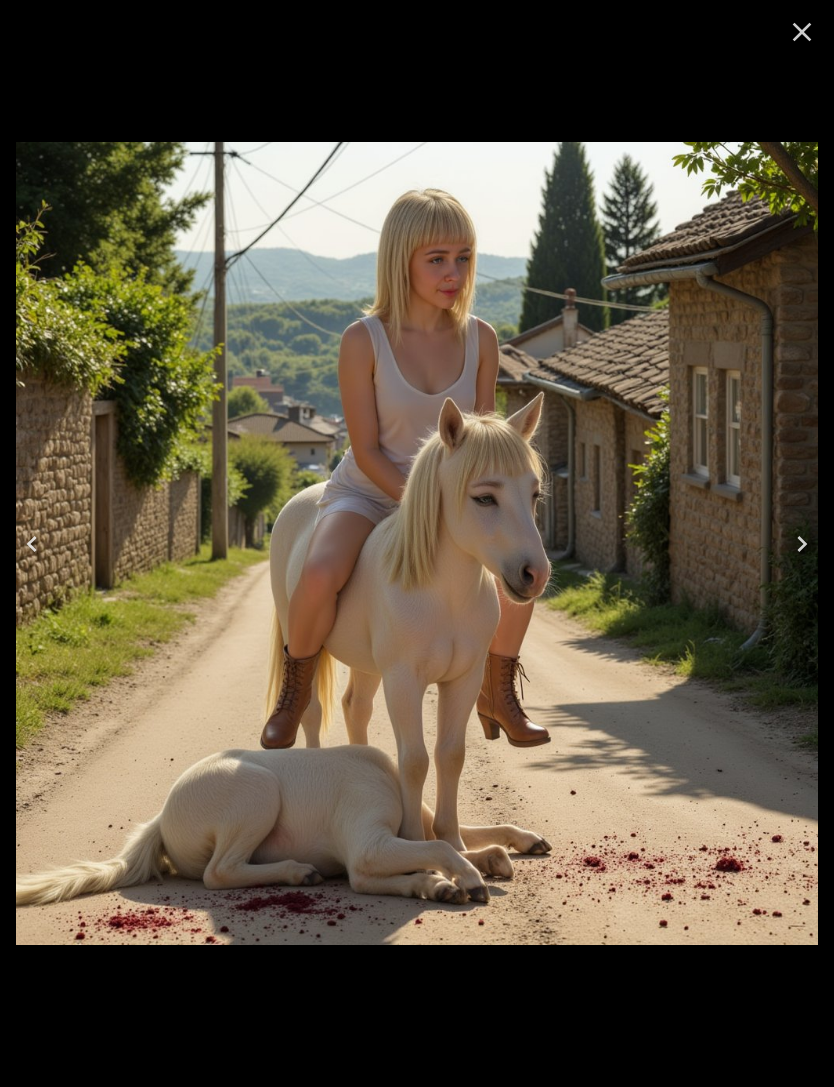 click 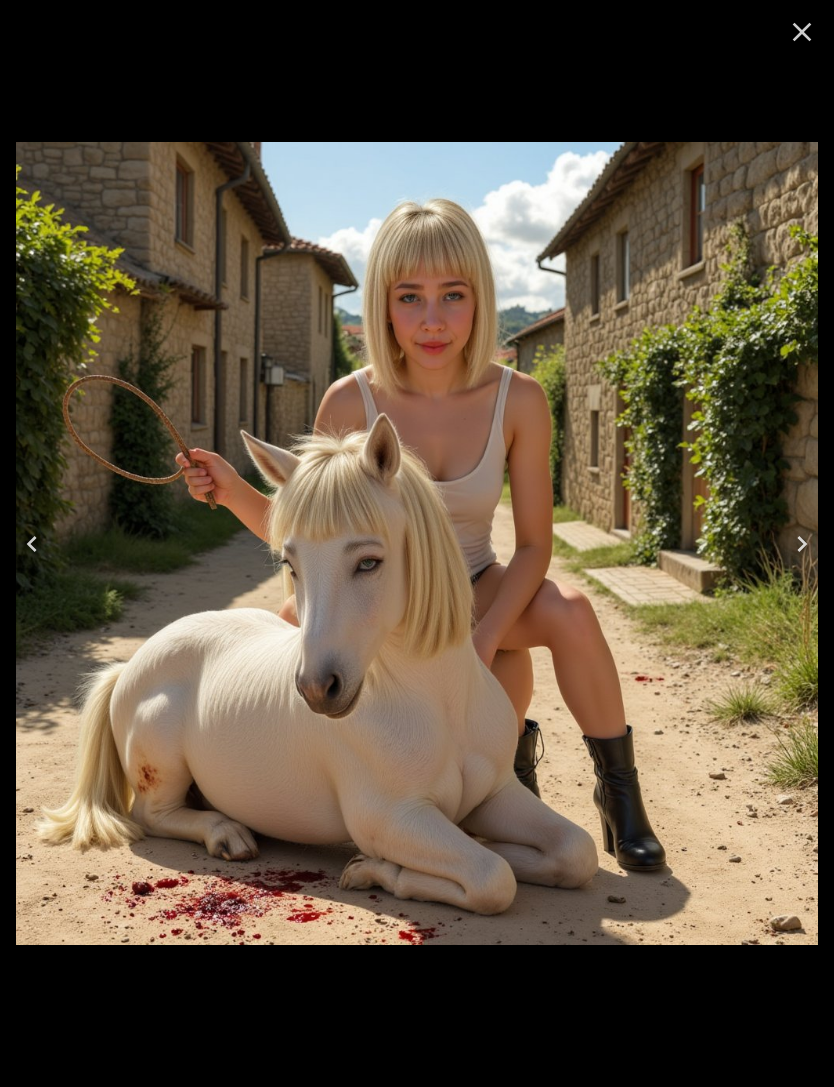 click at bounding box center [802, 544] 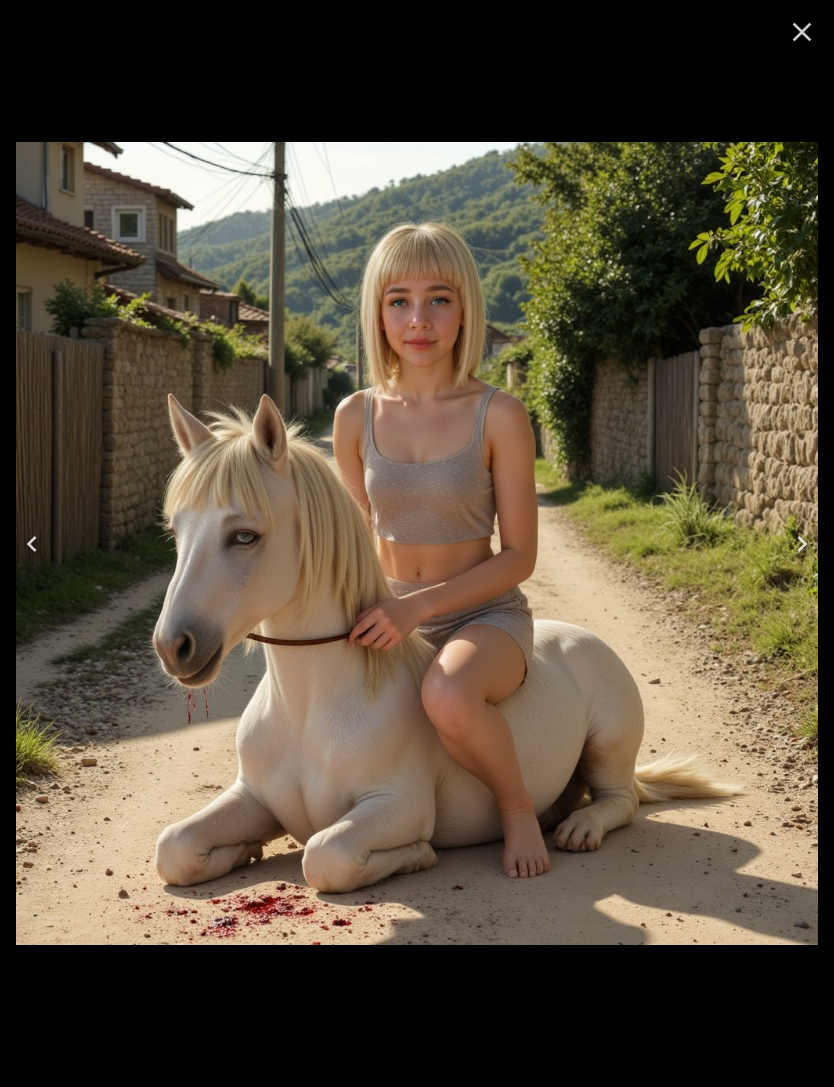 click 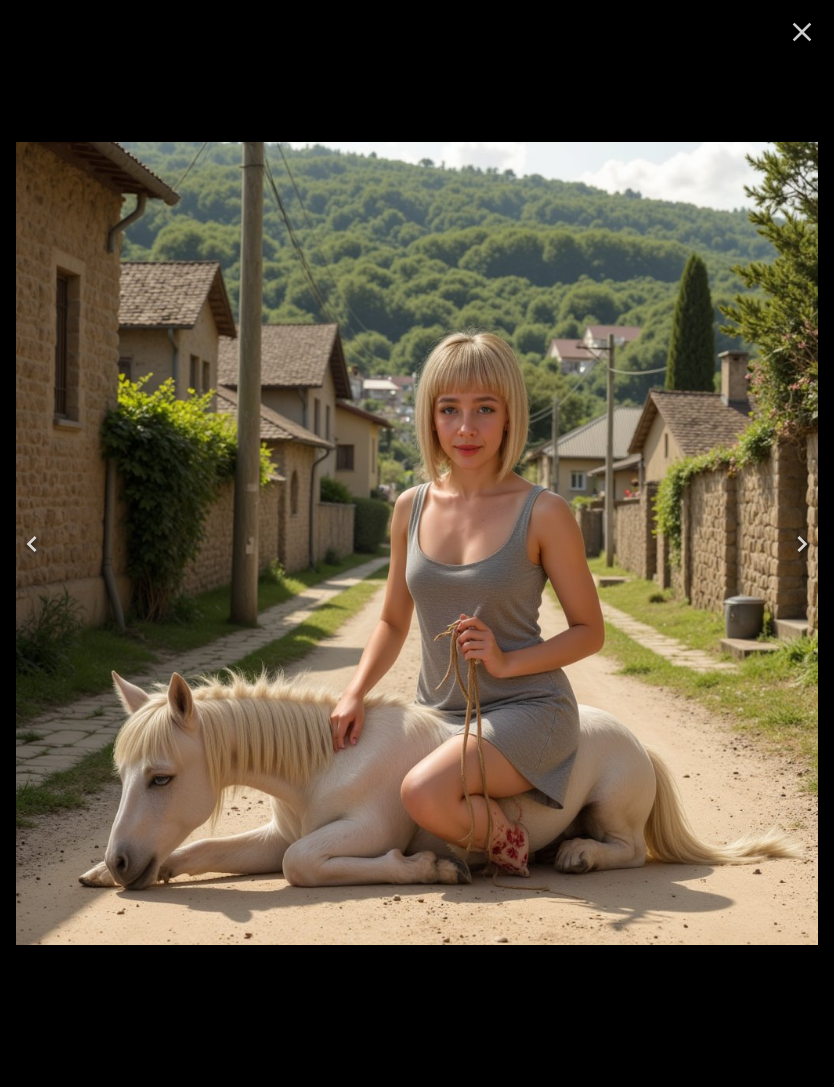 click 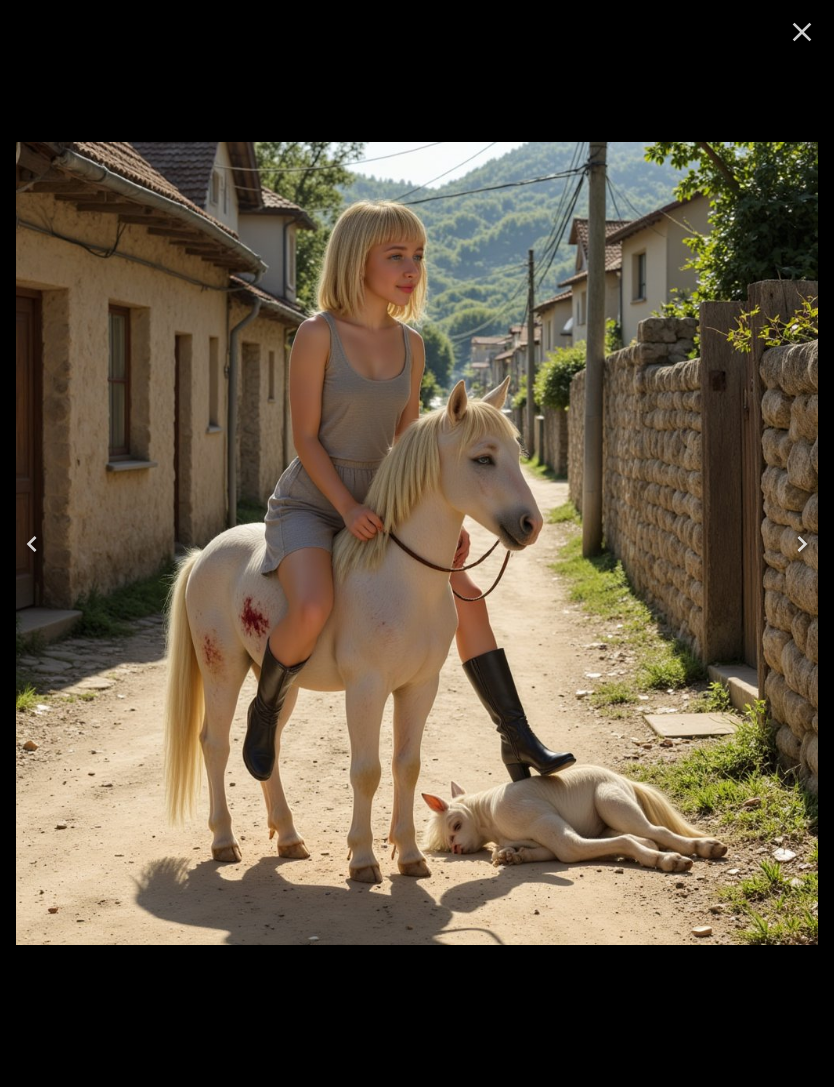 click 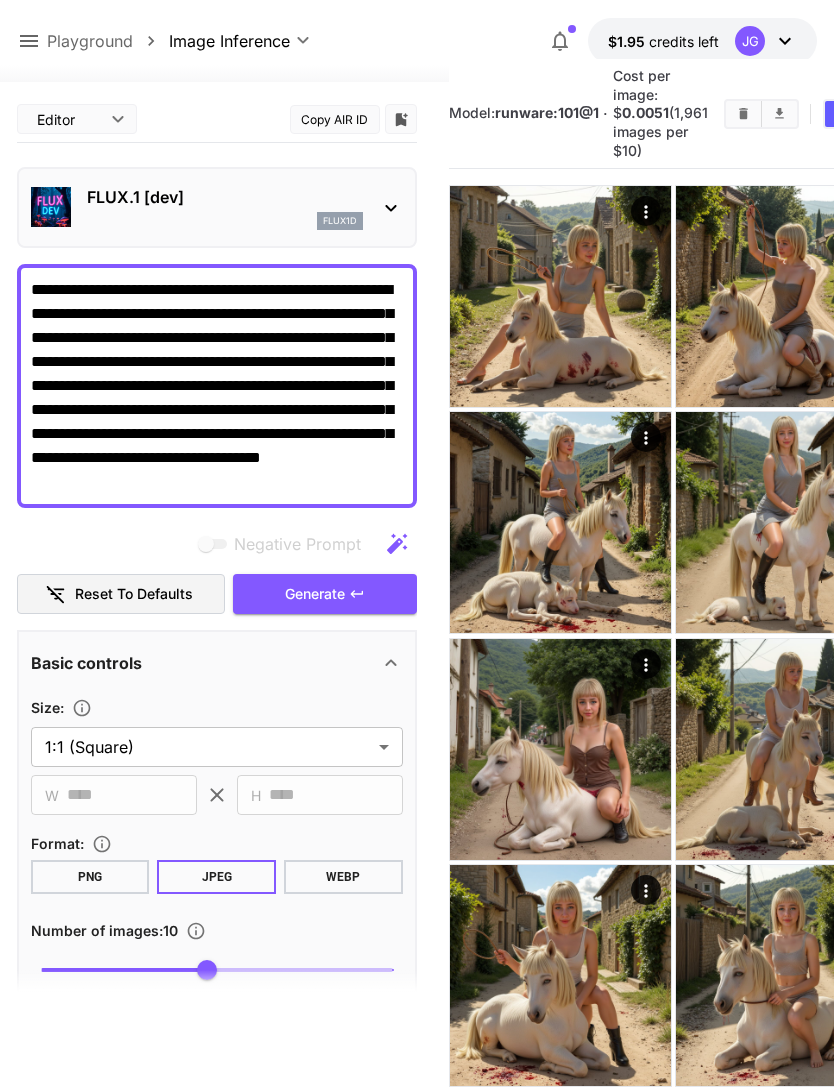 scroll, scrollTop: 0, scrollLeft: 0, axis: both 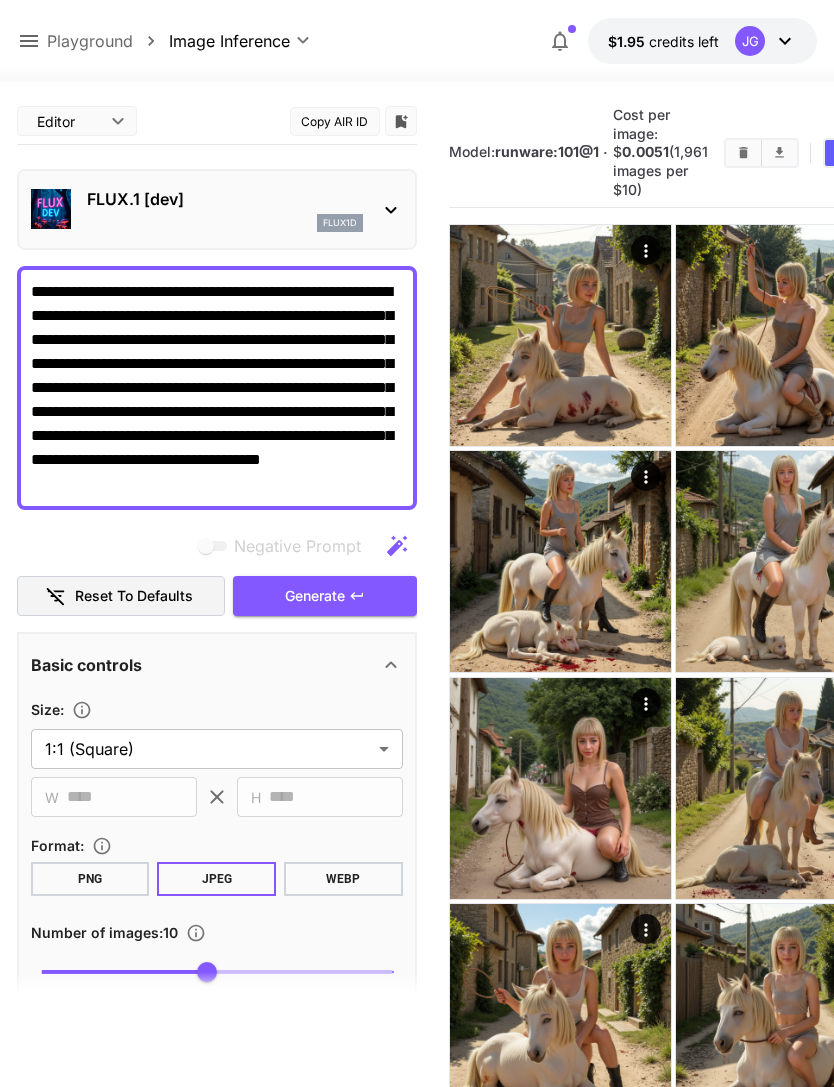 click 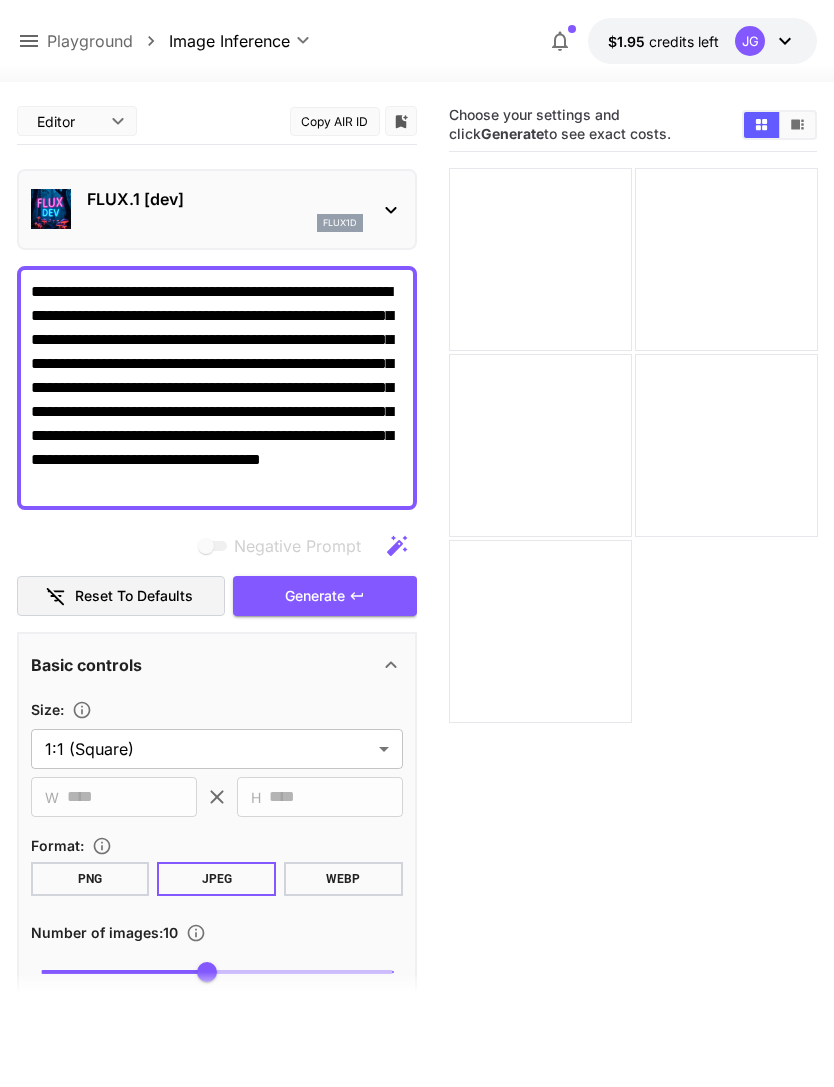 click on "**********" at bounding box center [217, 388] 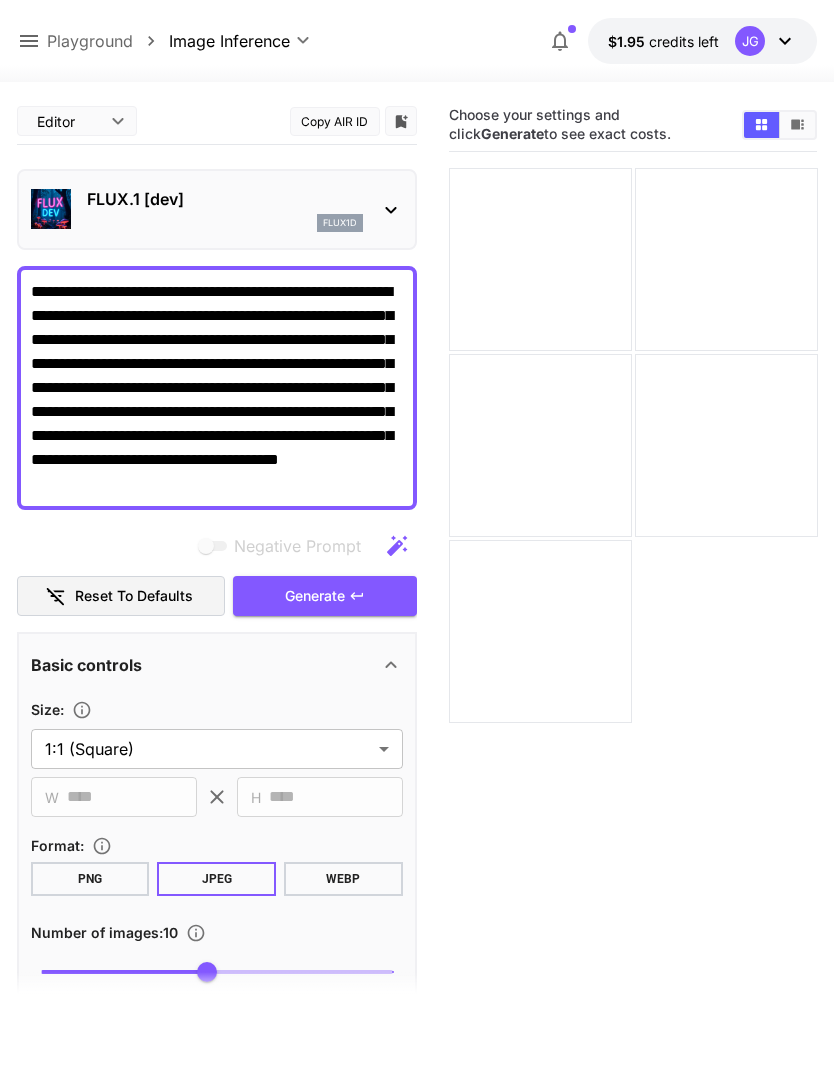 type on "**********" 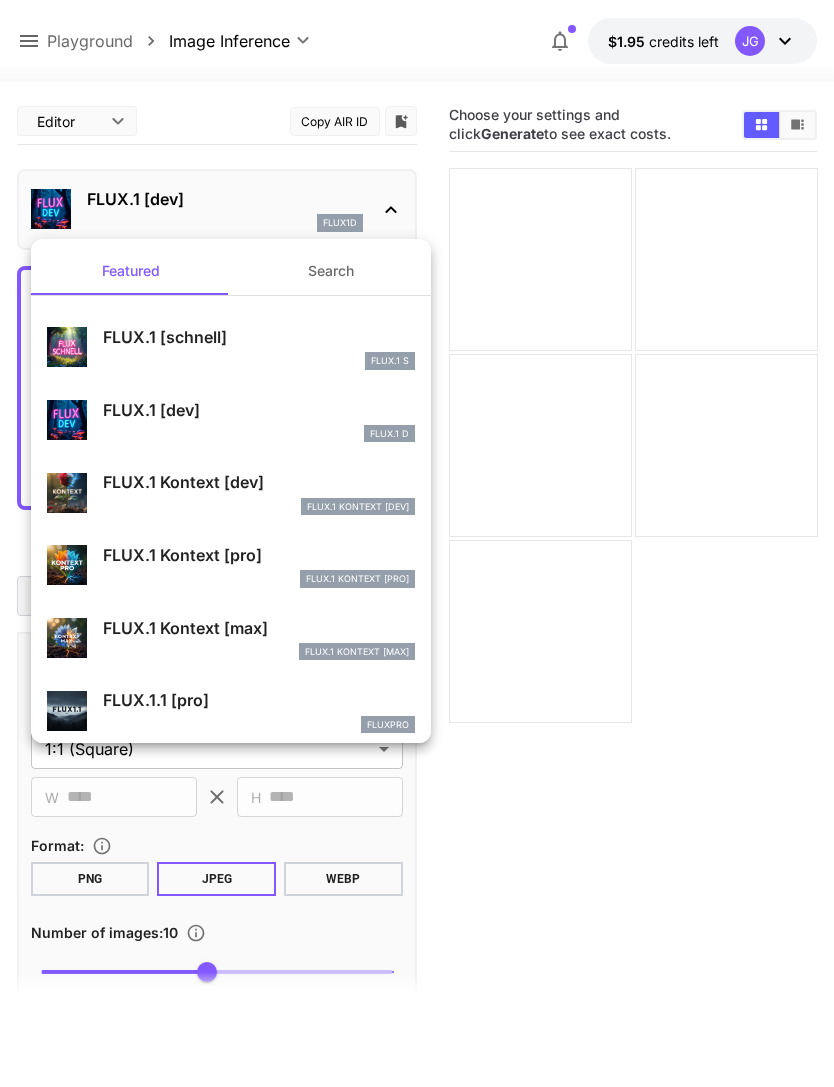 click on "FLUX.1 Kontext [dev]" at bounding box center [259, 482] 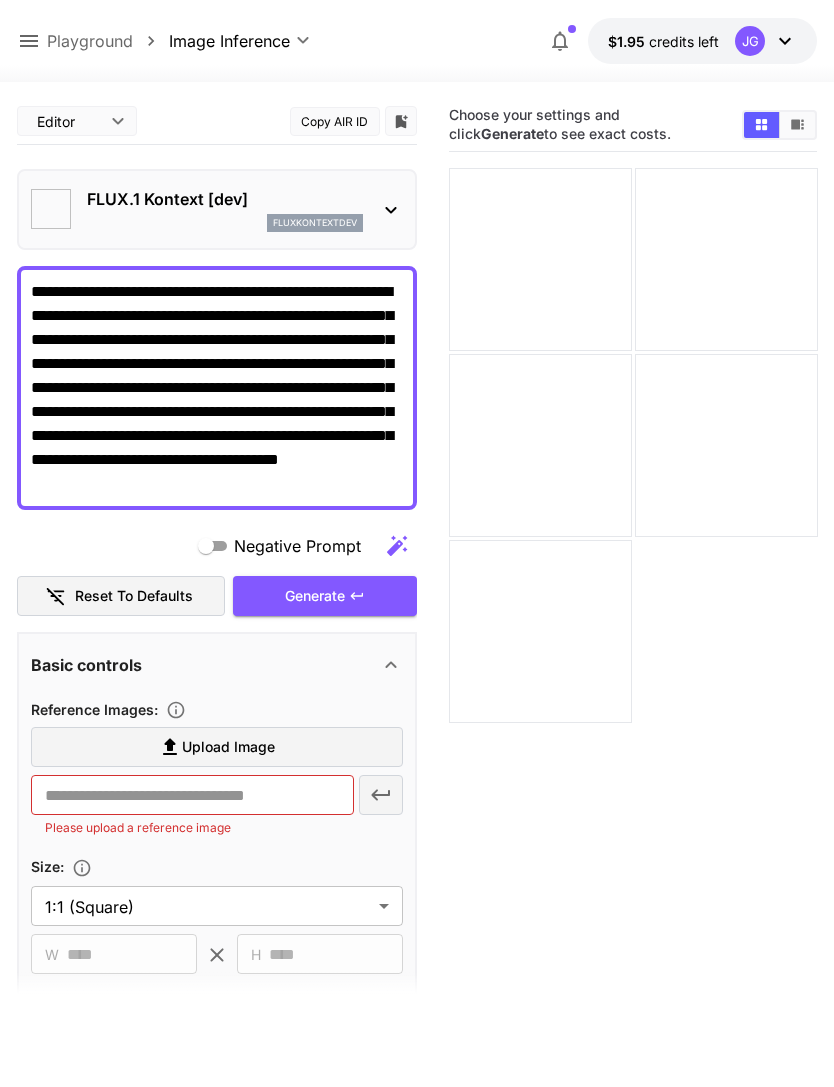 type on "*" 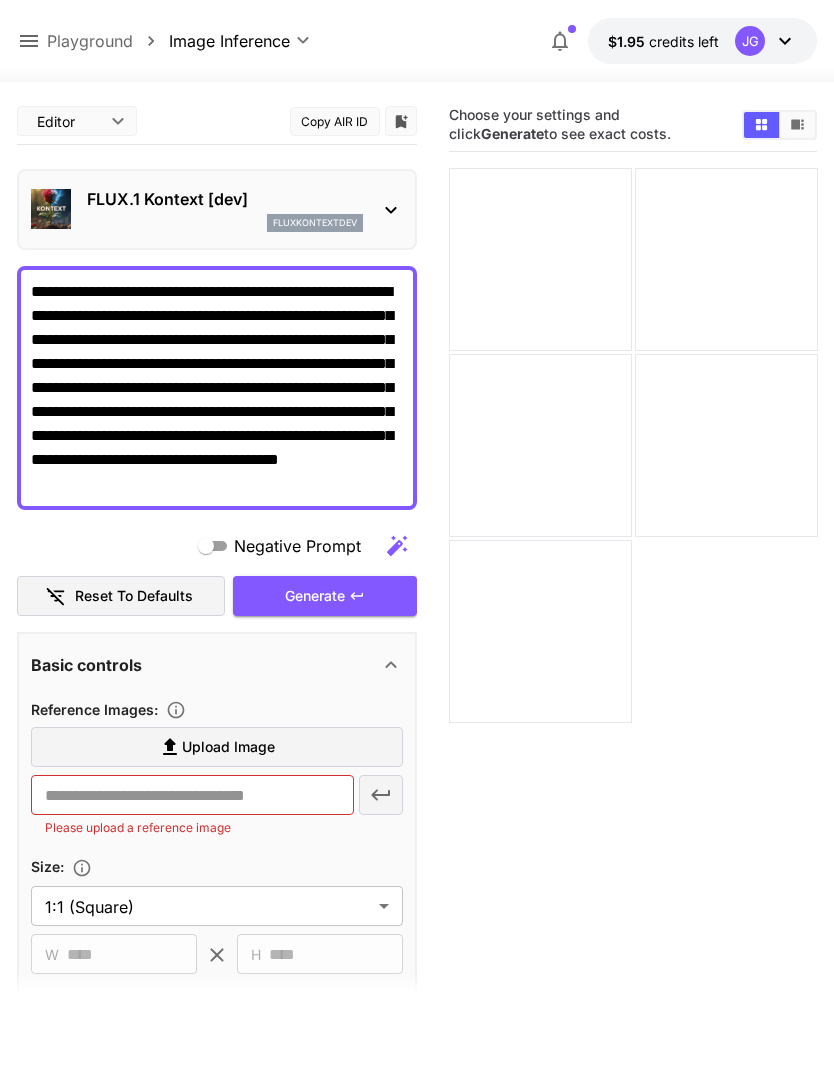 click 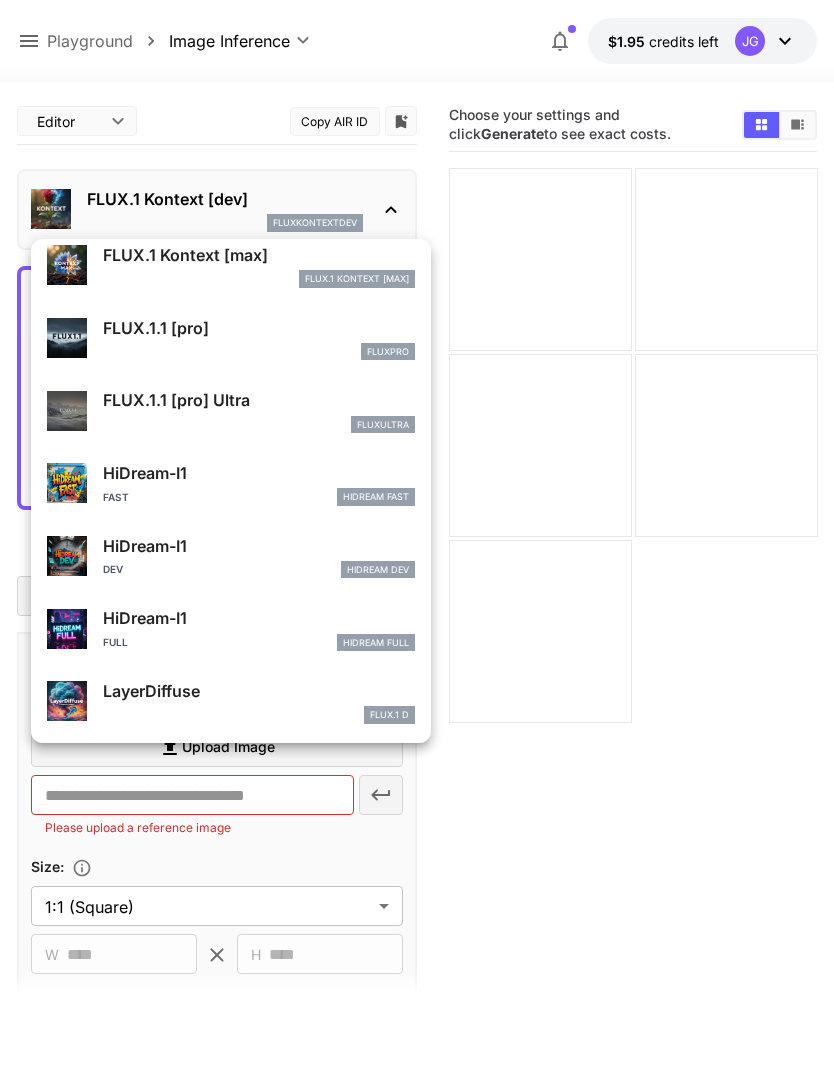 scroll, scrollTop: 369, scrollLeft: 0, axis: vertical 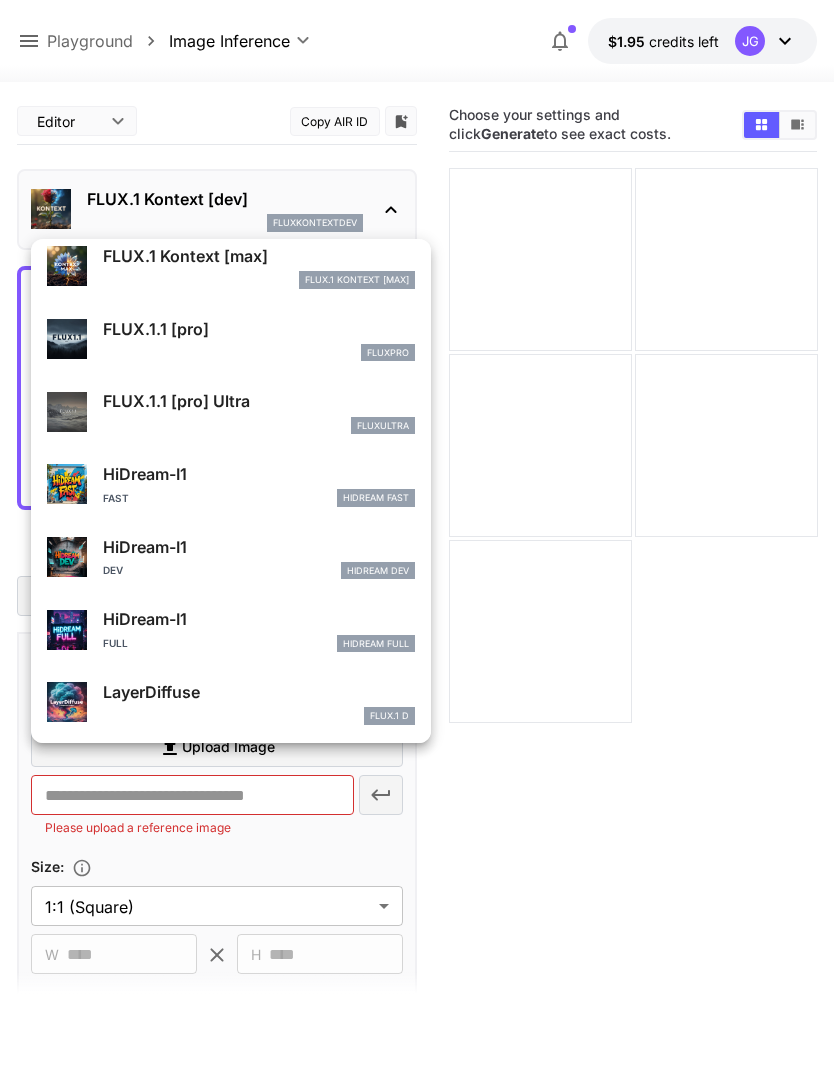 click on "HiDream-I1" at bounding box center [259, 474] 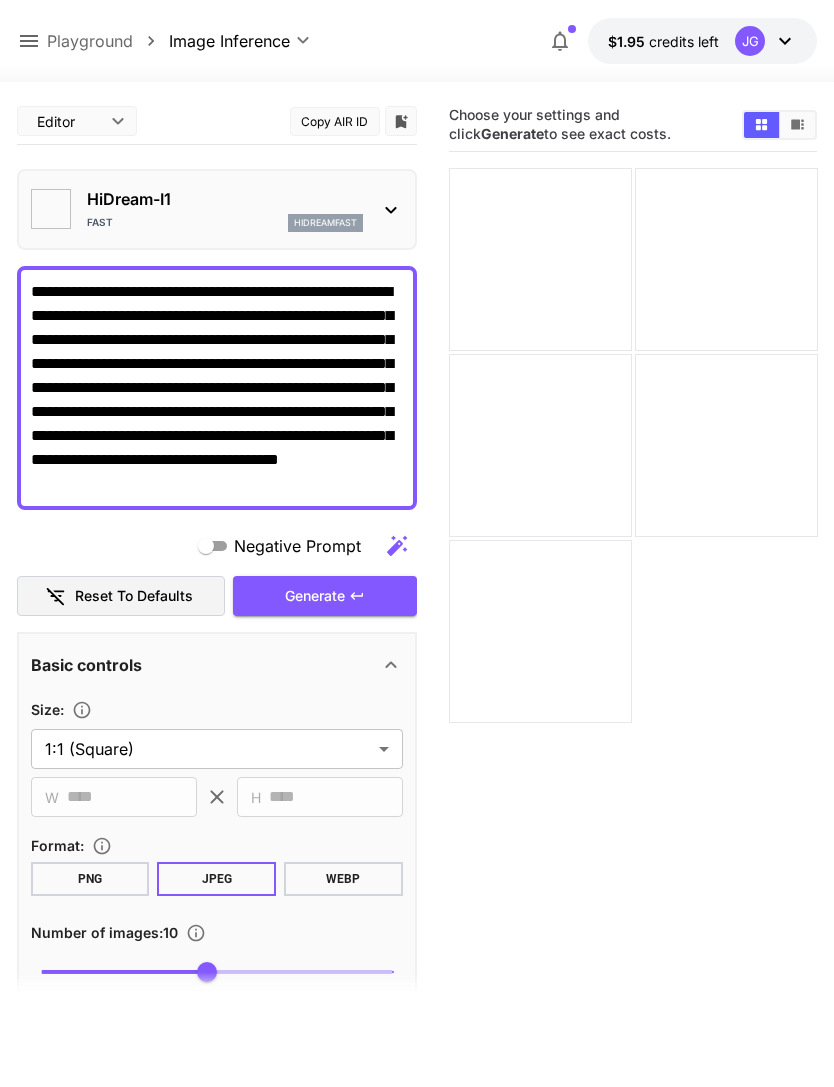 type on "**" 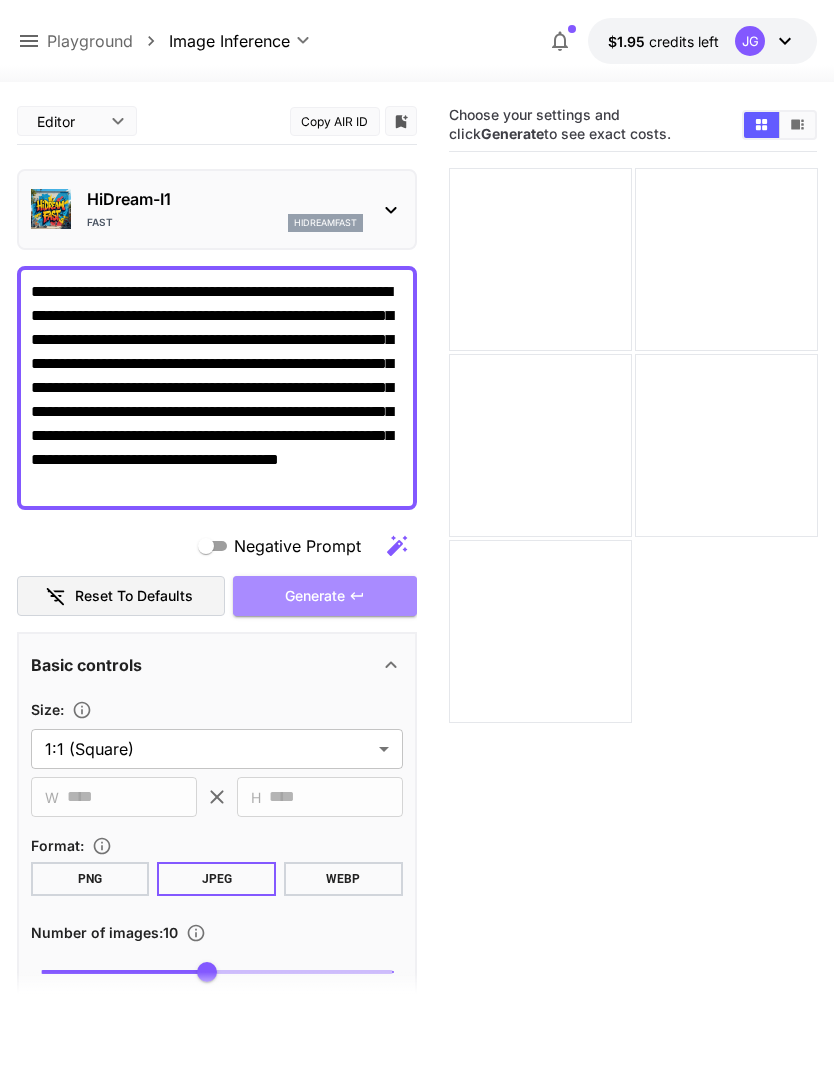 click on "Generate" at bounding box center (325, 596) 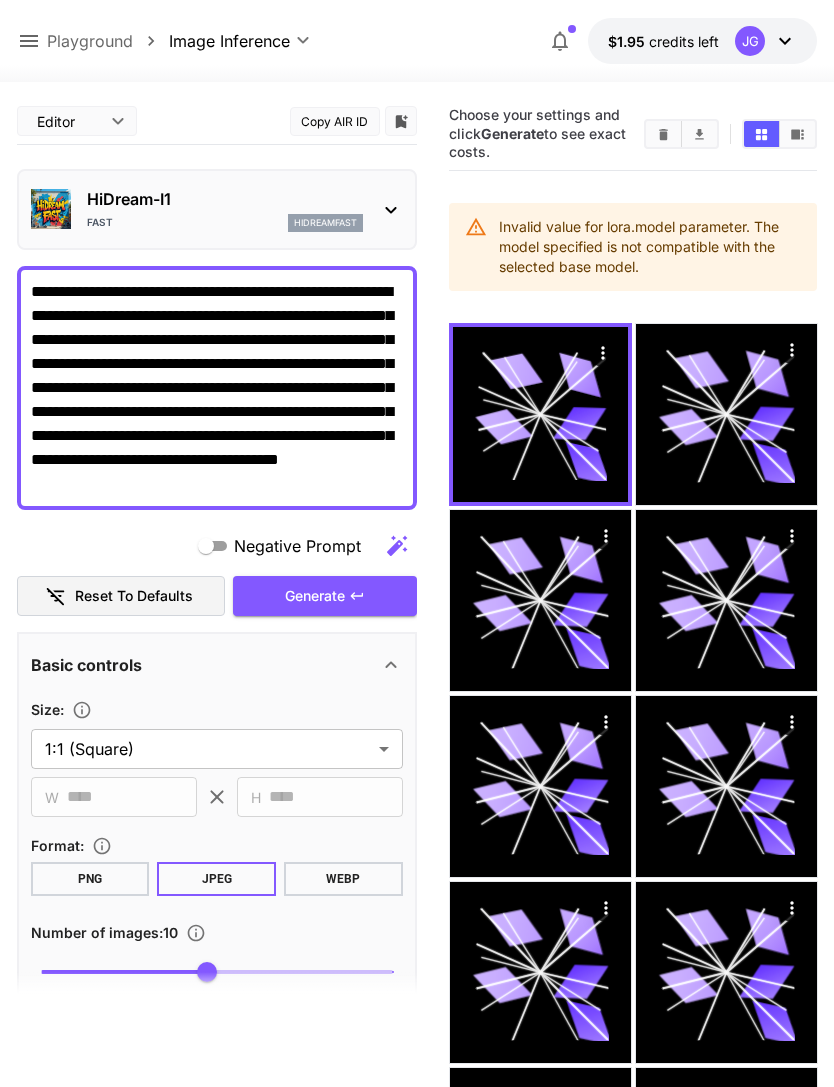 click 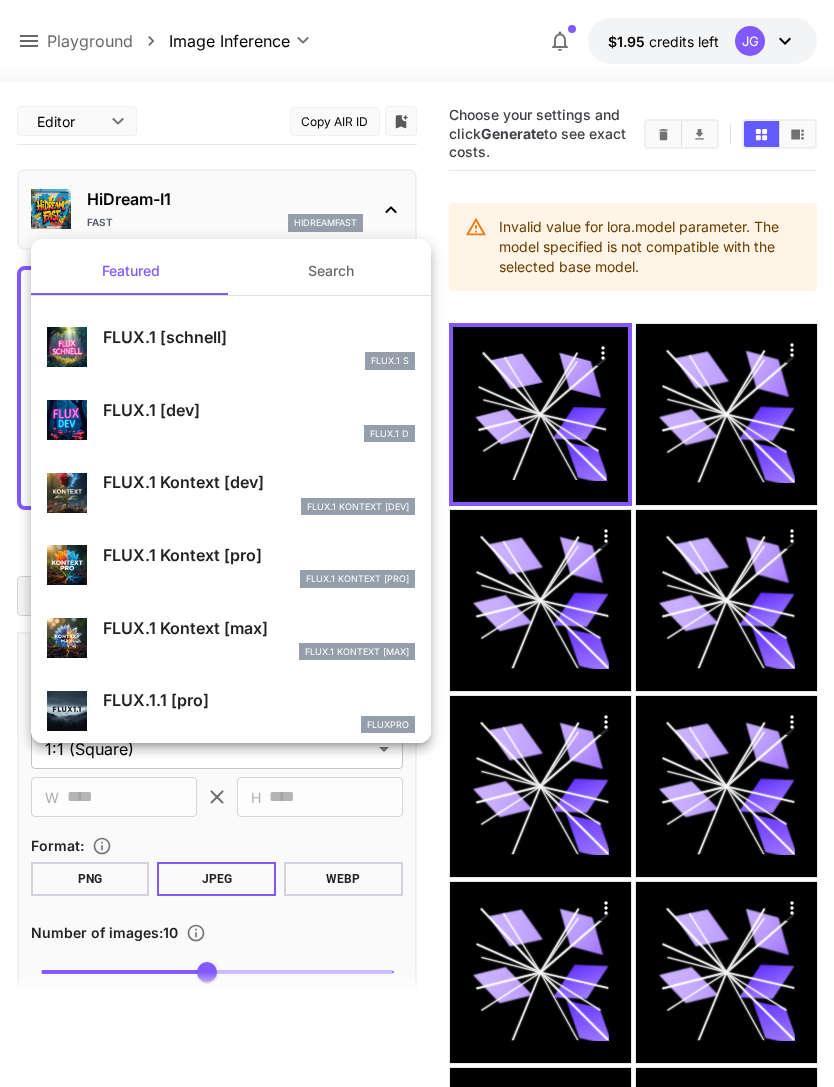 click on "FLUX.1.1 [pro]" at bounding box center (259, 700) 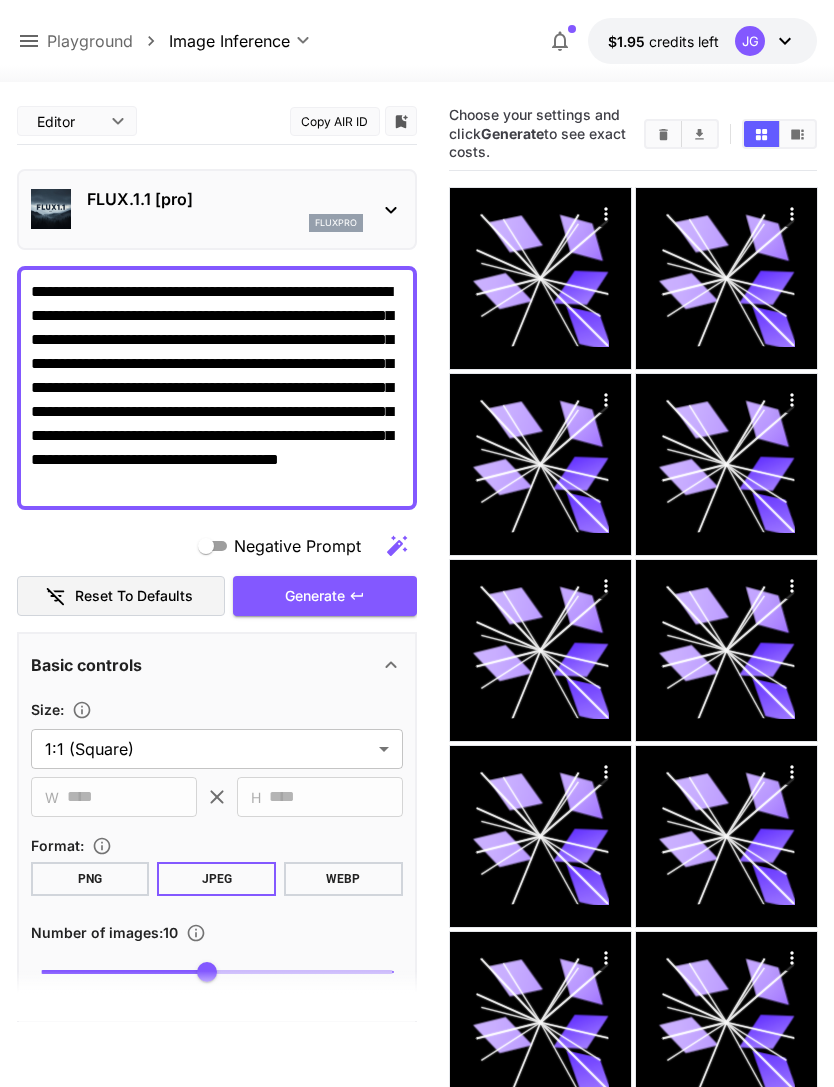 click 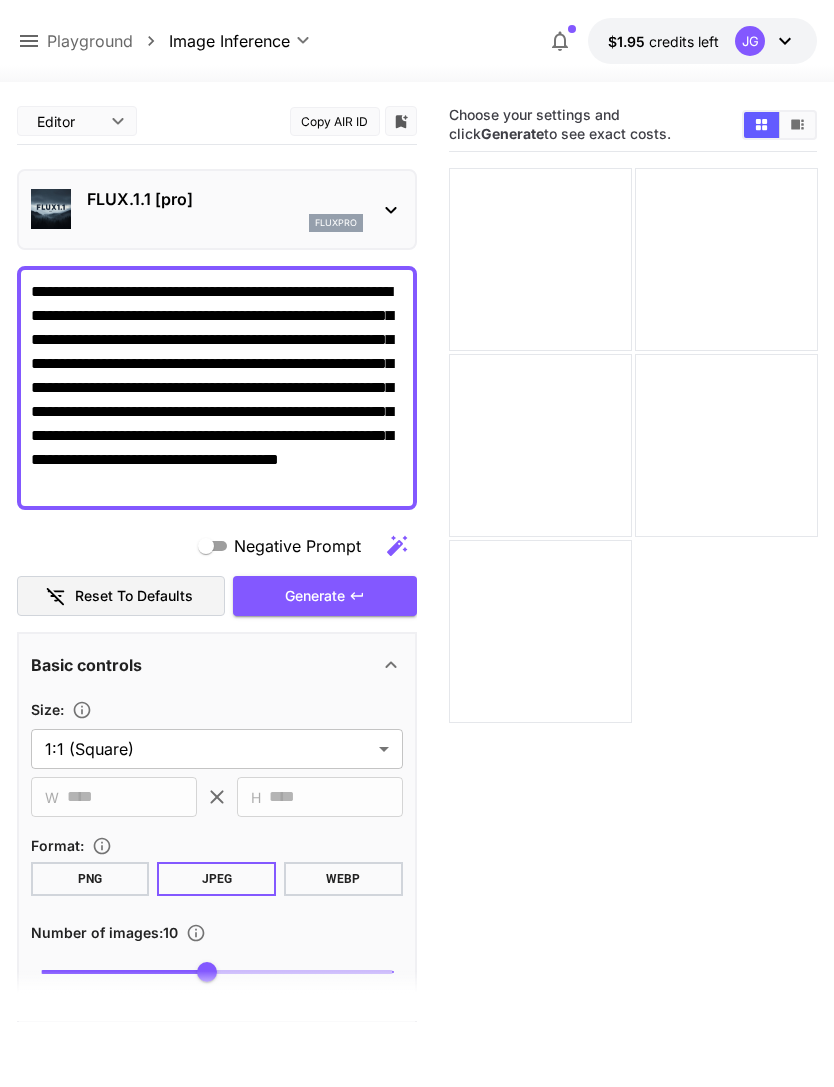 click on "Generate" at bounding box center [325, 596] 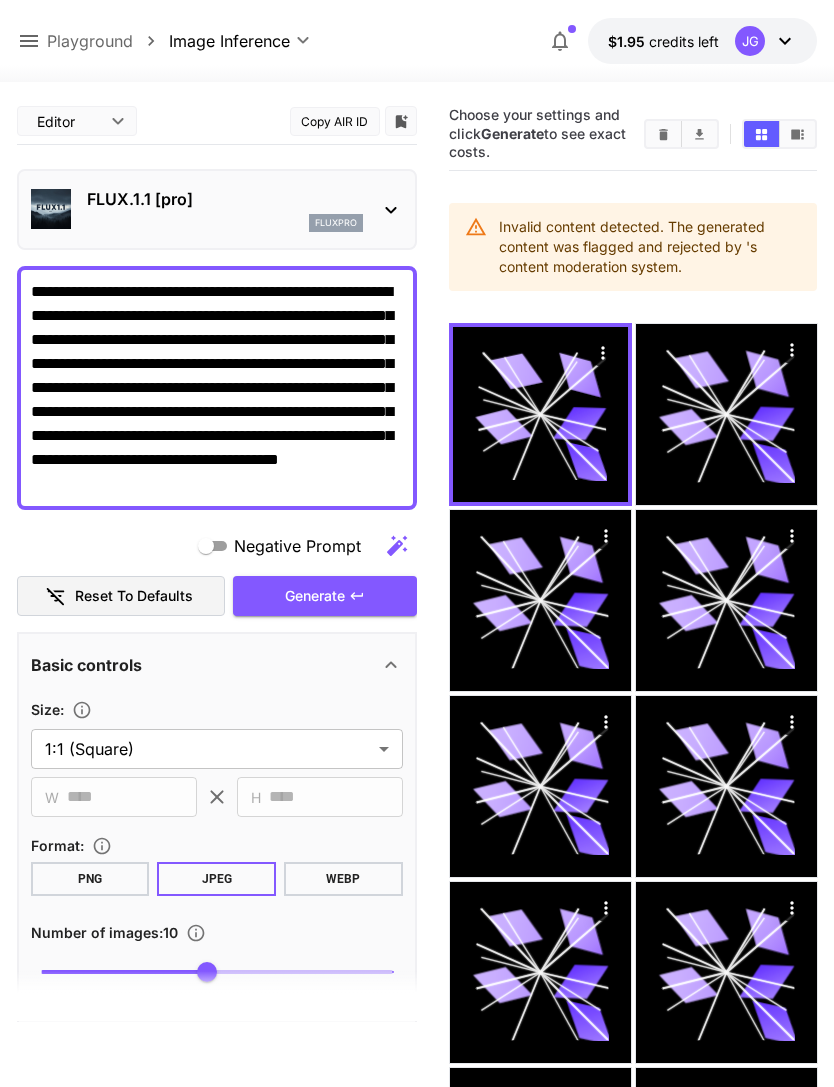 scroll, scrollTop: 0, scrollLeft: 0, axis: both 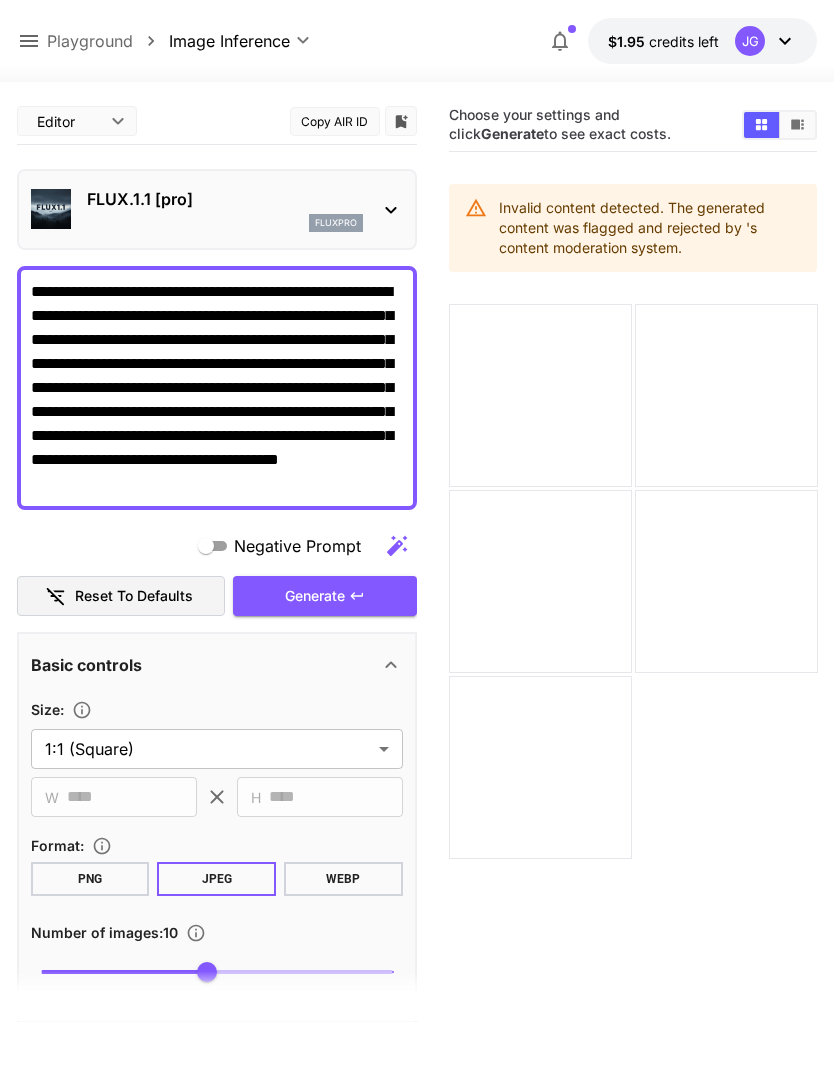 click 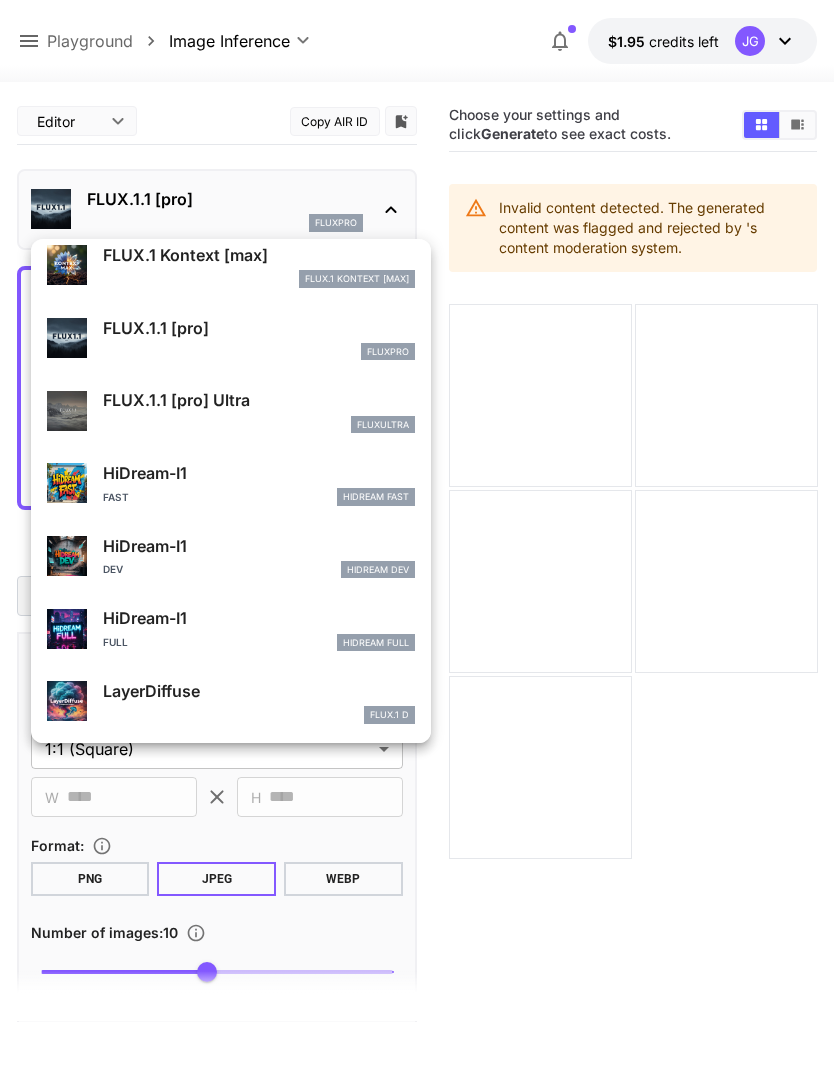 scroll, scrollTop: 369, scrollLeft: 0, axis: vertical 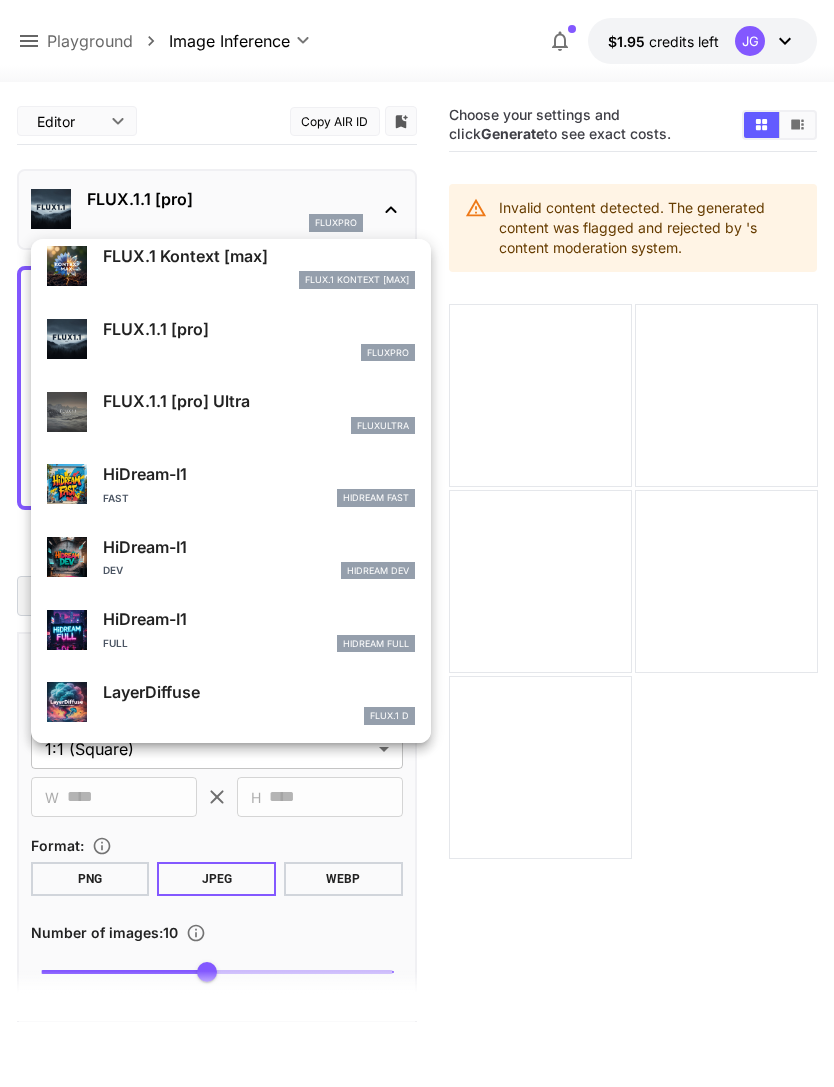 click on "LayerDiffuse" at bounding box center [259, 692] 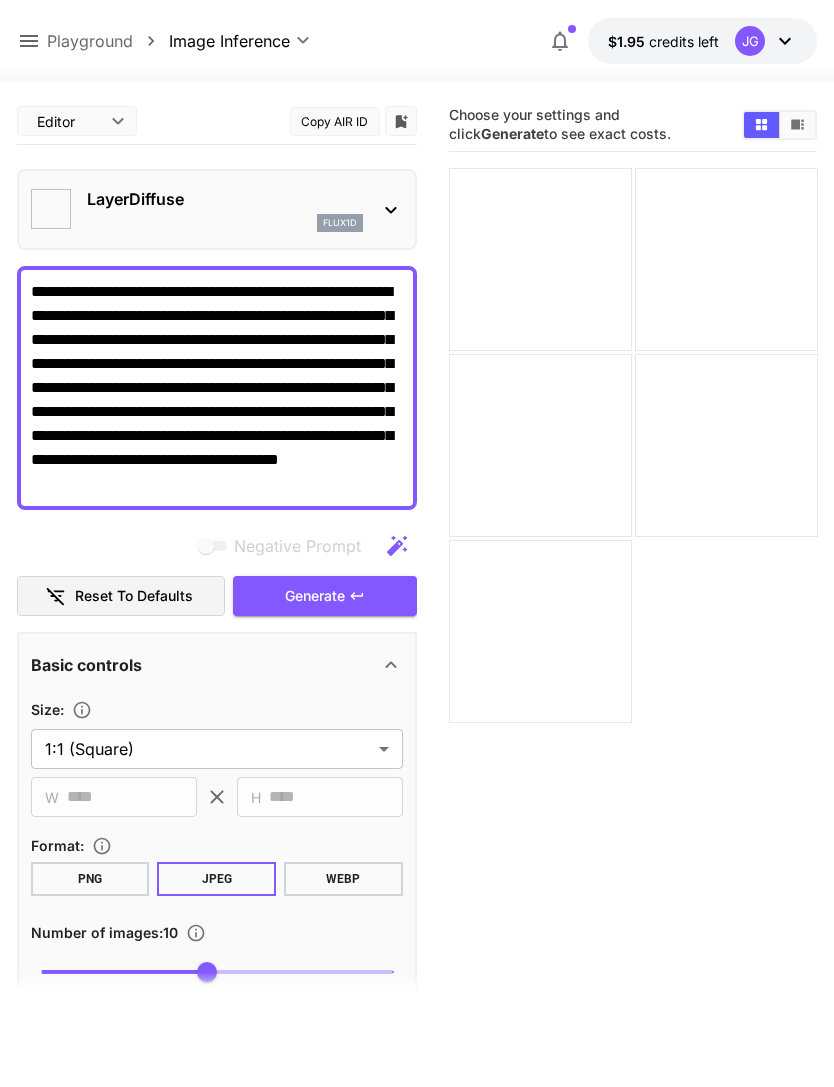 type on "*******" 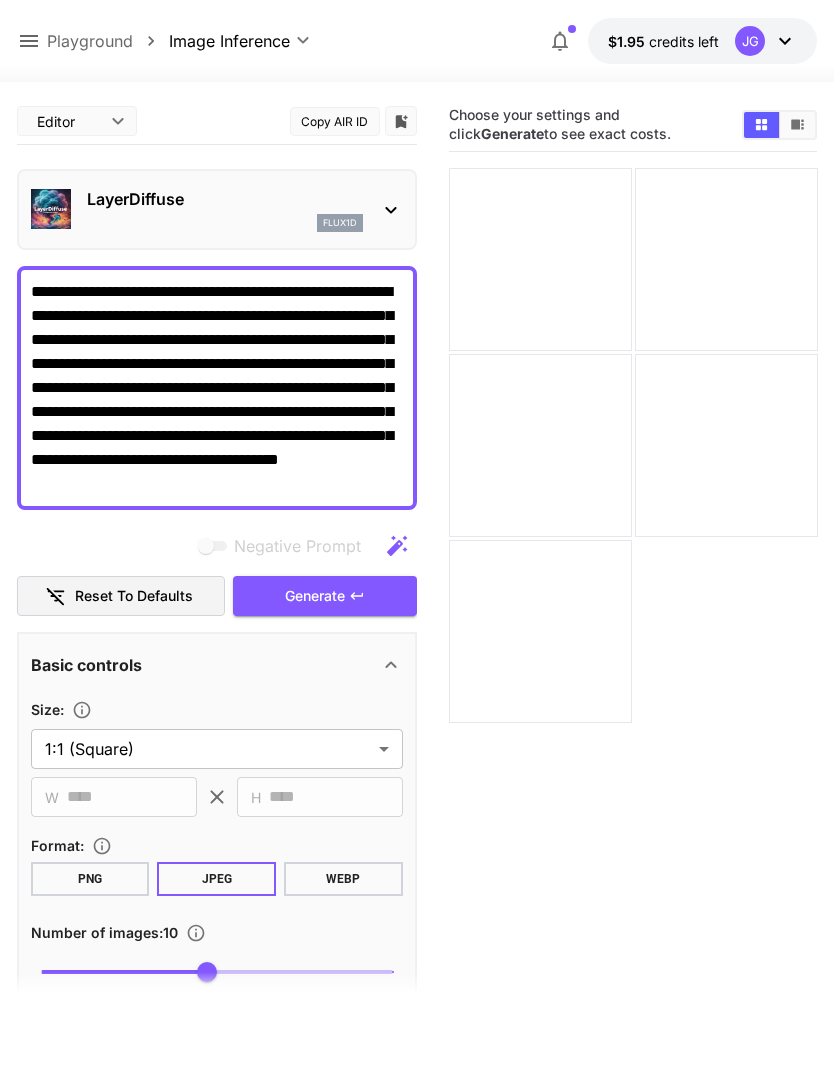 click on "Generate" at bounding box center [325, 596] 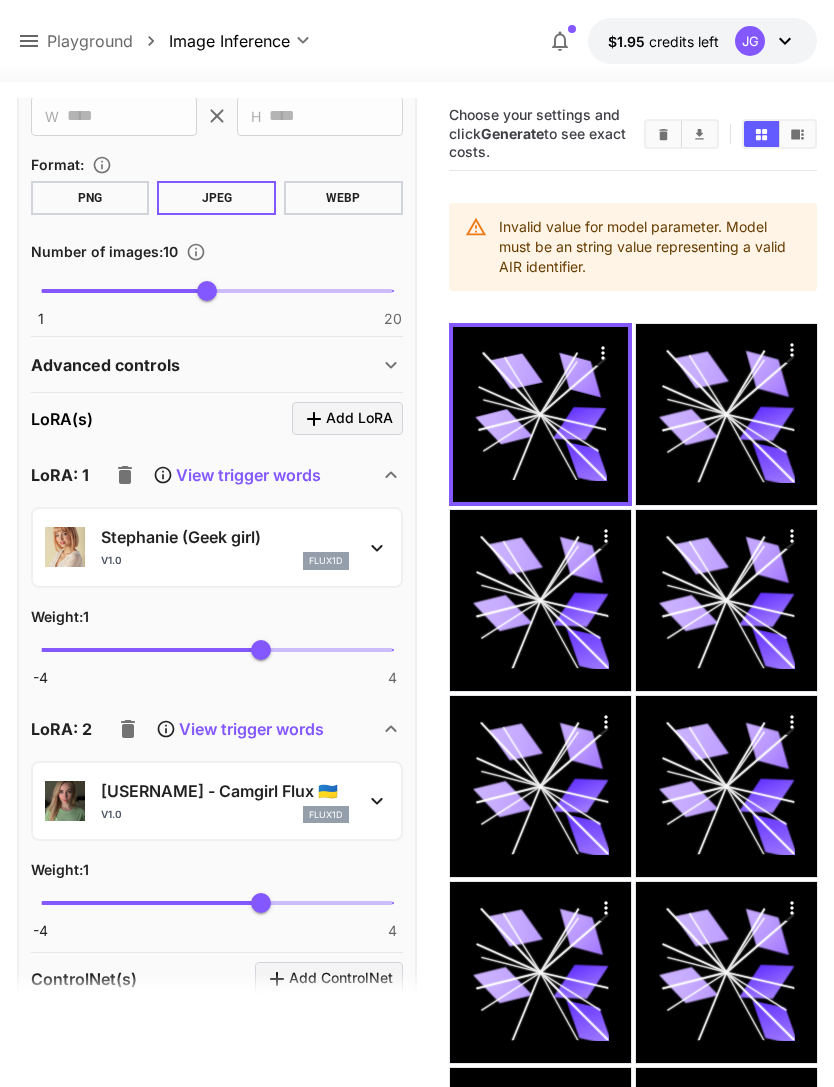 click 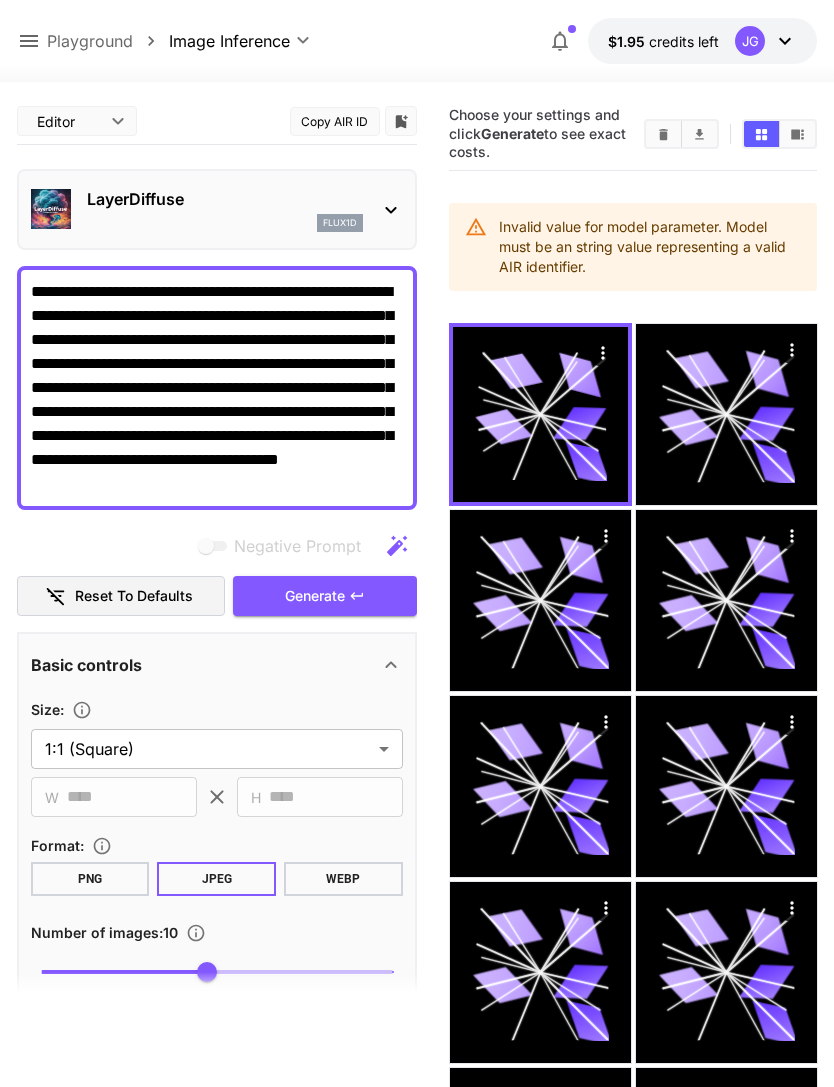 scroll, scrollTop: 0, scrollLeft: 0, axis: both 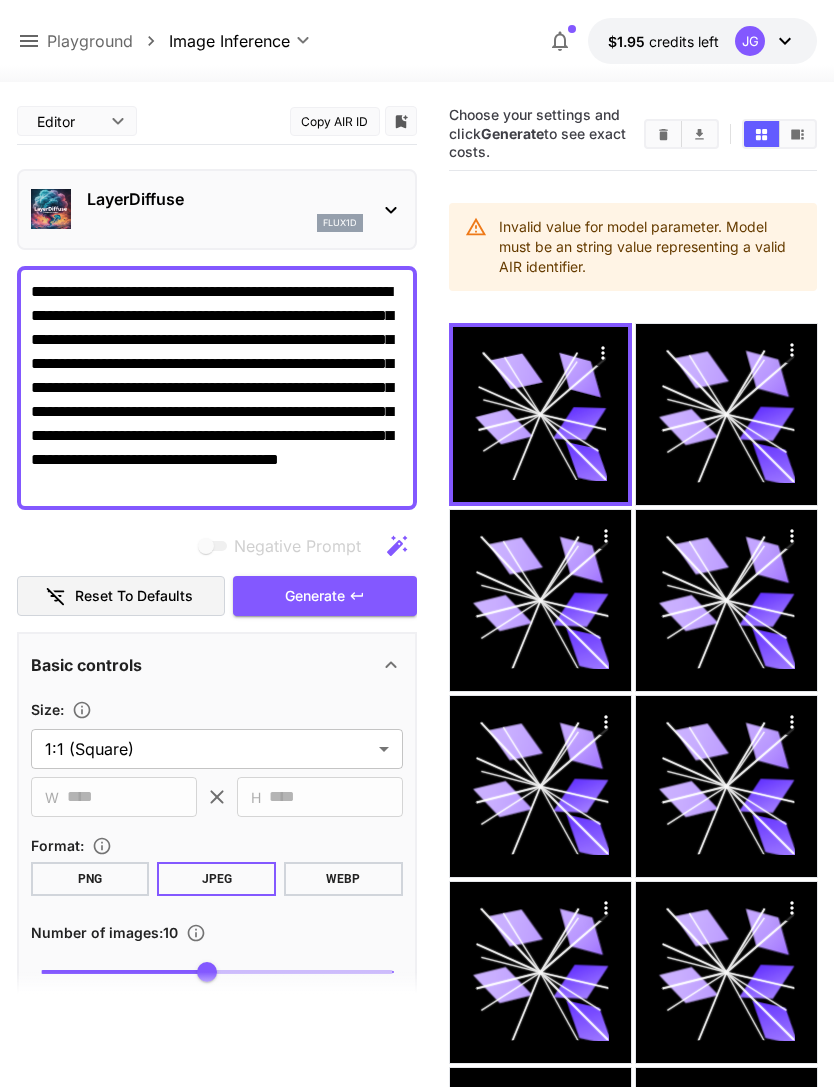 click on "LayerDiffuse flux1d" at bounding box center (217, 209) 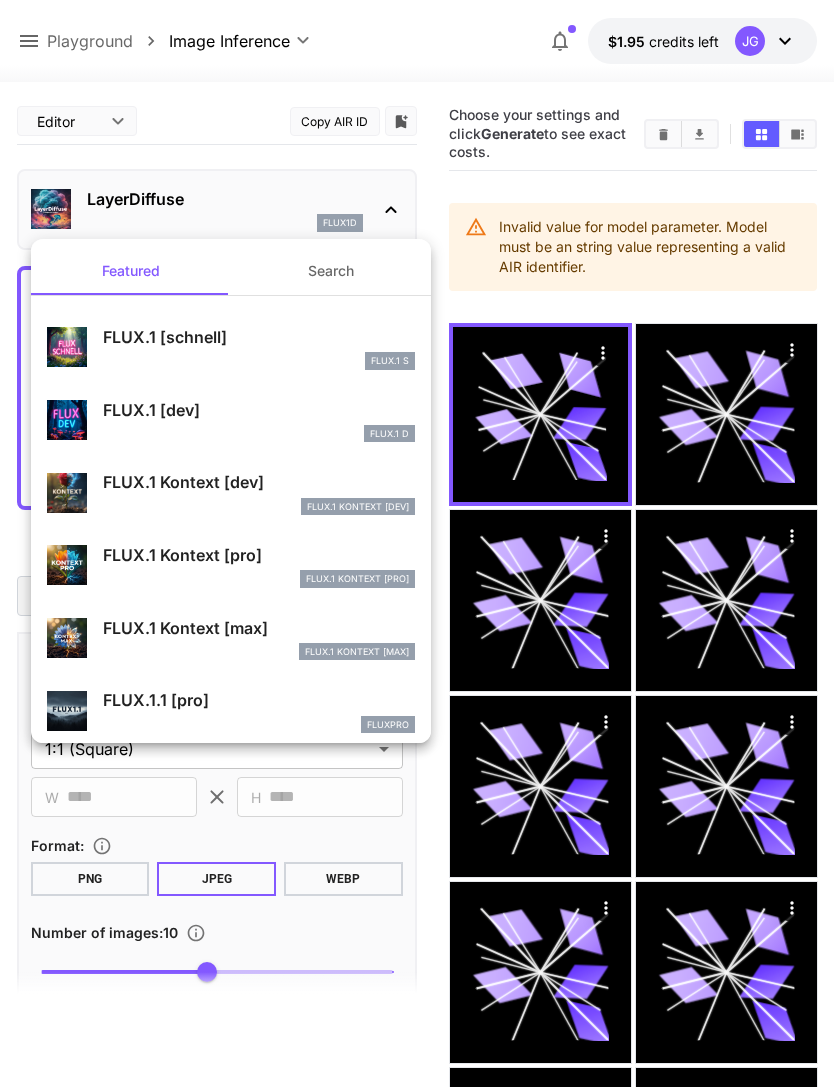click at bounding box center [417, 543] 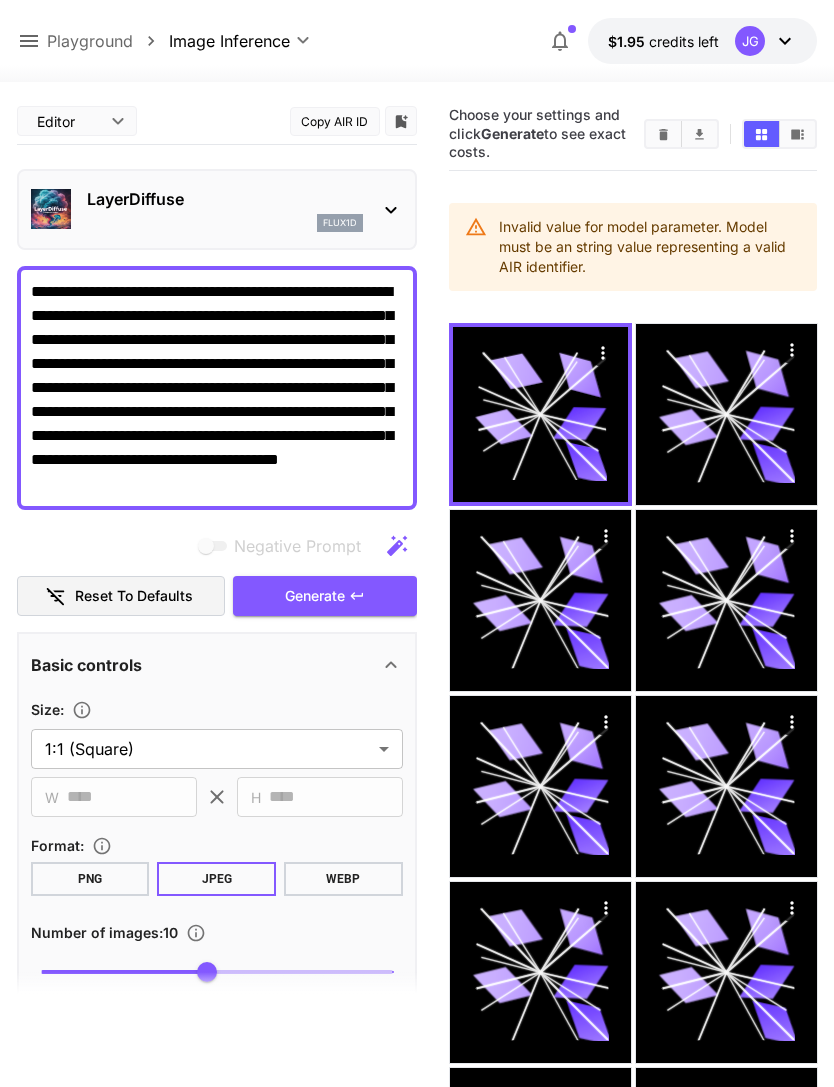click 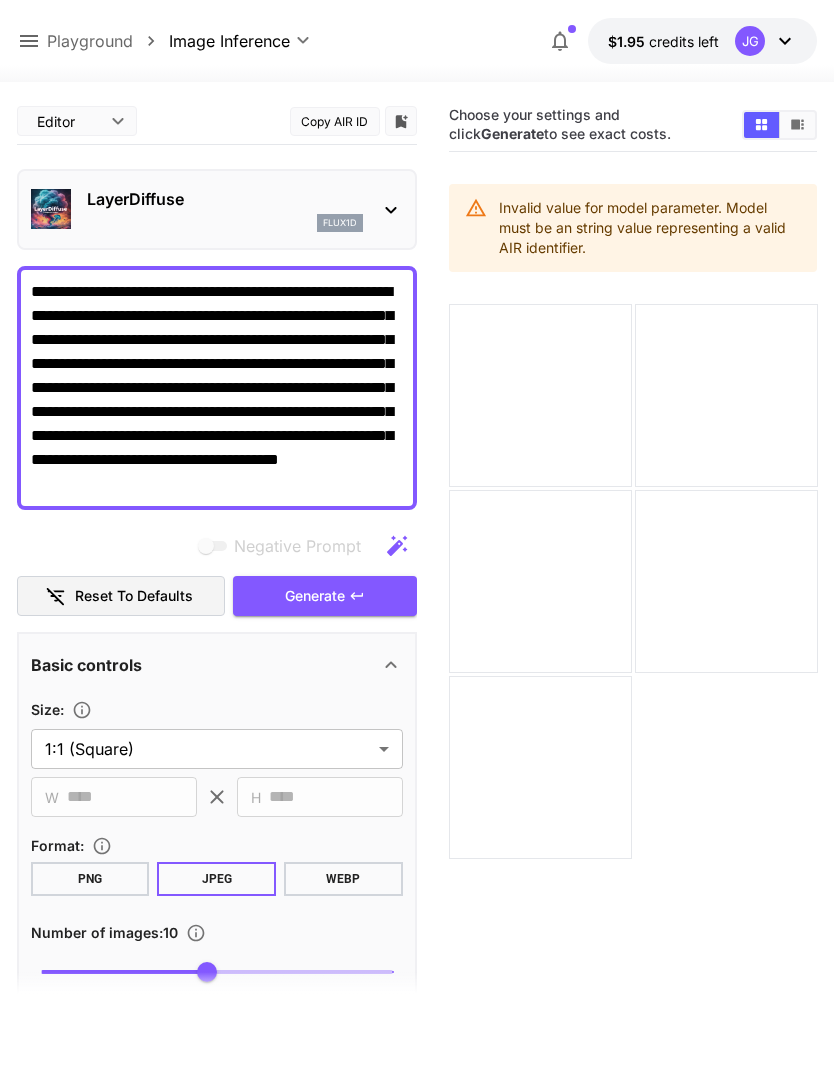 click 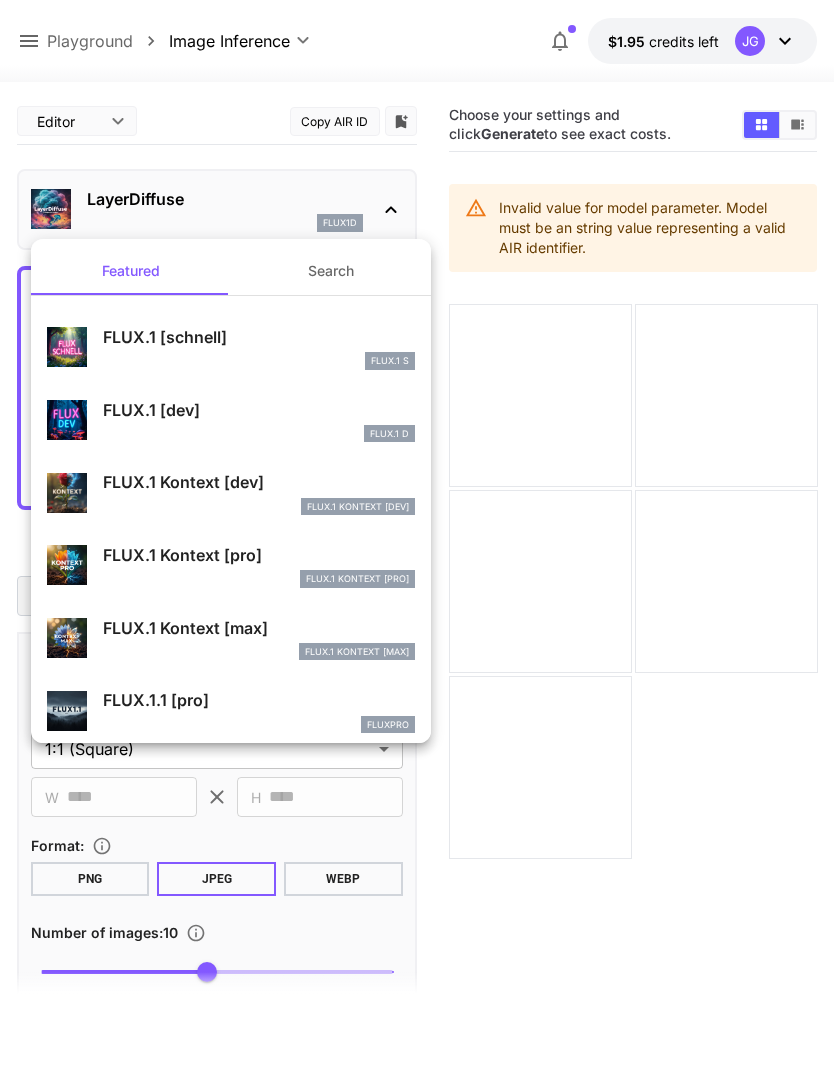 scroll, scrollTop: 0, scrollLeft: 0, axis: both 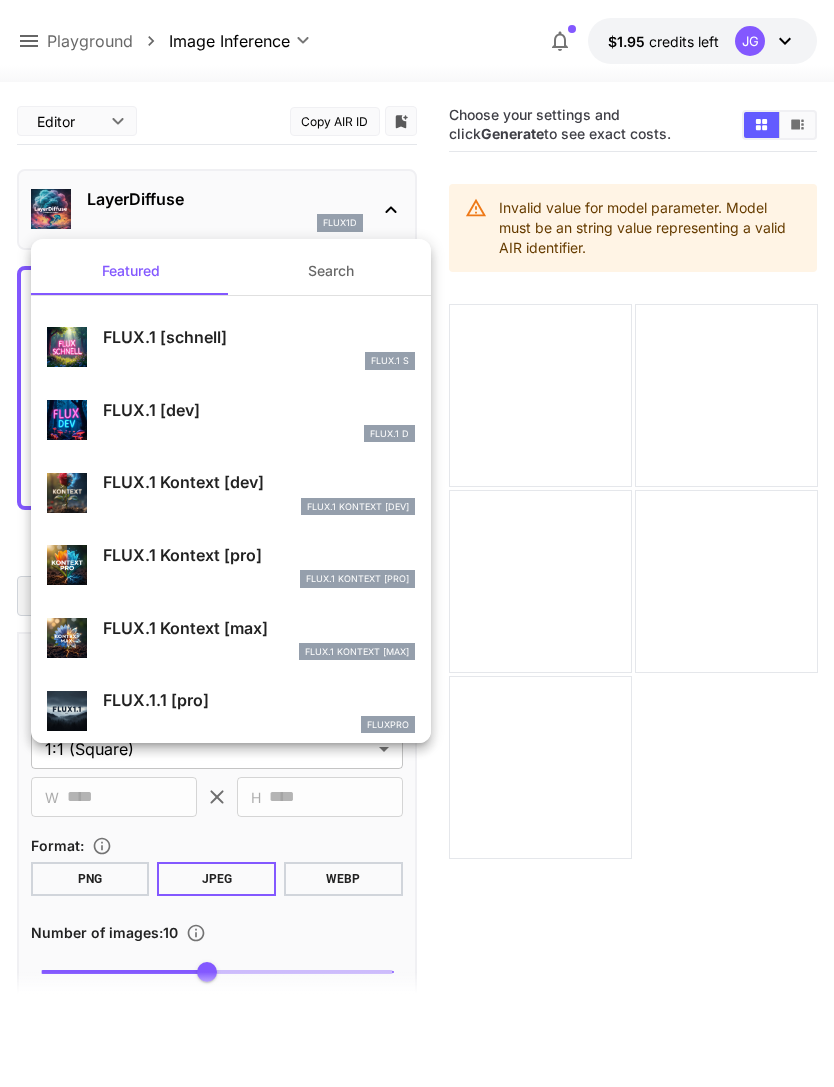 click on "FLUX.1 [schnell]" at bounding box center [259, 337] 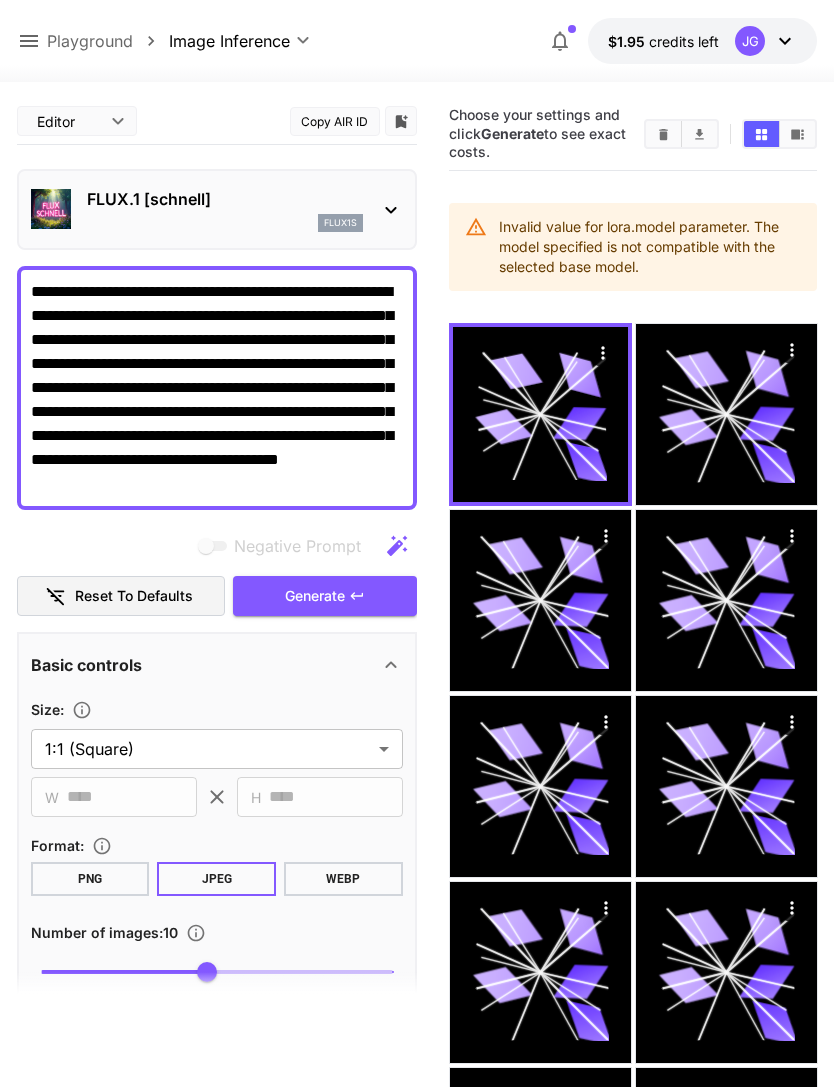 click 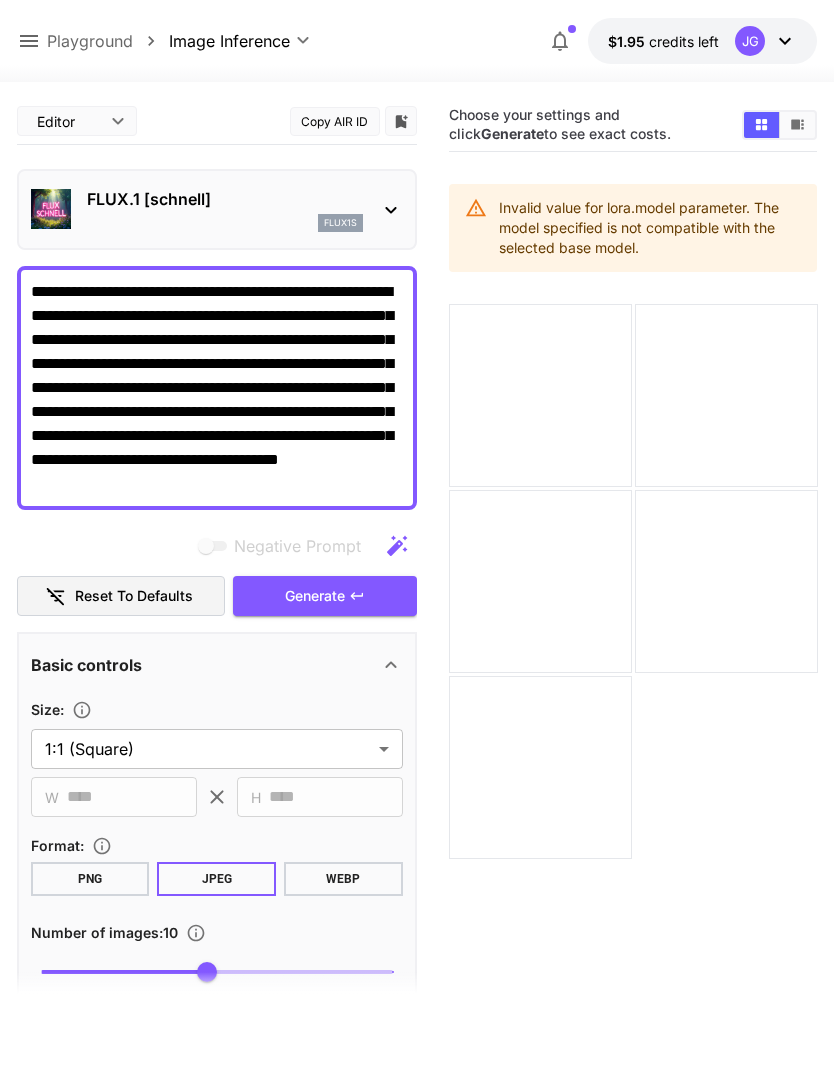 scroll, scrollTop: 0, scrollLeft: 0, axis: both 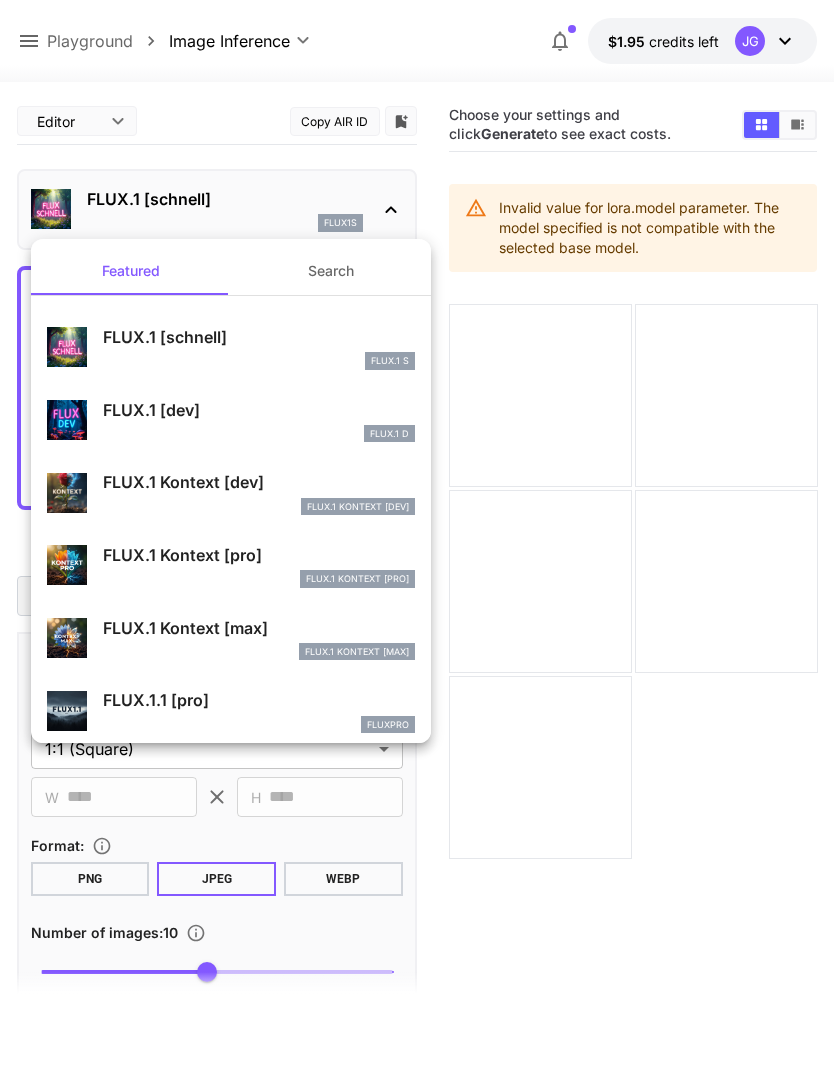 click on "FLUX.1 [dev] FLUX.1 D" at bounding box center (259, 420) 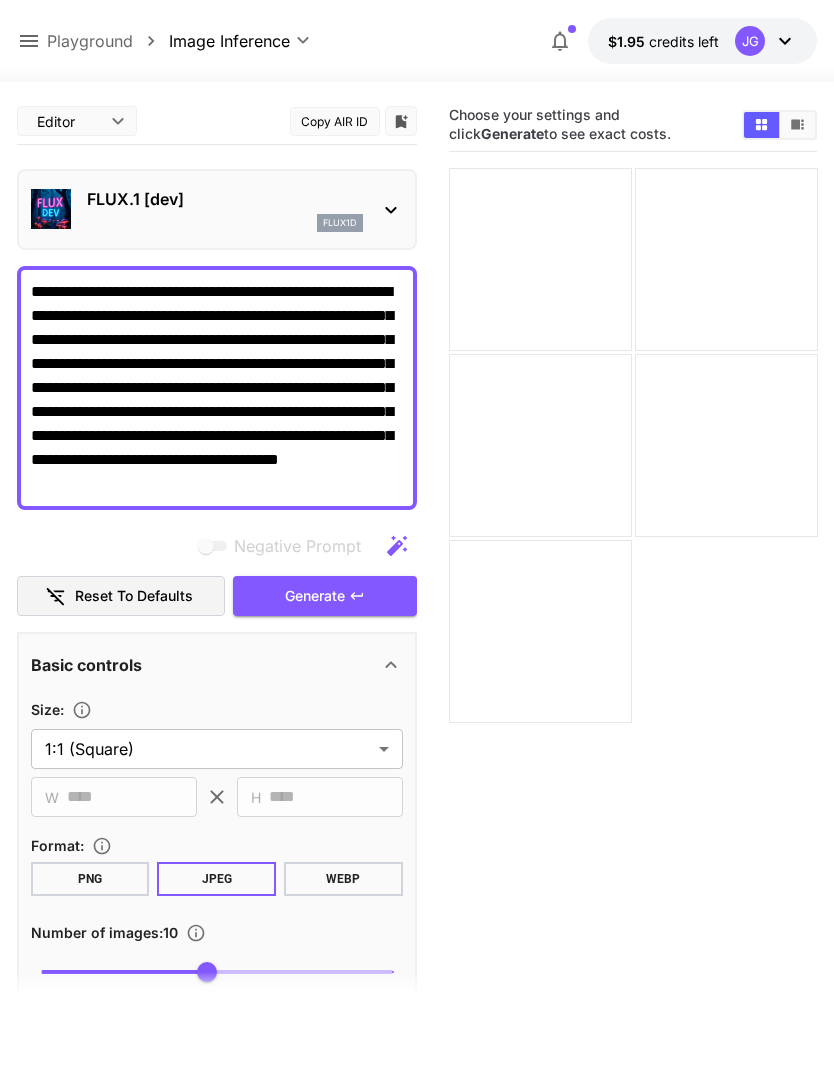 click on "Generate" at bounding box center [325, 596] 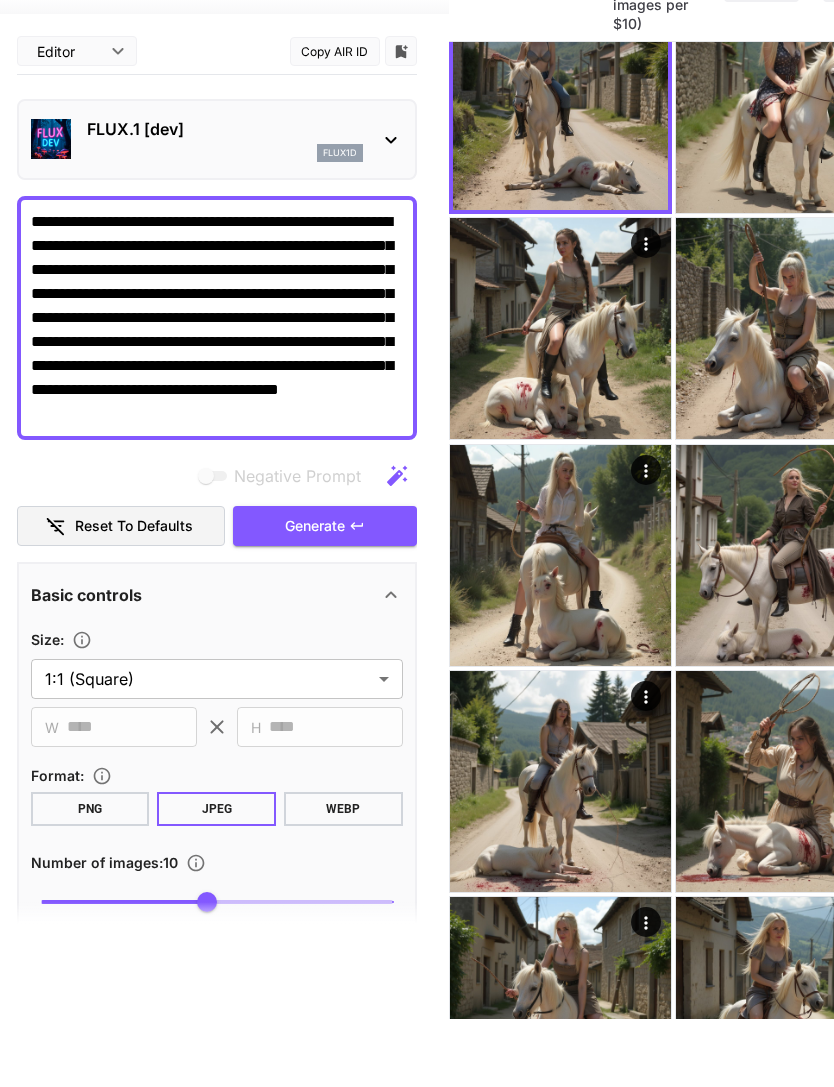 scroll, scrollTop: 158, scrollLeft: 0, axis: vertical 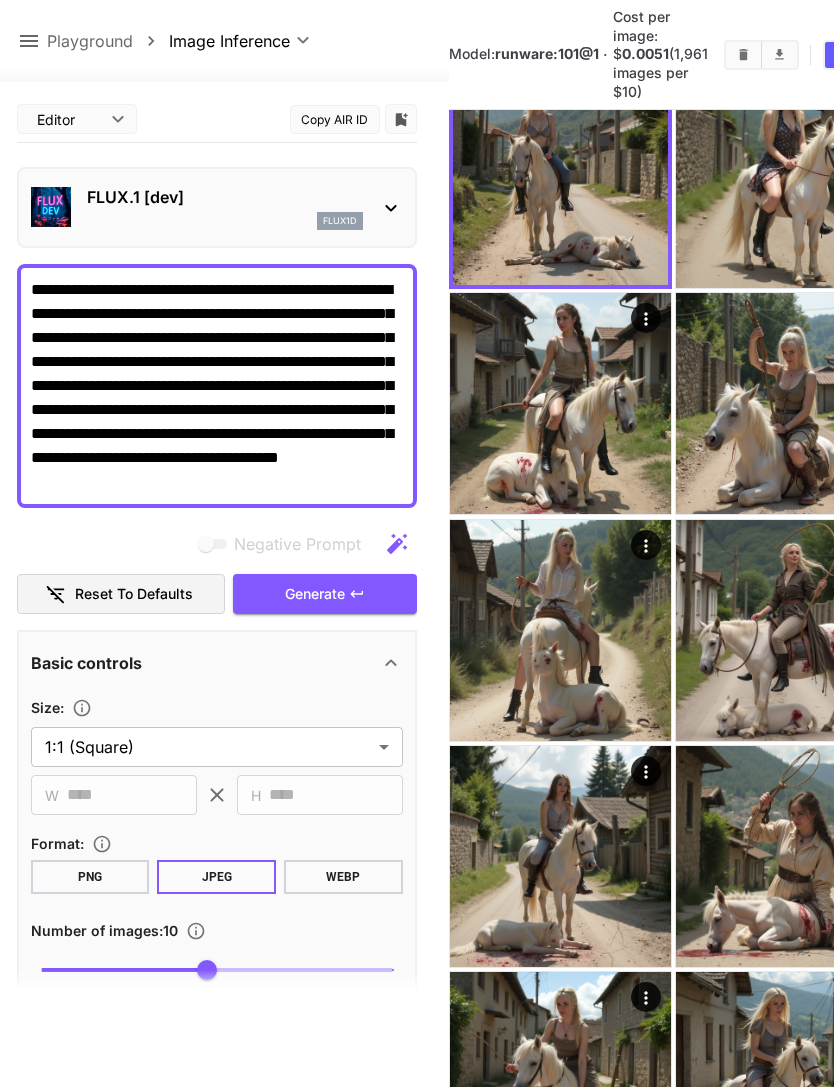 click at bounding box center (0, 0) 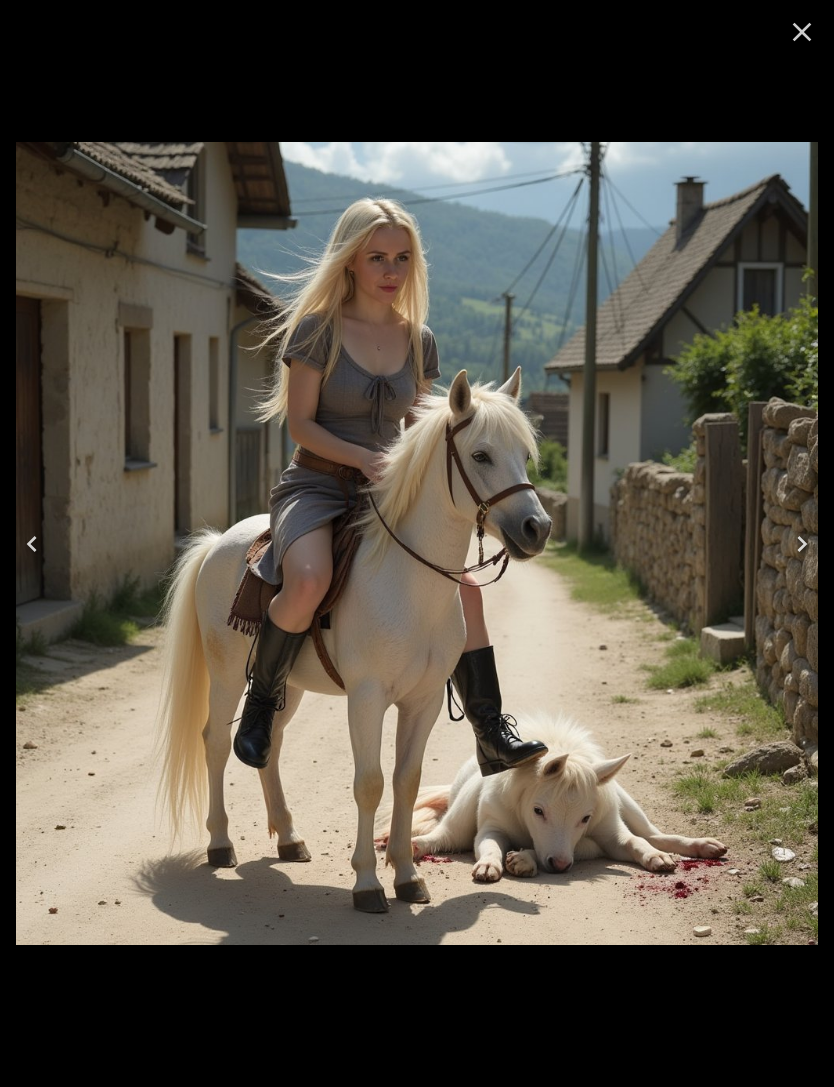 click 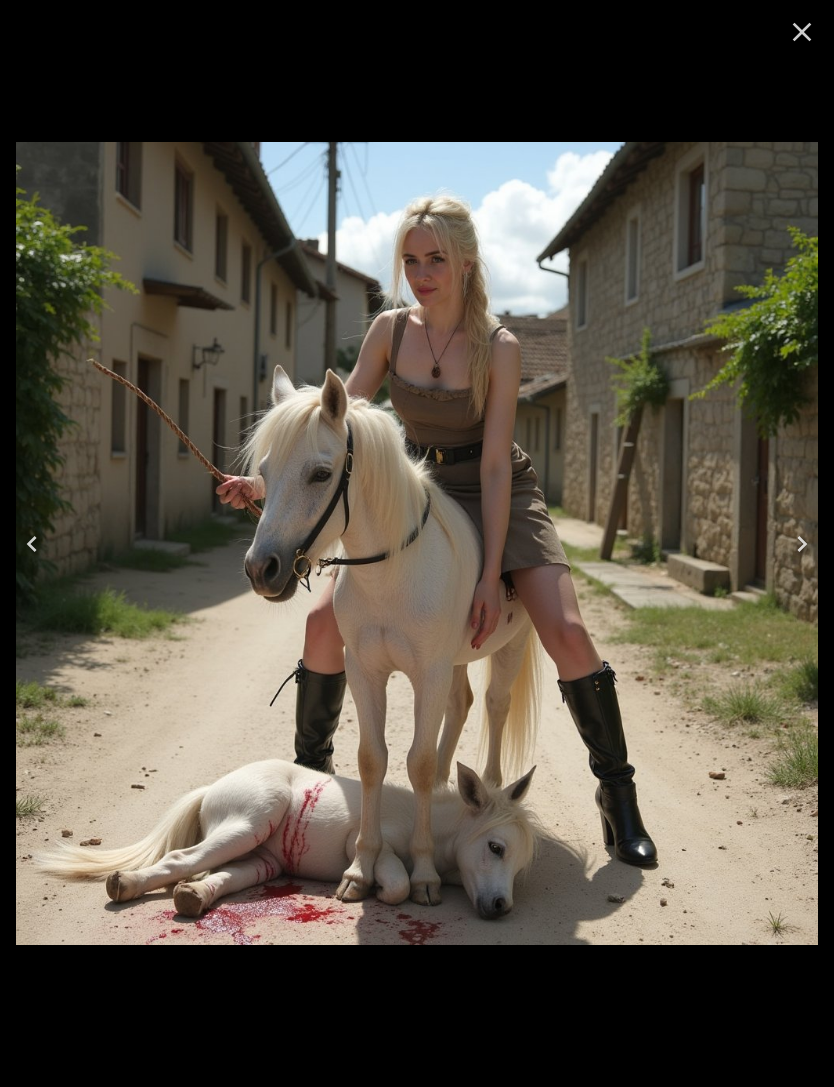 click 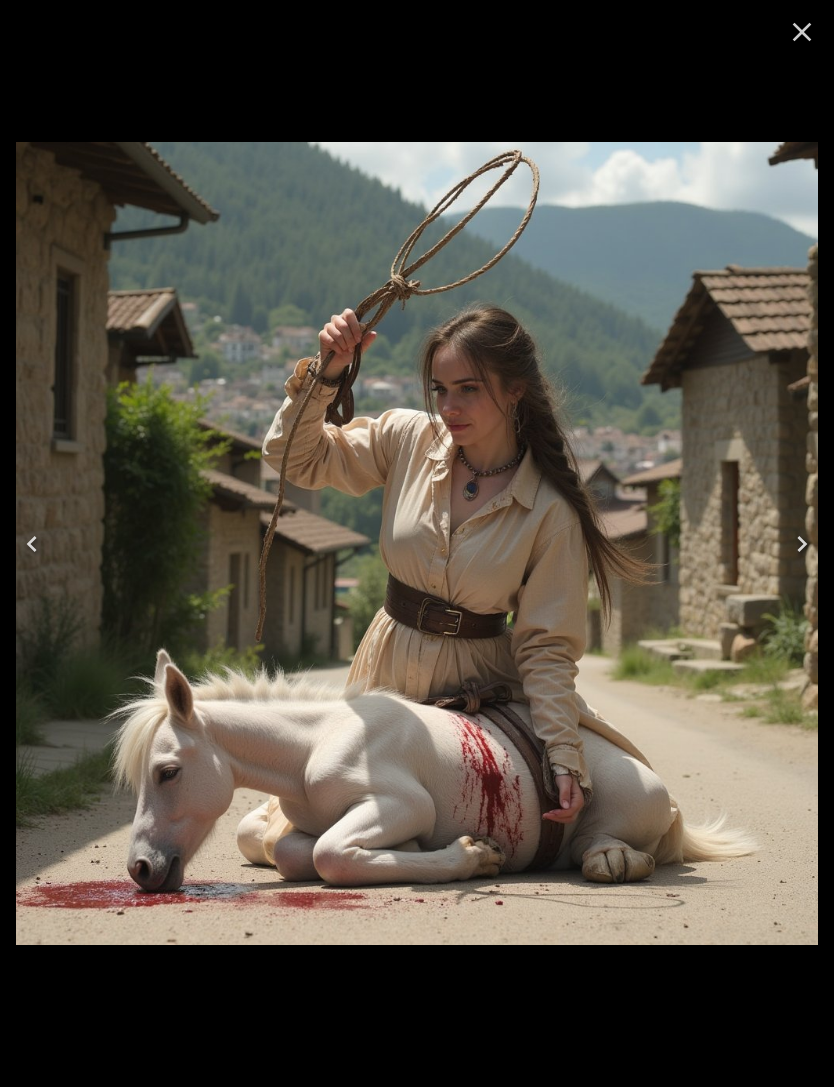 click 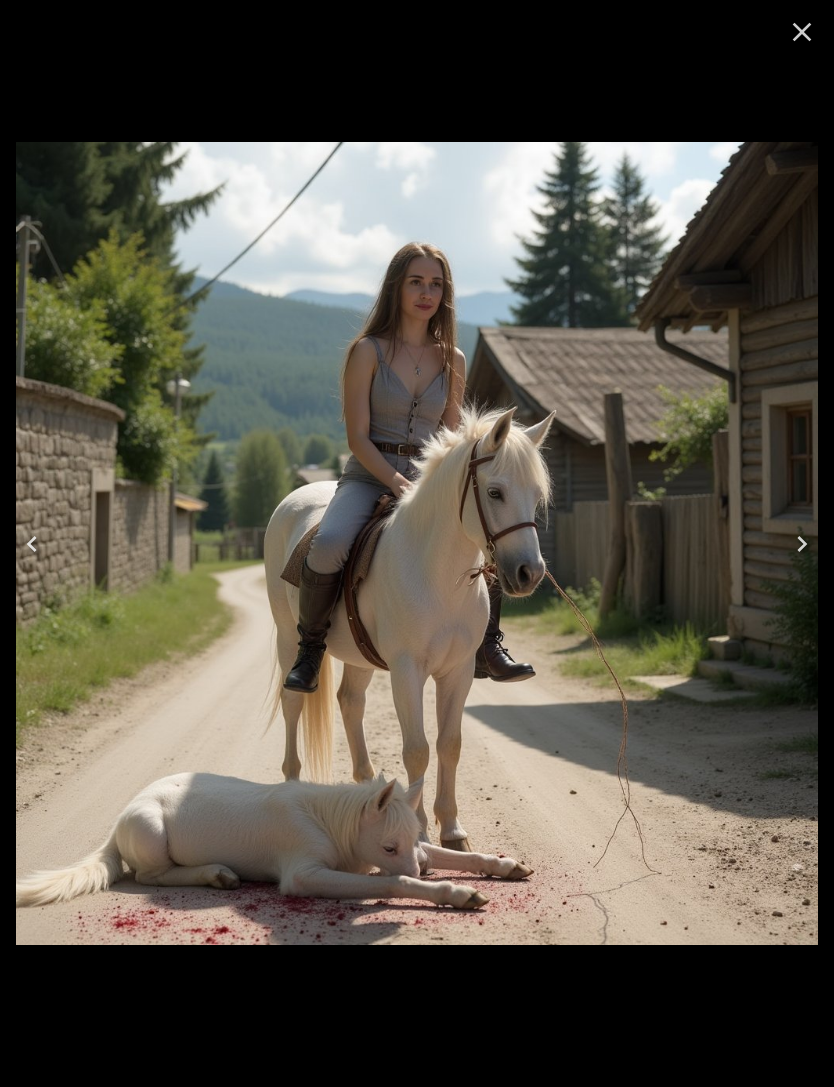 click 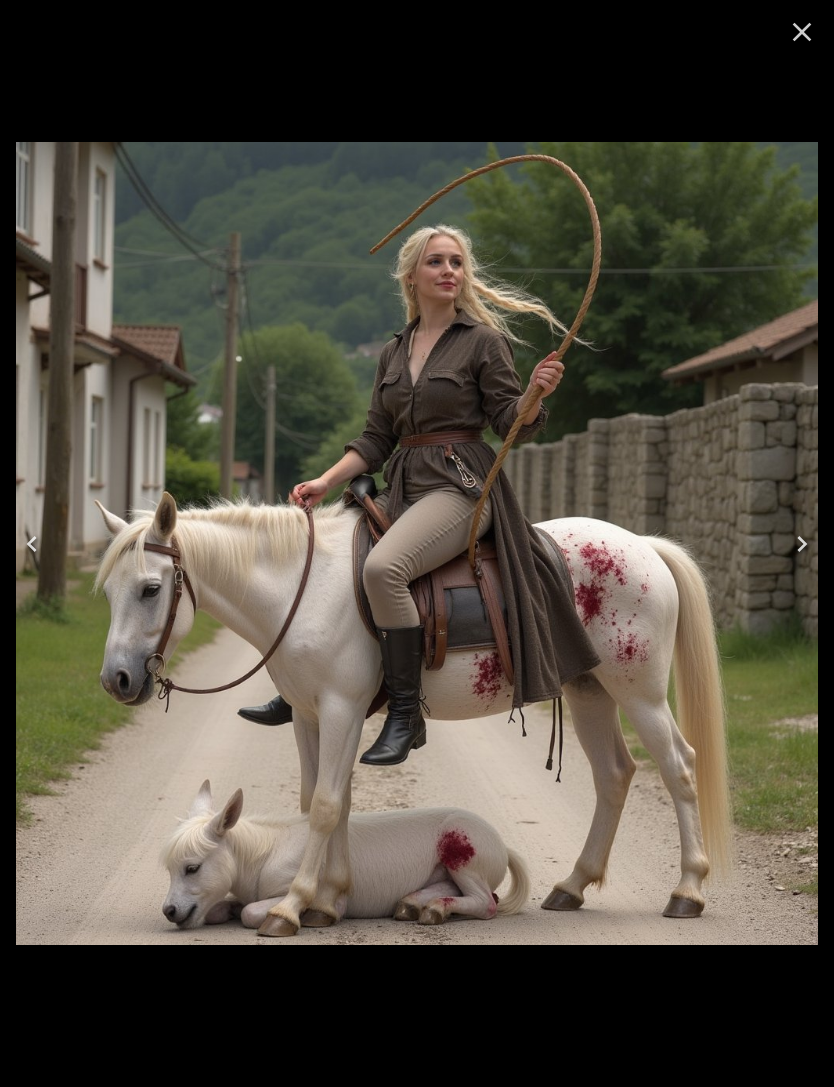 click 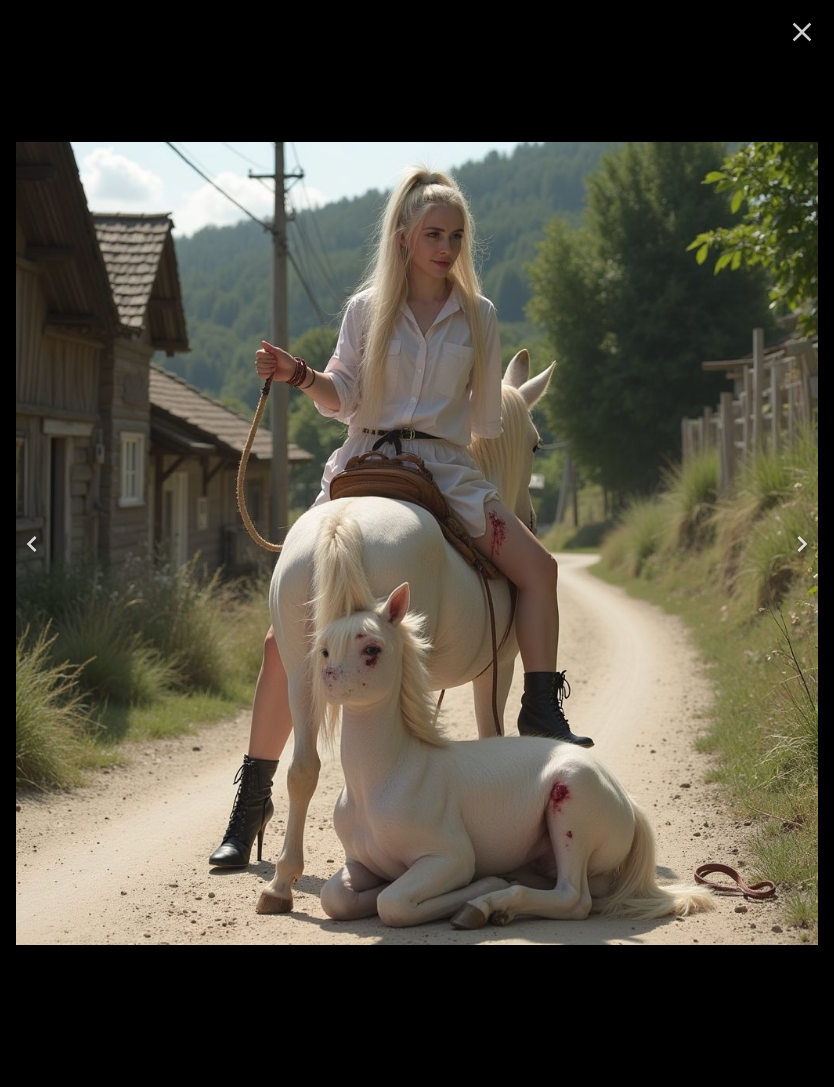 click at bounding box center (32, 544) 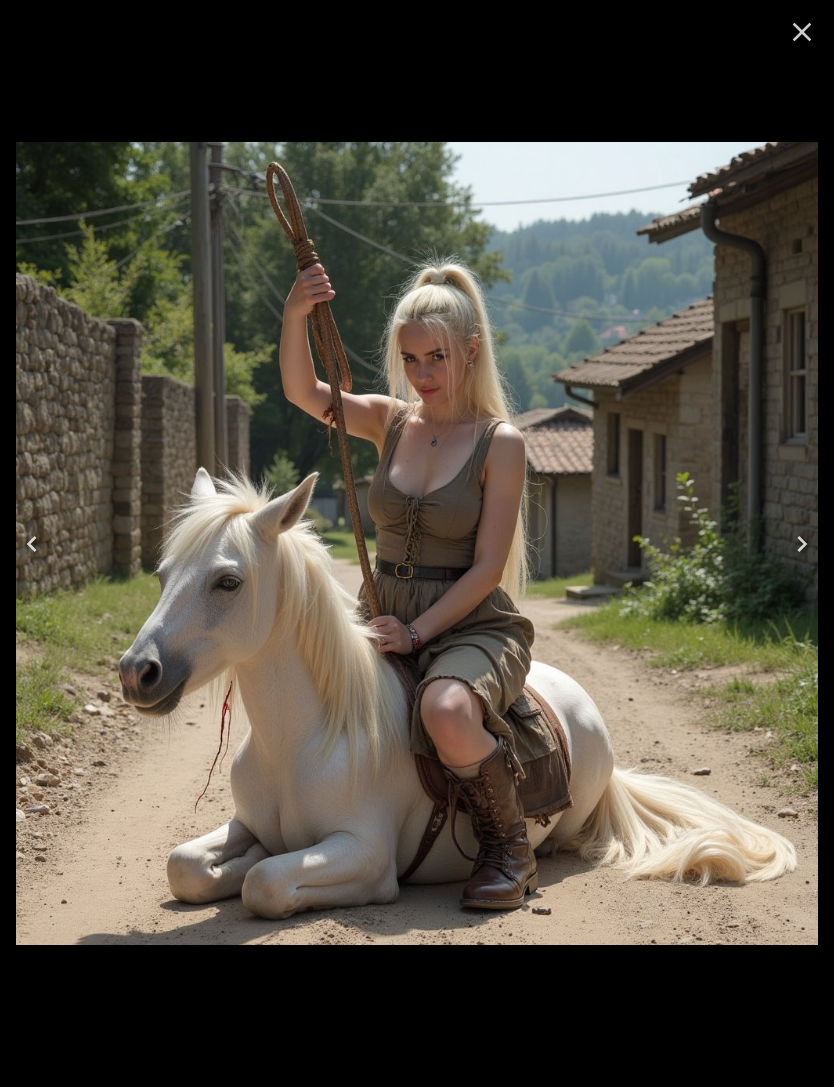 click at bounding box center (32, 544) 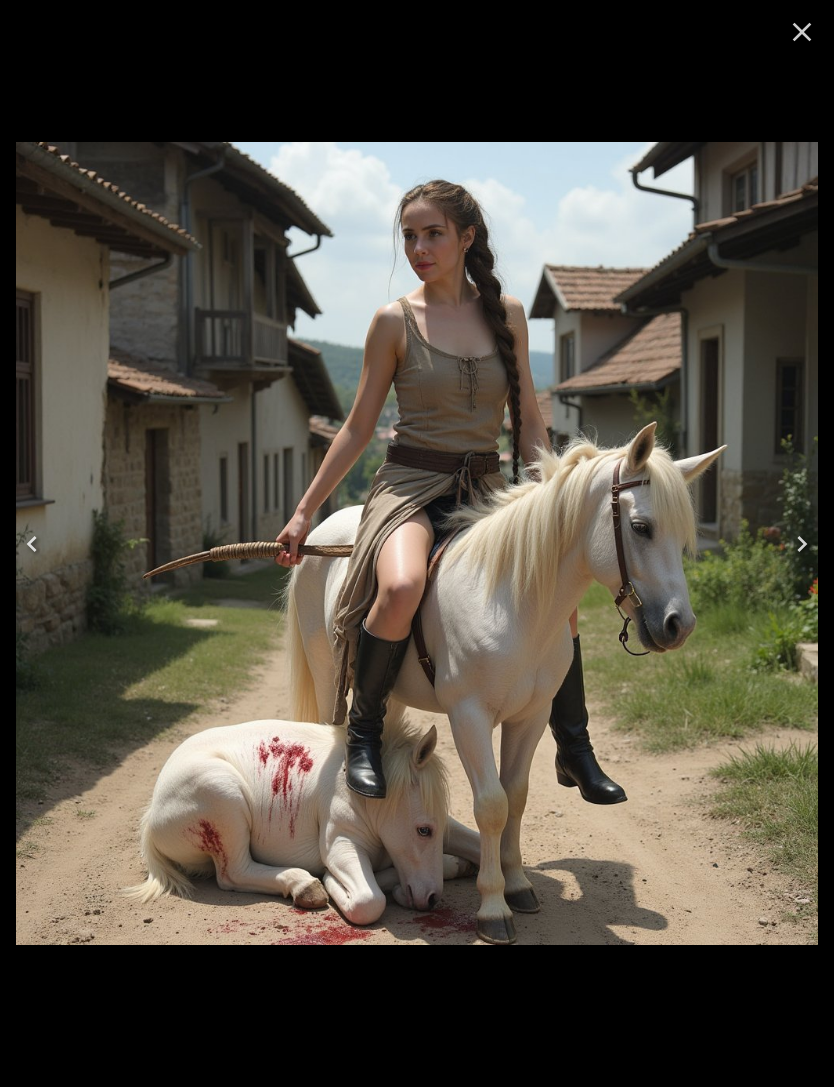 click 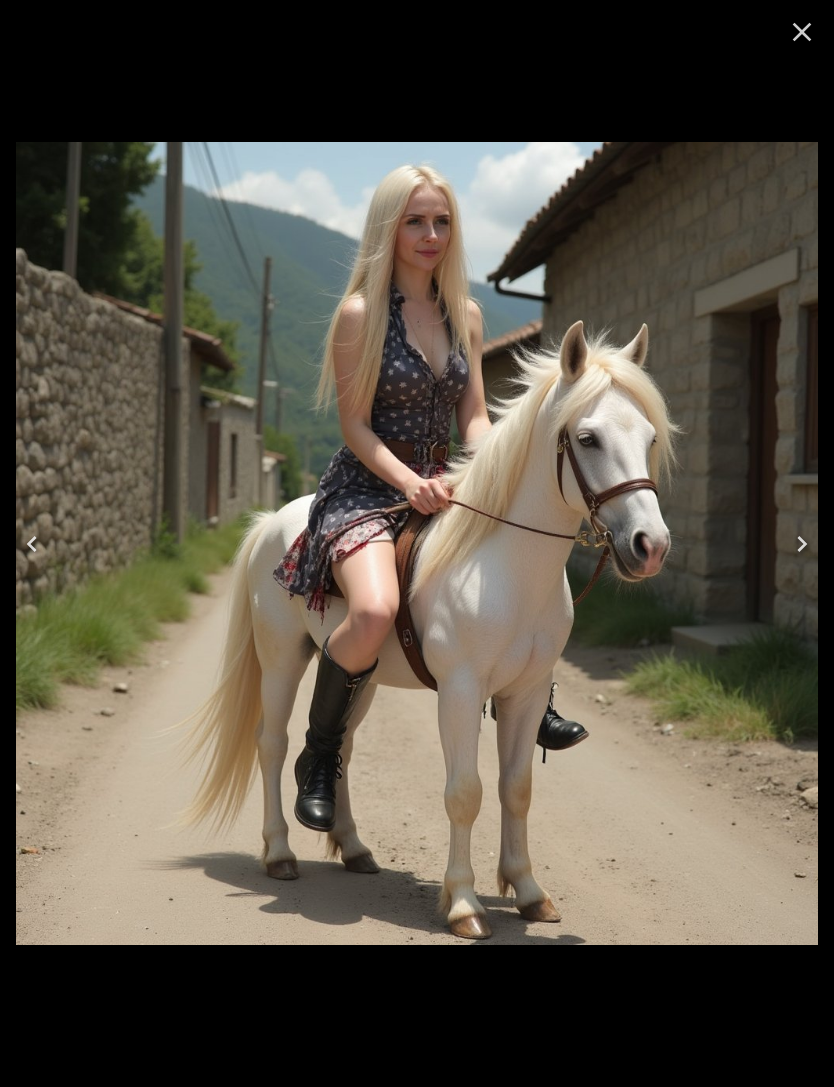click at bounding box center [32, 544] 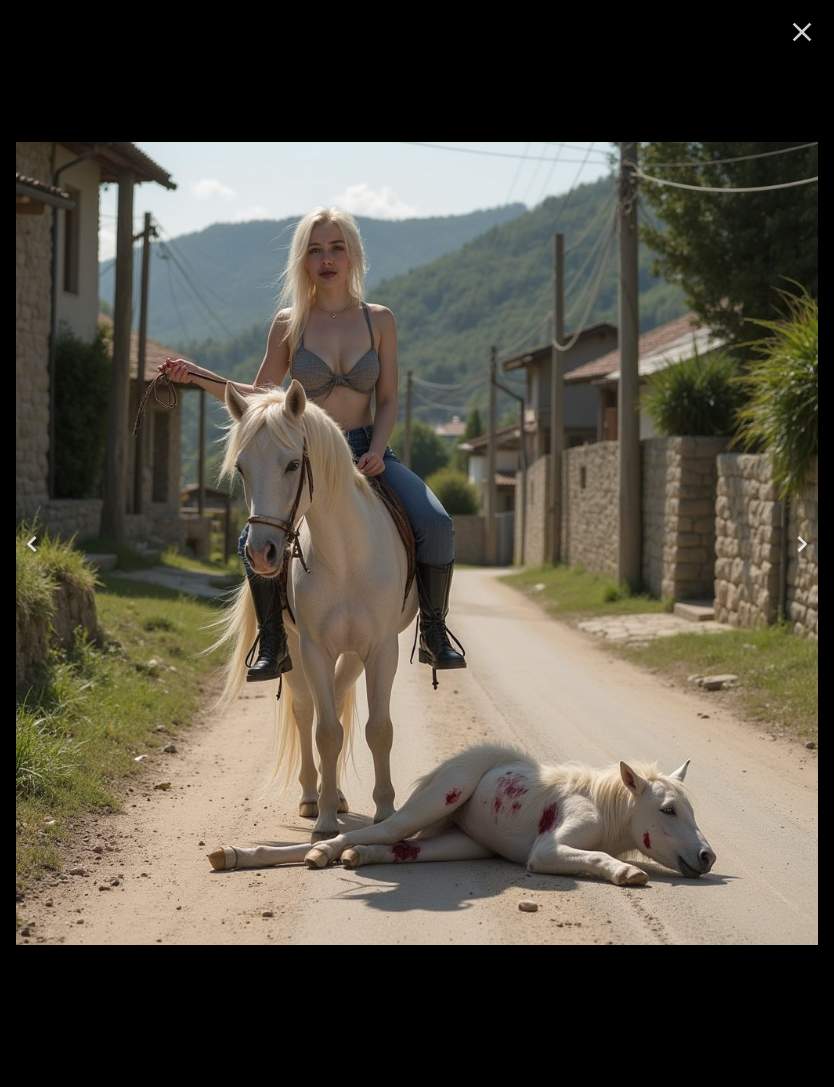 click at bounding box center [32, 544] 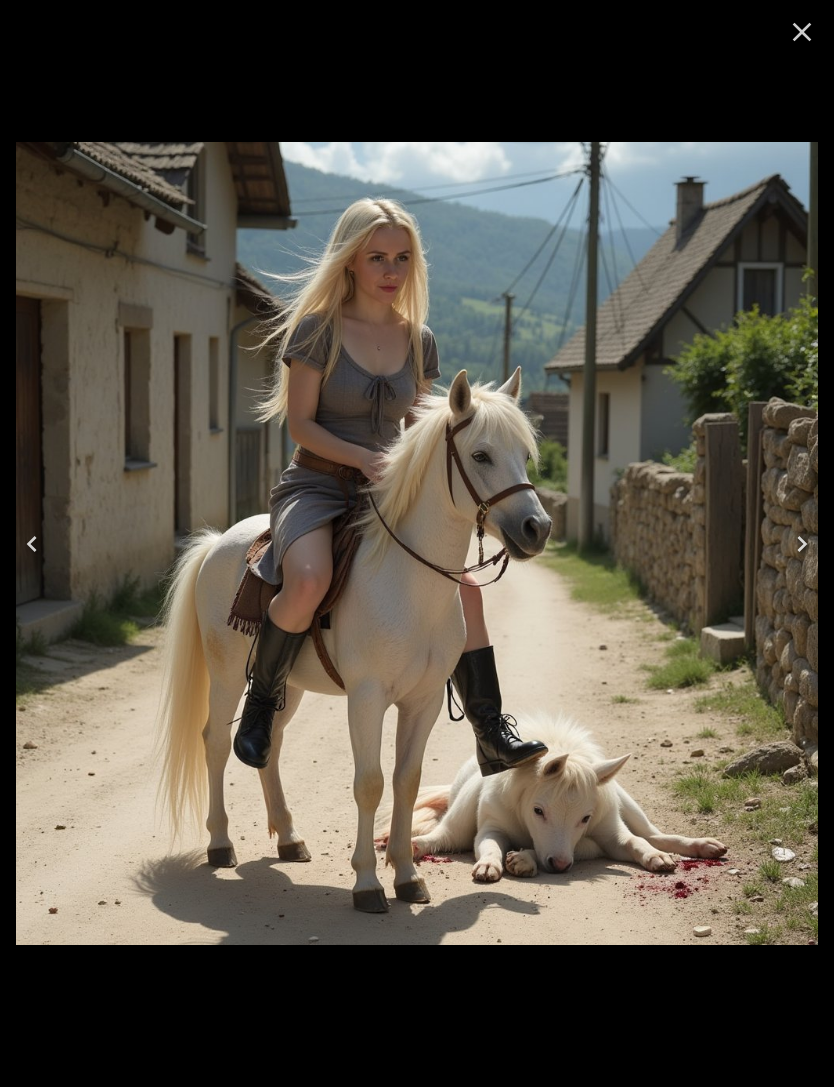 click at bounding box center (32, 544) 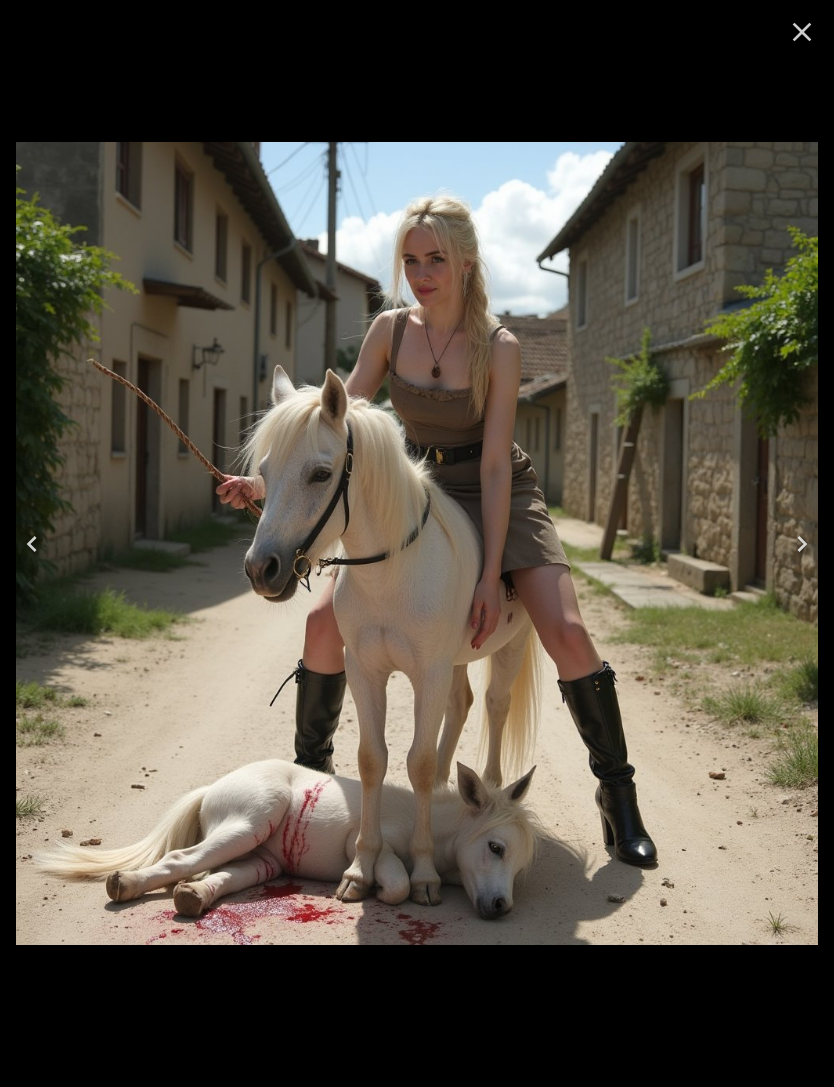 click 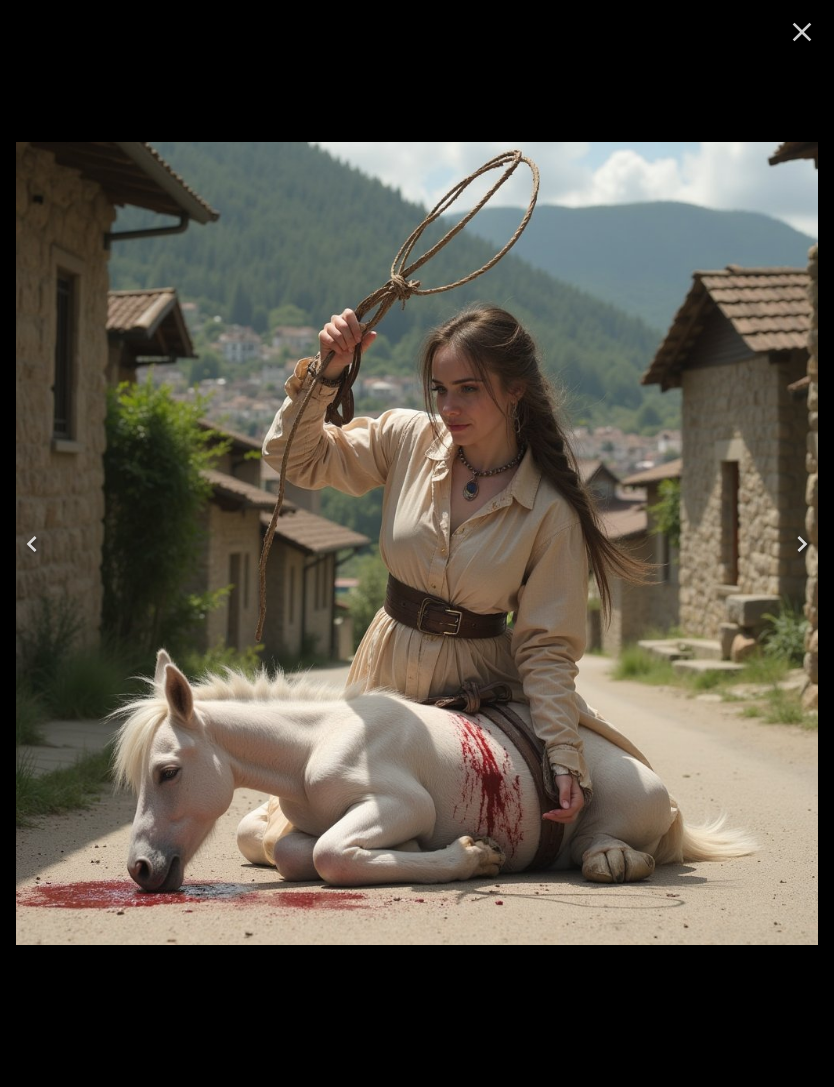 click at bounding box center [32, 544] 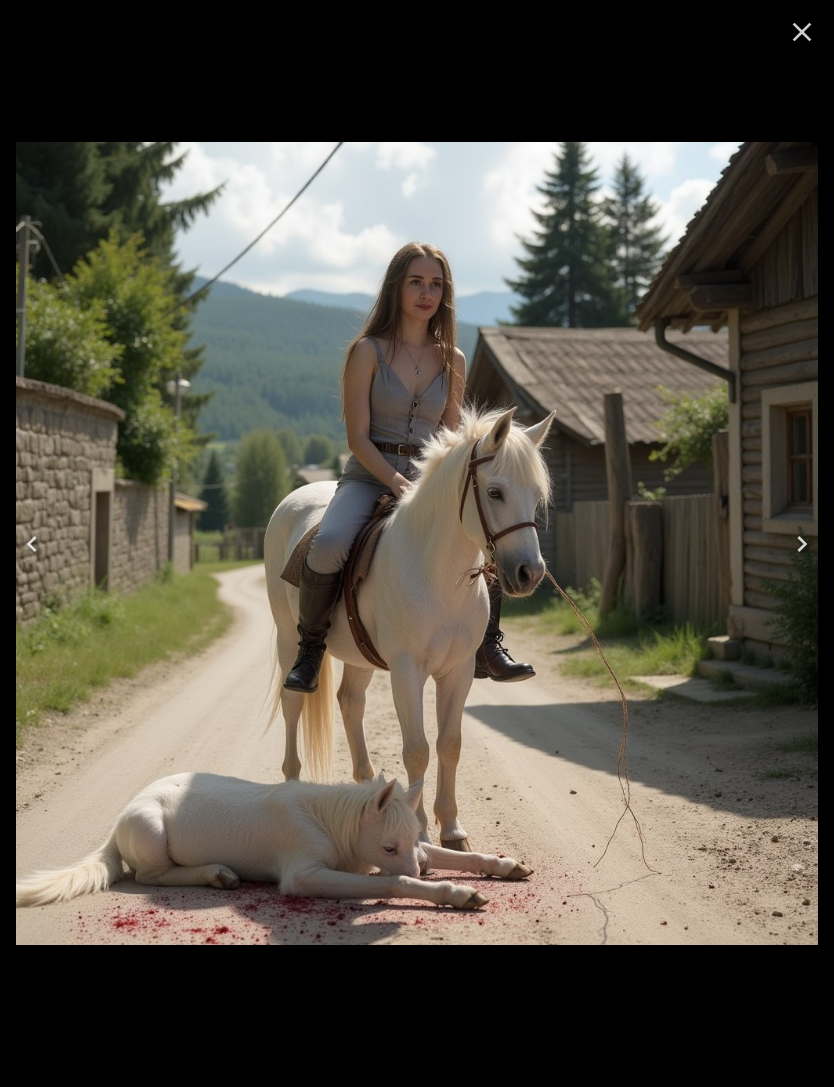click 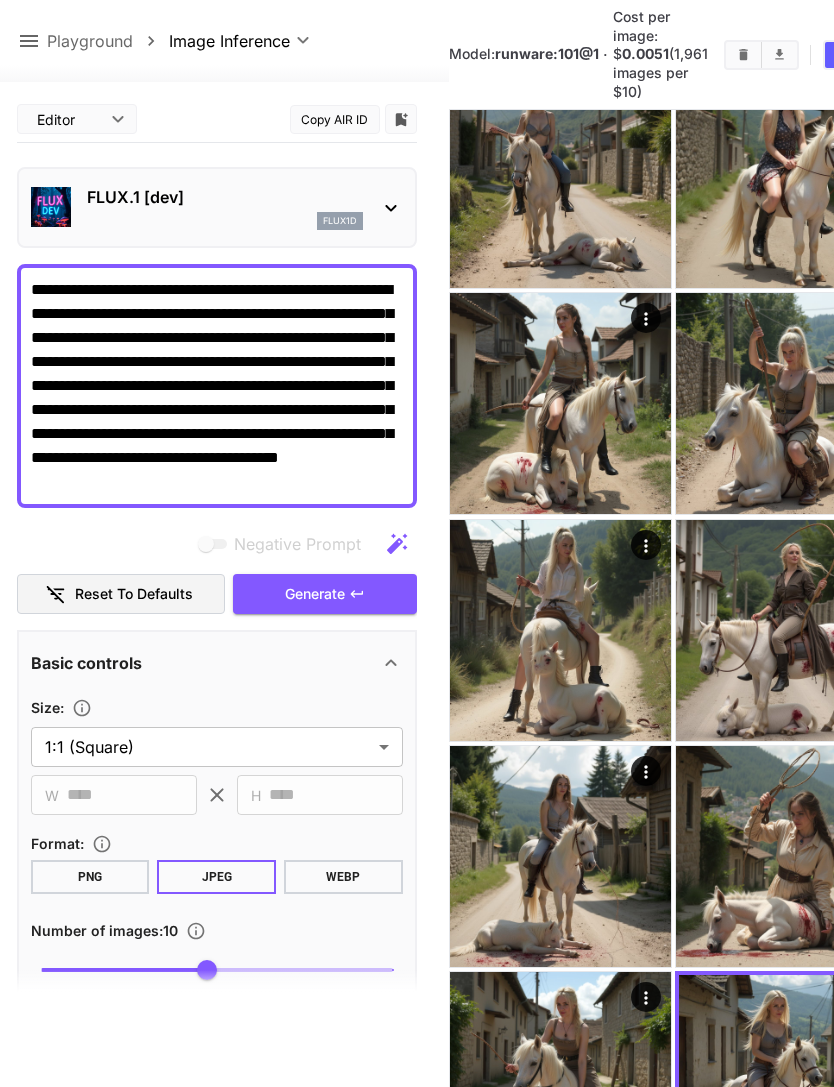 click 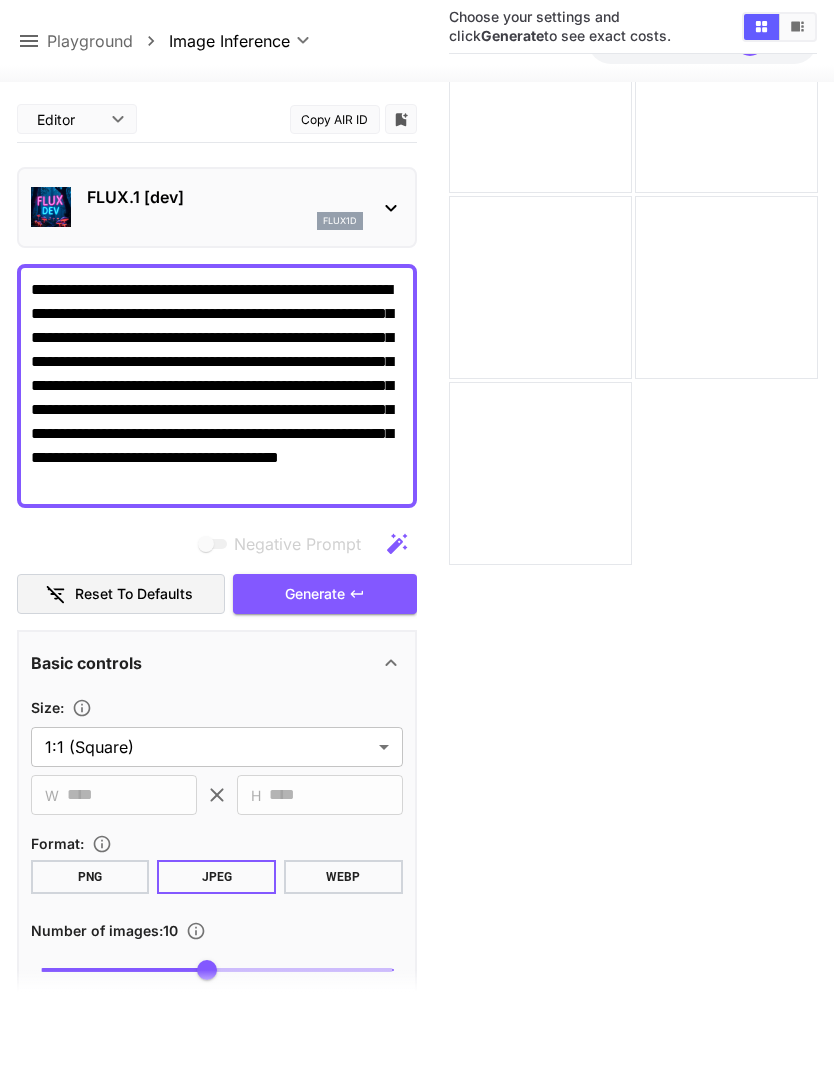 click 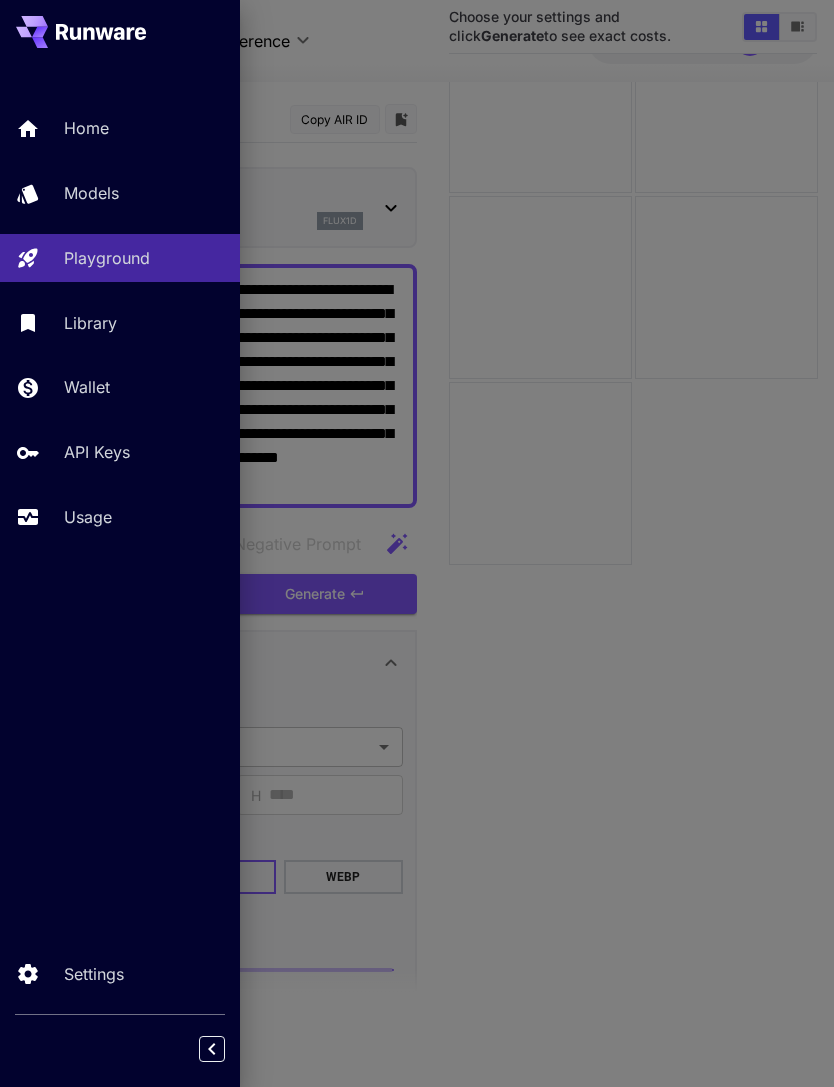 click on "Usage" at bounding box center (88, 517) 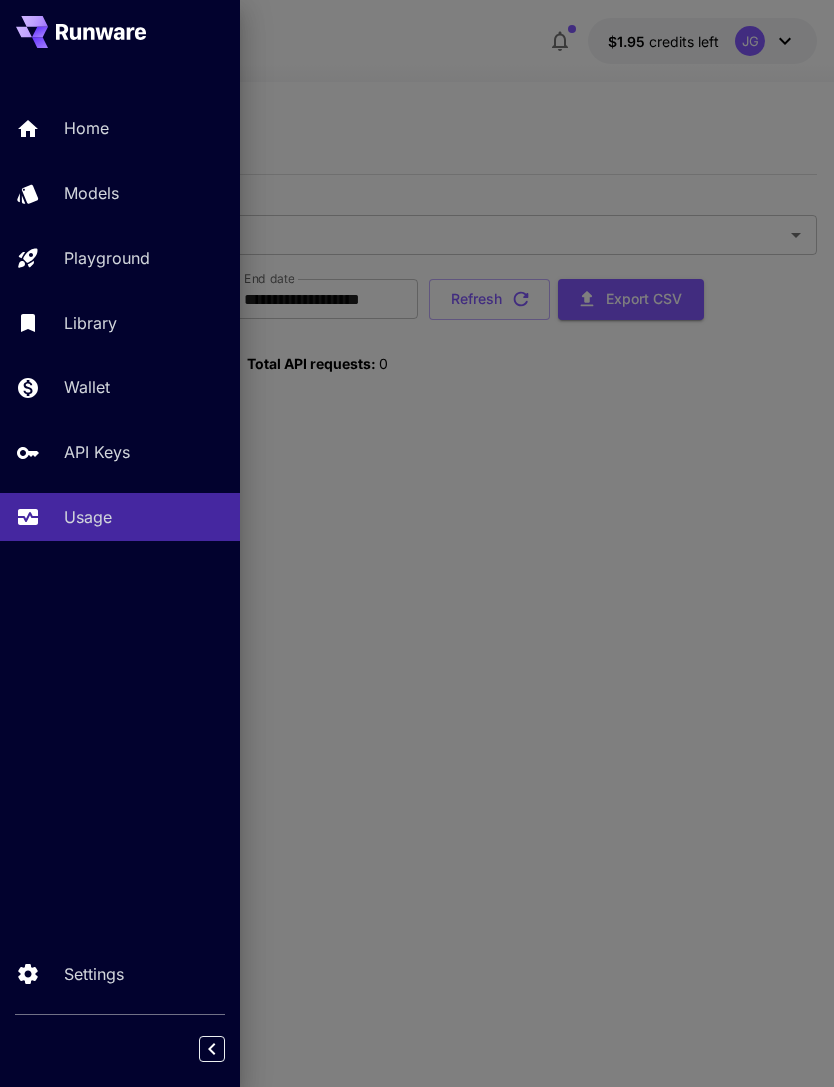 scroll, scrollTop: 0, scrollLeft: 0, axis: both 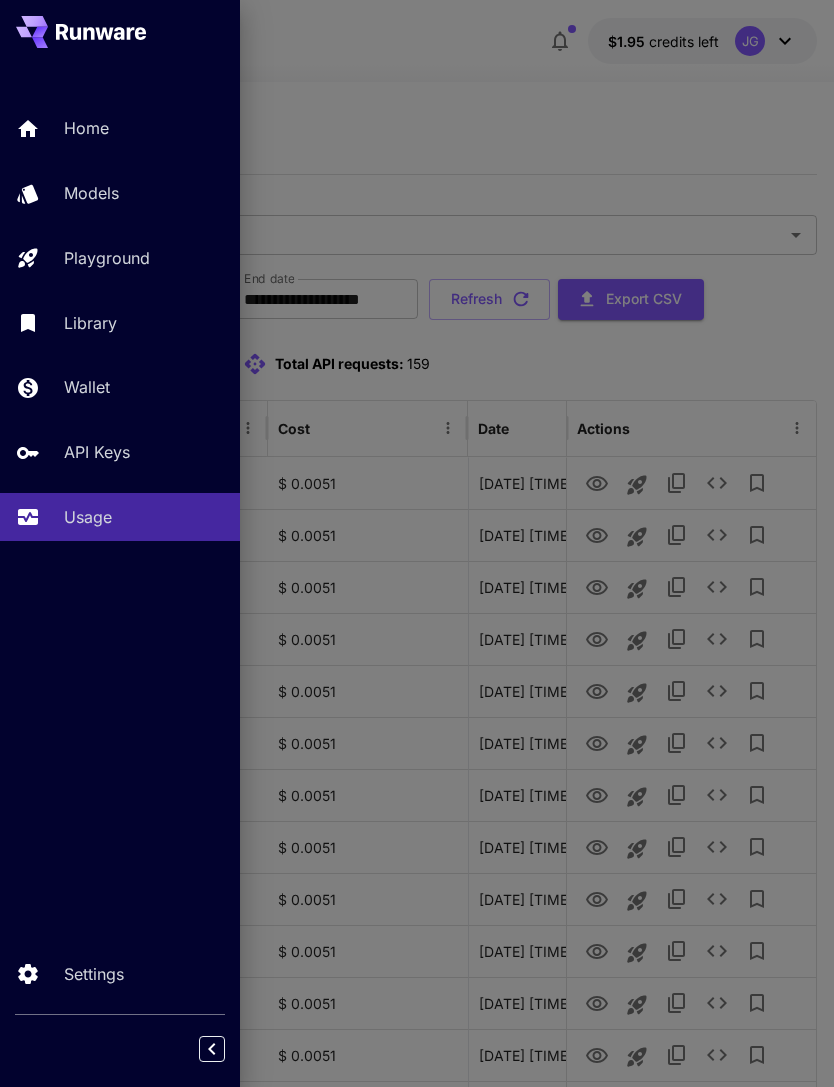 click at bounding box center [417, 543] 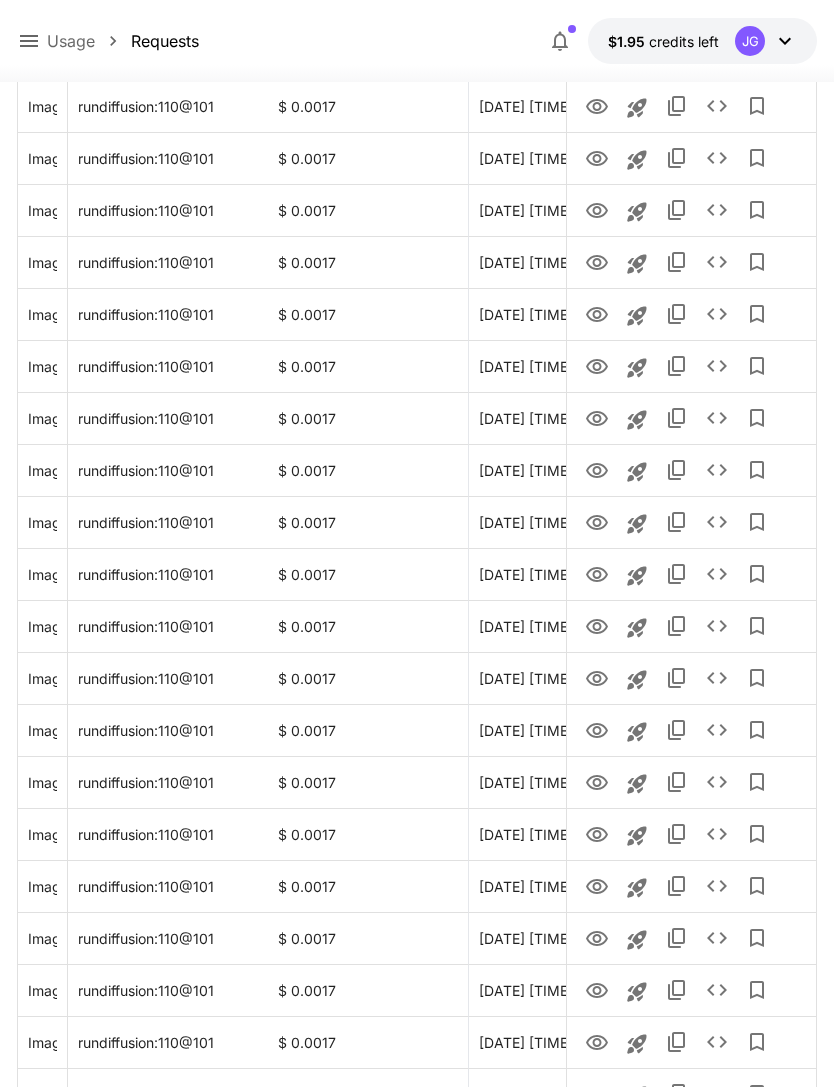scroll, scrollTop: 2019, scrollLeft: 0, axis: vertical 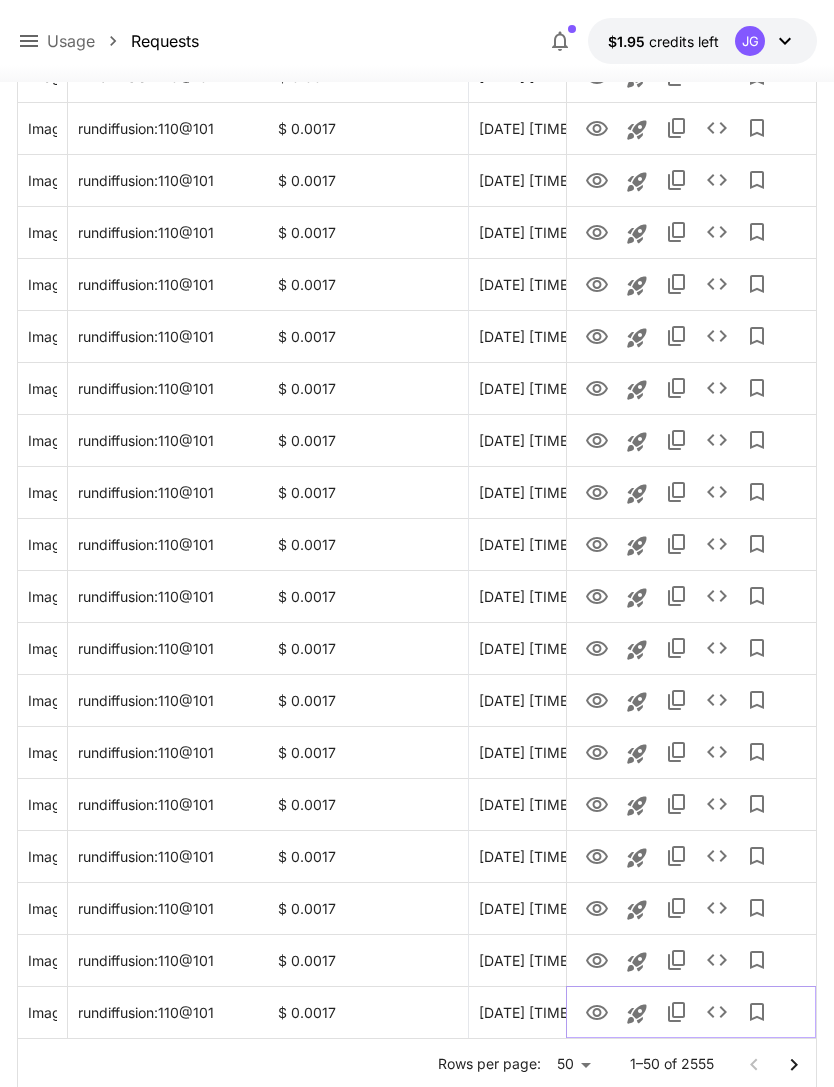 click 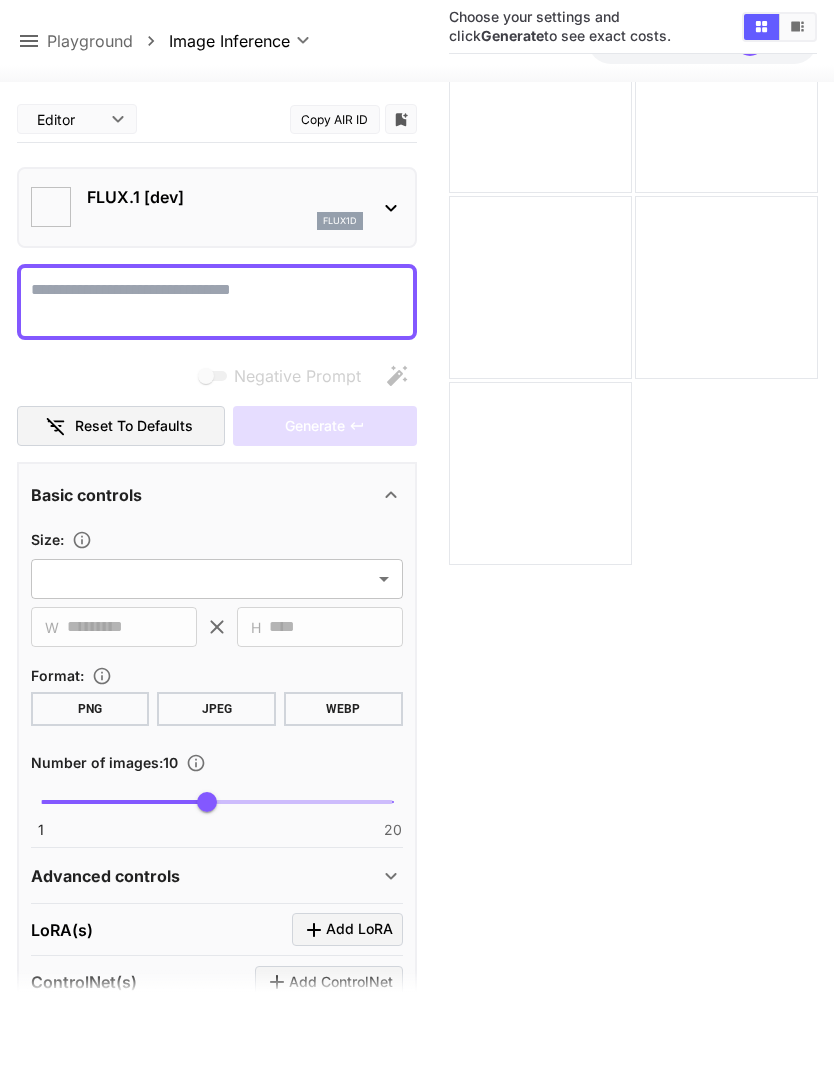 scroll, scrollTop: 158, scrollLeft: 0, axis: vertical 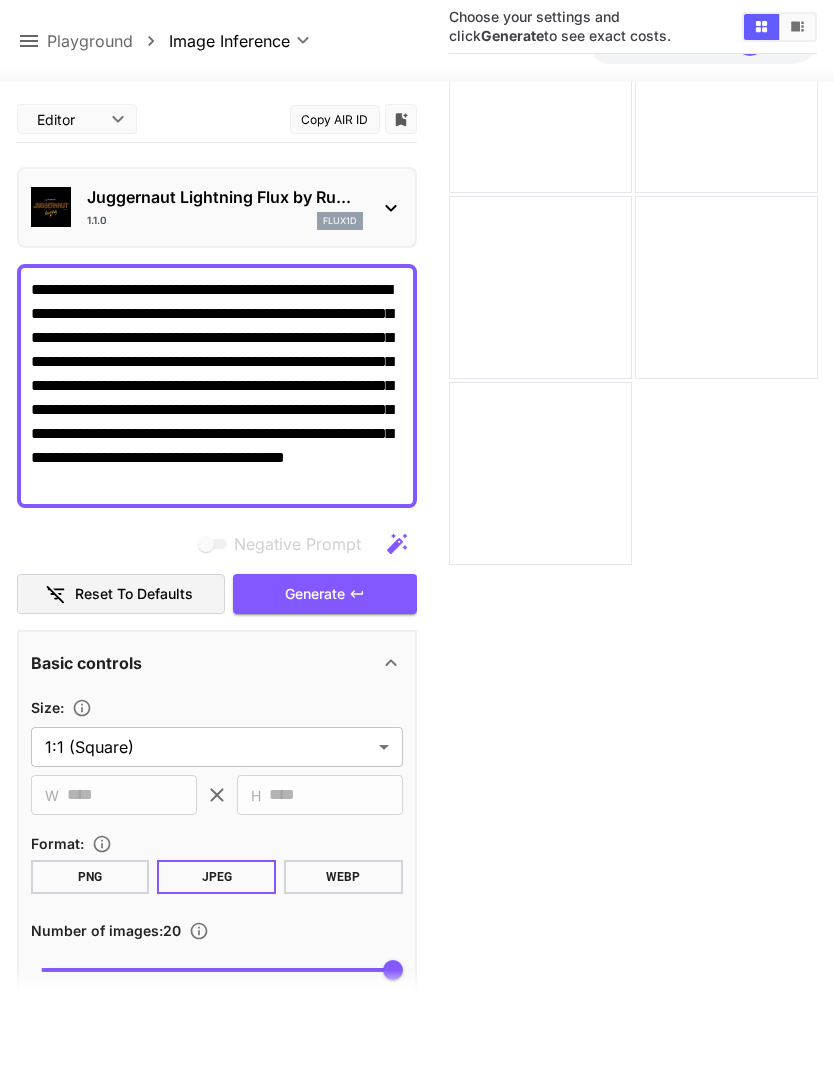 click 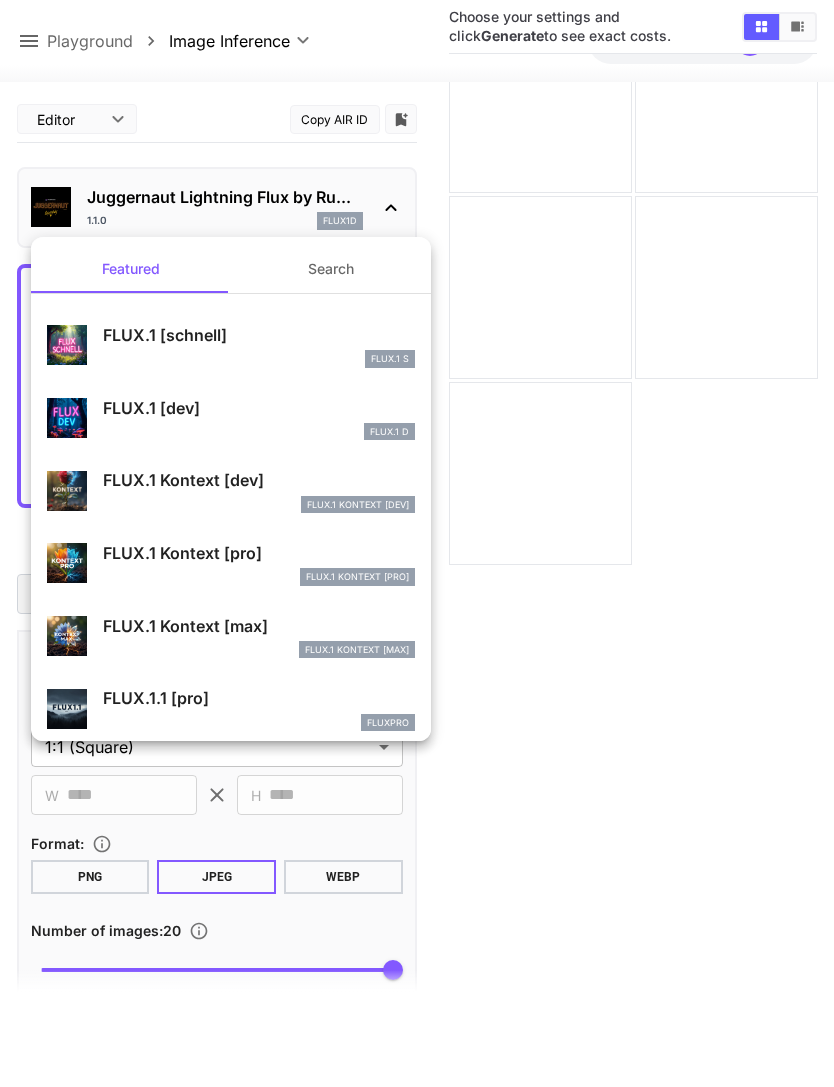 scroll, scrollTop: 0, scrollLeft: 0, axis: both 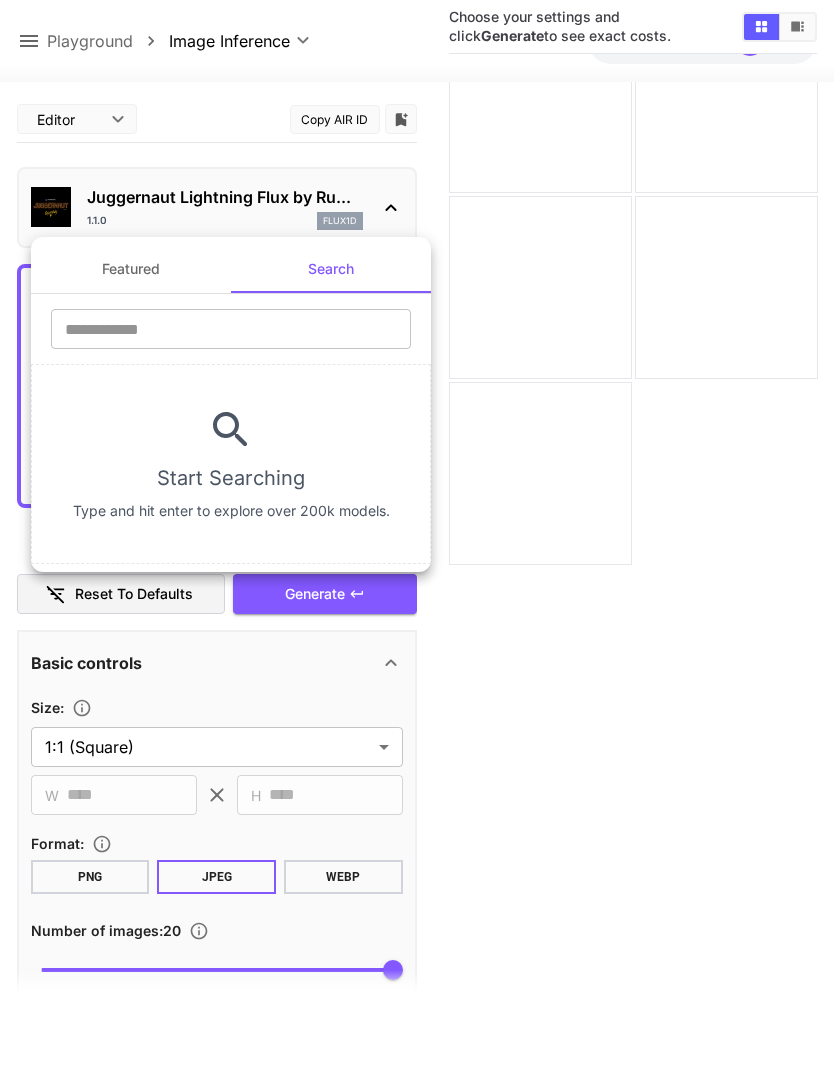 click on "Featured" at bounding box center (131, 269) 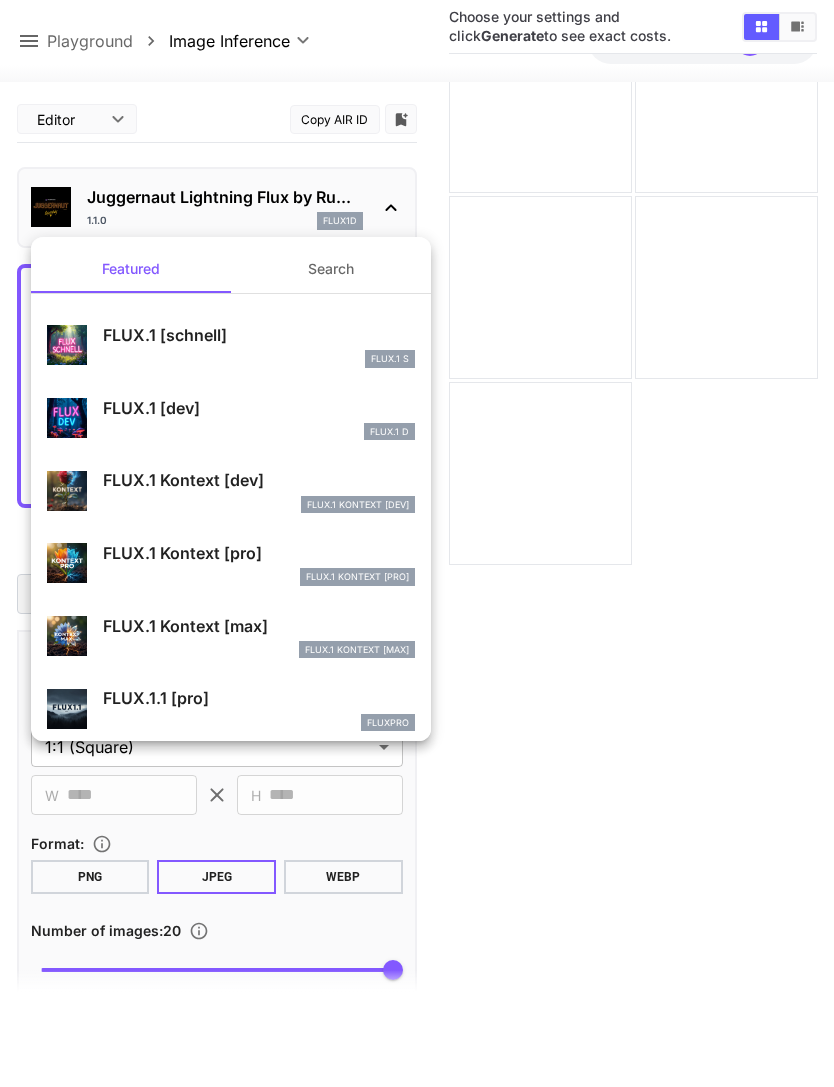 click at bounding box center (417, 543) 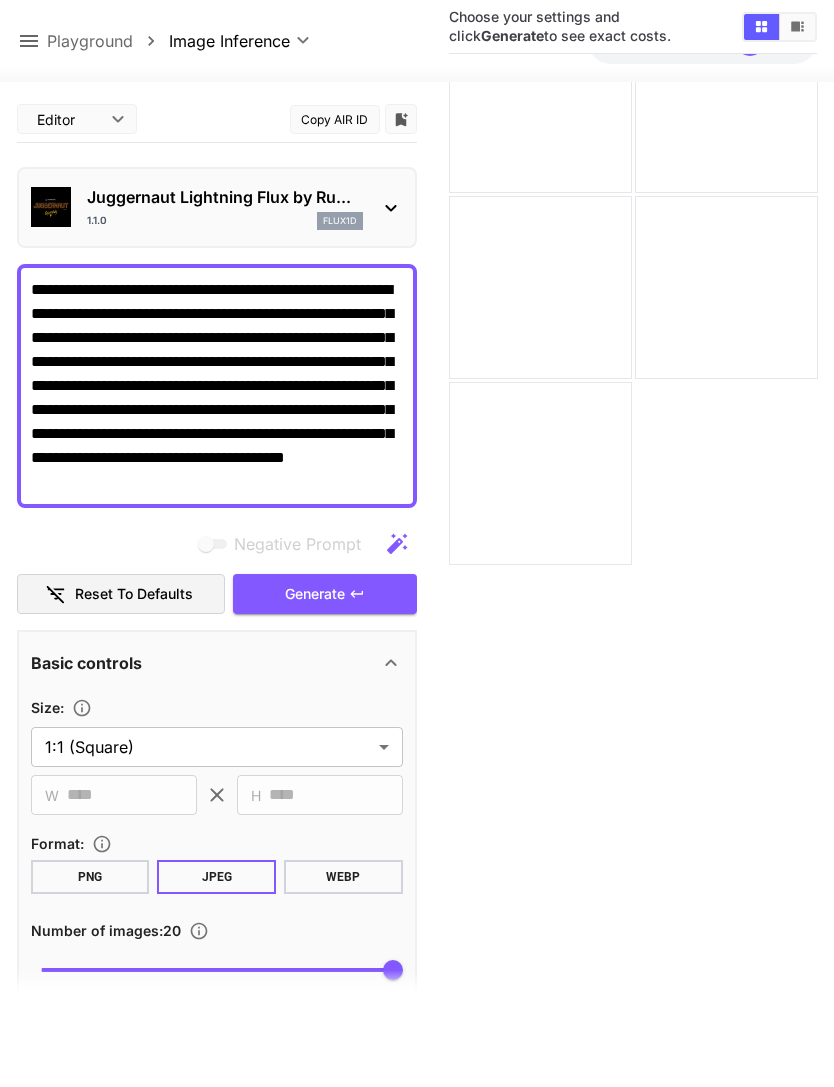 scroll, scrollTop: 0, scrollLeft: 0, axis: both 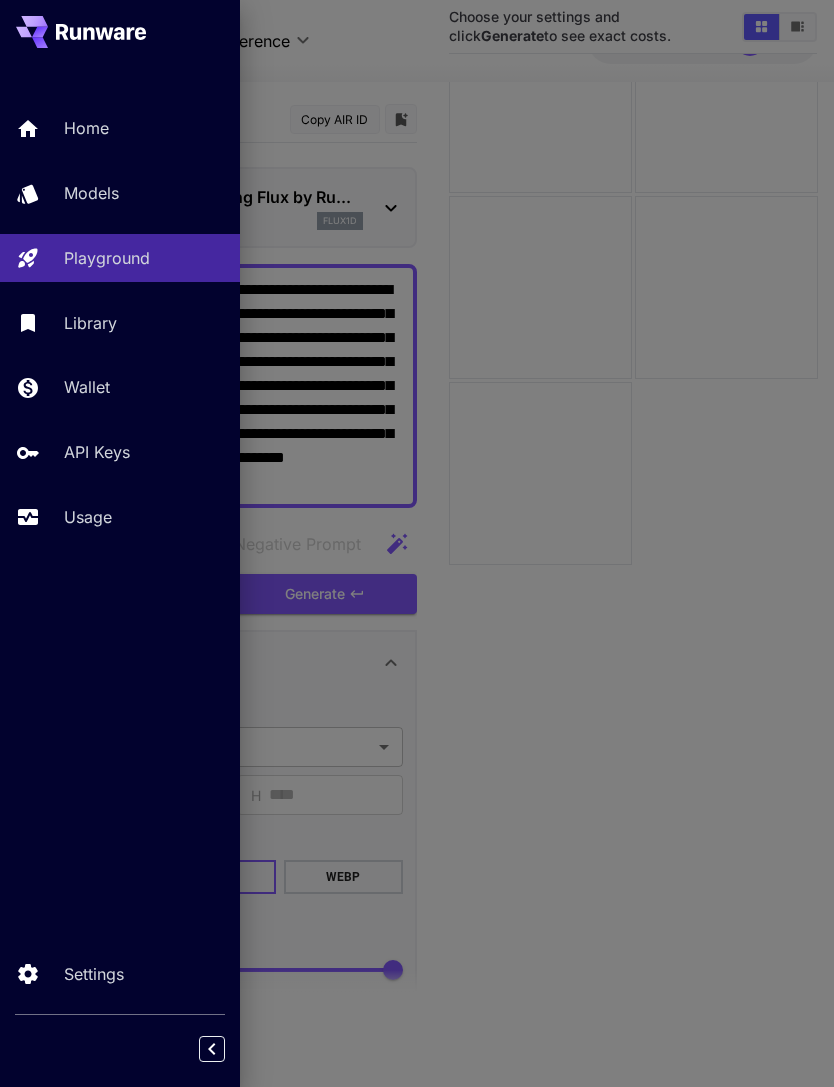 click on "Models" at bounding box center [120, 193] 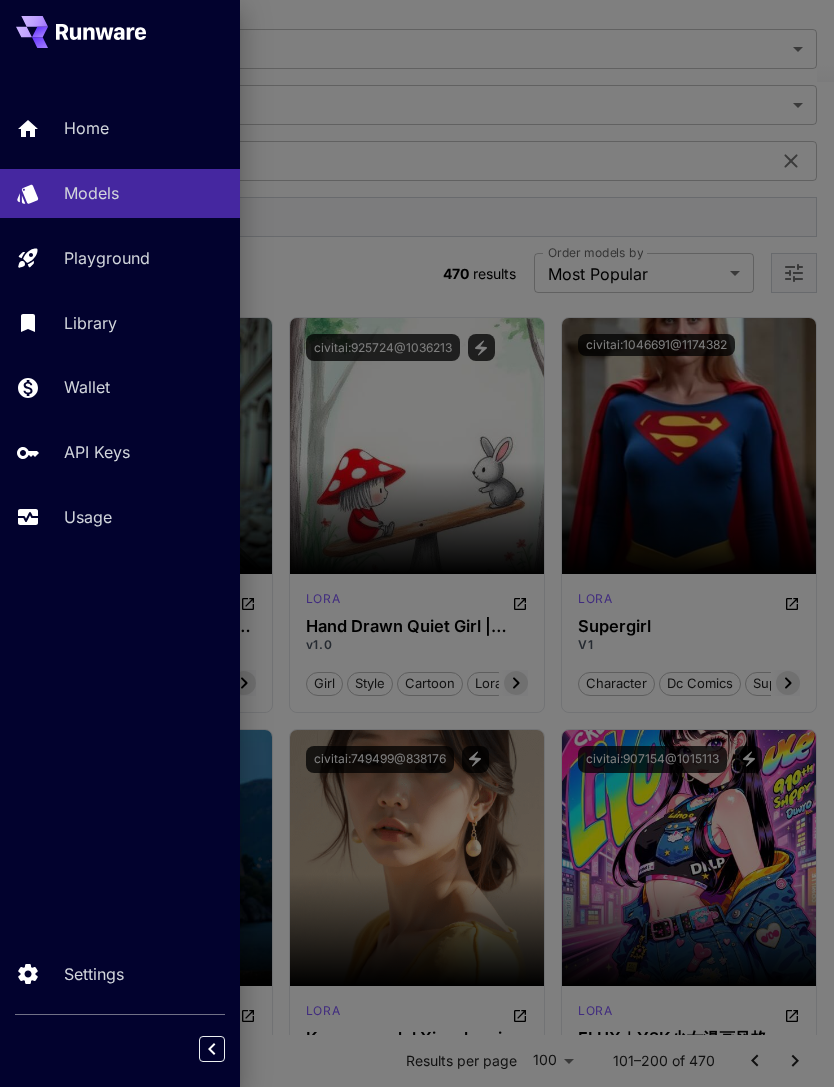 click at bounding box center (417, 543) 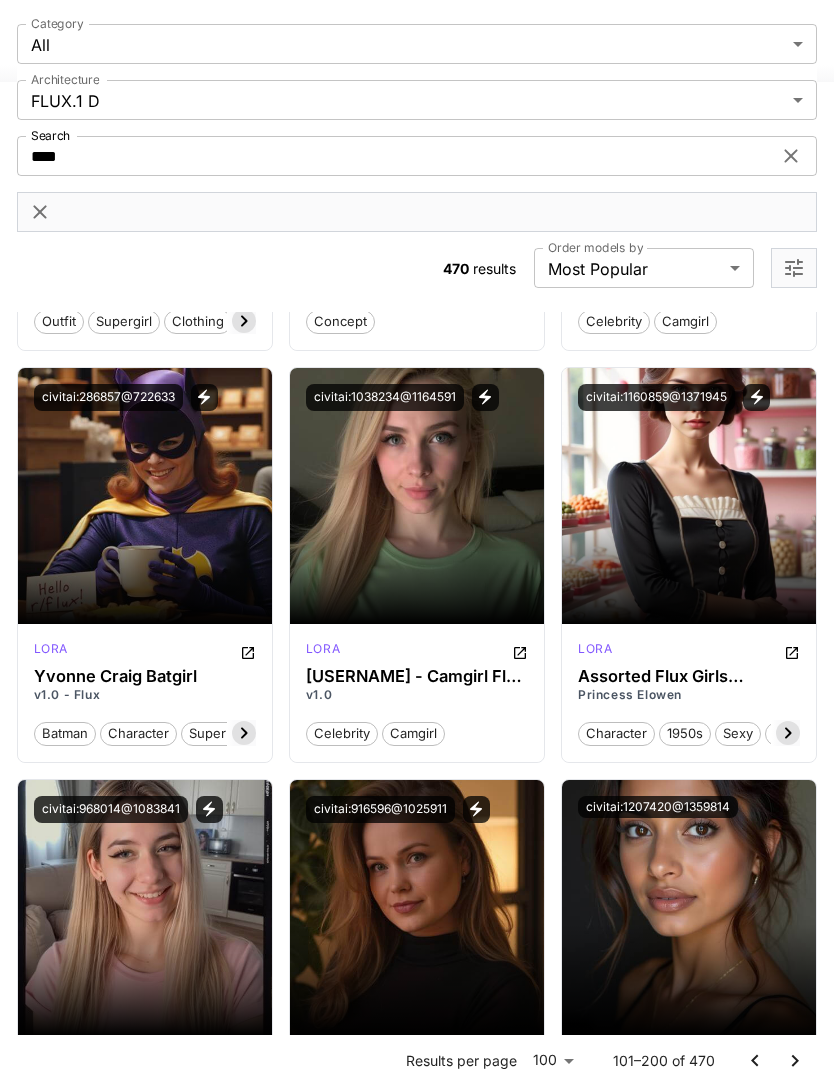 click on "Launch in Playground" at bounding box center (405, 495) 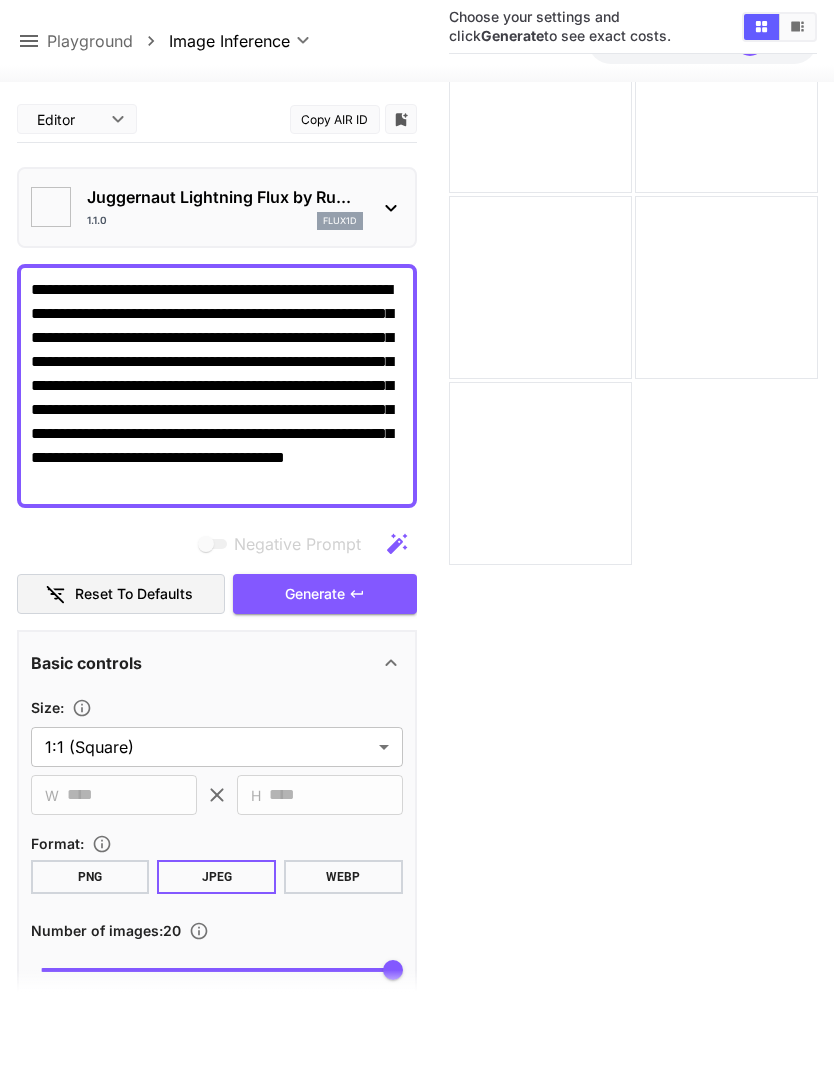 type on "**" 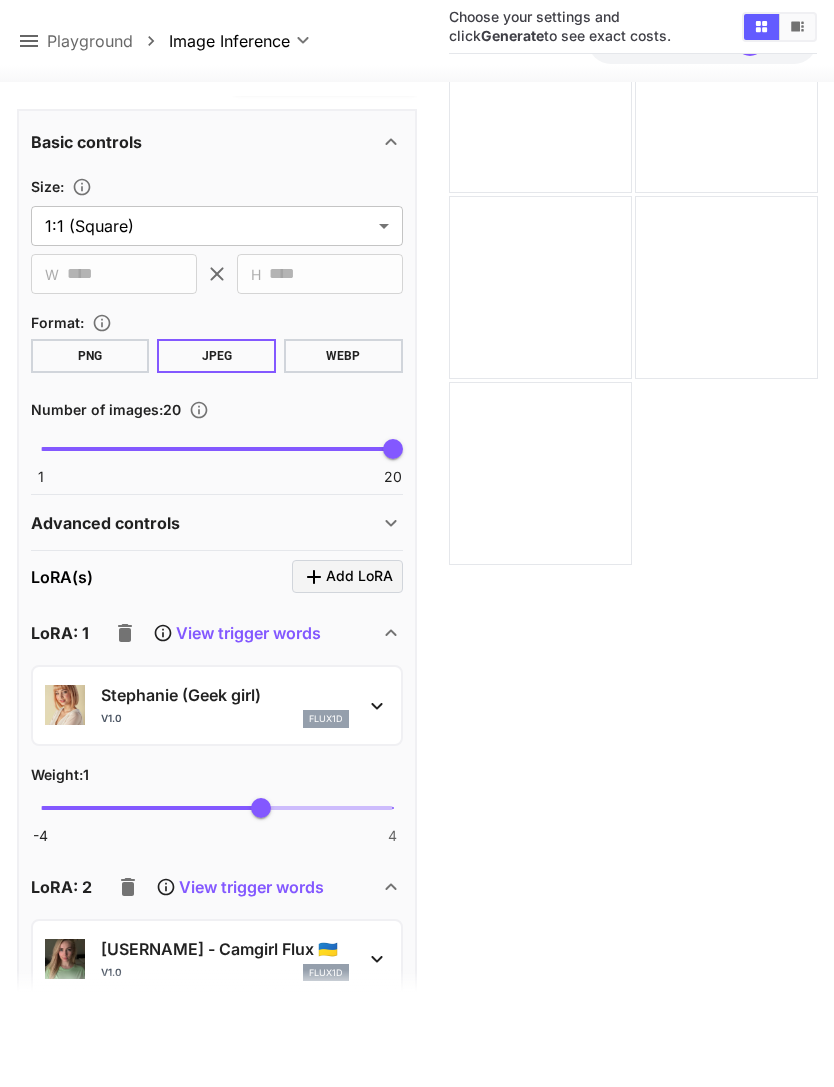 scroll, scrollTop: 534, scrollLeft: 0, axis: vertical 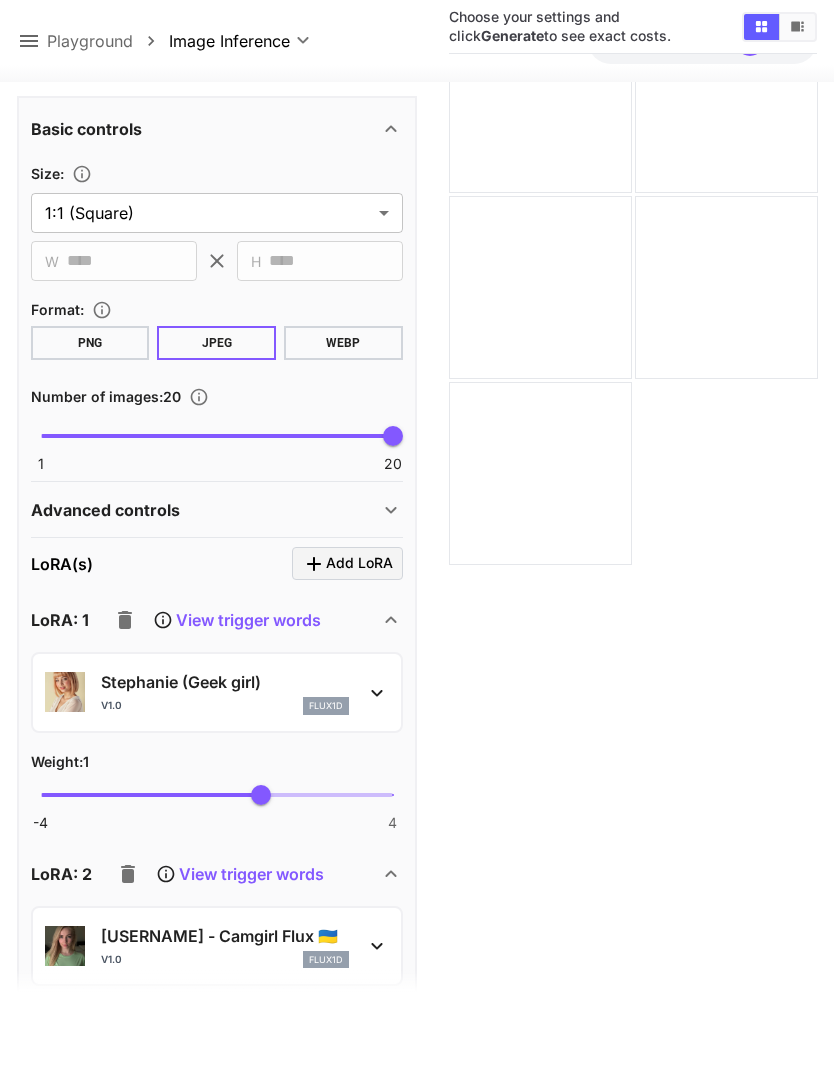 click 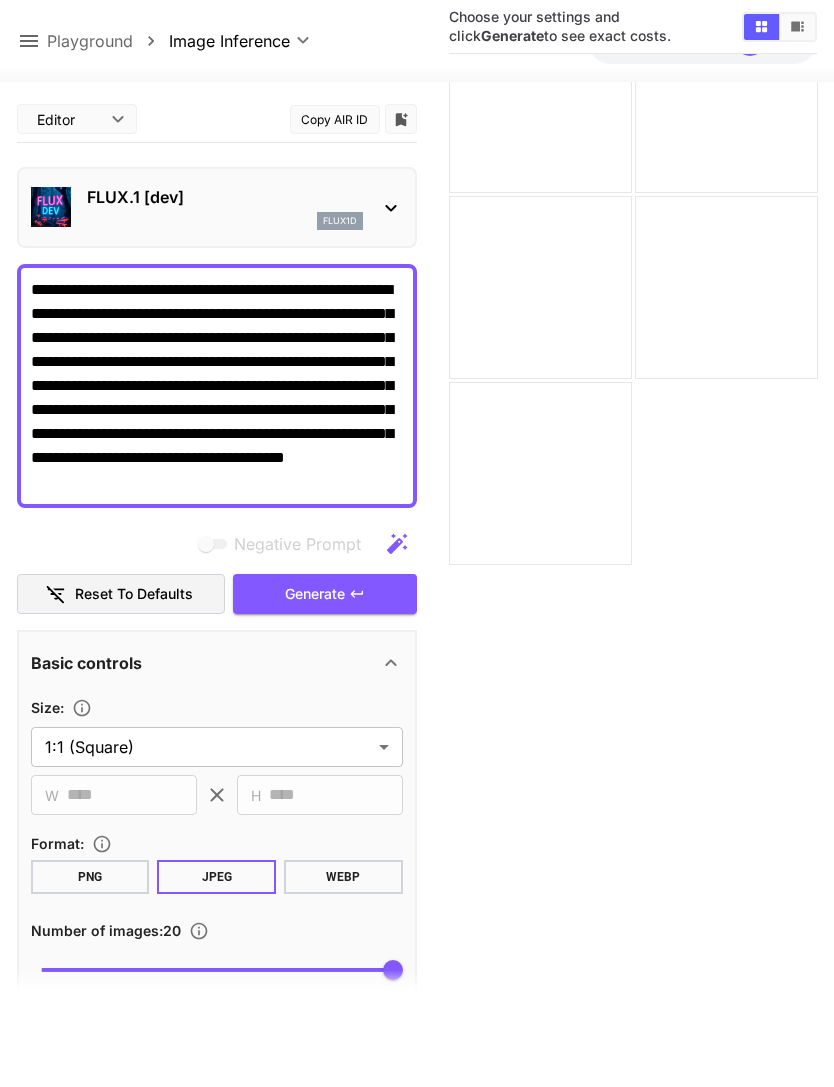 scroll, scrollTop: 0, scrollLeft: 0, axis: both 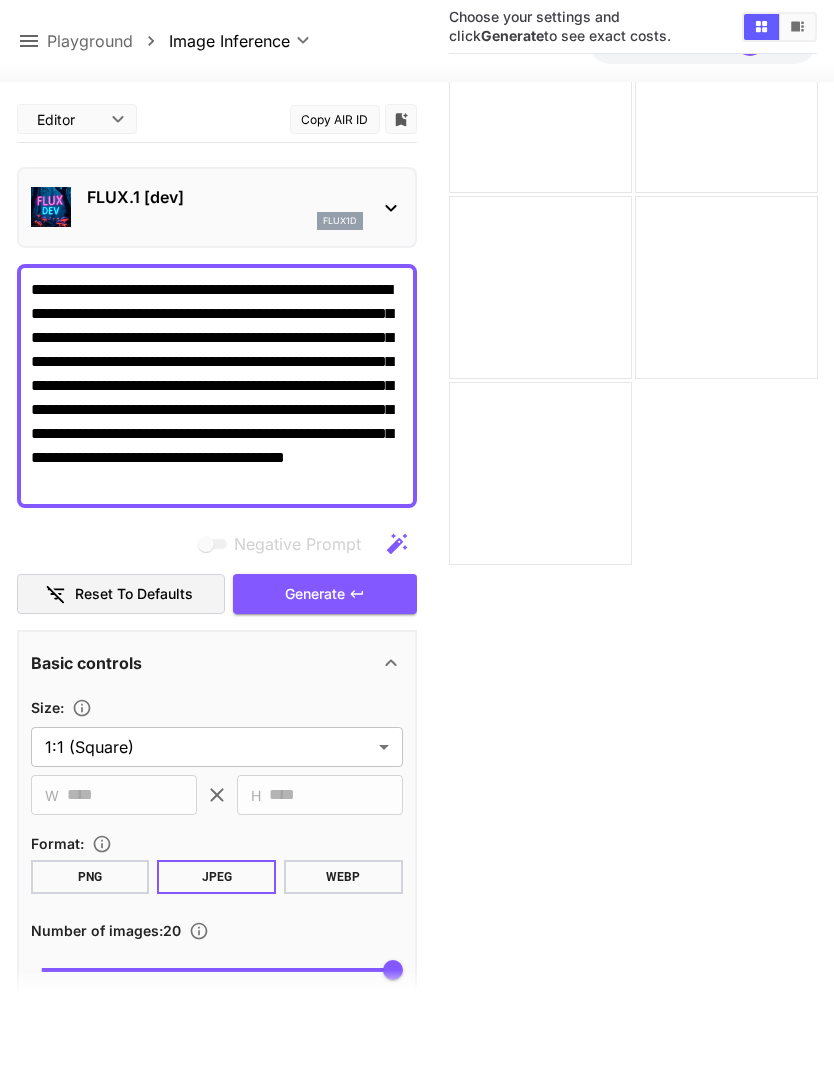 click 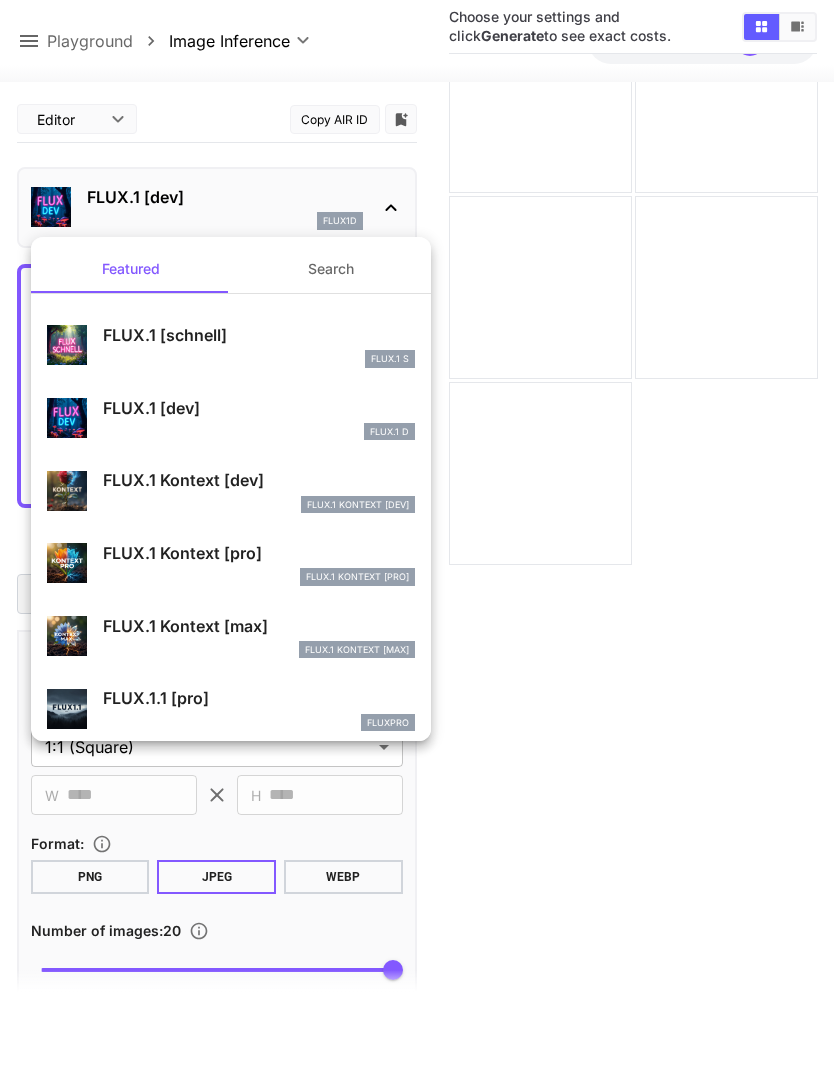 scroll, scrollTop: 0, scrollLeft: 0, axis: both 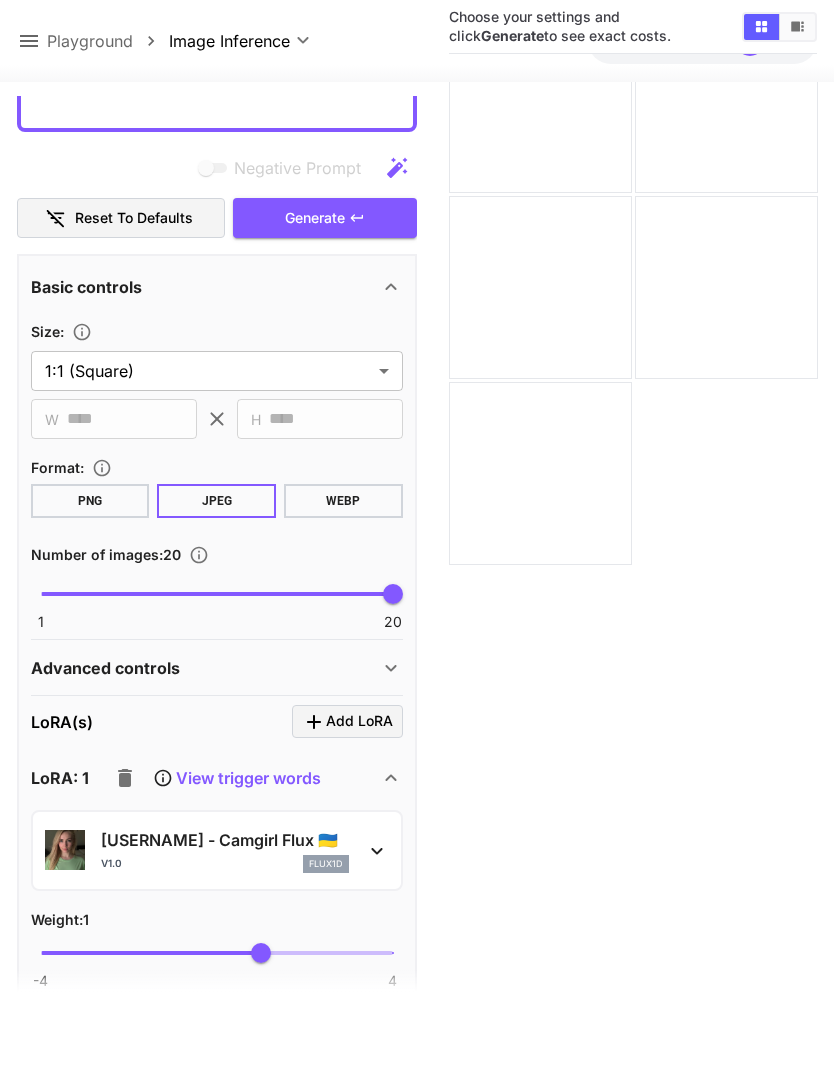click 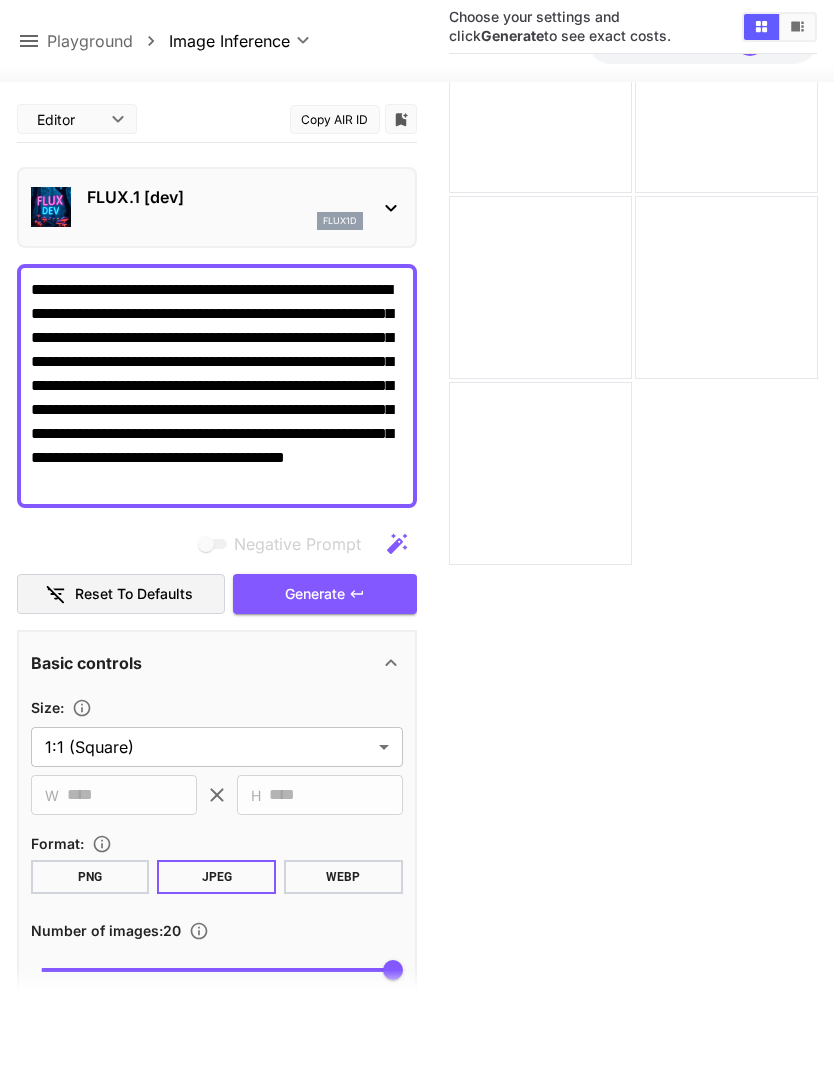 scroll, scrollTop: 0, scrollLeft: 0, axis: both 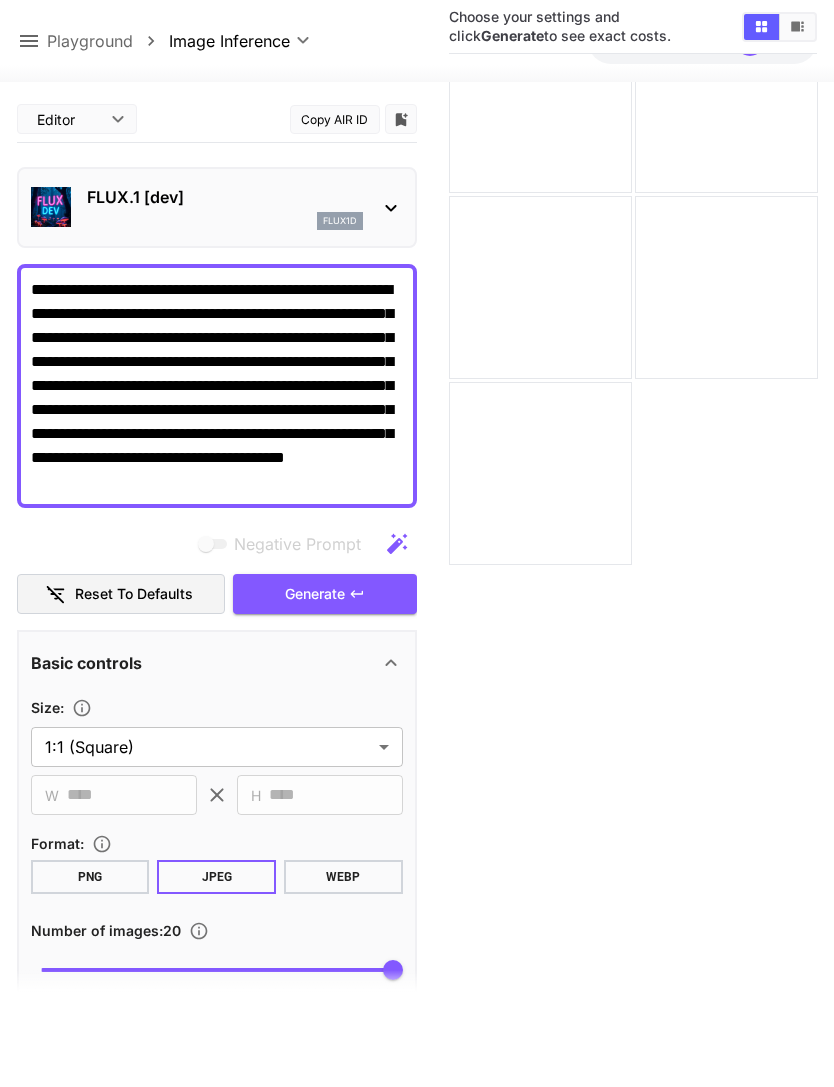 click 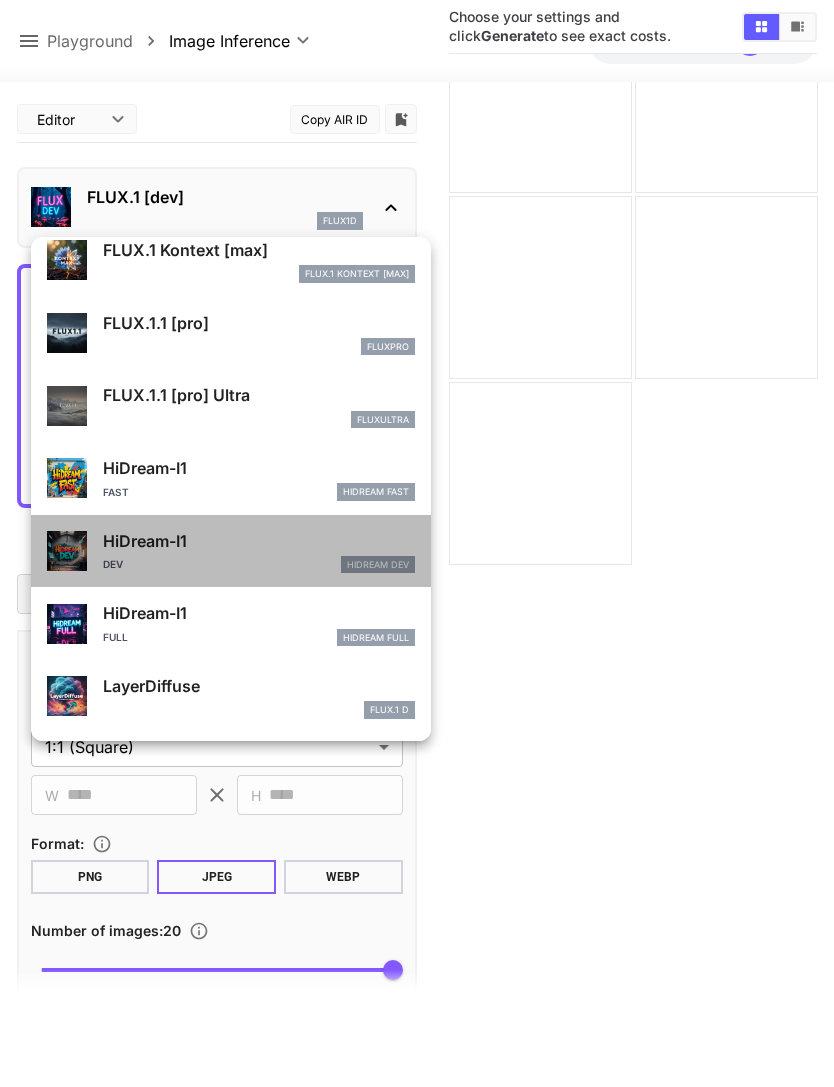 scroll, scrollTop: 369, scrollLeft: 0, axis: vertical 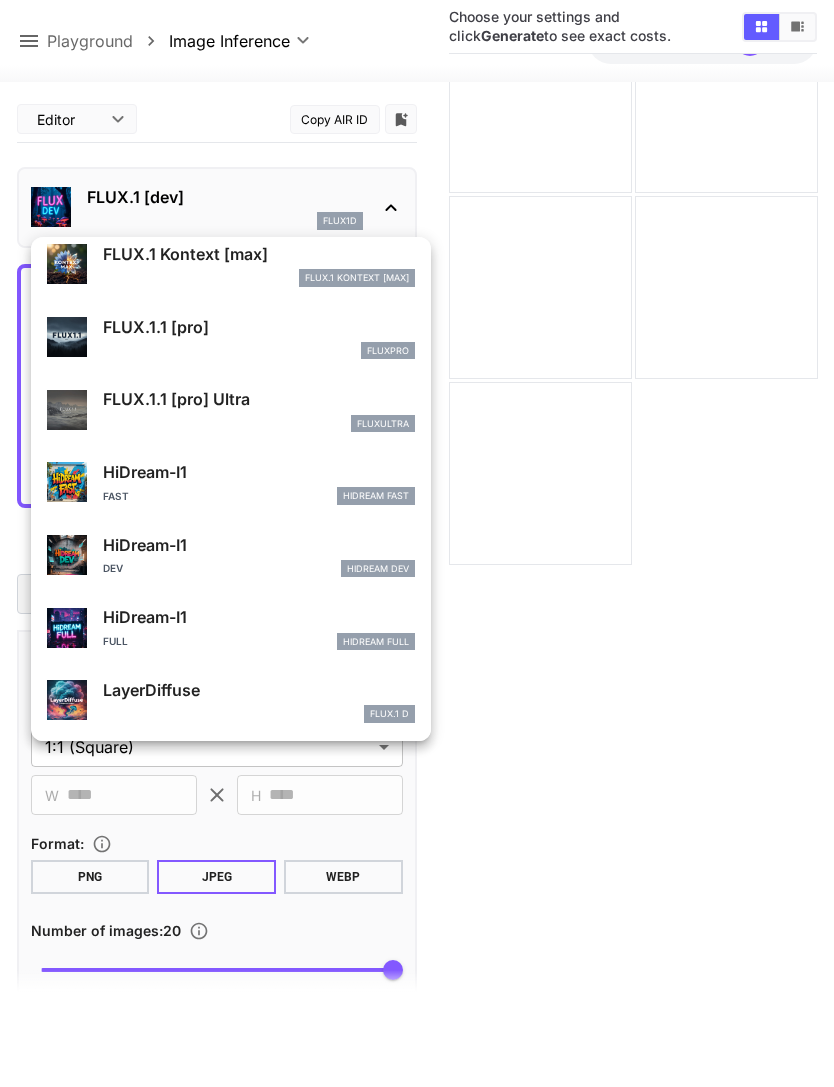click on "Fast HiDream Fast" at bounding box center (259, 496) 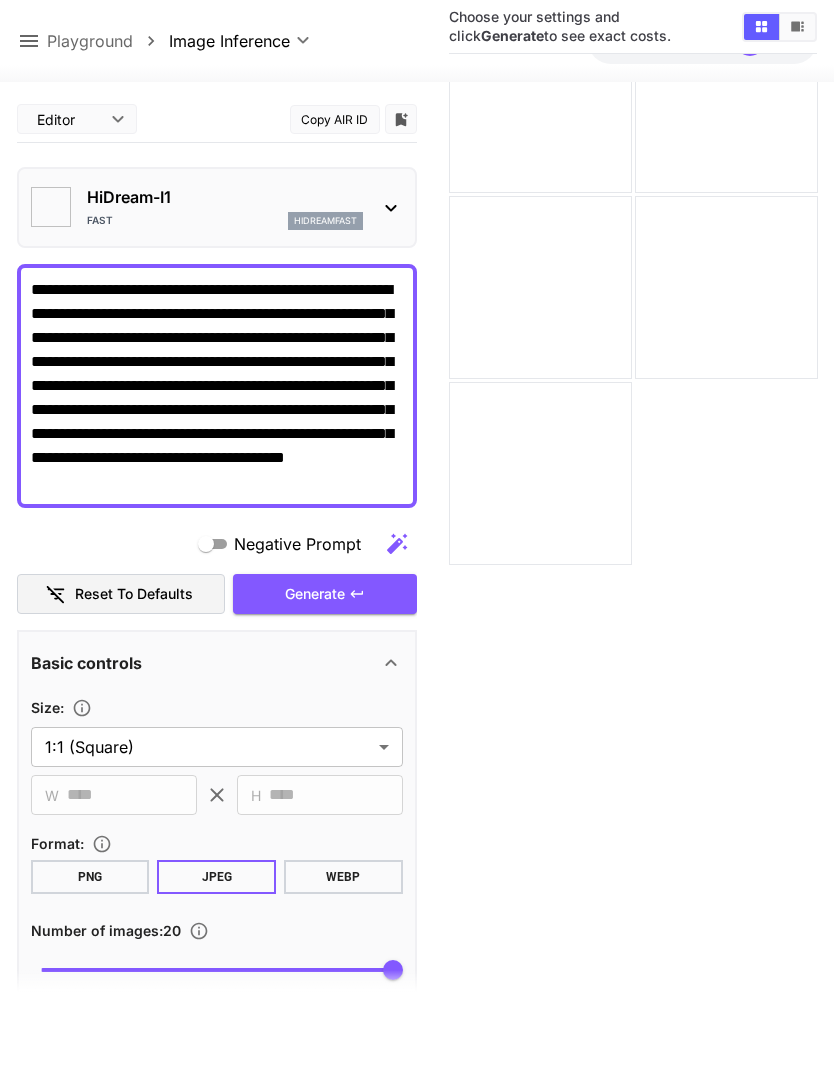type on "**" 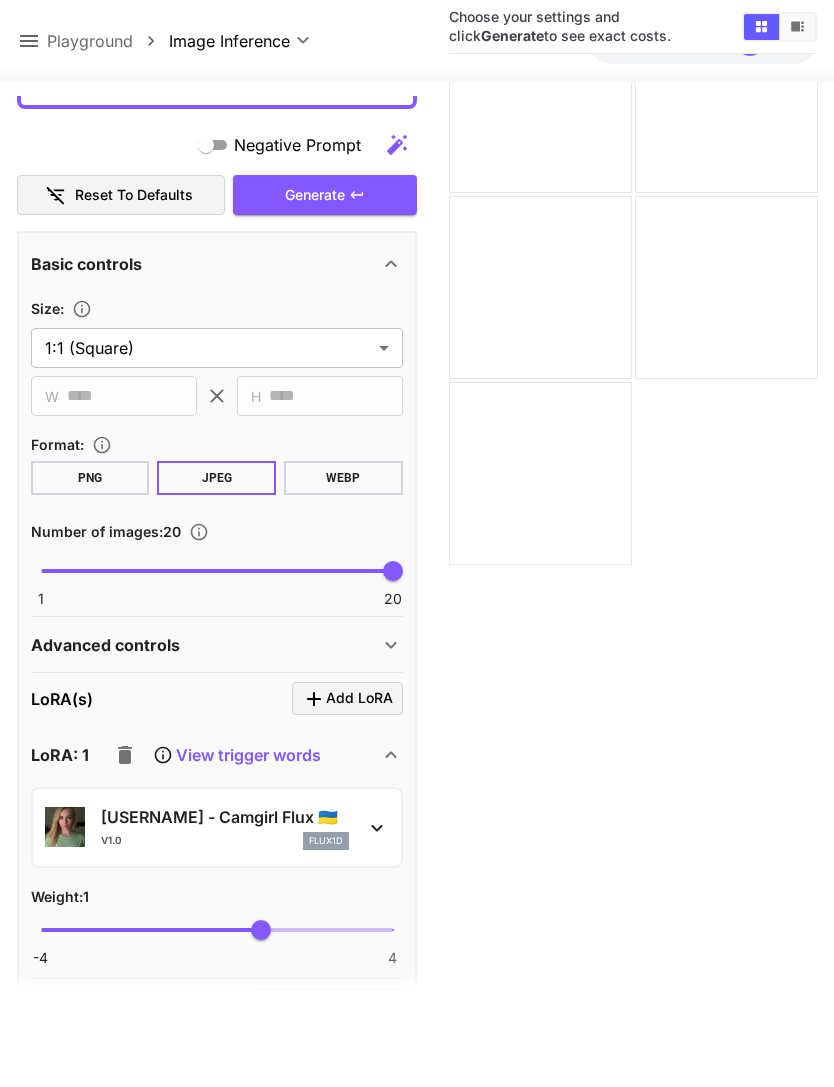 click 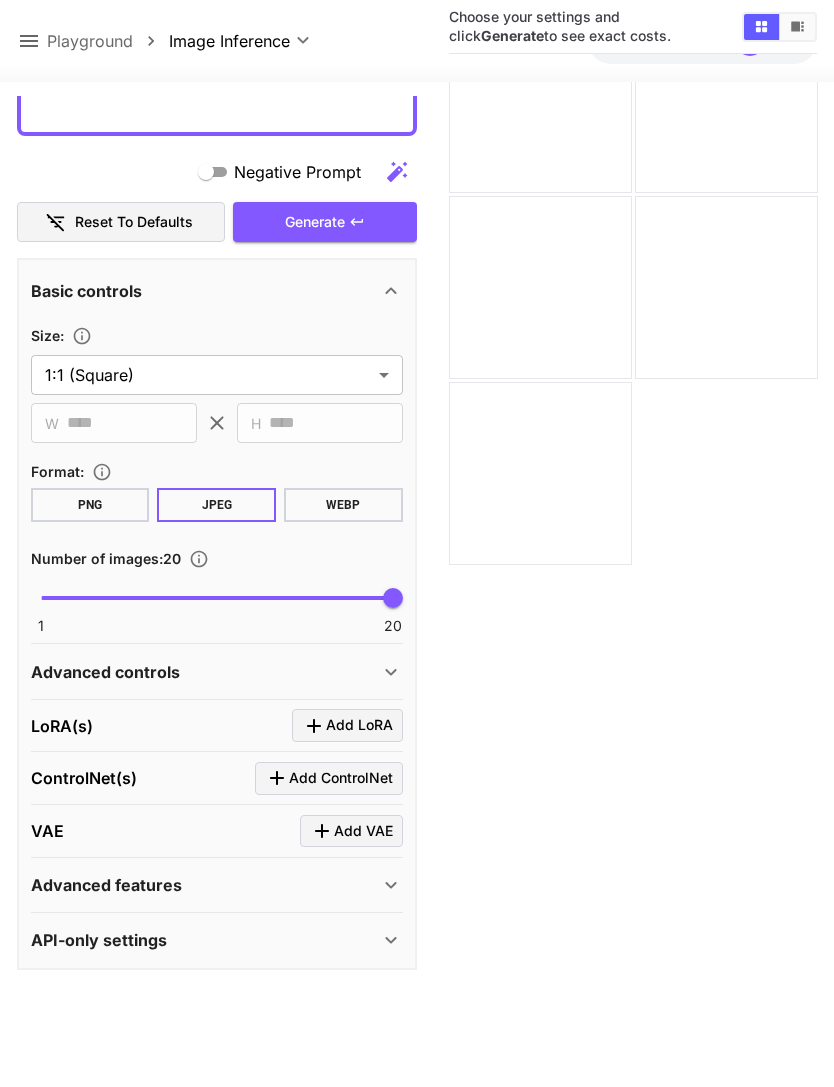 scroll, scrollTop: 315, scrollLeft: 0, axis: vertical 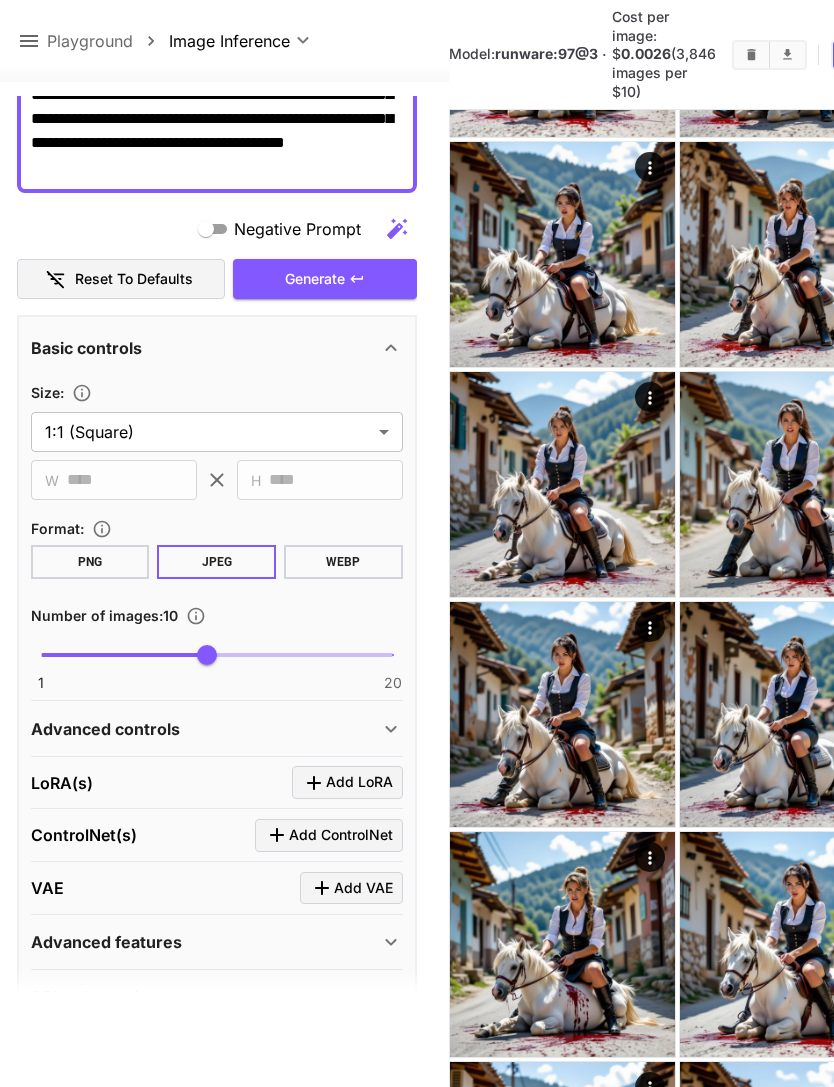 click 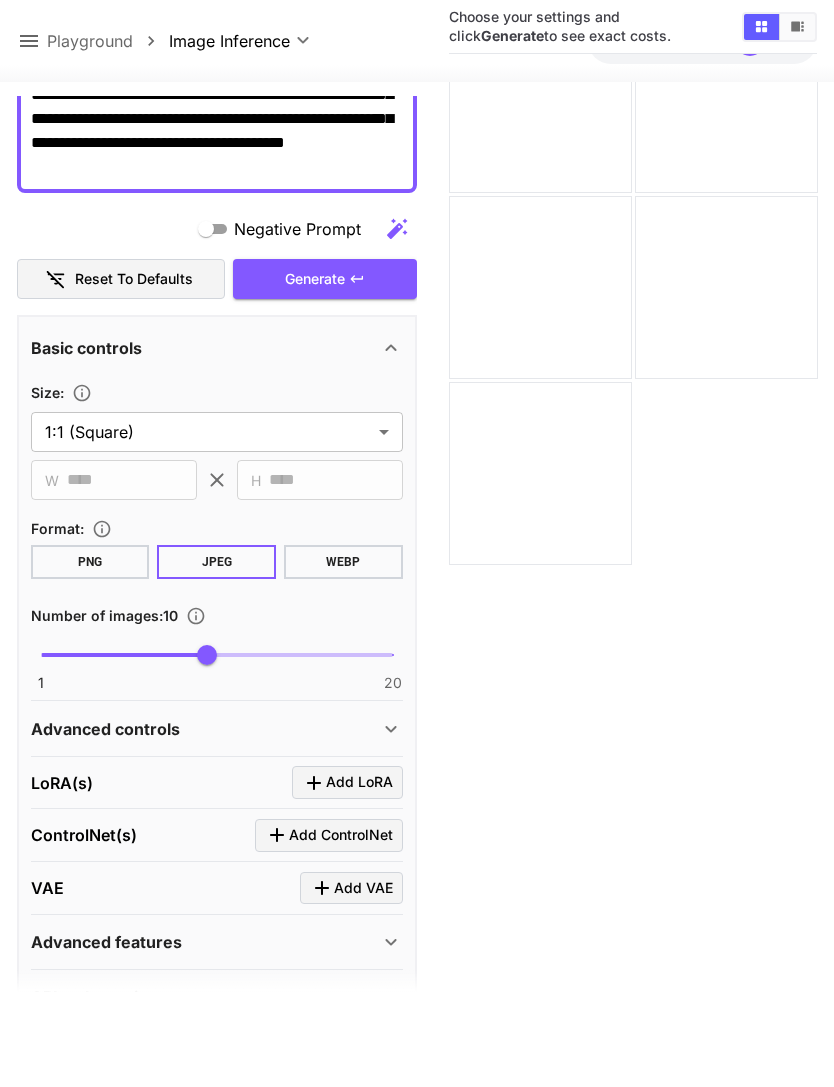 scroll, scrollTop: 158, scrollLeft: 0, axis: vertical 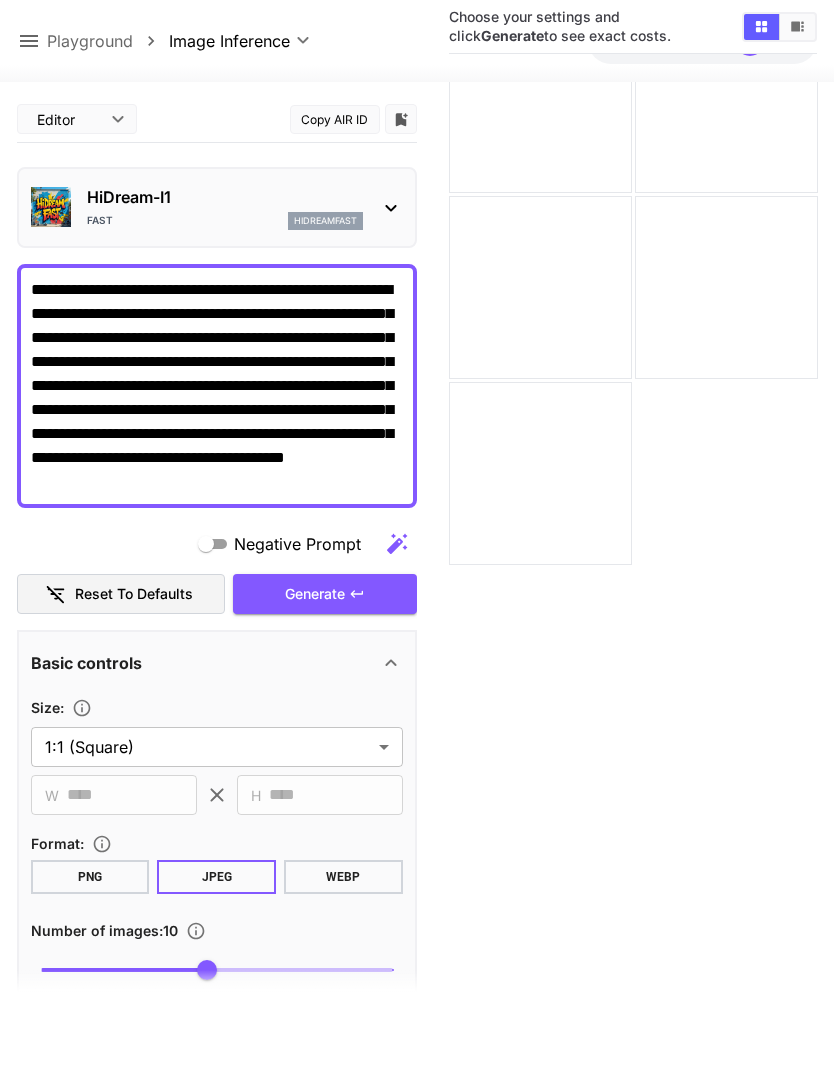 click on "**********" at bounding box center (217, 386) 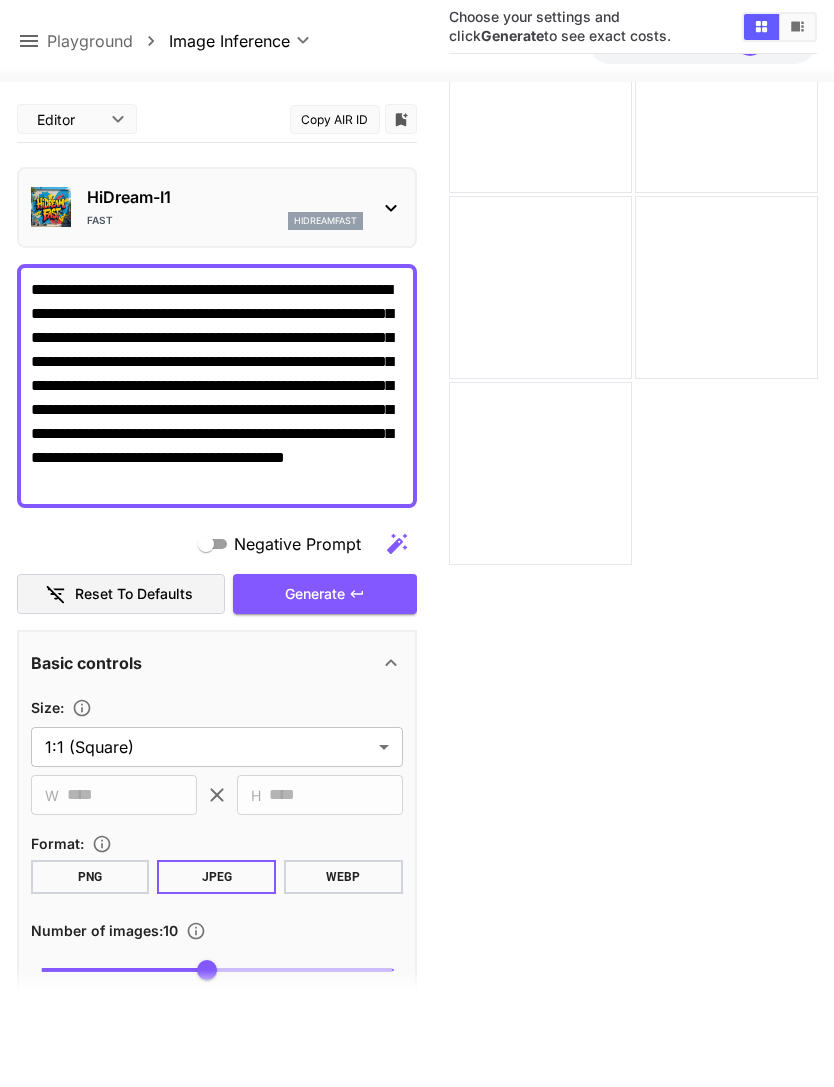 click on "**********" at bounding box center (217, 386) 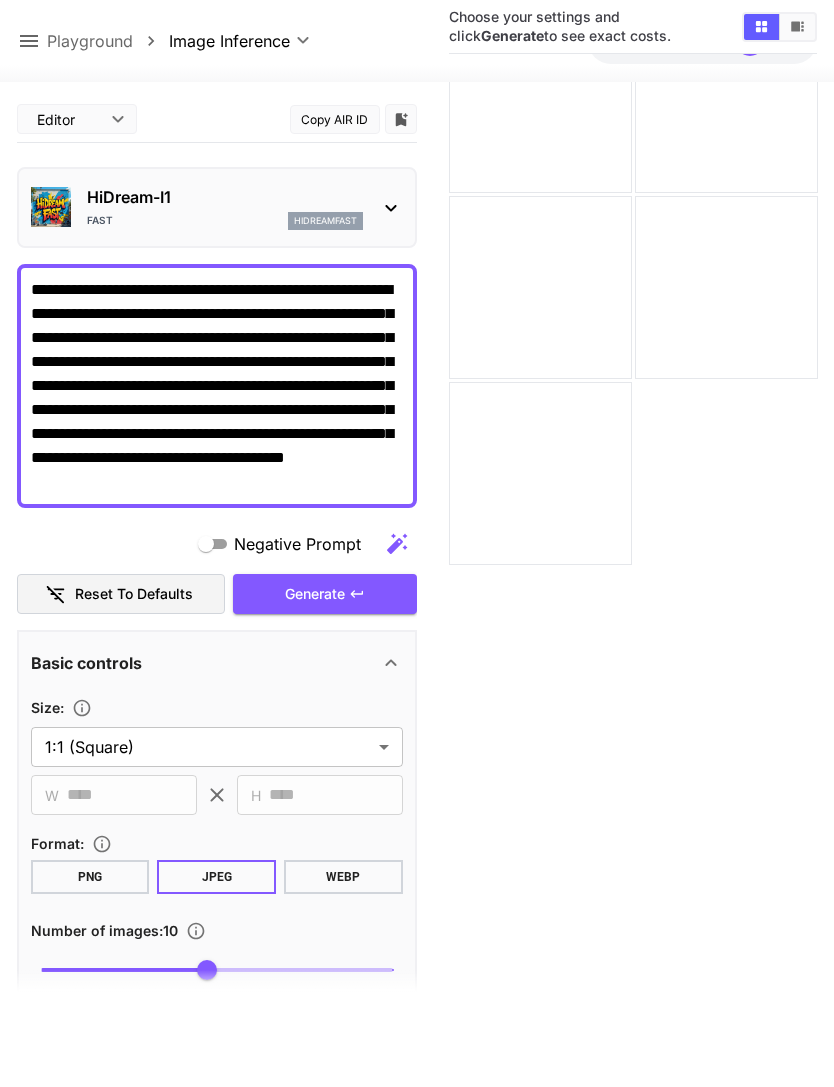 click on "**********" at bounding box center (217, 386) 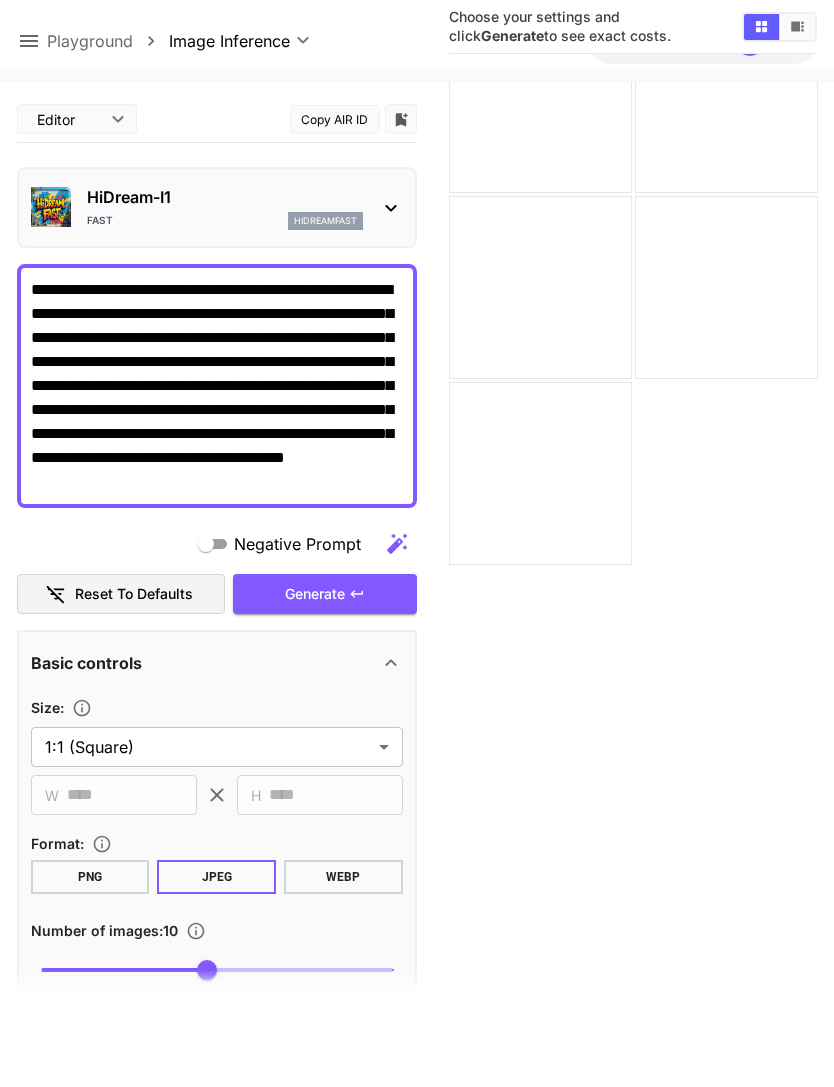click on "**********" at bounding box center (217, 386) 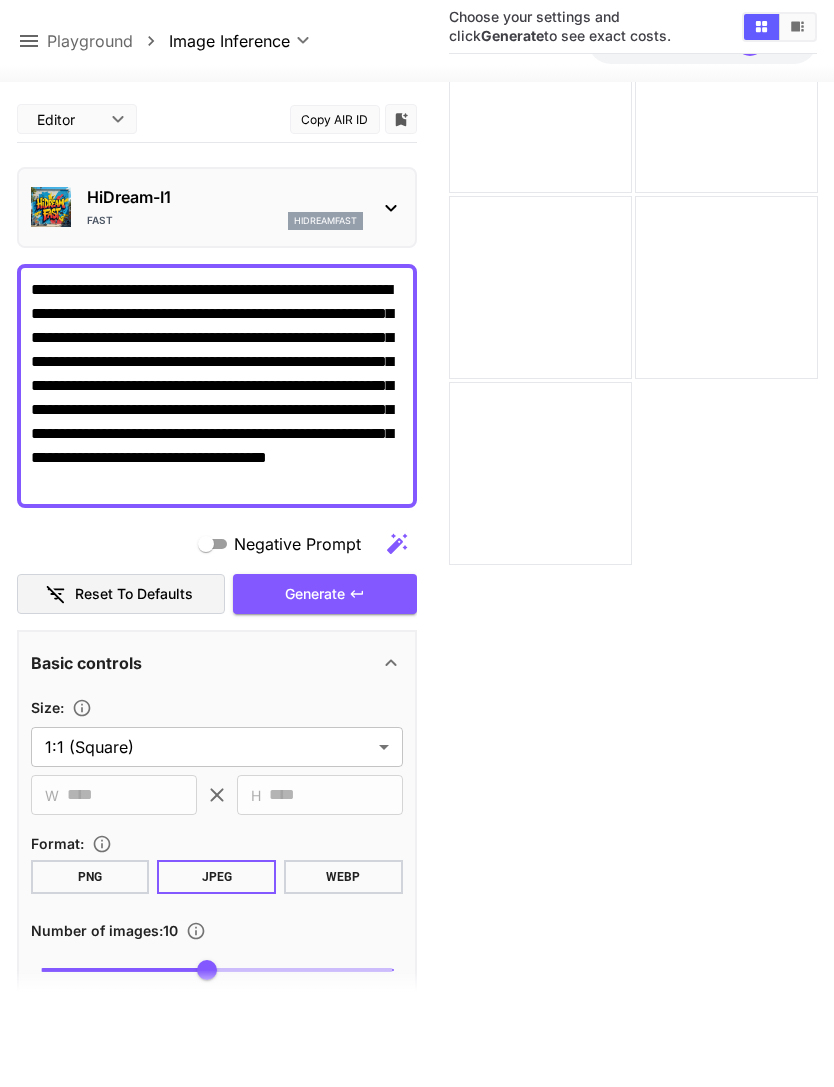 type on "**********" 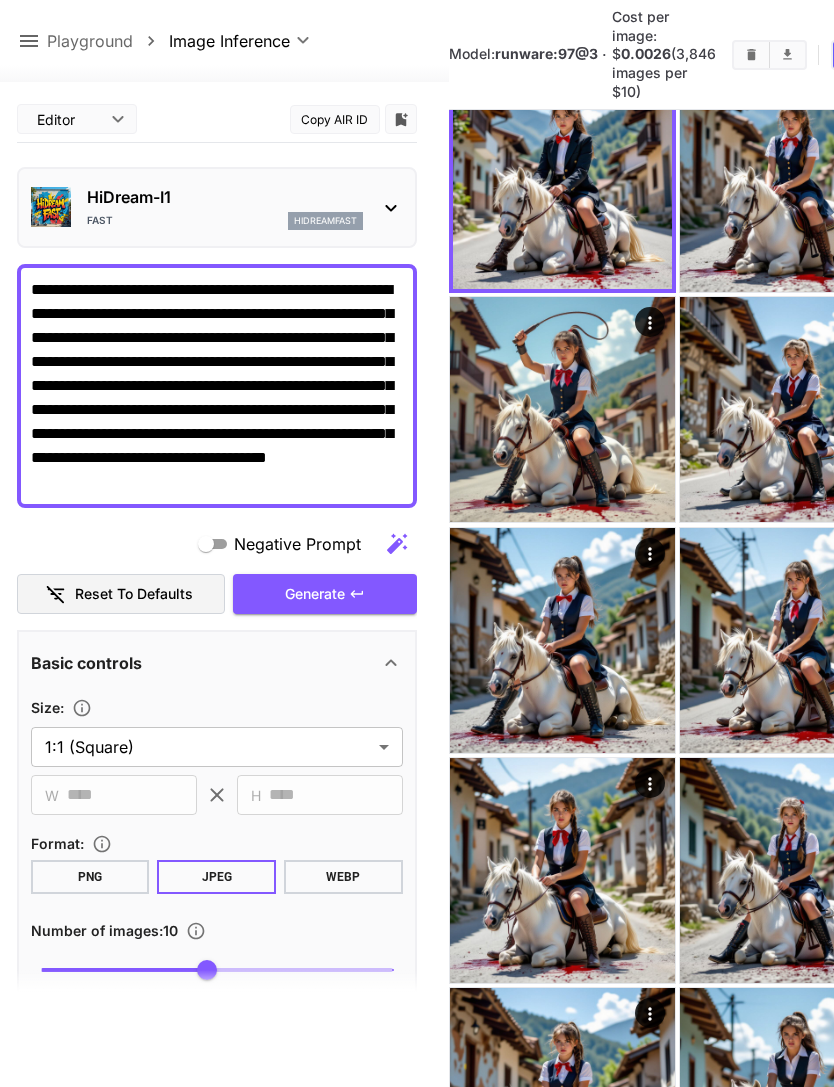 click 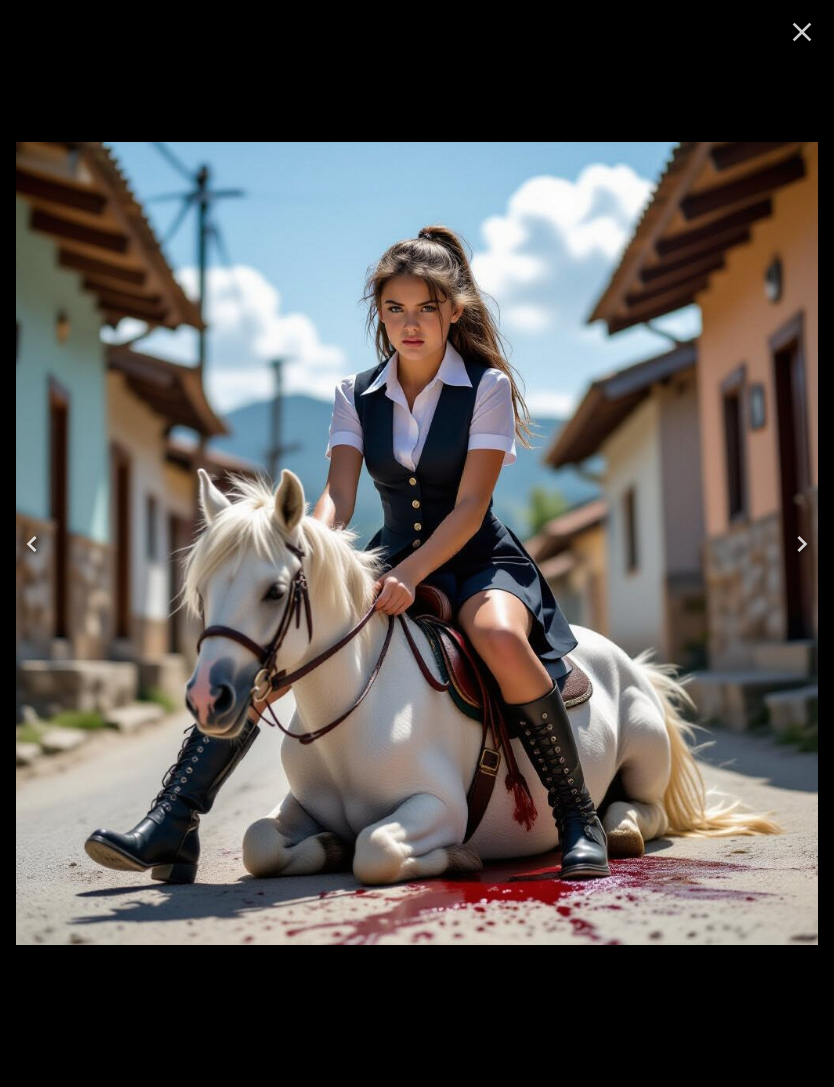 click at bounding box center (32, 544) 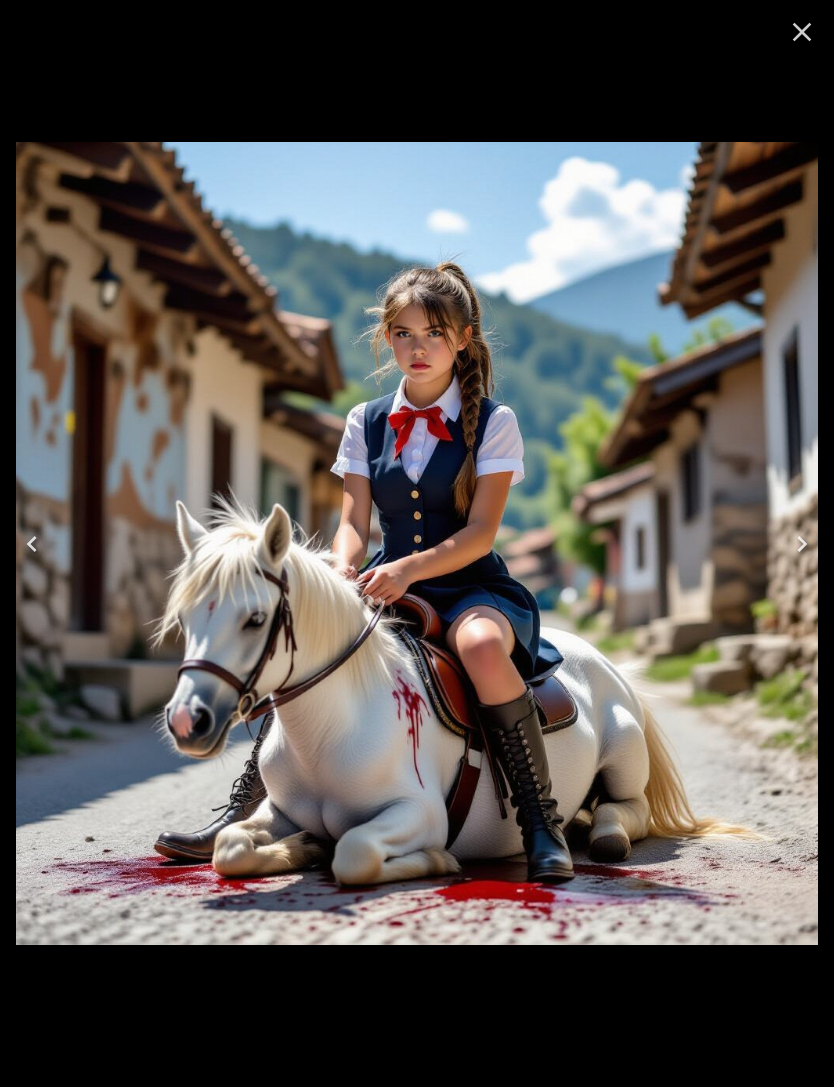 click at bounding box center [32, 544] 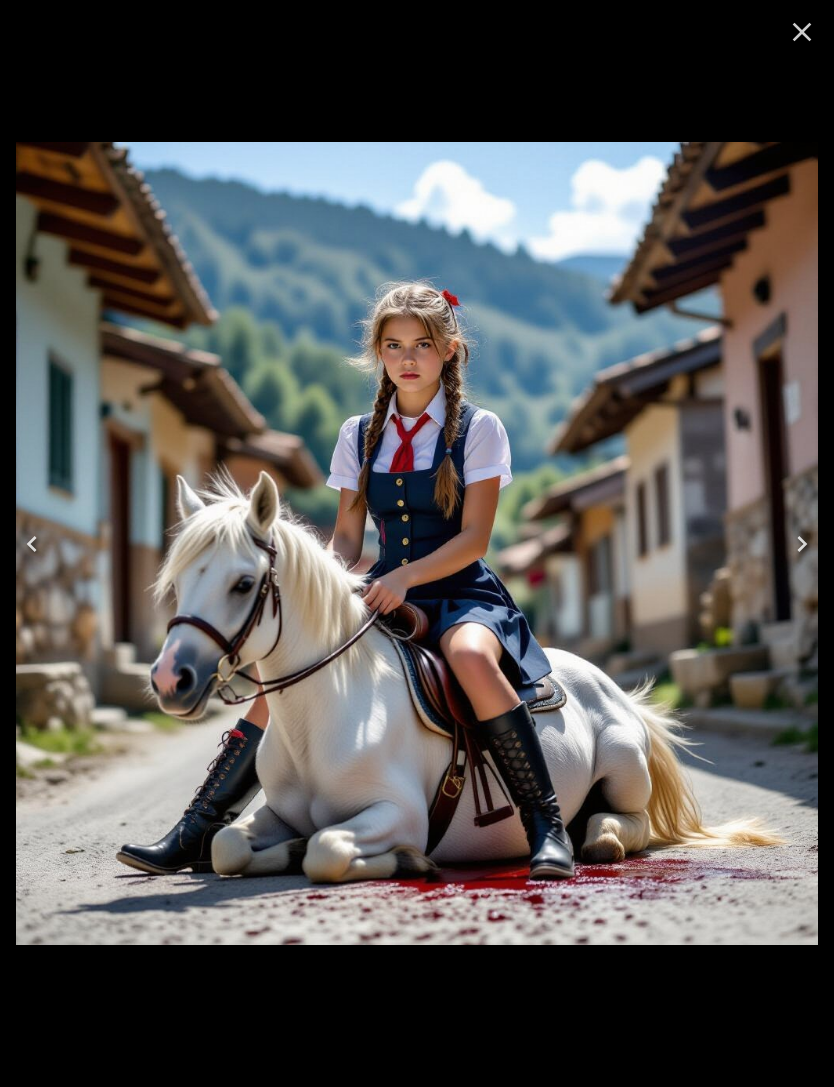 click at bounding box center (417, 543) 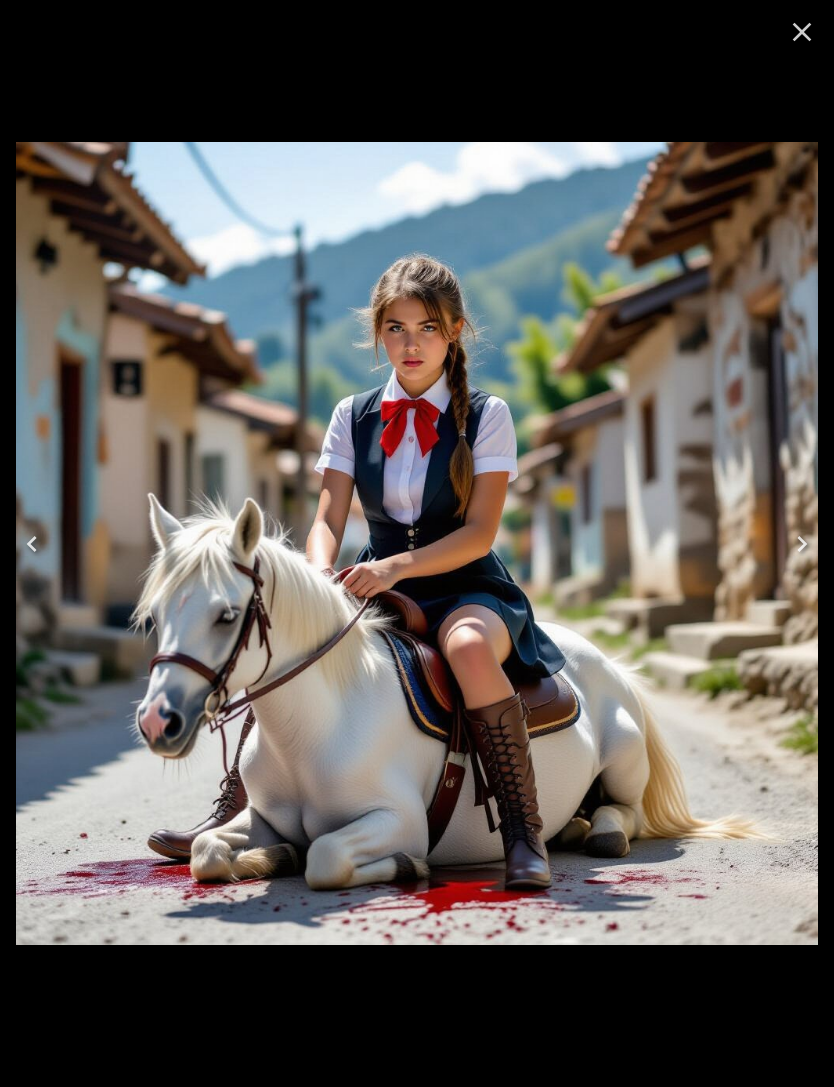 click at bounding box center (32, 544) 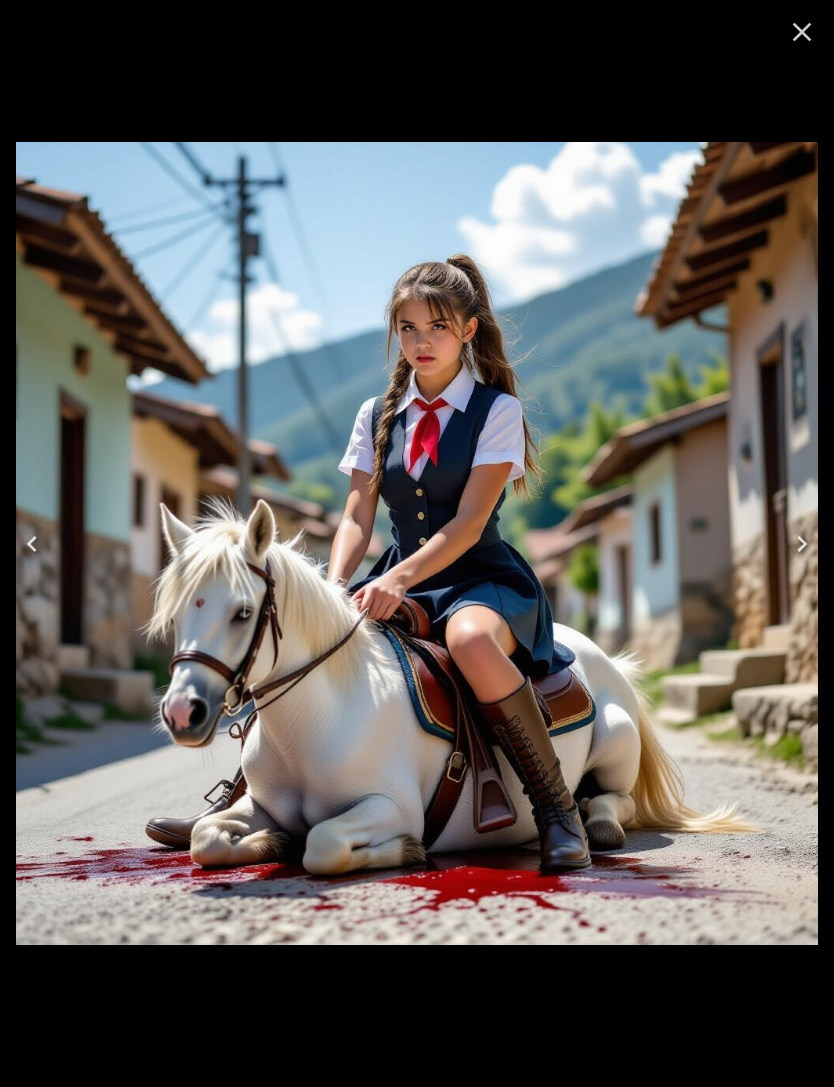click 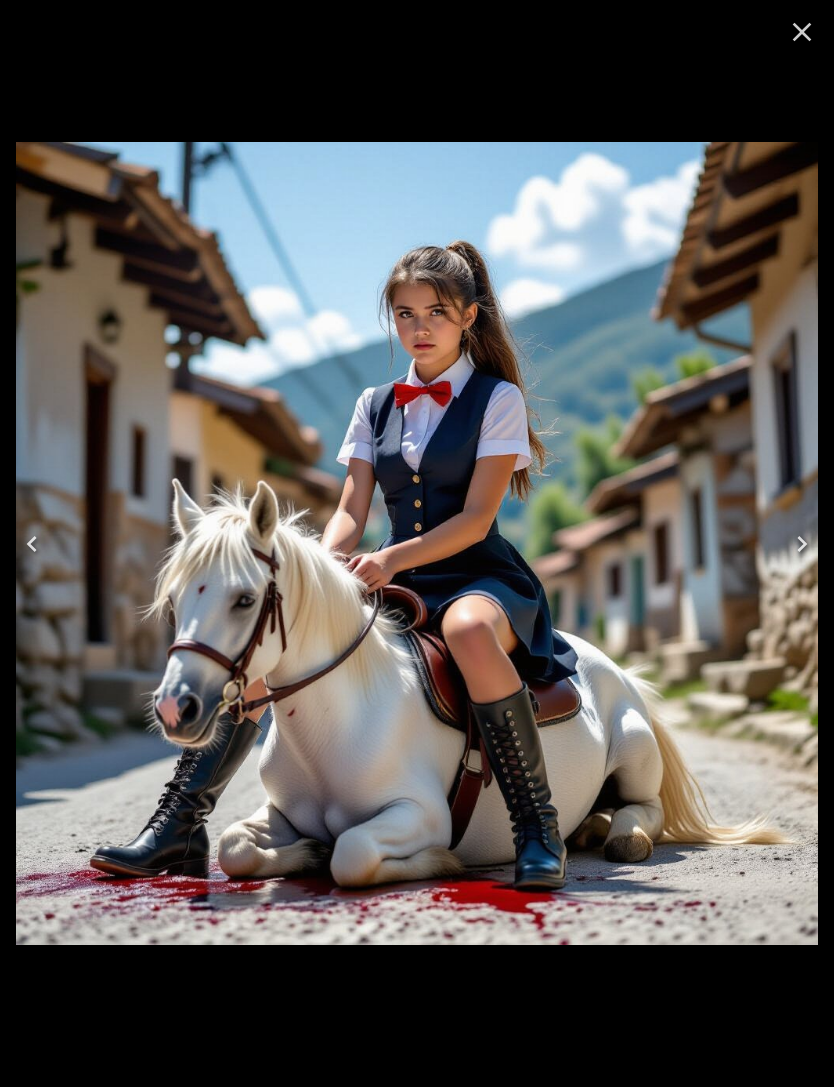click at bounding box center (32, 544) 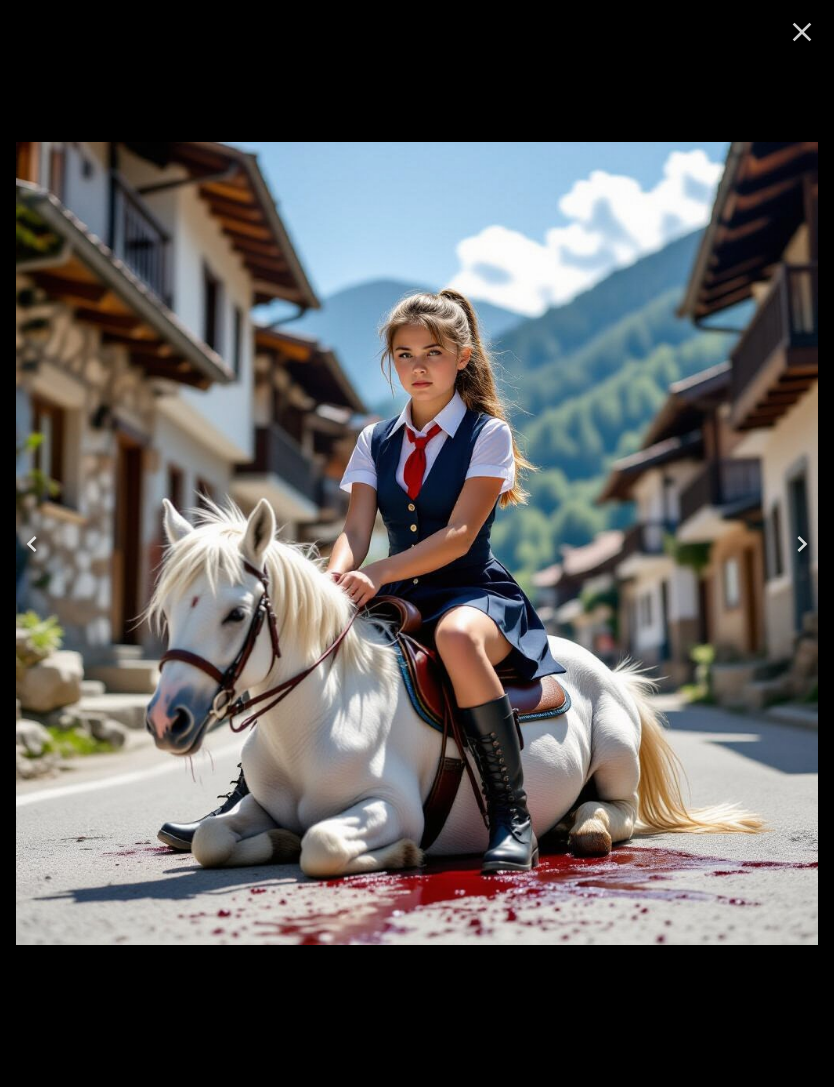 click at bounding box center [32, 544] 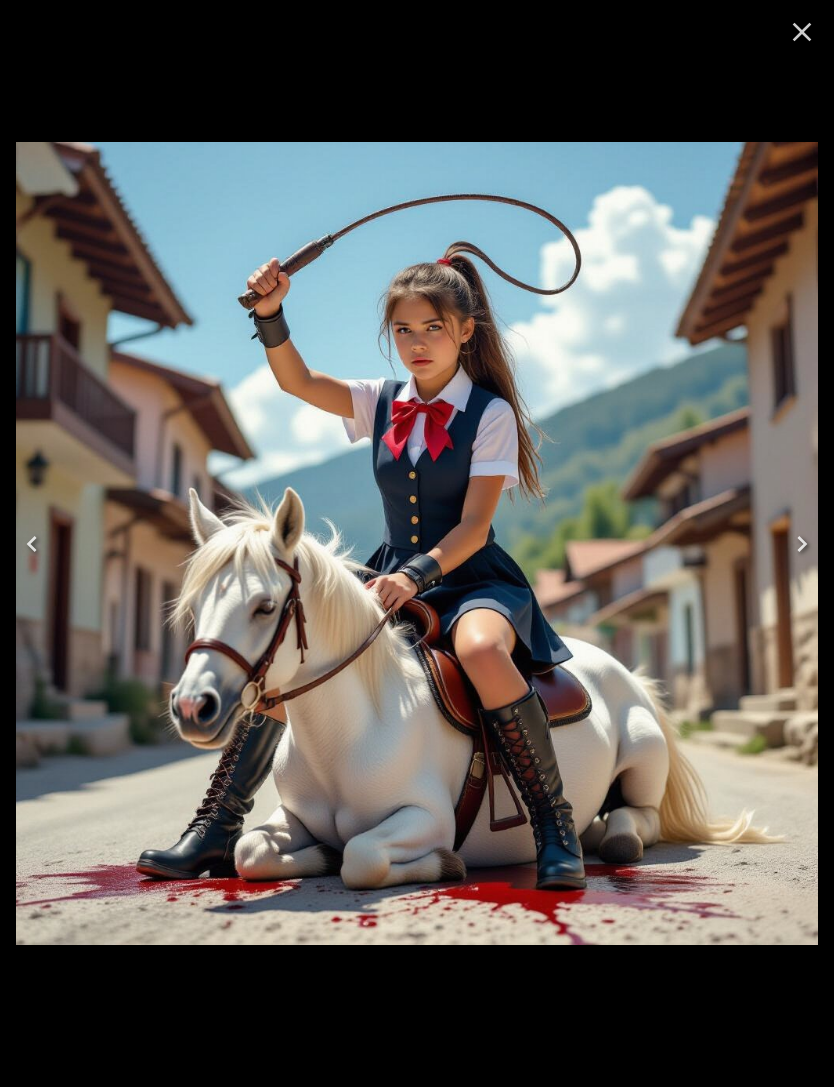 click 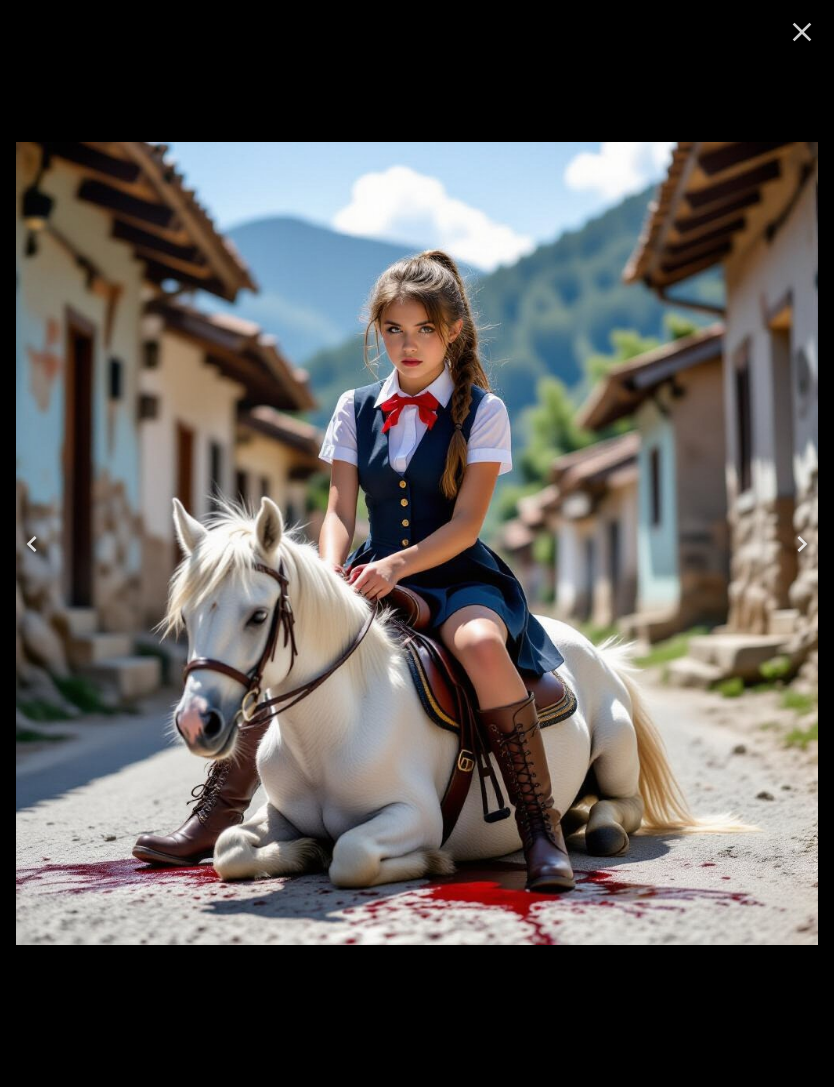 click at bounding box center [32, 544] 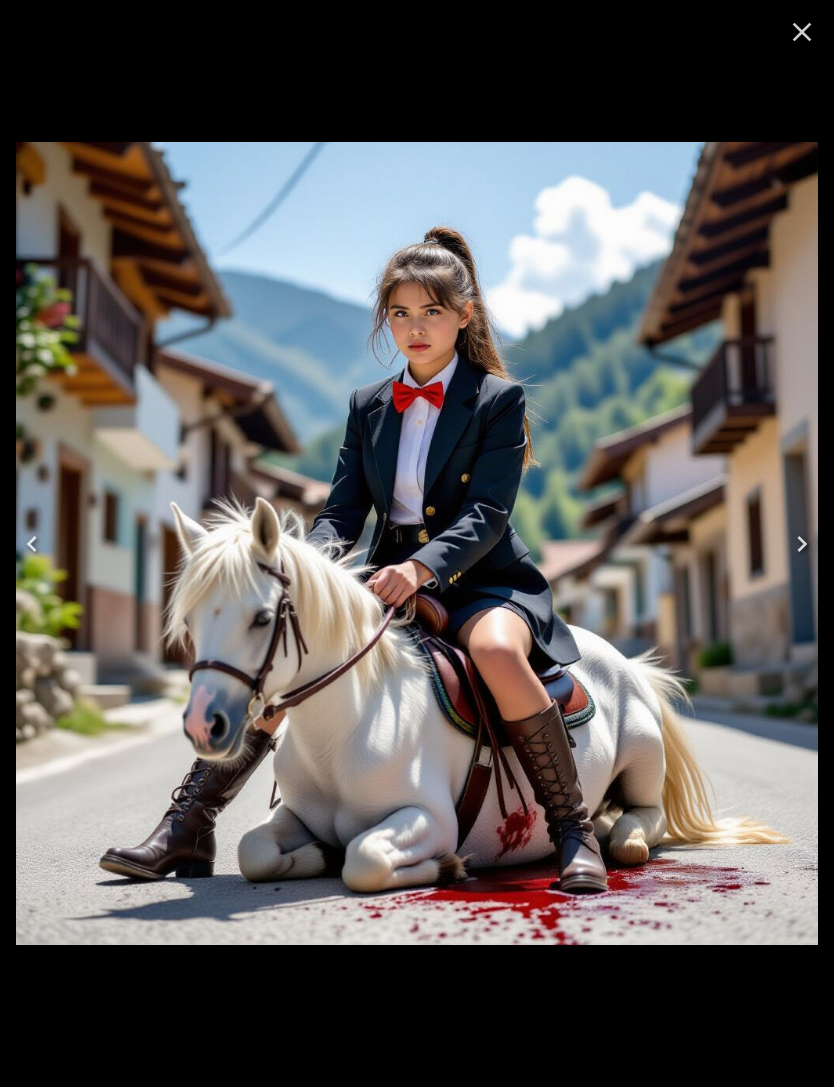 click 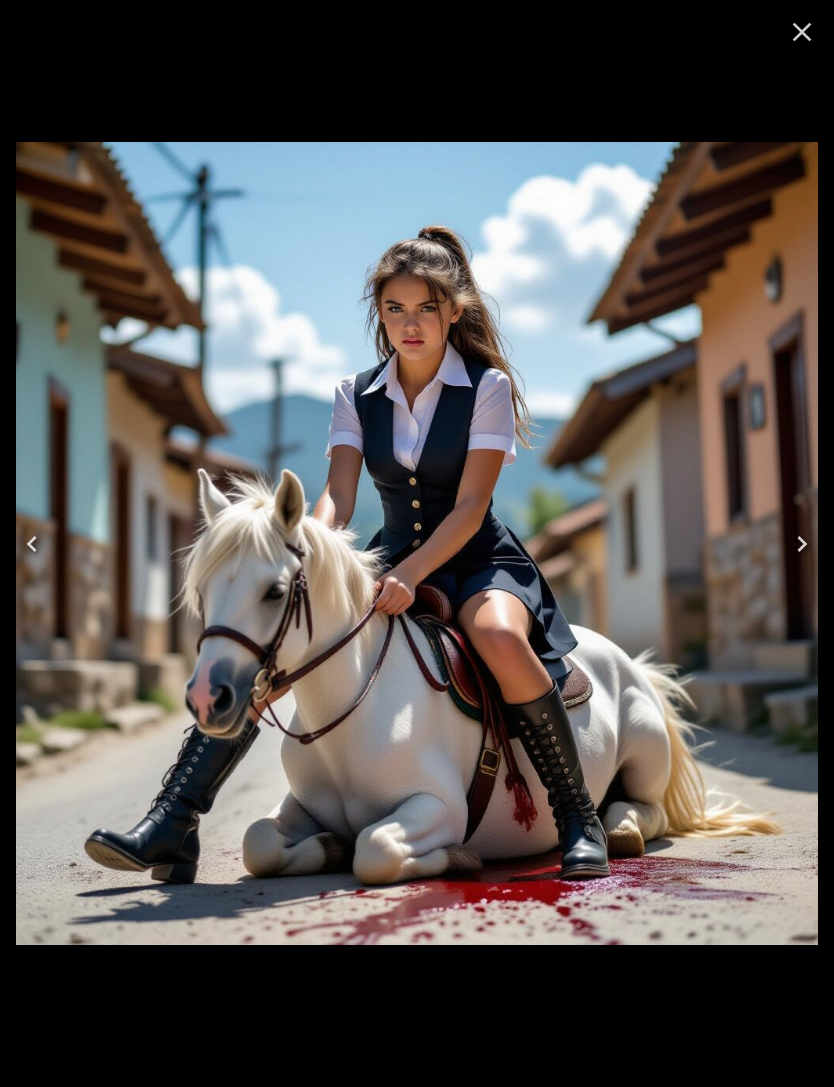click at bounding box center (32, 544) 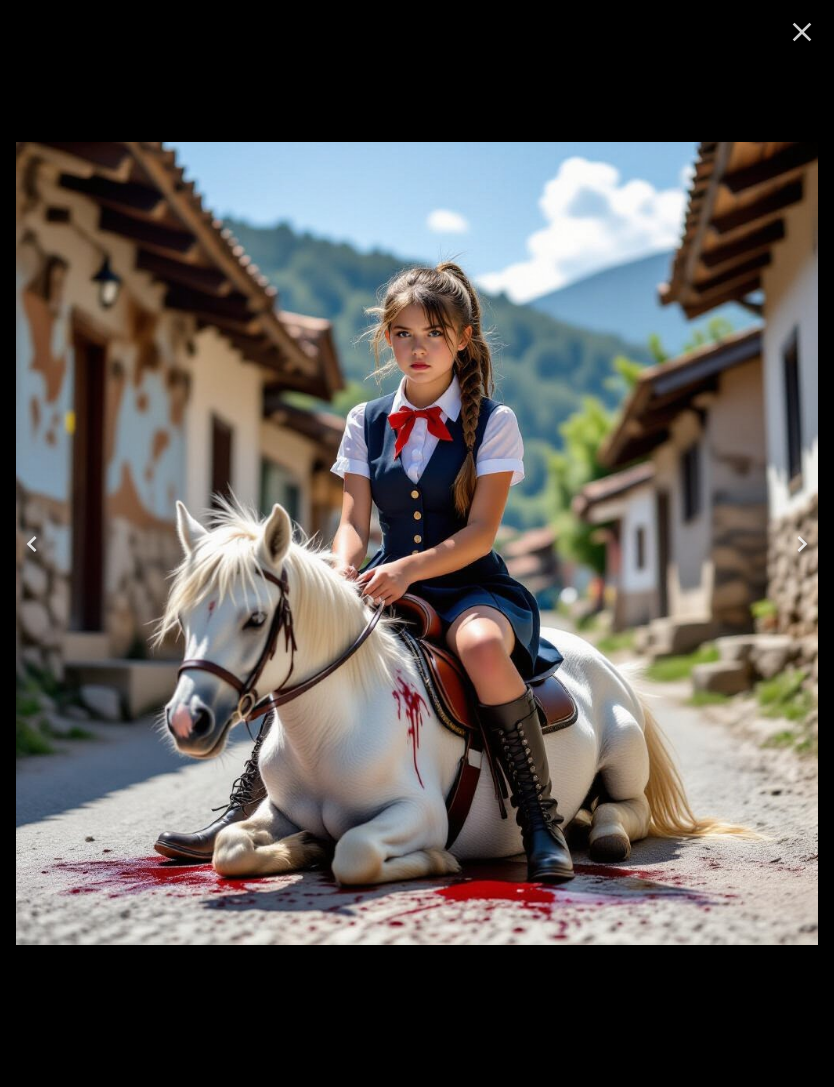 click 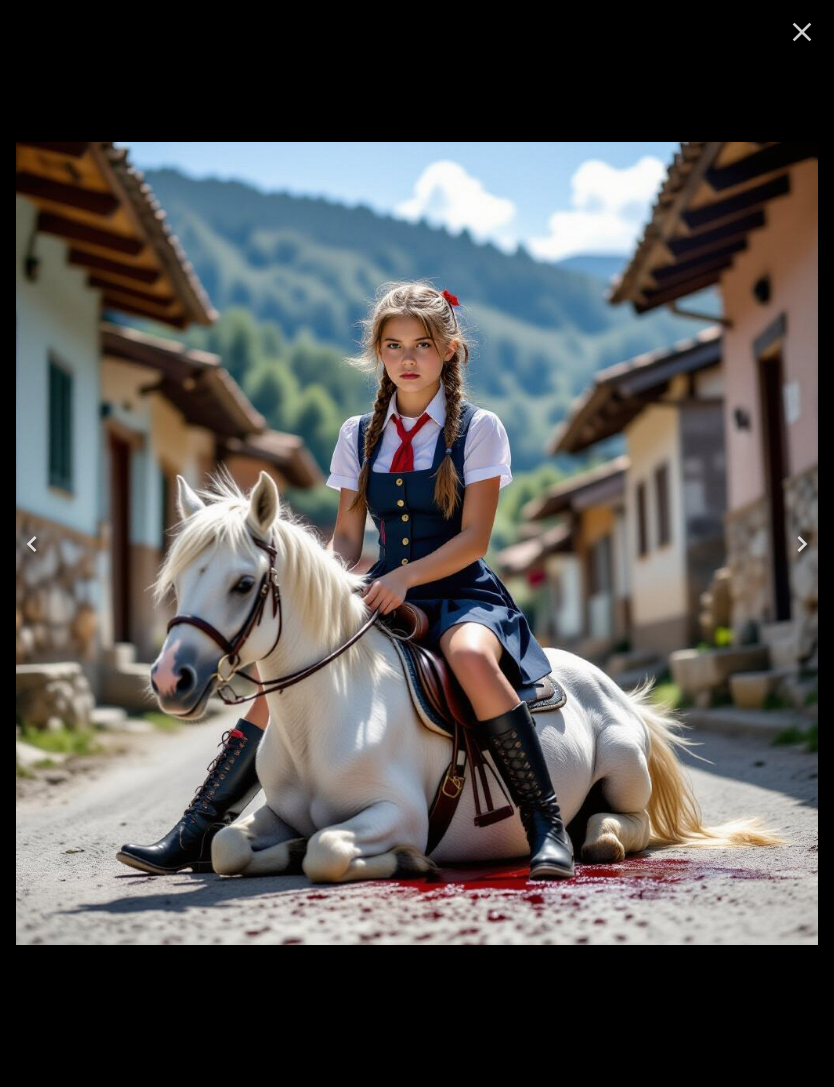 click at bounding box center [32, 544] 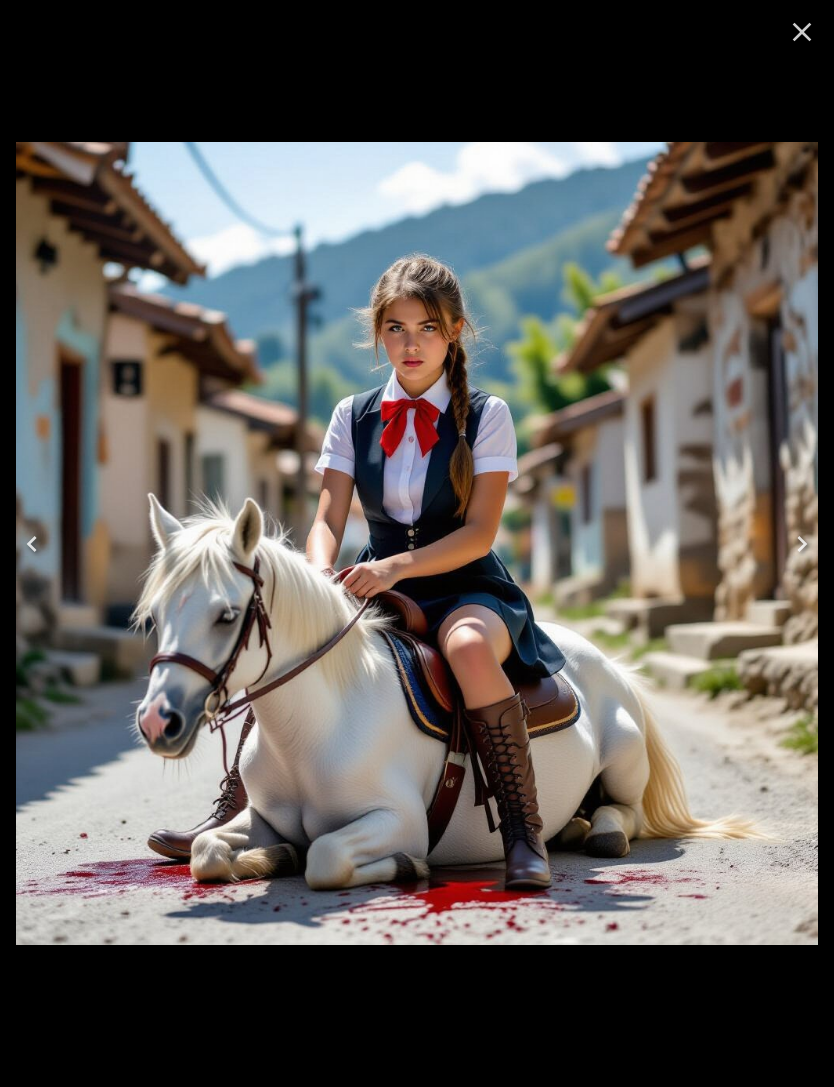 click at bounding box center [32, 544] 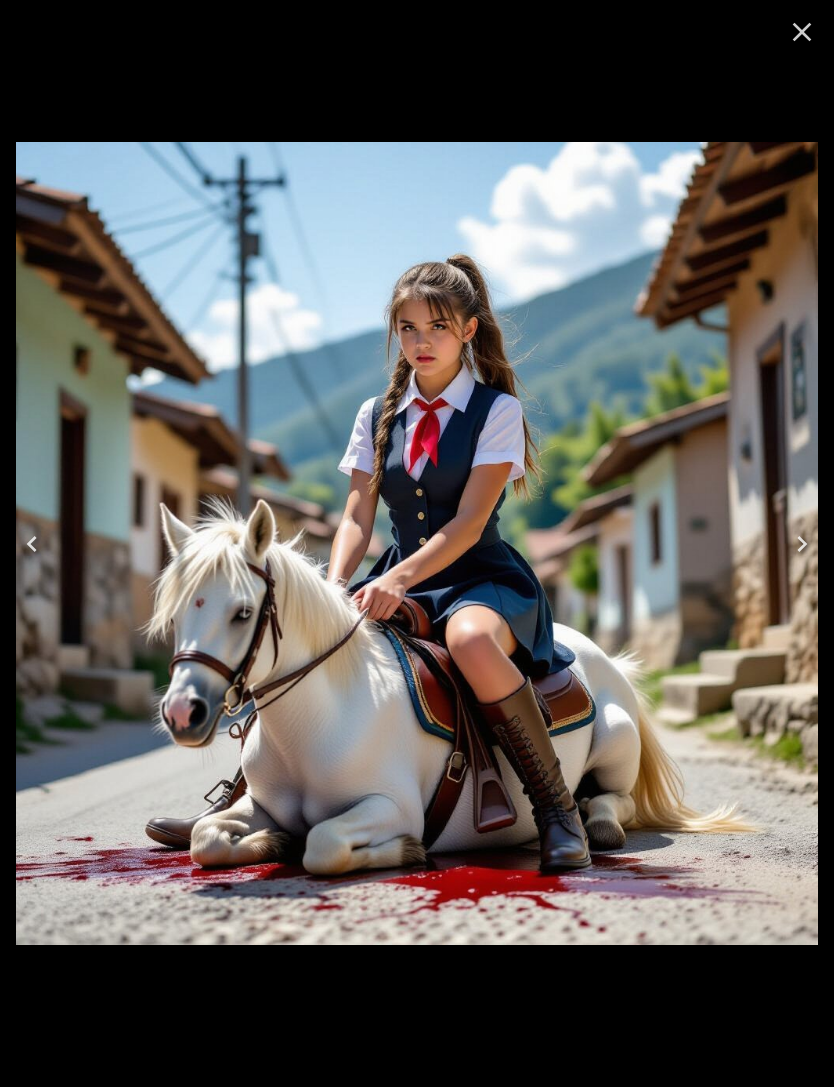 click 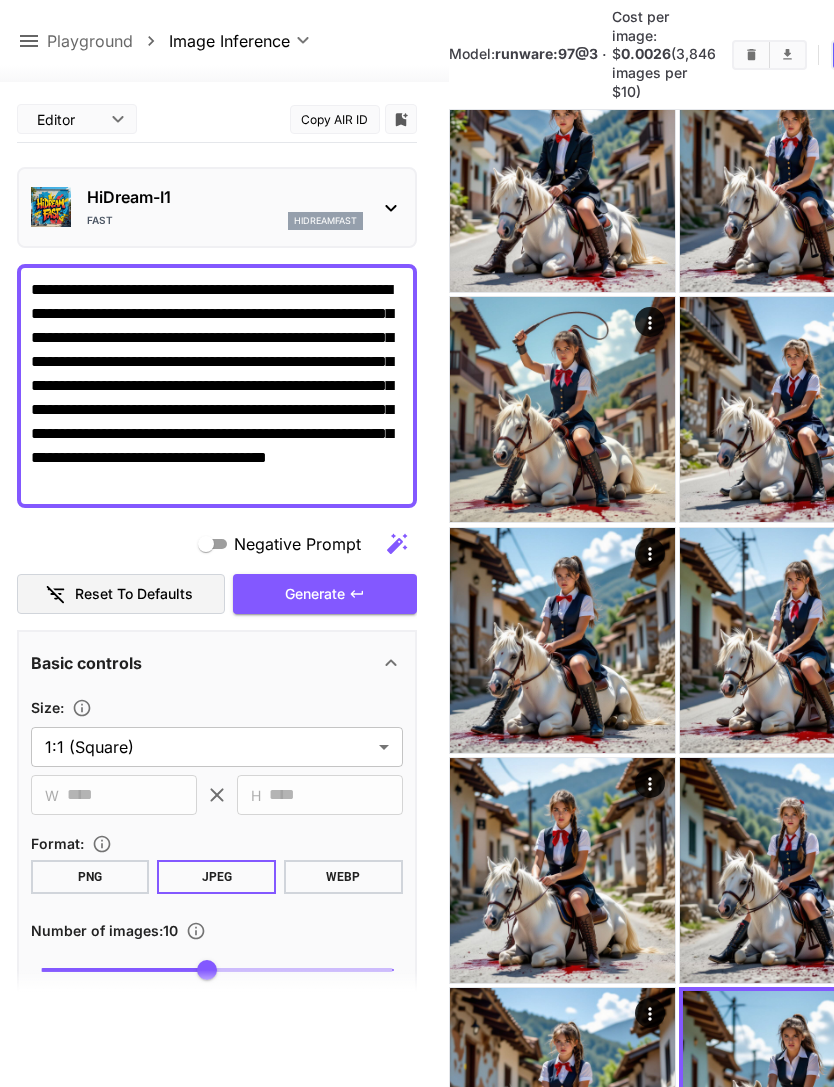 click 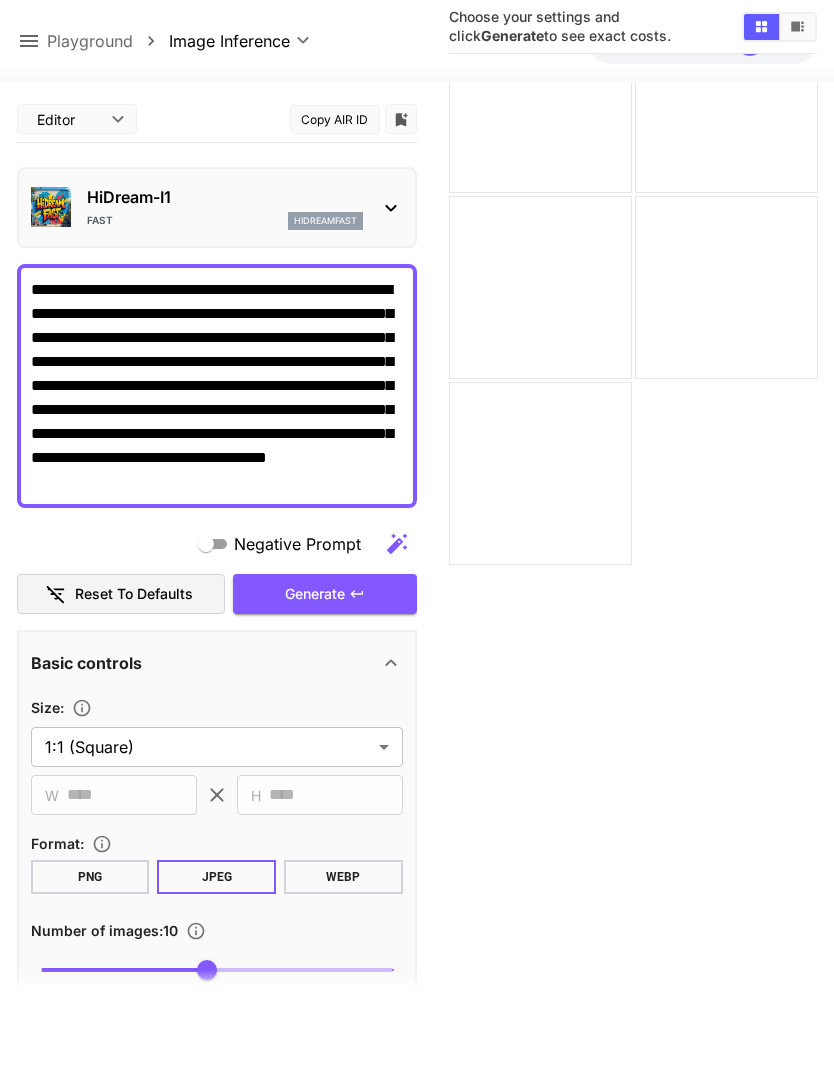 click at bounding box center (391, 207) 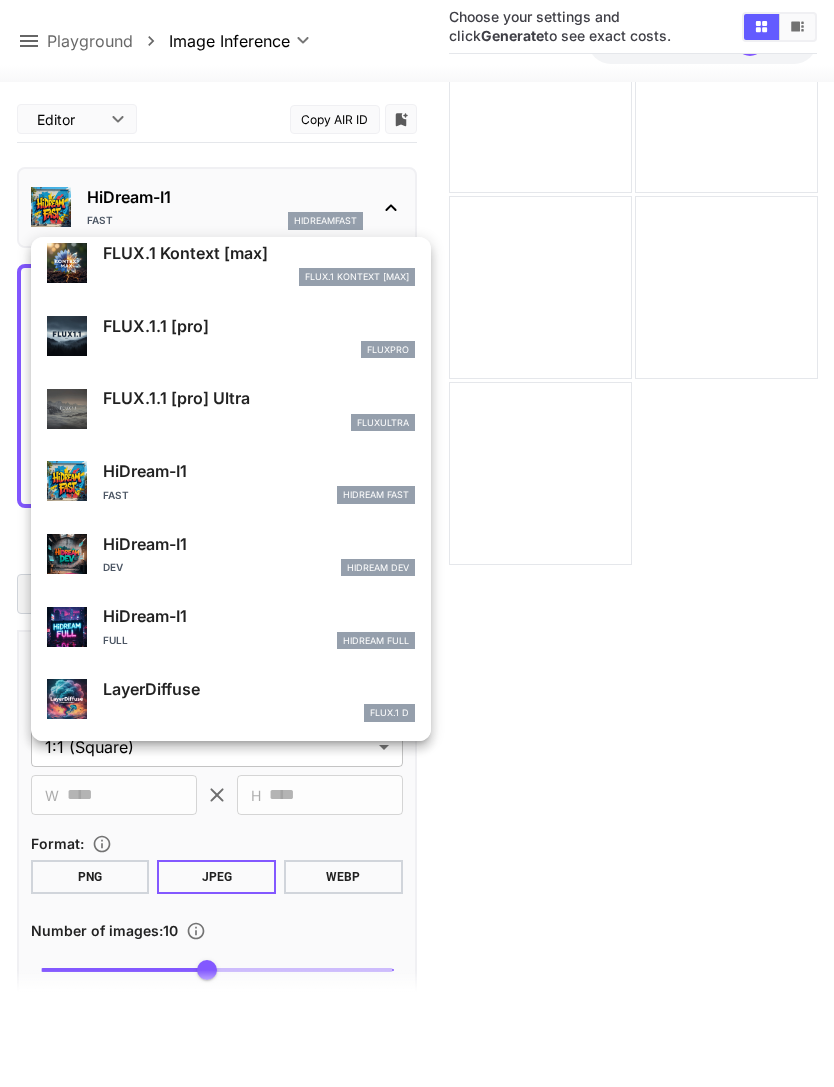 scroll, scrollTop: 369, scrollLeft: 0, axis: vertical 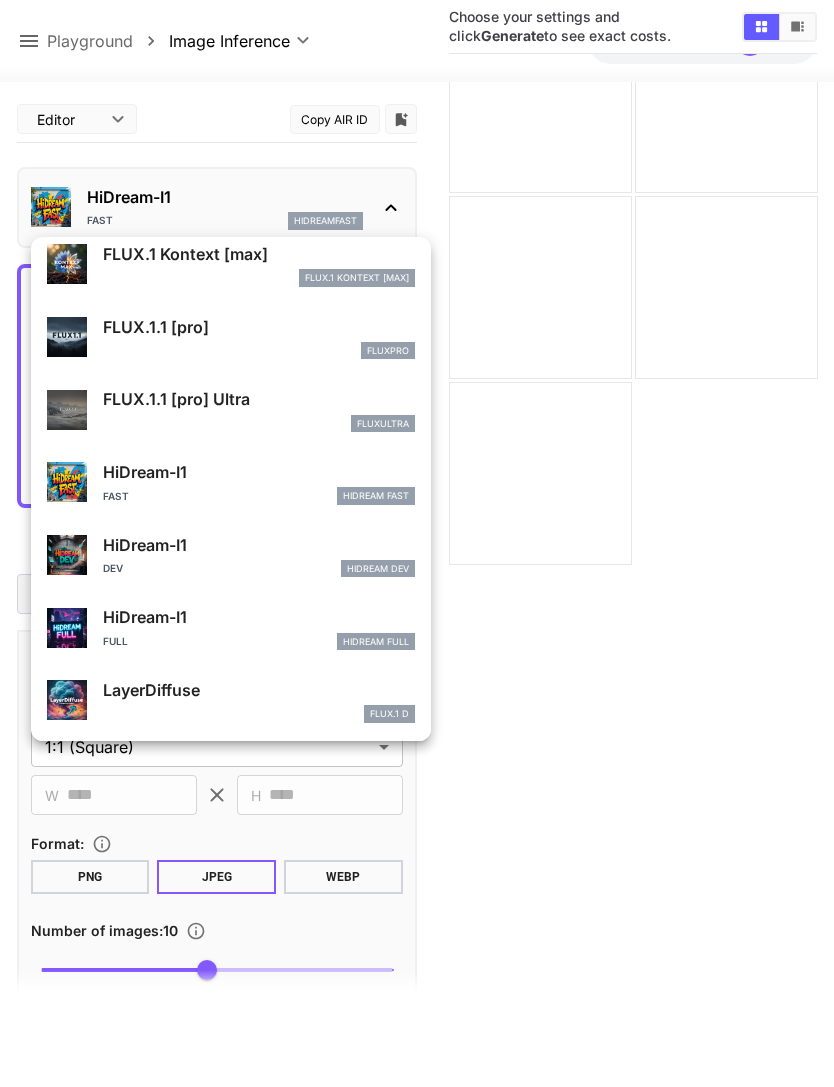 click on "HiDream-I1" at bounding box center (259, 545) 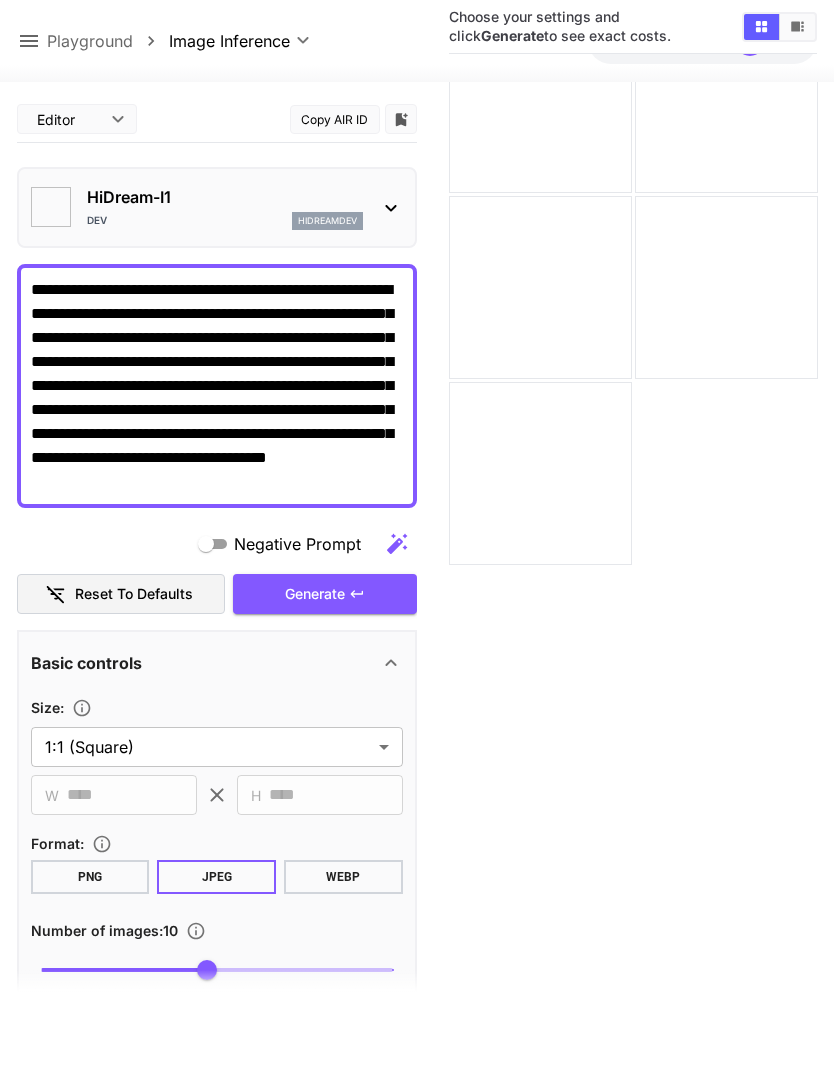 type on "**" 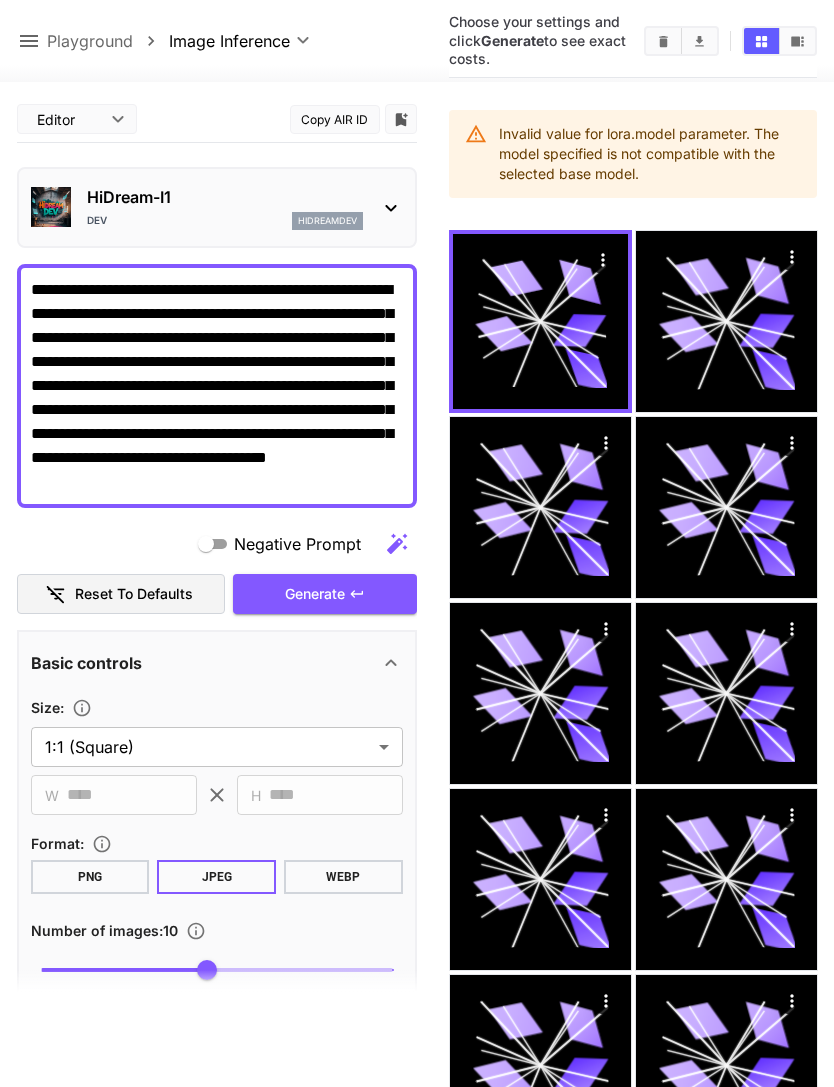 scroll, scrollTop: 0, scrollLeft: 0, axis: both 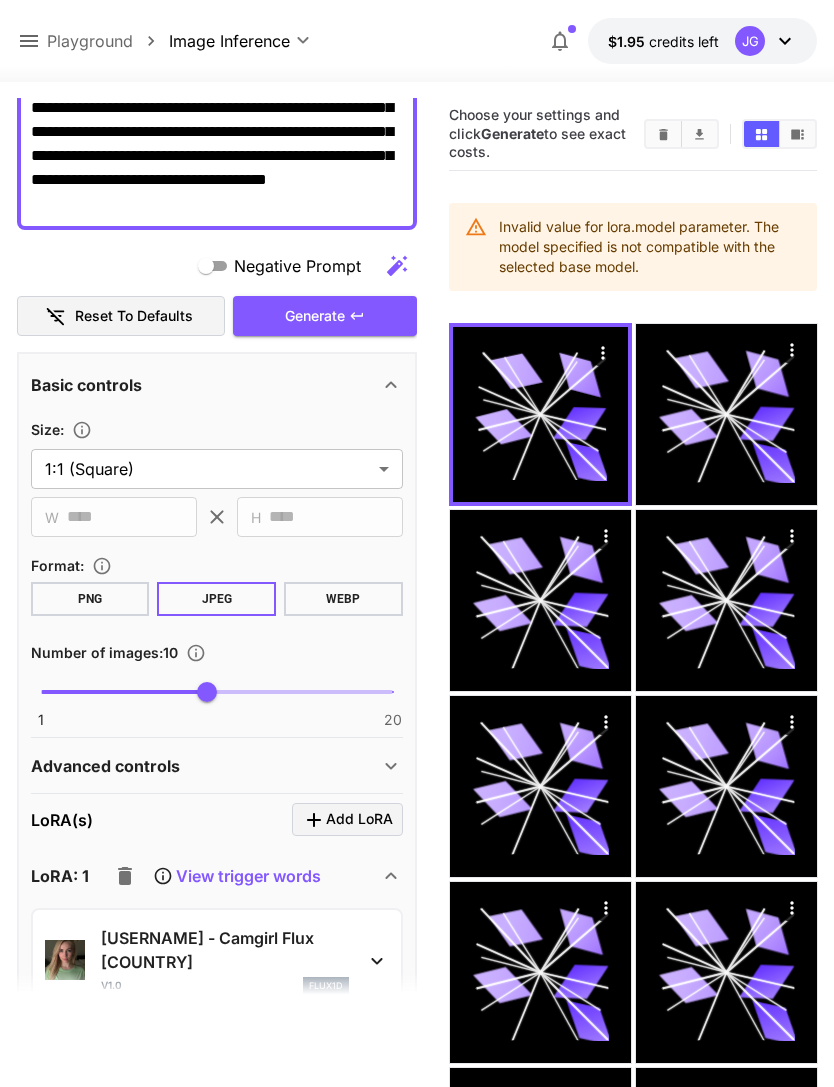 click 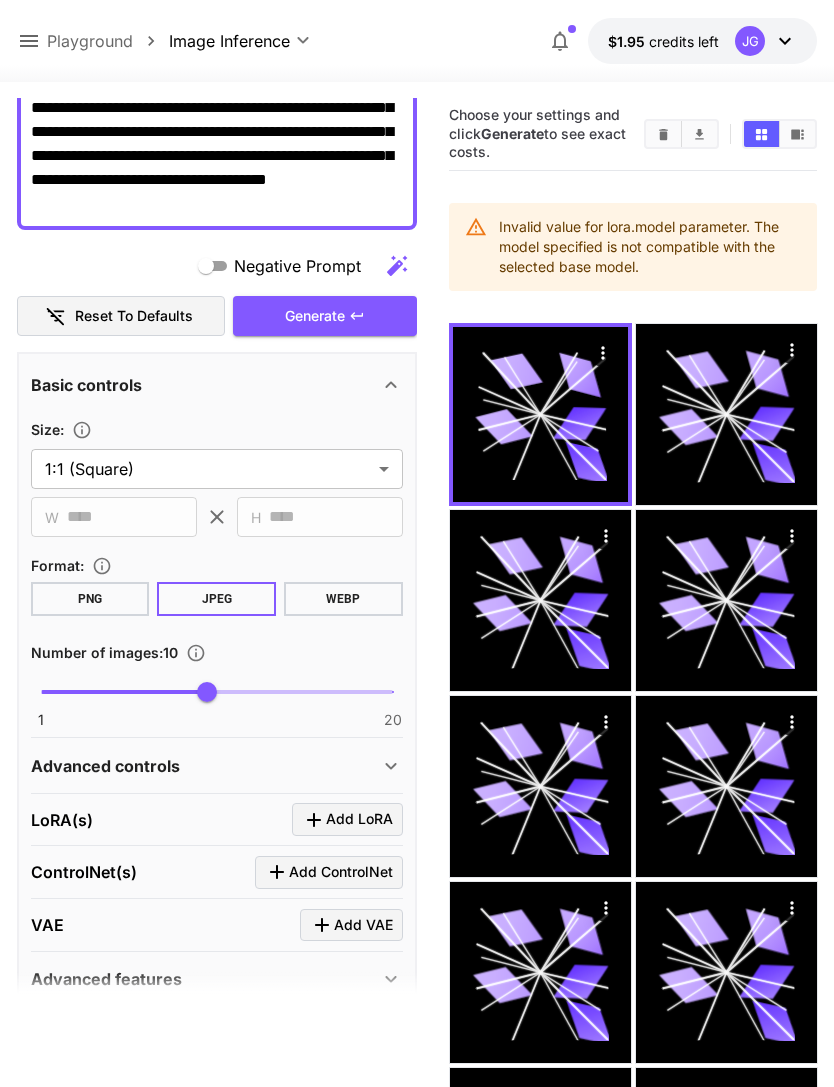 click 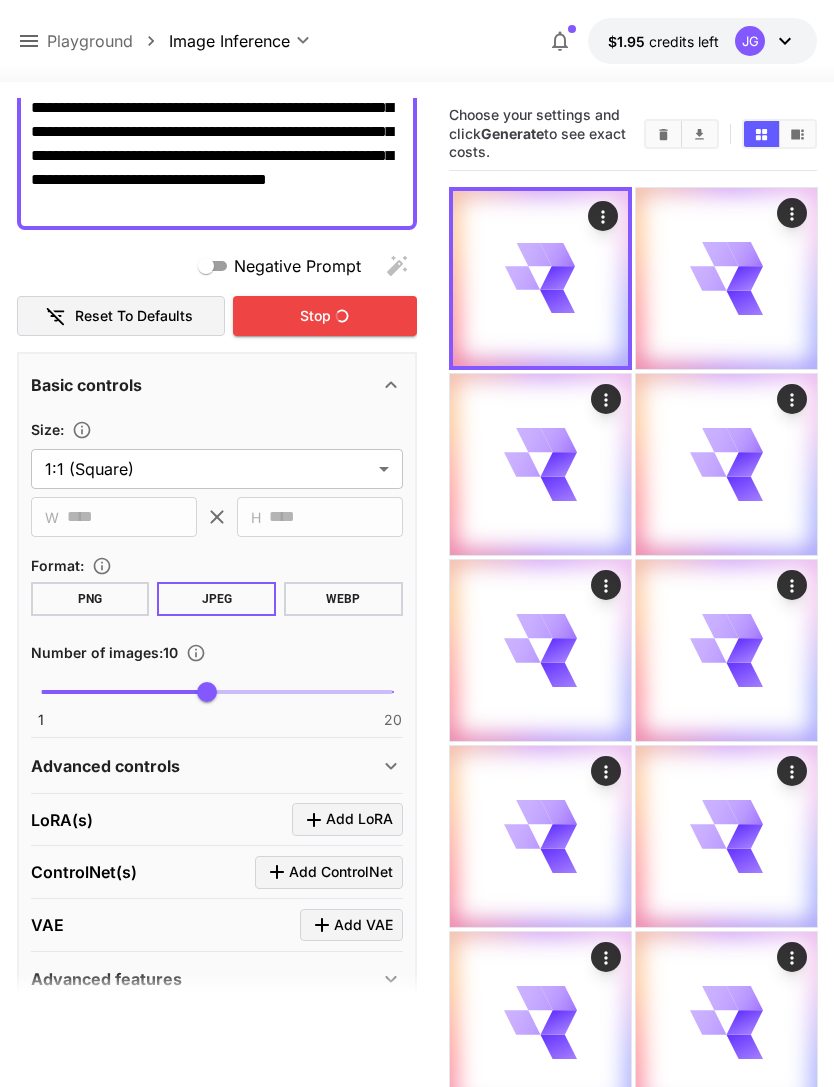 scroll, scrollTop: 158, scrollLeft: 0, axis: vertical 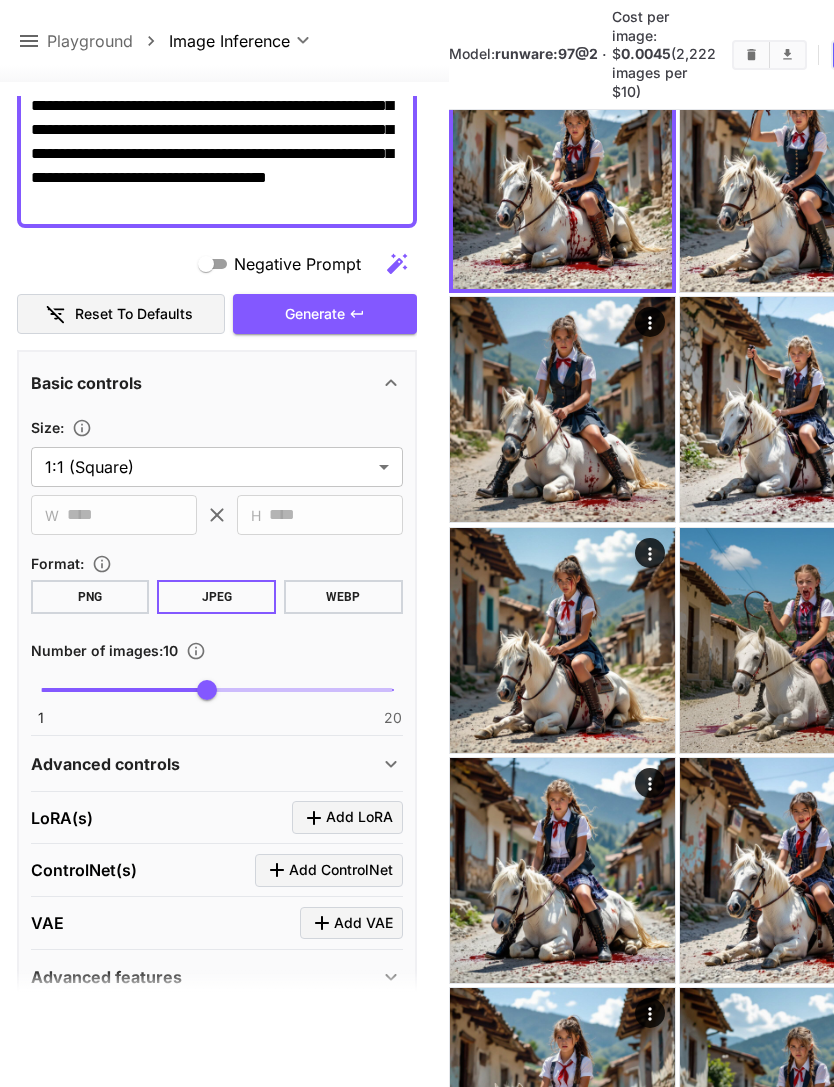 click 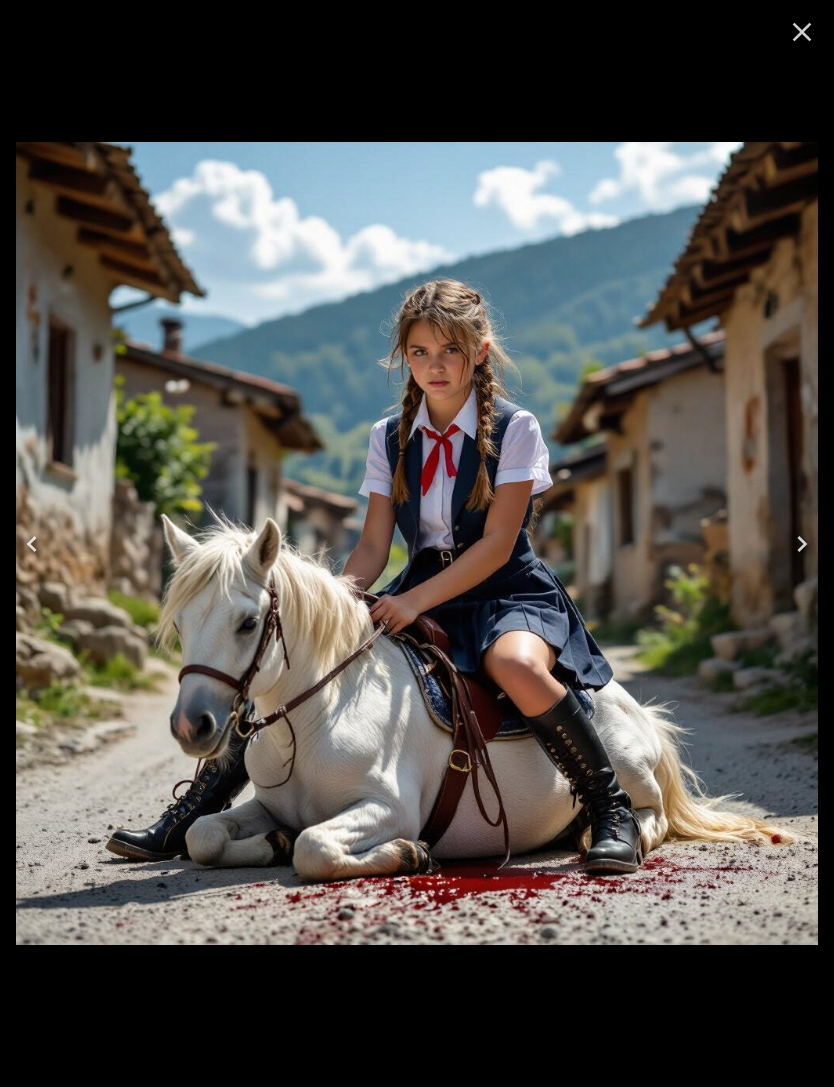 click 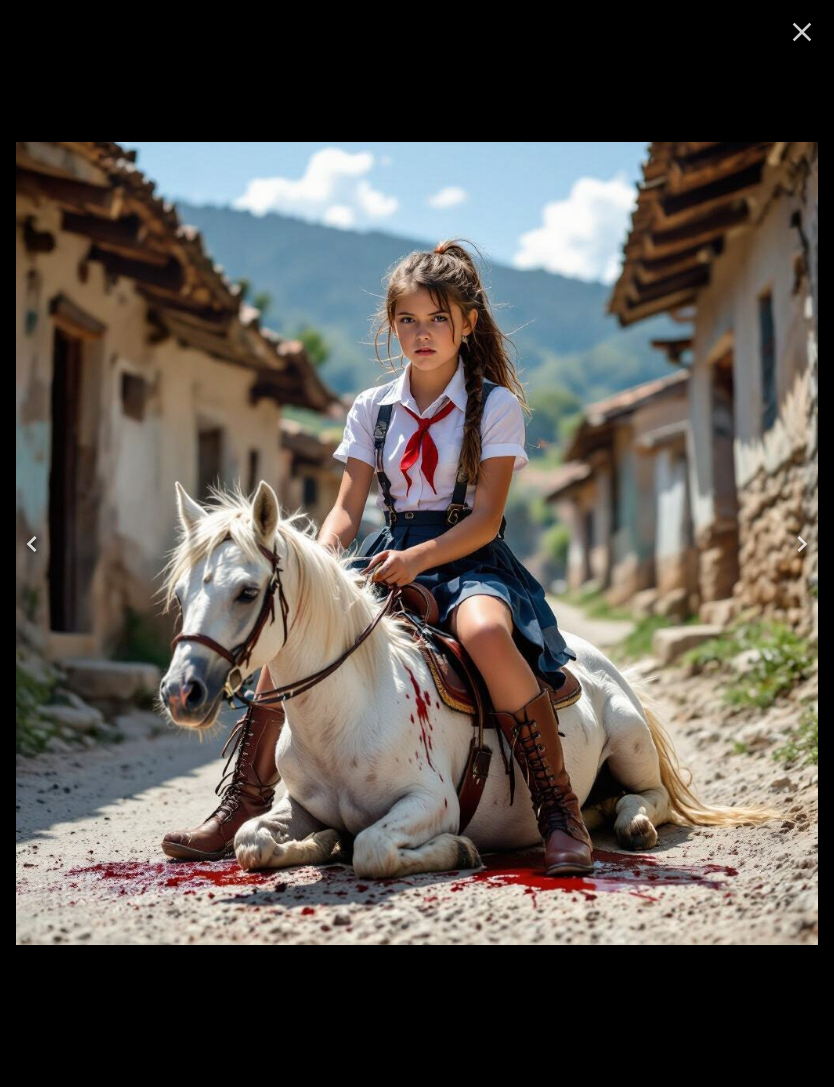 click 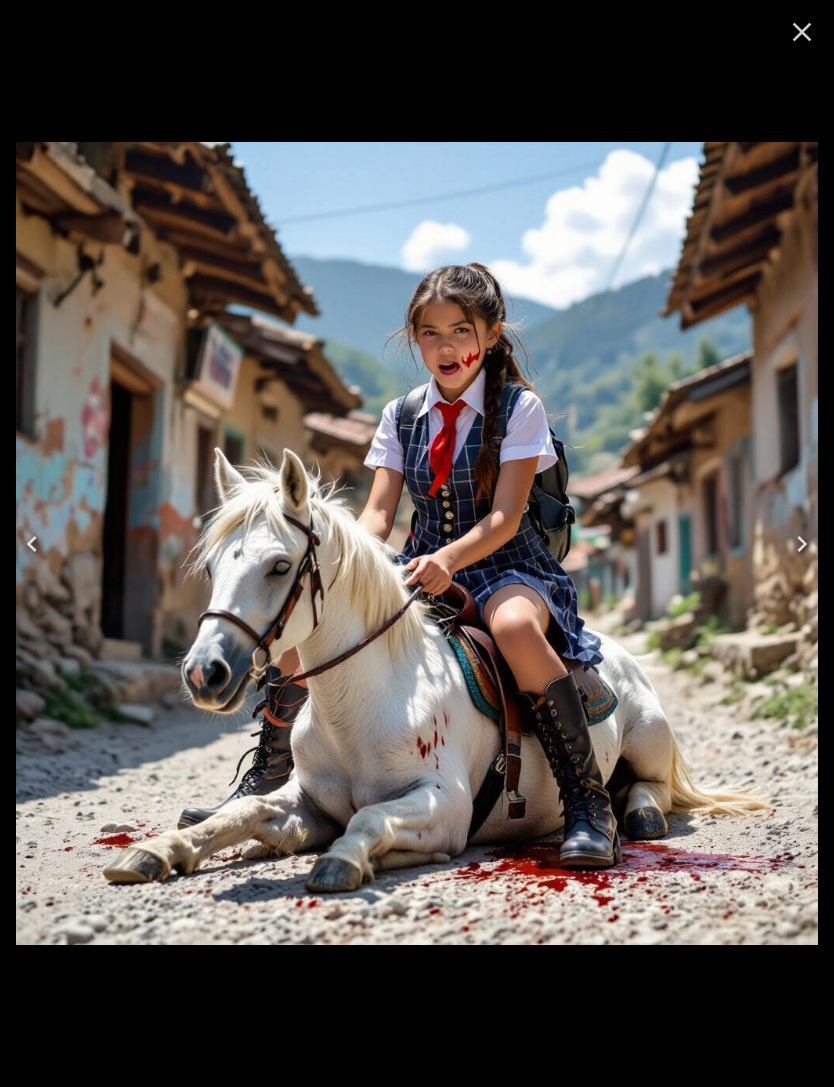 click 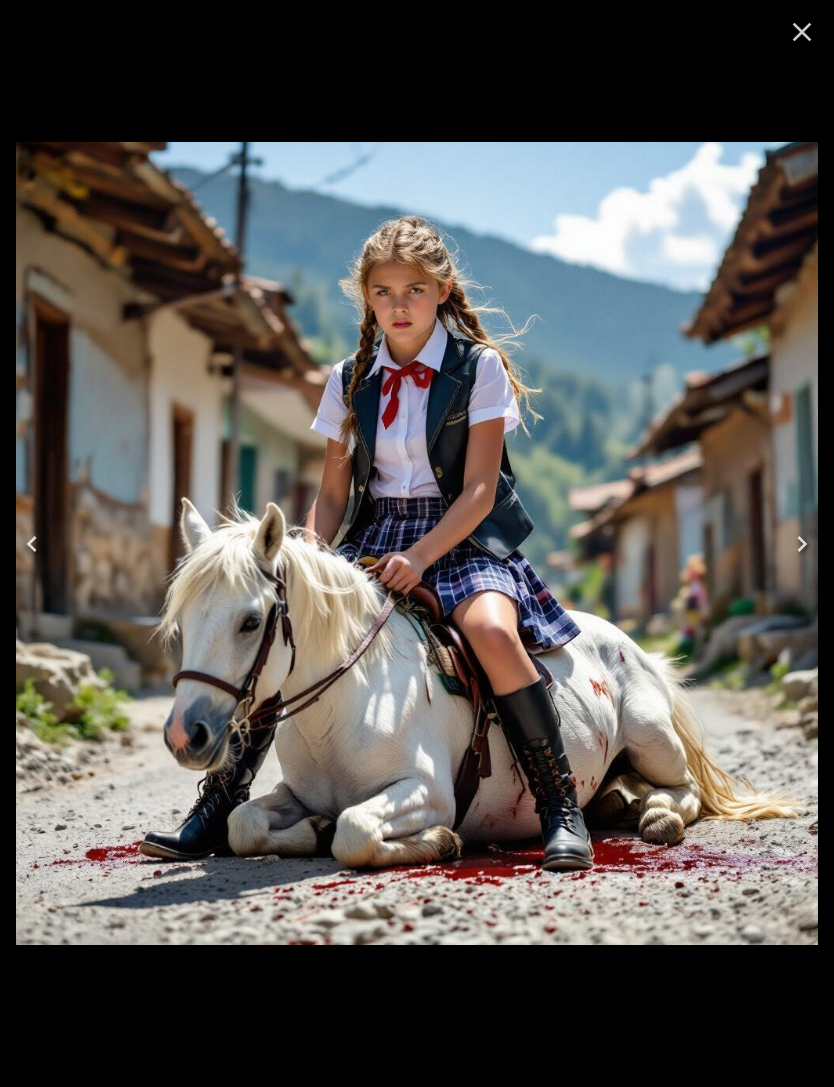click 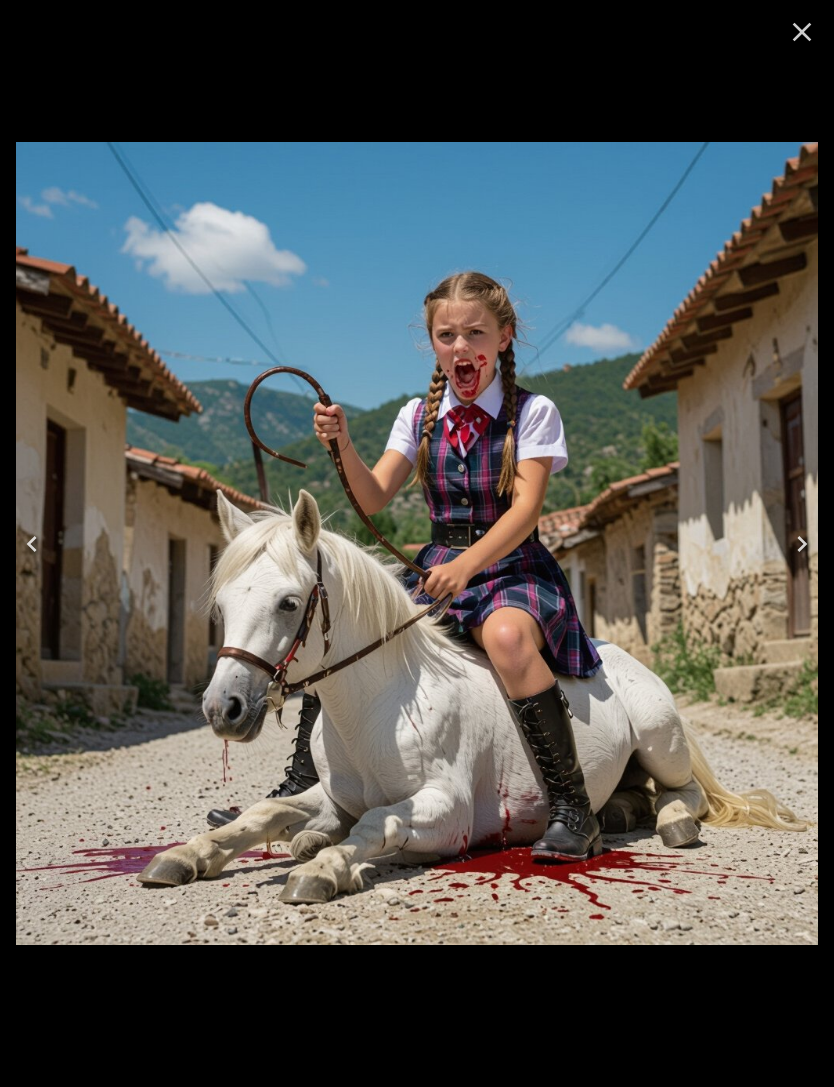 click 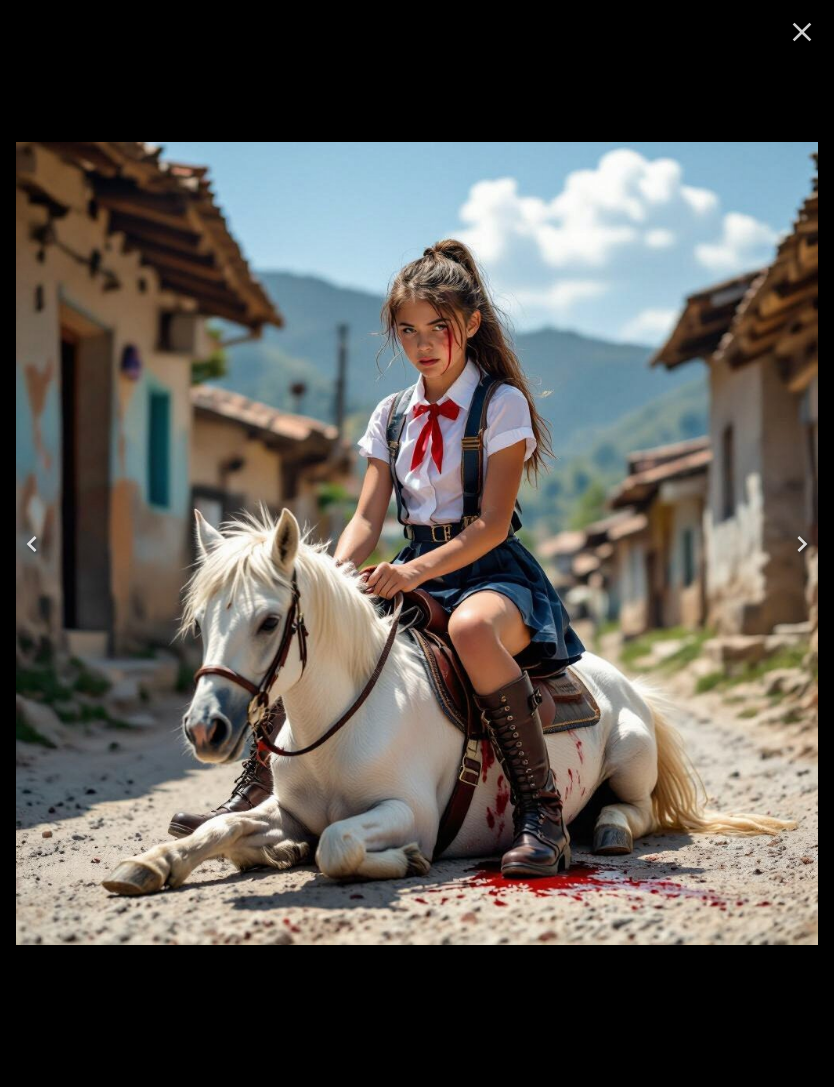 click 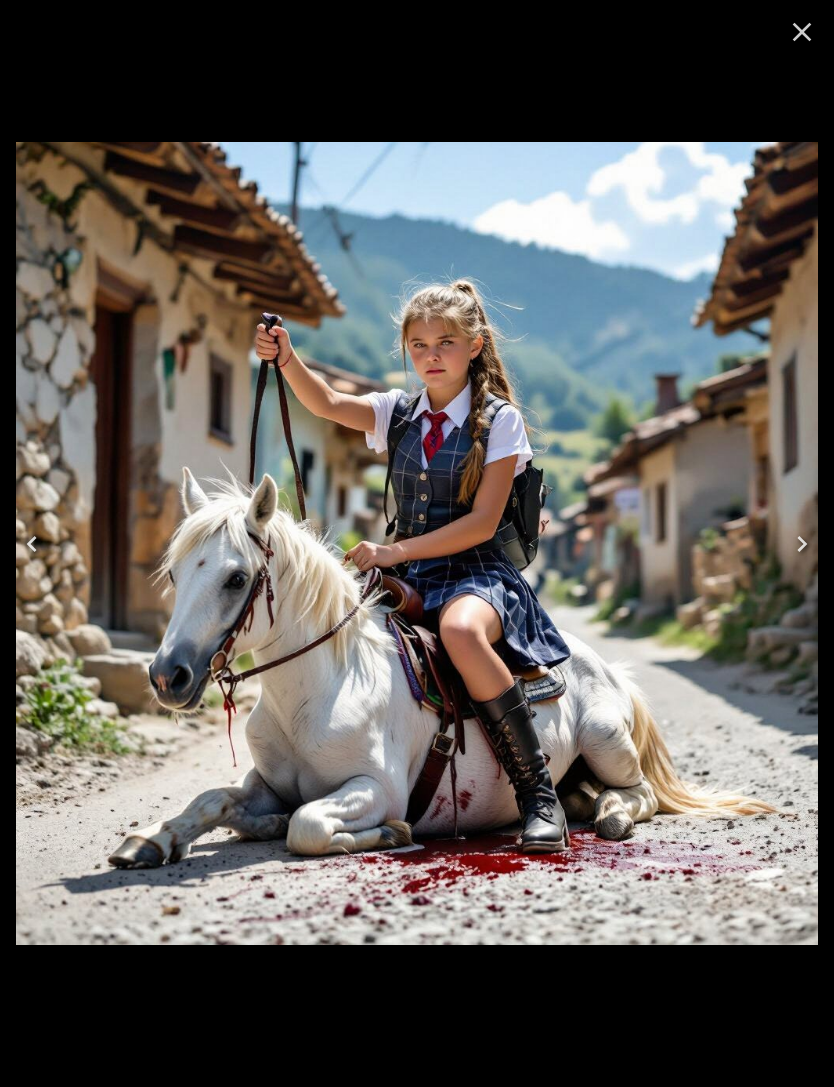 click 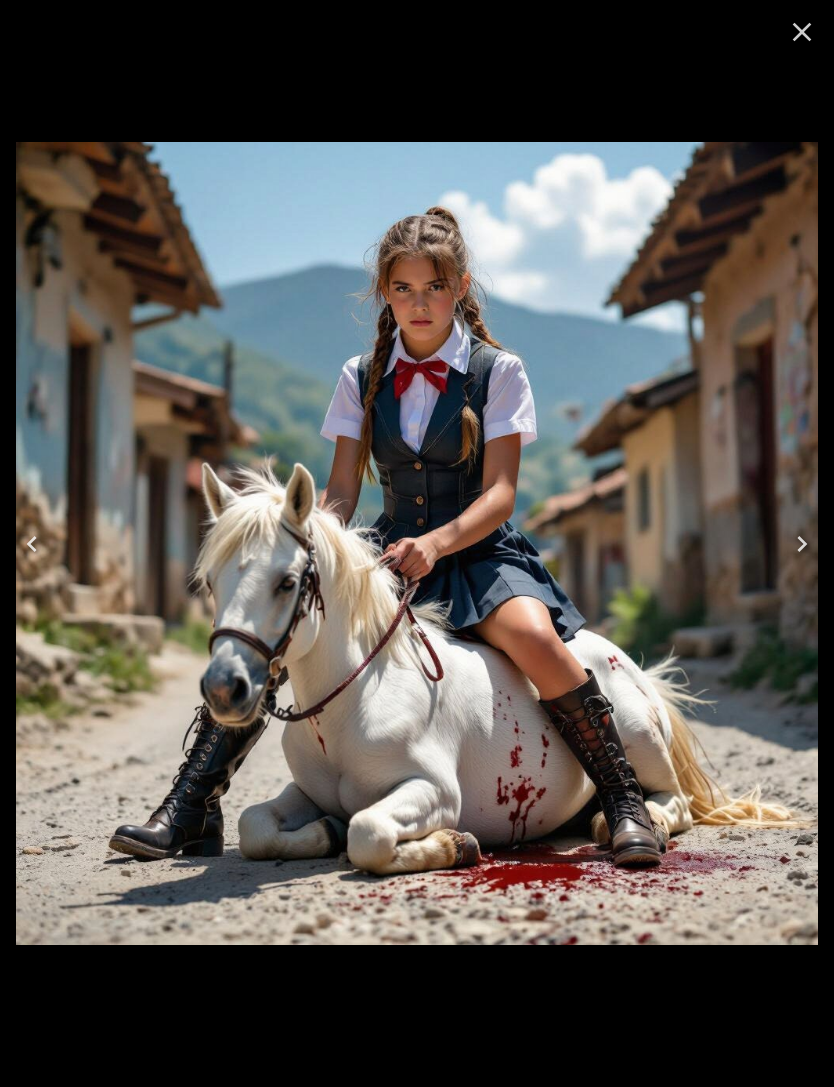 click at bounding box center (32, 544) 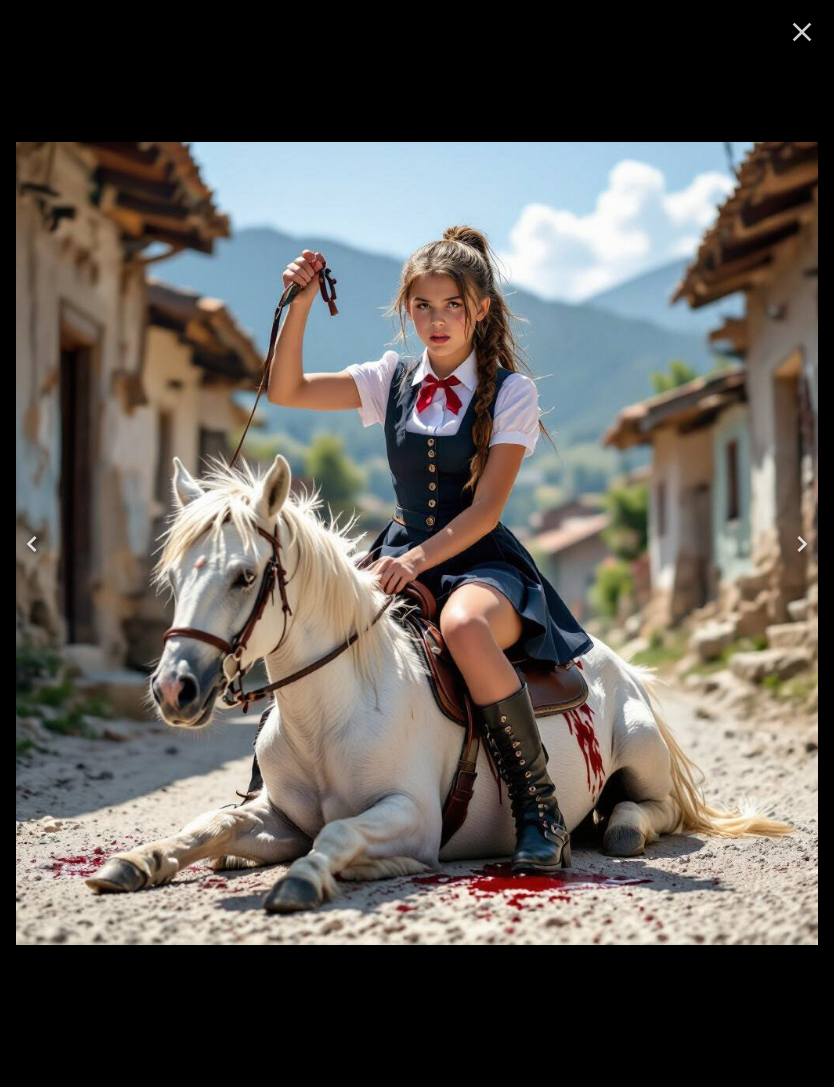 click at bounding box center [32, 544] 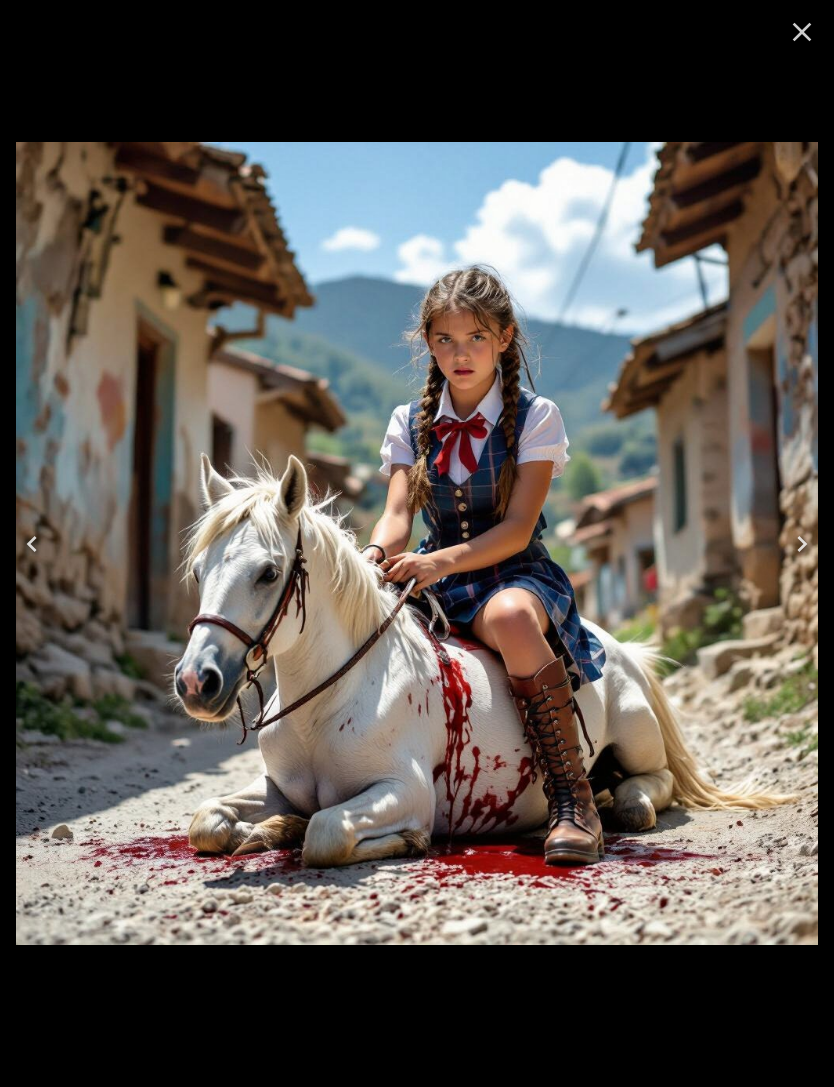 click 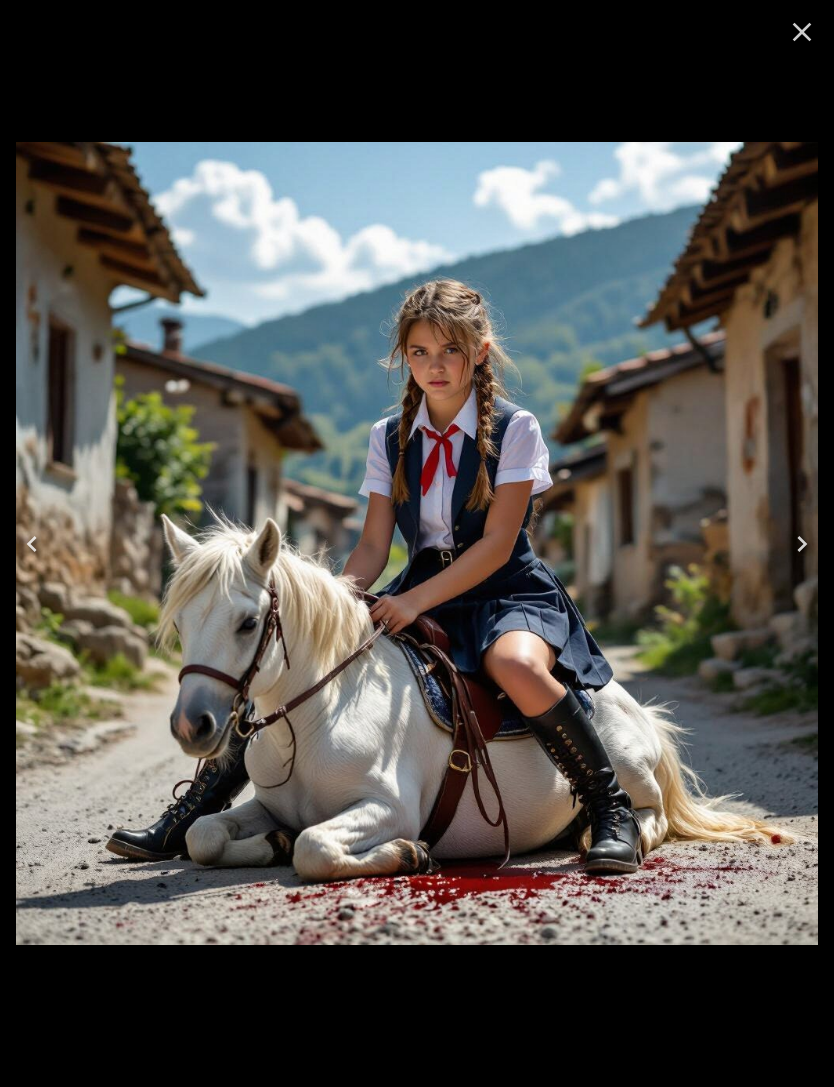 click 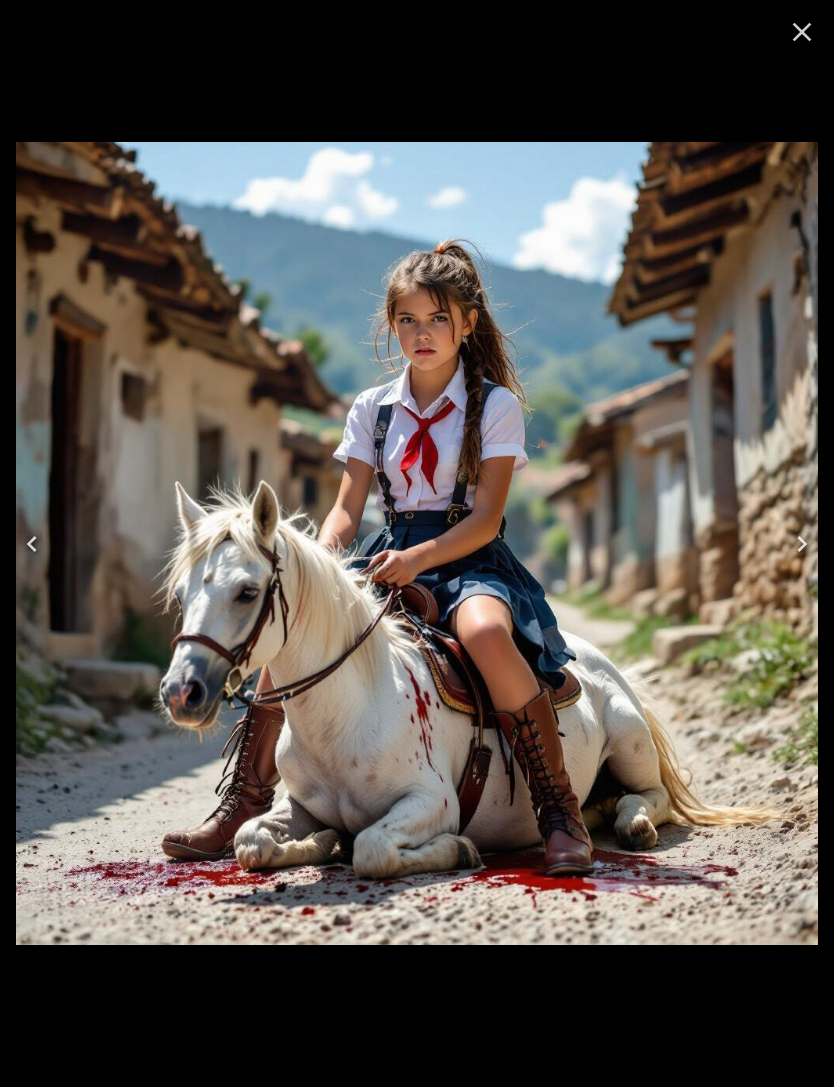 click 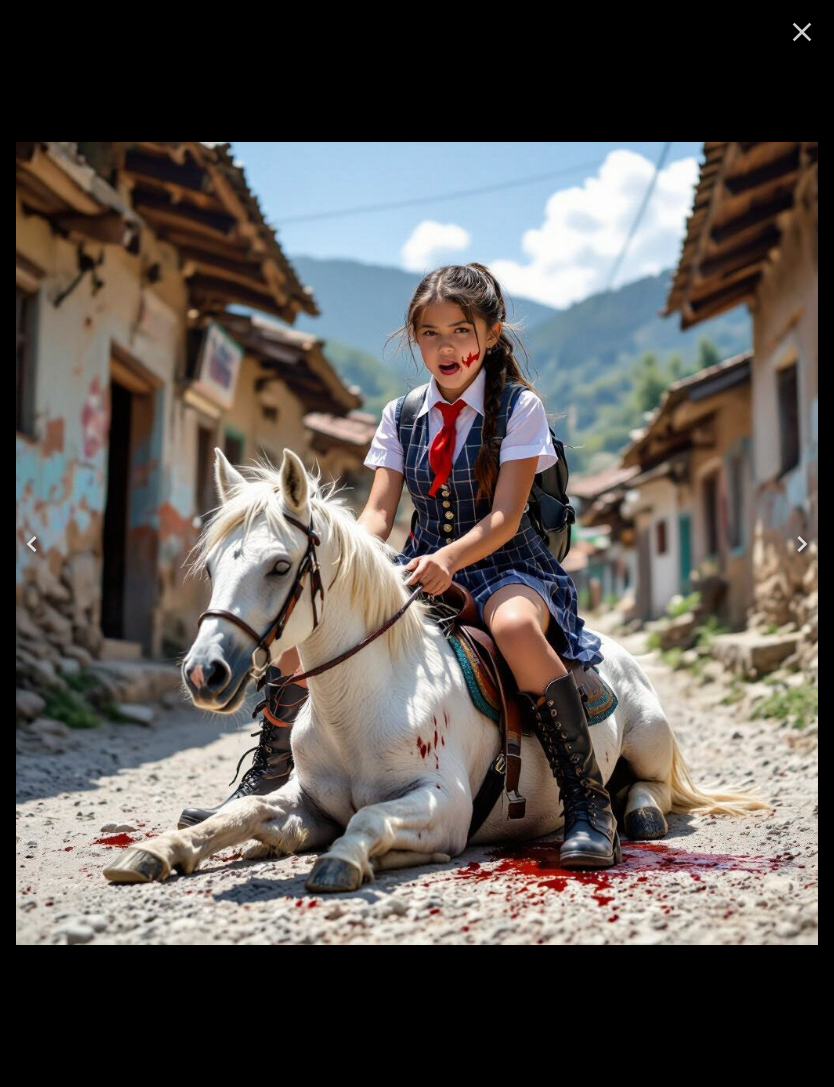 click 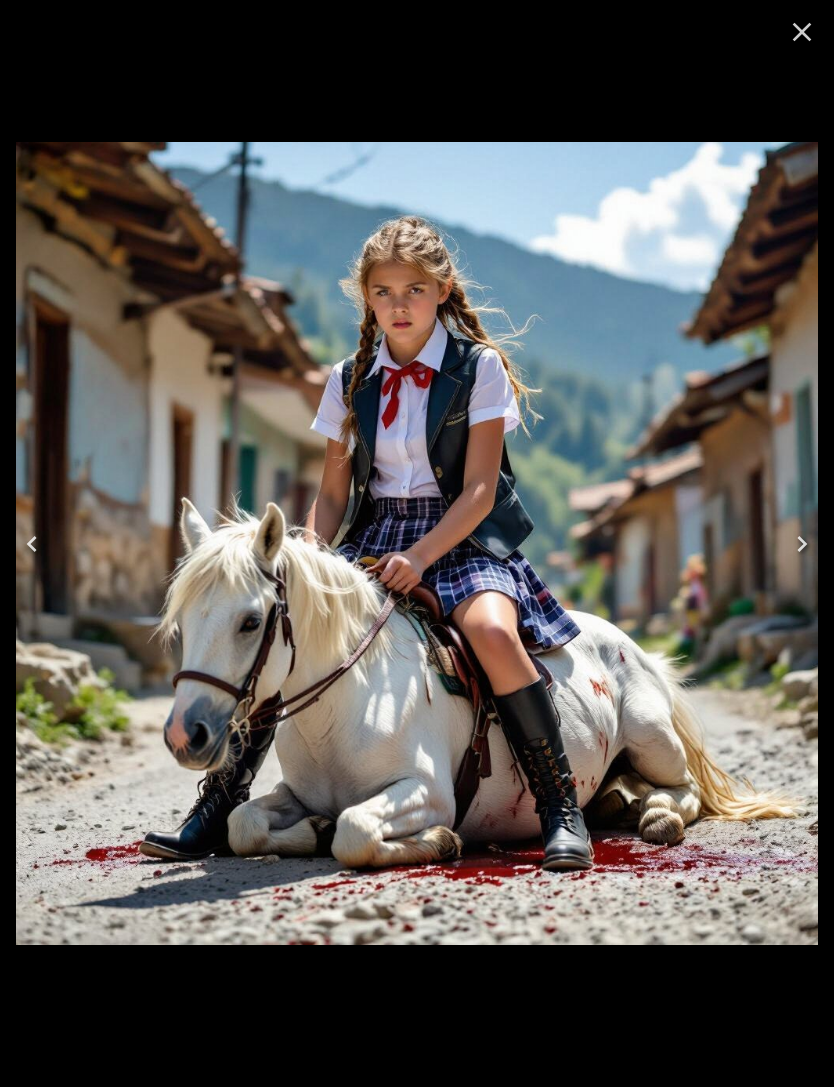 click 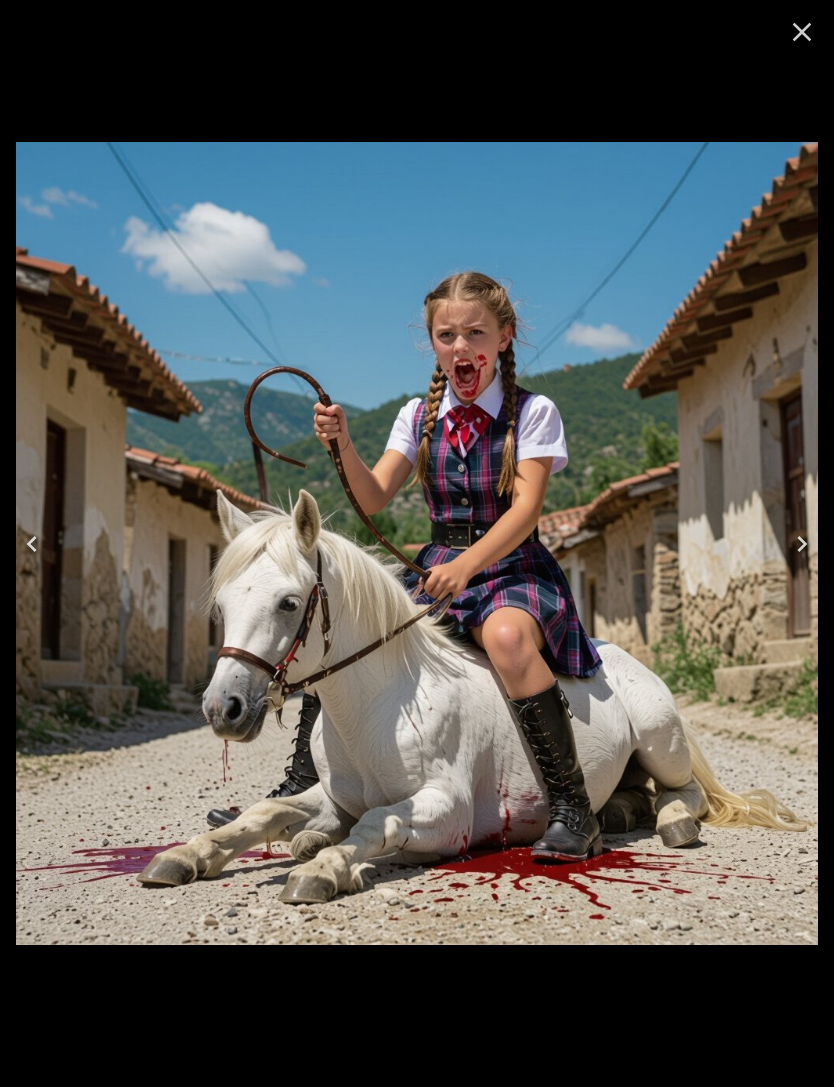 click 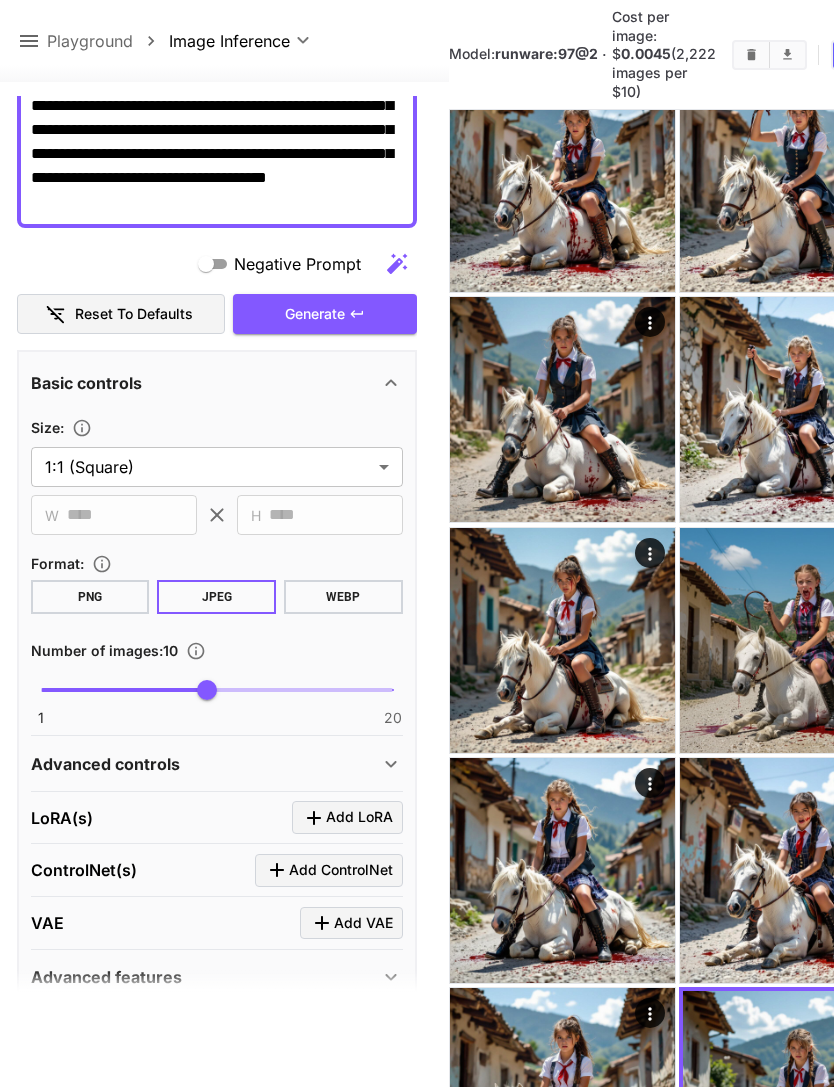 scroll, scrollTop: 0, scrollLeft: 0, axis: both 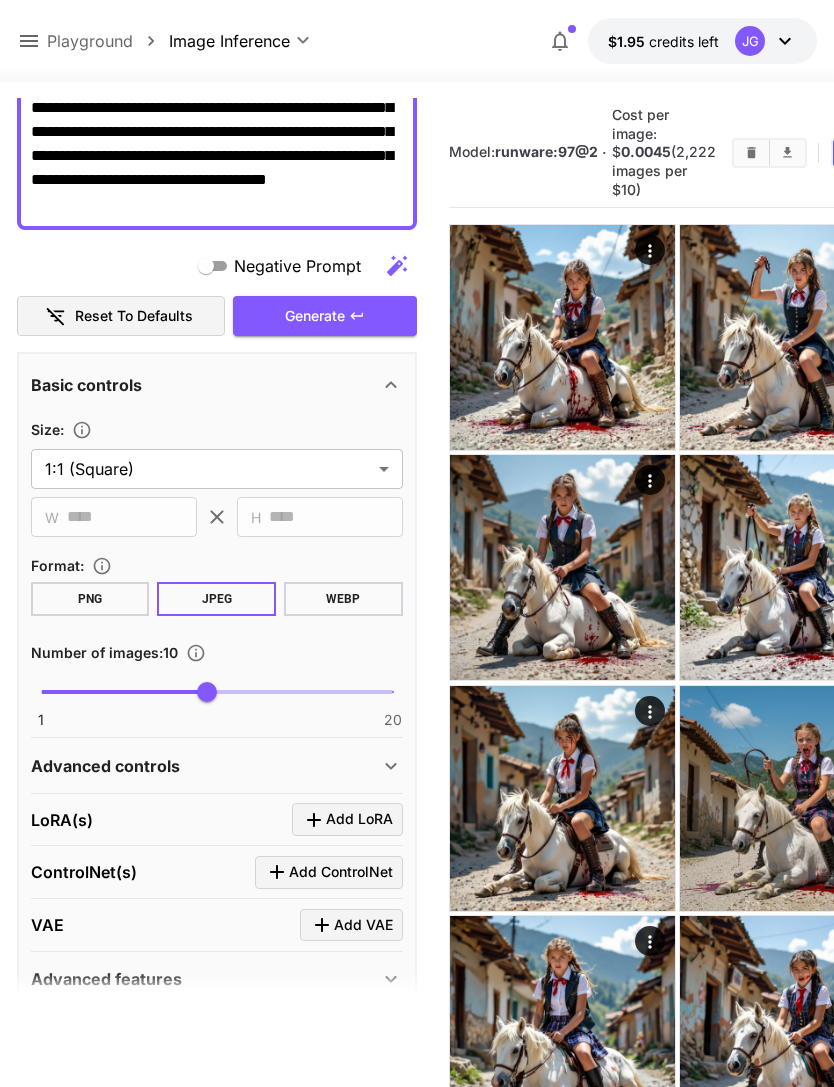 click 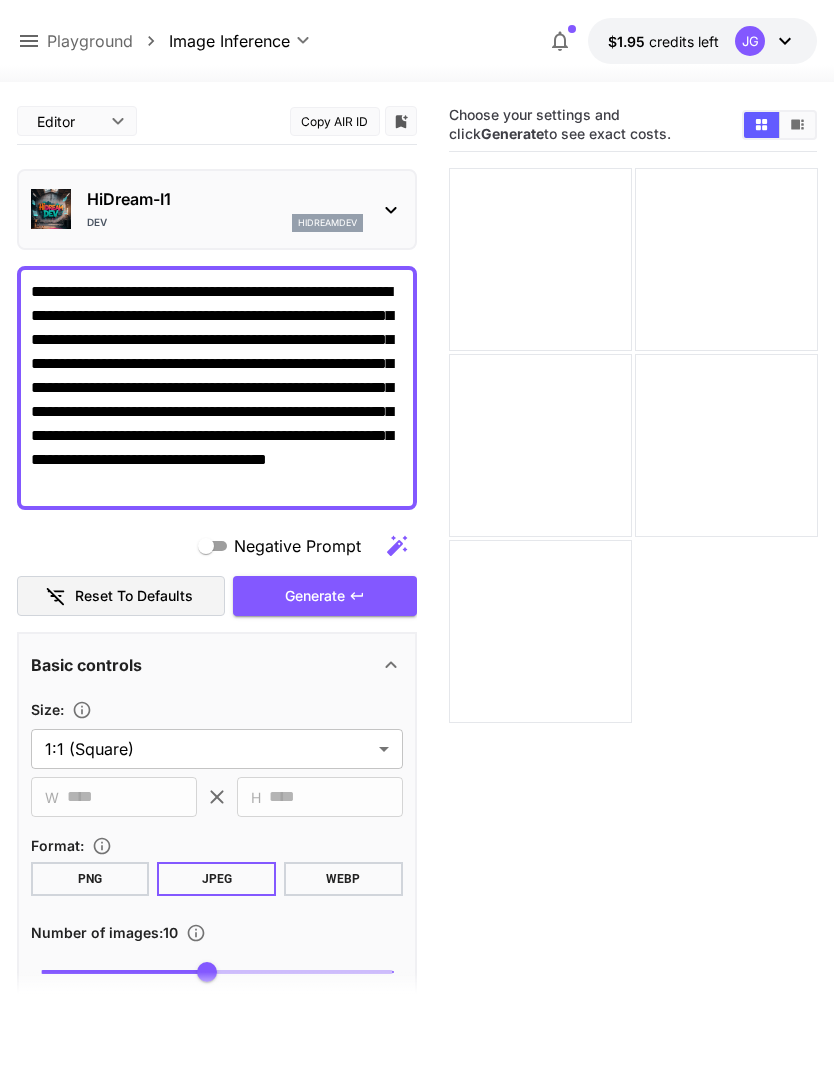 scroll, scrollTop: 0, scrollLeft: 0, axis: both 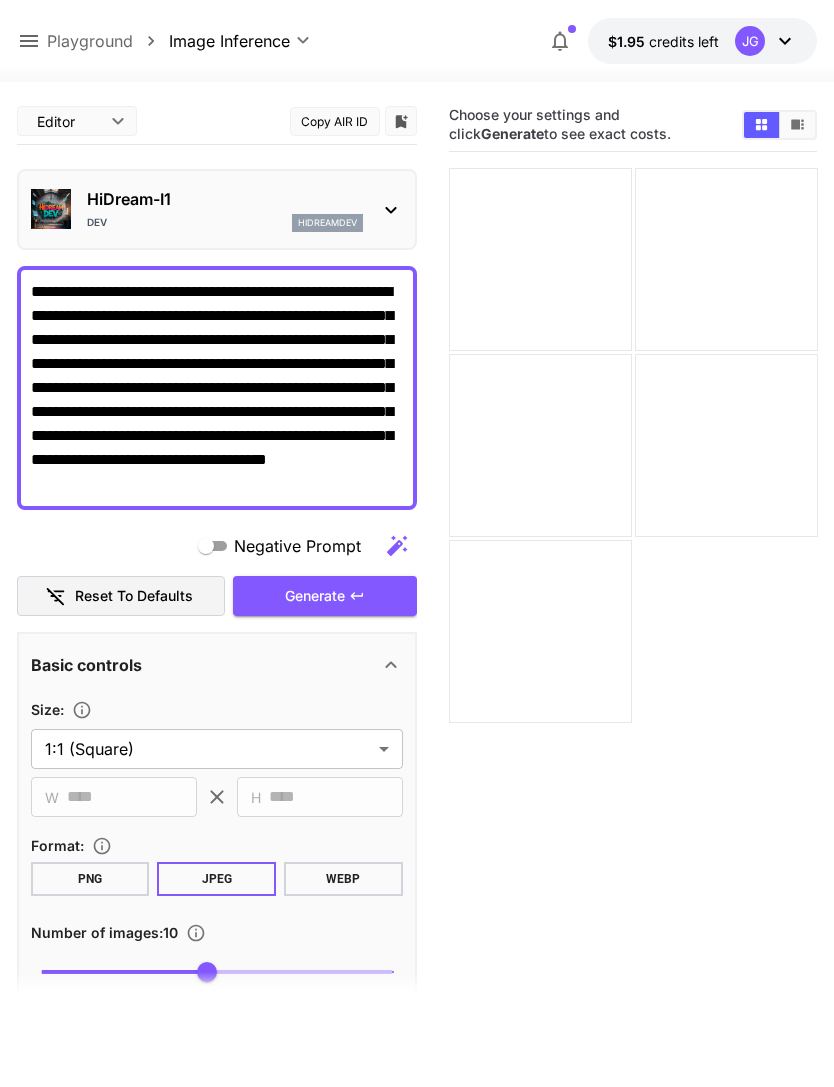 click 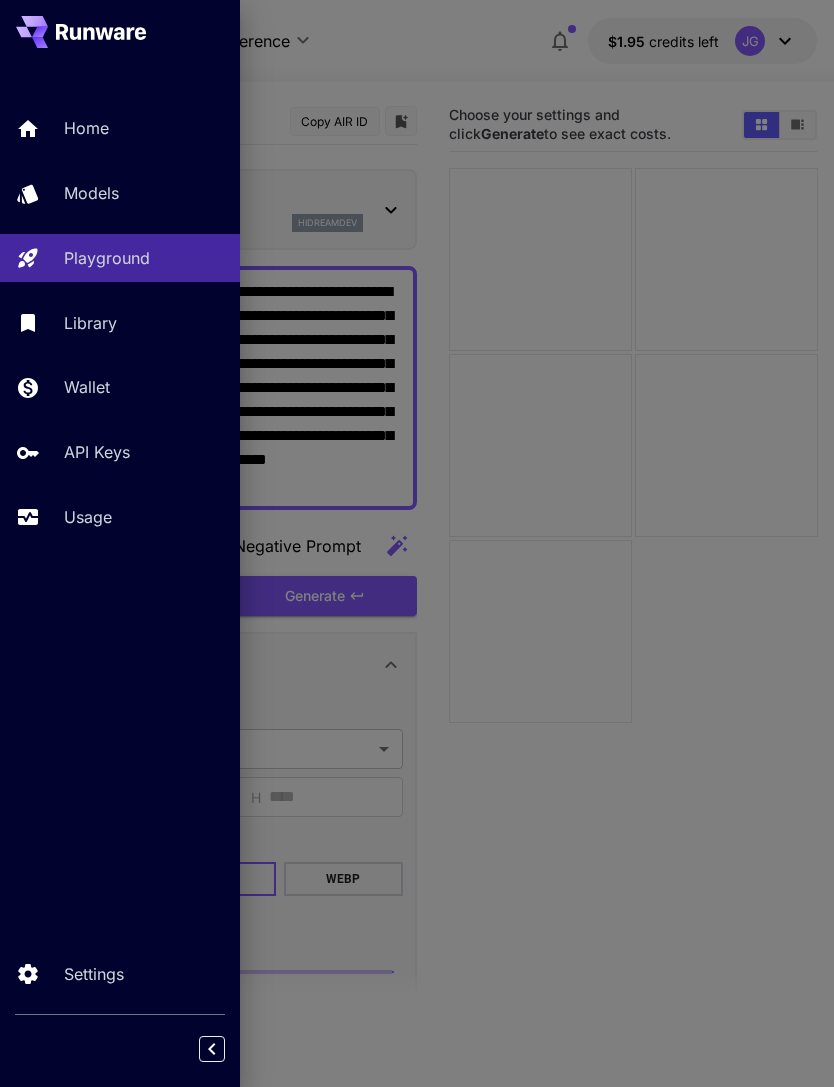 click on "Models" at bounding box center (144, 193) 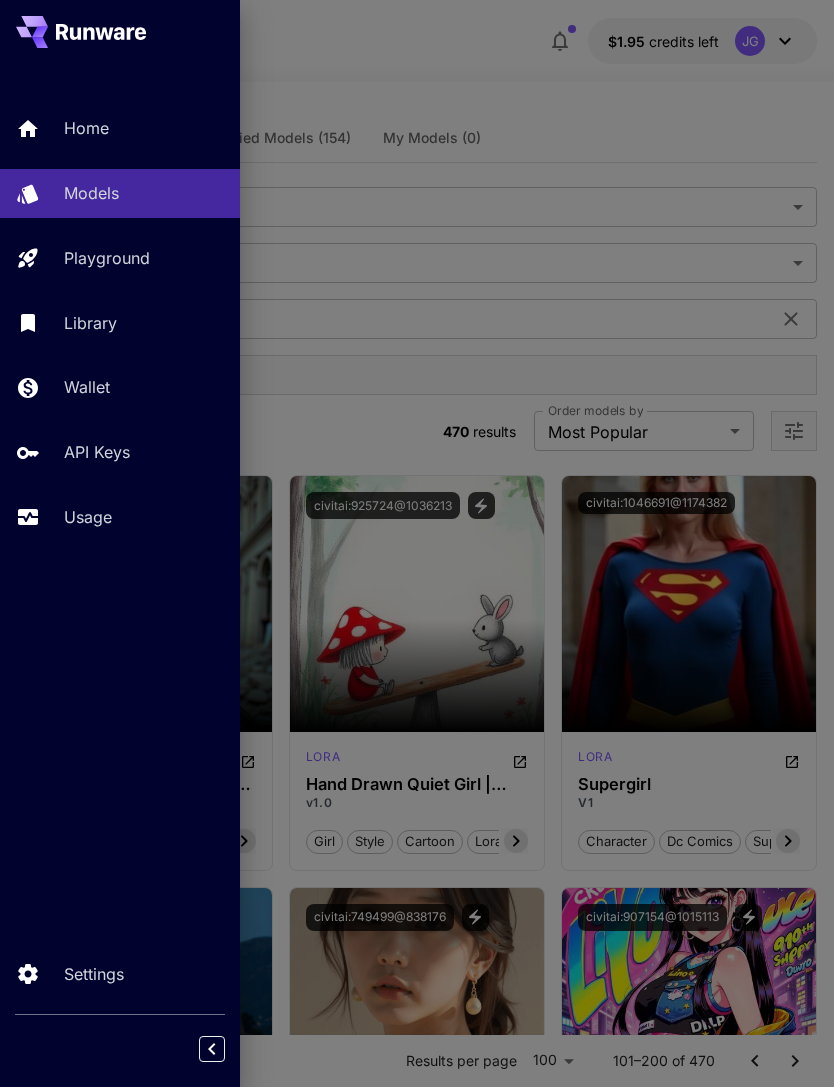 click at bounding box center [417, 543] 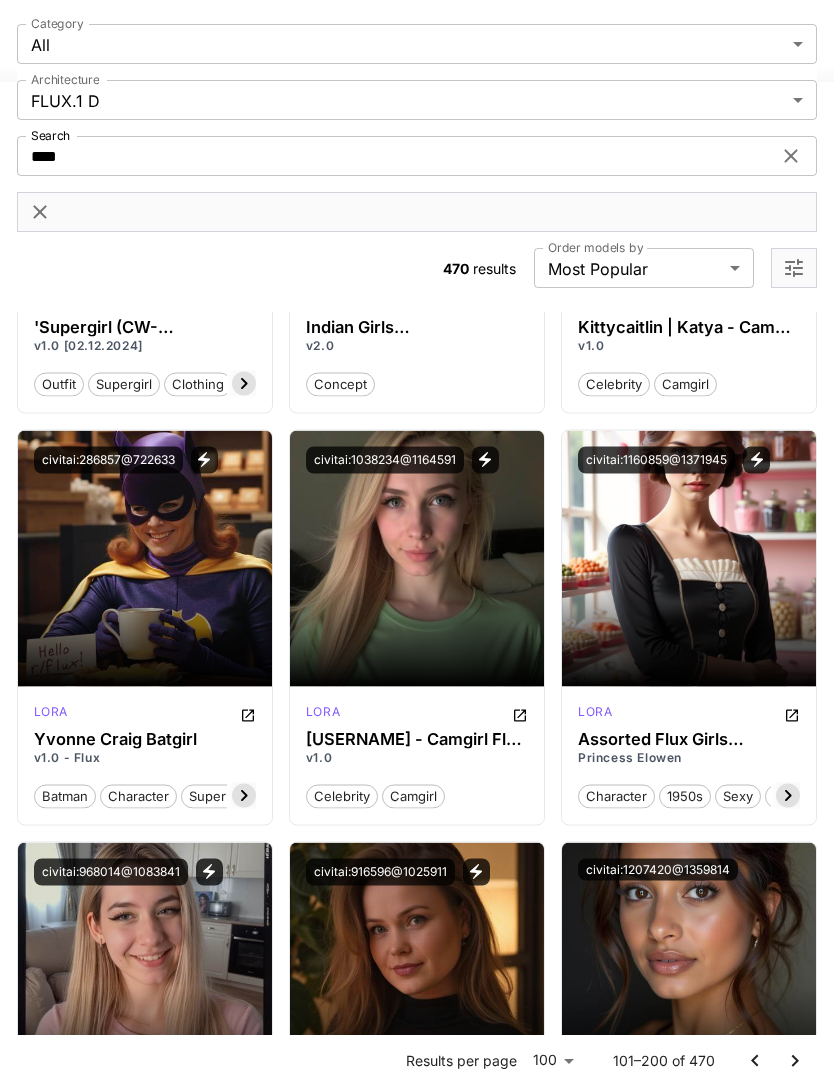 scroll, scrollTop: 11231, scrollLeft: 0, axis: vertical 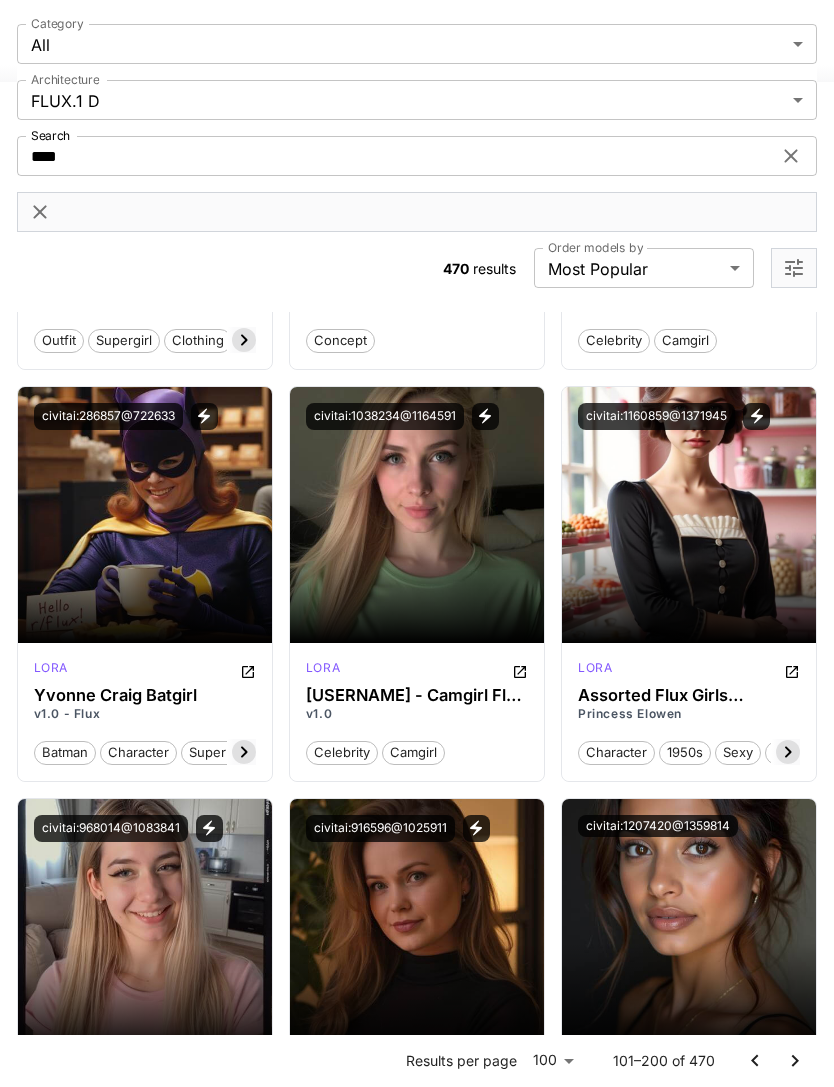 click on "Launch in Playground" at bounding box center (133, 926) 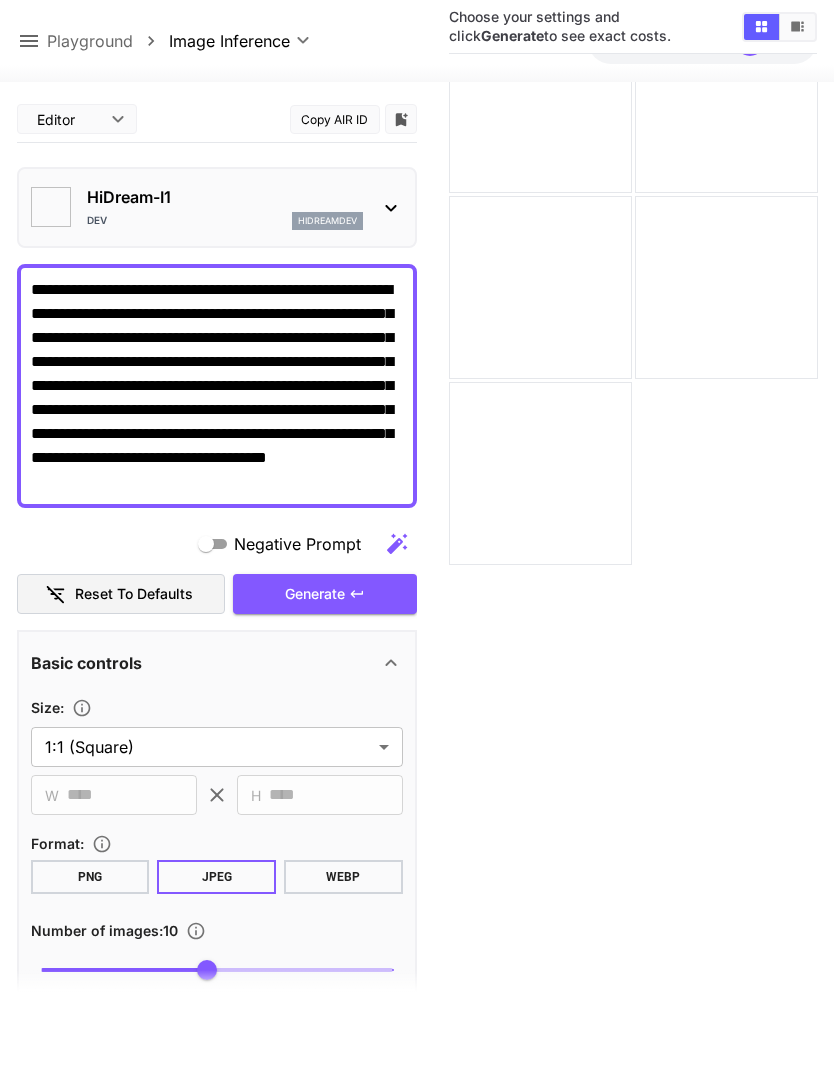 type on "***" 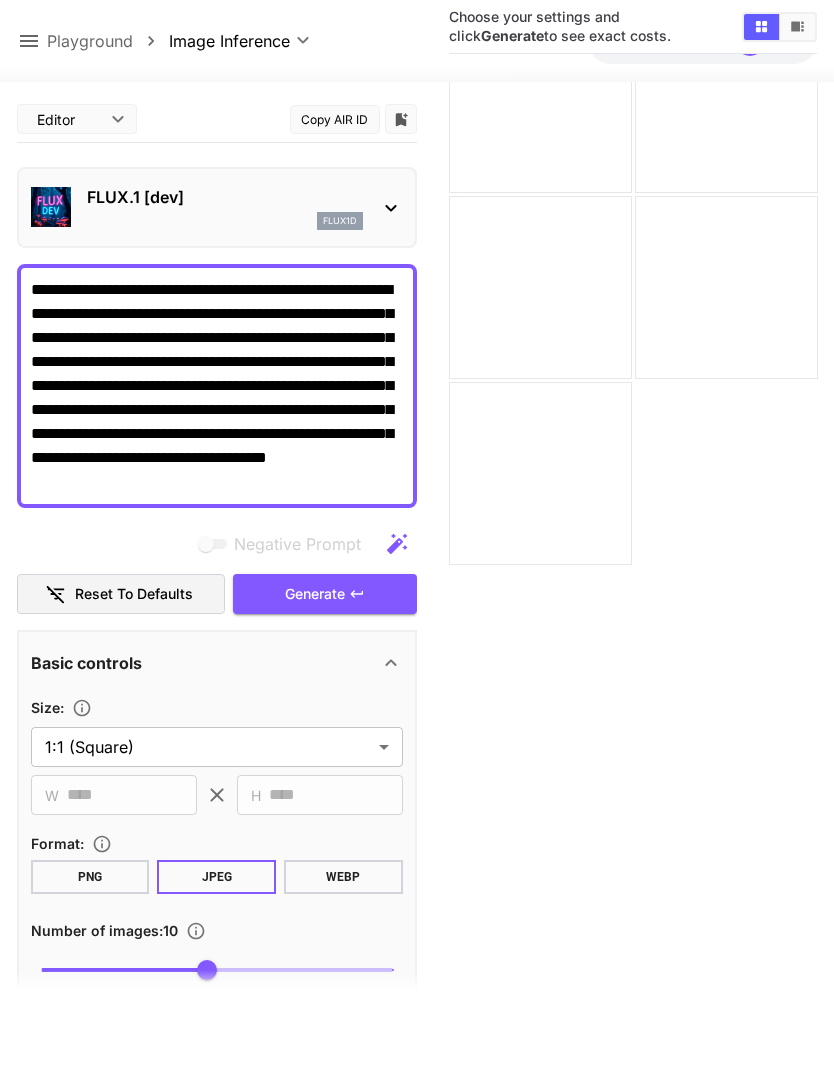 scroll, scrollTop: 158, scrollLeft: 0, axis: vertical 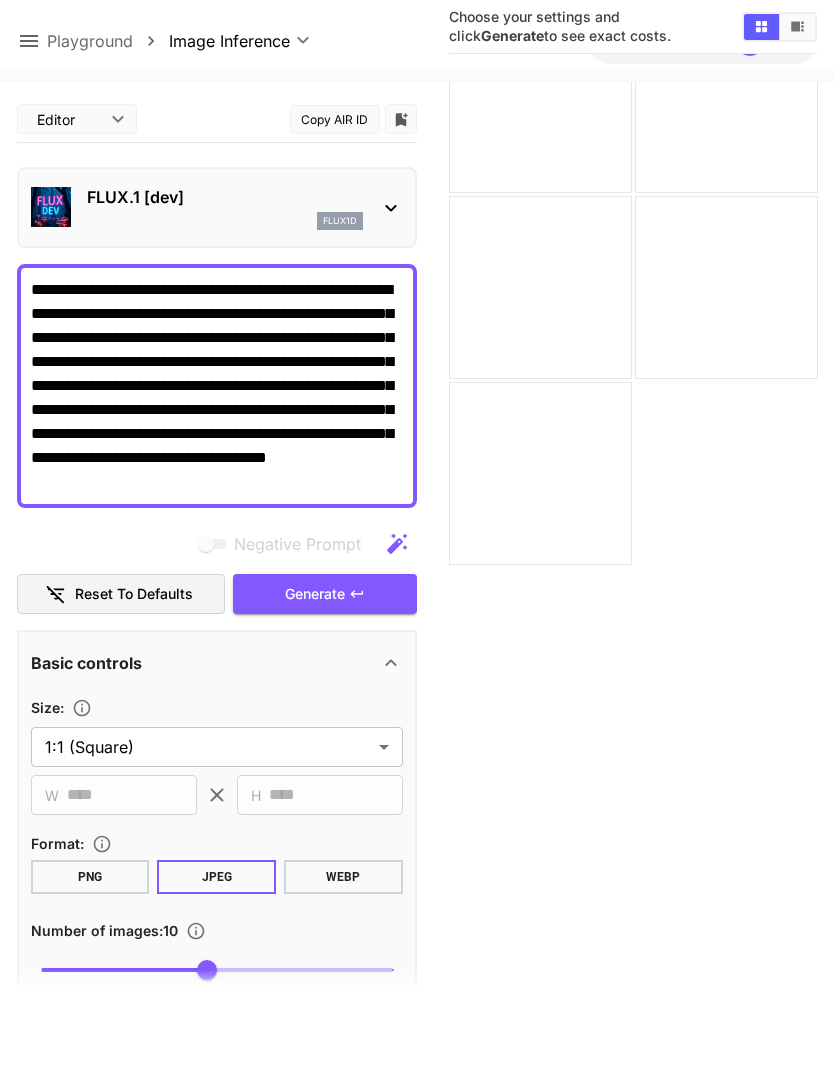 click 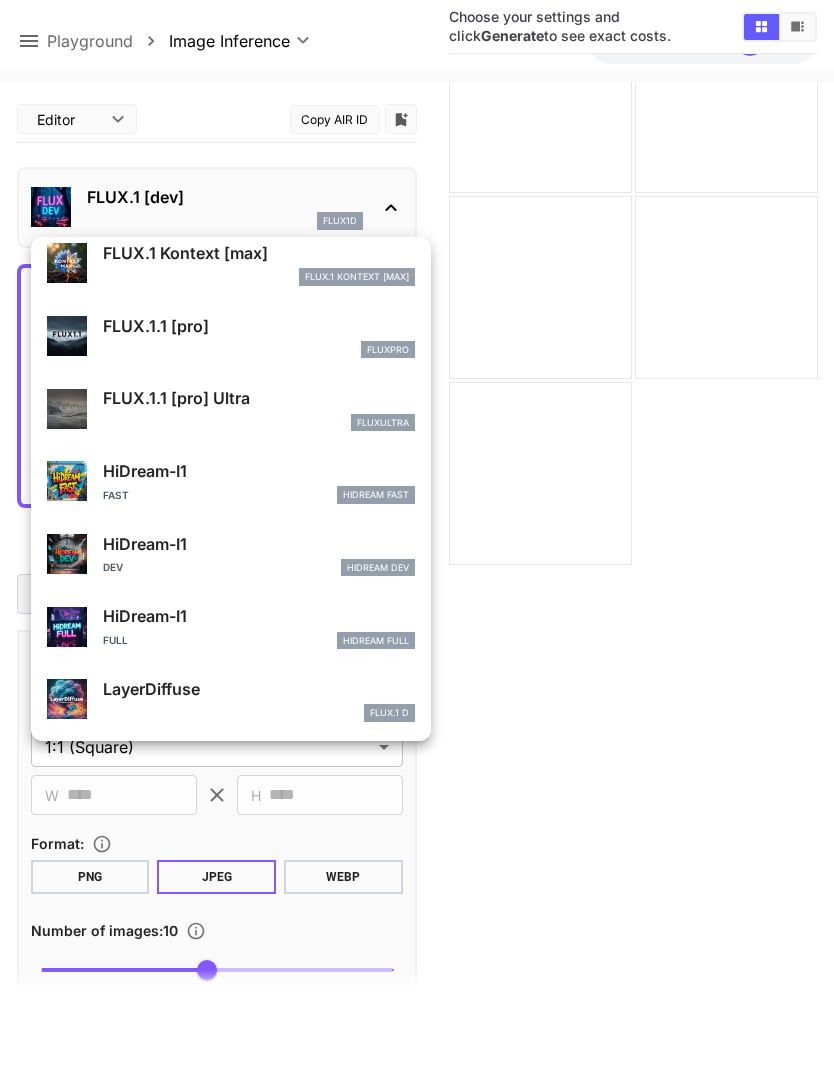 scroll, scrollTop: 369, scrollLeft: 0, axis: vertical 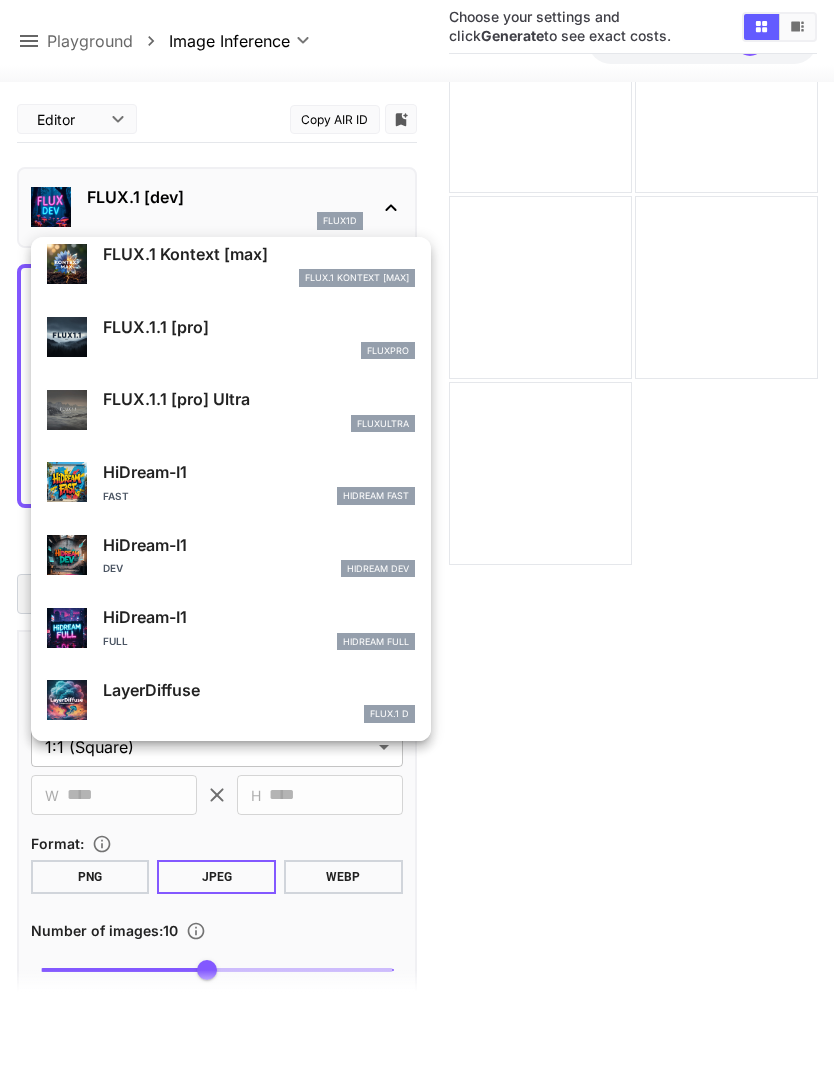 click on "FLUX.1.1 [pro] Ultra" at bounding box center (259, 399) 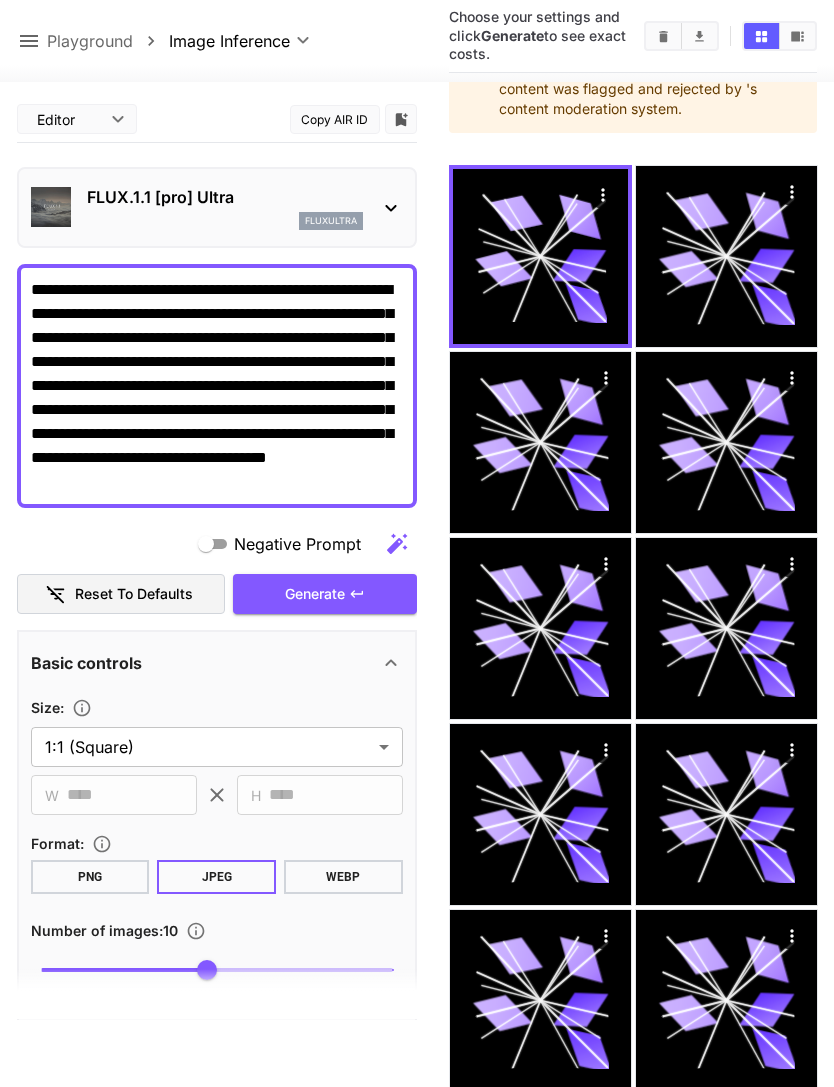 scroll, scrollTop: 0, scrollLeft: 0, axis: both 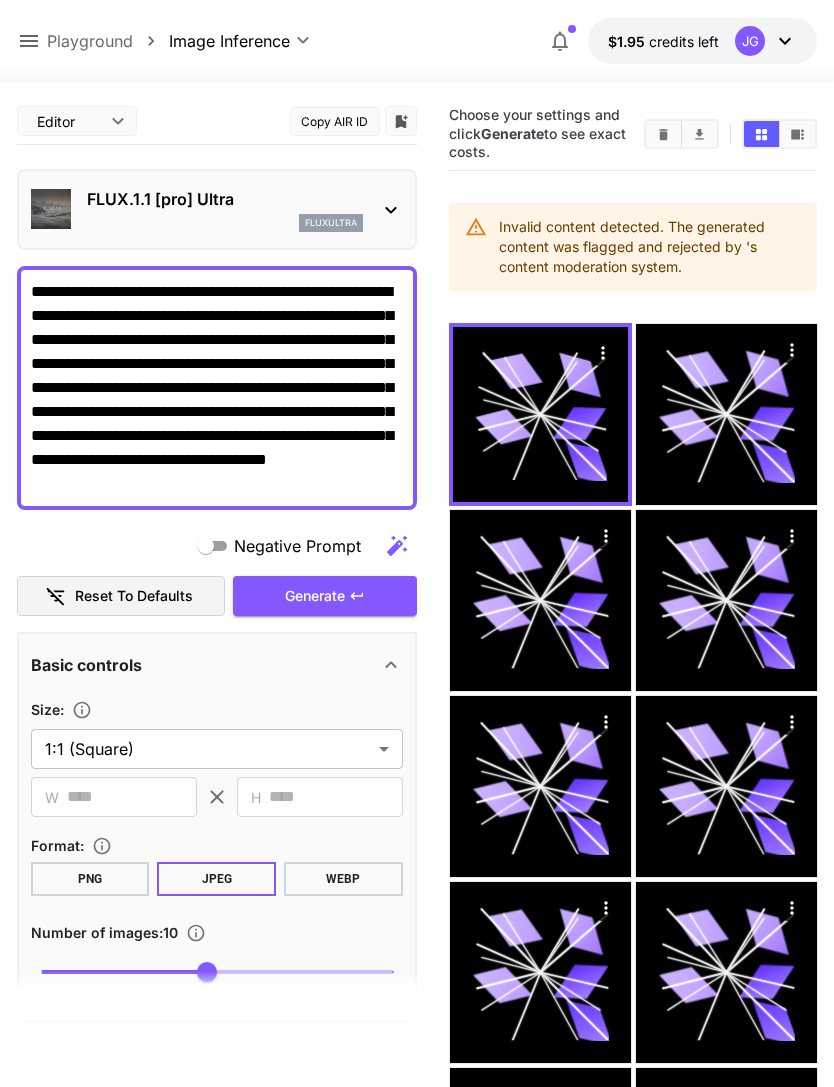 click 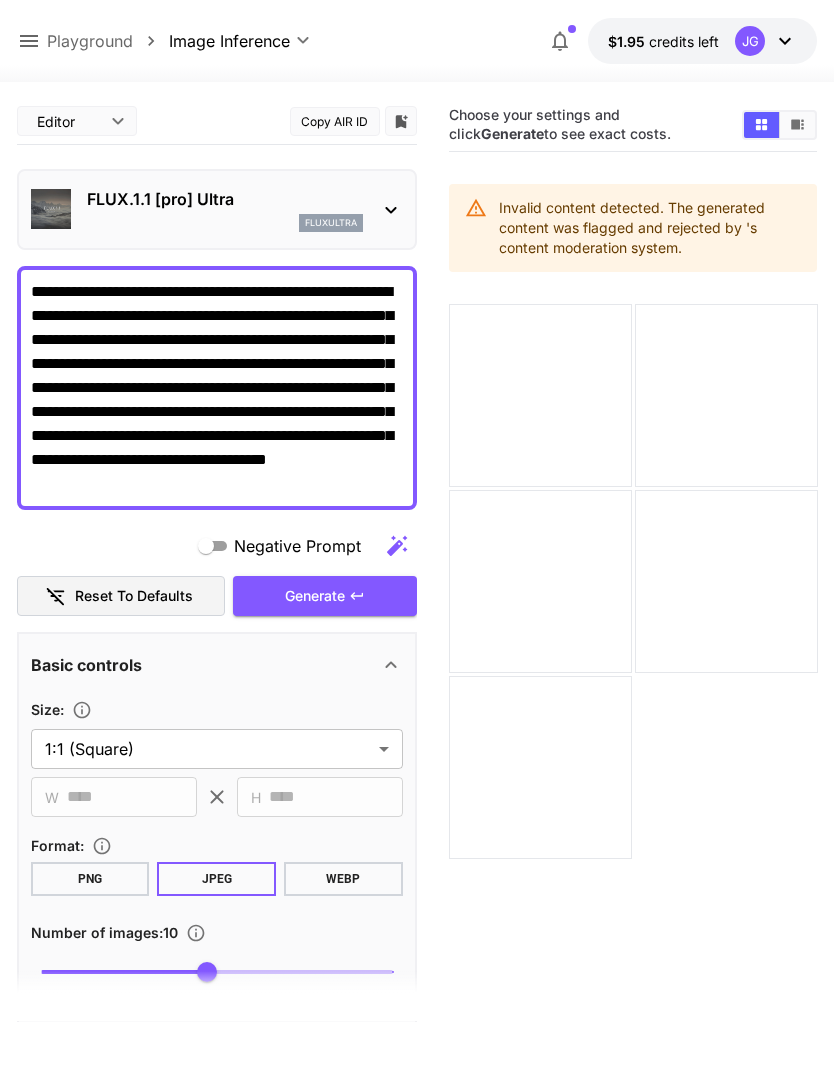click 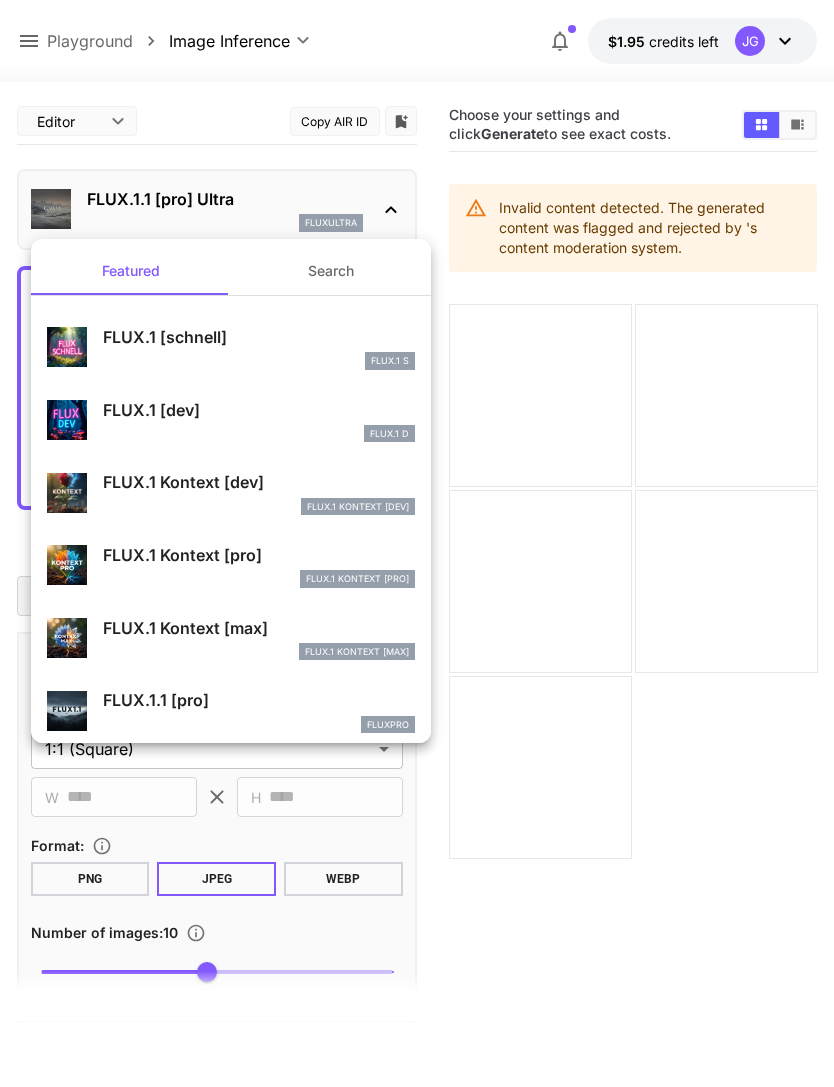 click on "FLUX.1 [dev]" at bounding box center (259, 410) 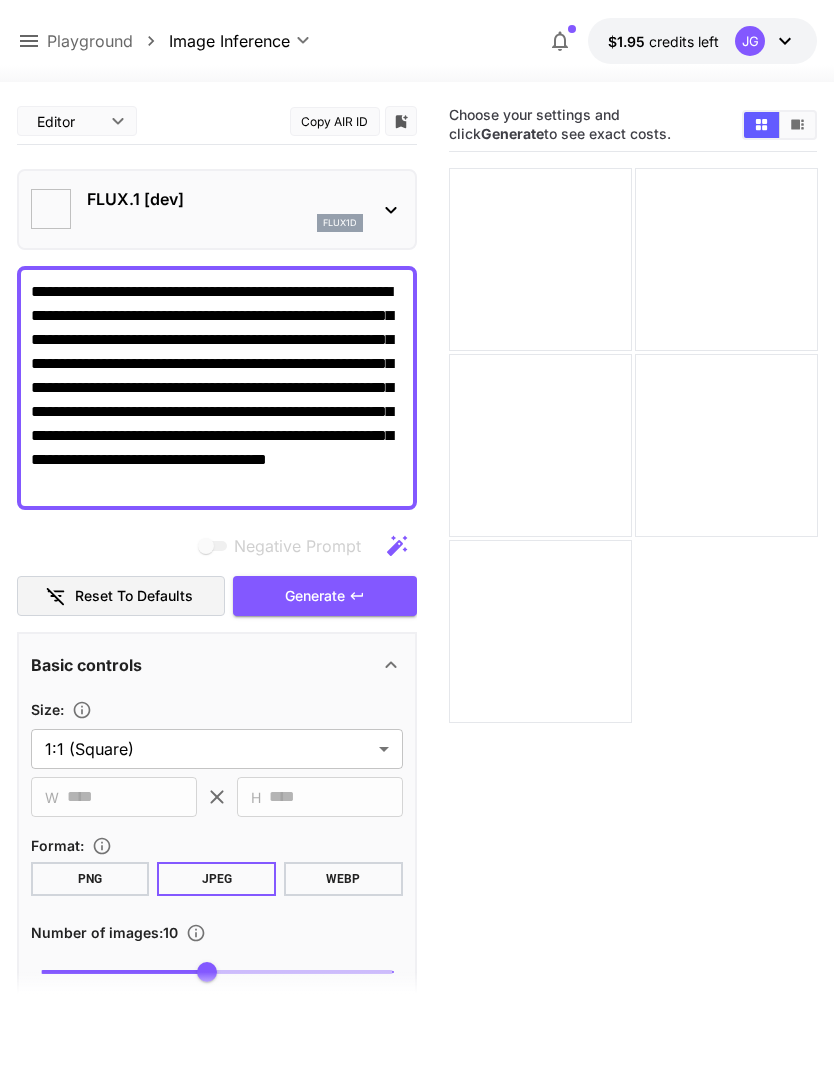 type on "**********" 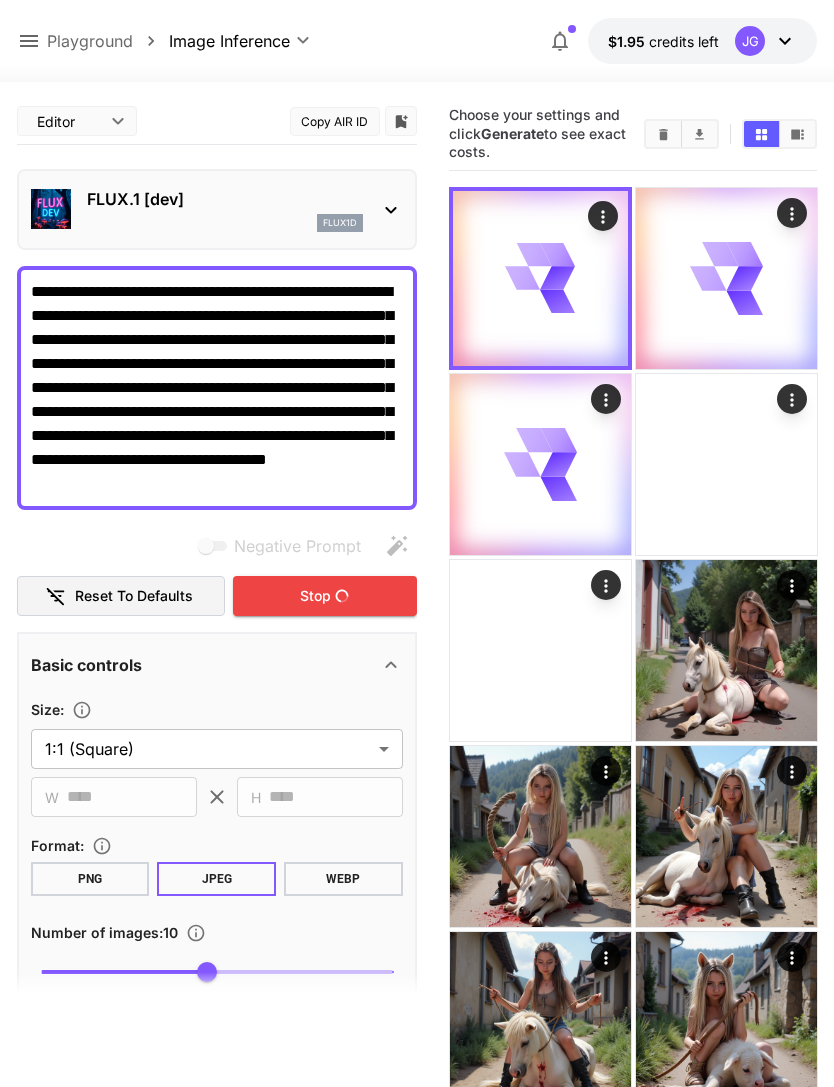 scroll, scrollTop: 158, scrollLeft: 0, axis: vertical 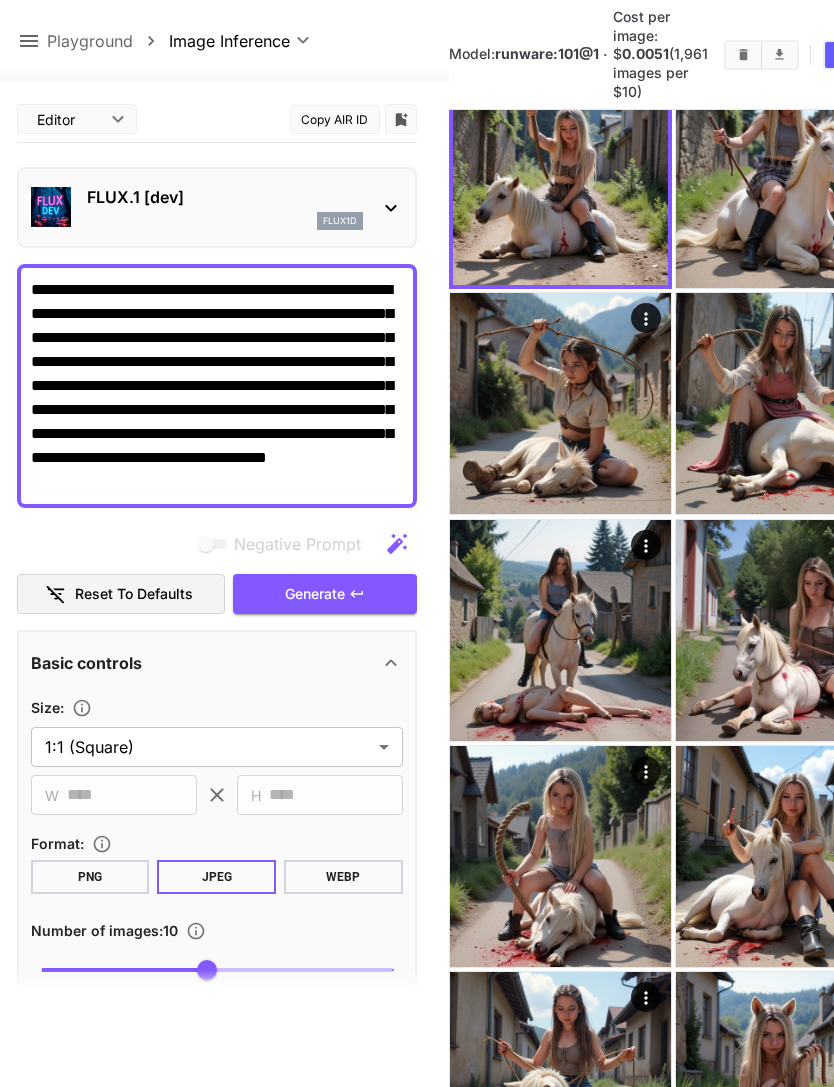 click 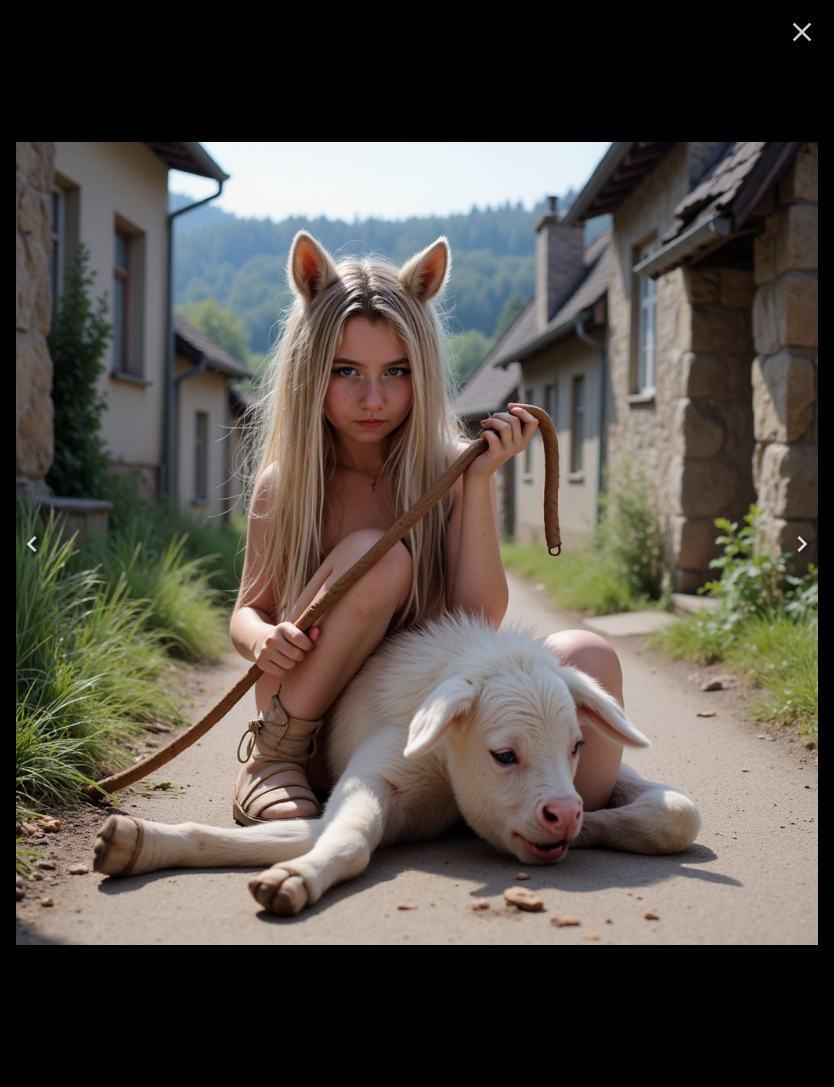 click at bounding box center [32, 544] 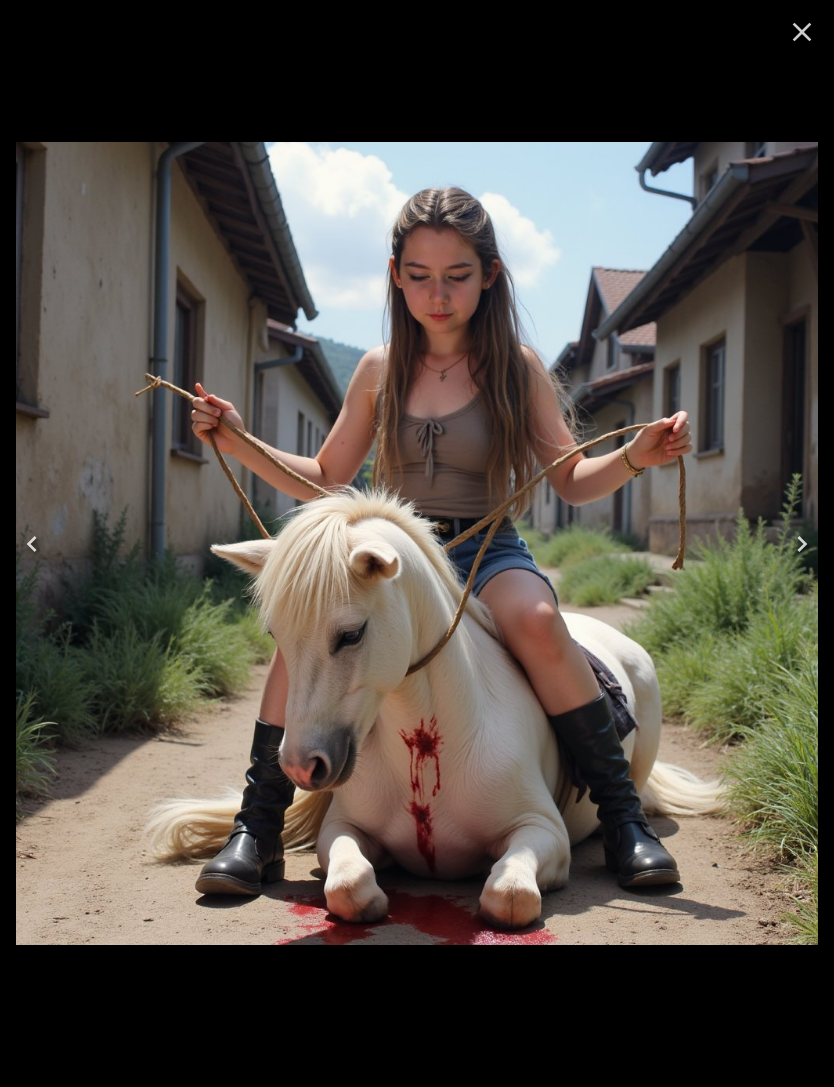 click 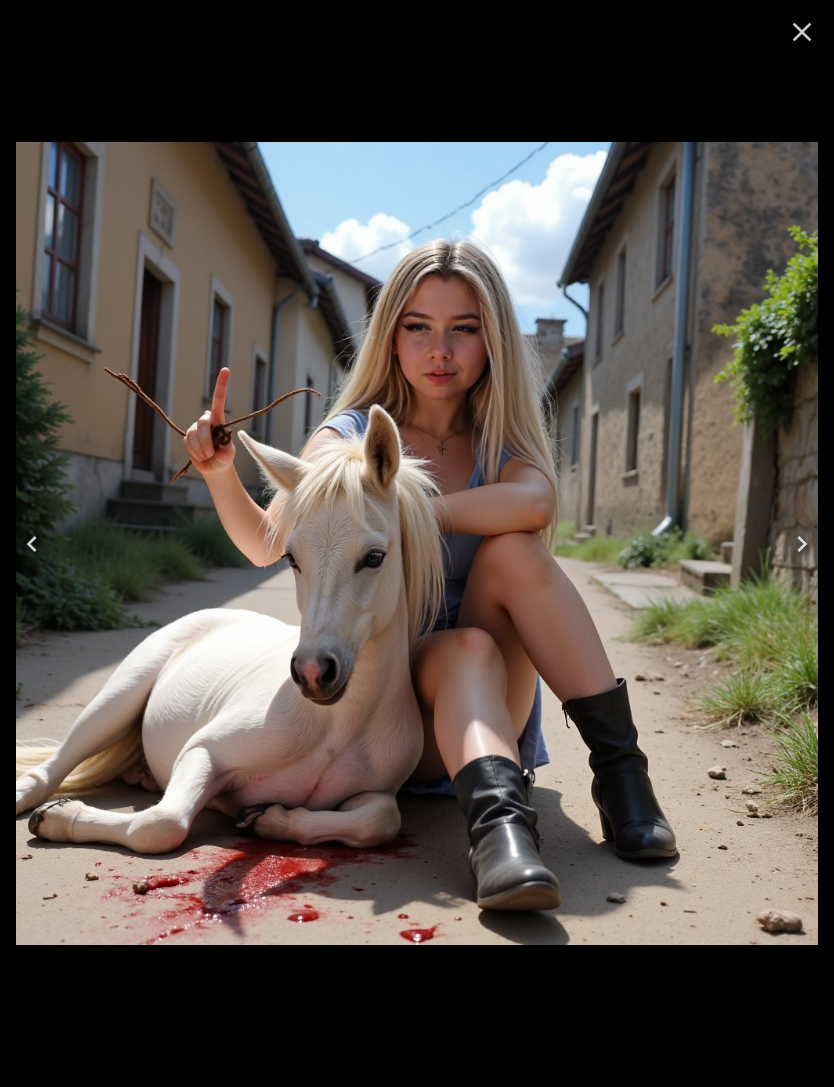 click 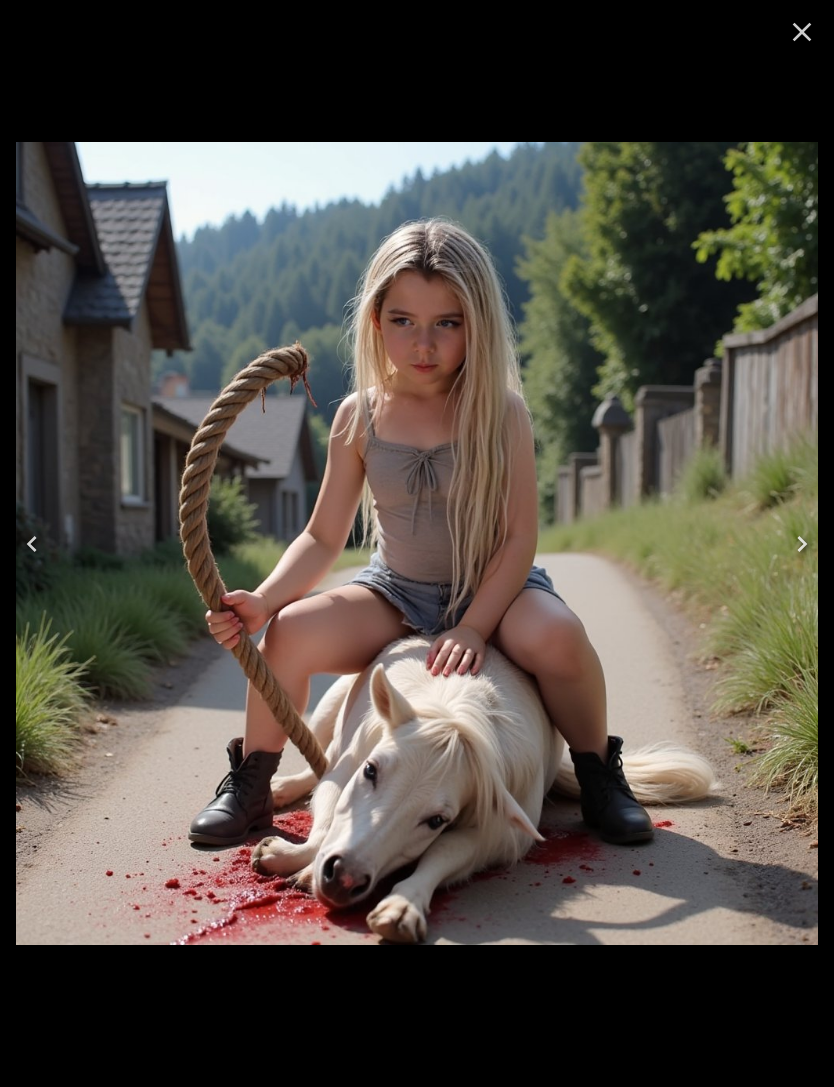 click at bounding box center [32, 544] 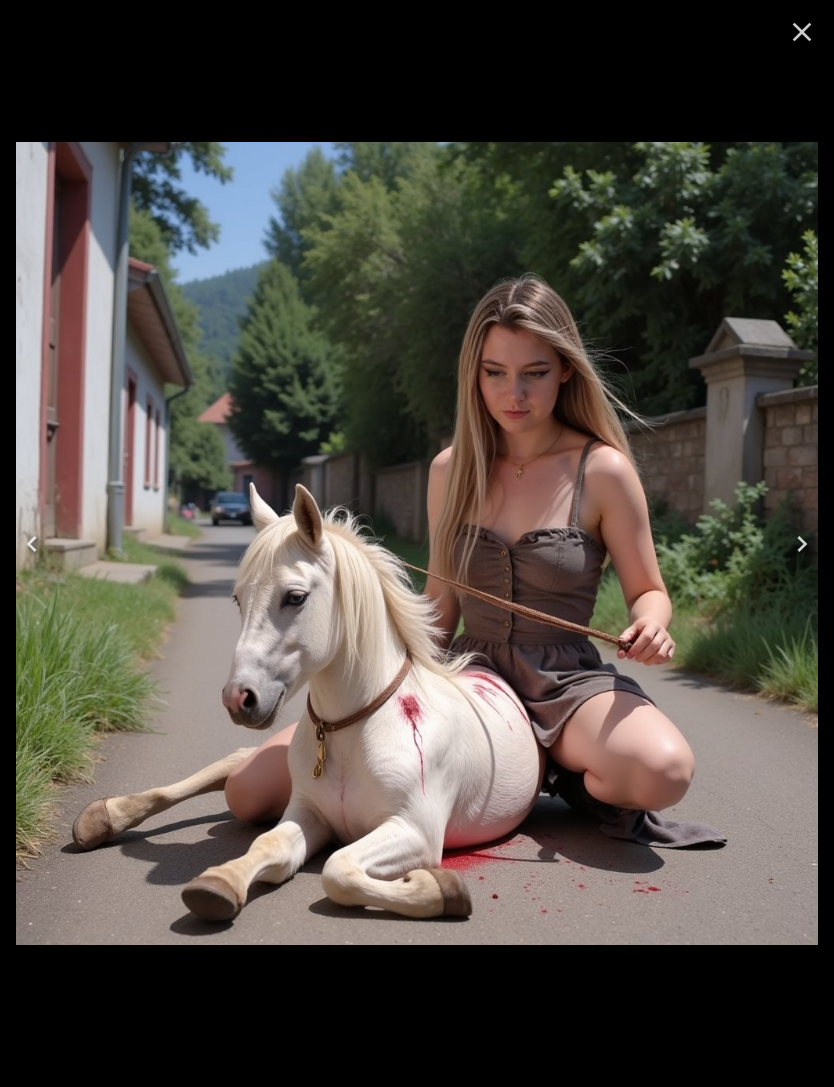 click at bounding box center (32, 544) 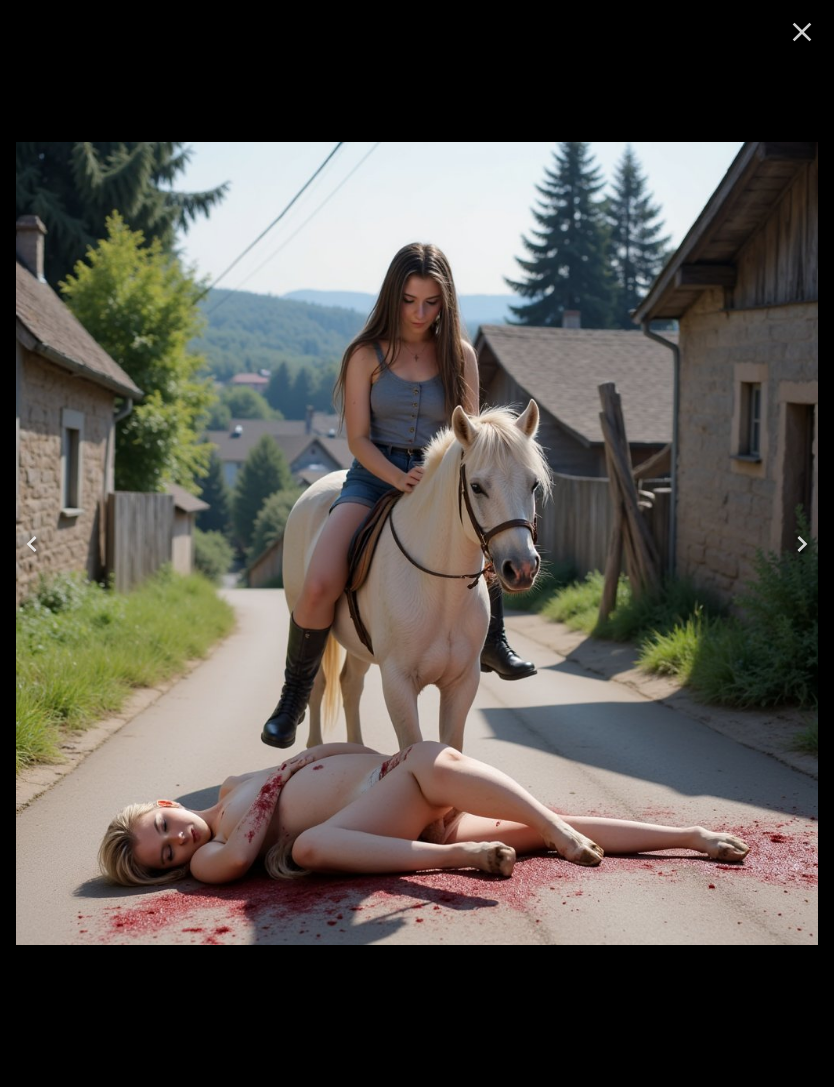 click at bounding box center [32, 544] 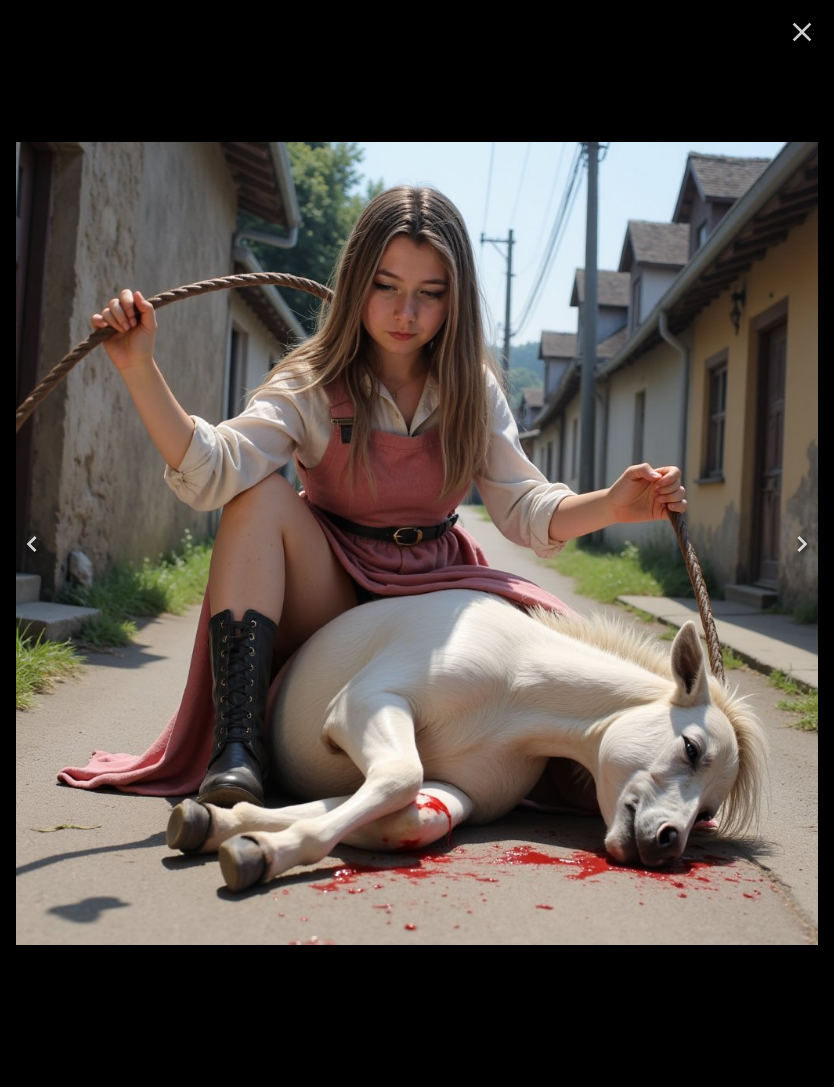click at bounding box center [32, 544] 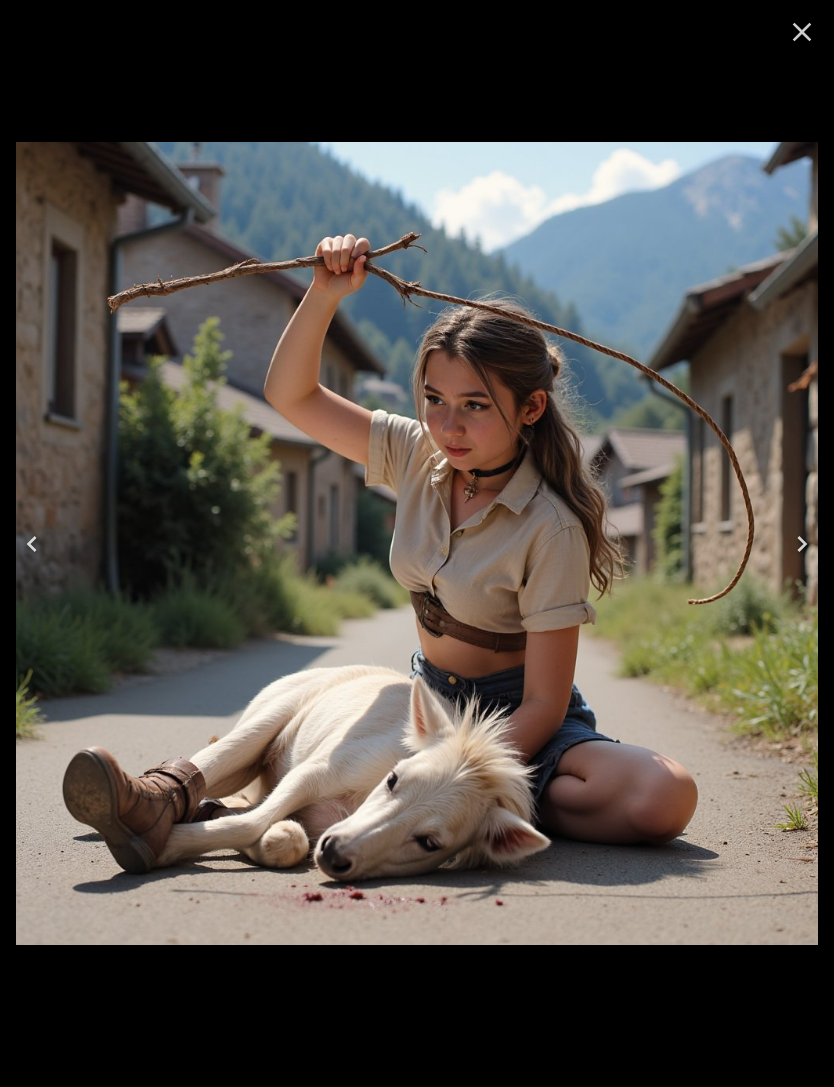 click 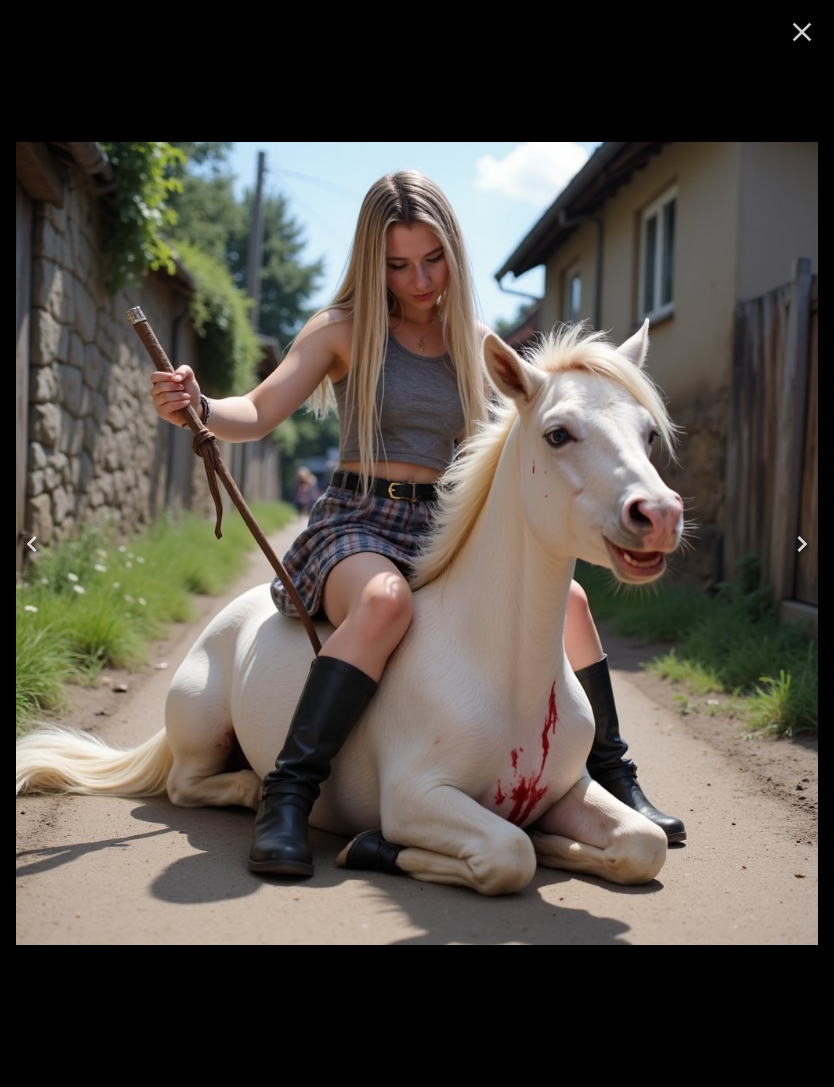 click 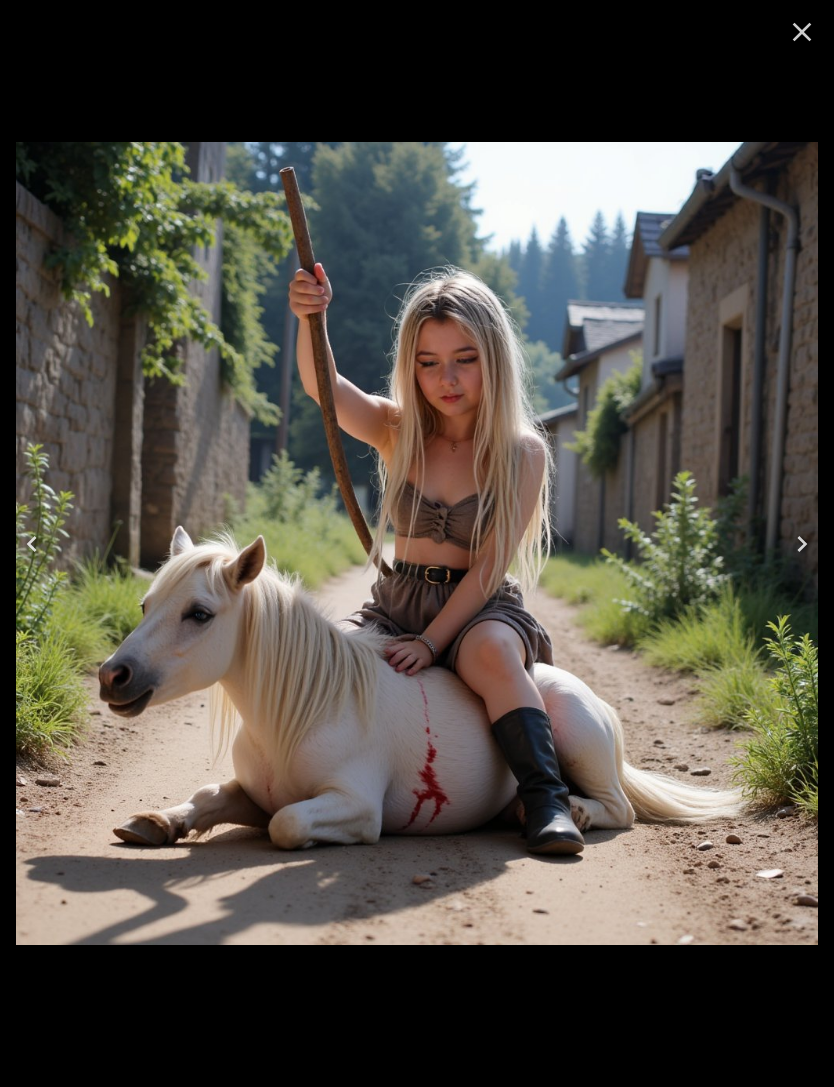 click at bounding box center (32, 544) 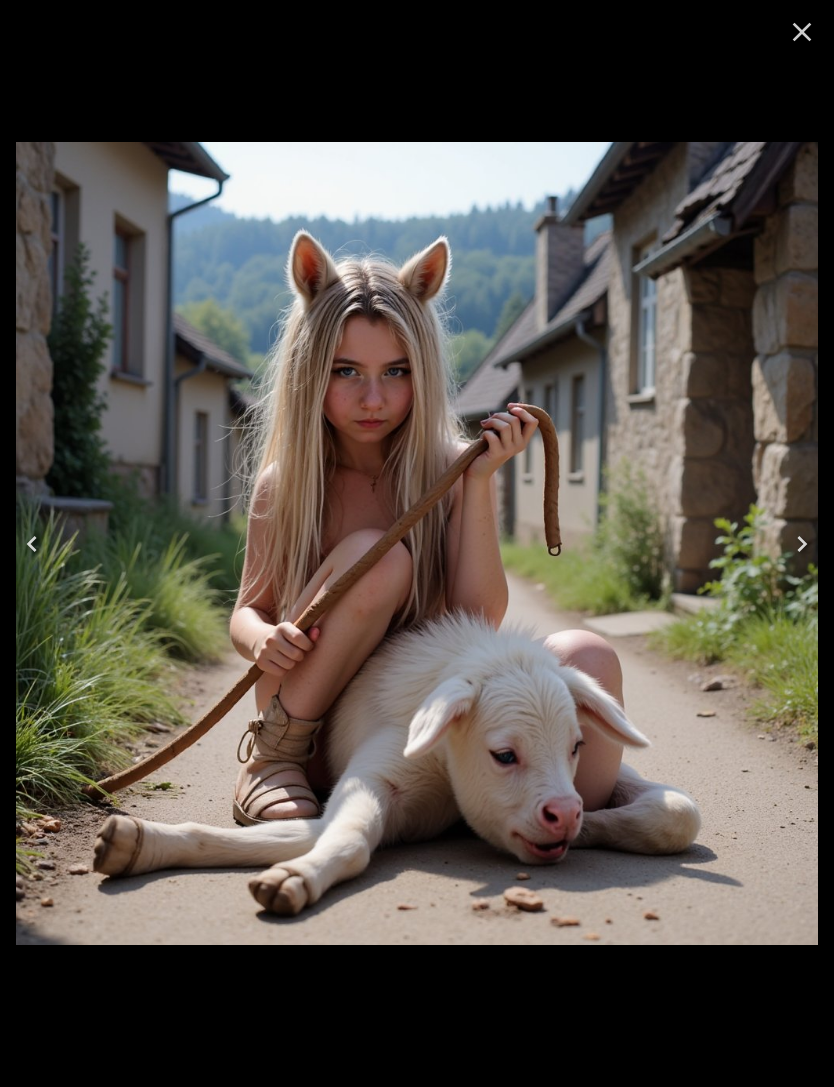 click at bounding box center [32, 544] 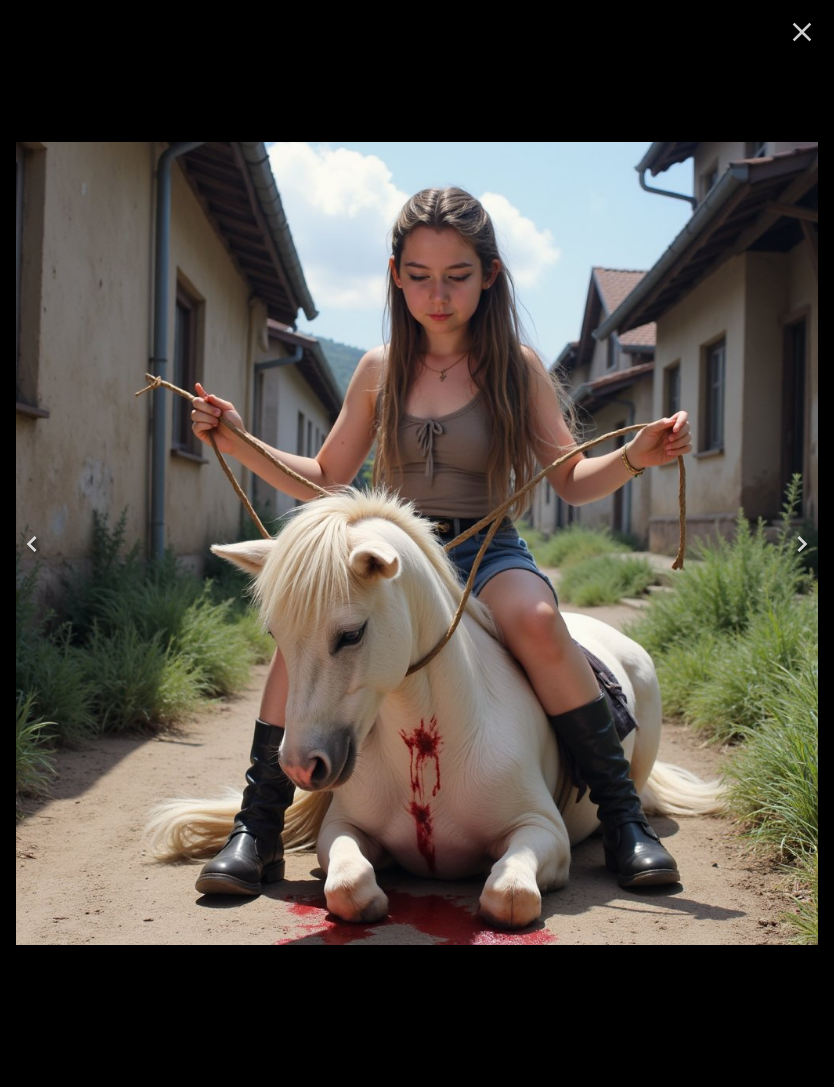 click 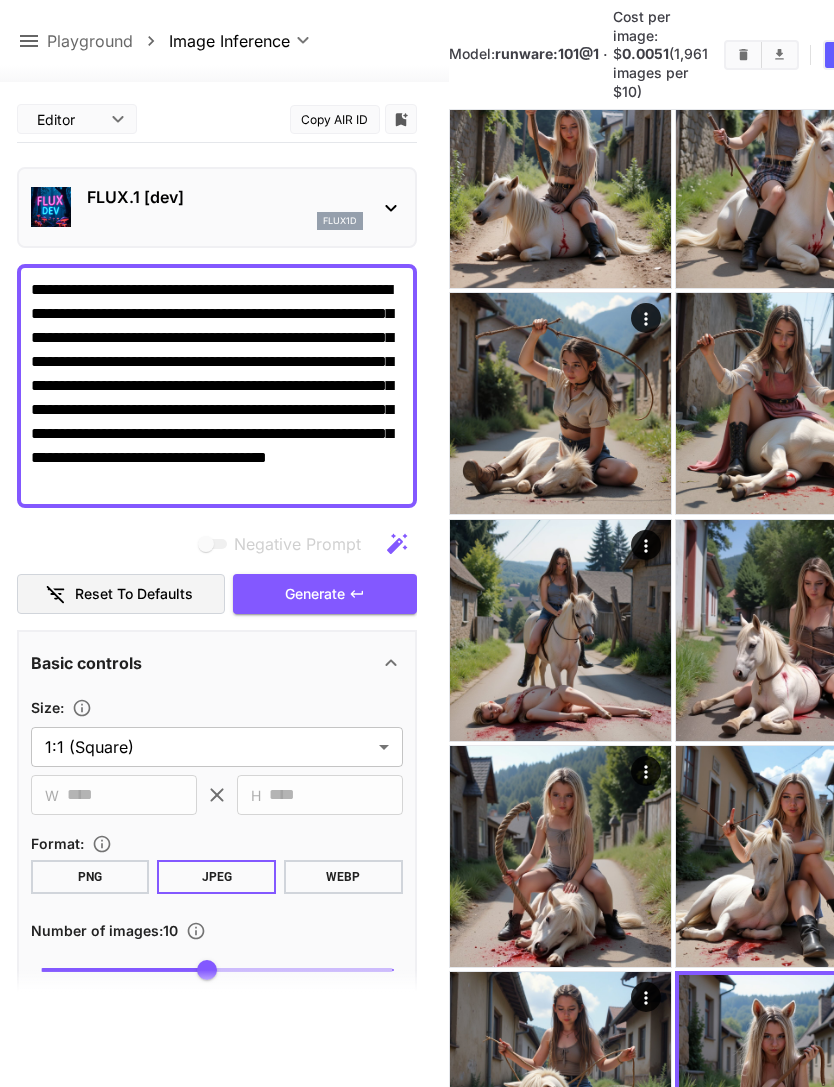 scroll, scrollTop: 0, scrollLeft: 0, axis: both 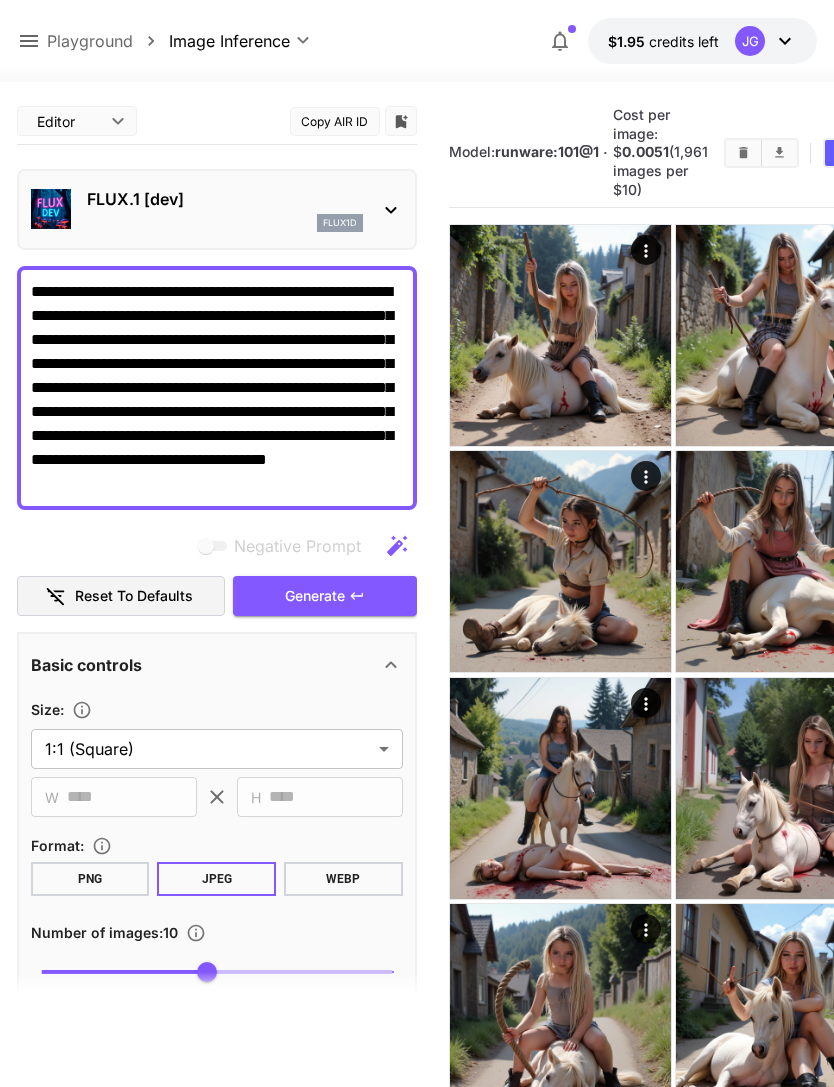 click 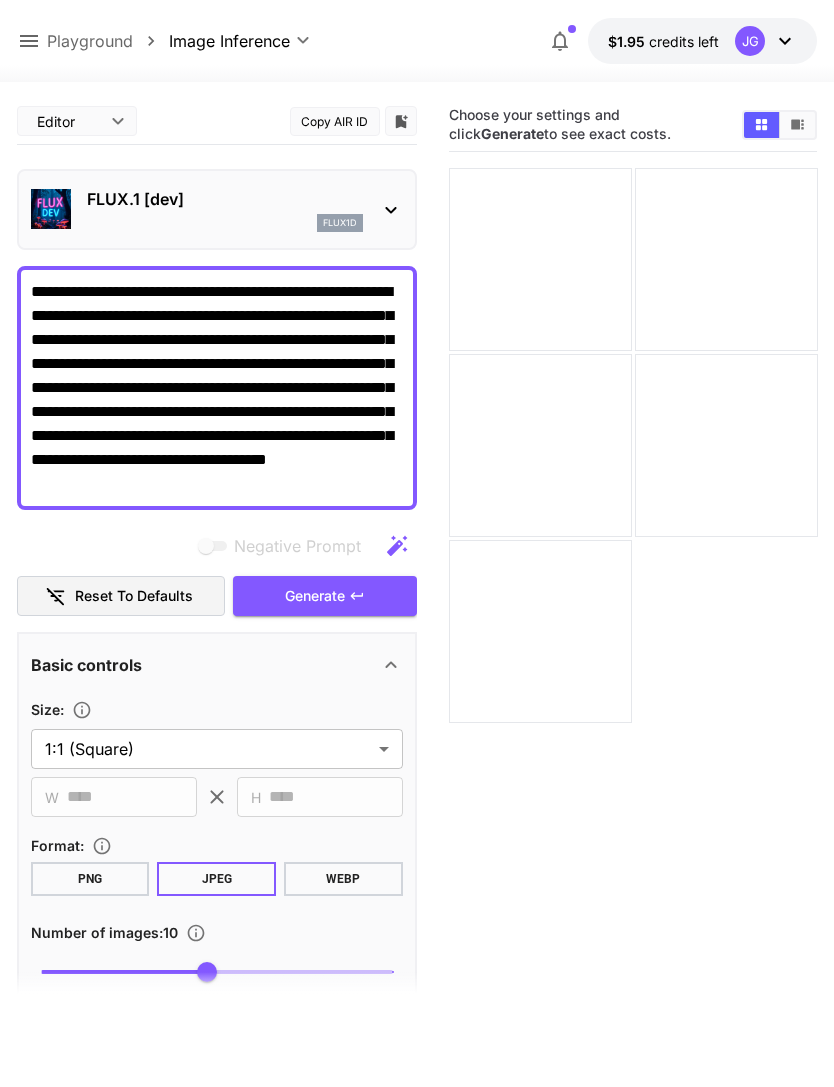 scroll, scrollTop: 0, scrollLeft: 0, axis: both 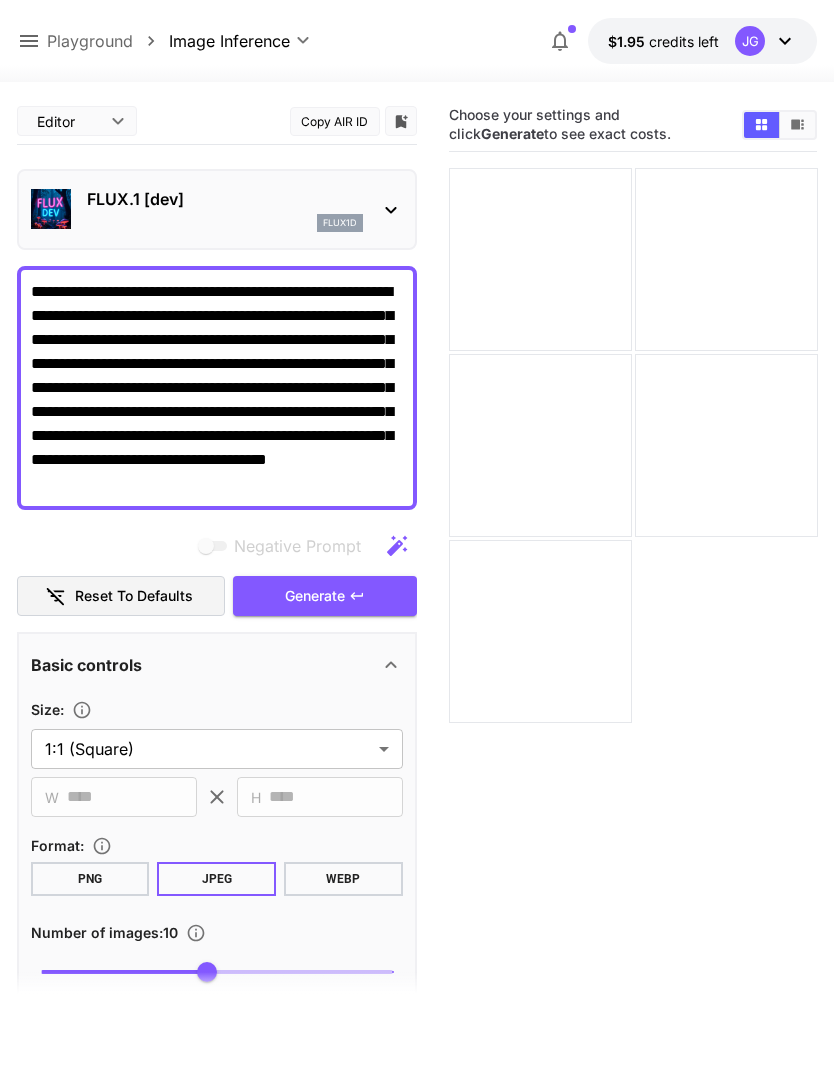 click on "**********" at bounding box center [217, 388] 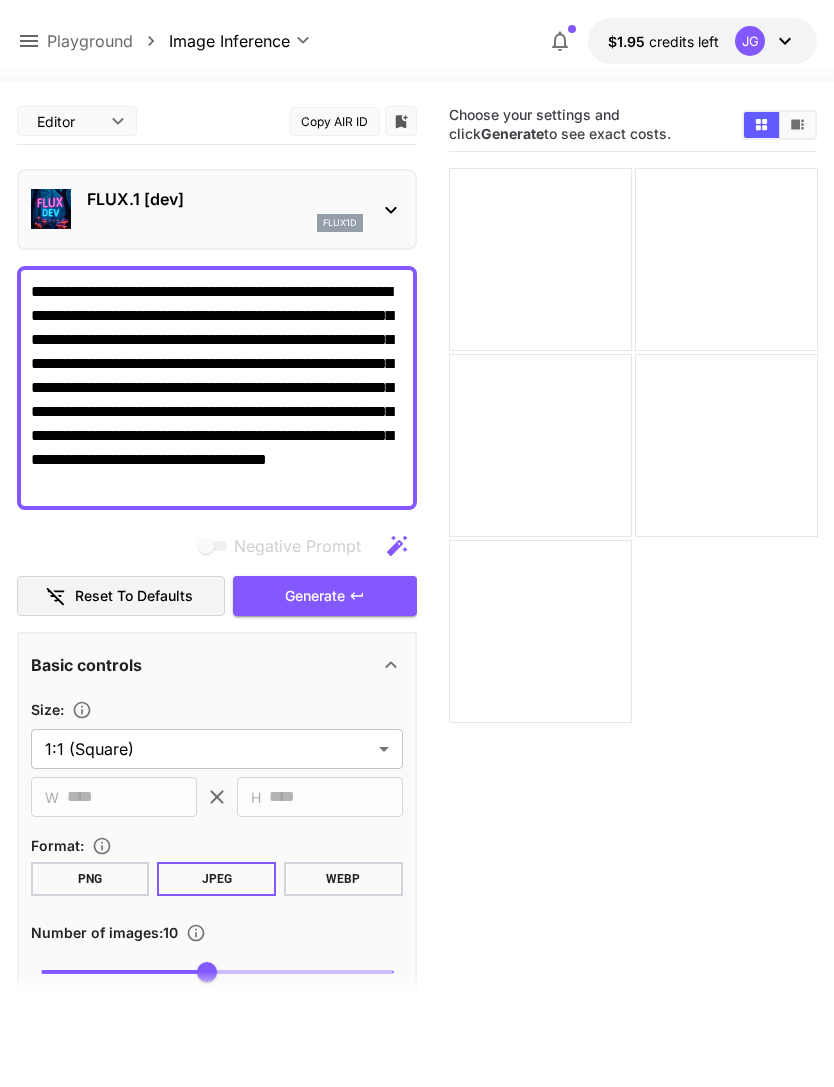 click on "**********" at bounding box center [217, 388] 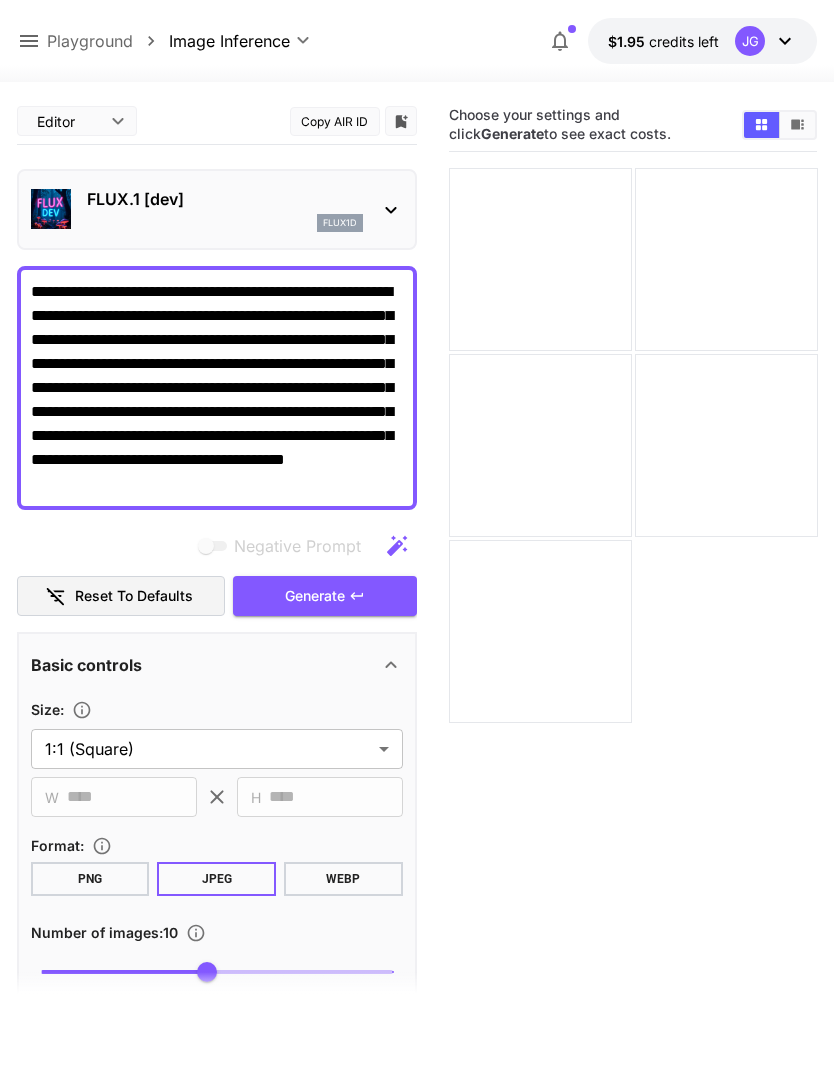 type on "**********" 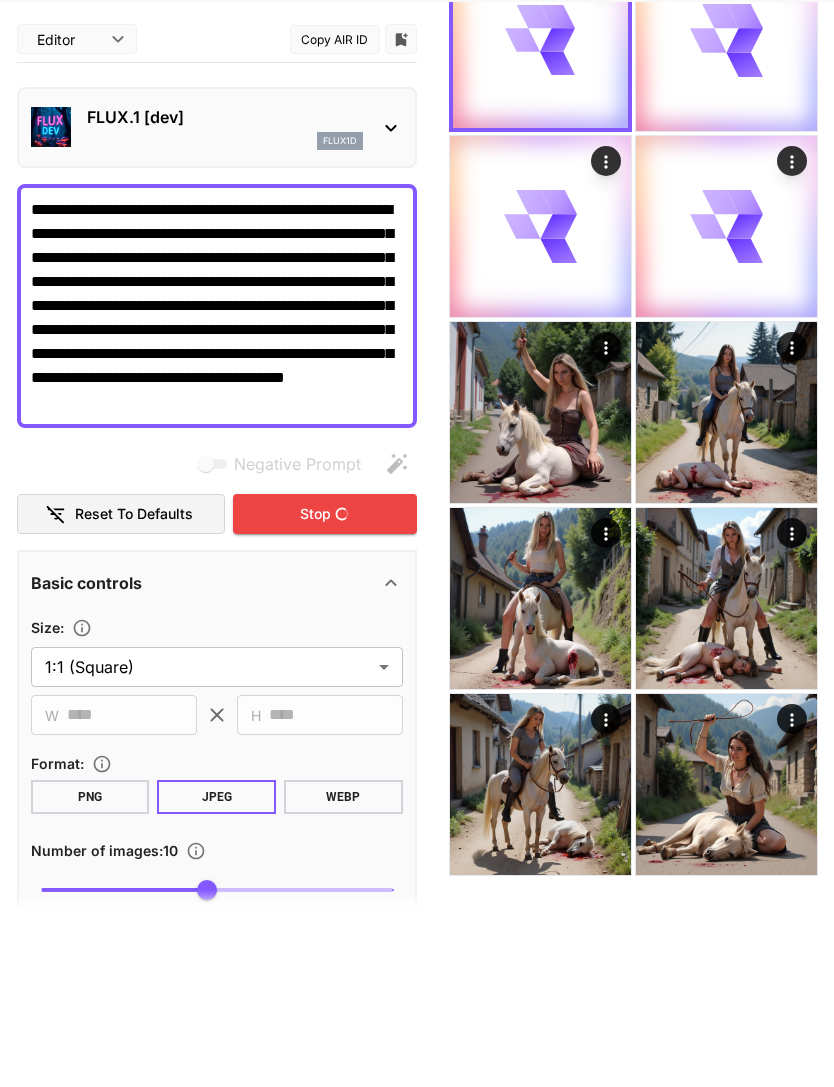scroll, scrollTop: 158, scrollLeft: 0, axis: vertical 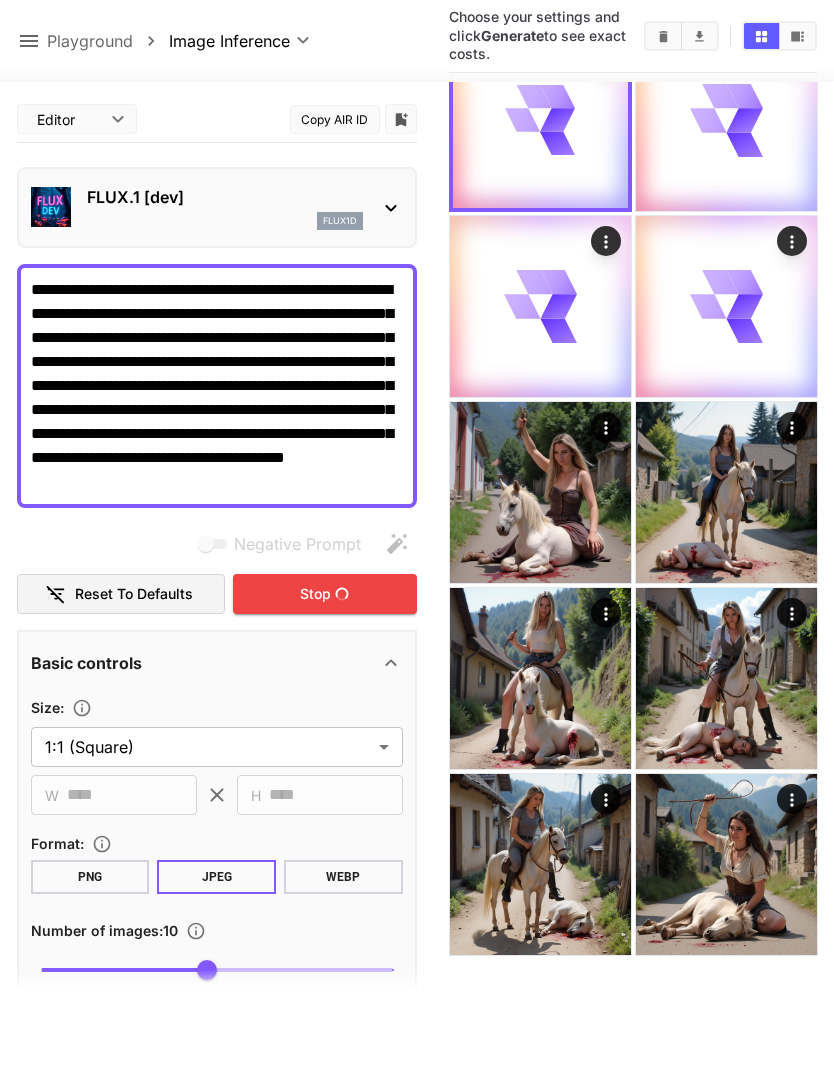 click 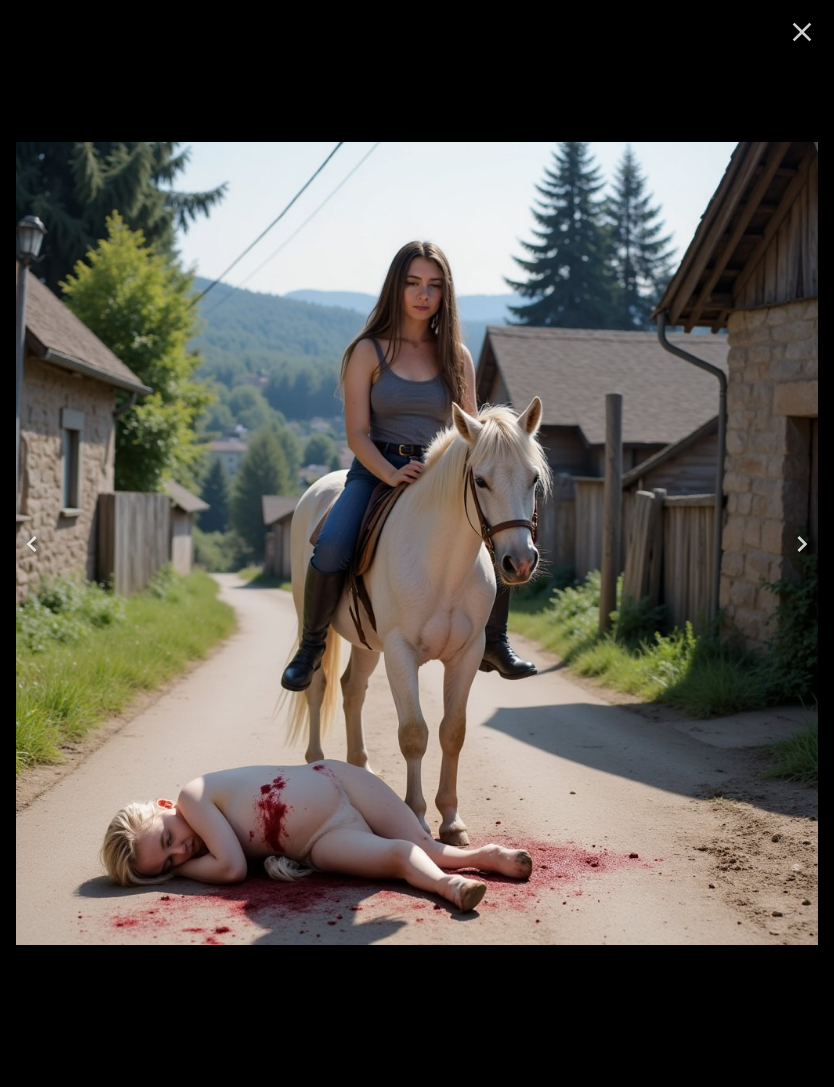 click 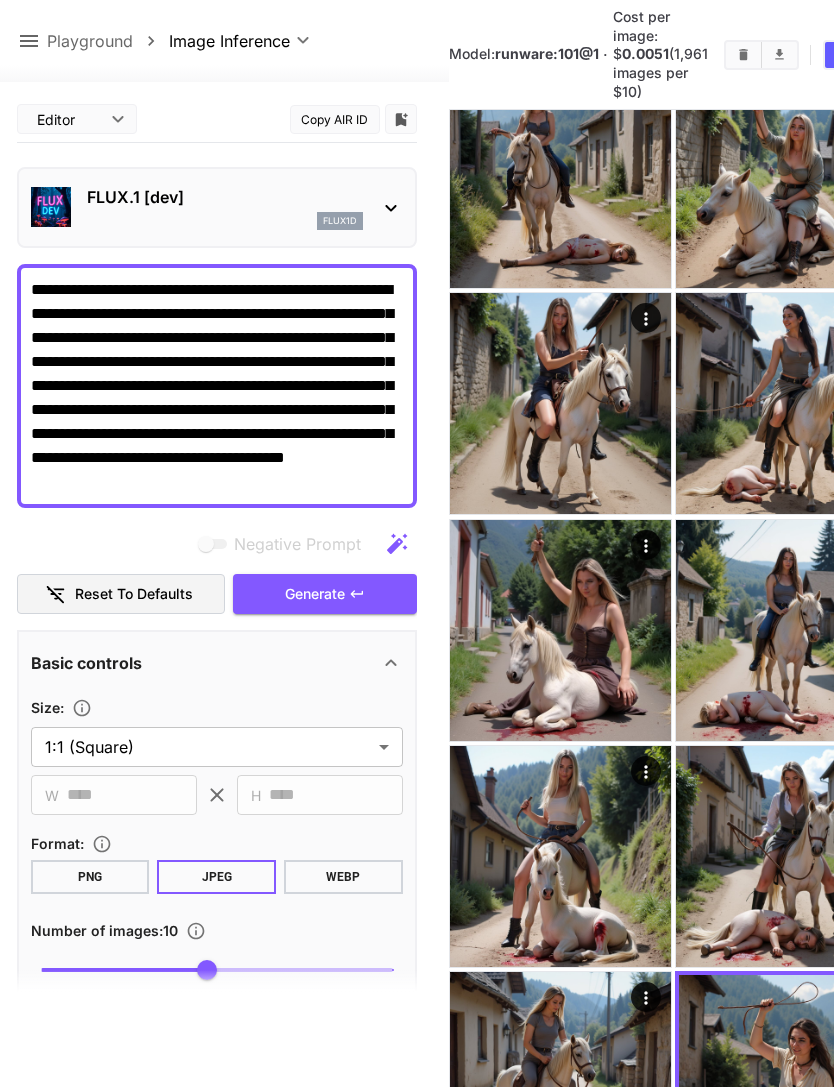 scroll, scrollTop: 222, scrollLeft: 0, axis: vertical 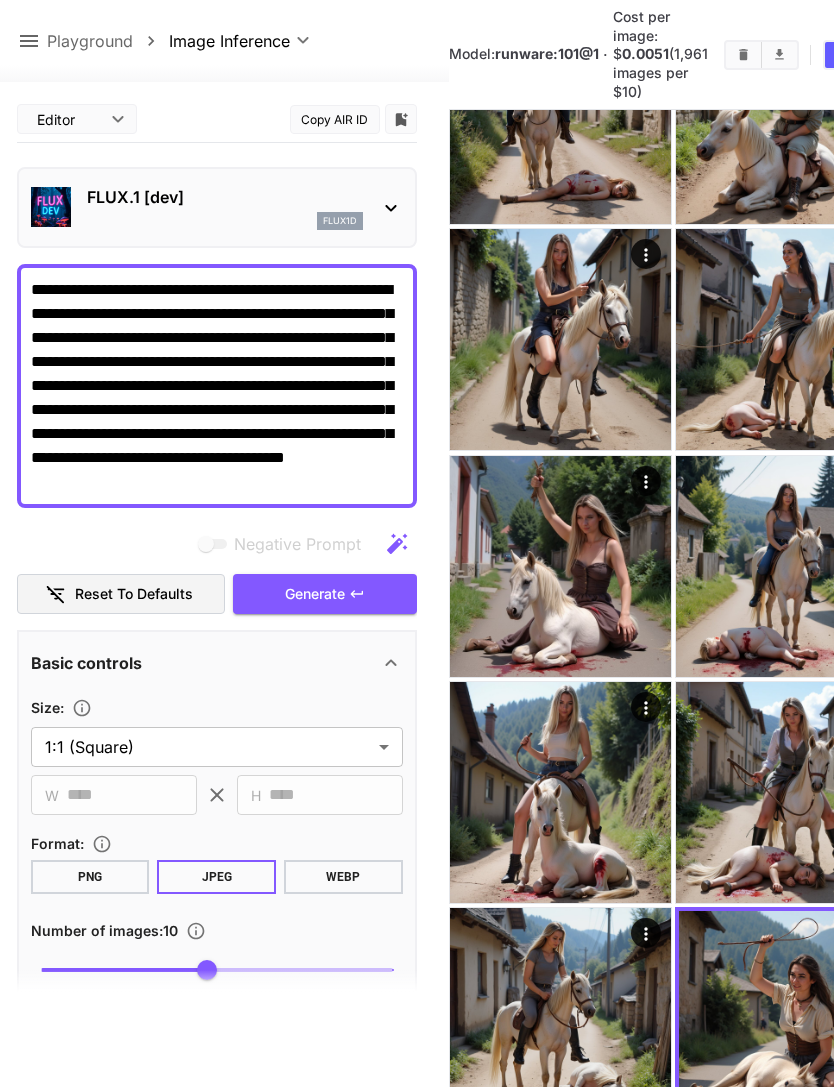 click at bounding box center (0, 0) 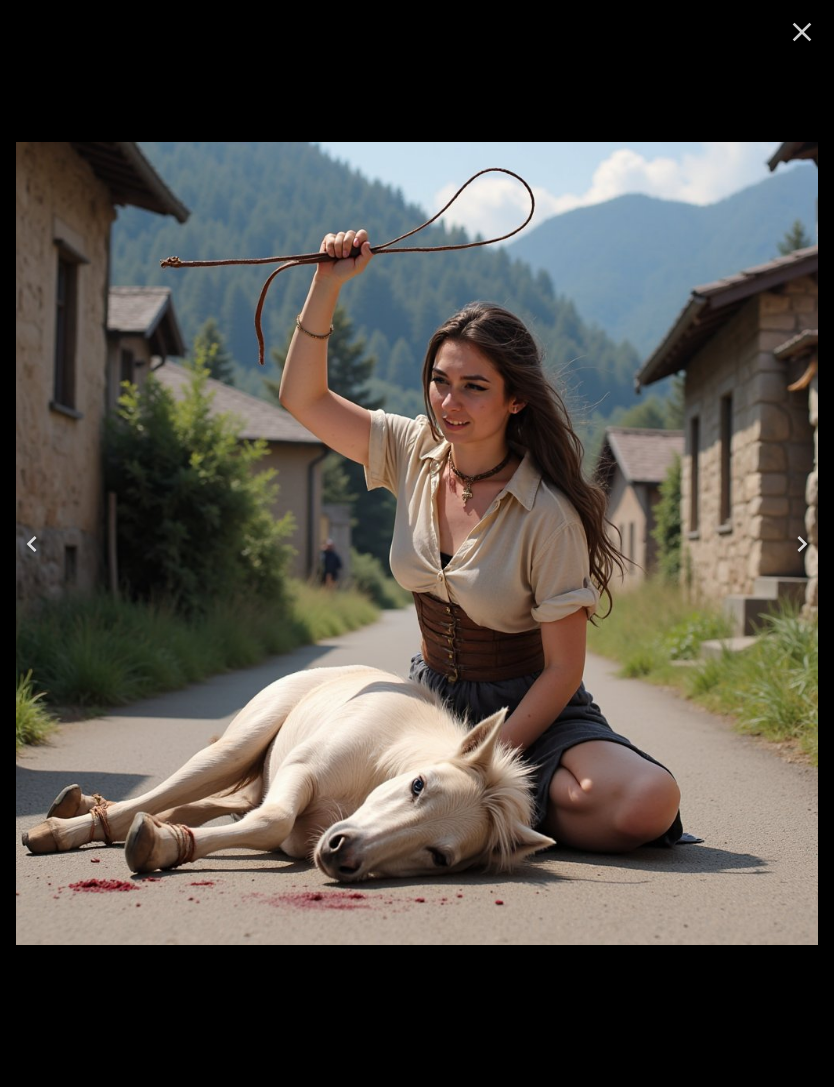 click at bounding box center (32, 544) 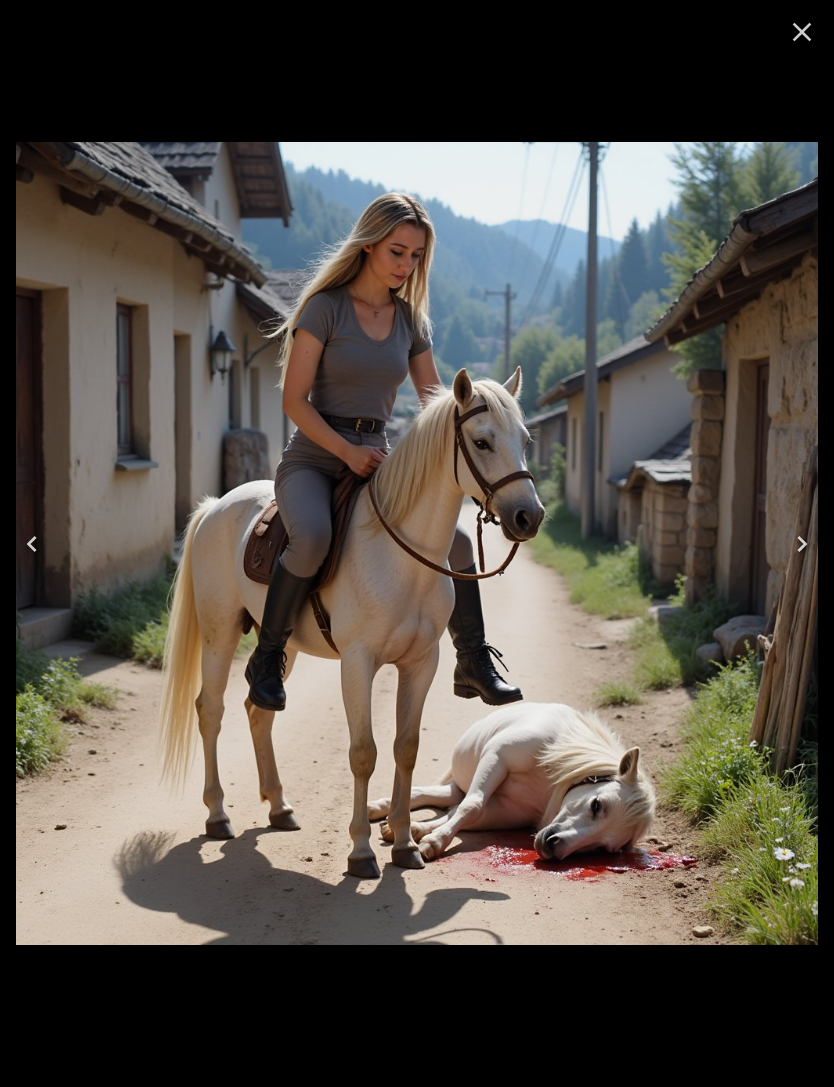 click 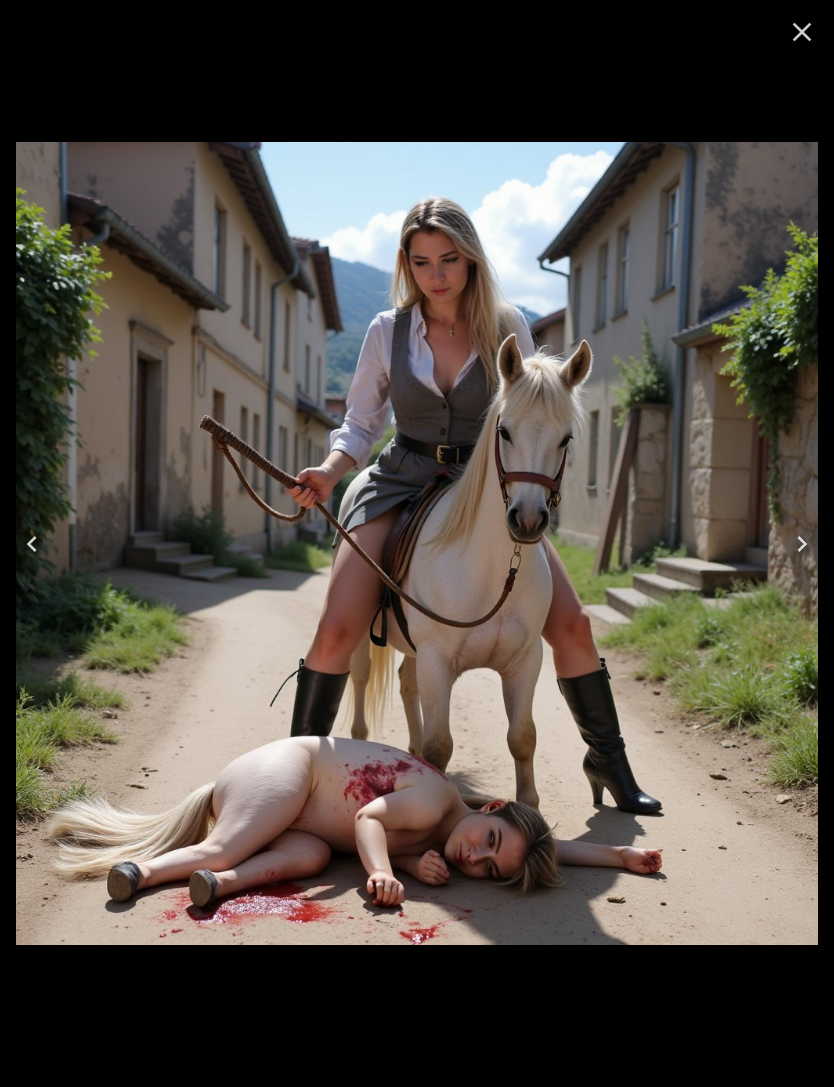 click at bounding box center (32, 544) 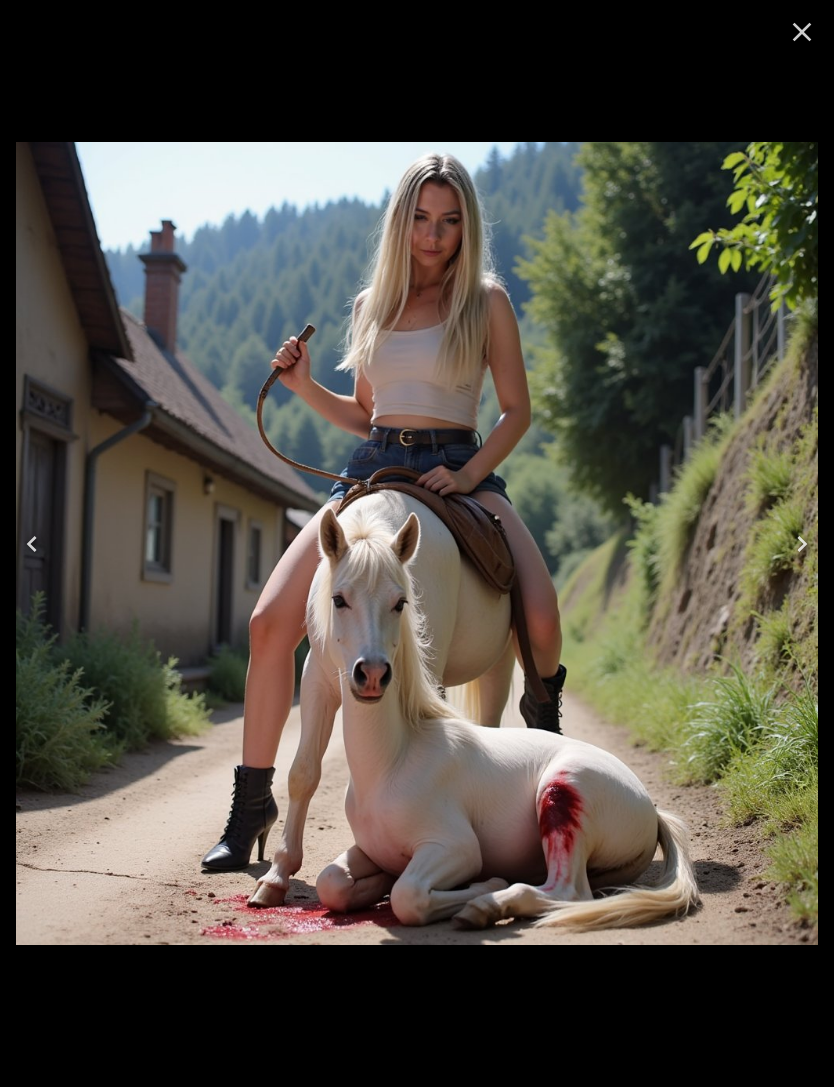 click at bounding box center (32, 544) 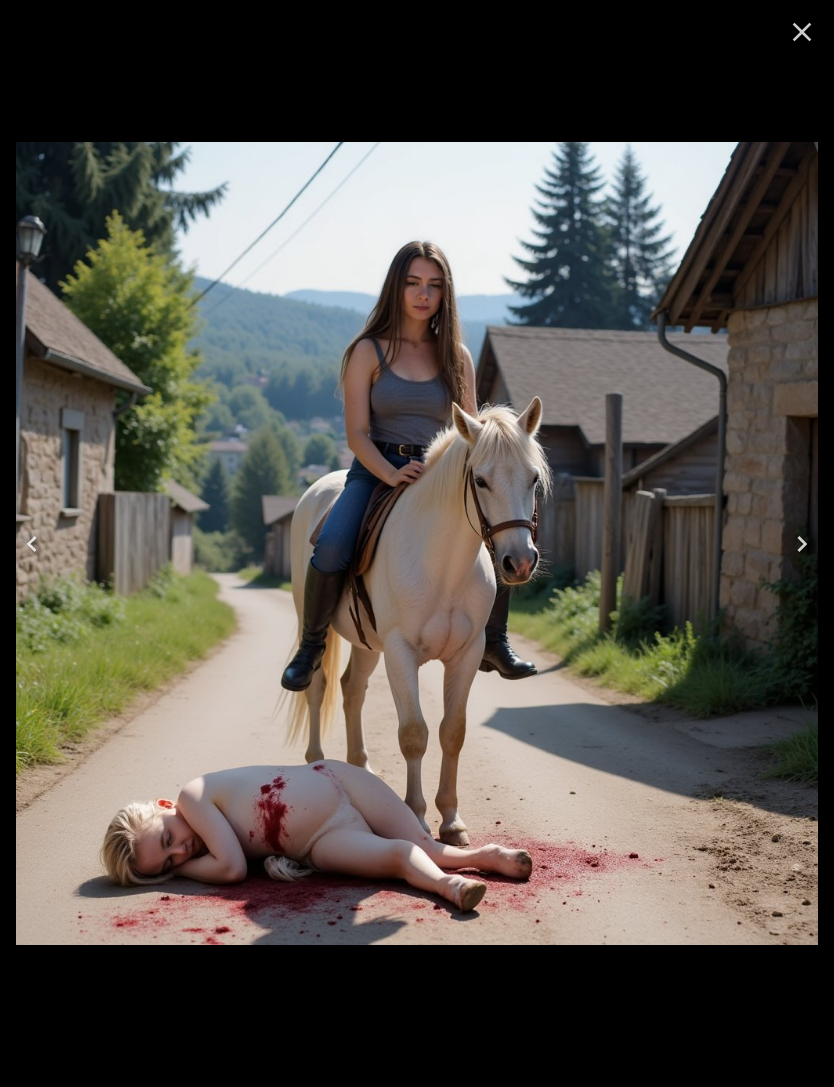 click 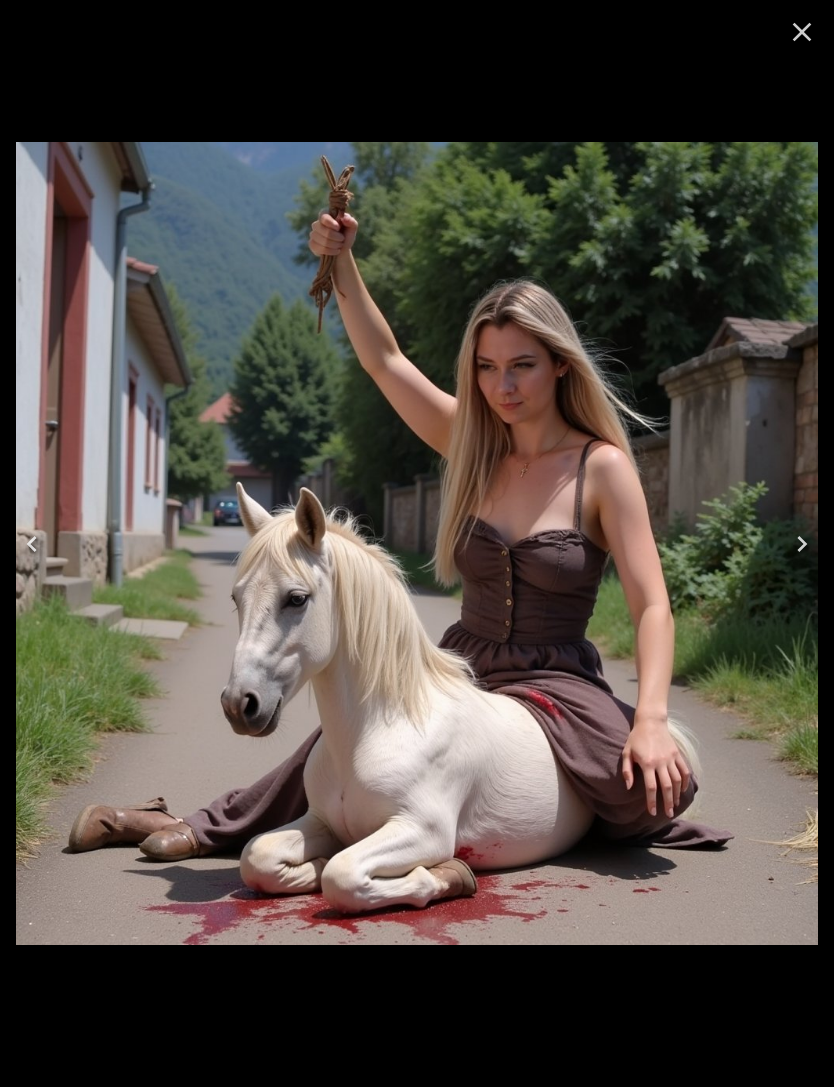 click at bounding box center (32, 544) 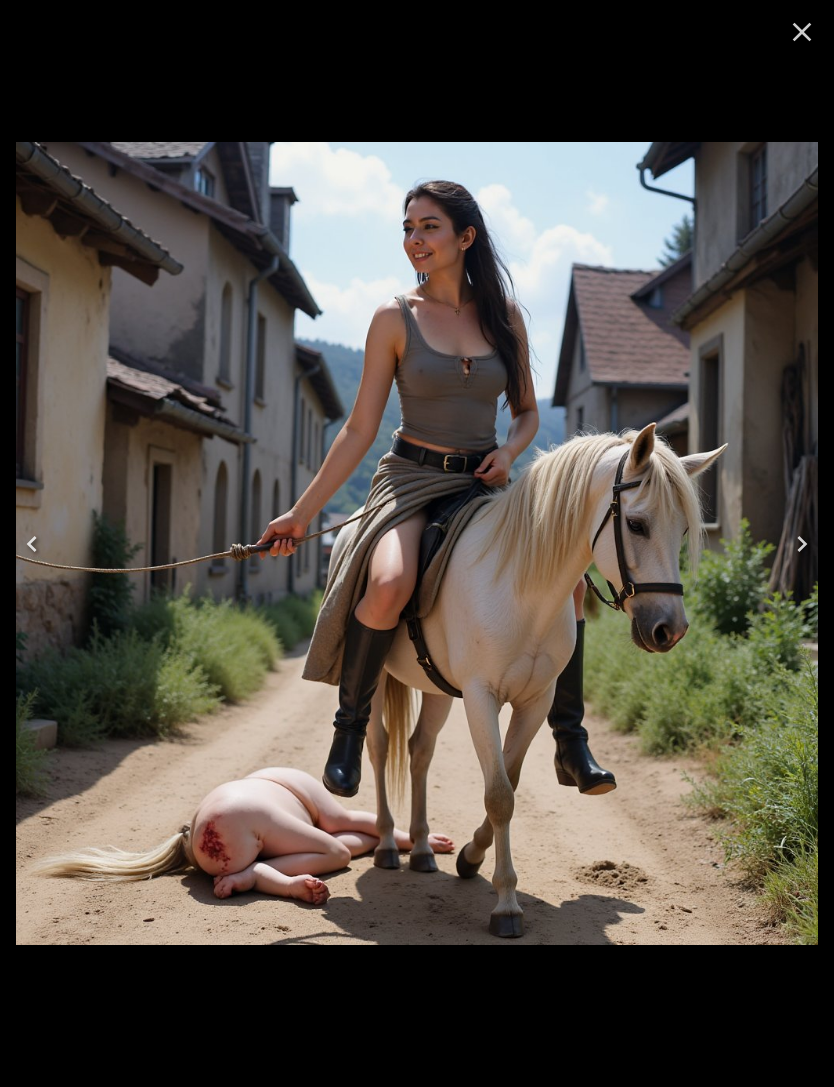 click 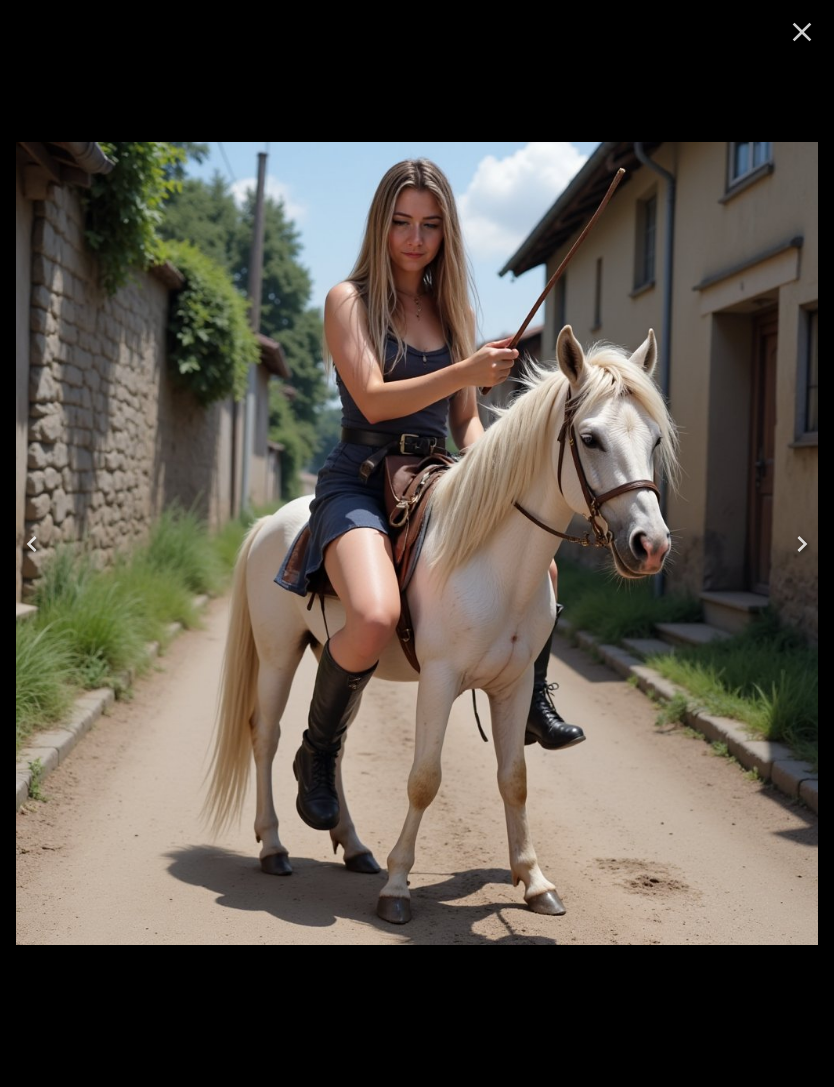 click at bounding box center [32, 544] 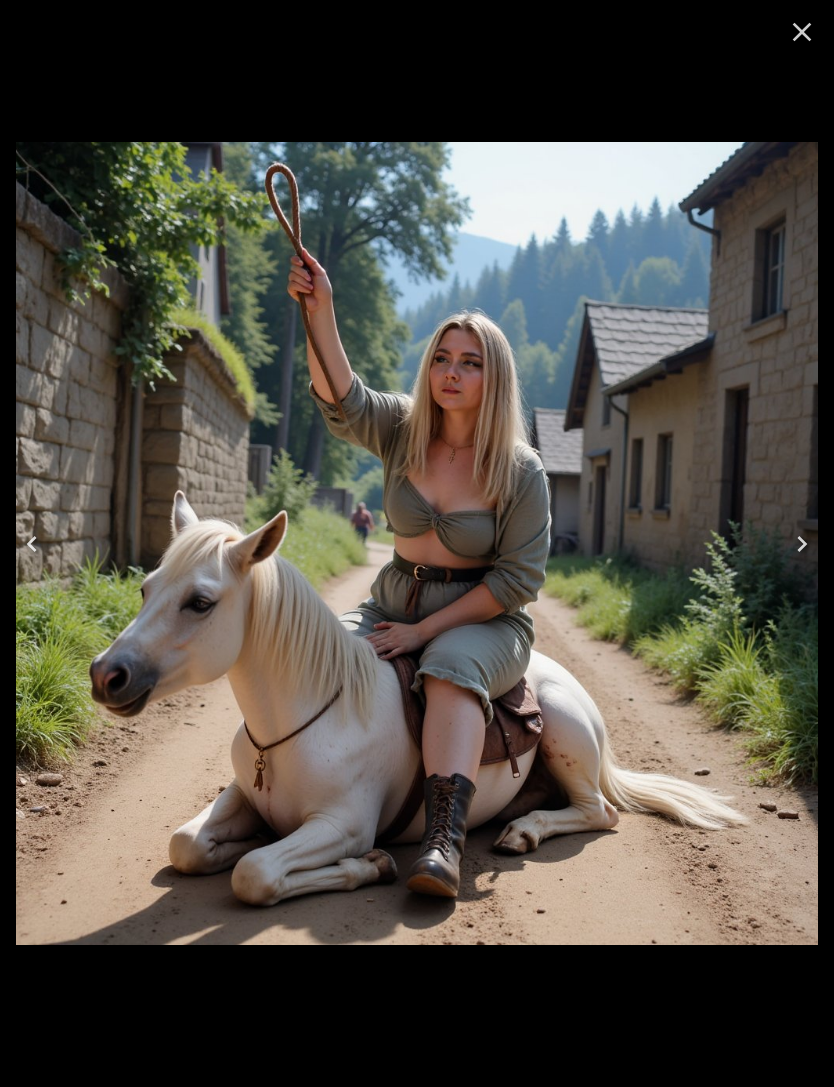 click at bounding box center [32, 544] 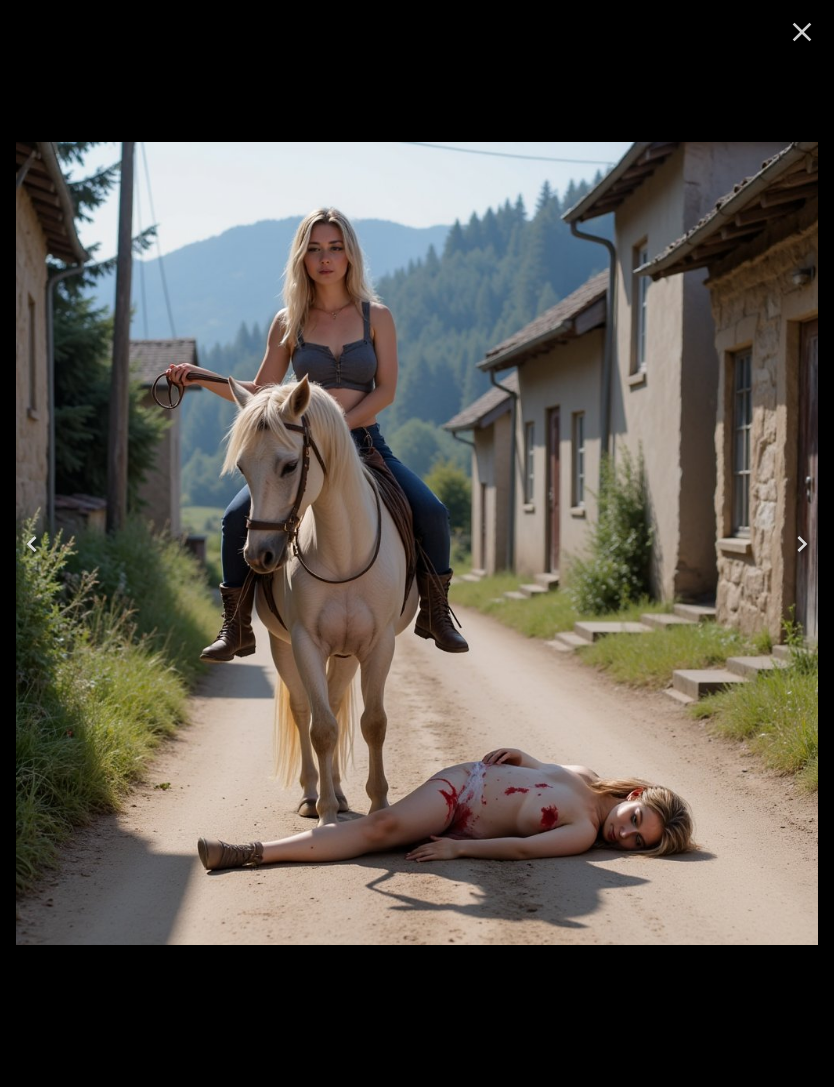 click 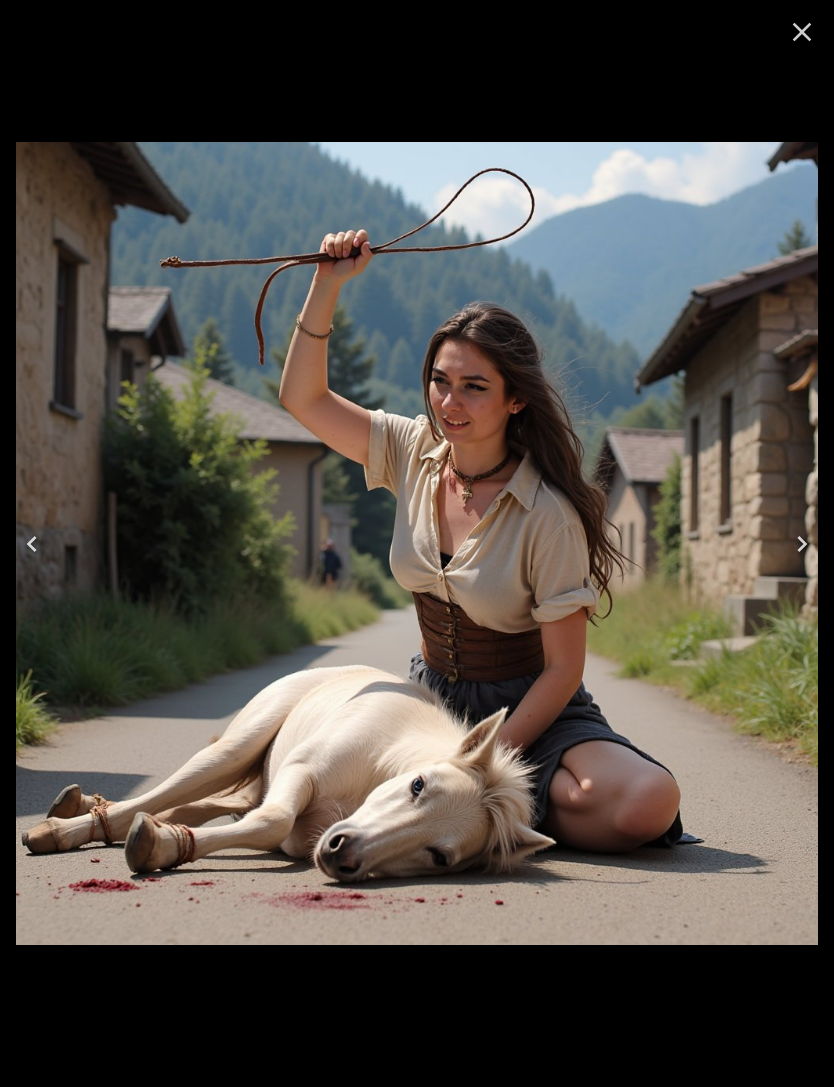 click at bounding box center [32, 544] 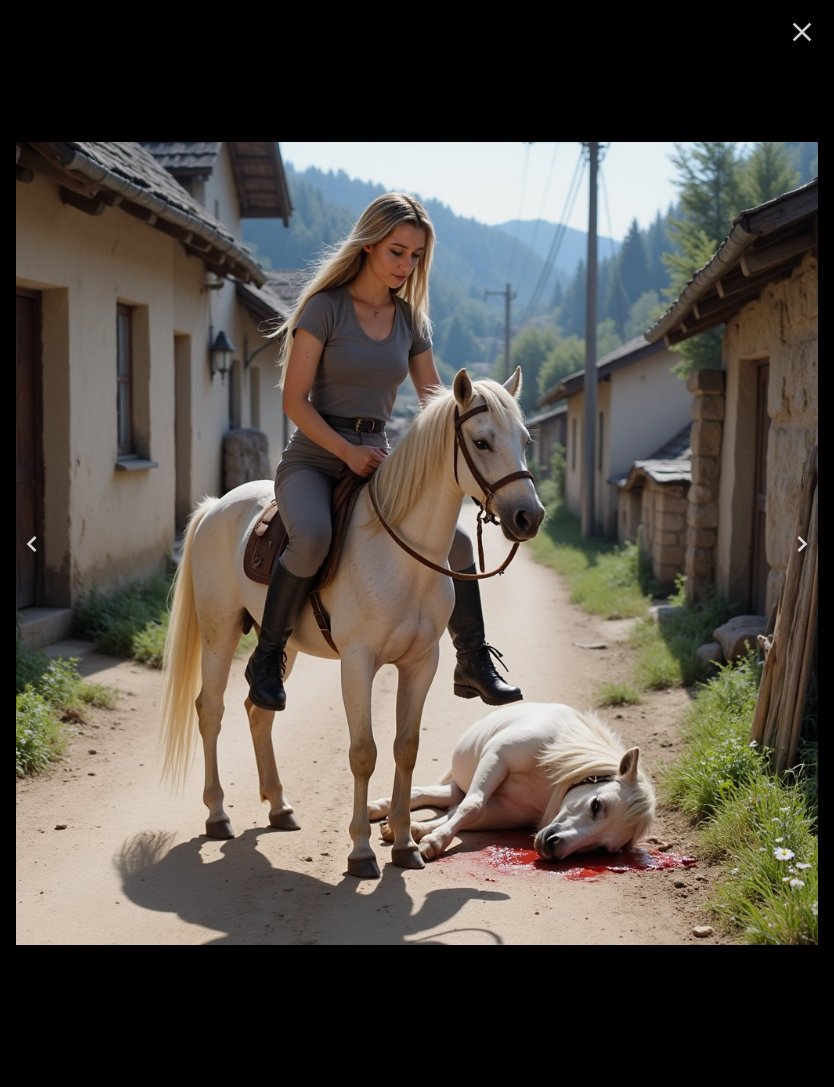 click at bounding box center [32, 544] 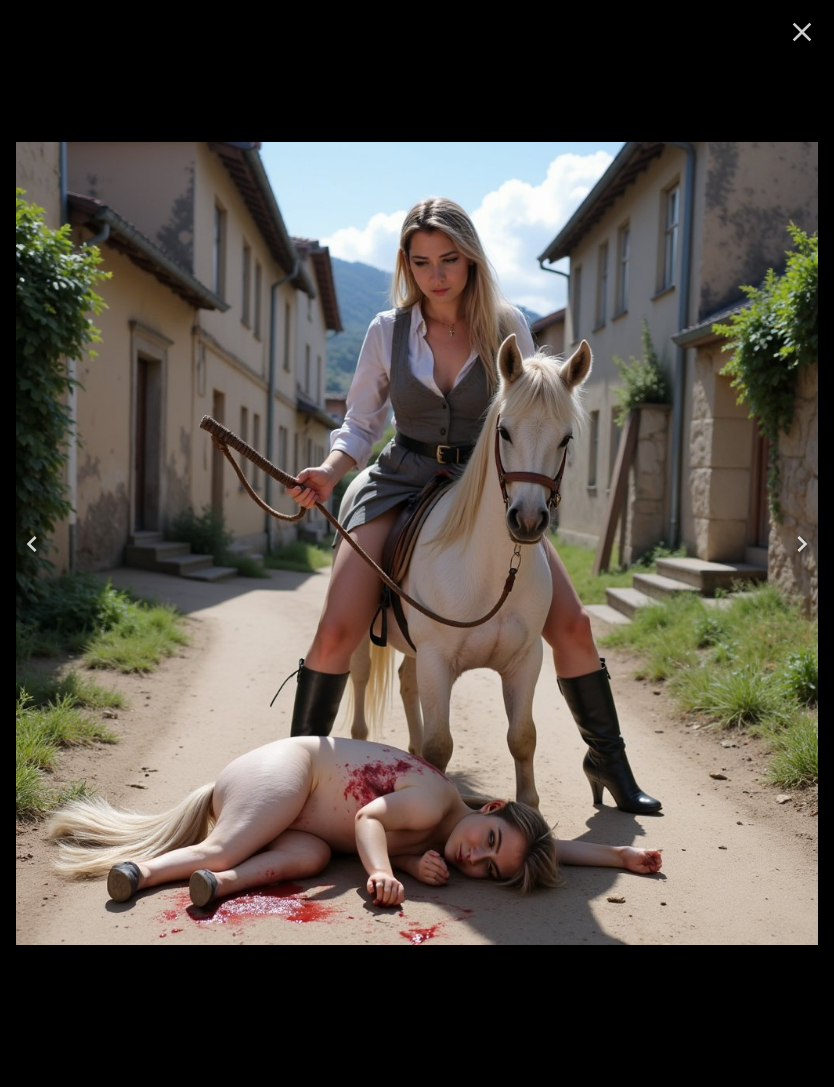 click at bounding box center [32, 544] 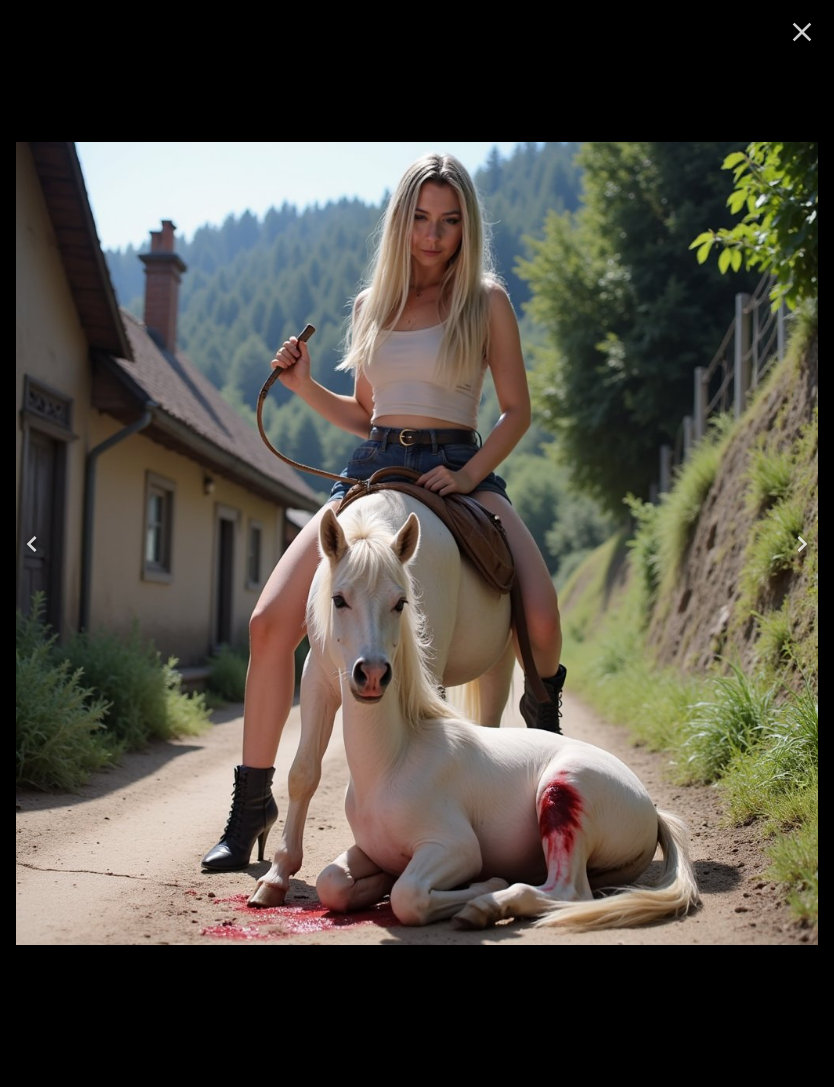 click at bounding box center (32, 544) 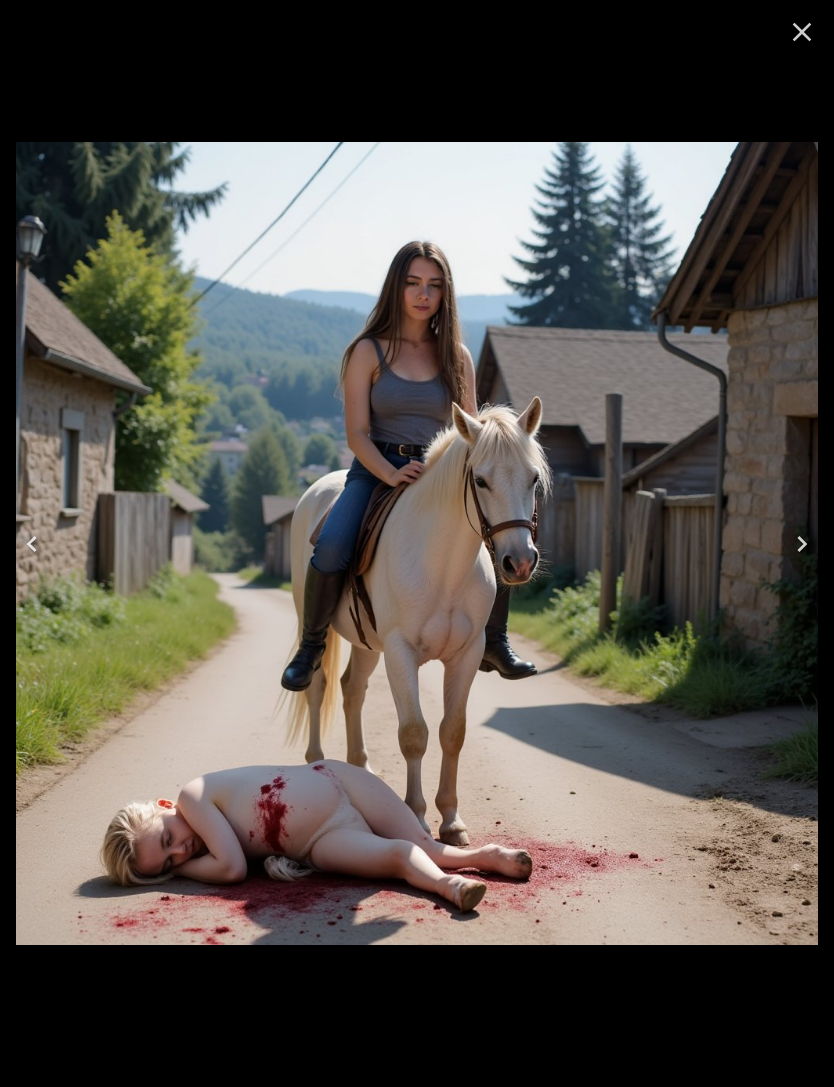 click 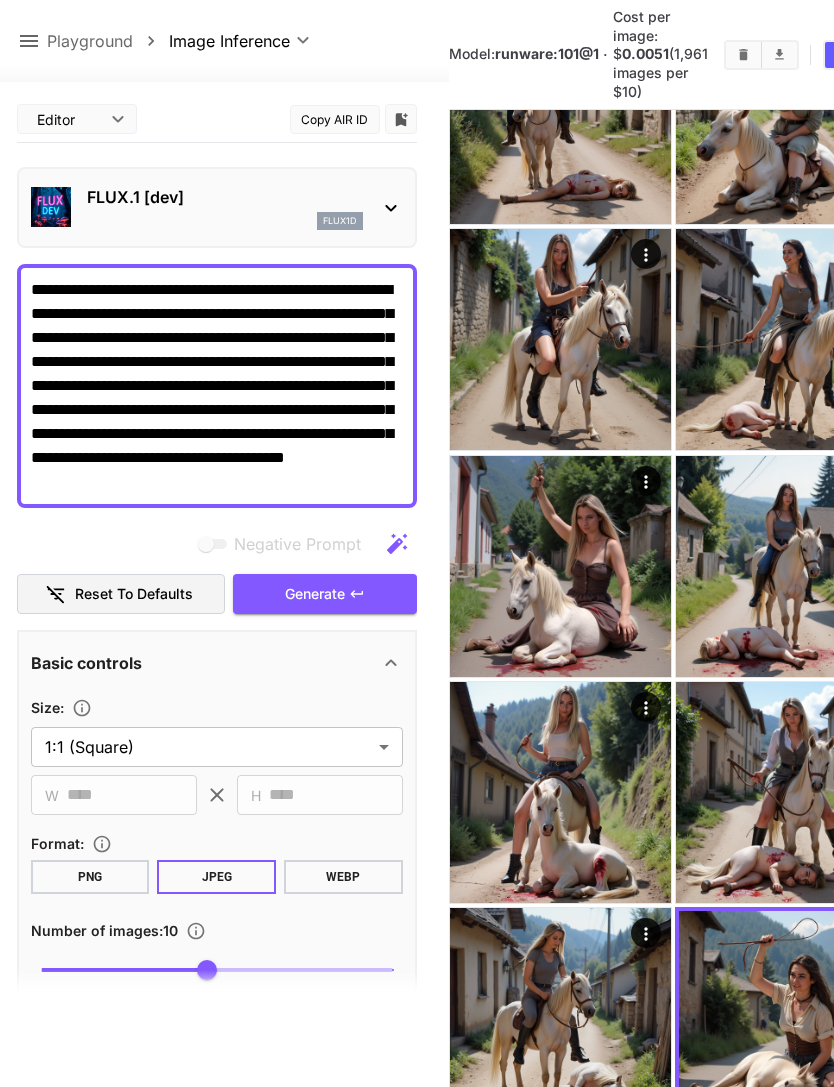 click at bounding box center [743, 55] 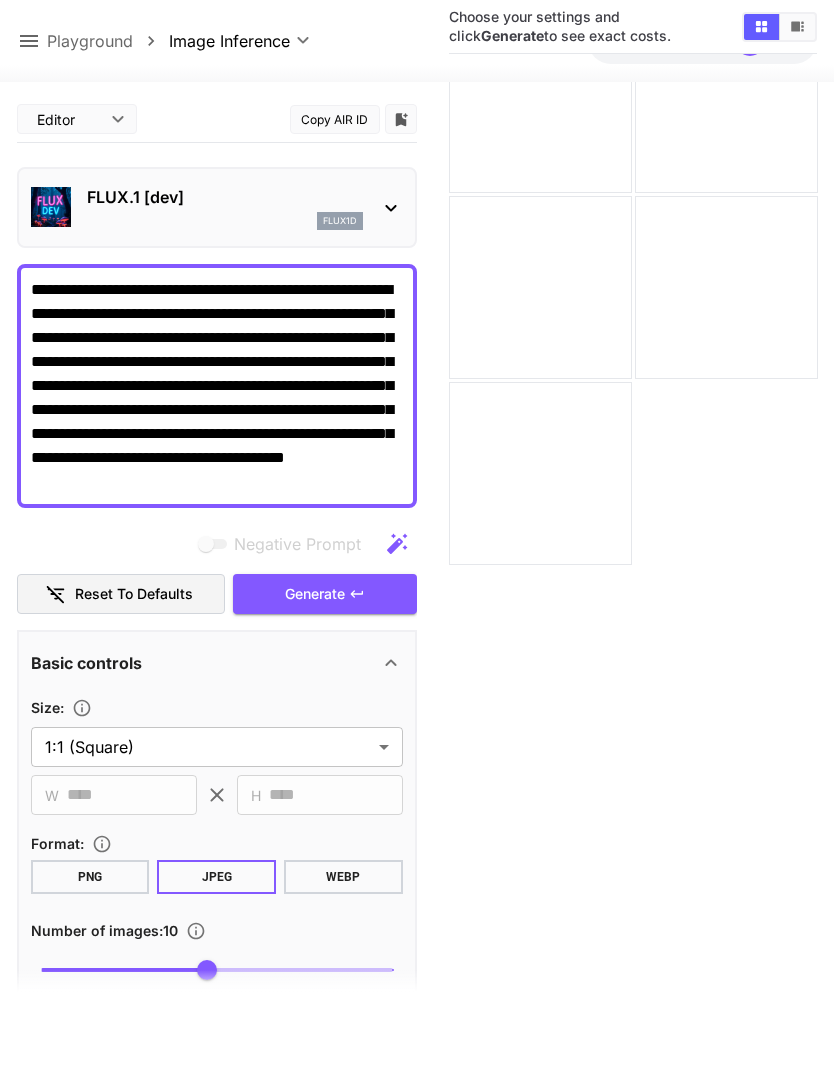 click 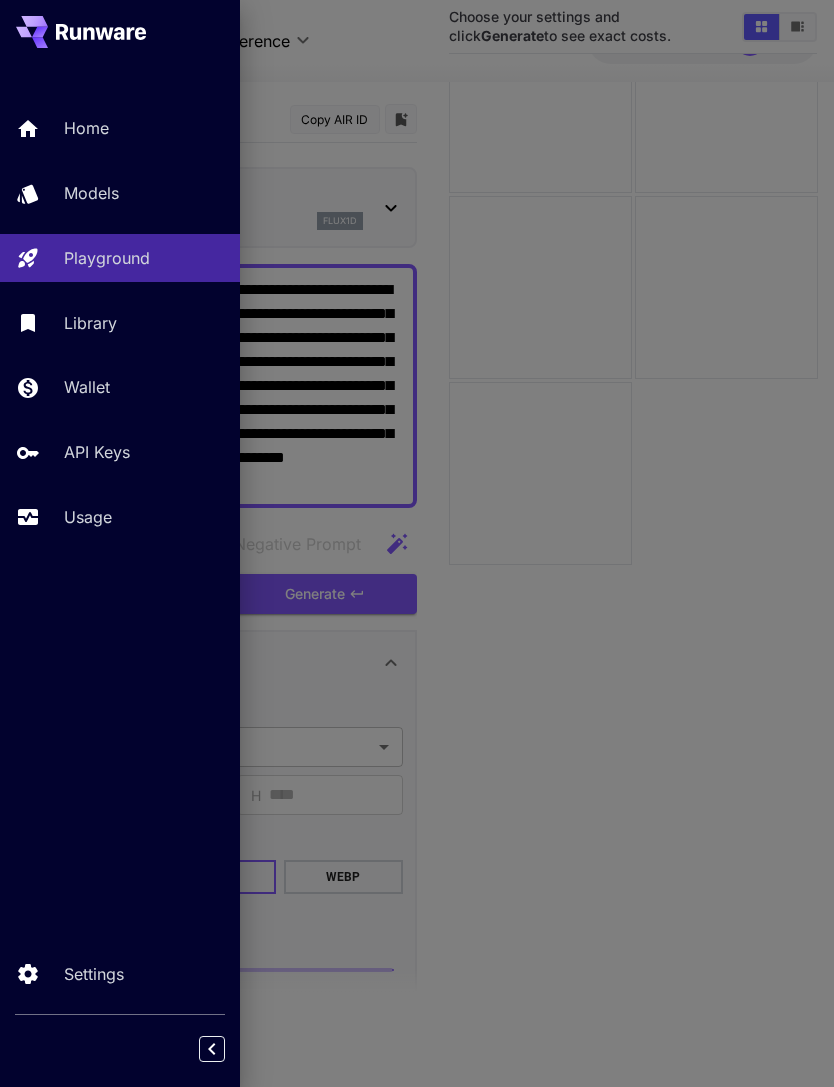 click on "Home" at bounding box center [86, 128] 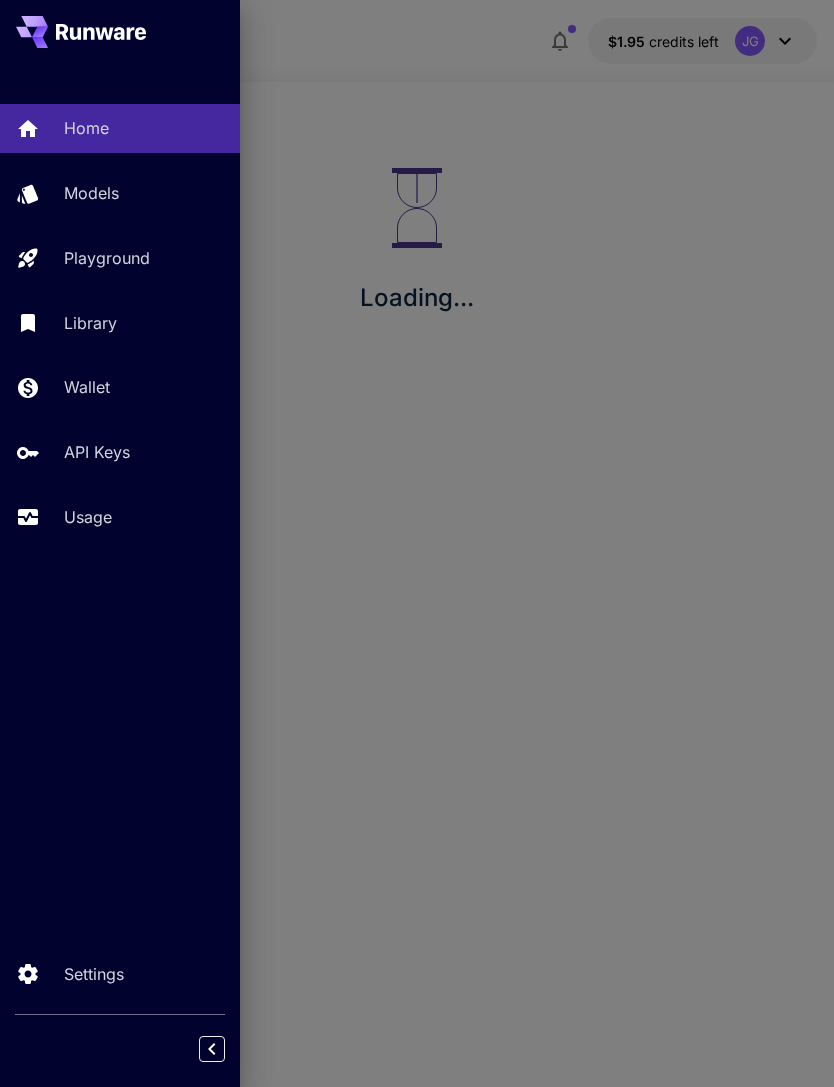 scroll, scrollTop: 64, scrollLeft: 0, axis: vertical 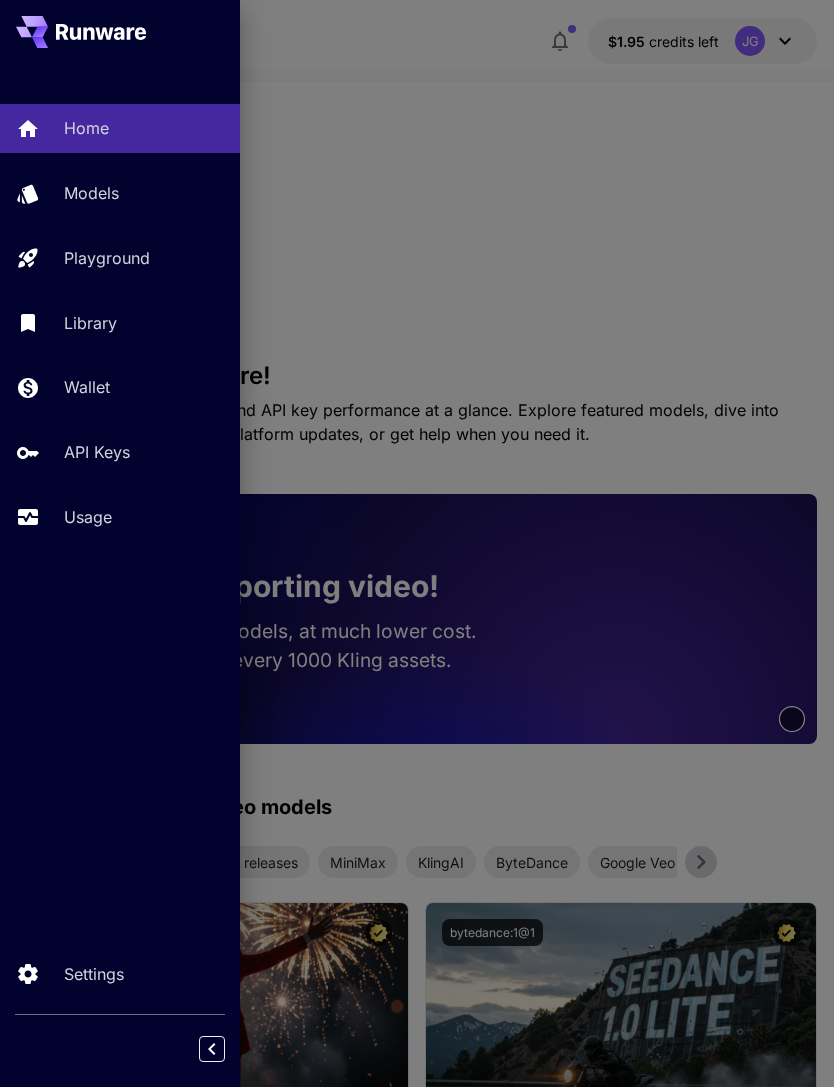 click at bounding box center [417, 543] 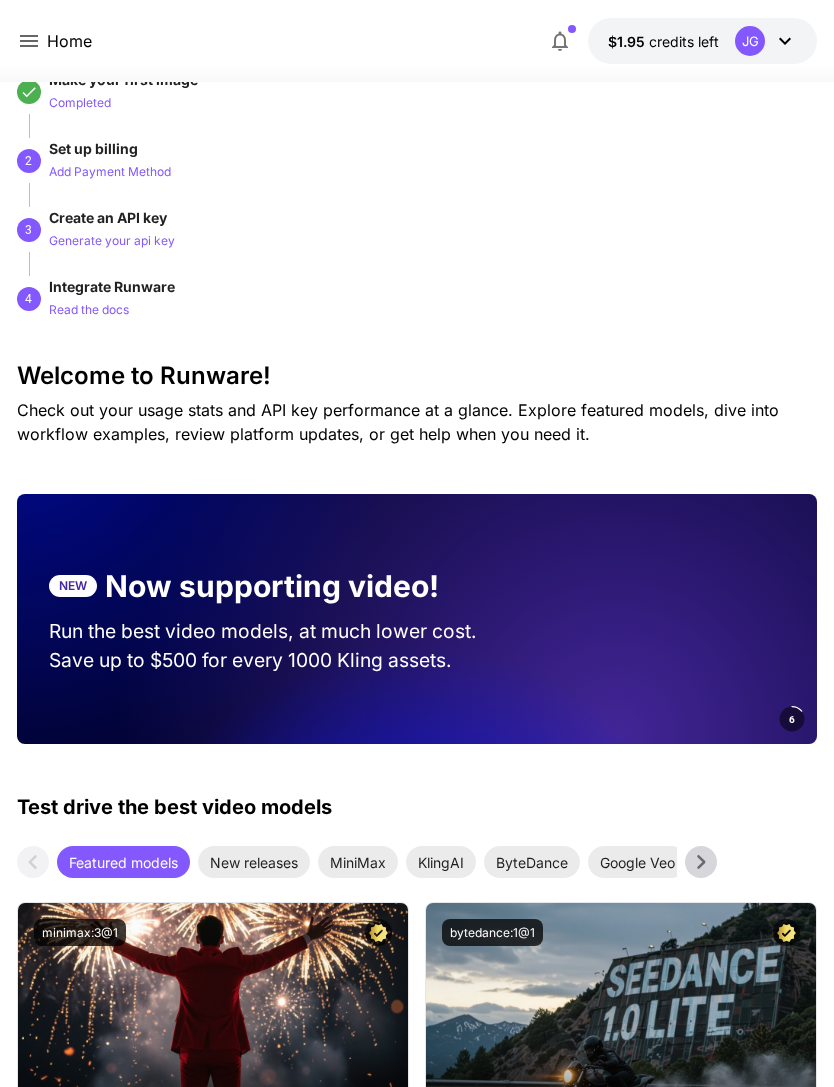 scroll, scrollTop: 0, scrollLeft: 0, axis: both 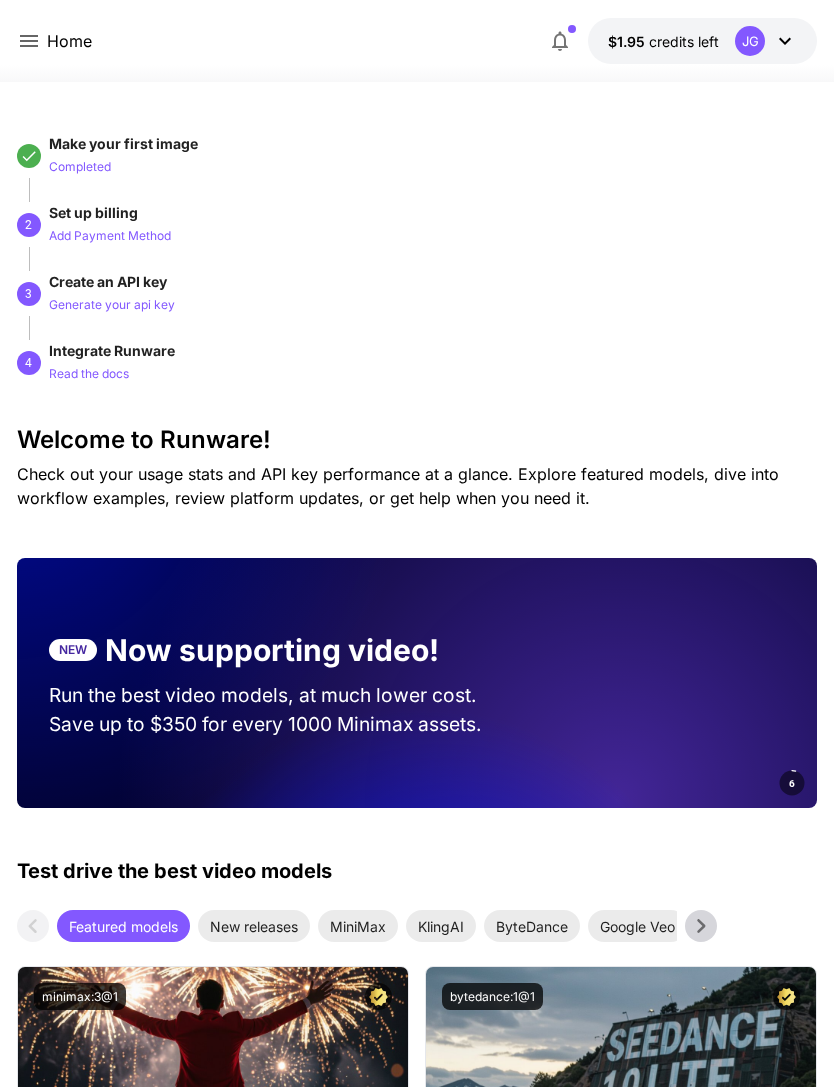 click at bounding box center (29, 41) 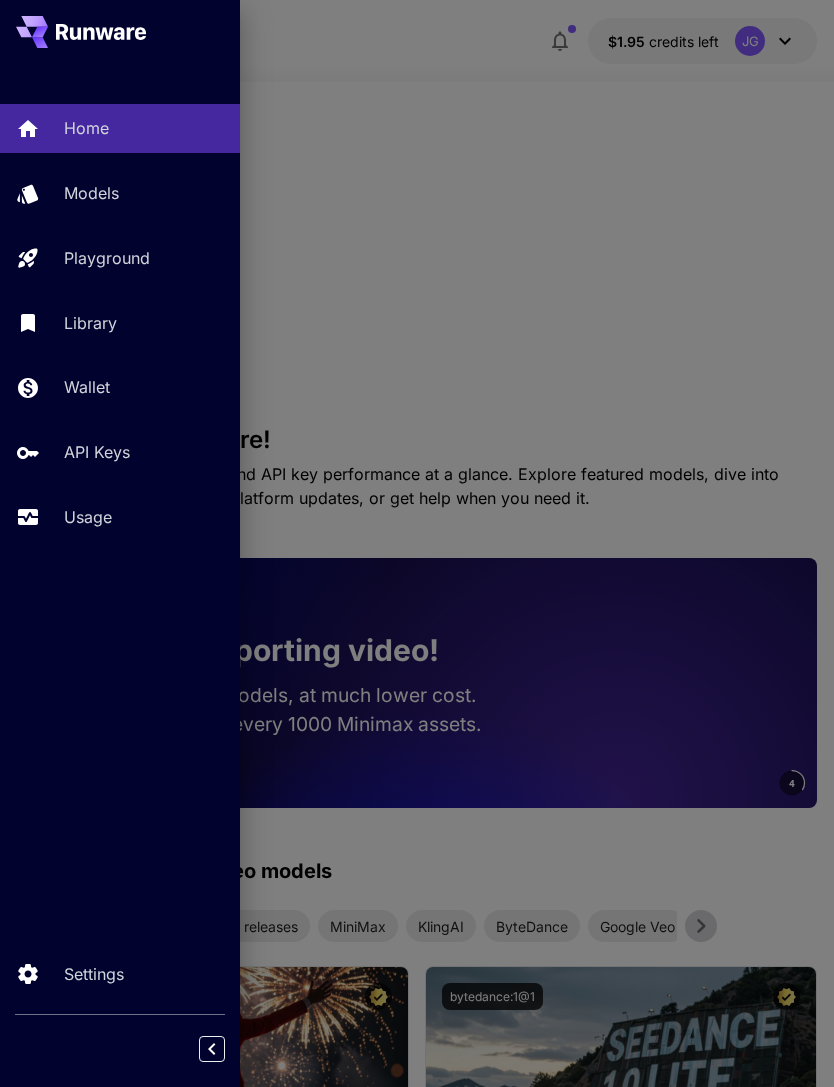 click on "Models" at bounding box center (91, 193) 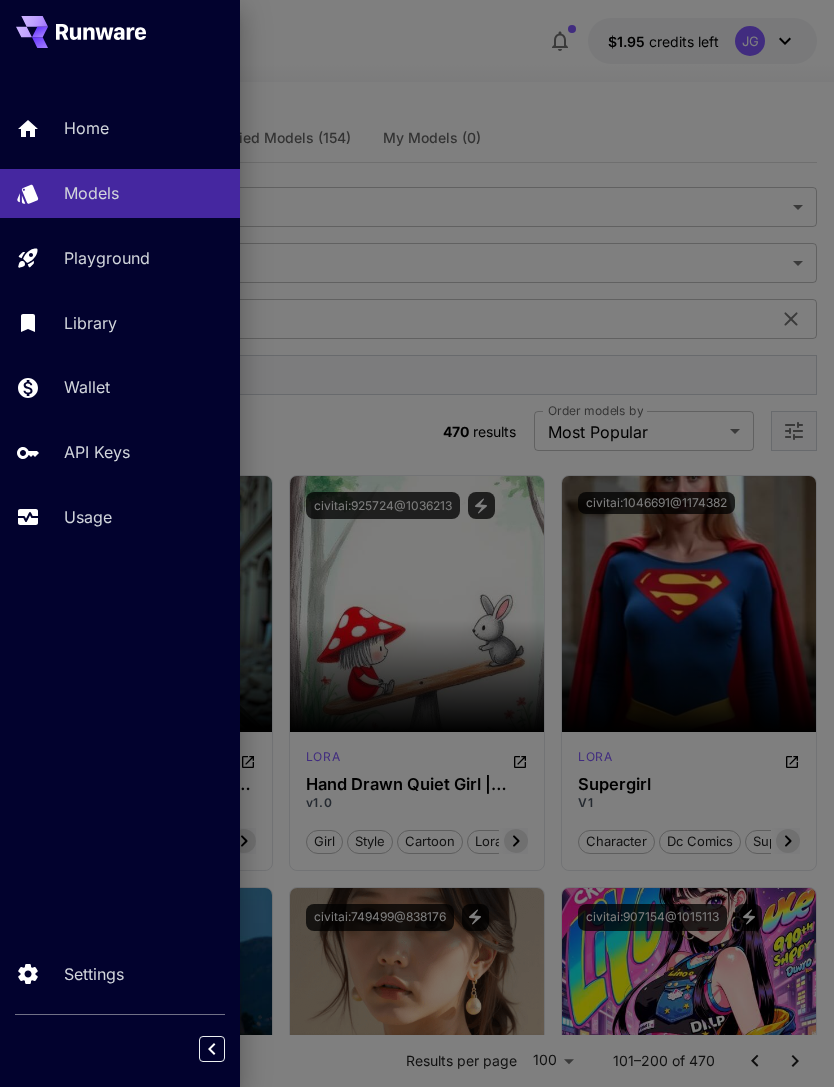 click at bounding box center (417, 543) 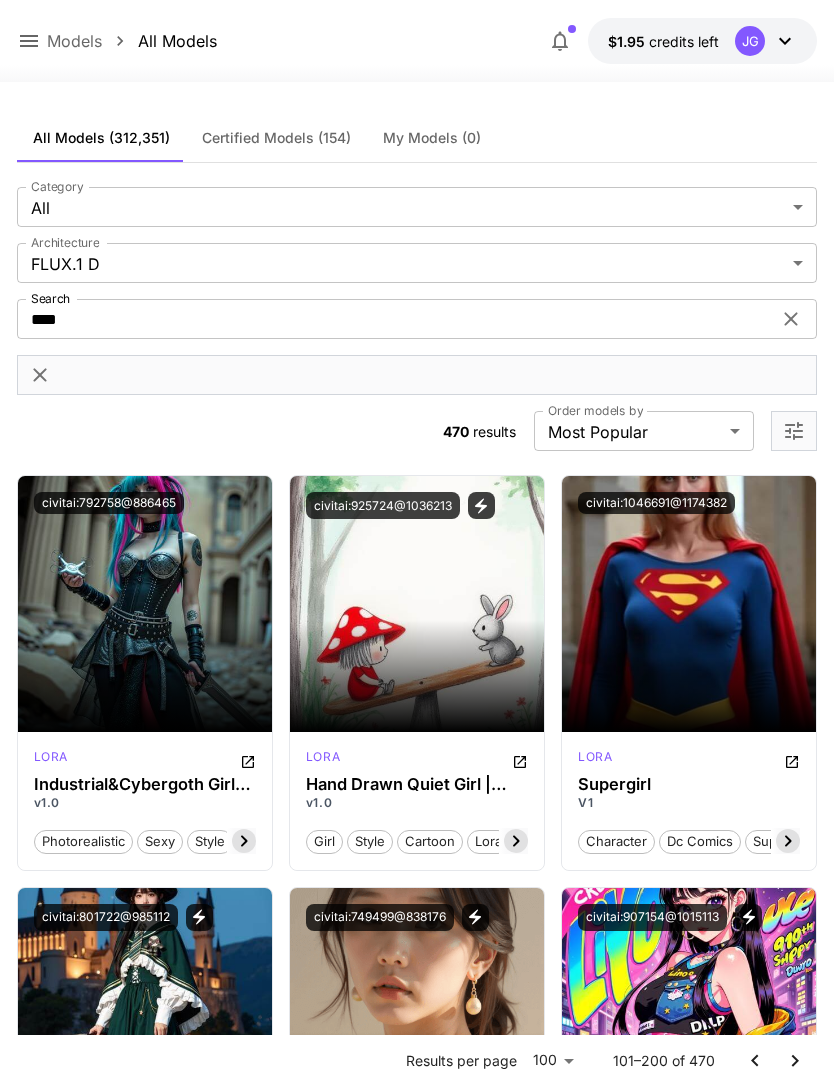 click on "**********" at bounding box center [417, 13349] 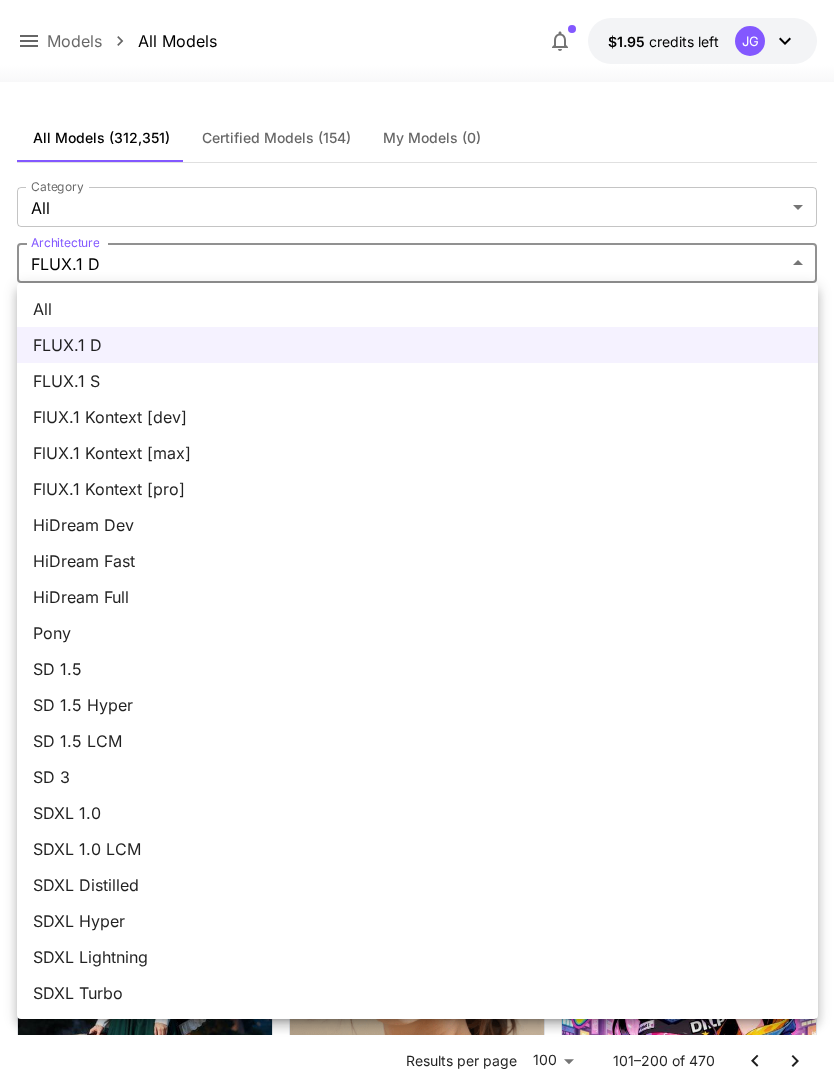 click on "All" at bounding box center [417, 309] 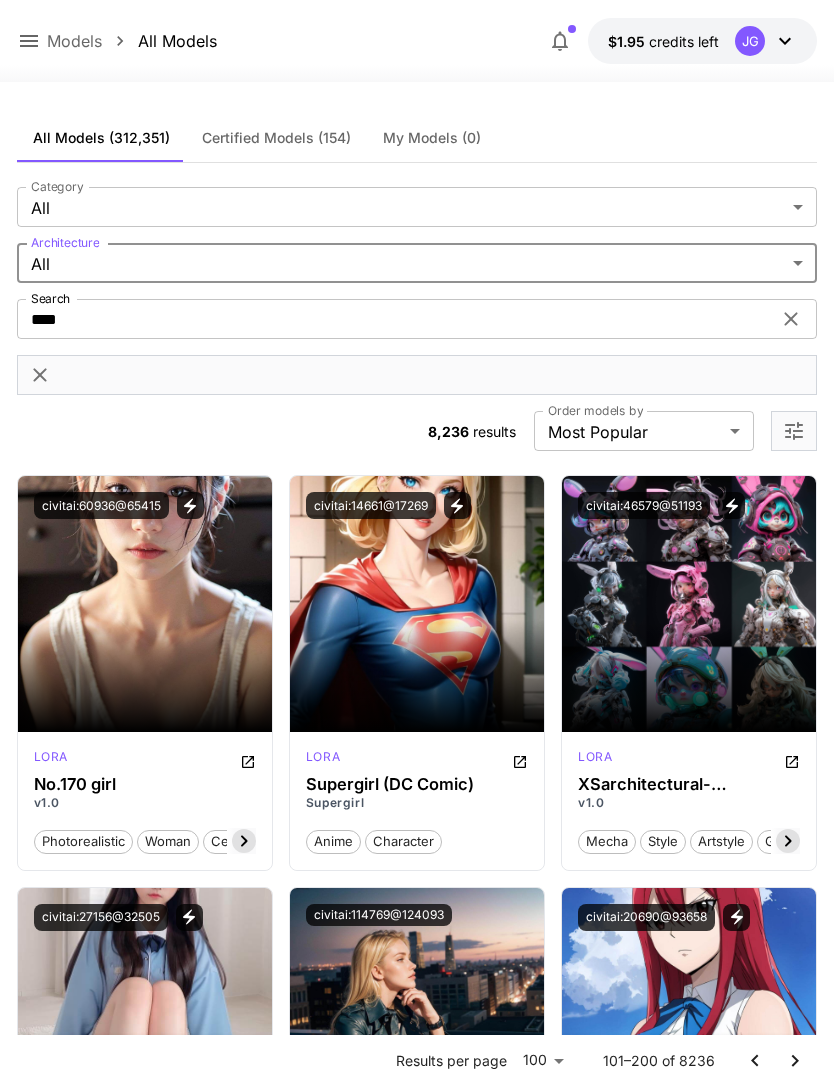 click 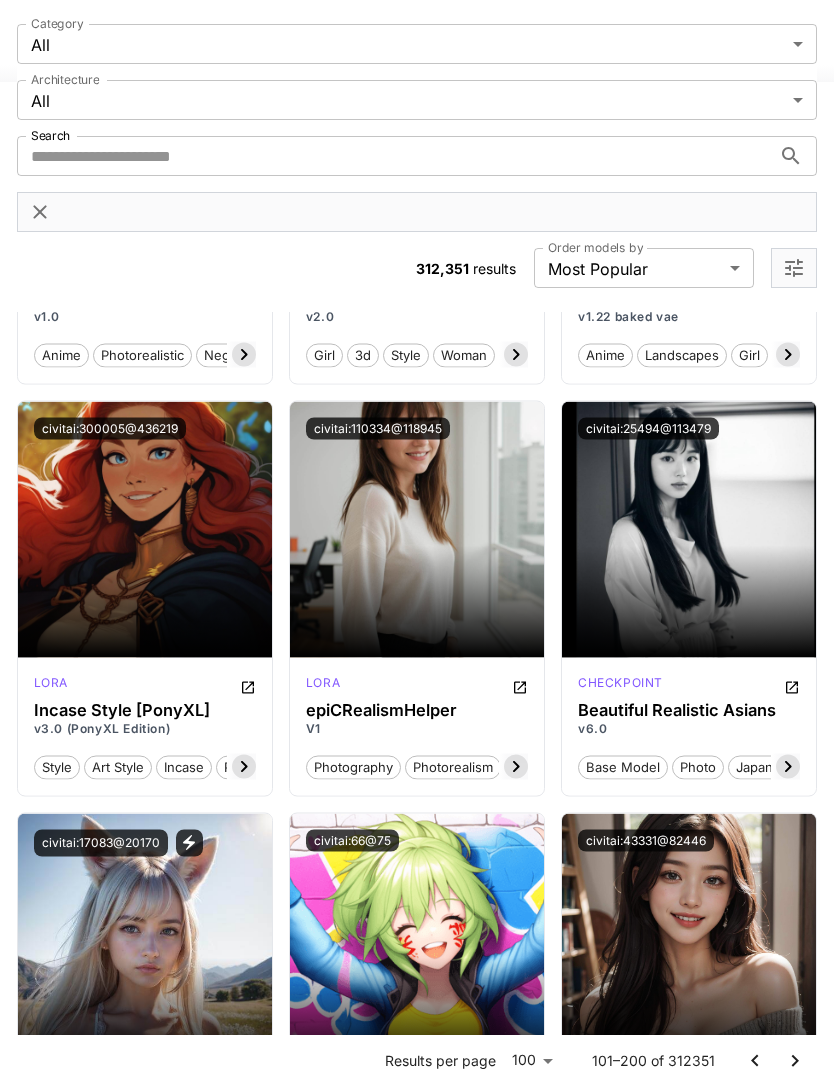 scroll, scrollTop: 478, scrollLeft: 0, axis: vertical 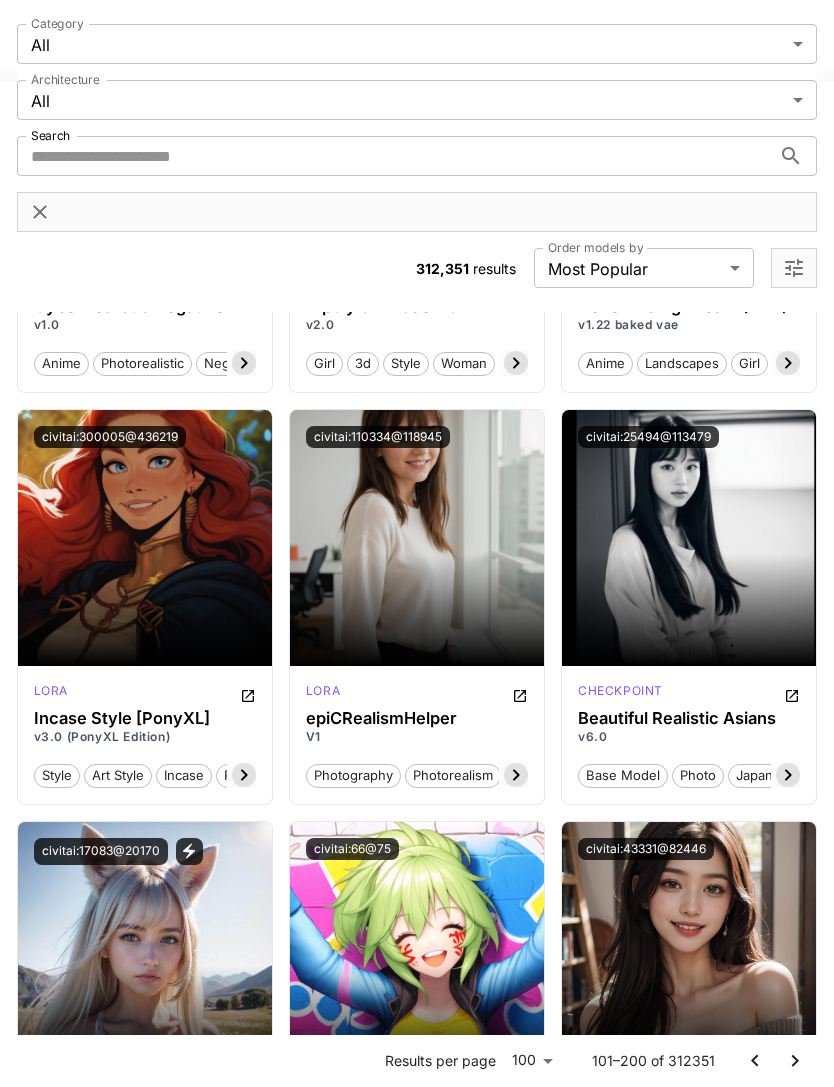 click 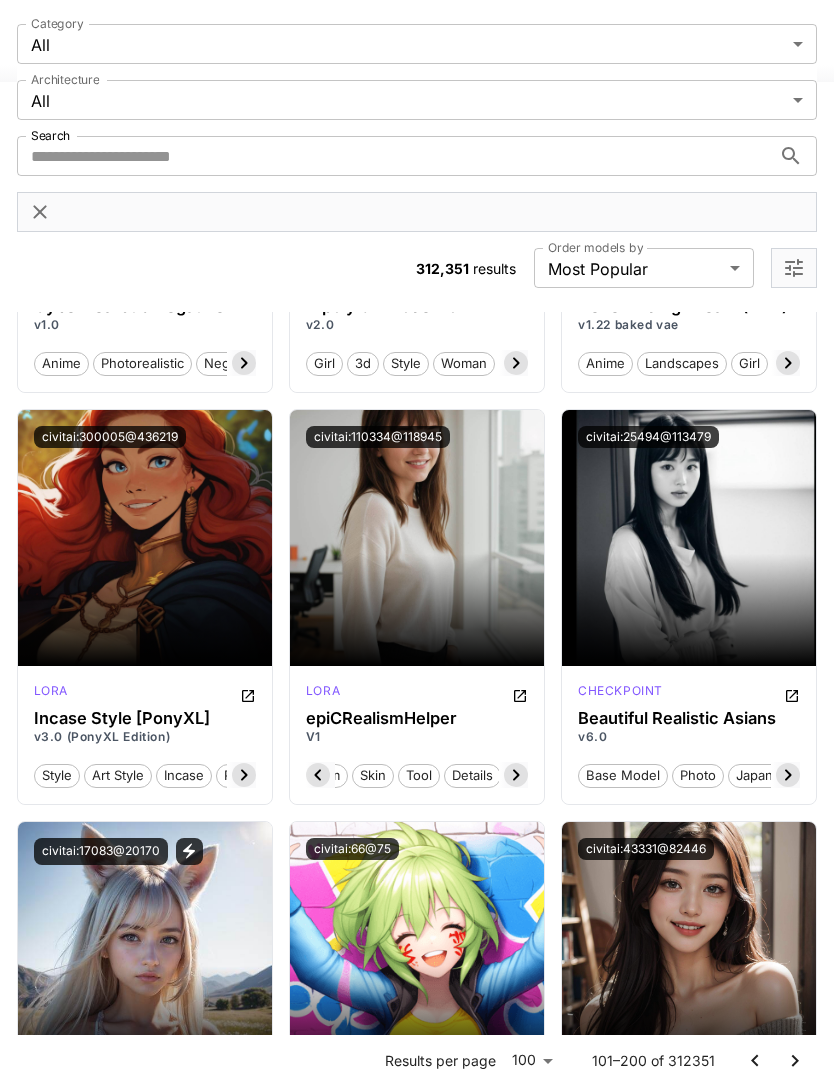 scroll, scrollTop: 0, scrollLeft: 156, axis: horizontal 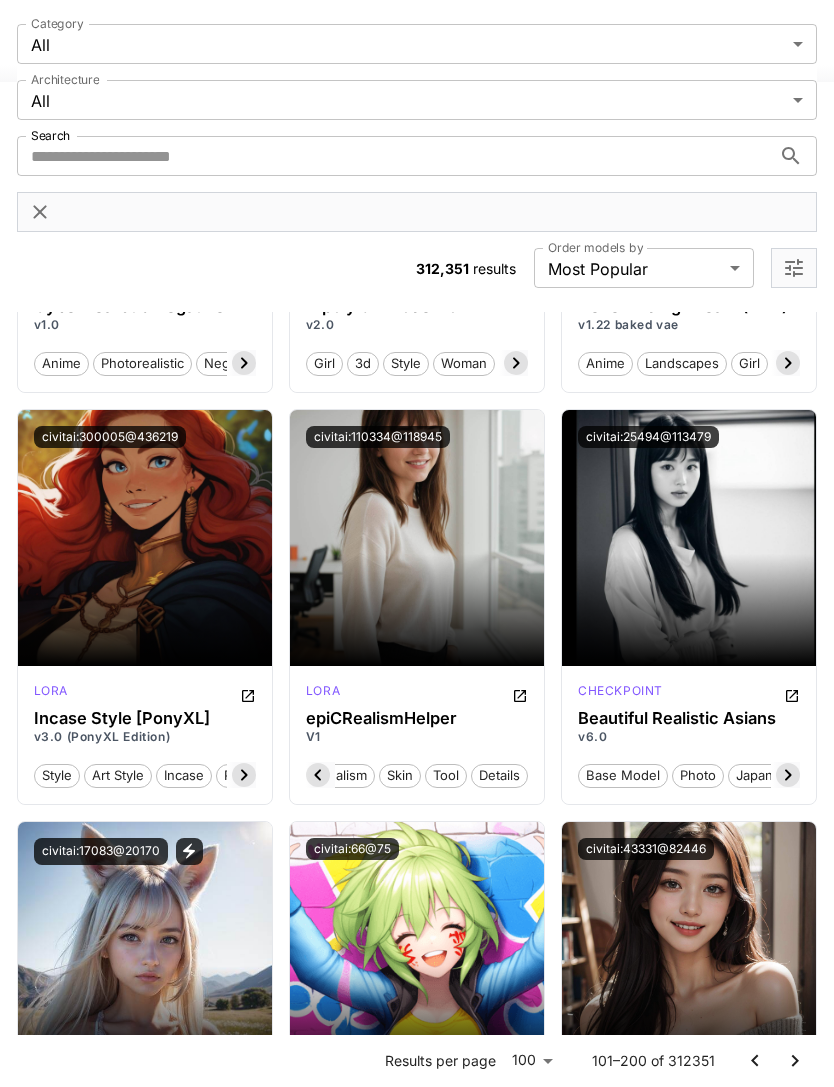 click on "**********" at bounding box center (417, 12265) 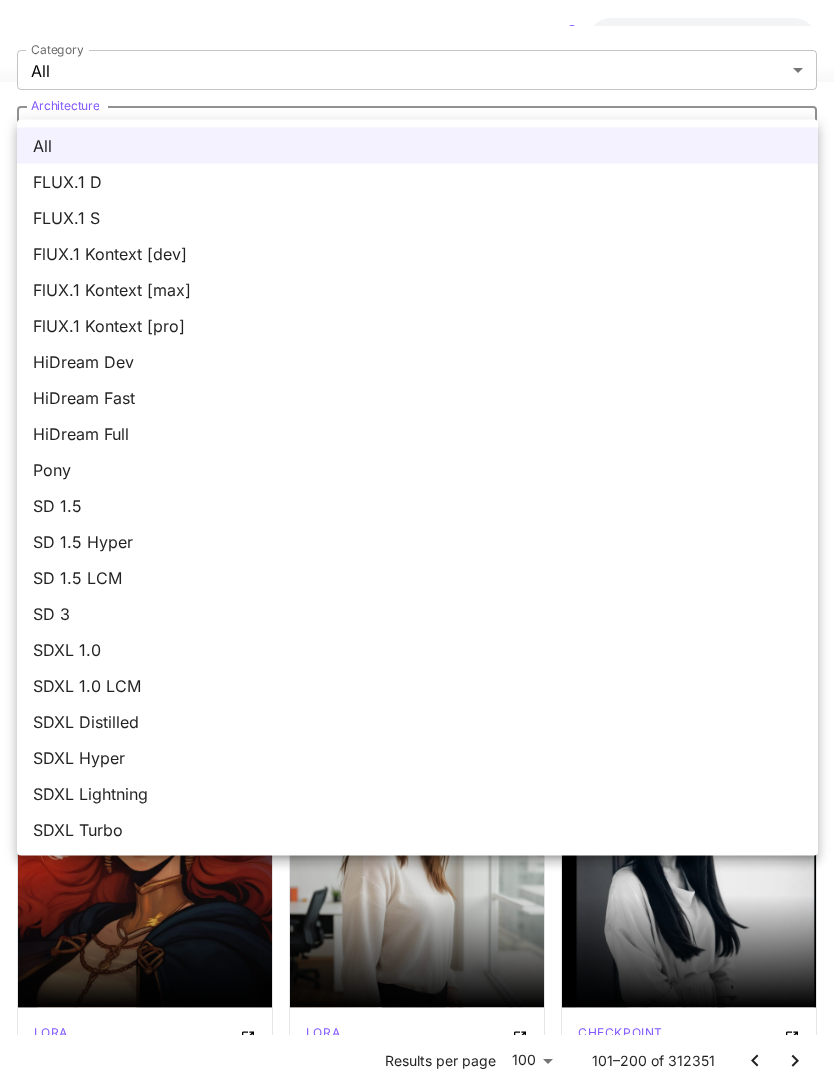 scroll, scrollTop: 137, scrollLeft: 0, axis: vertical 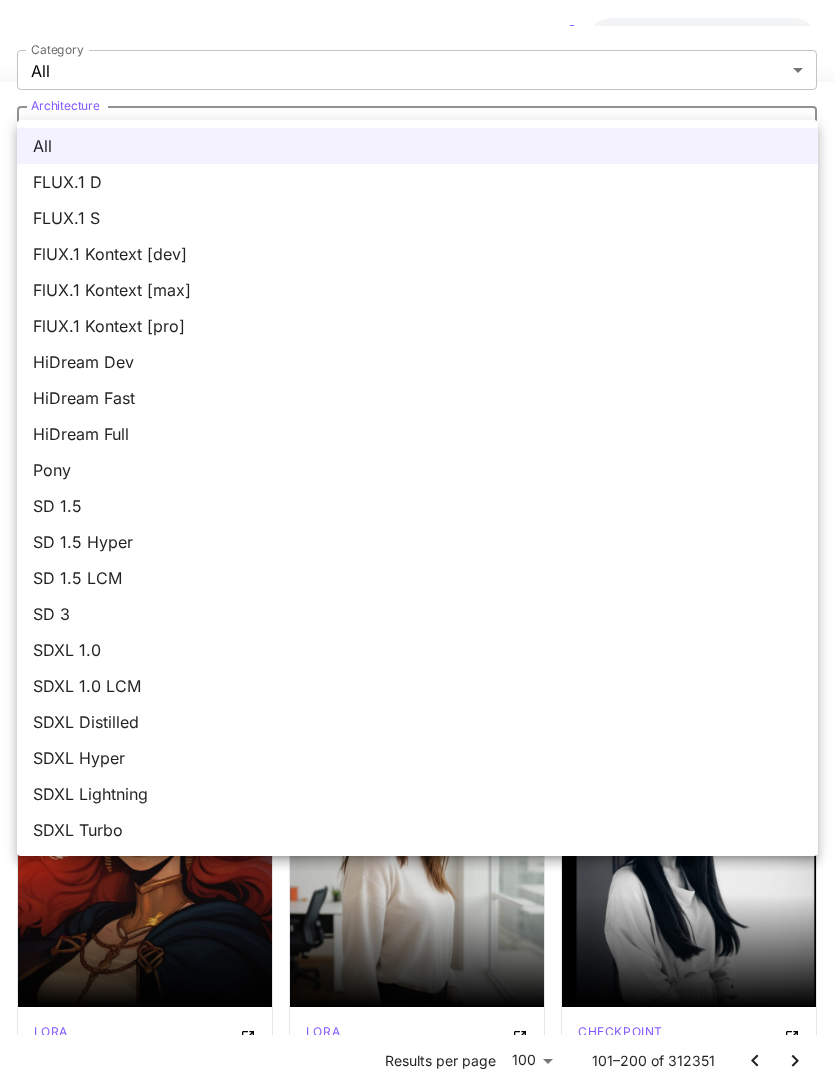 click on "HiDream Dev" at bounding box center (417, 362) 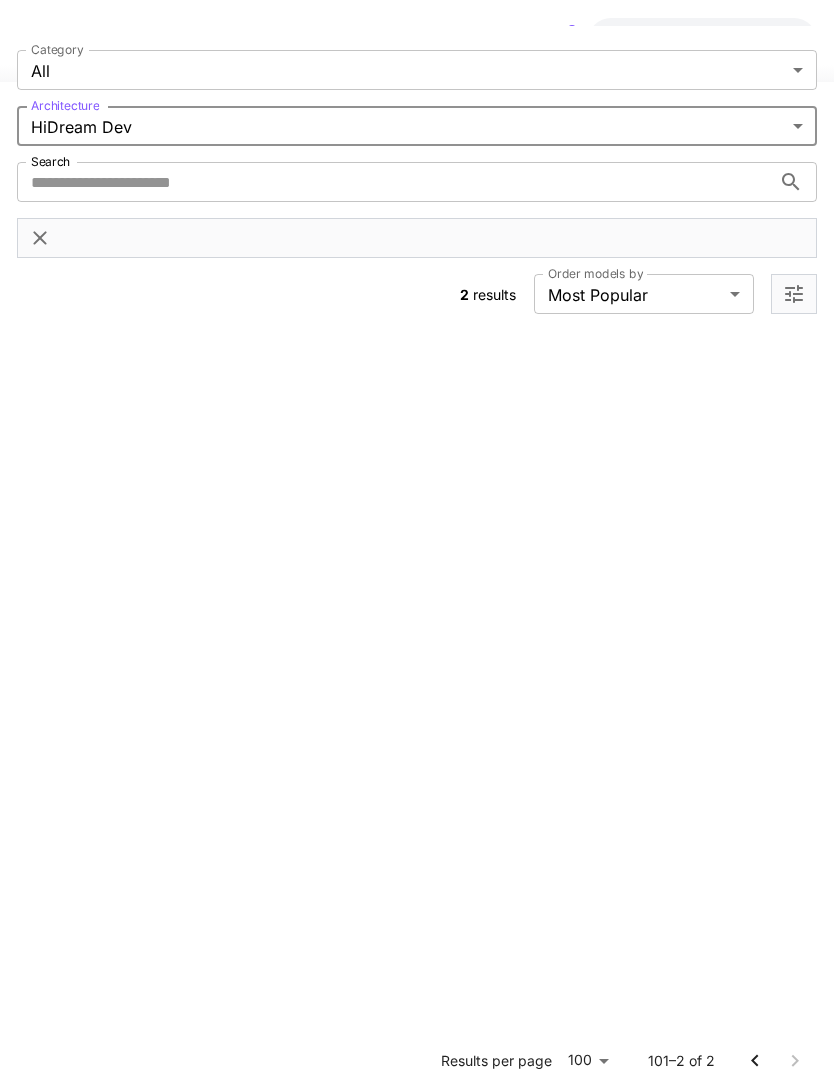 click on "**********" at bounding box center [417, 700] 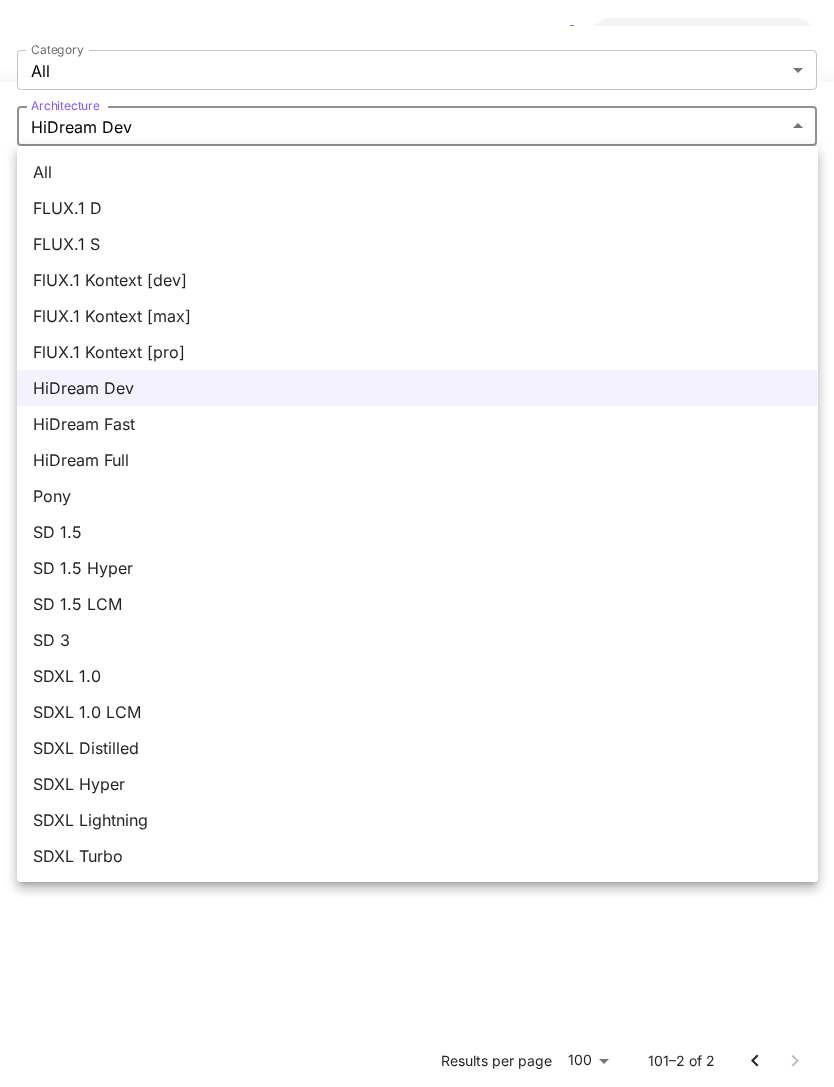 click on "FlUX.1 Kontext [dev]" at bounding box center [417, 280] 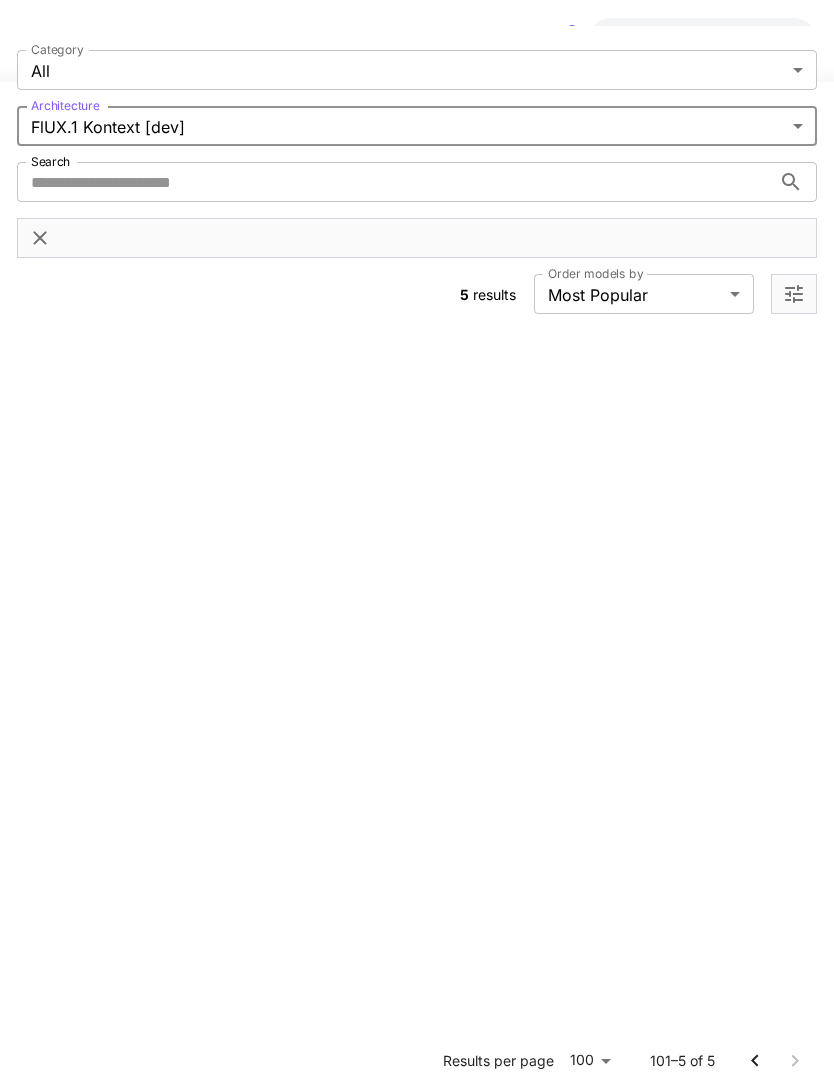 click on "**********" at bounding box center [417, 700] 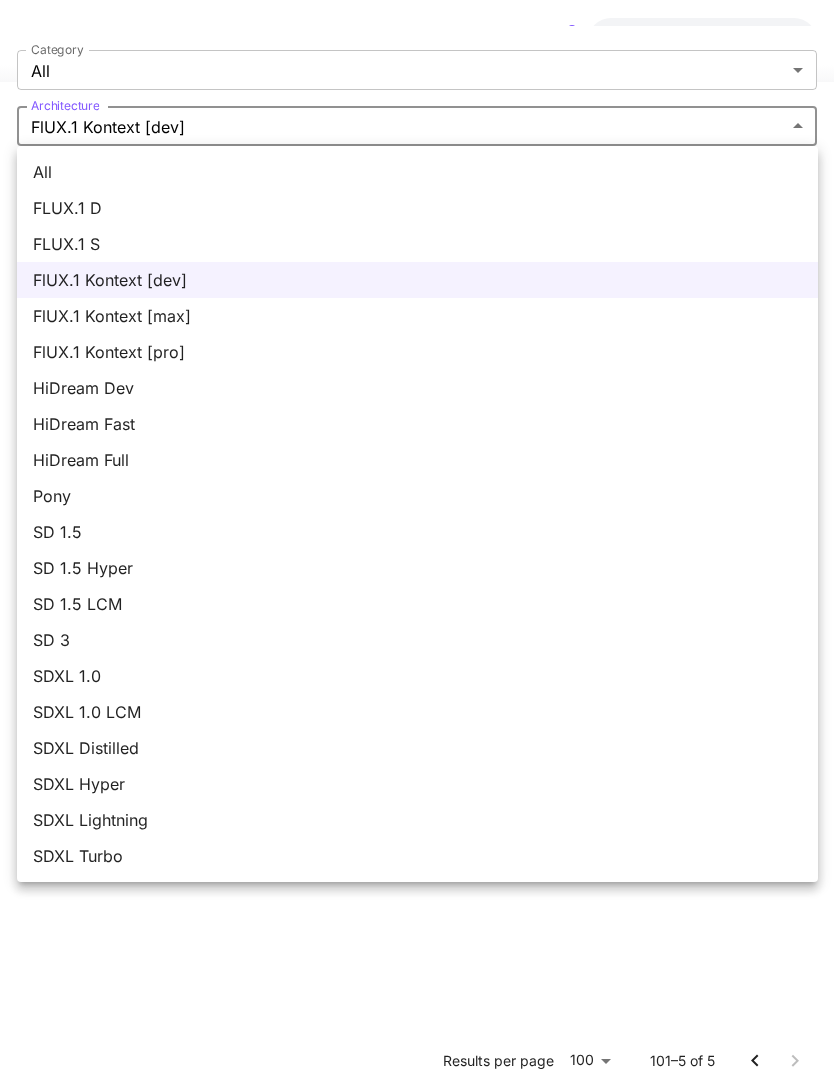 click on "FLUX.1 D" at bounding box center (417, 208) 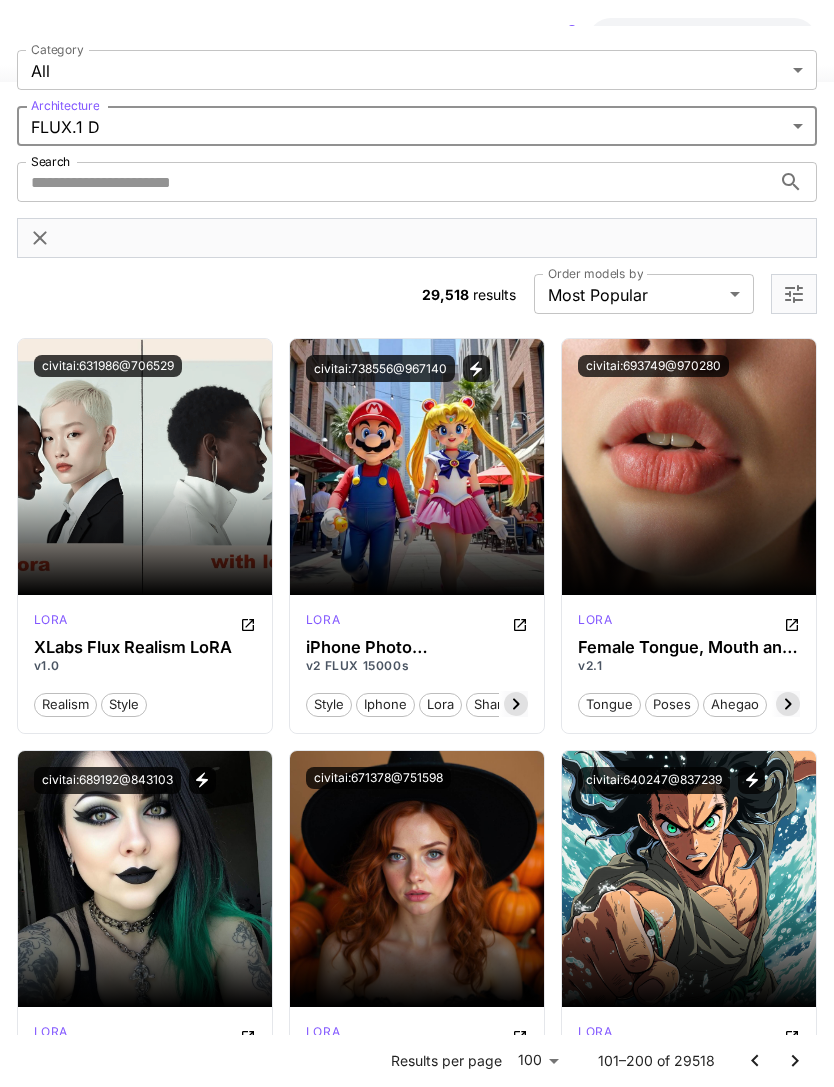 click on "Search" at bounding box center [394, 182] 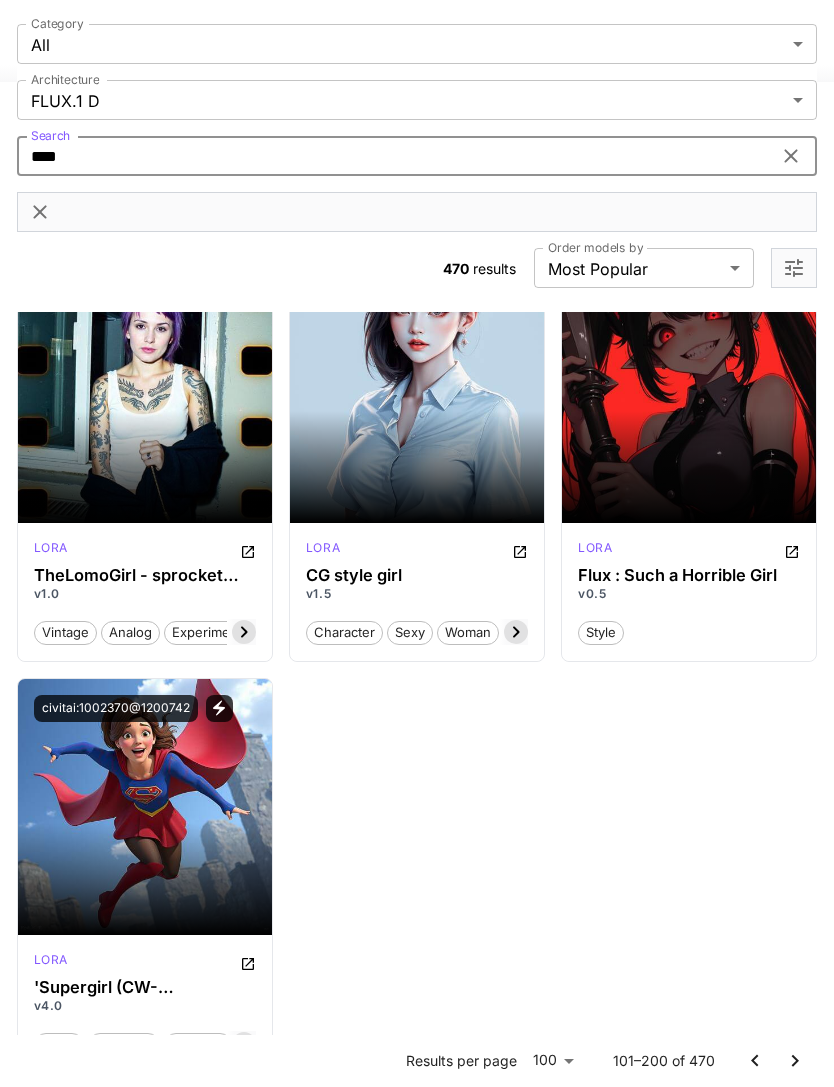 scroll, scrollTop: 13679, scrollLeft: 0, axis: vertical 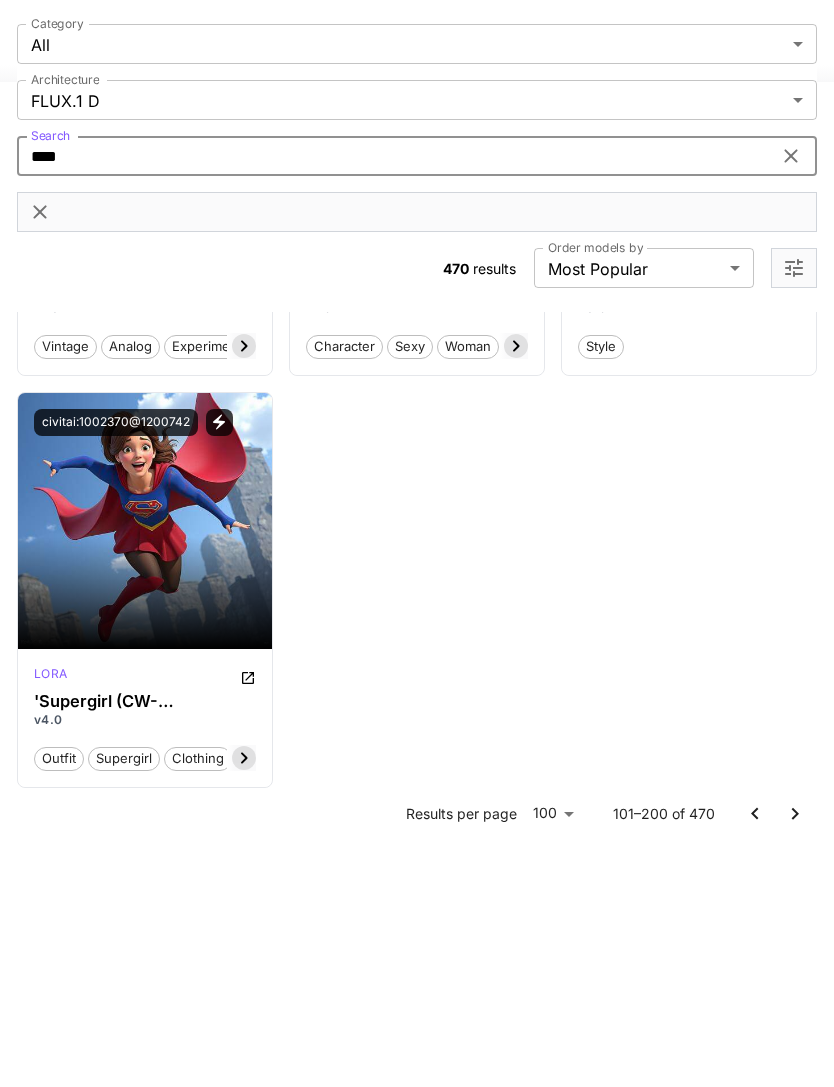 type on "****" 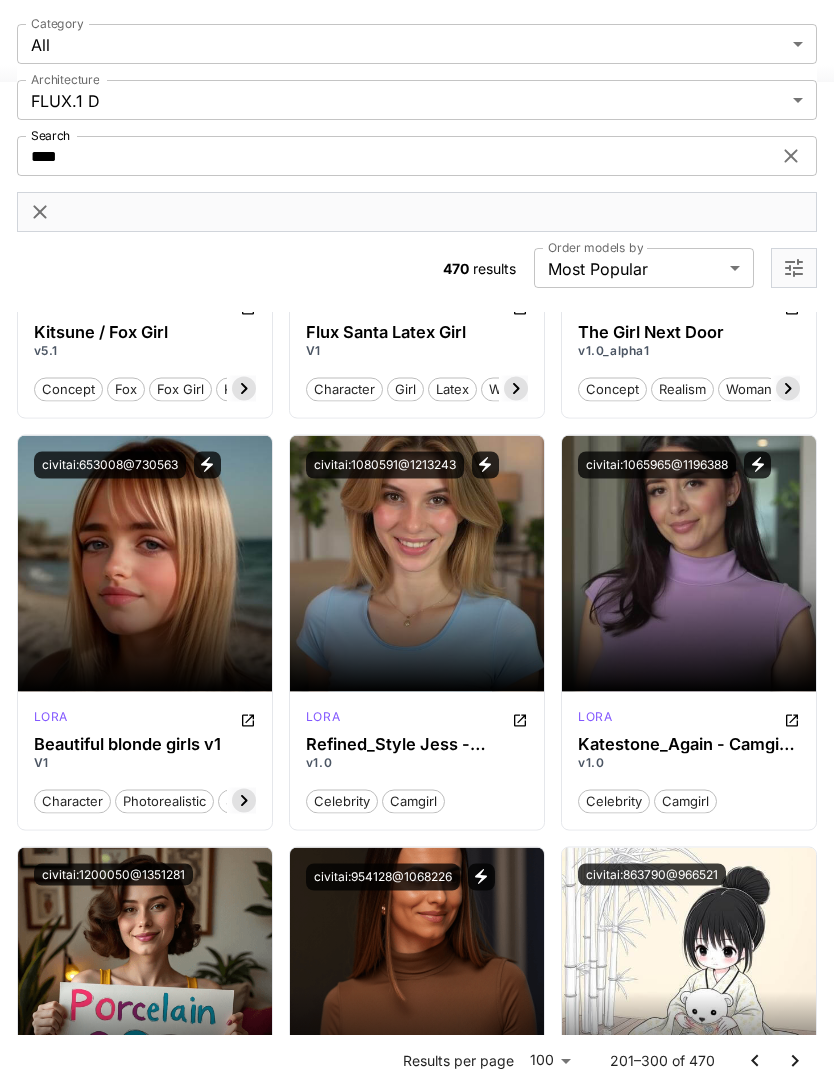 scroll, scrollTop: 6221, scrollLeft: 0, axis: vertical 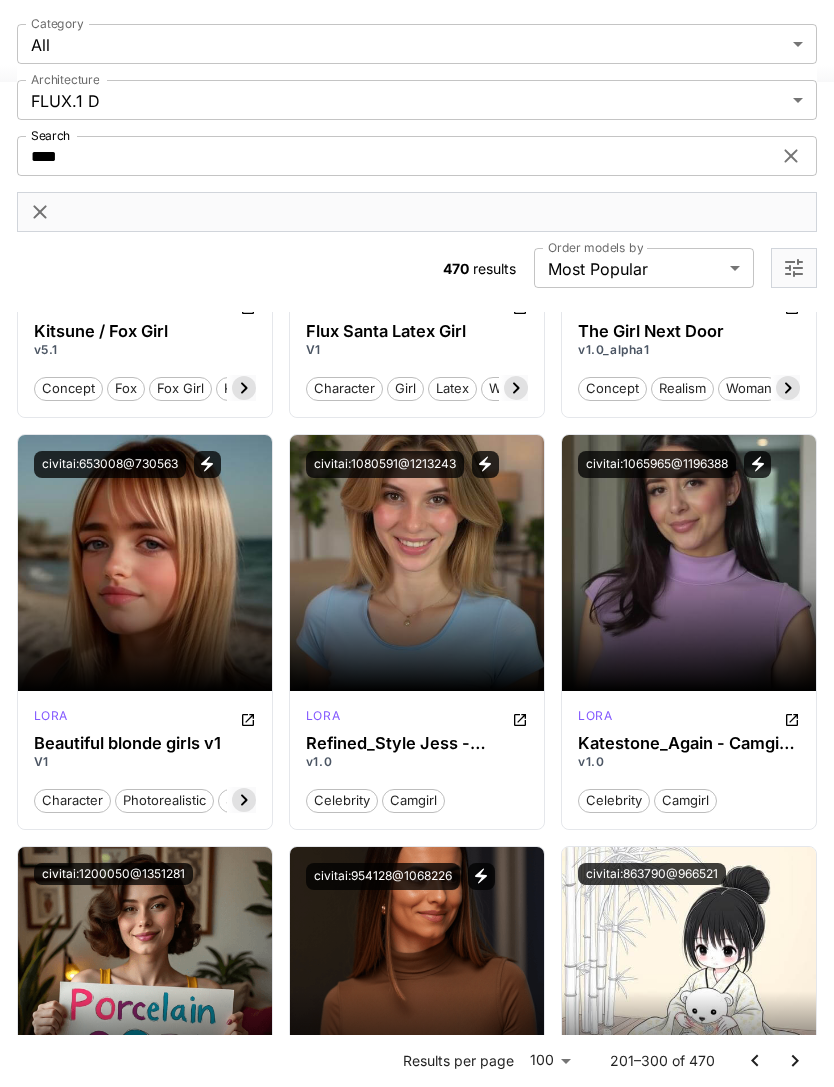 click on "Launch in Playground" at bounding box center (405, 562) 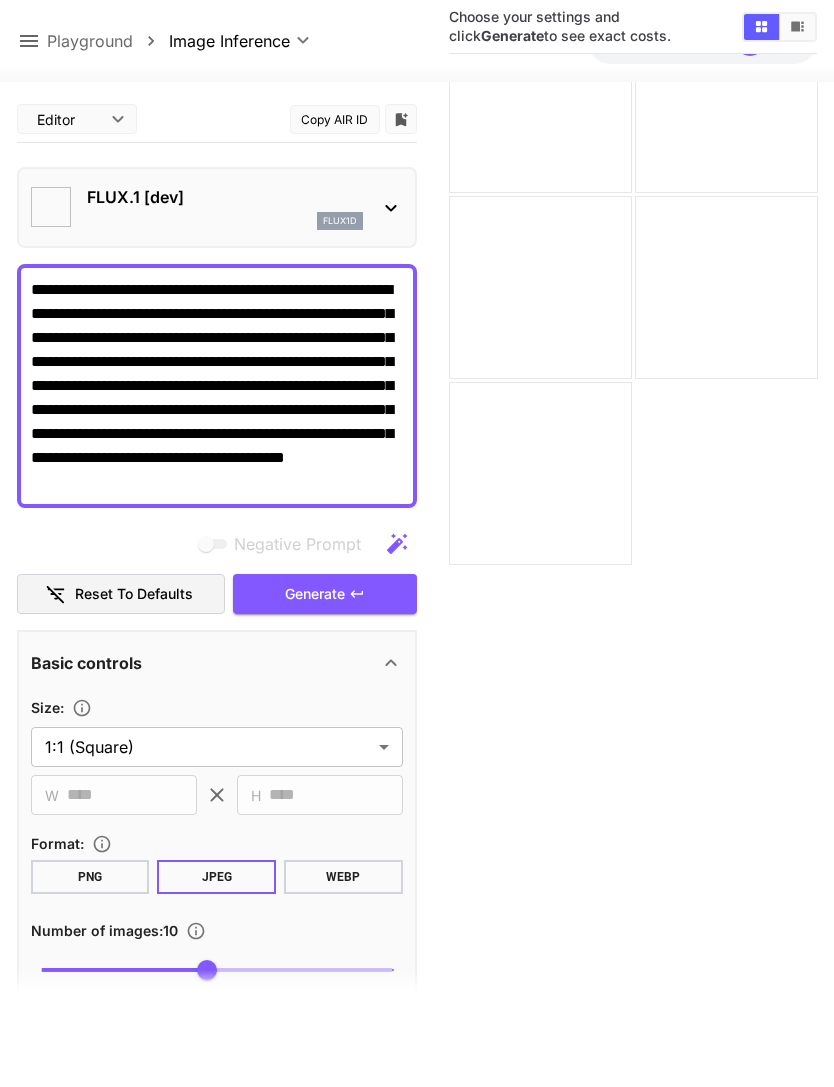 type on "**********" 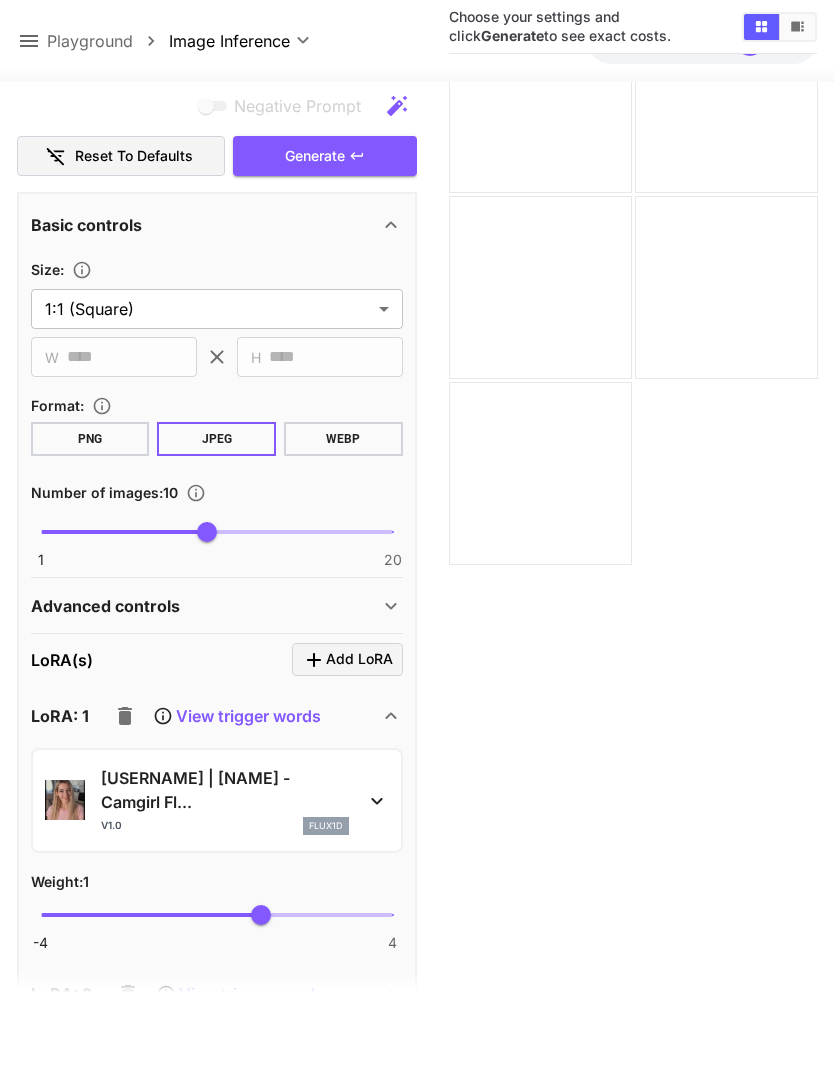 scroll, scrollTop: 504, scrollLeft: 0, axis: vertical 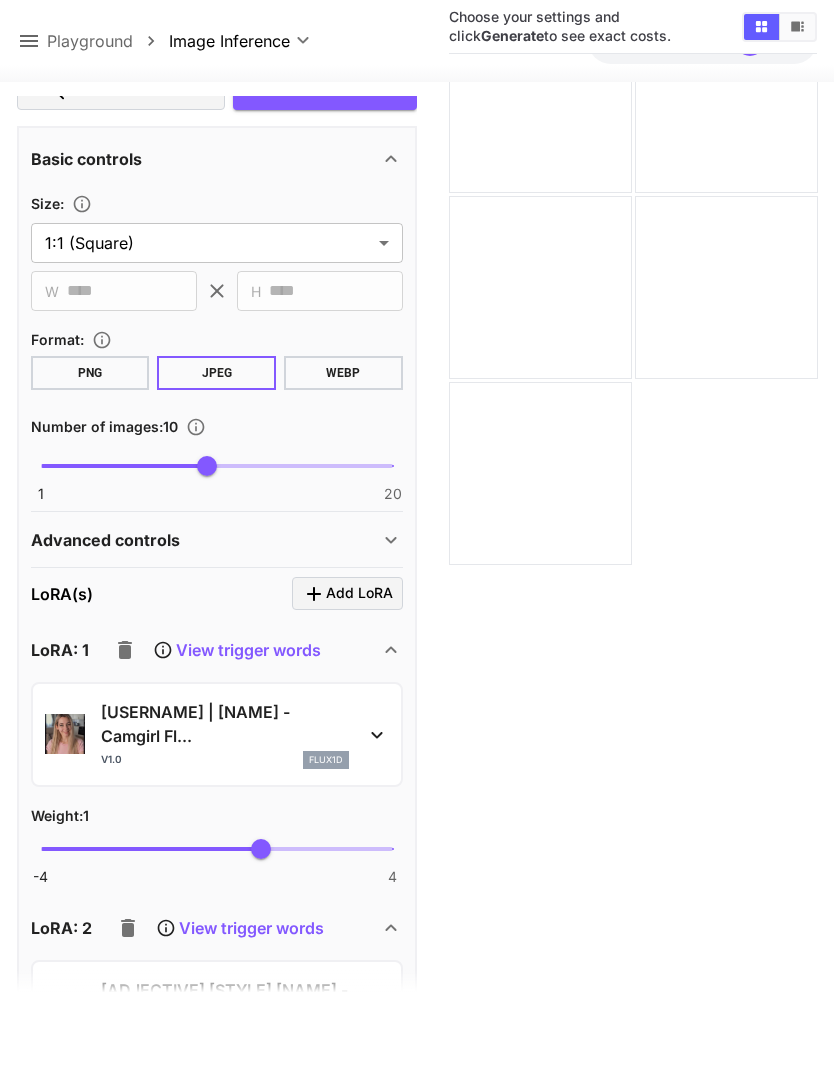 click 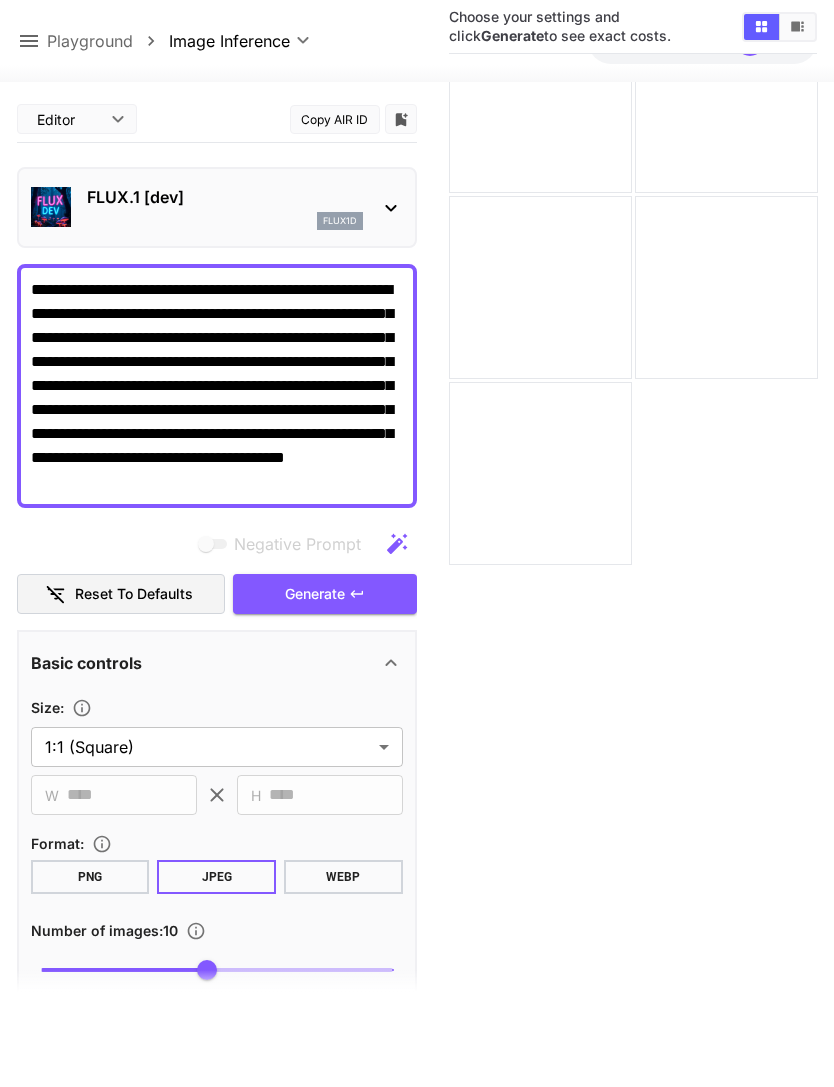 scroll, scrollTop: 0, scrollLeft: 0, axis: both 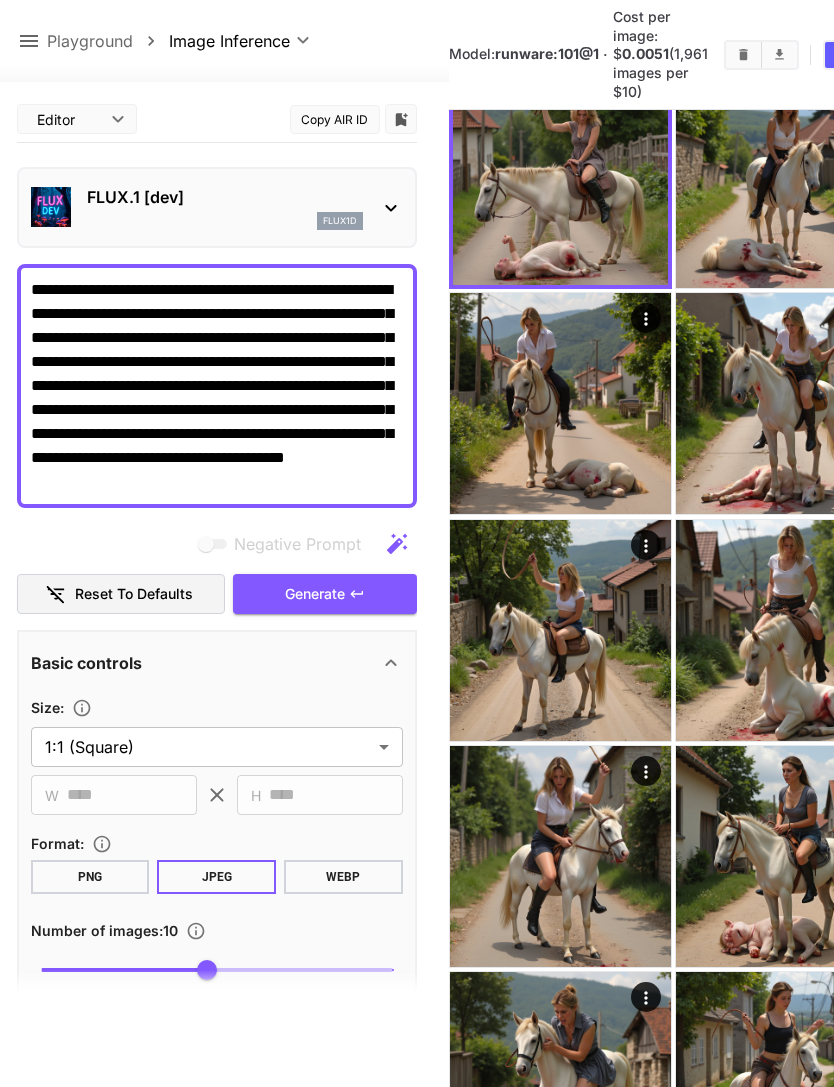 click 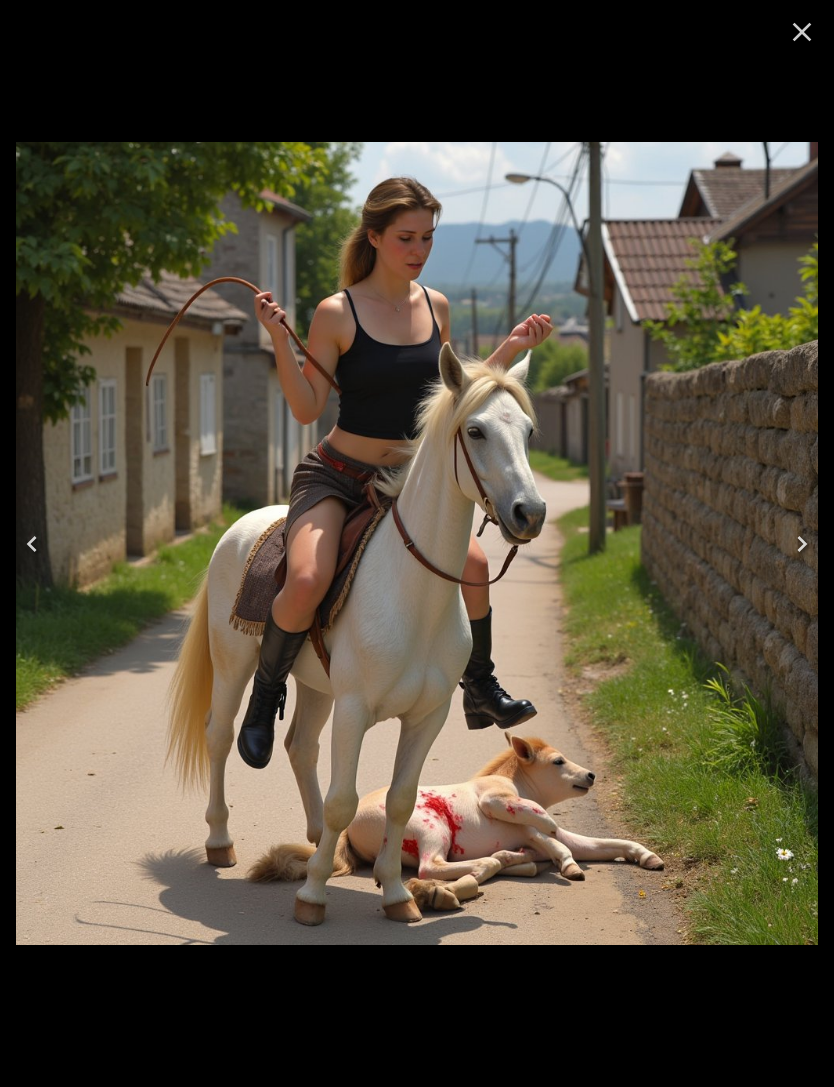 click at bounding box center [32, 544] 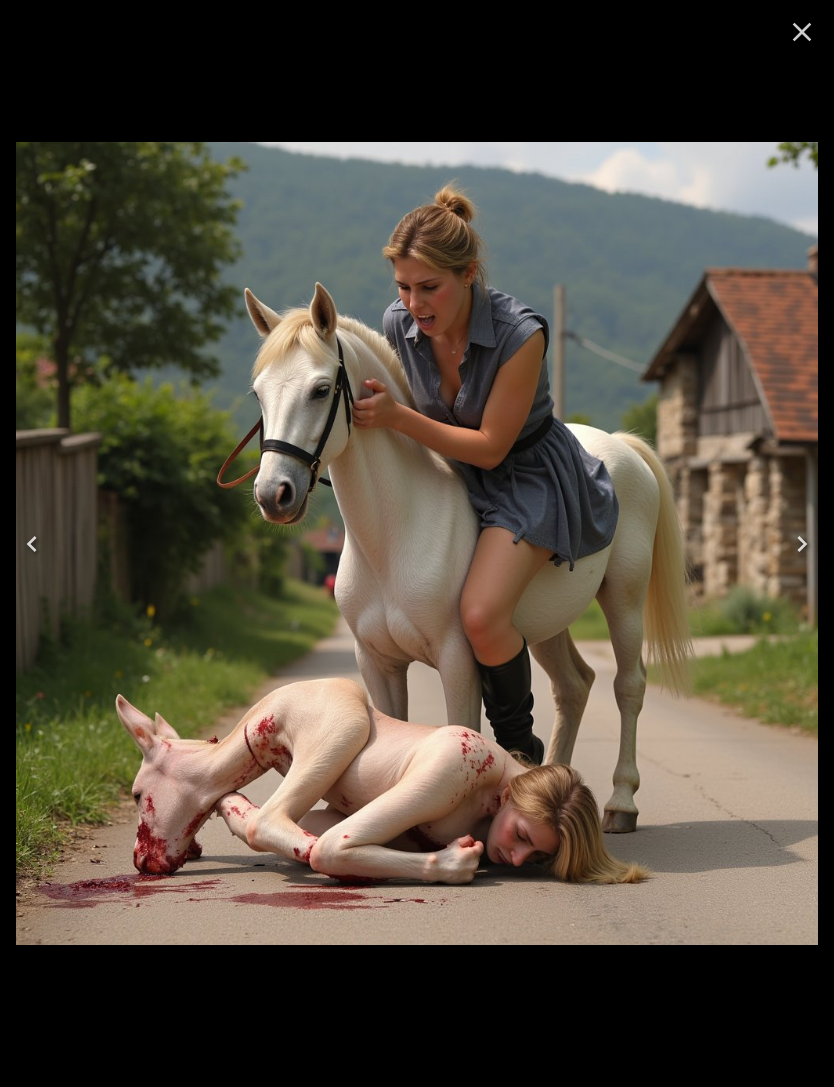 click 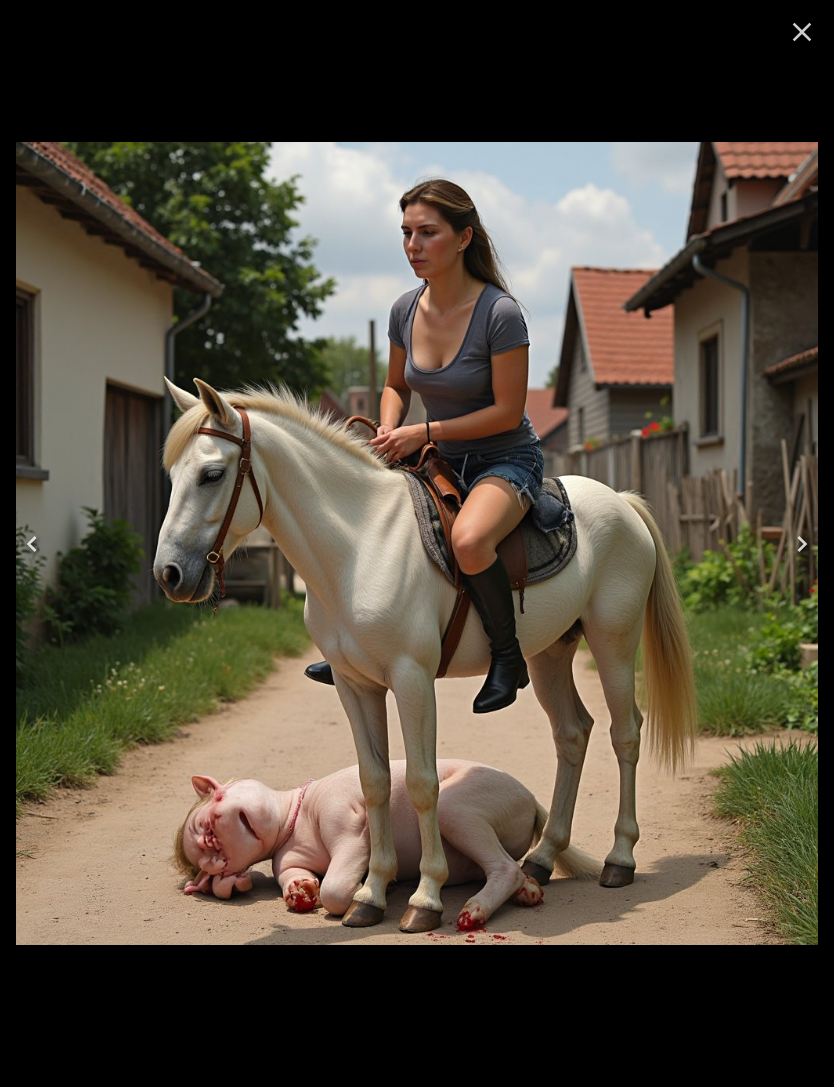 click 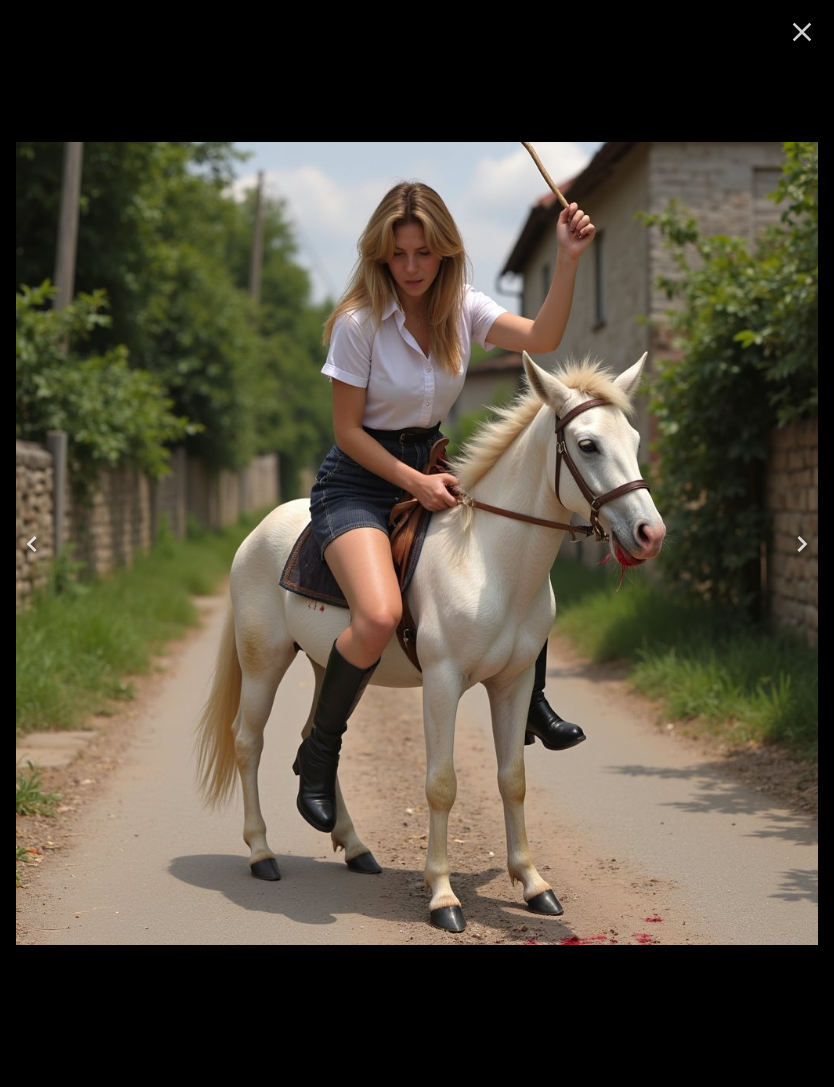 click 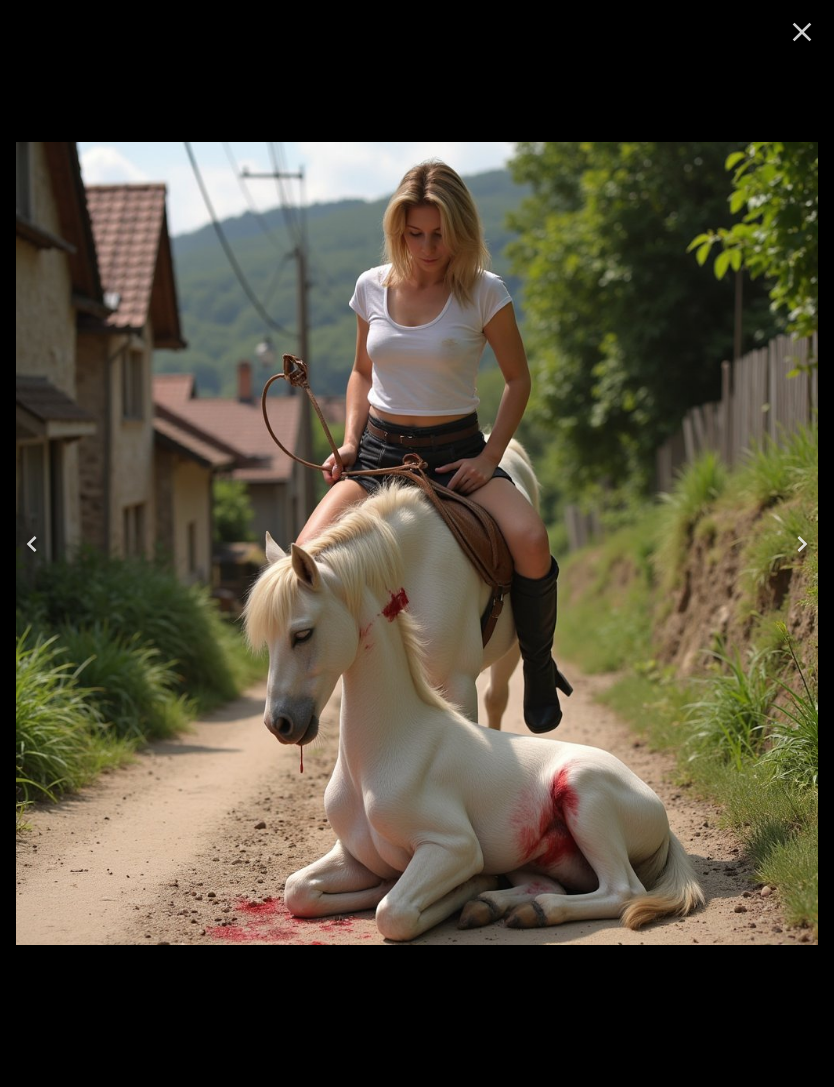 click 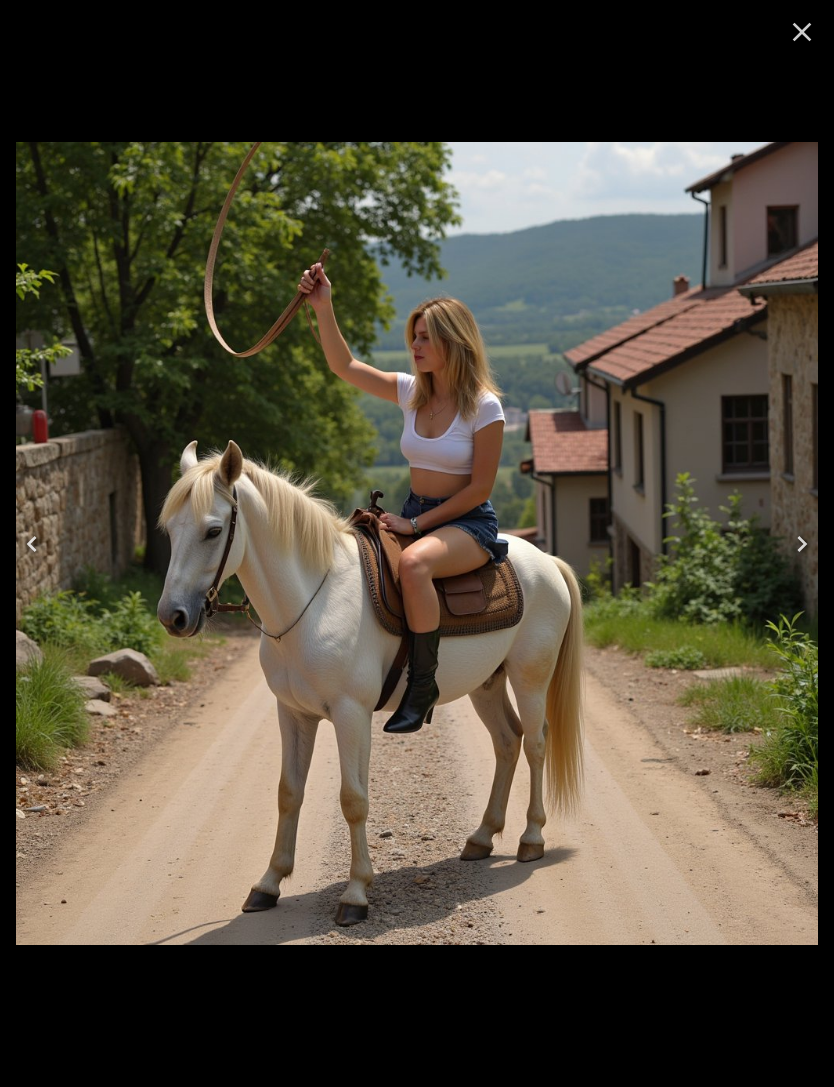 click 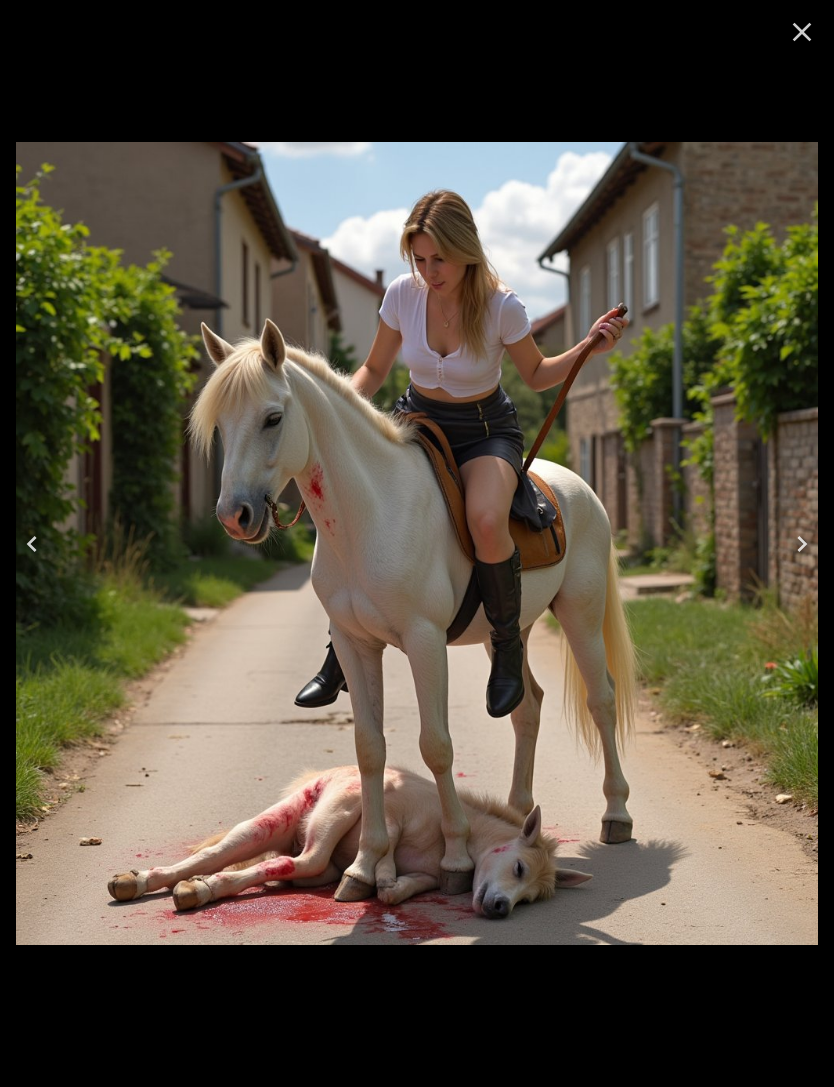 click 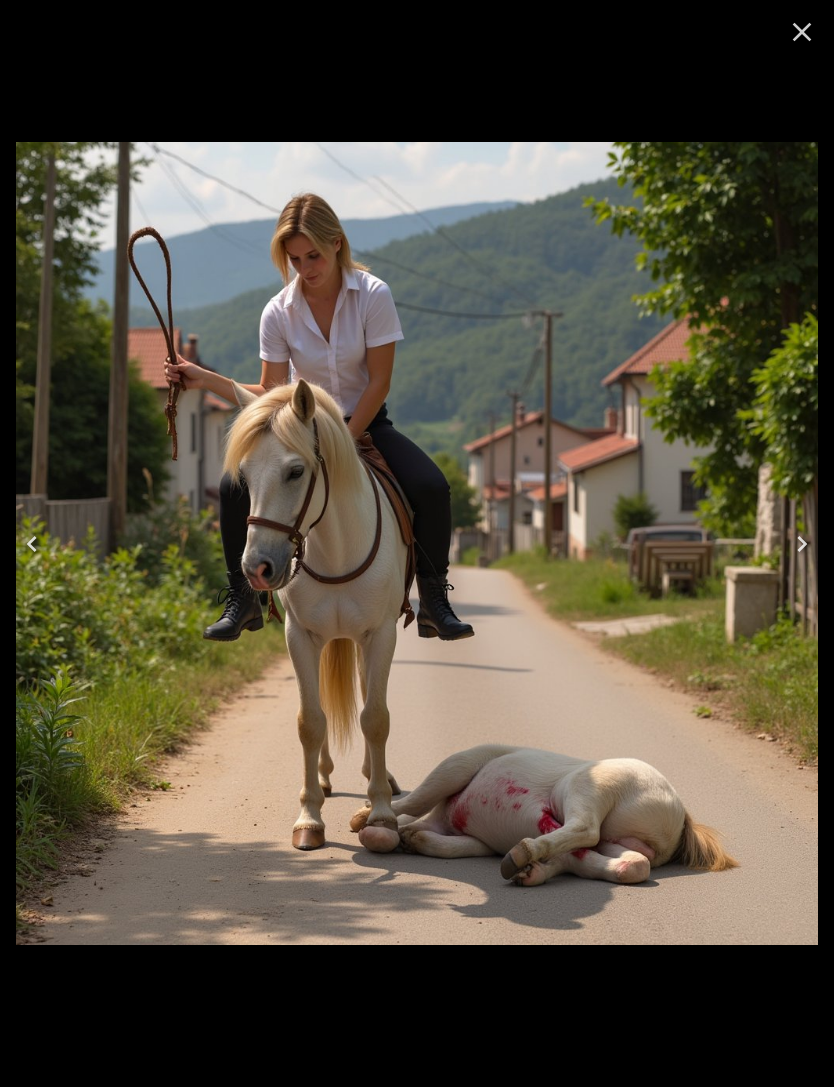 click at bounding box center [32, 544] 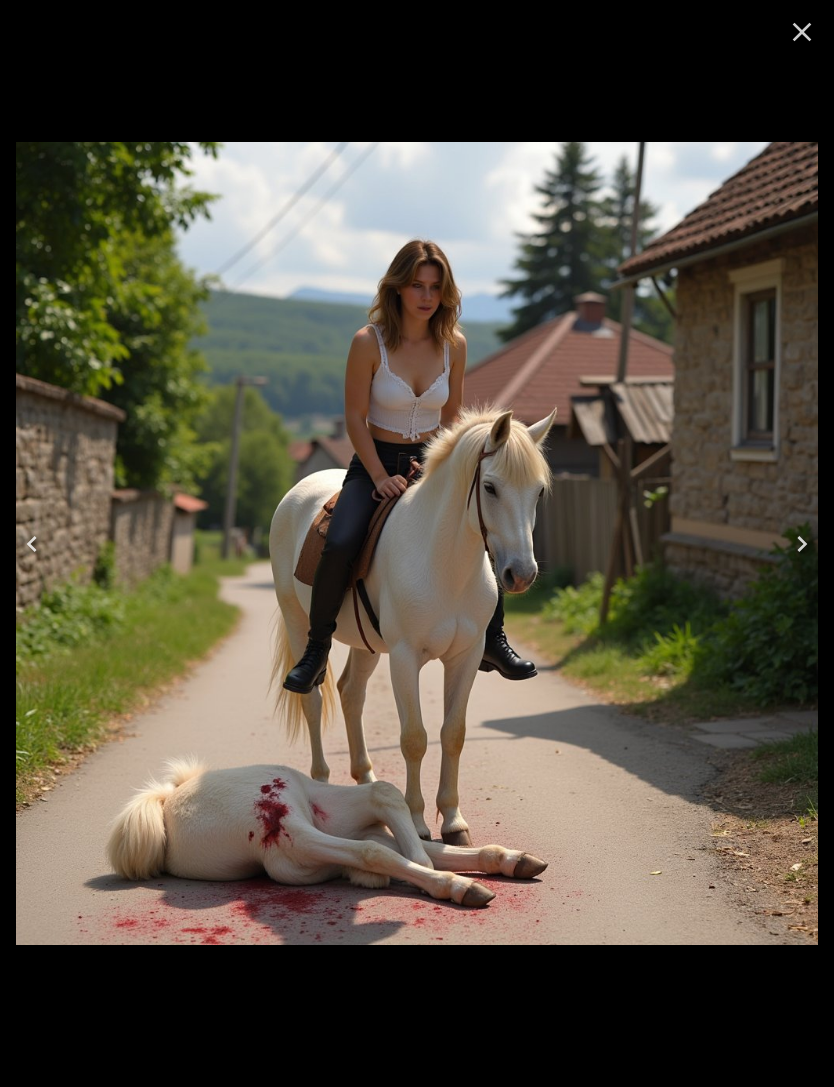 click 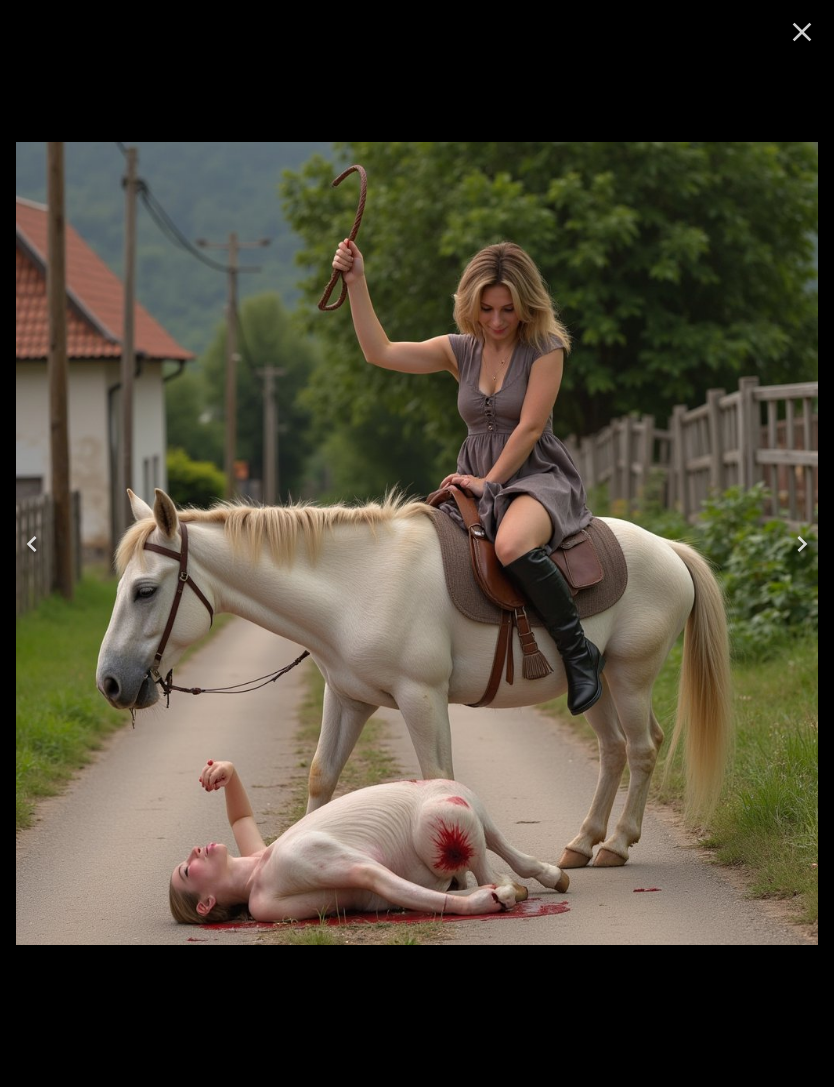 click 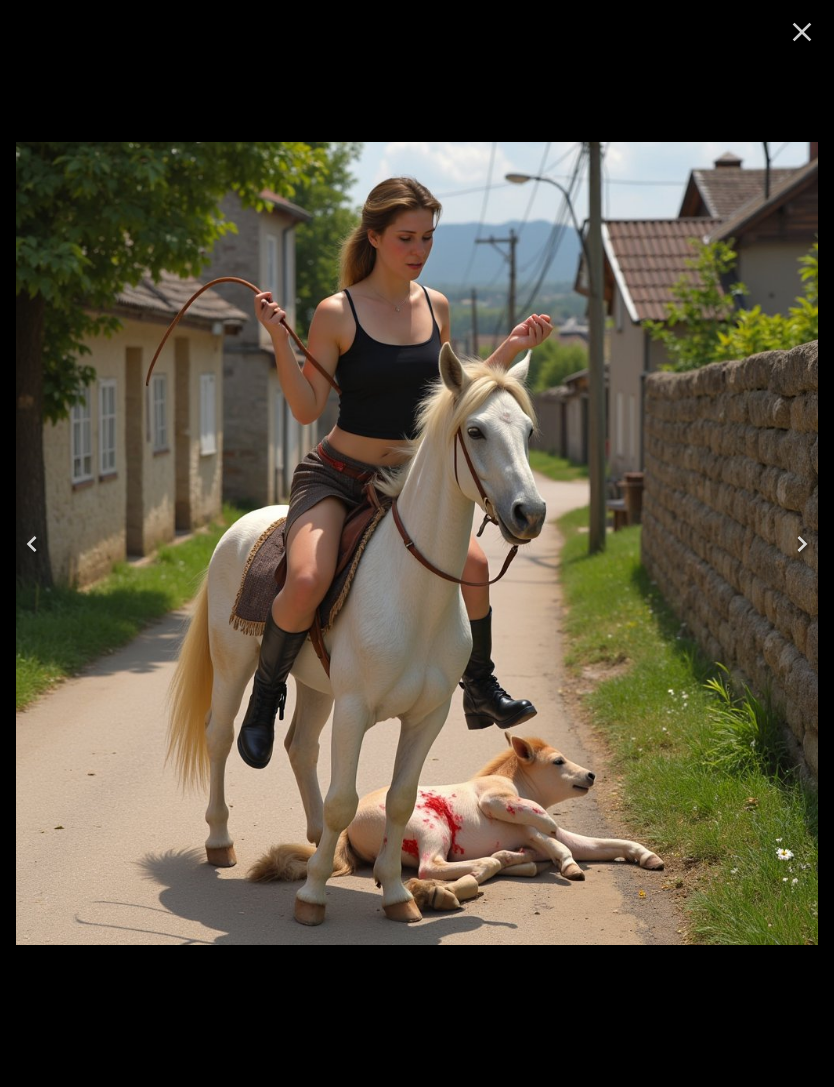 click 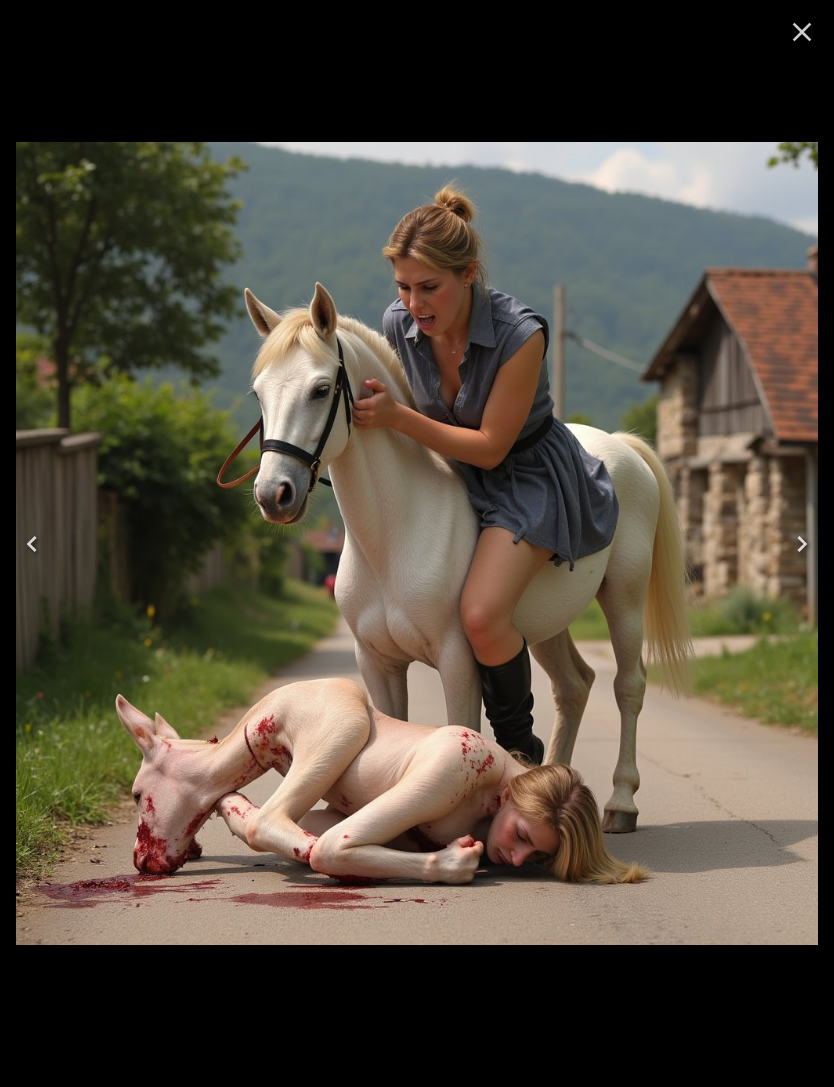 click 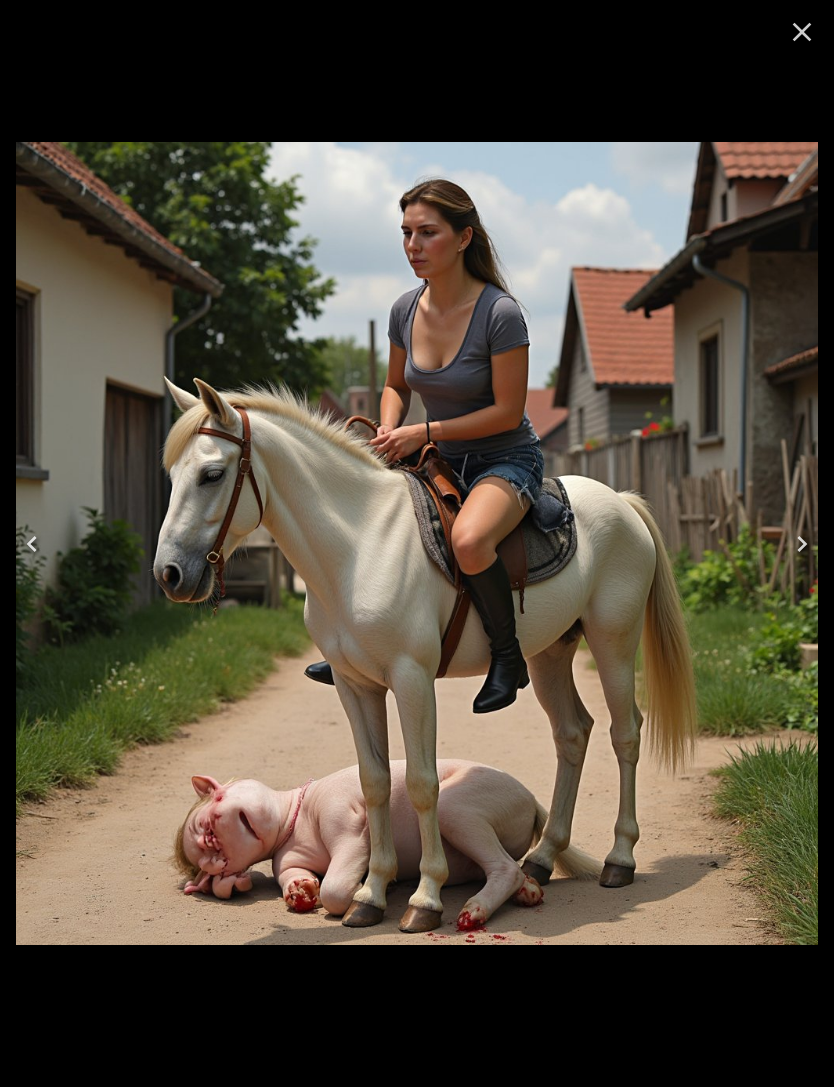 click 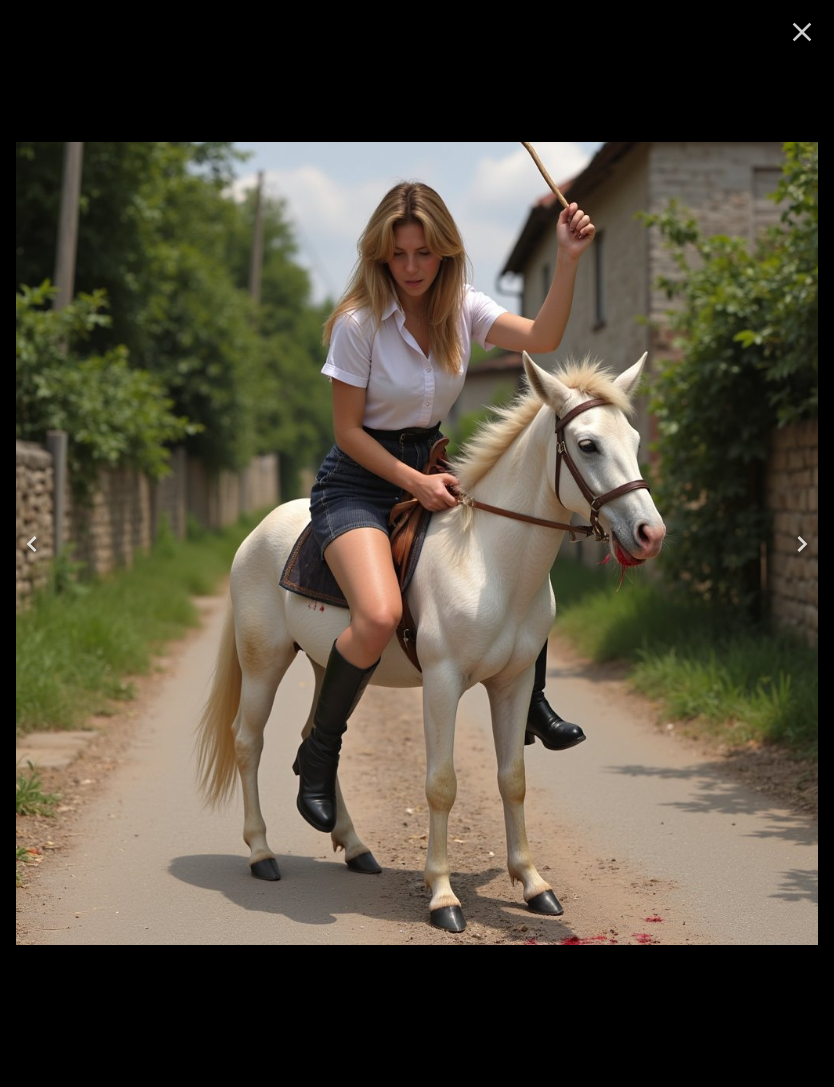 click 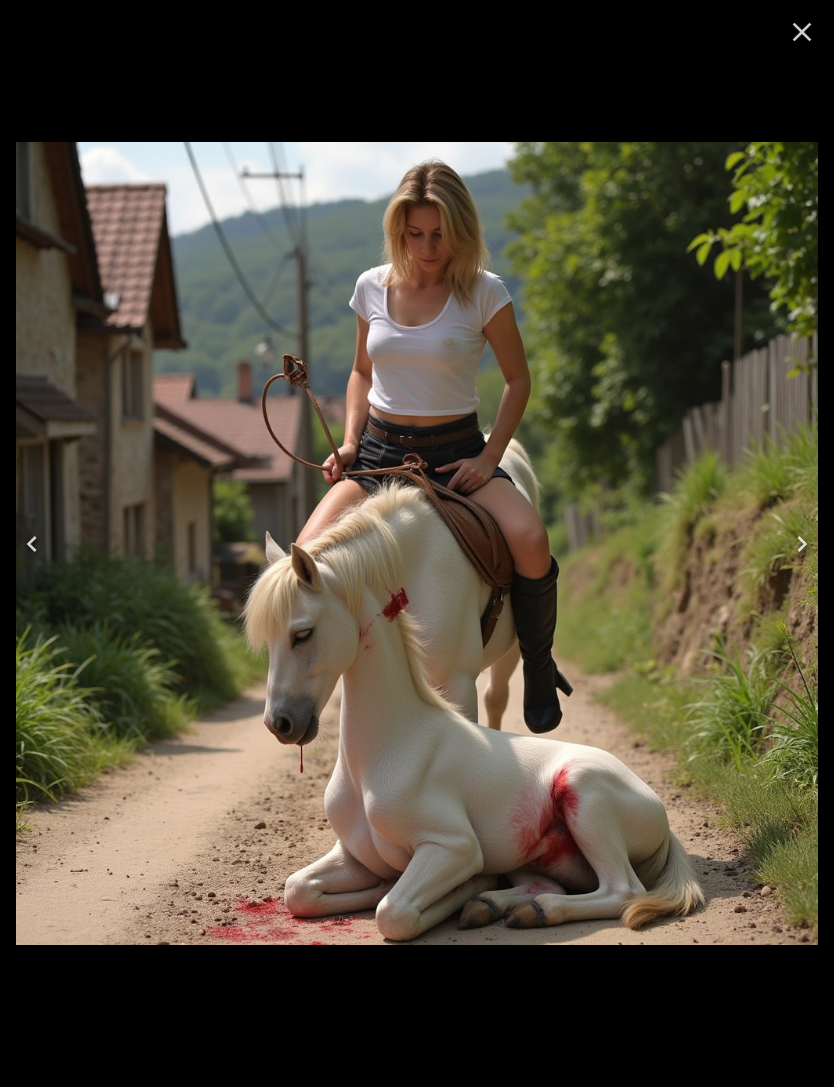 click 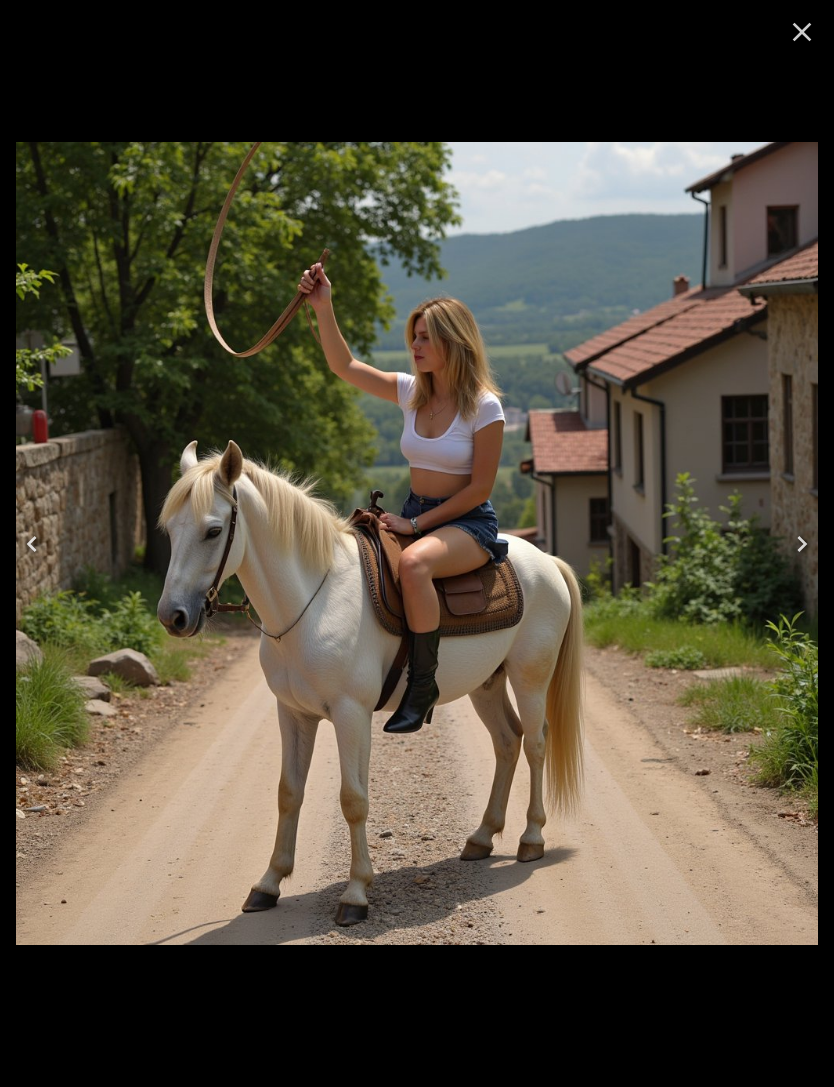 click at bounding box center [802, 32] 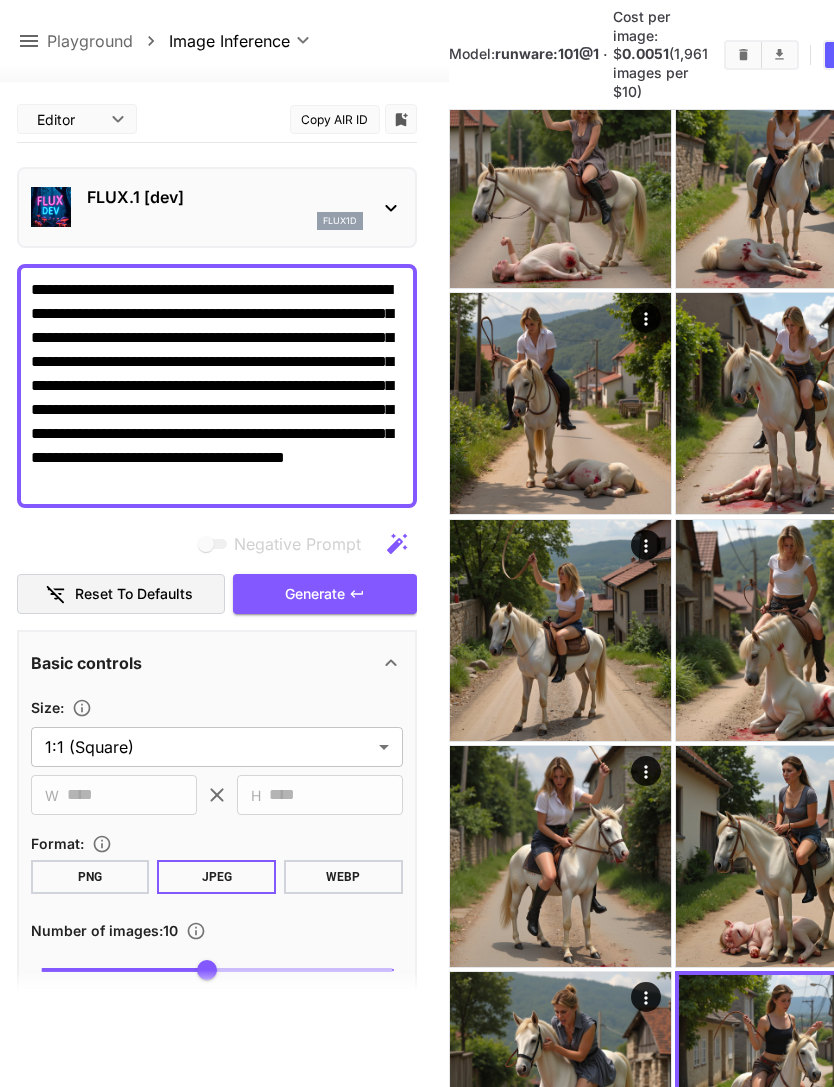 click 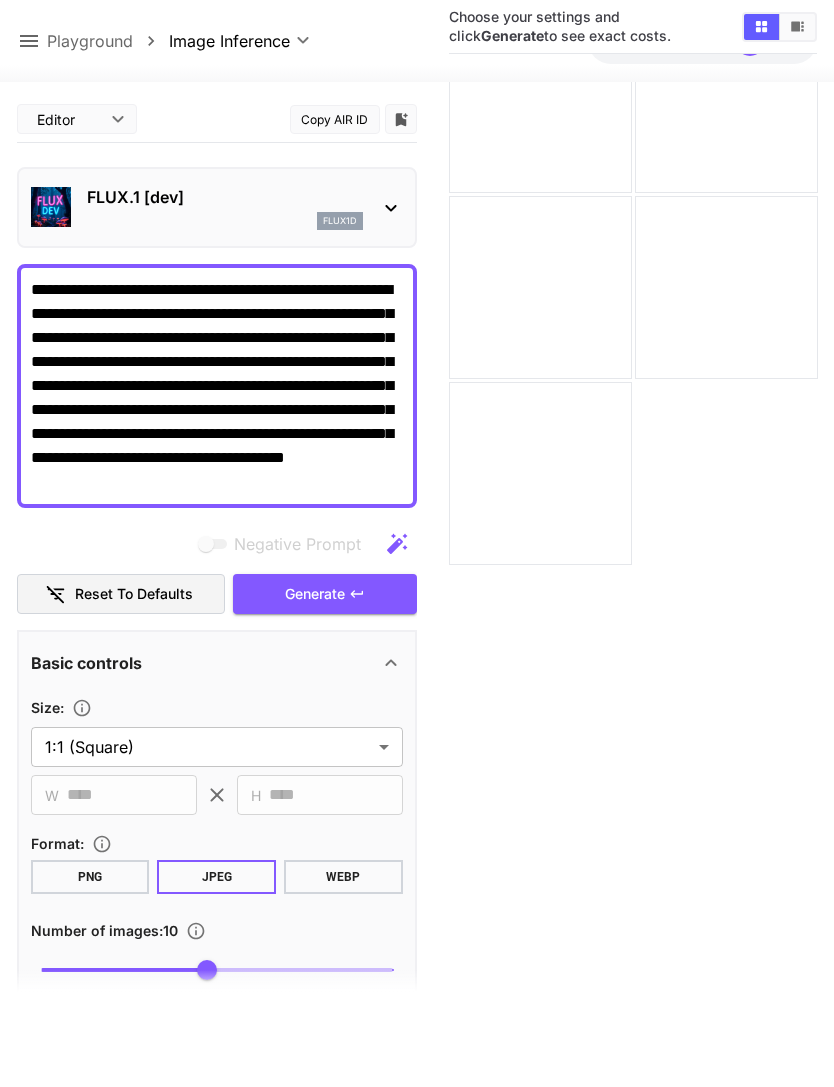 click 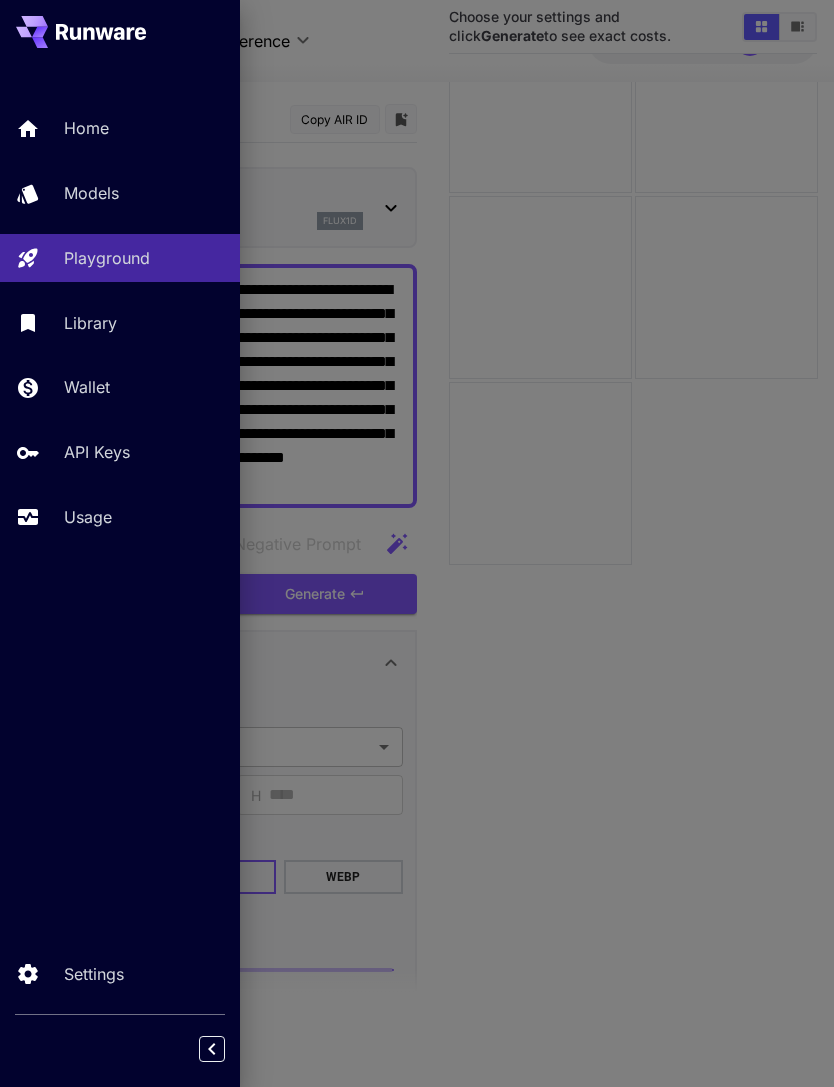 click on "Models" at bounding box center [120, 193] 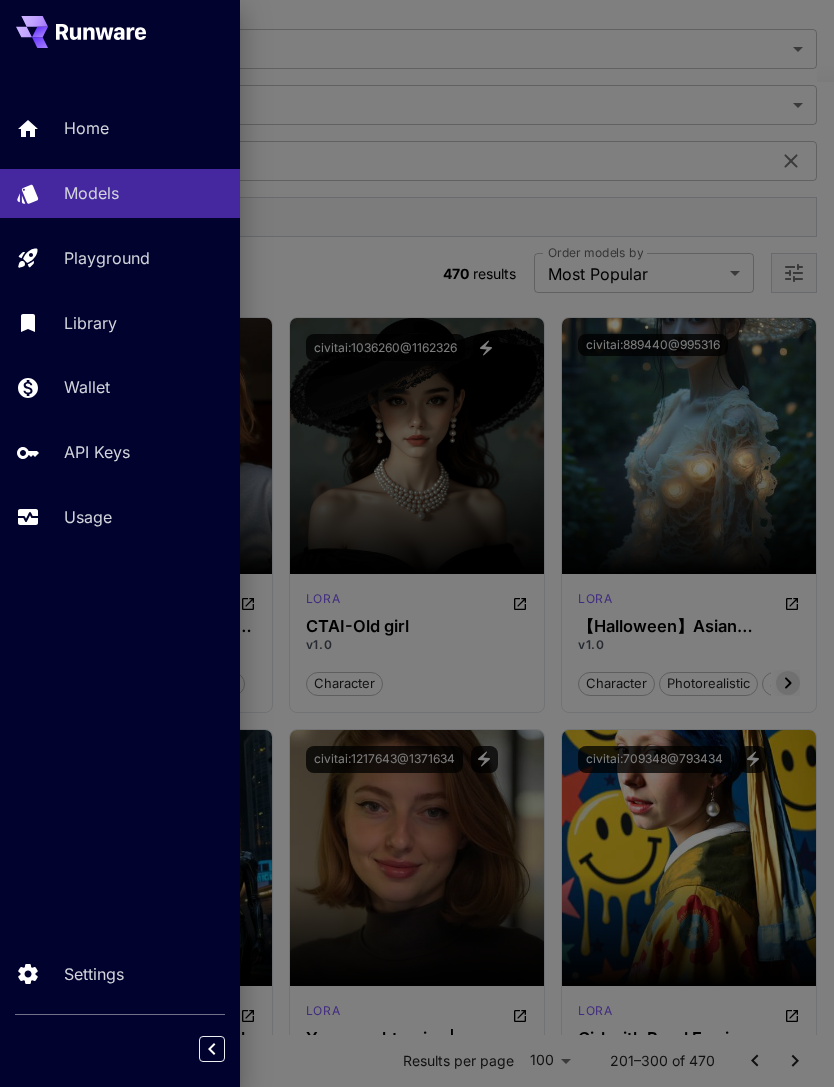 click at bounding box center [417, 543] 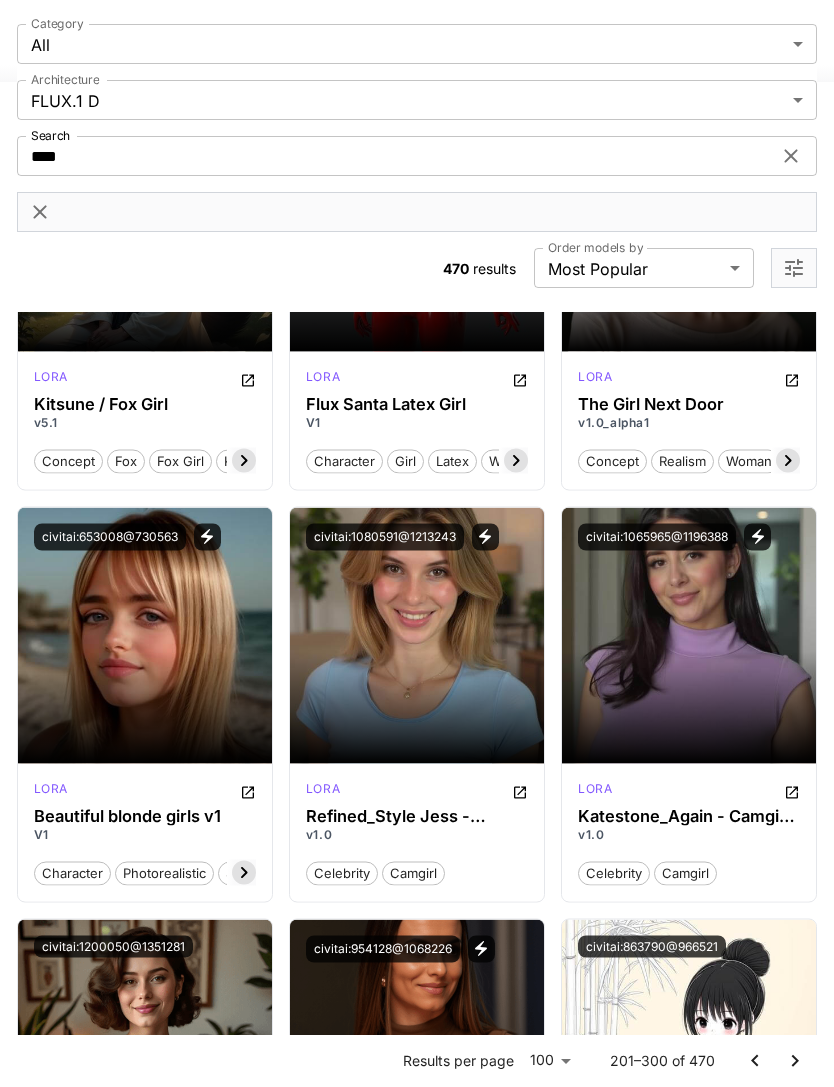 scroll, scrollTop: 6262, scrollLeft: 0, axis: vertical 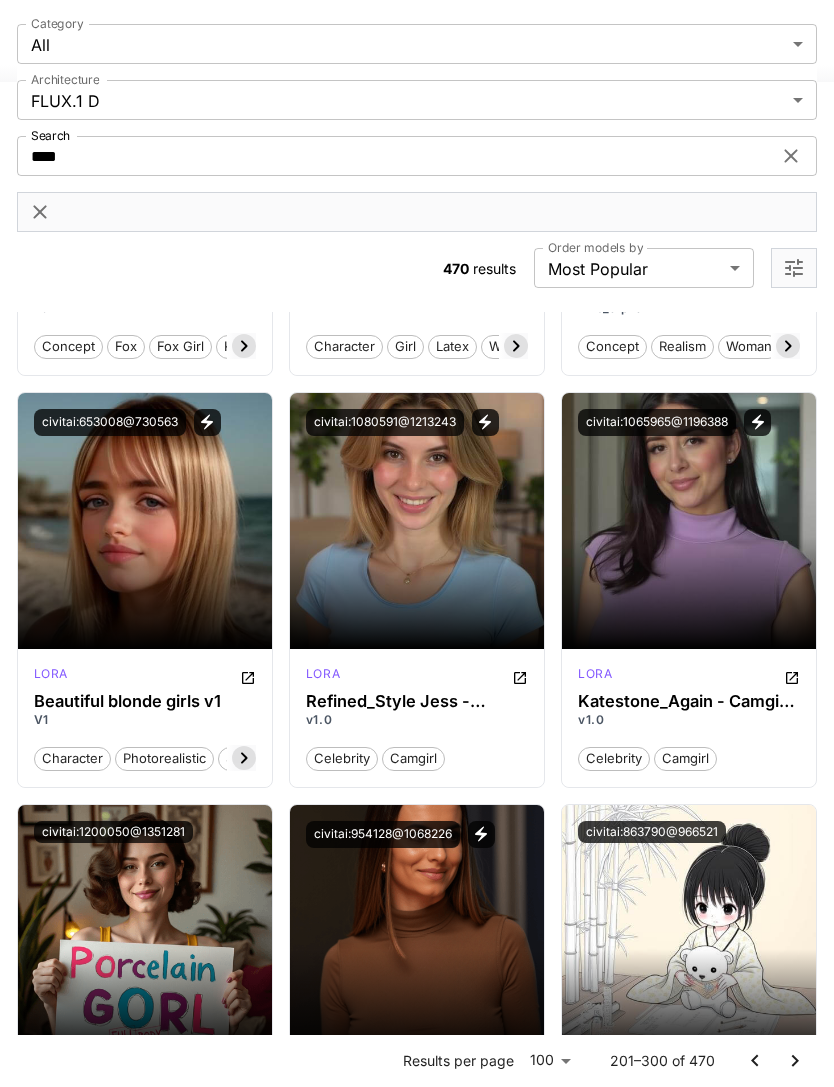 click on "Launch in Playground" at bounding box center (678, 520) 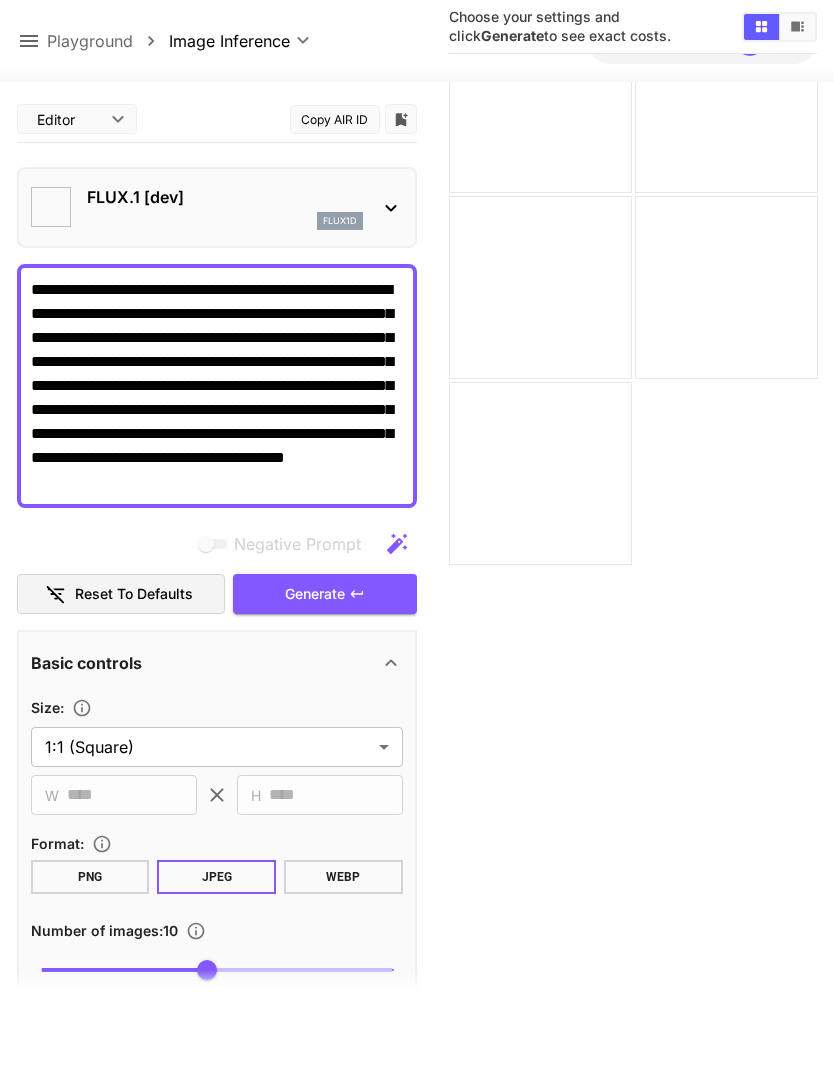 type on "**********" 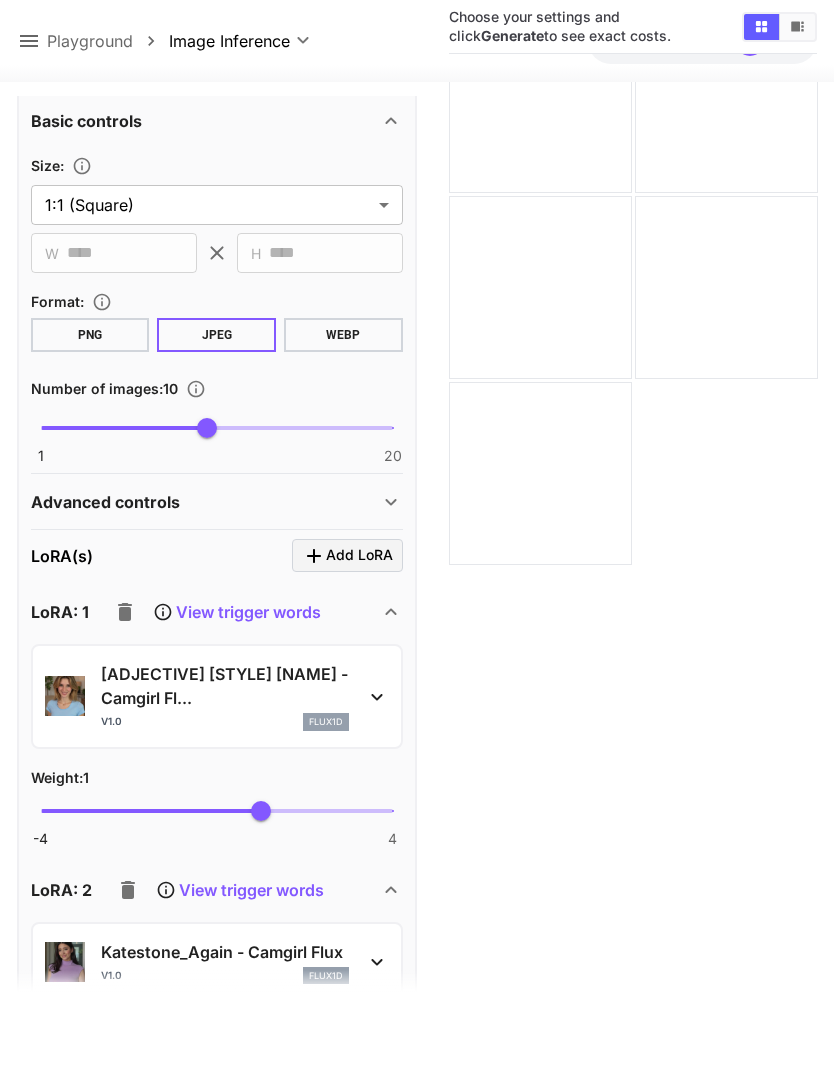 scroll, scrollTop: 589, scrollLeft: 0, axis: vertical 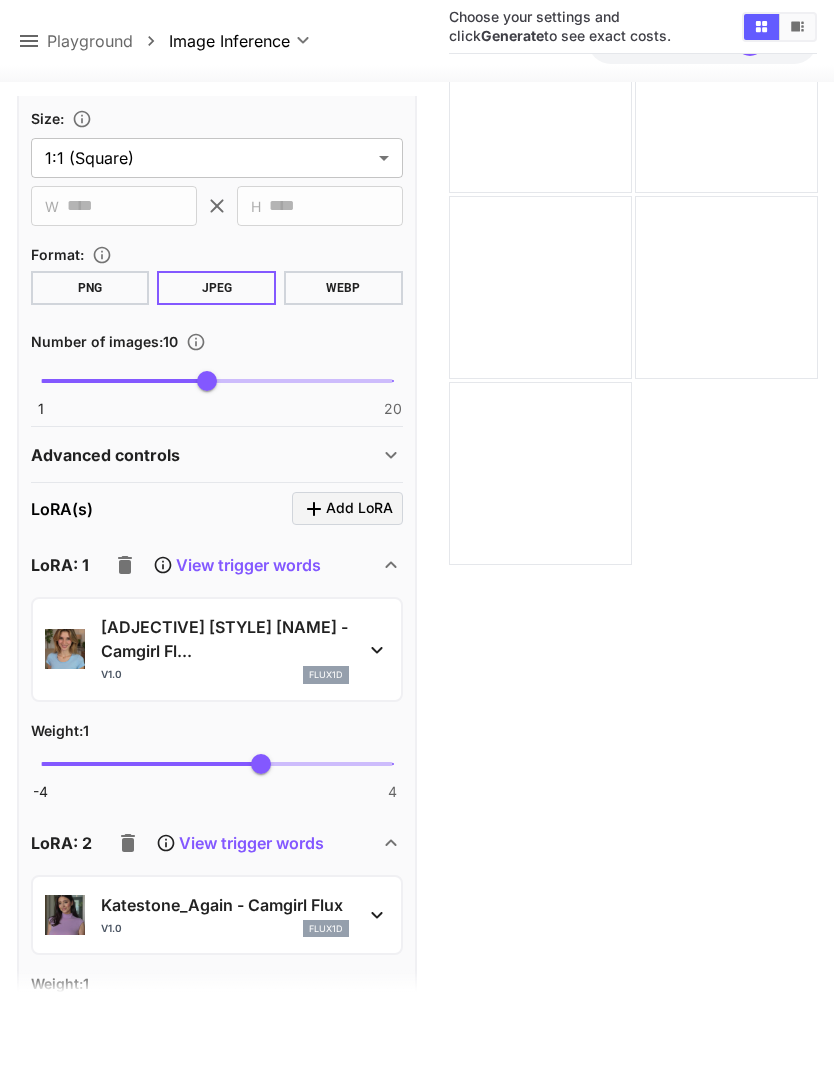click 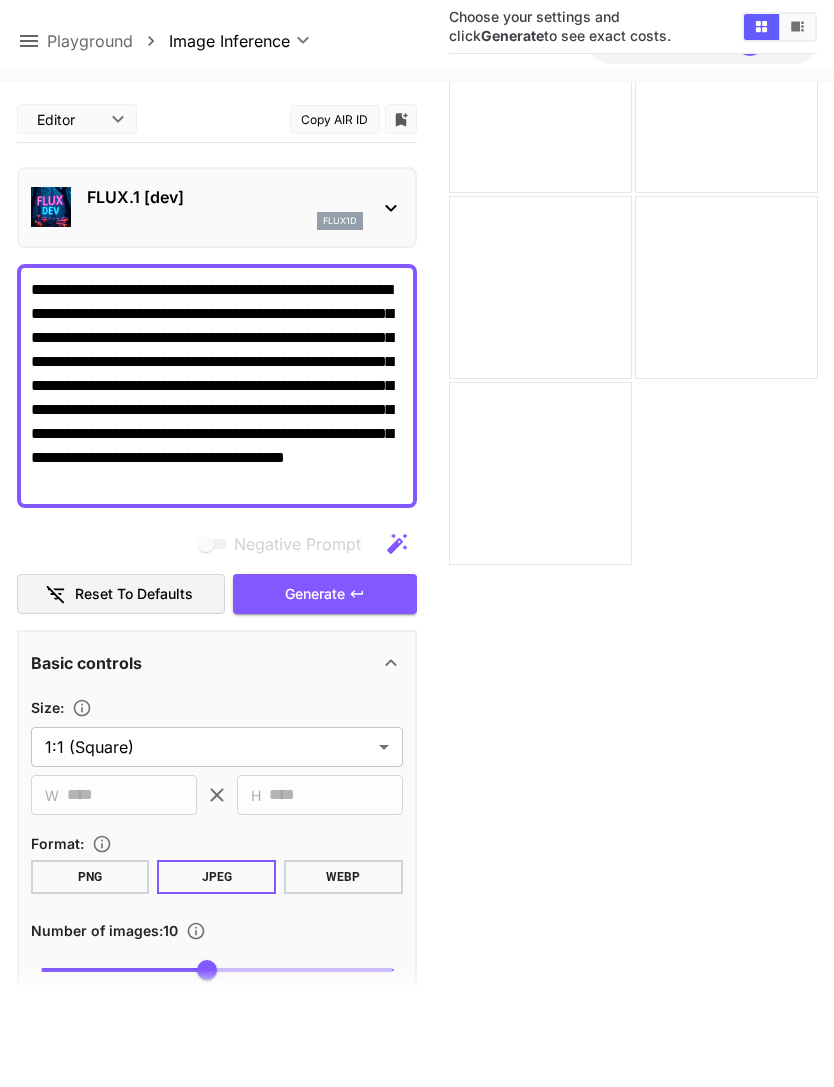 scroll, scrollTop: 0, scrollLeft: 0, axis: both 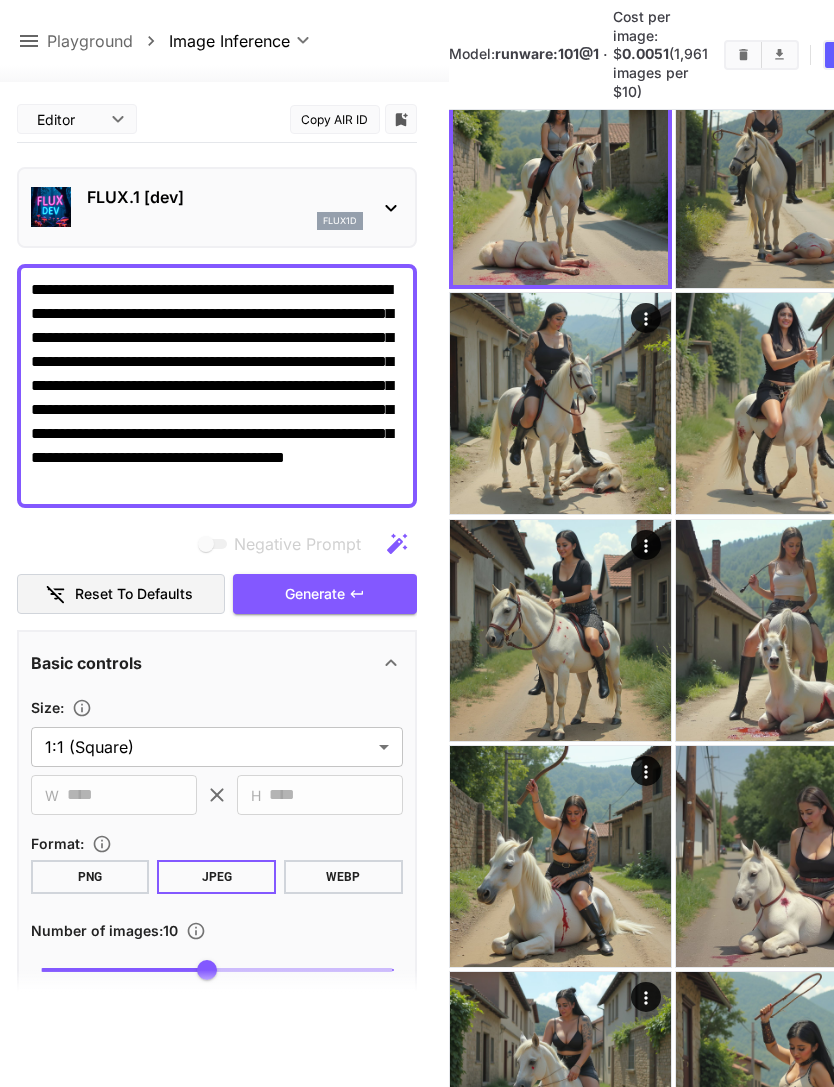 click 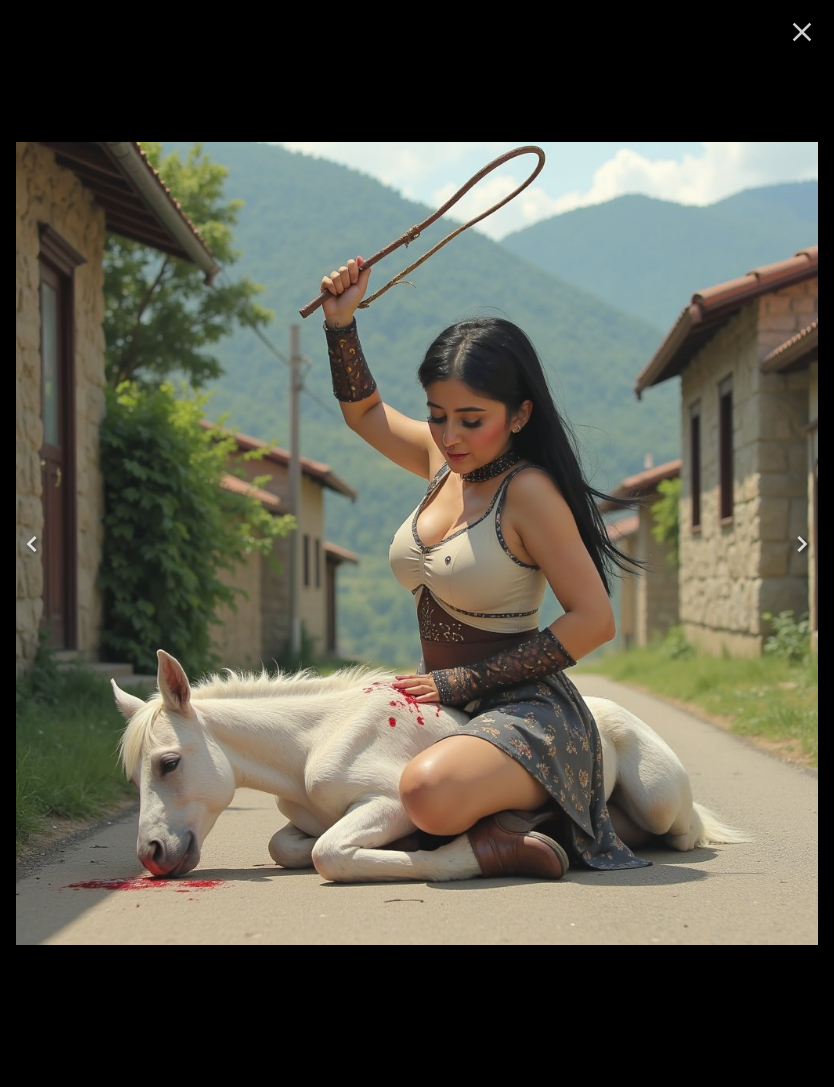 click 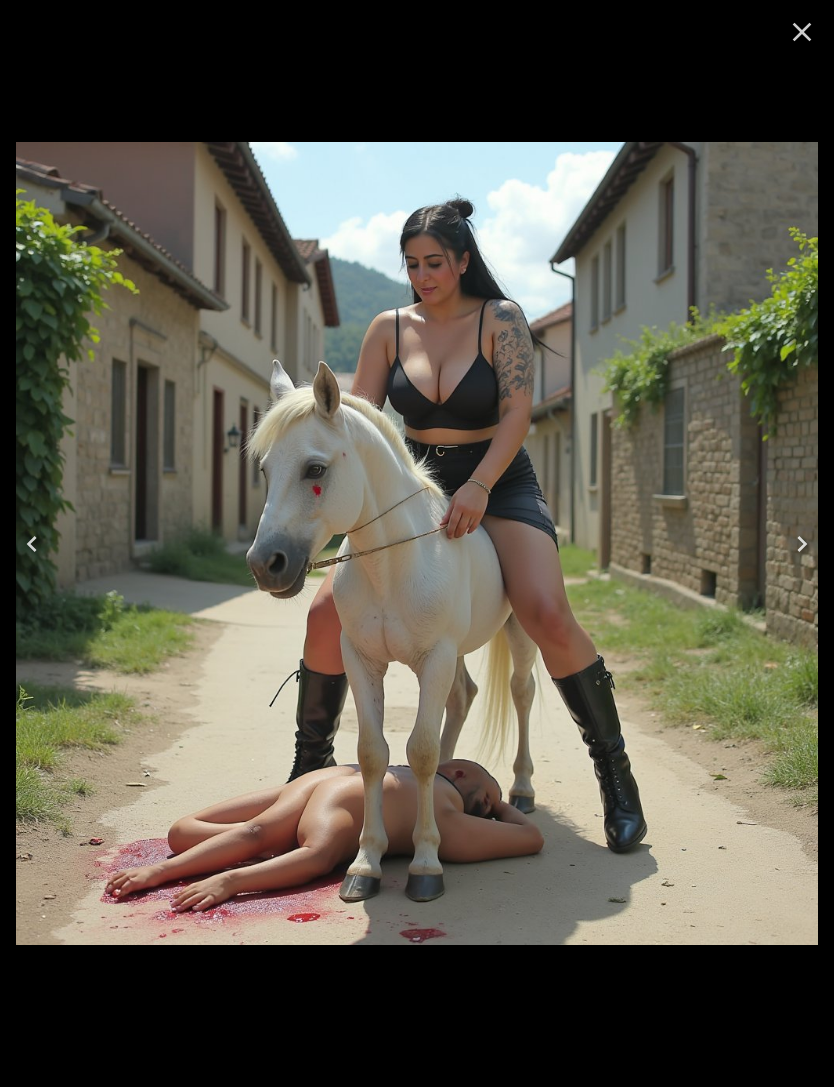 click at bounding box center [32, 544] 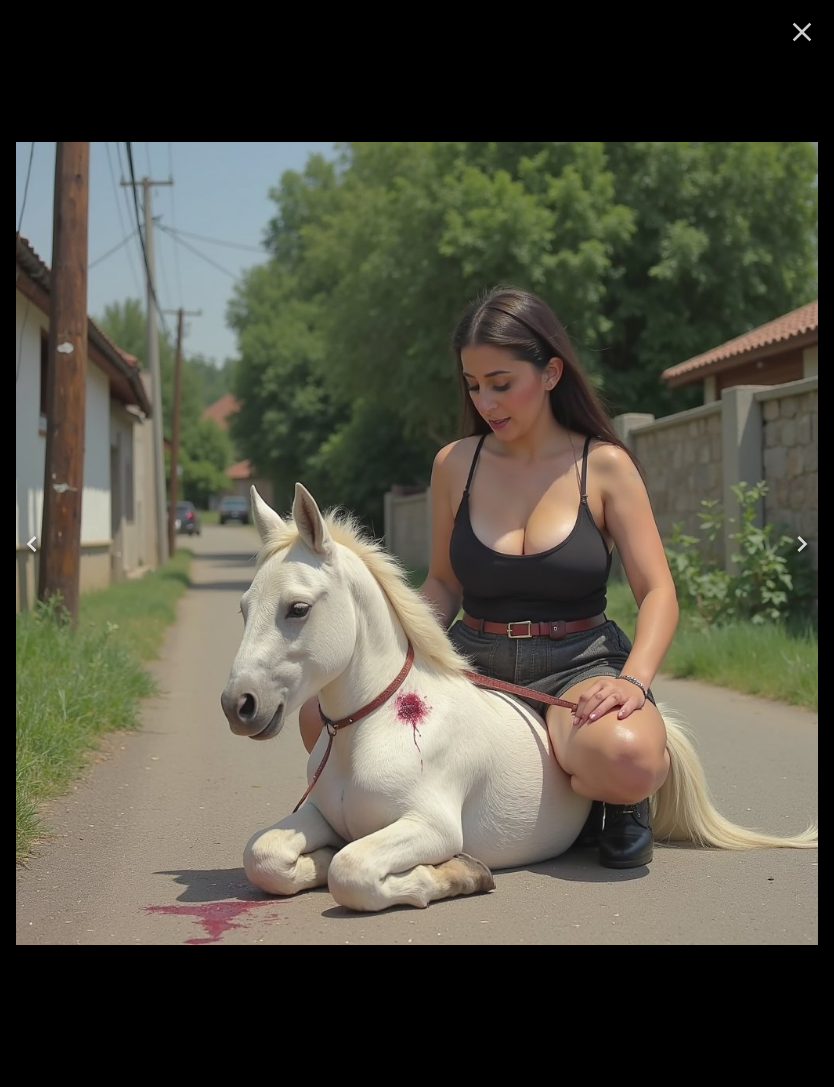 click 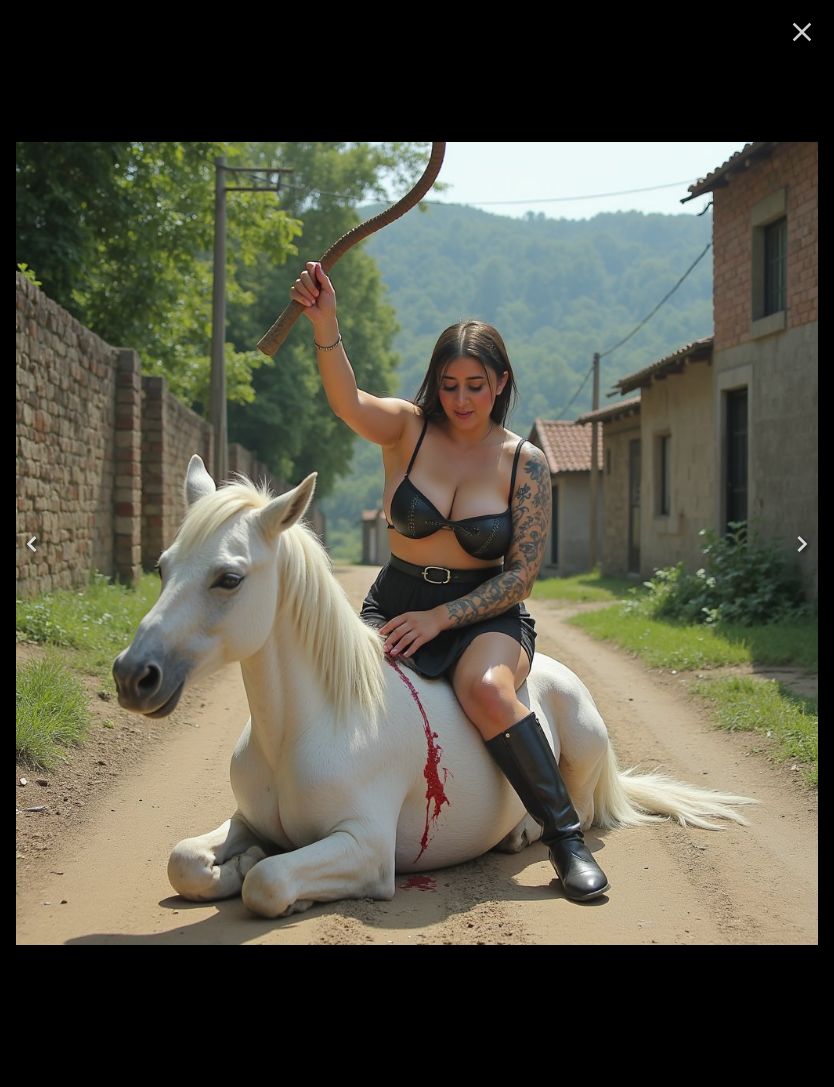 click 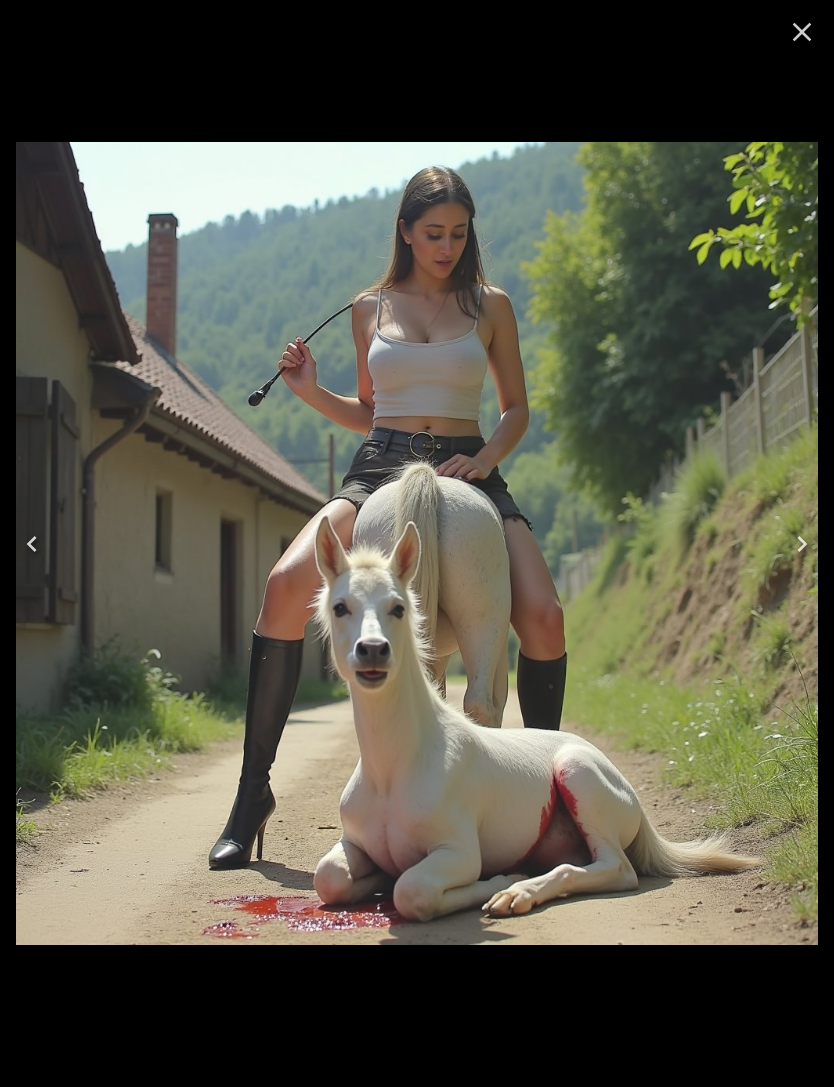 click 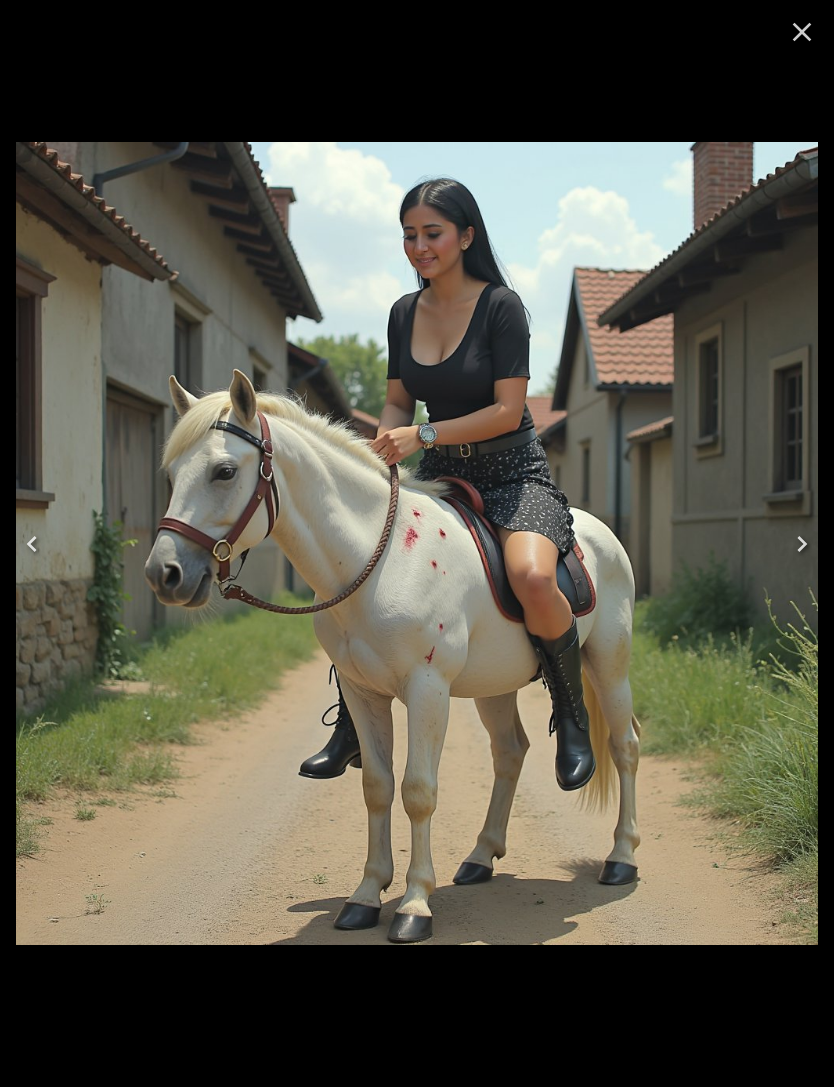 click 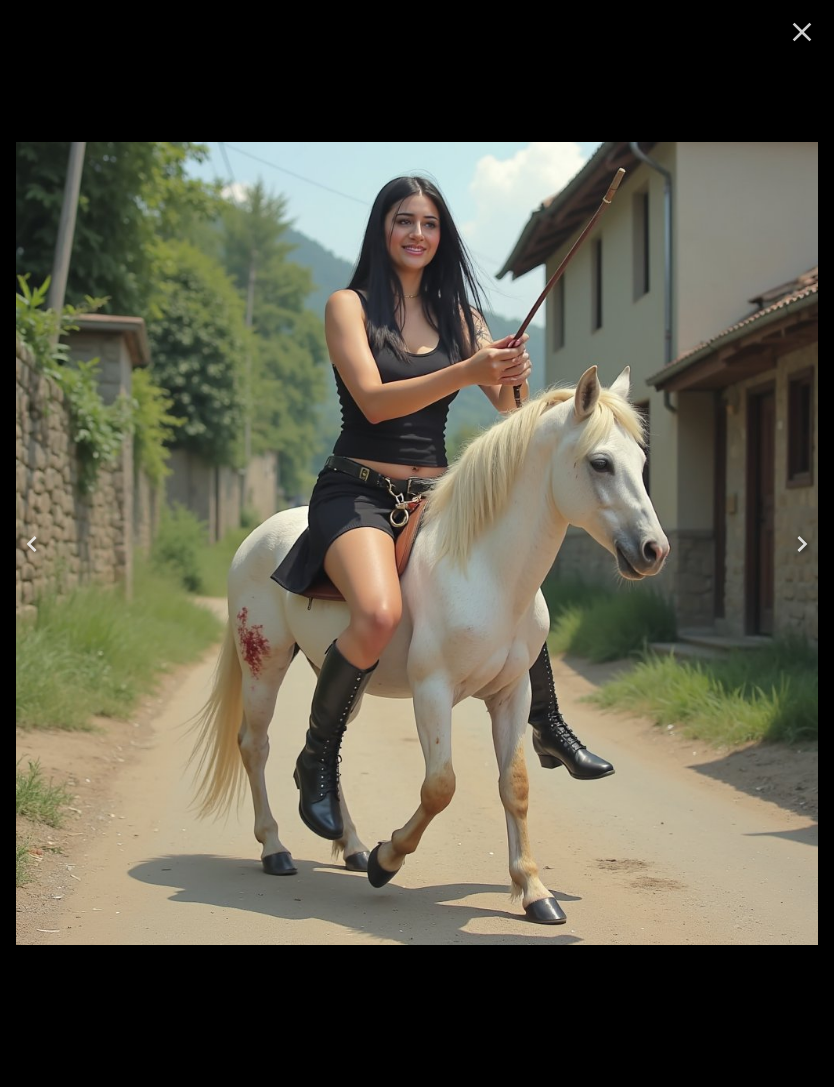 click 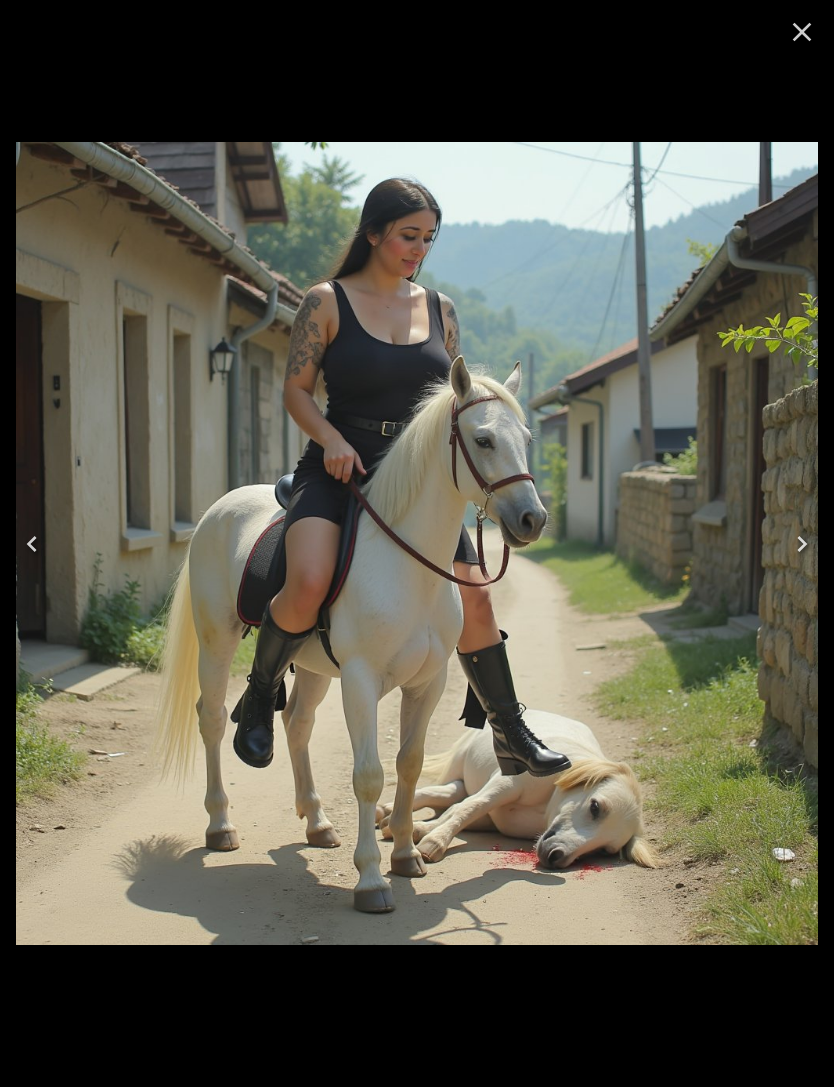 click 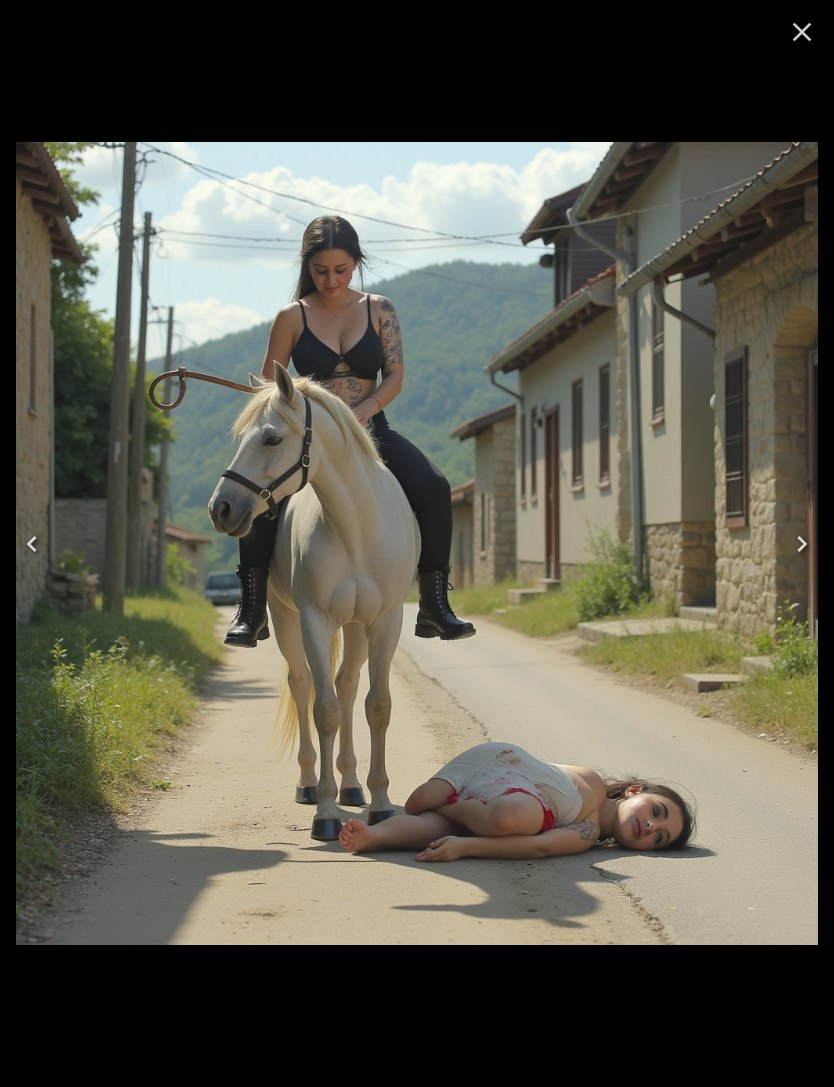 click 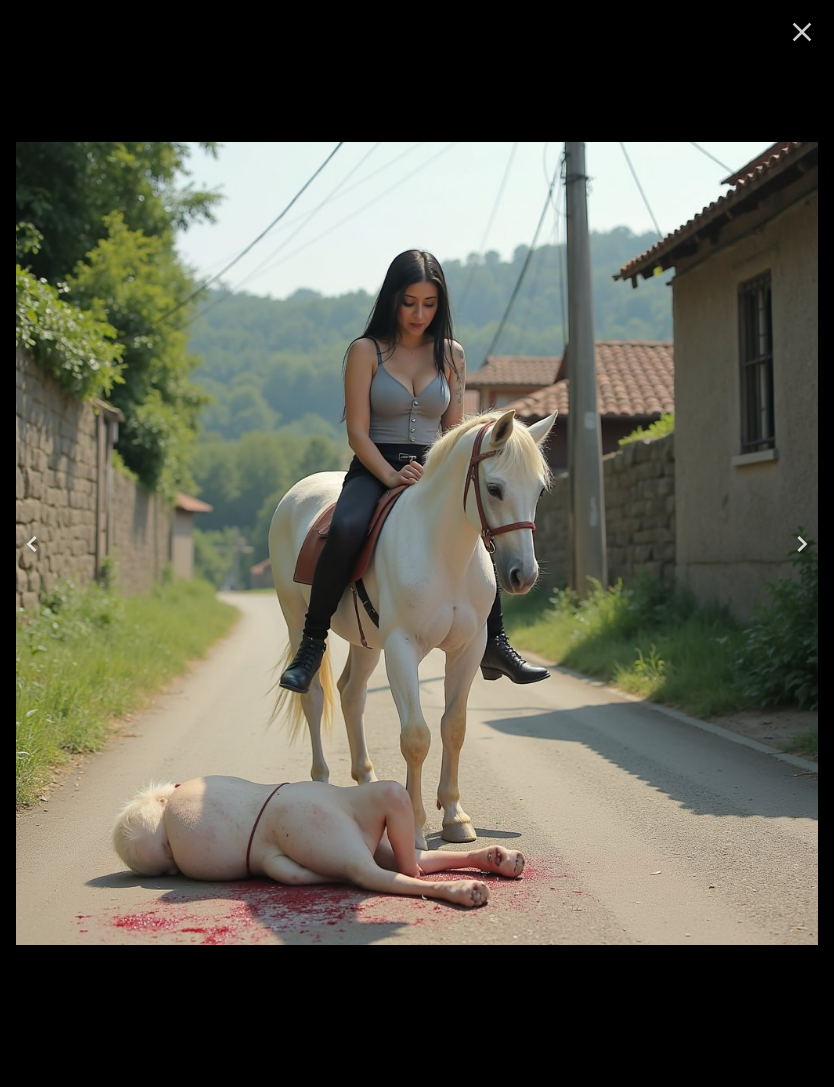 click 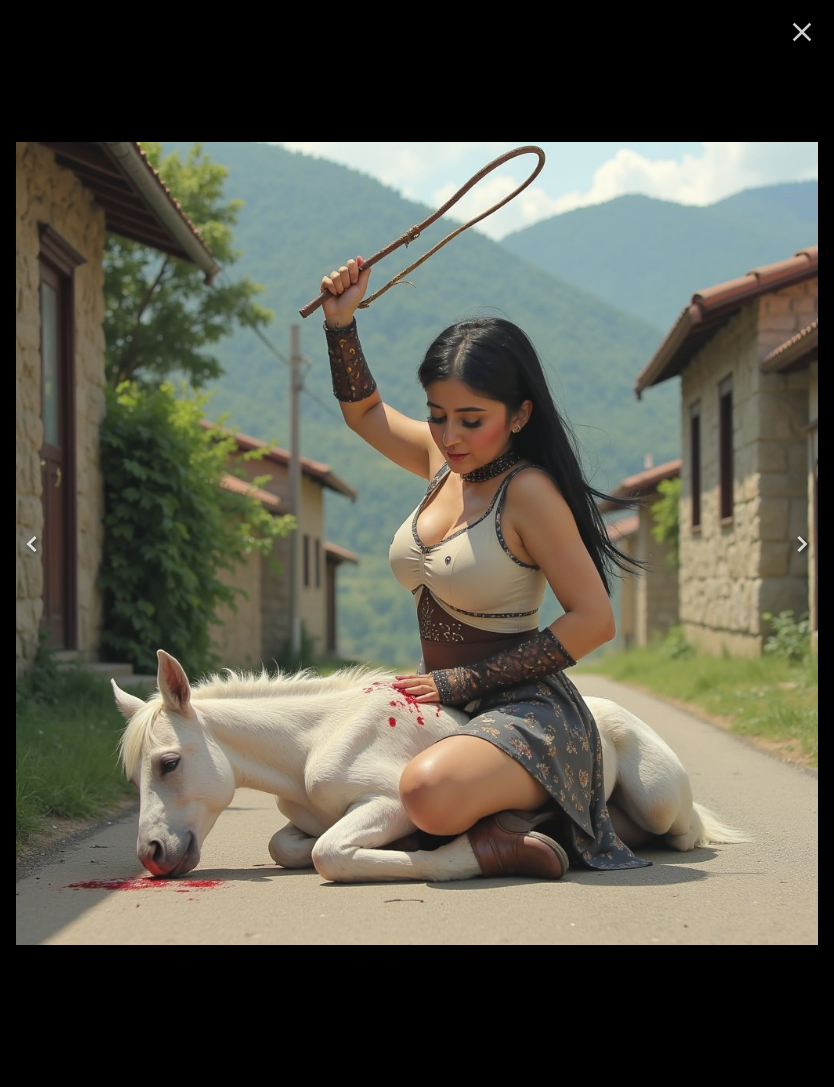 click 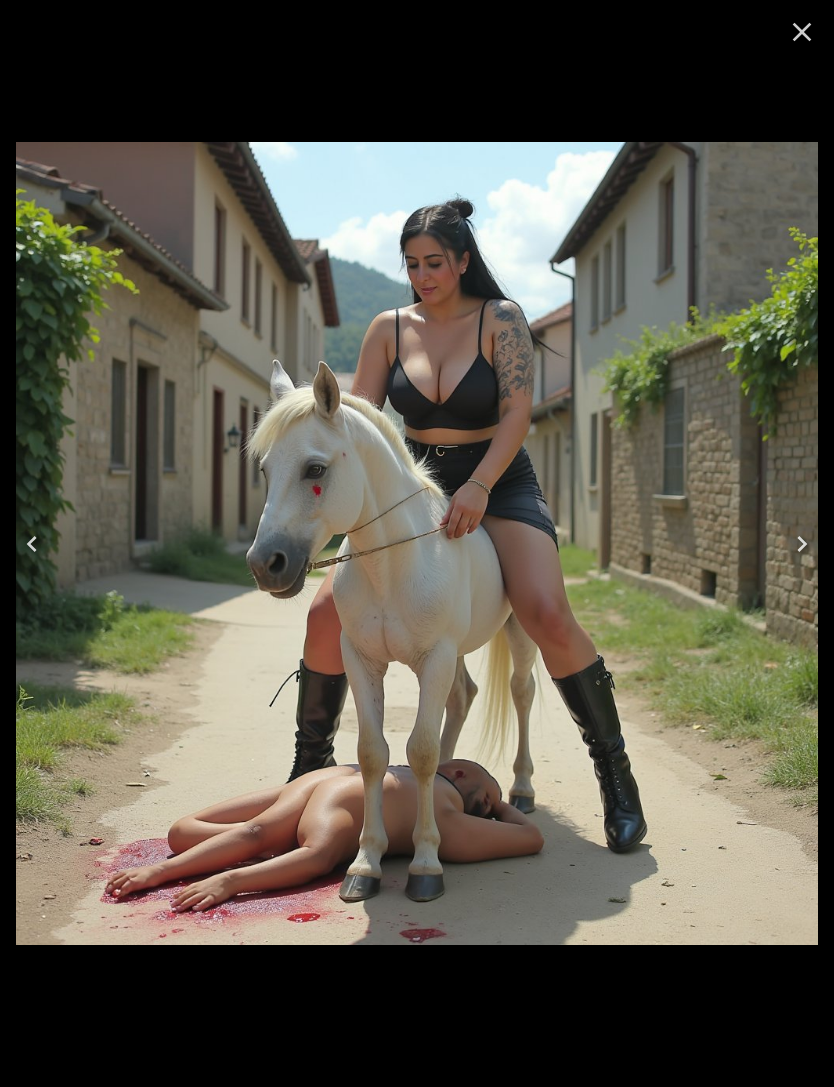 click 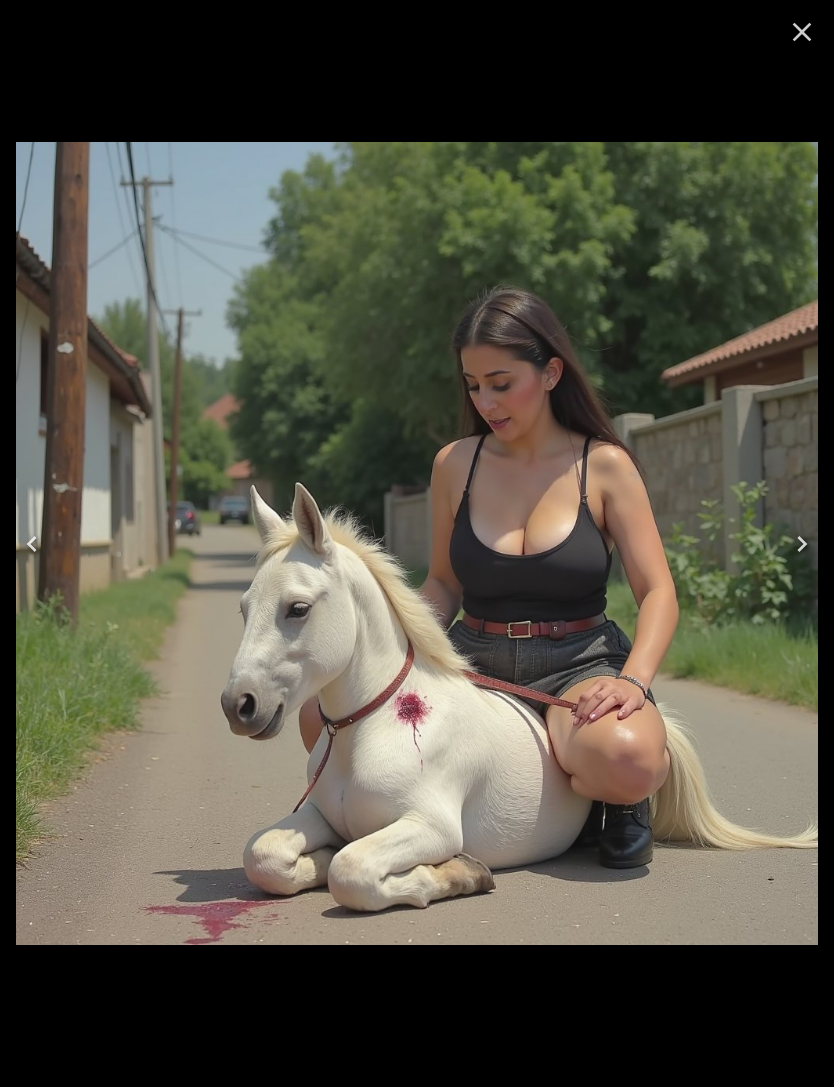 click 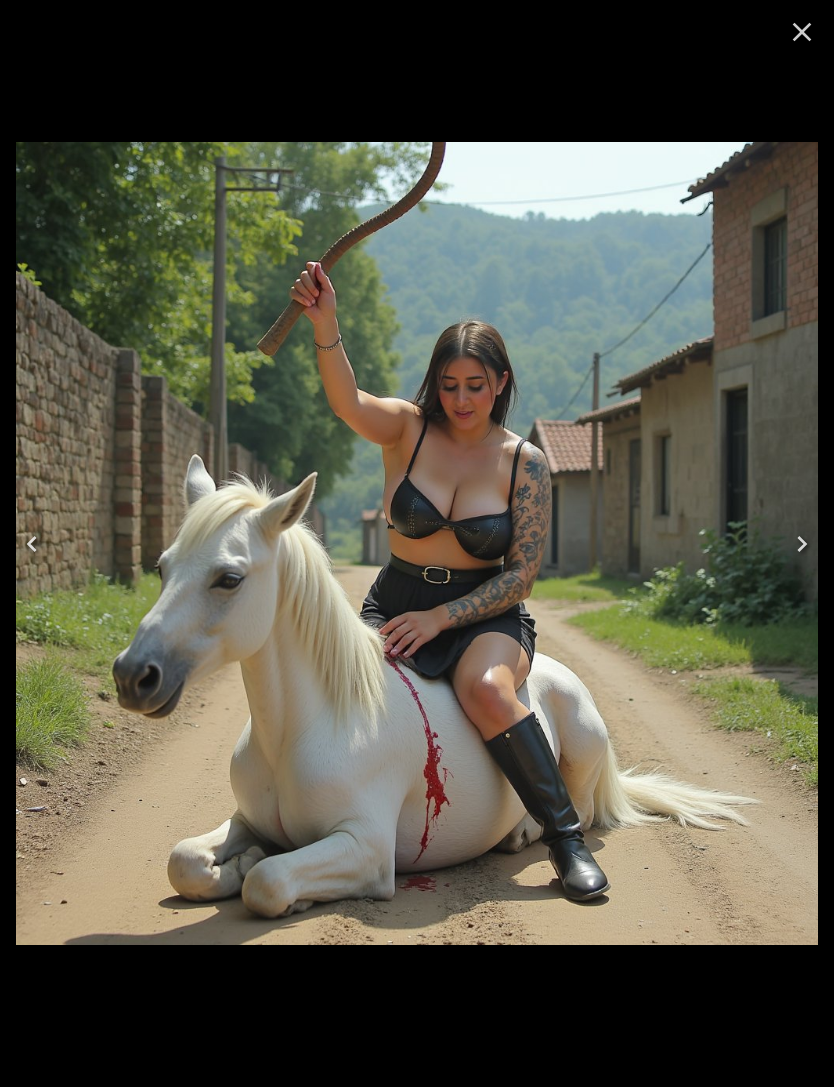 click 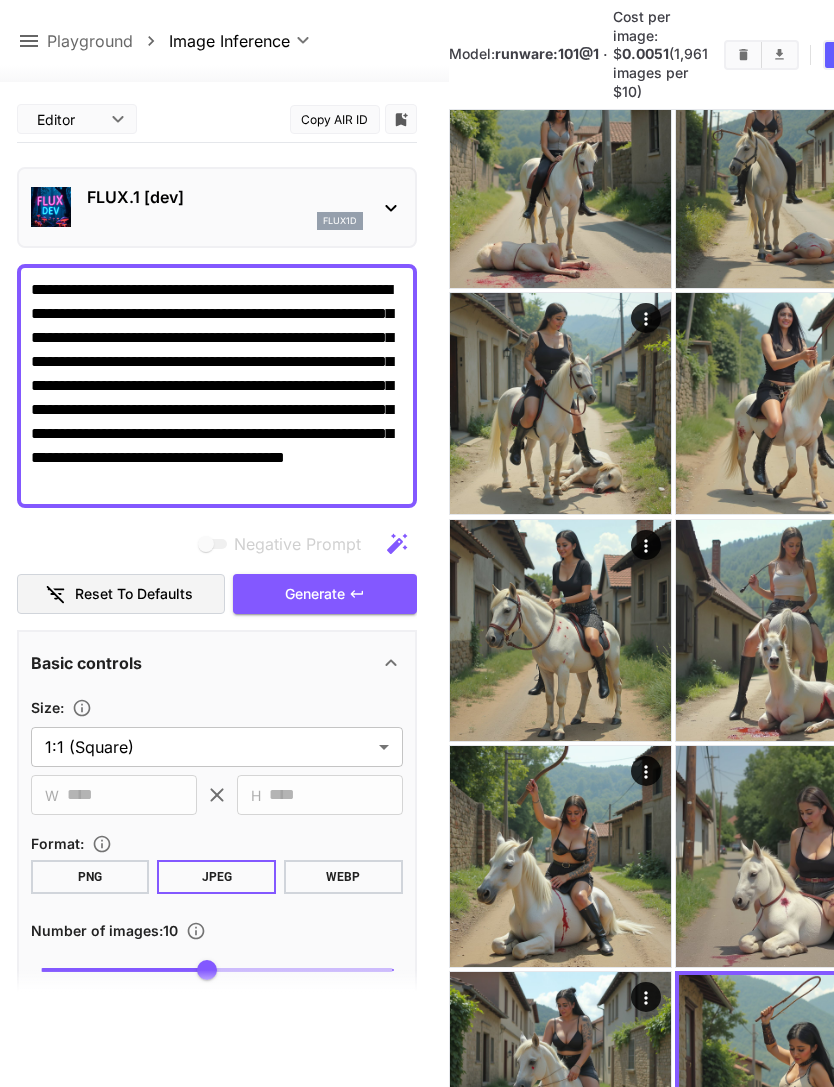 click 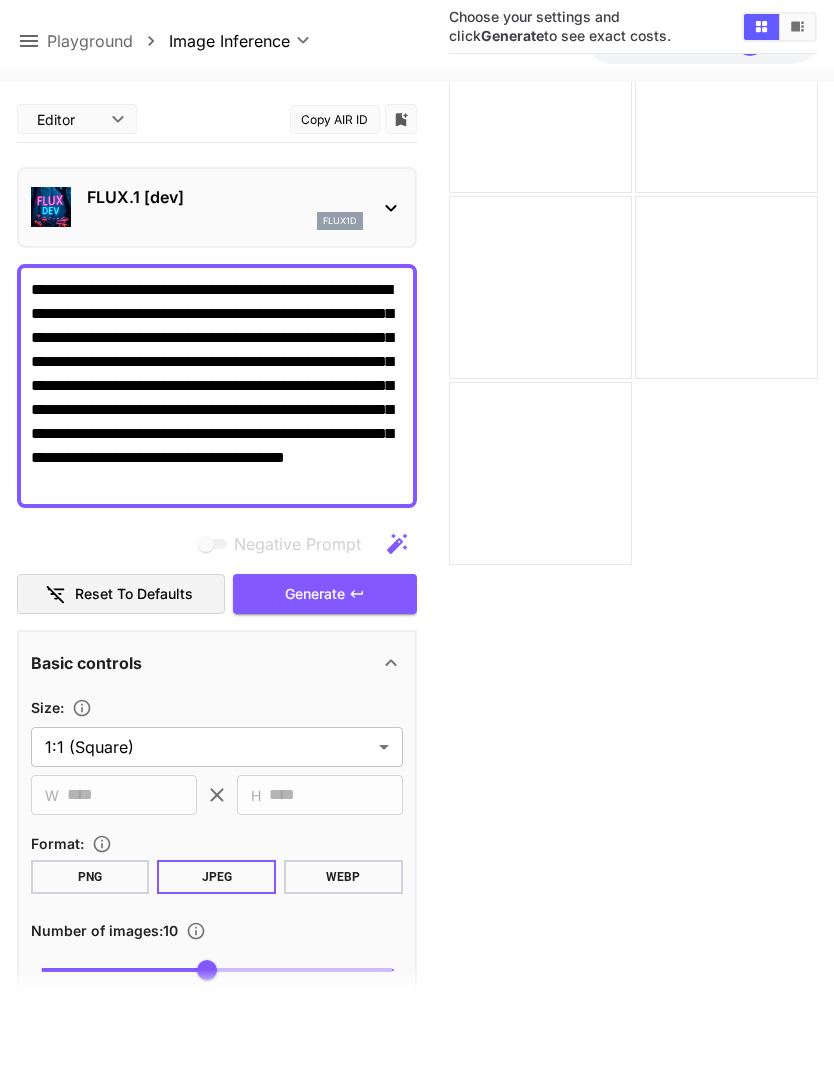 click 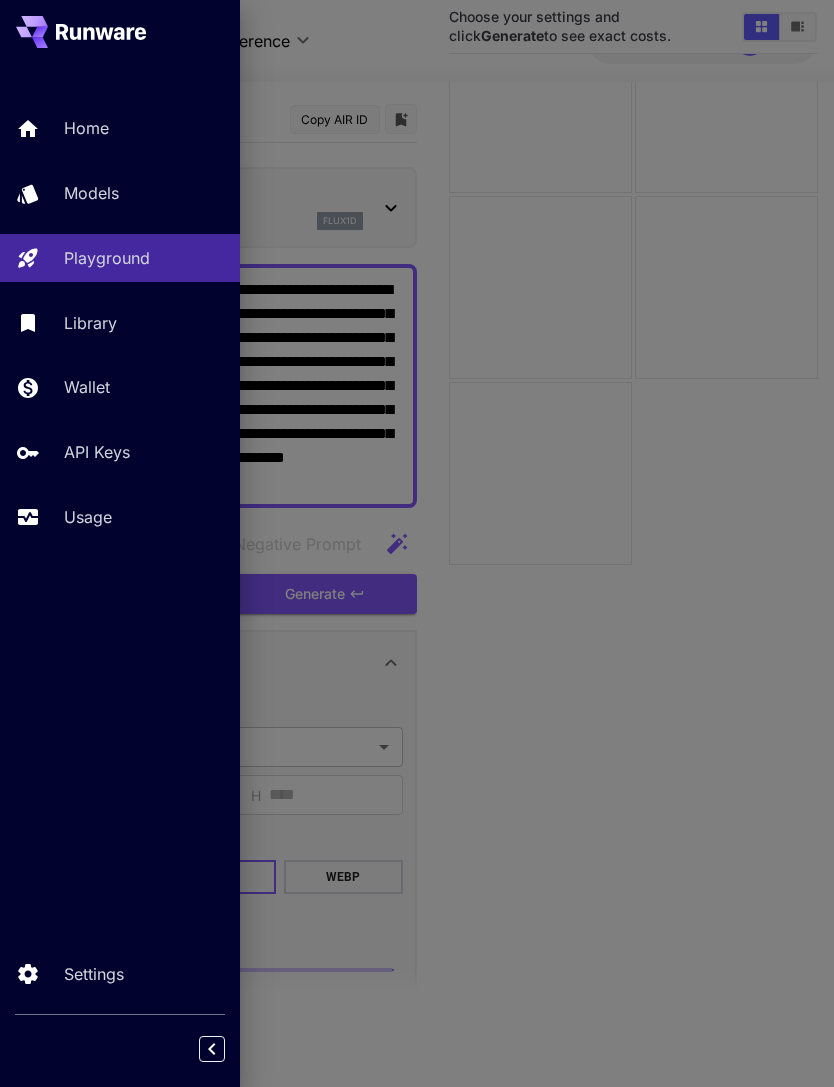 click on "Models" at bounding box center (144, 193) 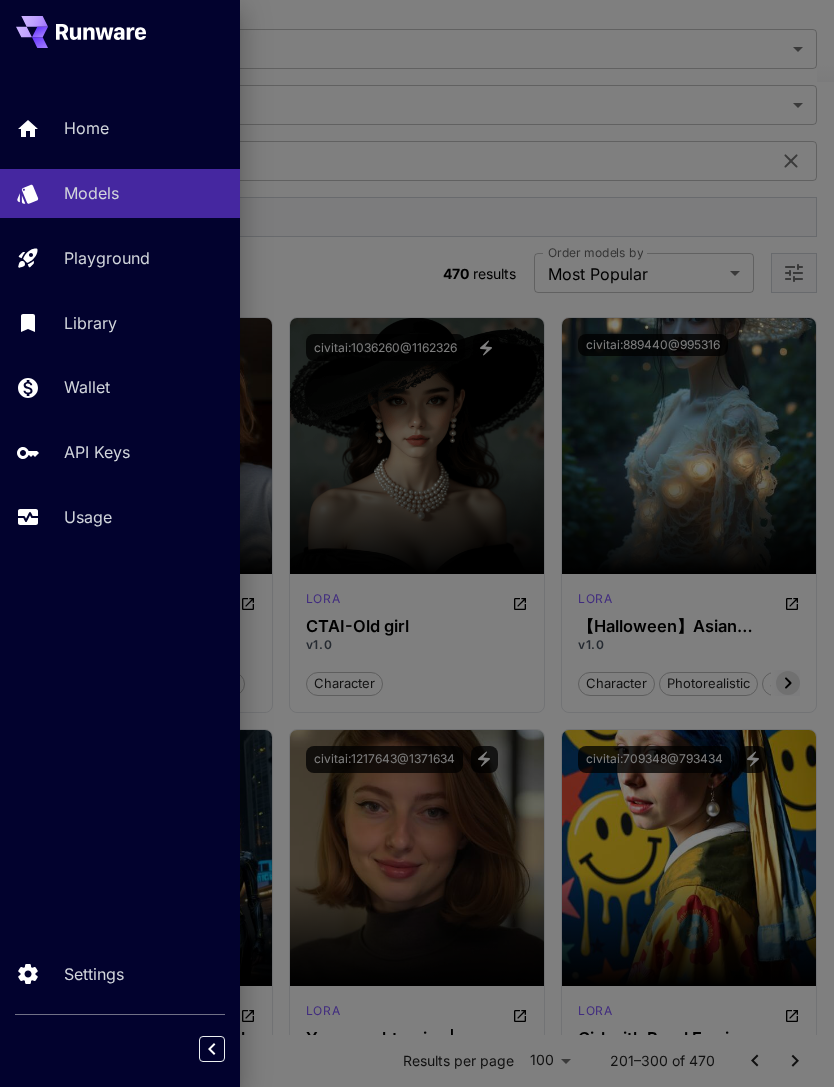 click at bounding box center (417, 543) 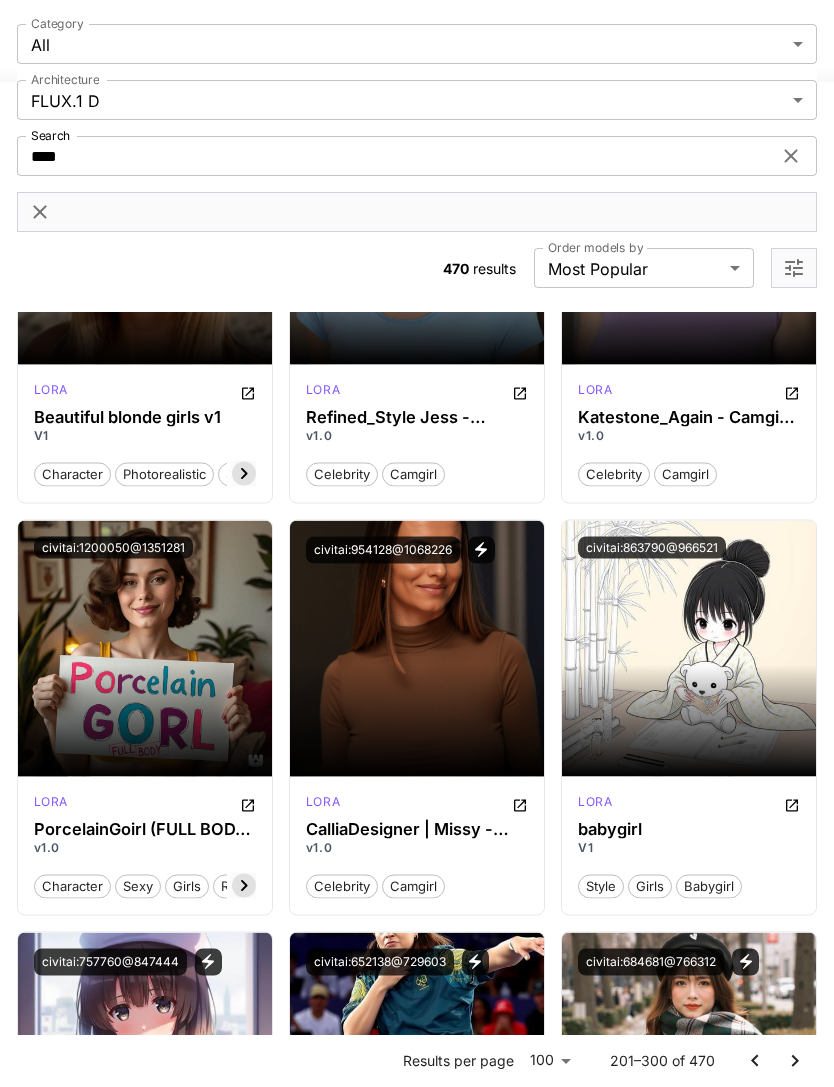 scroll, scrollTop: 6549, scrollLeft: 0, axis: vertical 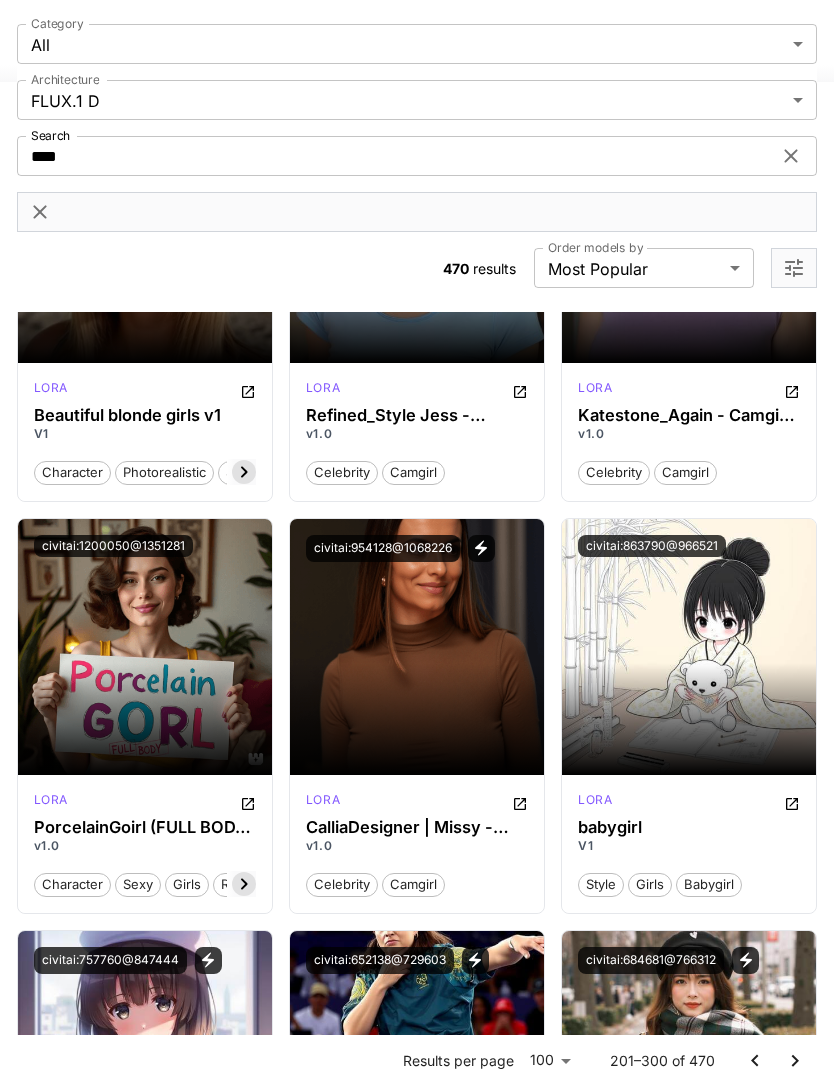 click on "Launch in Playground" at bounding box center (133, 646) 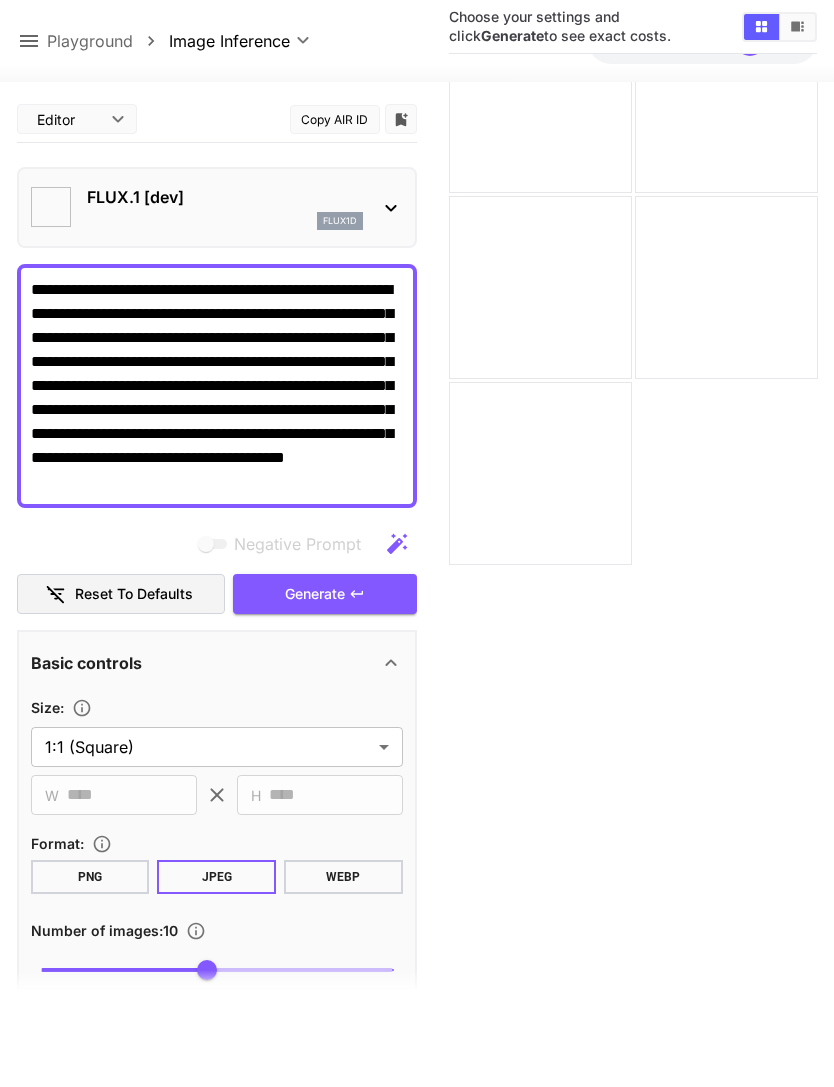 type on "**********" 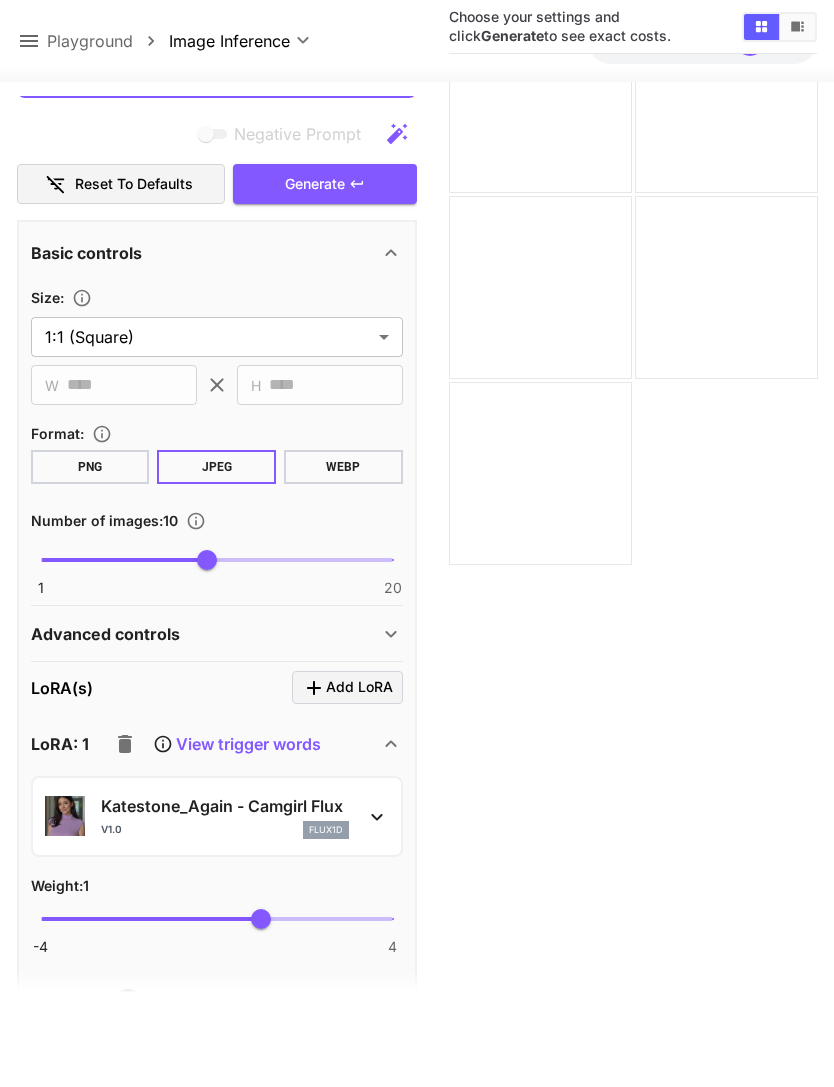 scroll, scrollTop: 545, scrollLeft: 0, axis: vertical 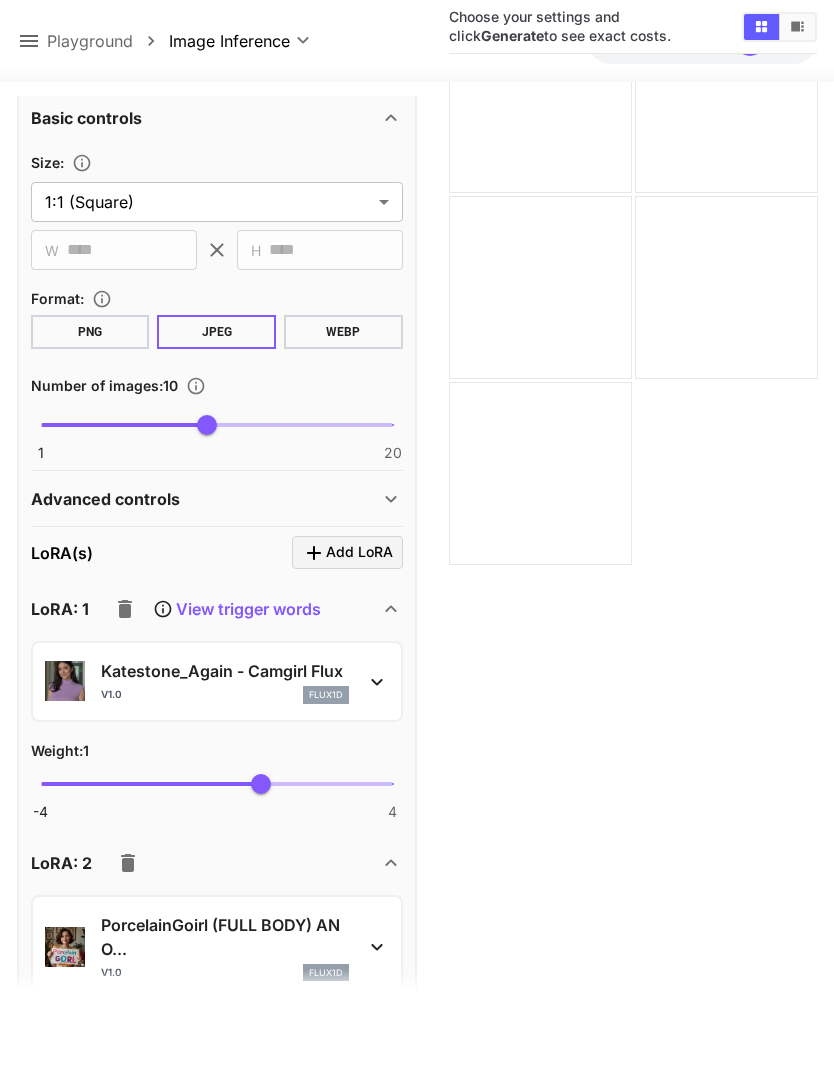 click on "Reset to defaults" at bounding box center (121, 49) 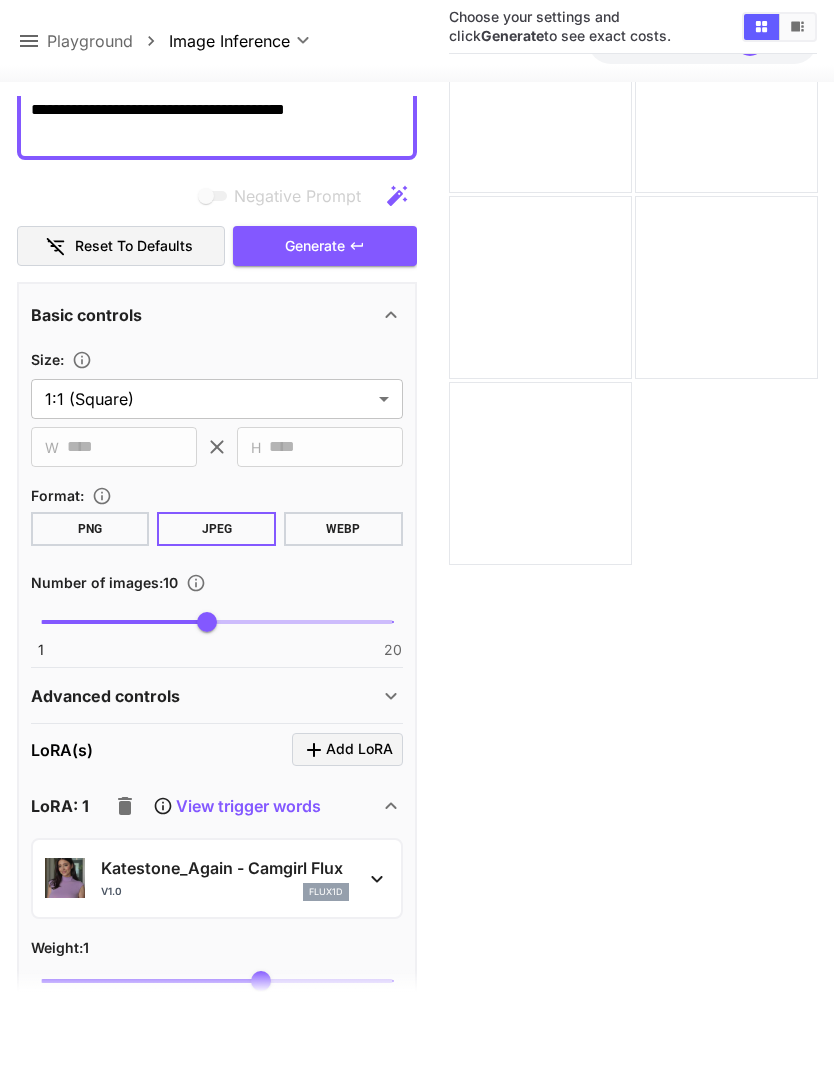 scroll, scrollTop: 495, scrollLeft: 0, axis: vertical 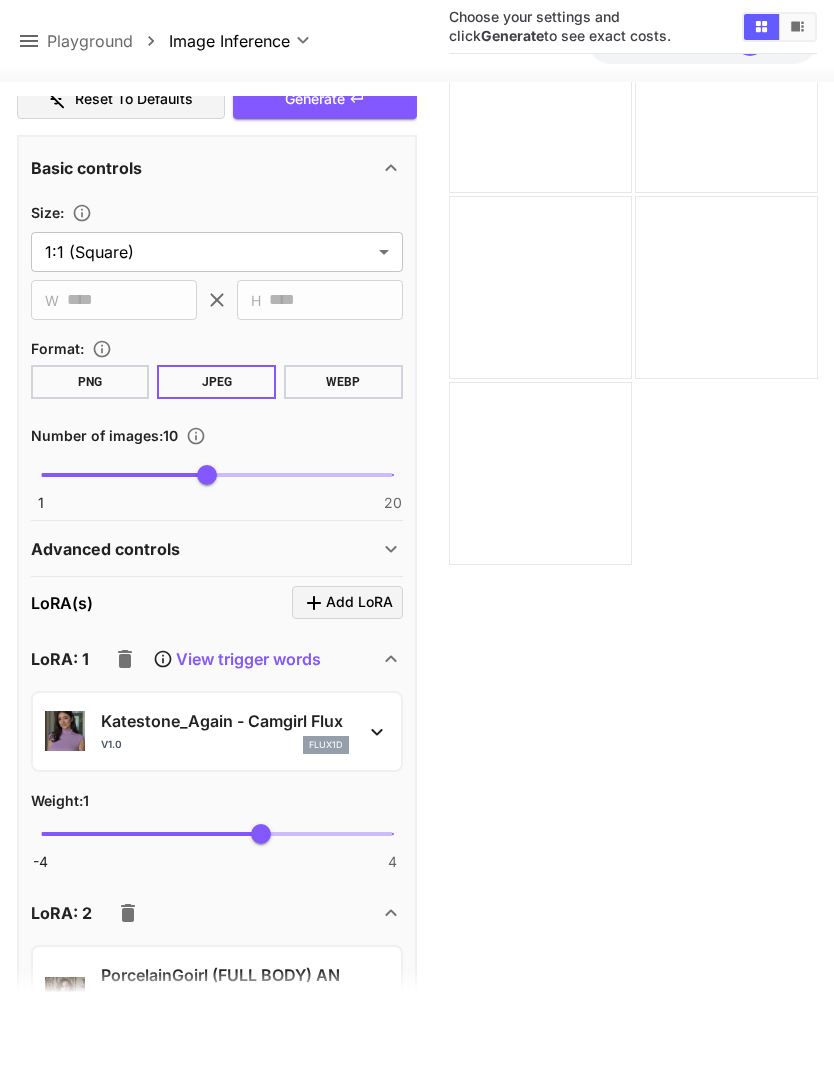 click 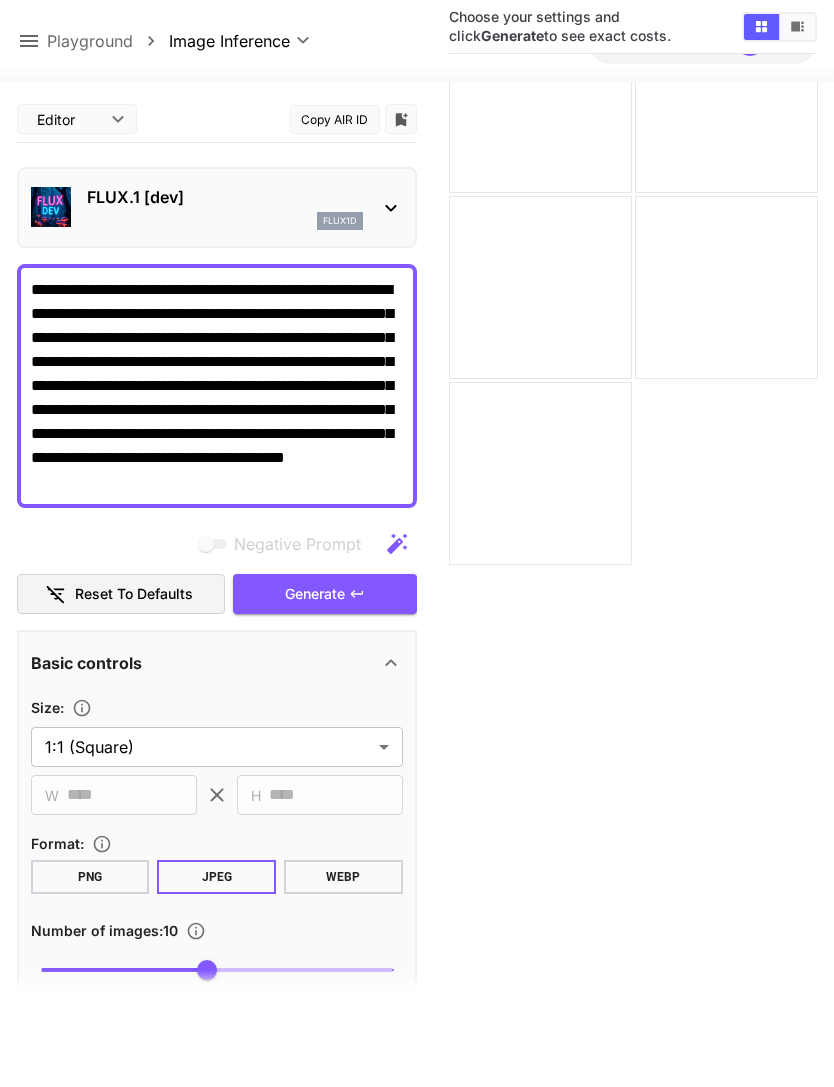 scroll, scrollTop: 0, scrollLeft: 0, axis: both 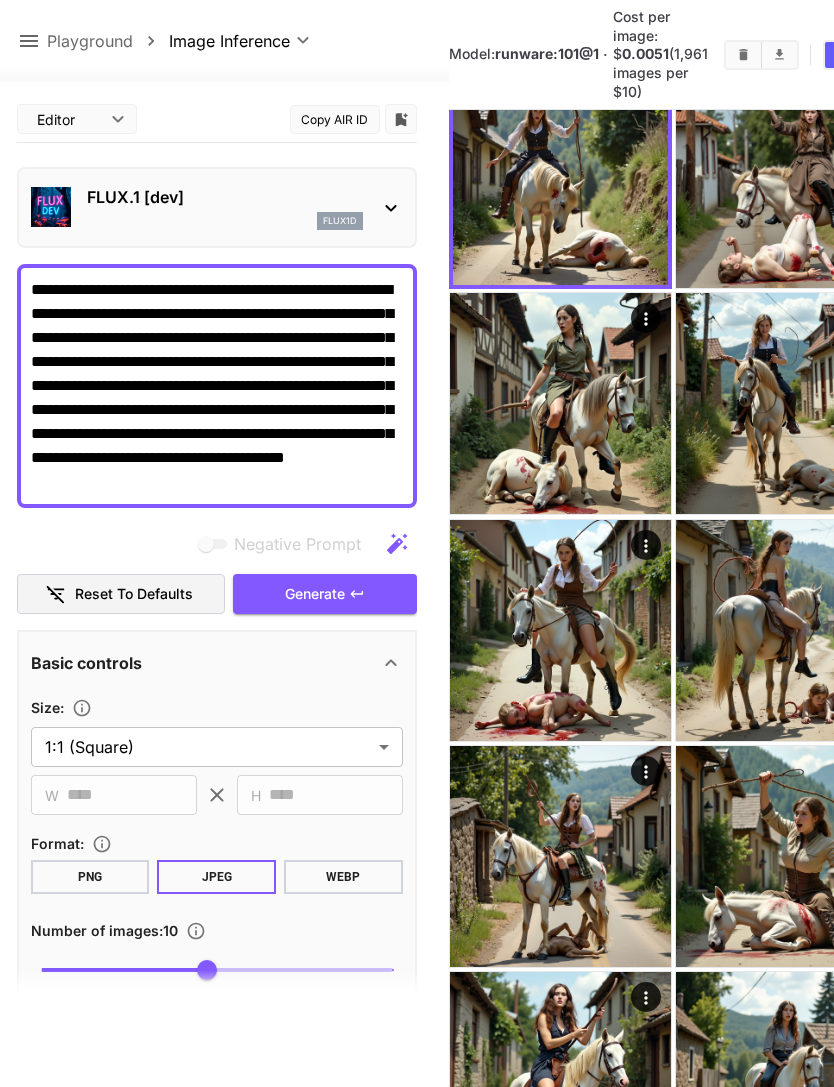 click 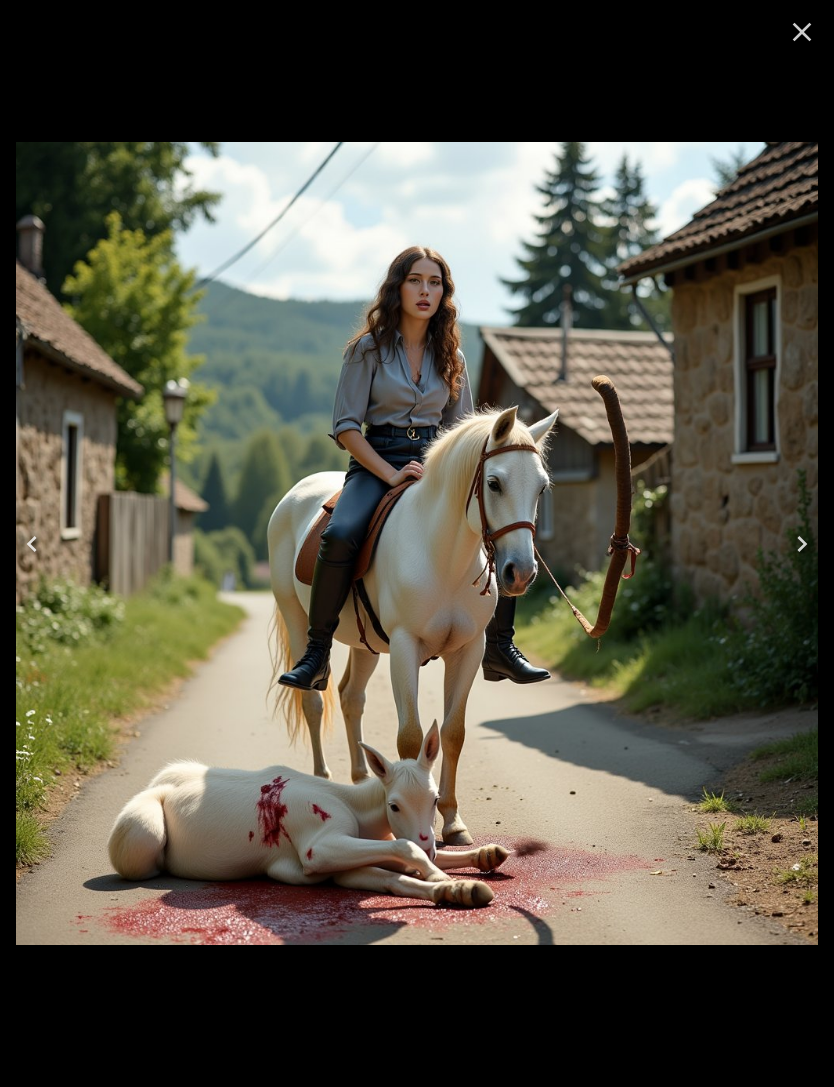 click 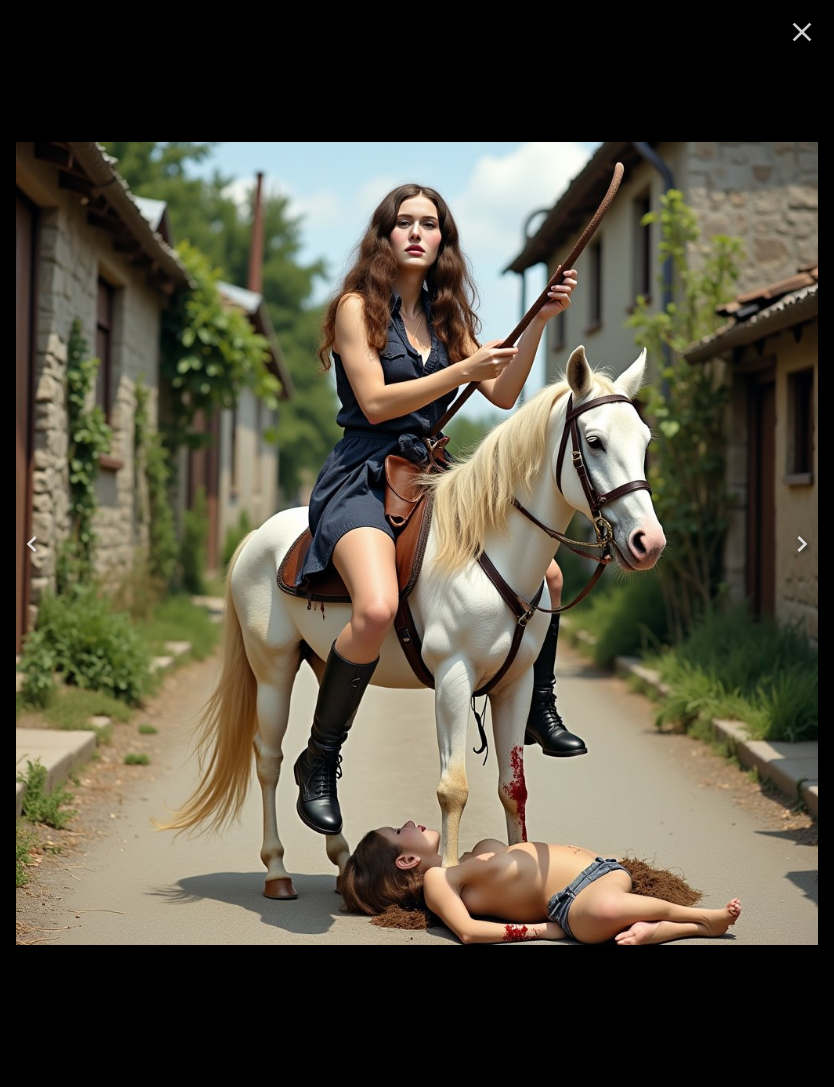 click 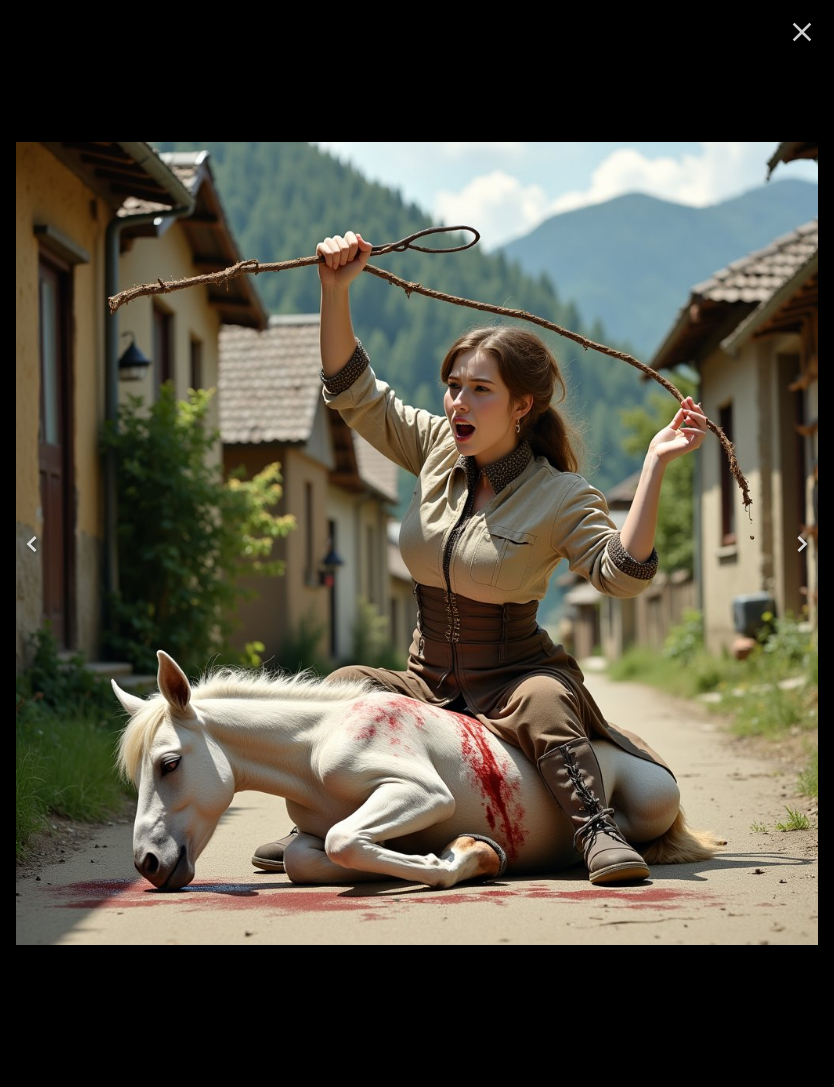 click 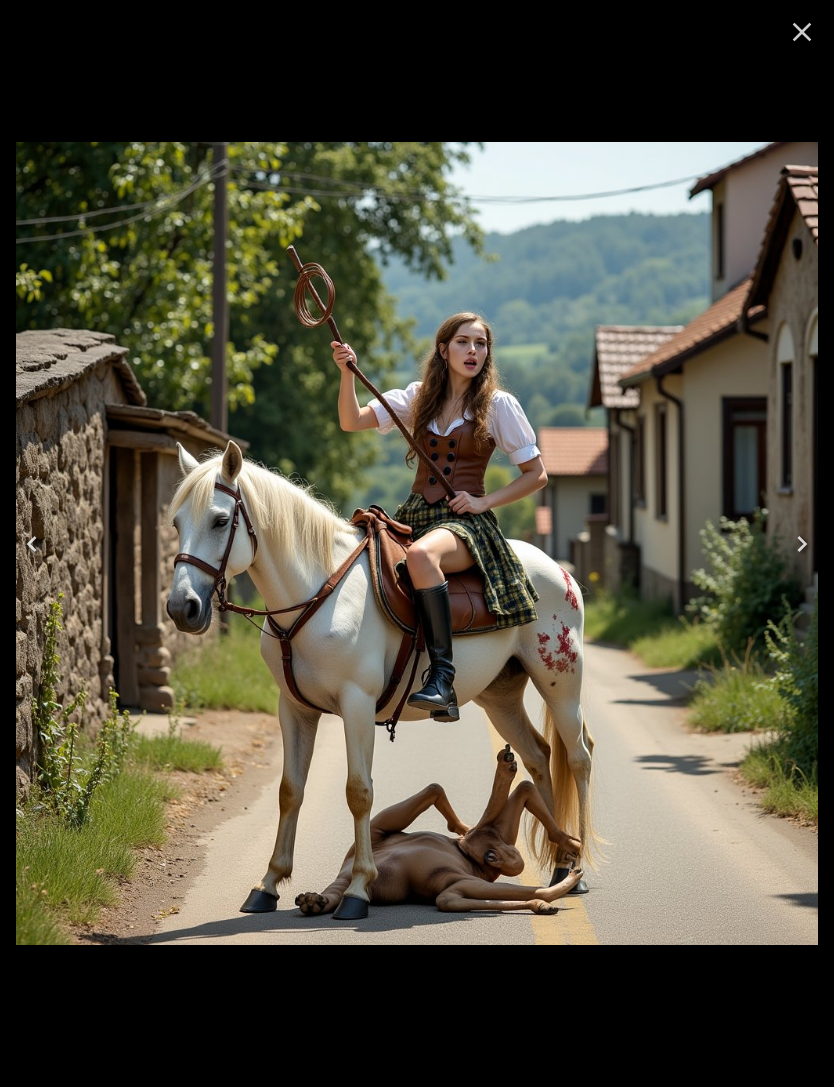 click 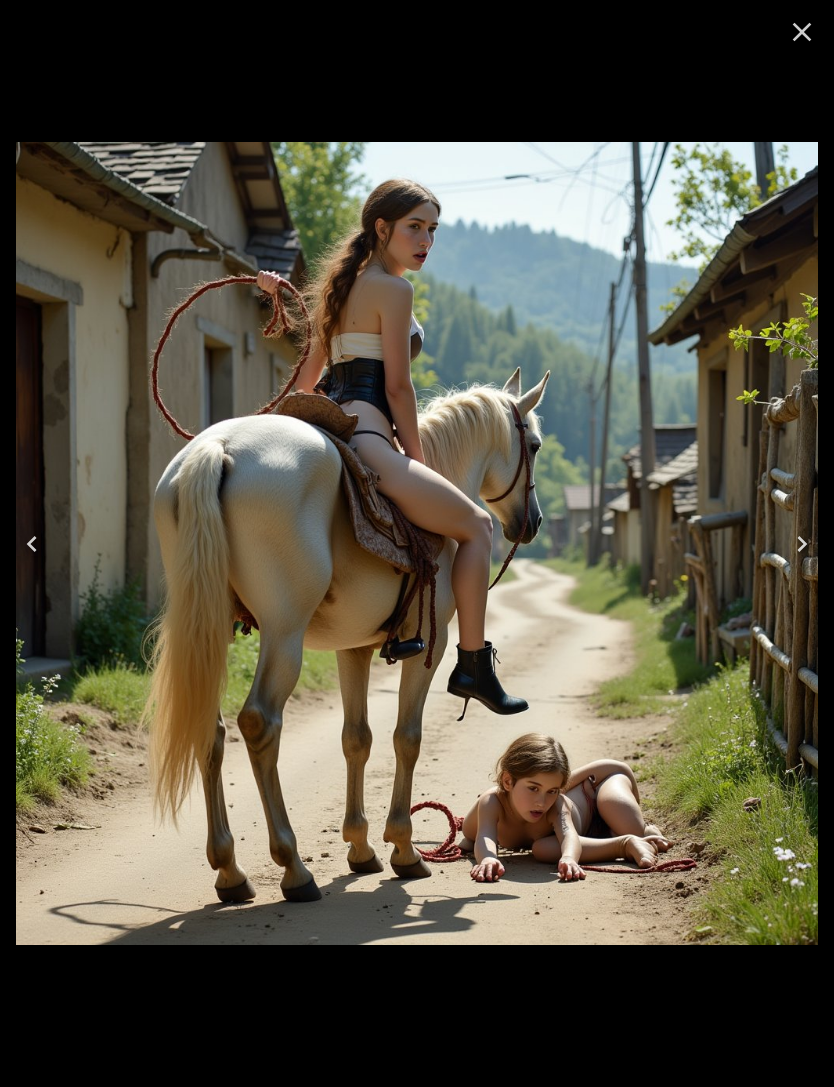 click 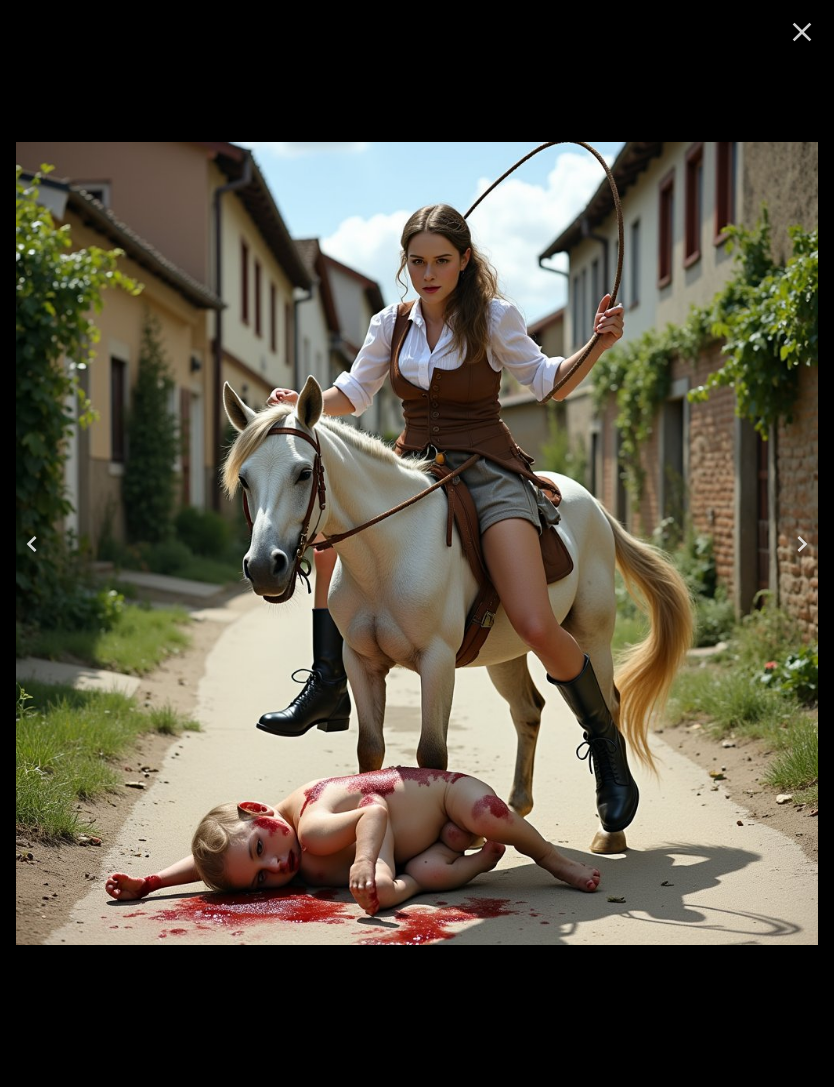 click 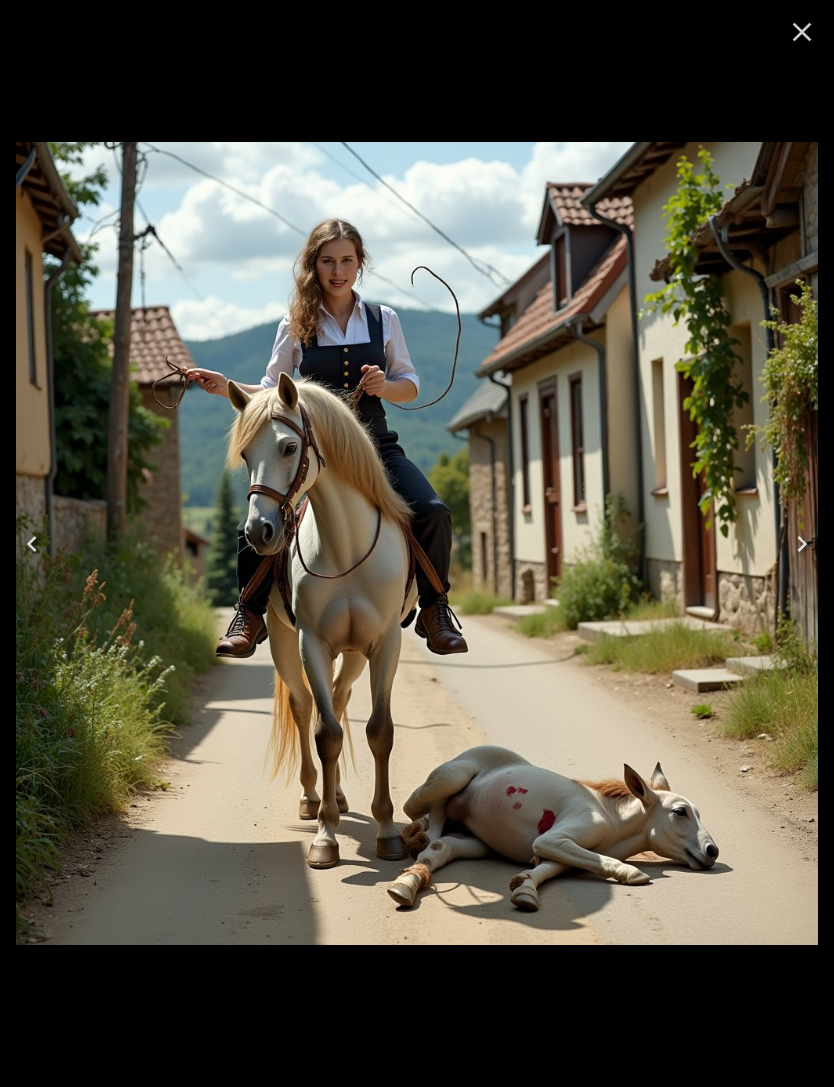 click 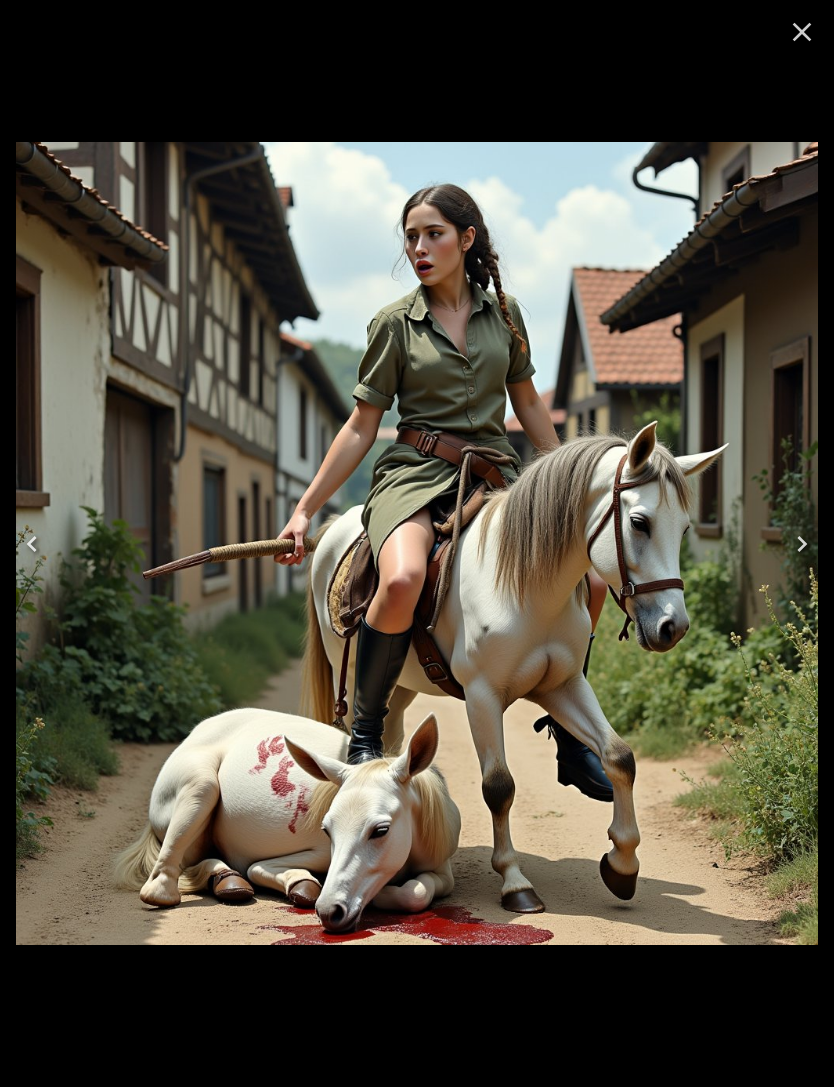 click 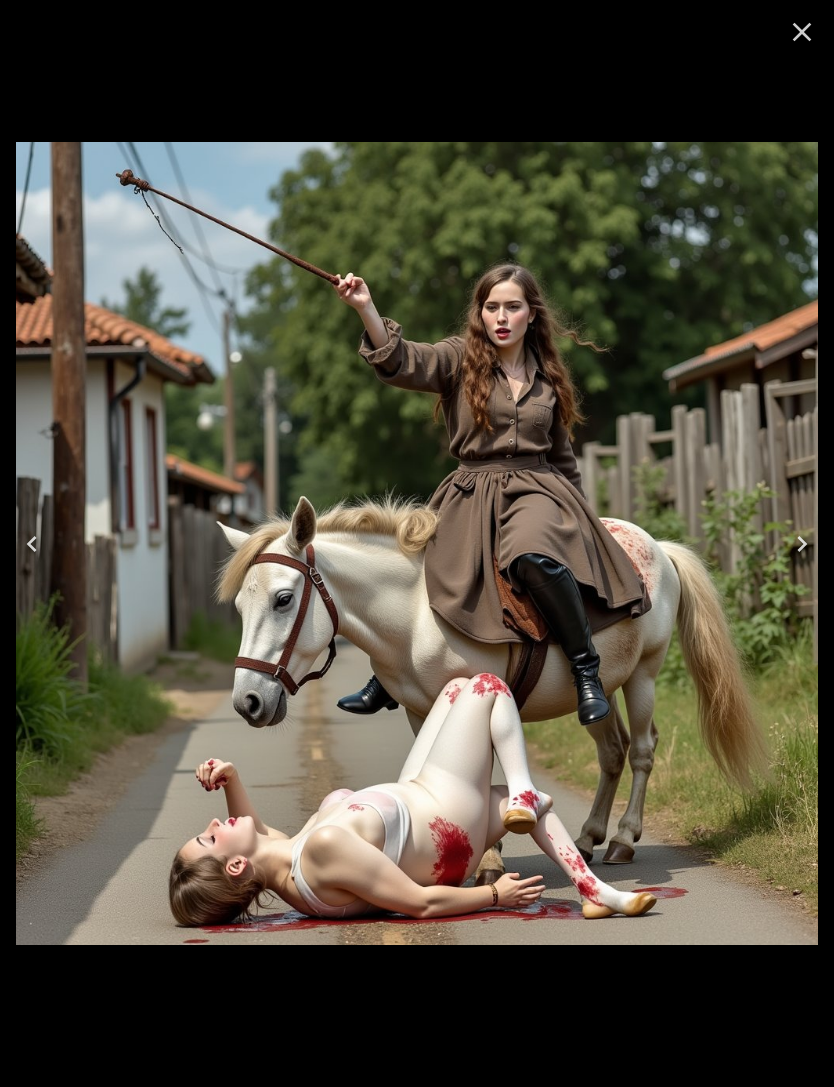 click 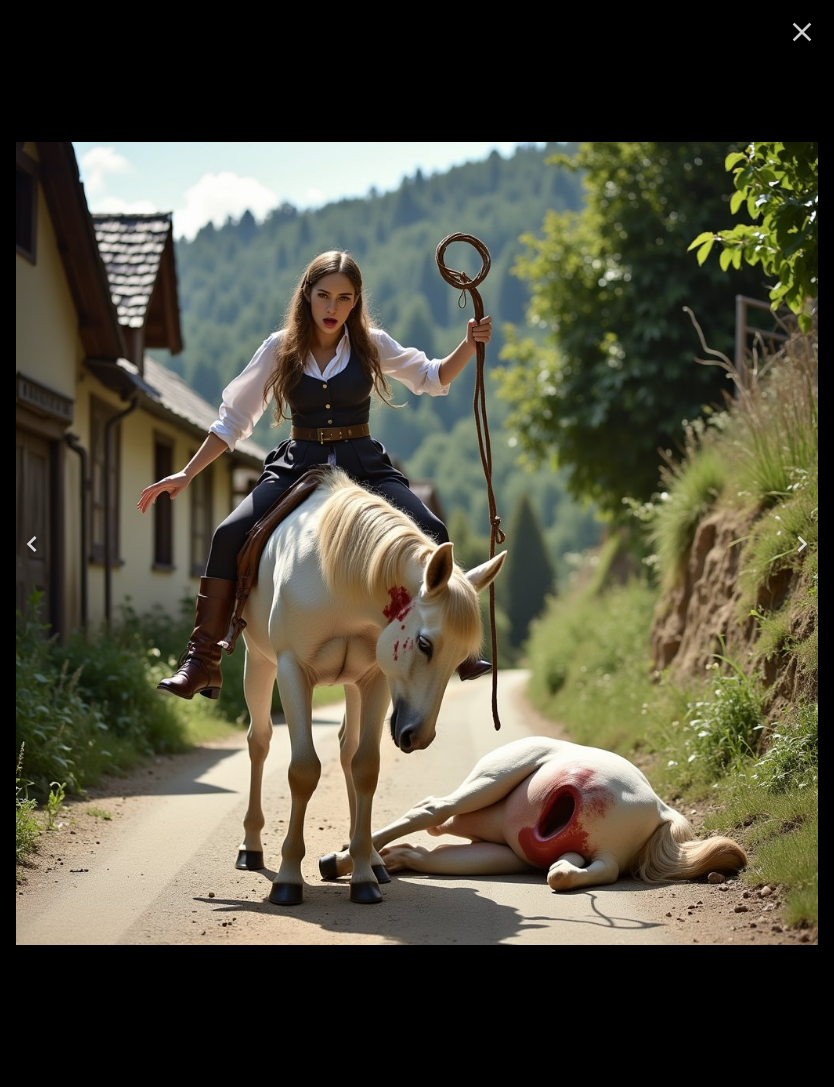 click 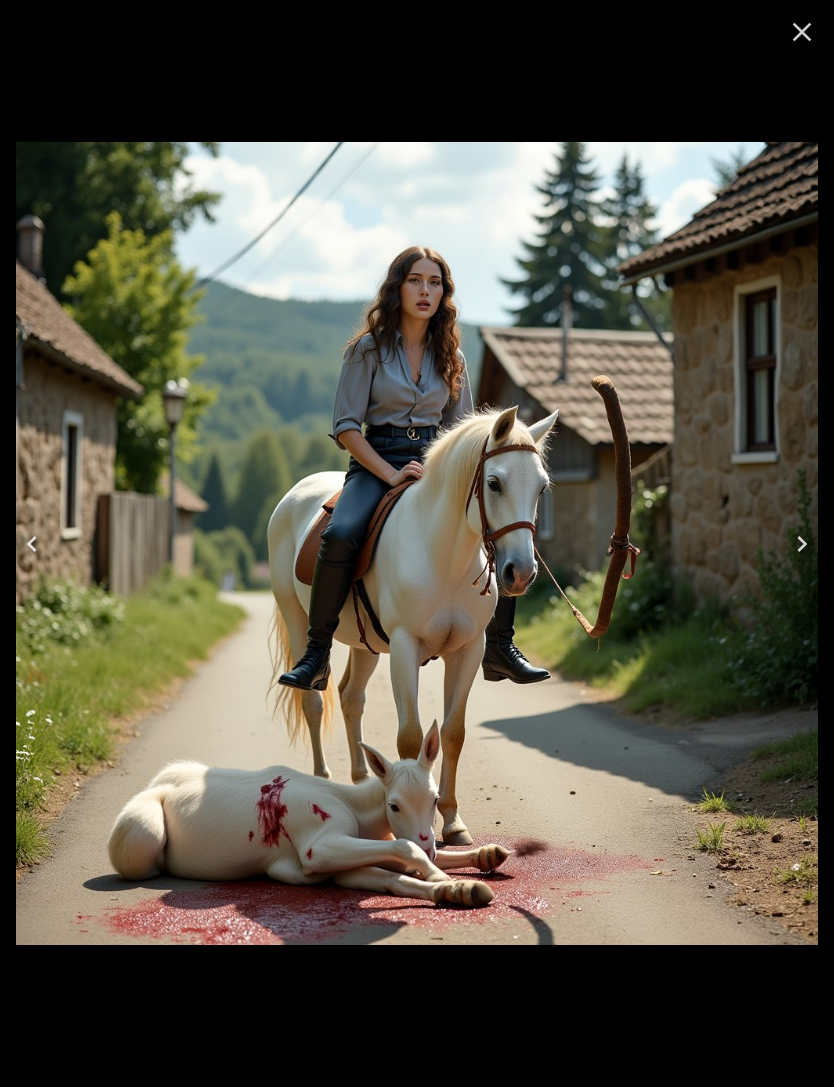 click 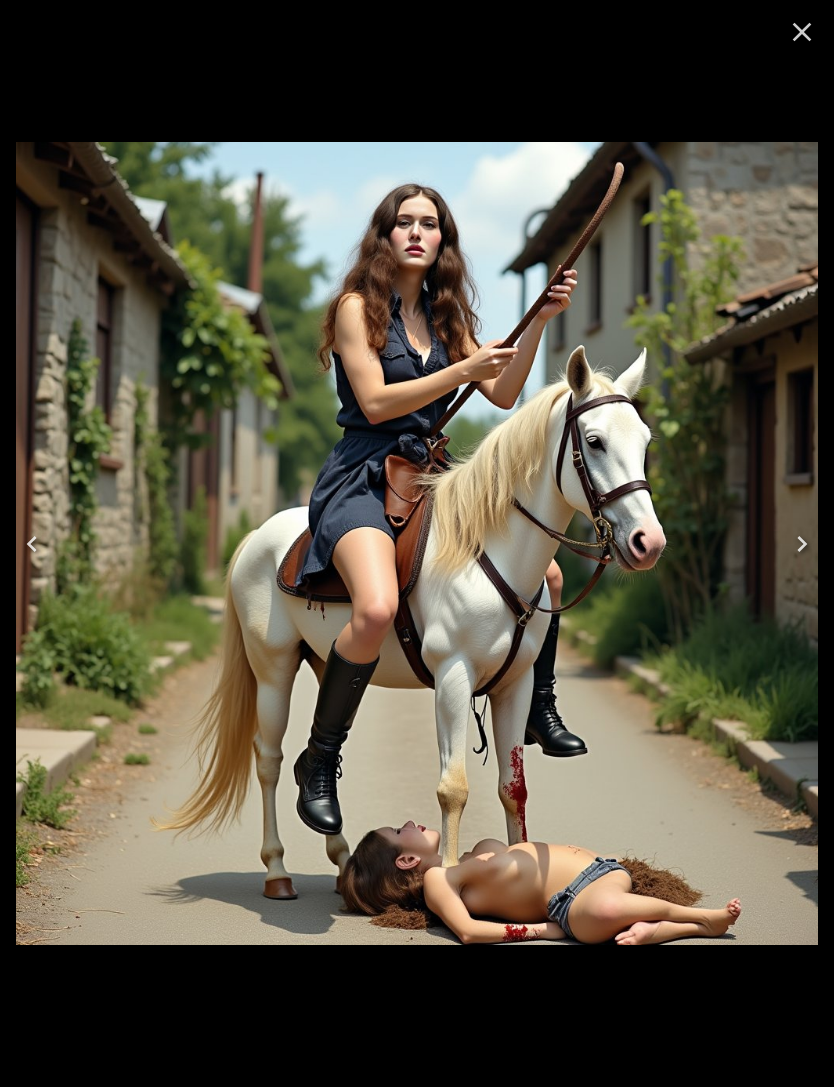 click 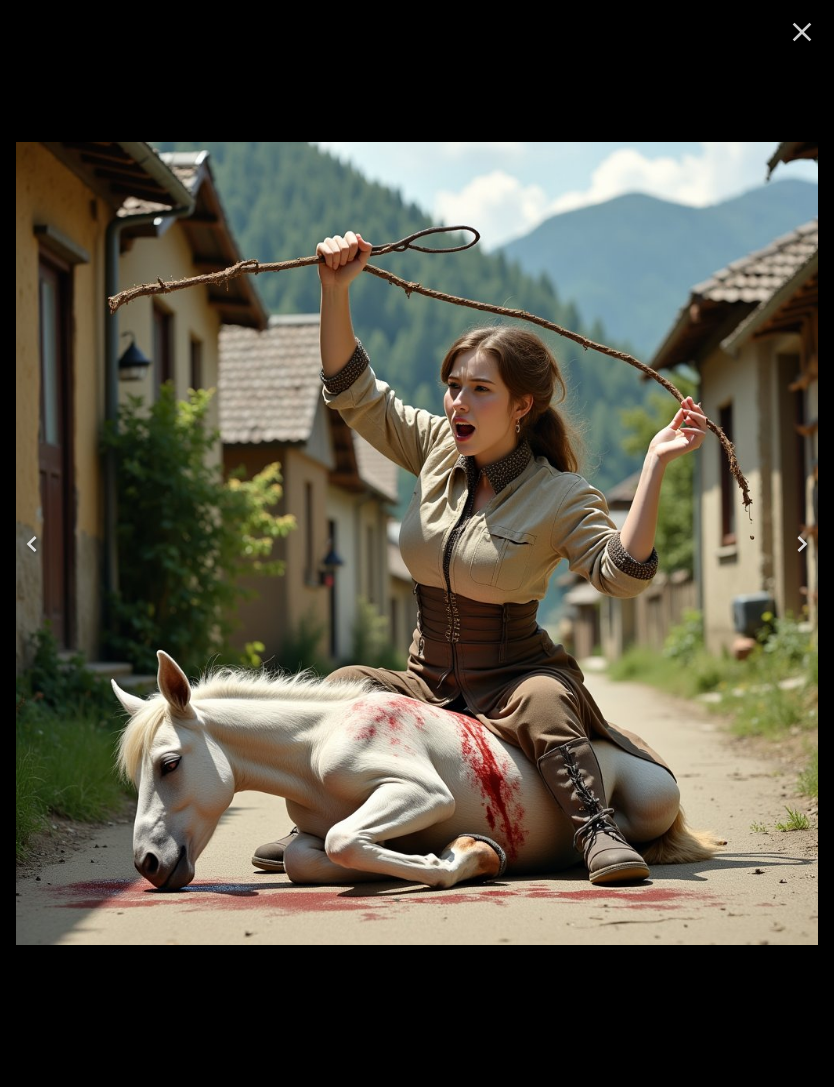 click 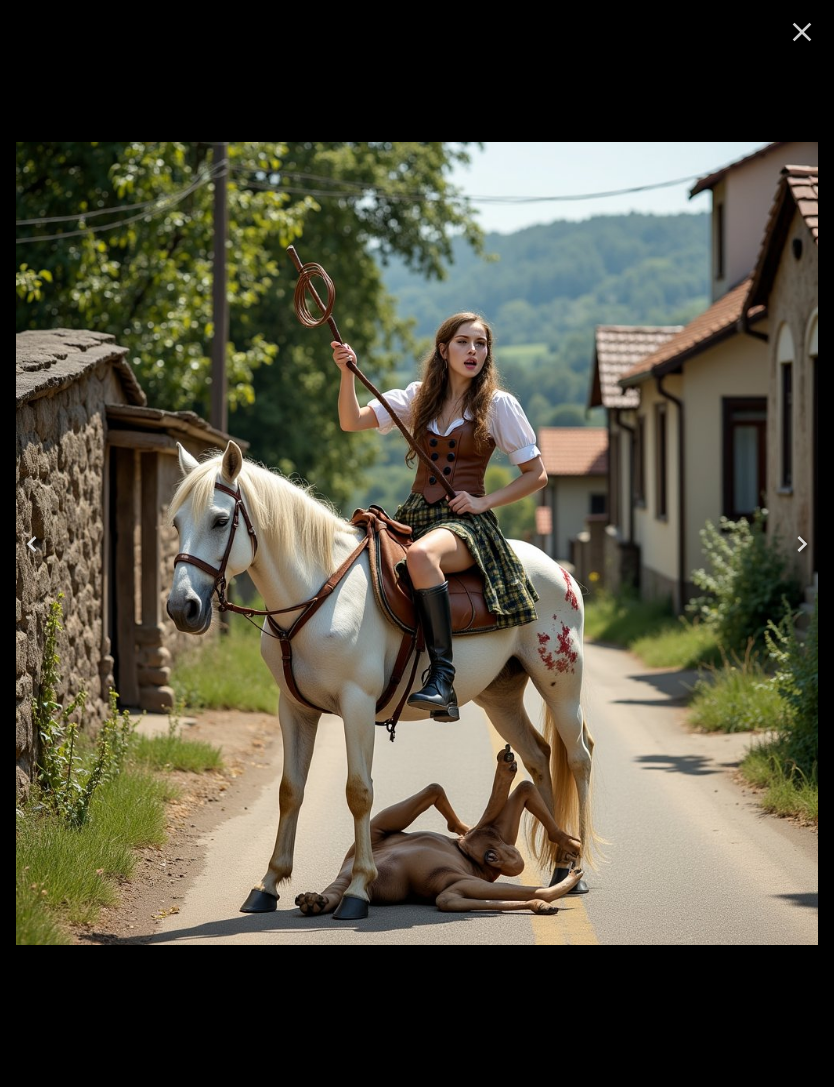 click at bounding box center (802, 32) 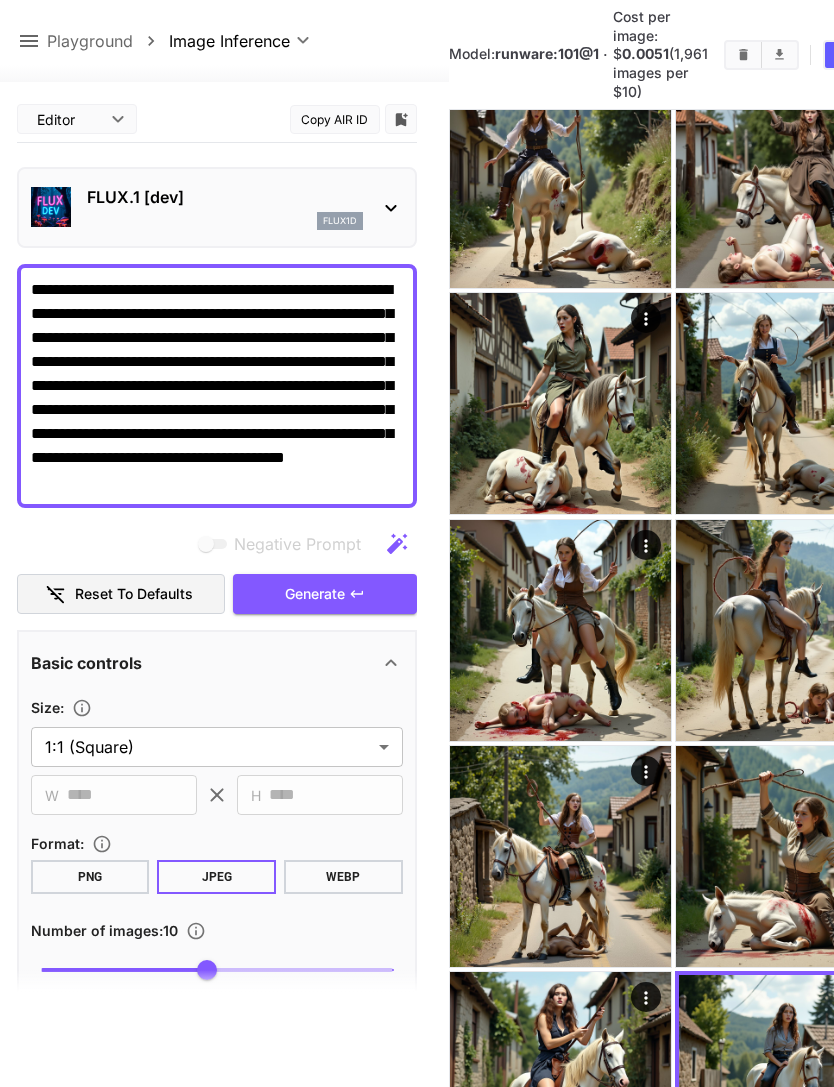 click 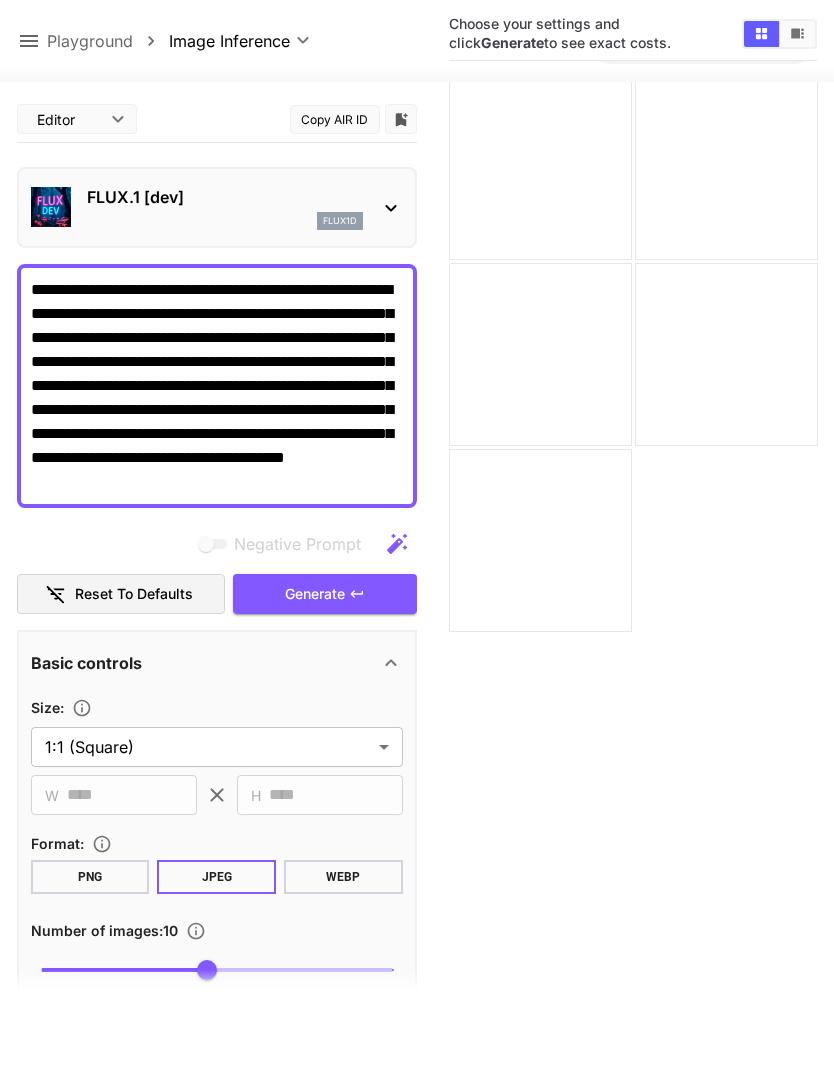 scroll, scrollTop: 0, scrollLeft: 0, axis: both 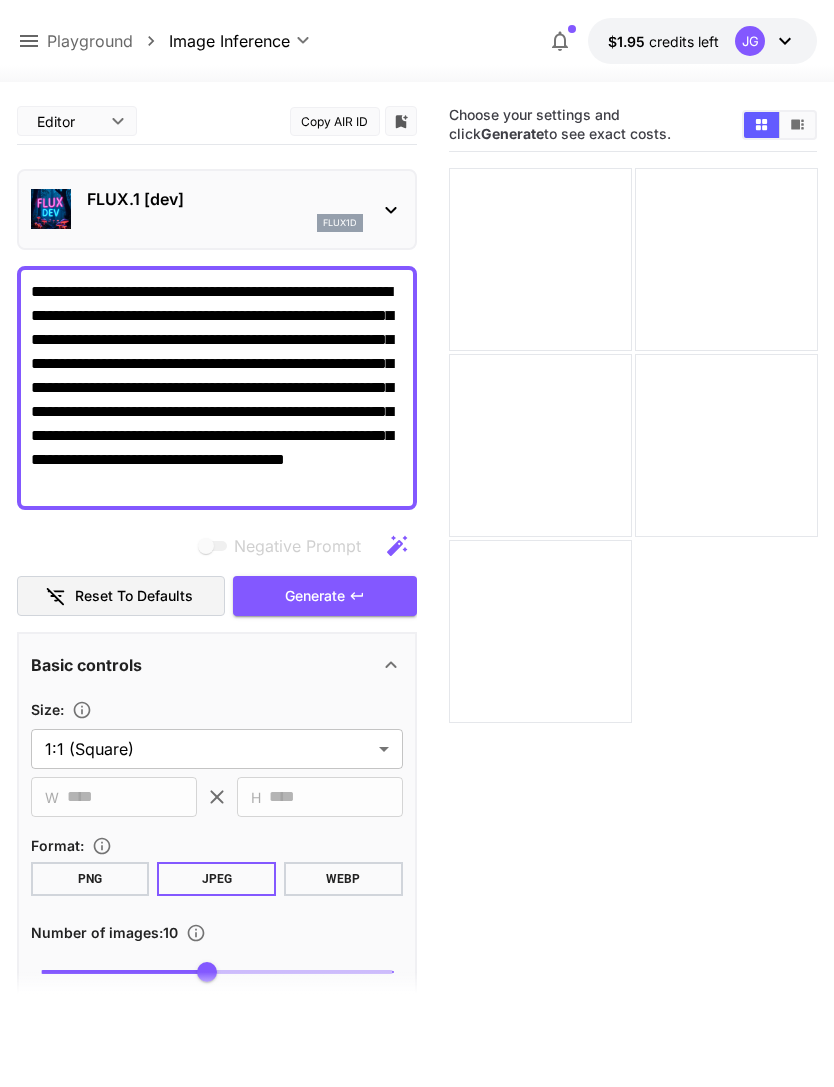 click 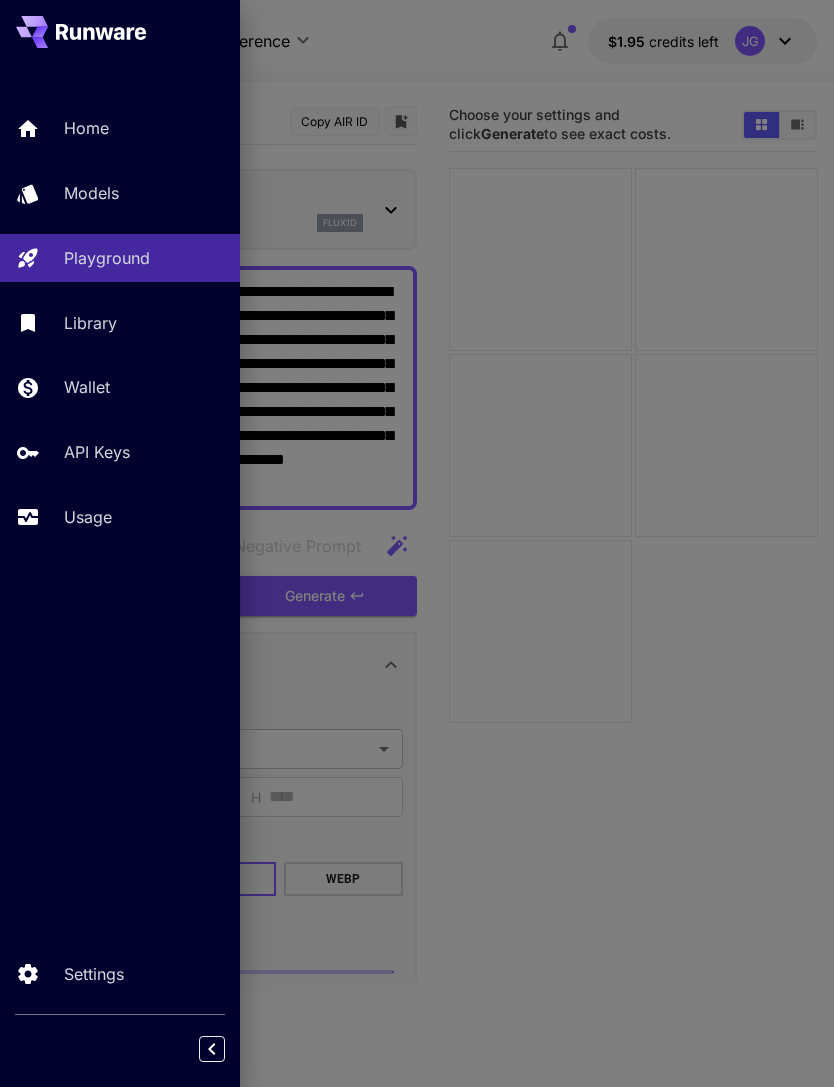 click on "Models" at bounding box center (144, 193) 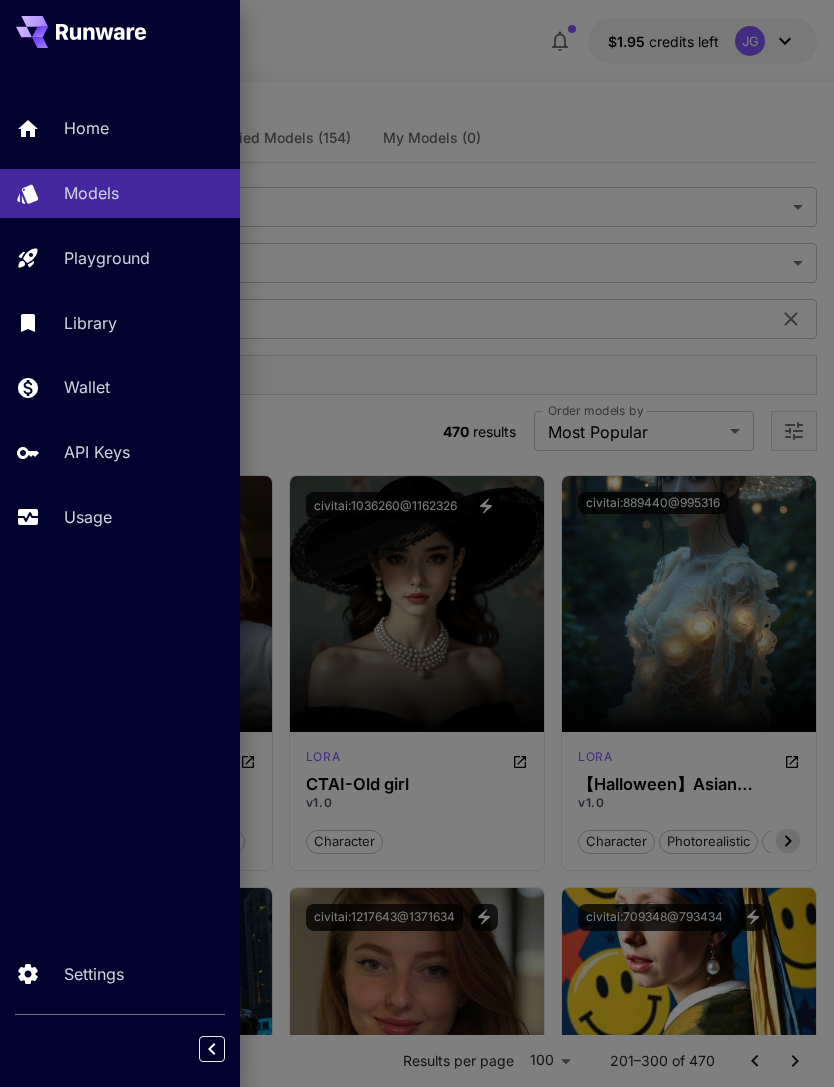 click at bounding box center (417, 543) 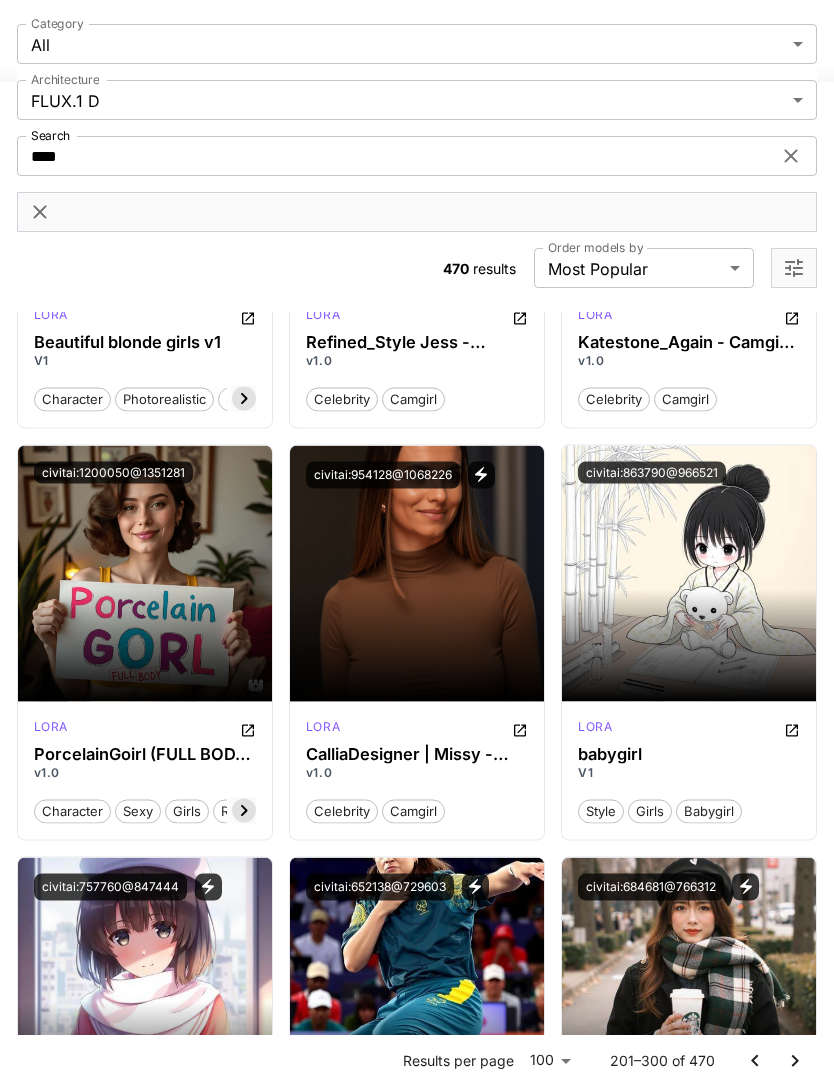 scroll, scrollTop: 6612, scrollLeft: 0, axis: vertical 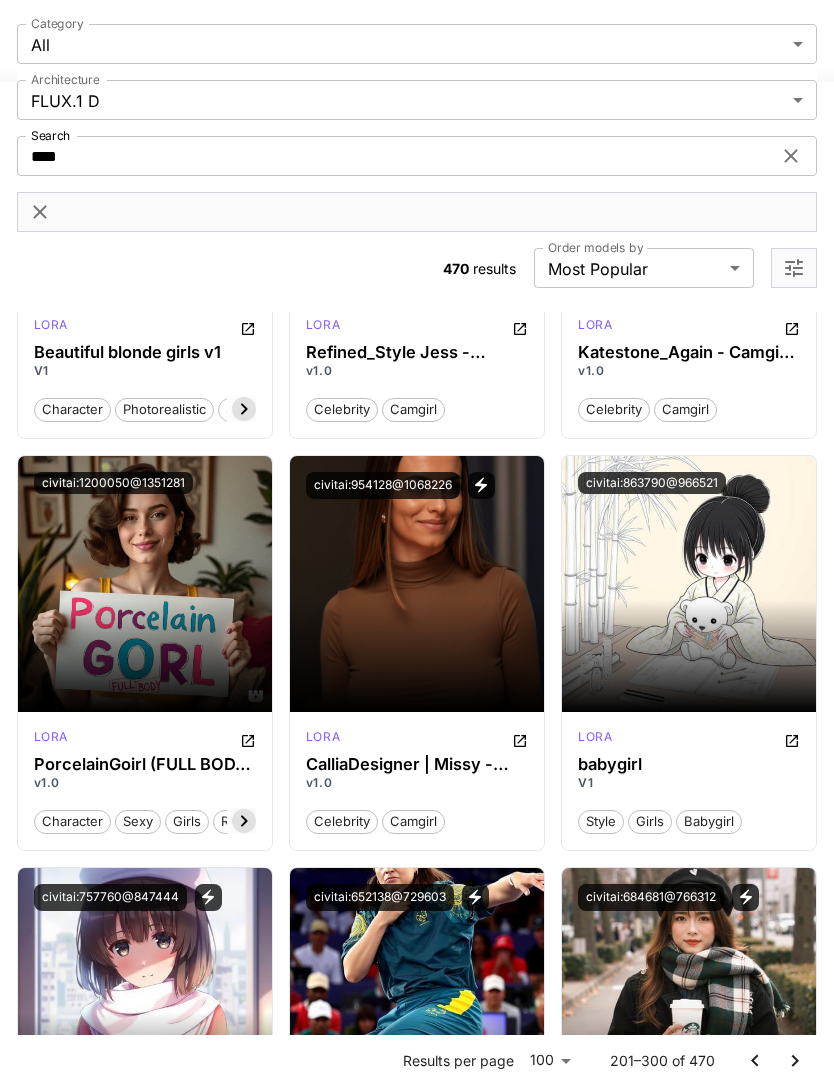 click on "Launch in Playground" at bounding box center [405, 583] 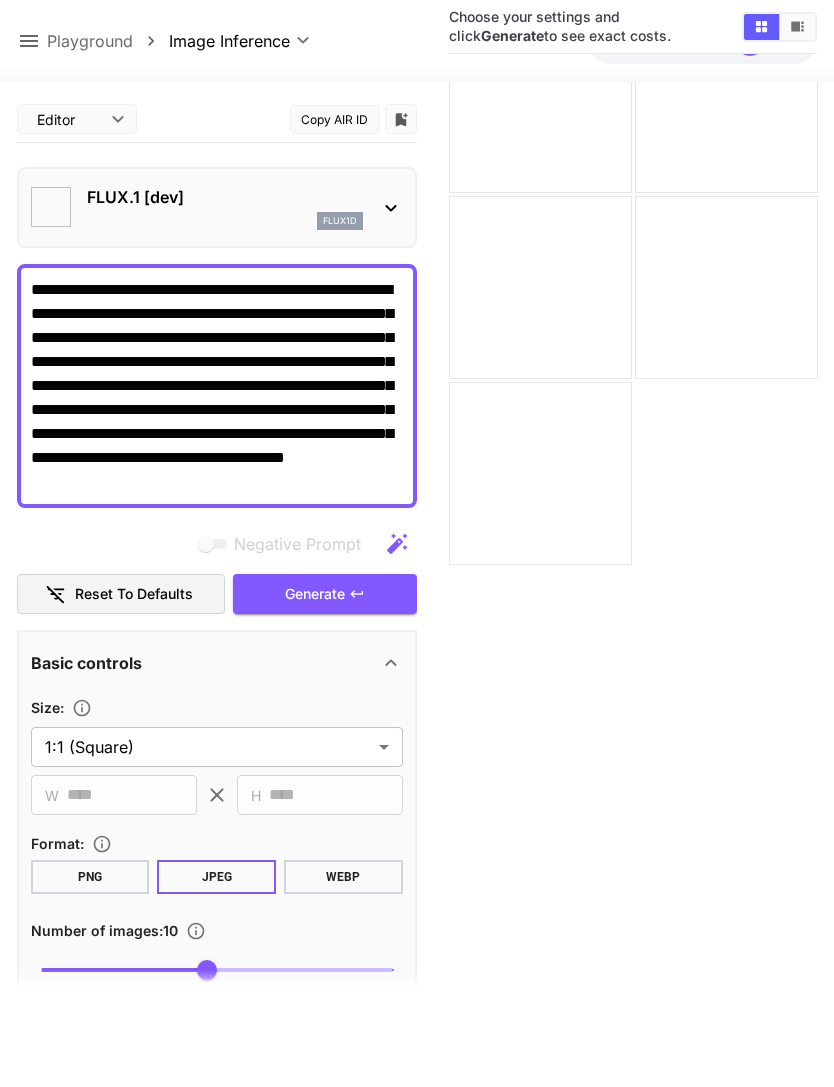type on "**********" 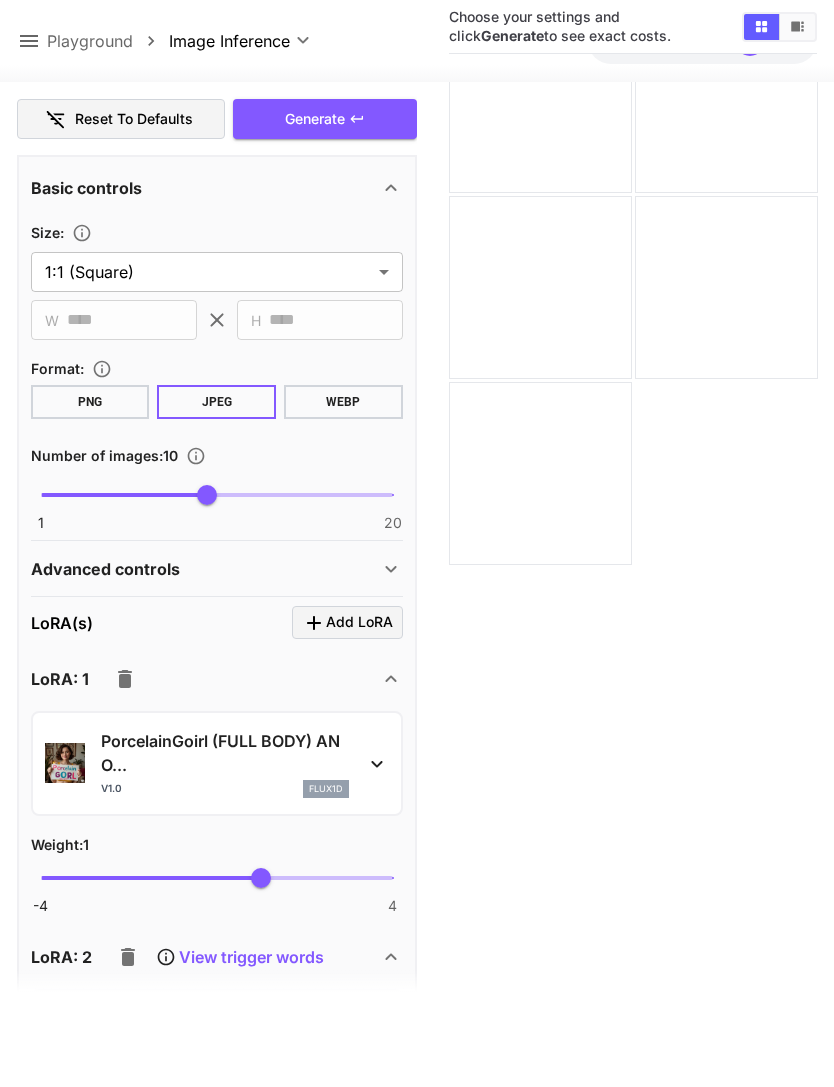 scroll, scrollTop: 507, scrollLeft: 0, axis: vertical 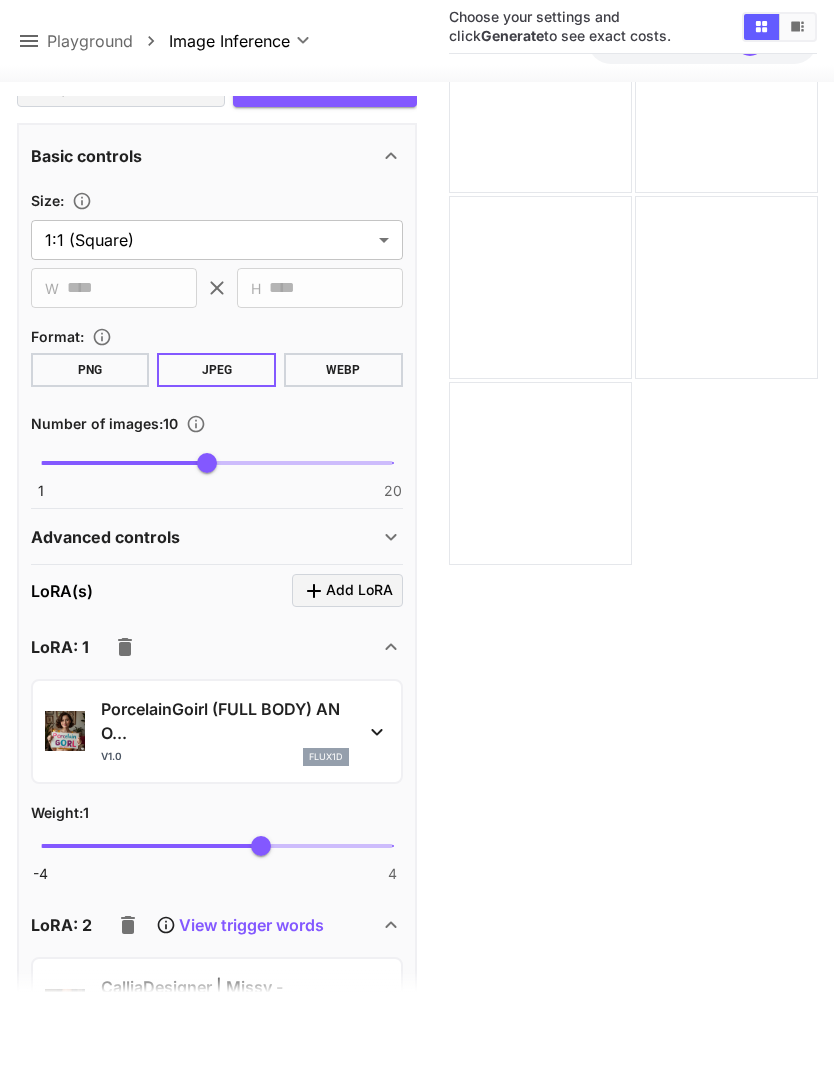 click on "Basic controls" at bounding box center (86, 156) 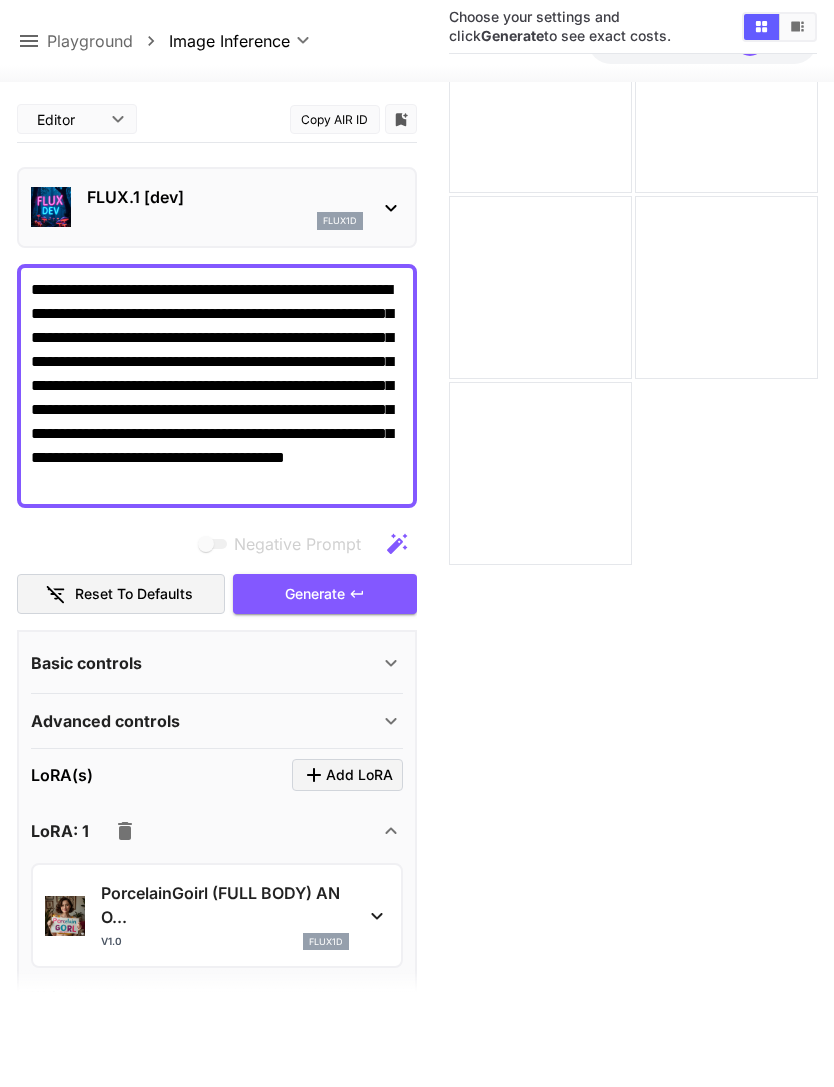 click 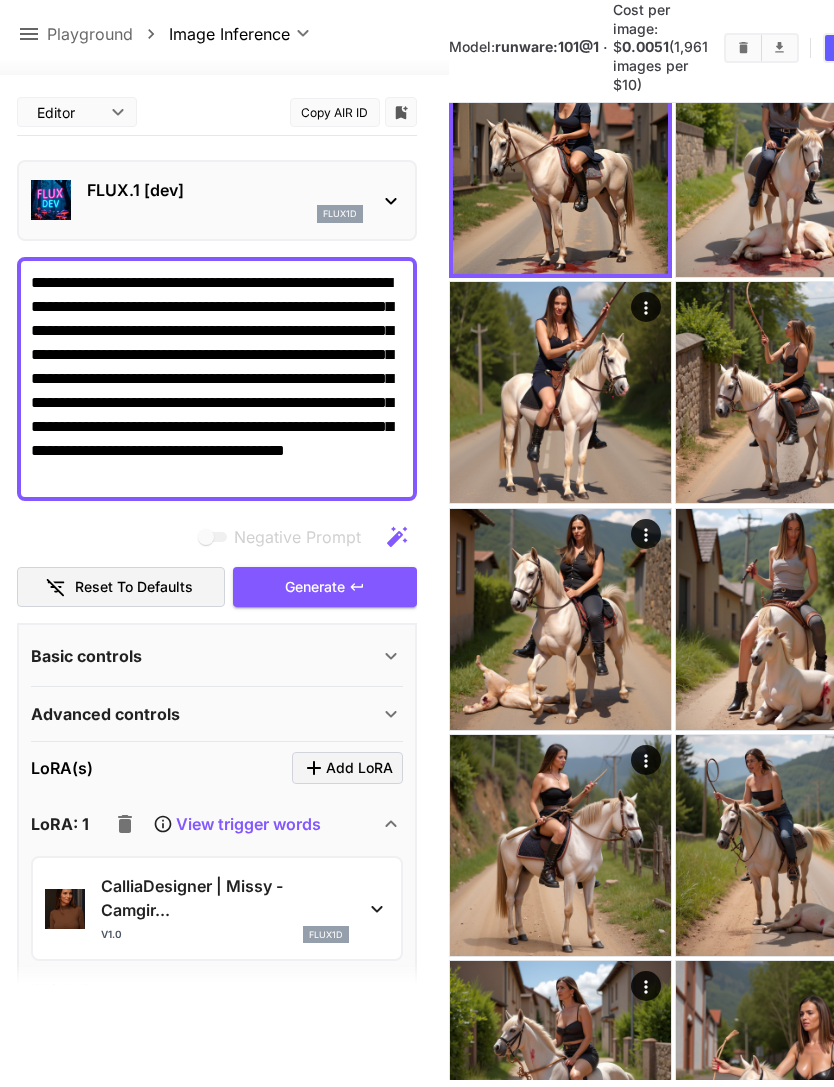 scroll, scrollTop: 158, scrollLeft: 0, axis: vertical 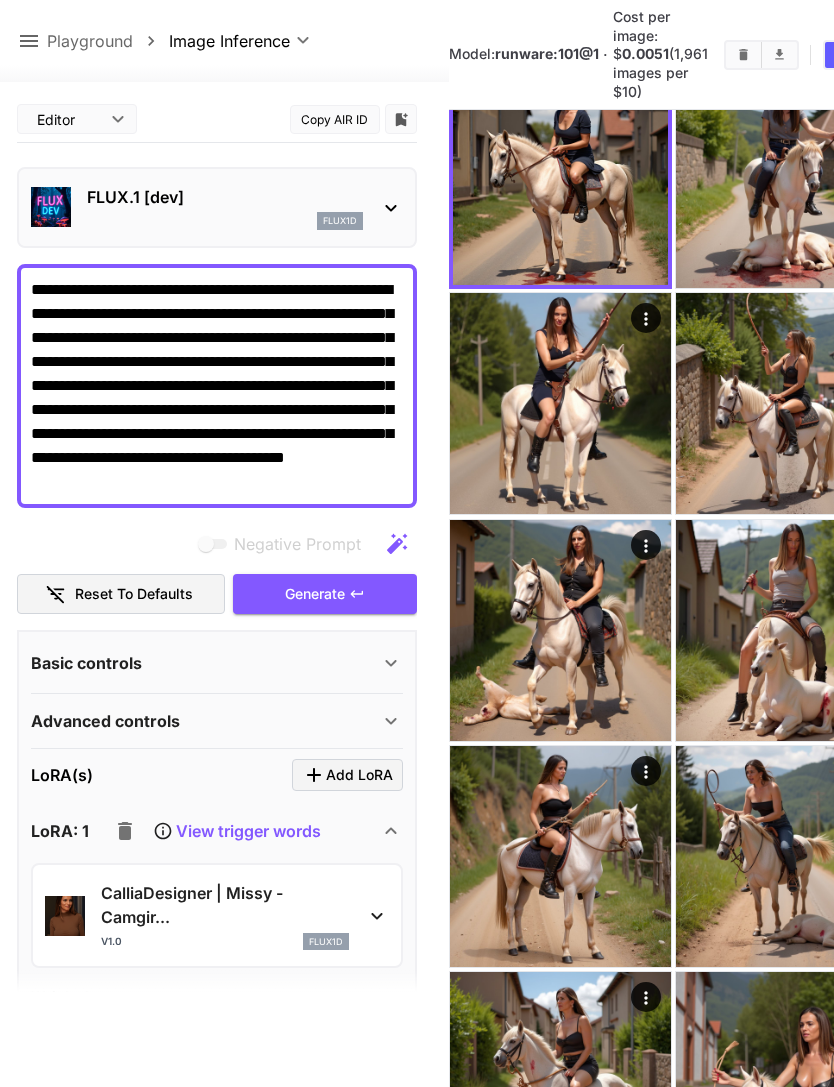 click 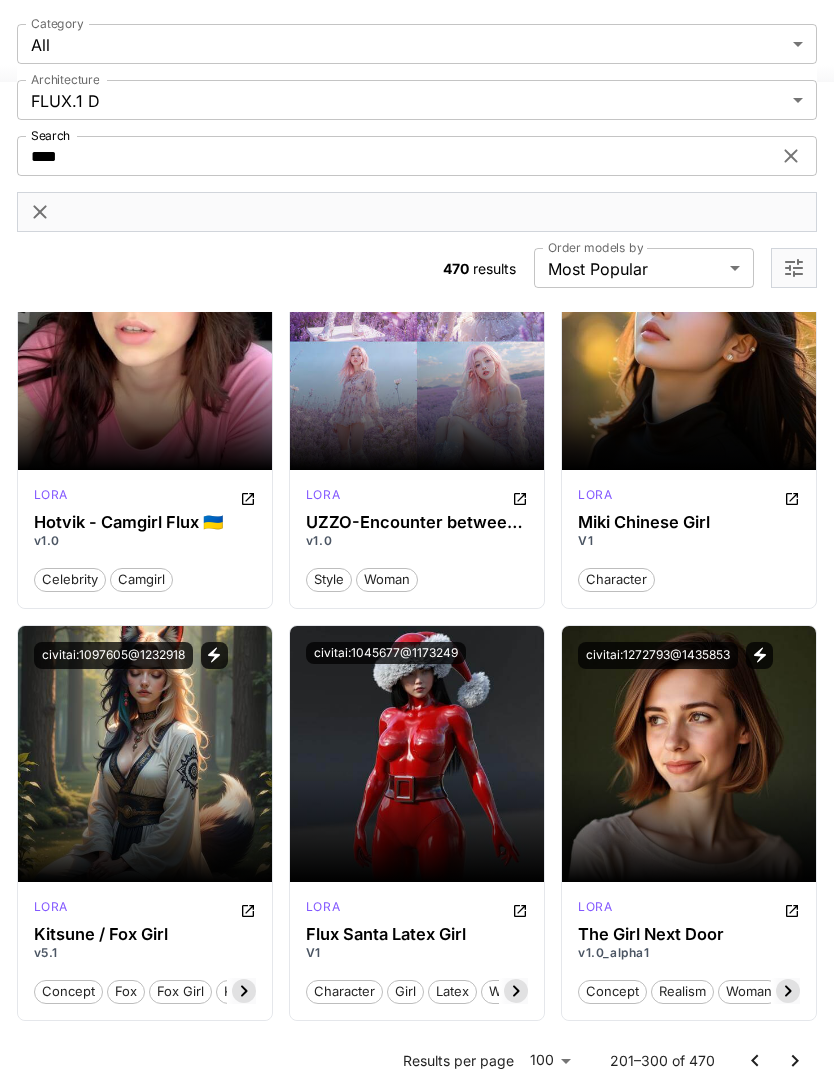 scroll, scrollTop: 5667, scrollLeft: 0, axis: vertical 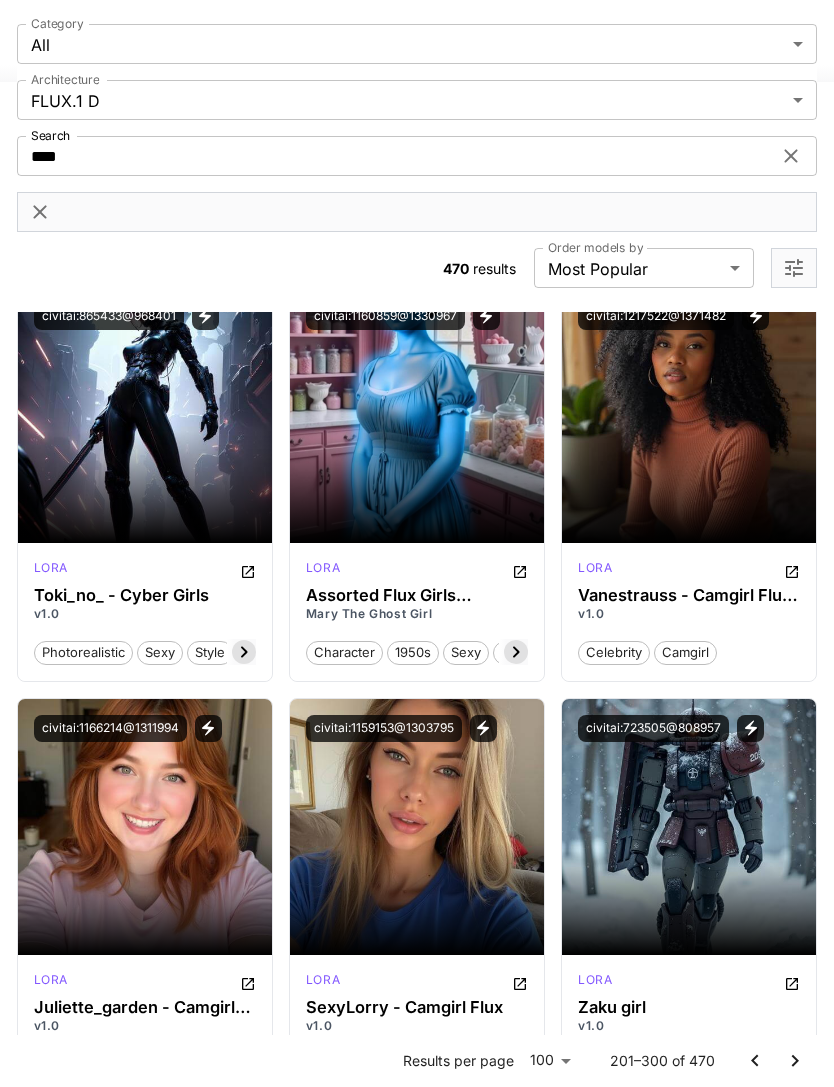 click on "Launch in Playground" at bounding box center [133, 826] 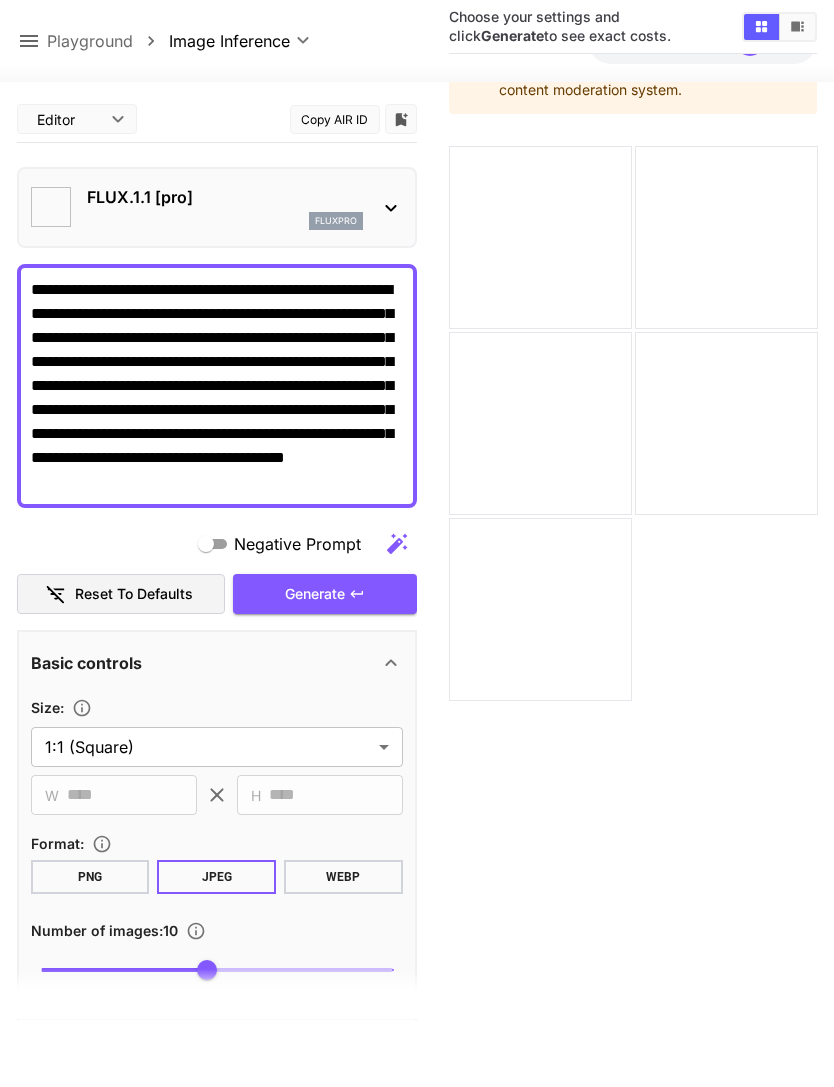 scroll, scrollTop: 158, scrollLeft: 0, axis: vertical 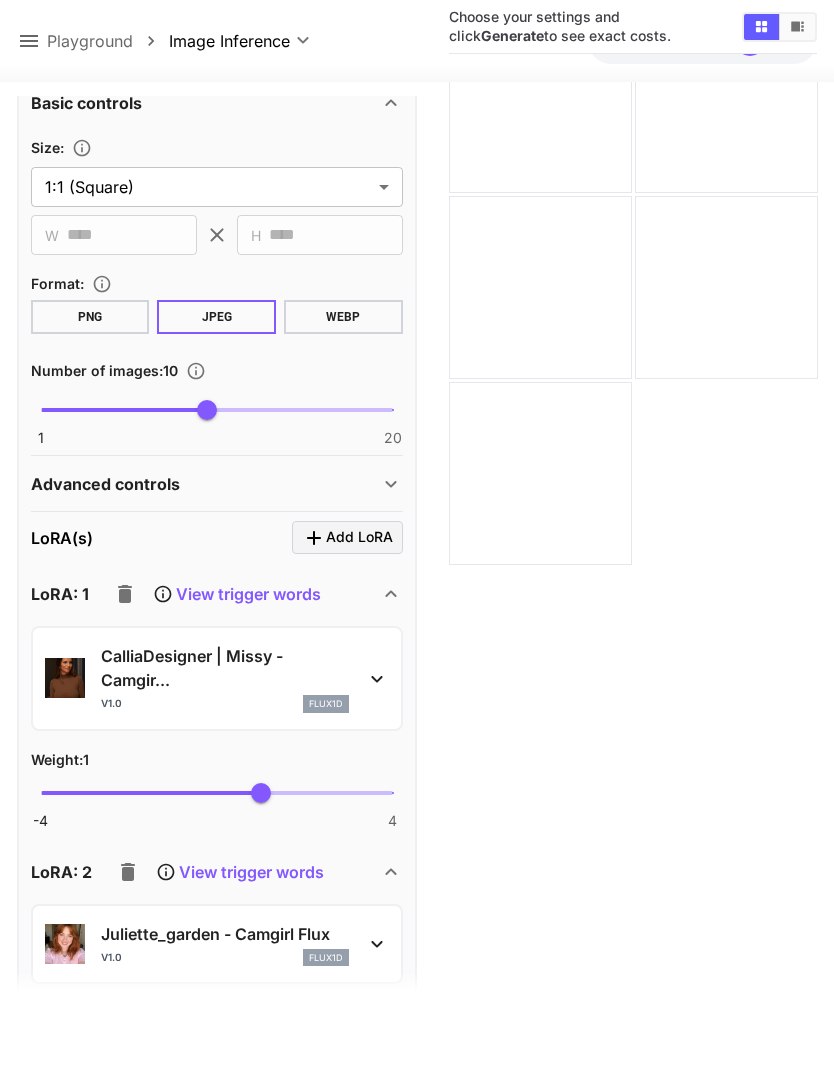 click on "Reset to defaults" at bounding box center [121, 34] 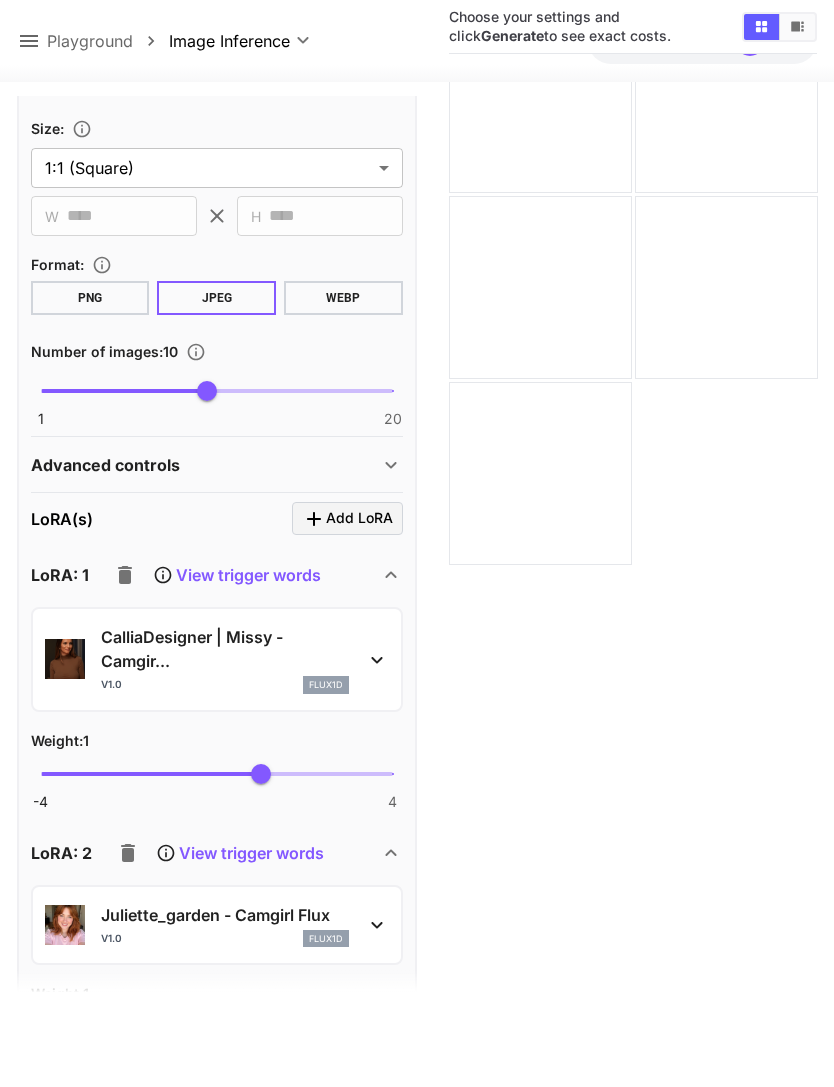 scroll, scrollTop: 643, scrollLeft: 0, axis: vertical 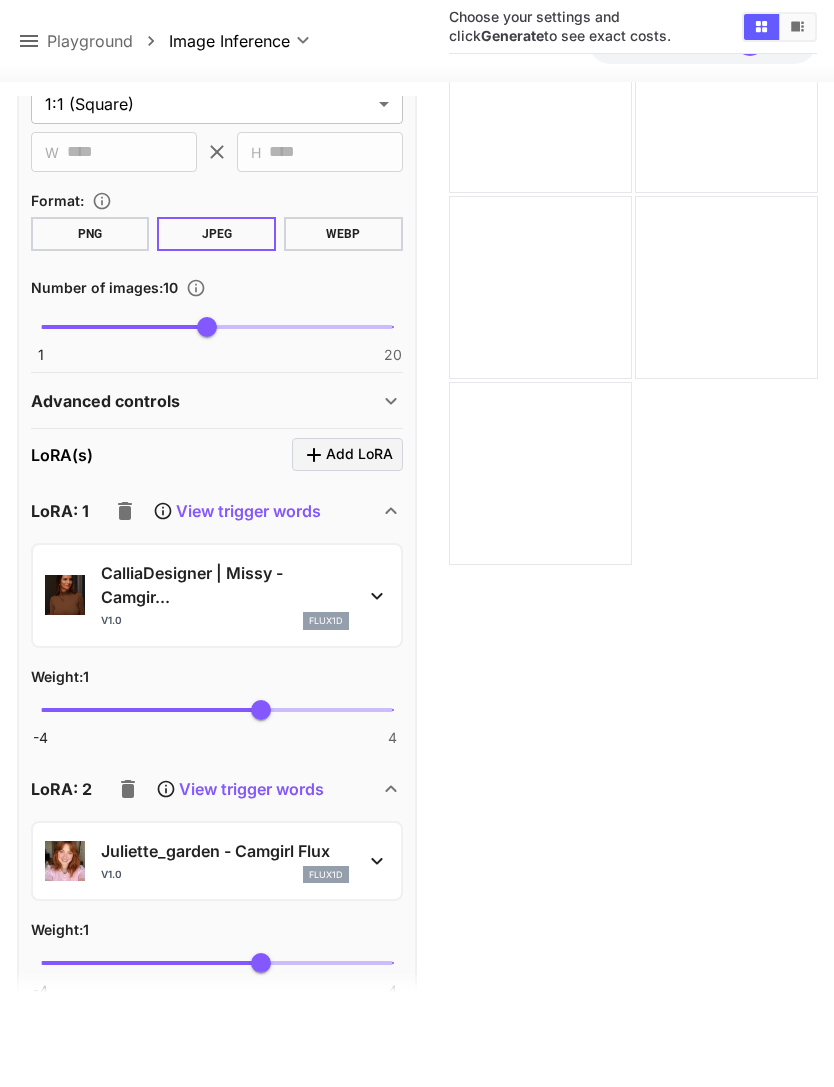 click 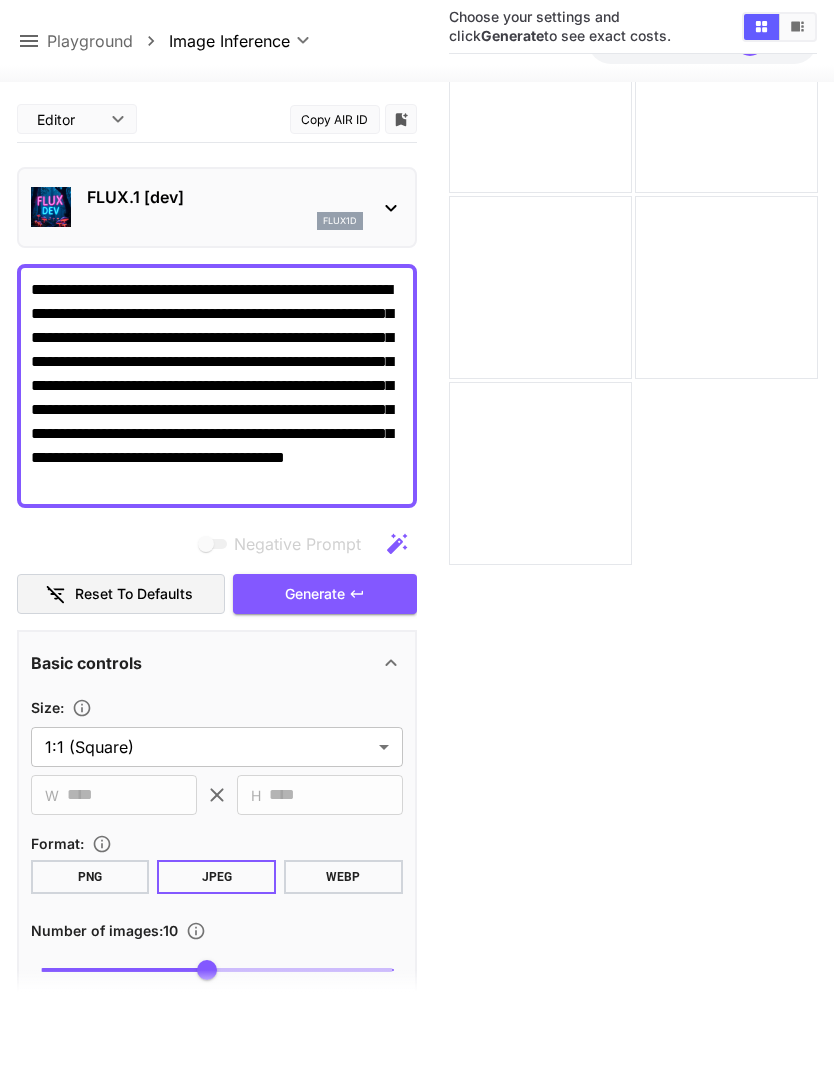 scroll, scrollTop: 0, scrollLeft: 0, axis: both 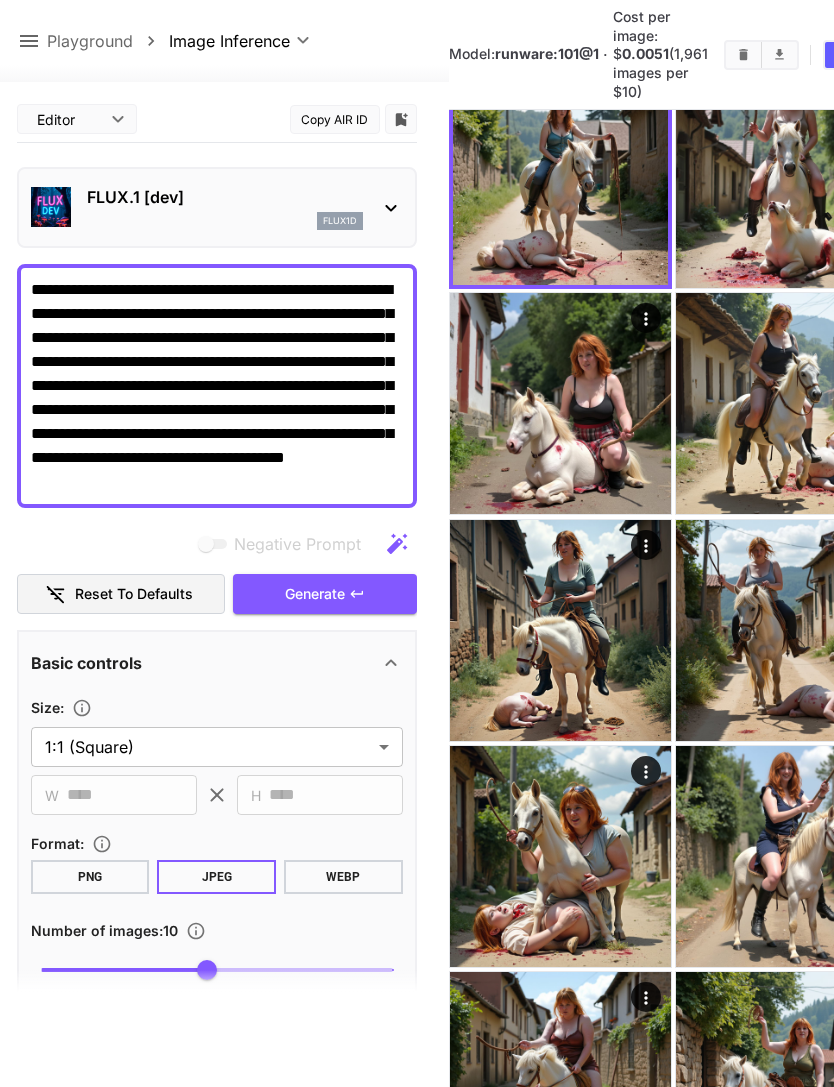 click at bounding box center (0, 0) 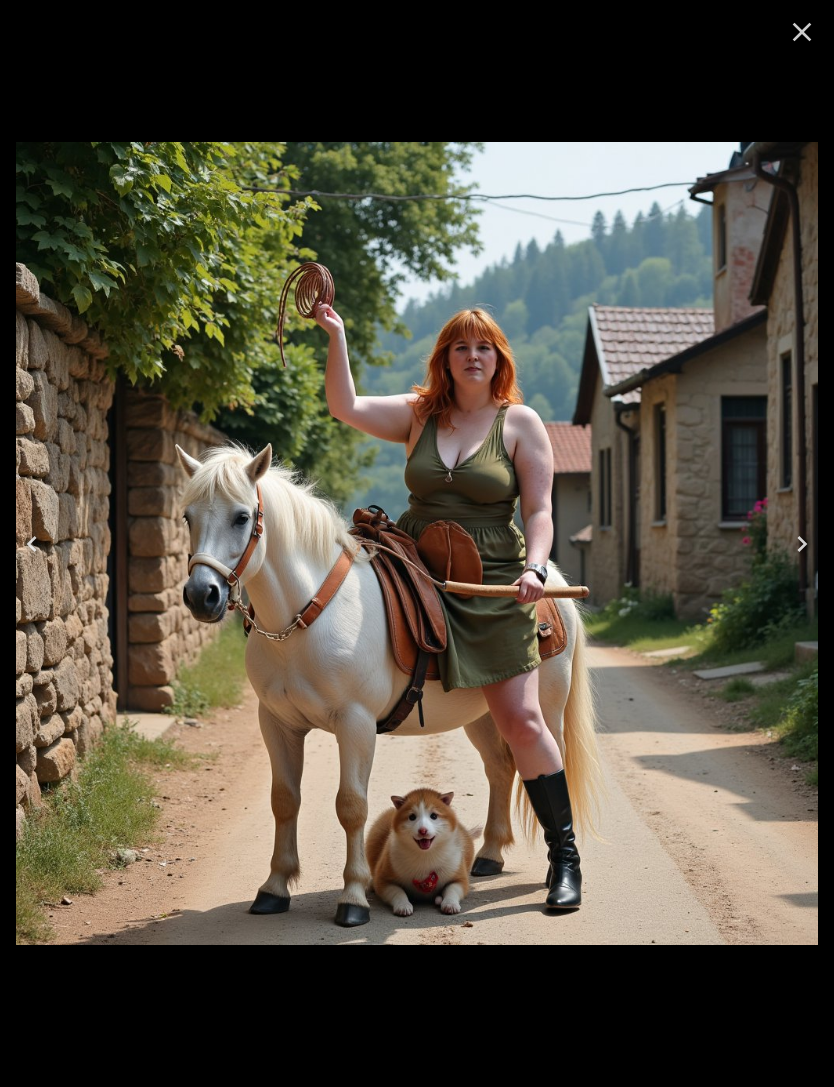 click at bounding box center [417, 543] 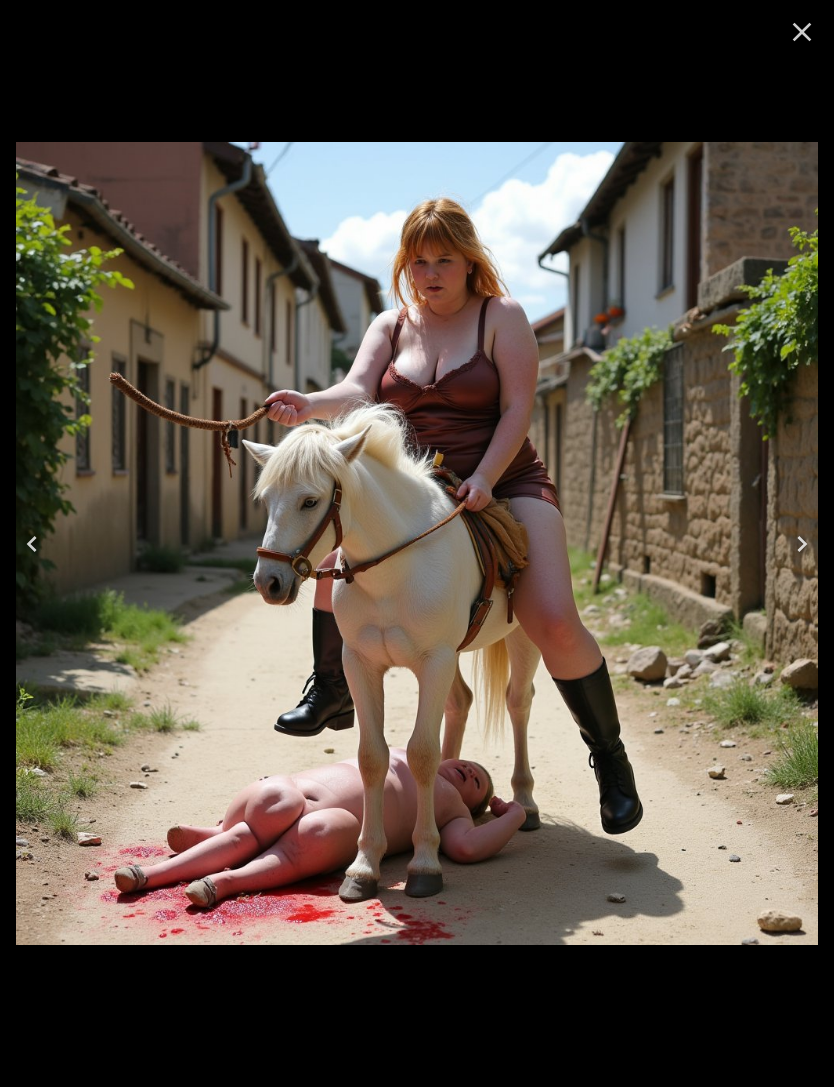 click at bounding box center [32, 544] 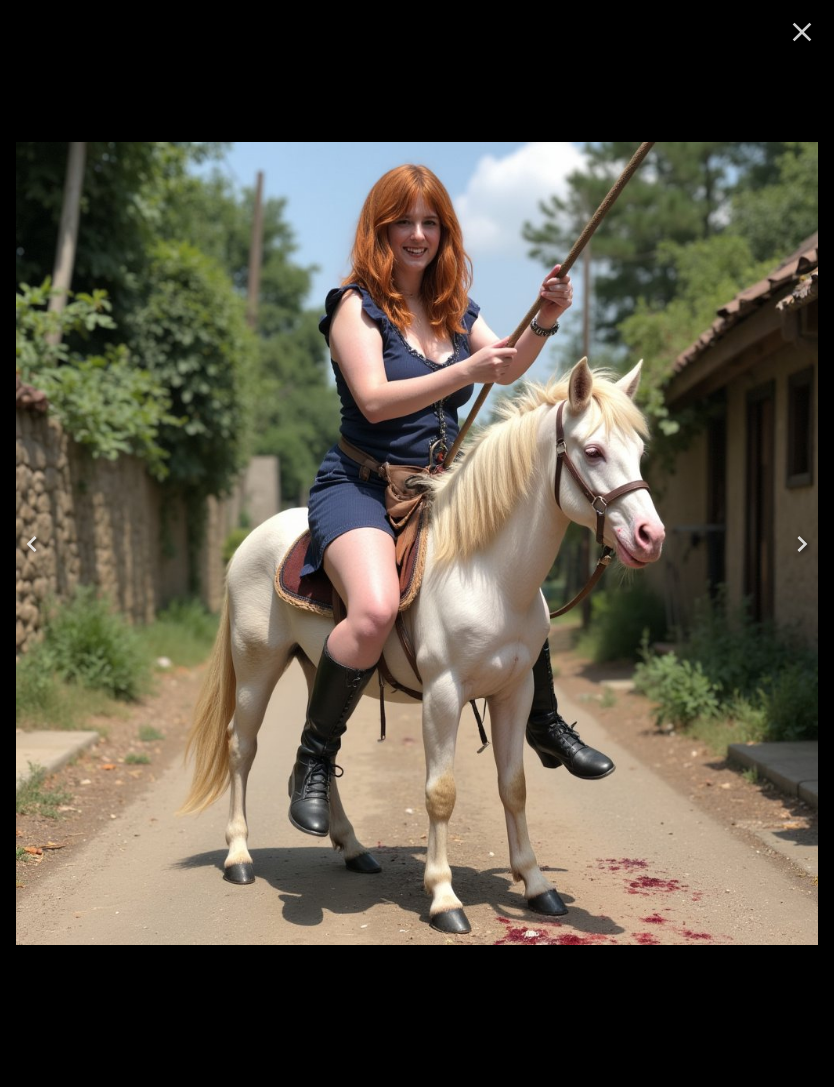 click at bounding box center [32, 544] 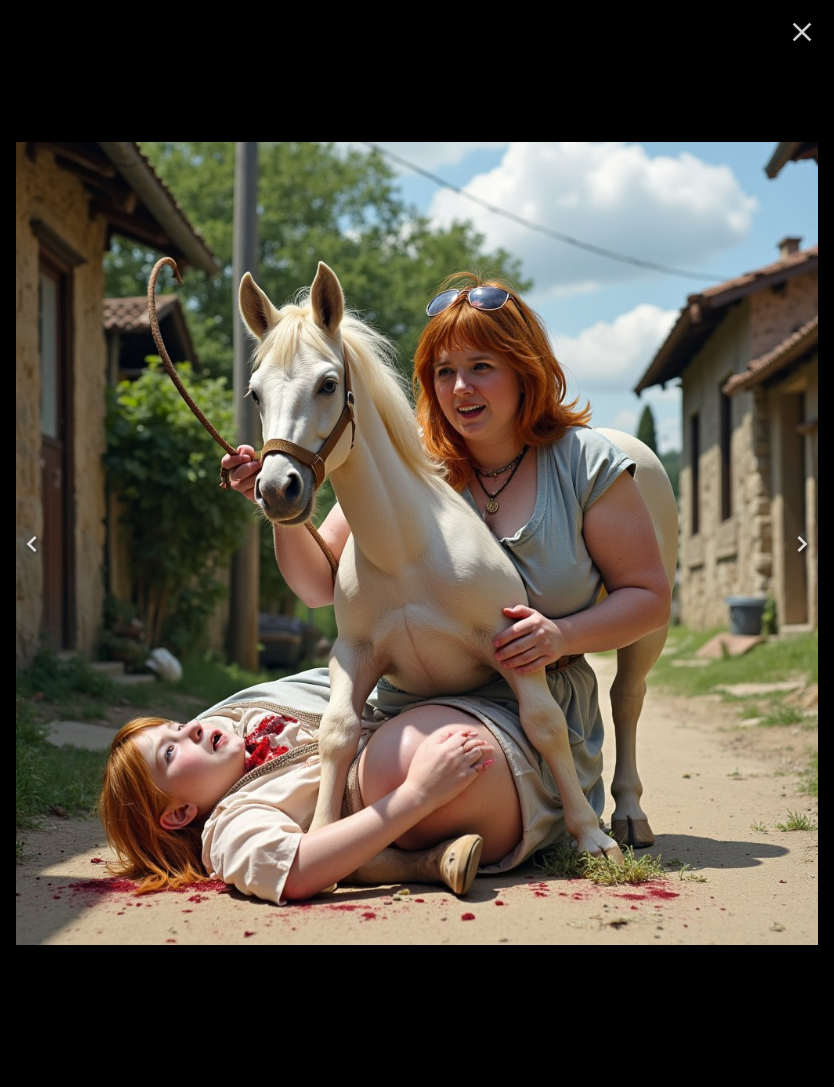 click 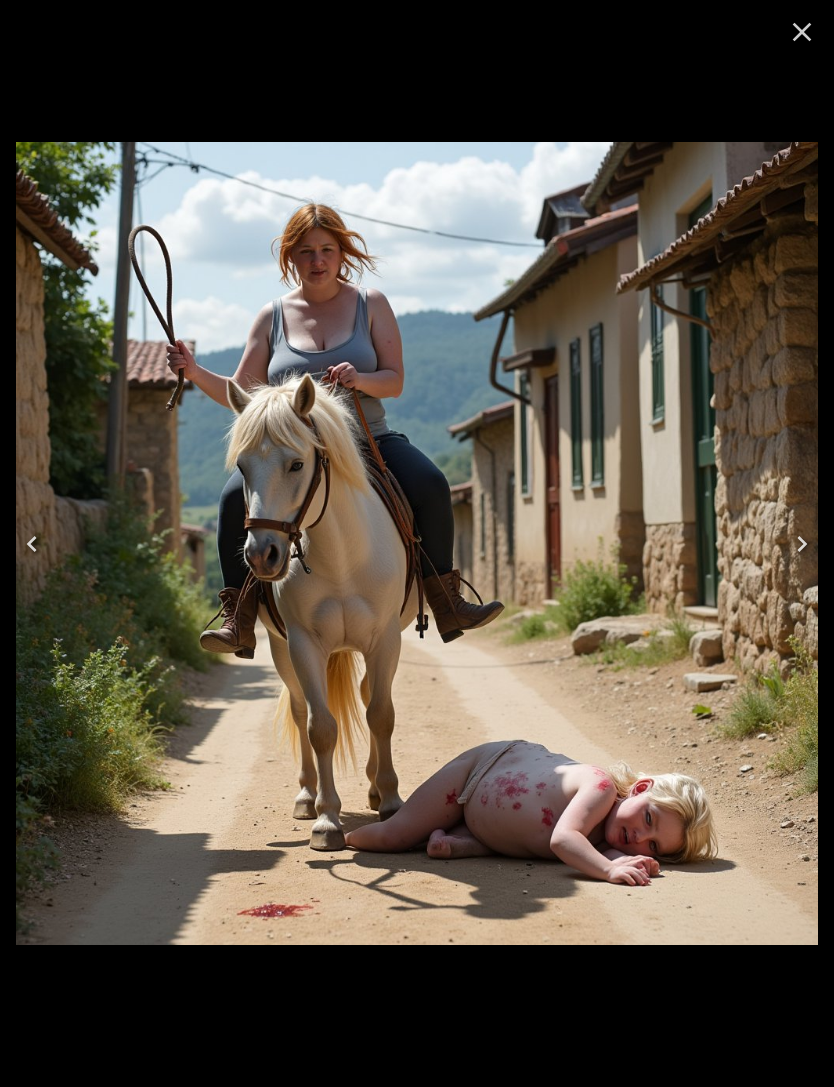 click at bounding box center (32, 544) 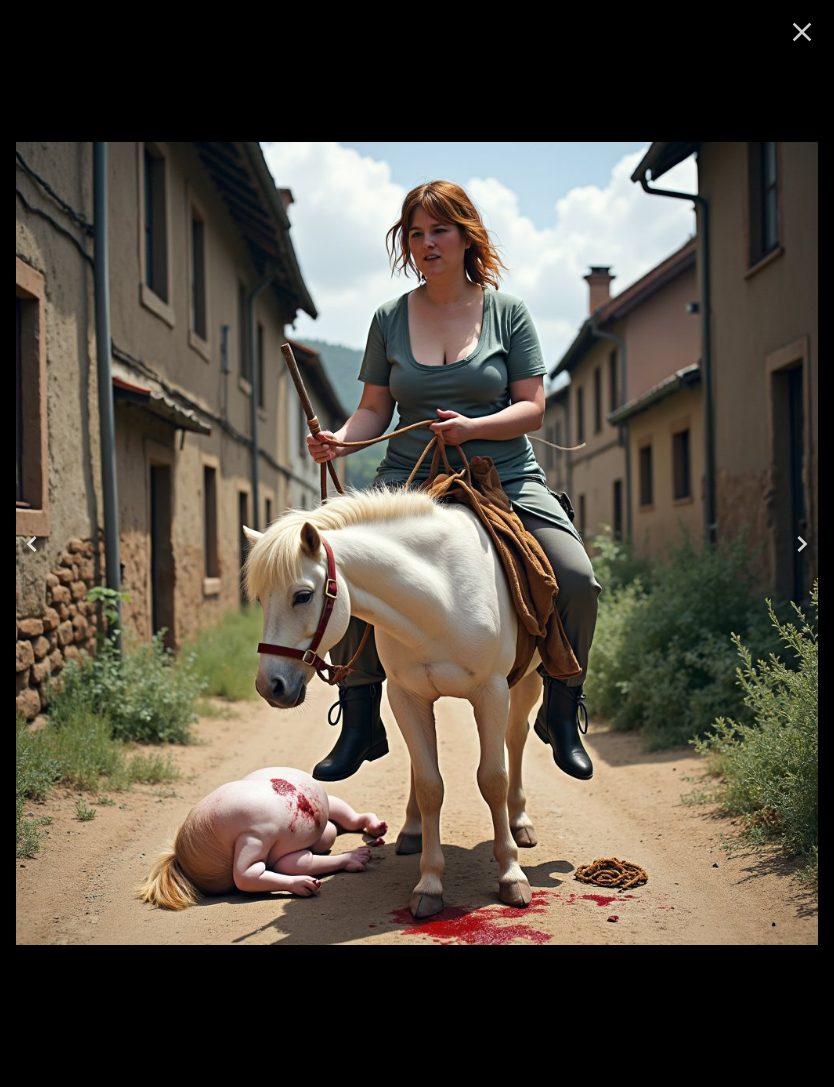click 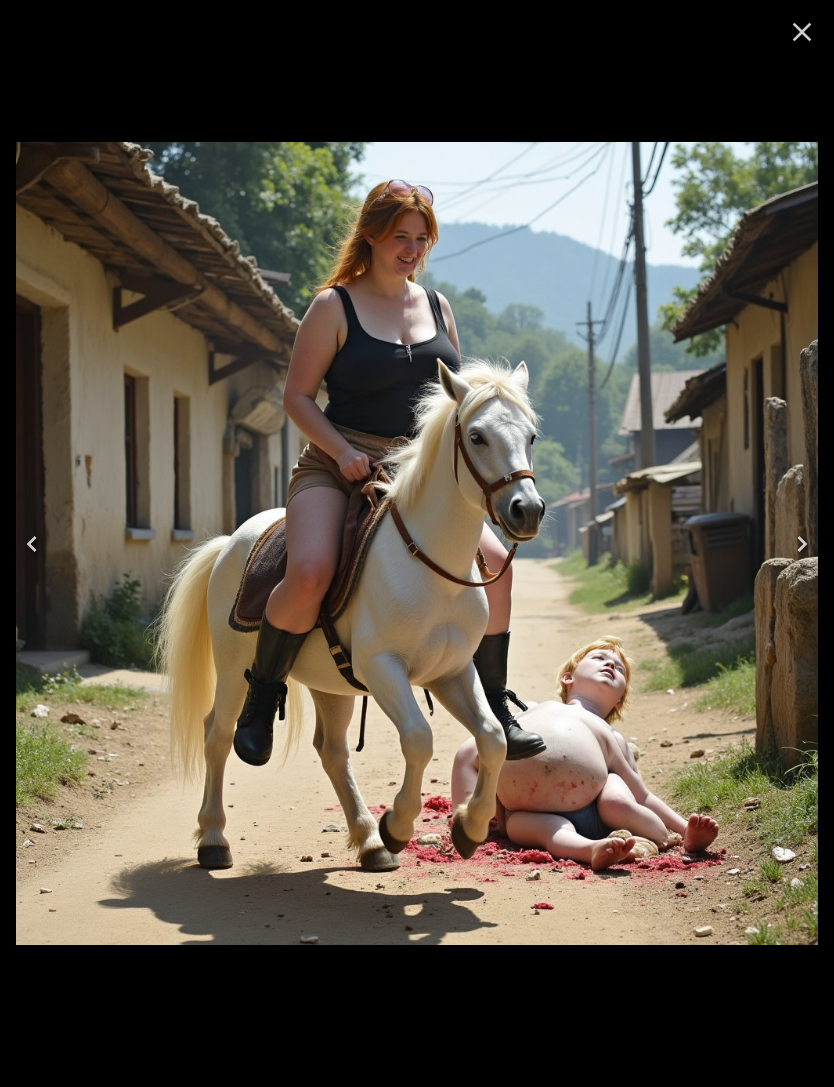 click at bounding box center (32, 544) 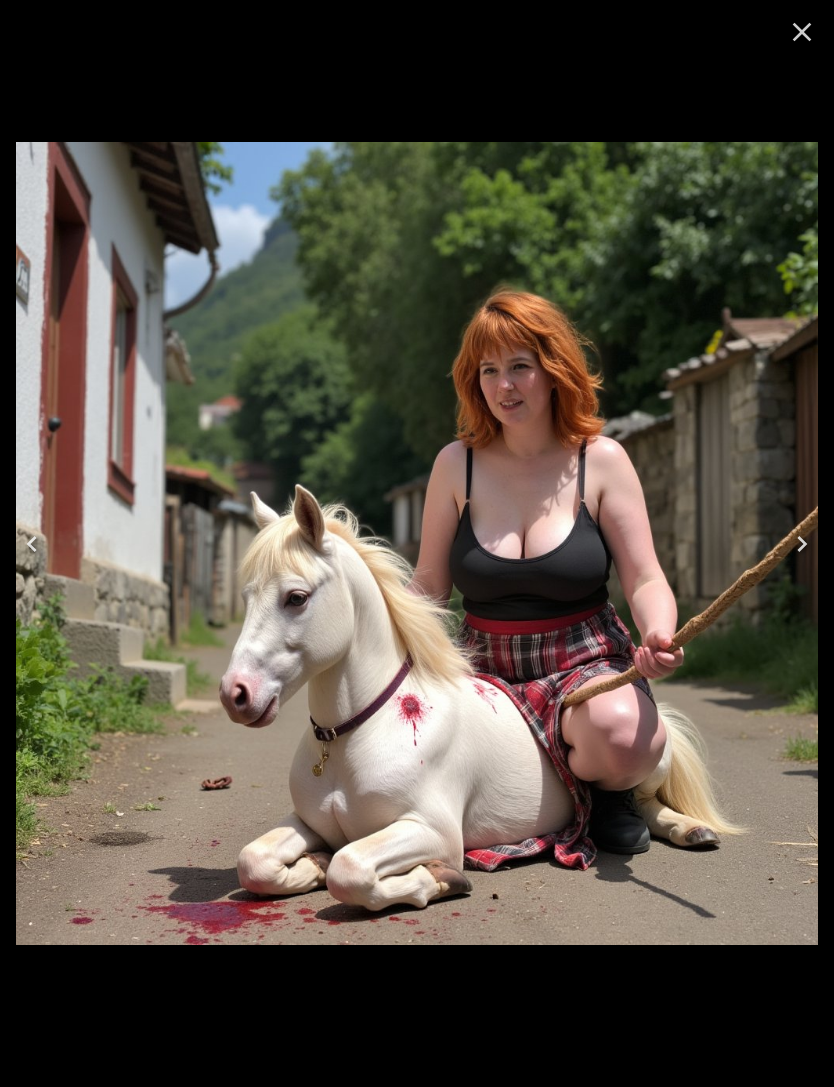 click 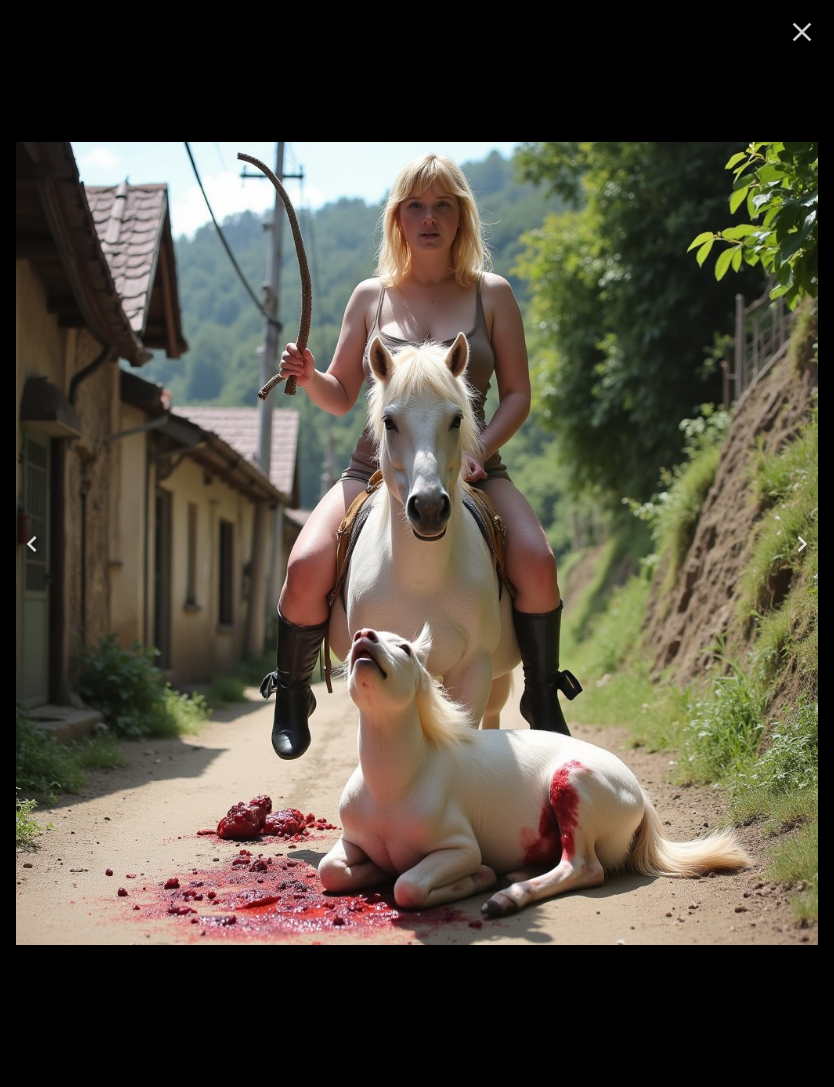 click 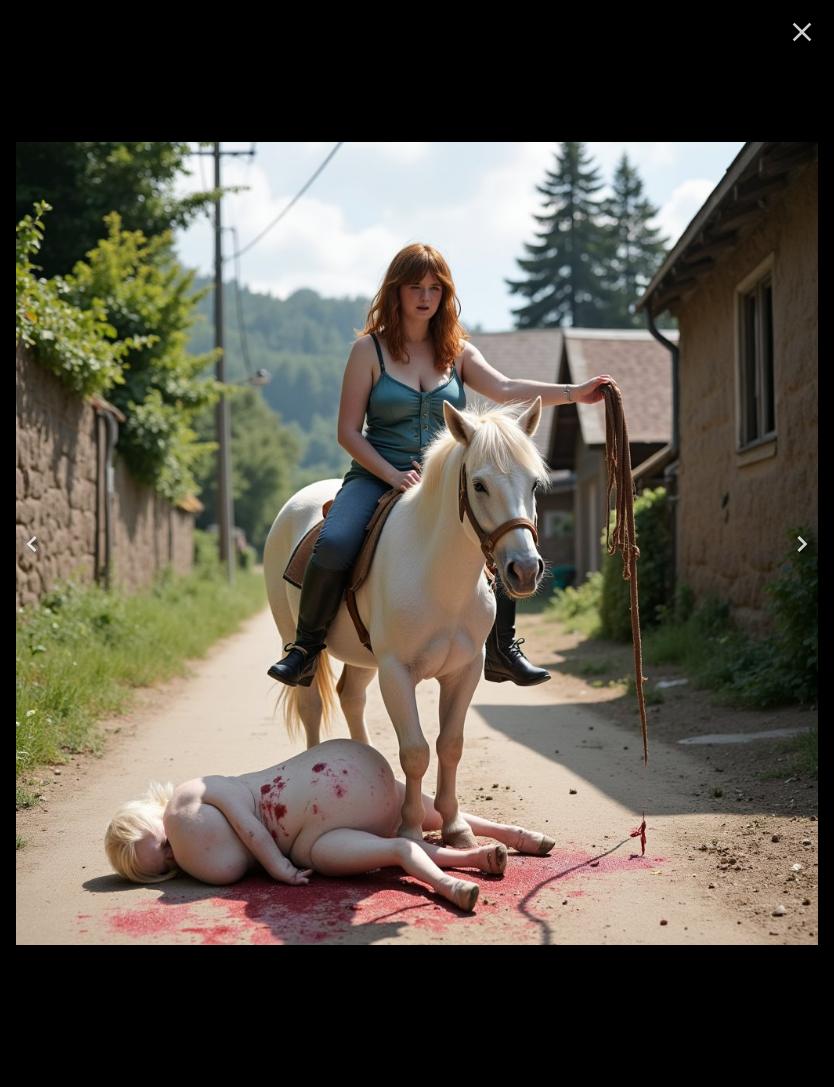 click at bounding box center [32, 544] 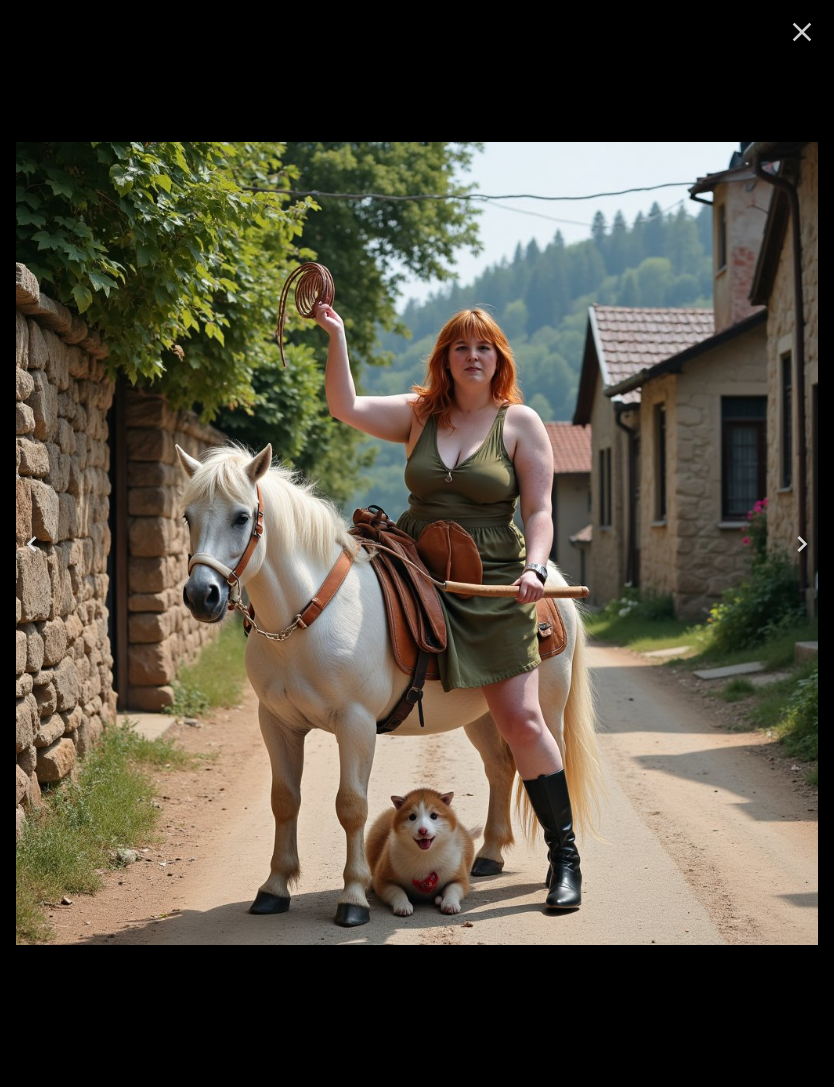 click at bounding box center (32, 544) 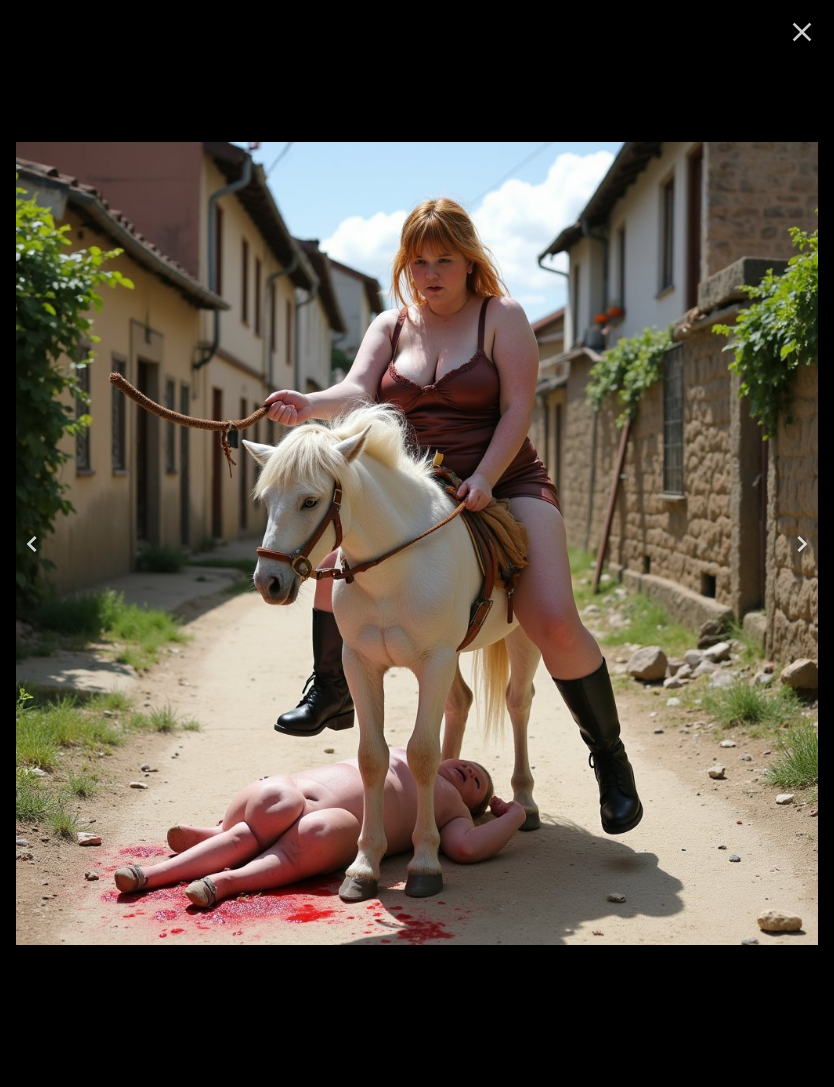 click at bounding box center [32, 544] 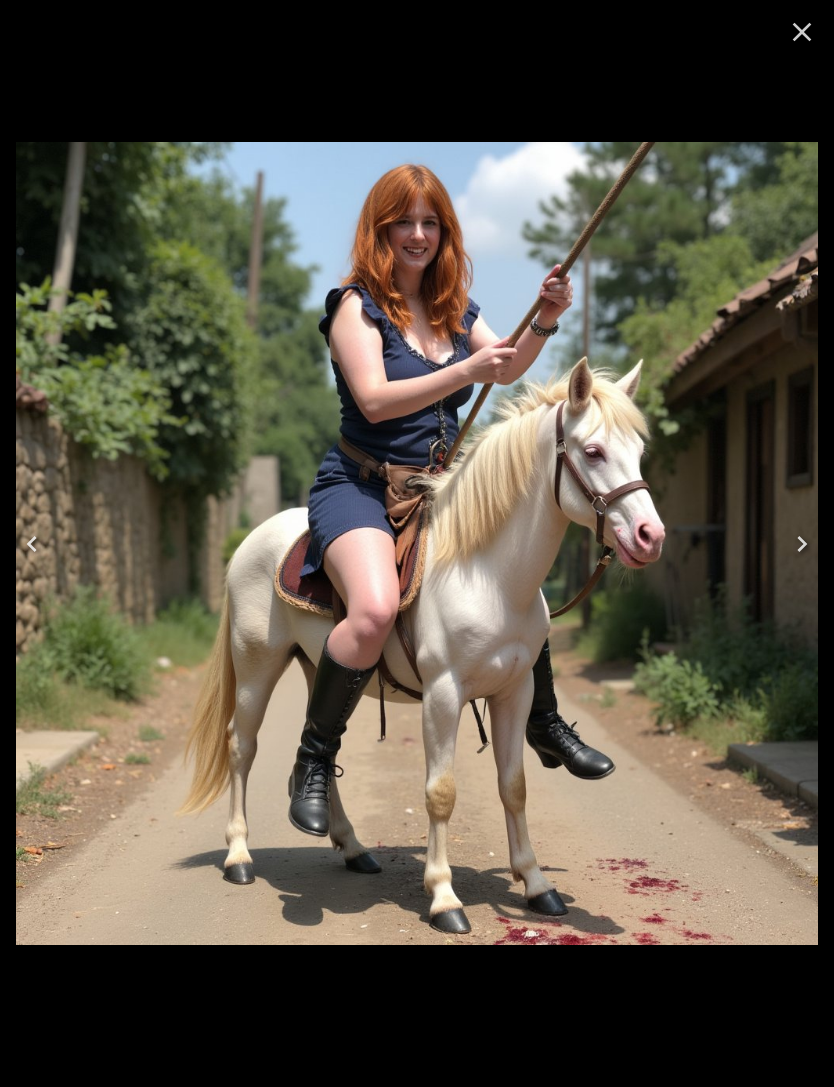 click 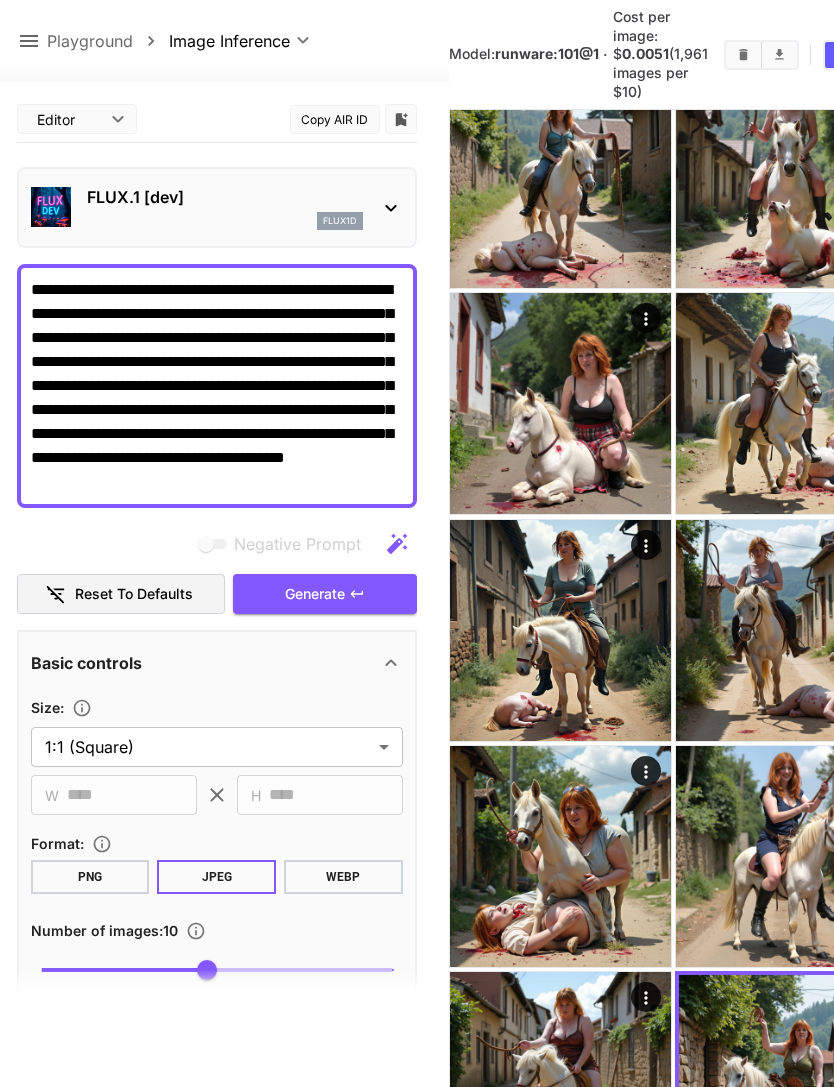 scroll, scrollTop: 0, scrollLeft: 0, axis: both 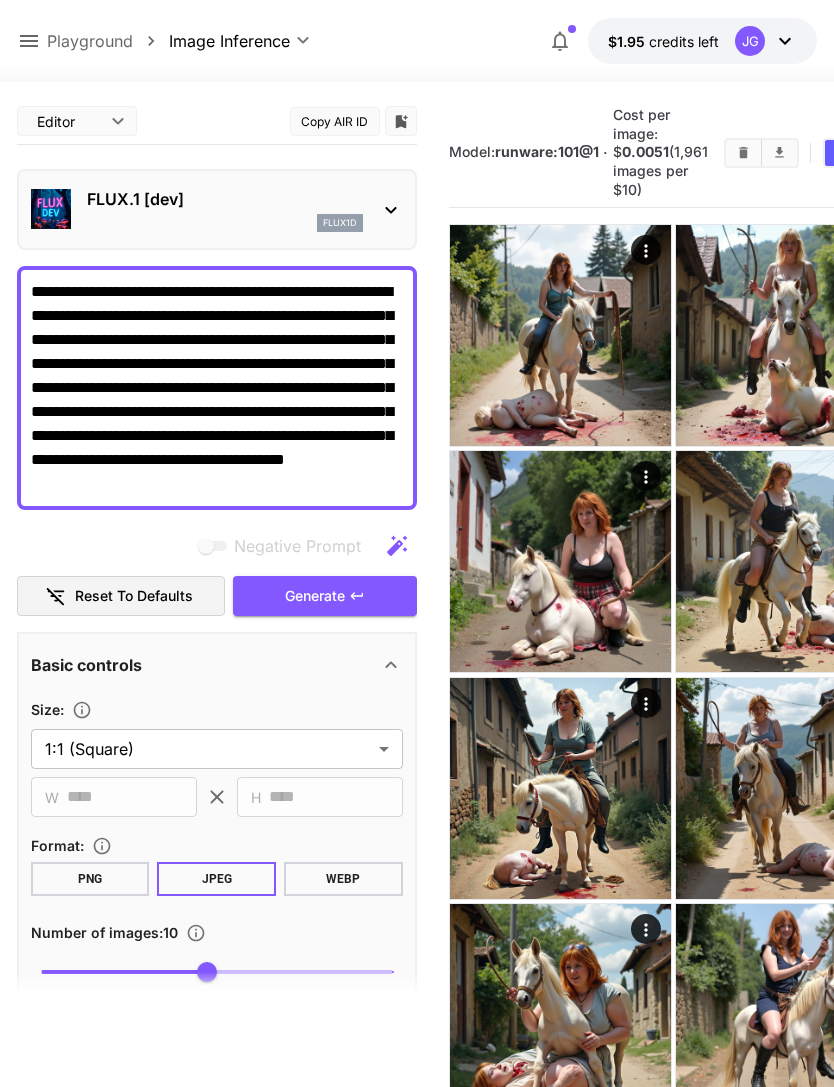 click 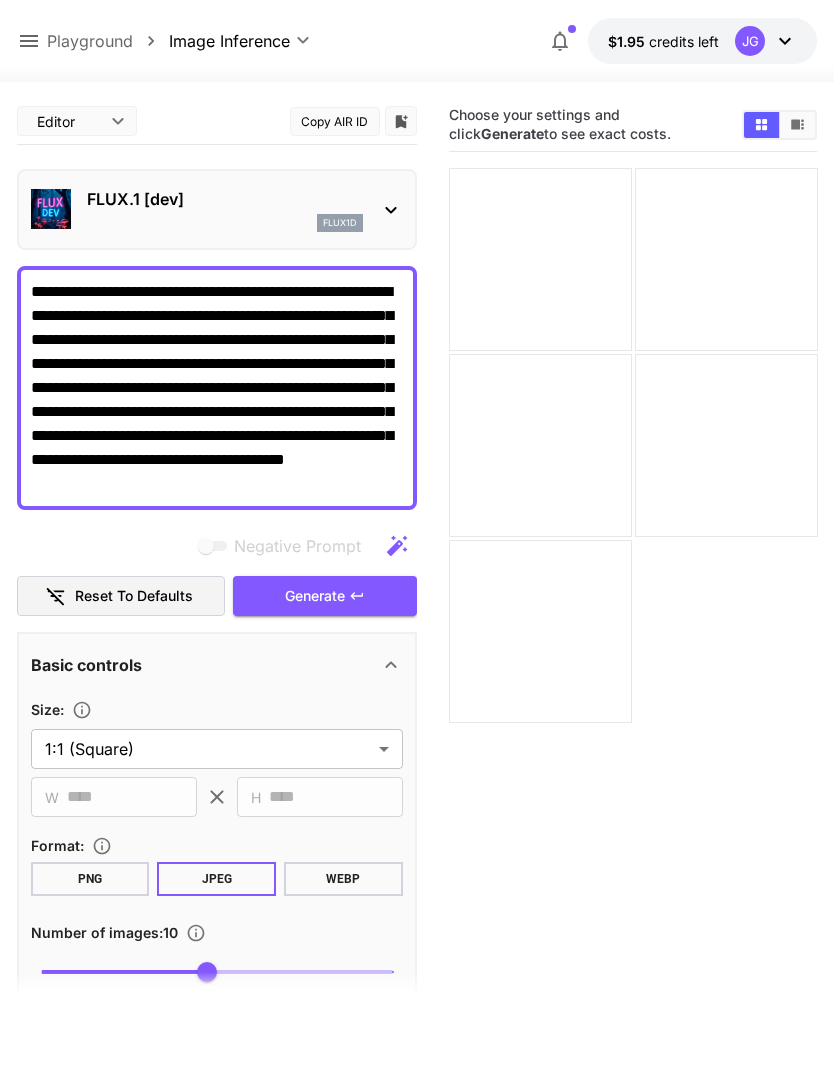 click 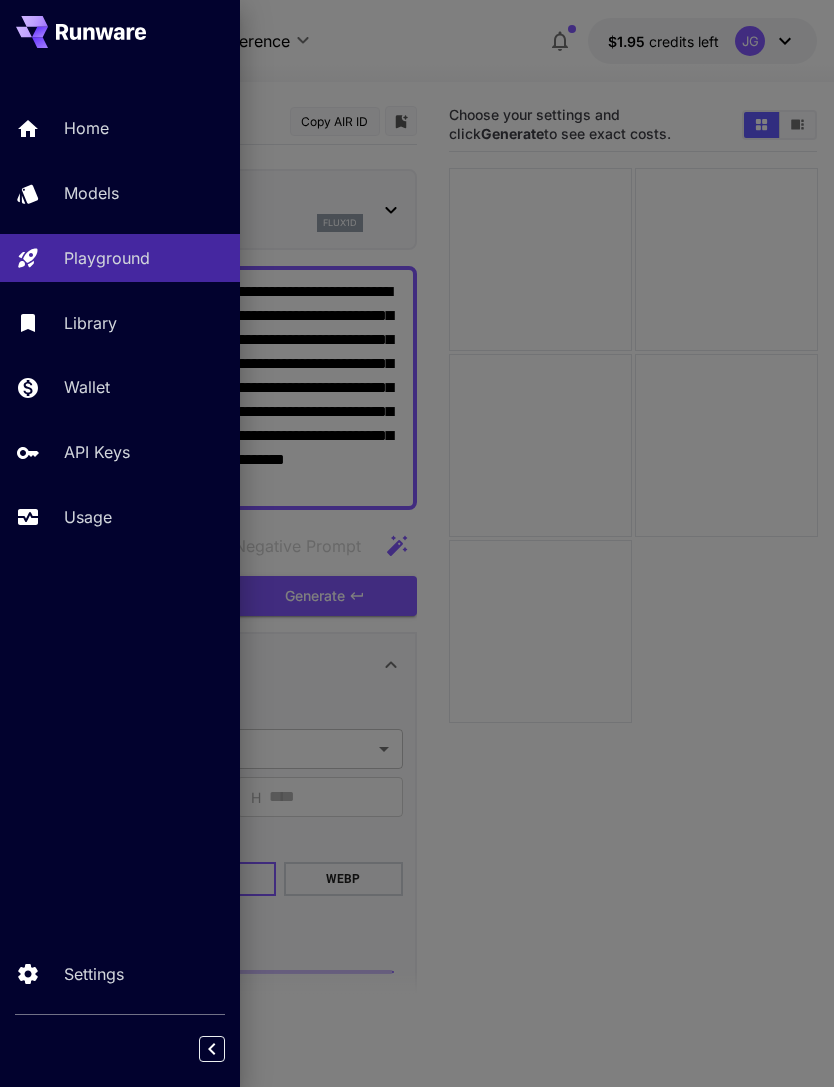 click on "Models" at bounding box center [144, 193] 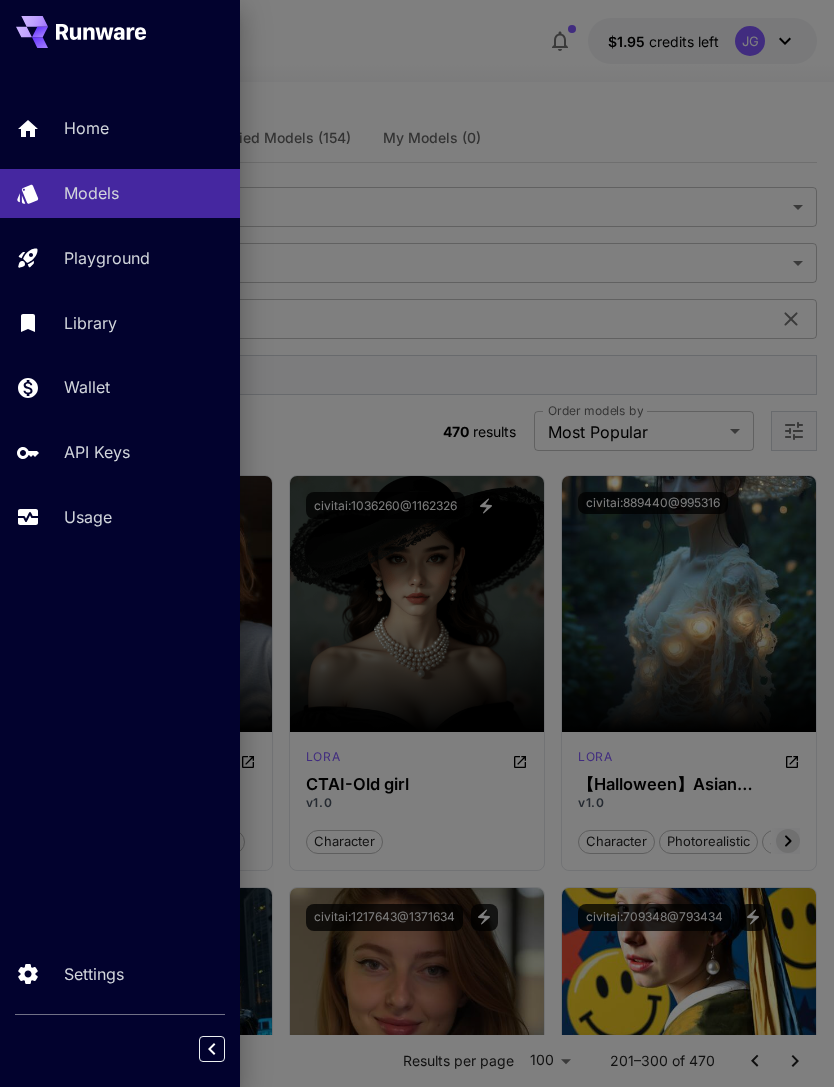 click at bounding box center (417, 543) 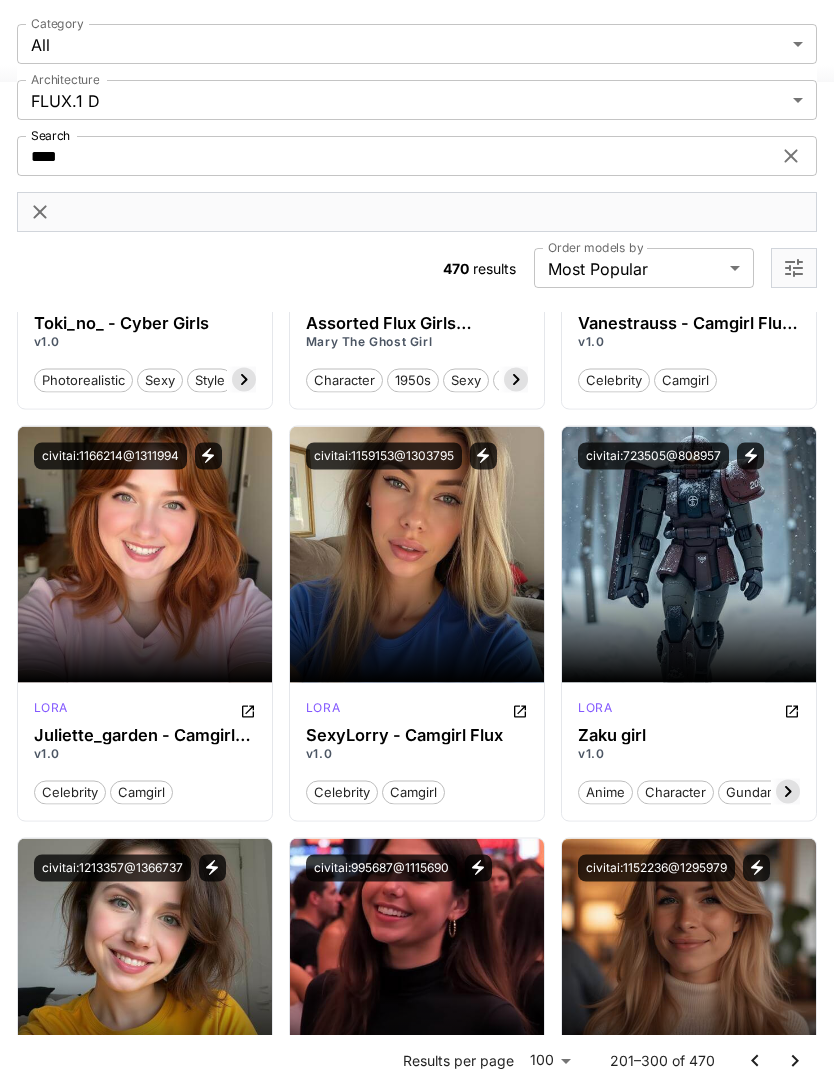 scroll, scrollTop: 7878, scrollLeft: 0, axis: vertical 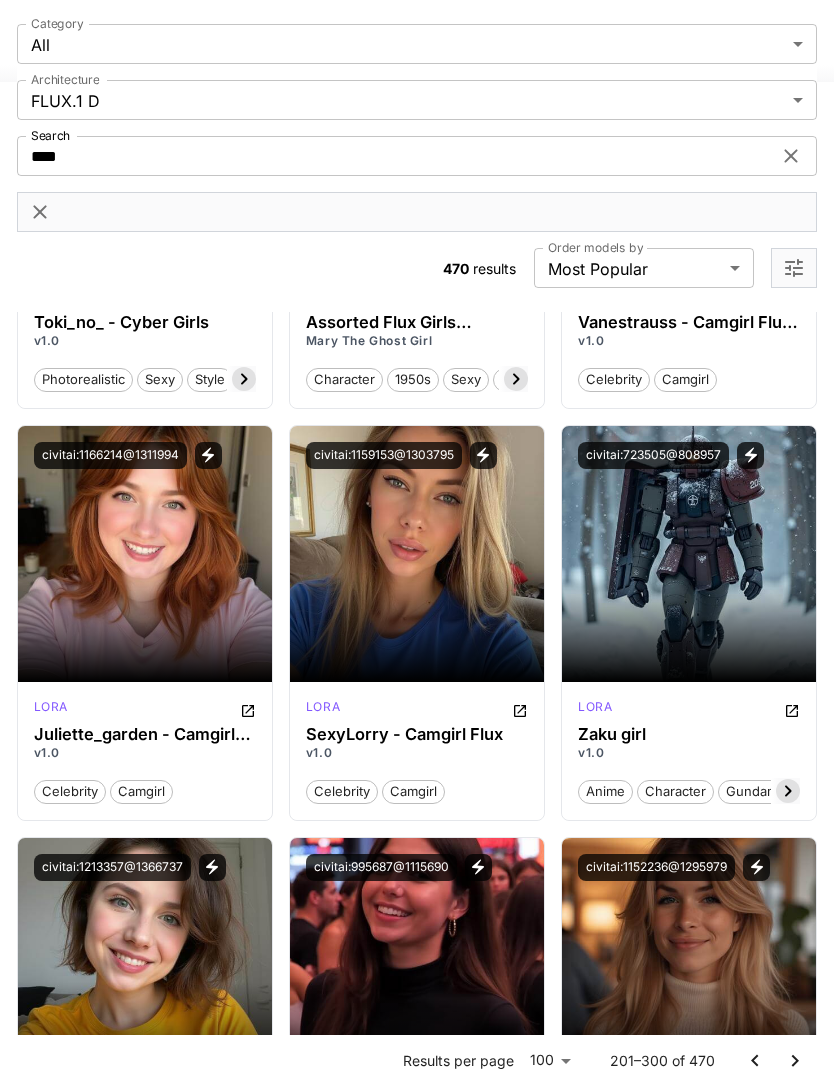 click on "Launch in Playground" at bounding box center (405, 553) 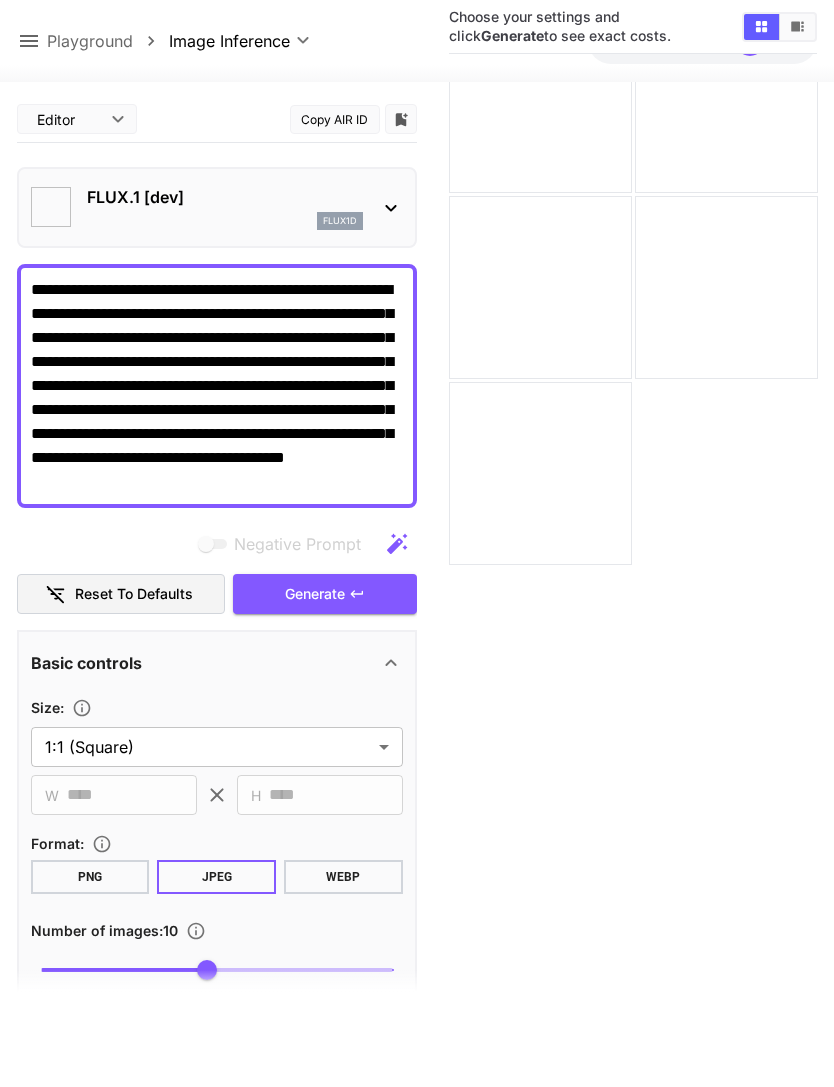 type on "**********" 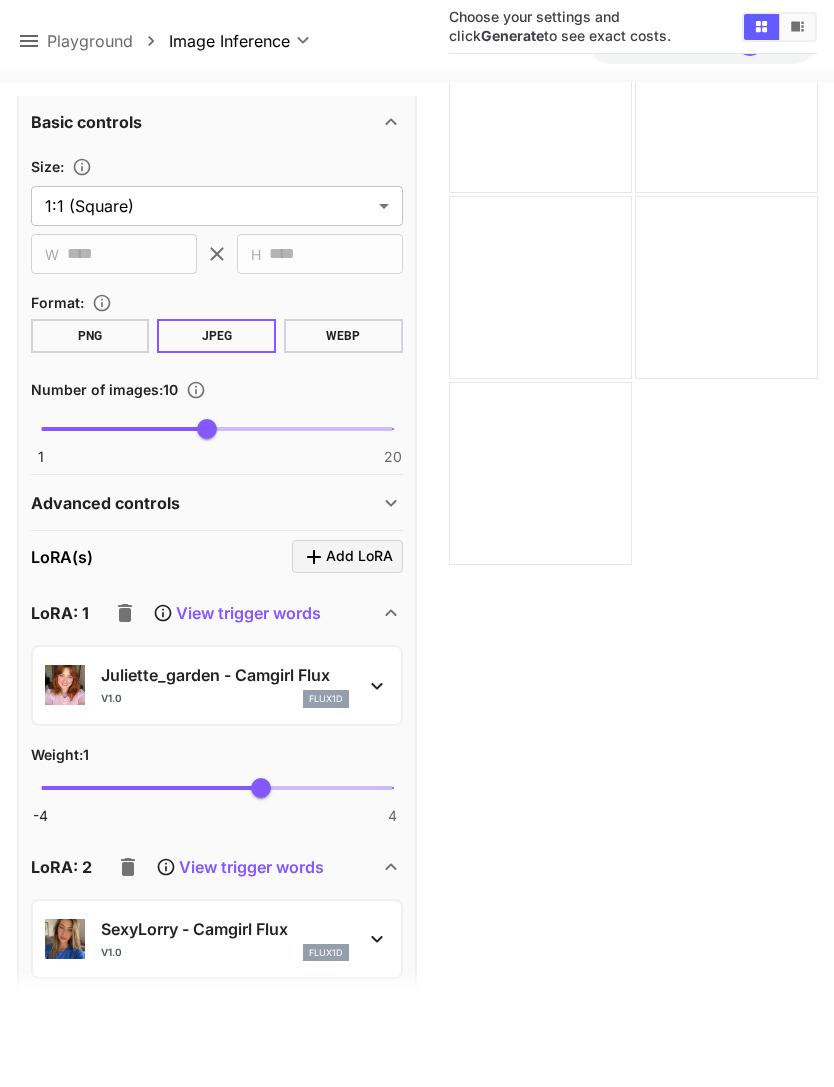 scroll, scrollTop: 551, scrollLeft: 0, axis: vertical 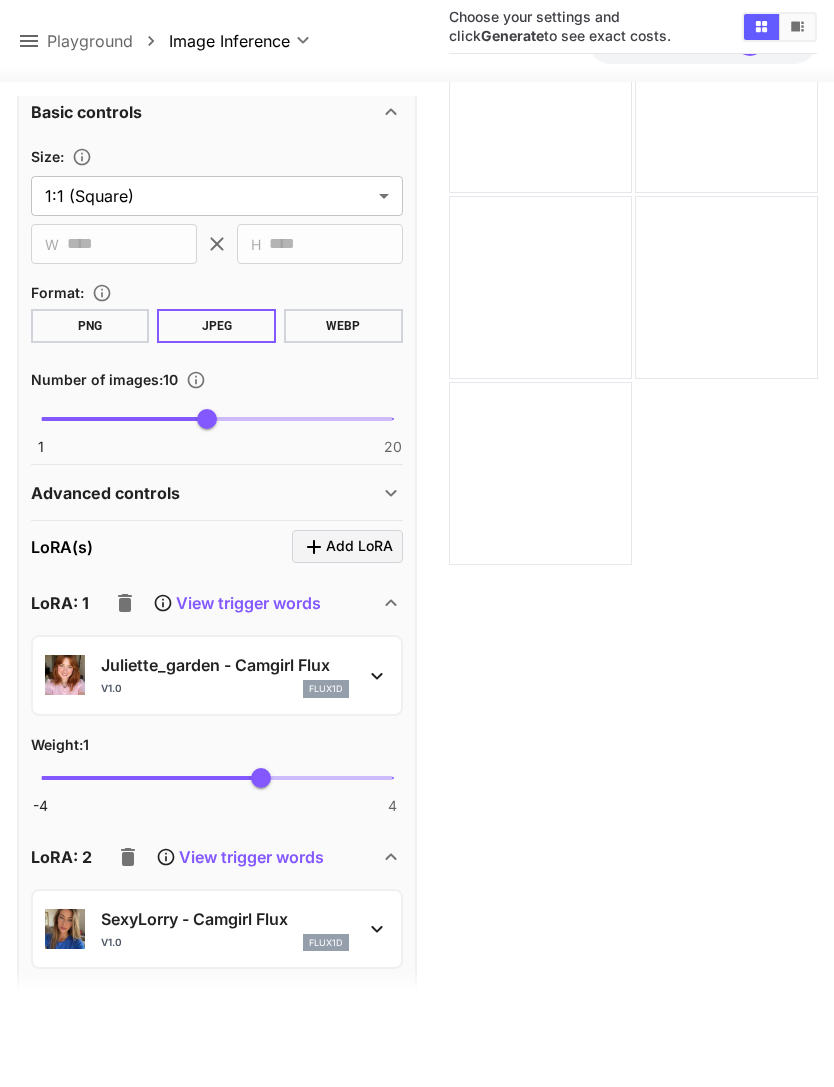 click on "Reset to defaults" at bounding box center (121, 43) 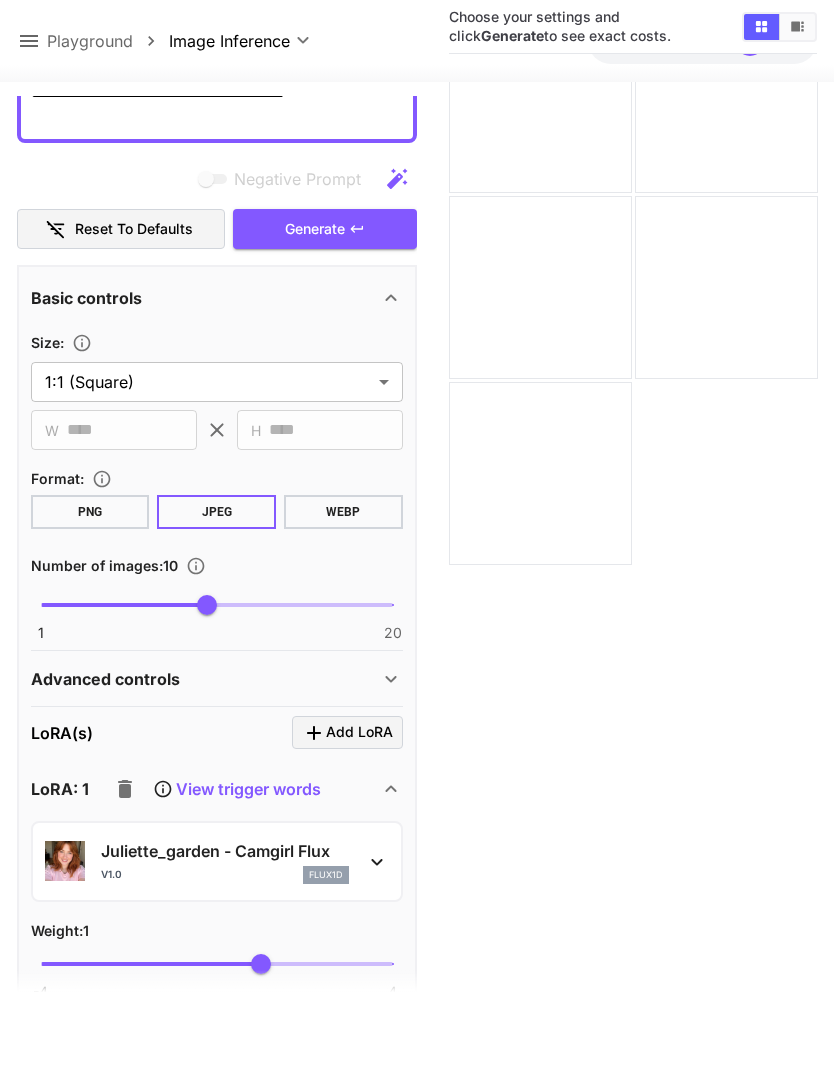 scroll, scrollTop: 383, scrollLeft: 0, axis: vertical 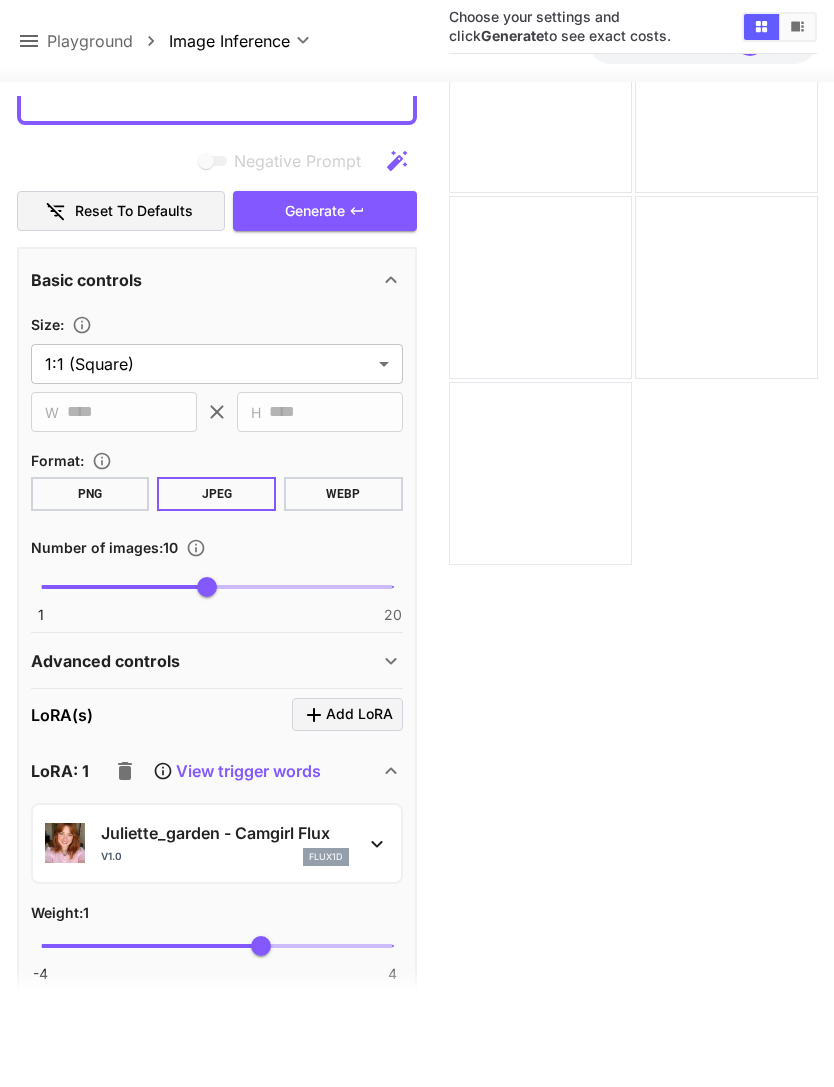 click 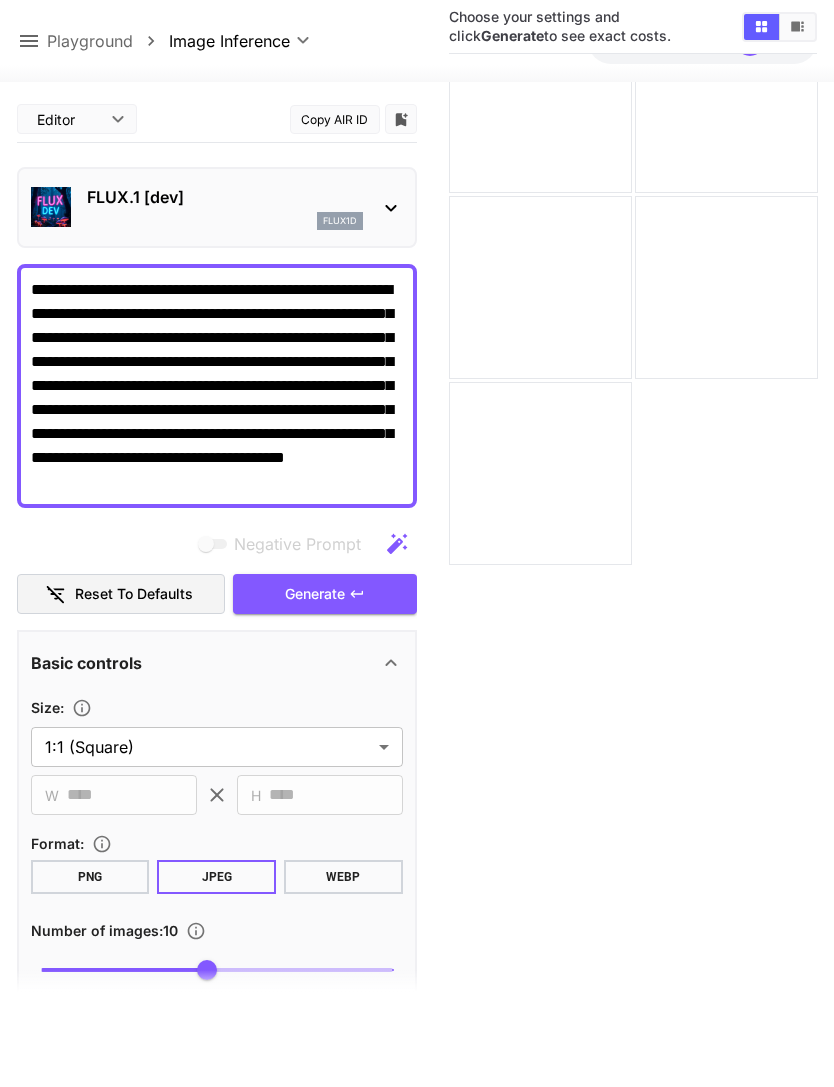 scroll, scrollTop: 0, scrollLeft: 0, axis: both 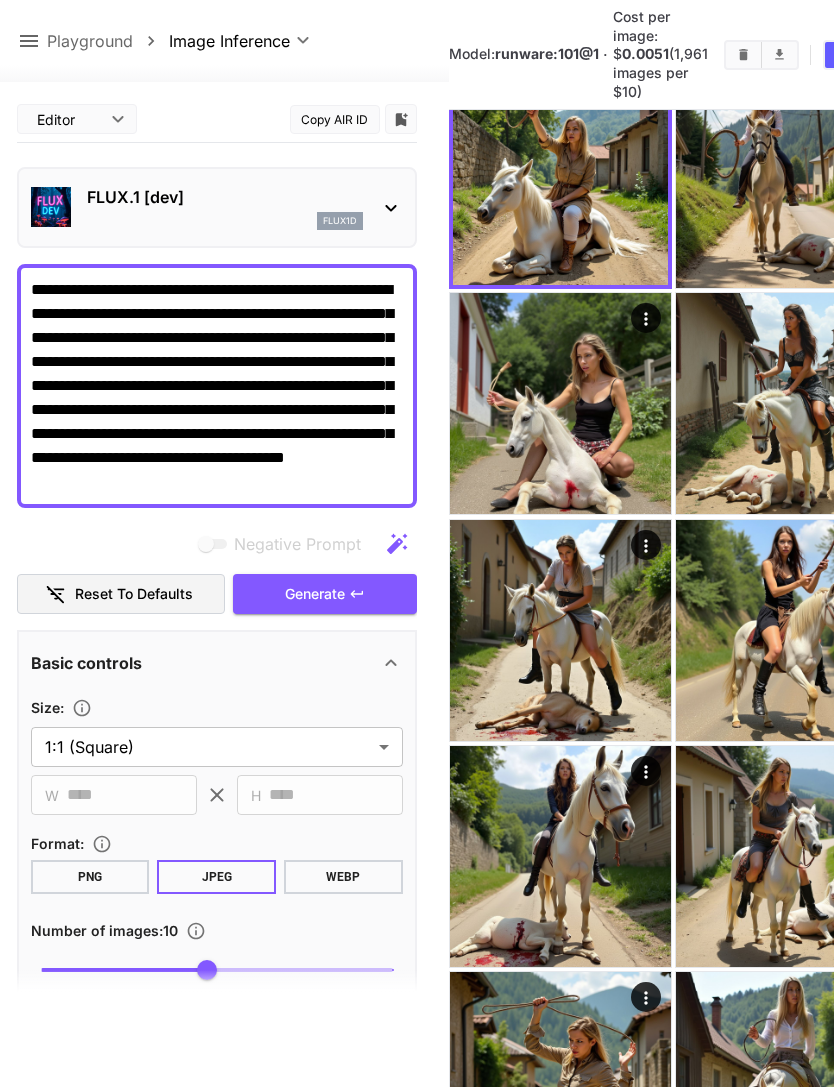 click 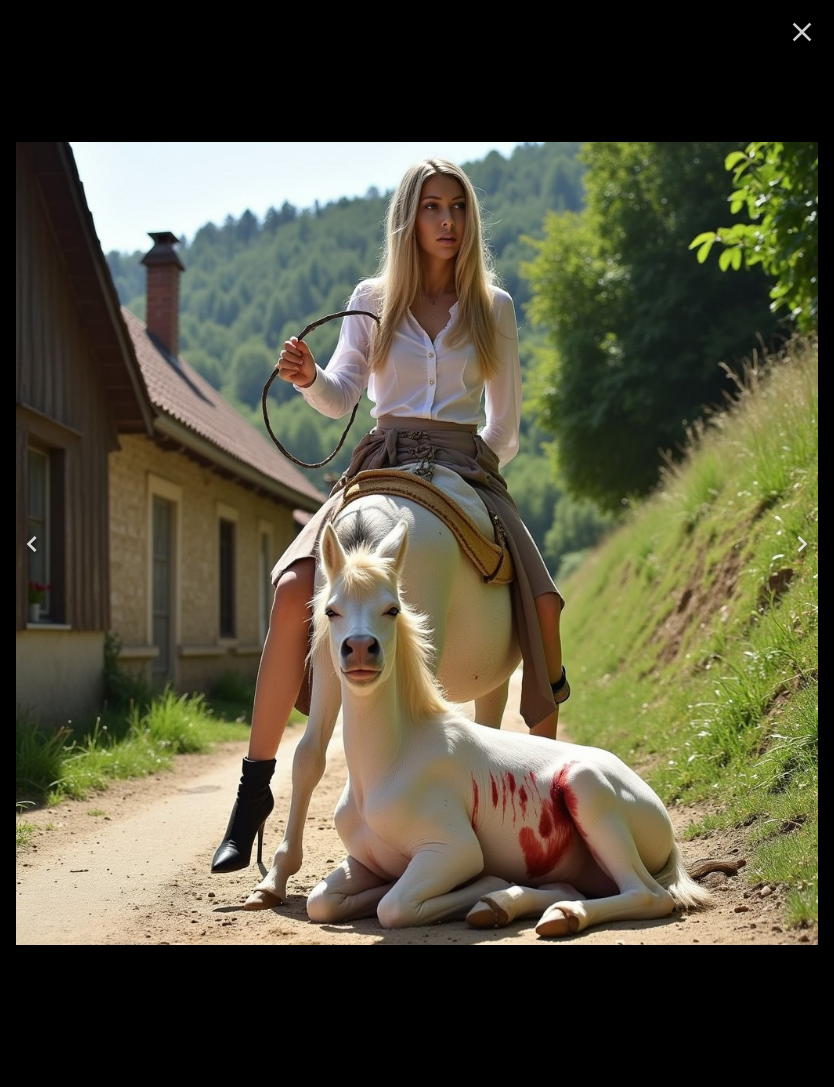 click 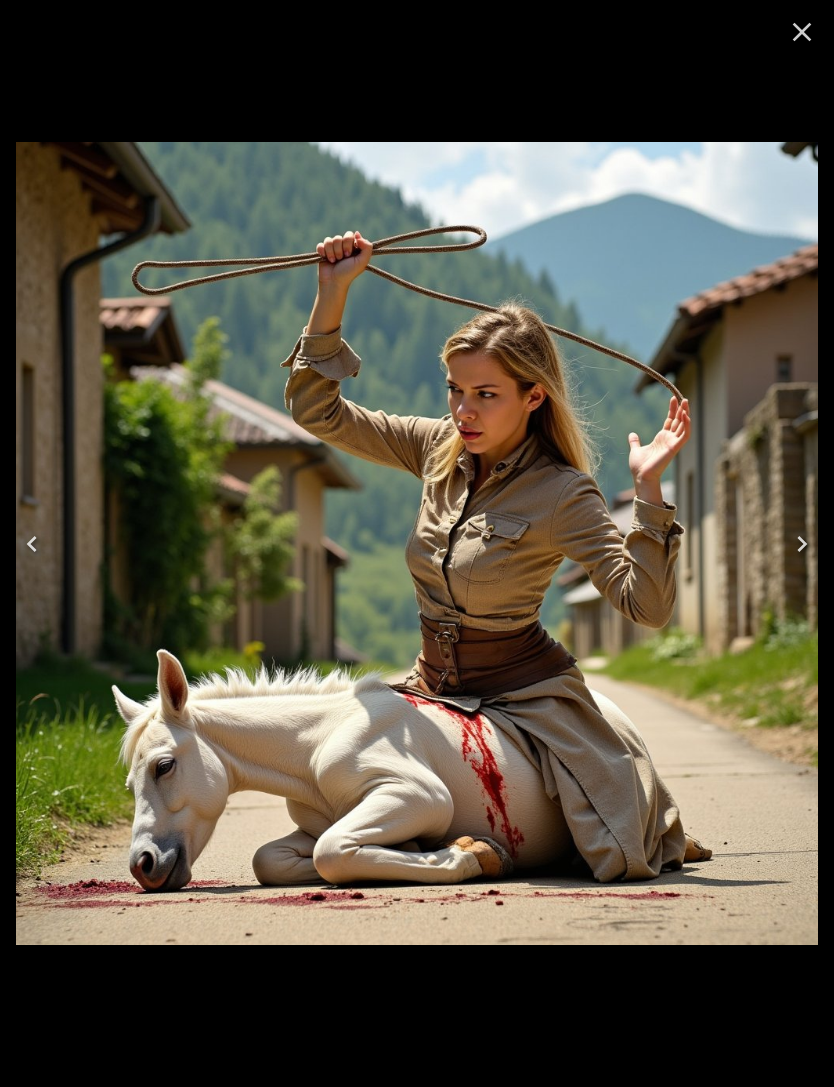 click at bounding box center [32, 544] 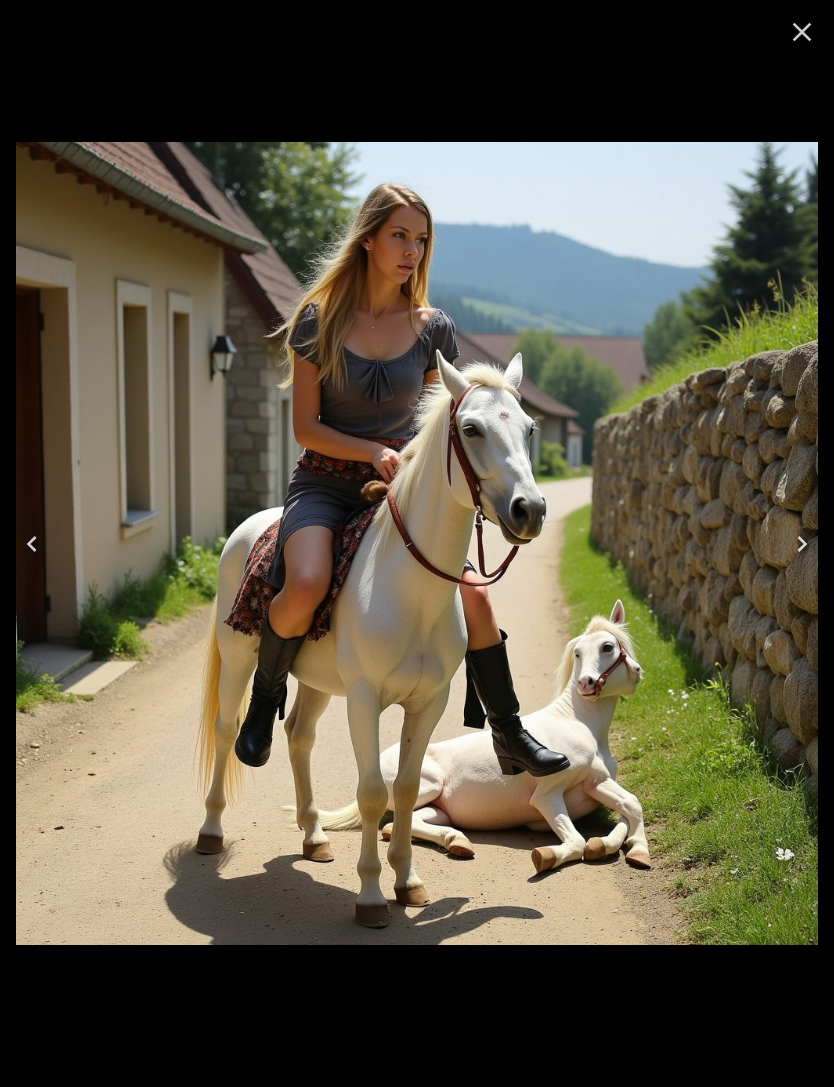 click at bounding box center (32, 544) 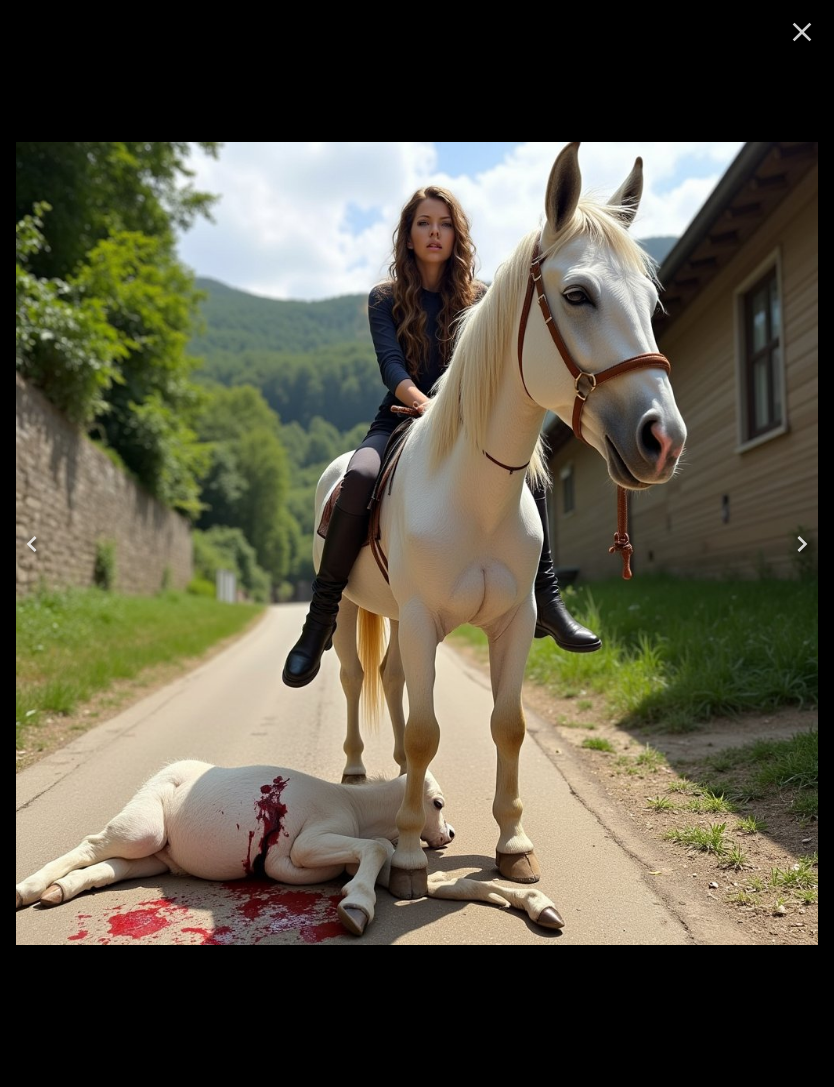 click at bounding box center [32, 544] 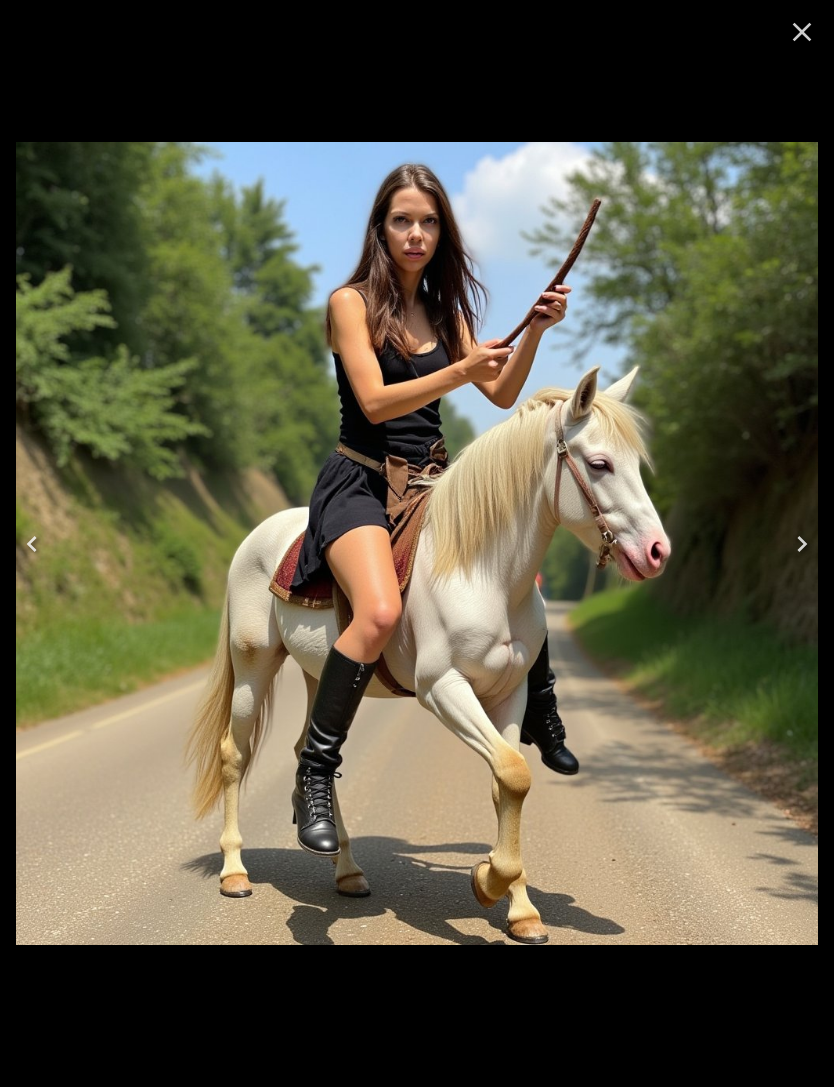 click 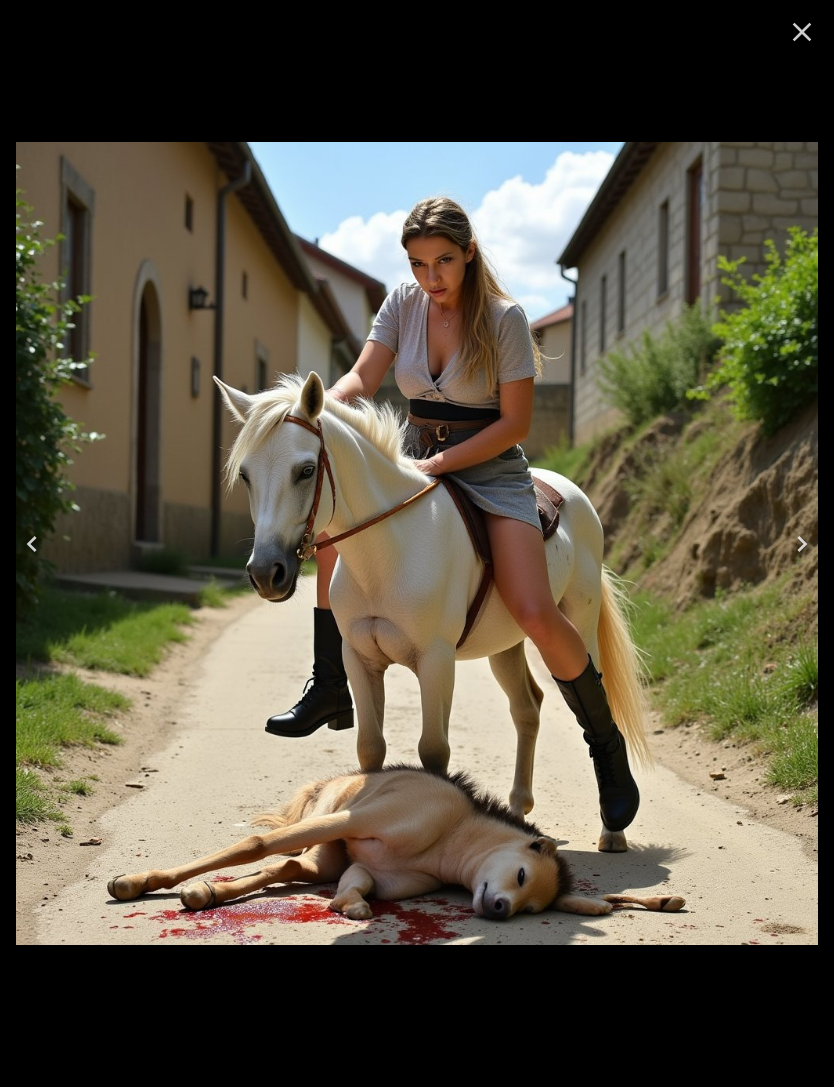 click at bounding box center [32, 544] 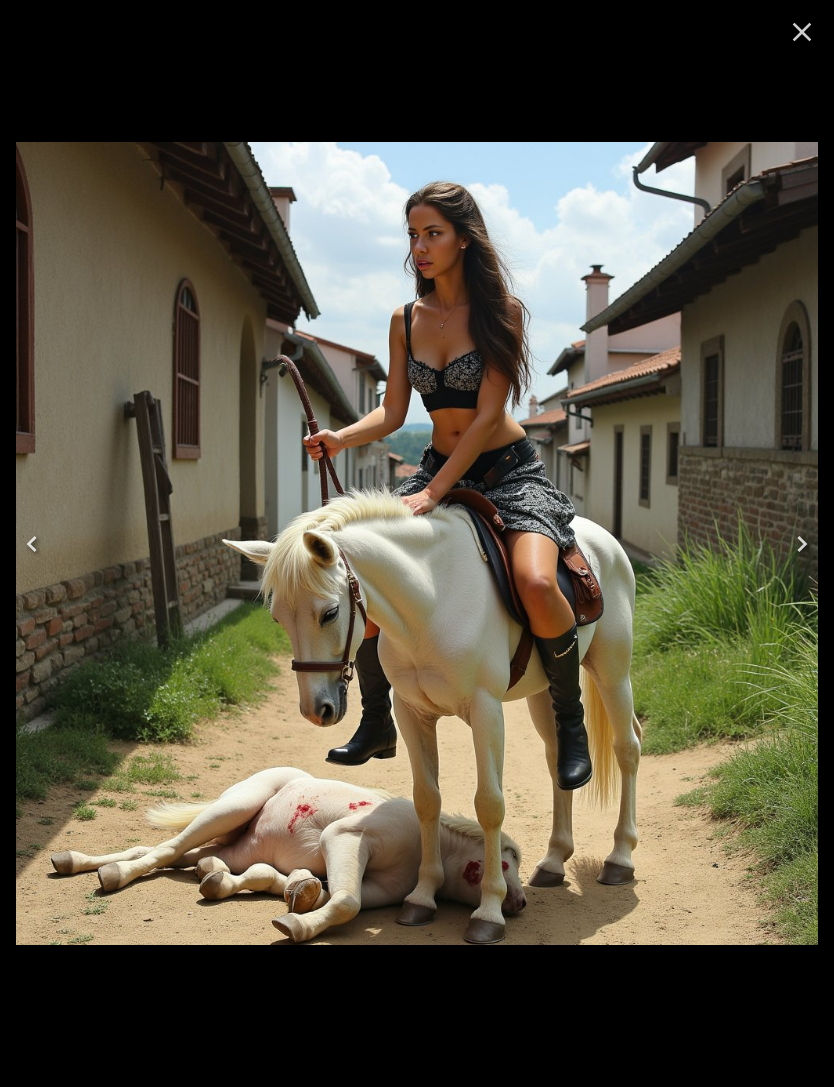 click at bounding box center (32, 544) 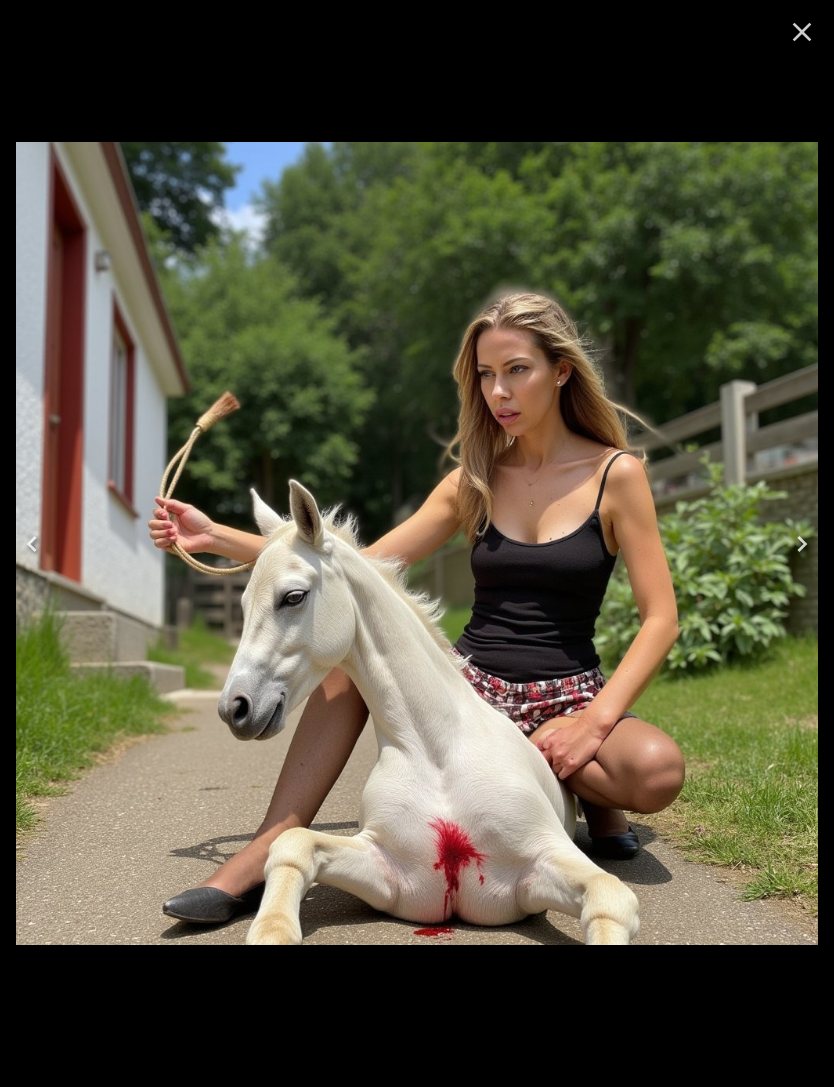 click 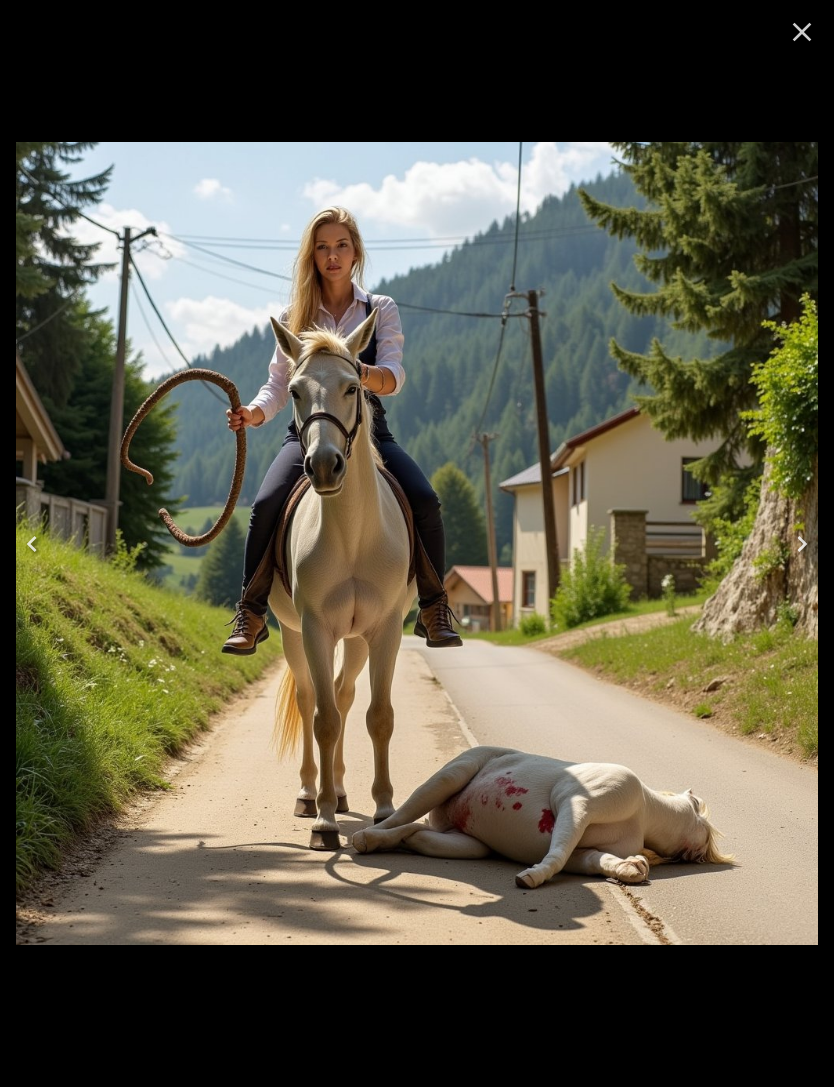 click 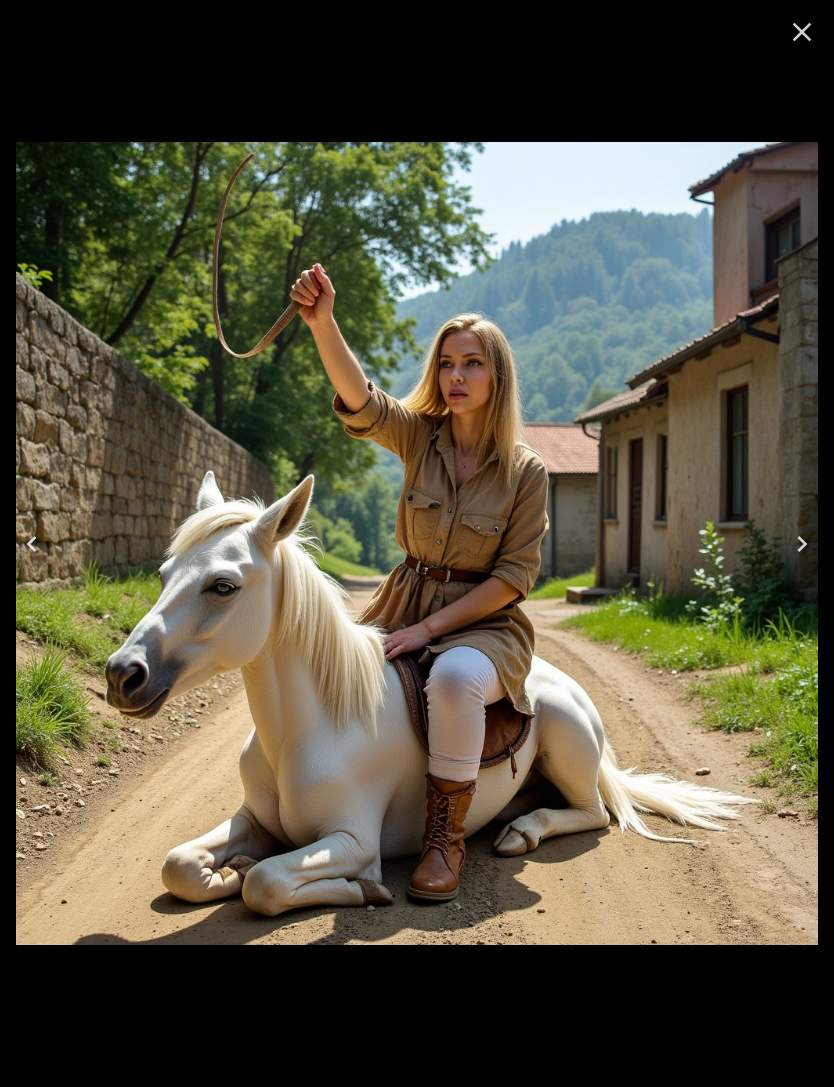 click 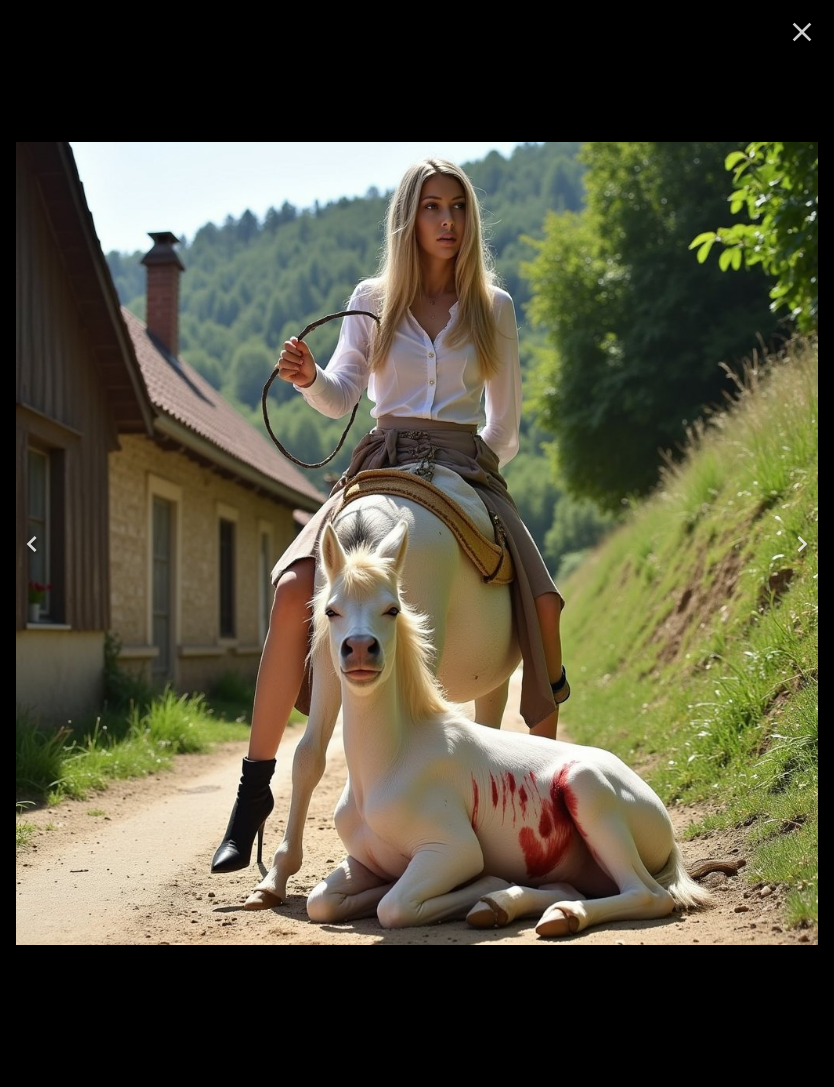 click 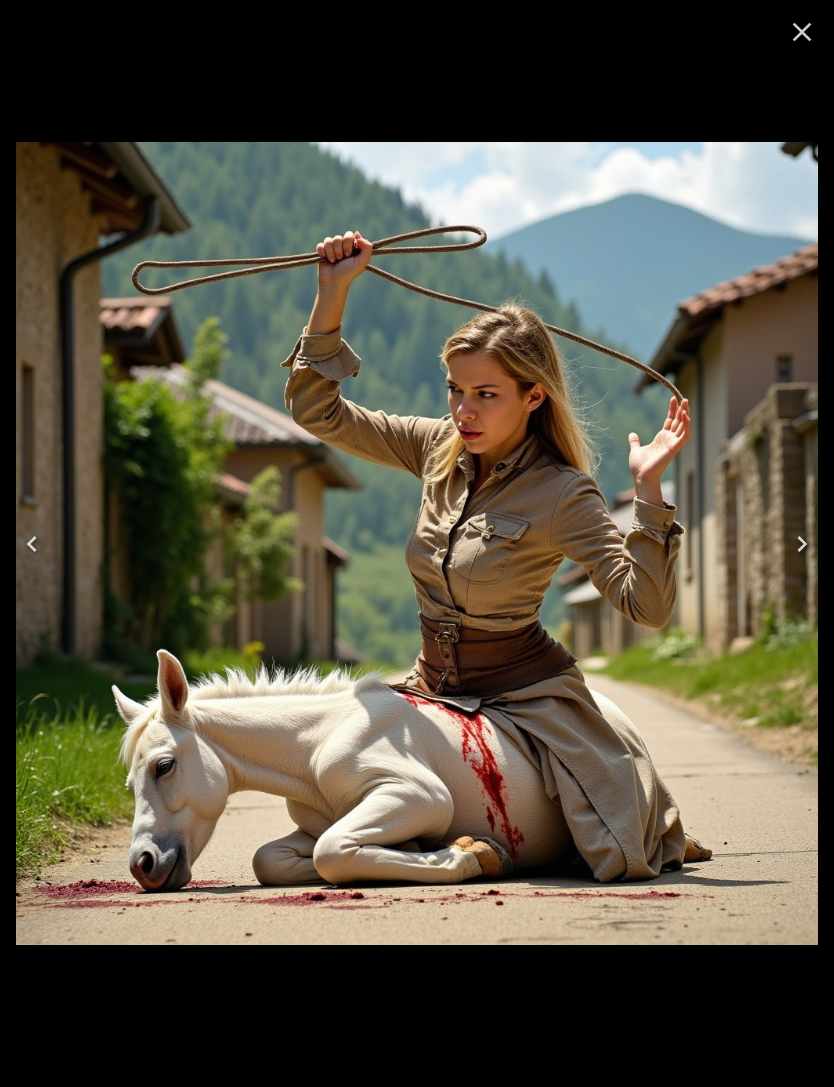 click 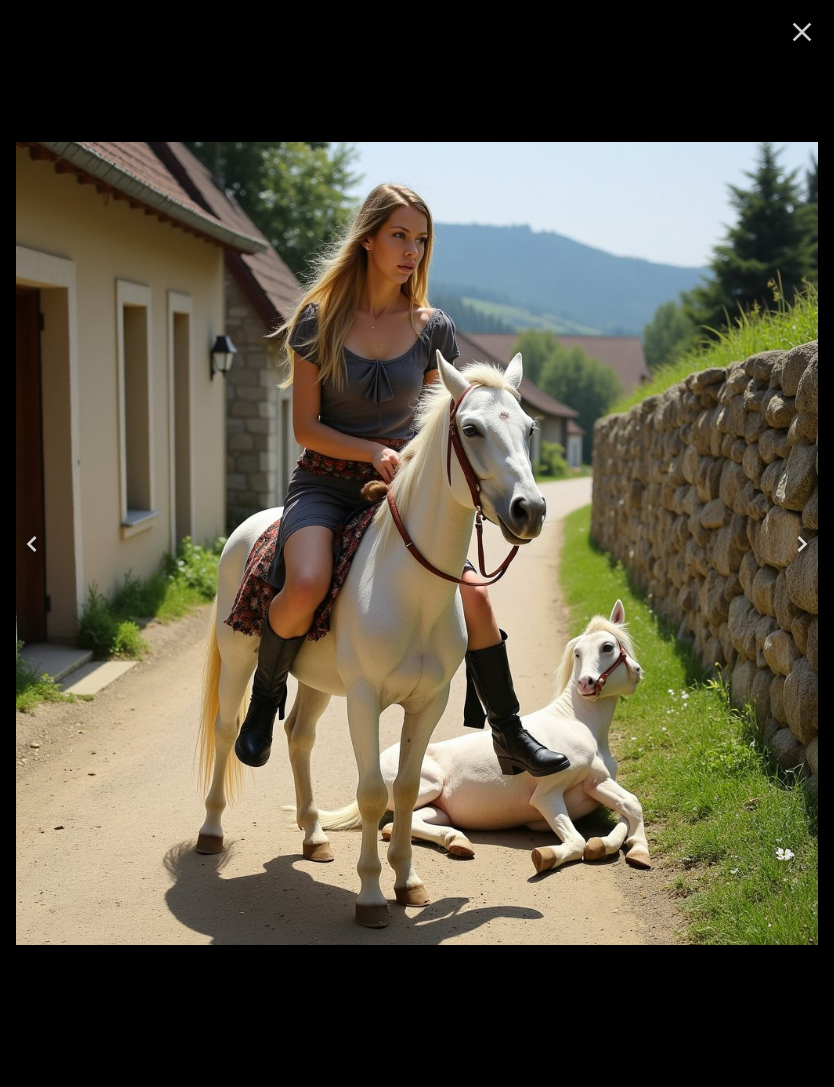 click at bounding box center [32, 544] 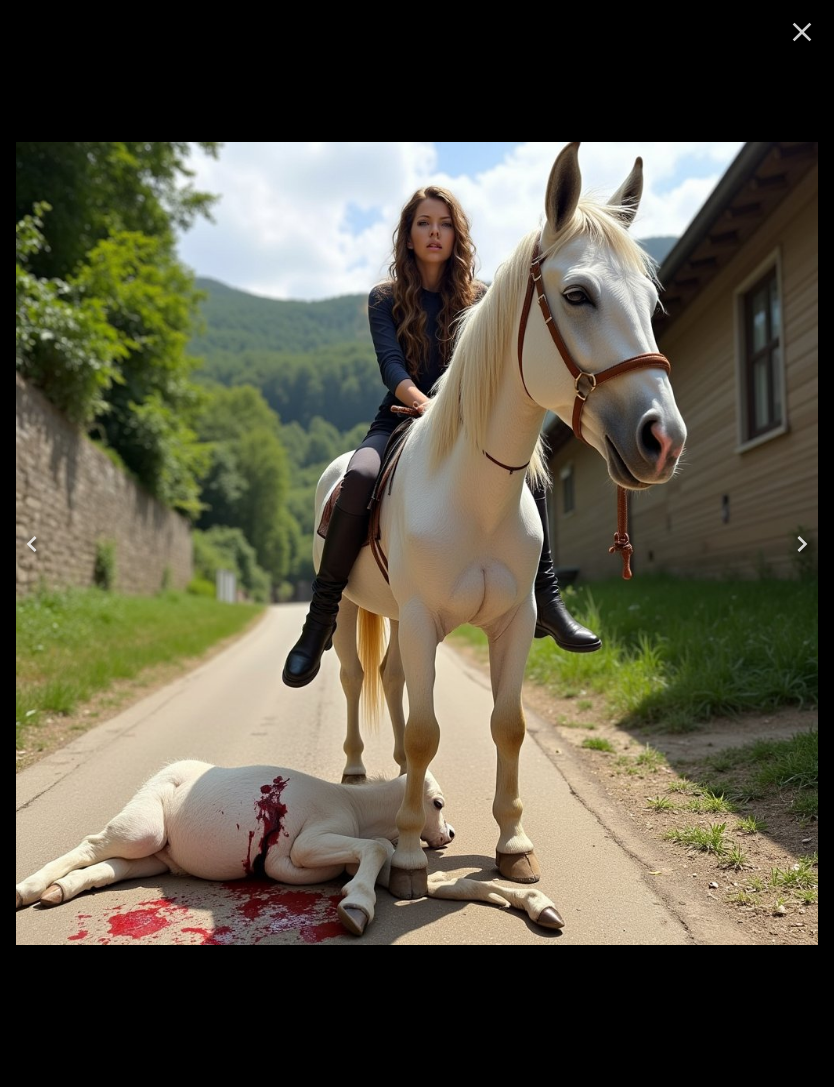 click at bounding box center (32, 544) 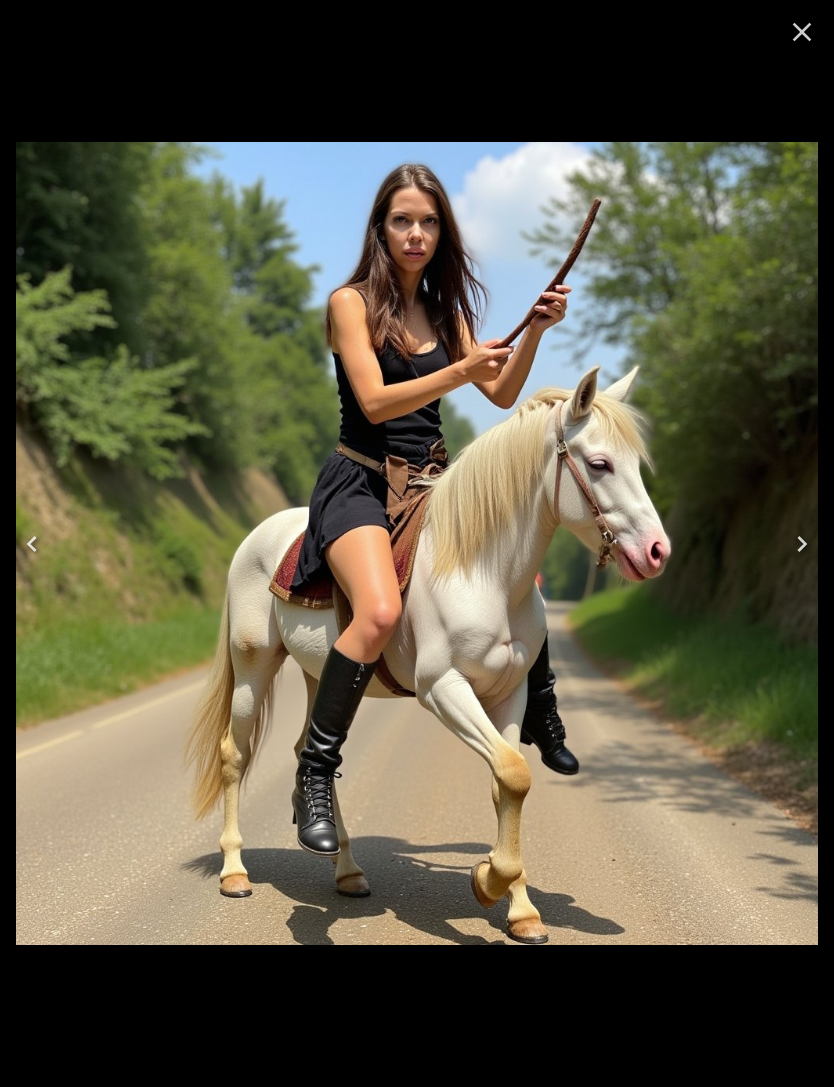 click 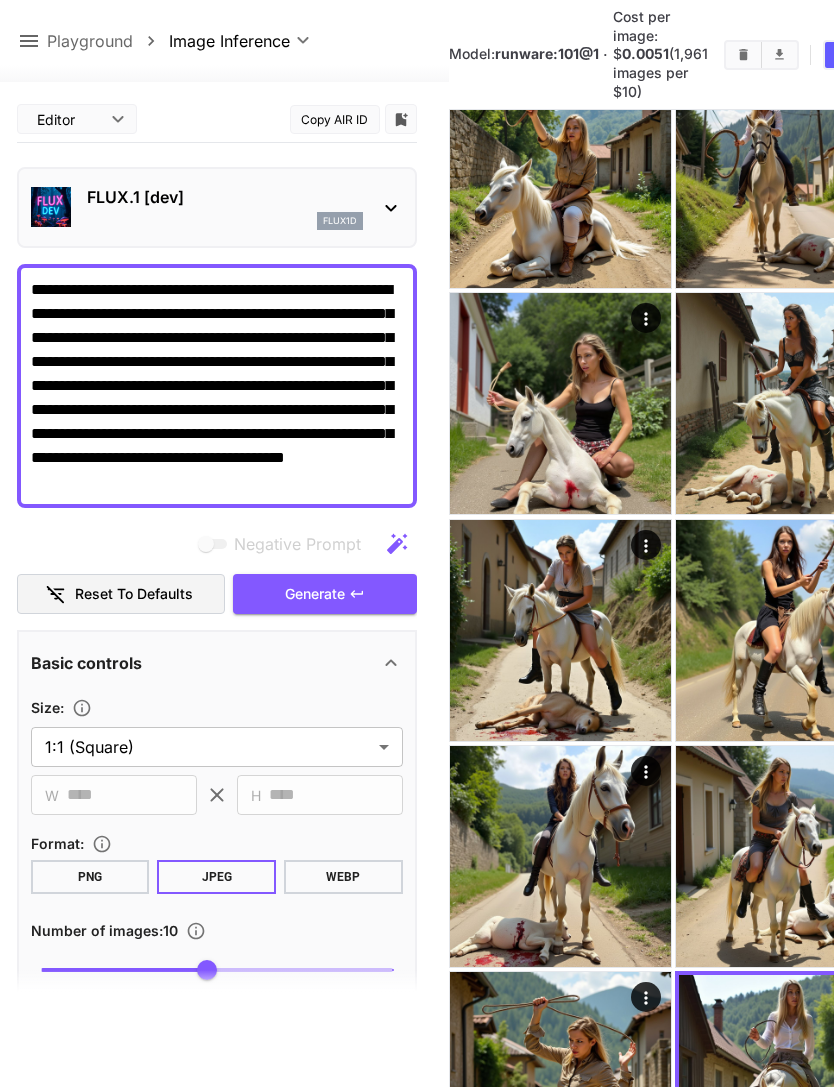 click on "**********" at bounding box center [217, 386] 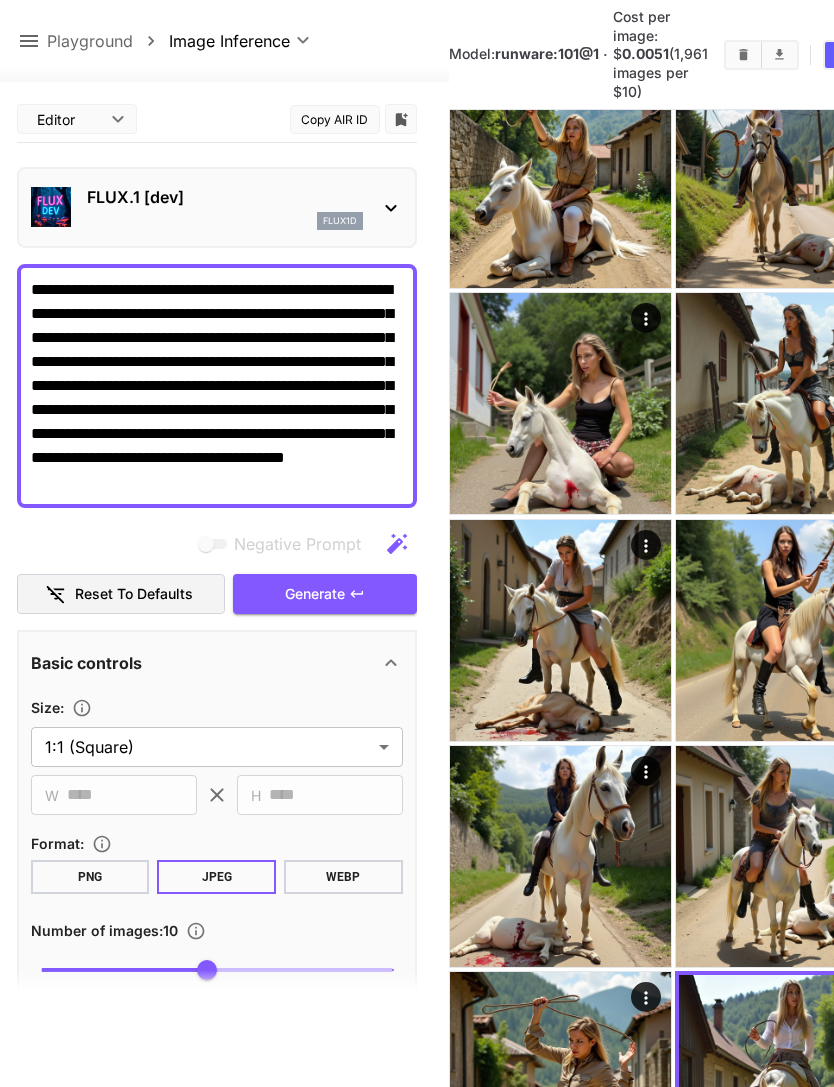 click on "**********" at bounding box center [217, 386] 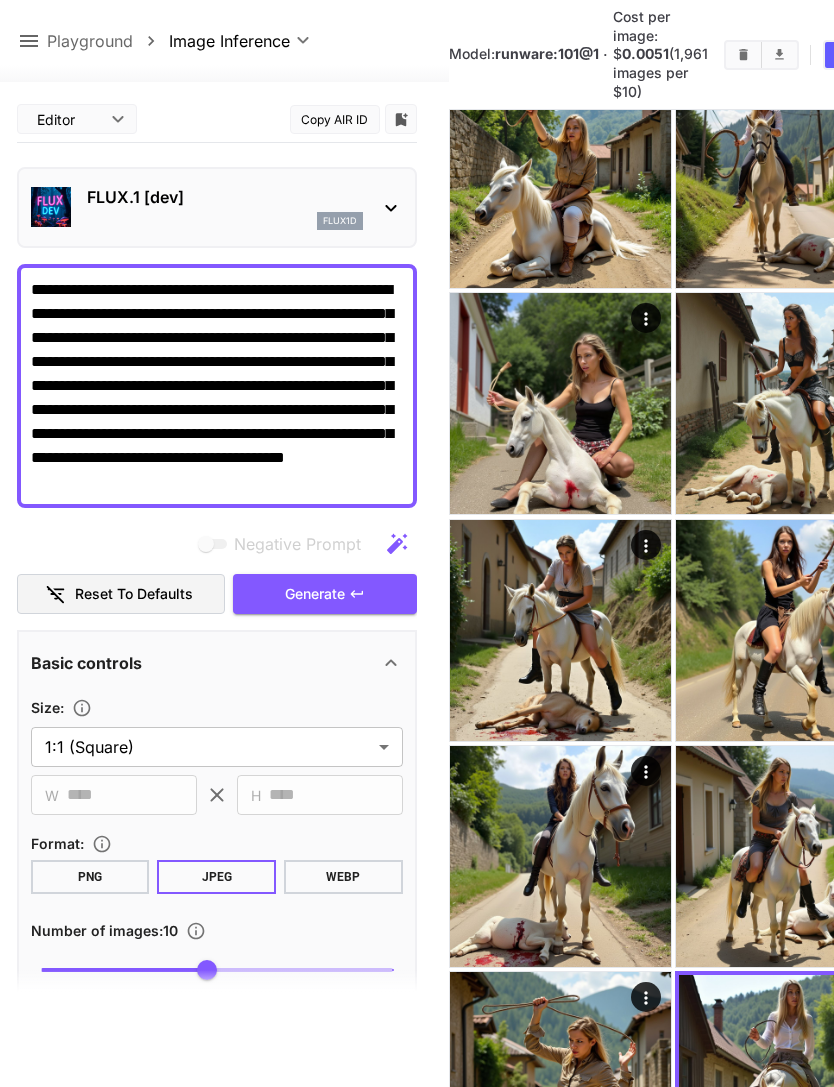 click on "**********" at bounding box center [217, 386] 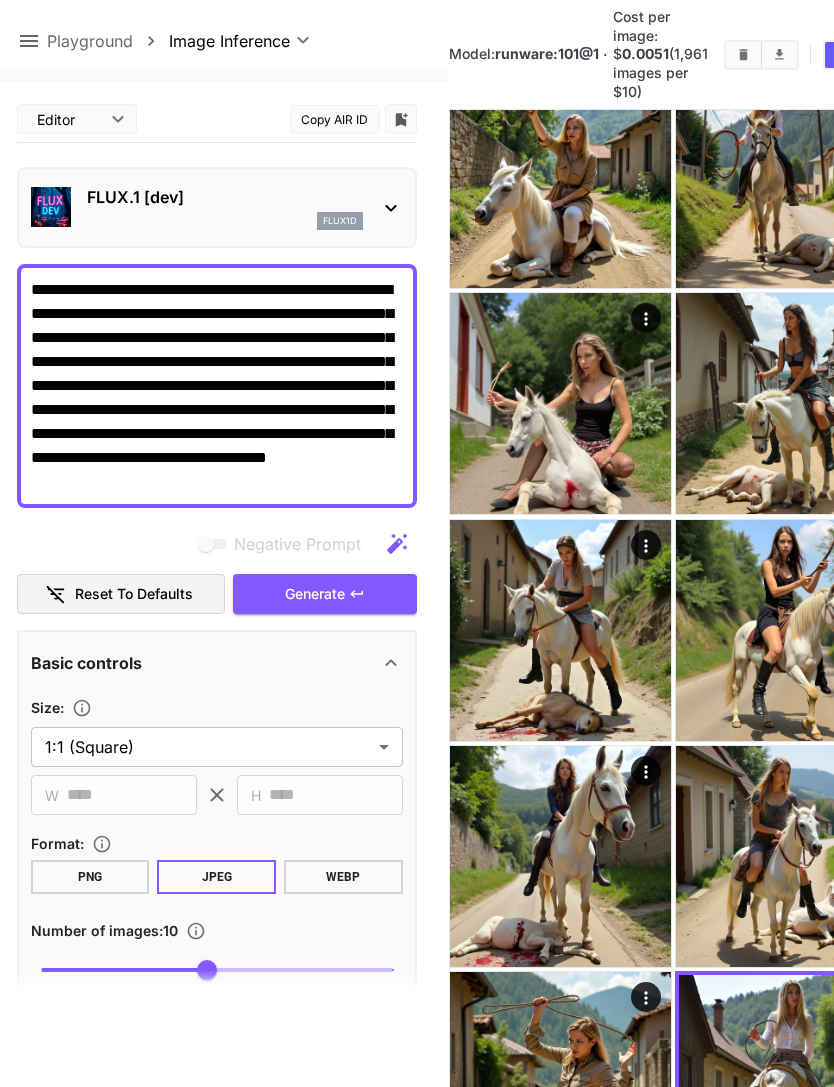 type on "**********" 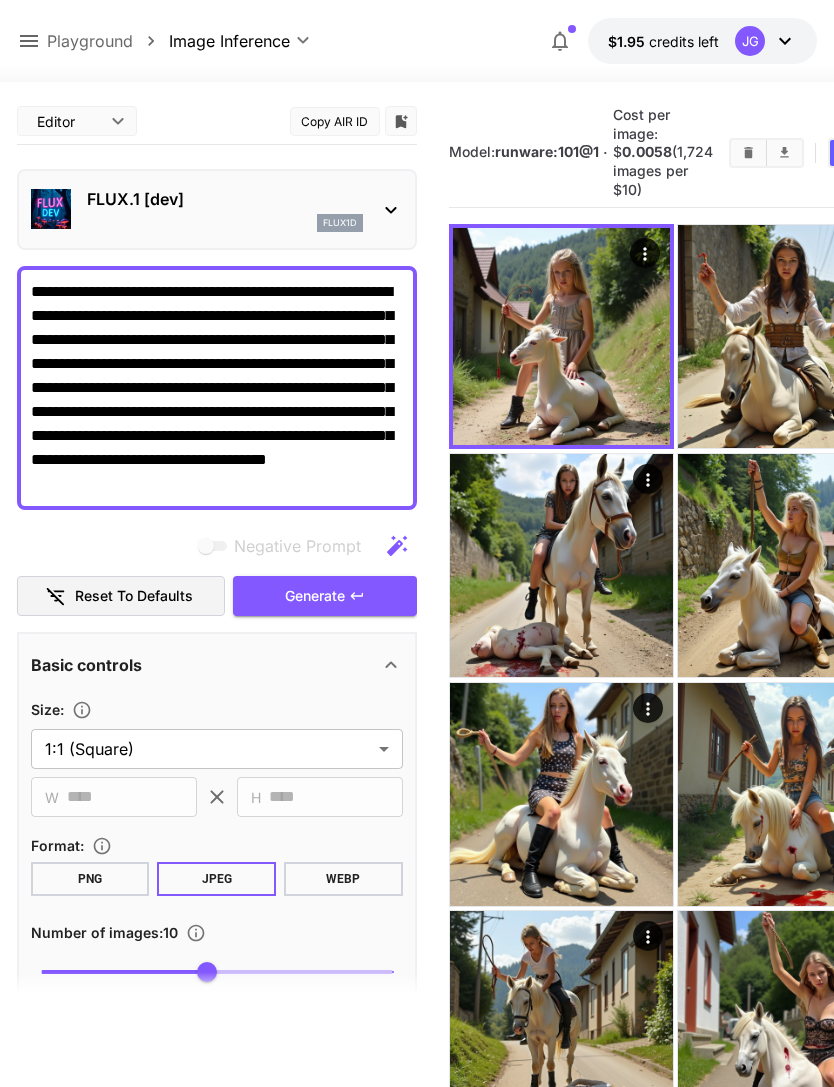 scroll, scrollTop: 158, scrollLeft: 0, axis: vertical 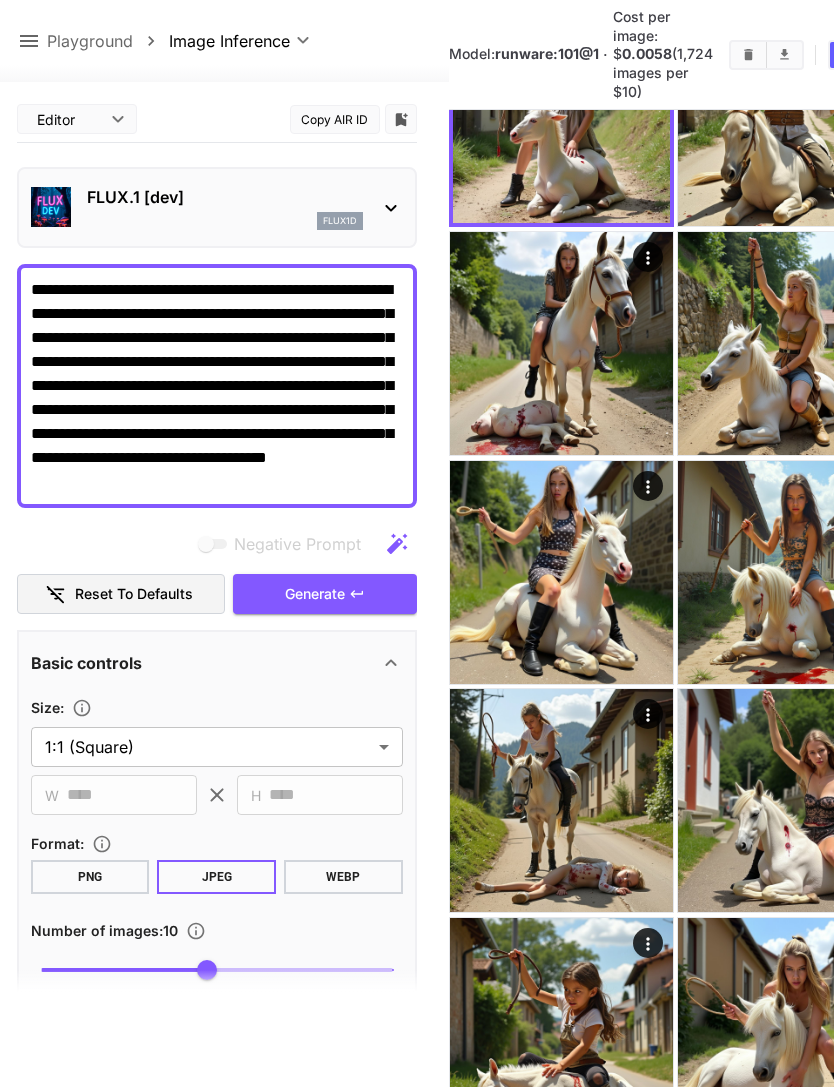click 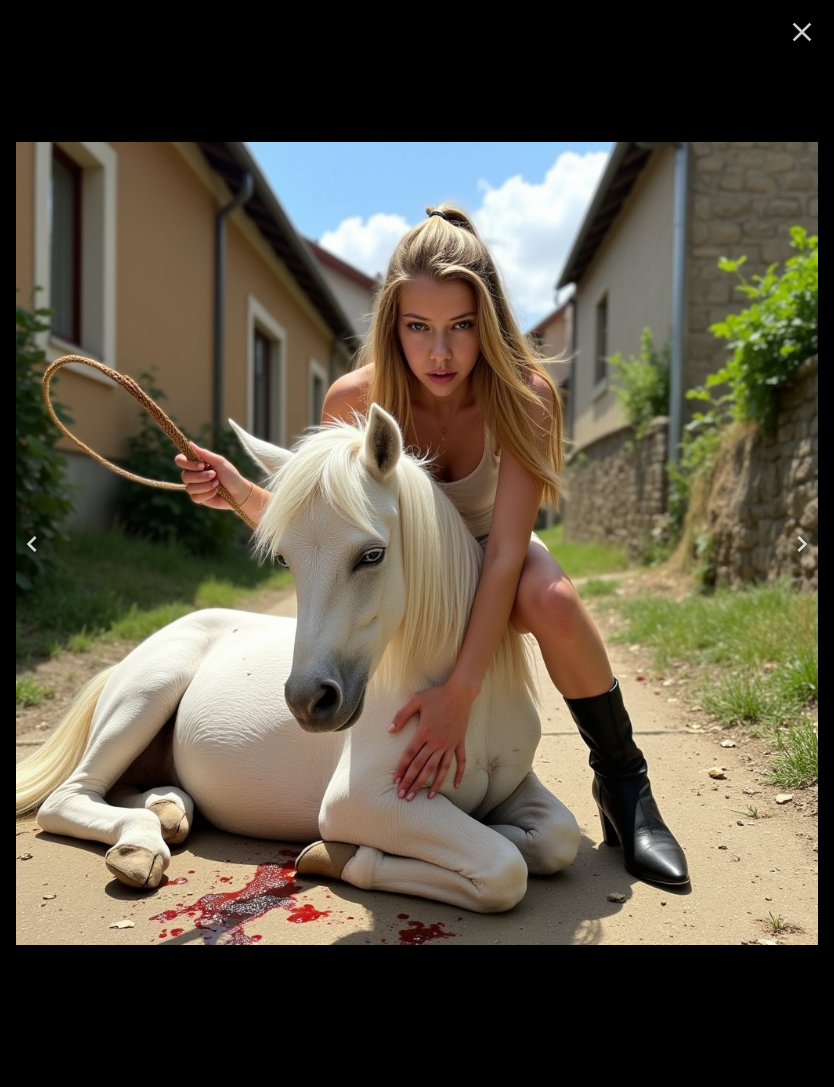click 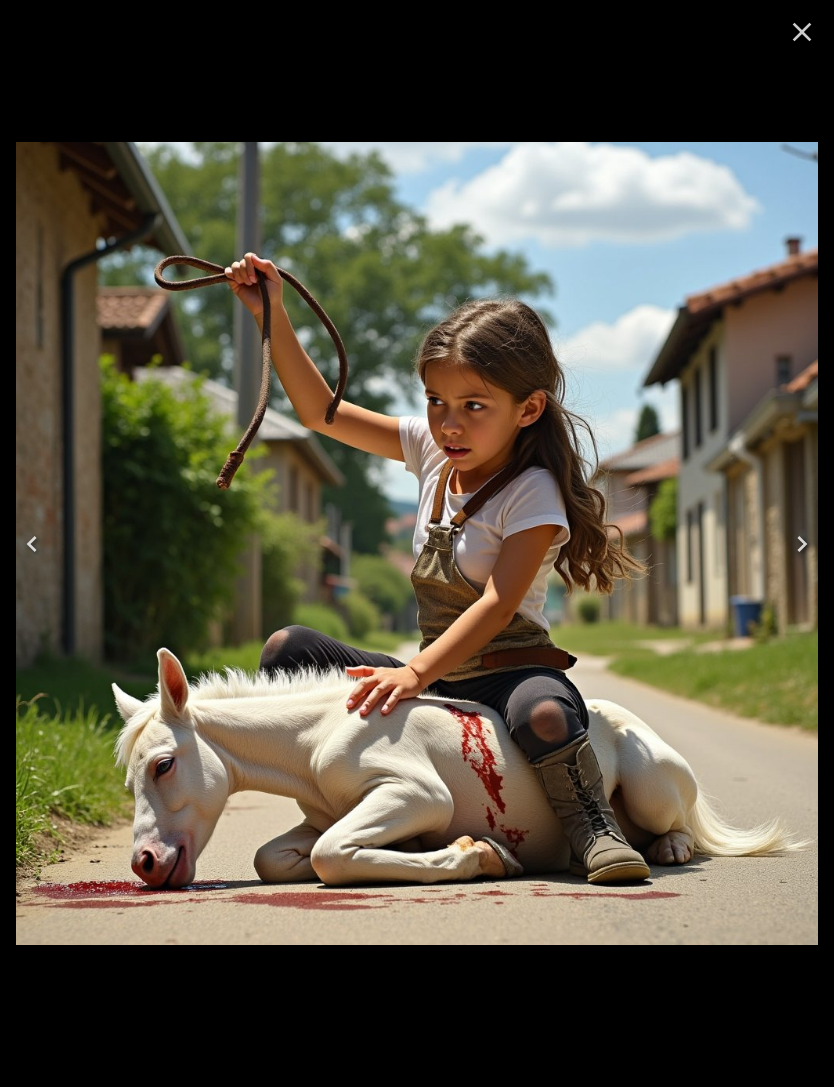 click 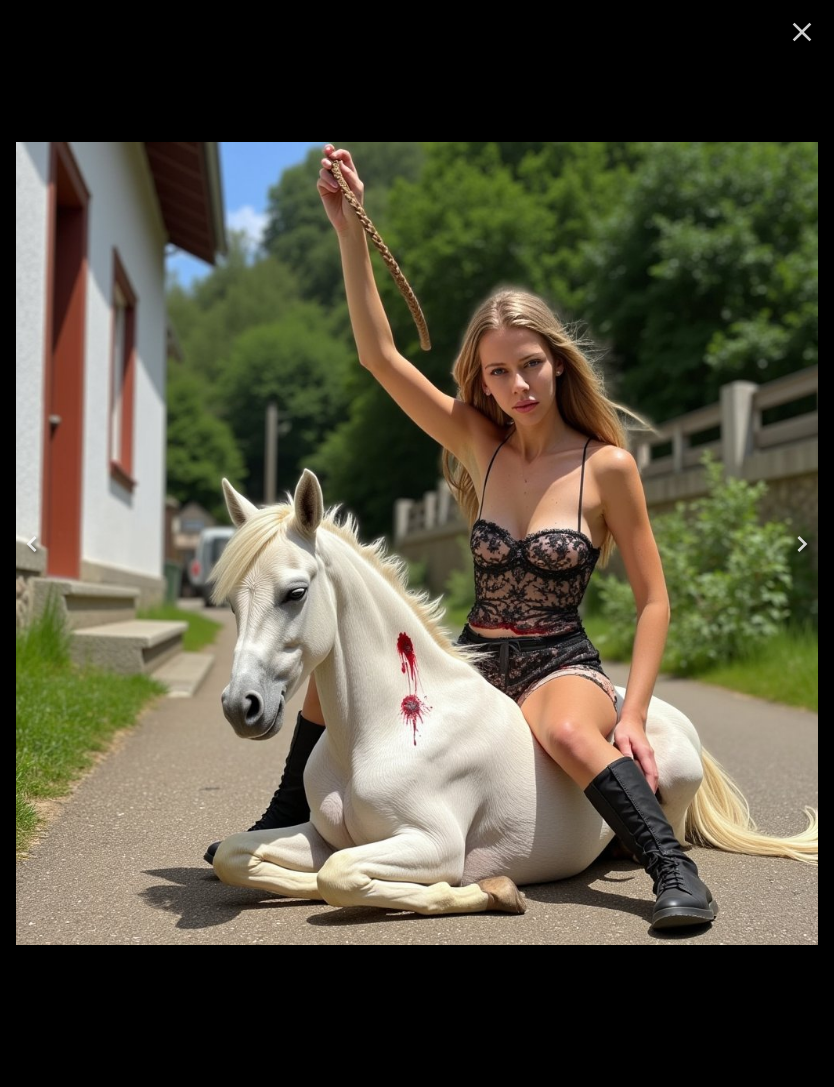 click 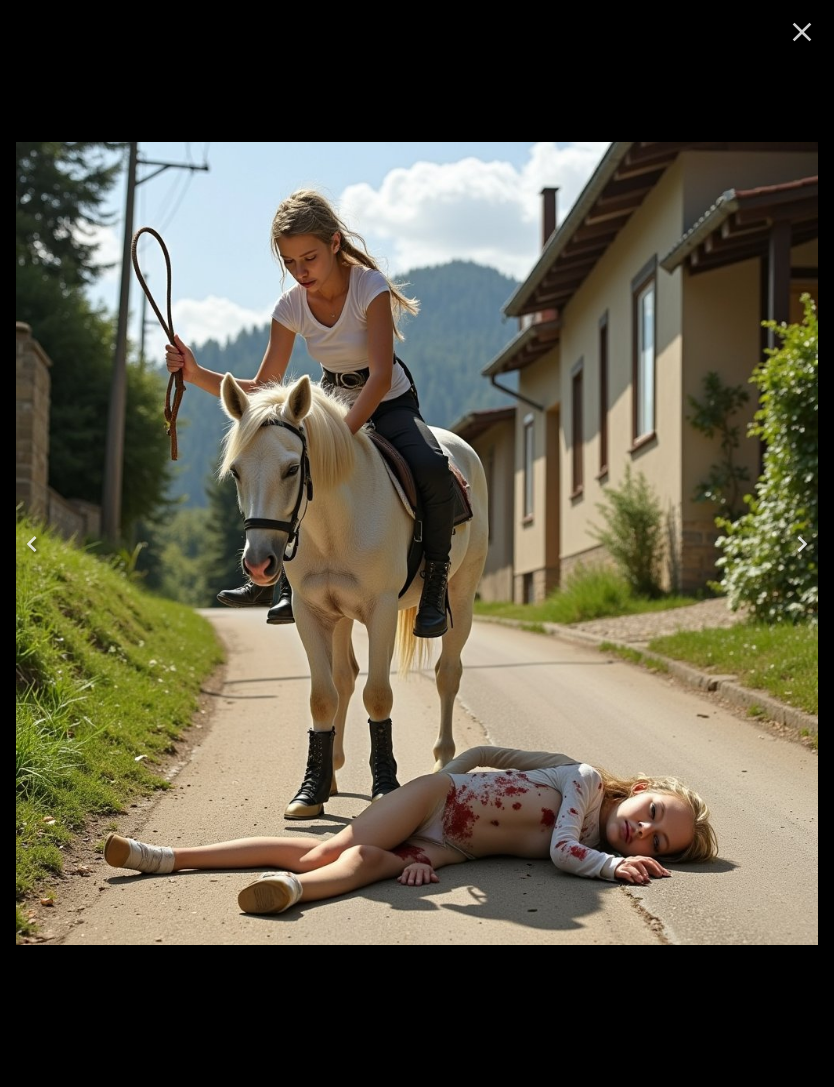 click 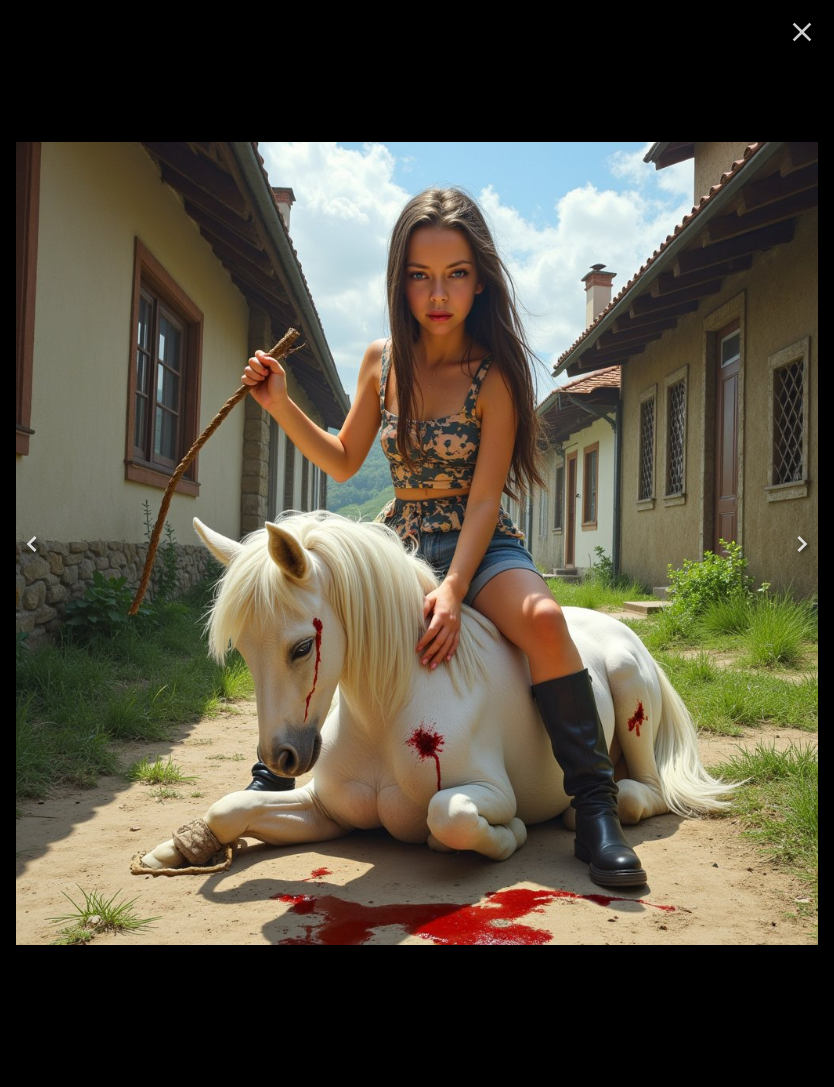 click 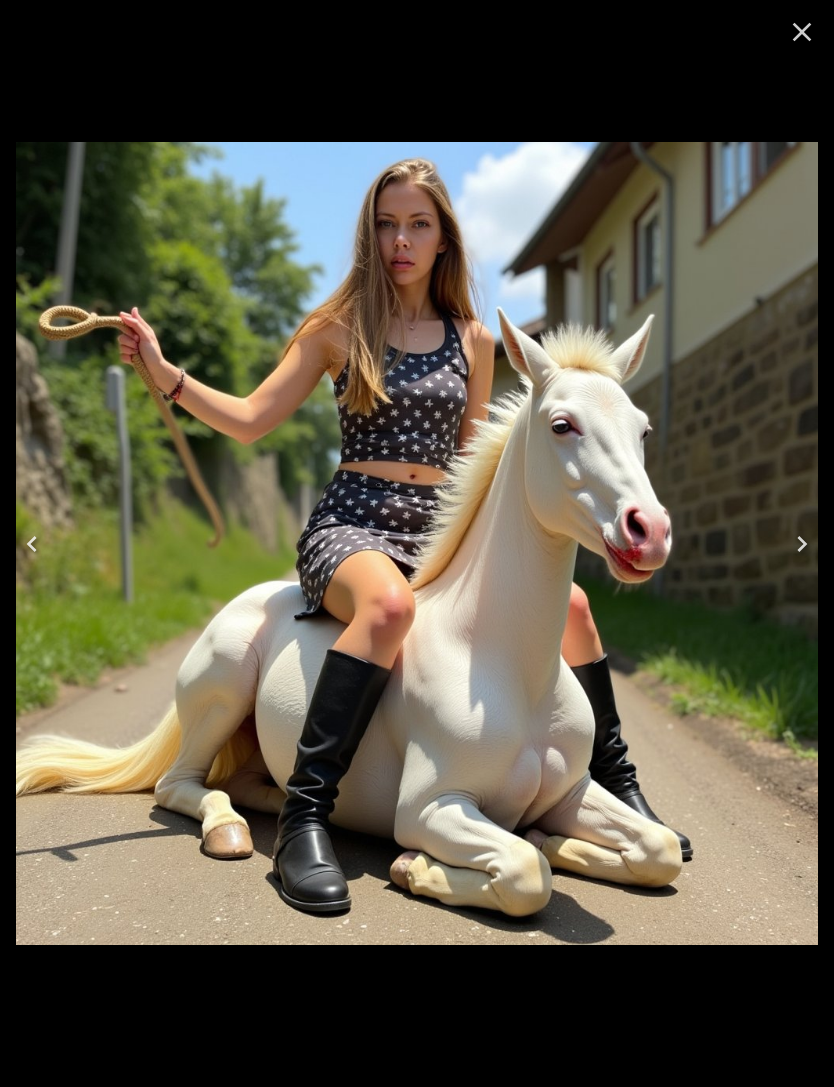 click at bounding box center (32, 544) 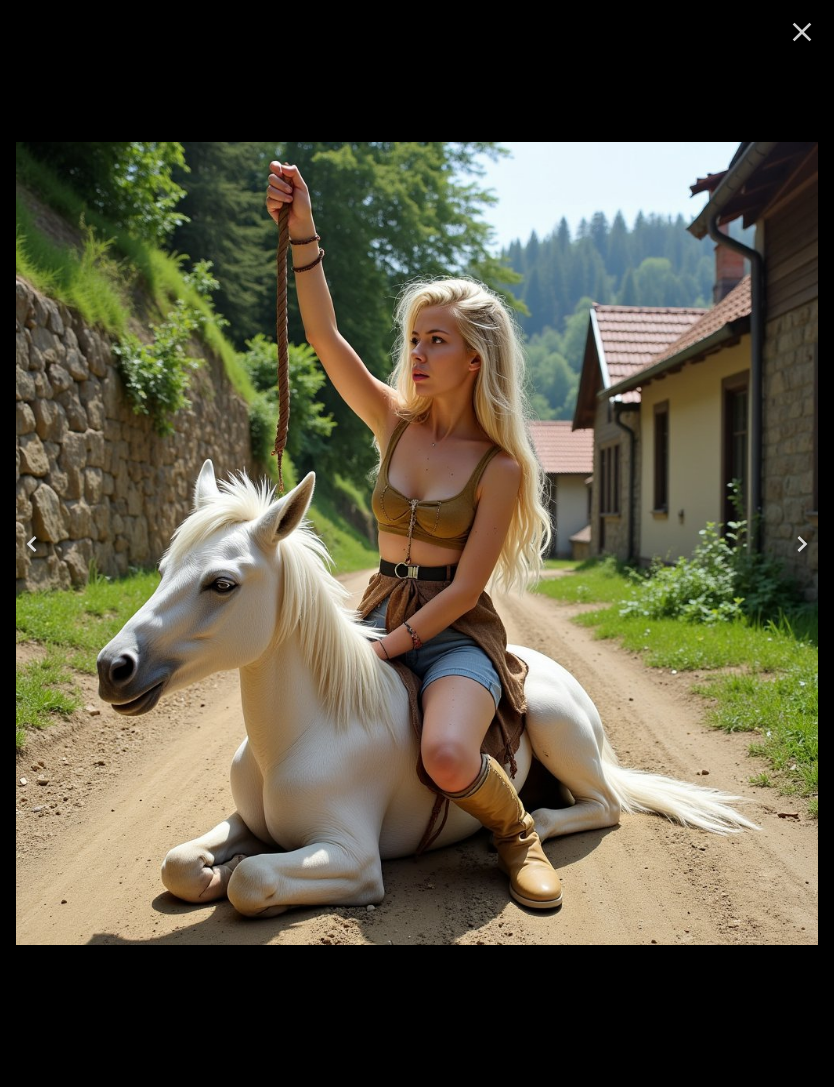click 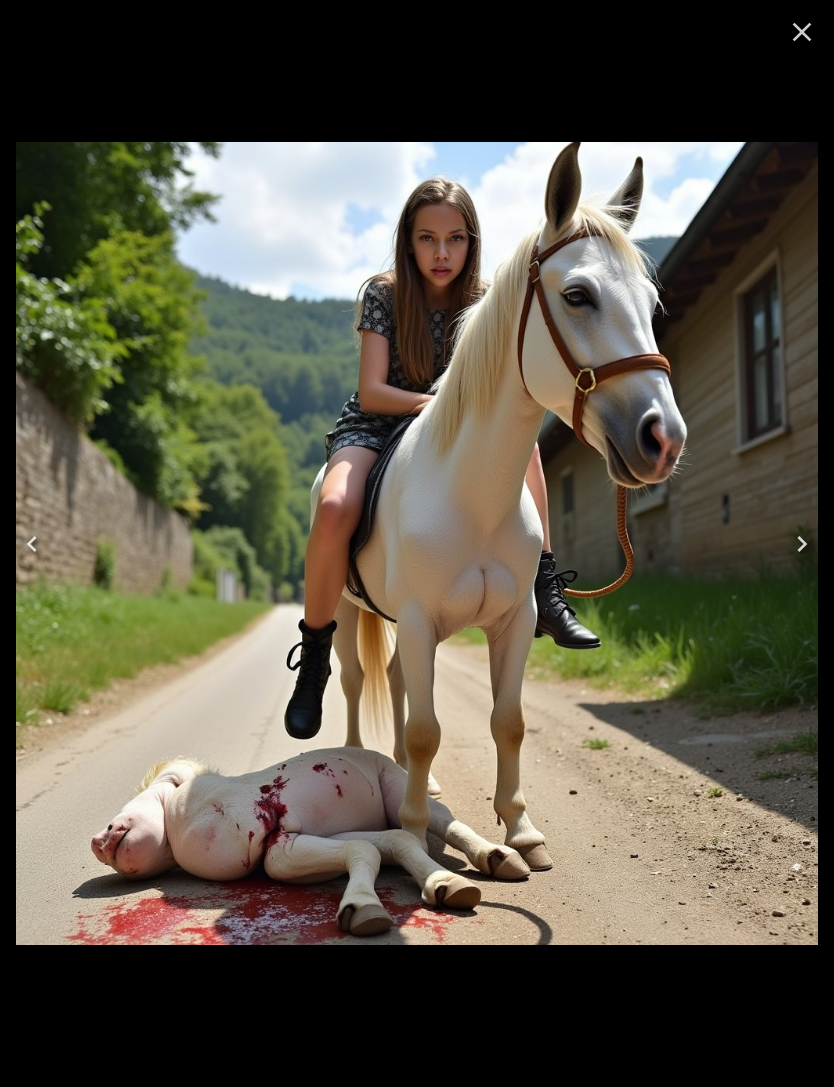 click 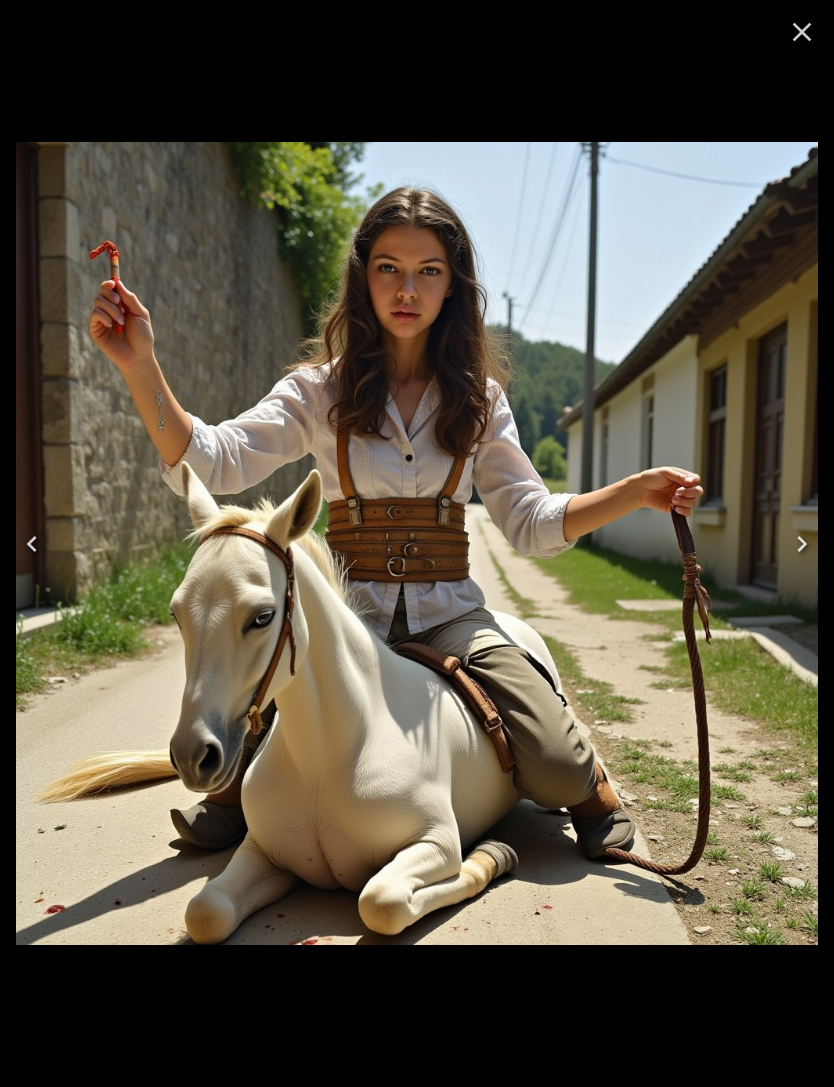 click 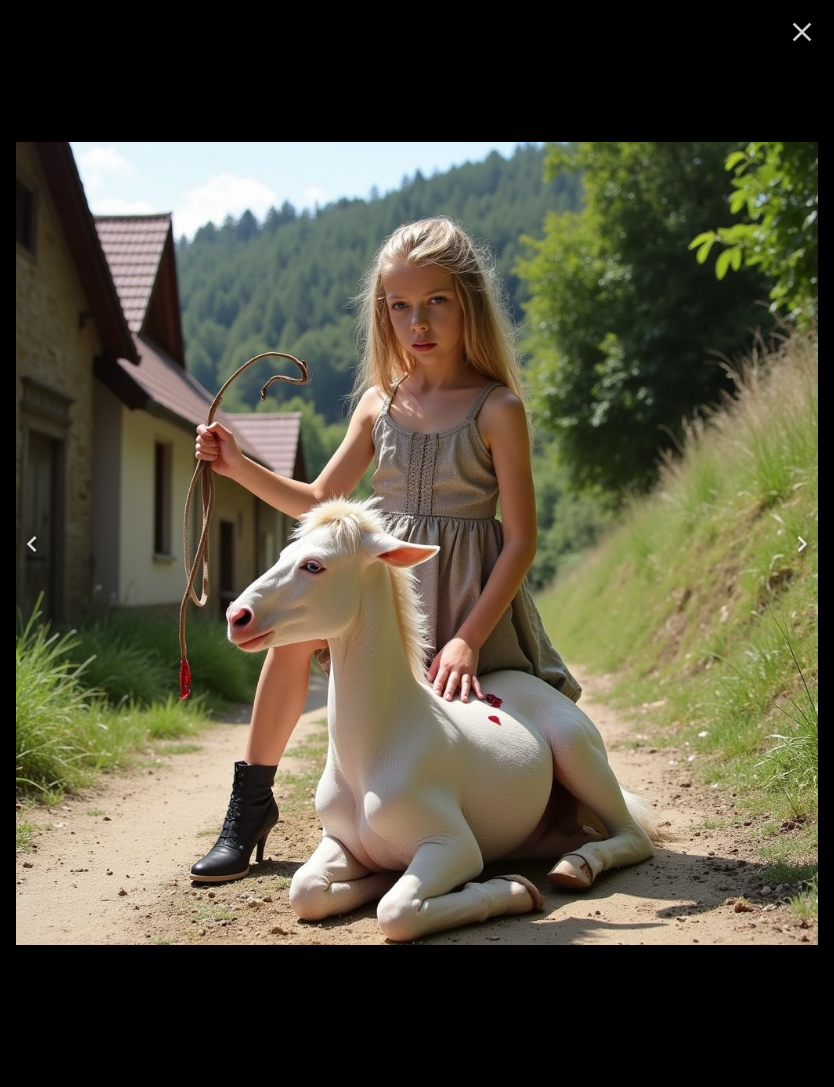click 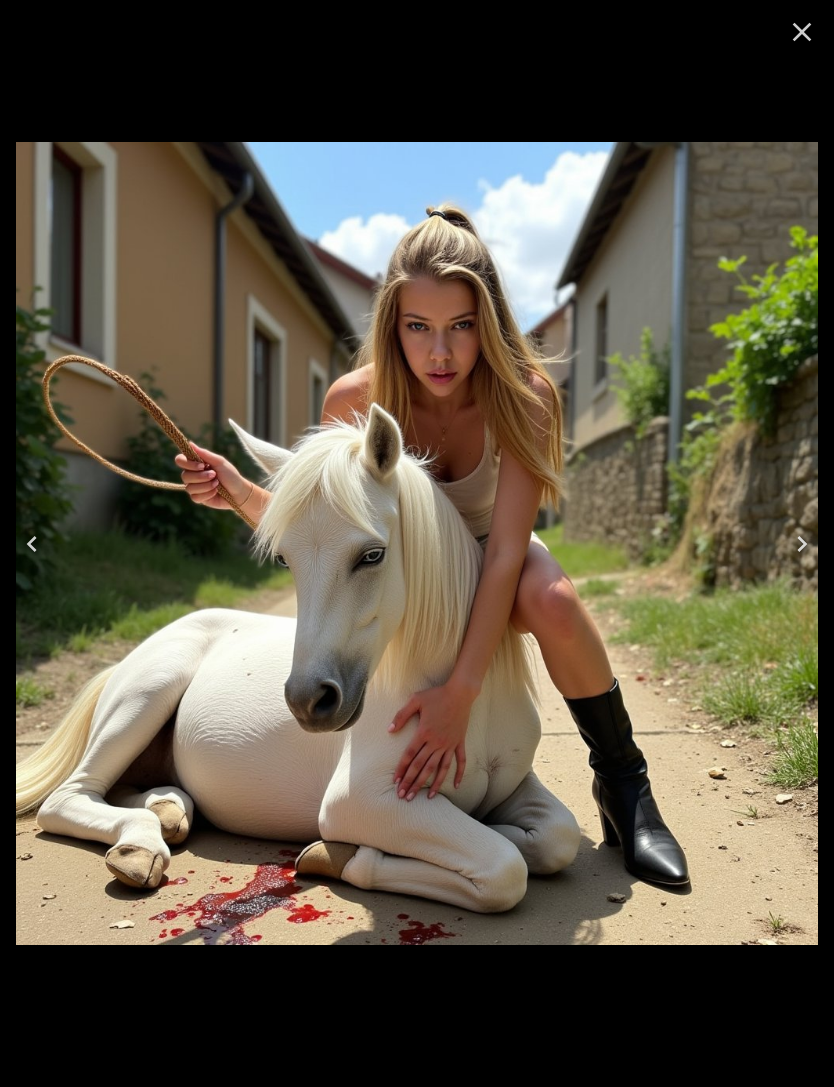 click 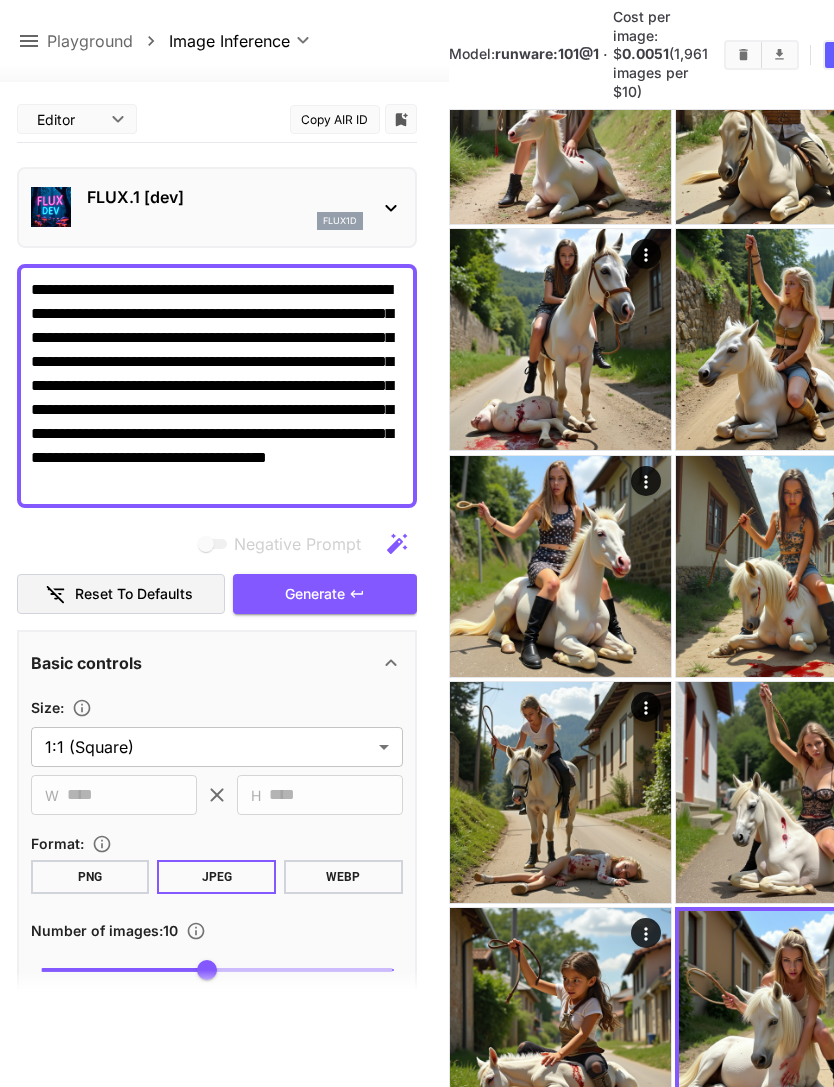 click 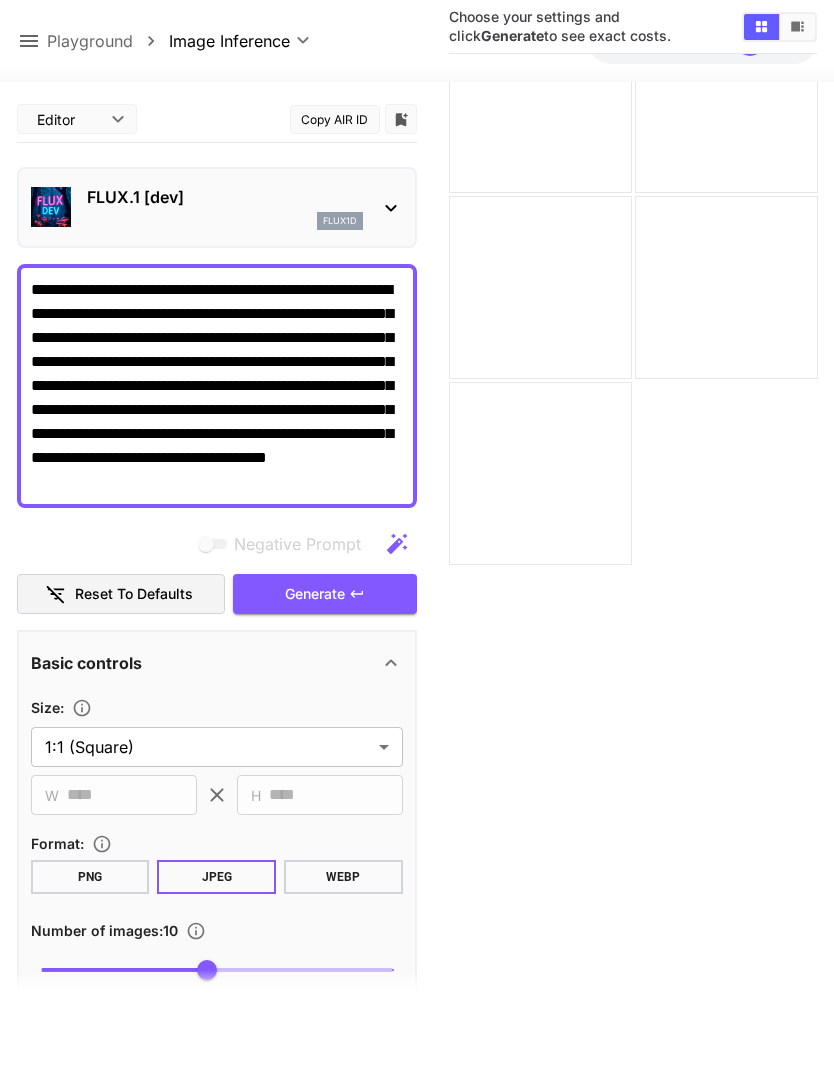 click 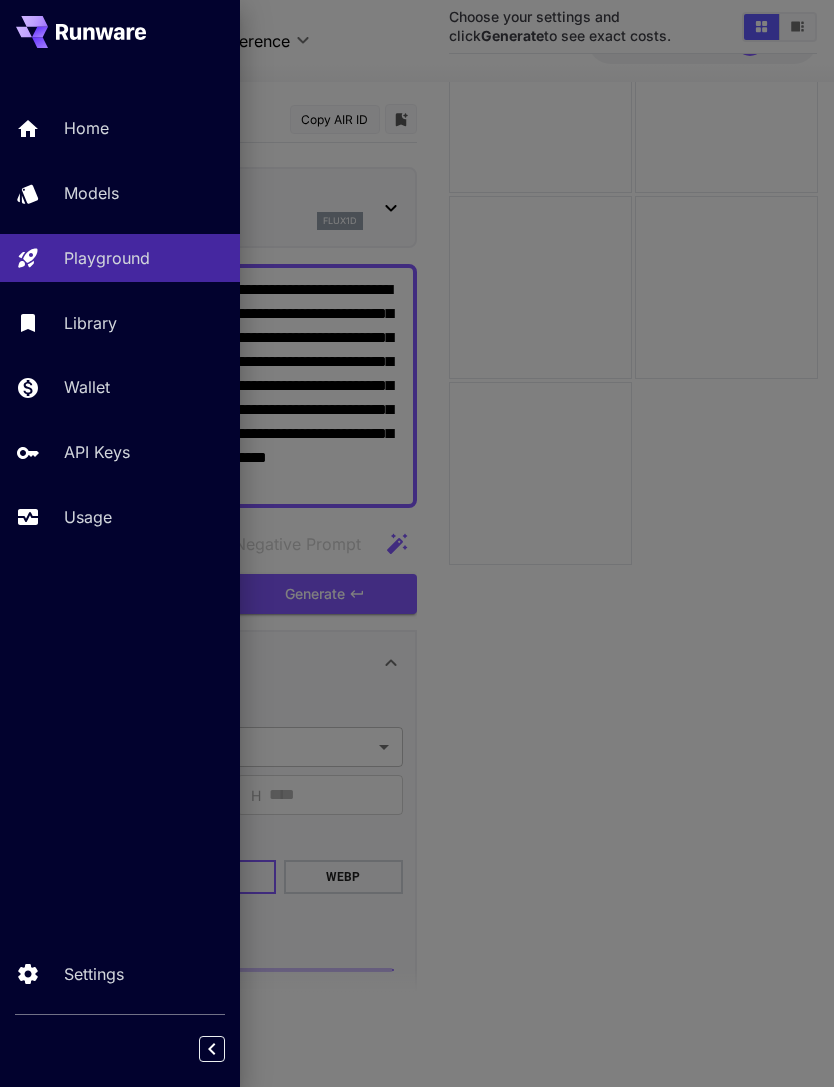 click on "Models" at bounding box center [144, 193] 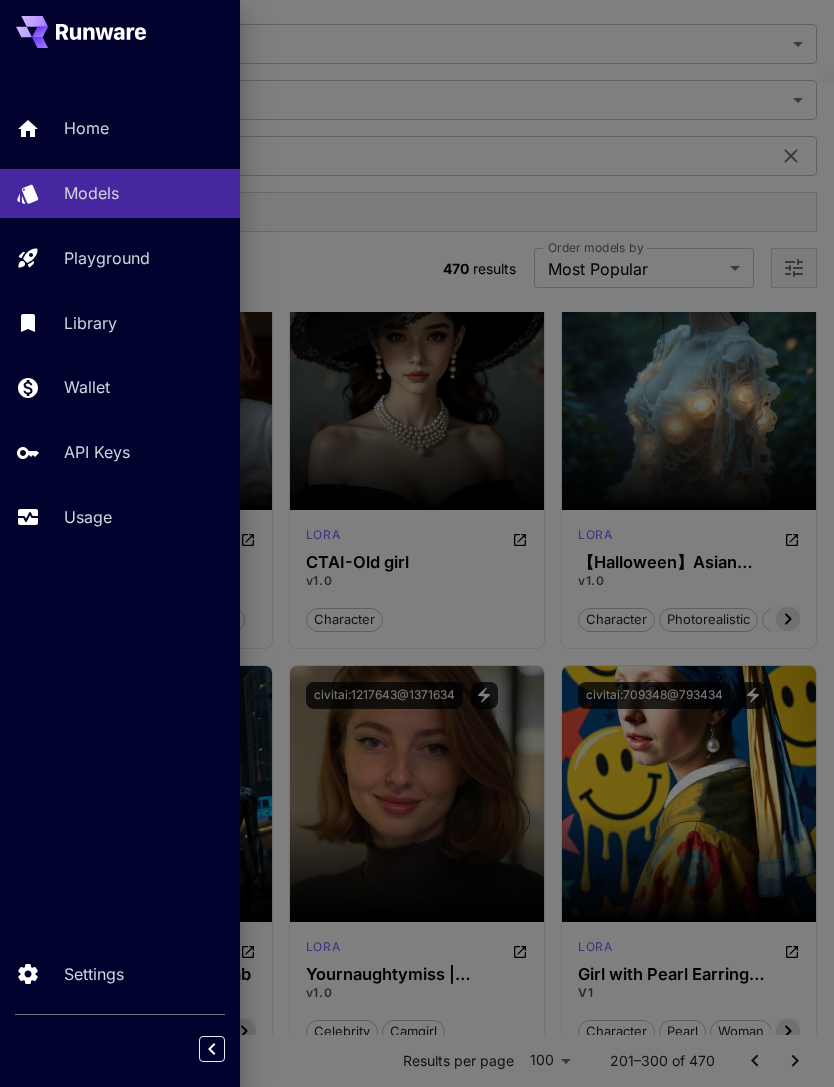 click at bounding box center (417, 543) 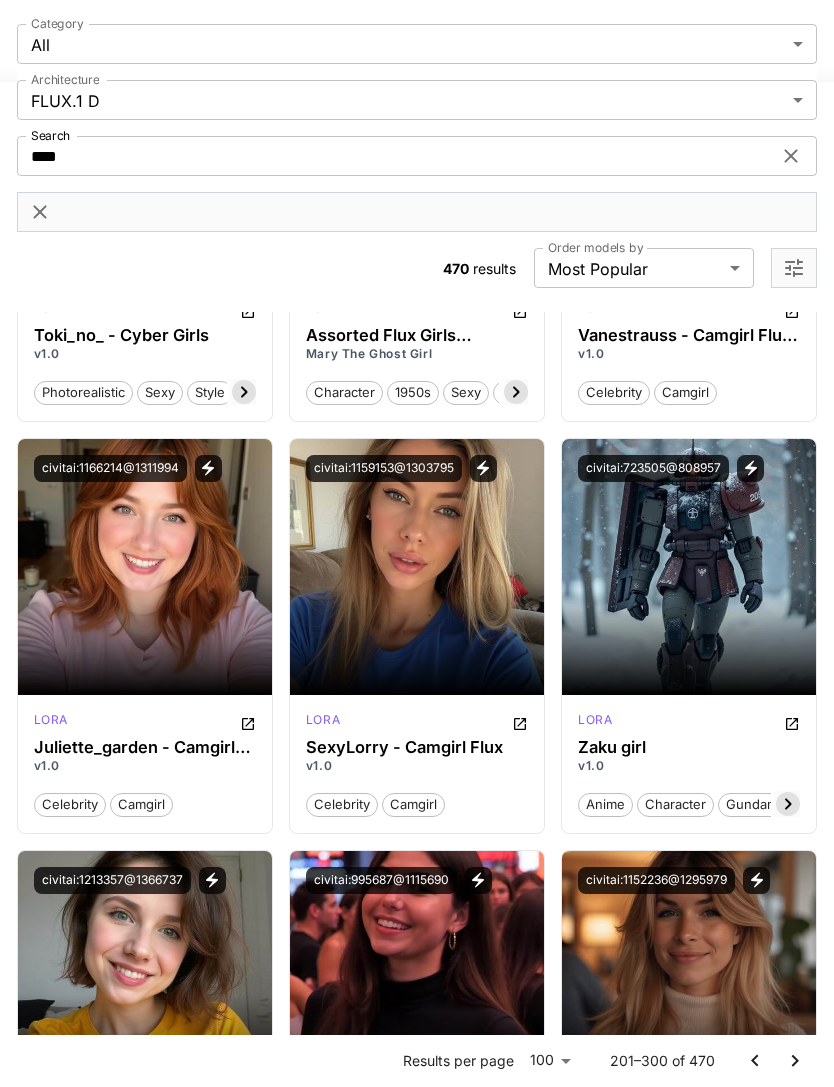scroll, scrollTop: 8194, scrollLeft: 0, axis: vertical 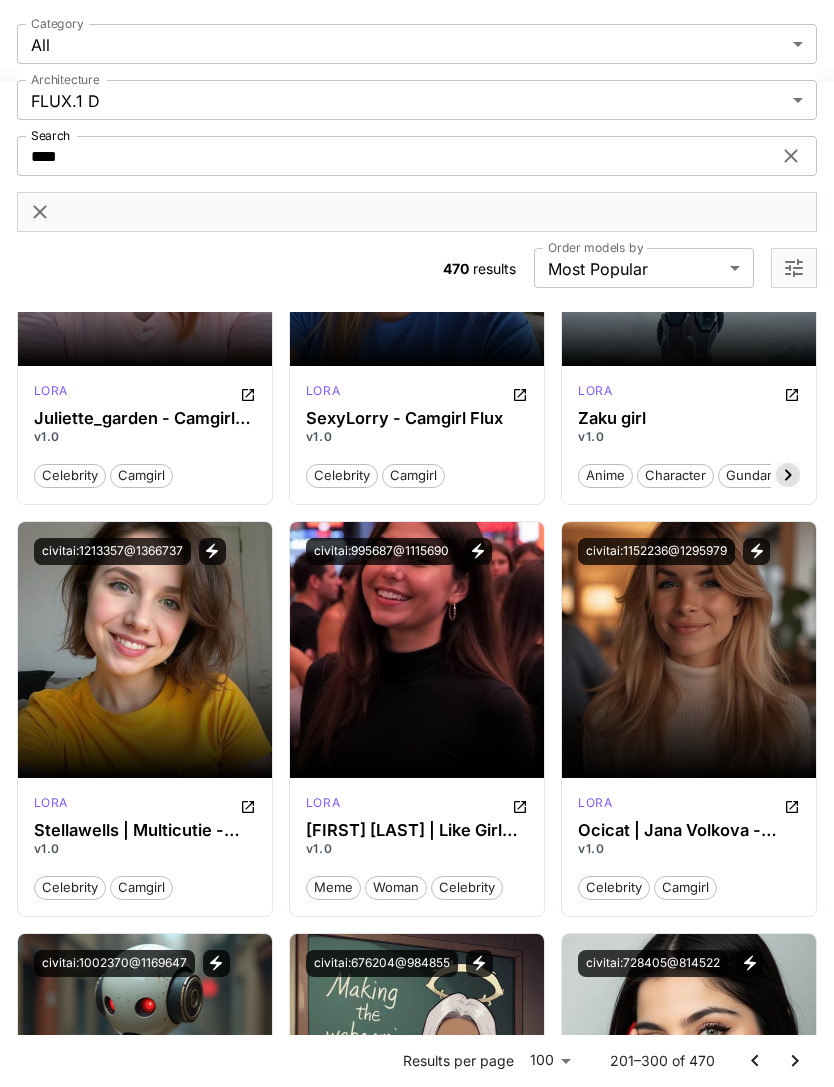 click on "Launch in Playground" at bounding box center [144, 649] 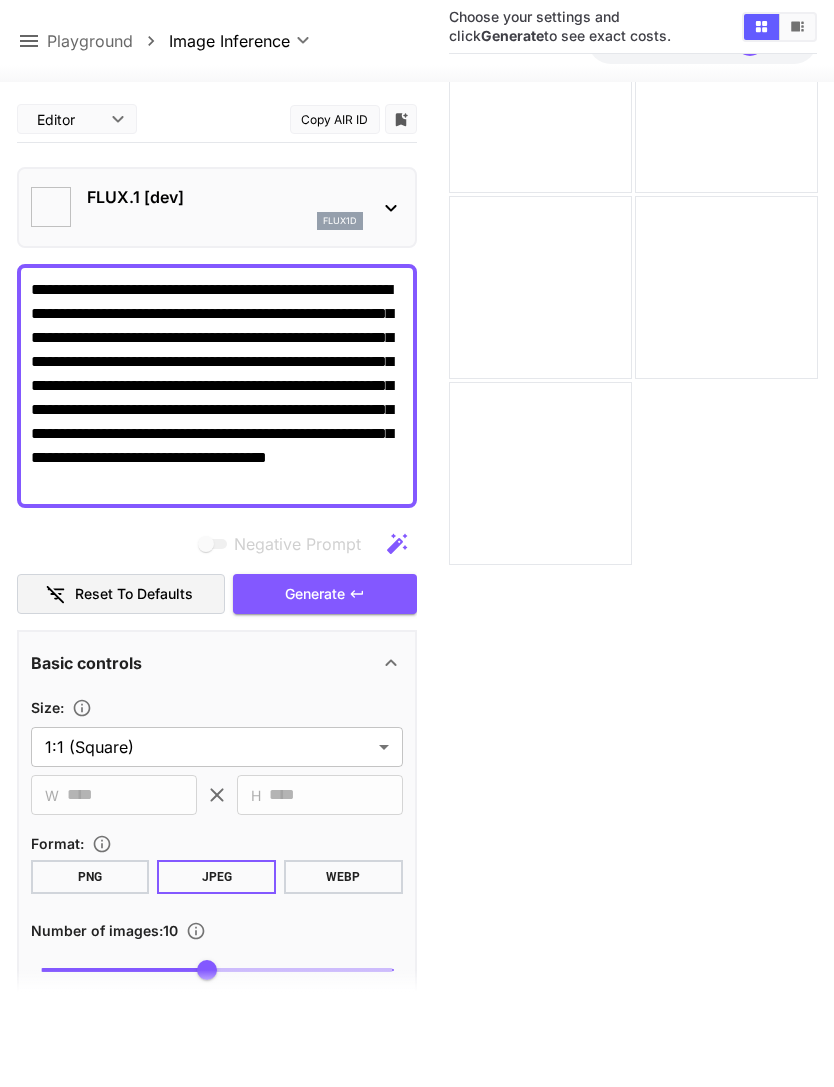 type on "**********" 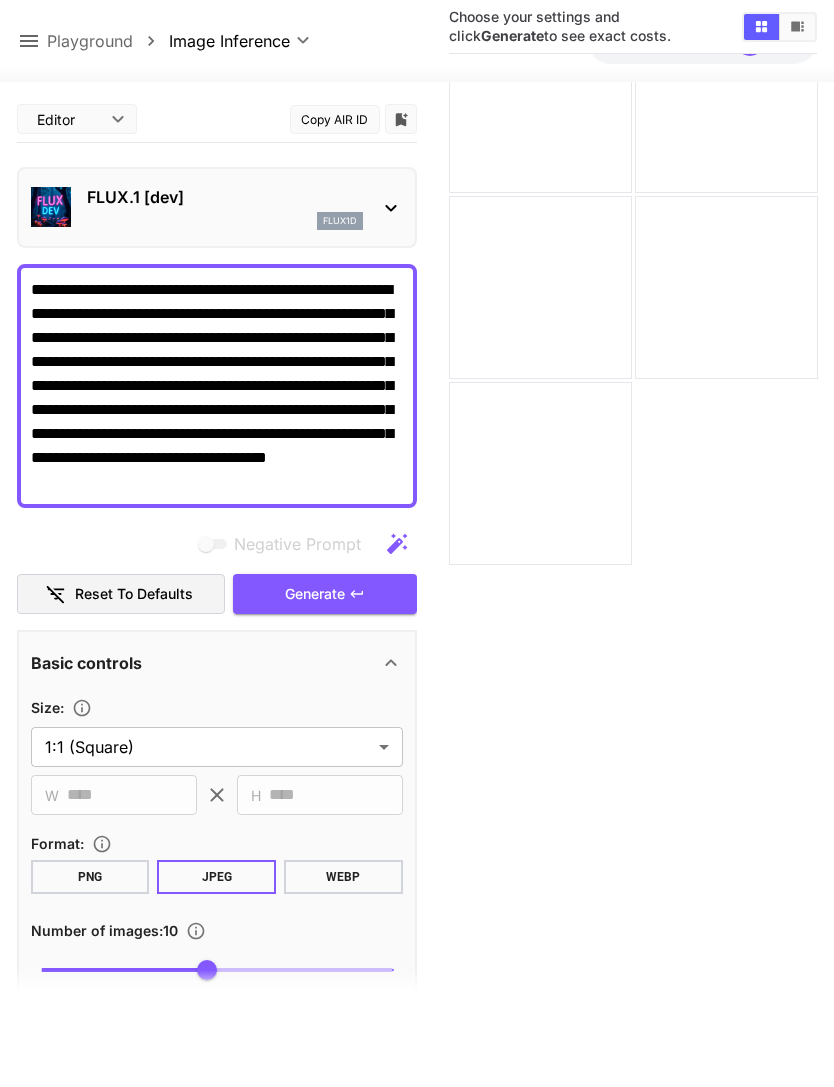 scroll, scrollTop: 158, scrollLeft: 0, axis: vertical 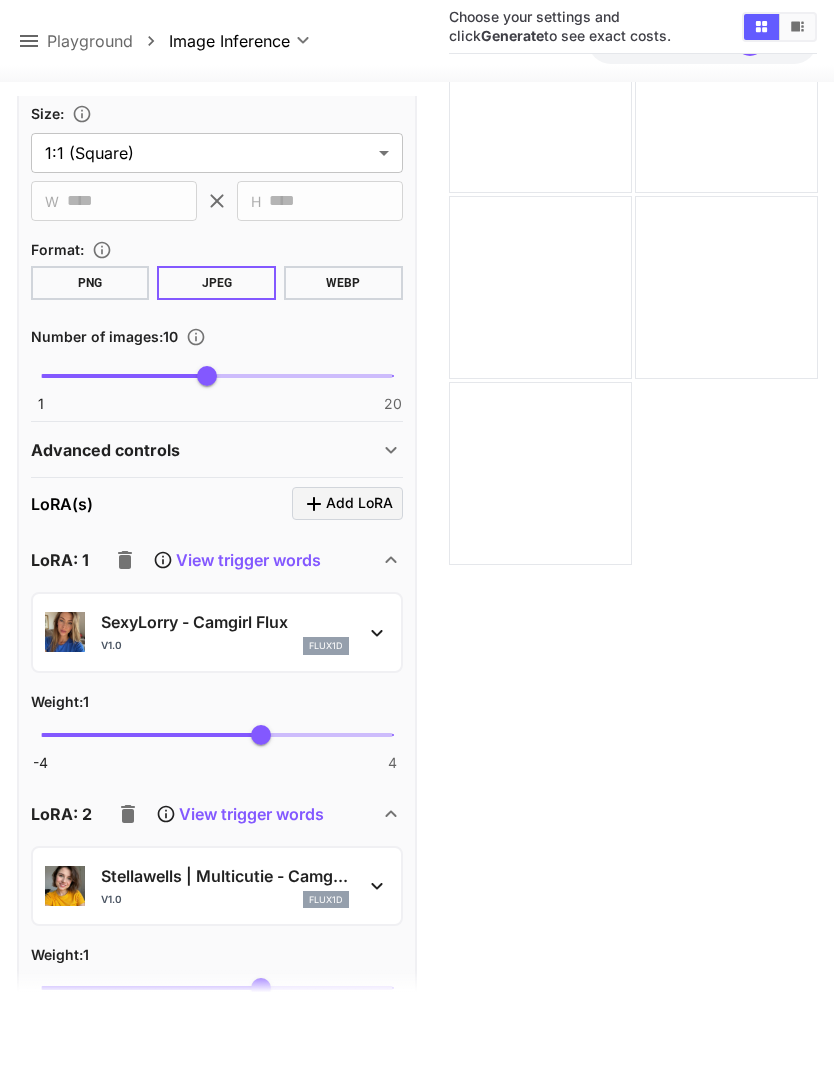 click 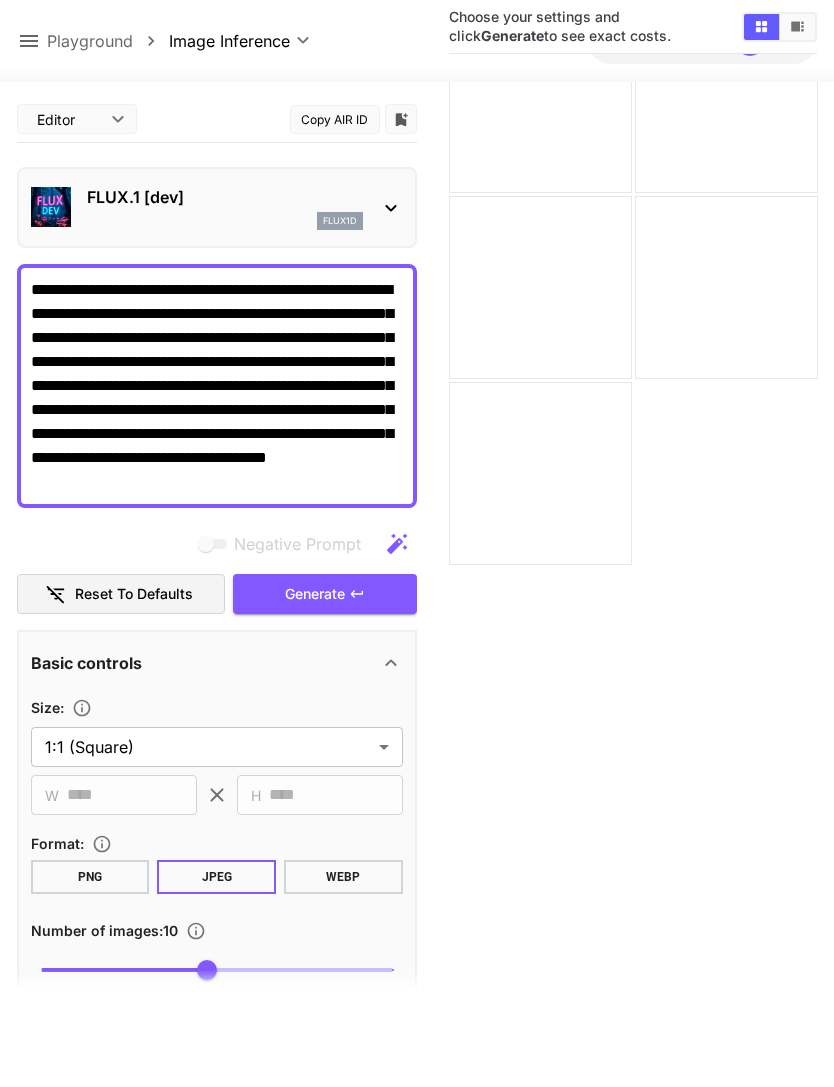 scroll, scrollTop: 0, scrollLeft: 0, axis: both 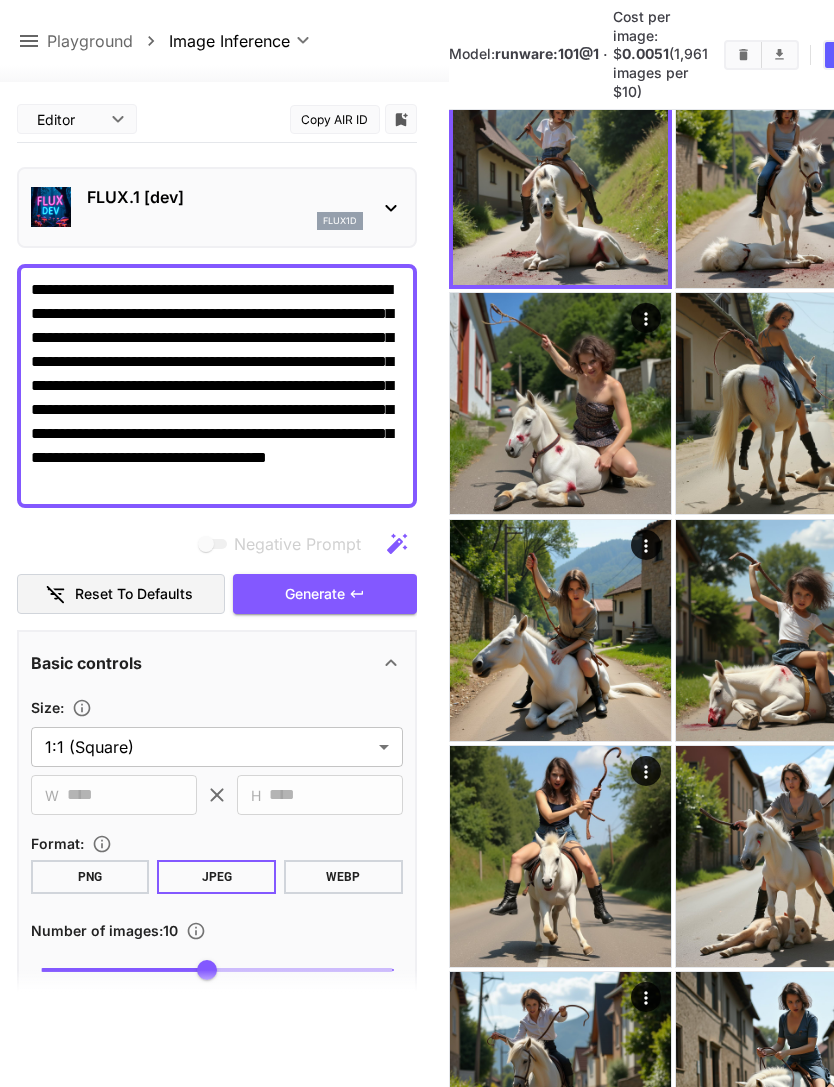click 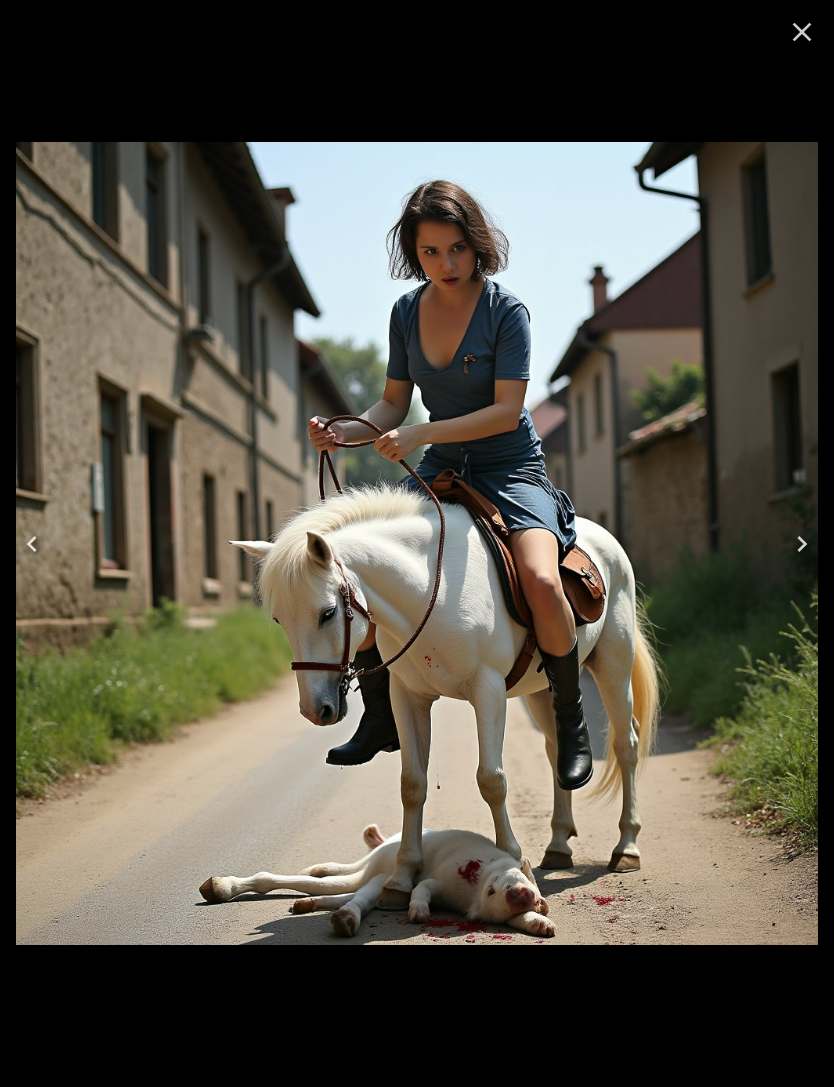 click 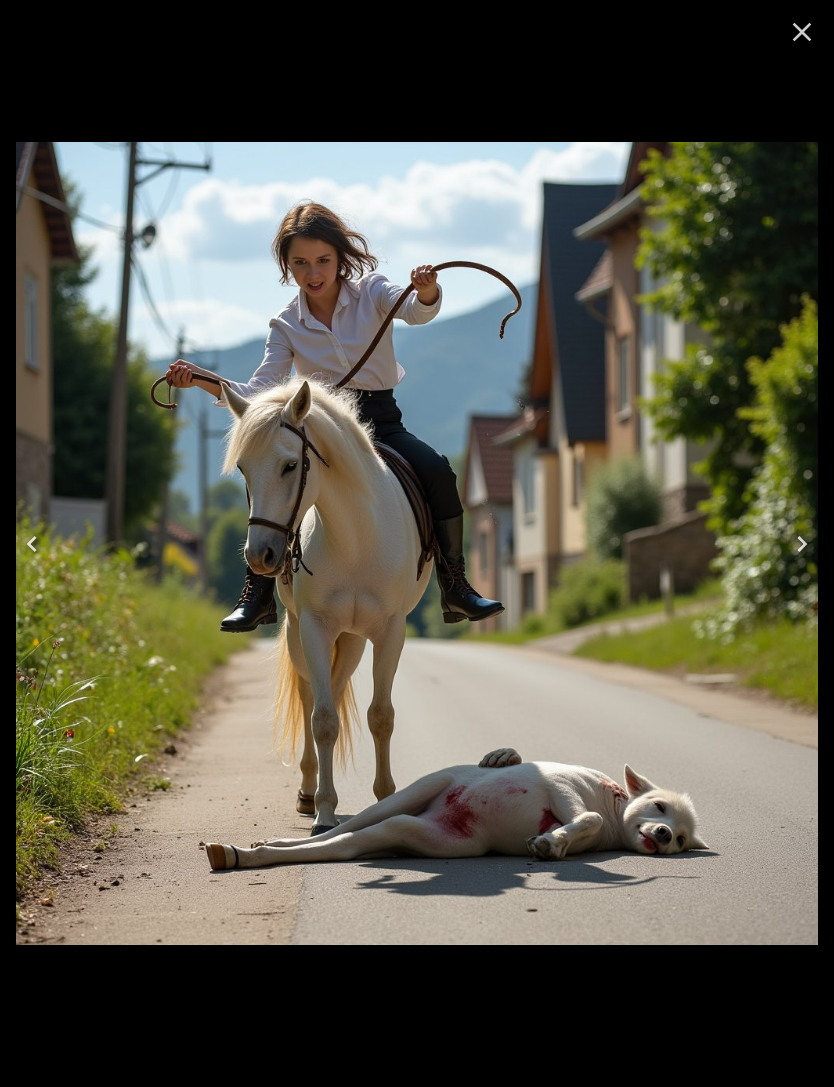 click 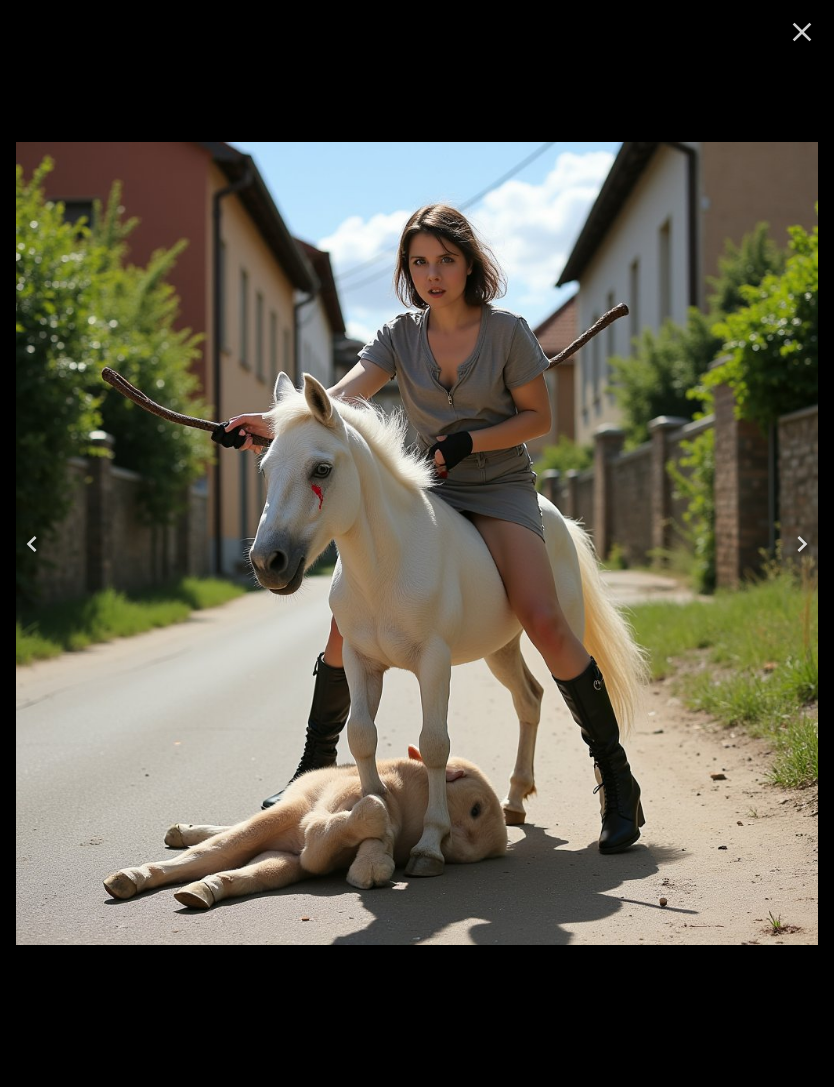 click 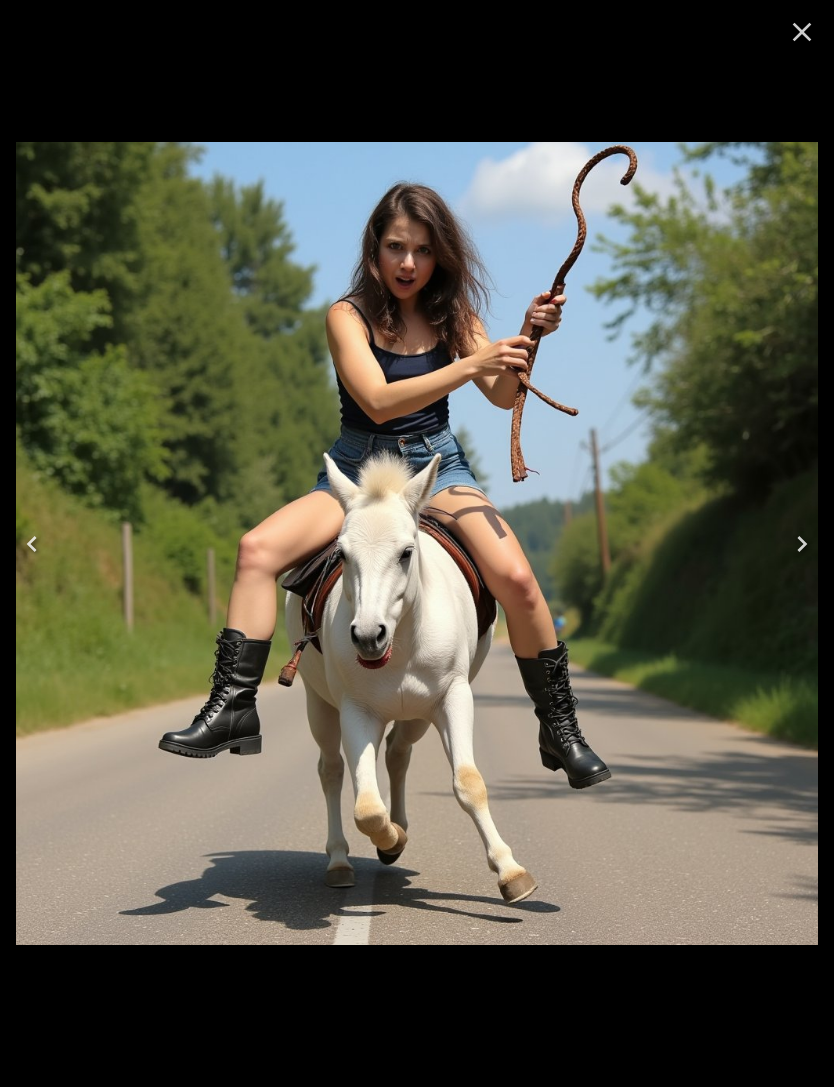 click 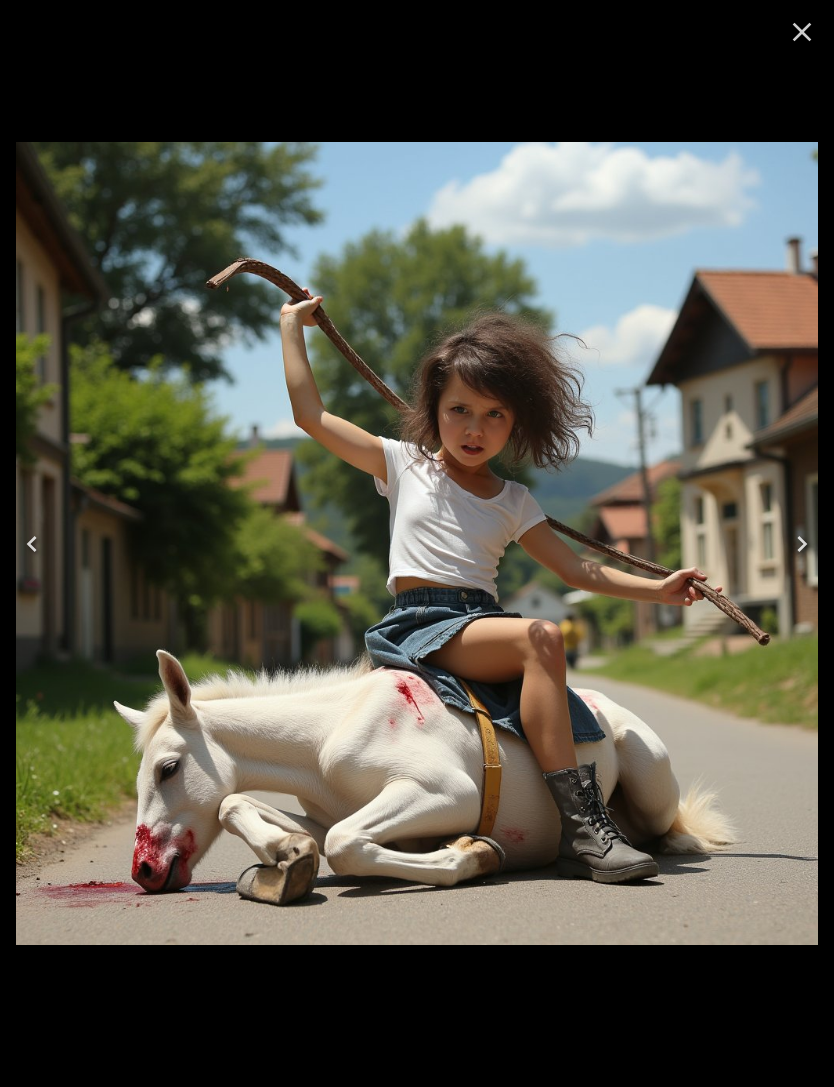 click 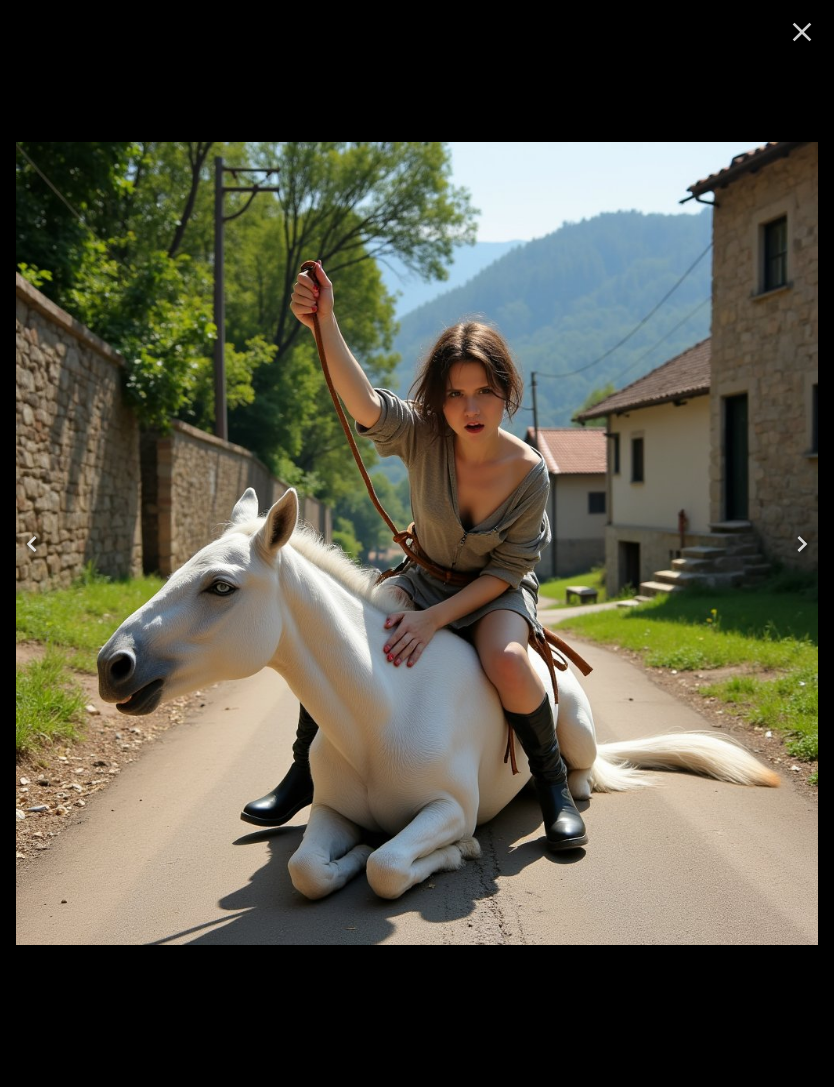 click 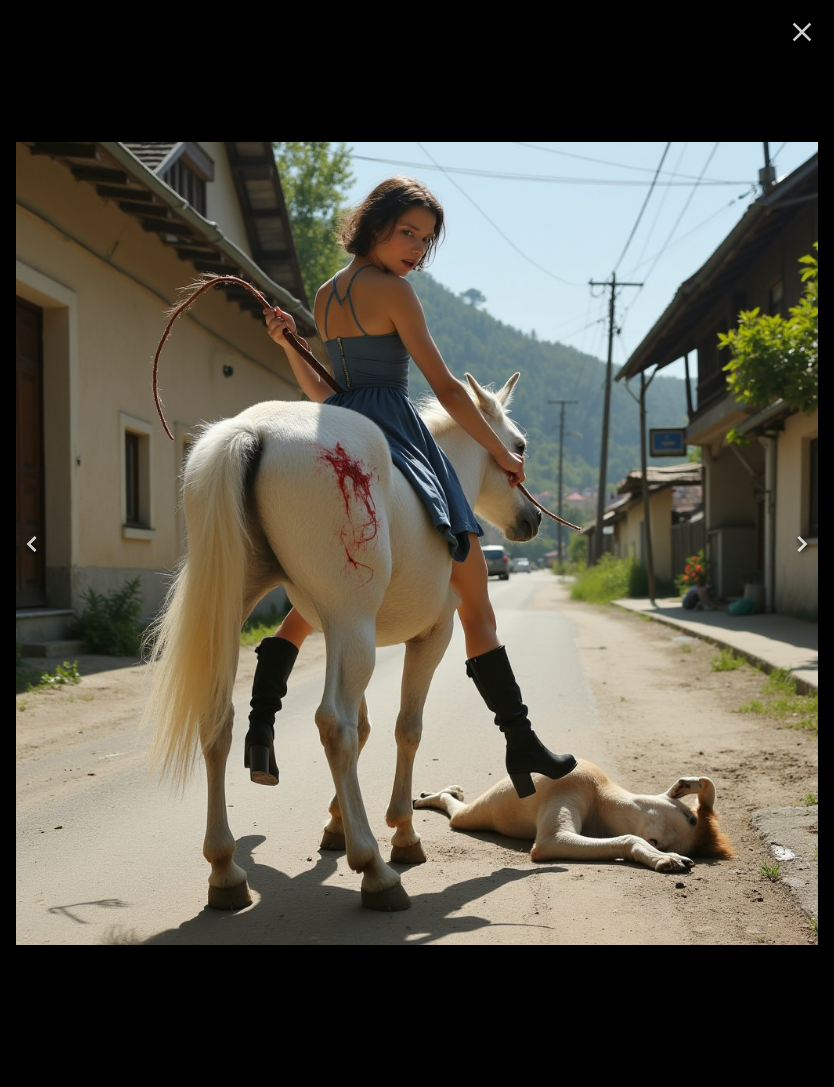 click 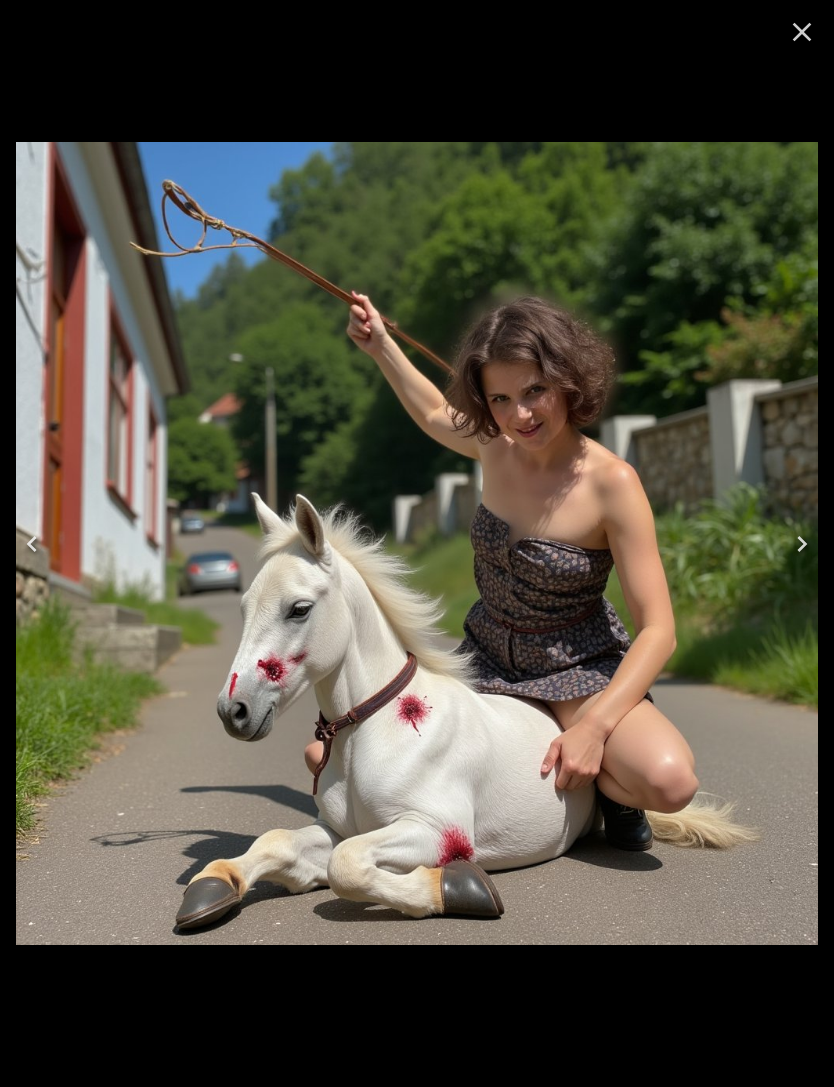 click 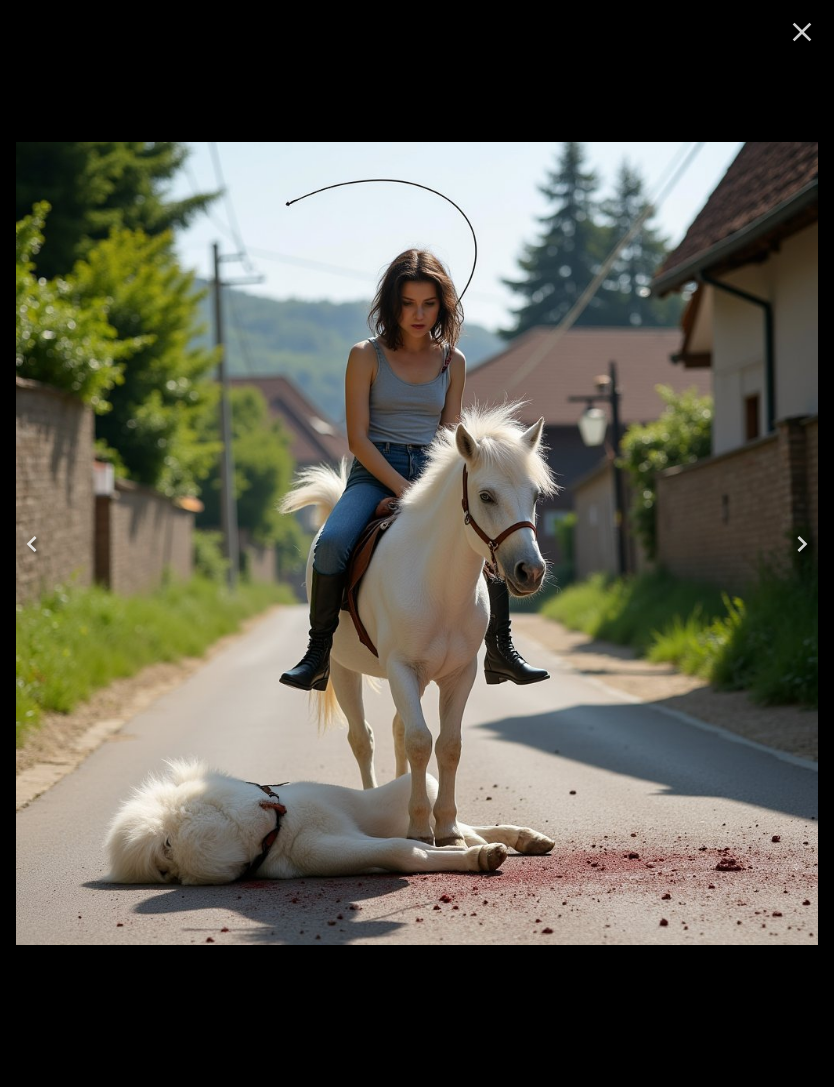 click 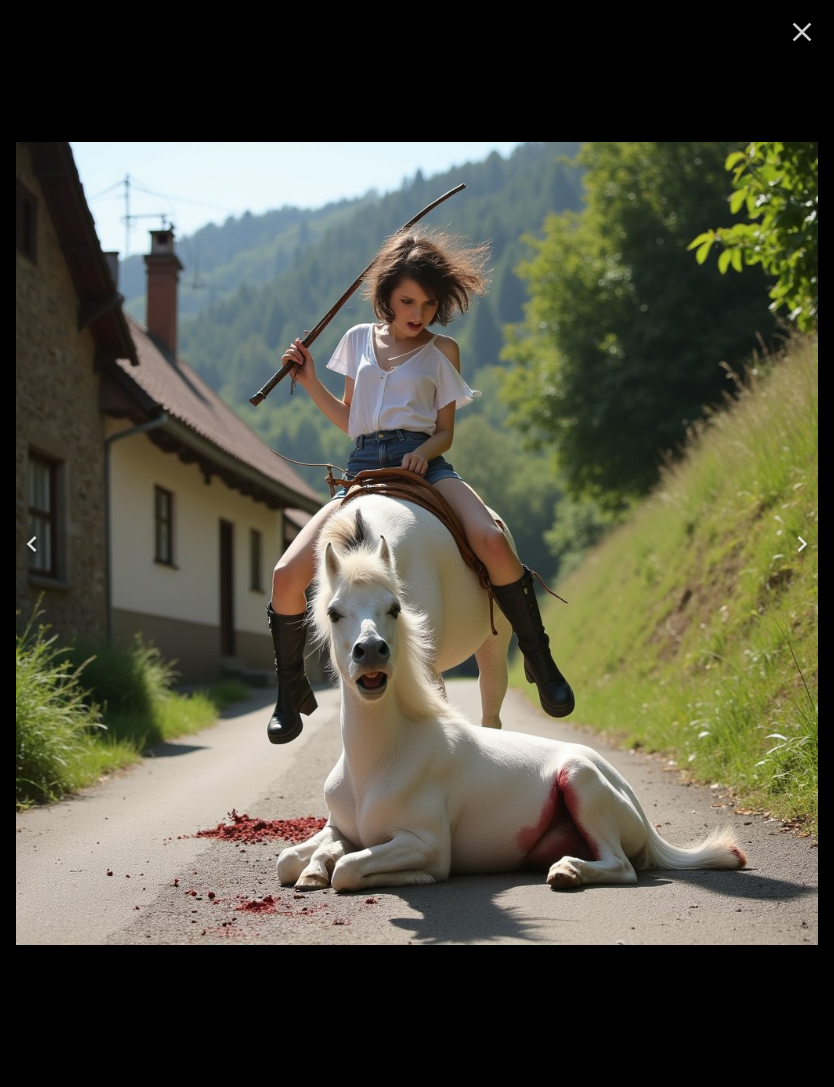 click 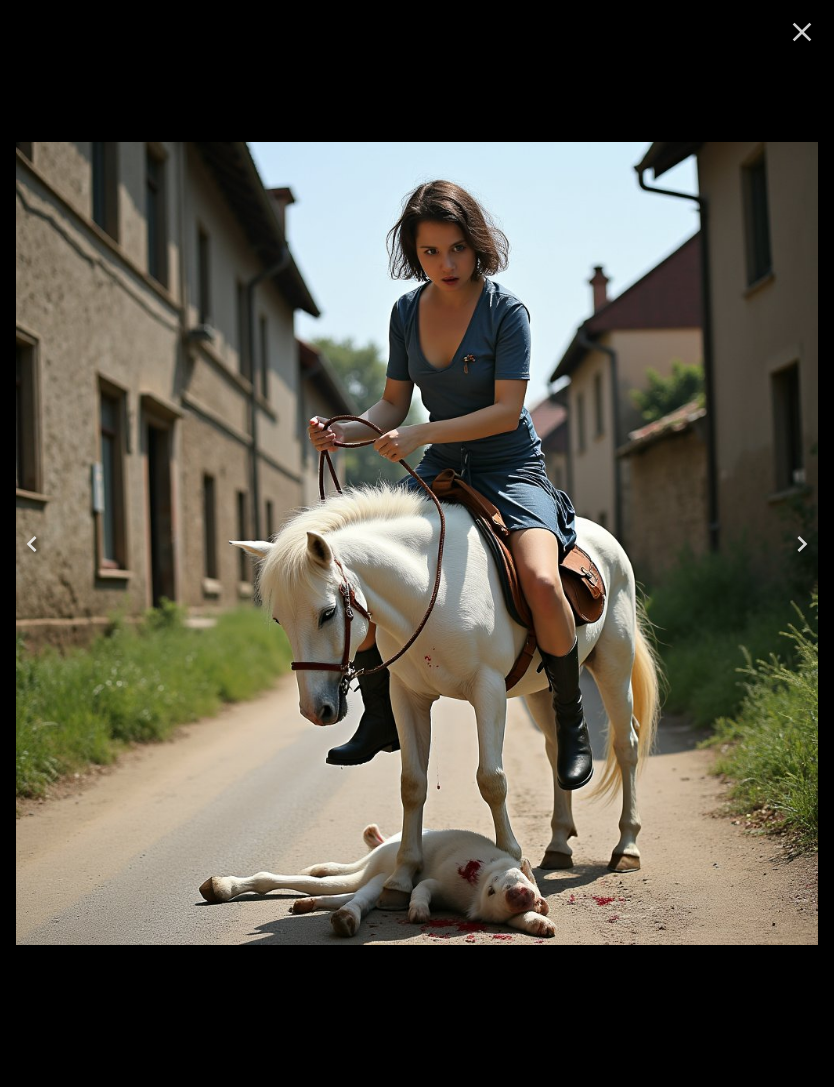 click 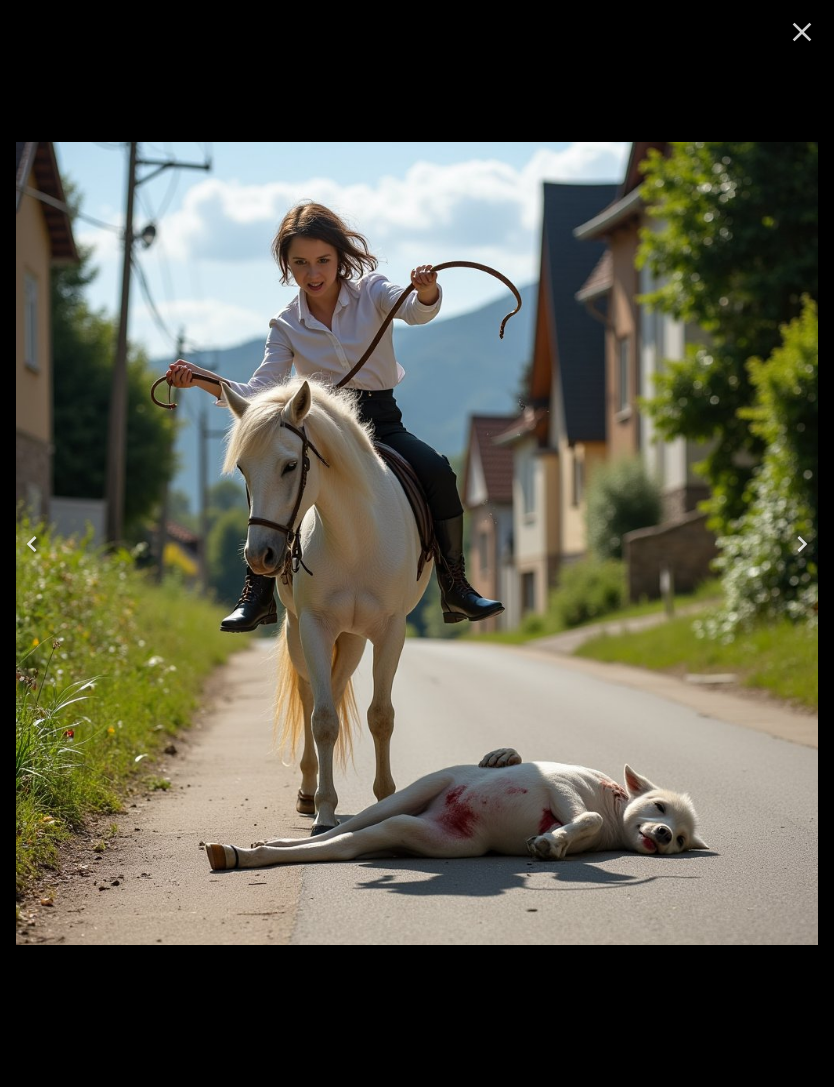 click 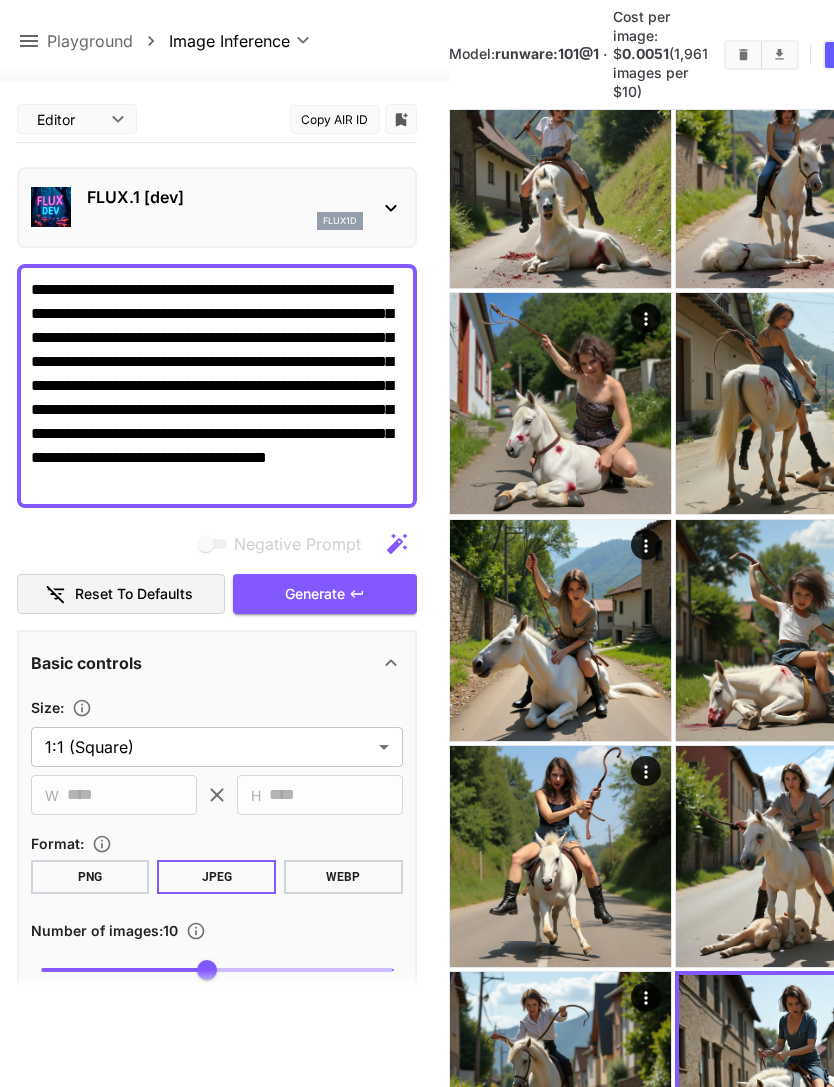 click at bounding box center [743, 55] 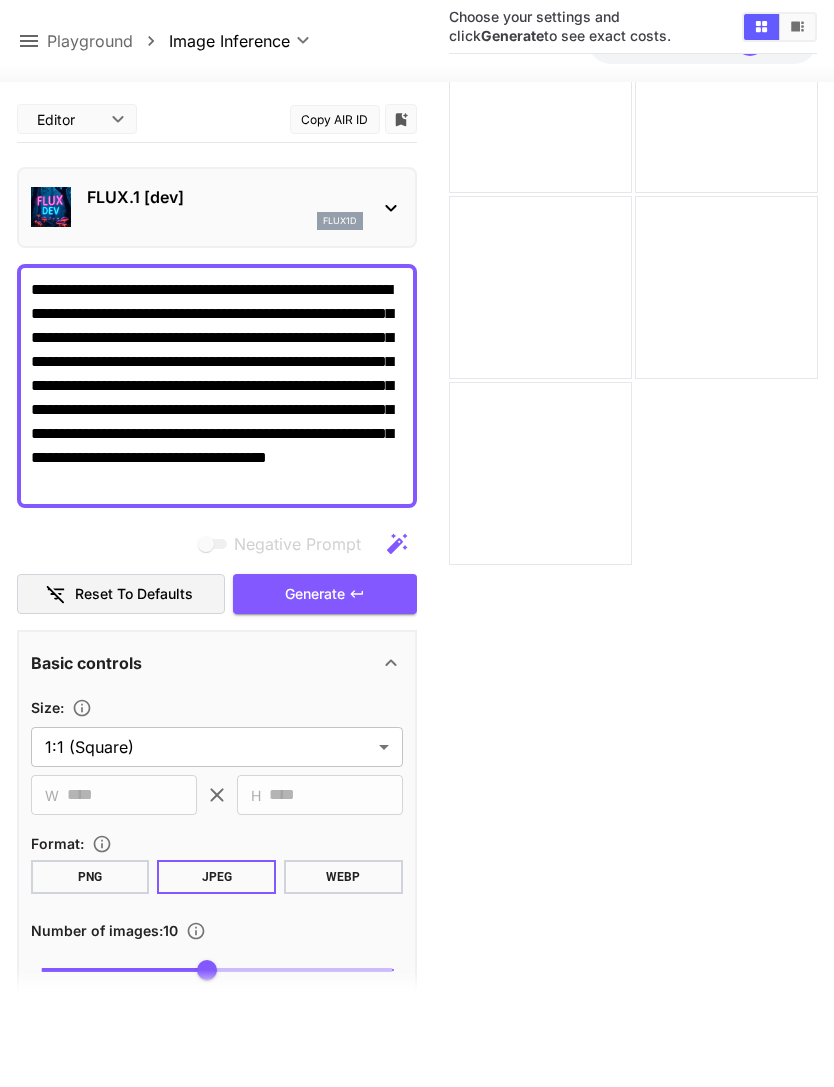click on "**********" at bounding box center (217, 386) 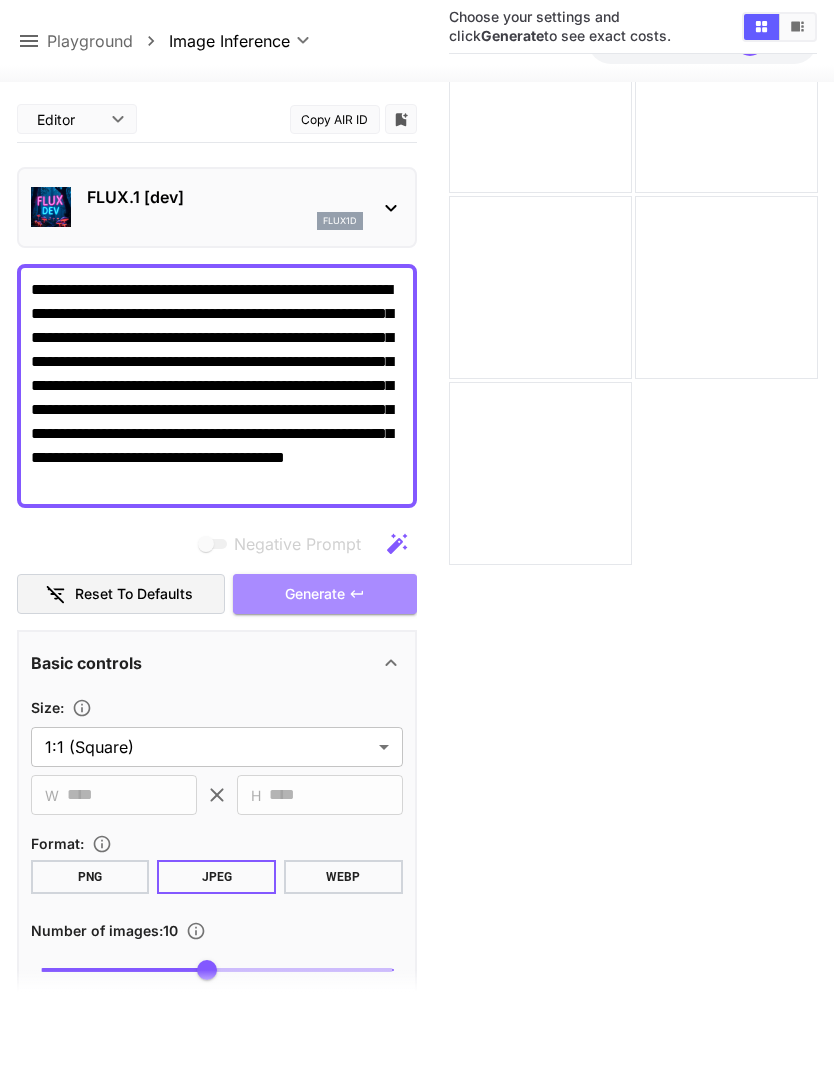 type on "**********" 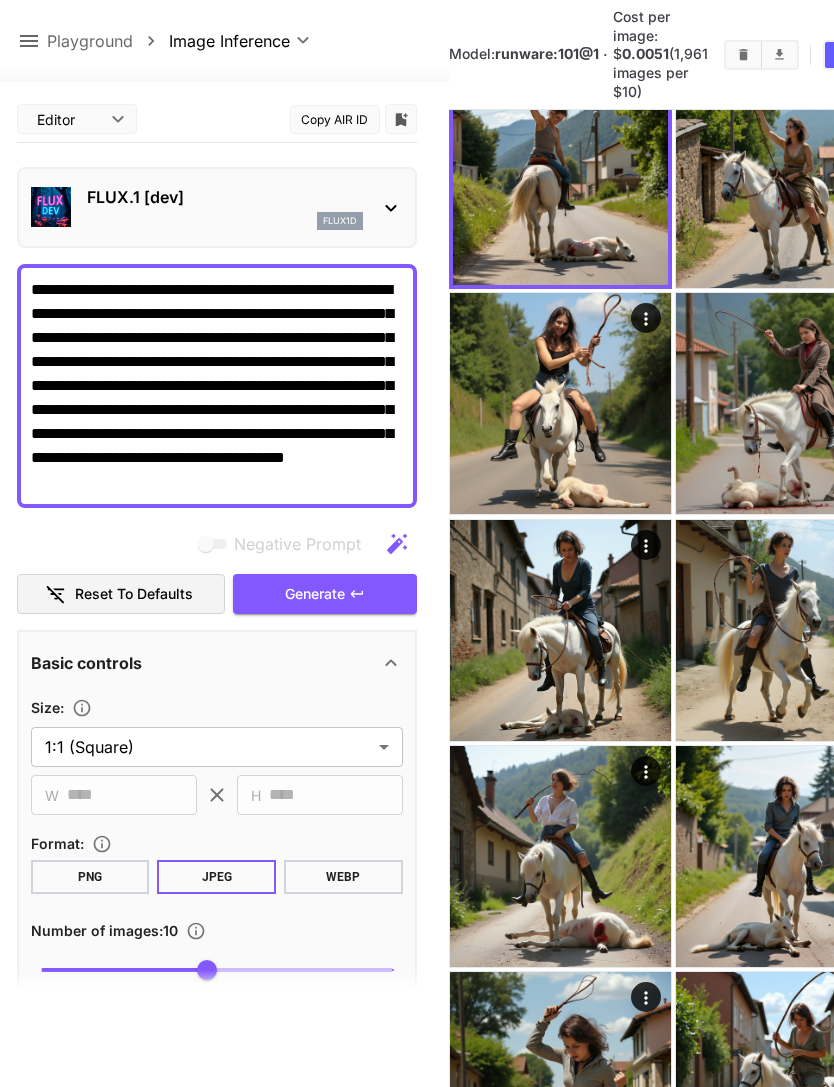 click 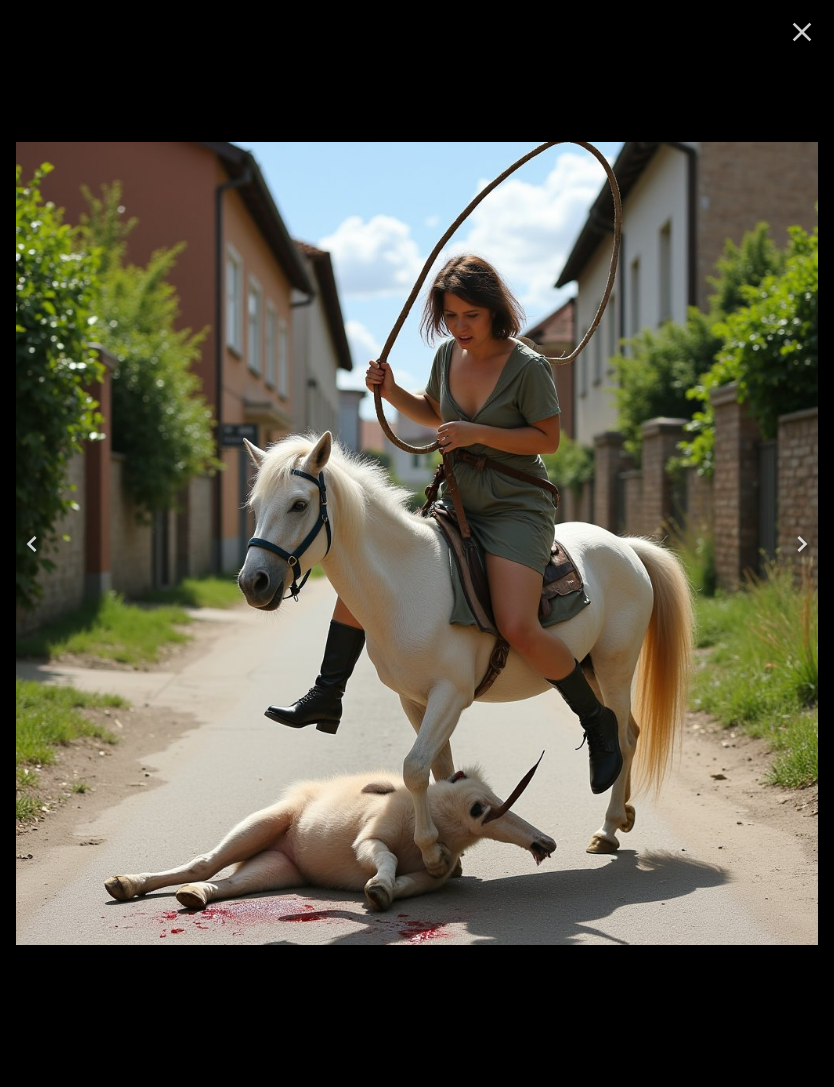 click at bounding box center (32, 544) 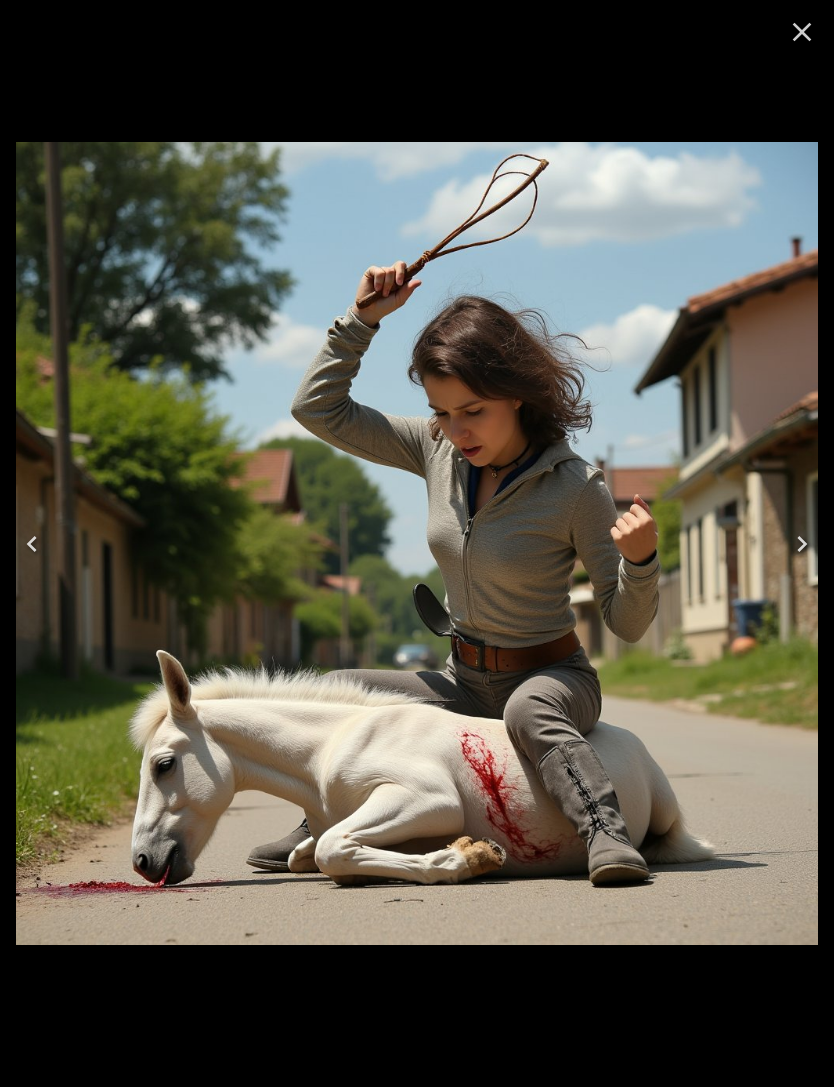 click 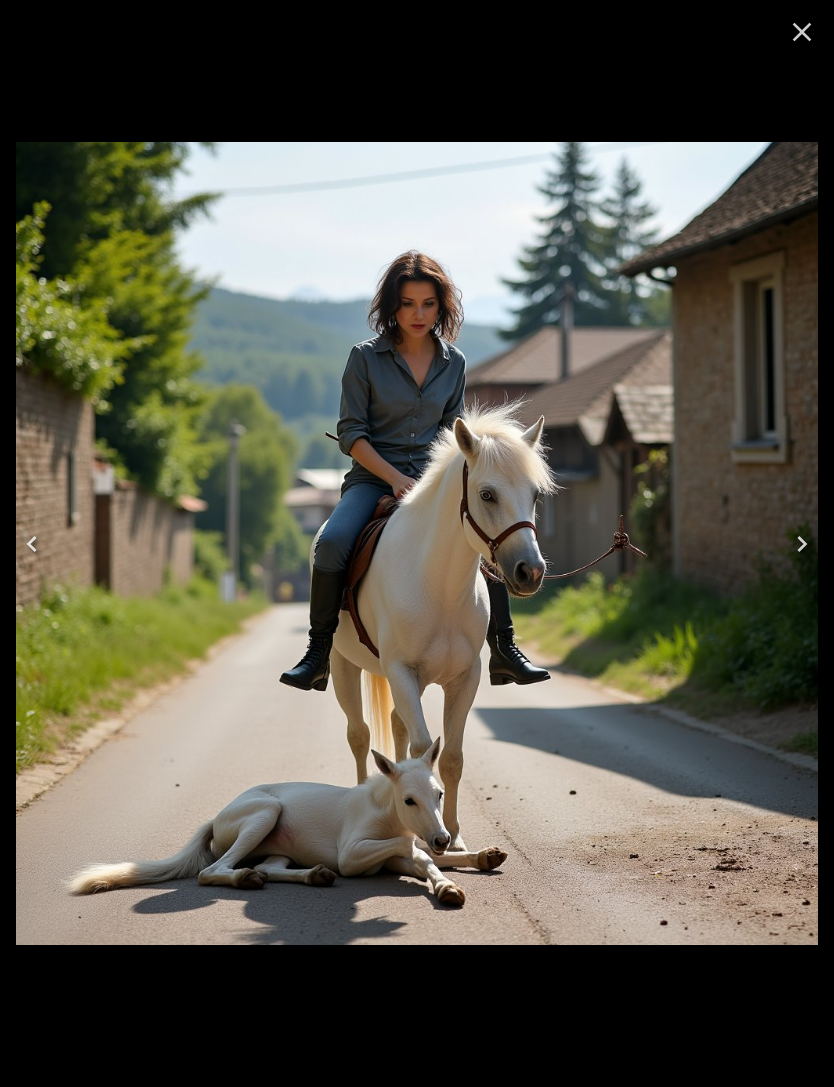 click 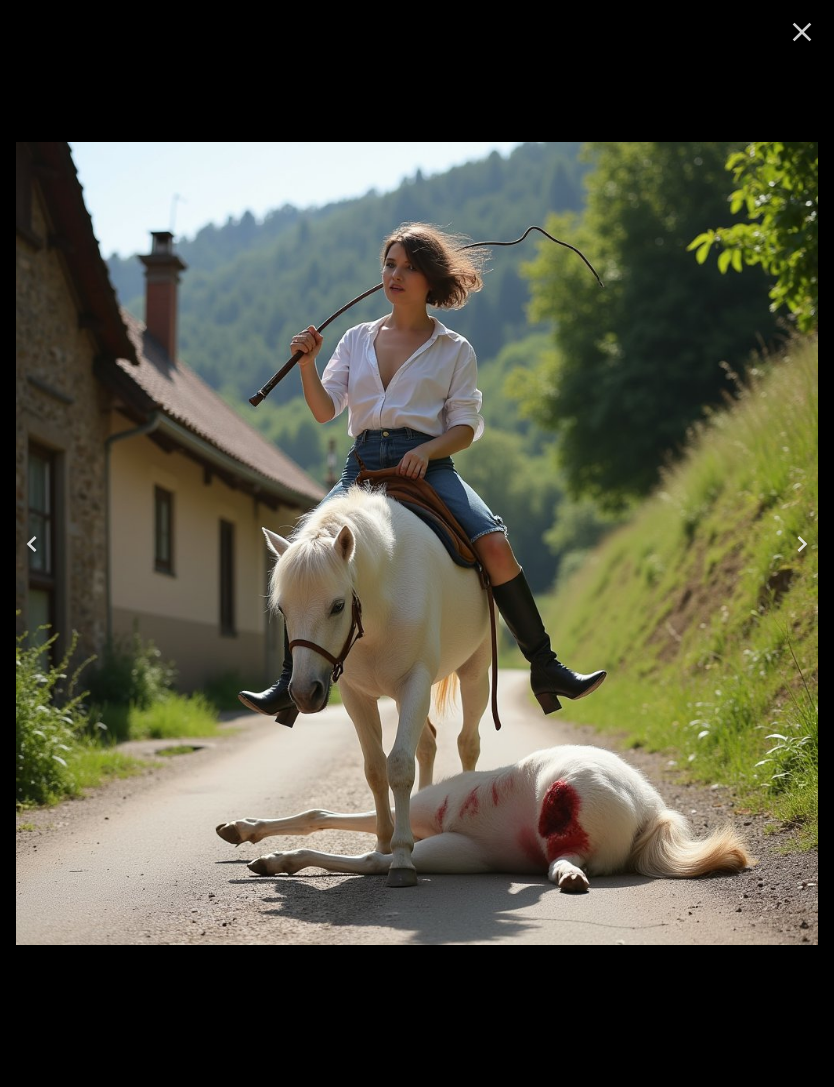 click 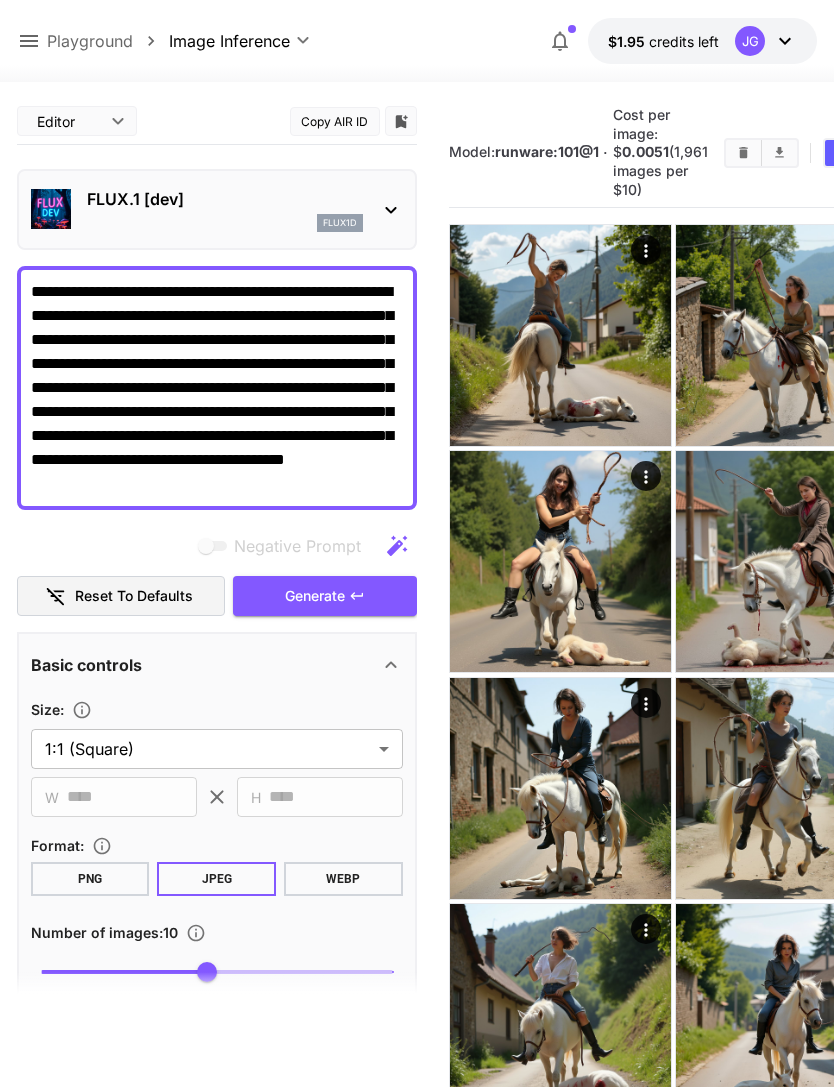 scroll, scrollTop: 158, scrollLeft: 0, axis: vertical 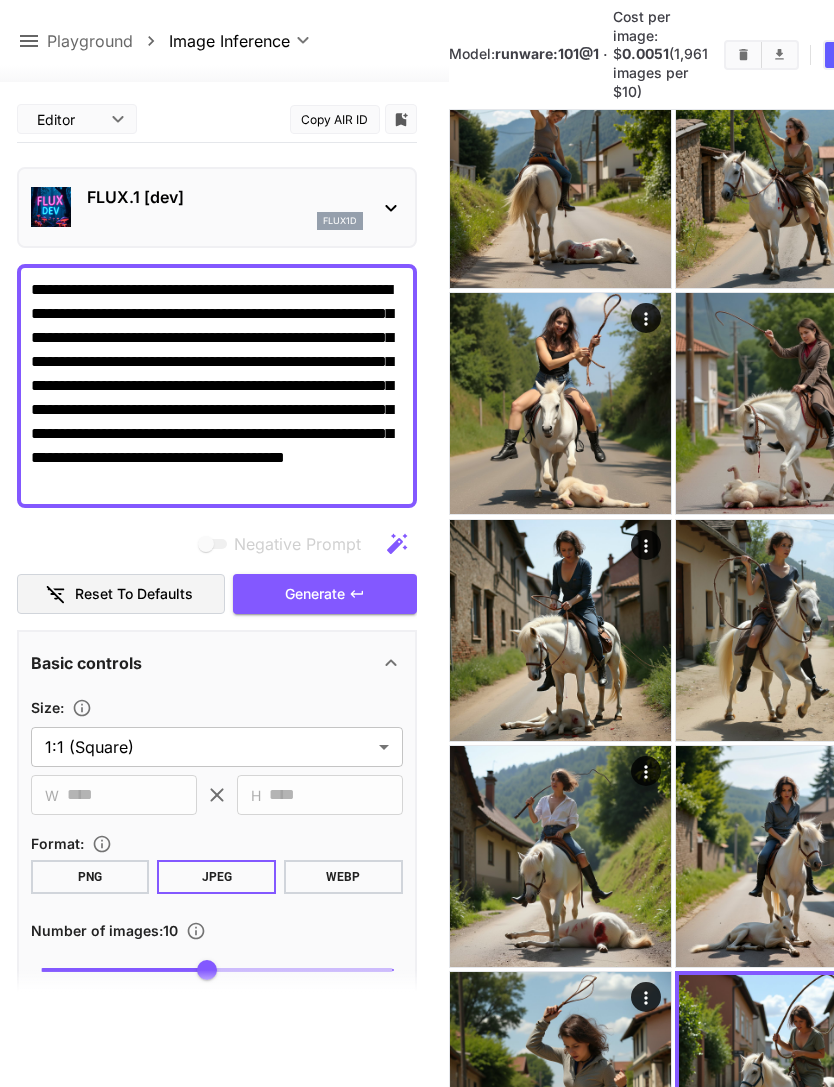 click 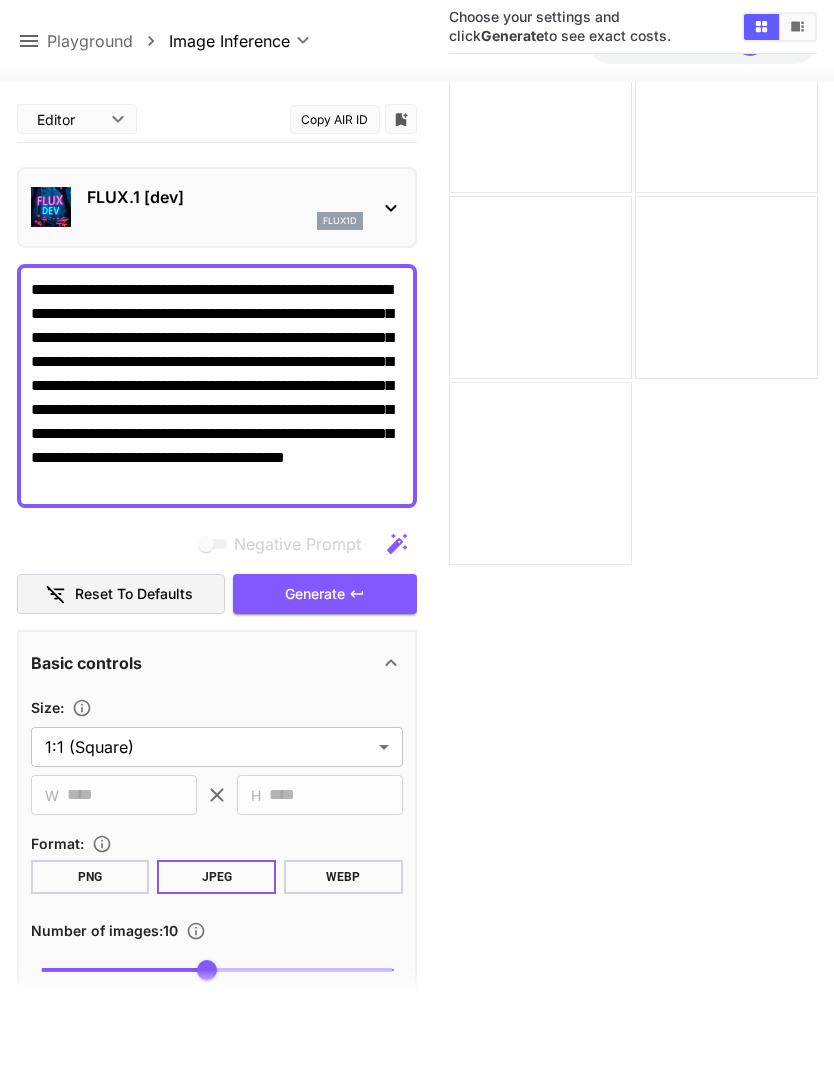 click on "**********" at bounding box center (217, 386) 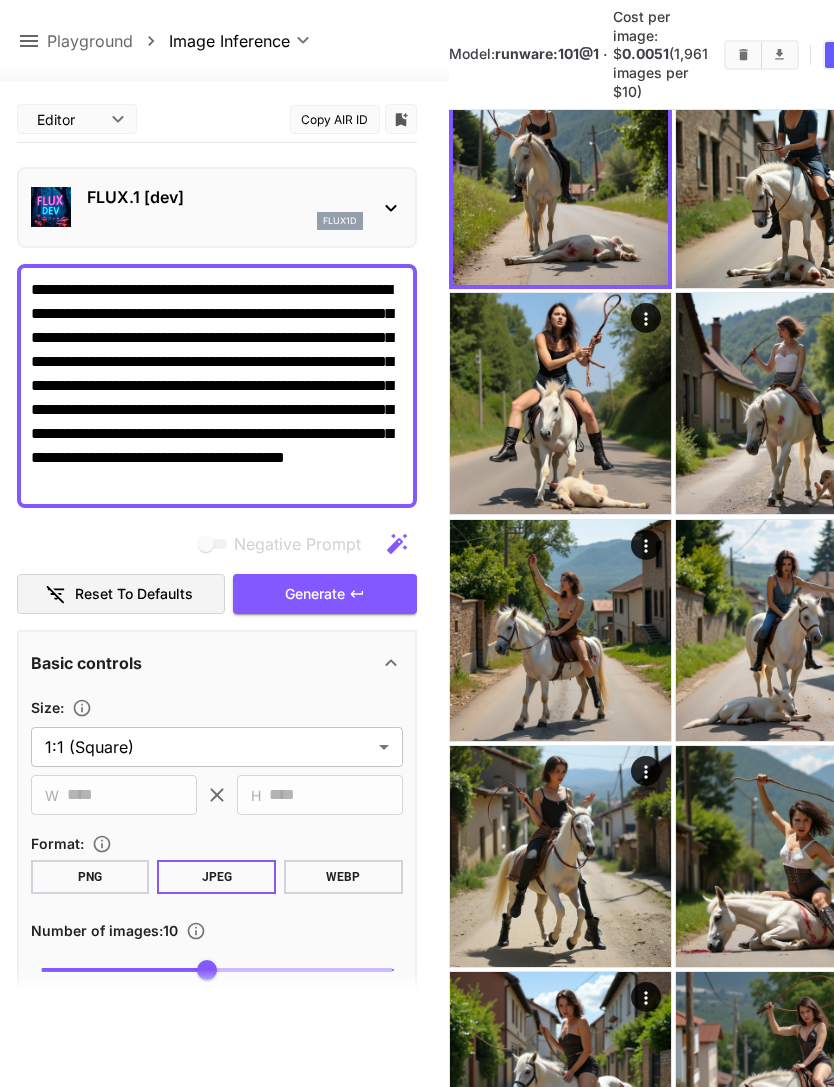 click 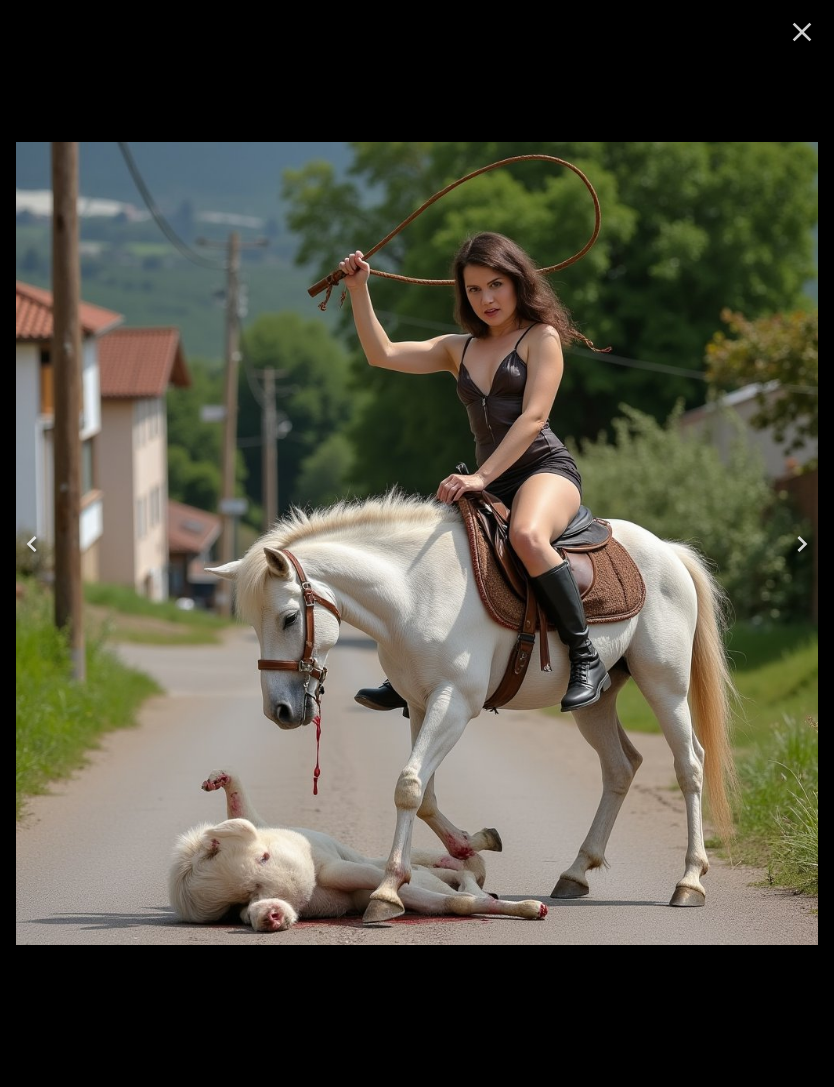 click 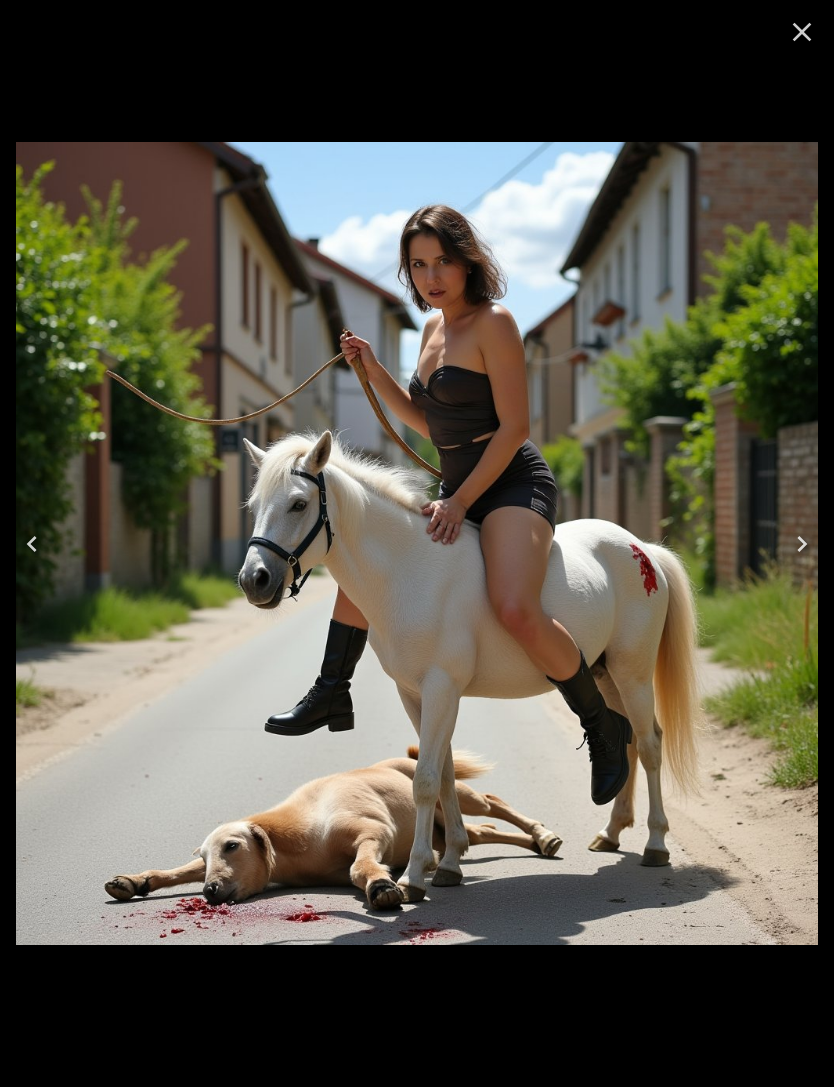 click 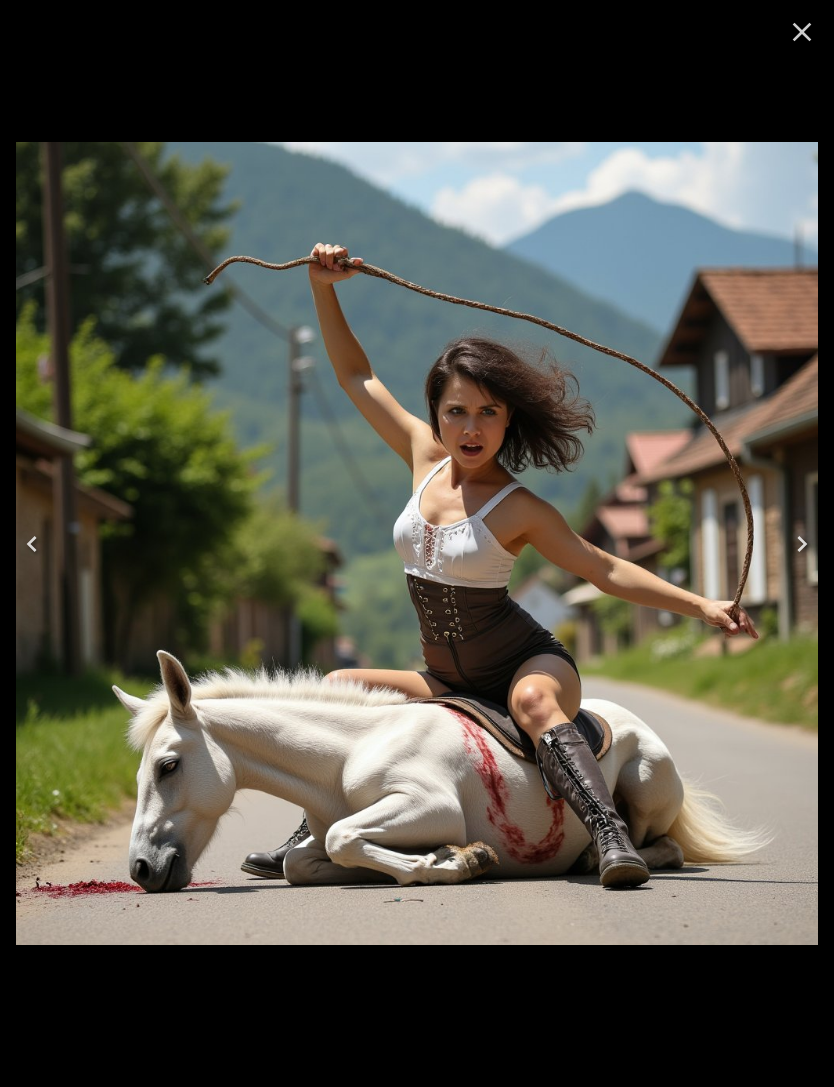 click at bounding box center [32, 544] 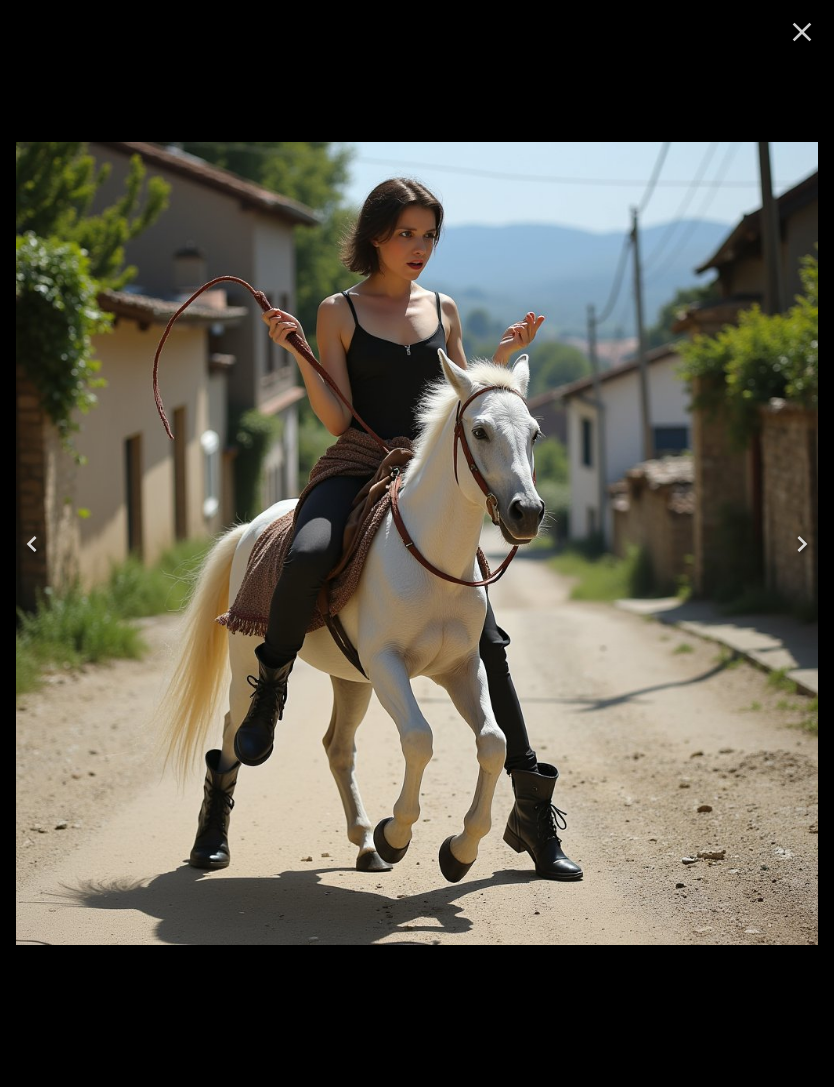 click 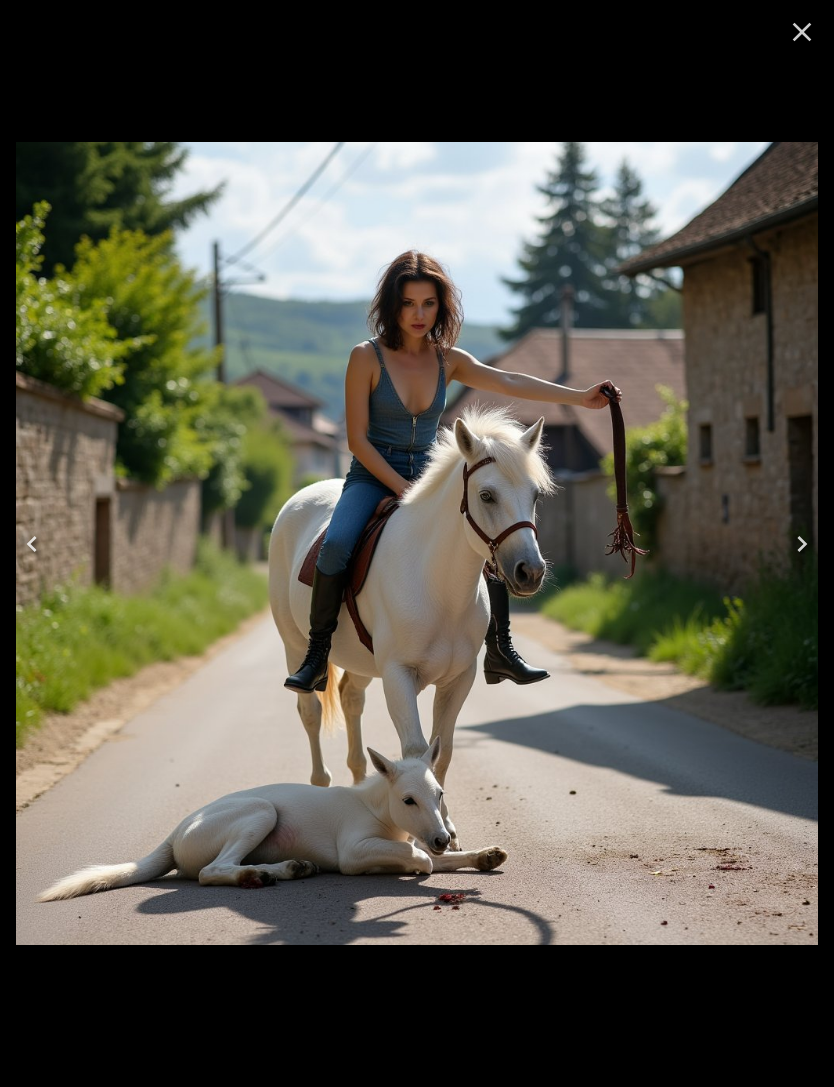click 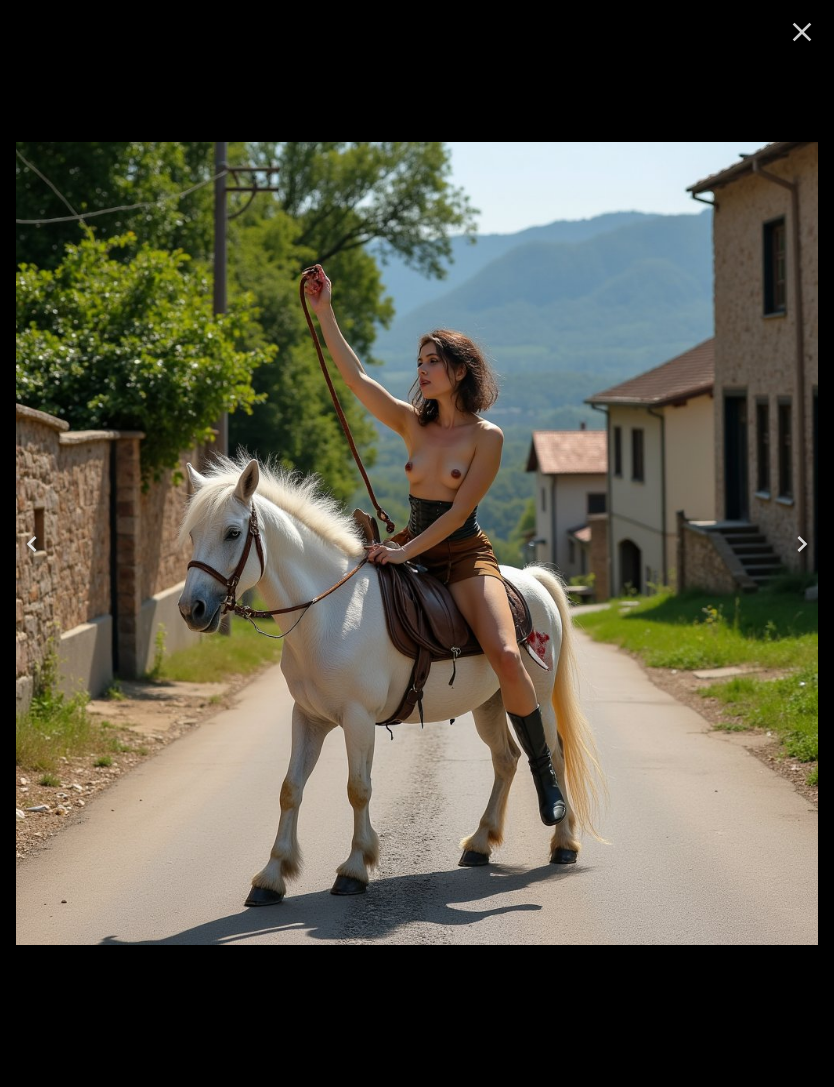 click 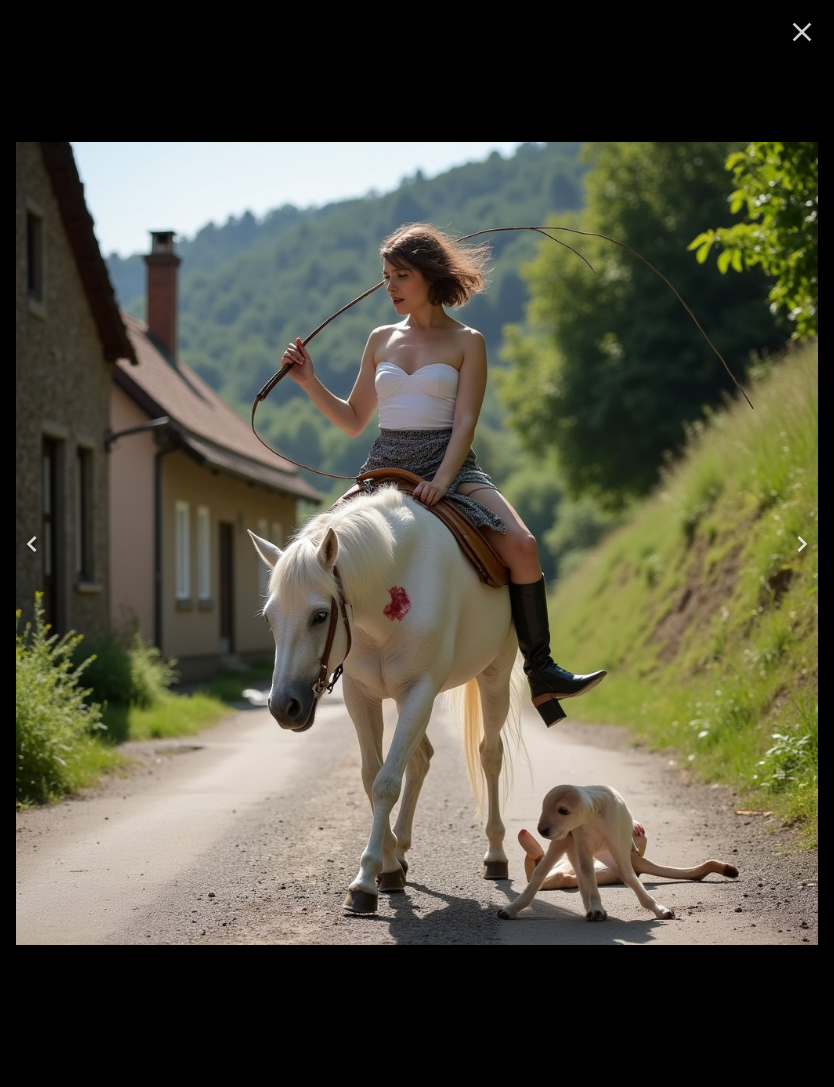 click at bounding box center (32, 544) 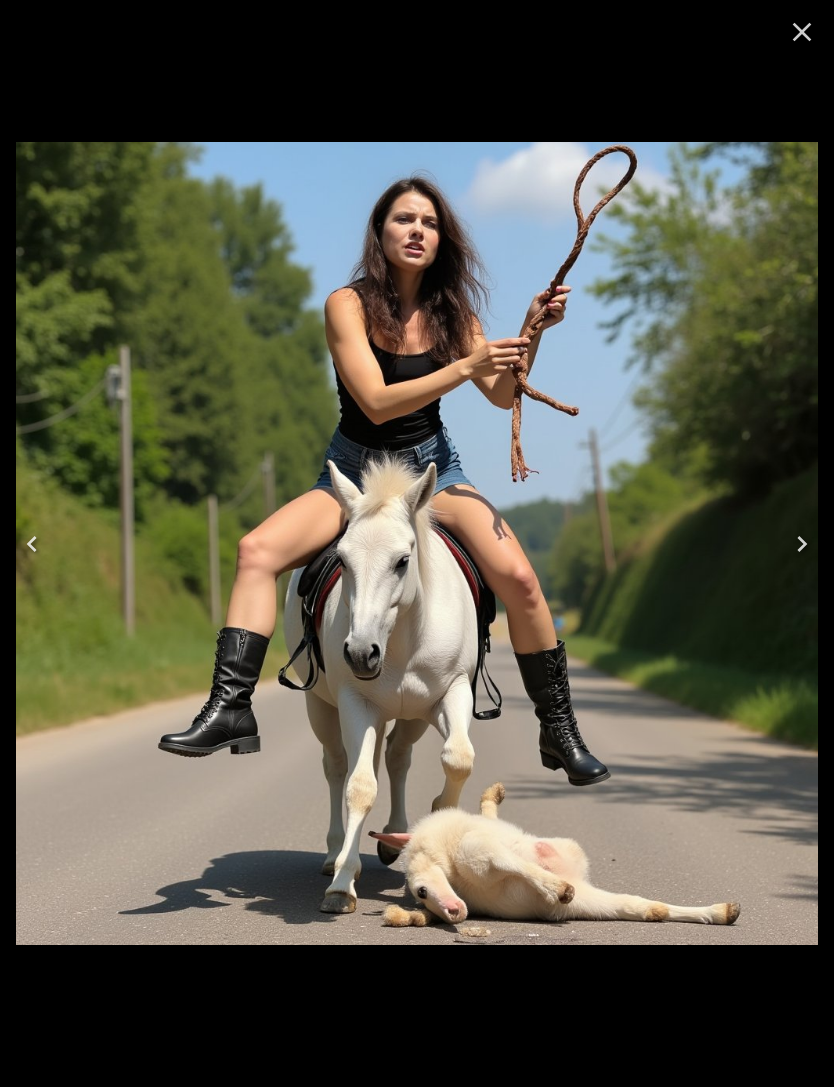 click at bounding box center (32, 544) 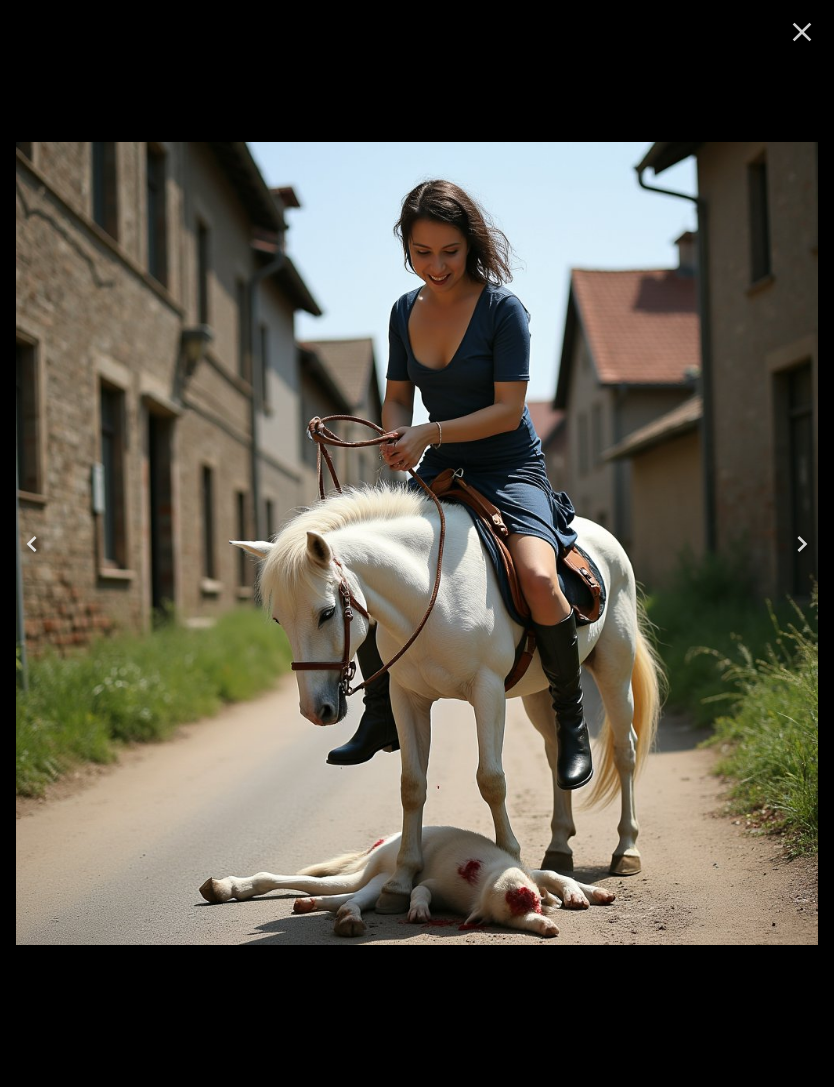 click at bounding box center [32, 544] 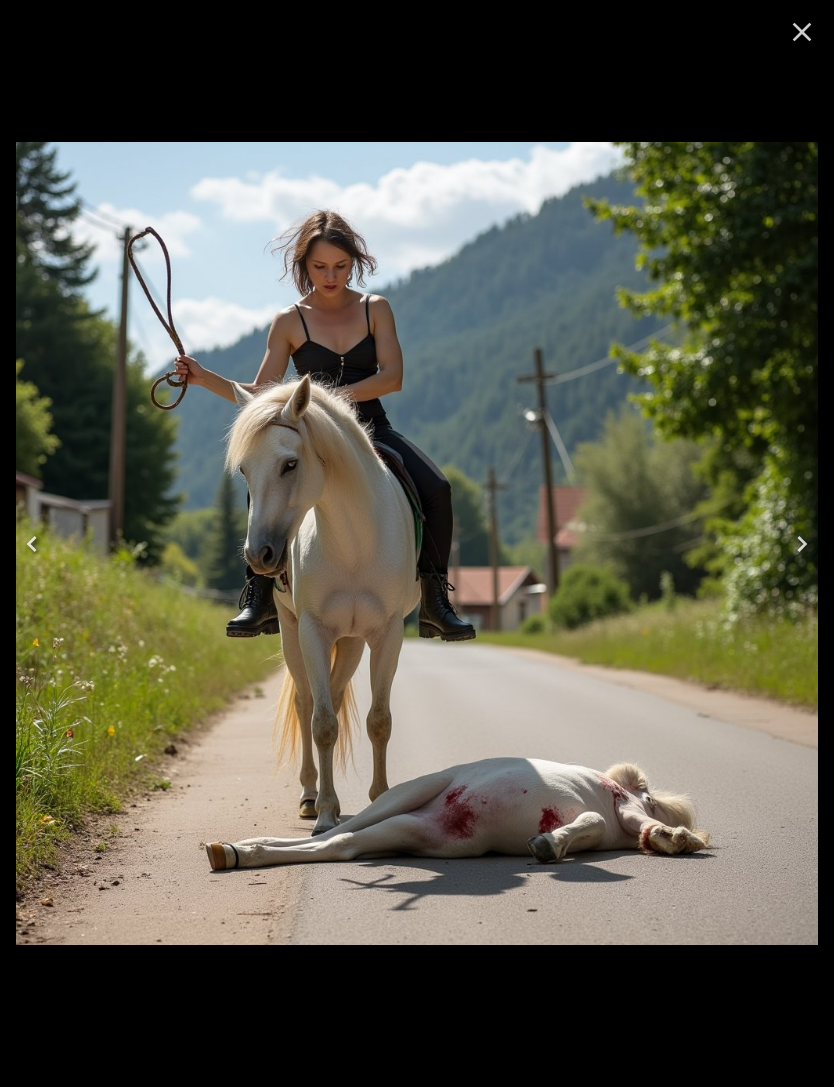 click at bounding box center (32, 544) 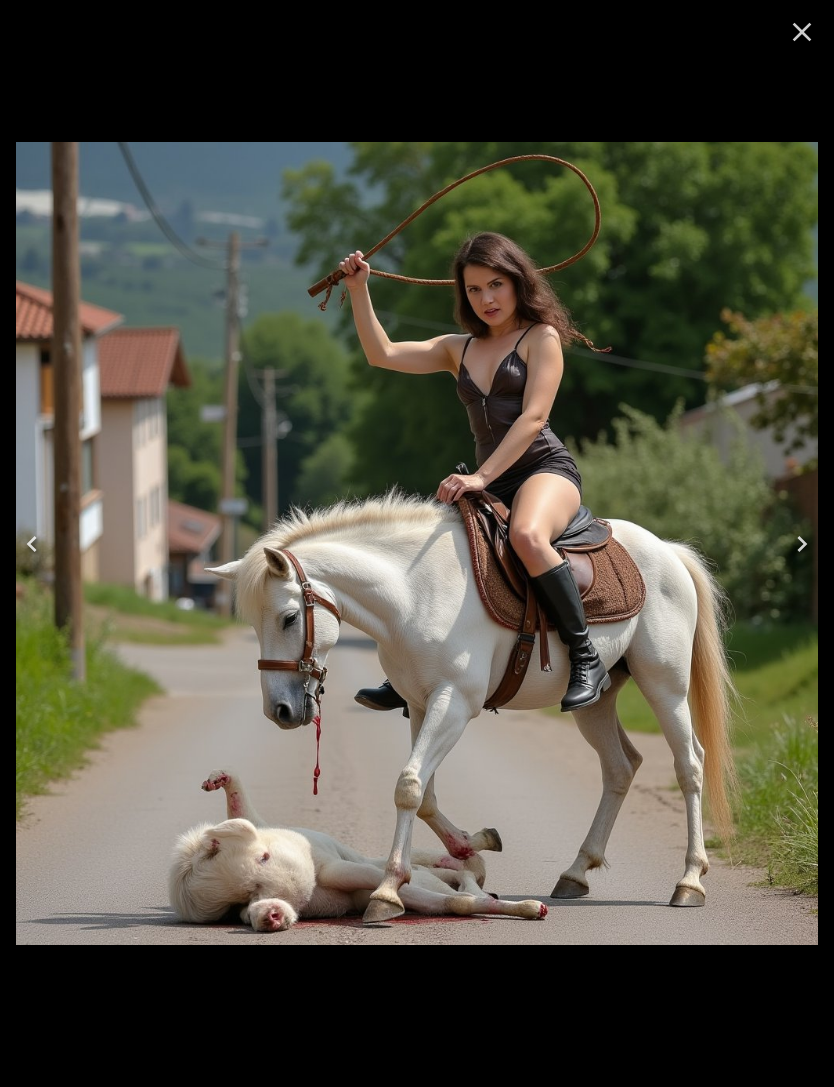 click 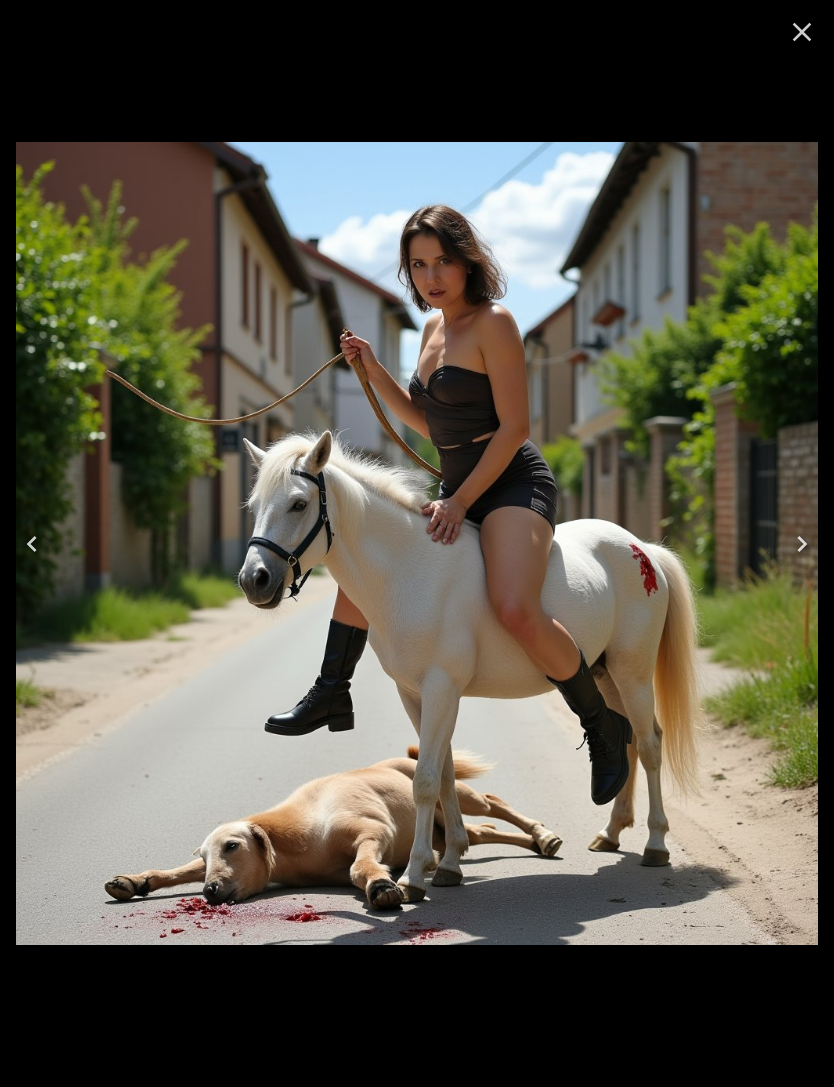 click 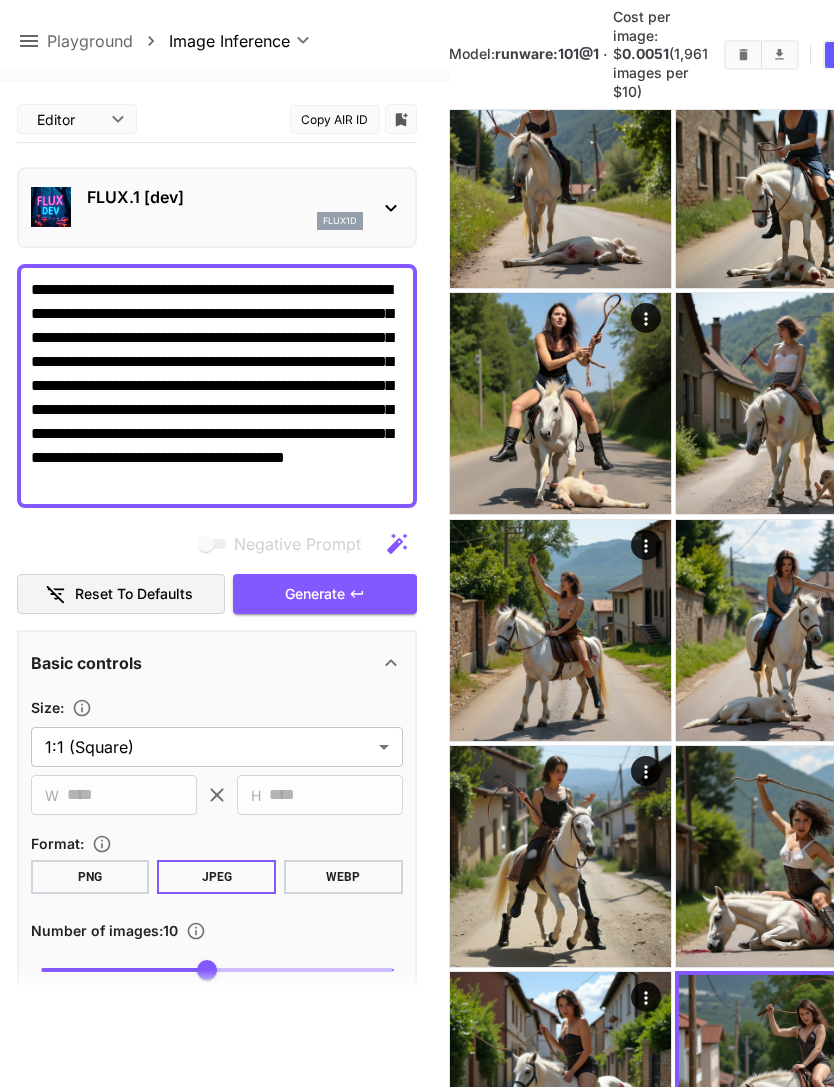 click on "**********" at bounding box center [217, 386] 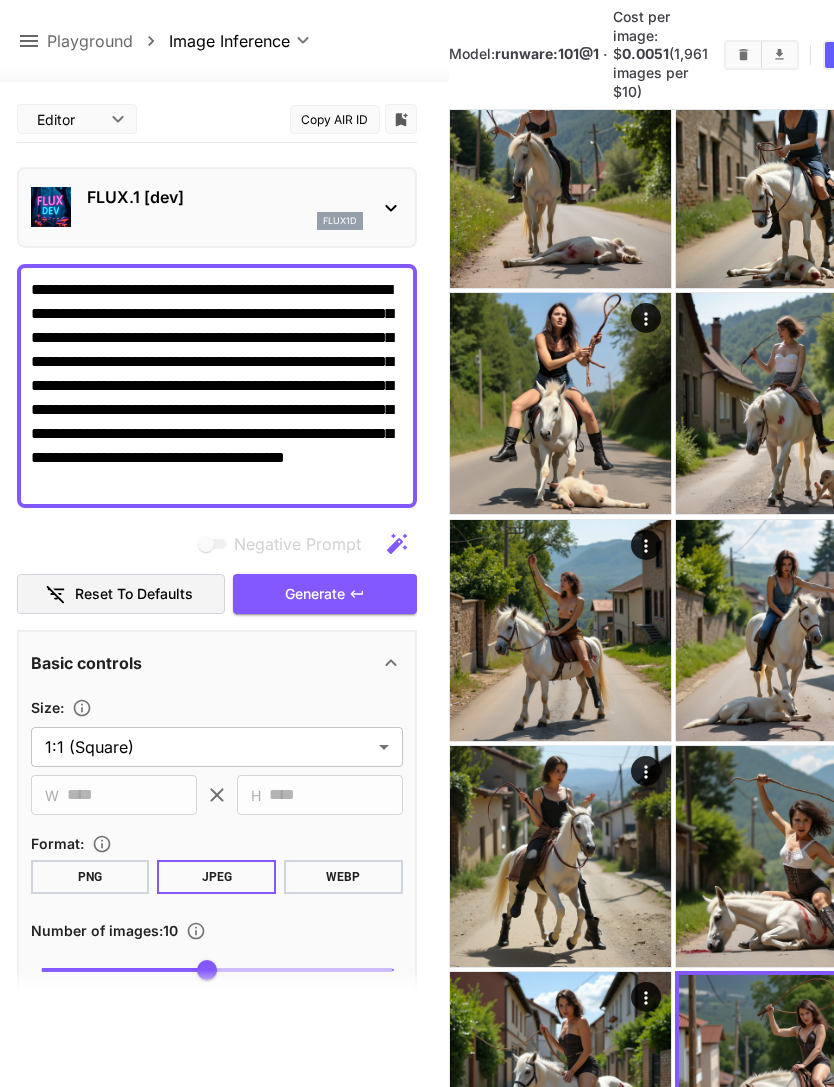 type on "**********" 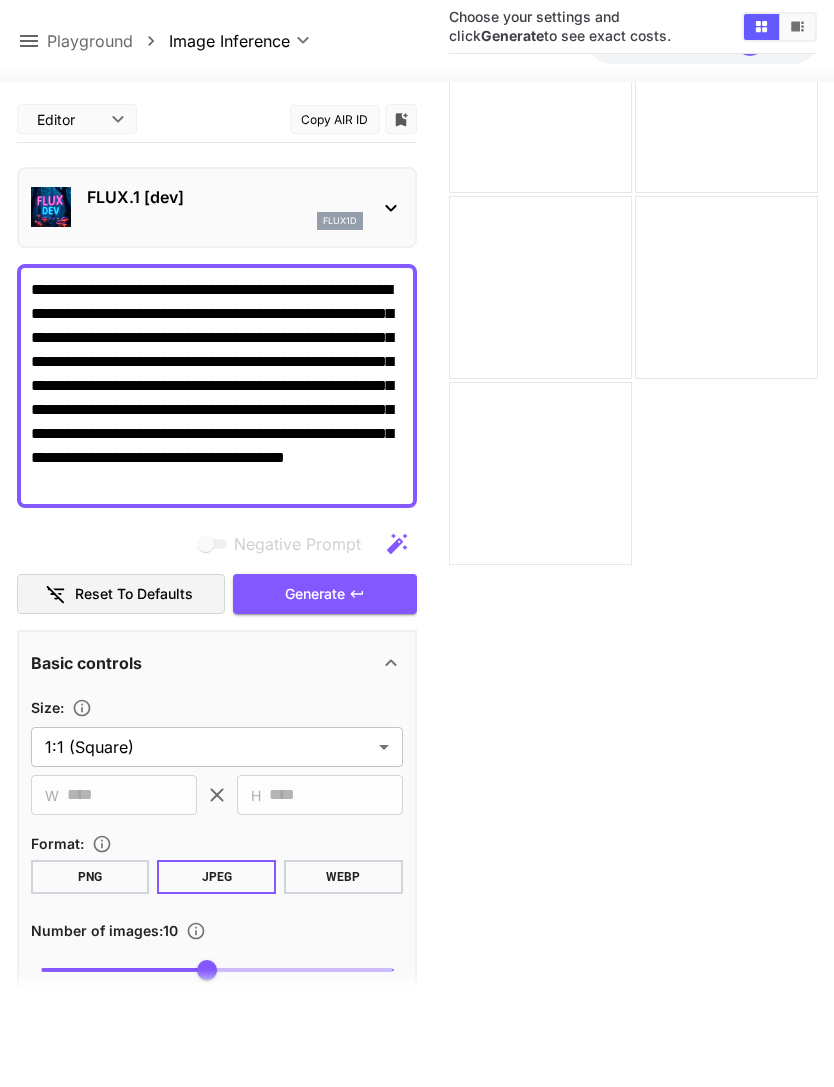 click 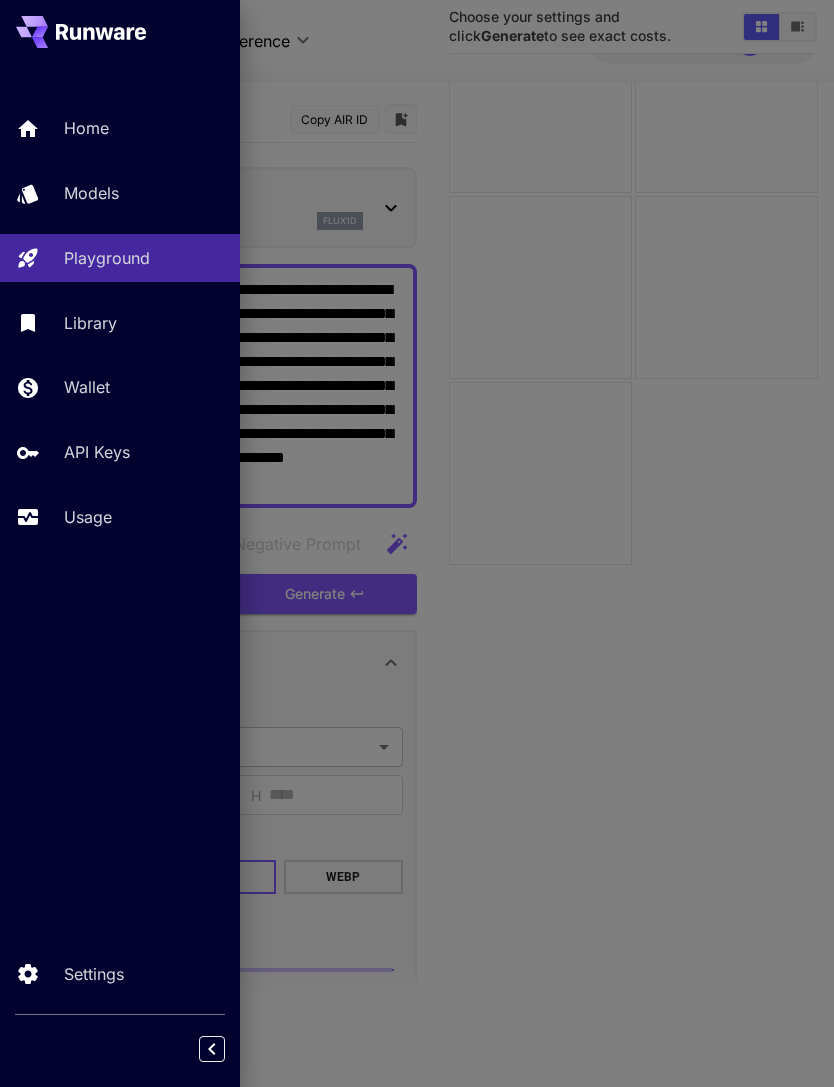click on "Models" at bounding box center [144, 193] 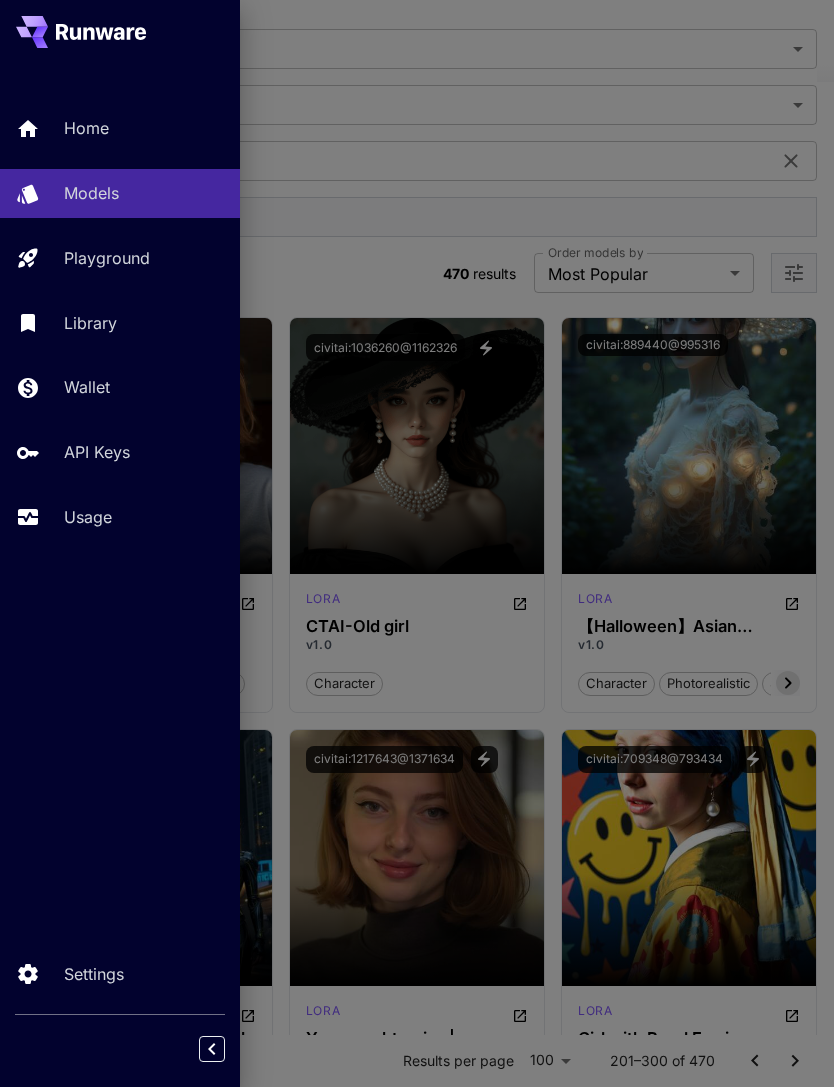 click at bounding box center (417, 543) 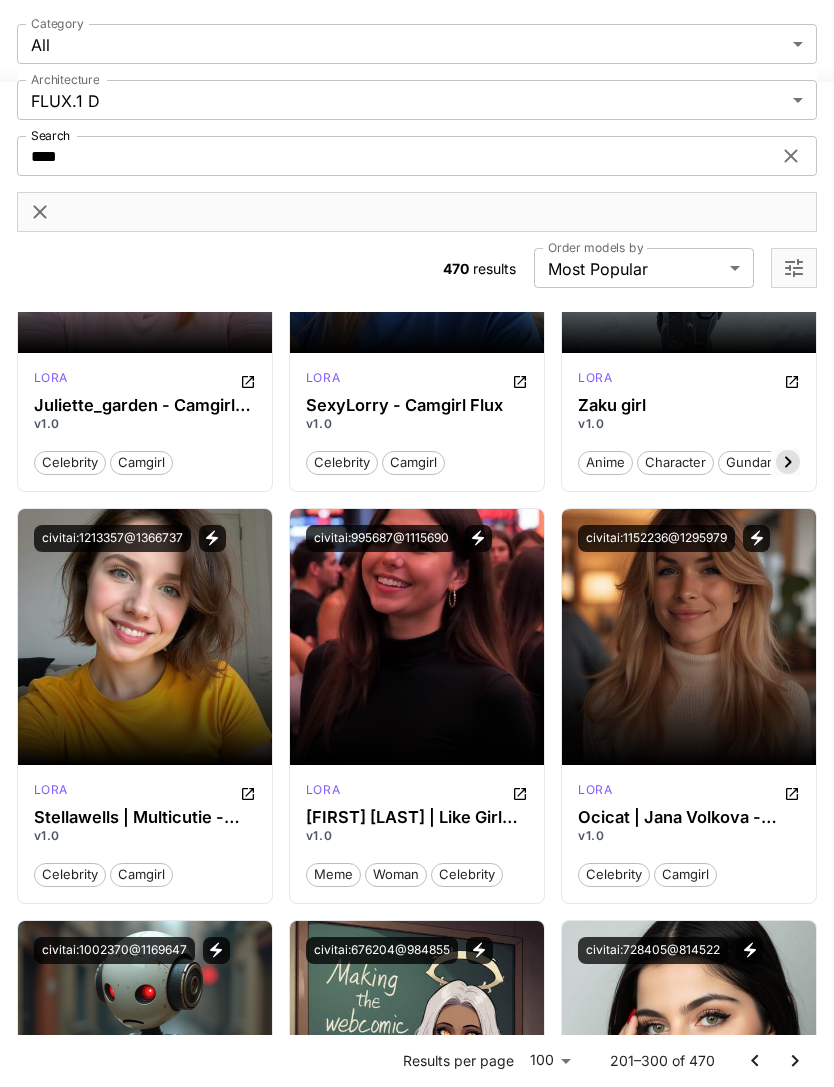 scroll, scrollTop: 8216, scrollLeft: 0, axis: vertical 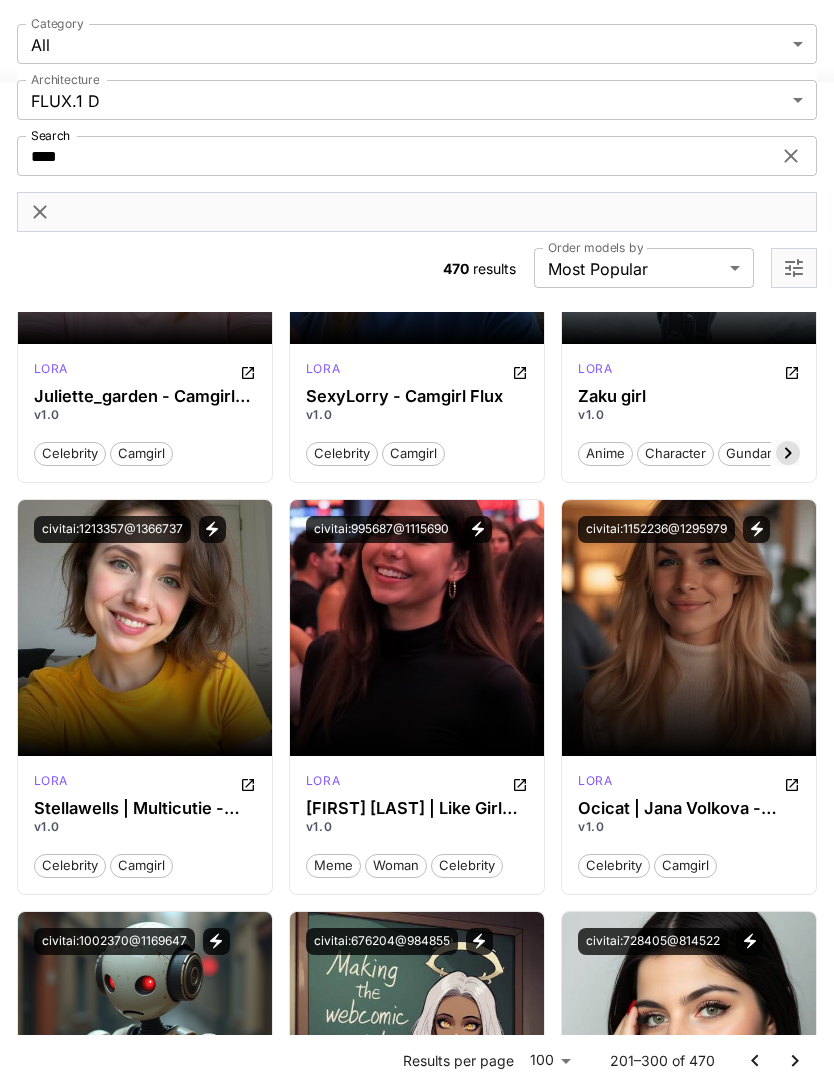 click on "Launch in Playground" at bounding box center (405, 627) 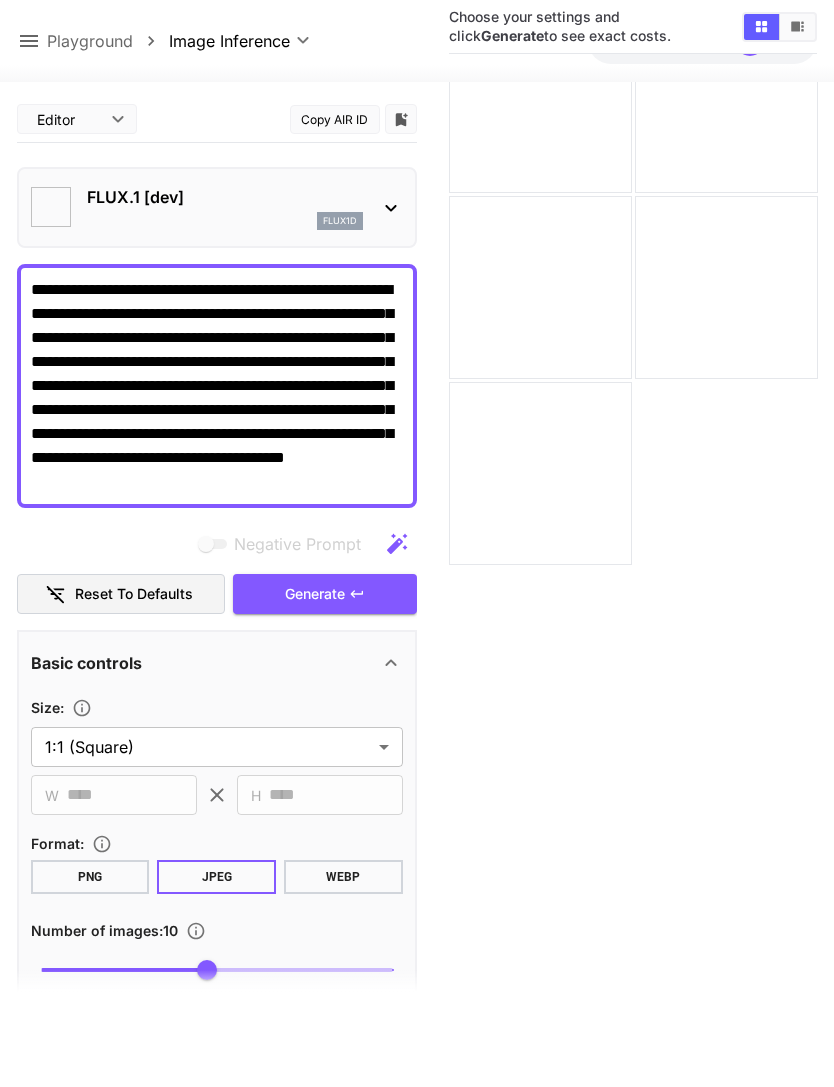 scroll, scrollTop: 158, scrollLeft: 0, axis: vertical 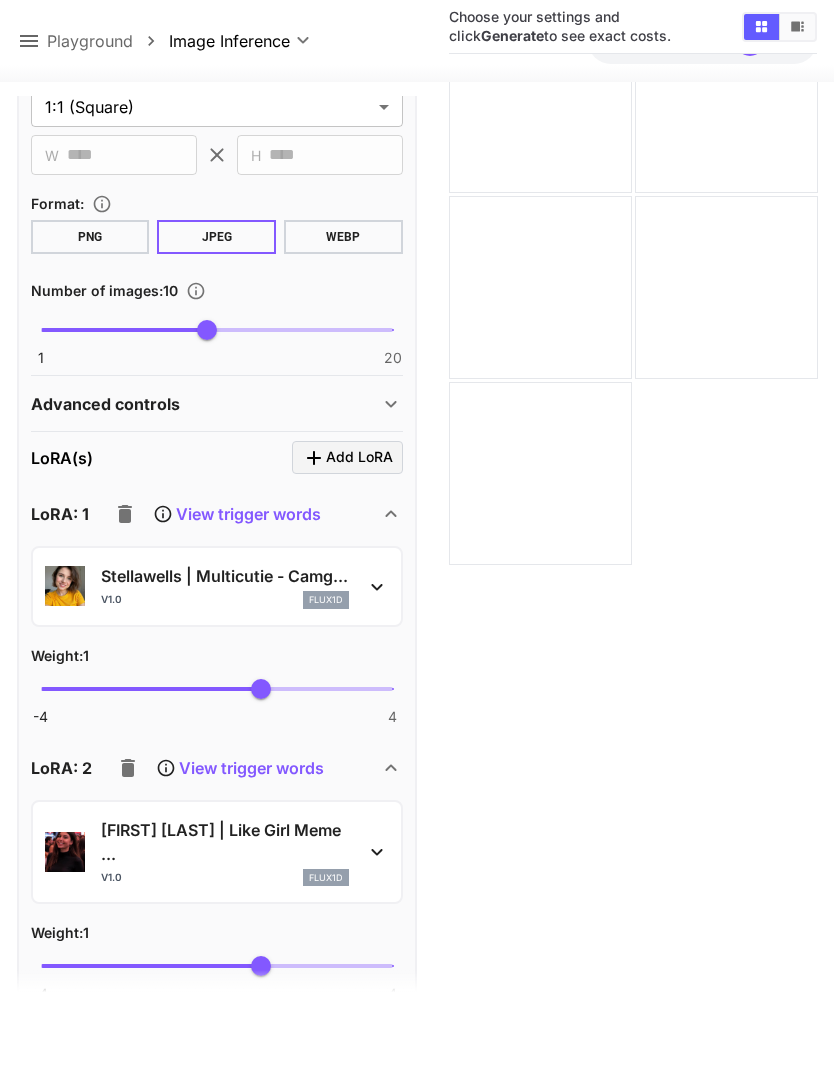 click on "**********" at bounding box center [217, 398] 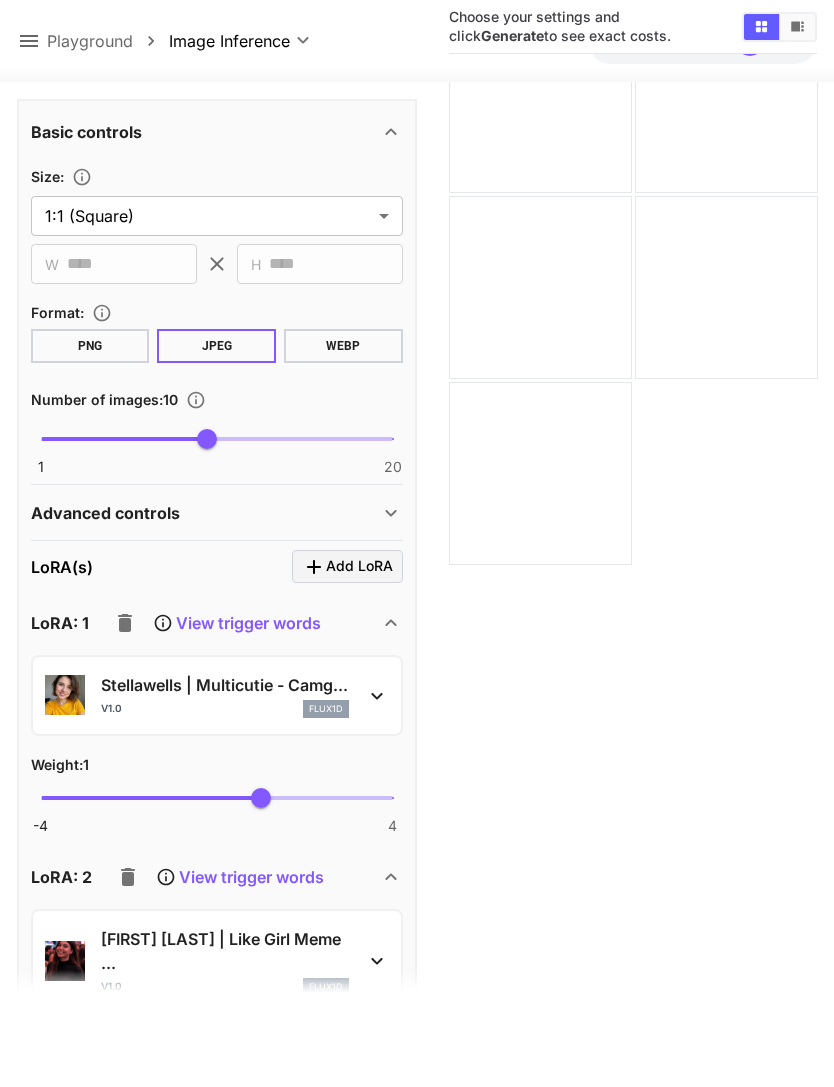 scroll, scrollTop: 531, scrollLeft: 0, axis: vertical 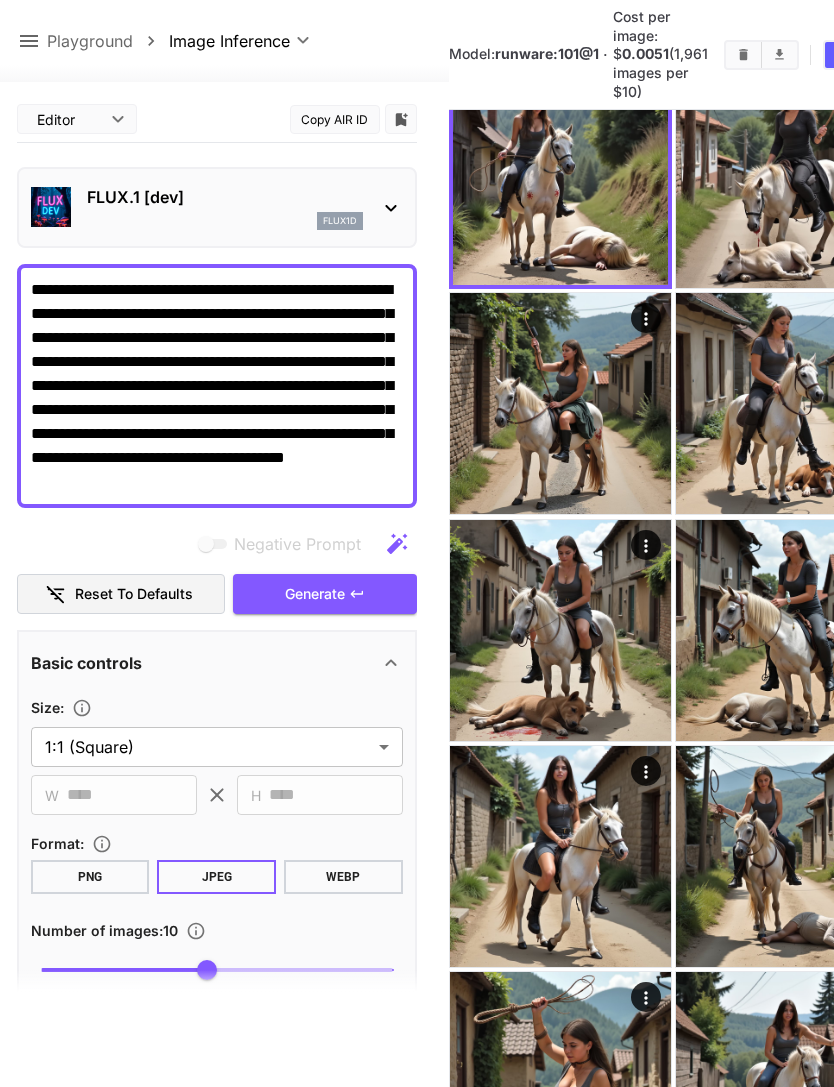 click at bounding box center [786, 1082] 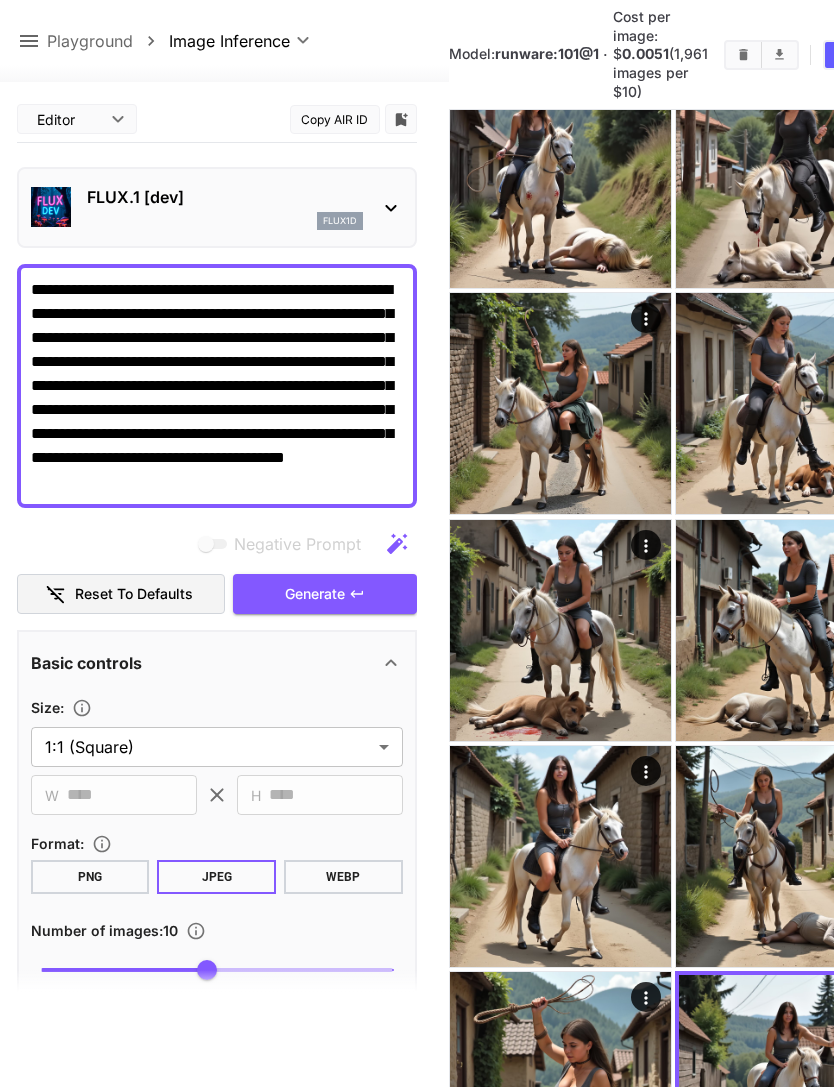 click 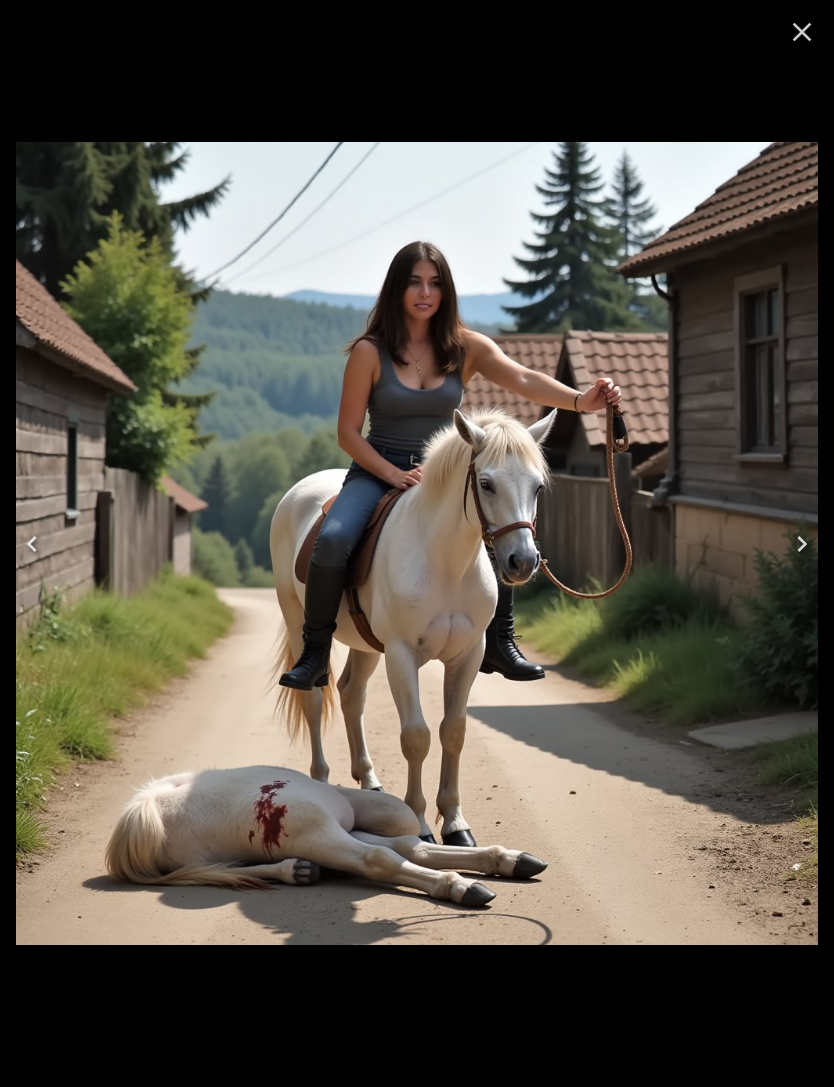 click 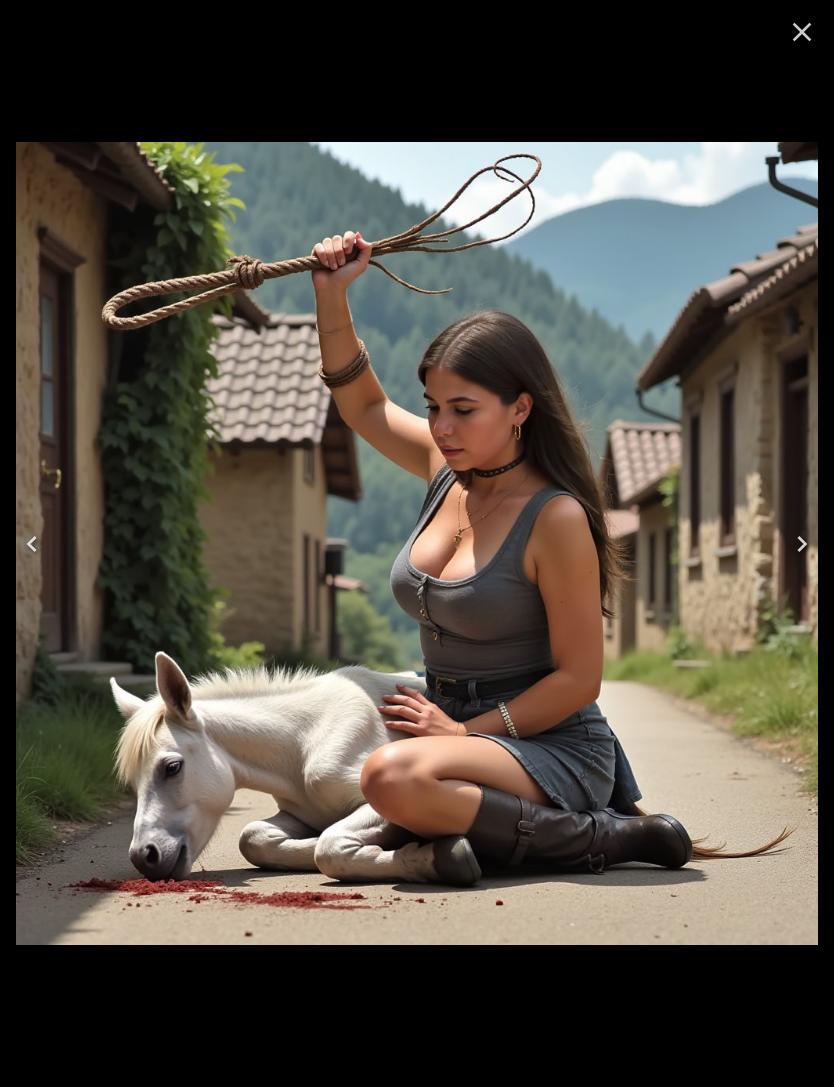 click 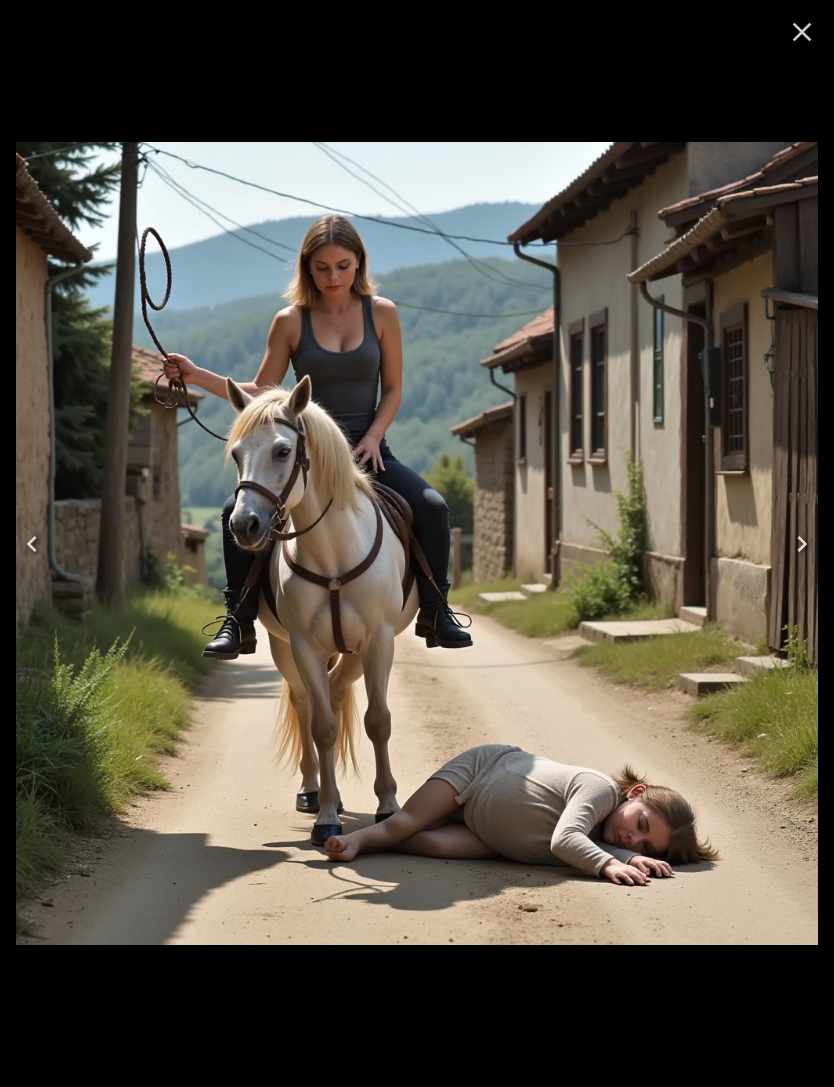 click 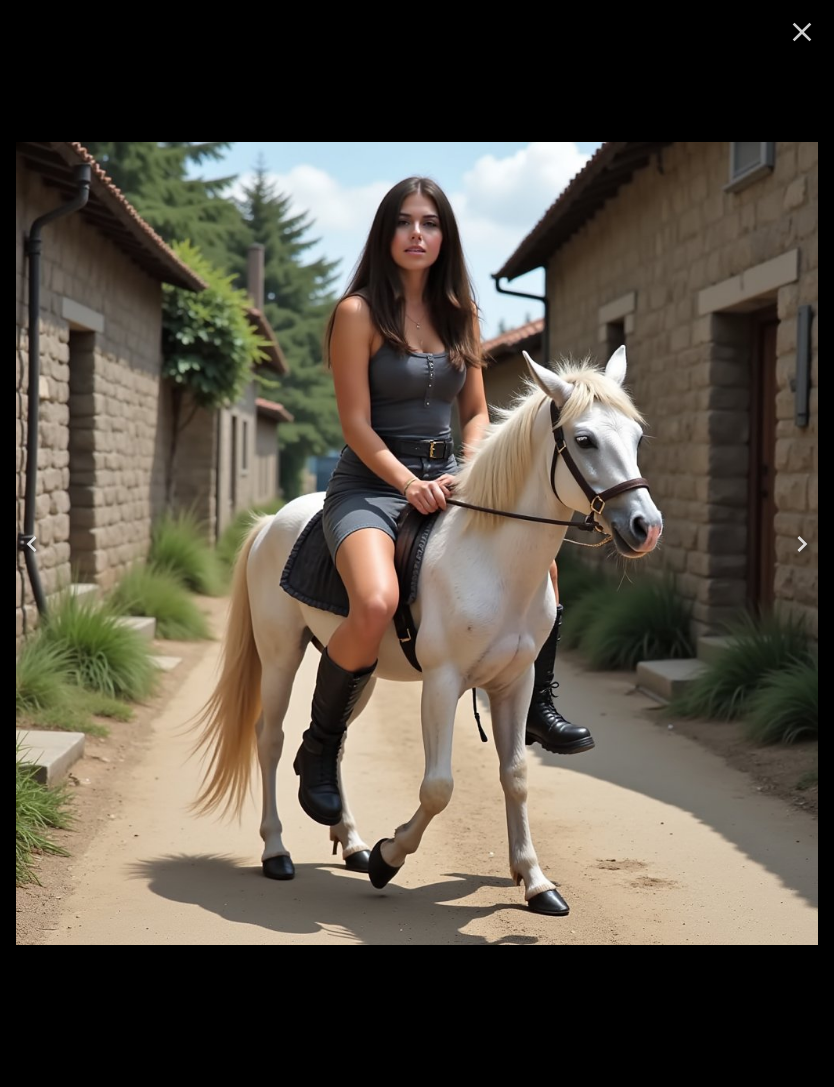click at bounding box center (32, 544) 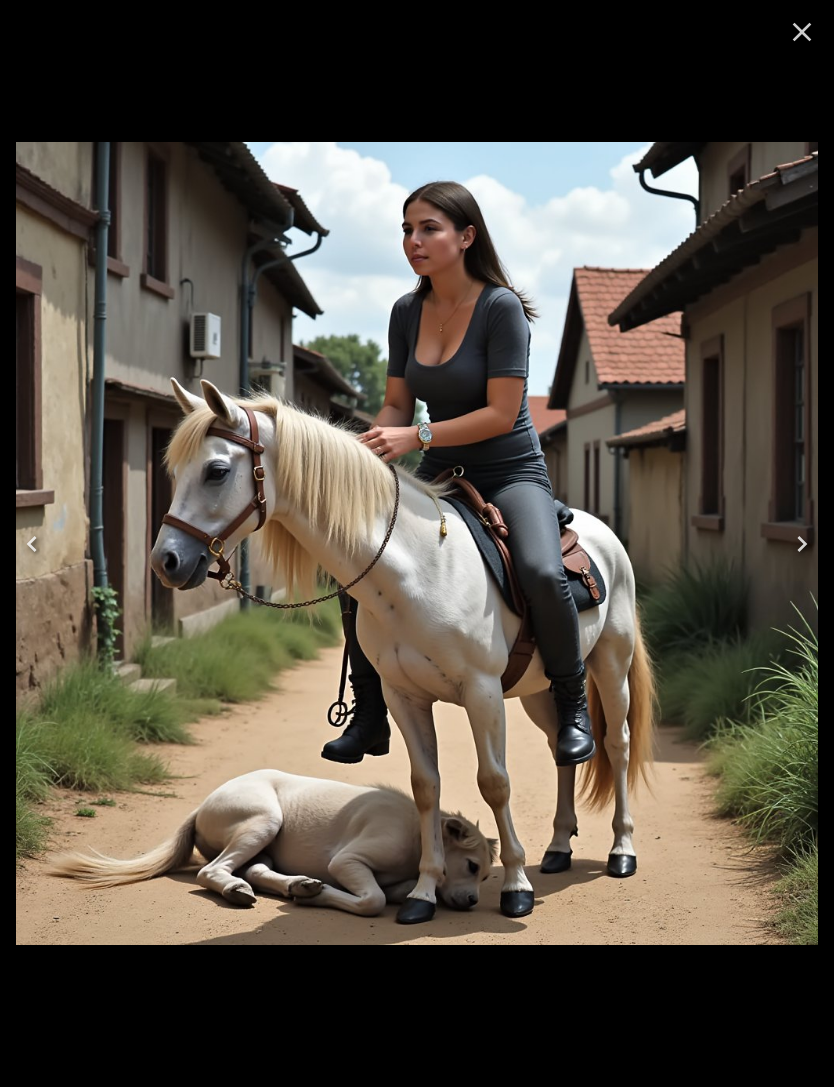 click at bounding box center (32, 544) 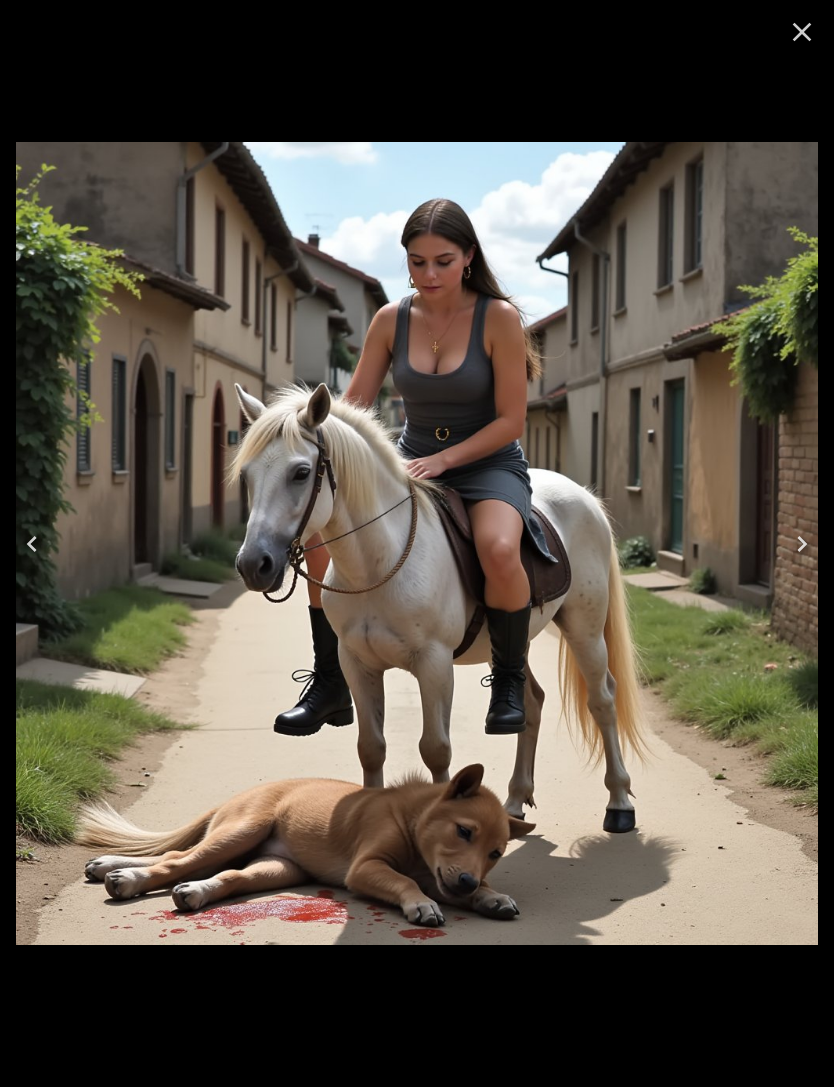 click 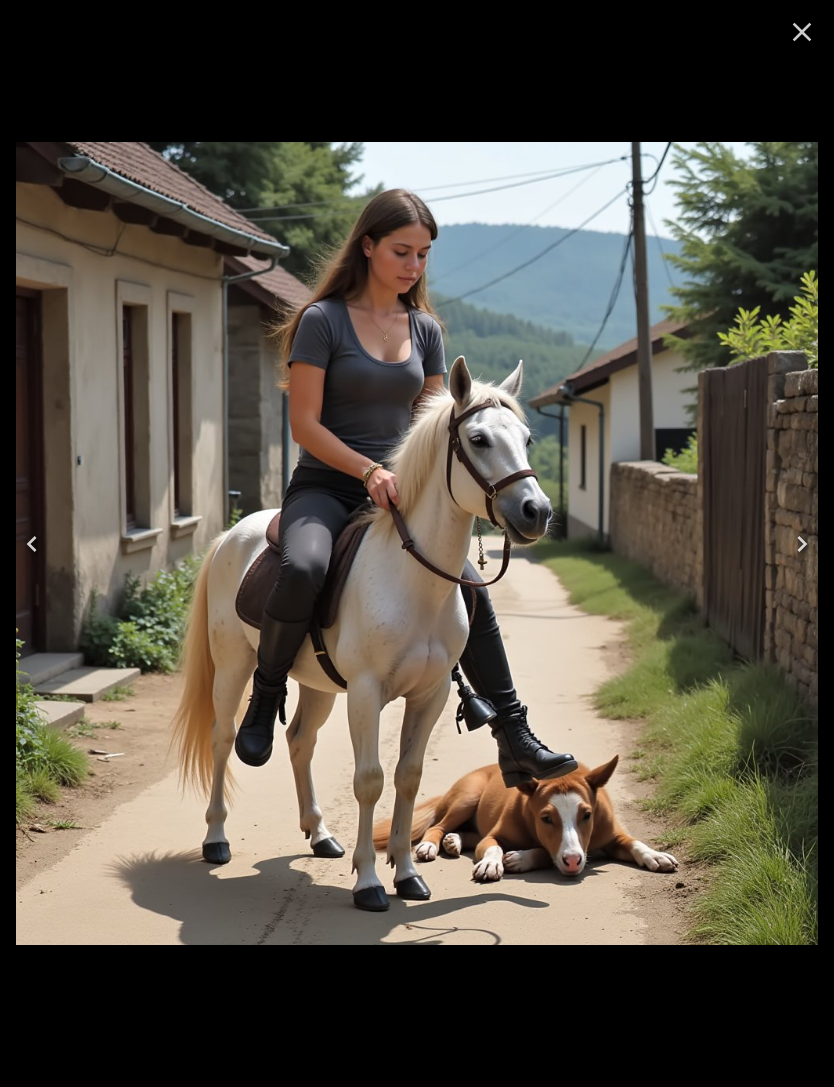 click 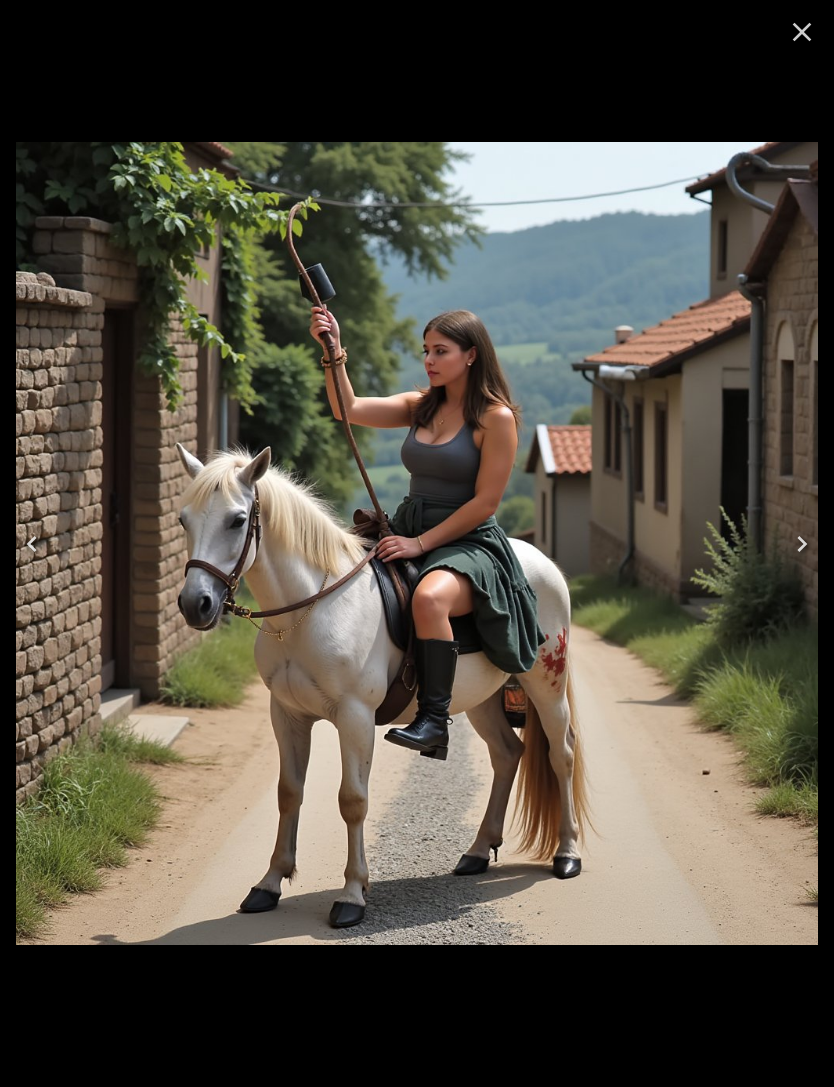 click at bounding box center (32, 544) 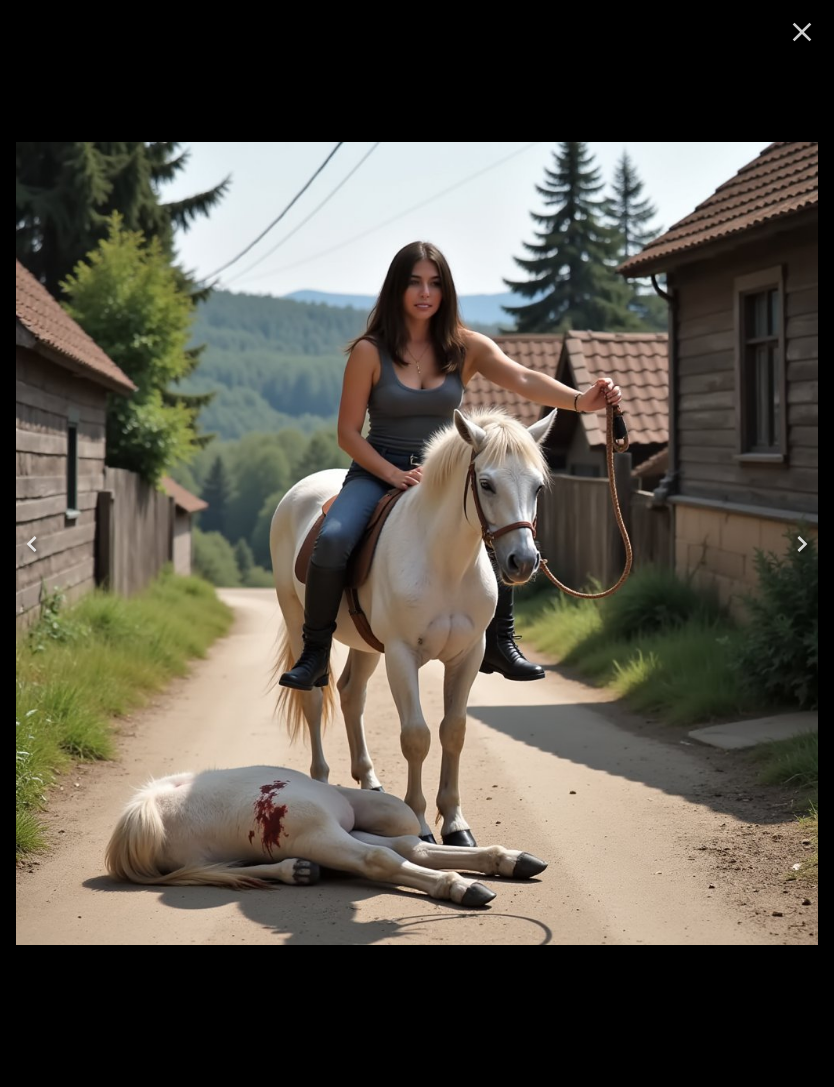 click 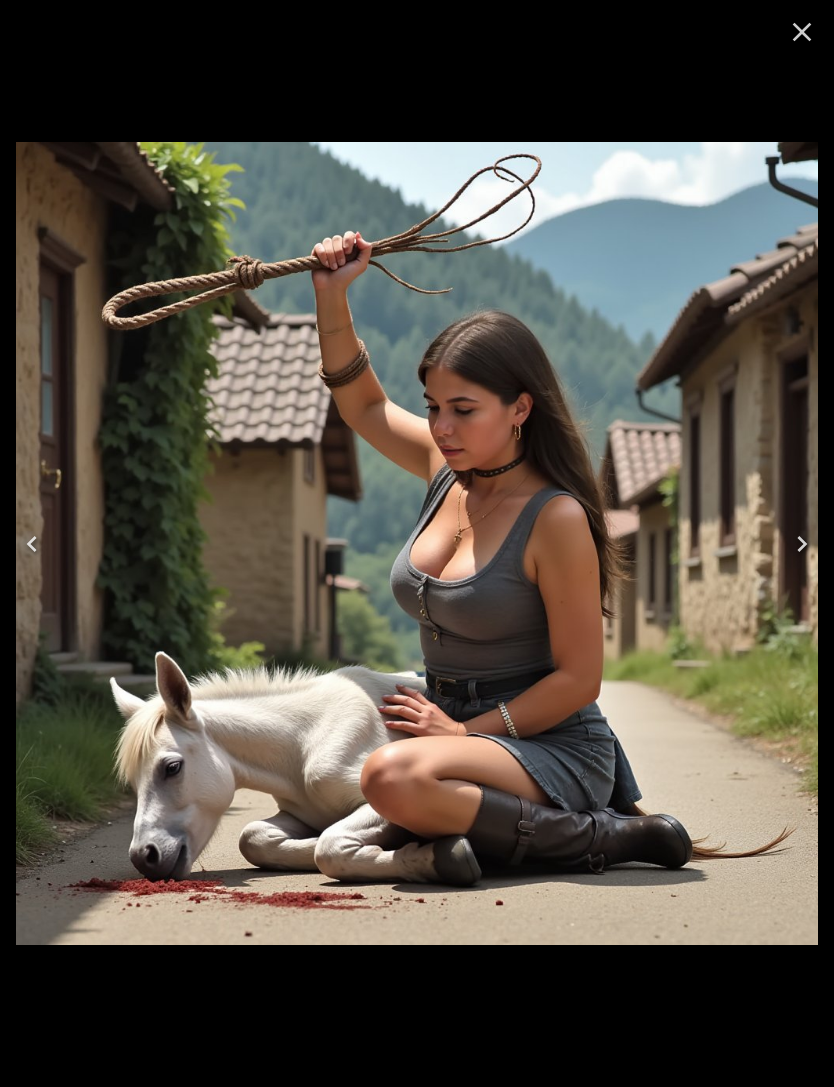 click 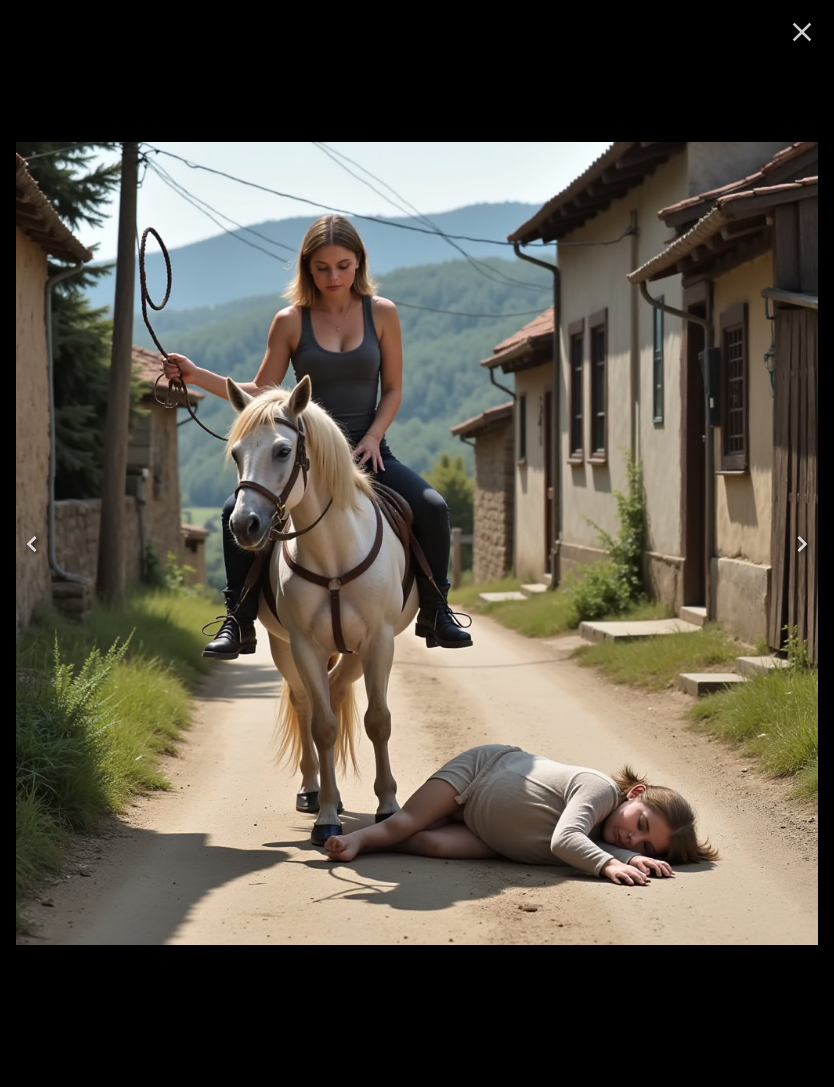 click 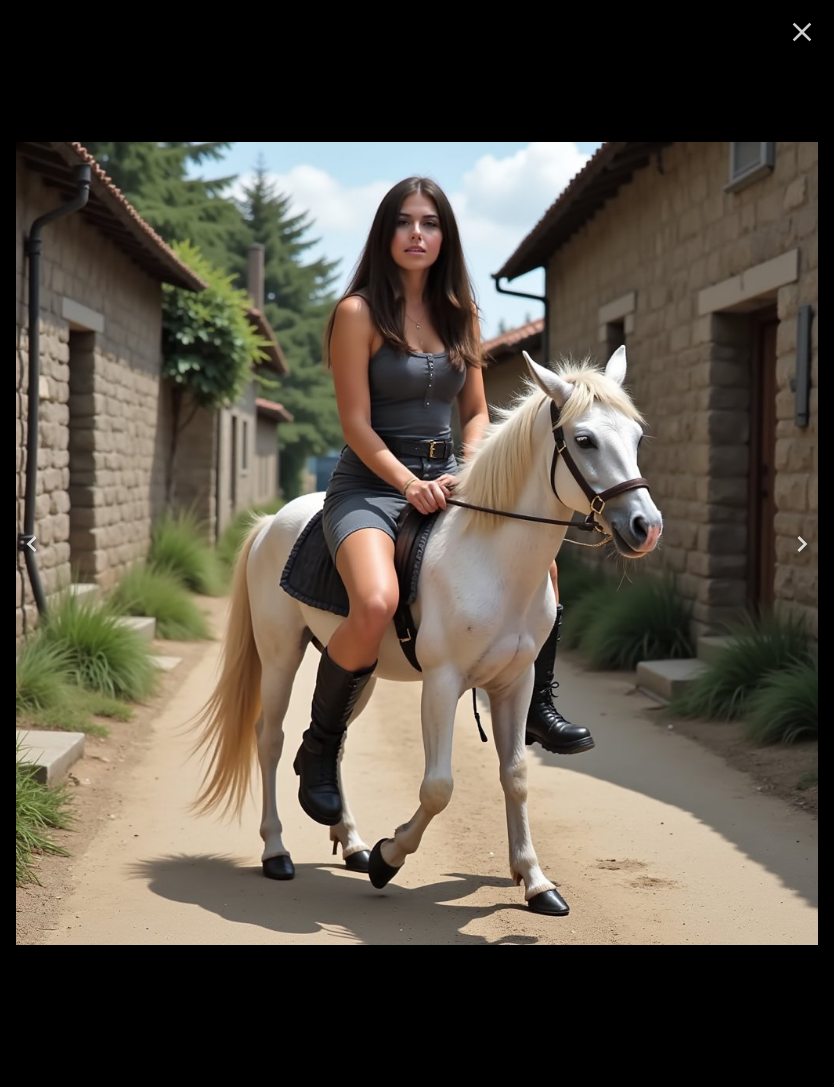 click 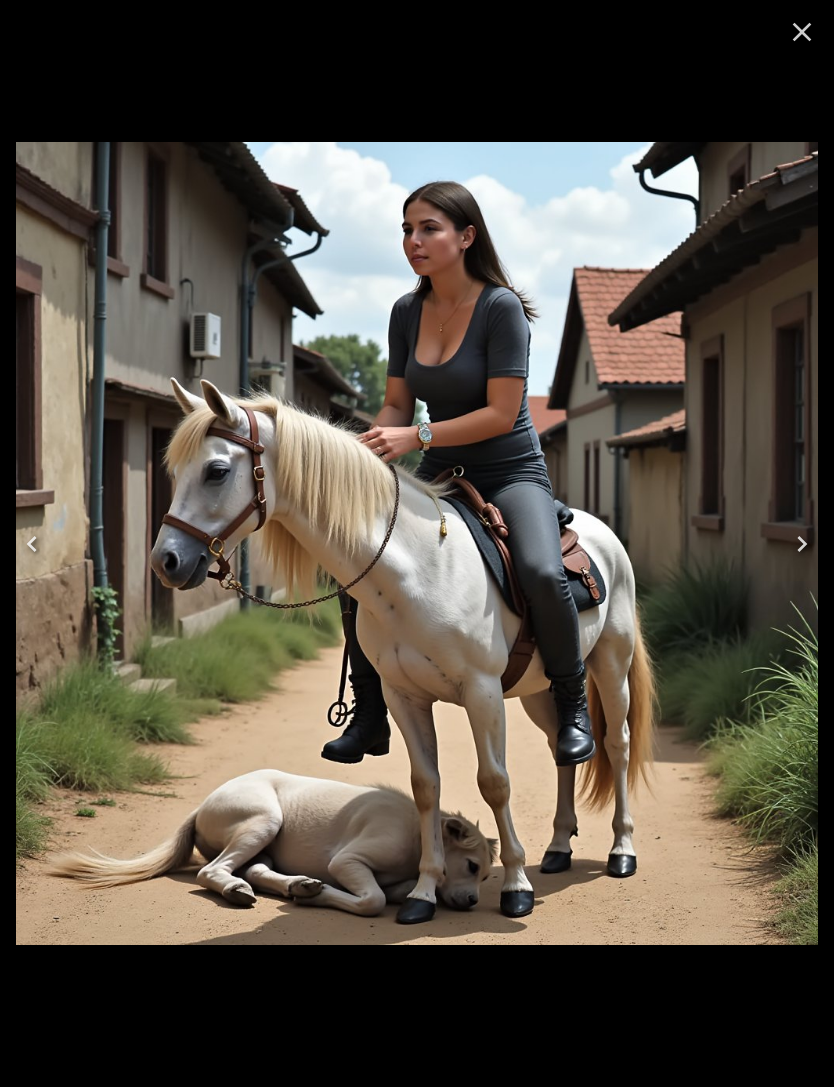 click 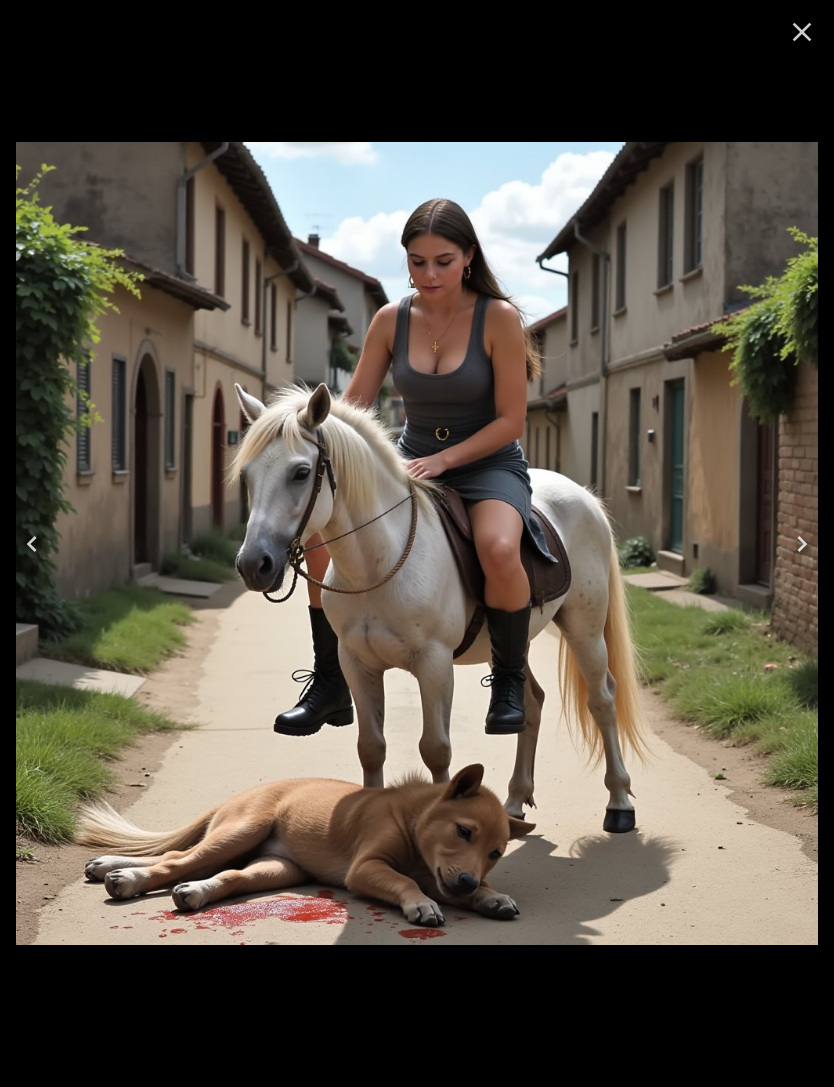 click 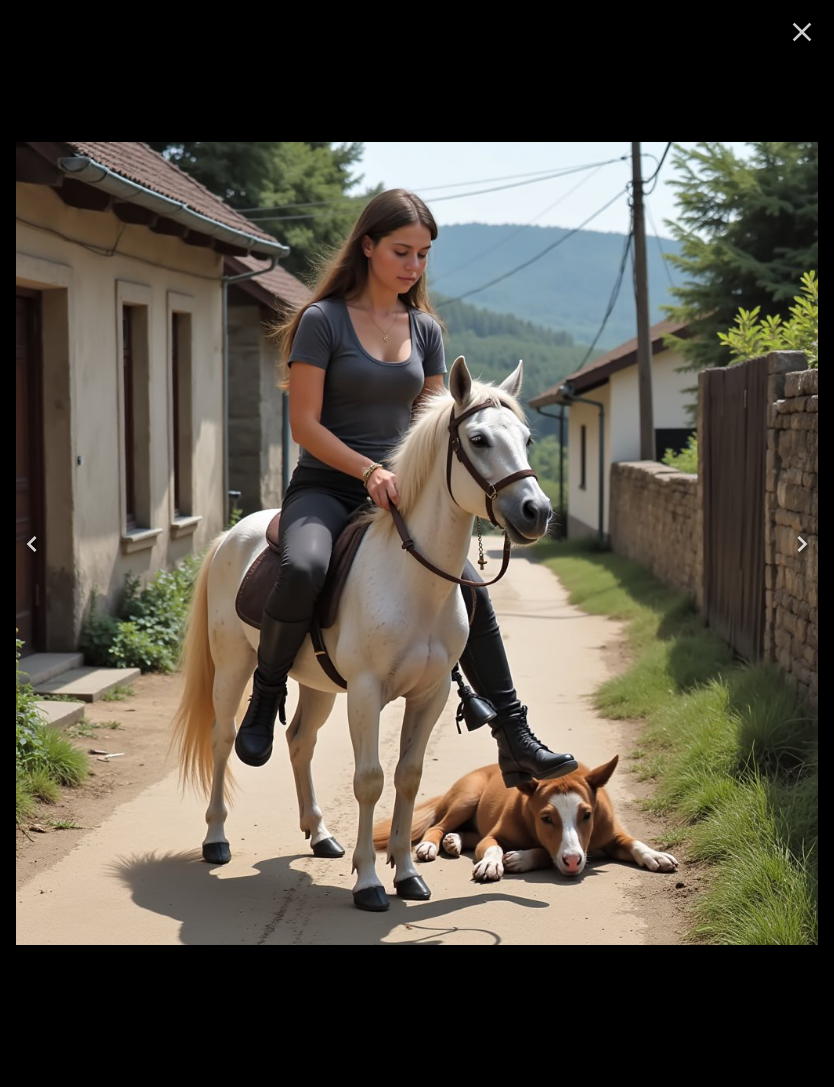 click 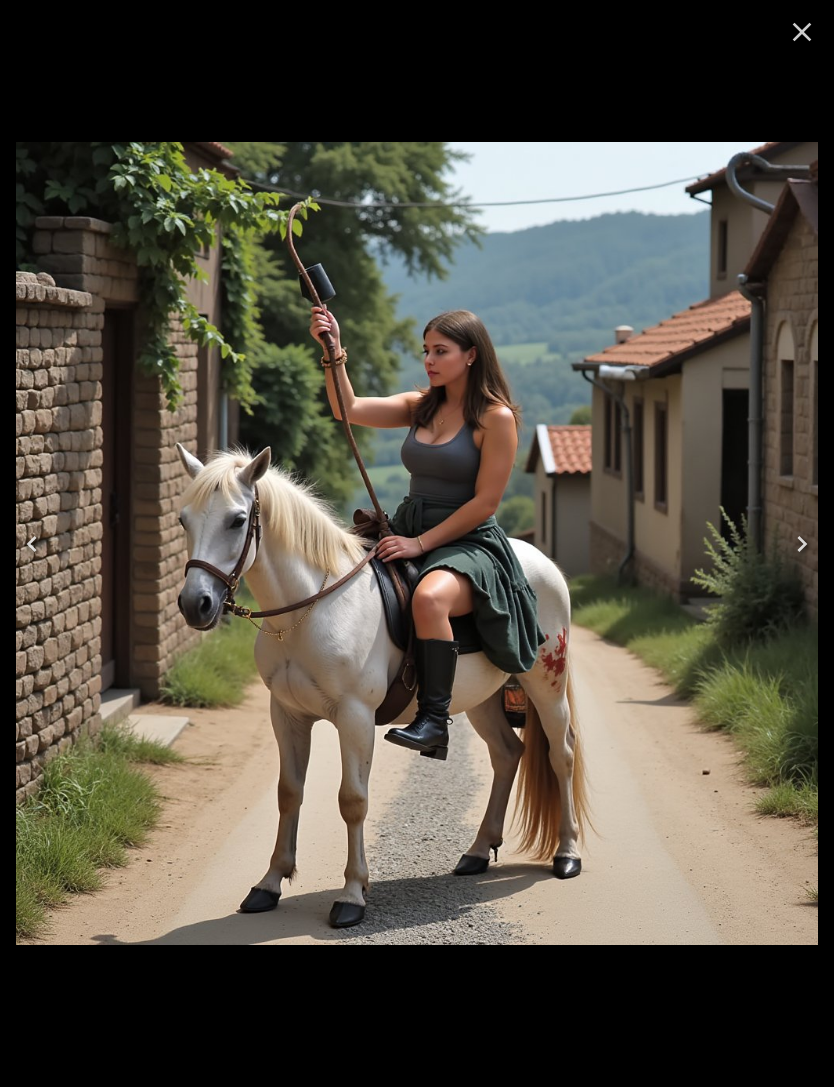 click 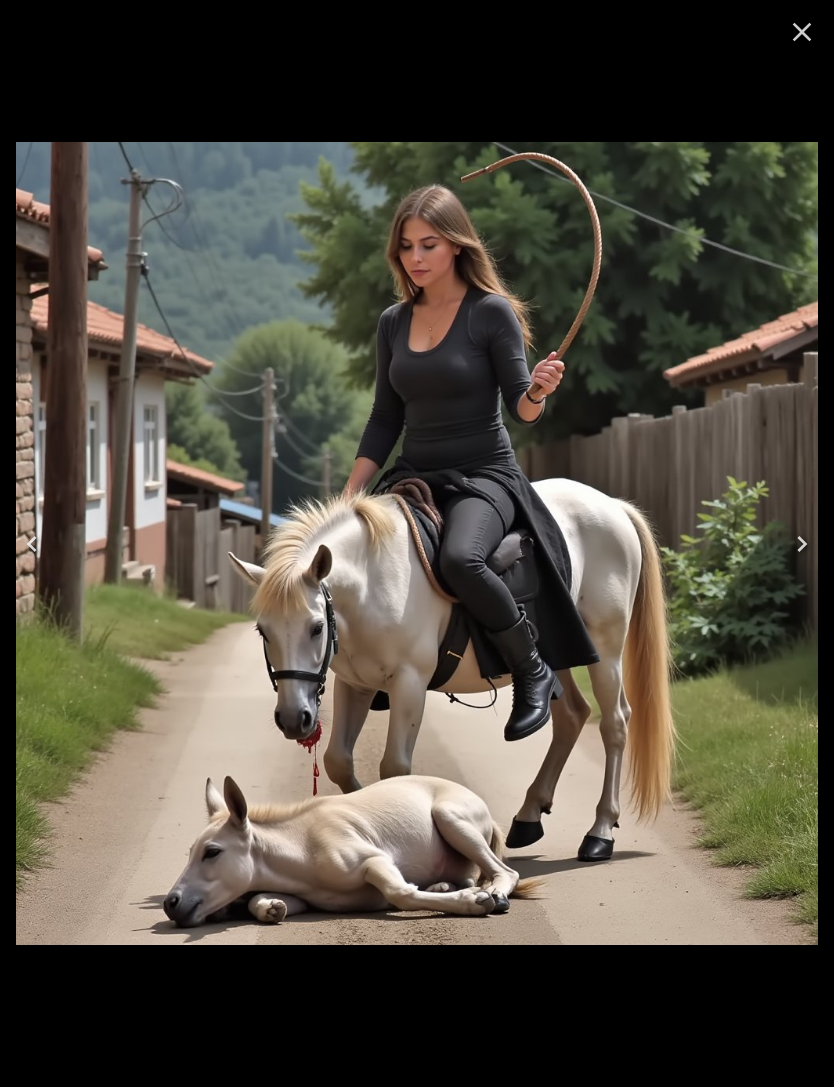 click 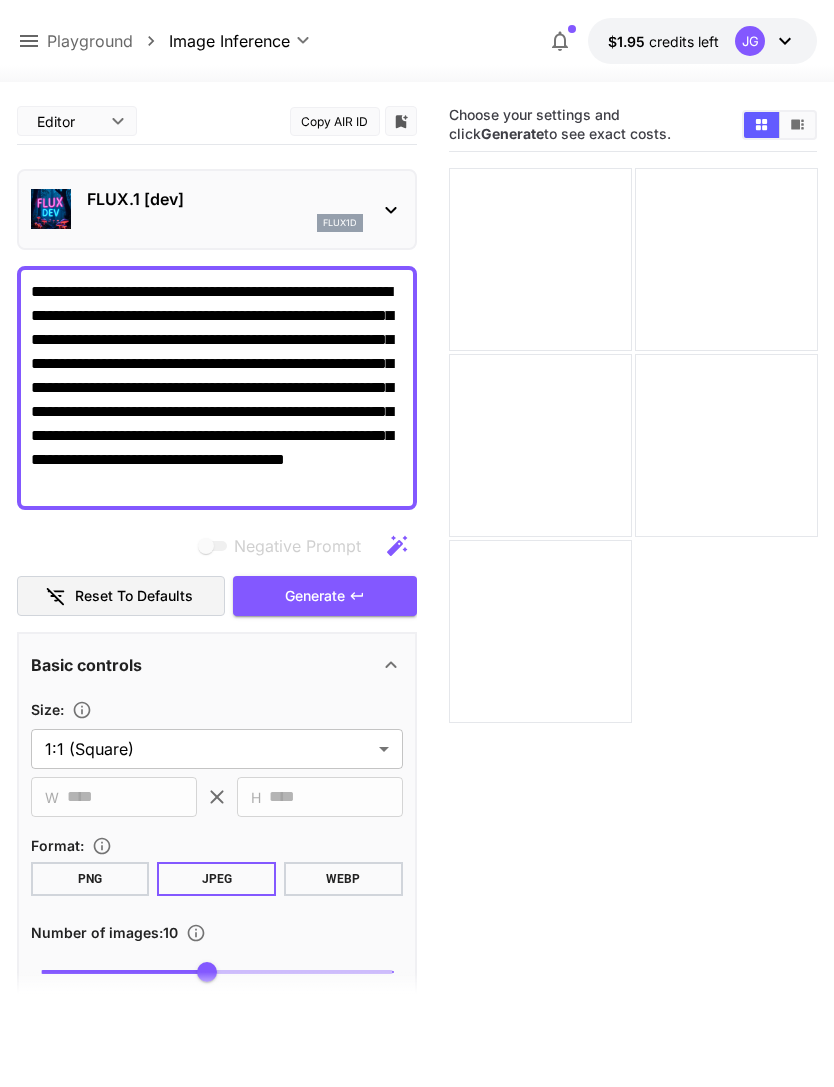 scroll, scrollTop: 158, scrollLeft: 0, axis: vertical 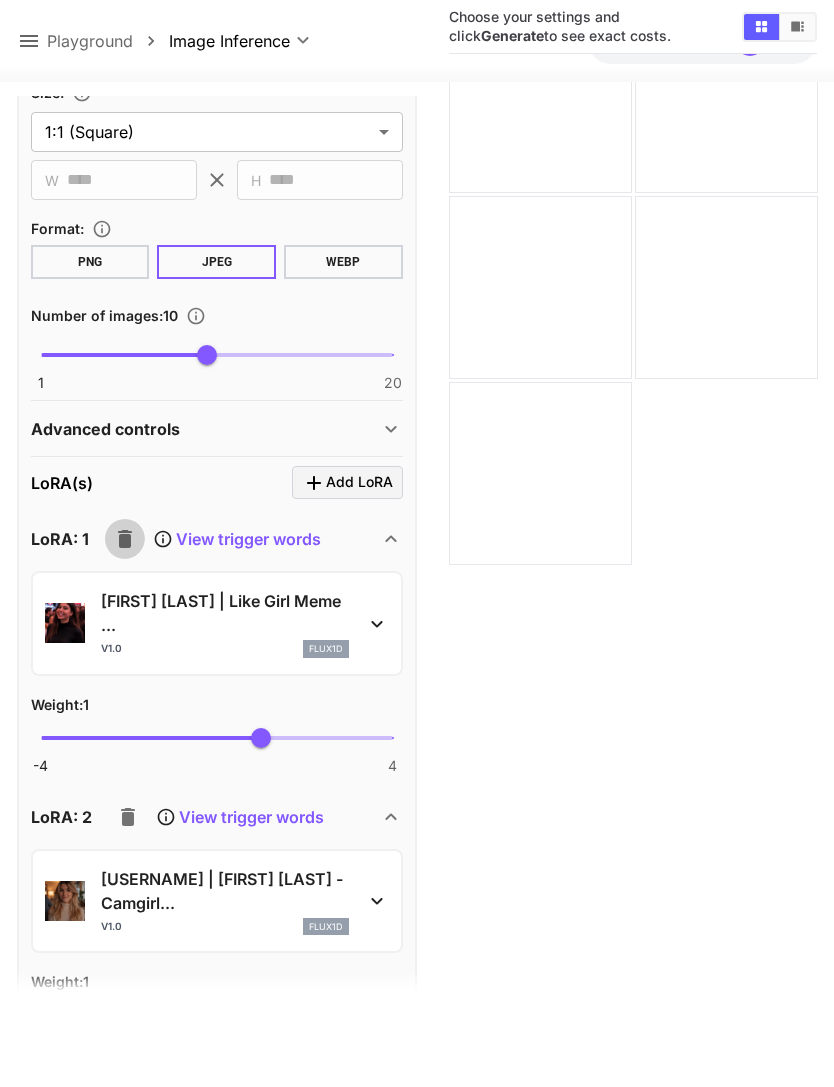 click on "Negative Prompt" at bounding box center (217, -71) 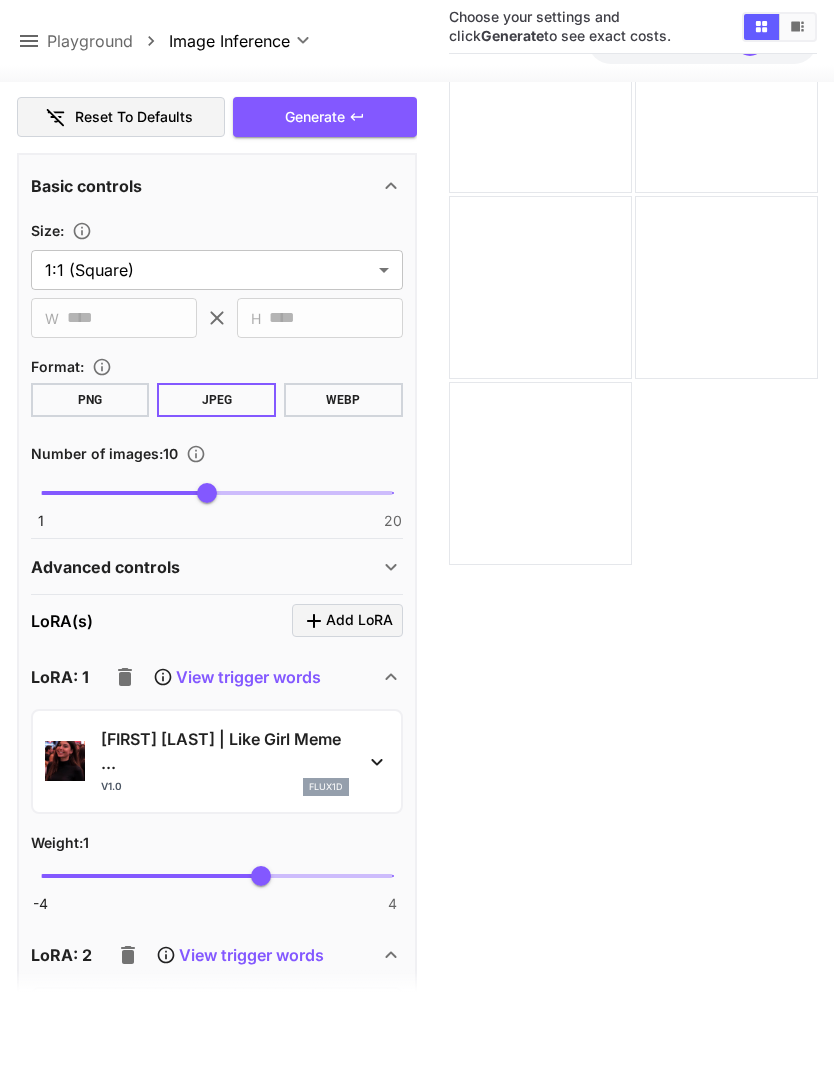 scroll, scrollTop: 508, scrollLeft: 0, axis: vertical 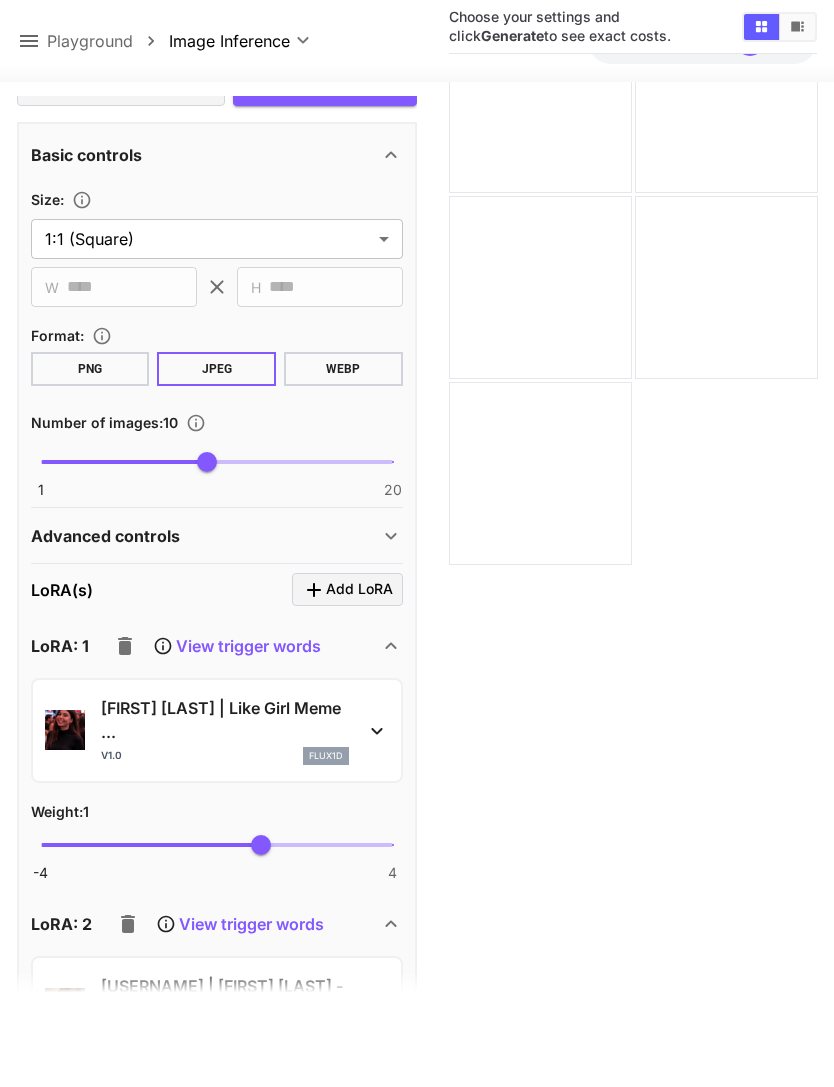 click 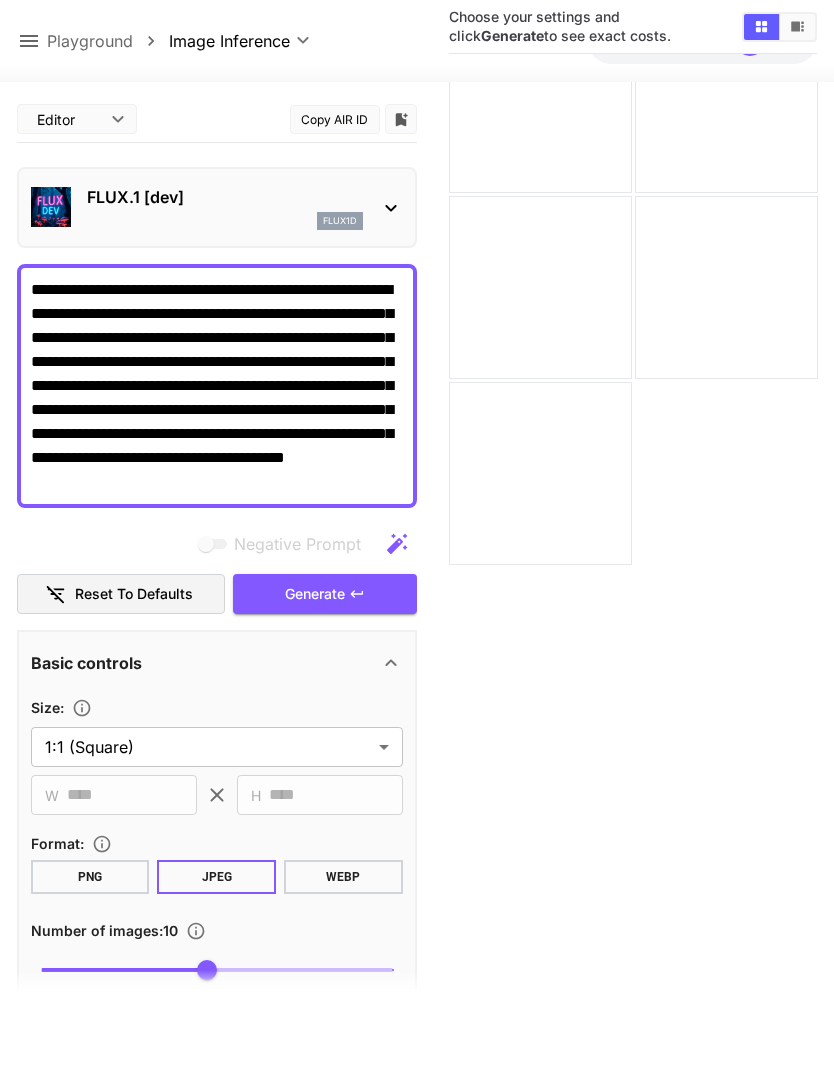 scroll, scrollTop: 0, scrollLeft: 0, axis: both 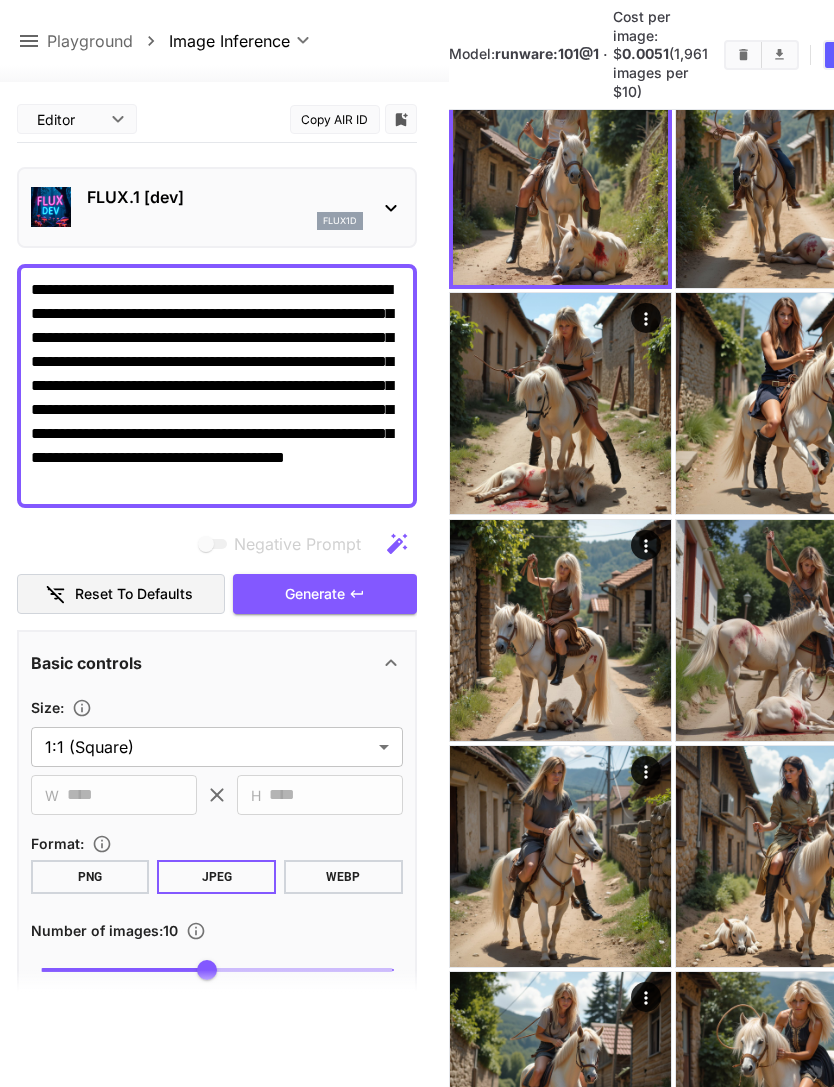 click 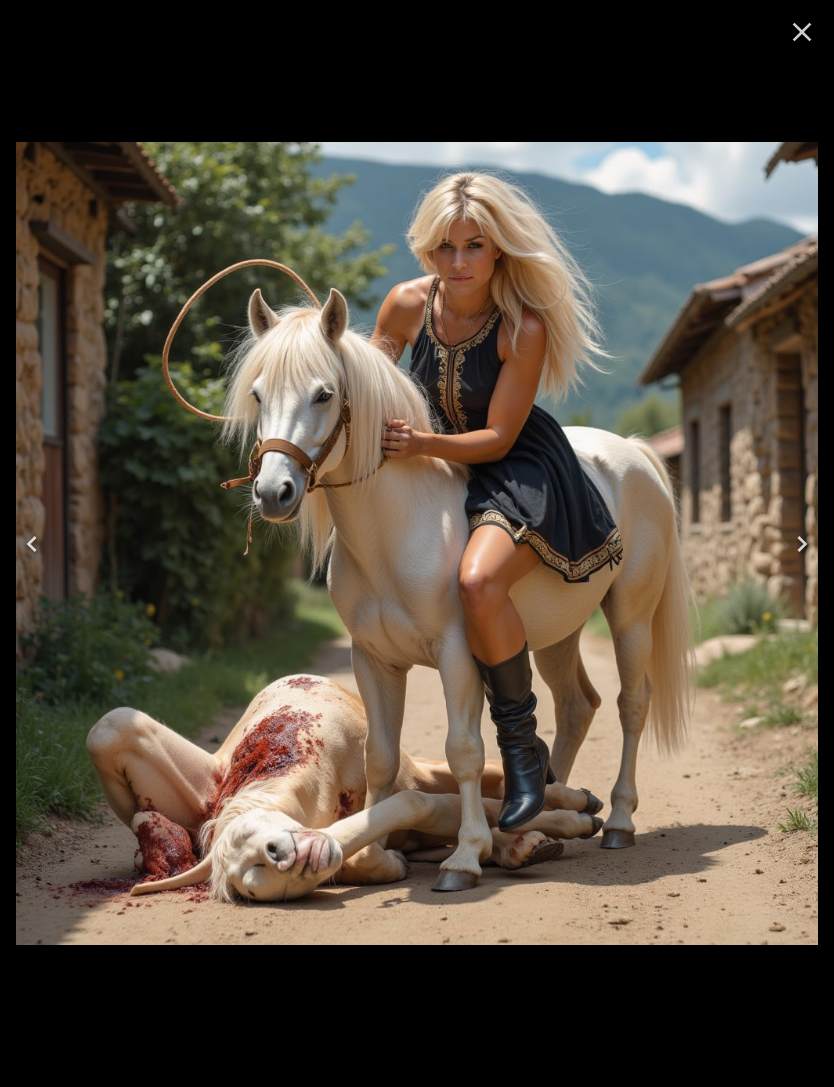 click 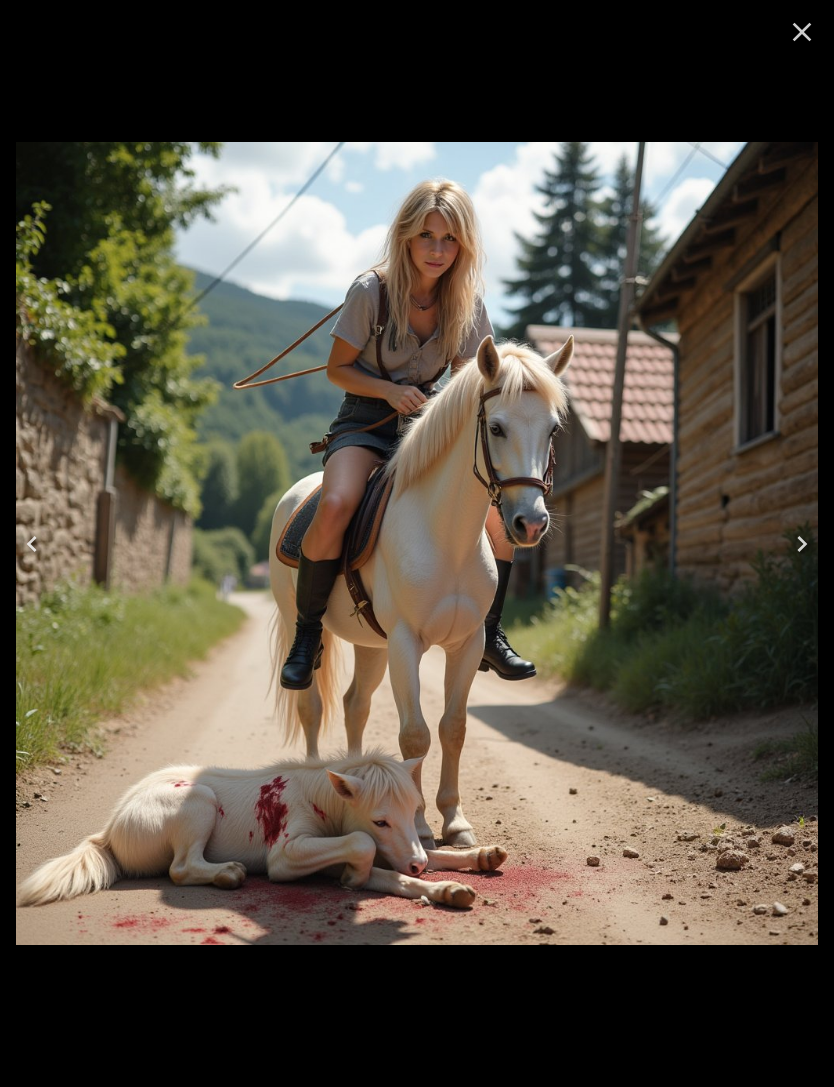 click at bounding box center (32, 544) 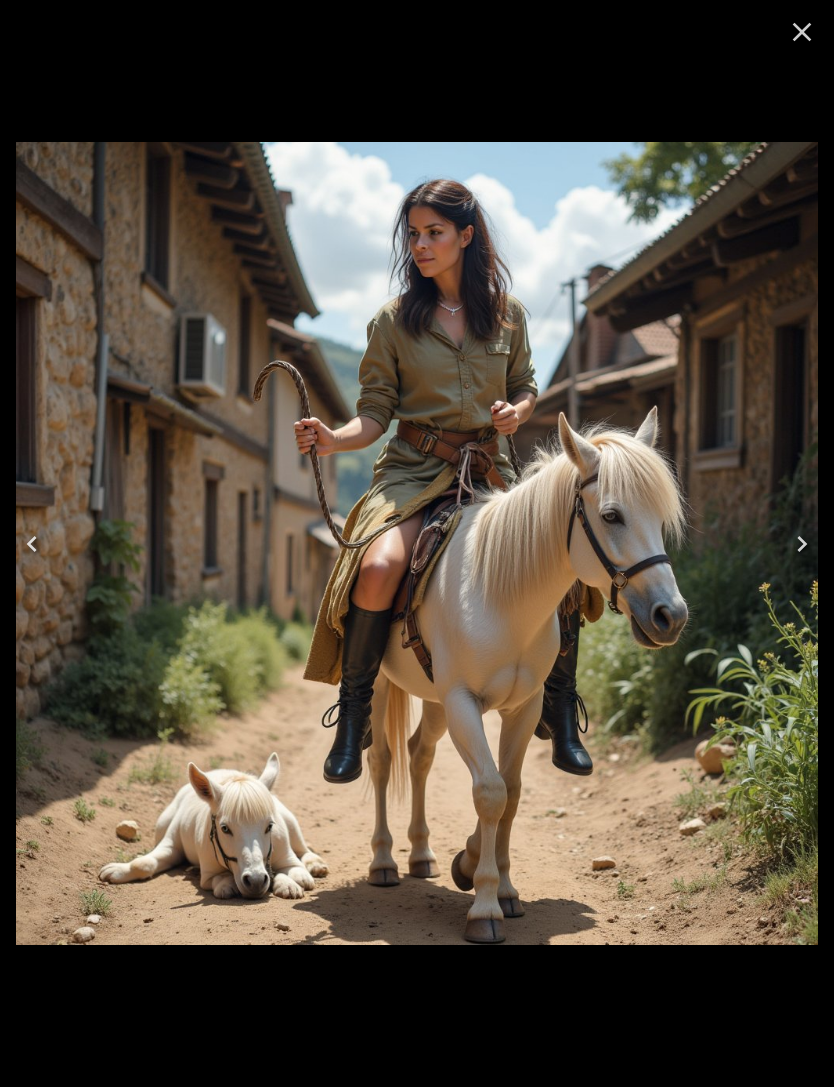 click 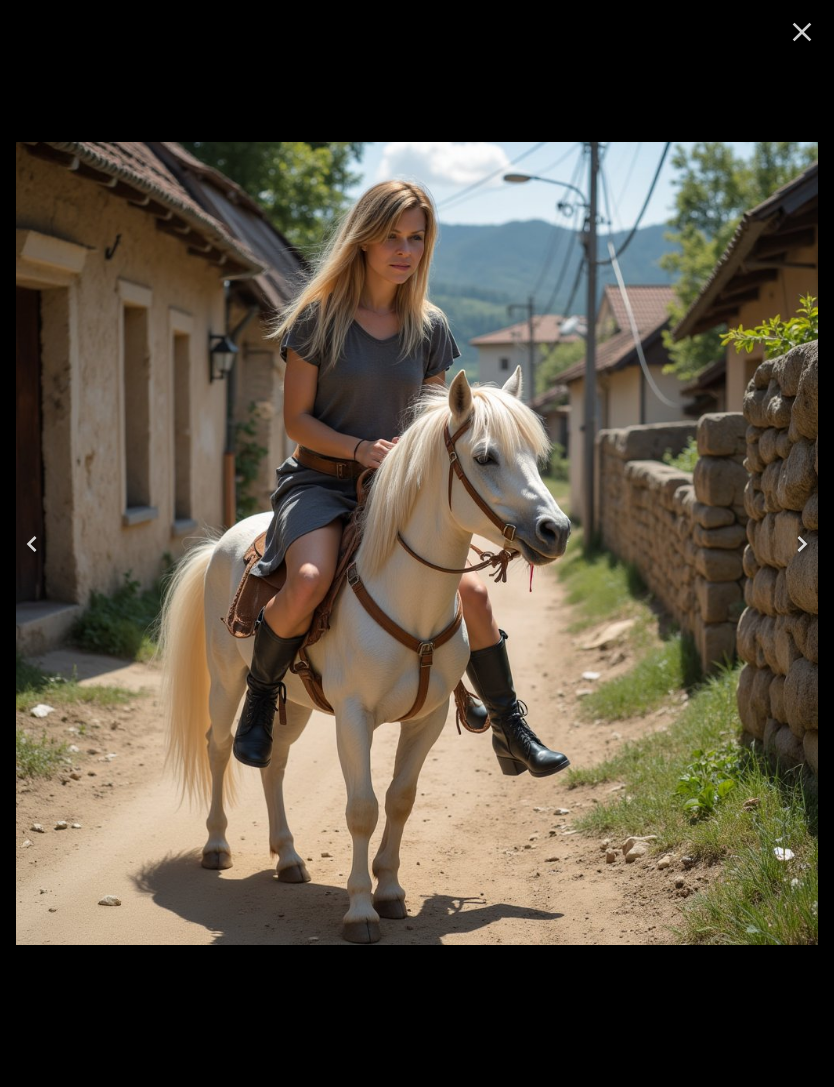click 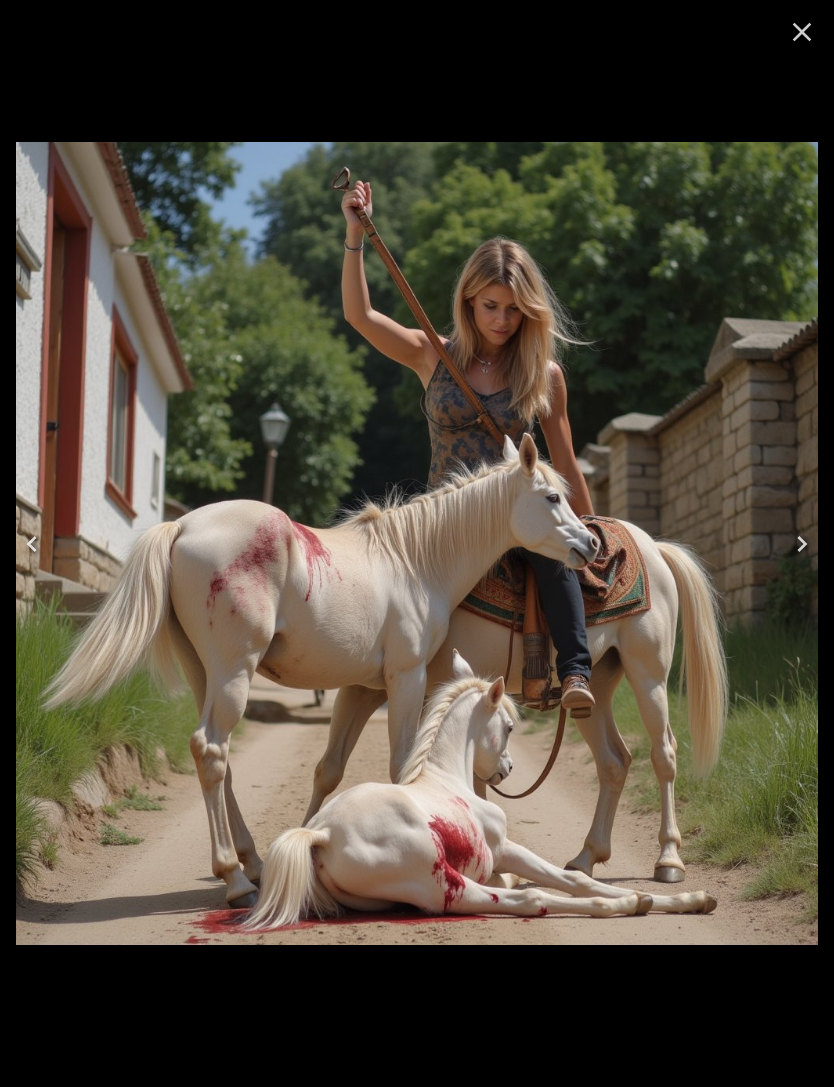 click 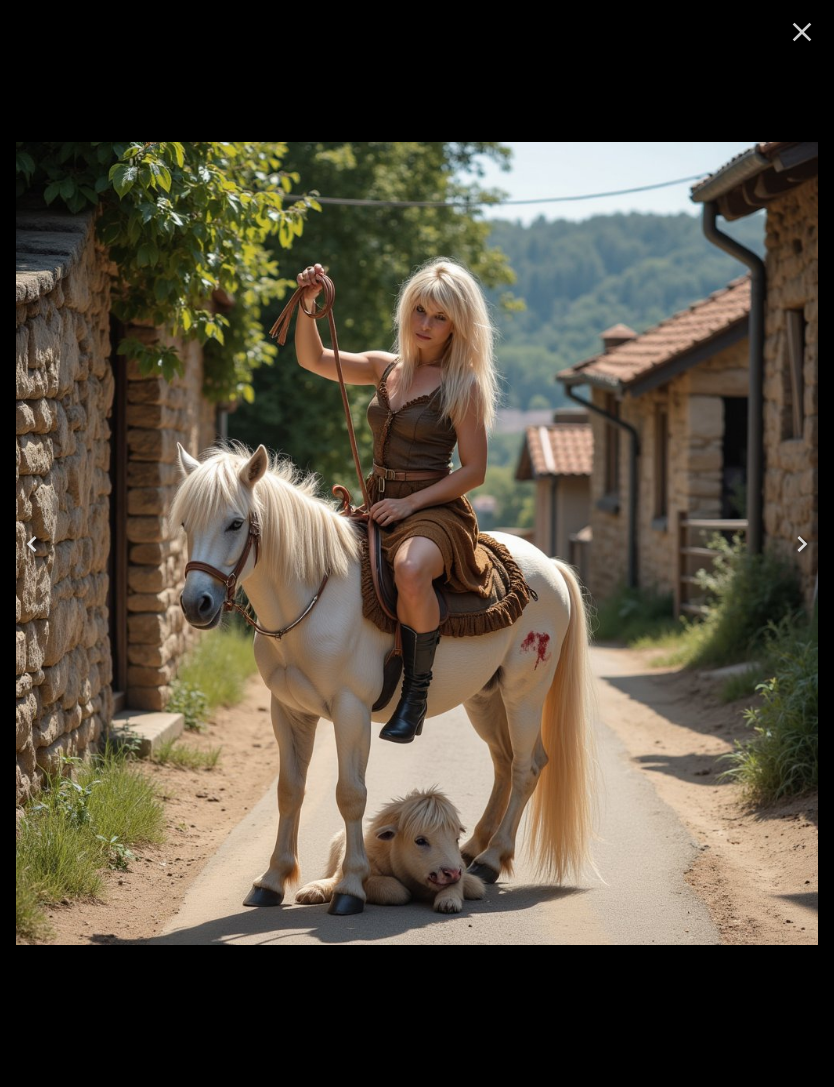 click 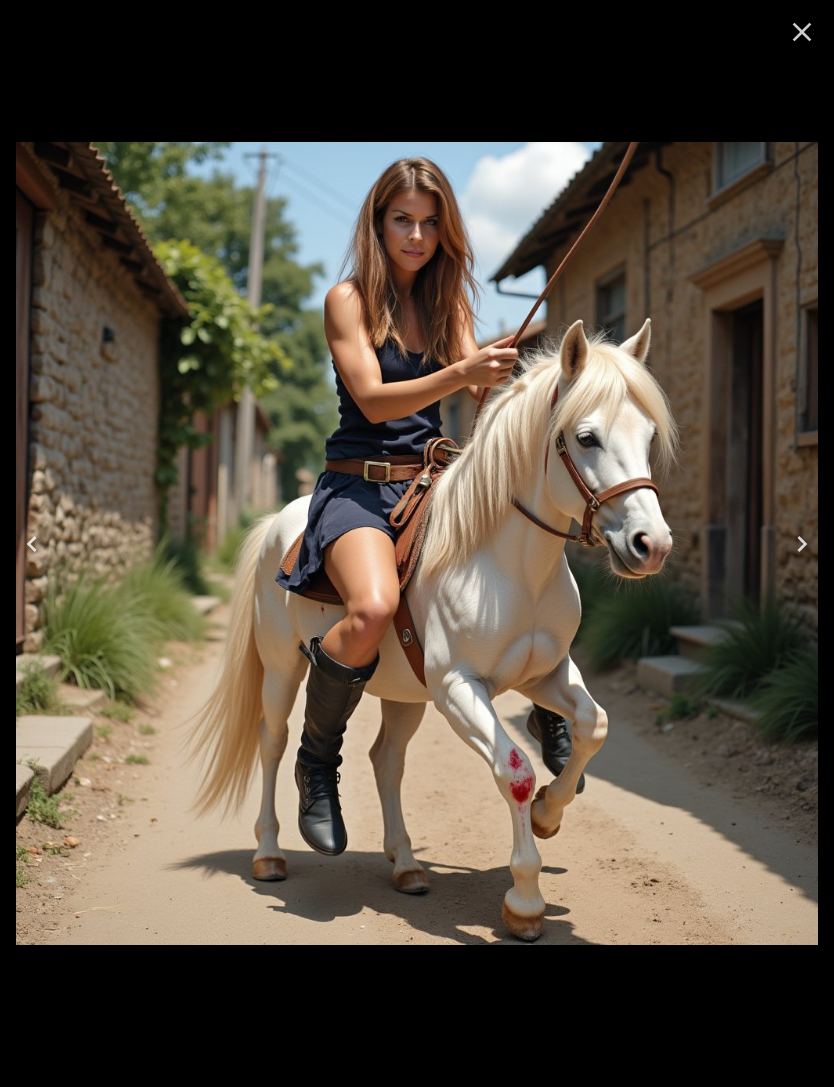 click 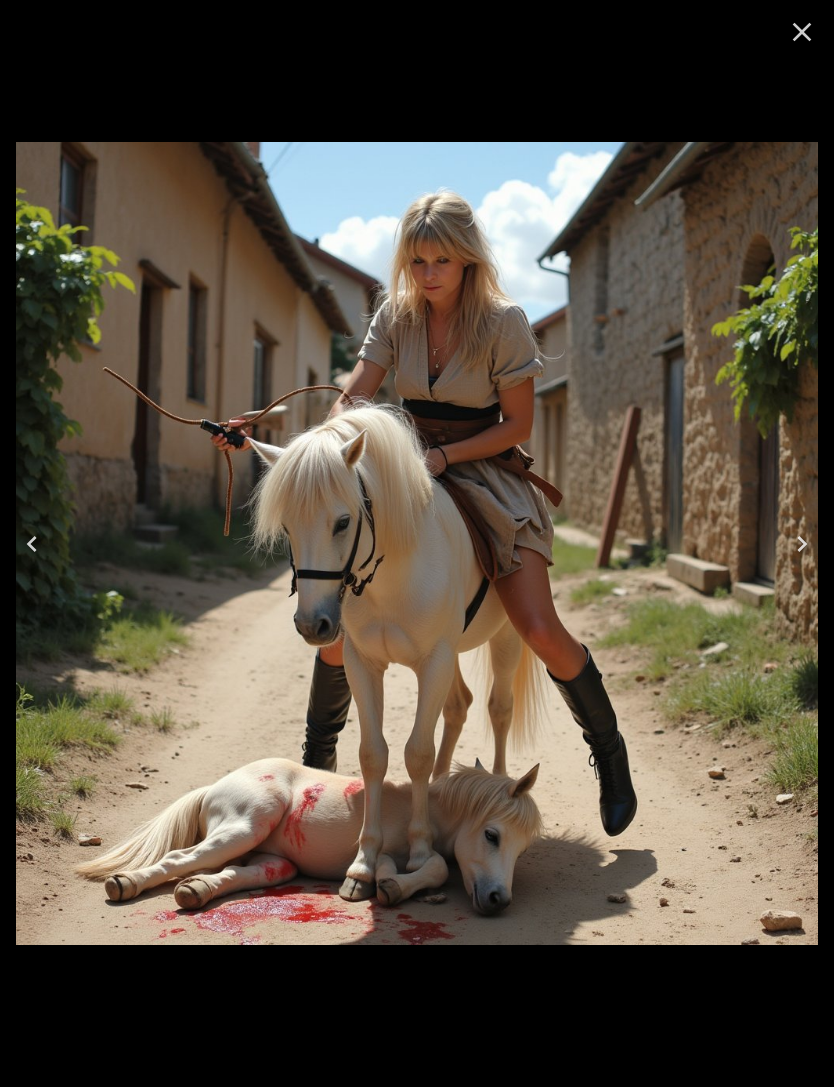 click 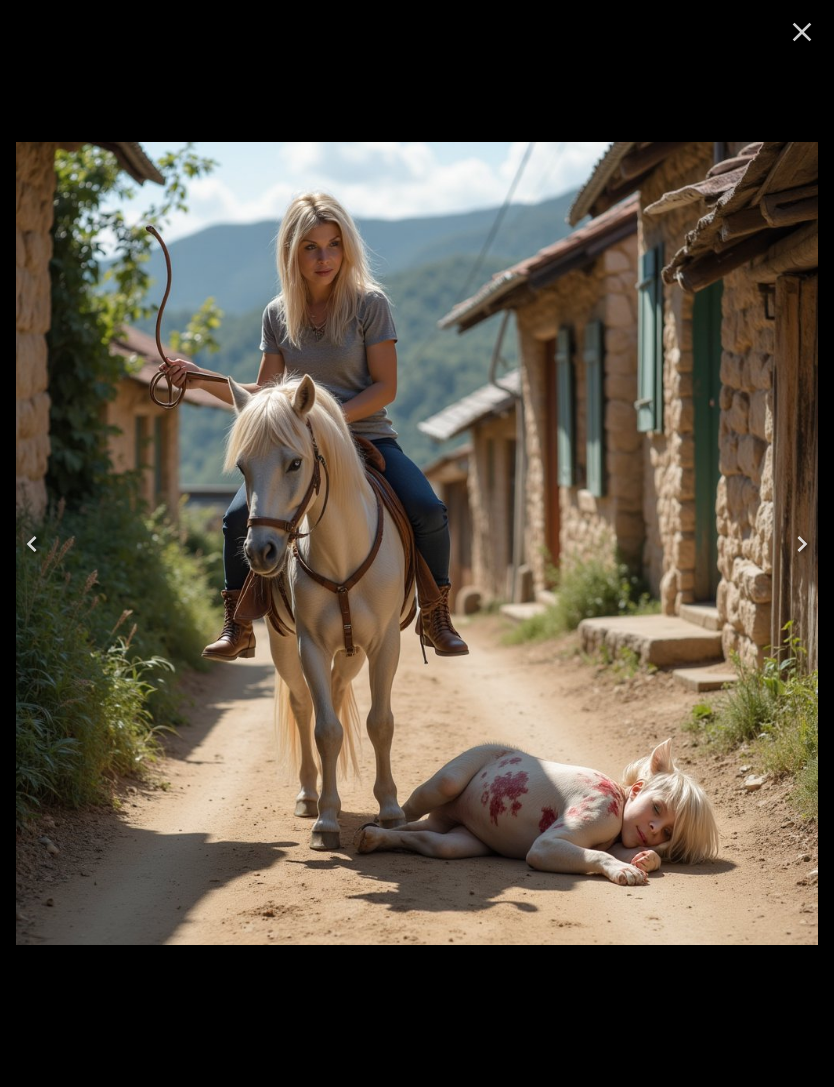 click at bounding box center [32, 544] 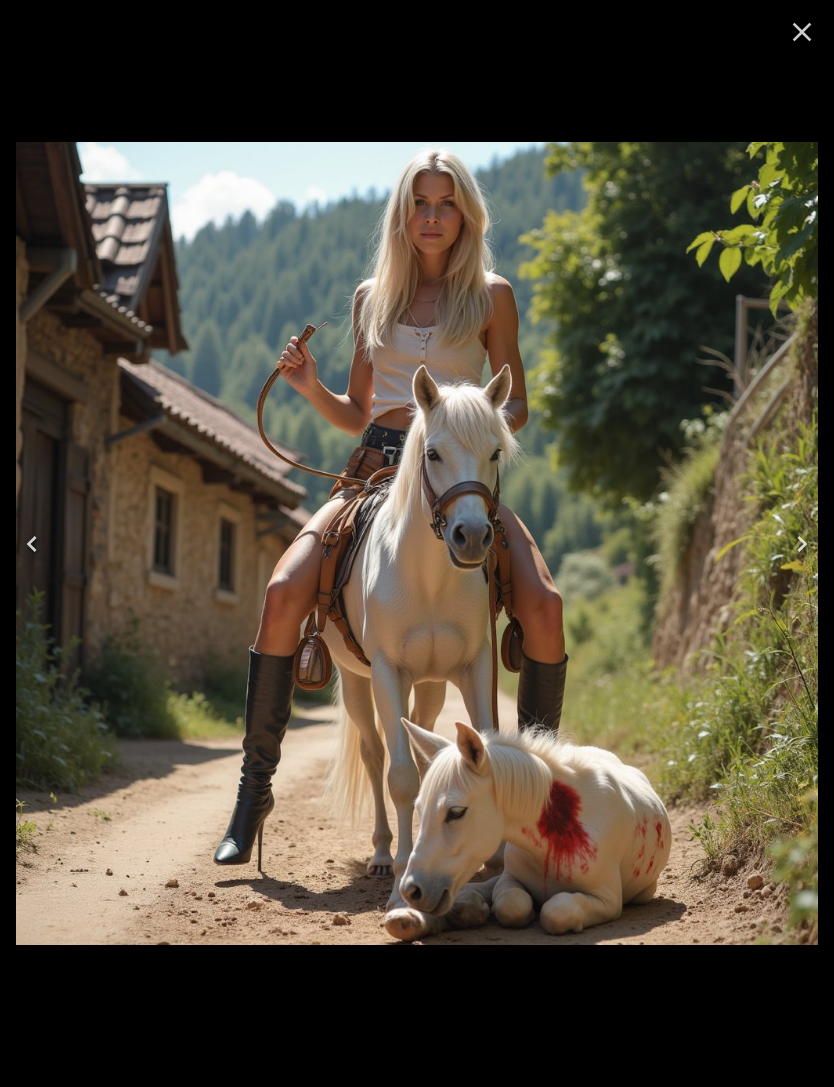 click 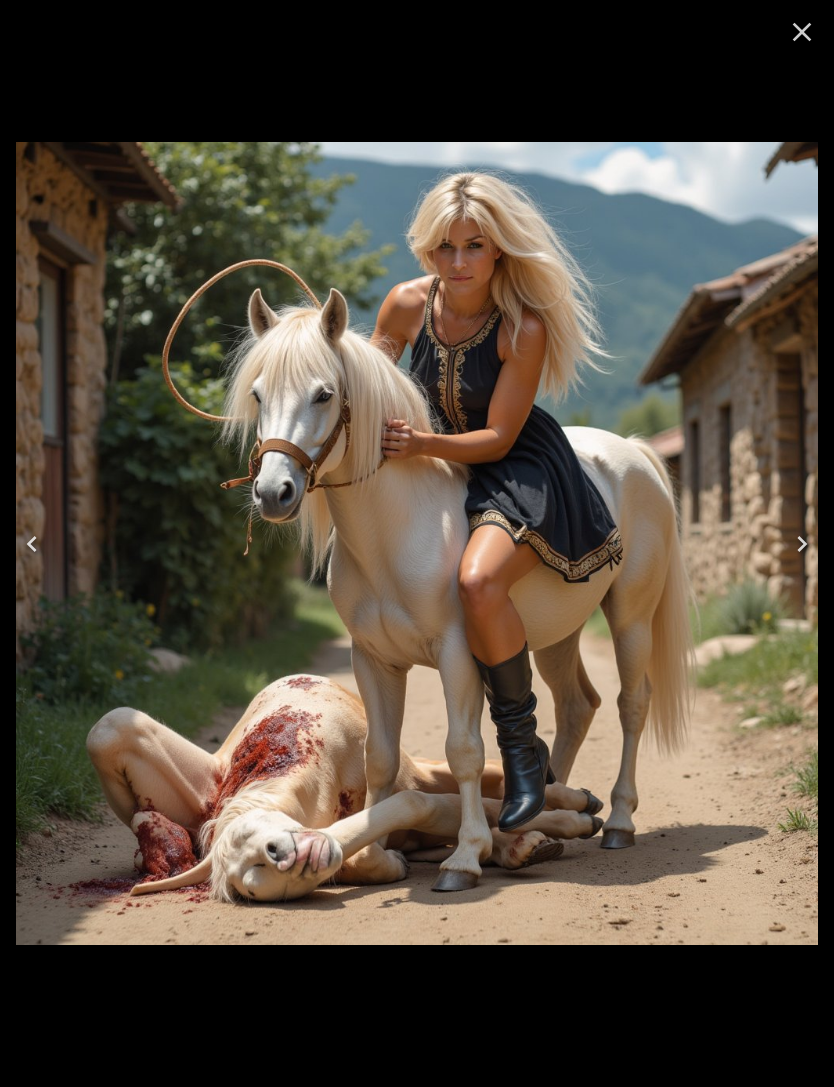 click 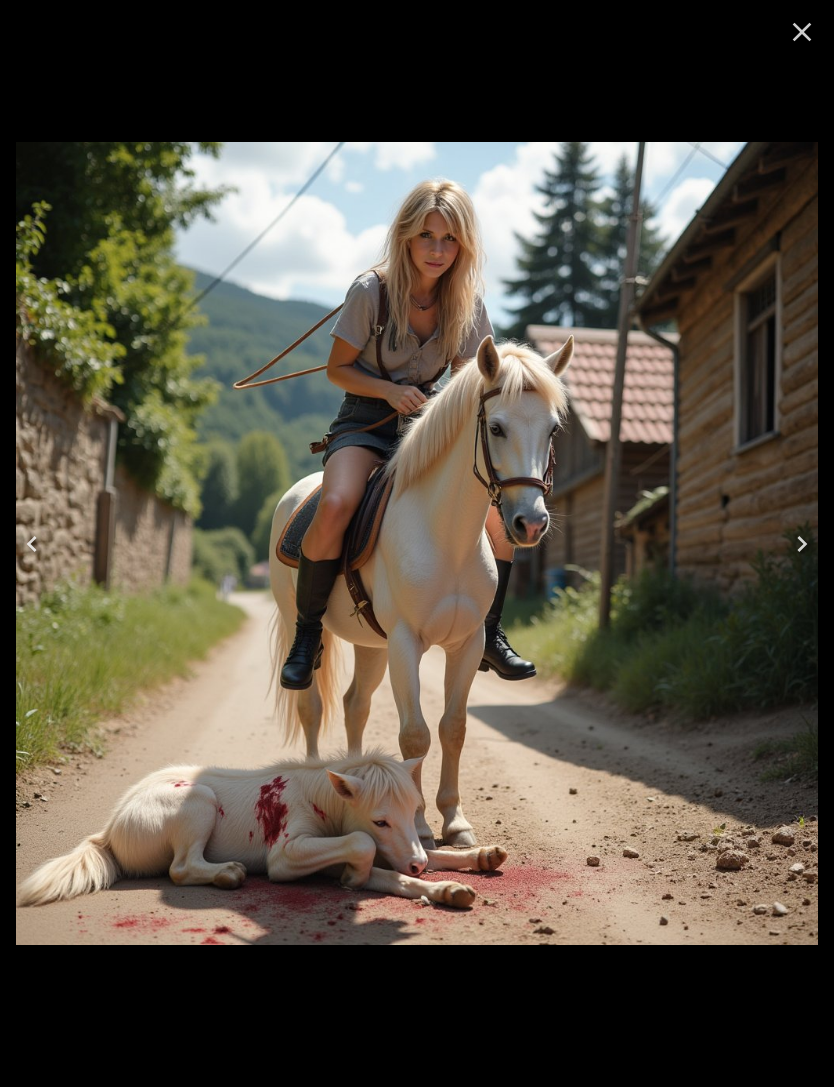 click at bounding box center (32, 544) 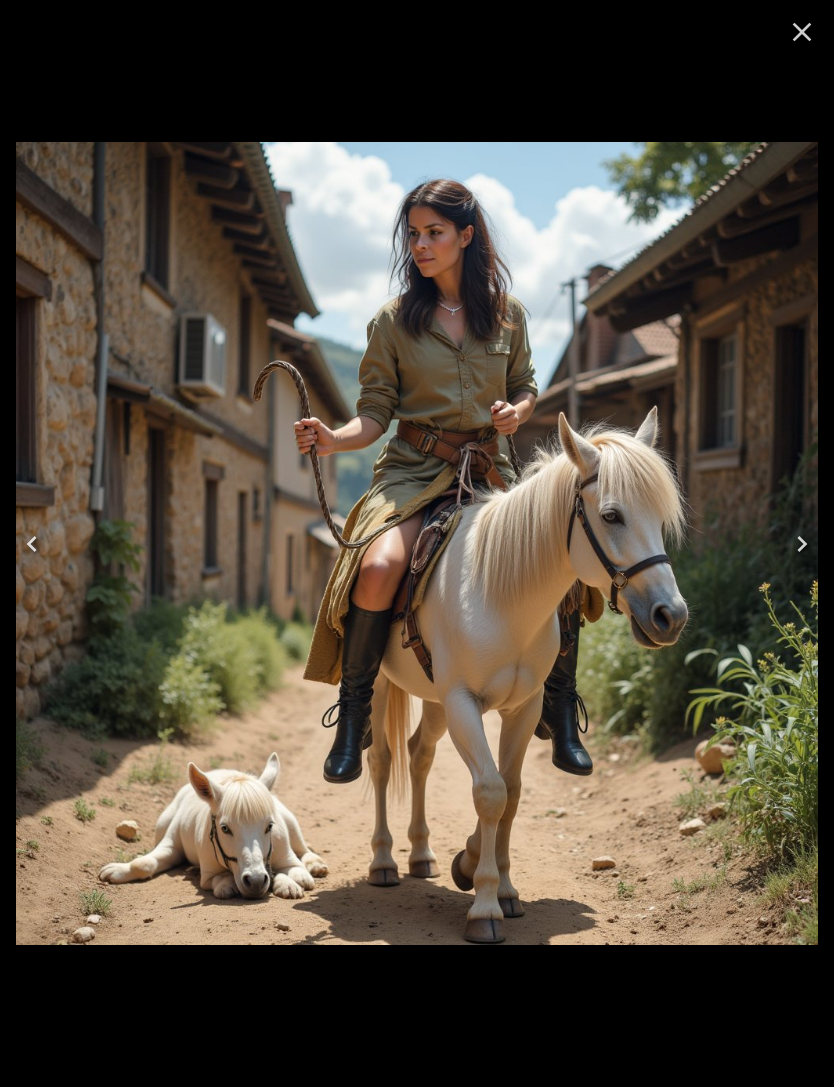 click 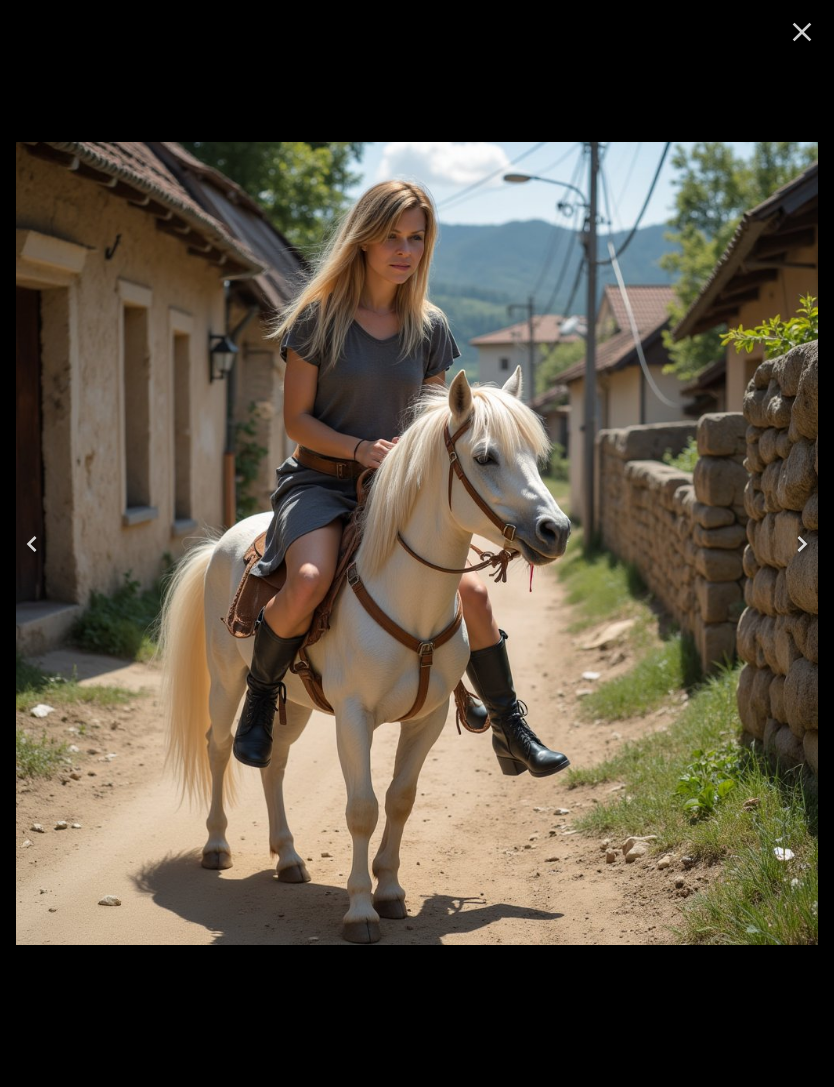 click 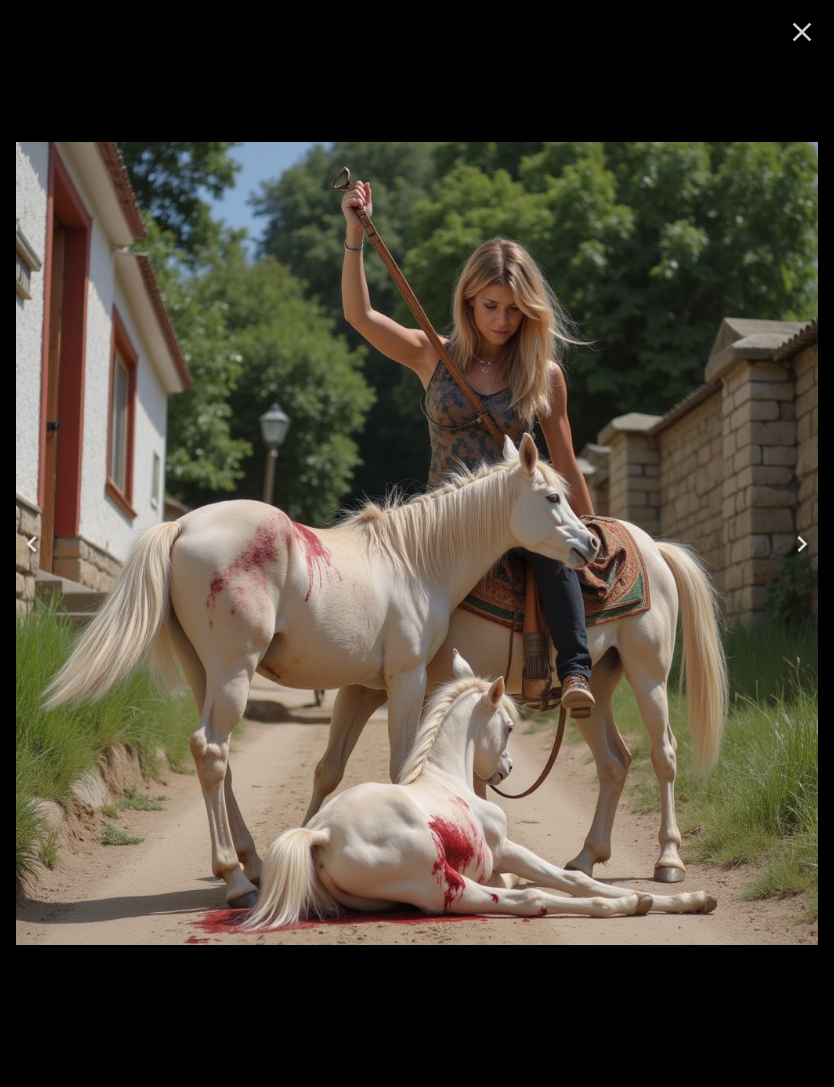 click 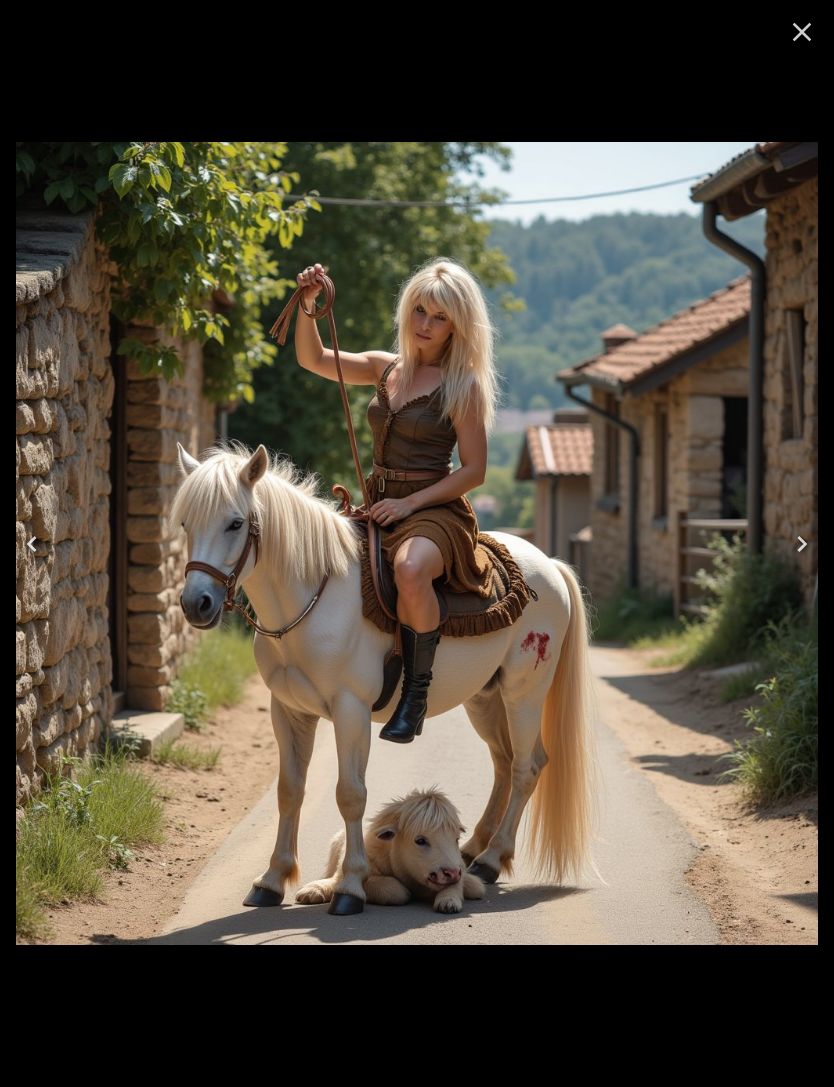 click 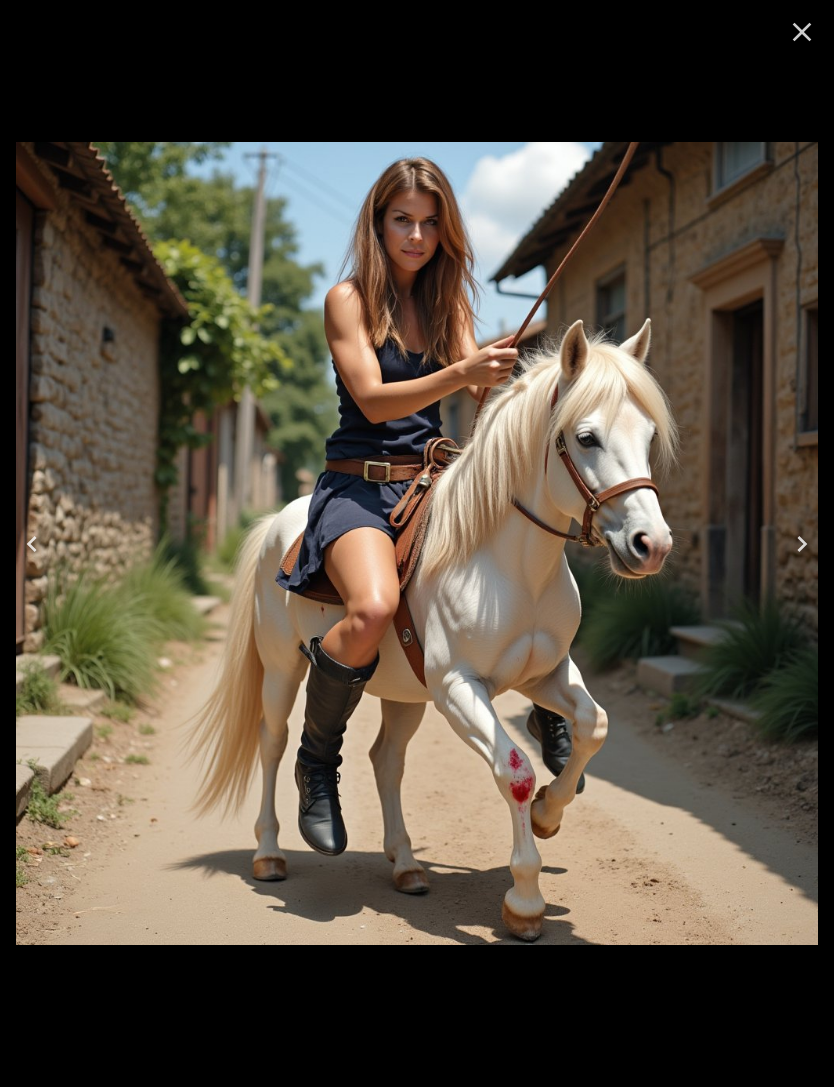 click 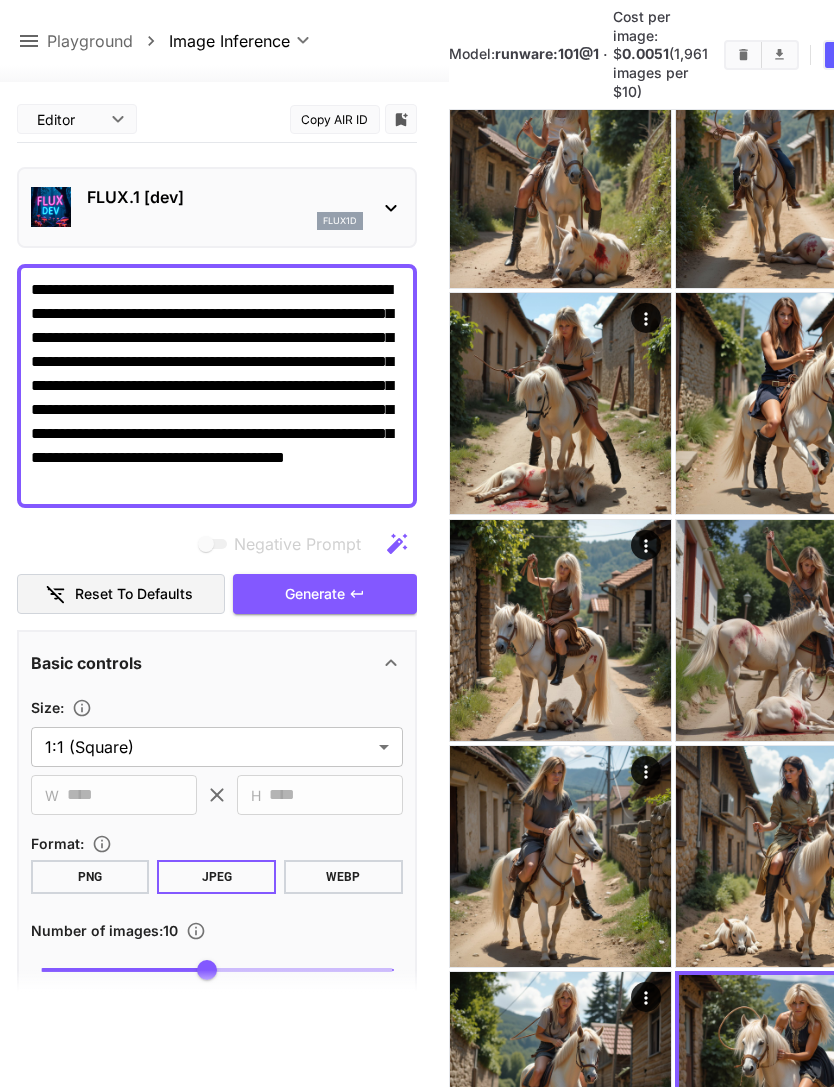 click at bounding box center [743, 55] 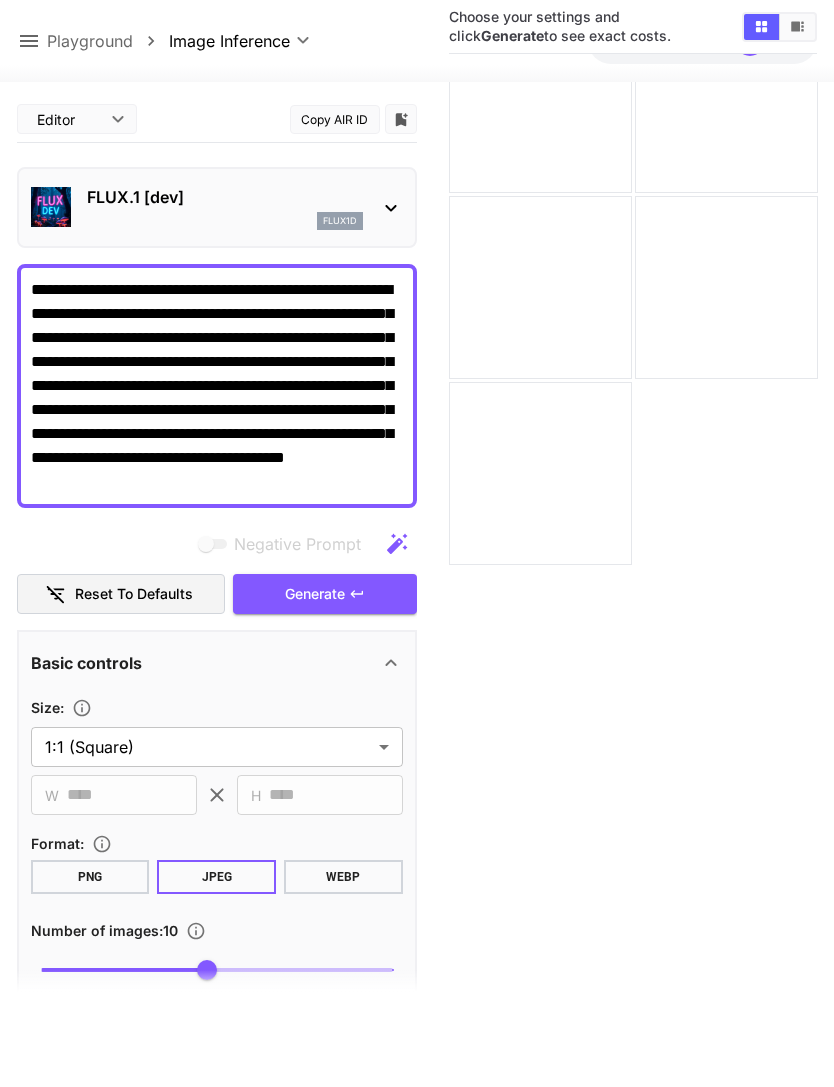 click 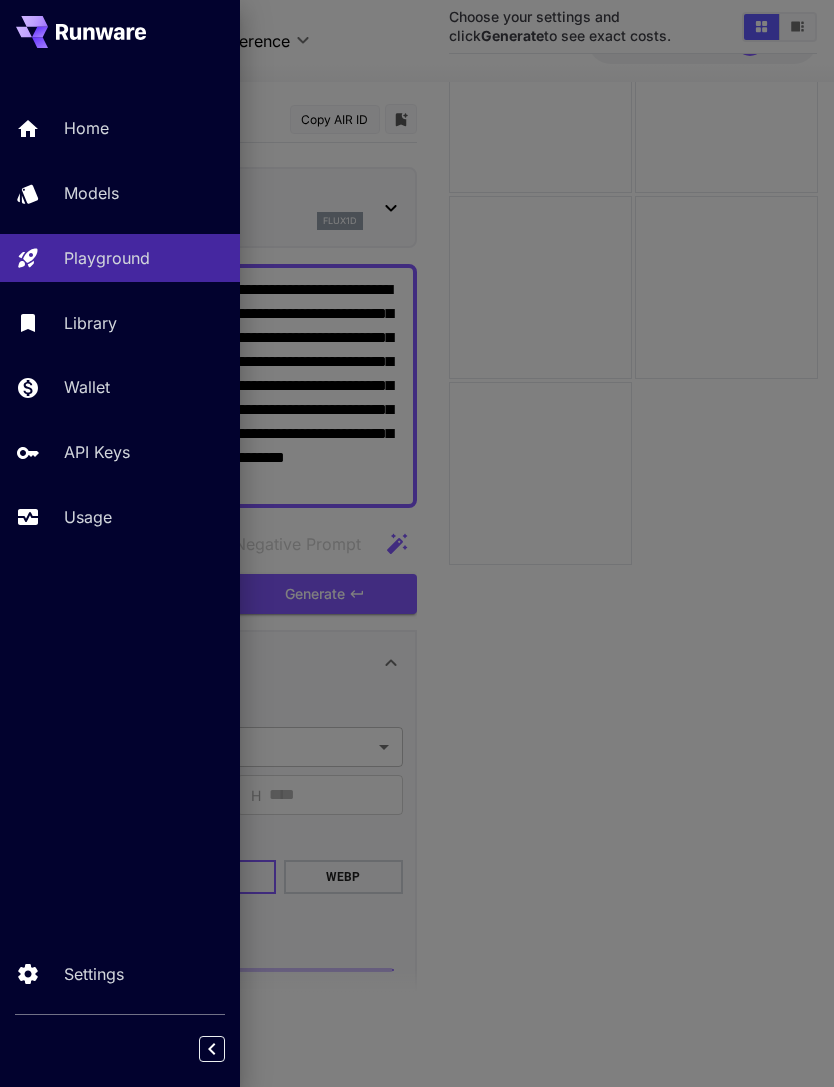 click on "Models" at bounding box center (144, 193) 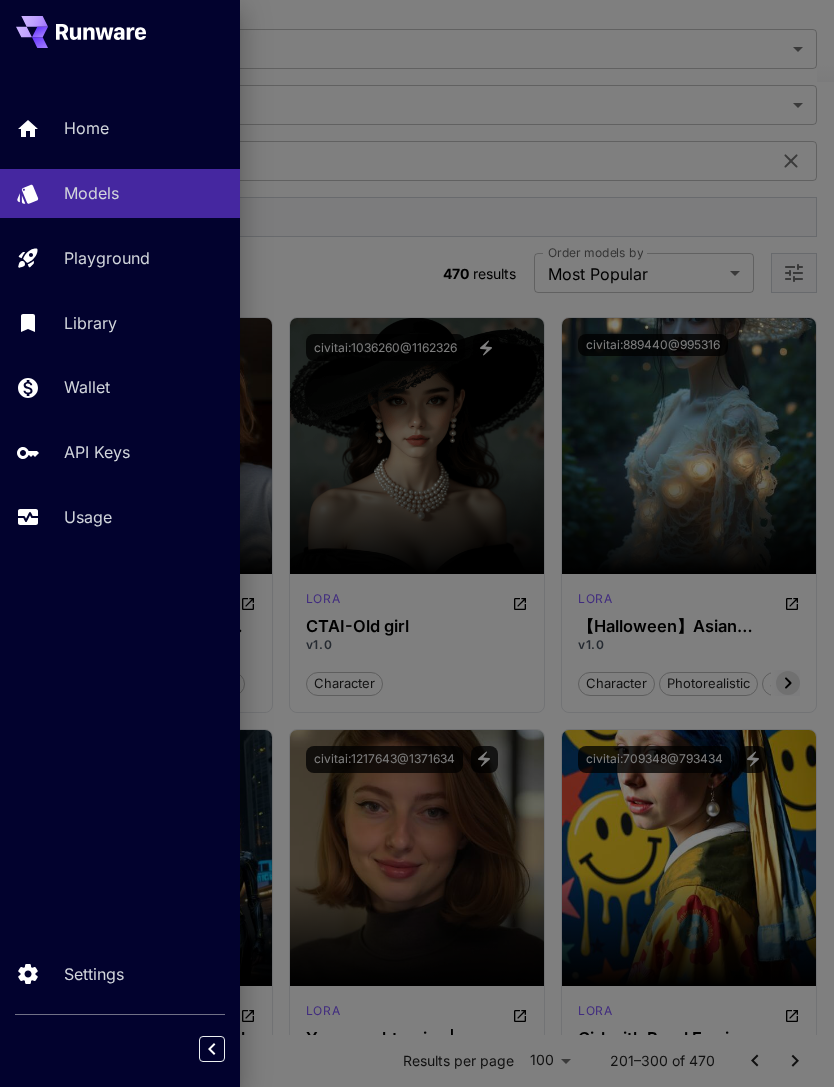 click at bounding box center (417, 543) 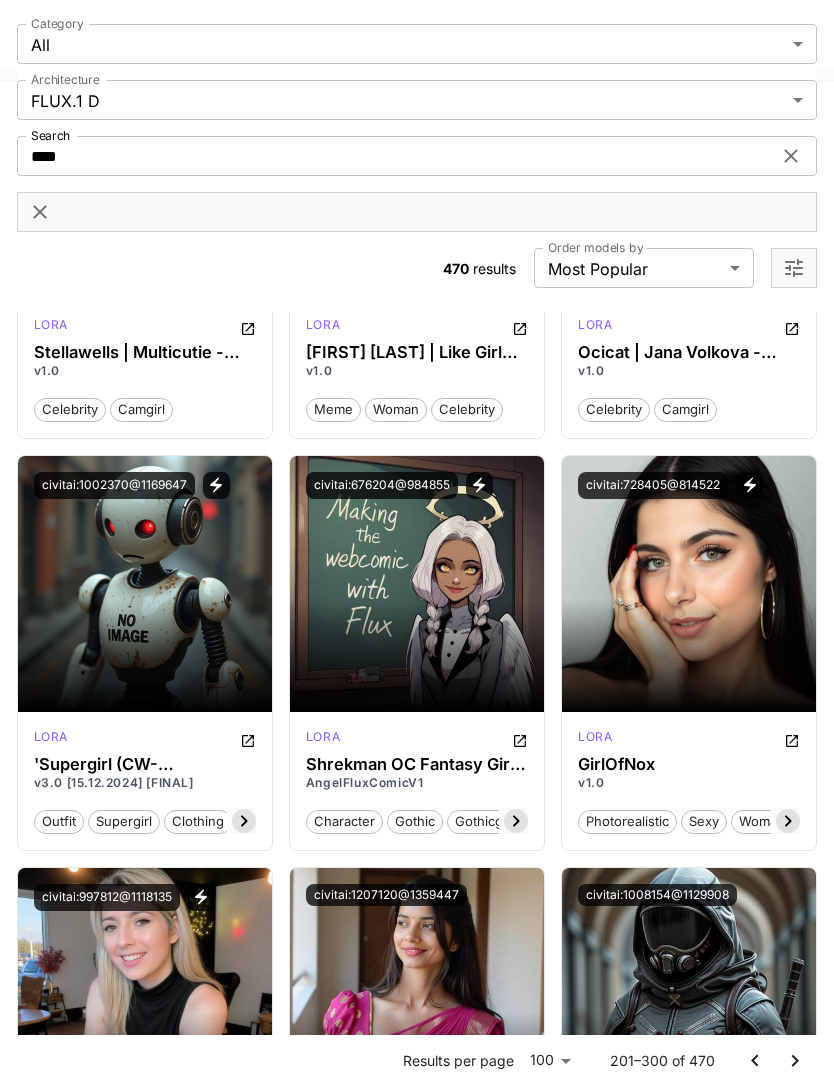 scroll, scrollTop: 8671, scrollLeft: 0, axis: vertical 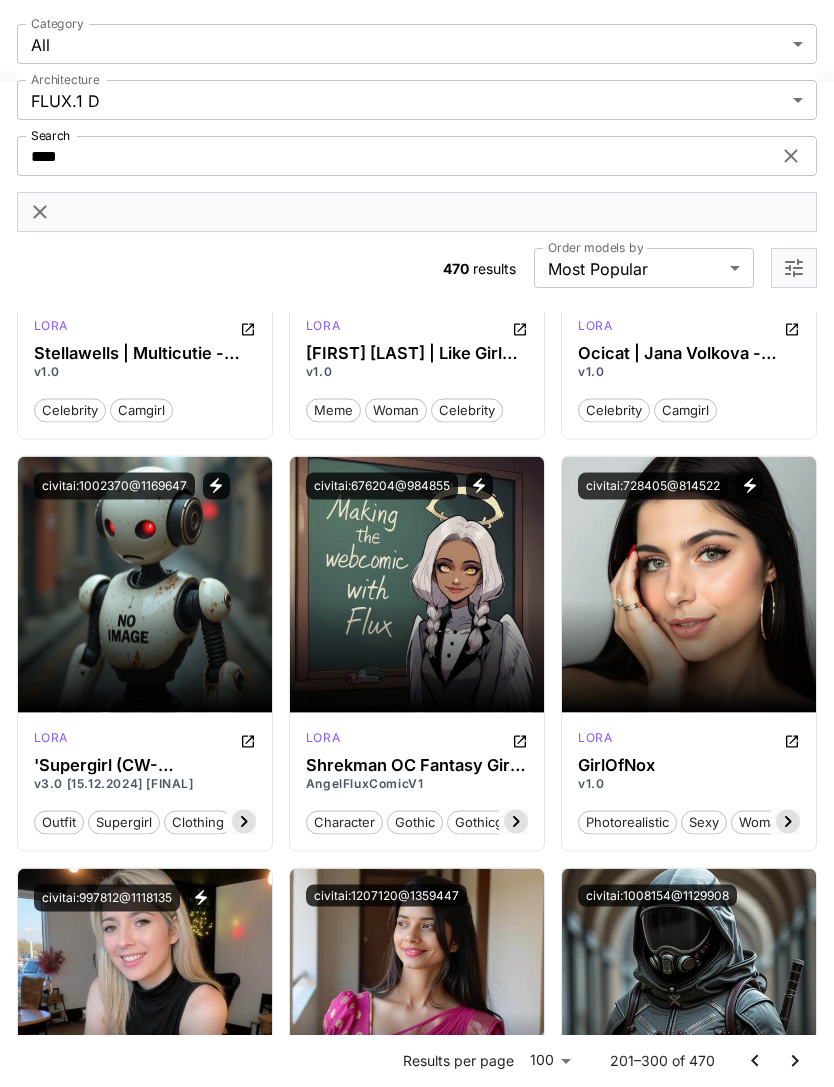 click on "Launch in Playground" at bounding box center (678, 584) 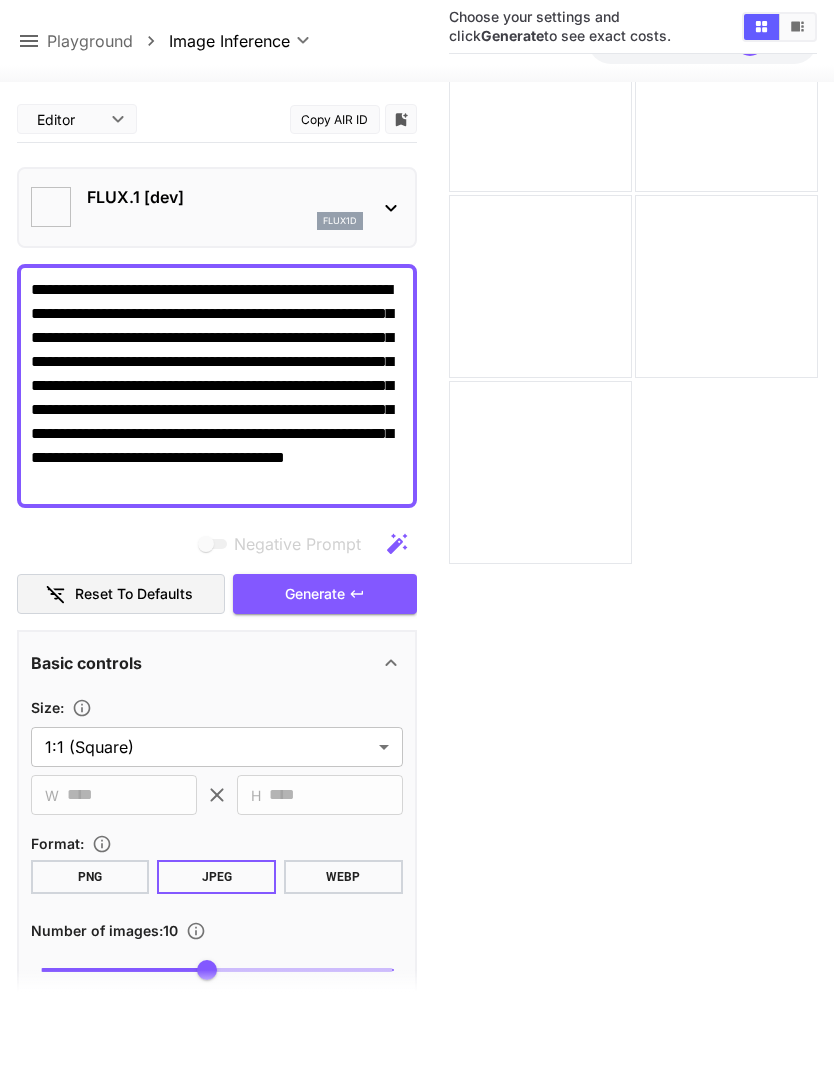 type on "**********" 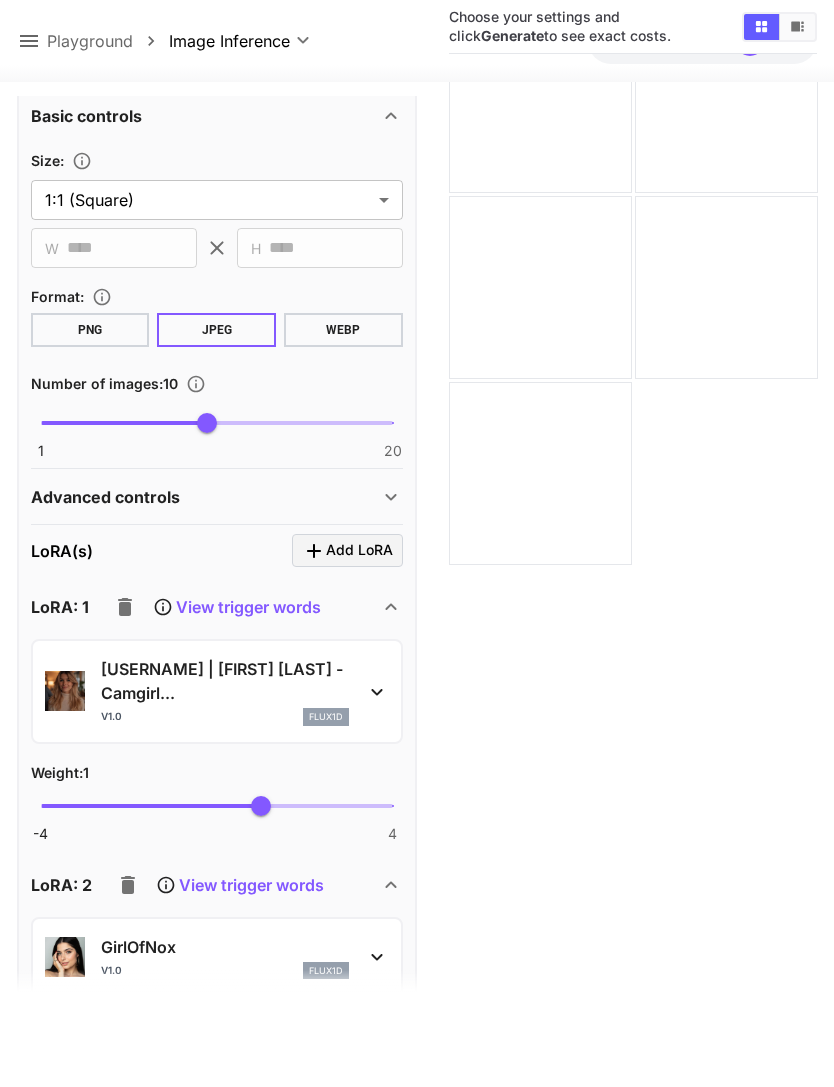 scroll, scrollTop: 621, scrollLeft: 0, axis: vertical 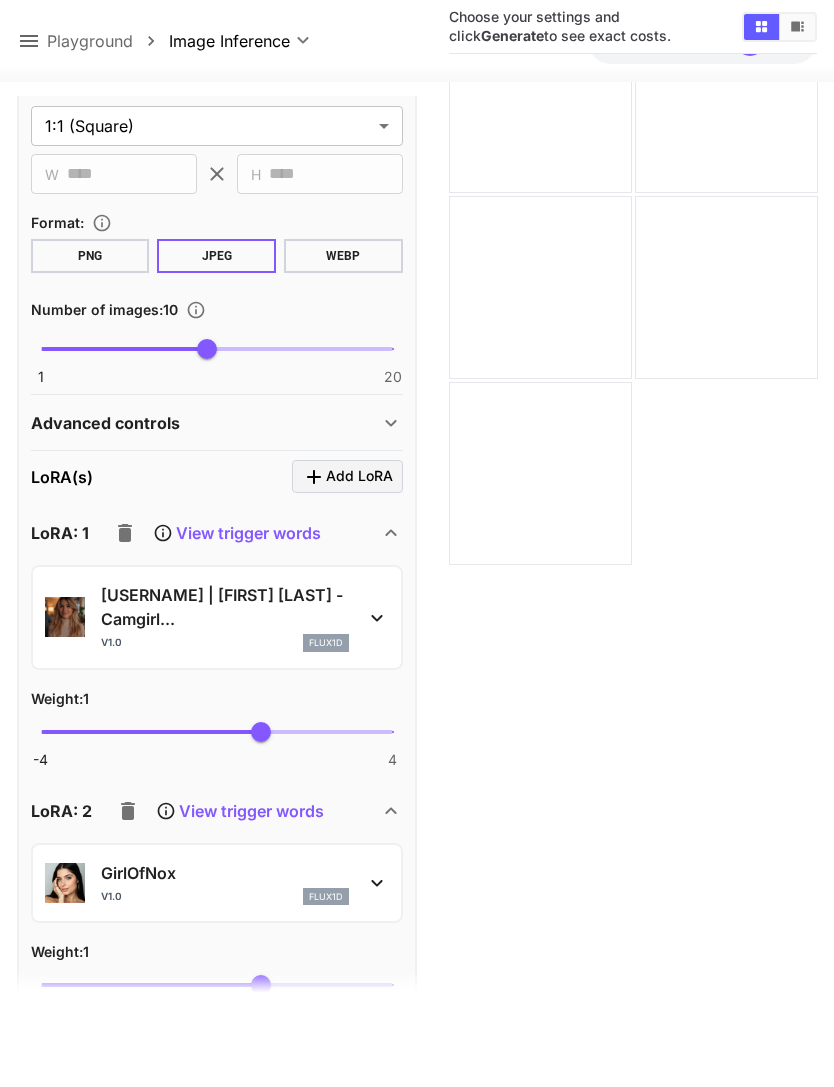 click on "Negative Prompt" at bounding box center (217, -77) 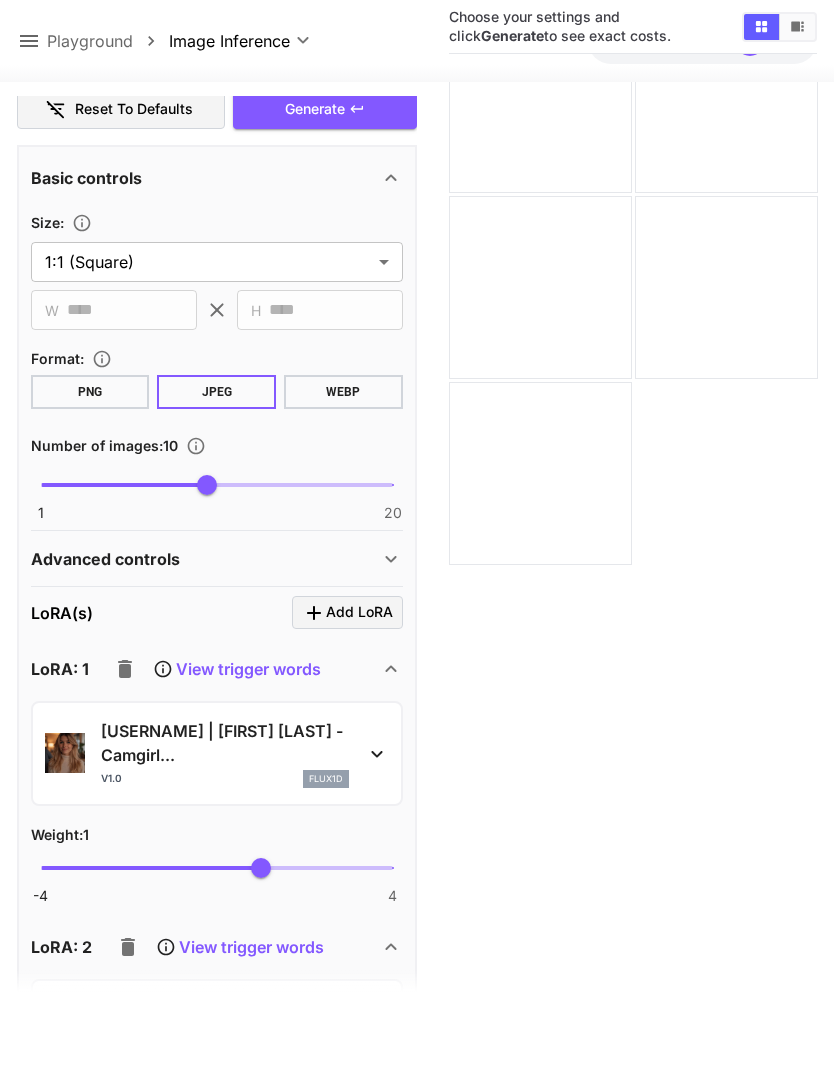 scroll, scrollTop: 563, scrollLeft: 0, axis: vertical 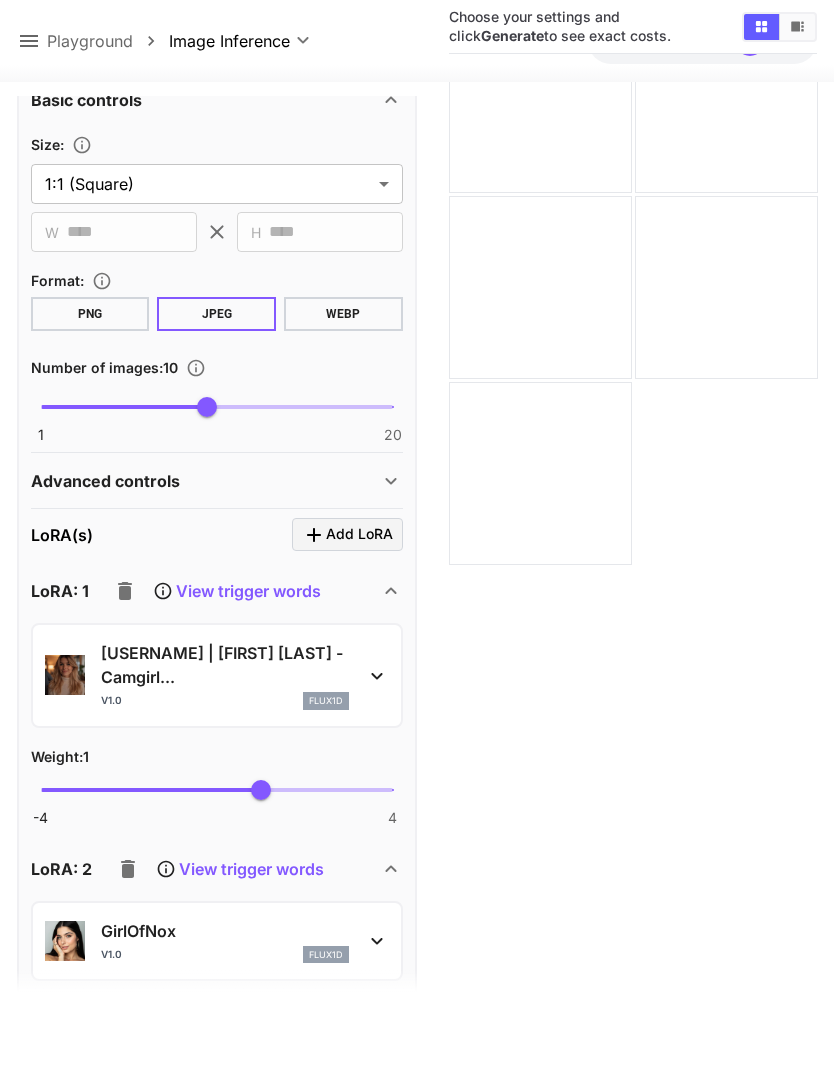 click 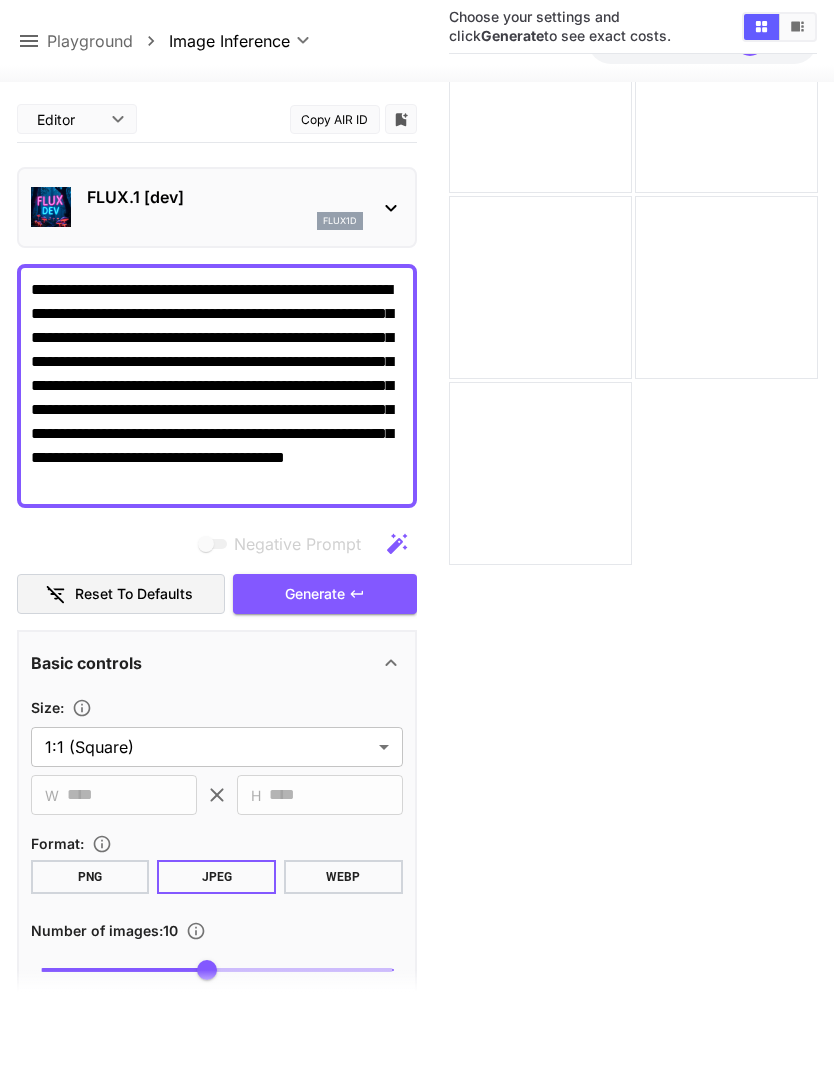 scroll, scrollTop: 0, scrollLeft: 0, axis: both 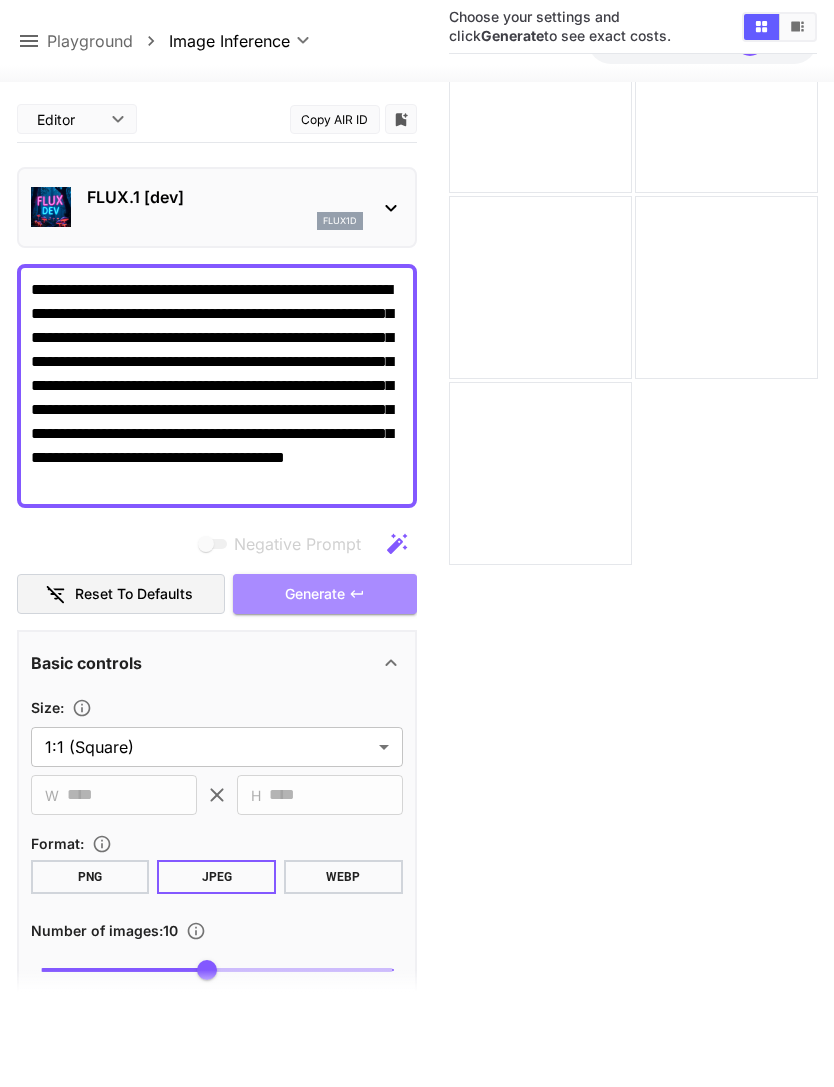 click on "Generate" at bounding box center [325, 594] 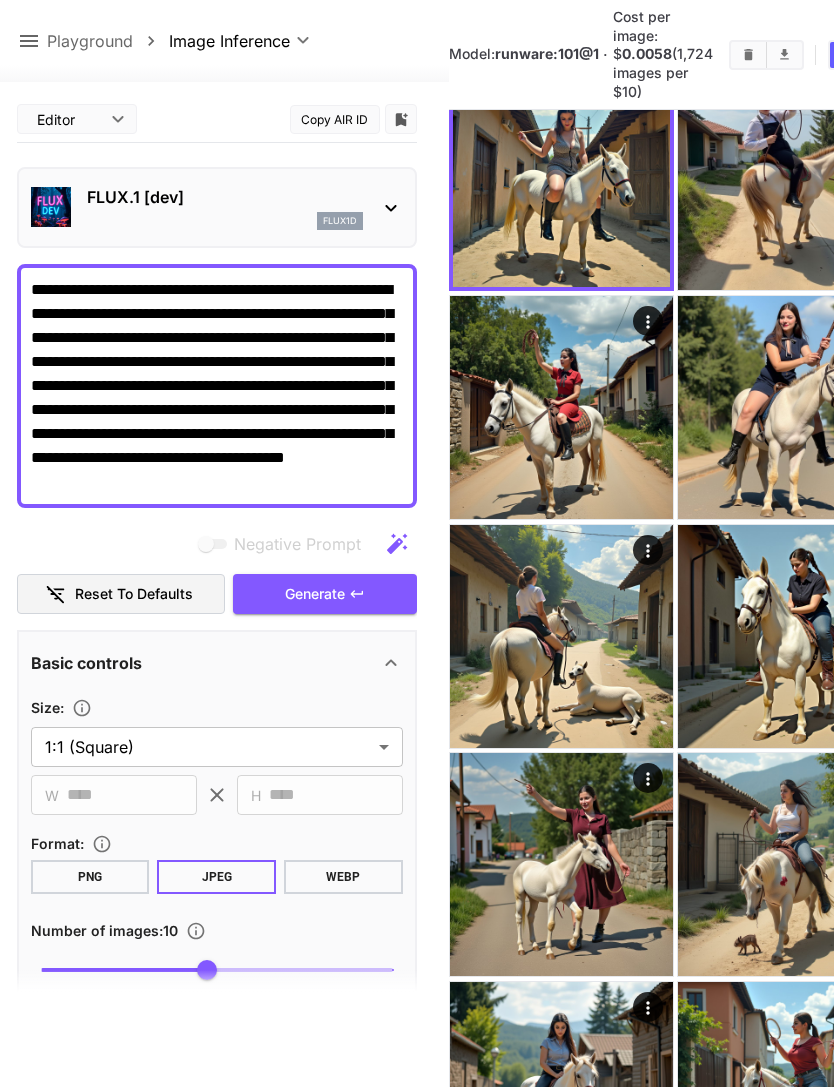click 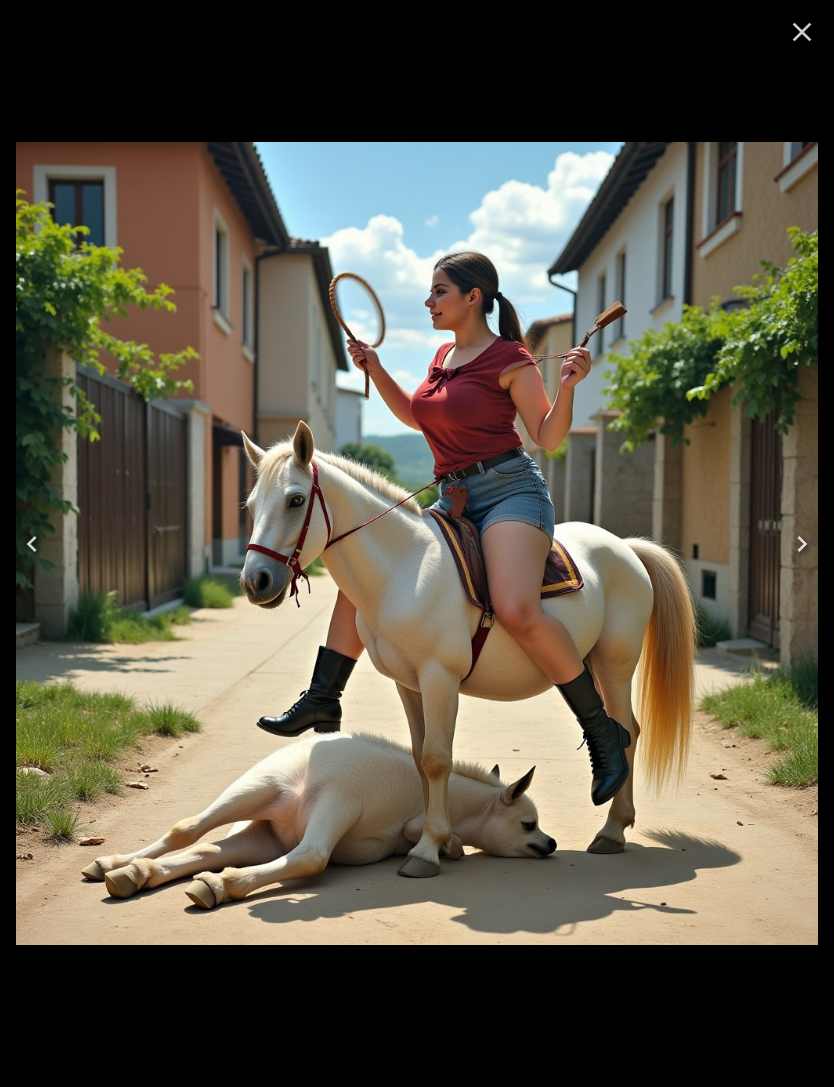 click 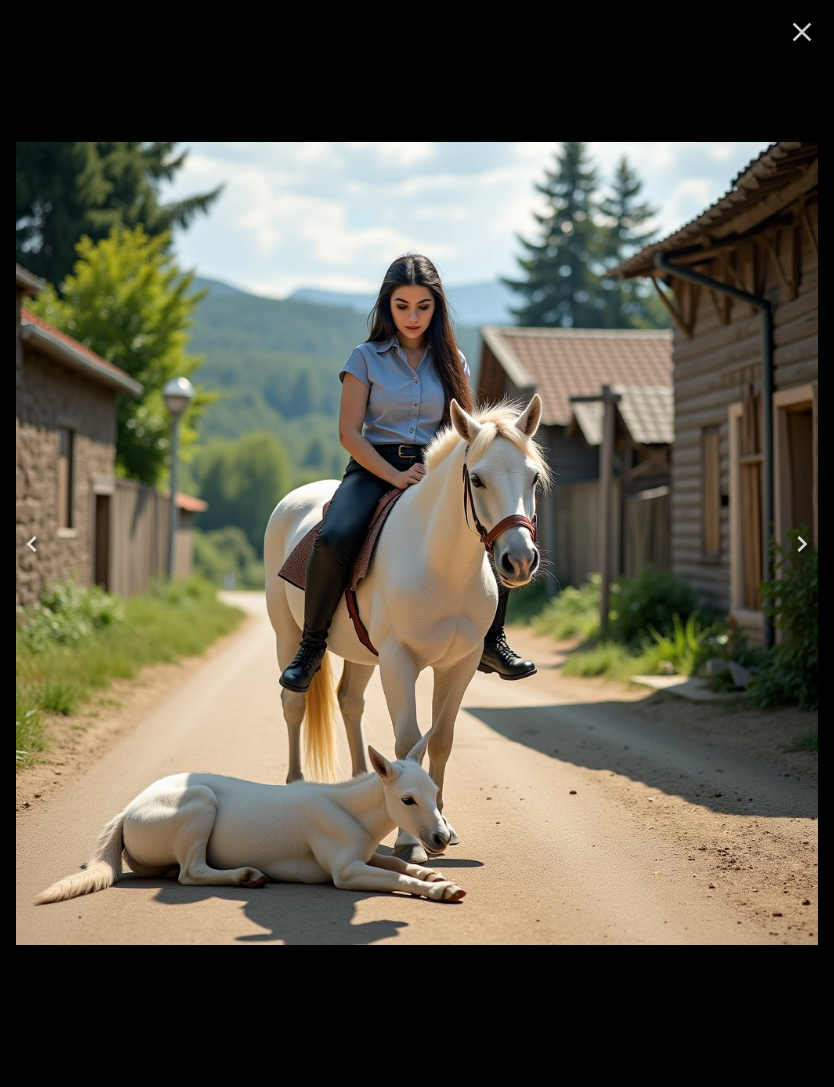 click 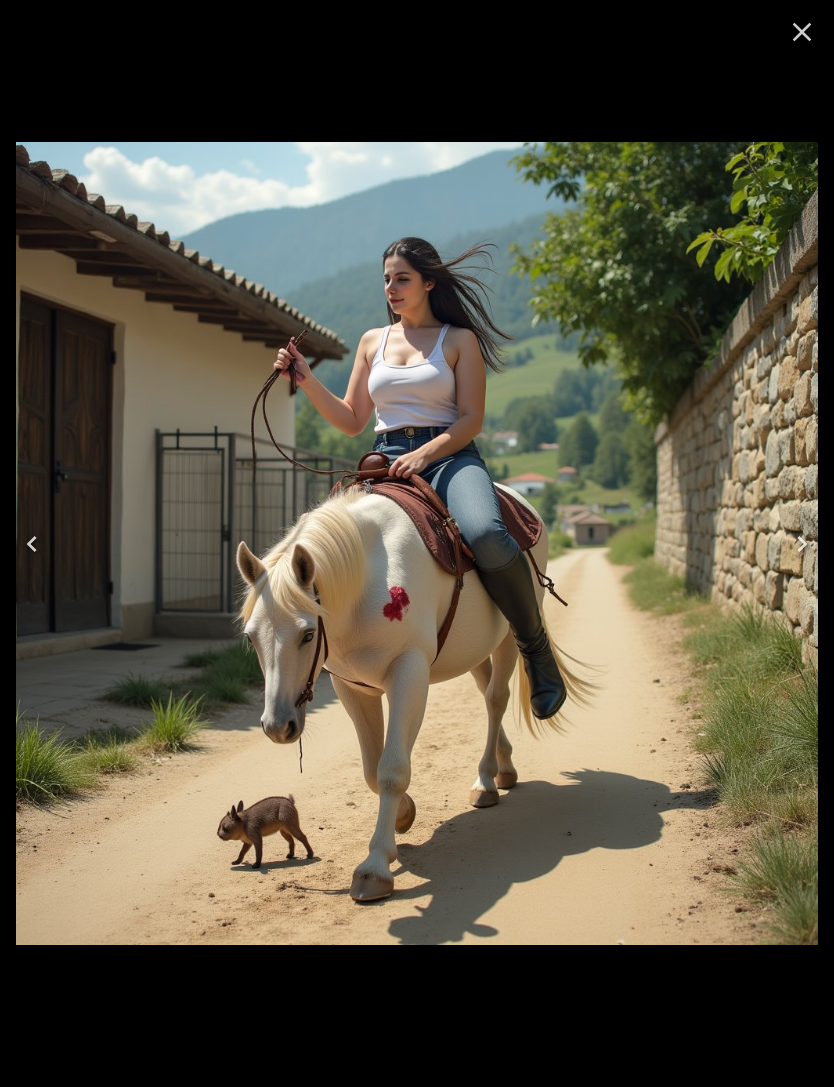 click 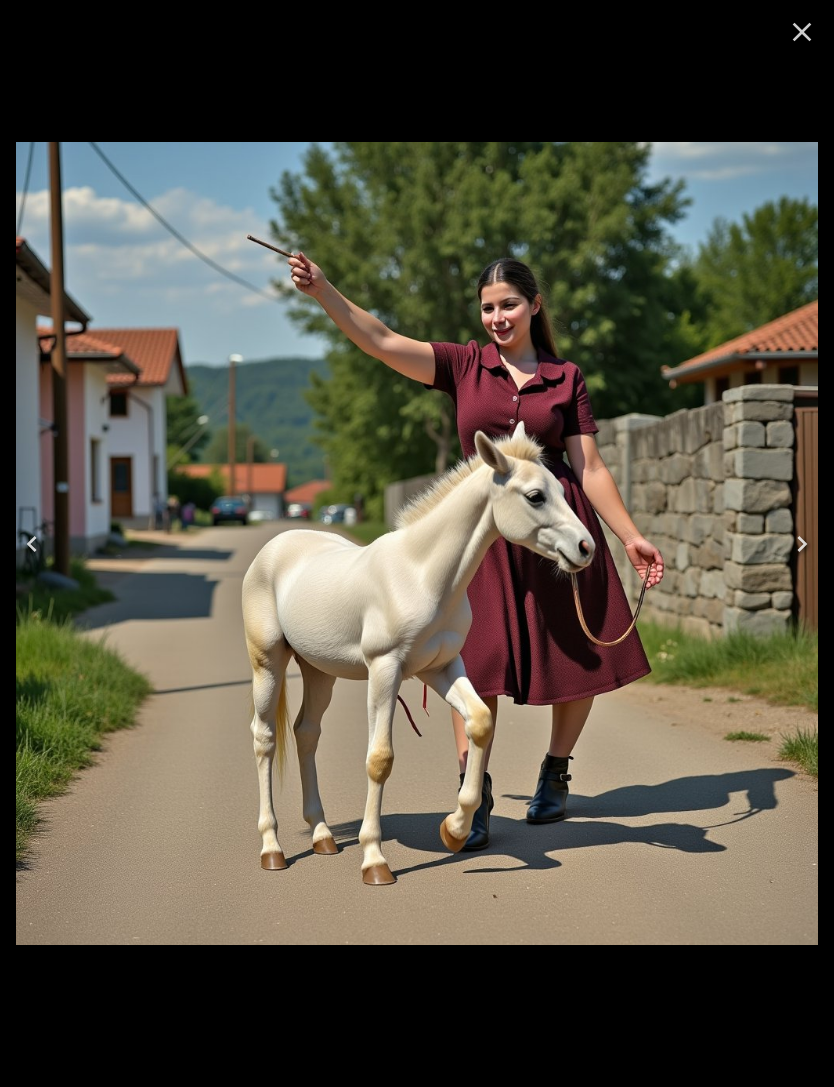 click 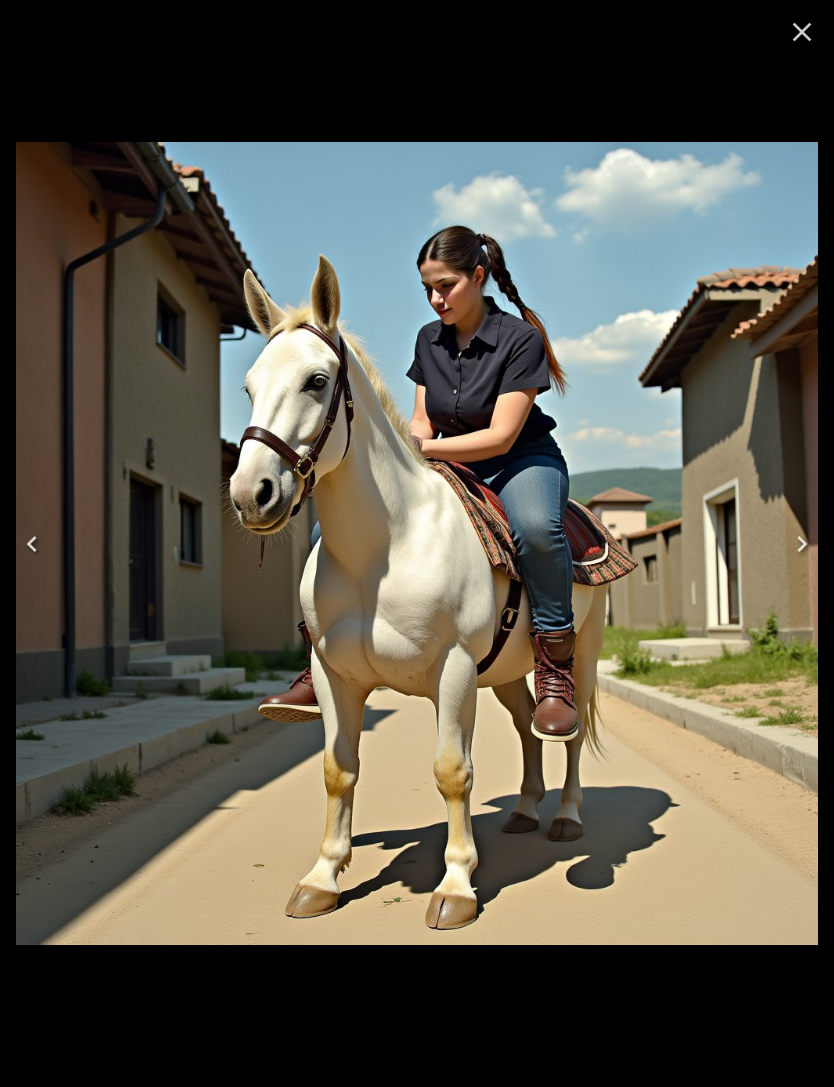 click at bounding box center (32, 544) 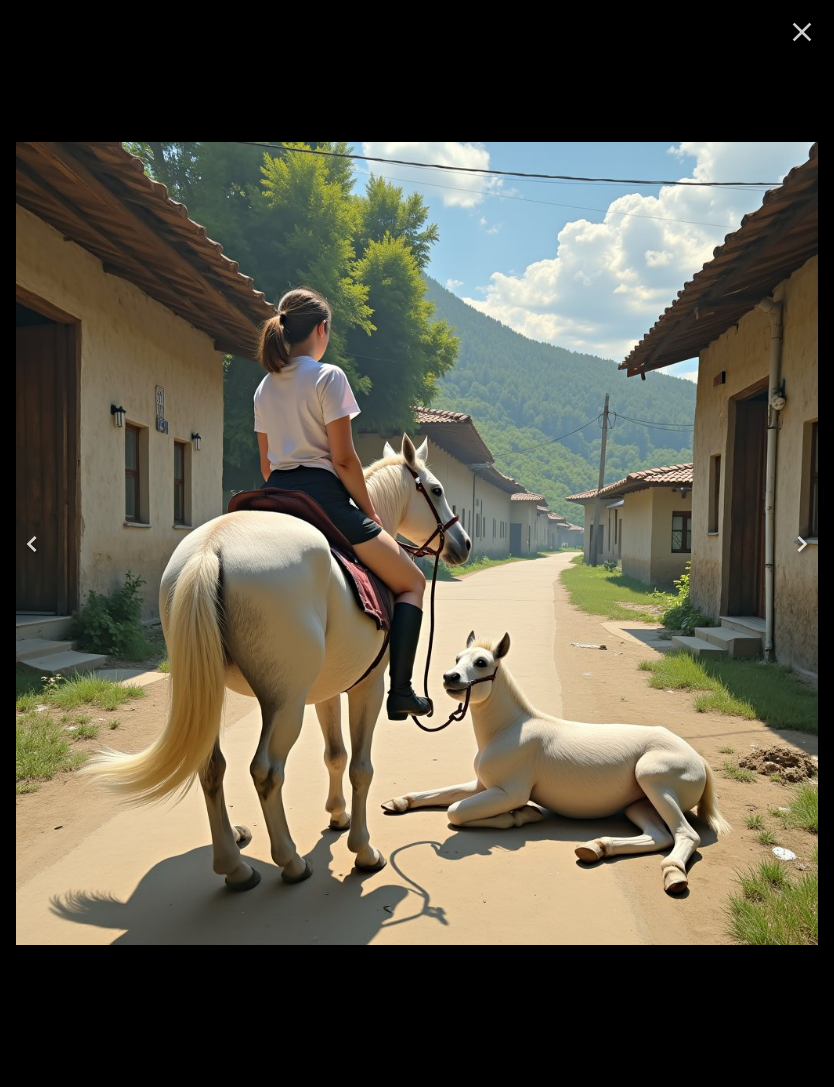 click at bounding box center [32, 544] 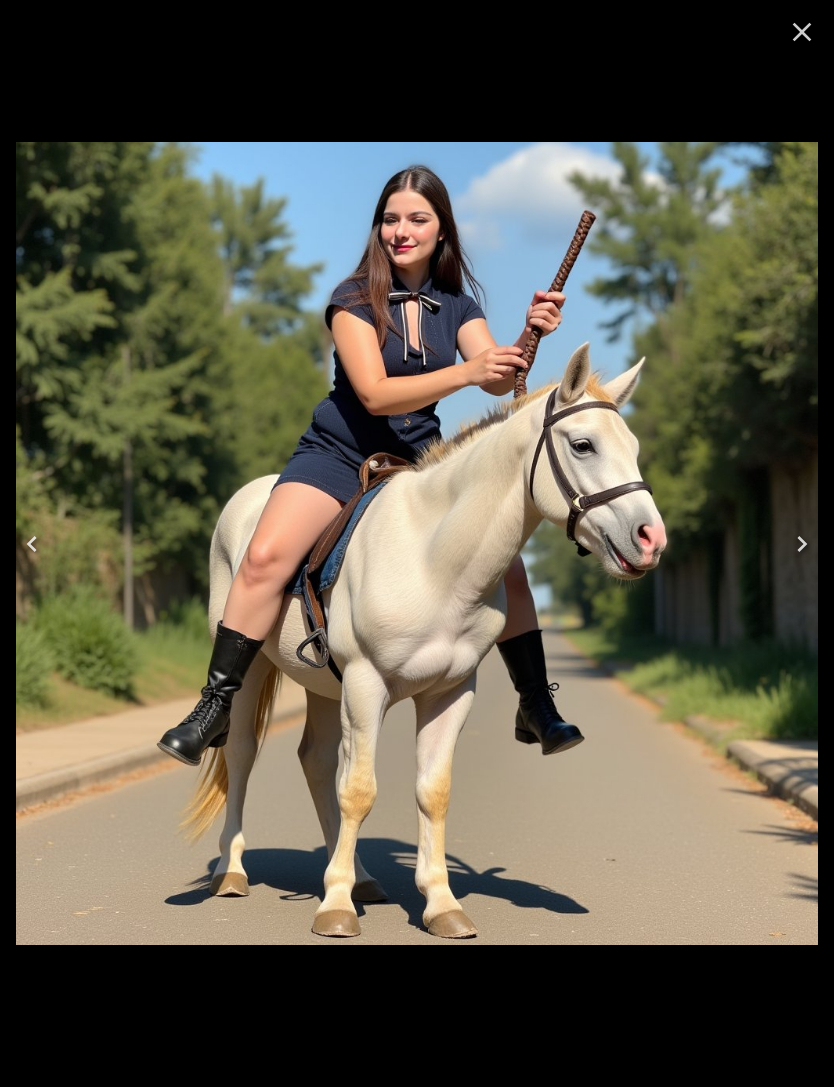 click 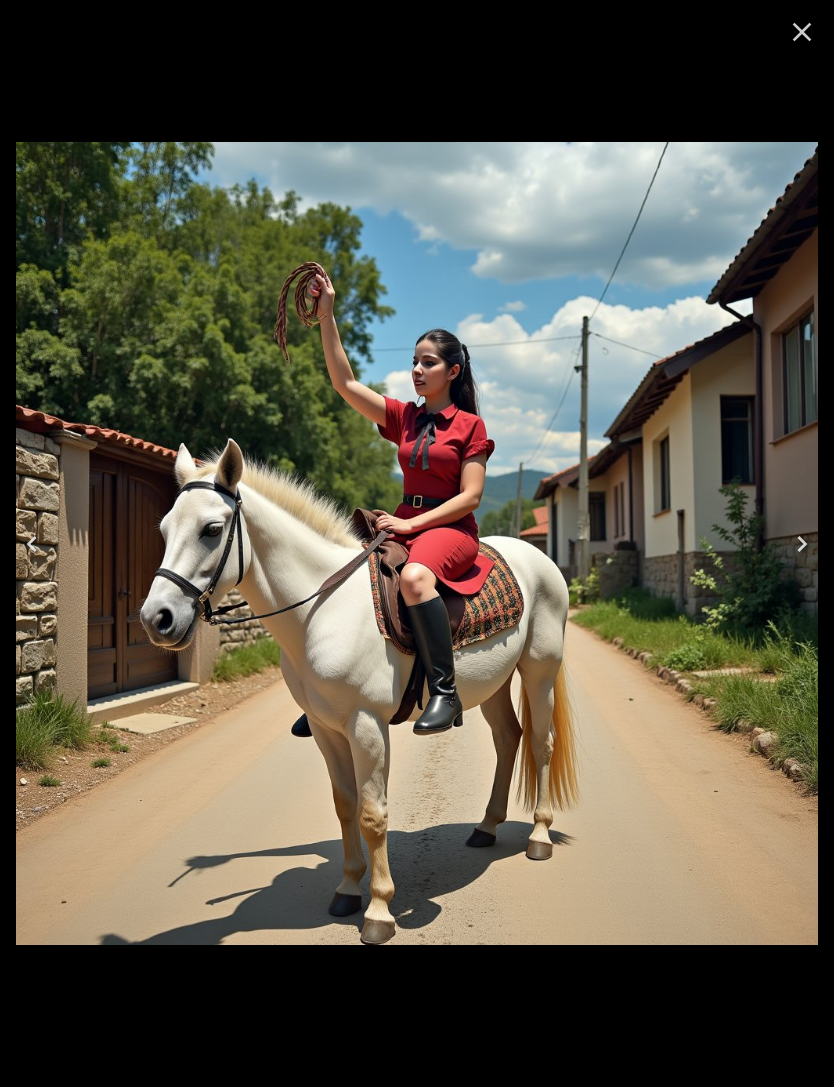 click 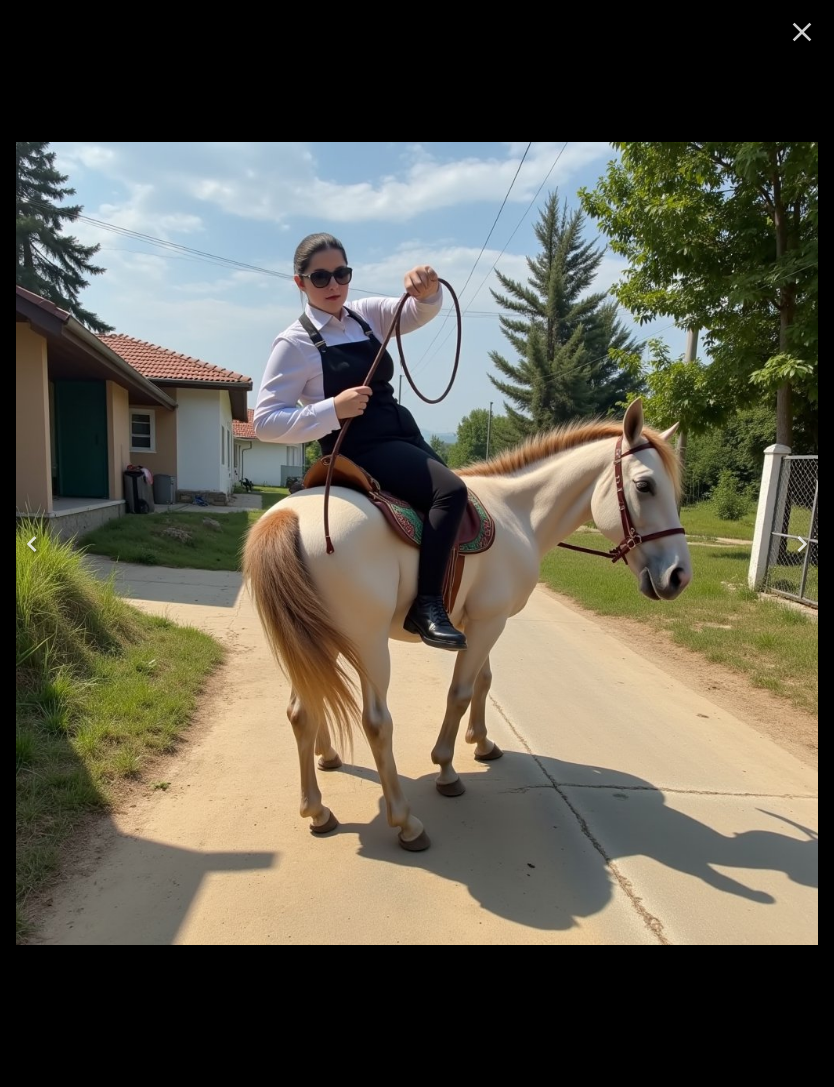 click 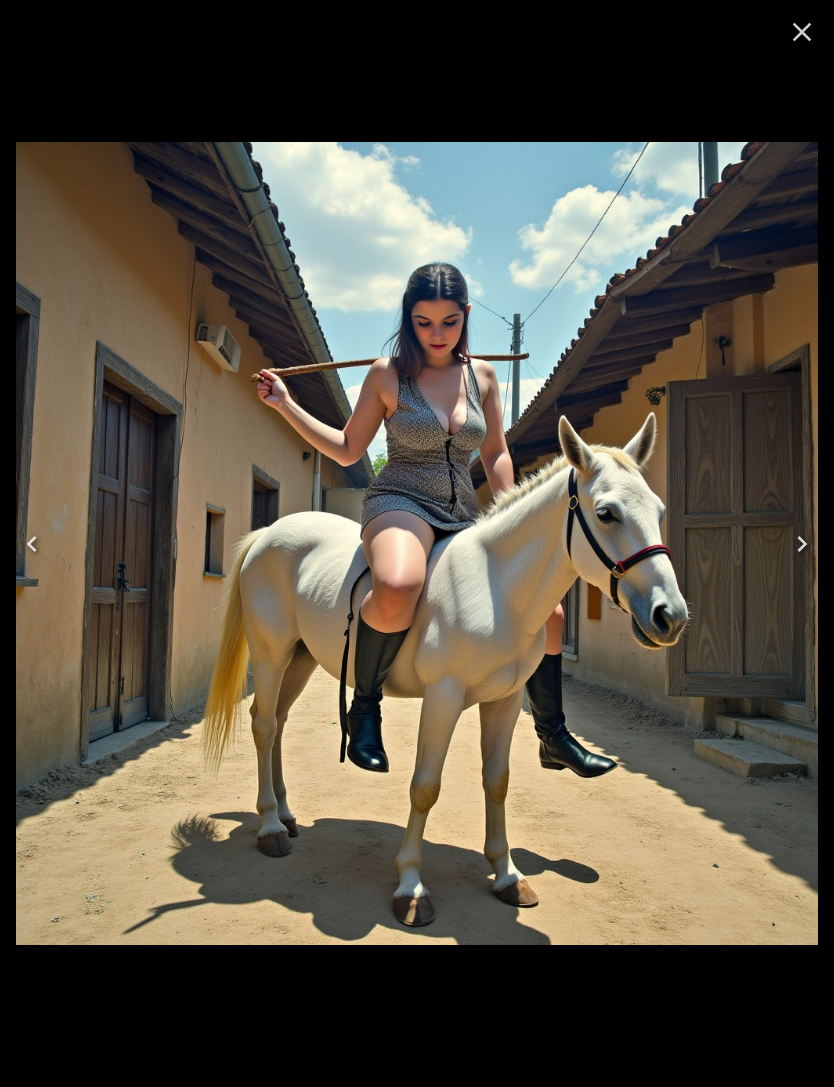 click 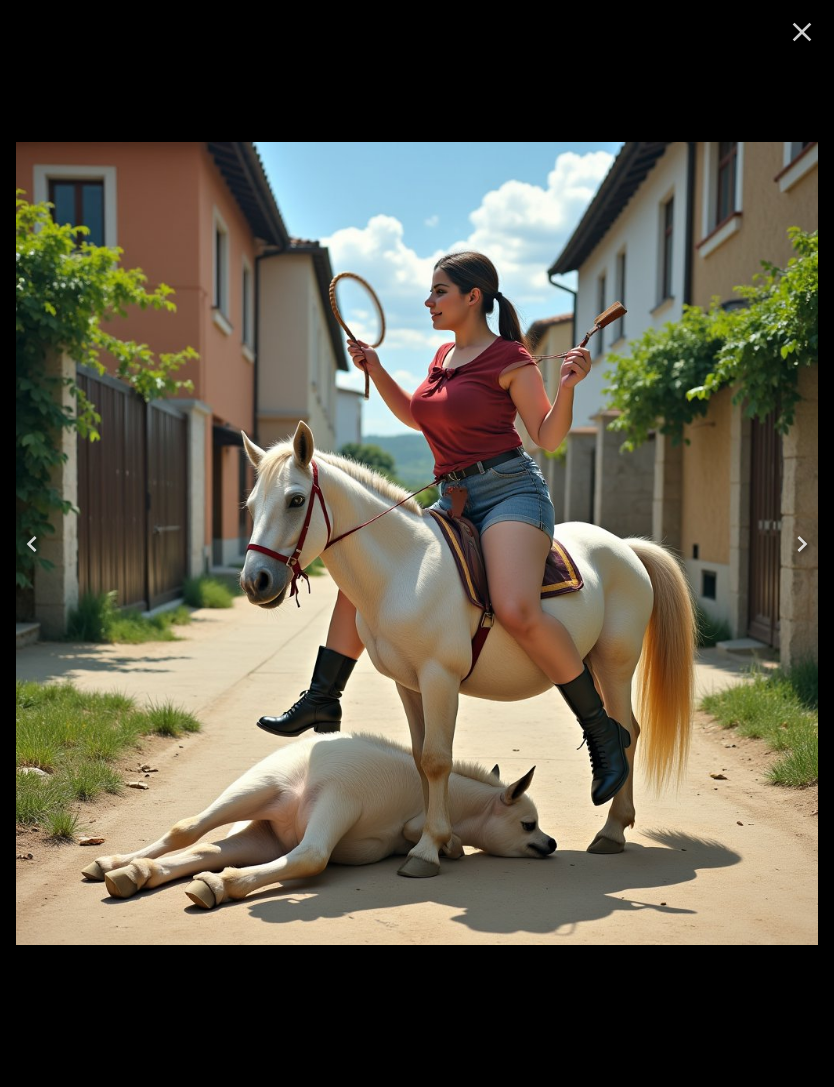 click 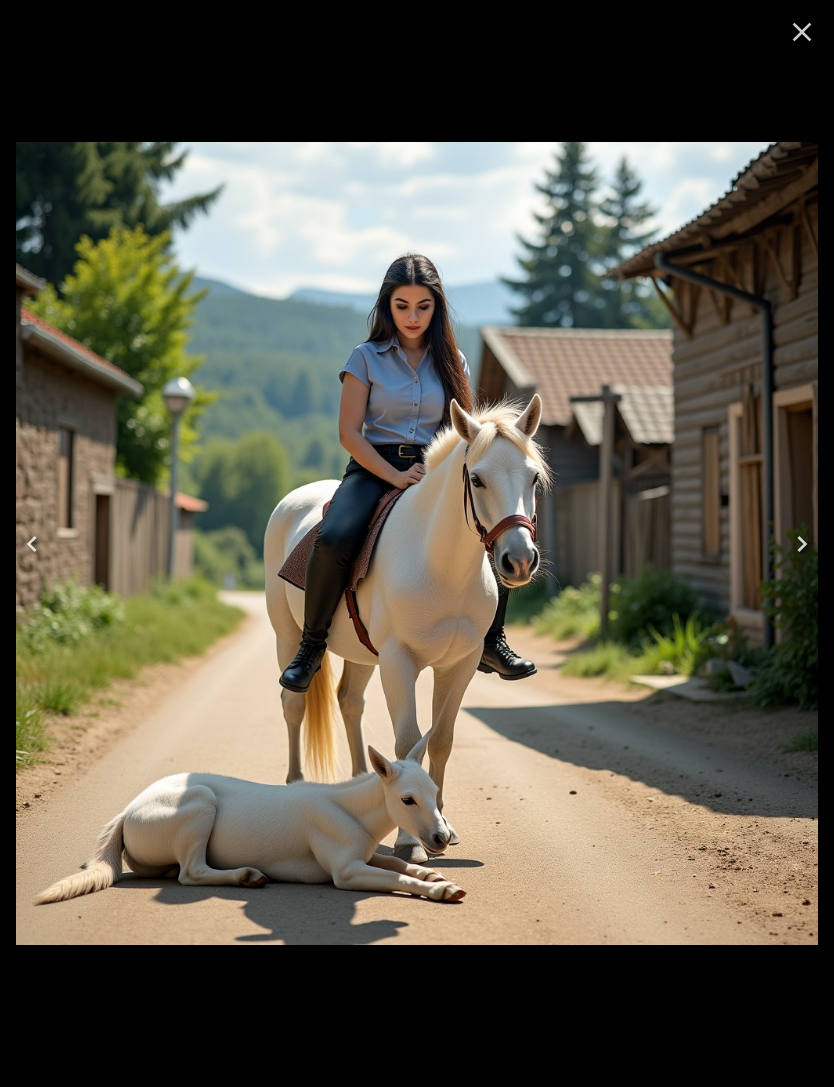 click 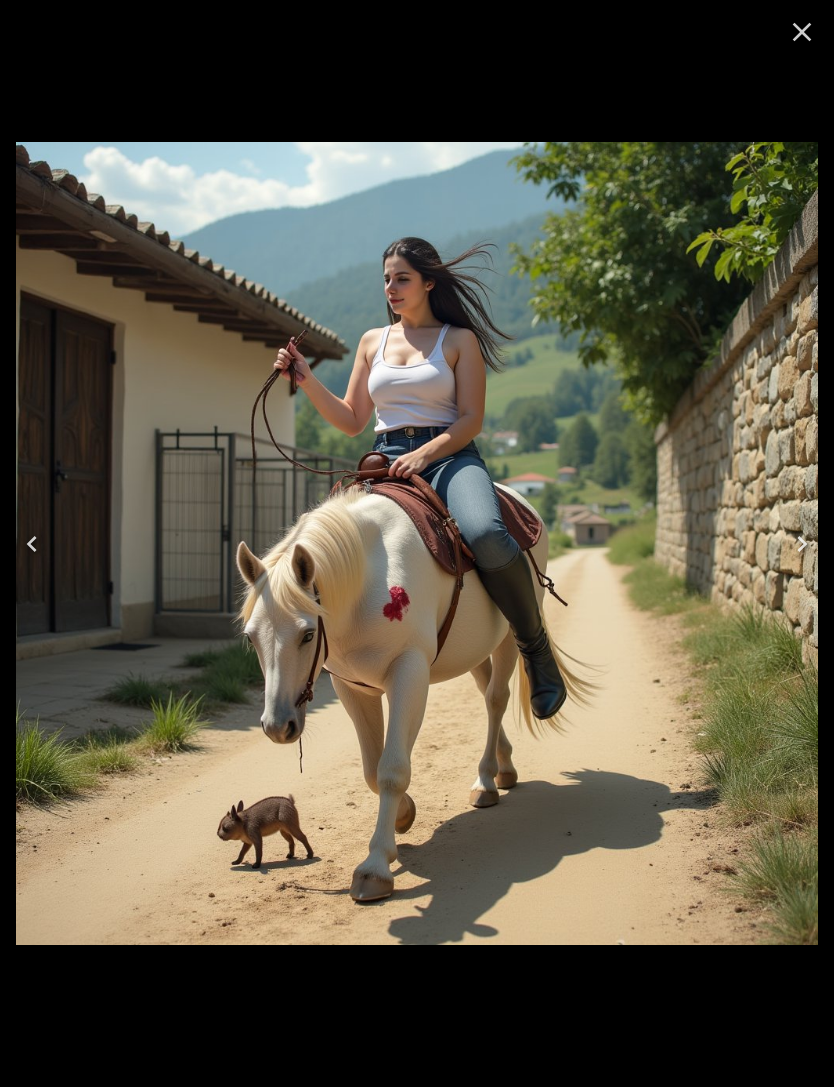 click at bounding box center [32, 544] 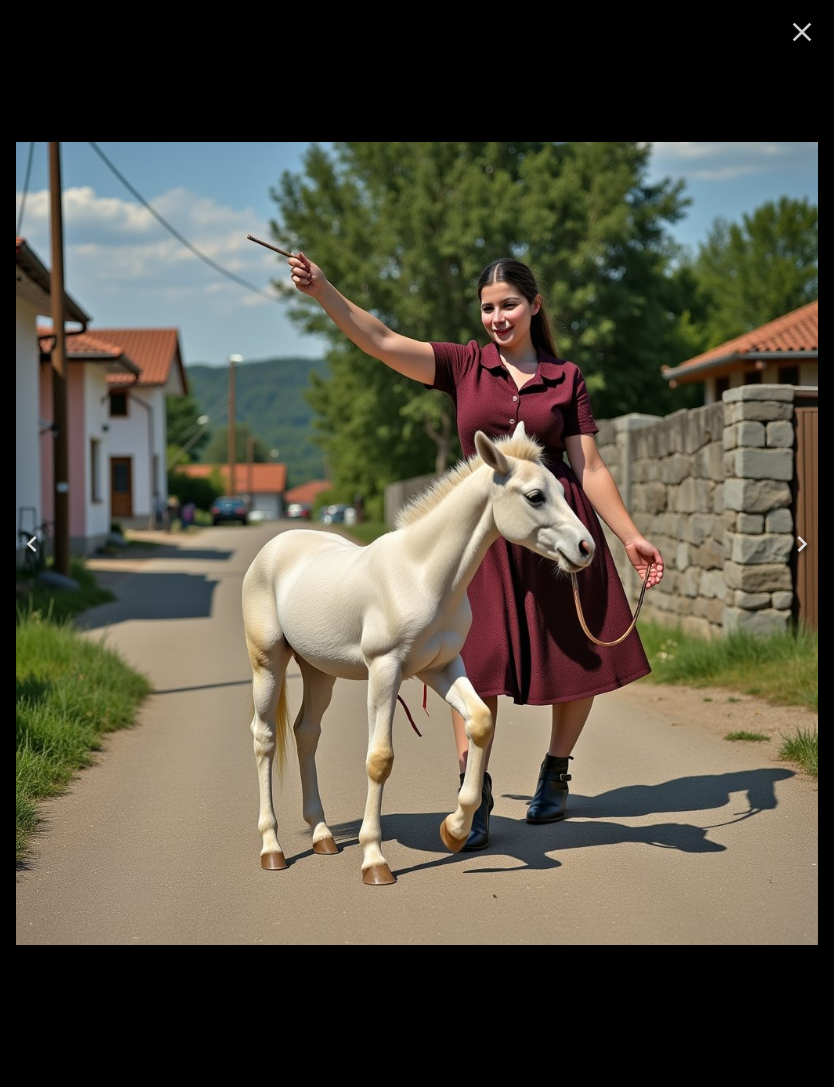 click 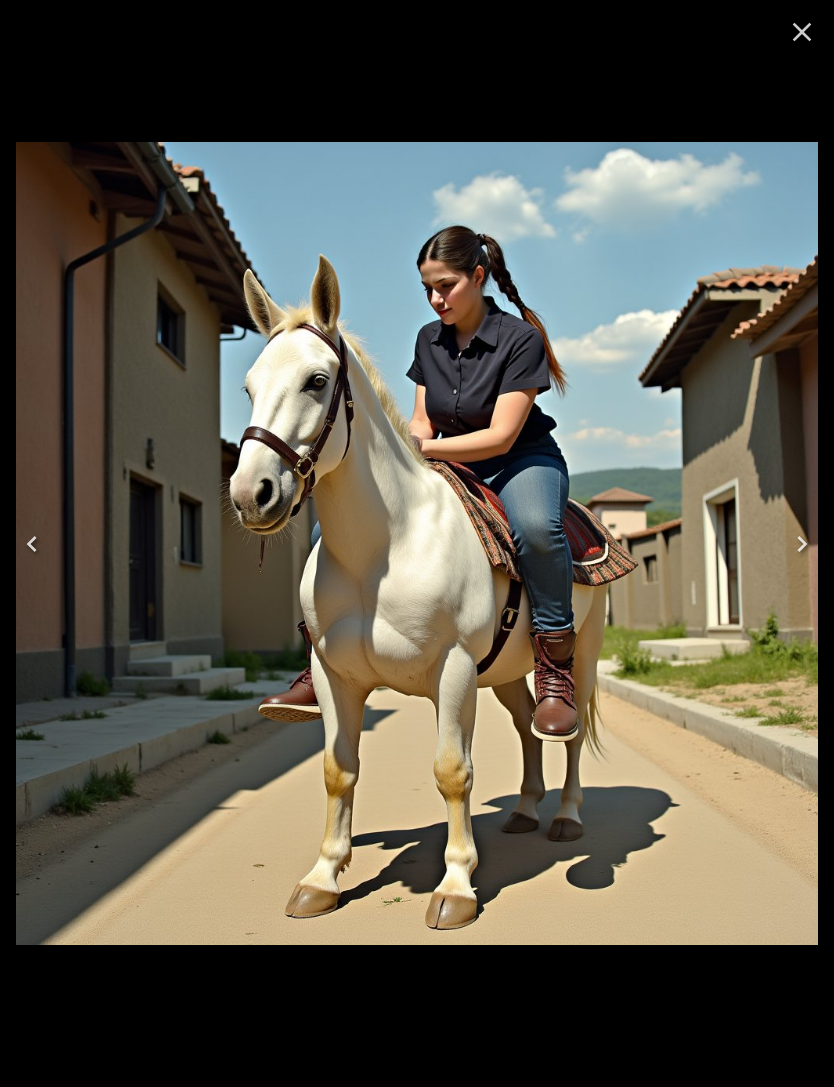 click 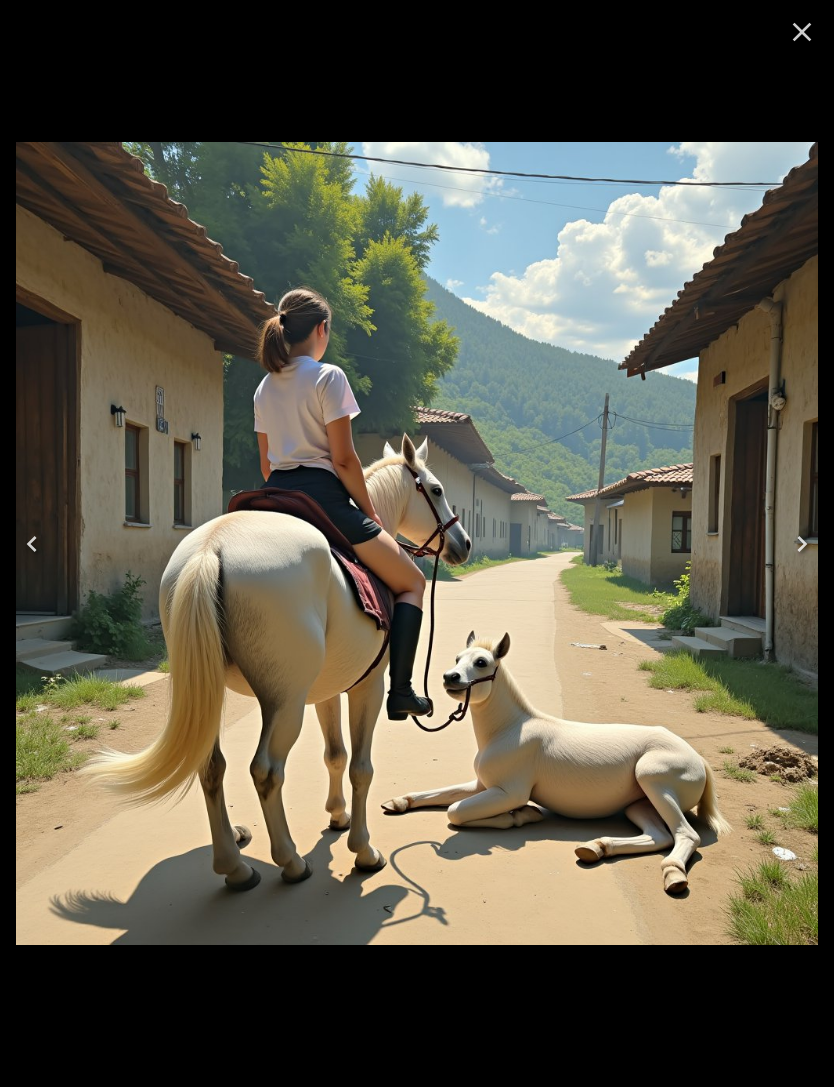 click 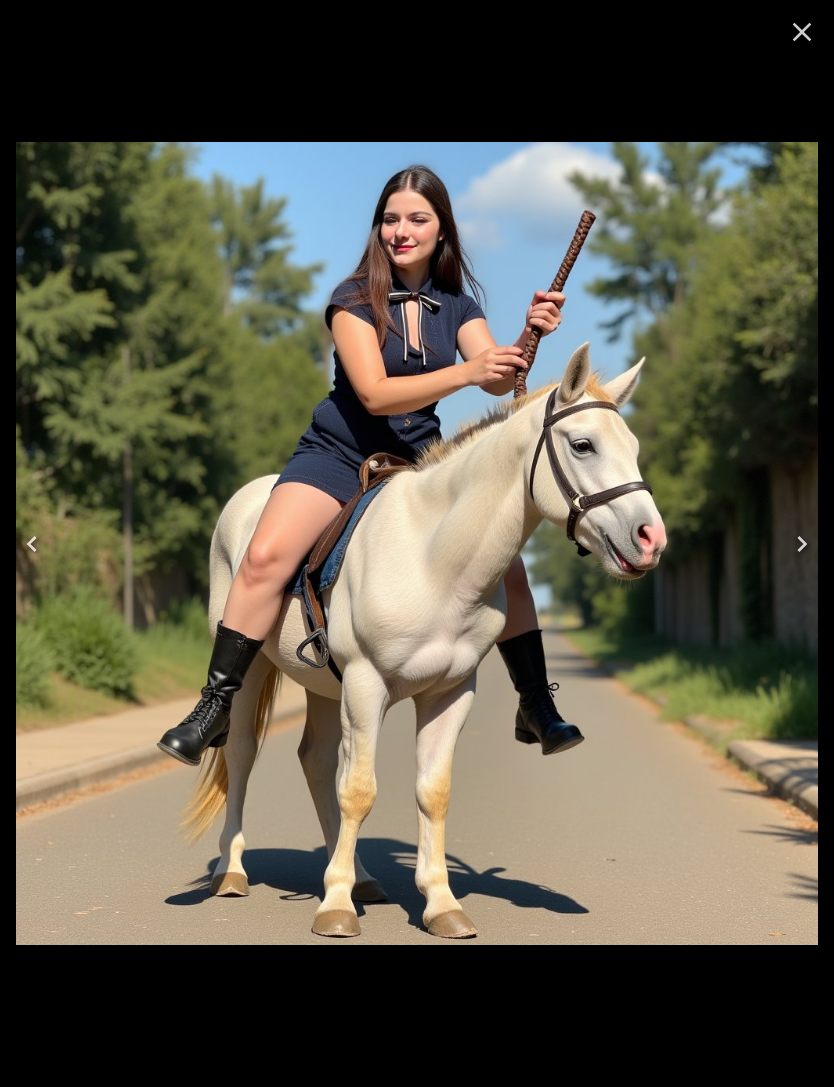 click 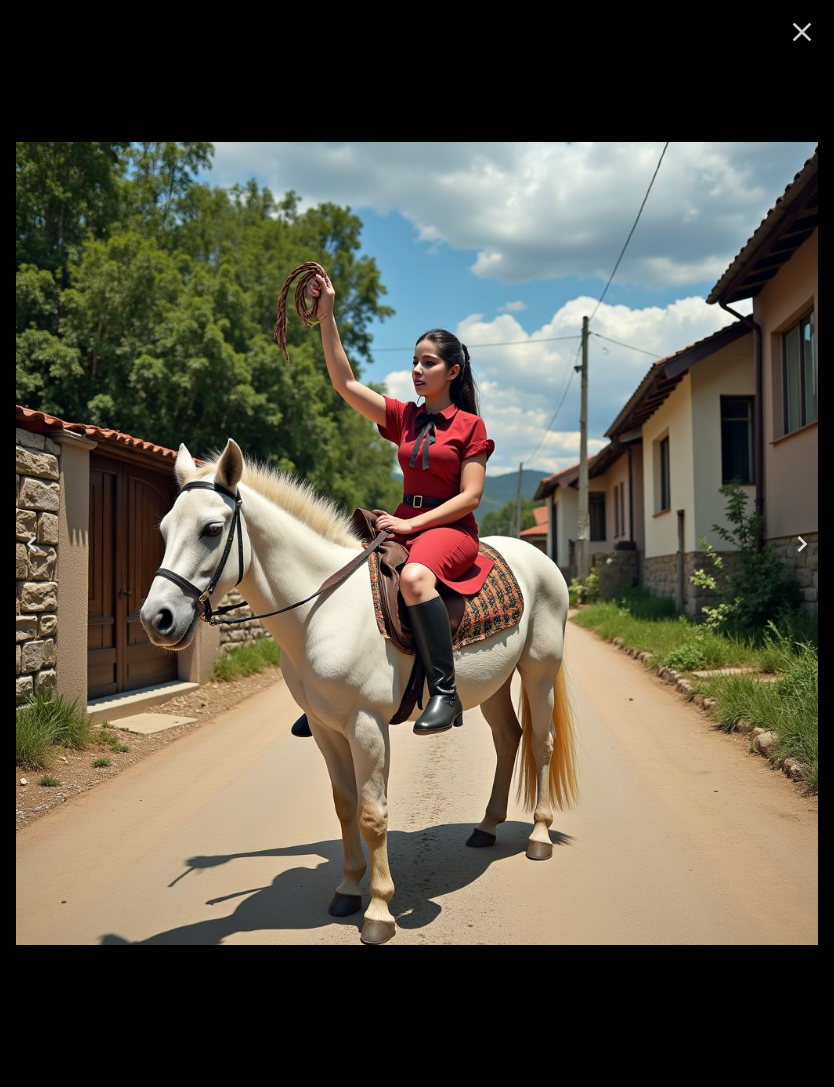 click 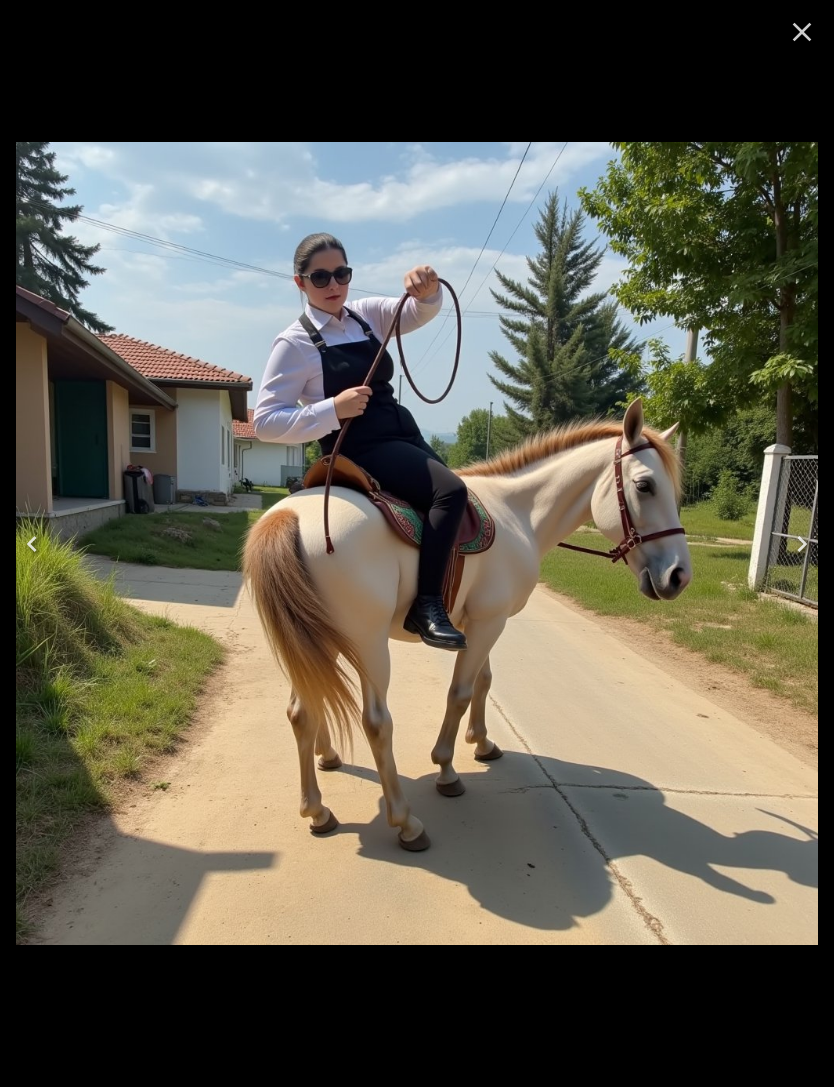click 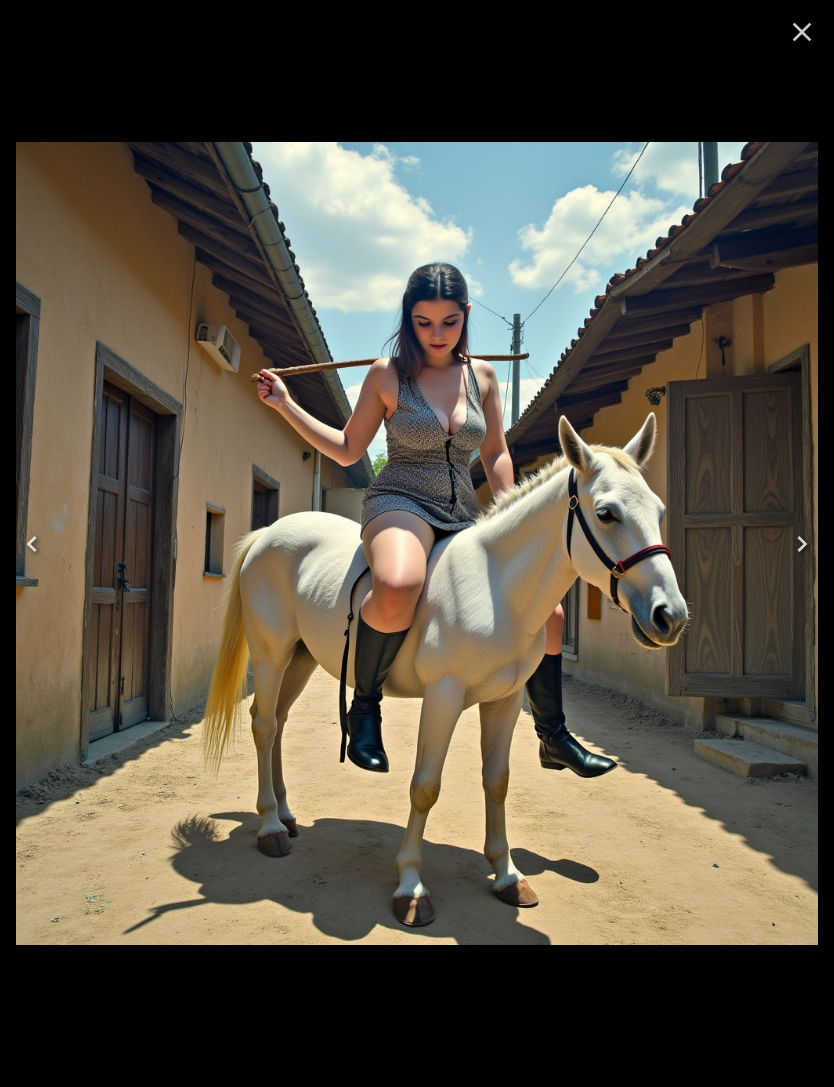 click 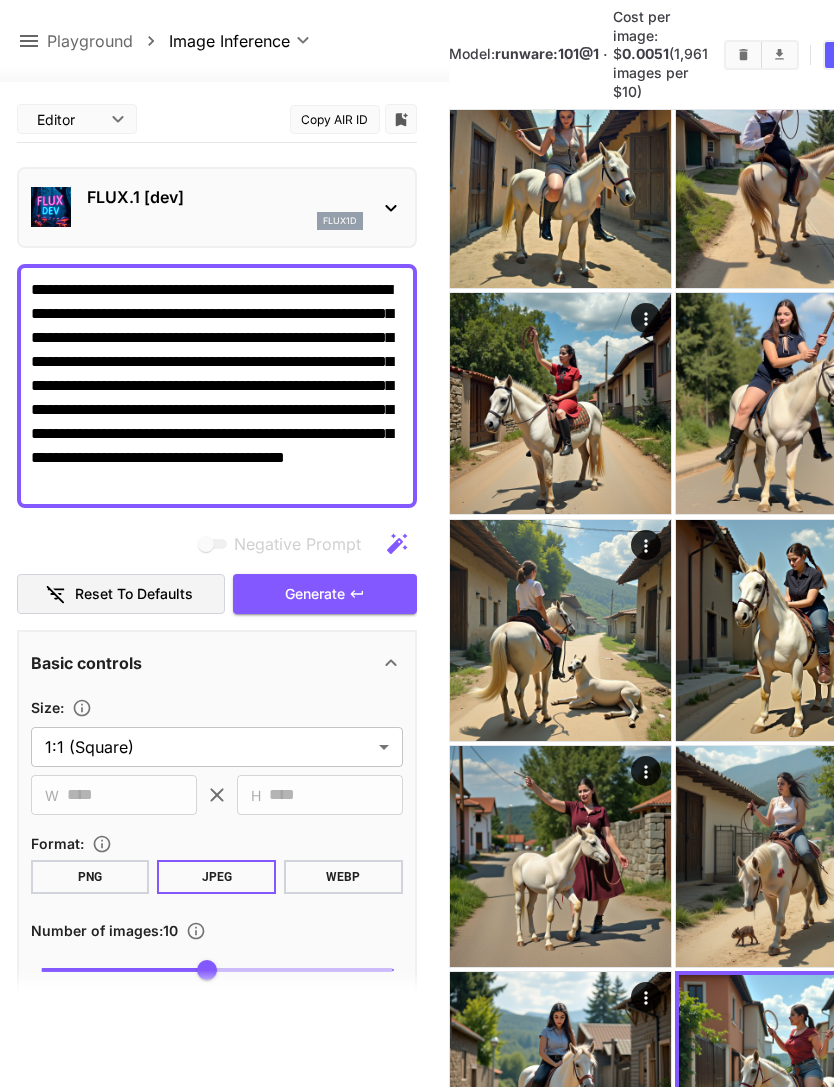 click at bounding box center [743, 55] 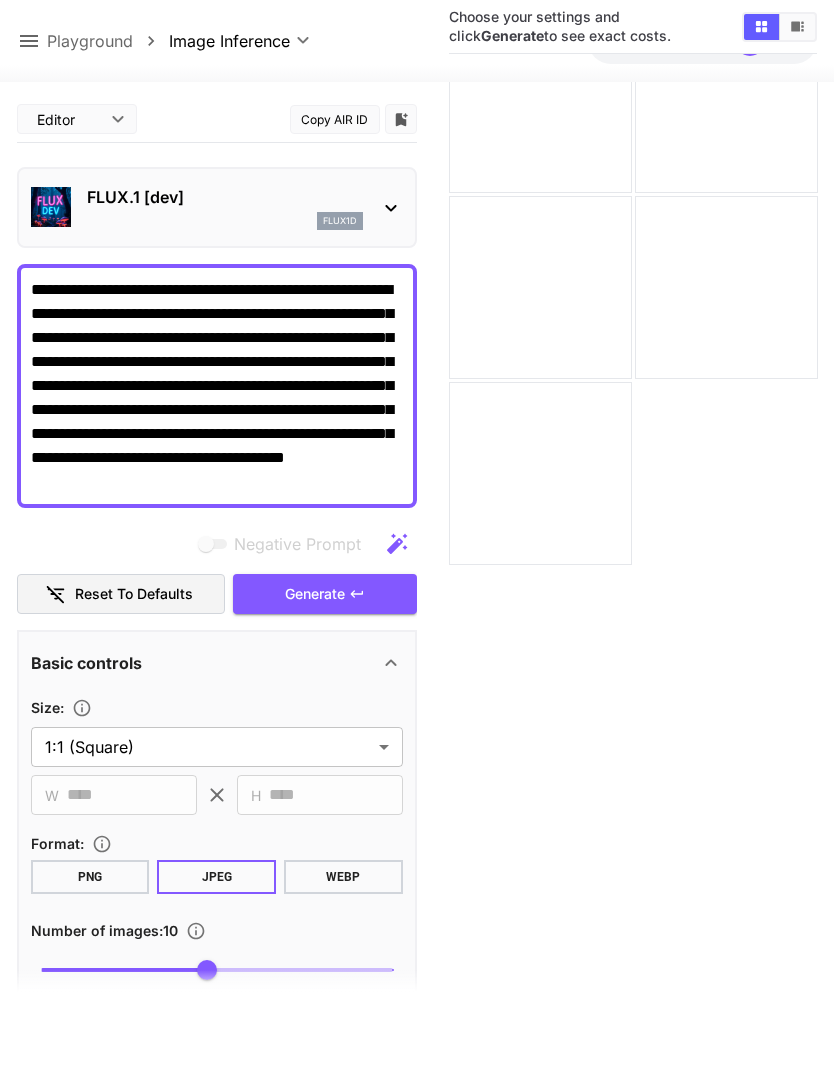 click 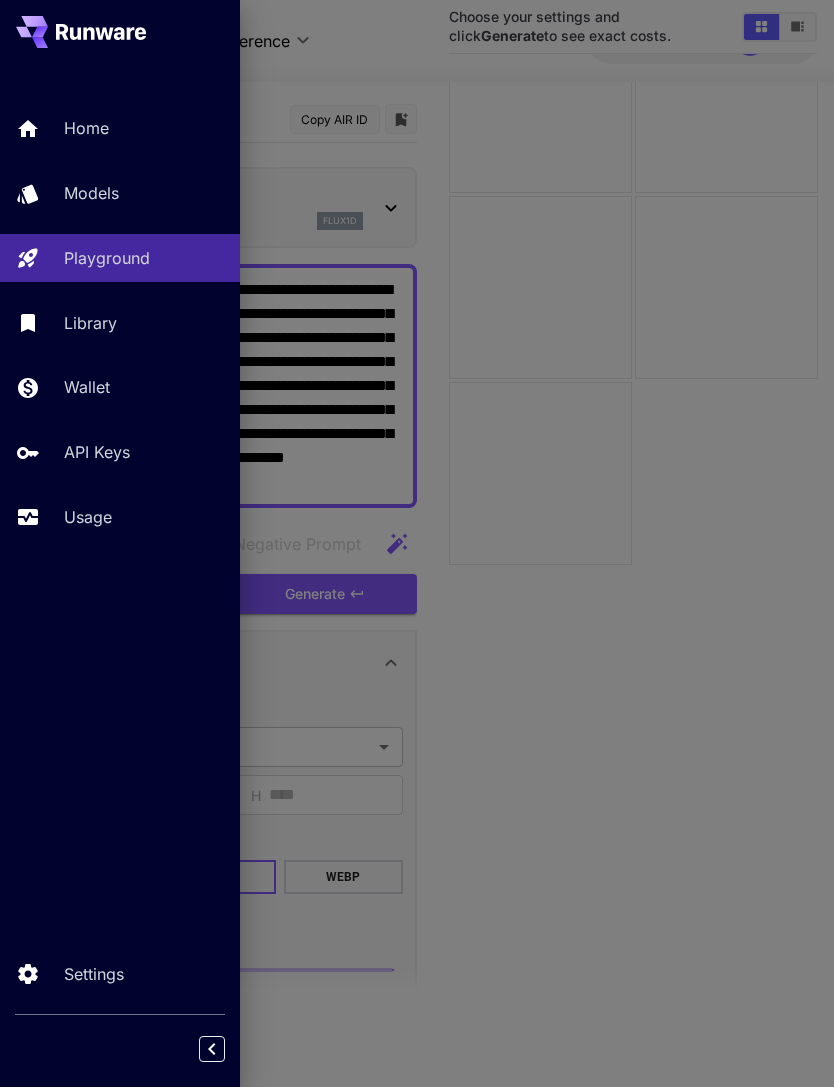 click on "Models" at bounding box center (144, 193) 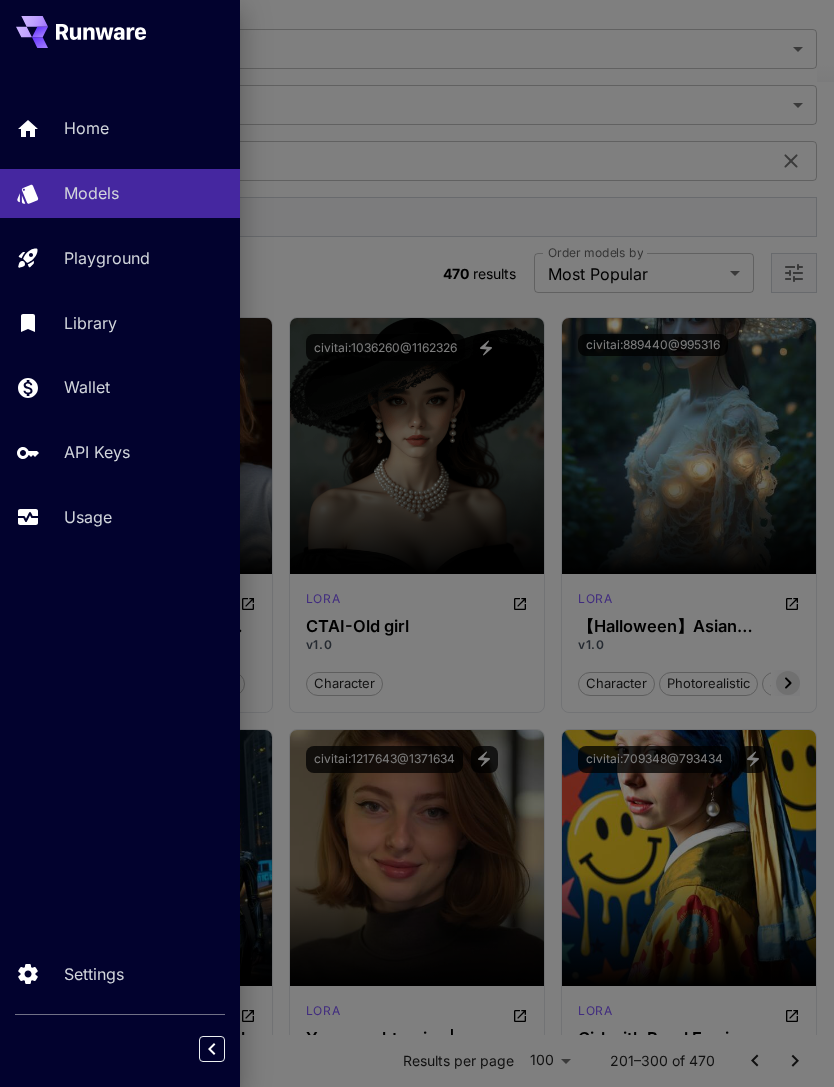 click at bounding box center (417, 543) 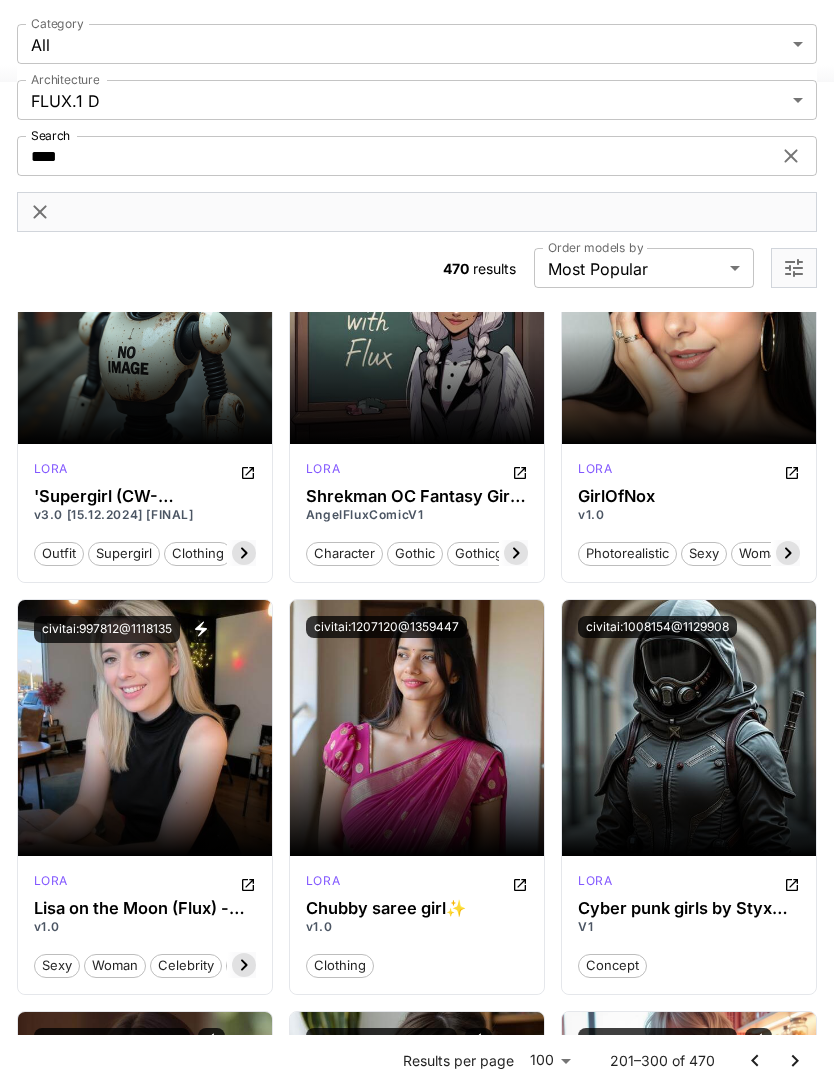 scroll, scrollTop: 8953, scrollLeft: 0, axis: vertical 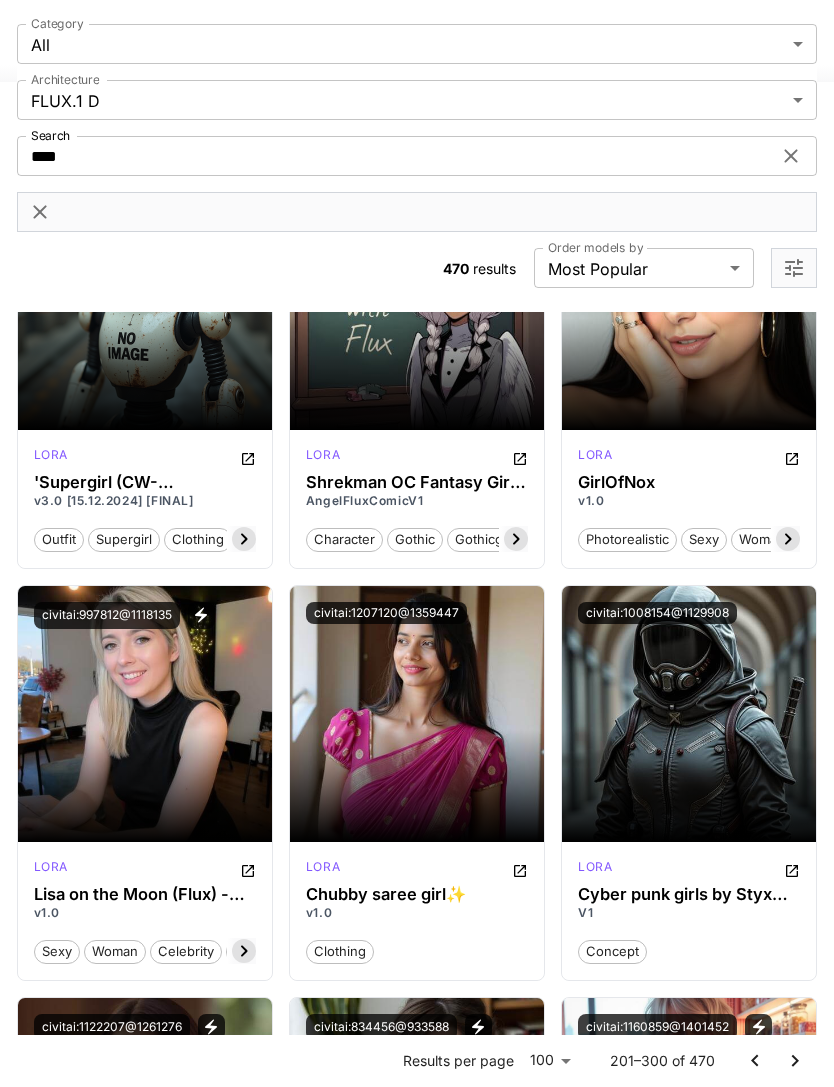 click on "Launch in Playground" at bounding box center (133, 713) 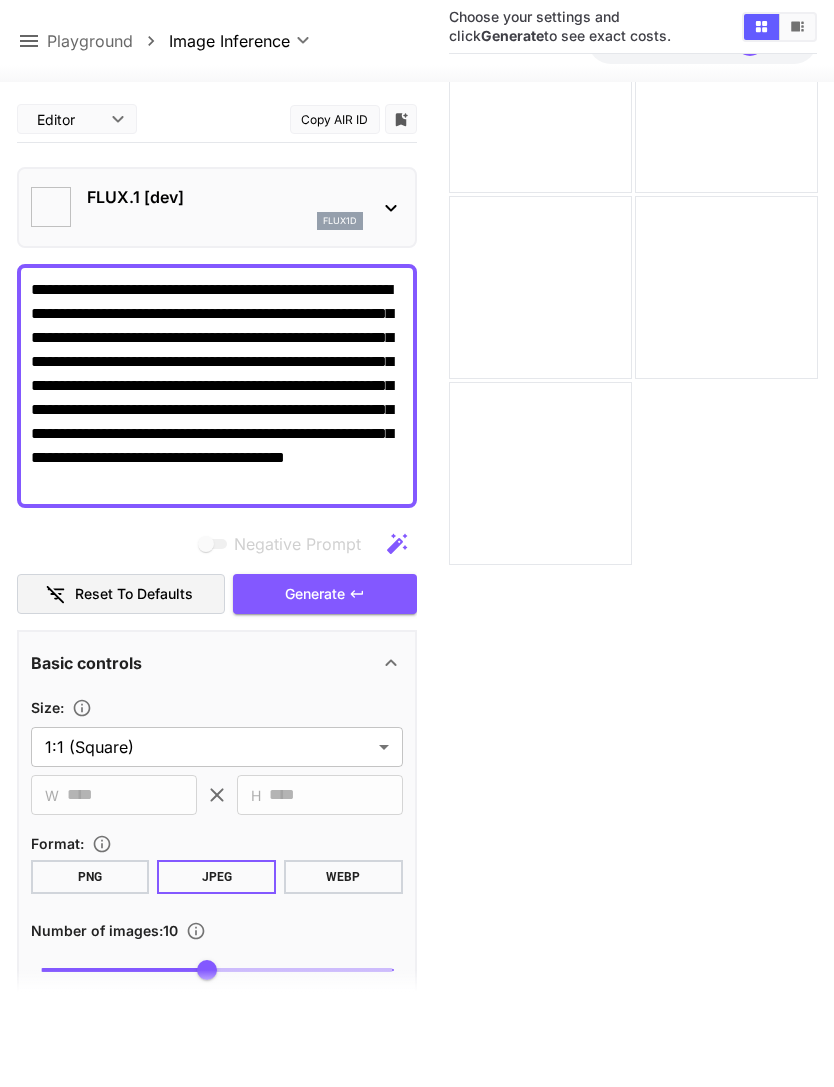 type on "**********" 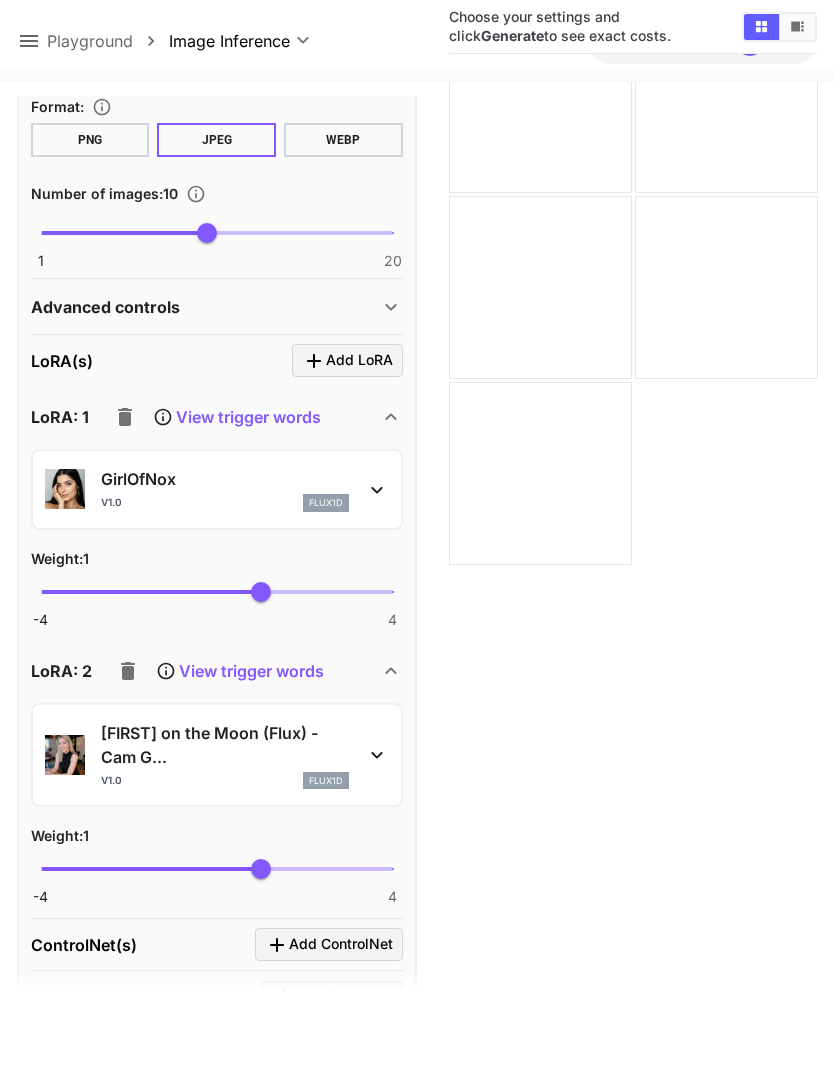 scroll, scrollTop: 736, scrollLeft: 0, axis: vertical 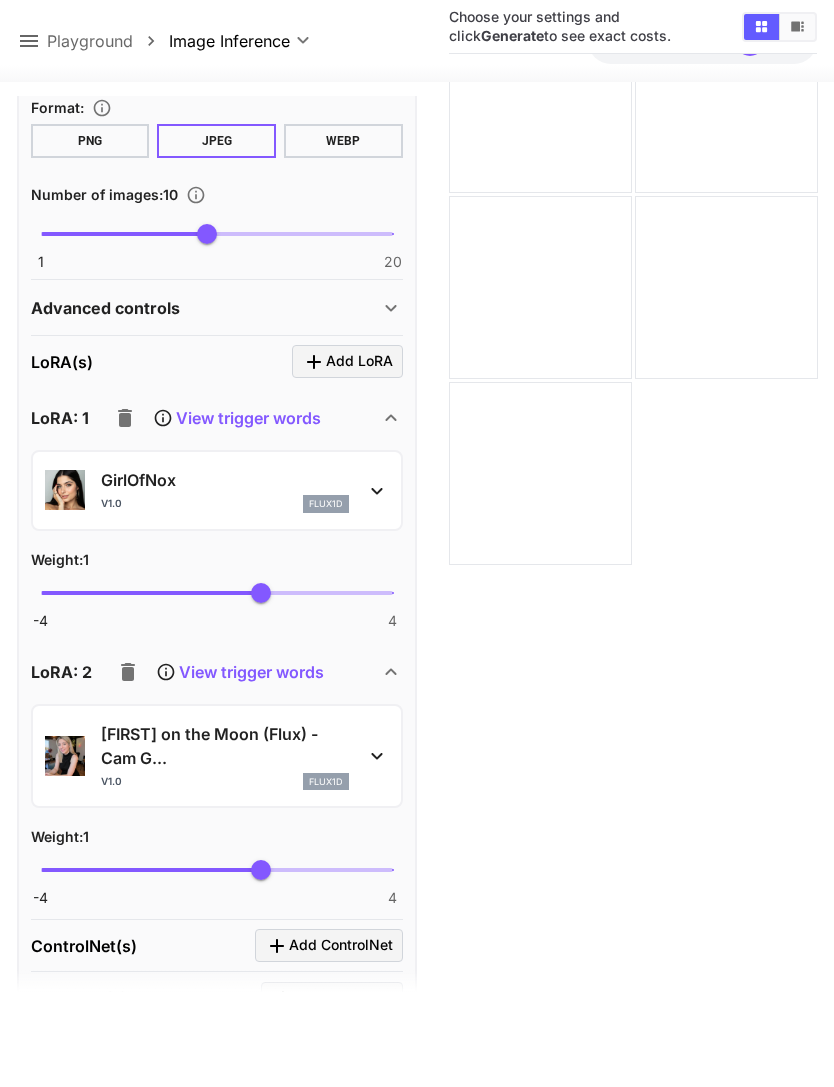 click on "**********" at bounding box center (217, -350) 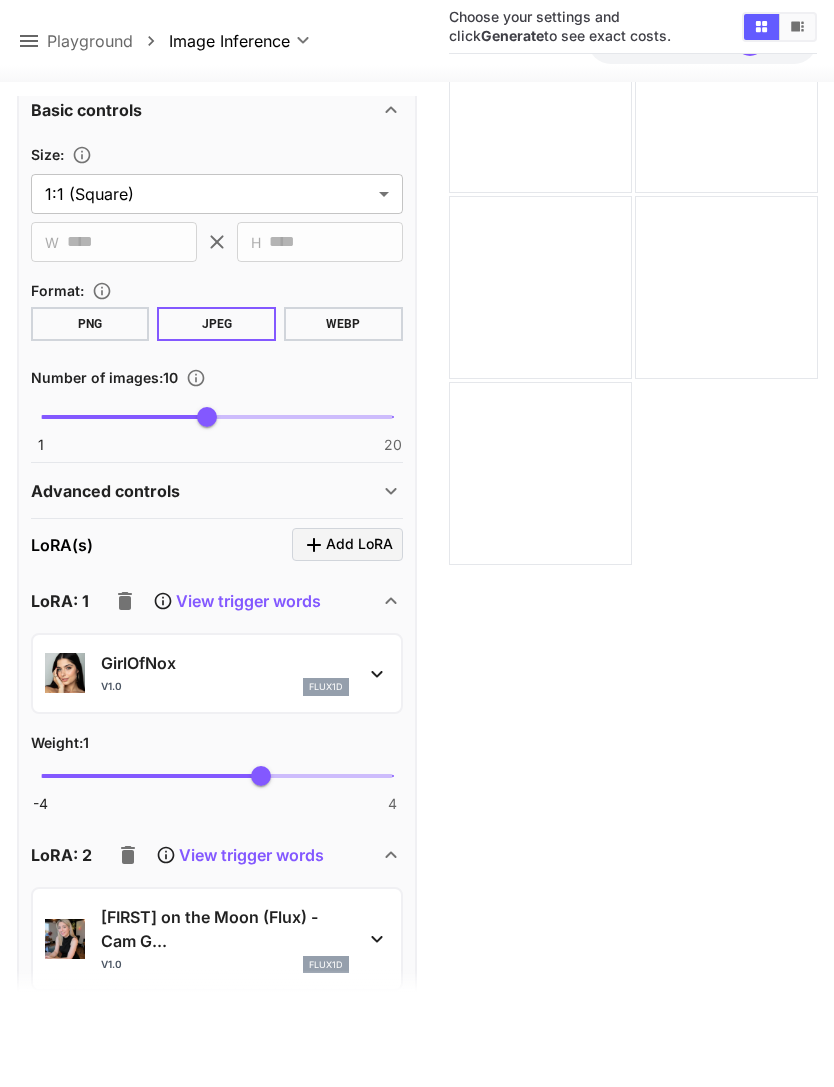 scroll, scrollTop: 628, scrollLeft: 0, axis: vertical 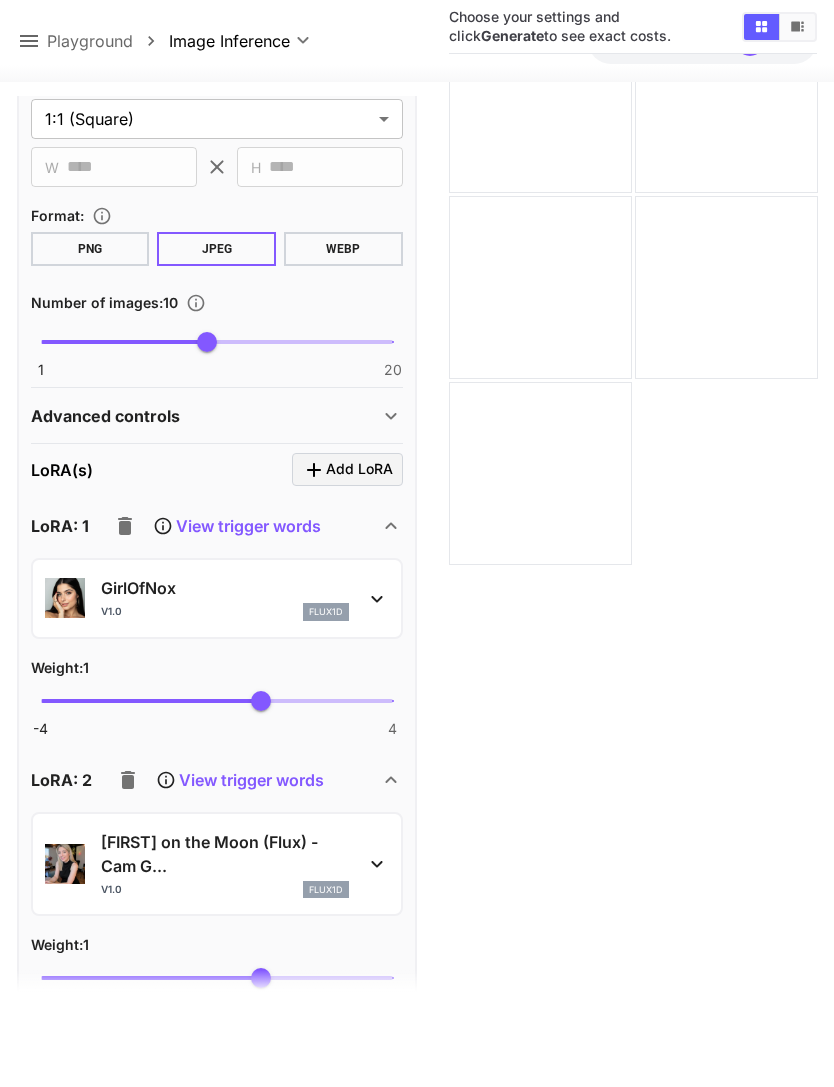 click 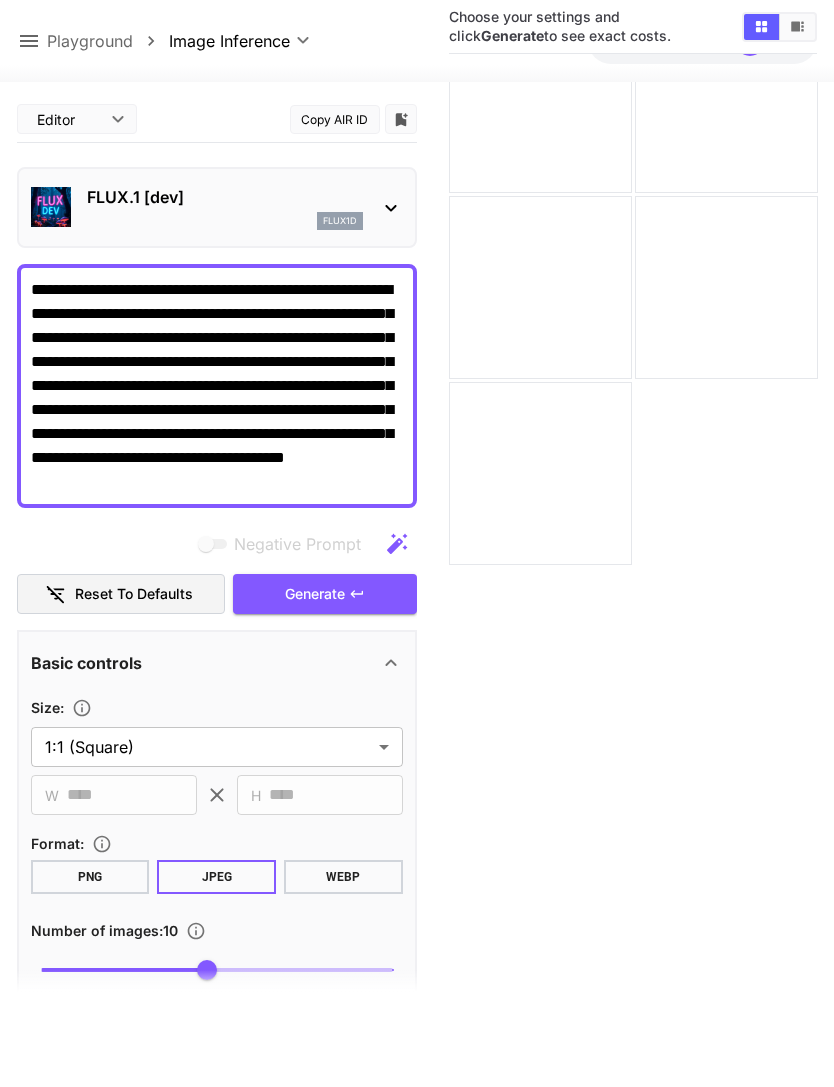 scroll, scrollTop: 0, scrollLeft: 0, axis: both 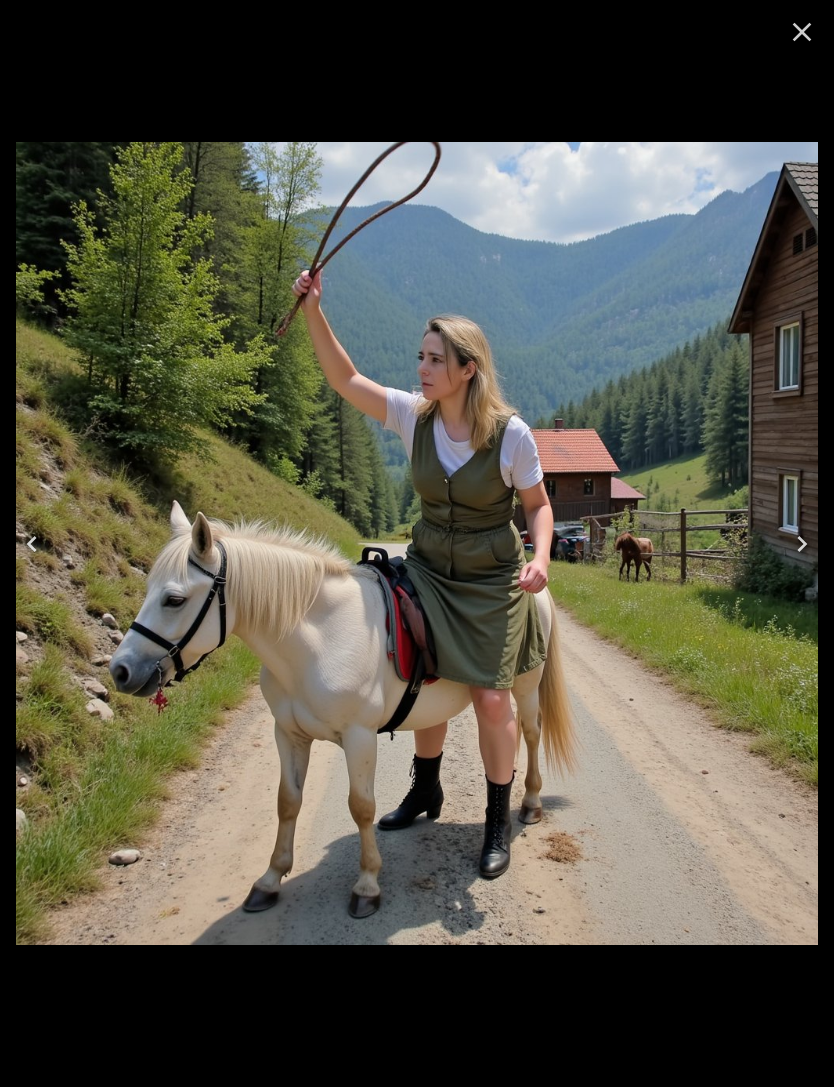 click 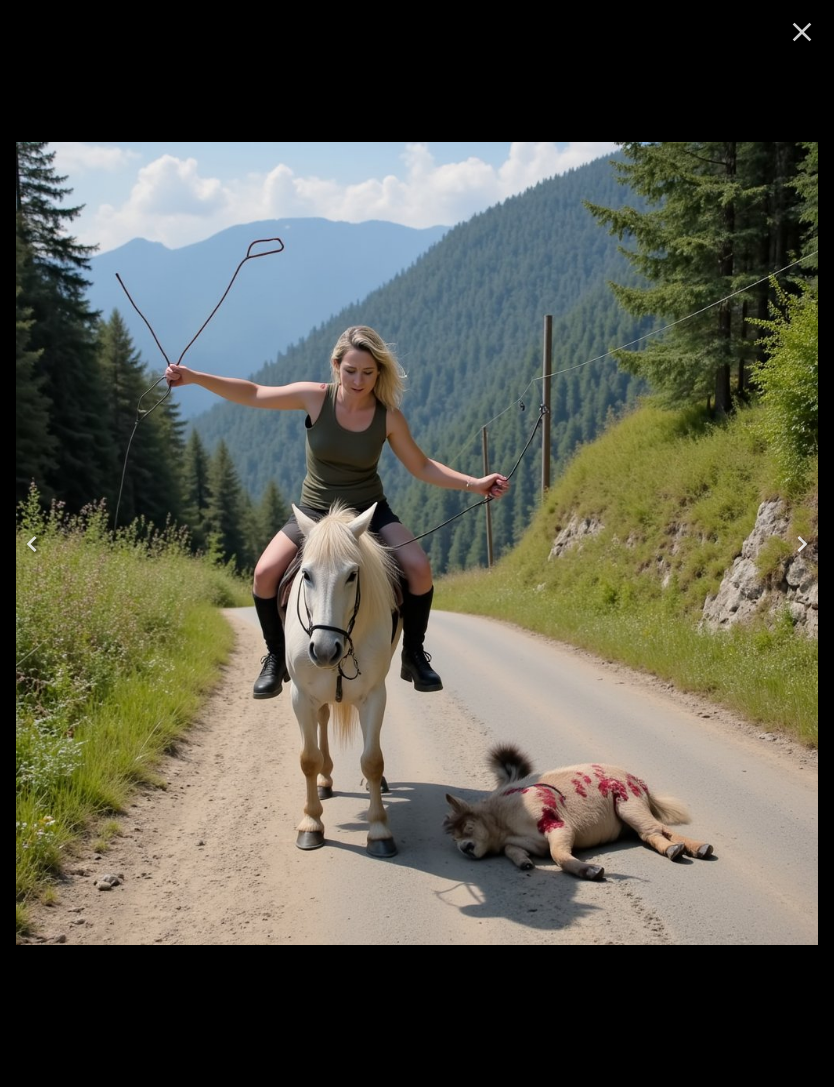 click 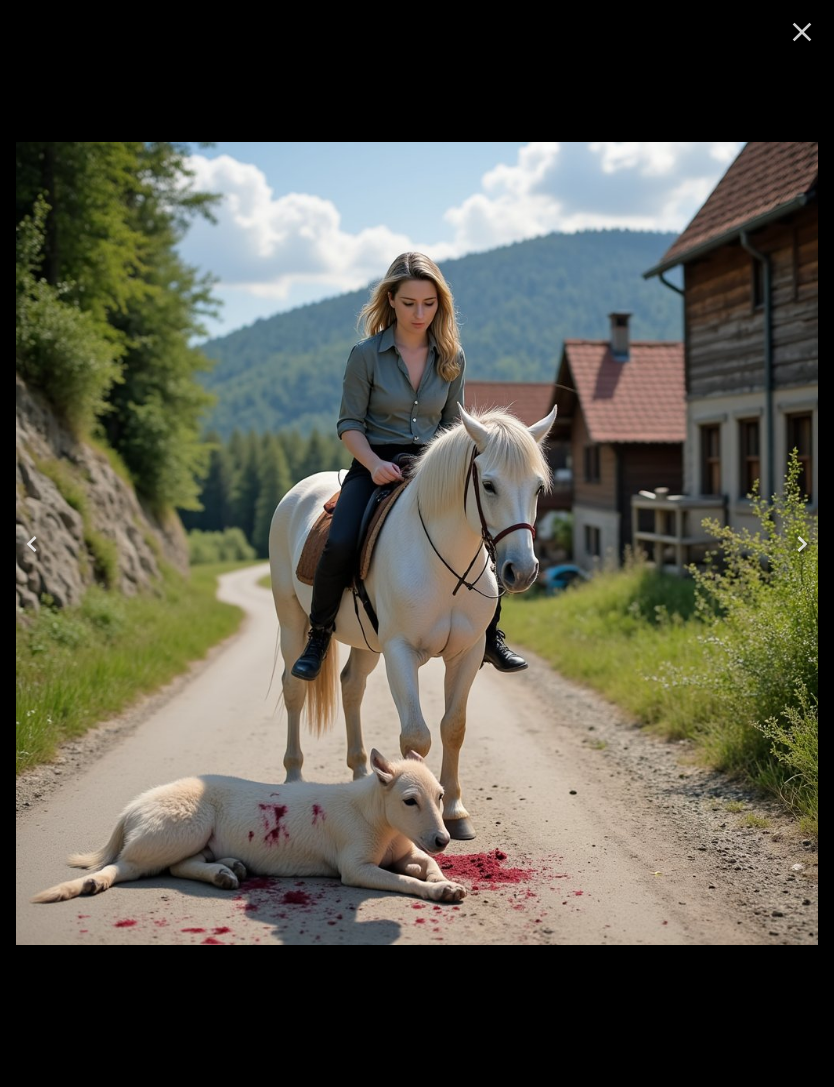 click at bounding box center (32, 544) 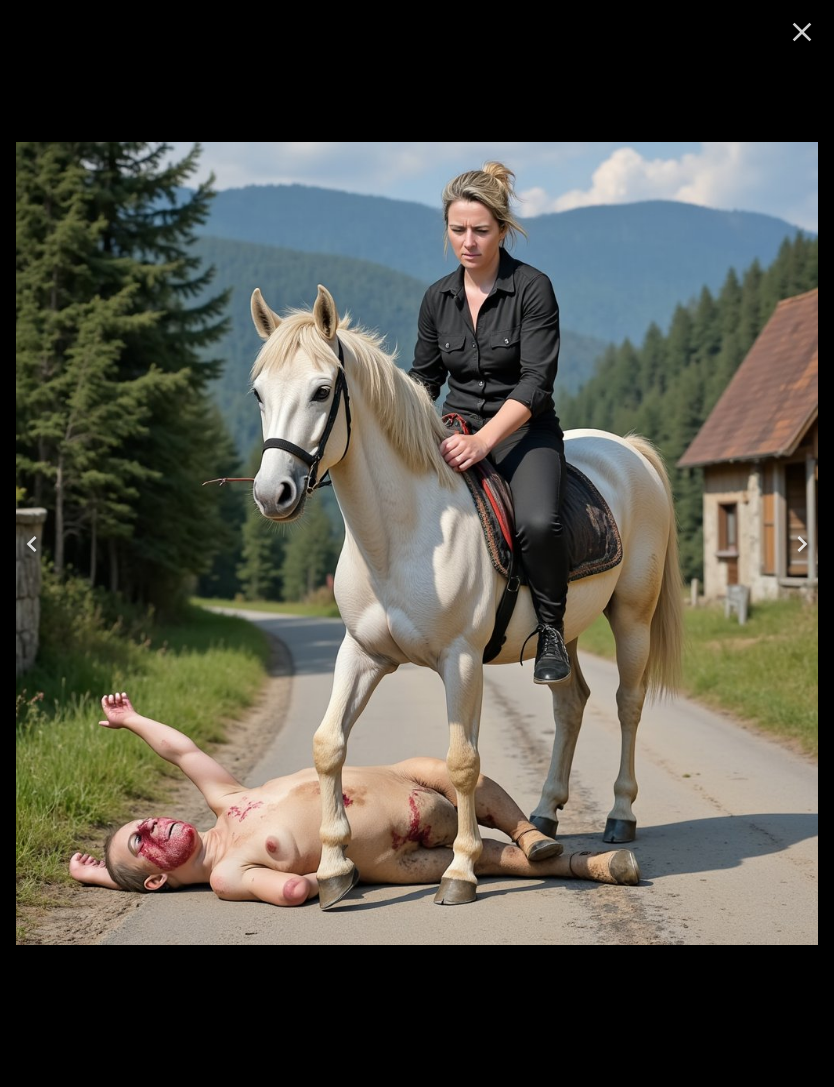 click at bounding box center (32, 544) 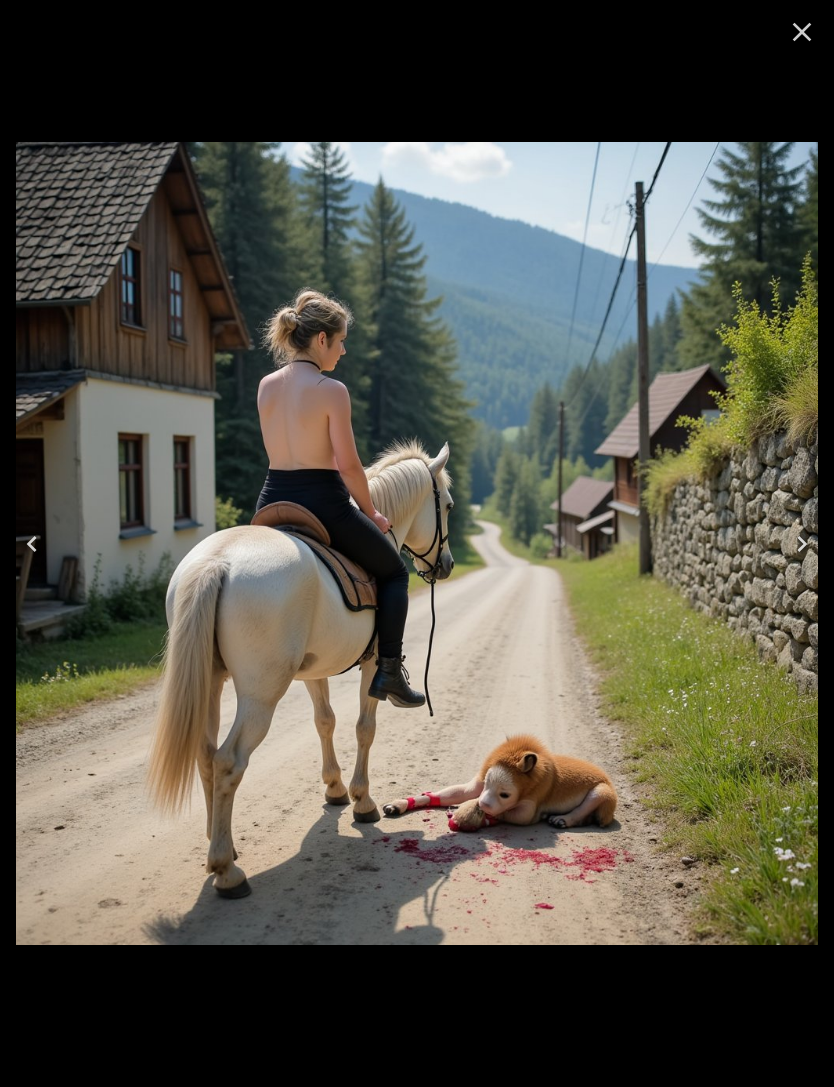 click 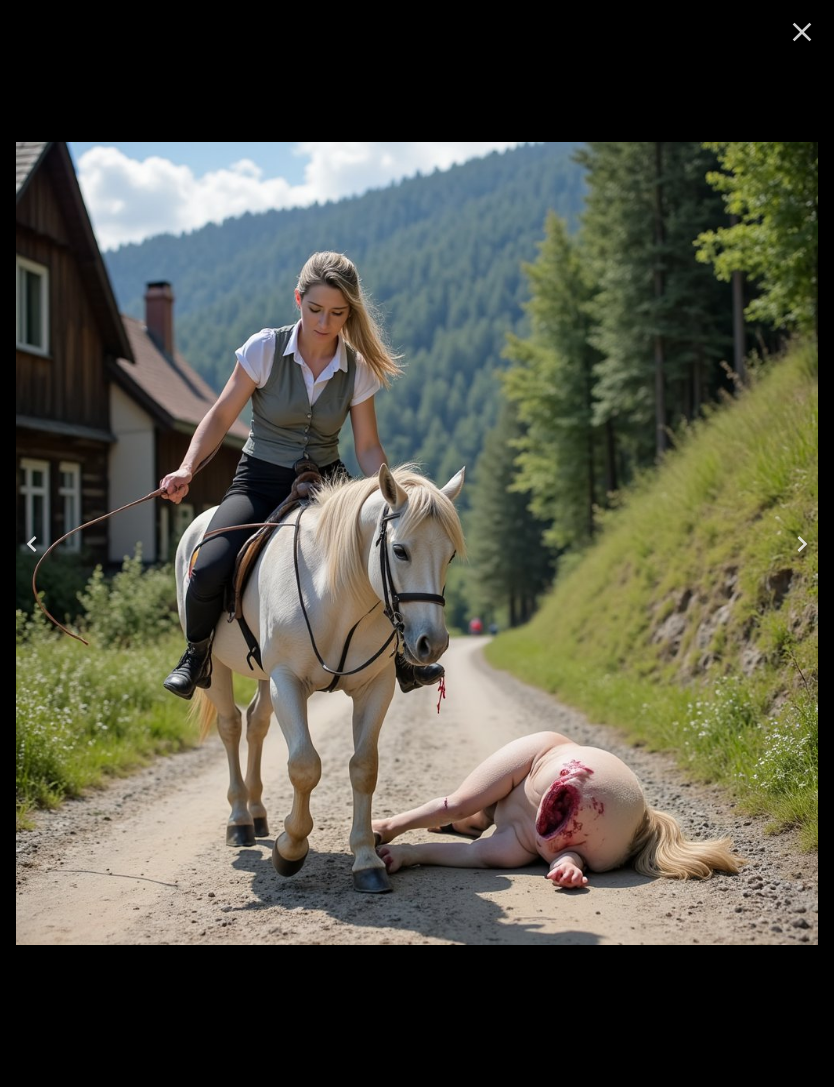 click at bounding box center (32, 544) 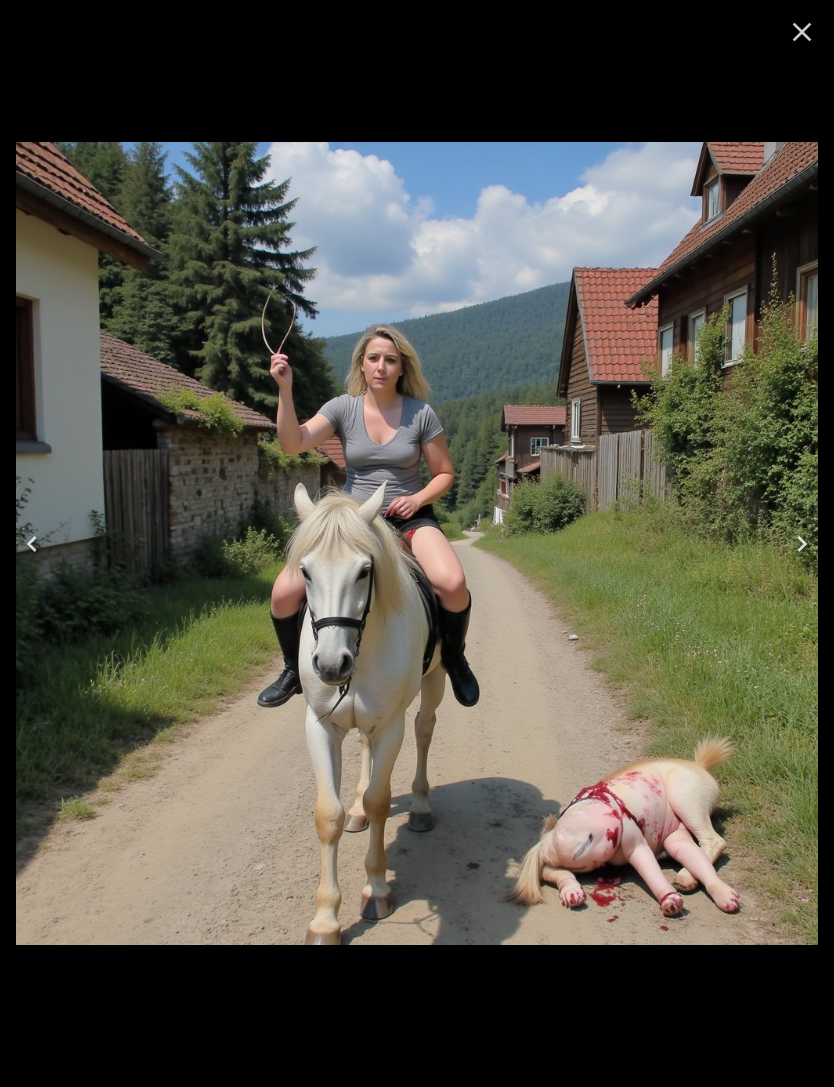 click 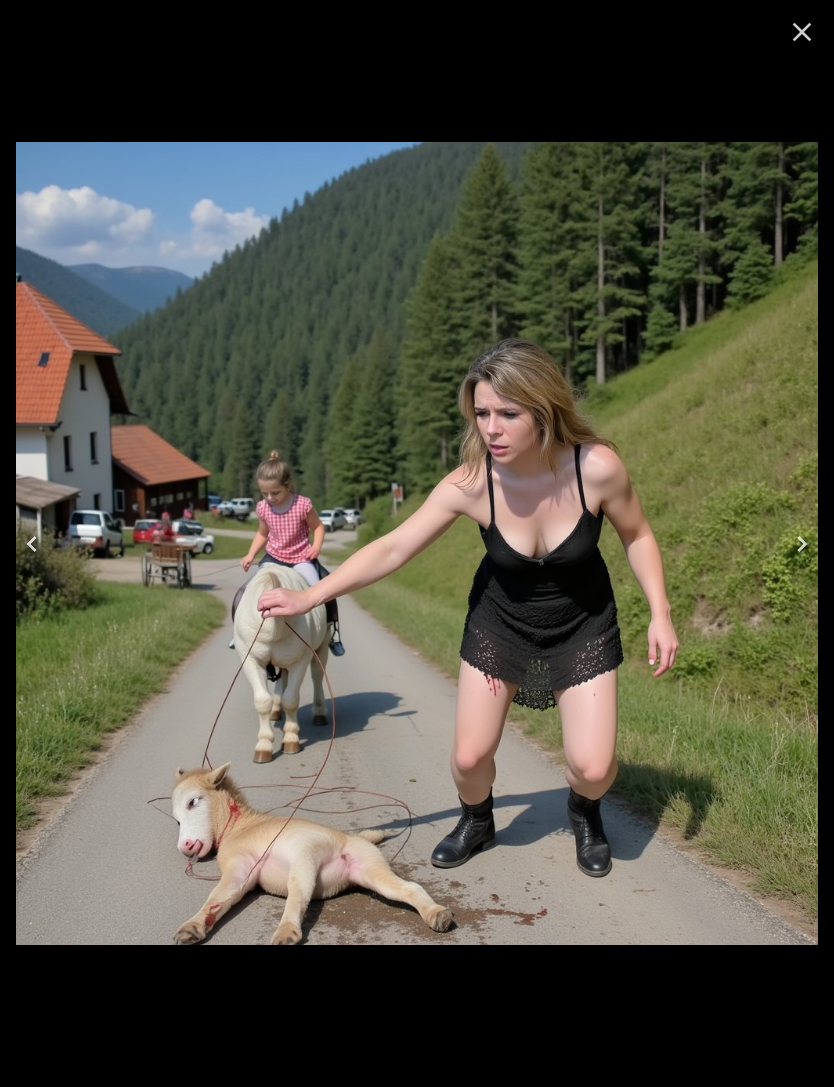 click 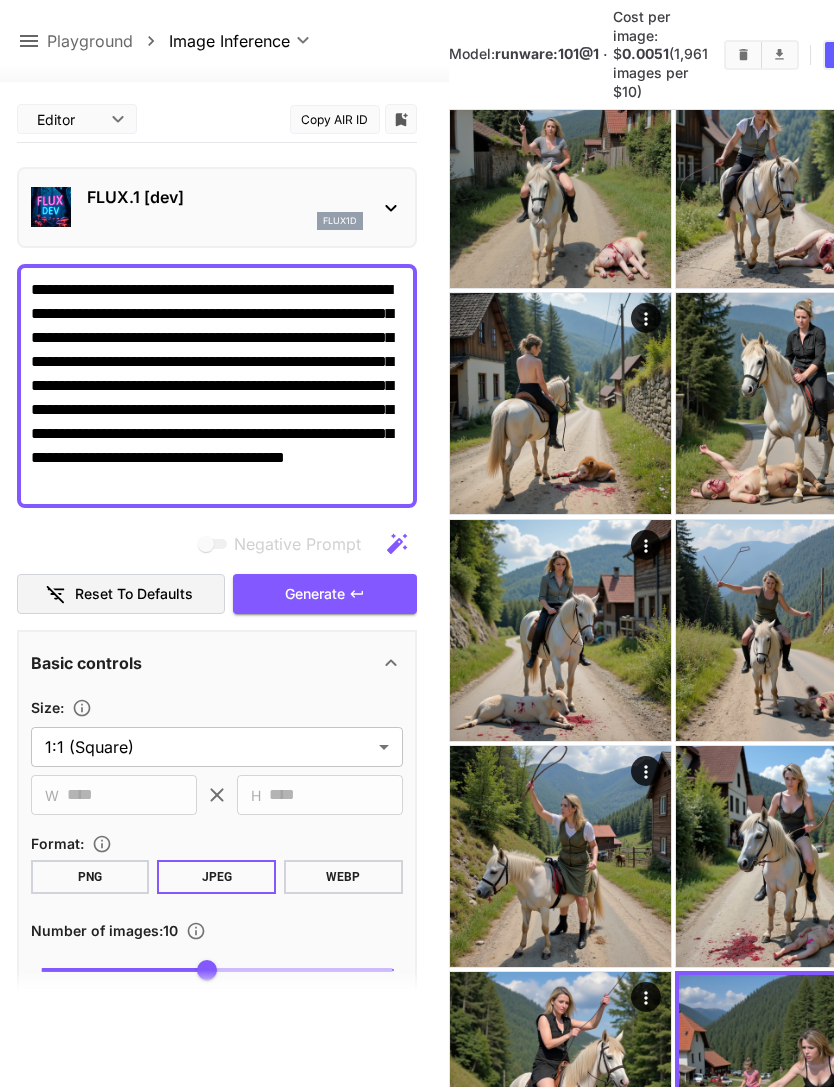 scroll, scrollTop: 0, scrollLeft: 0, axis: both 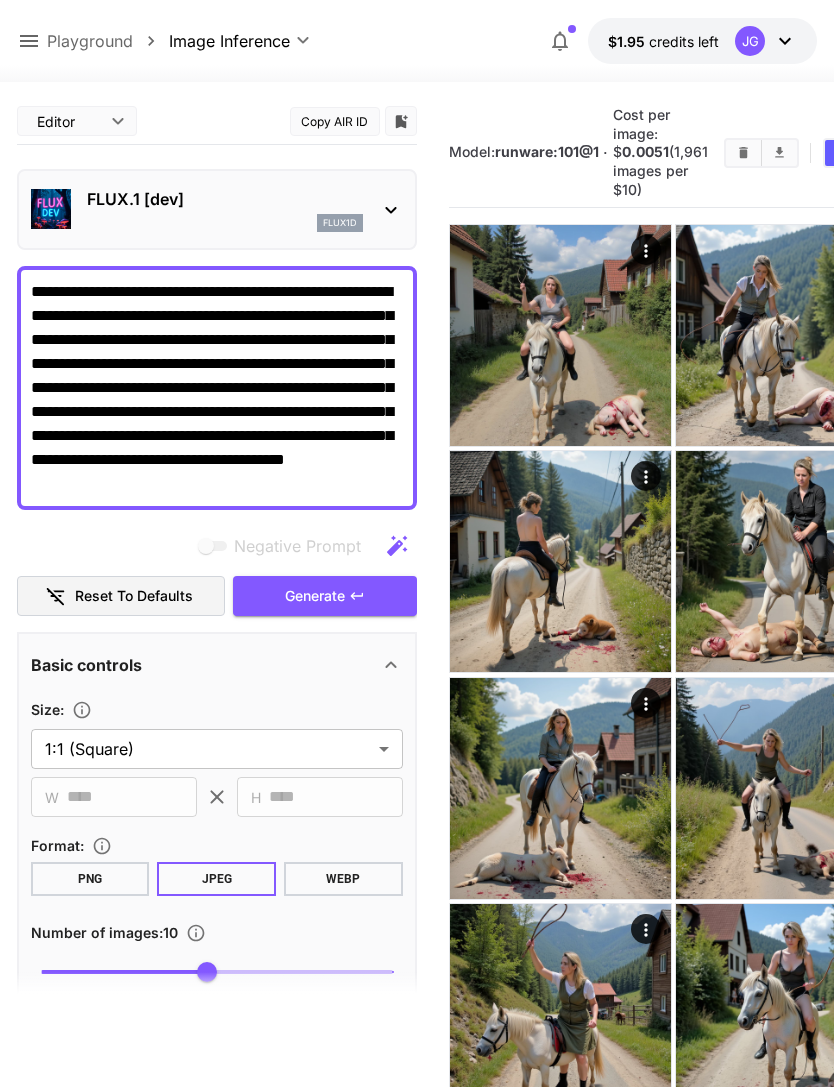 click 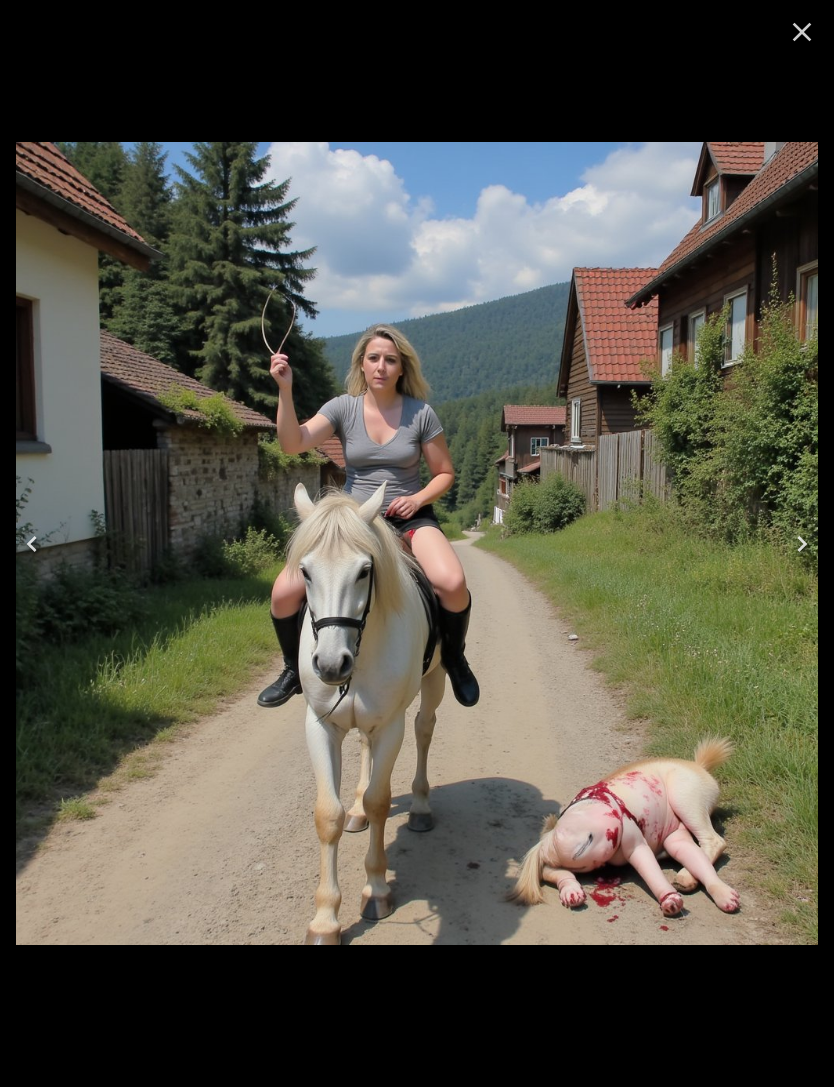 click at bounding box center [802, 544] 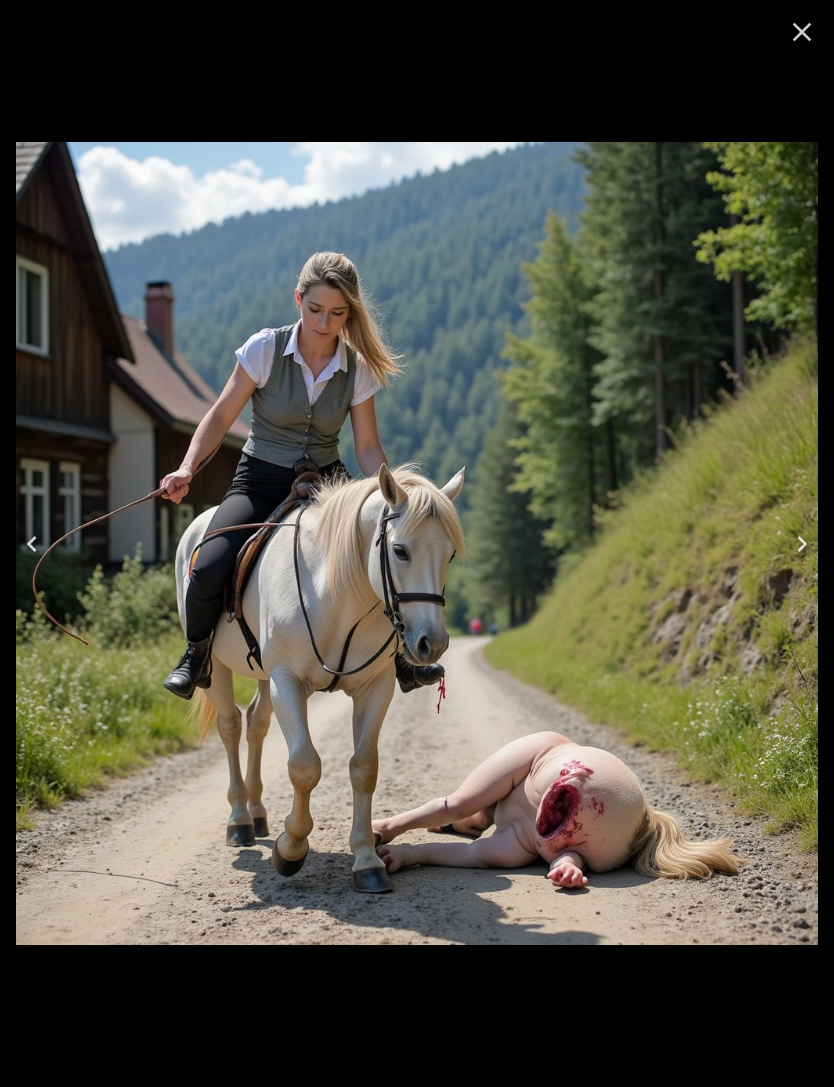 click 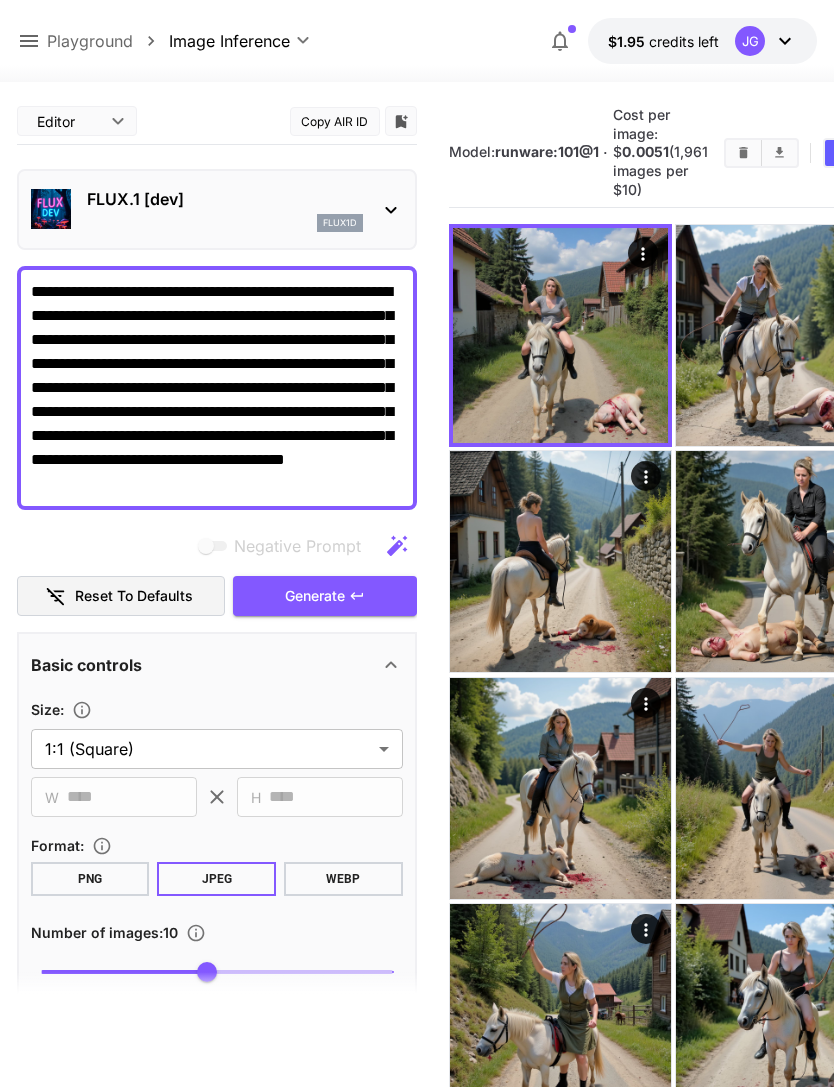 click 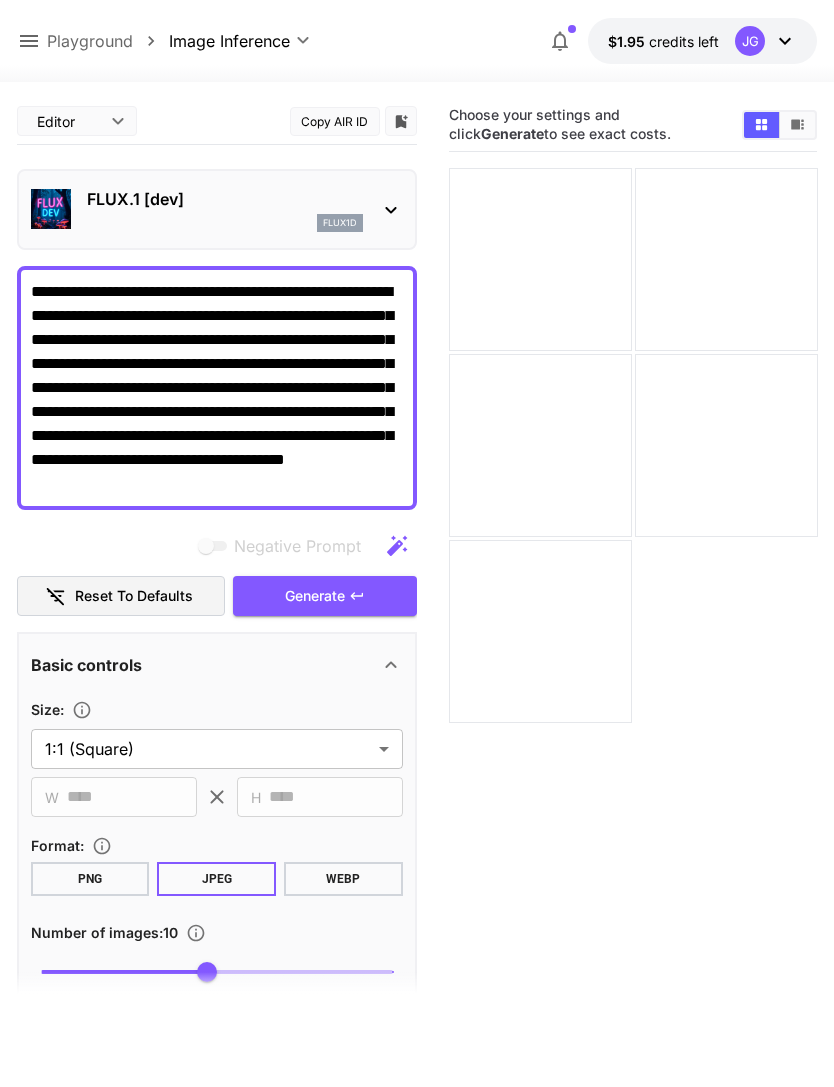 click 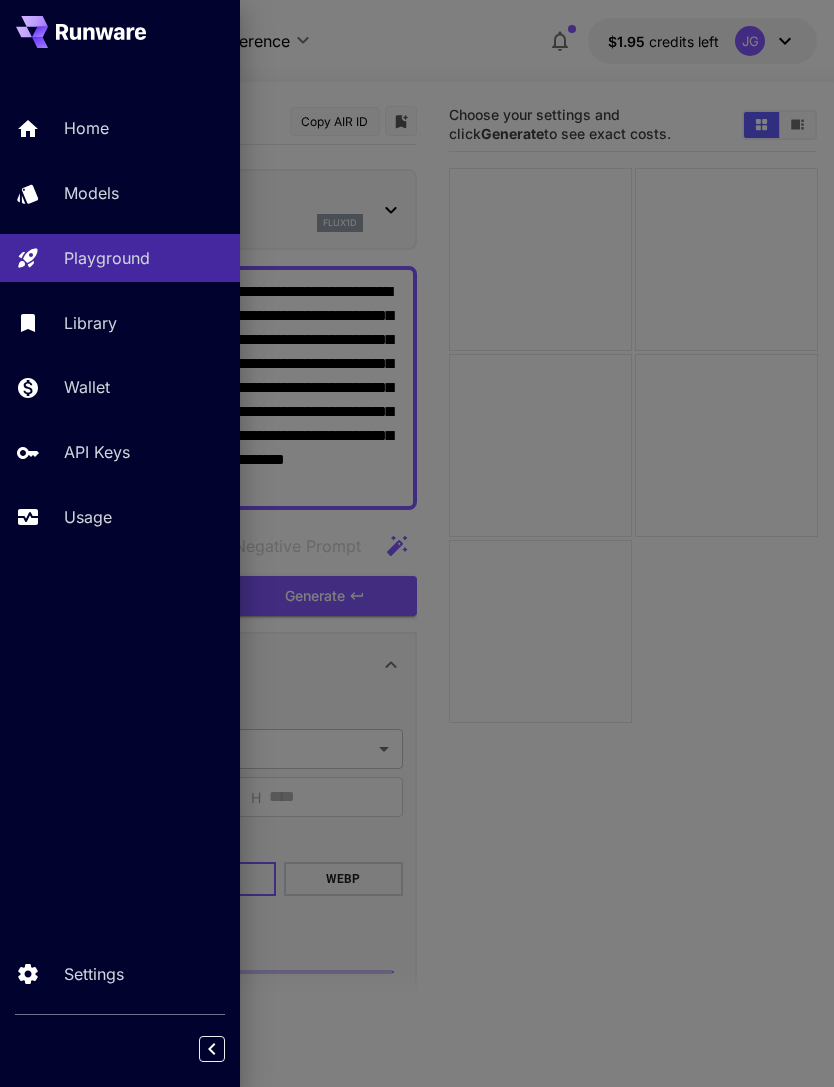 click on "Wallet" at bounding box center (87, 387) 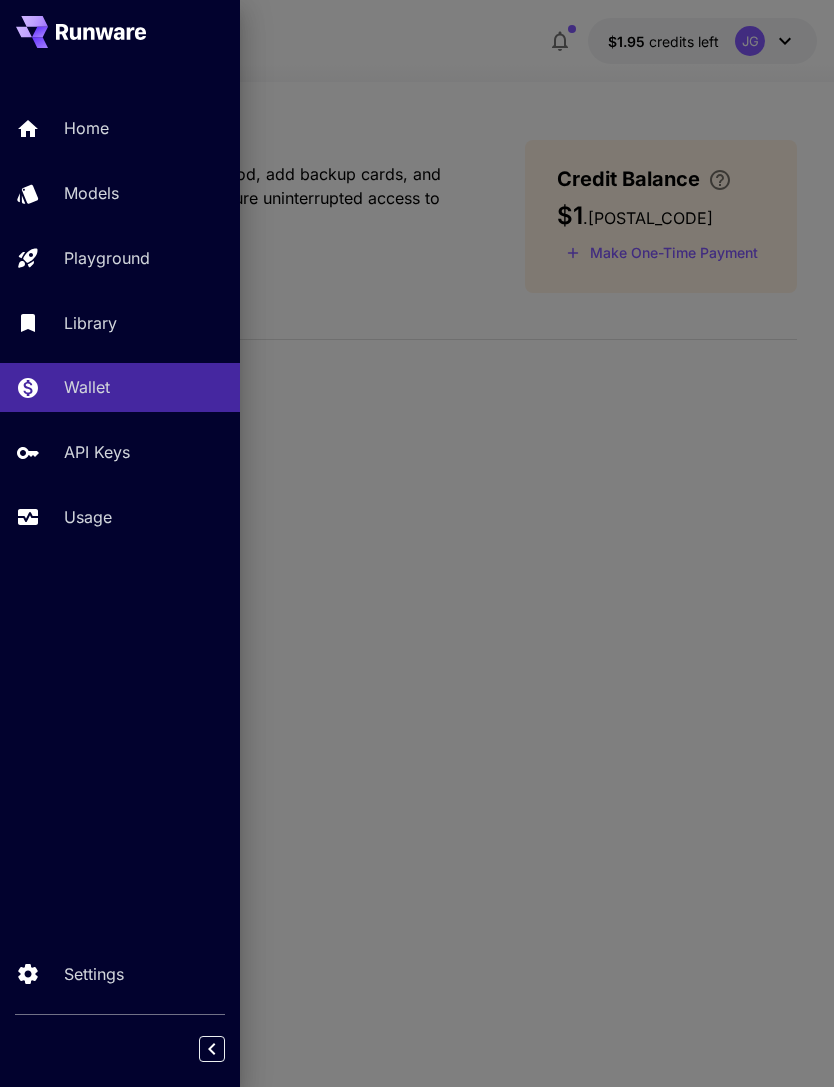 click at bounding box center [417, 543] 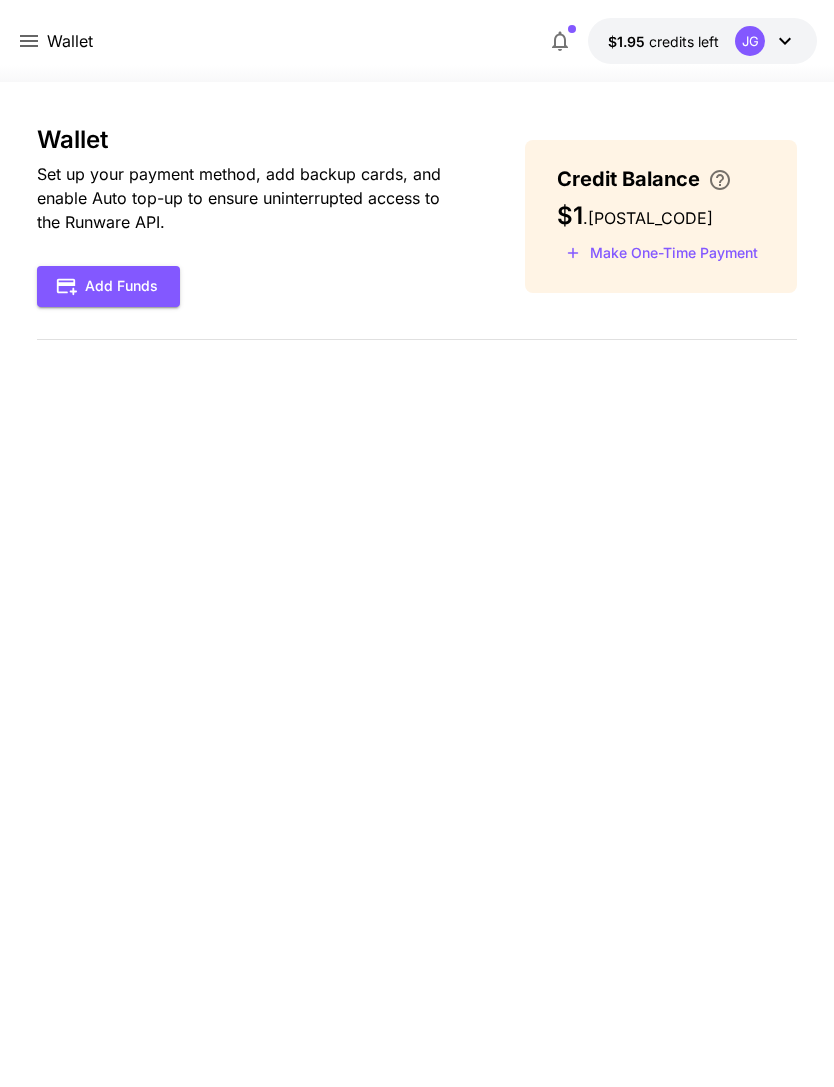 click 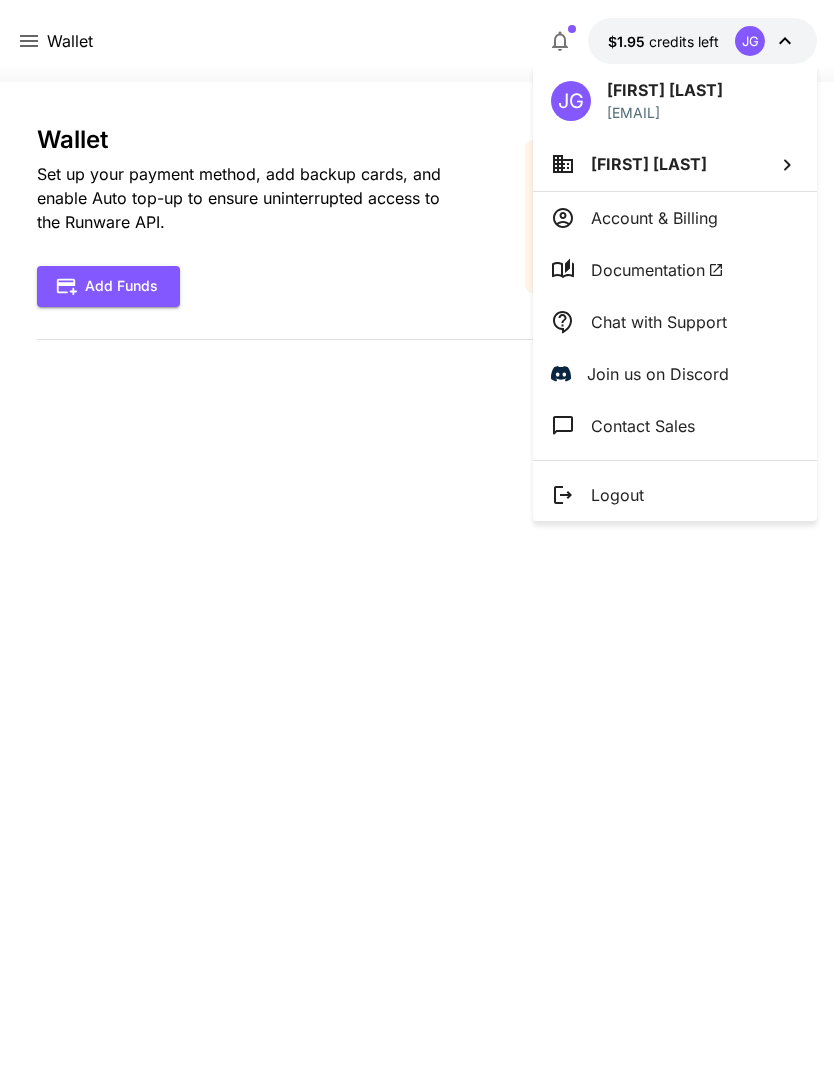 click at bounding box center [417, 543] 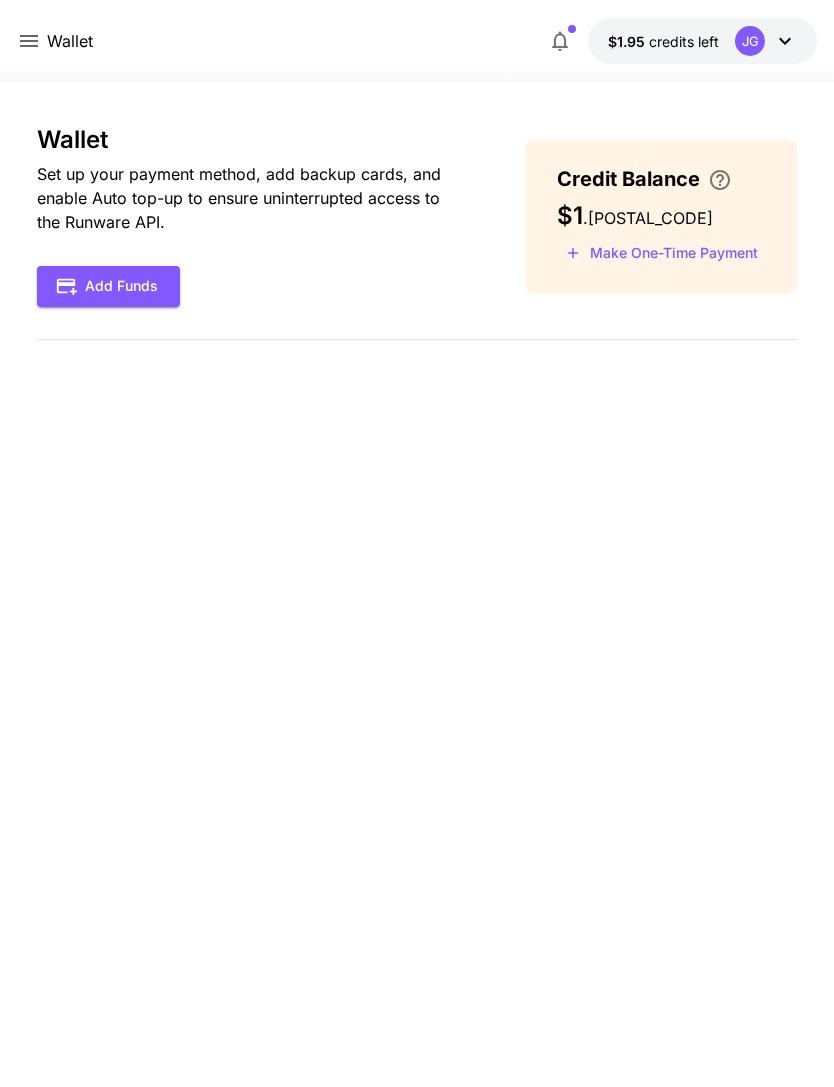 click on "Make One-Time Payment" at bounding box center (662, 253) 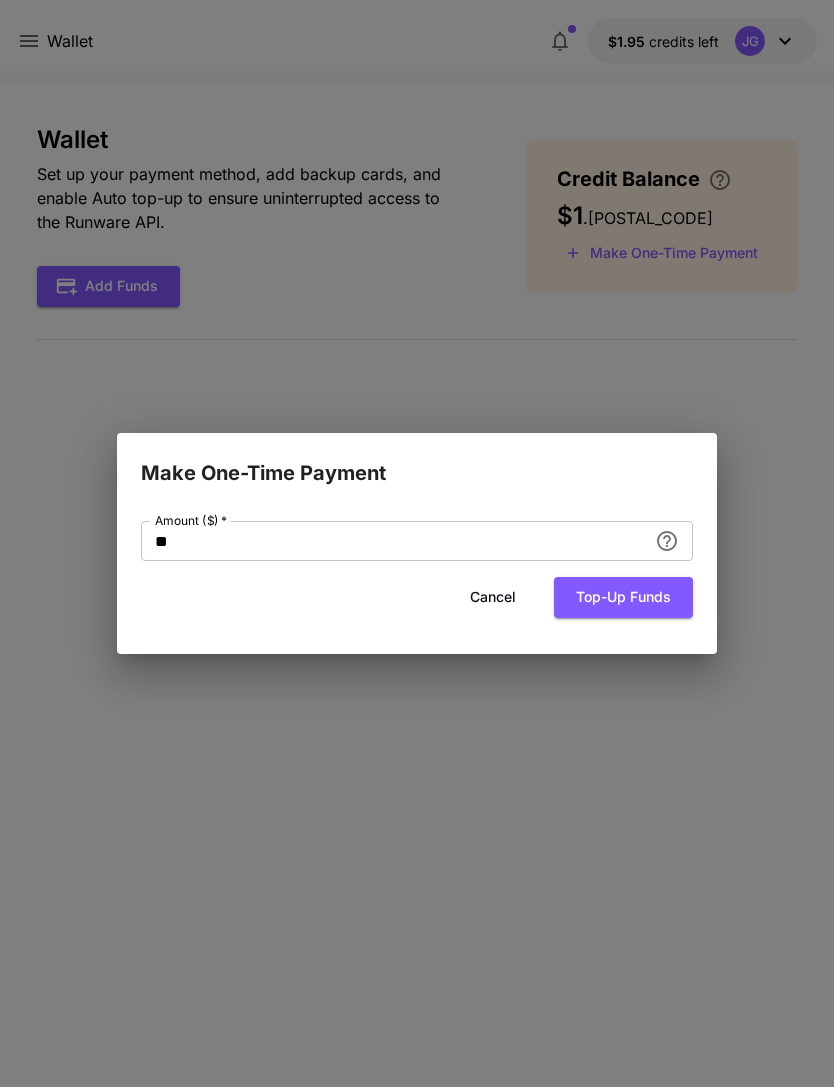 click on "Top-up funds" at bounding box center [623, 597] 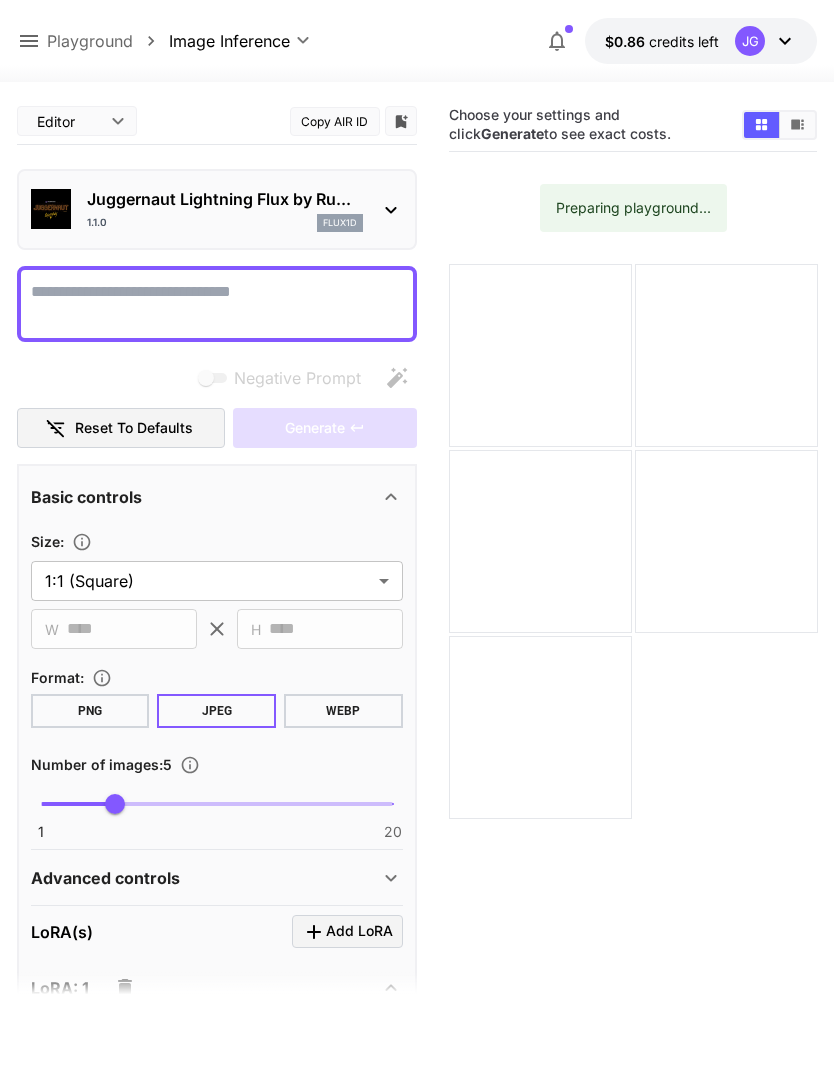 scroll, scrollTop: 0, scrollLeft: 0, axis: both 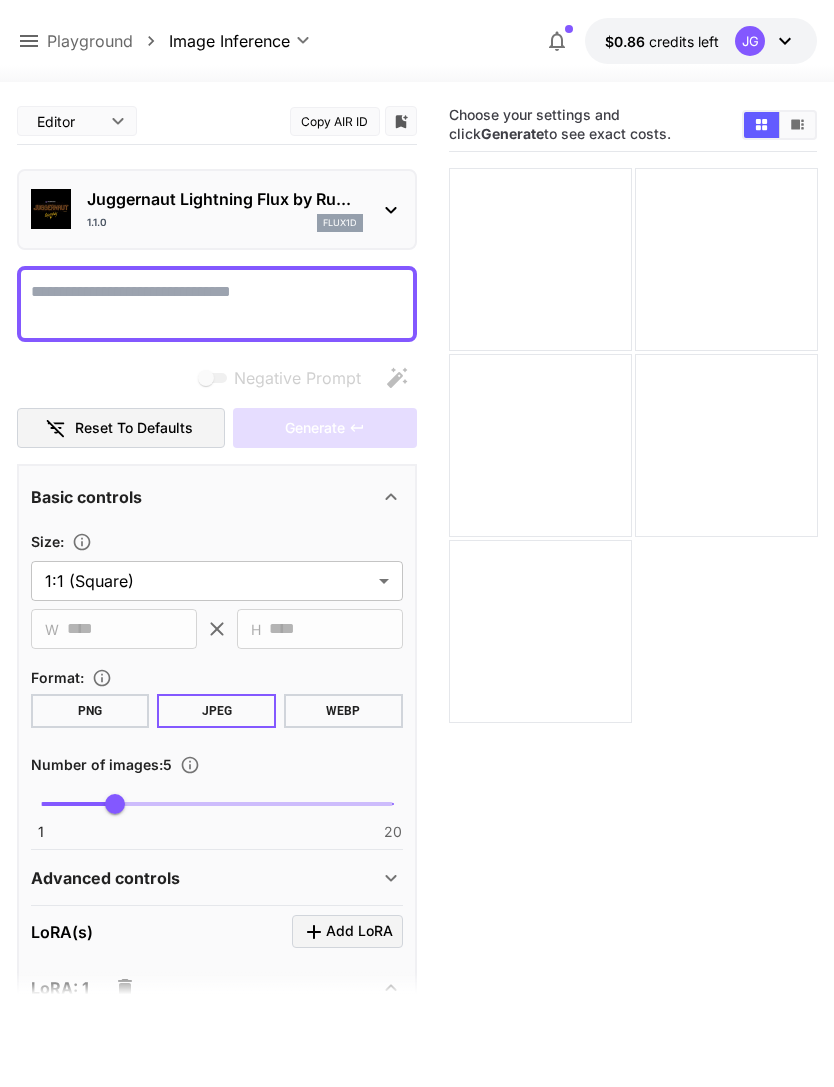 click 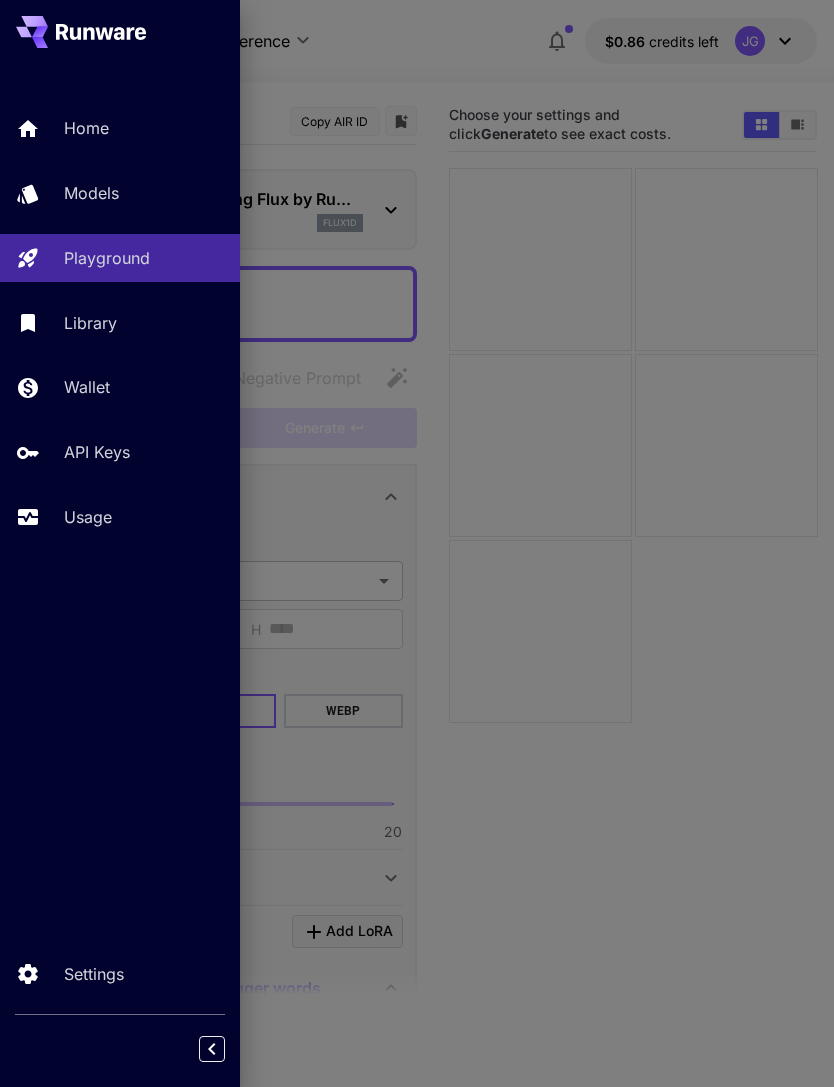 click on "Wallet" at bounding box center [87, 387] 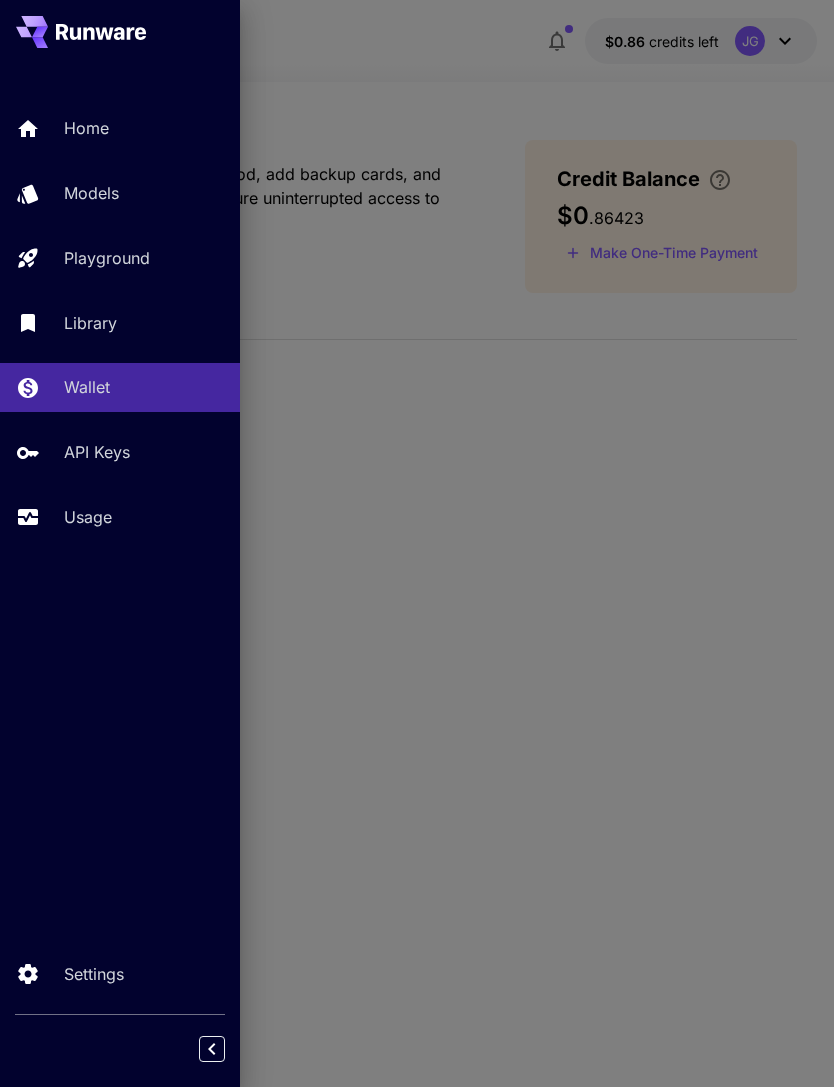 click at bounding box center (417, 543) 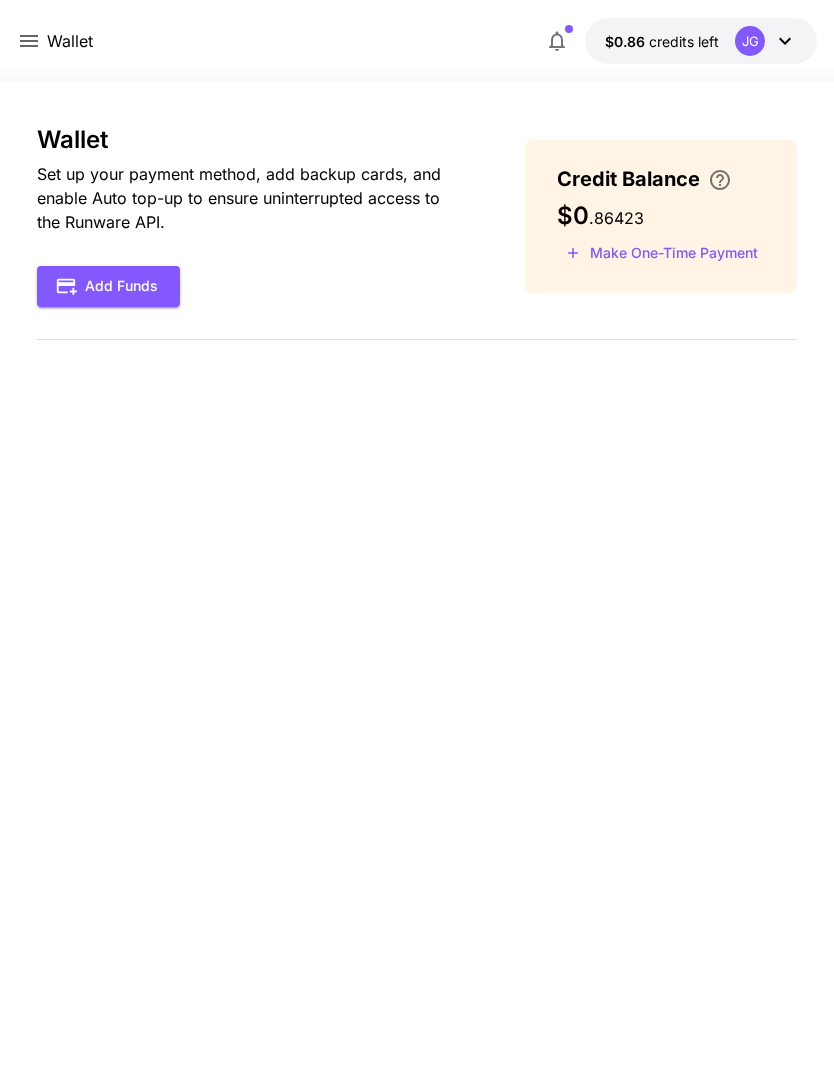 click on "Make One-Time Payment" at bounding box center [662, 253] 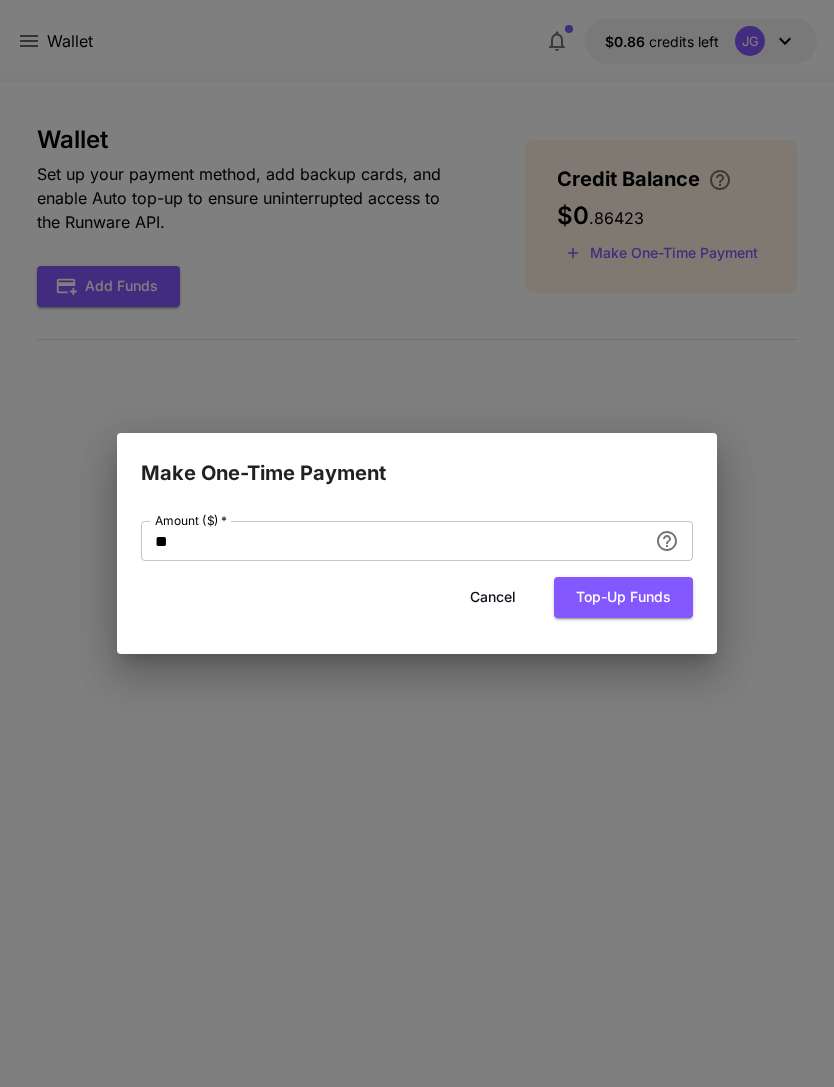 click on "Top-up funds" at bounding box center [623, 597] 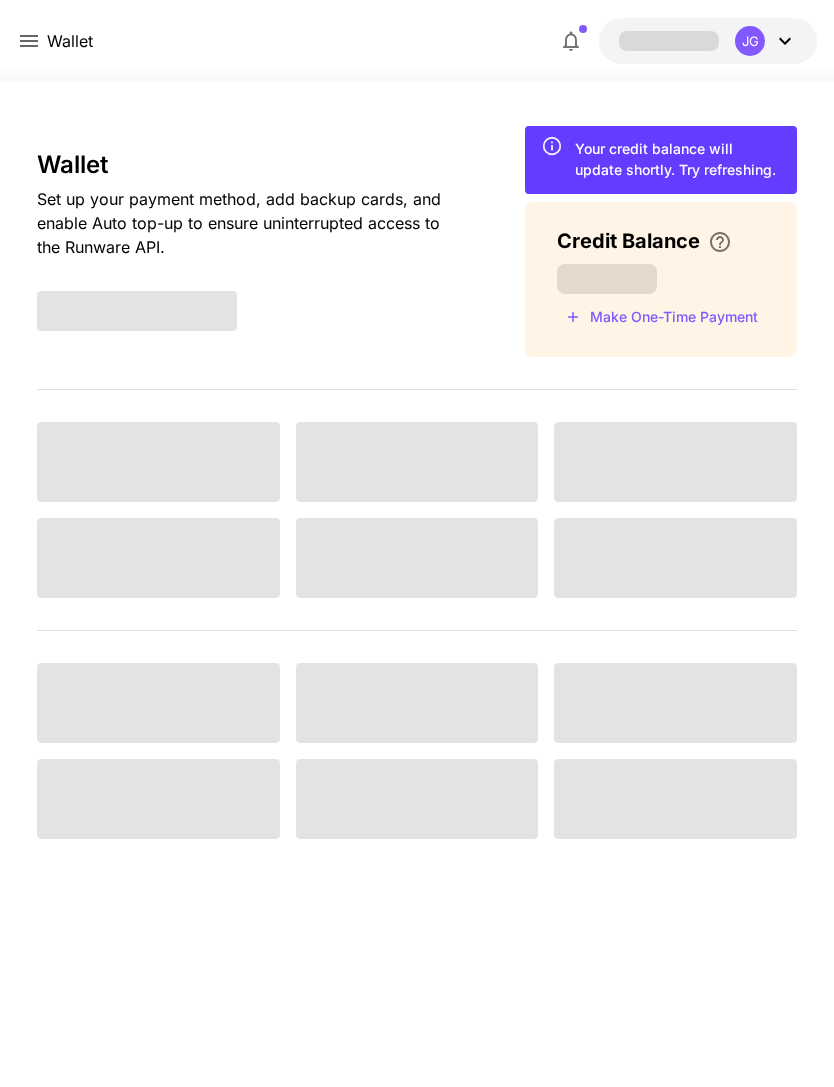 scroll, scrollTop: 0, scrollLeft: 0, axis: both 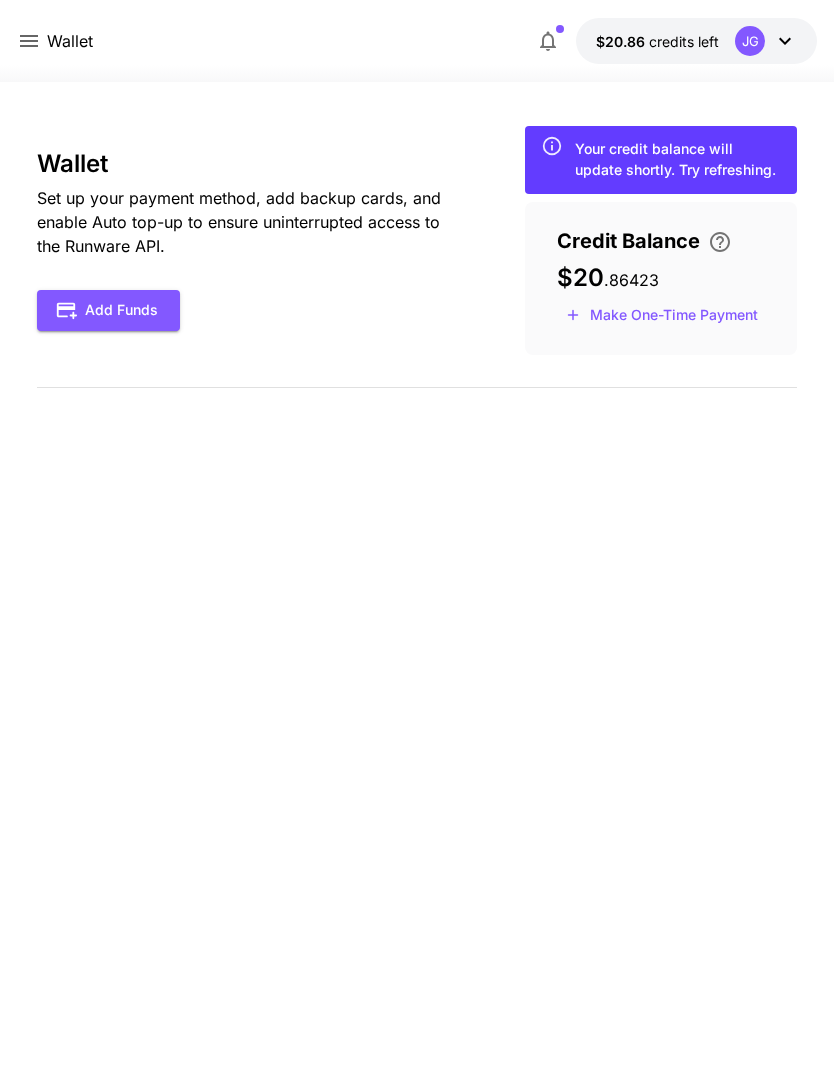 click 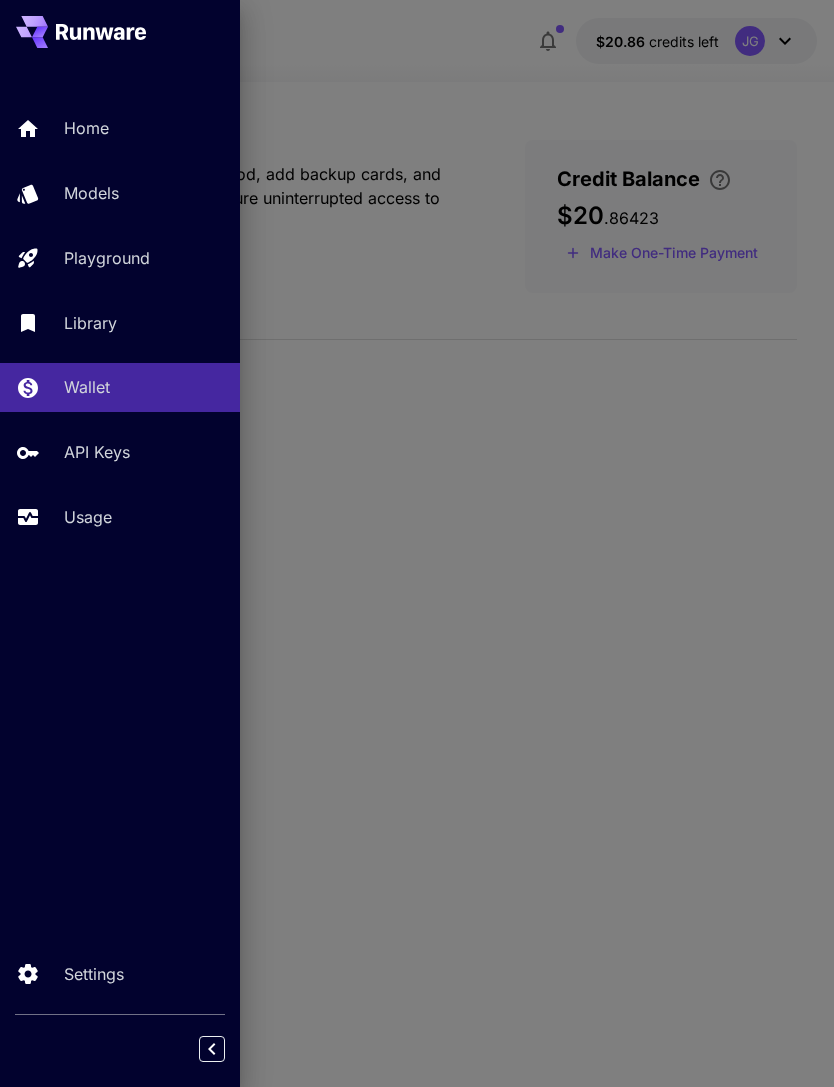 click on "Usage" at bounding box center [88, 517] 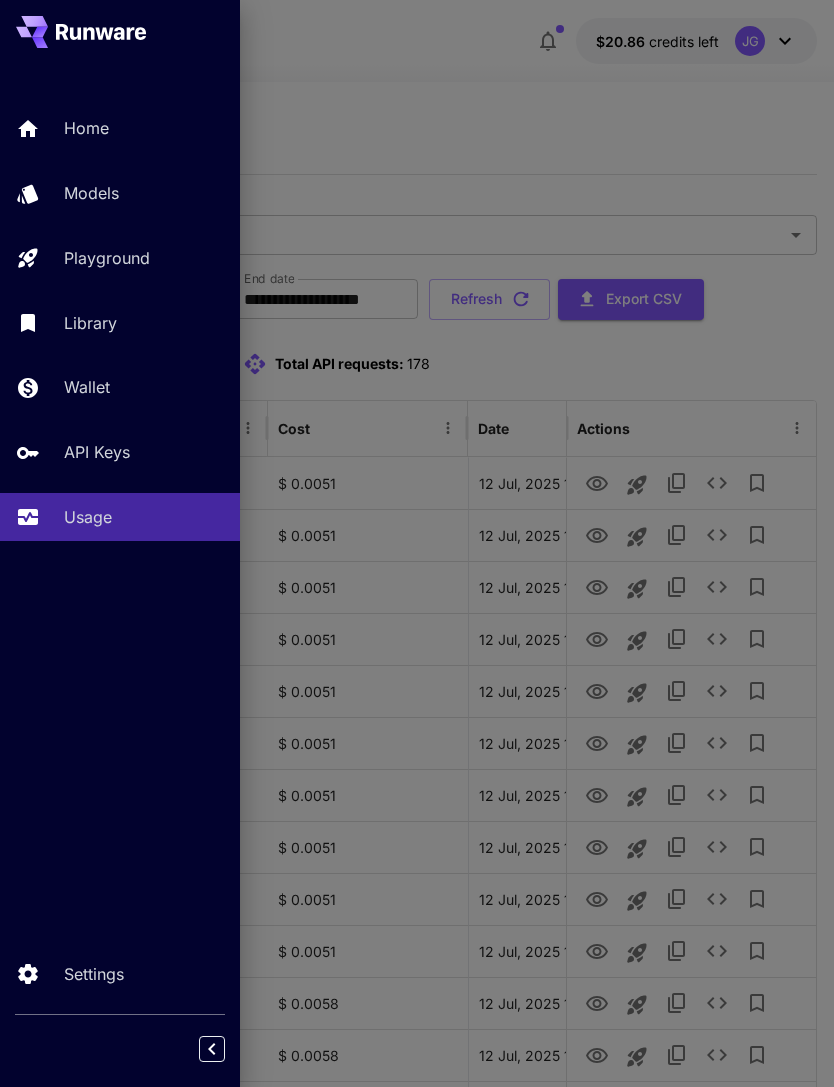 click at bounding box center [417, 543] 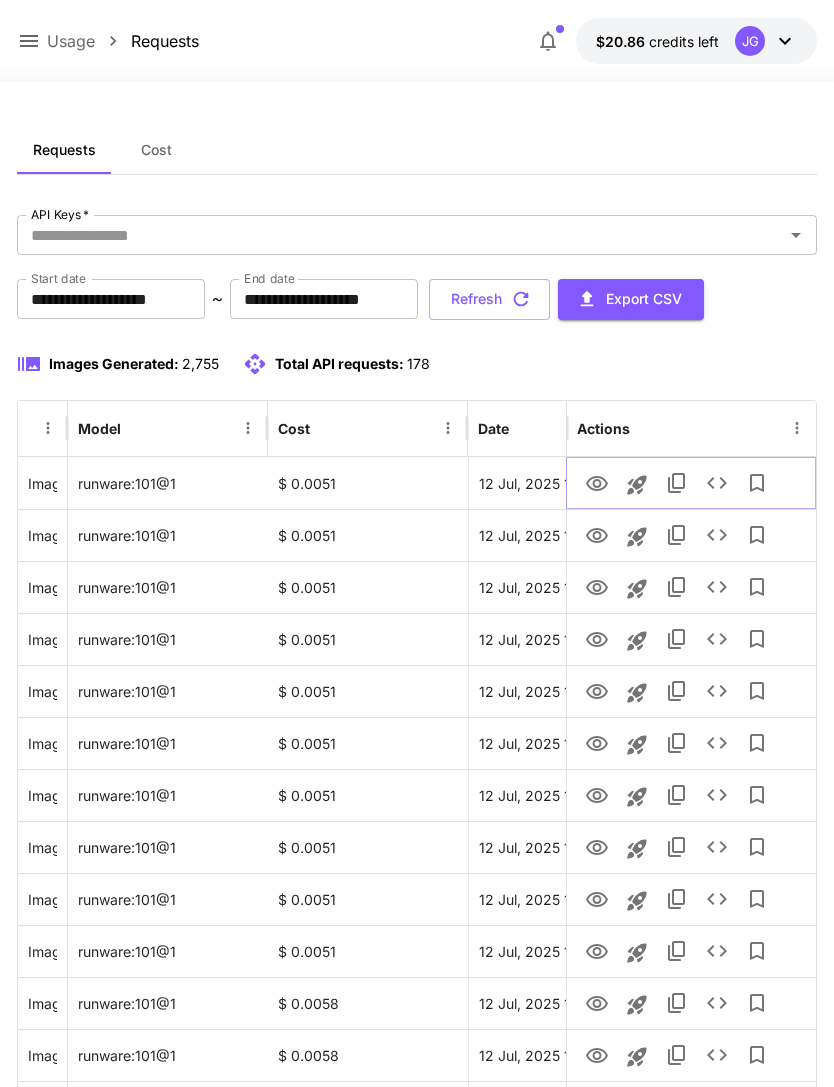 click 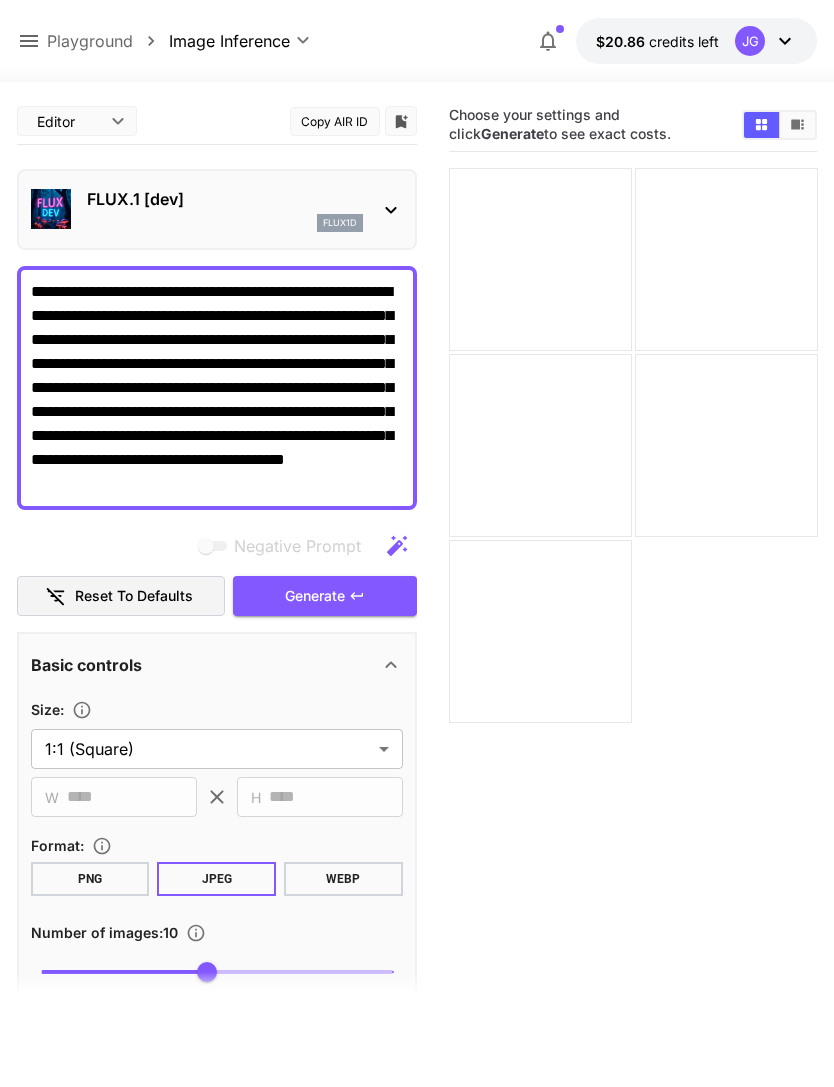 click 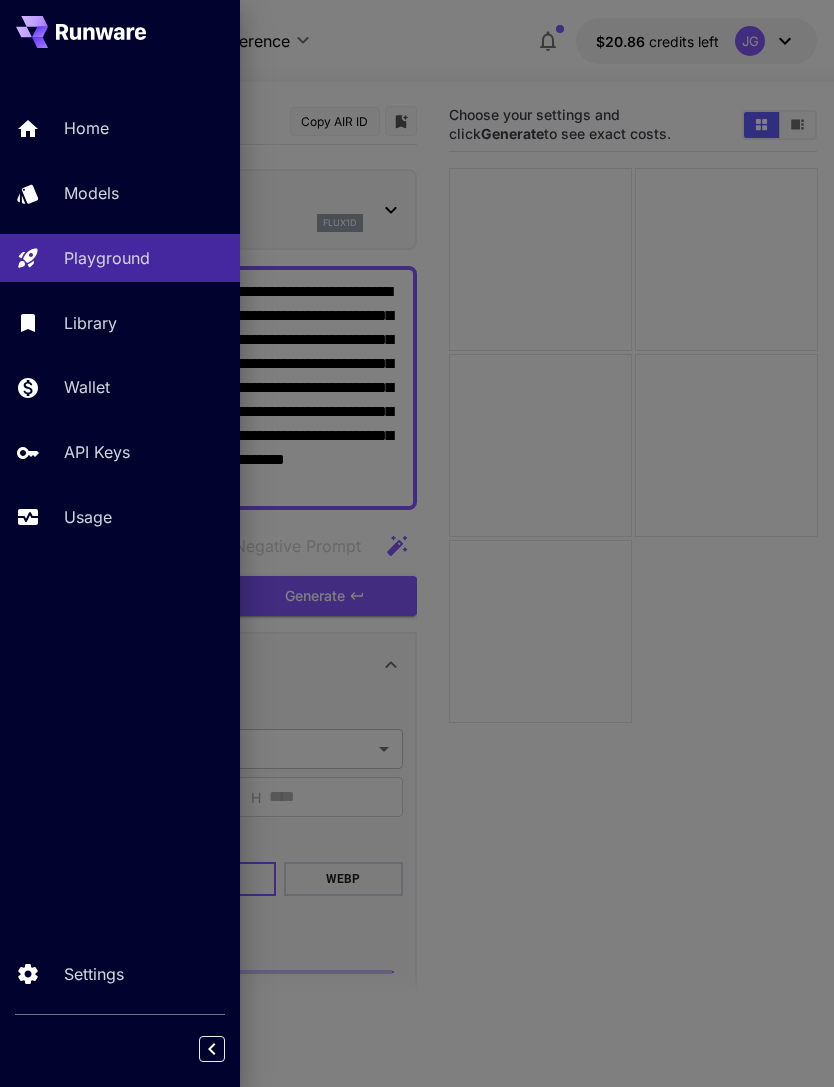 click on "Models" at bounding box center (91, 193) 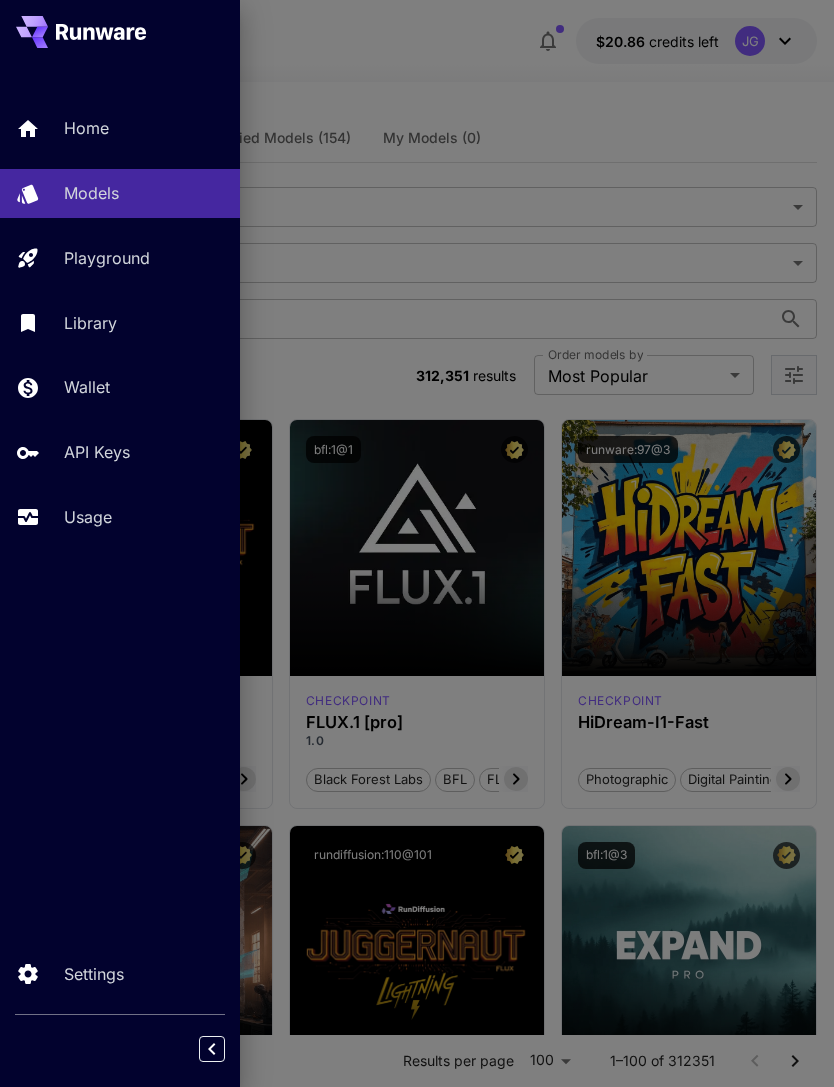 click at bounding box center (417, 543) 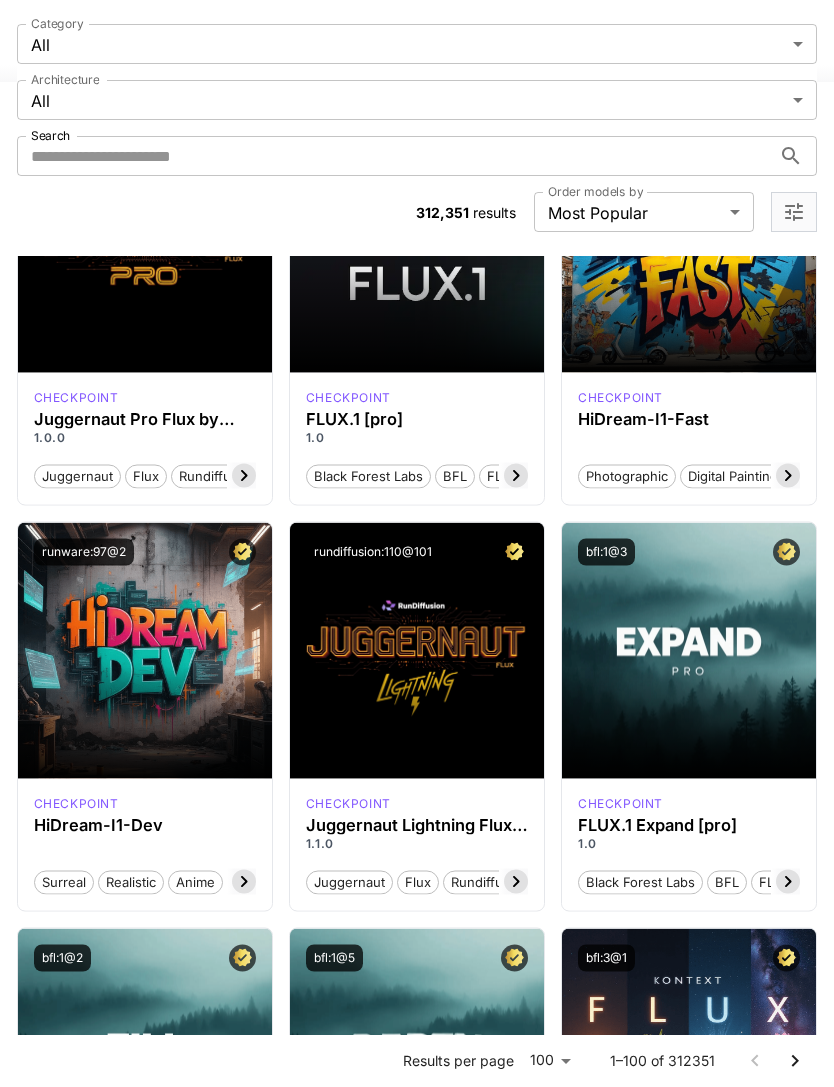 scroll, scrollTop: 304, scrollLeft: 0, axis: vertical 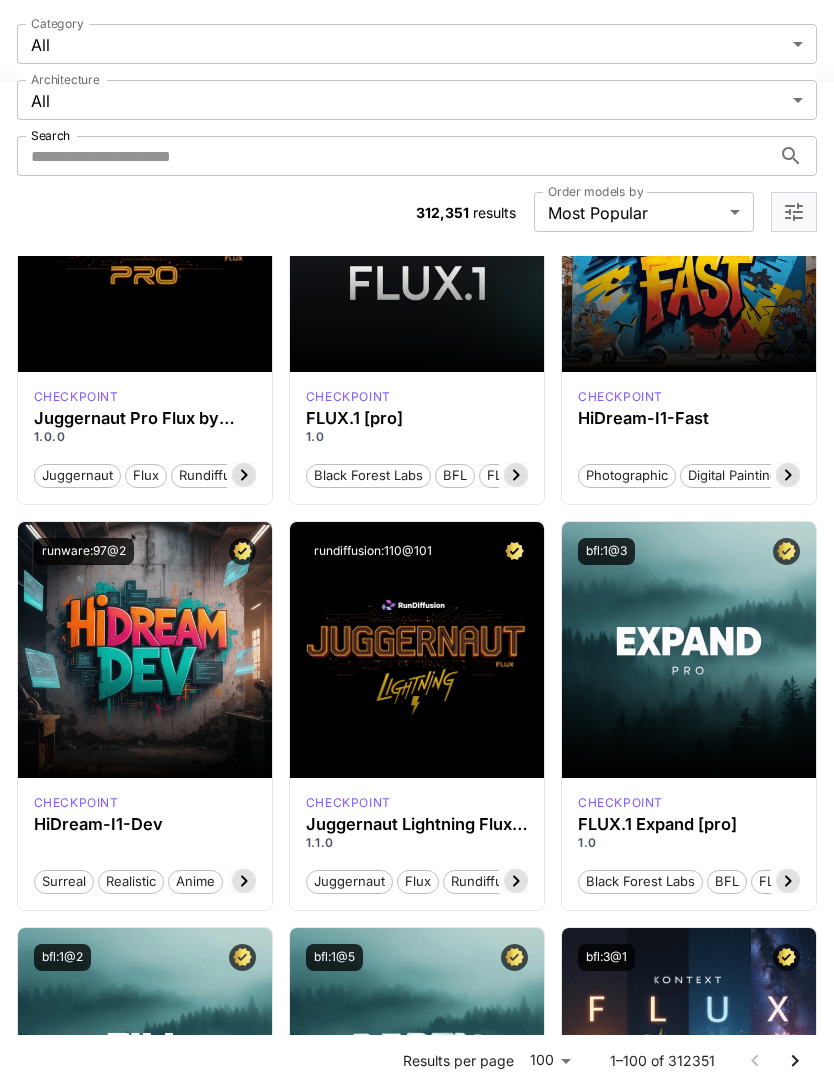 click on "Launch in Playground" at bounding box center [405, 649] 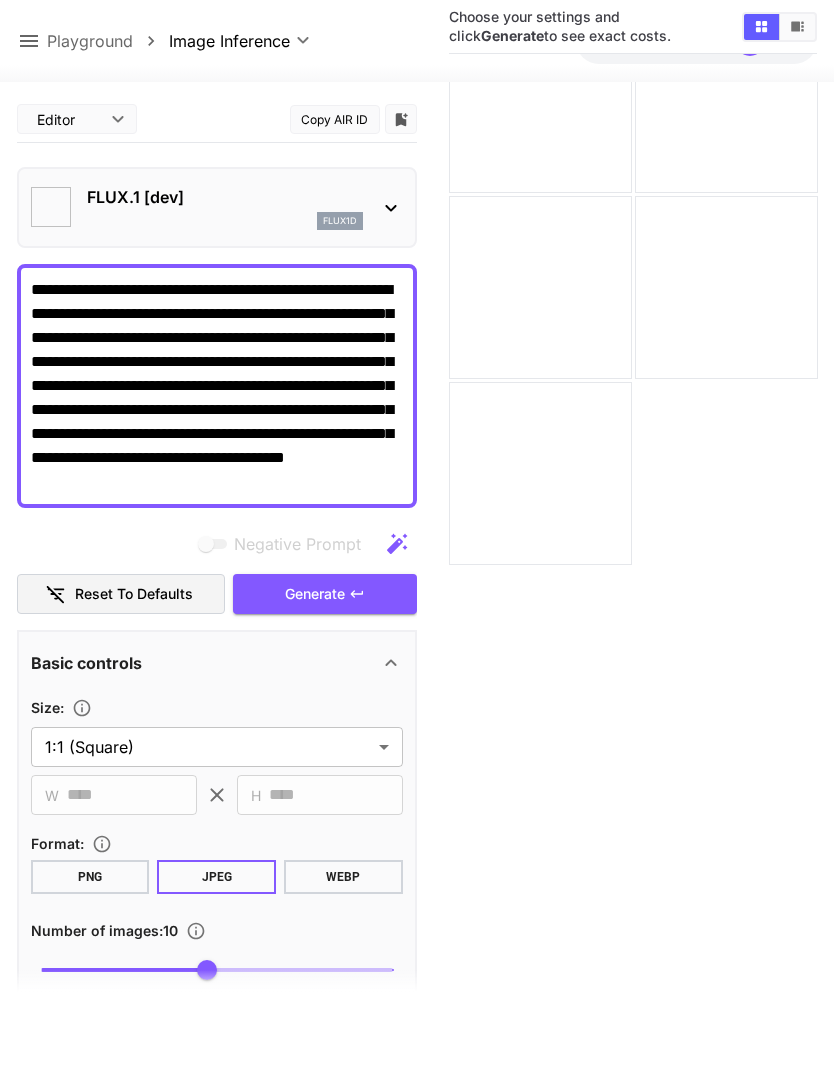 type on "*" 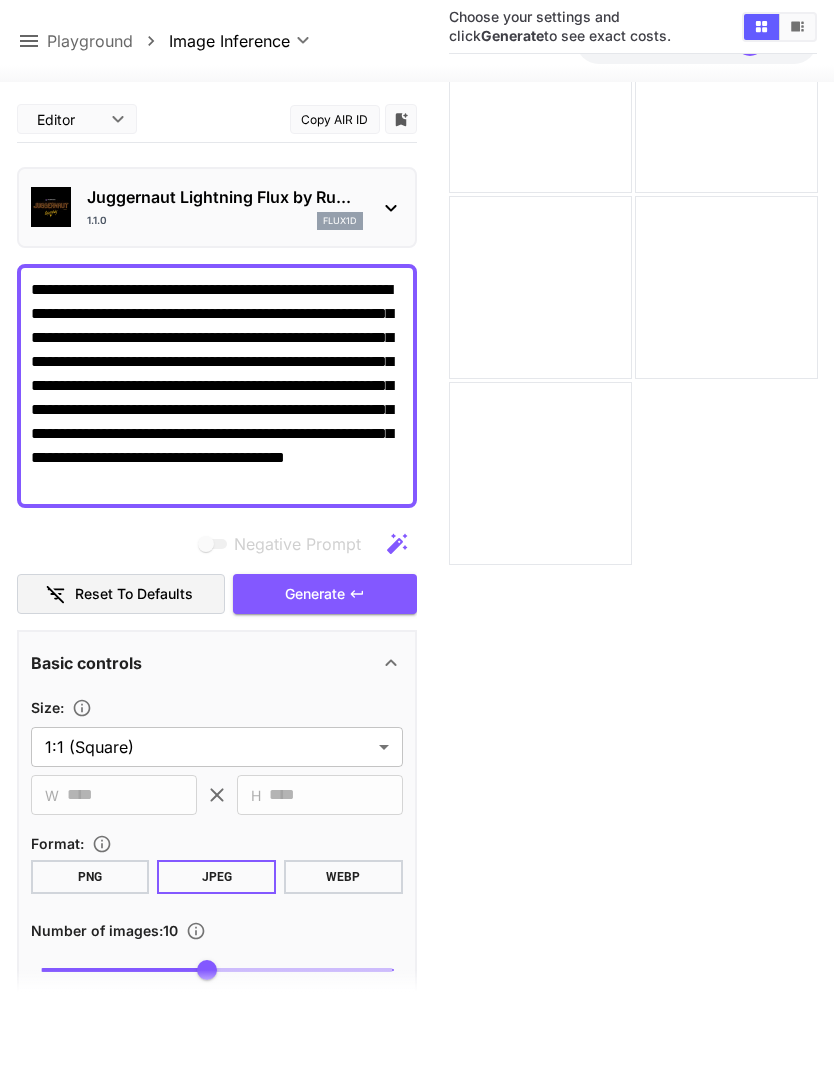 scroll, scrollTop: 0, scrollLeft: 0, axis: both 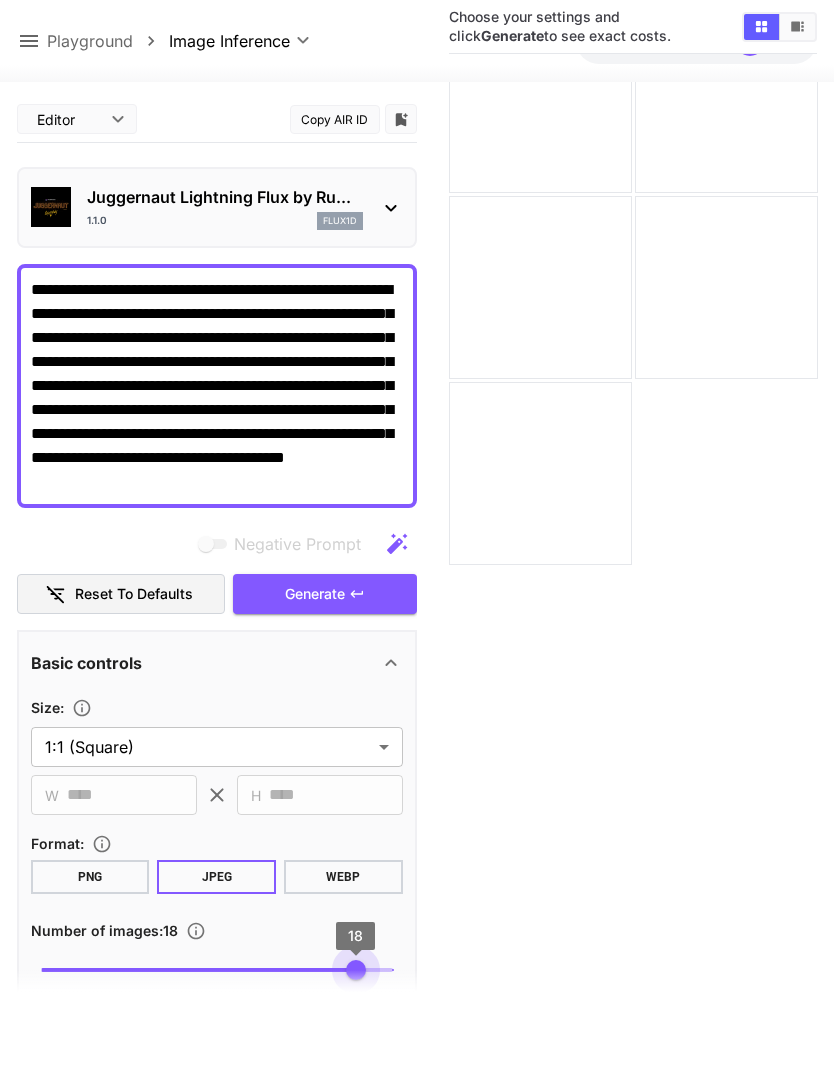 type on "**" 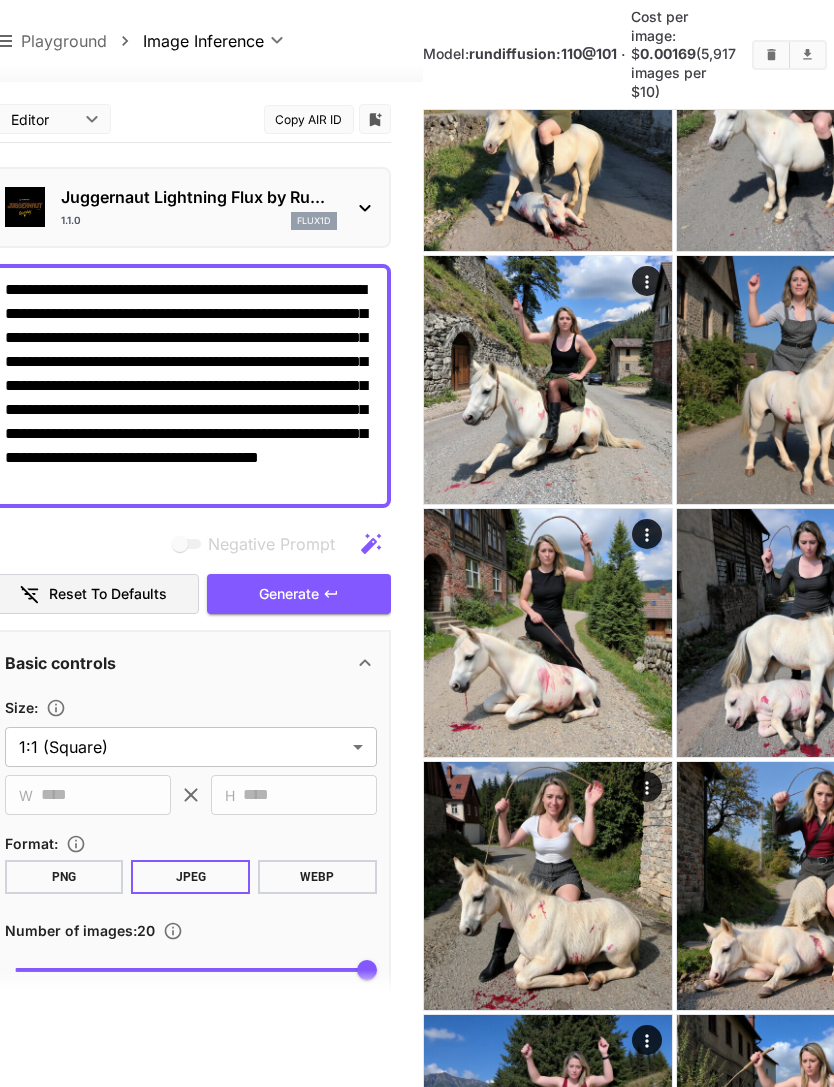 scroll, scrollTop: 1235, scrollLeft: 30, axis: both 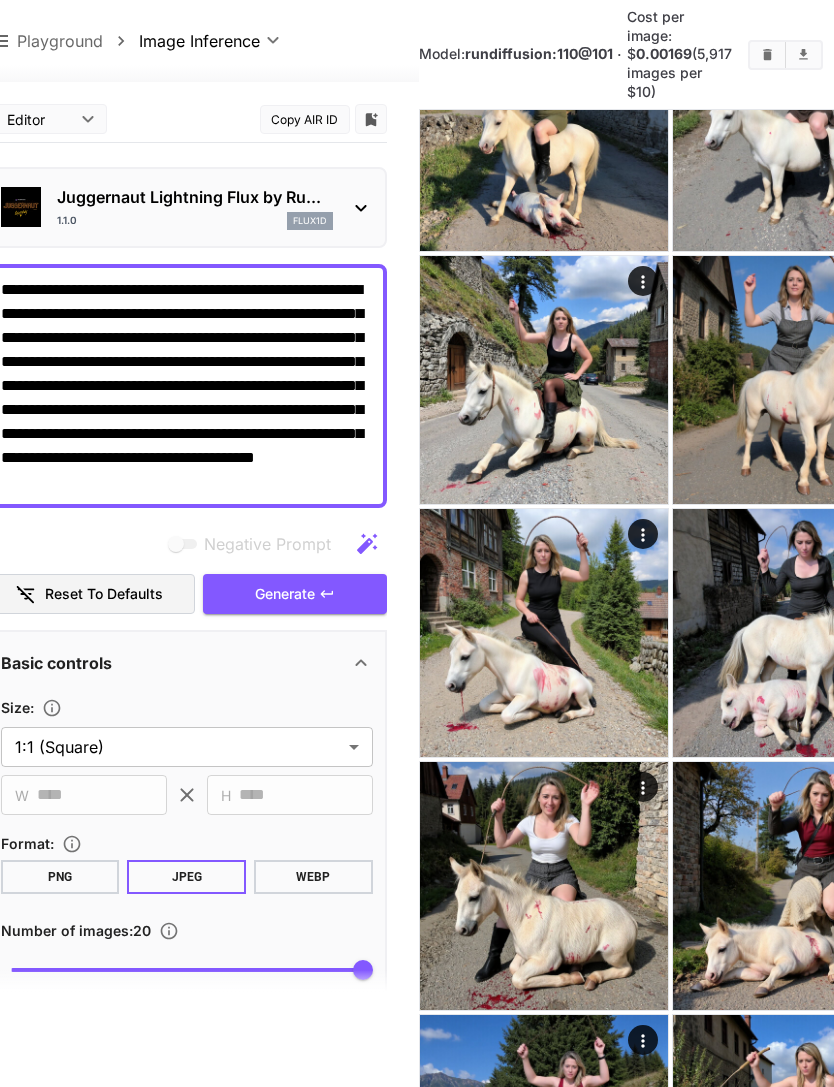 click 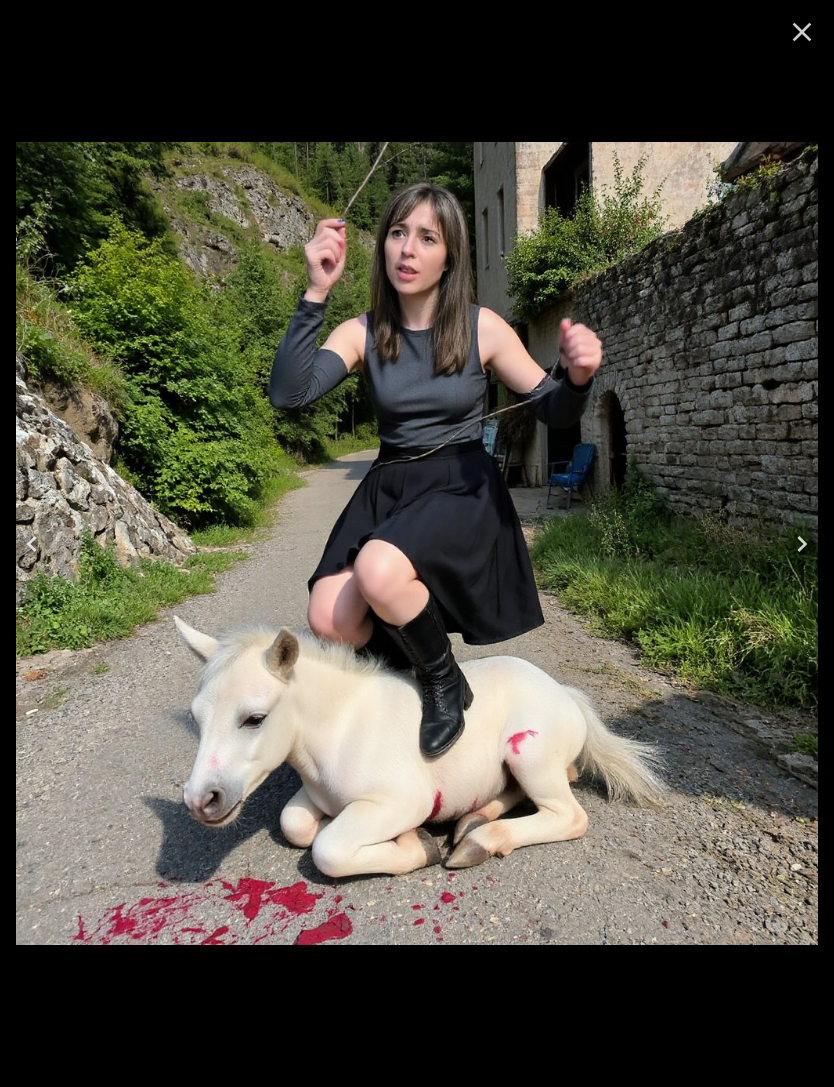 click at bounding box center [32, 544] 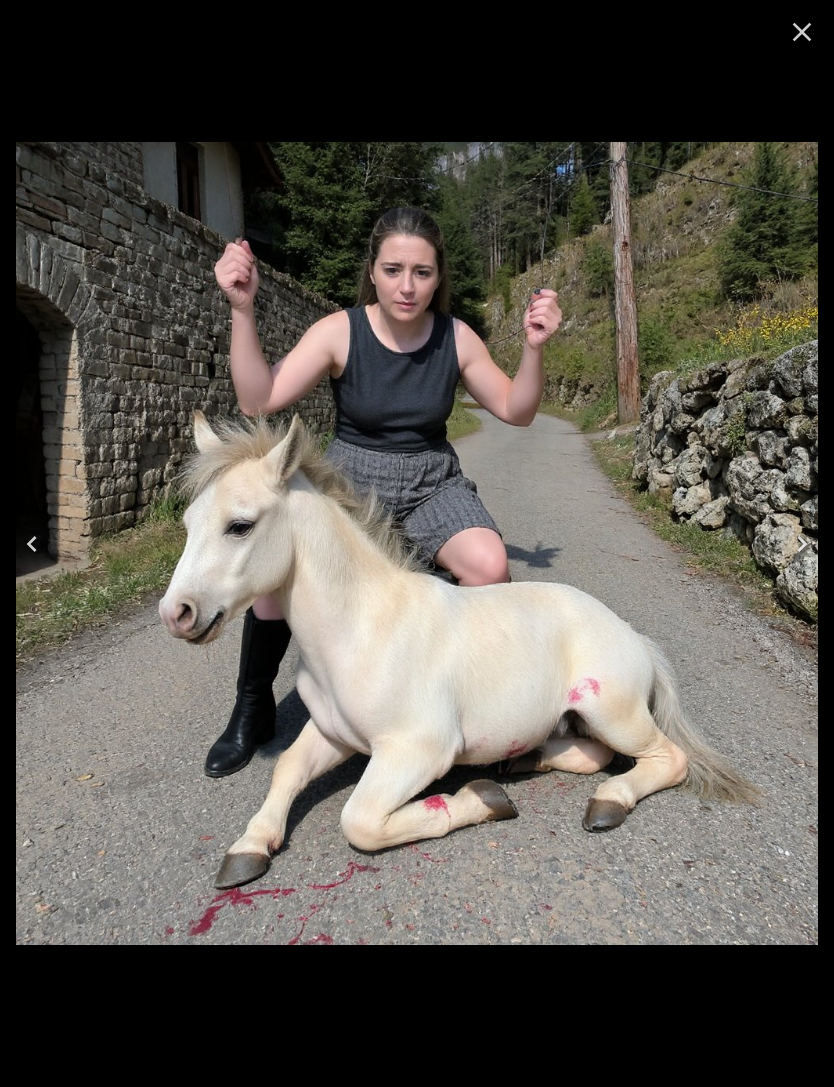 click 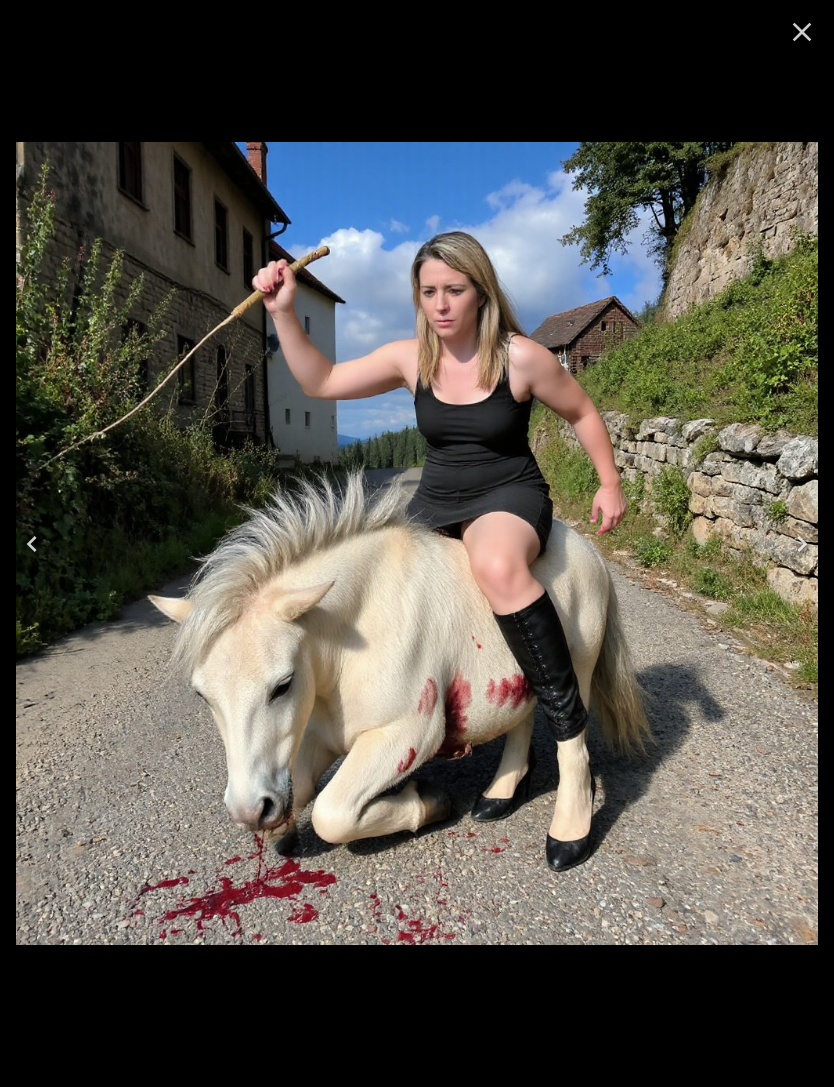 click 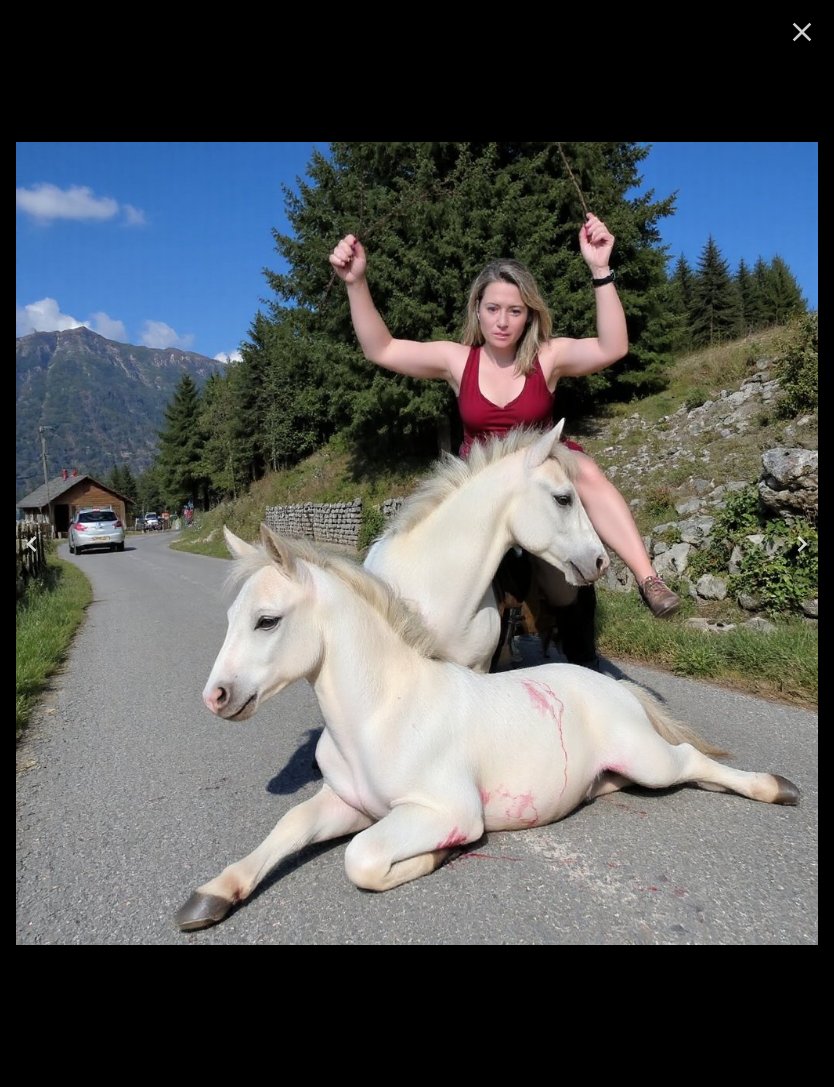 click 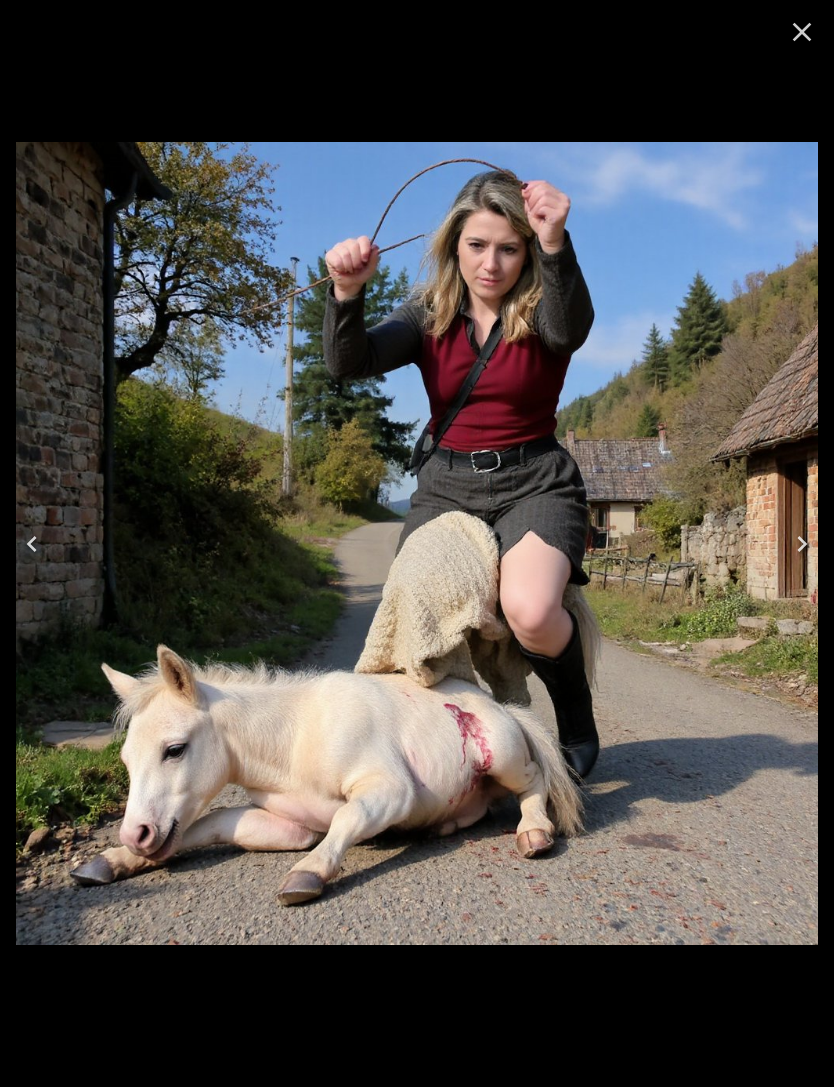 click at bounding box center [32, 544] 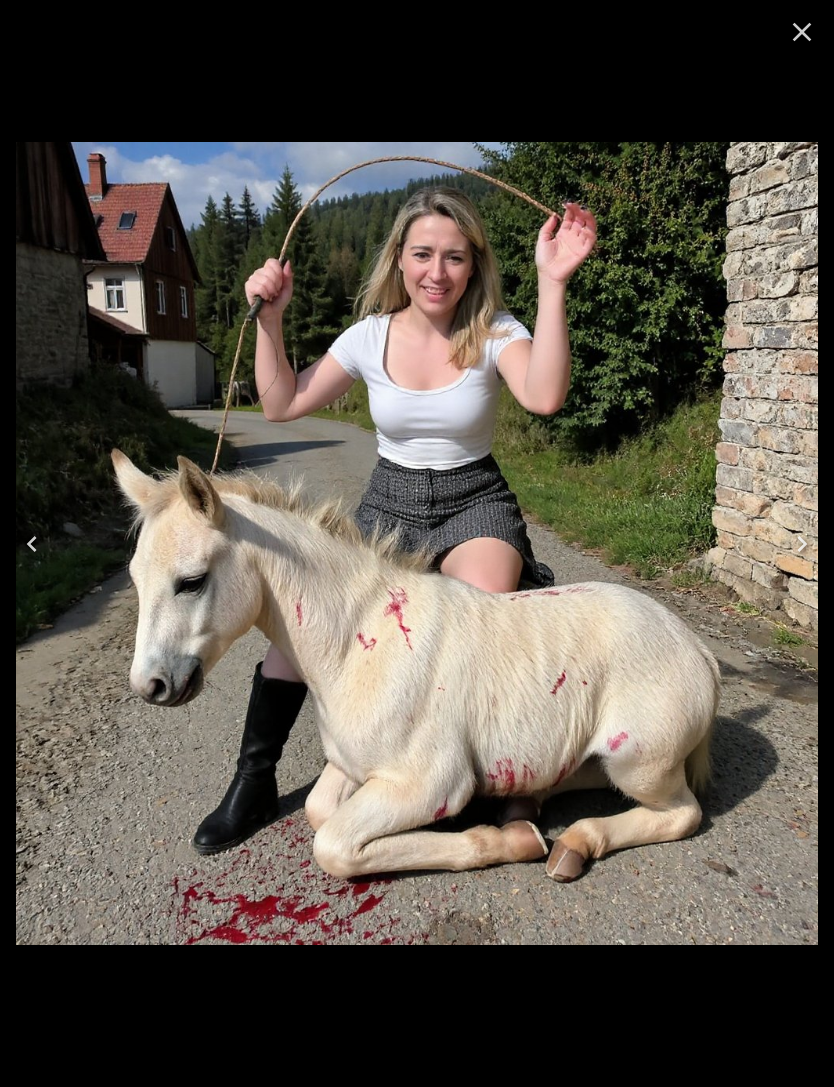 click at bounding box center (32, 544) 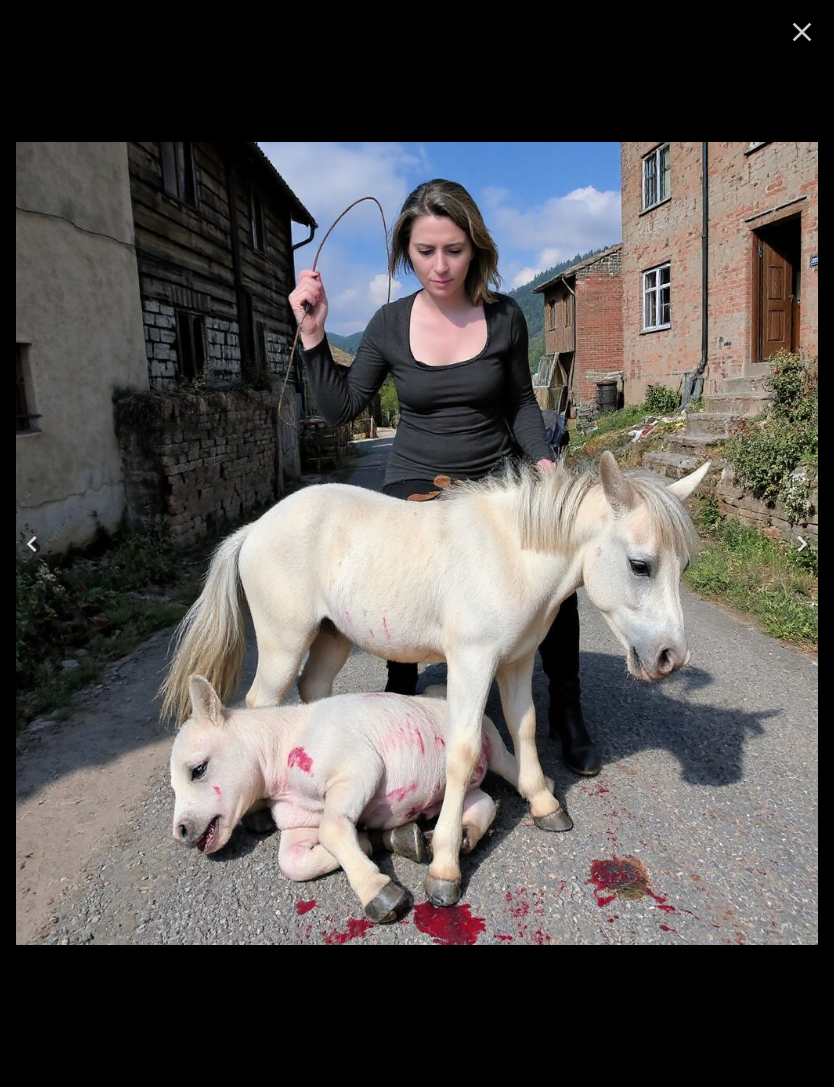 click at bounding box center (32, 544) 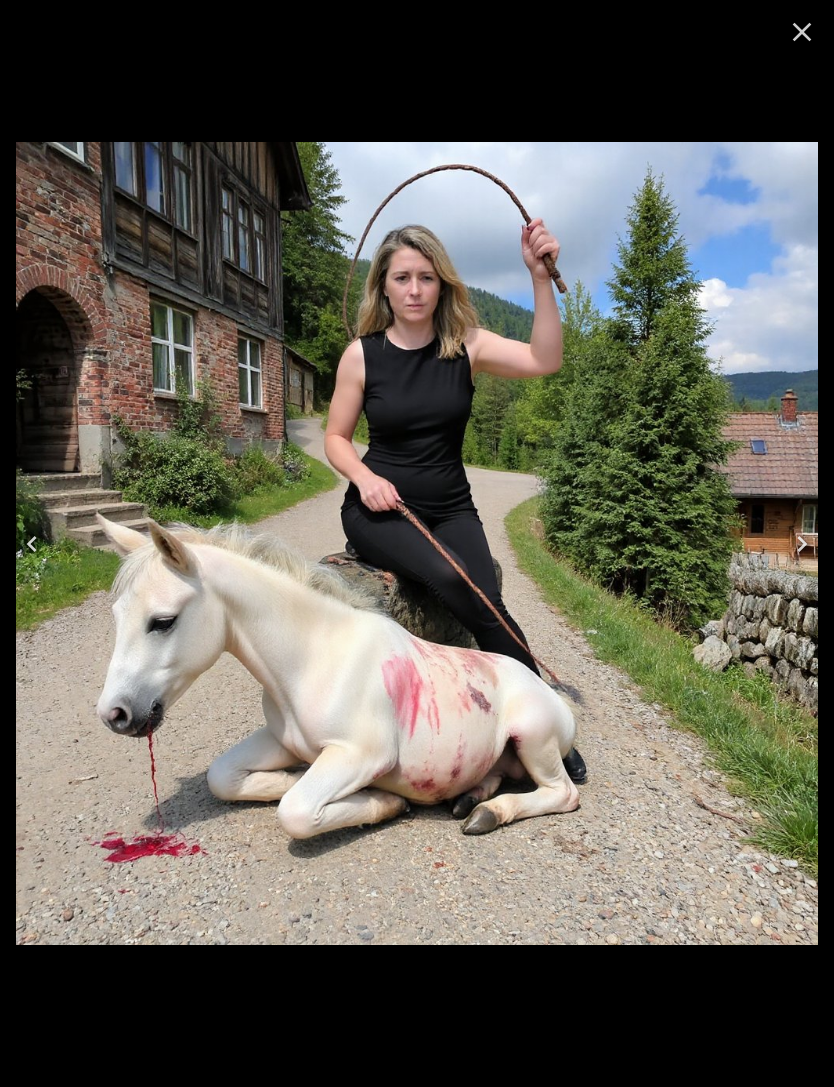 click at bounding box center (32, 544) 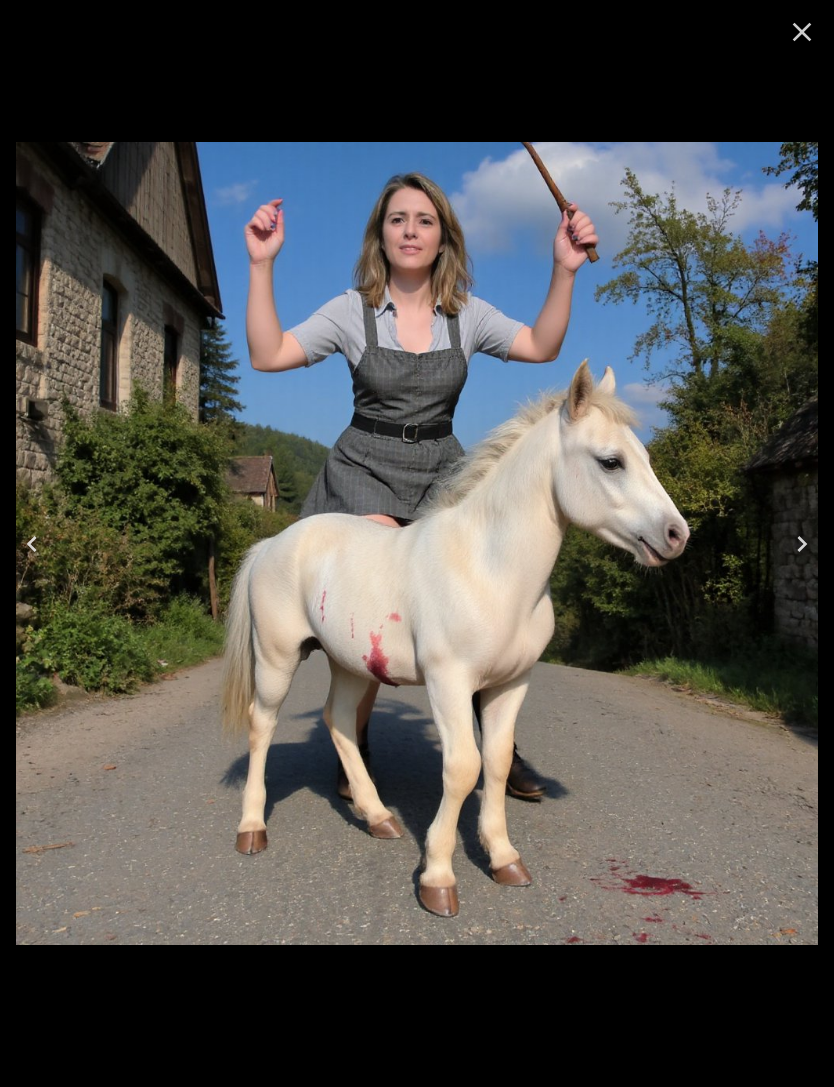 click at bounding box center (32, 544) 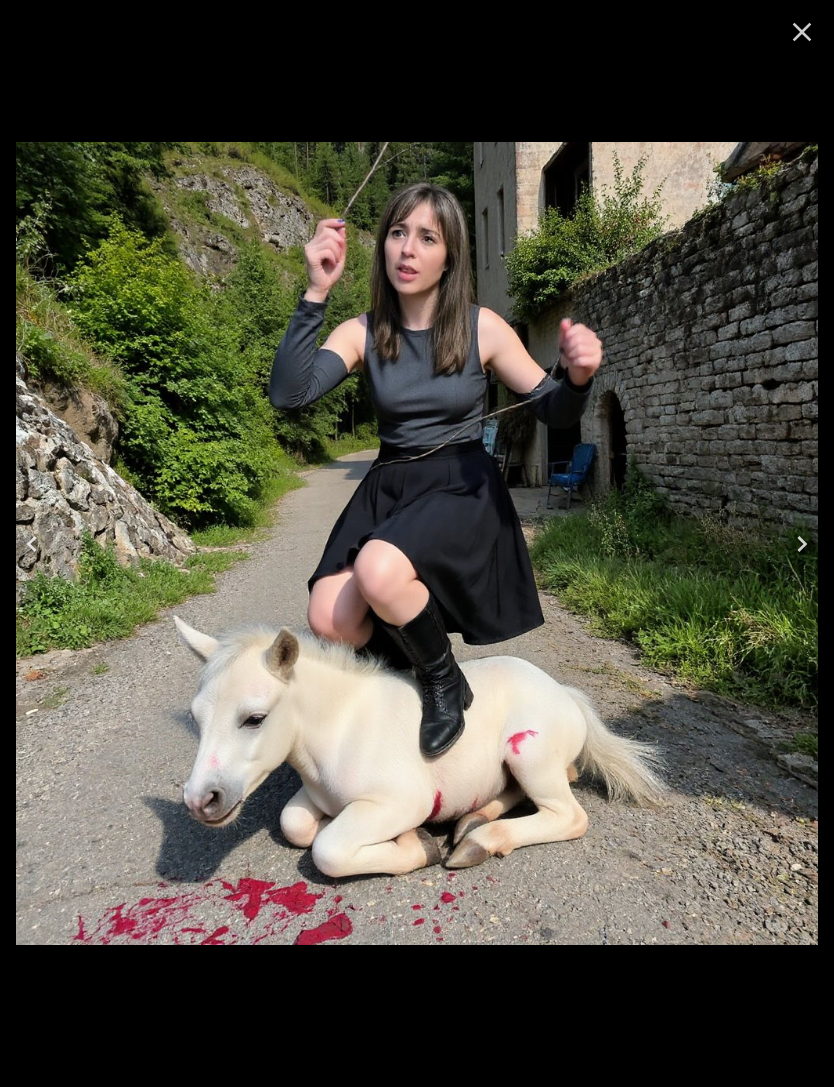 click 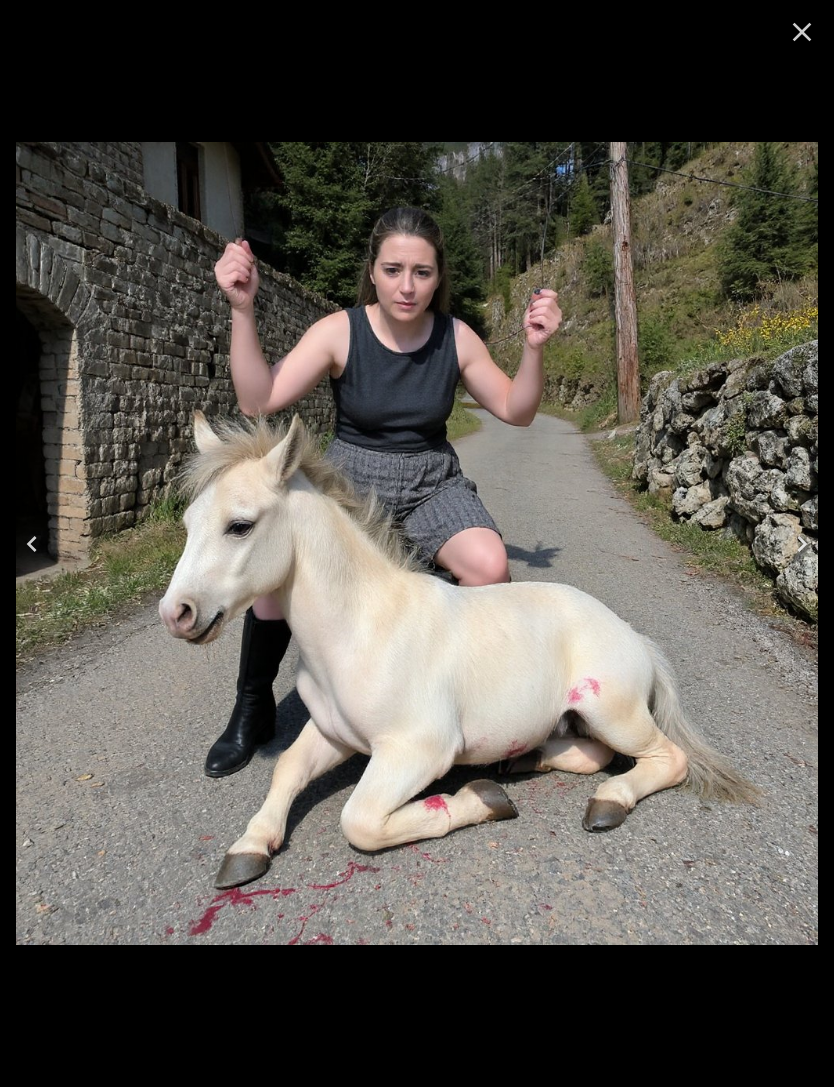click 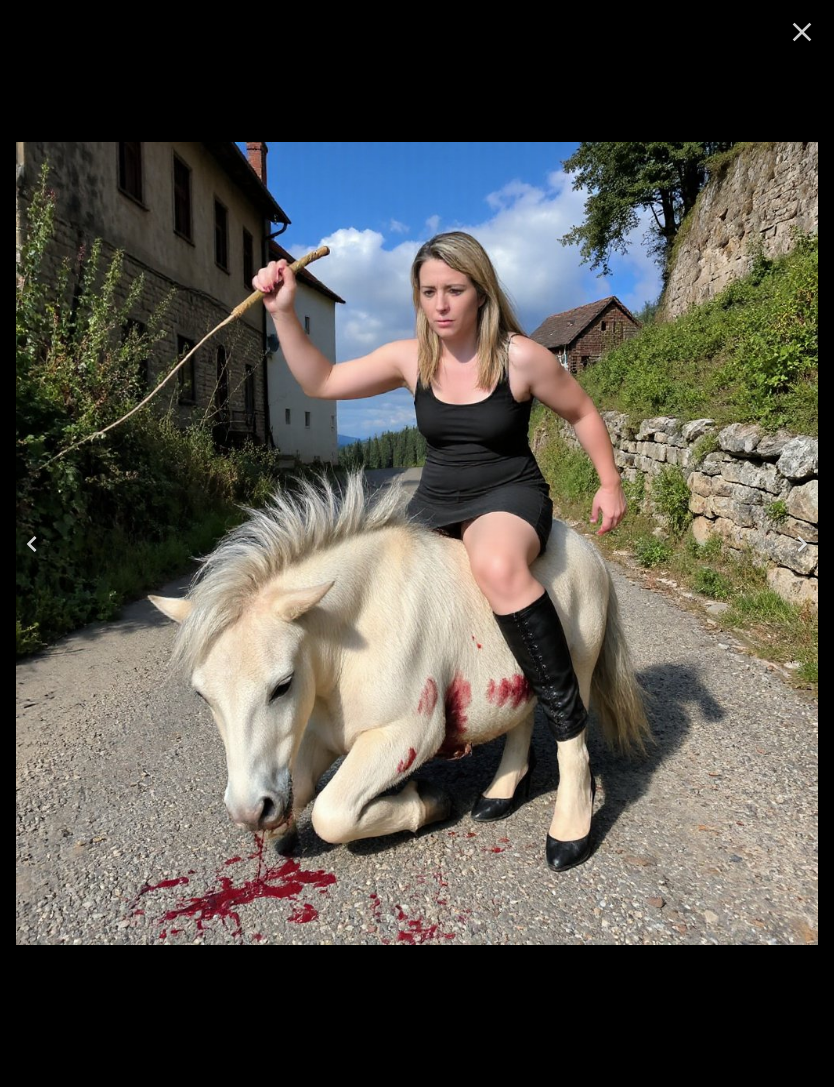 click 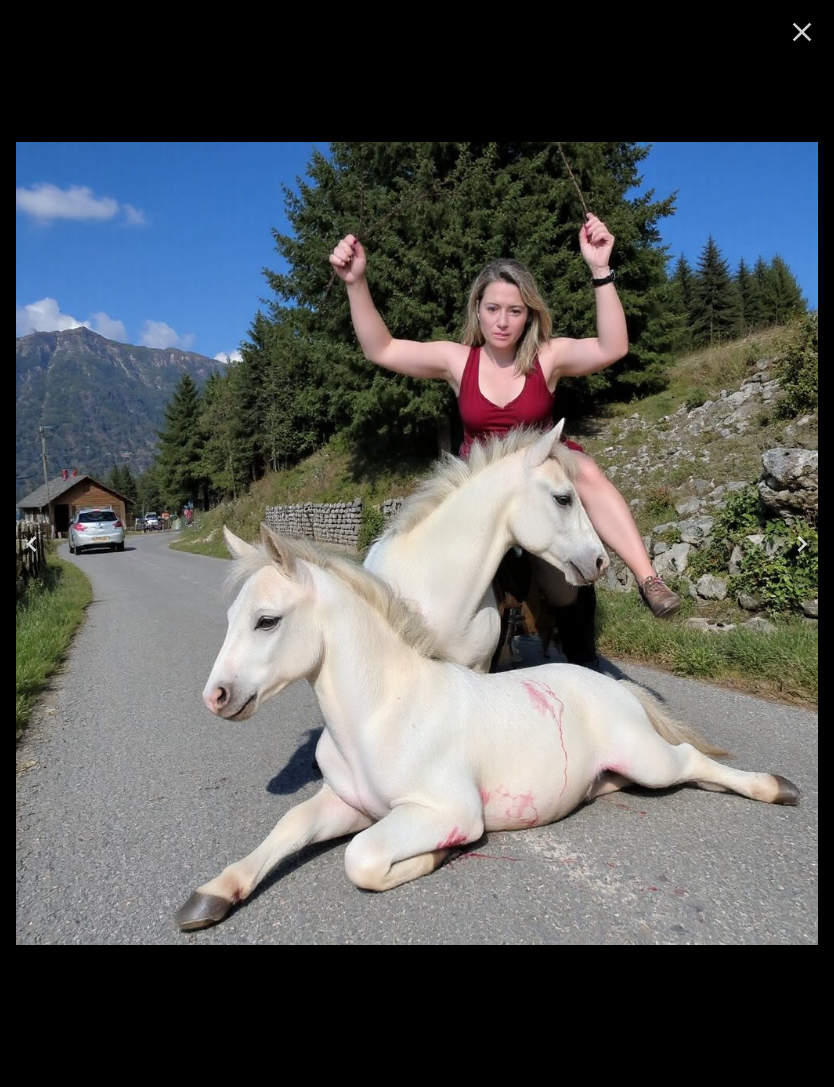 click 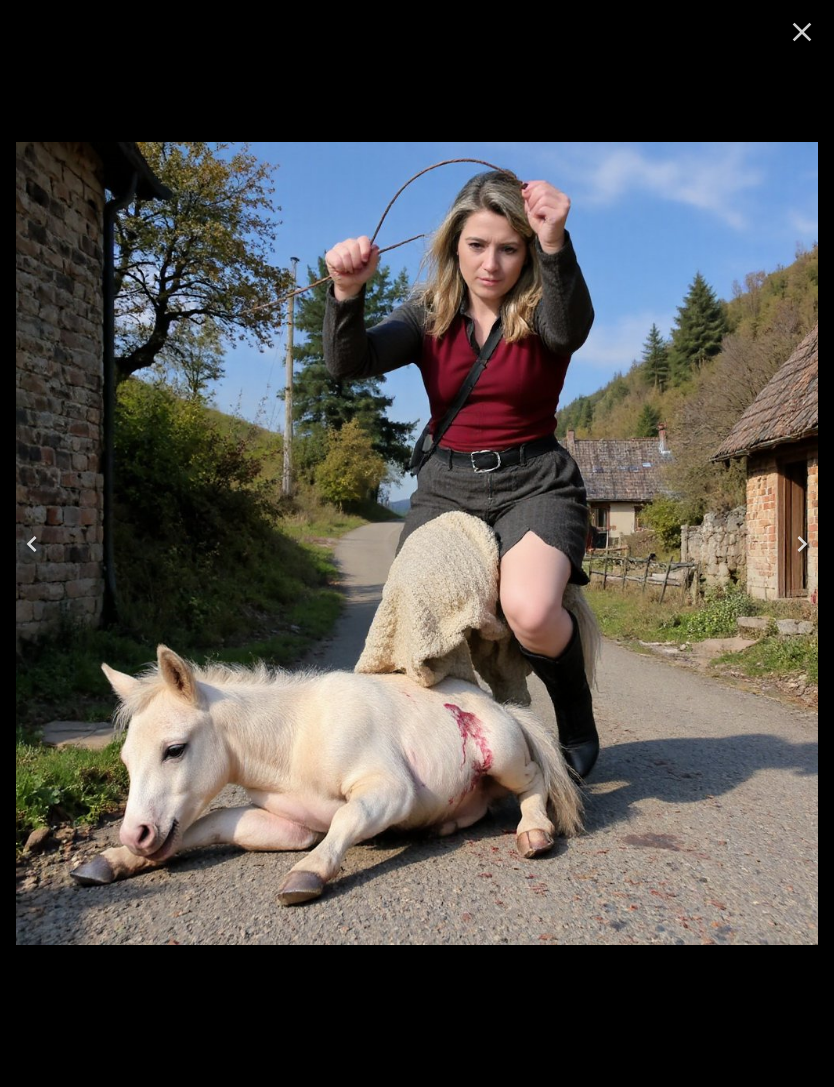 click 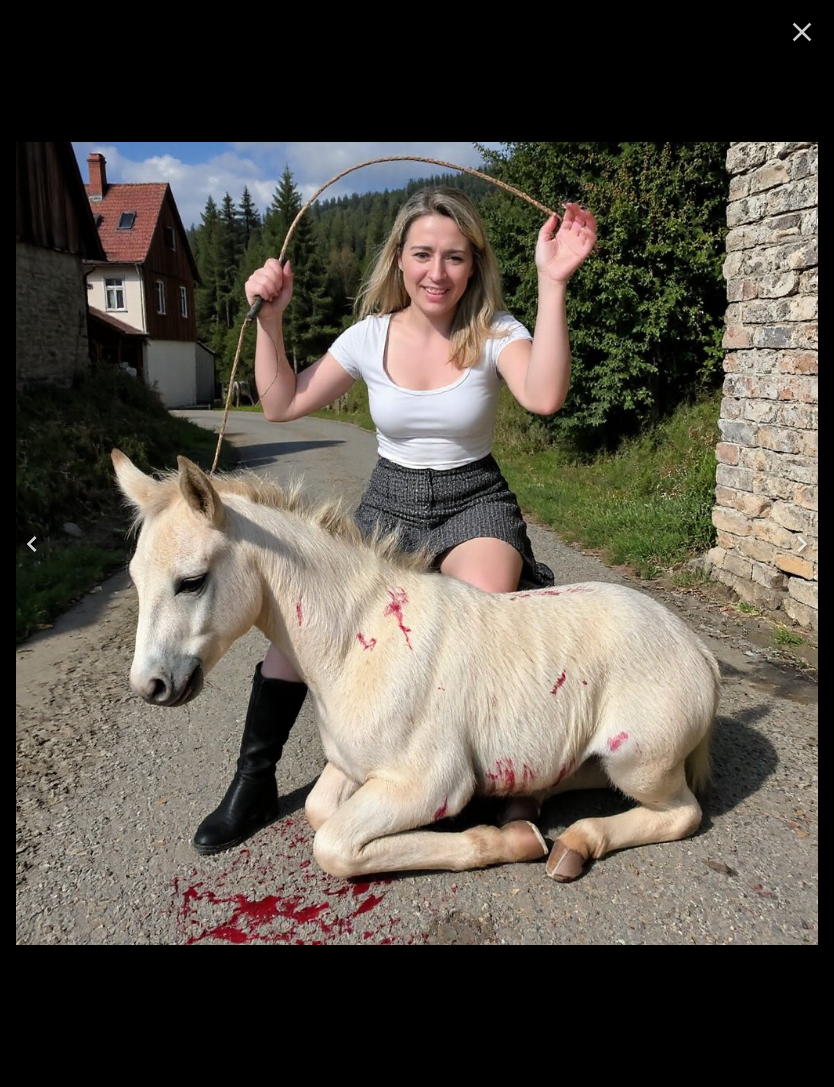 click 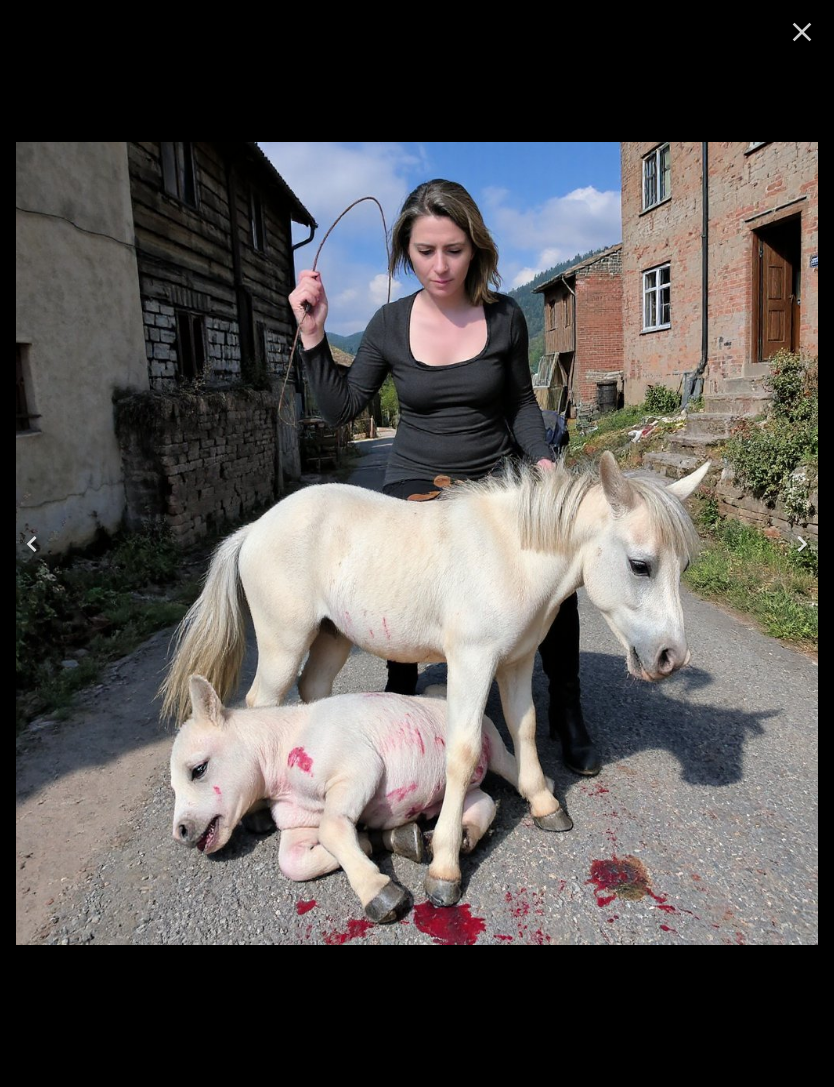 click at bounding box center (32, 544) 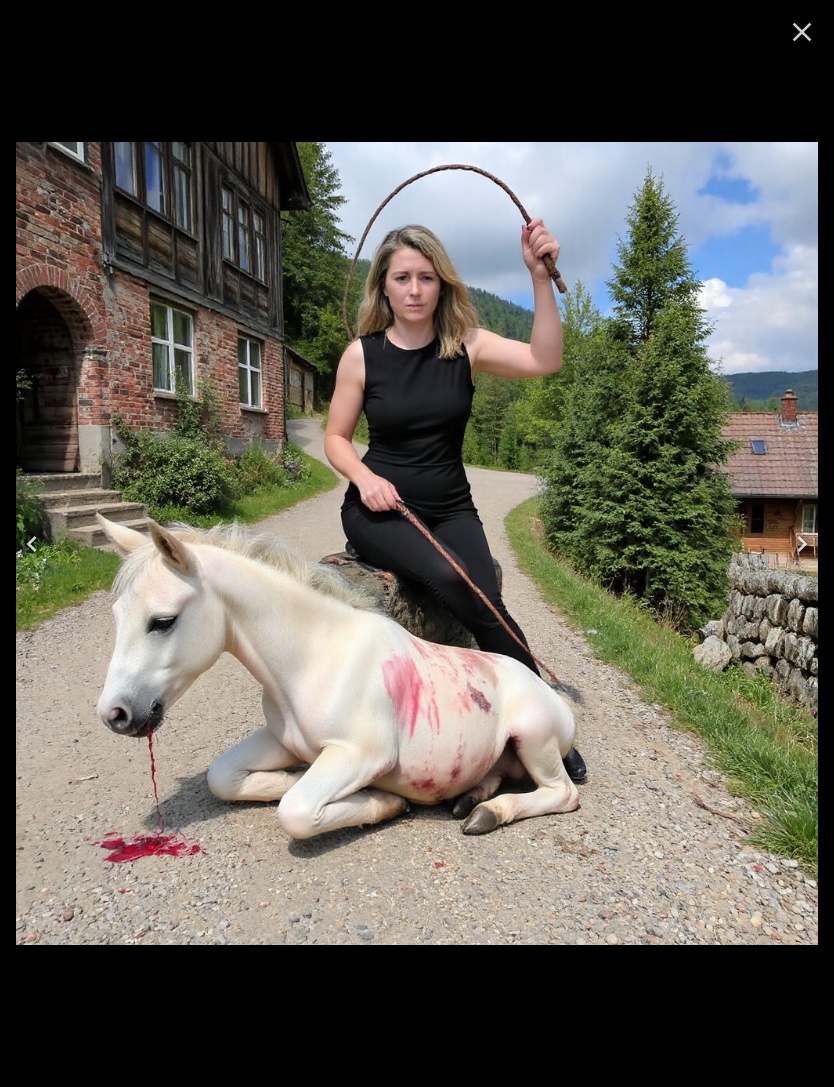 click 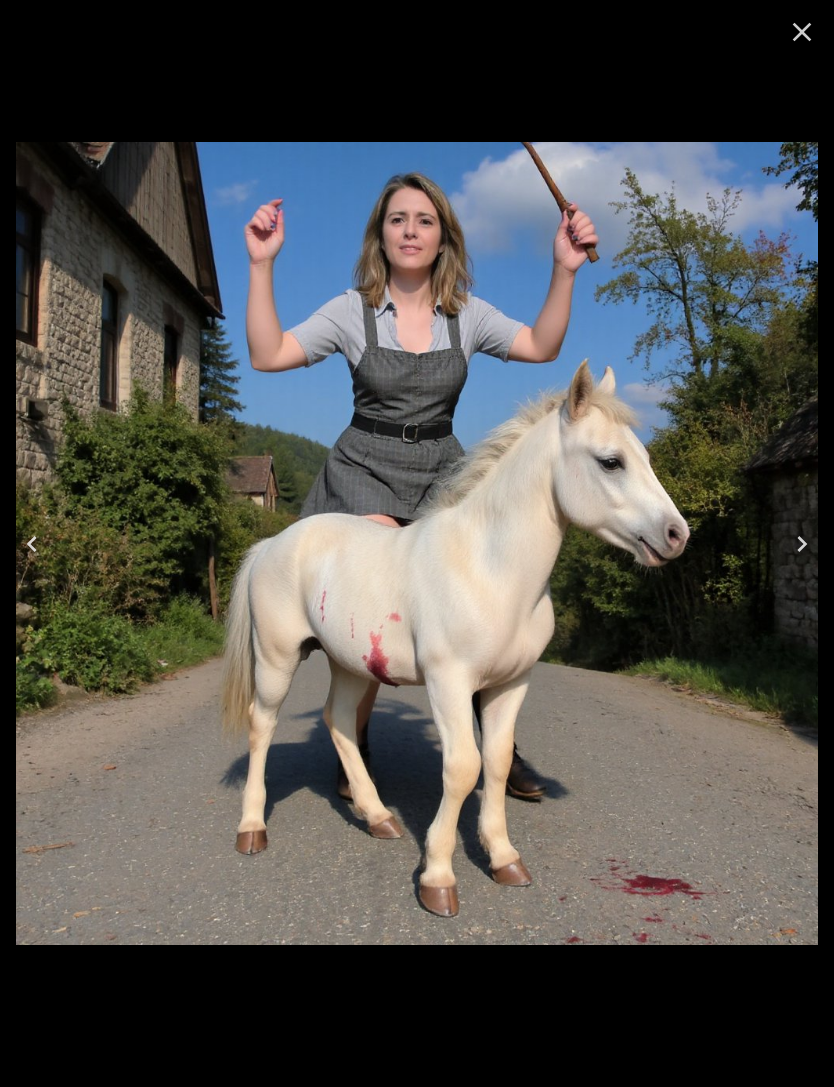 click 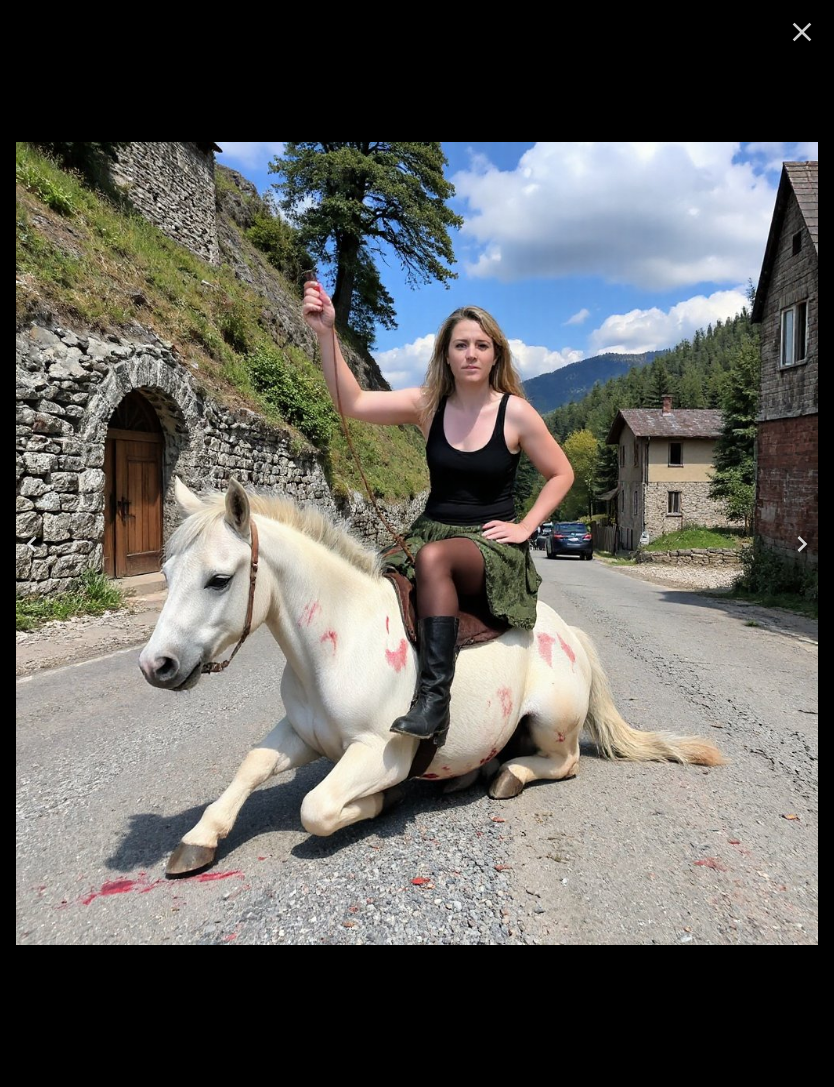click at bounding box center [32, 544] 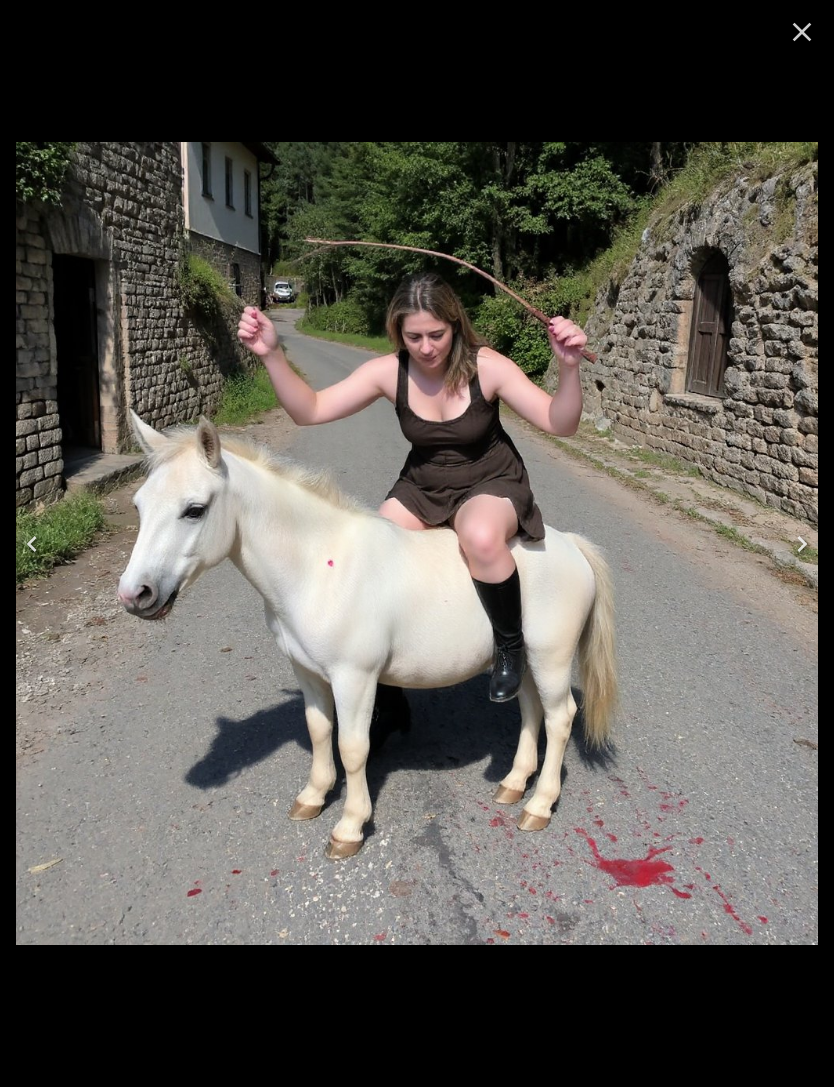 click at bounding box center [32, 544] 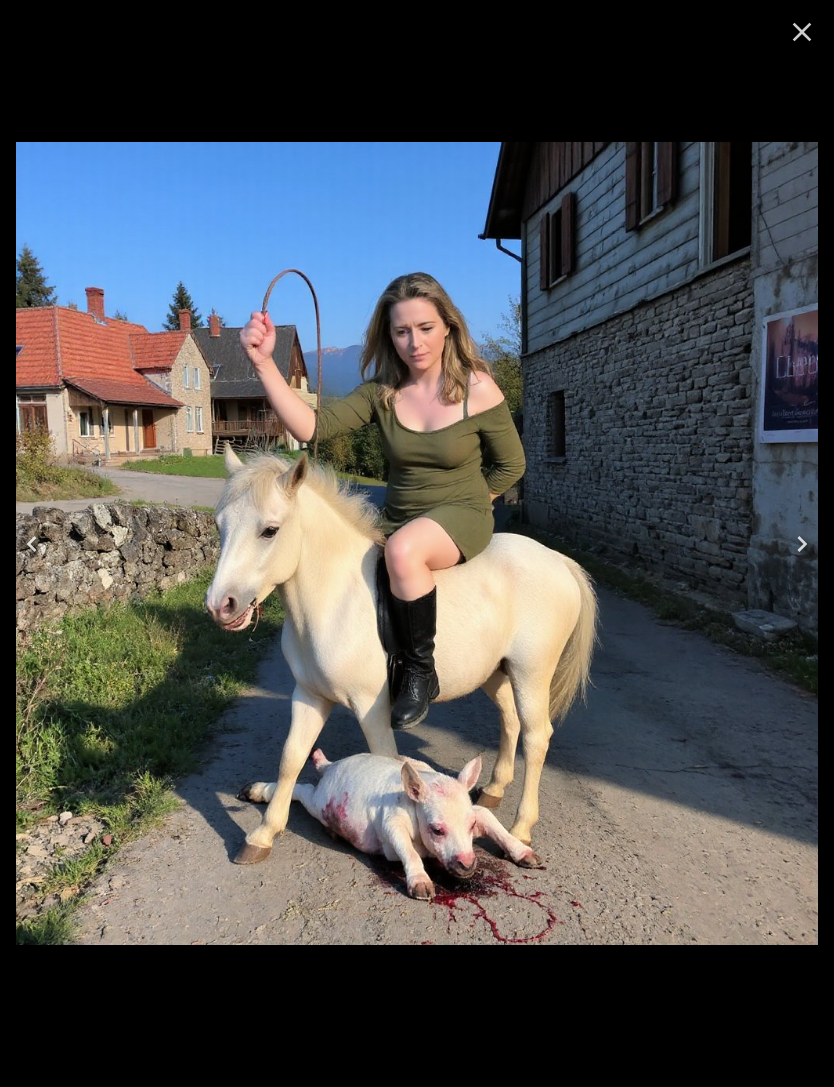 click 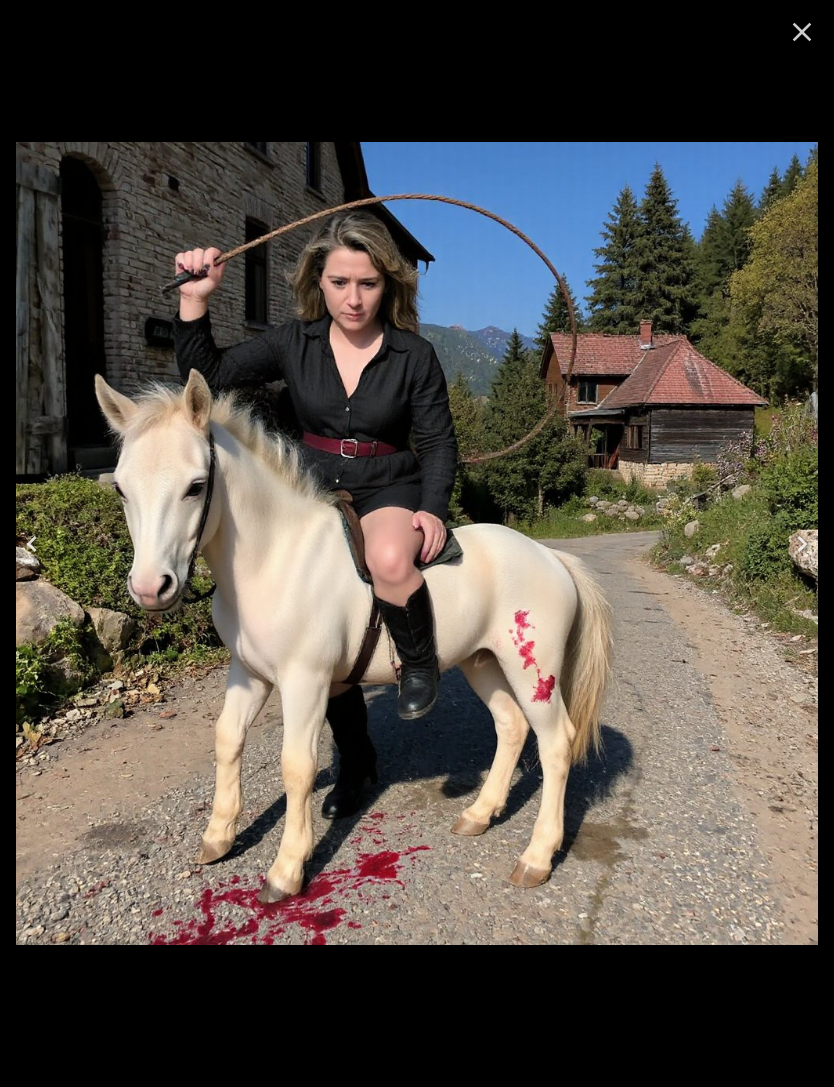 click at bounding box center [32, 544] 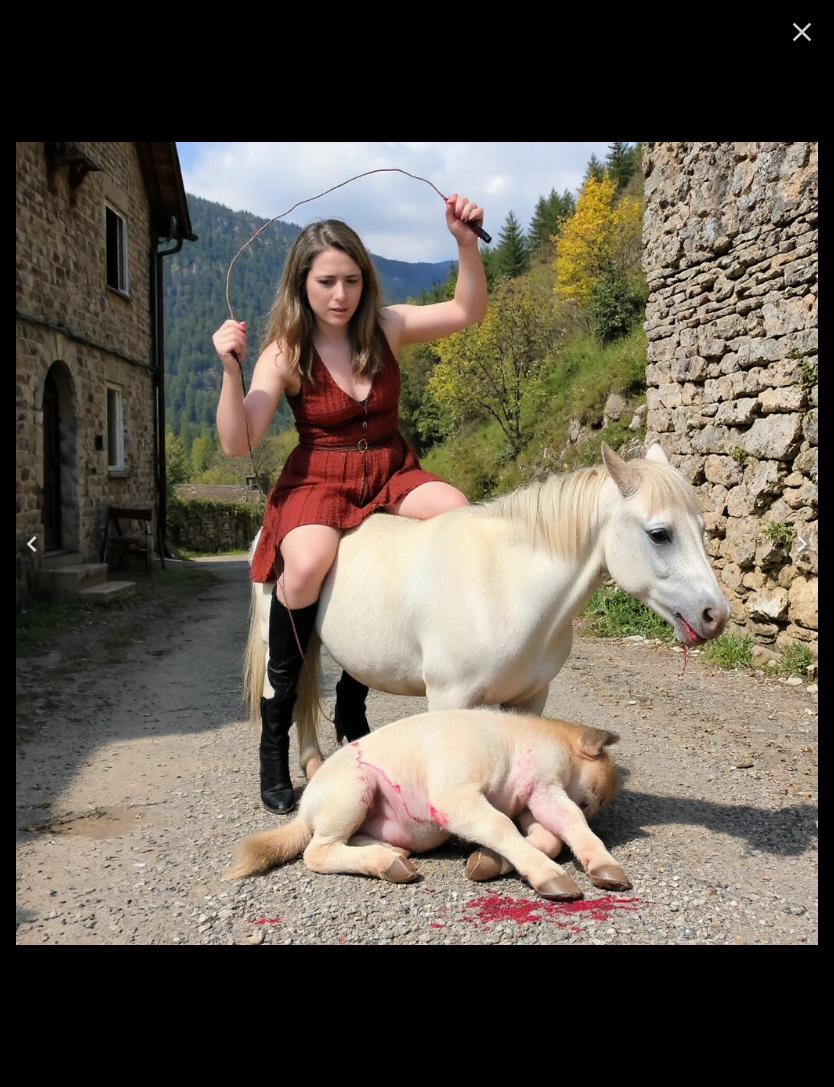 click at bounding box center [32, 544] 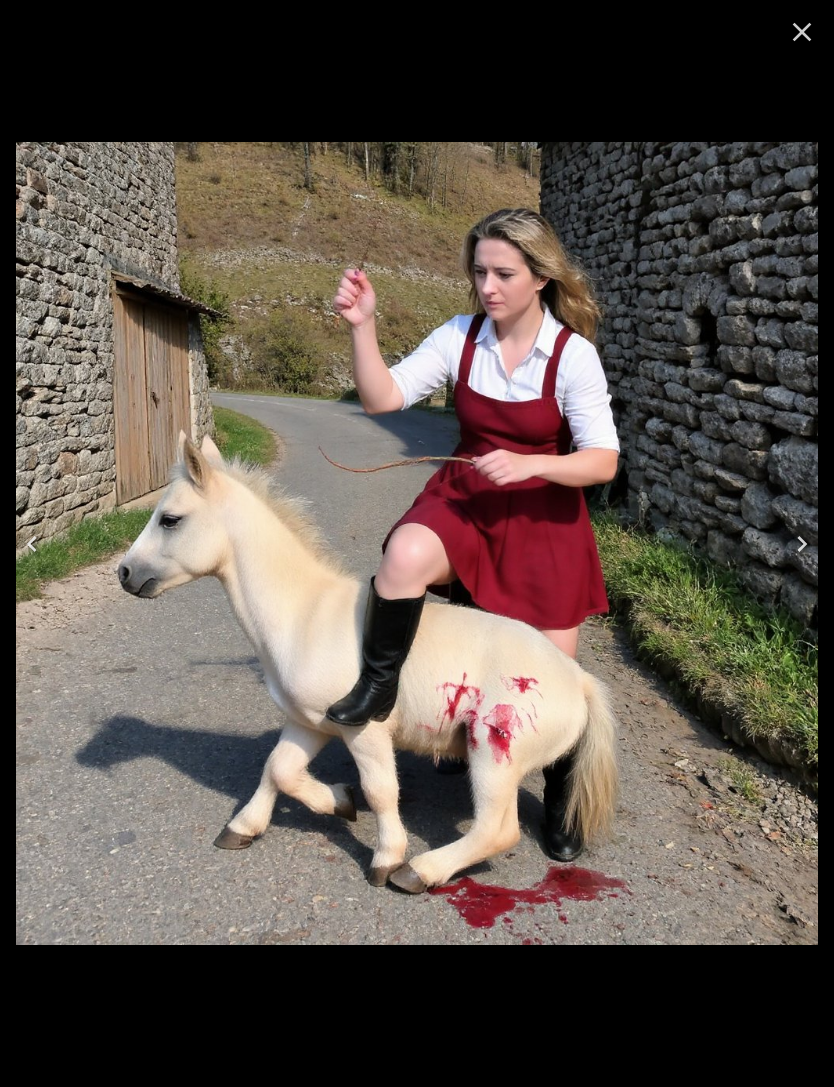 click at bounding box center (32, 544) 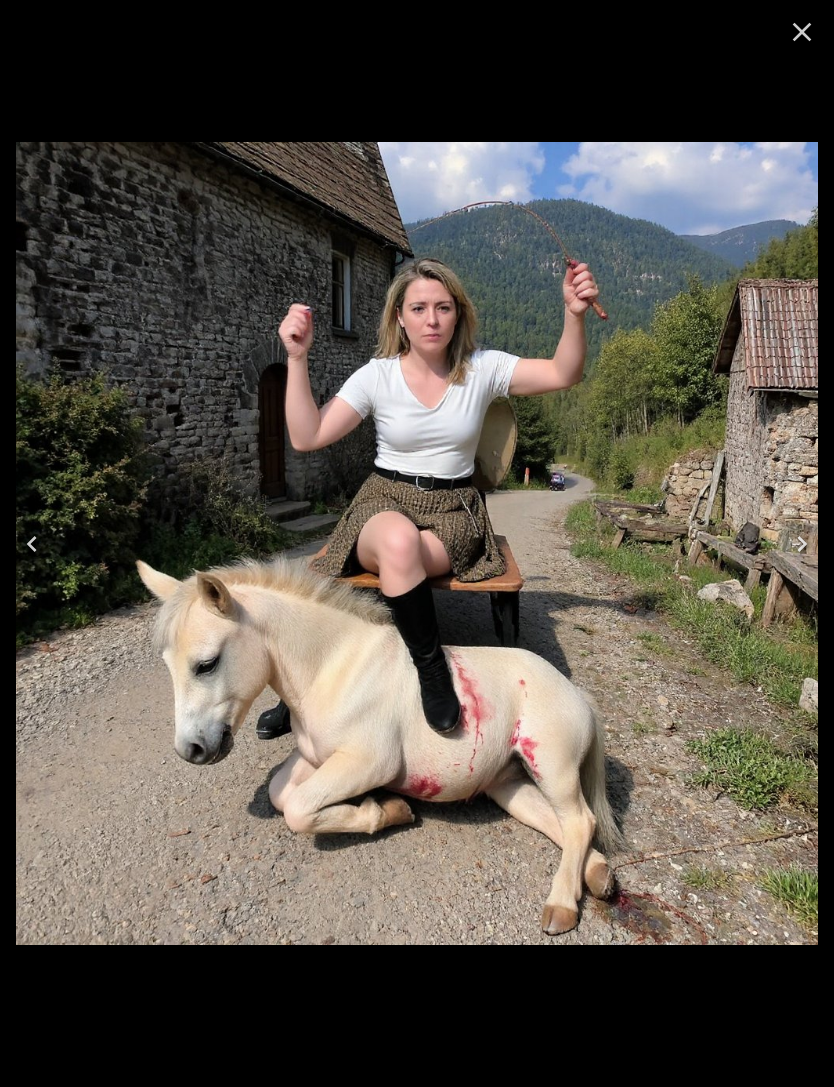 click 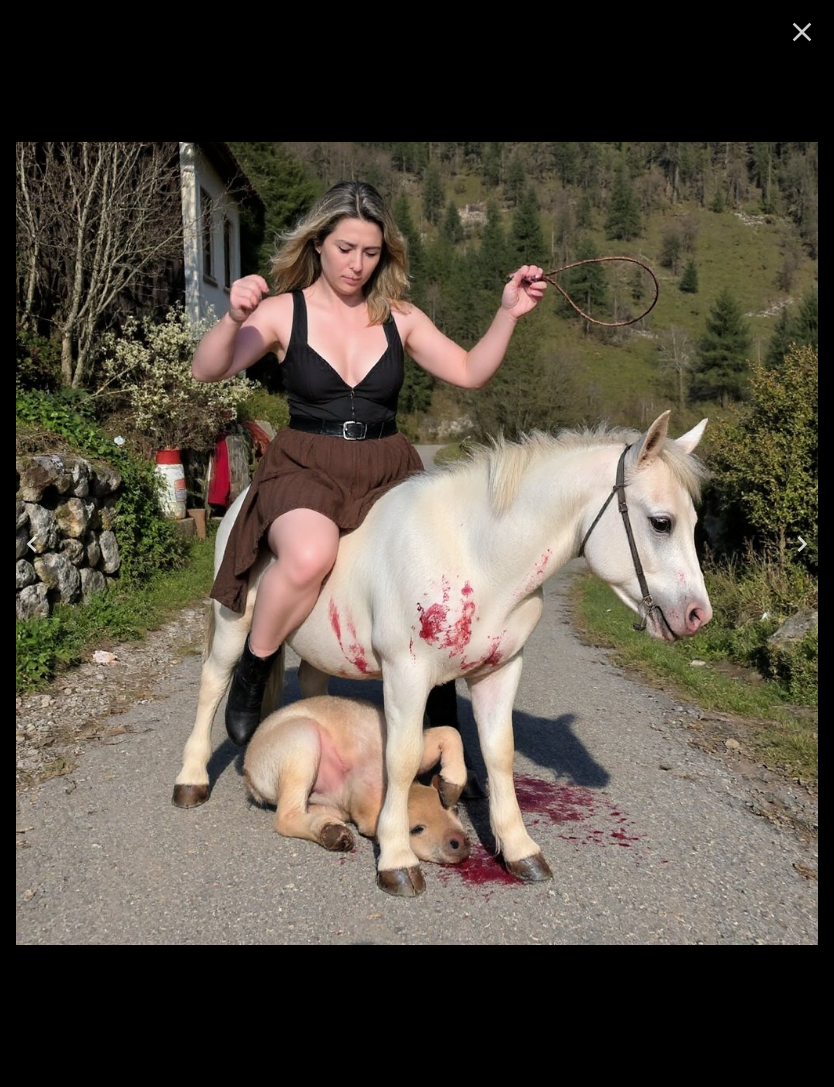 click 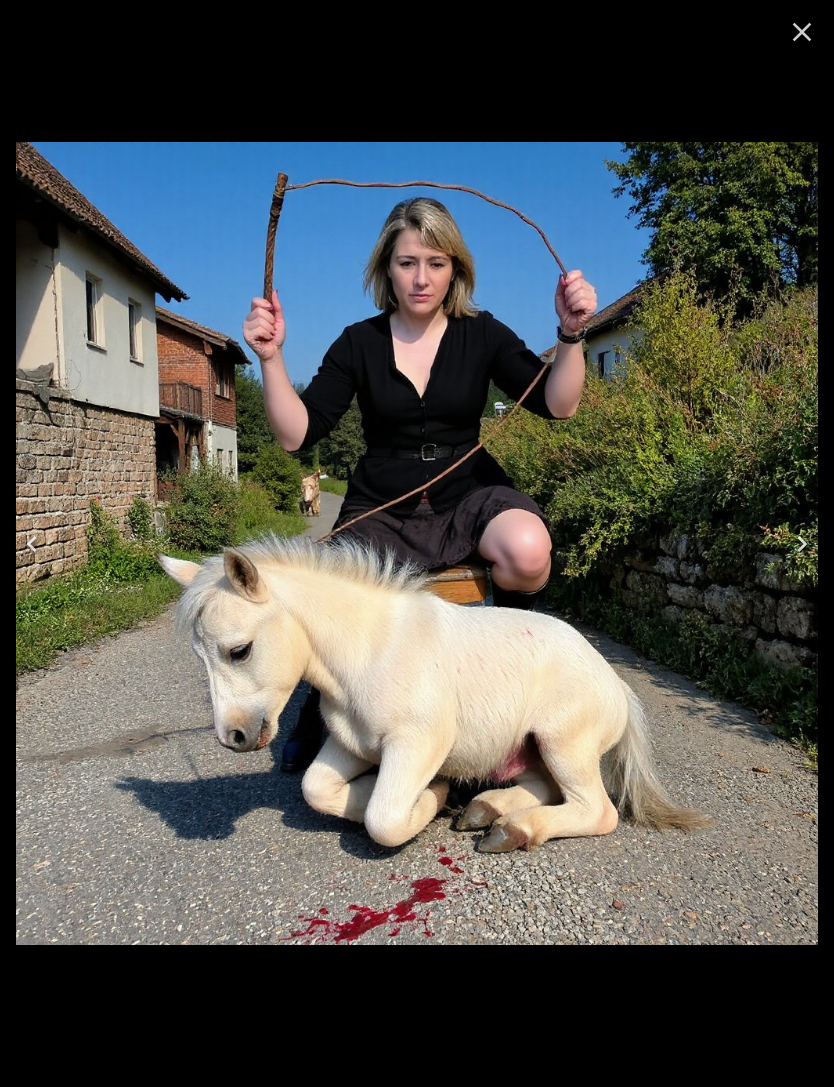 click at bounding box center [32, 544] 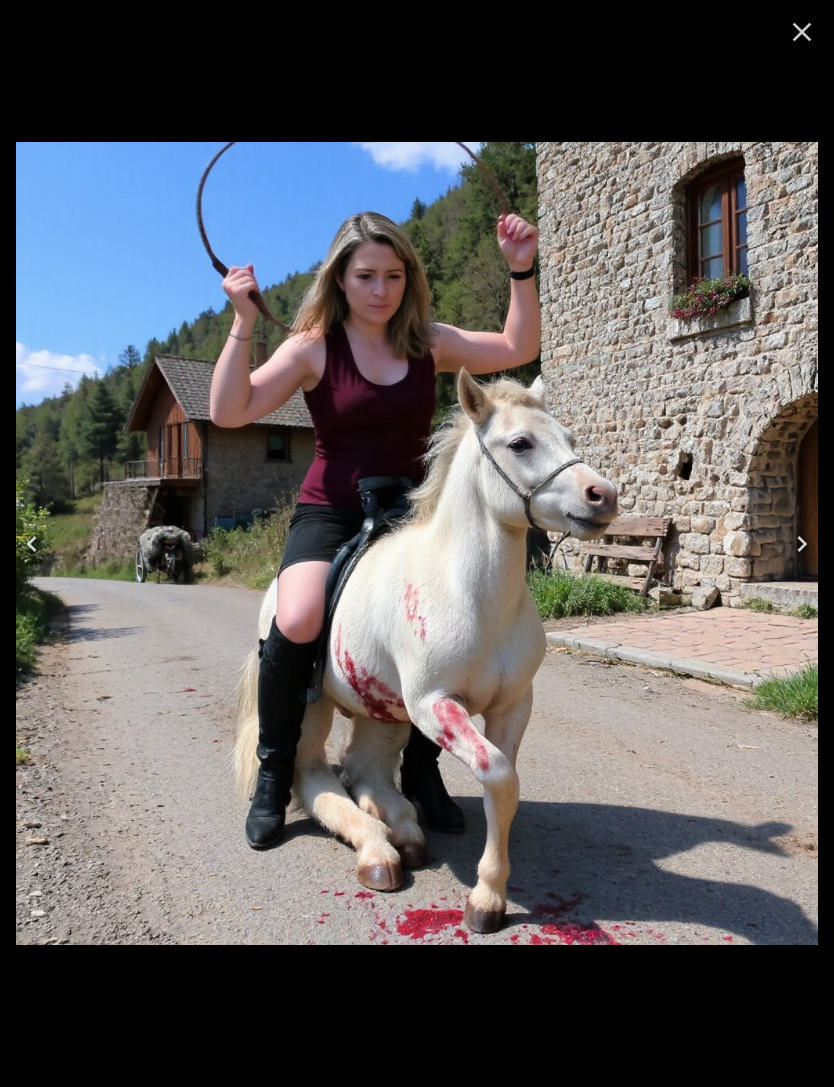 click 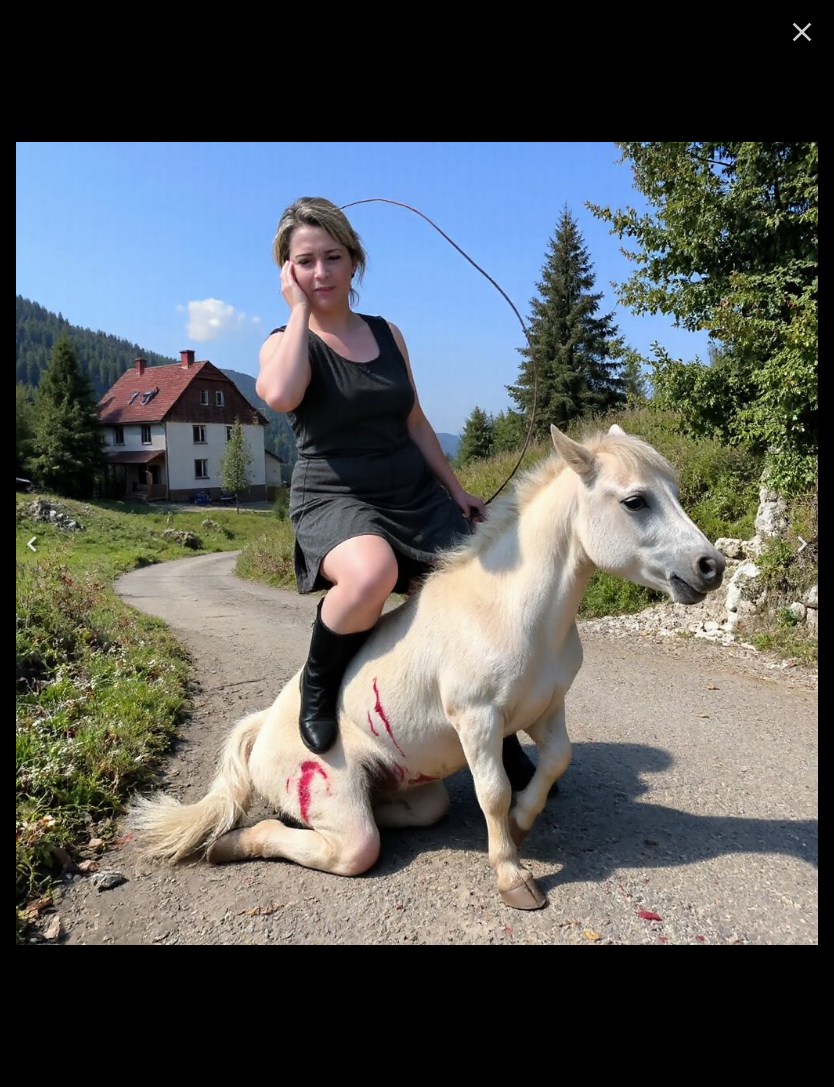 click at bounding box center (32, 544) 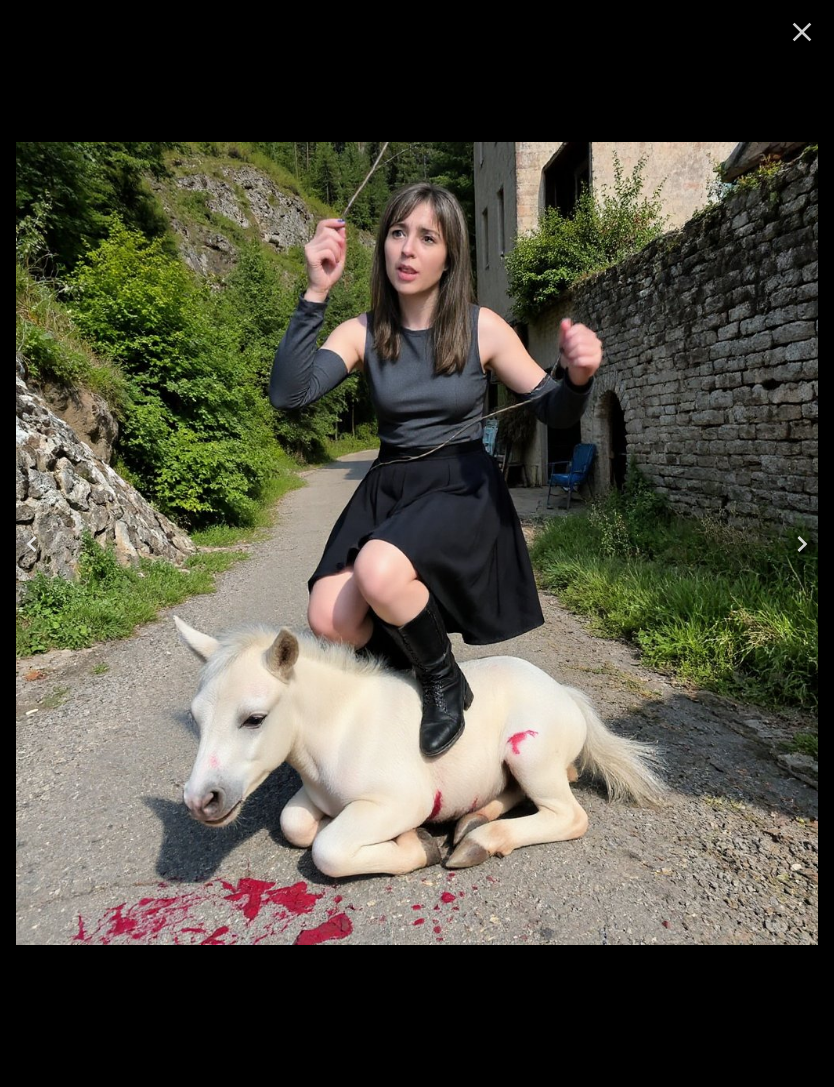 click 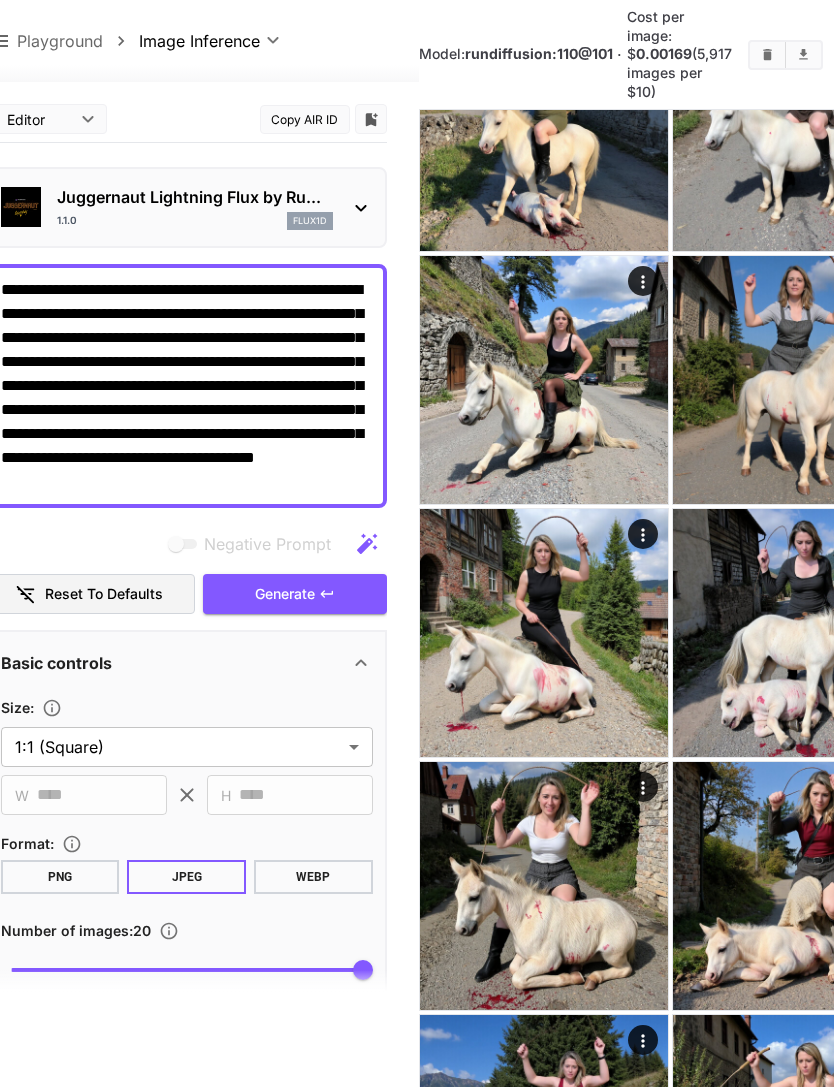 click on "Playground" at bounding box center [60, 41] 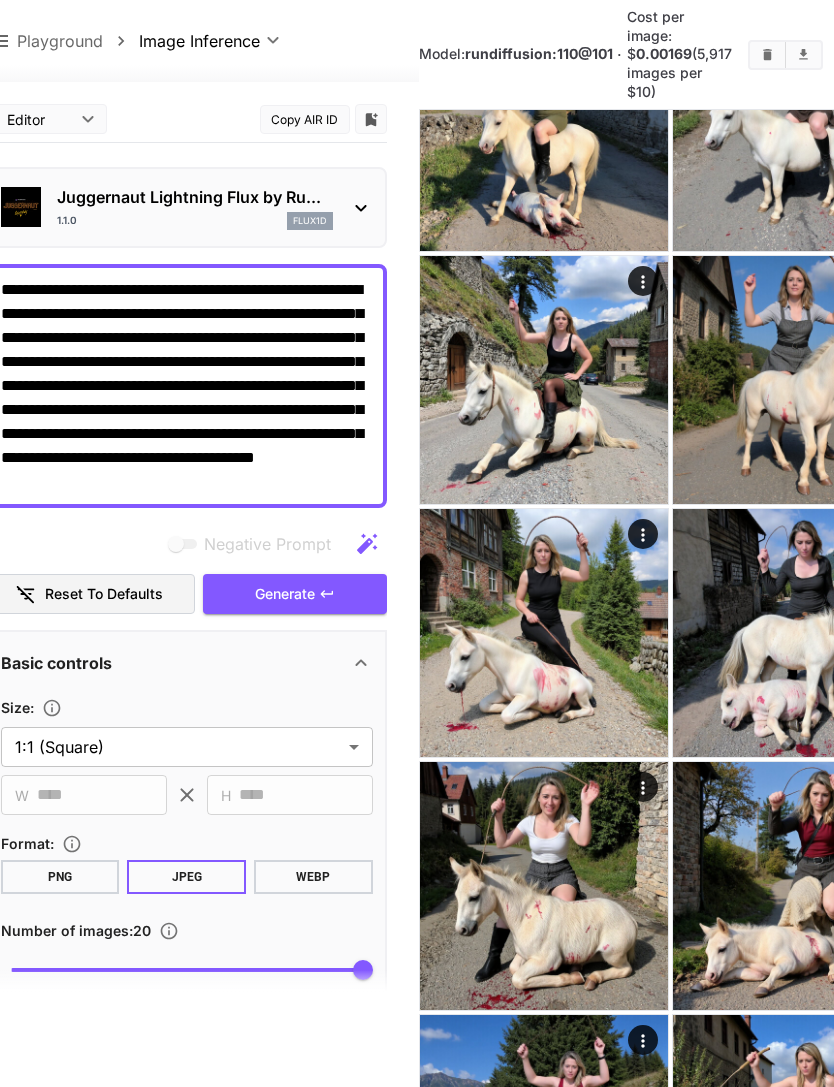 click 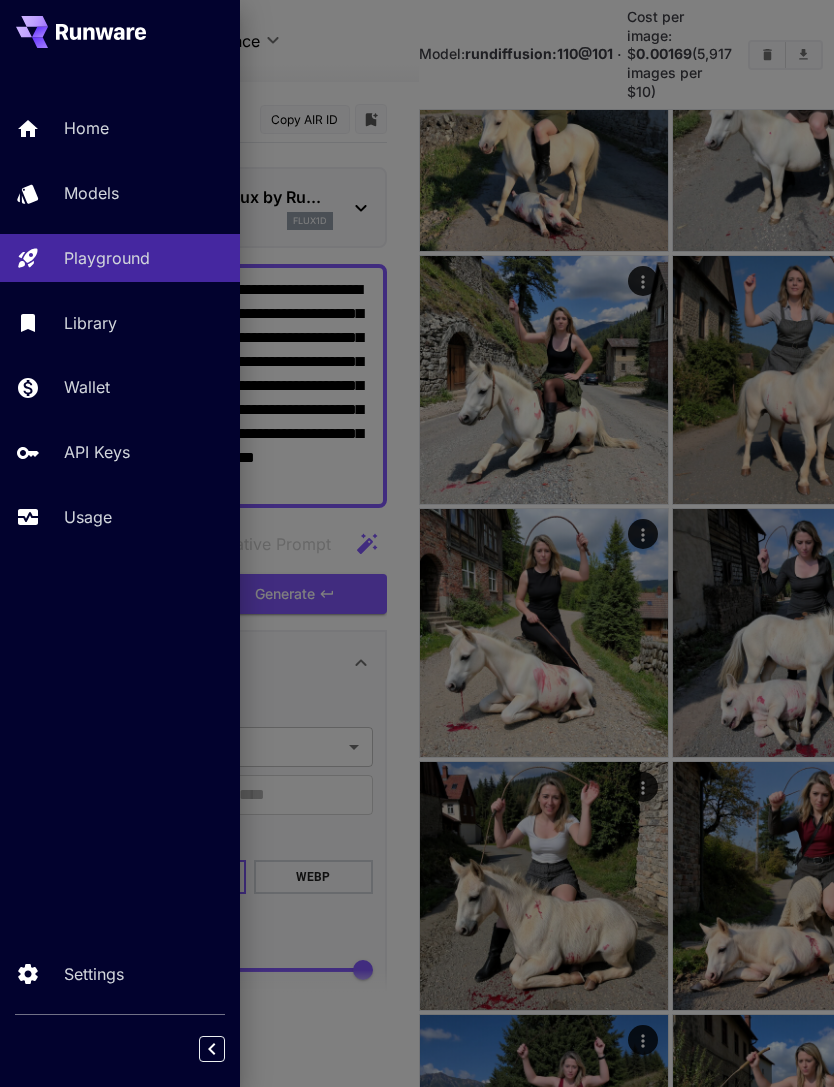 click on "Models" at bounding box center (91, 193) 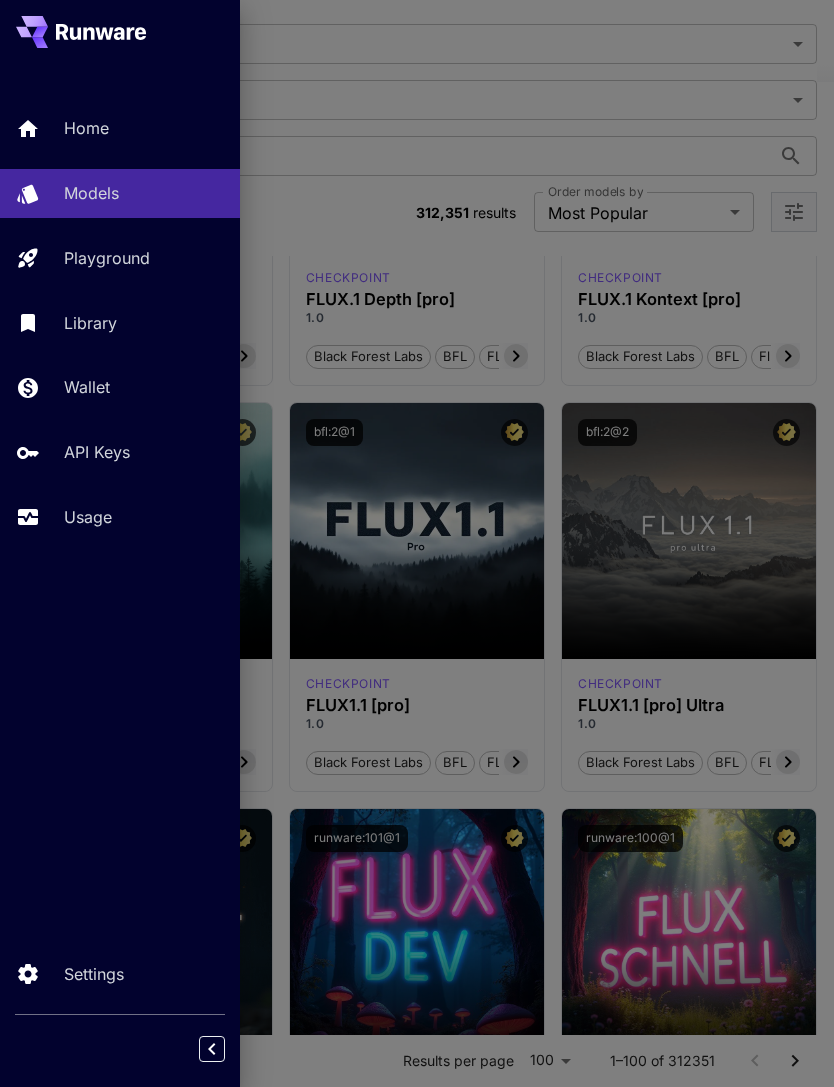 scroll, scrollTop: 1235, scrollLeft: 0, axis: vertical 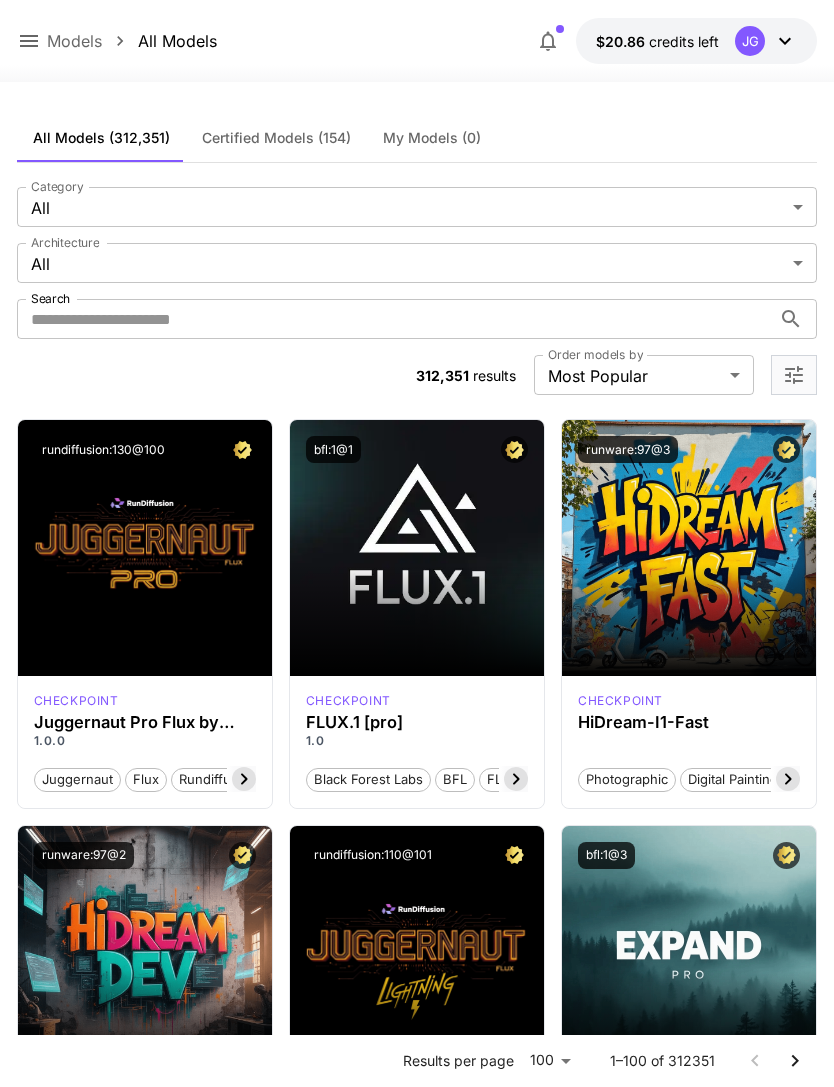 click on "**********" at bounding box center (417, 12492) 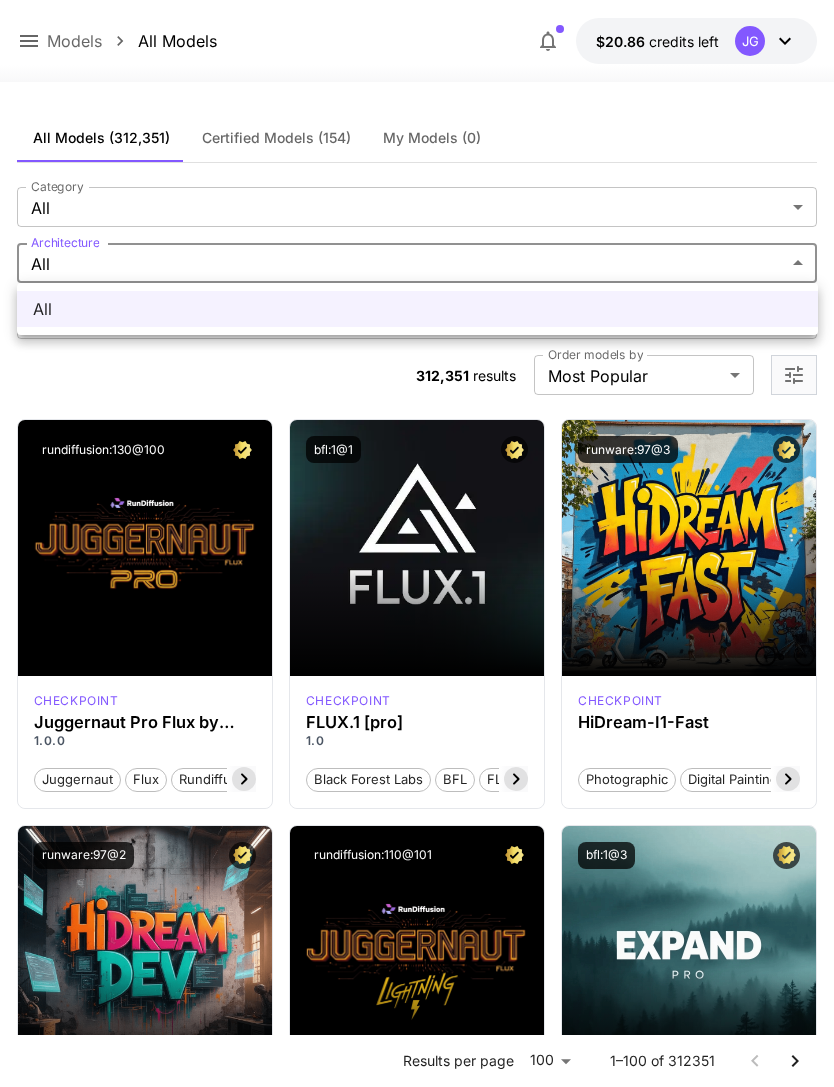 click at bounding box center (417, 543) 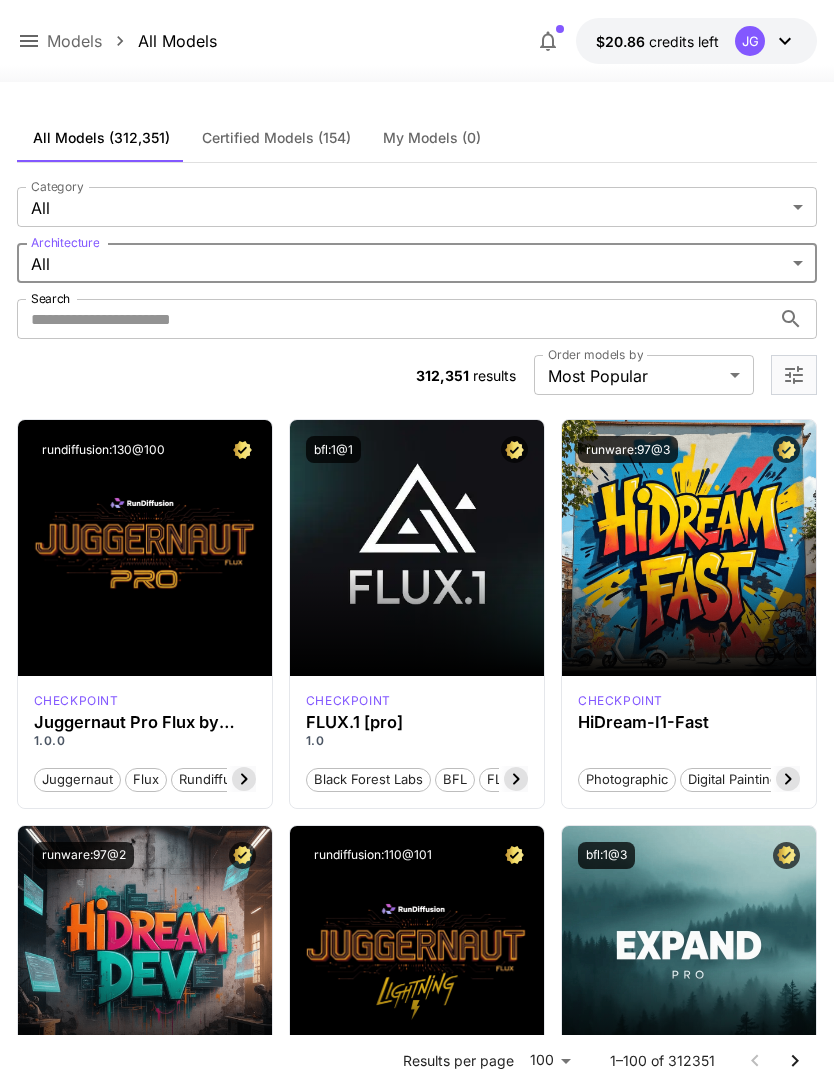 click on "**********" at bounding box center [417, 12492] 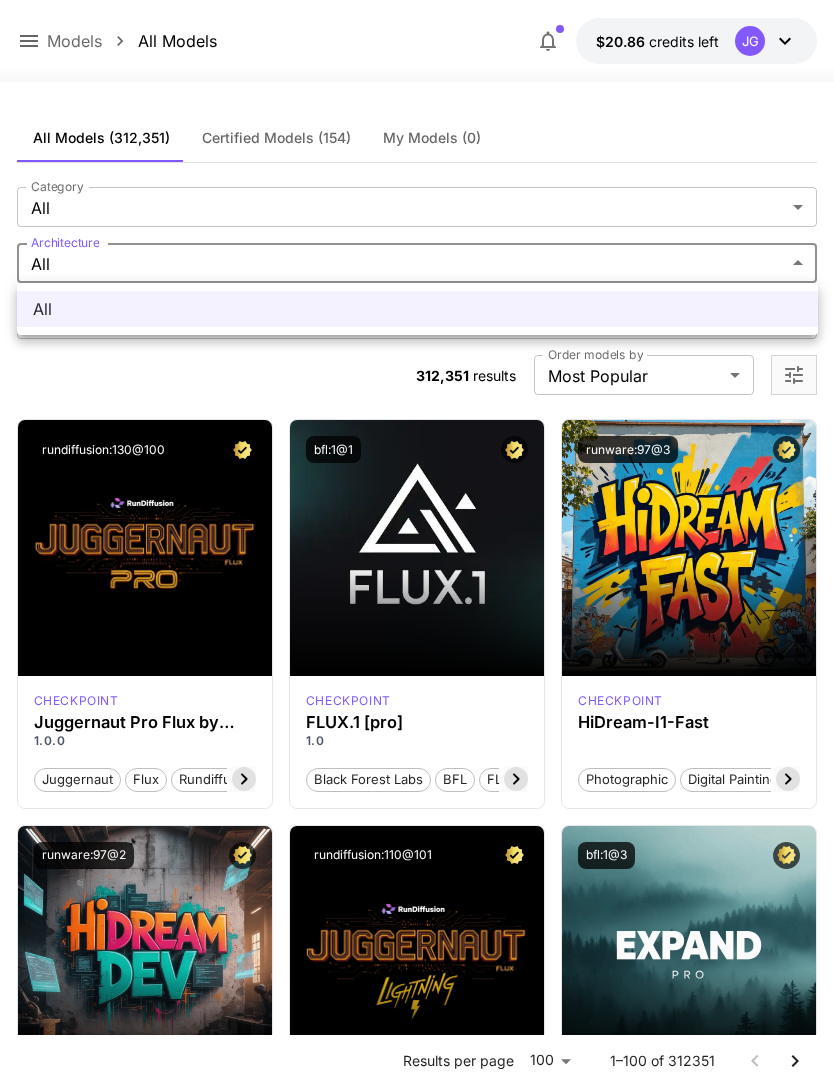 scroll, scrollTop: 0, scrollLeft: 0, axis: both 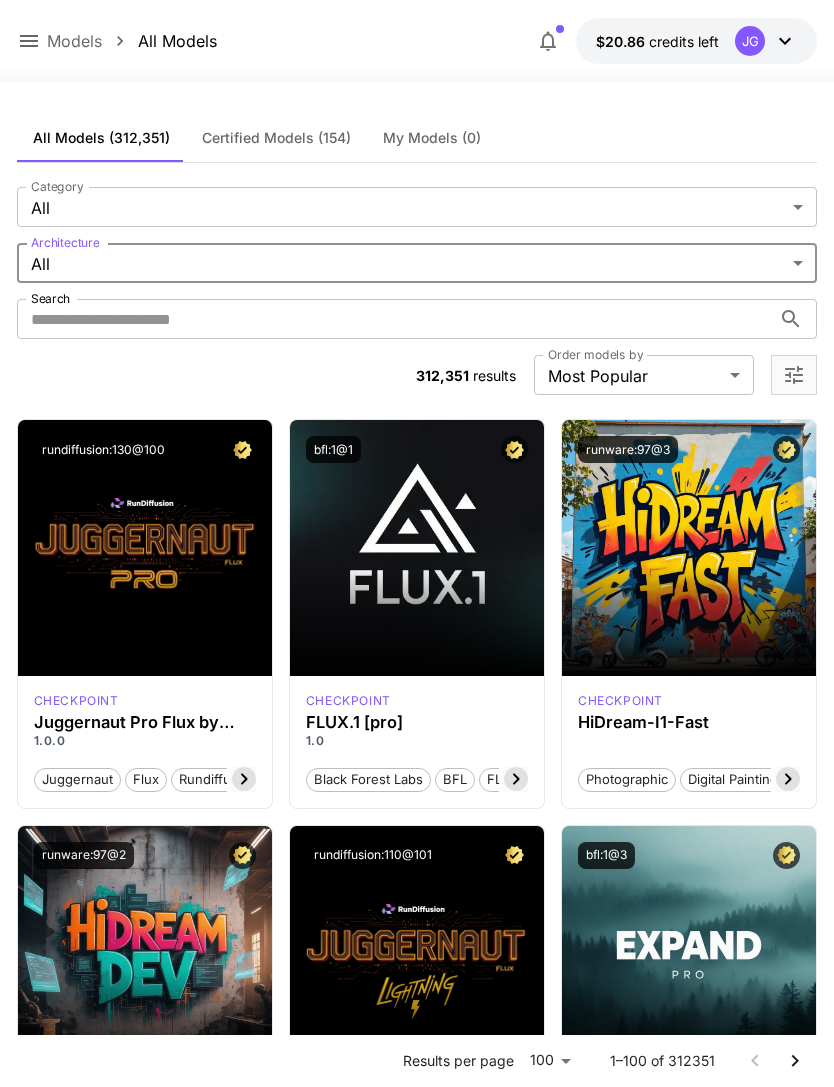 click on "**********" at bounding box center (417, 12492) 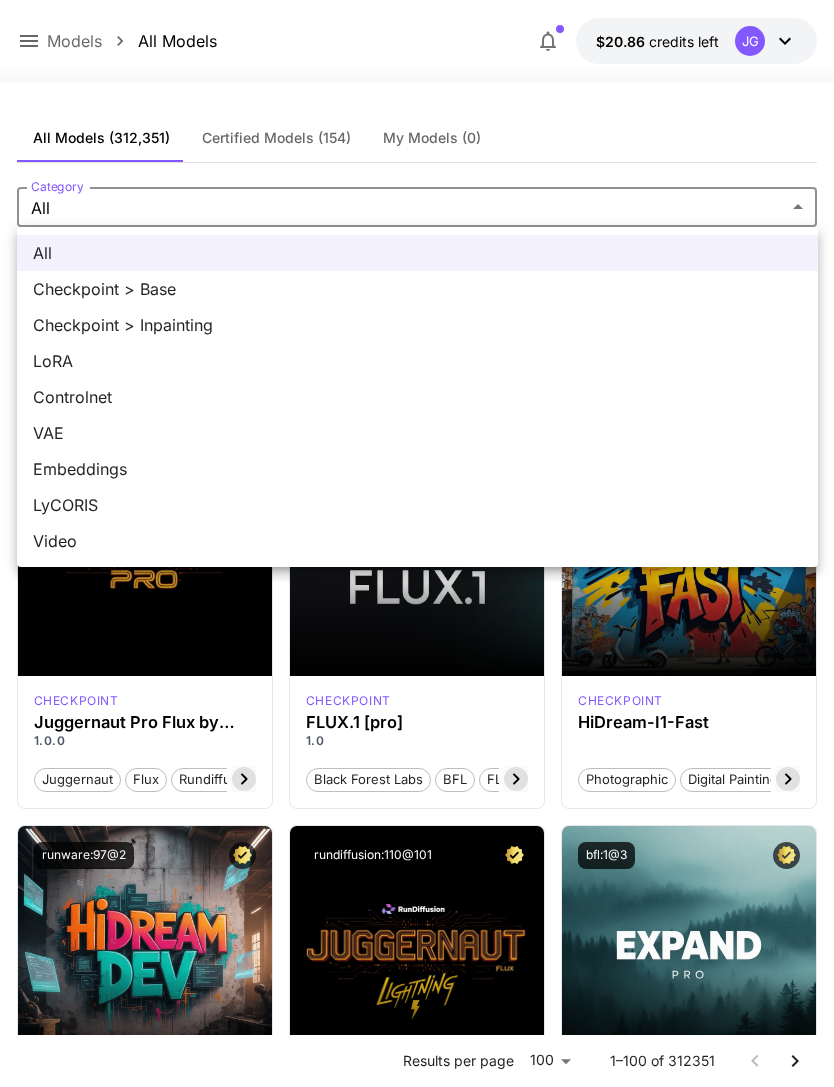 click at bounding box center (417, 543) 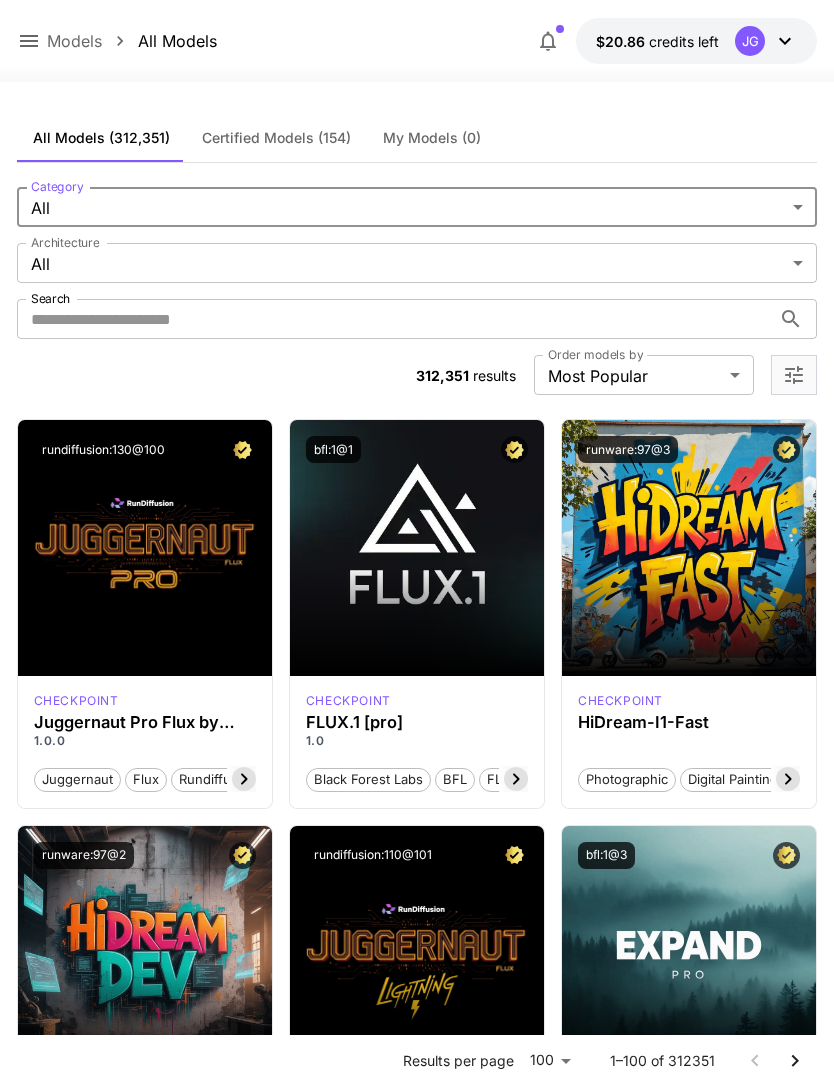 click on "**********" at bounding box center [417, 12492] 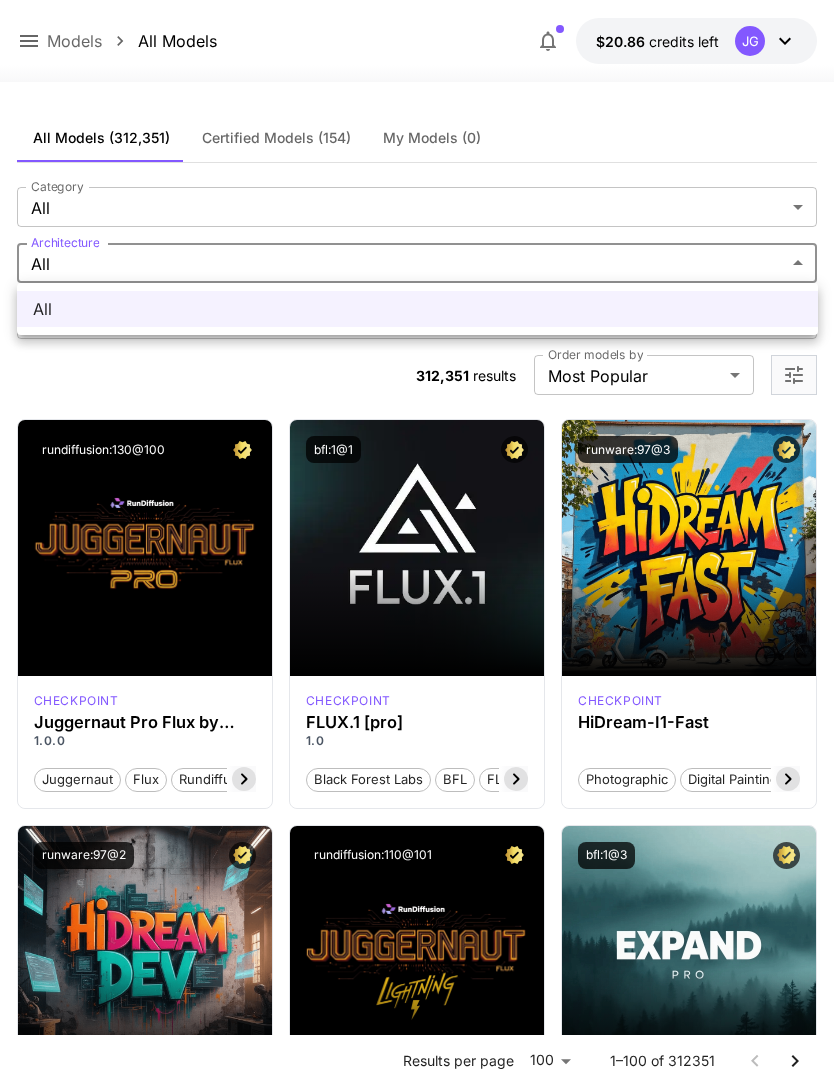 click at bounding box center (417, 543) 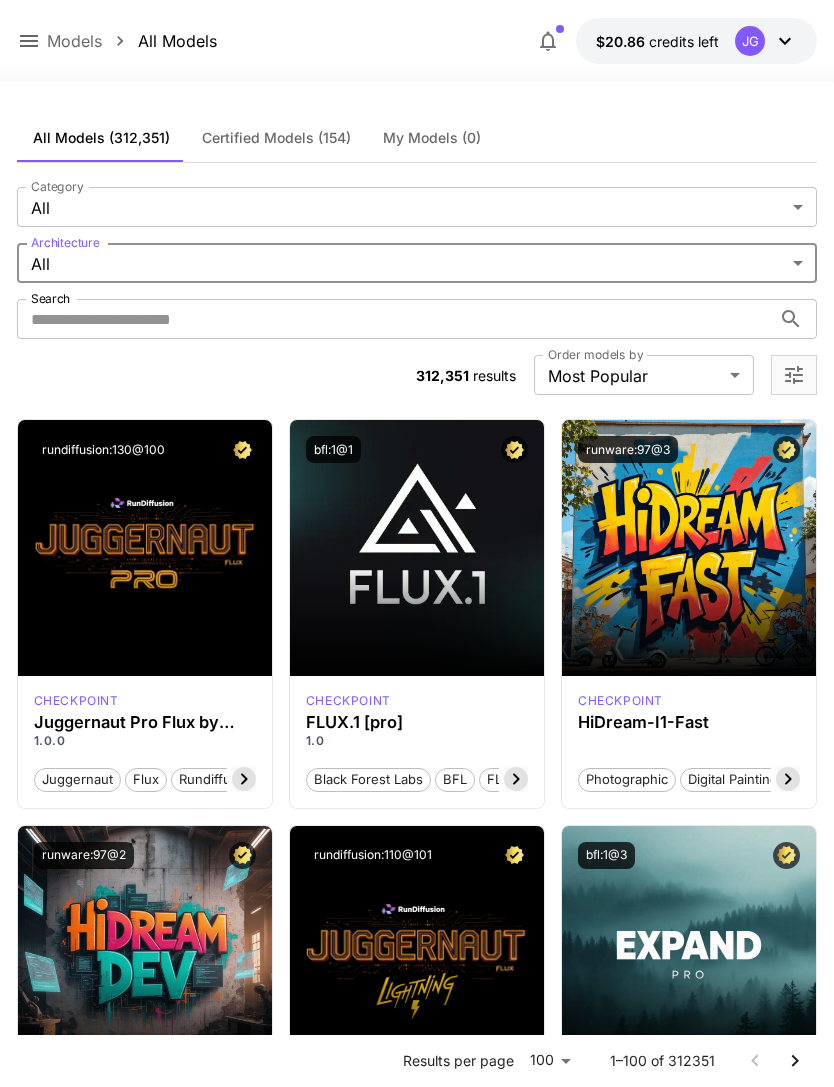 click on "**********" at bounding box center (417, 12492) 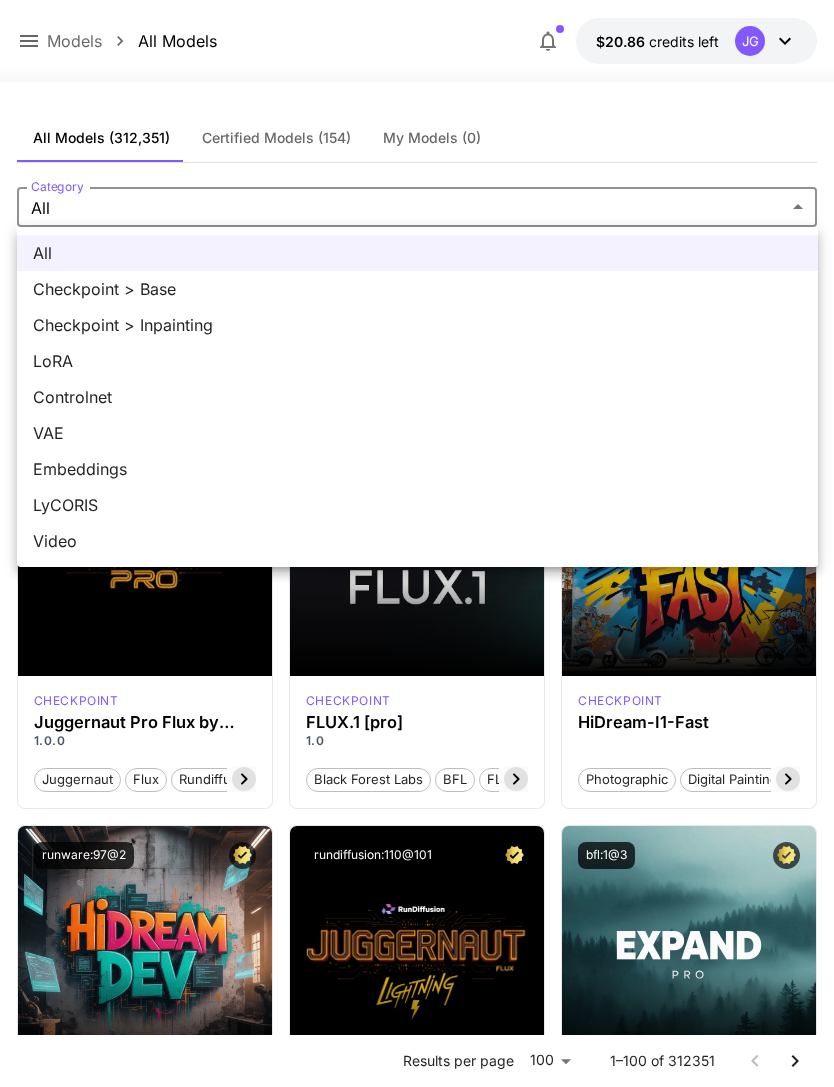 click at bounding box center (417, 543) 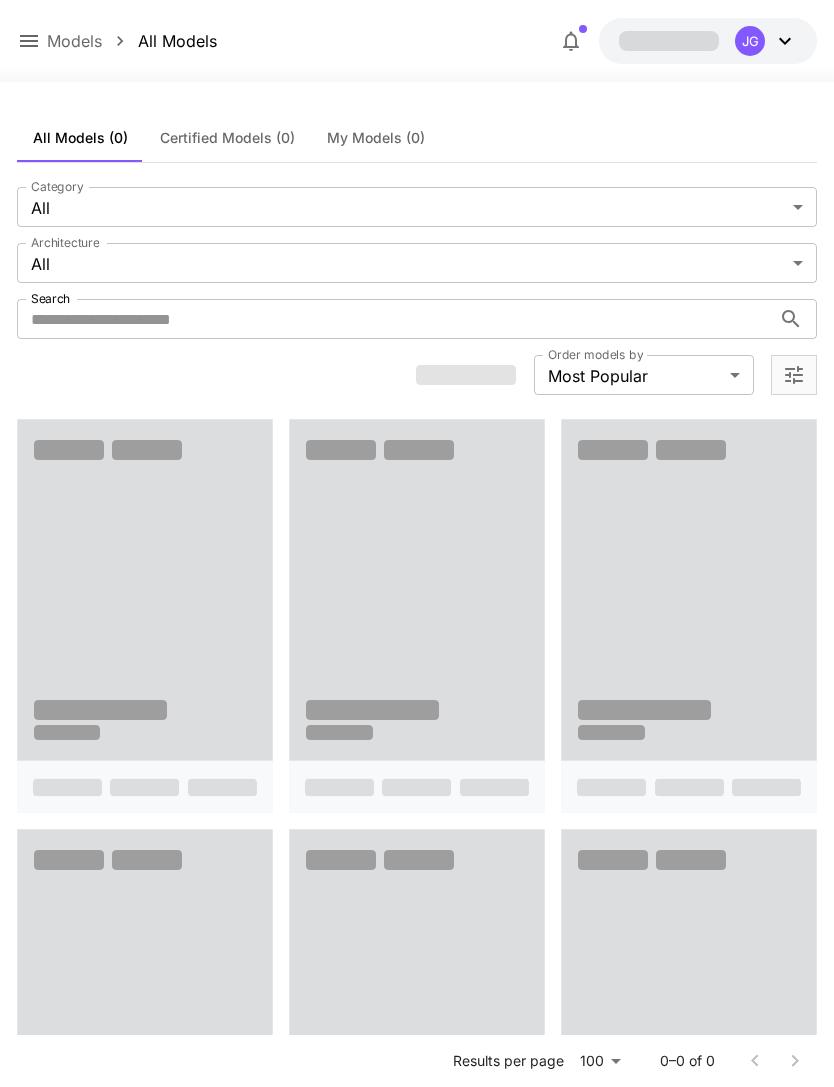 scroll, scrollTop: 0, scrollLeft: 0, axis: both 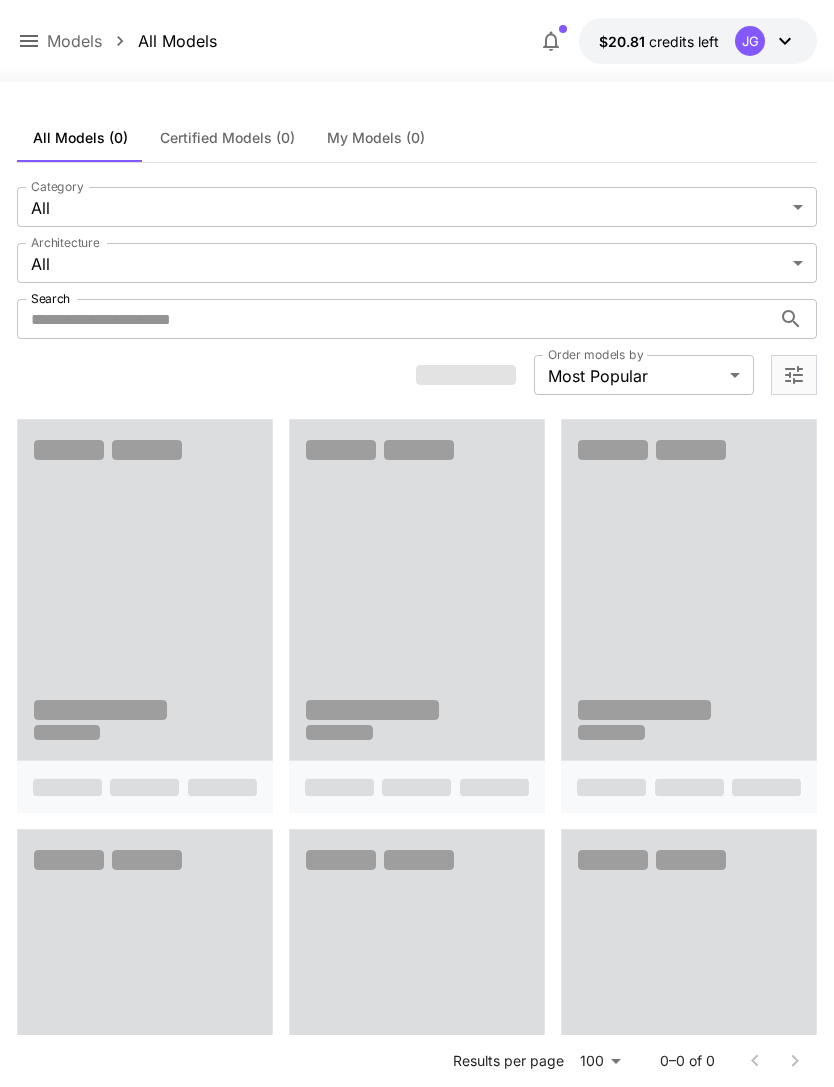 click on "**********" at bounding box center (417, 1693) 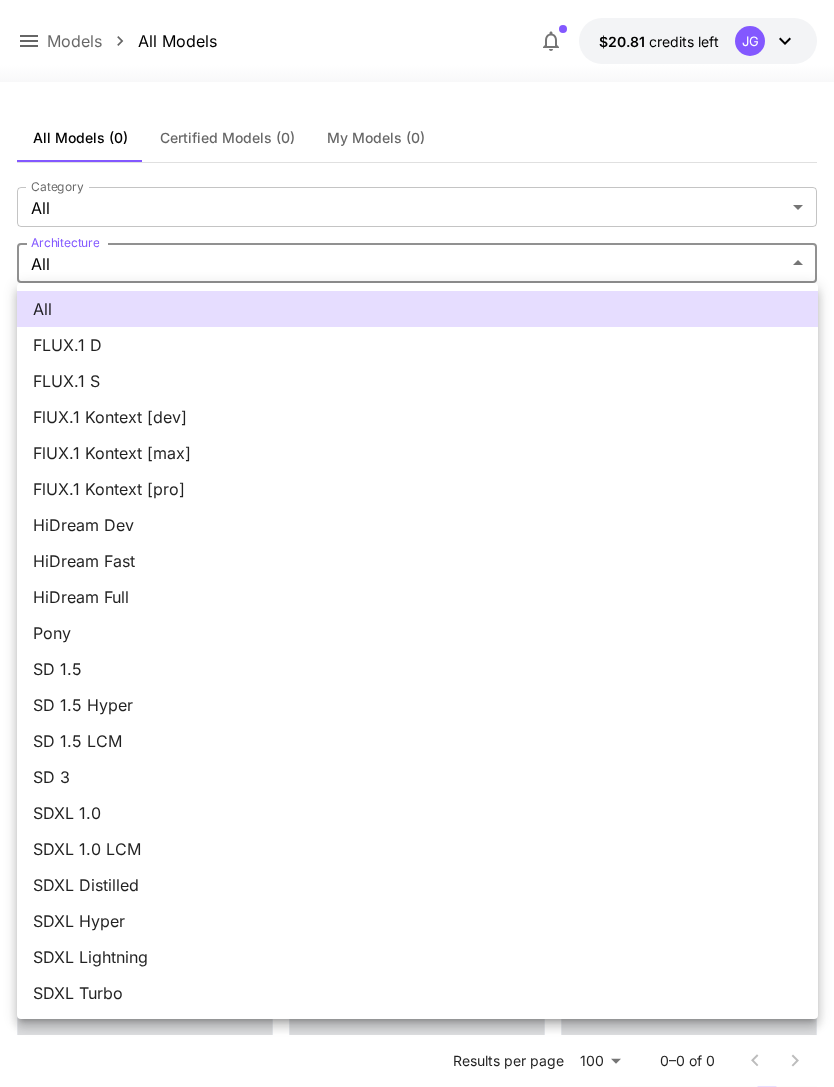 click on "FLUX.1 D" at bounding box center [417, 345] 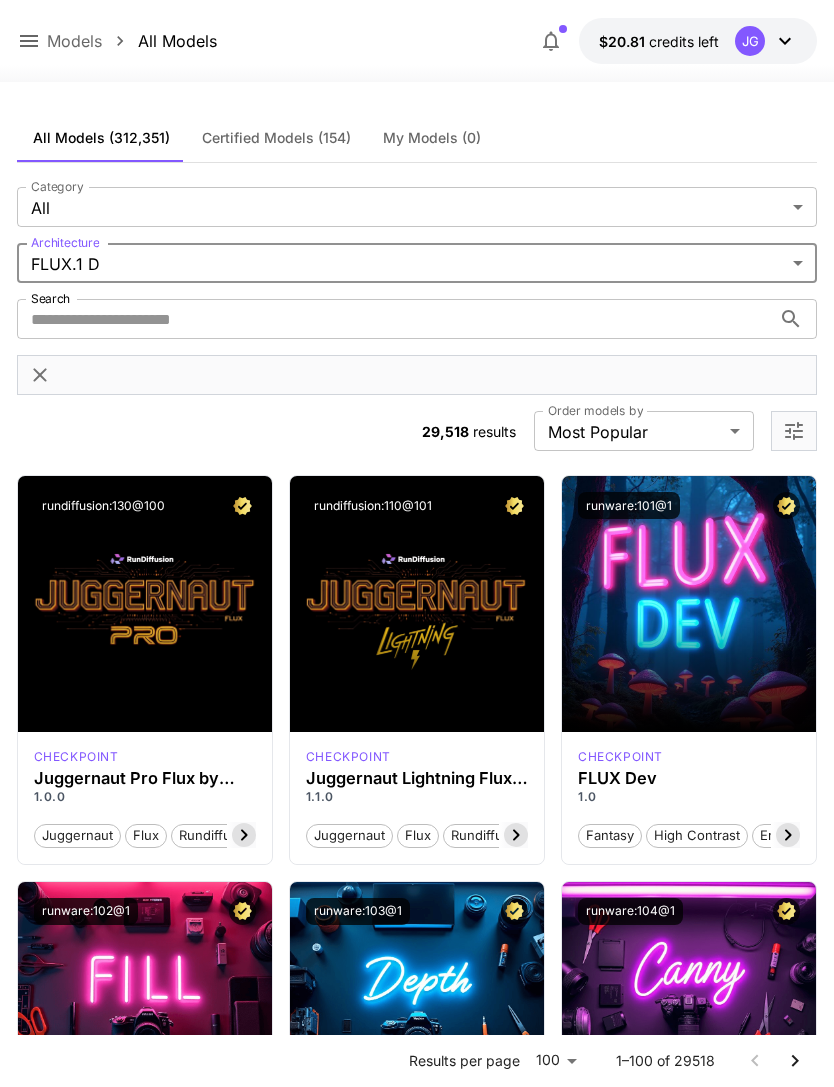 click on "Launch in Playground" at bounding box center [405, 604] 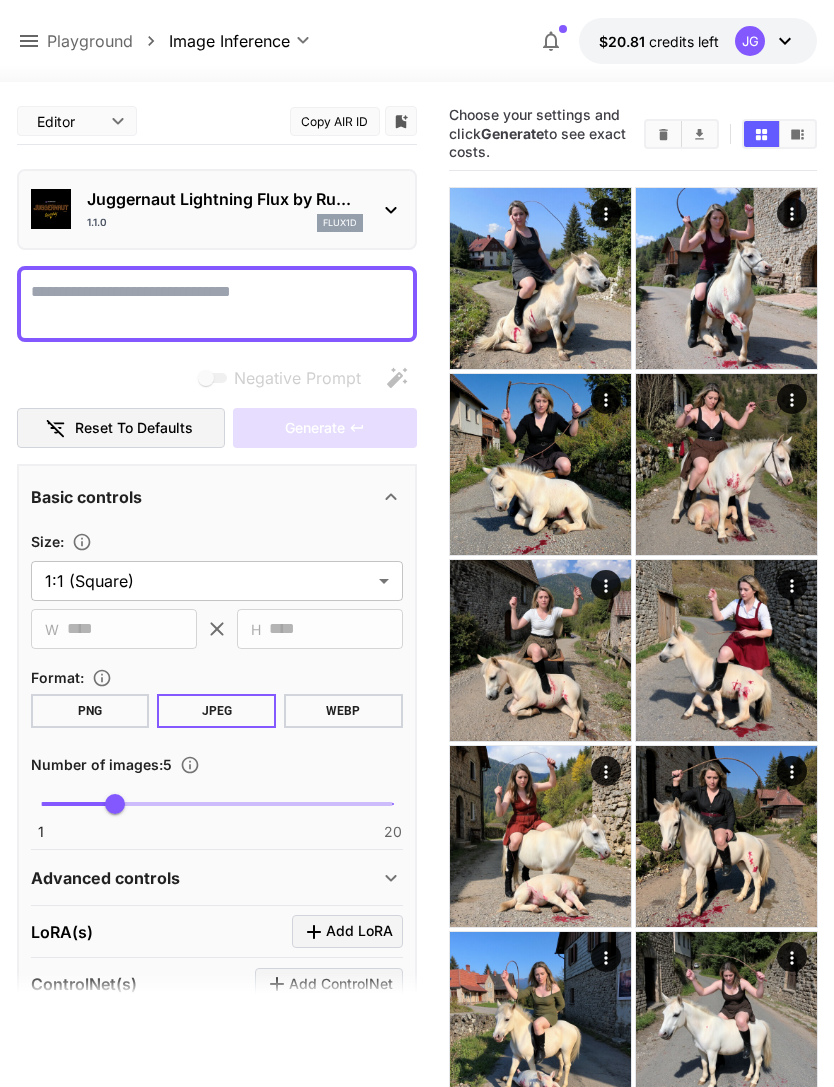 click 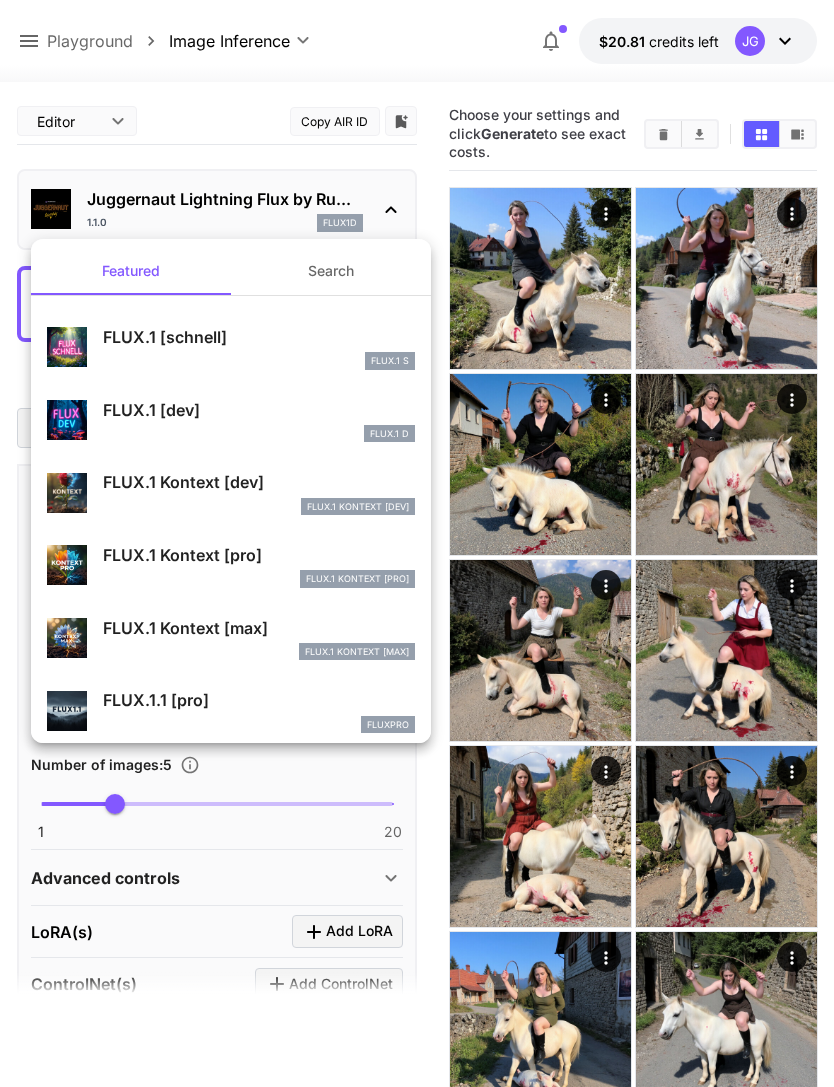 scroll, scrollTop: 0, scrollLeft: 0, axis: both 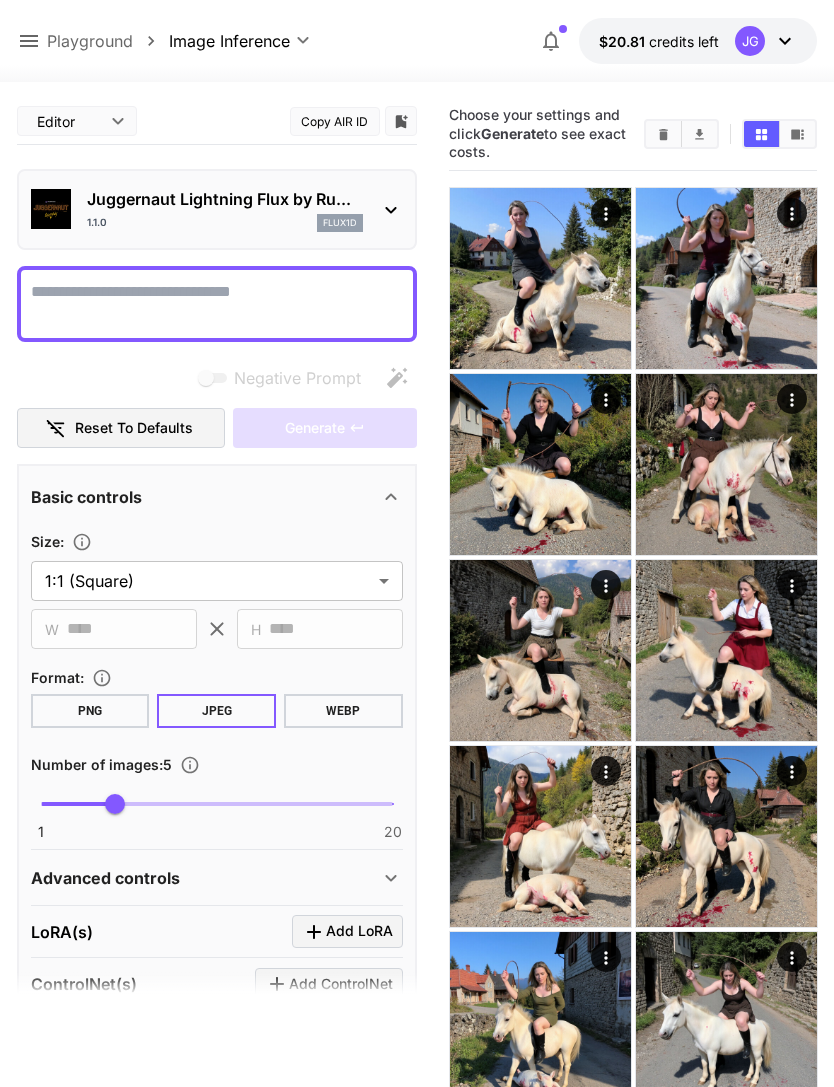 click 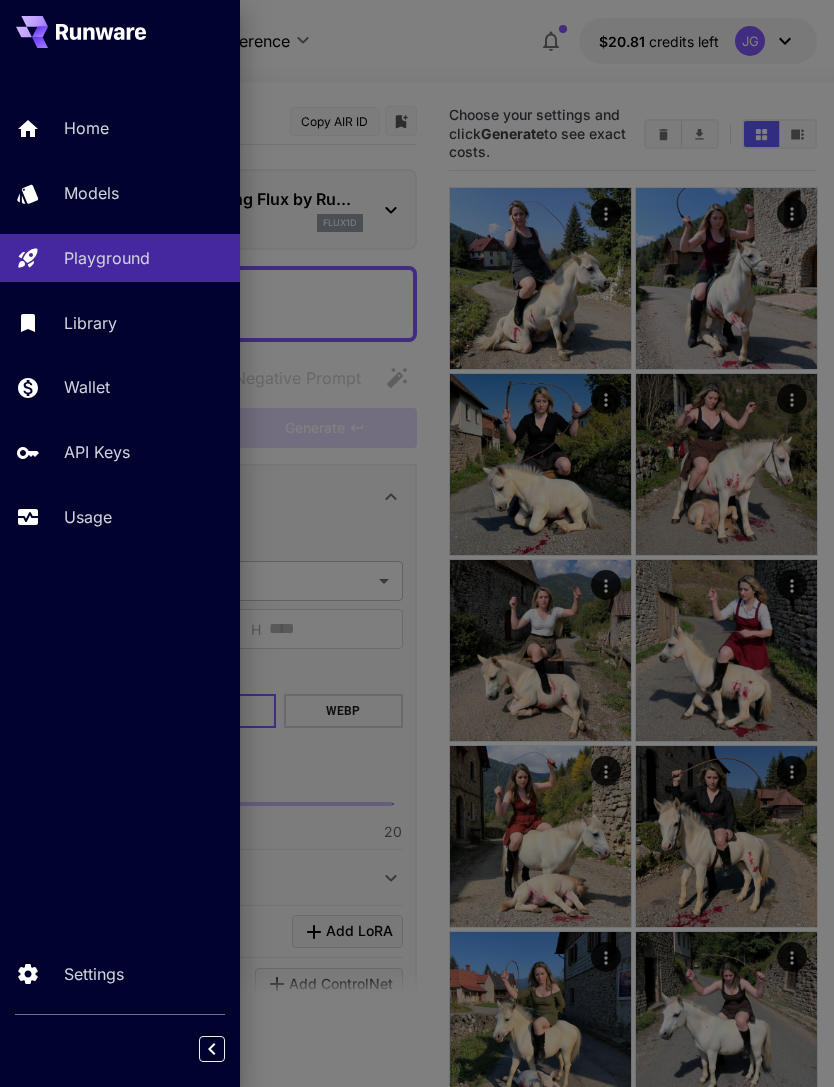 click on "Models" at bounding box center (91, 193) 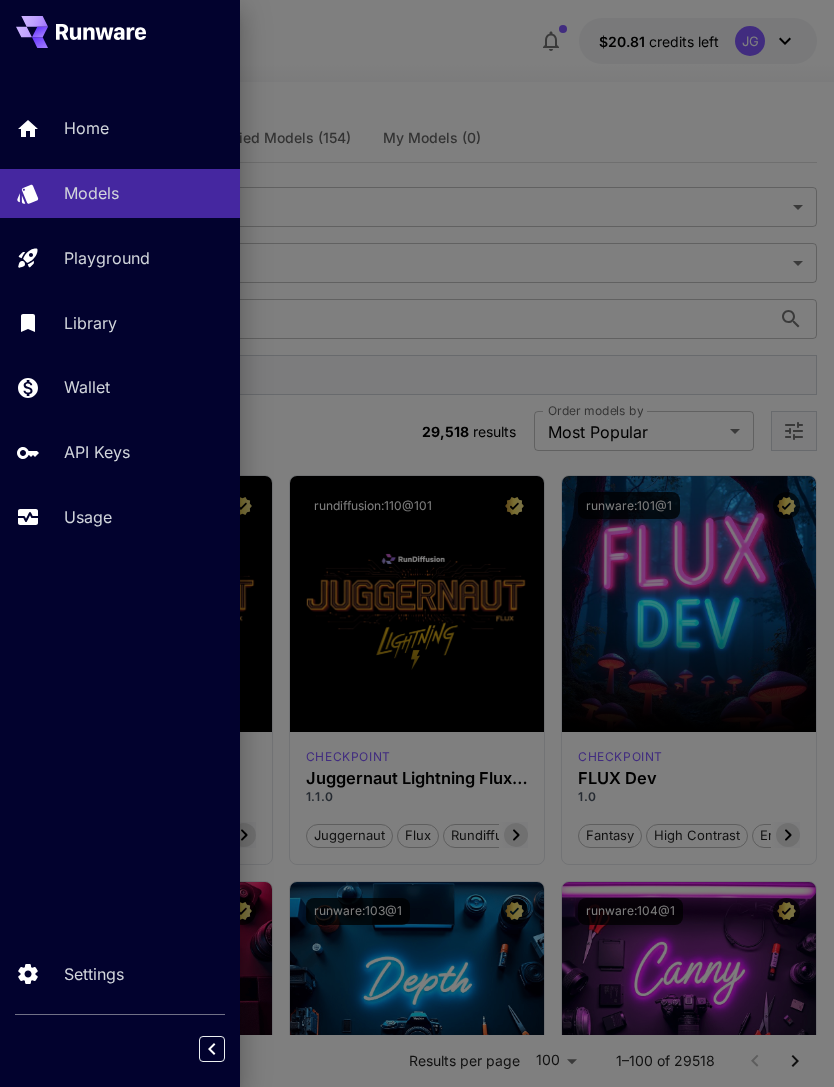 click at bounding box center [417, 543] 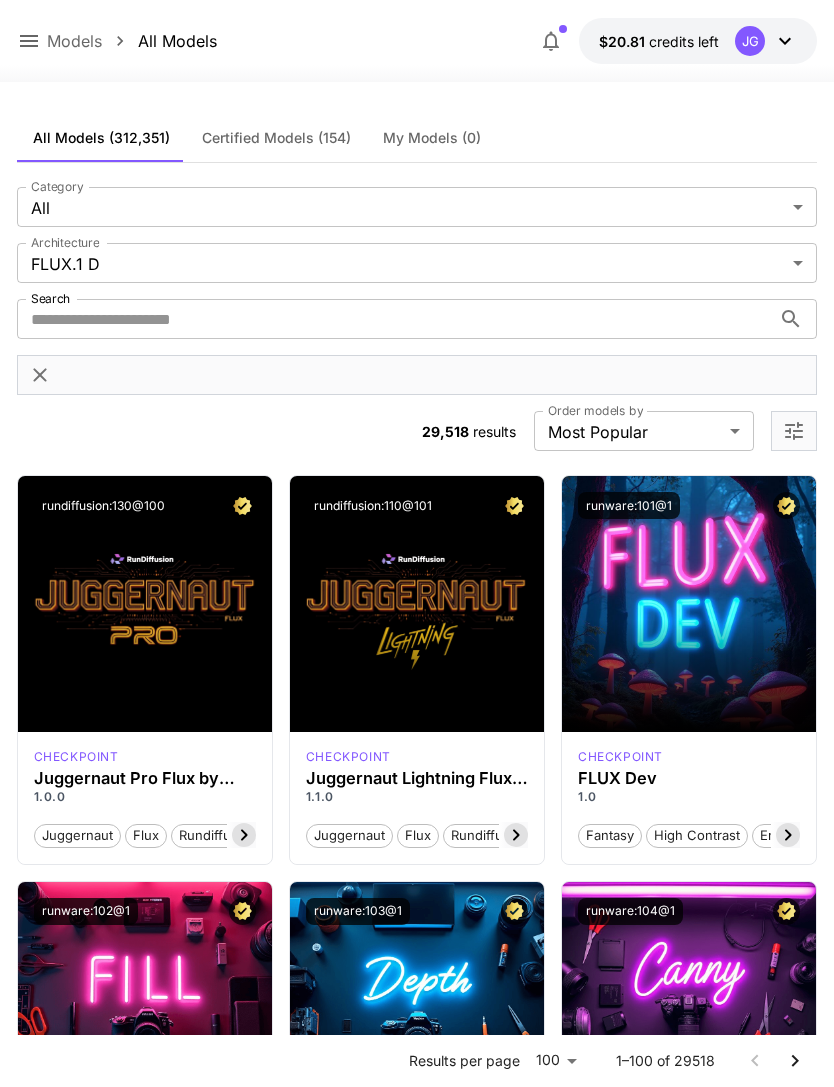 click on "Search" at bounding box center (394, 319) 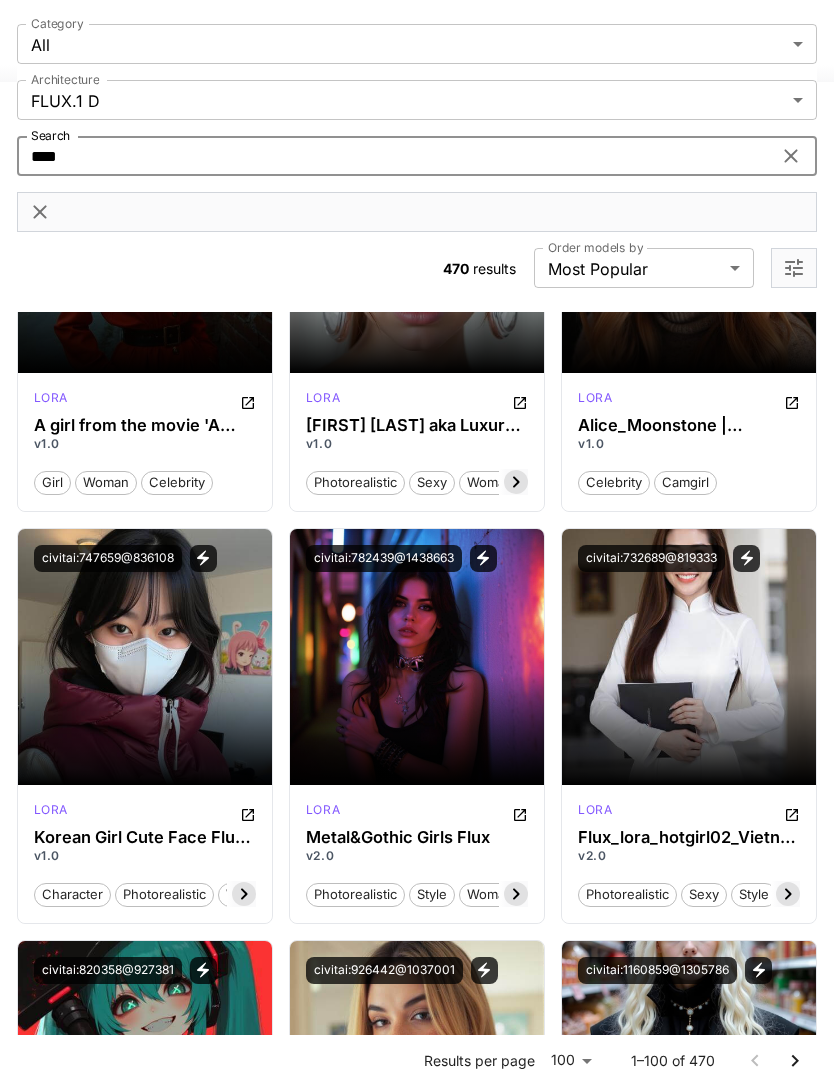 scroll, scrollTop: 13679, scrollLeft: 0, axis: vertical 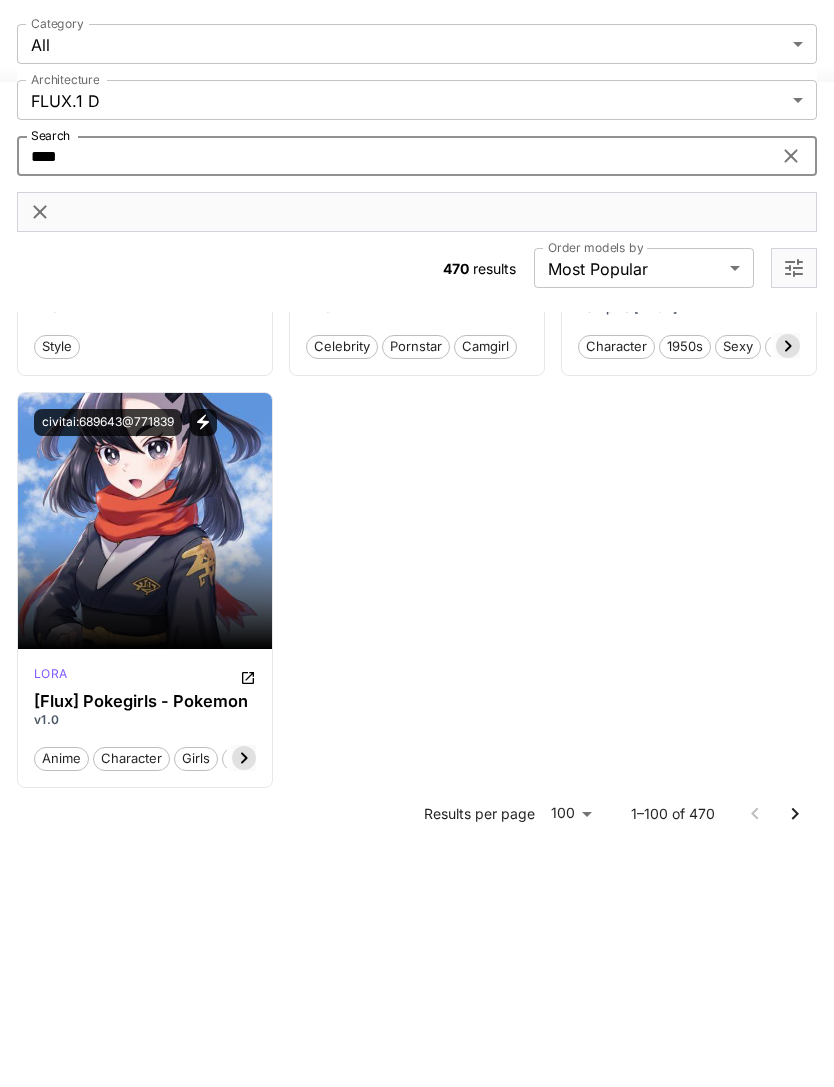 type on "****" 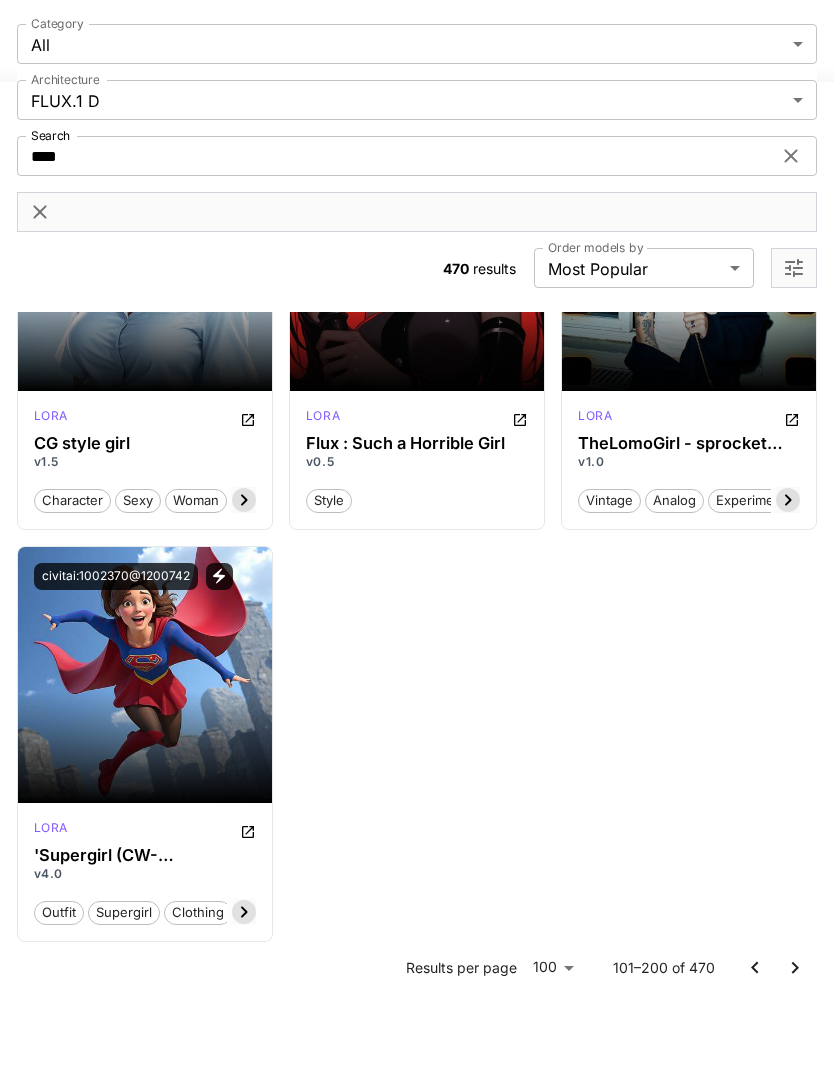 scroll, scrollTop: 14083, scrollLeft: 0, axis: vertical 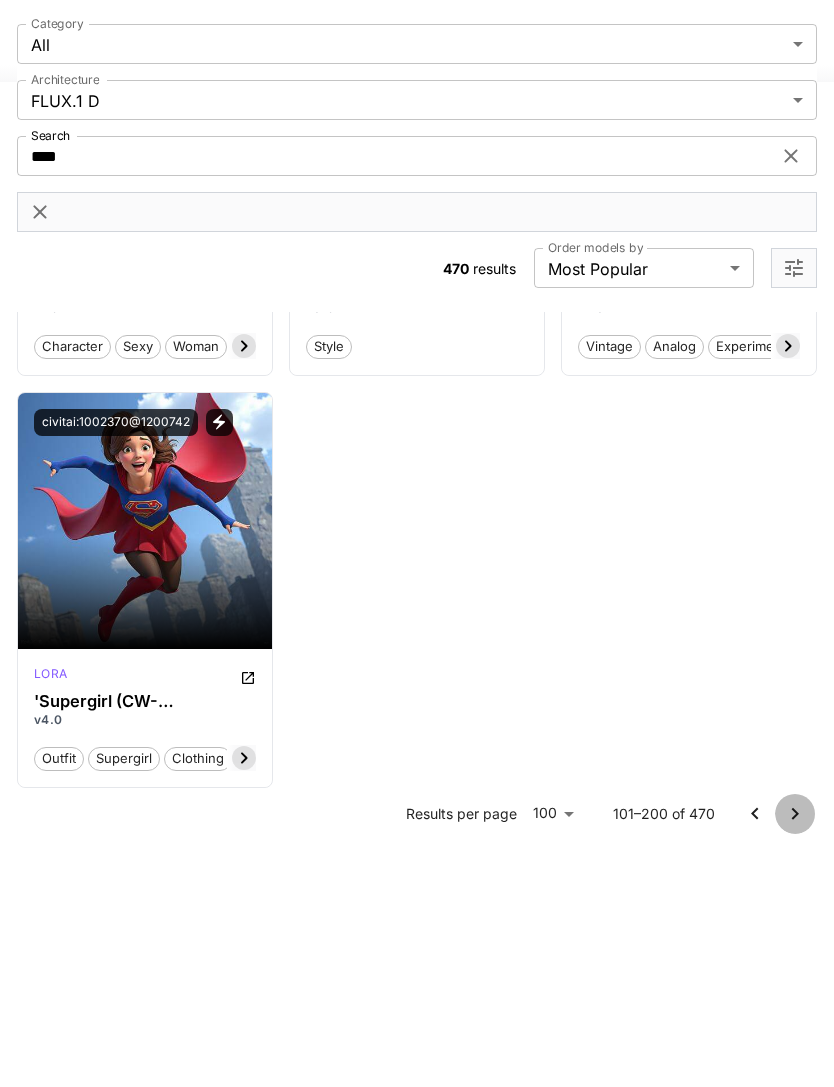 click 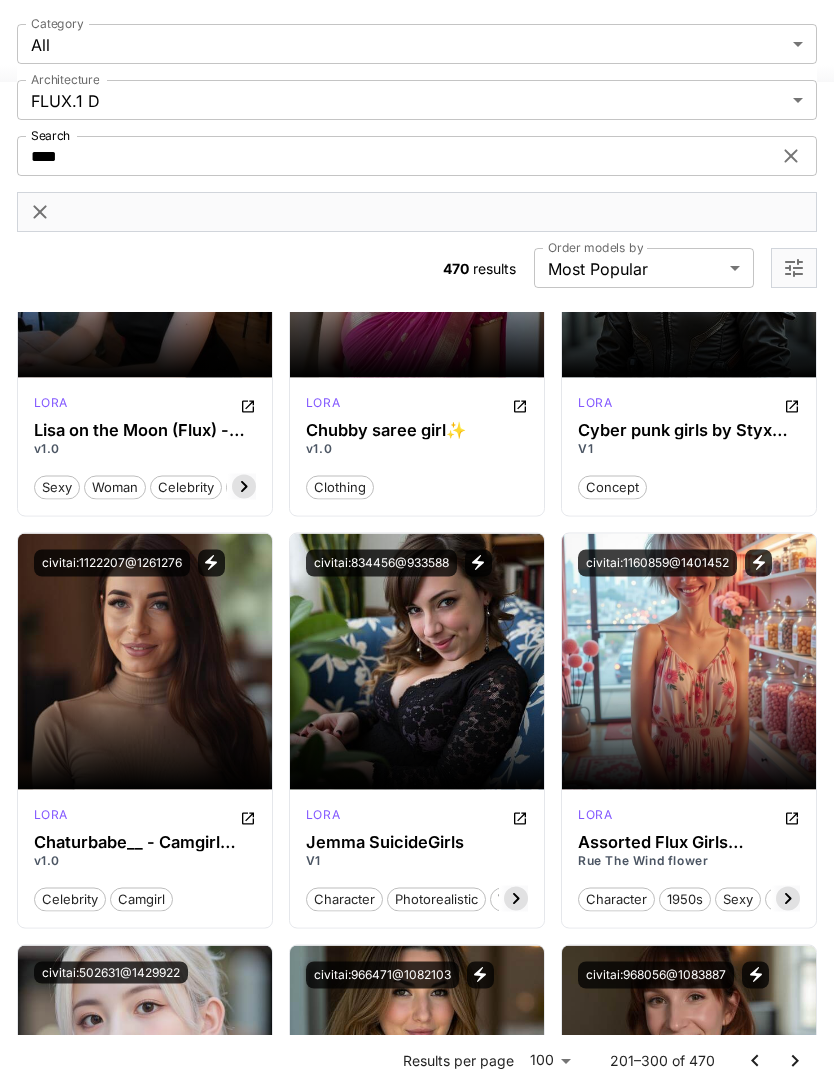 scroll, scrollTop: 9422, scrollLeft: 0, axis: vertical 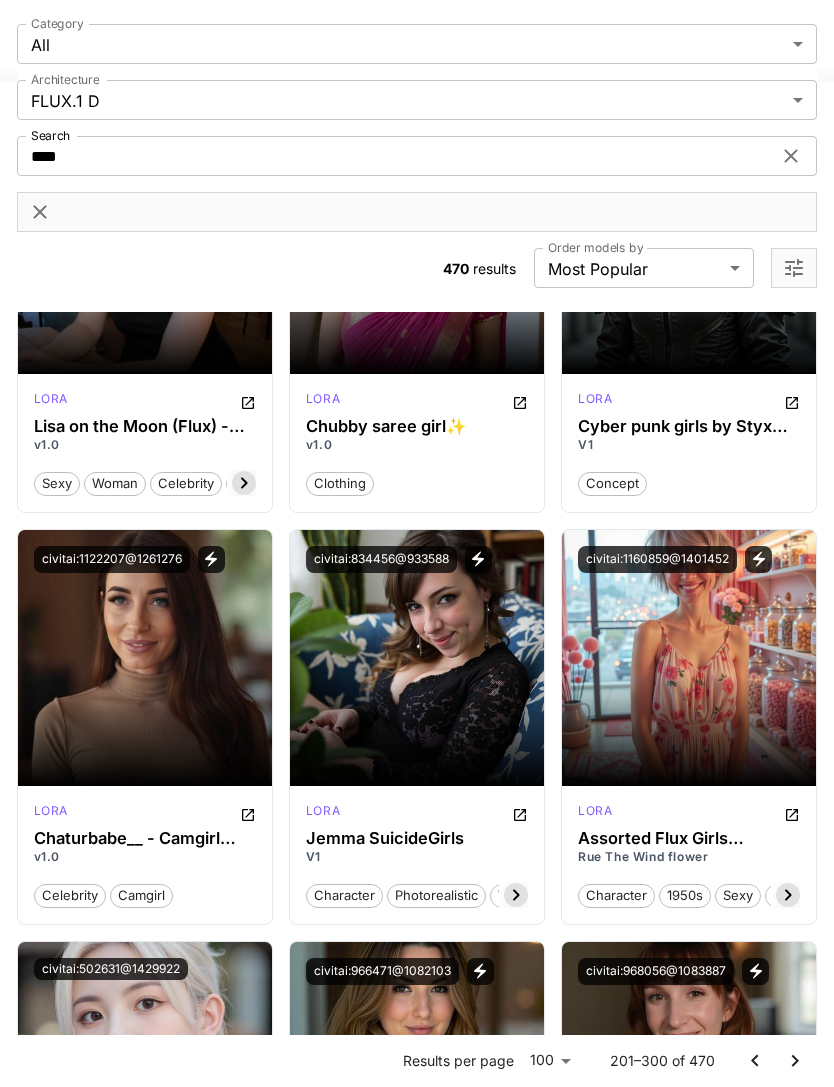 click on "Launch in Playground" at bounding box center [133, 657] 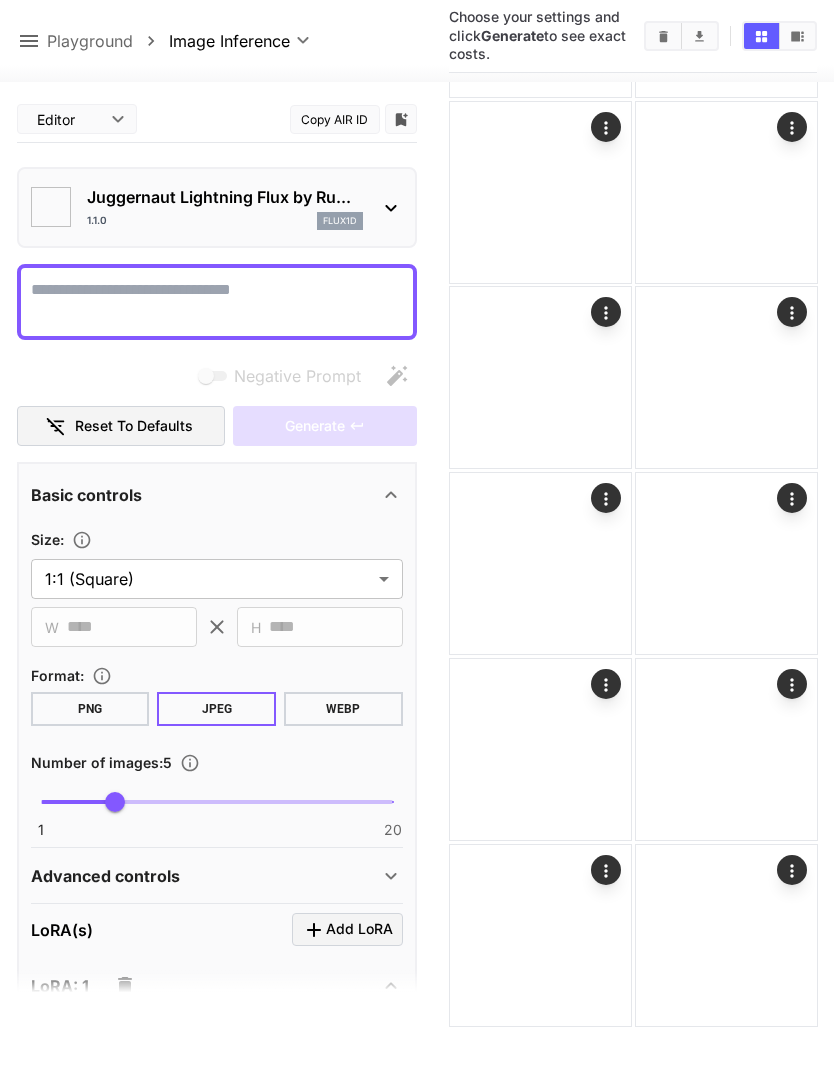 type on "**" 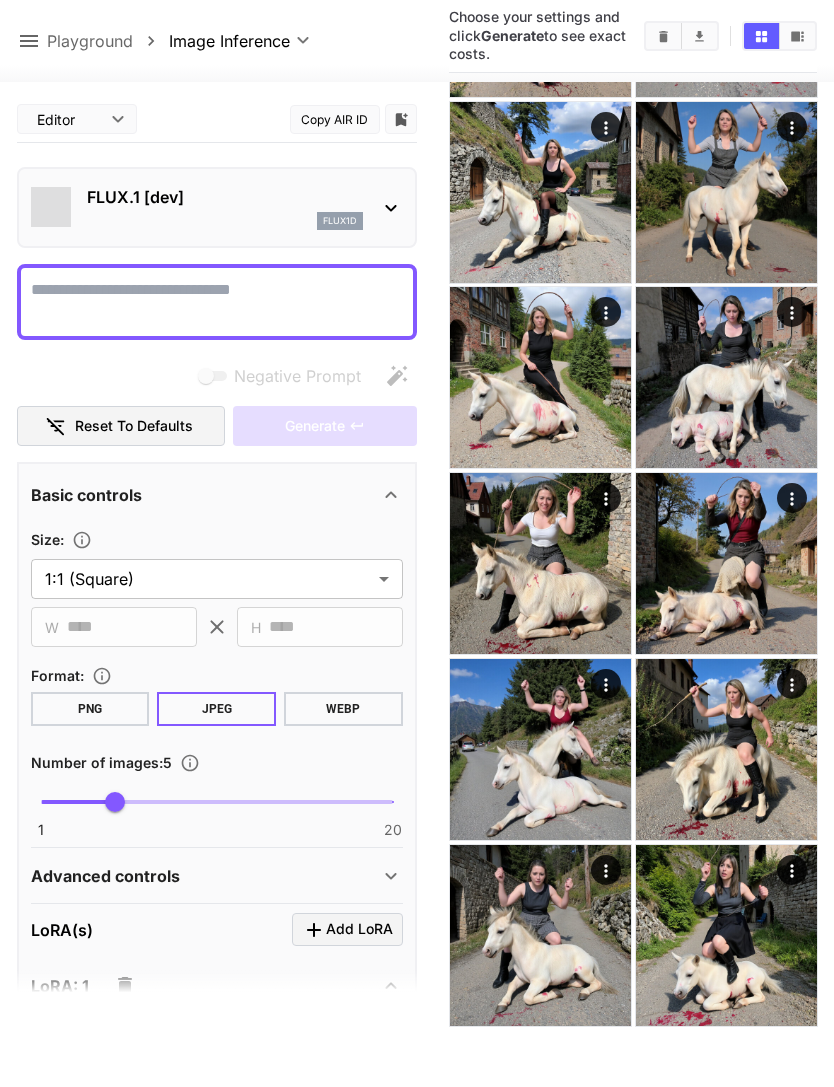scroll, scrollTop: 950, scrollLeft: 0, axis: vertical 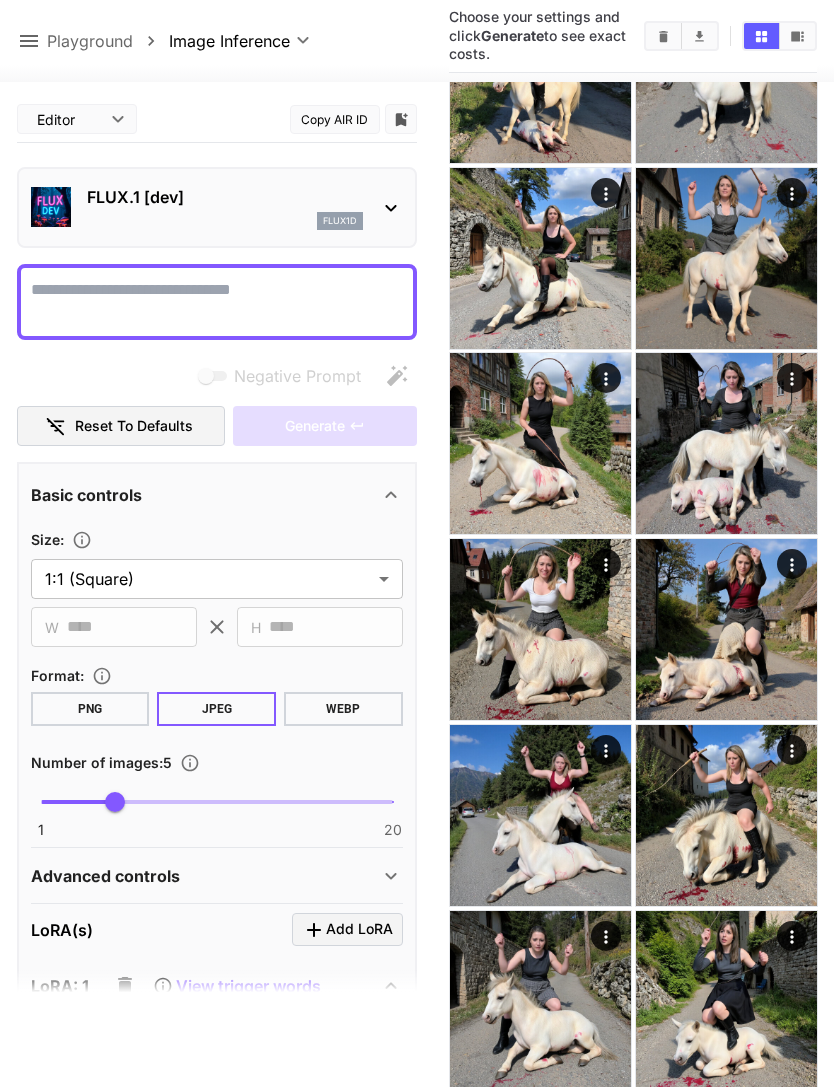 click 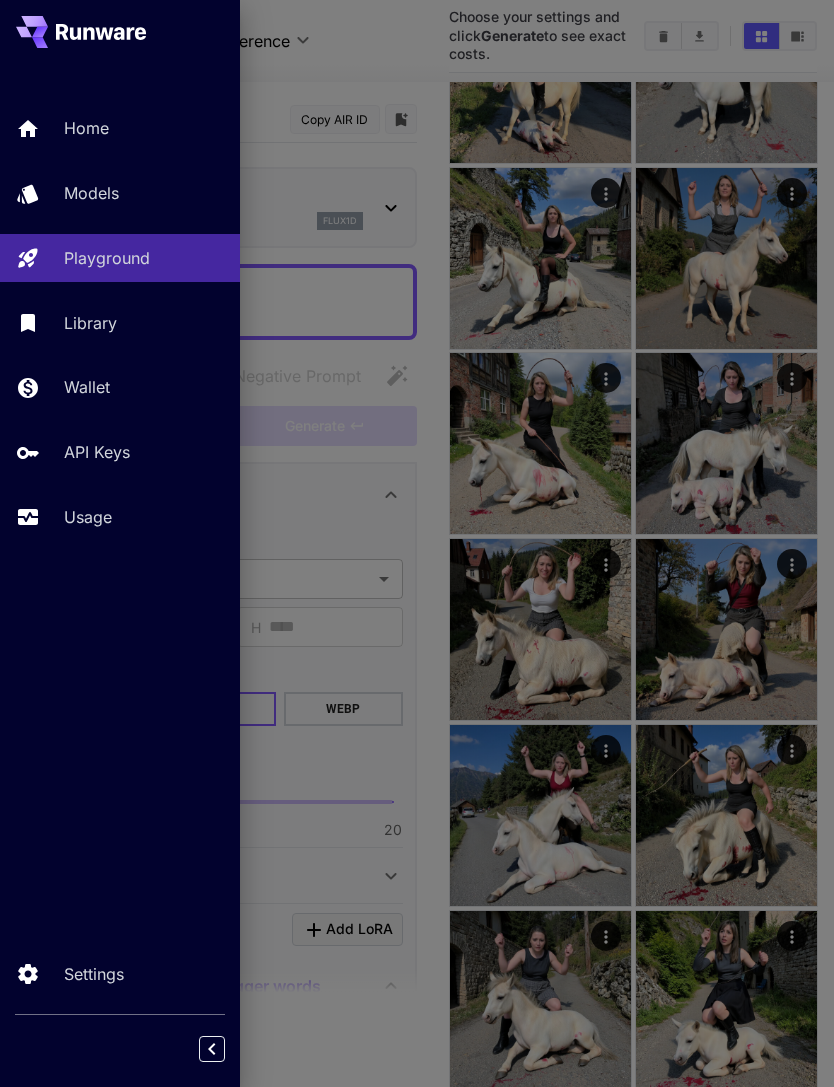 click on "Usage" at bounding box center [88, 517] 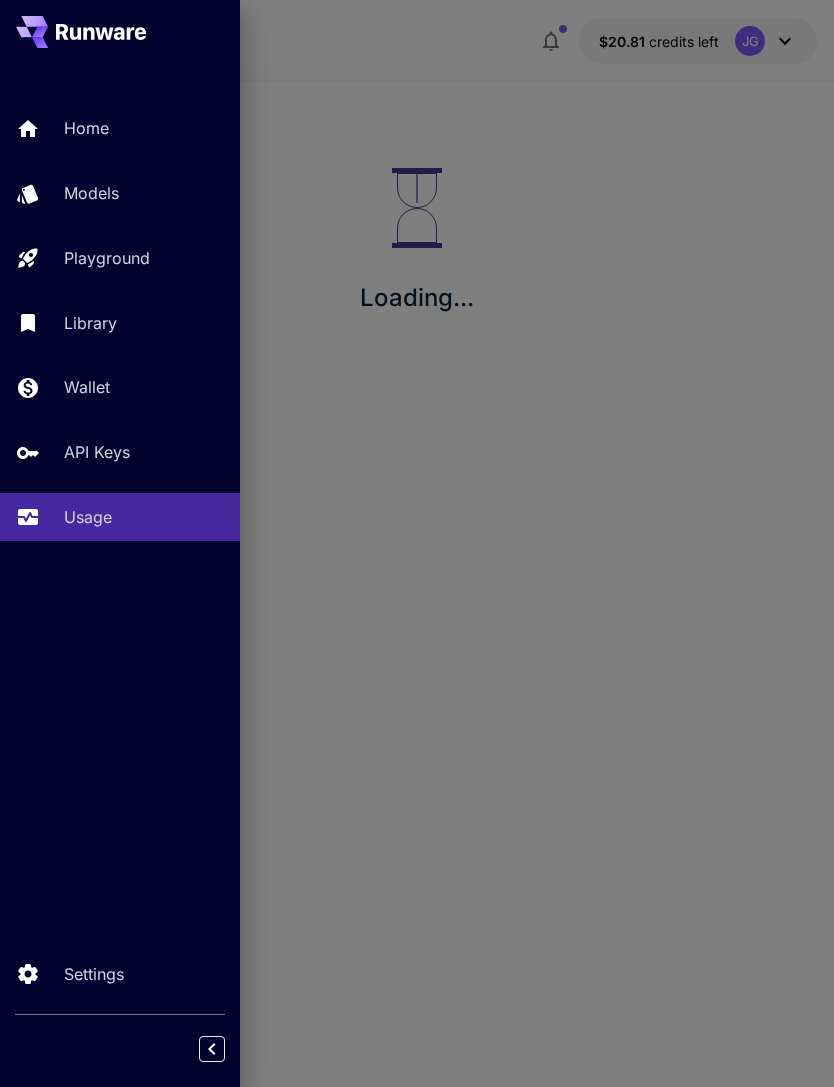 scroll, scrollTop: 0, scrollLeft: 0, axis: both 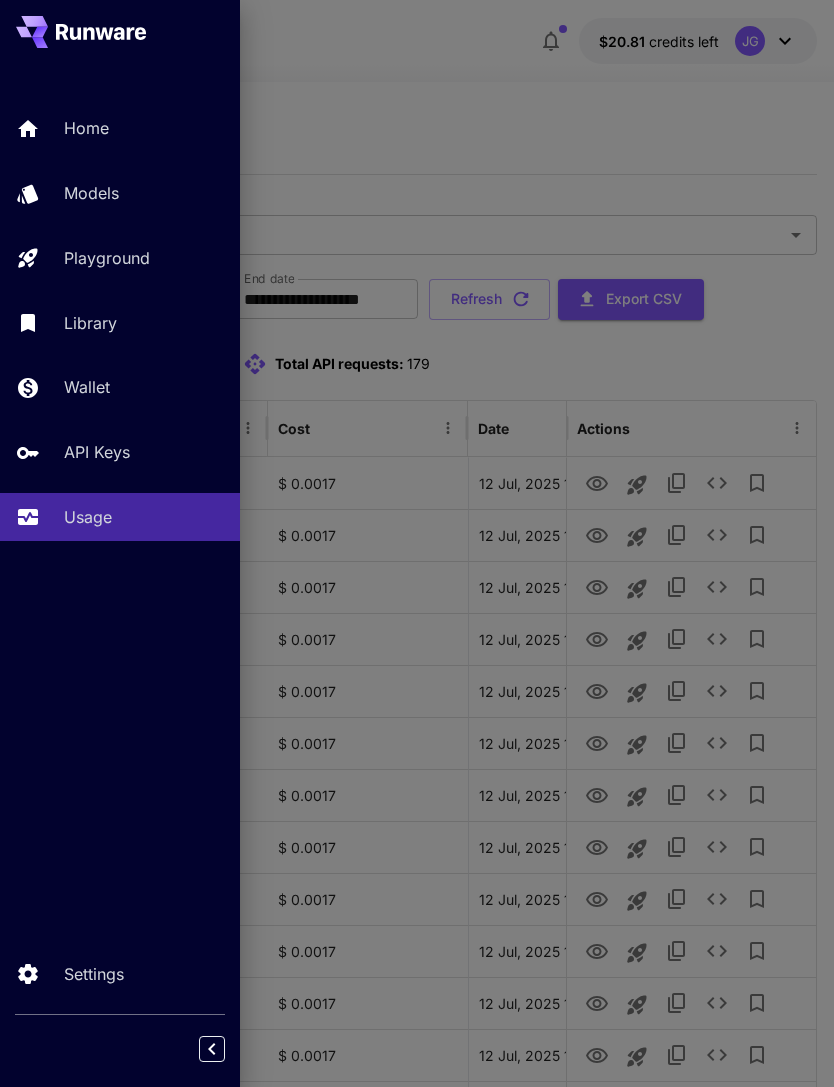 click at bounding box center [417, 543] 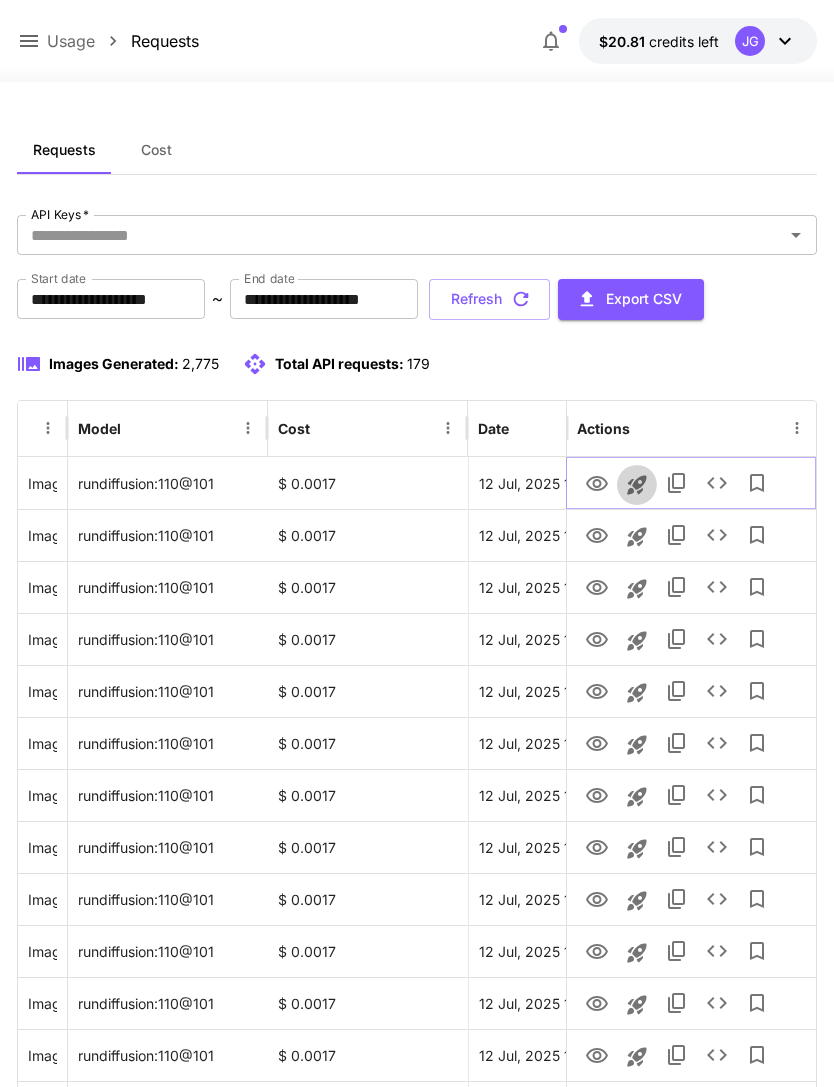 click 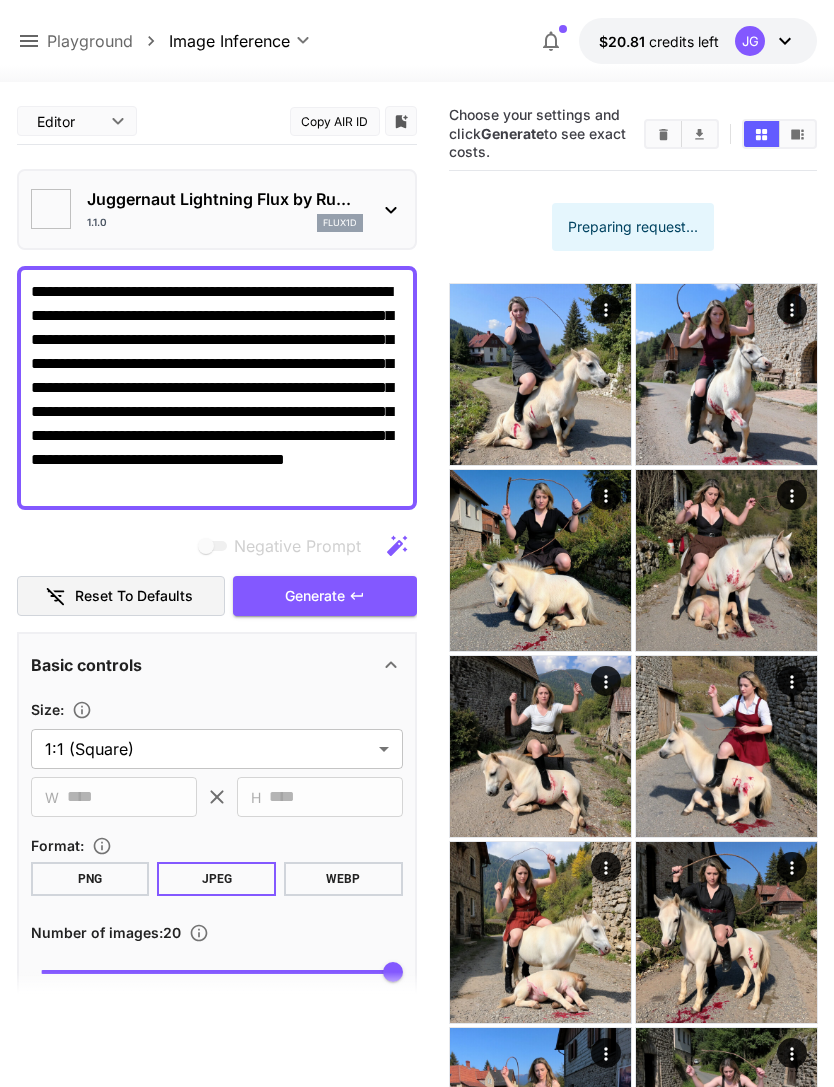 type on "**********" 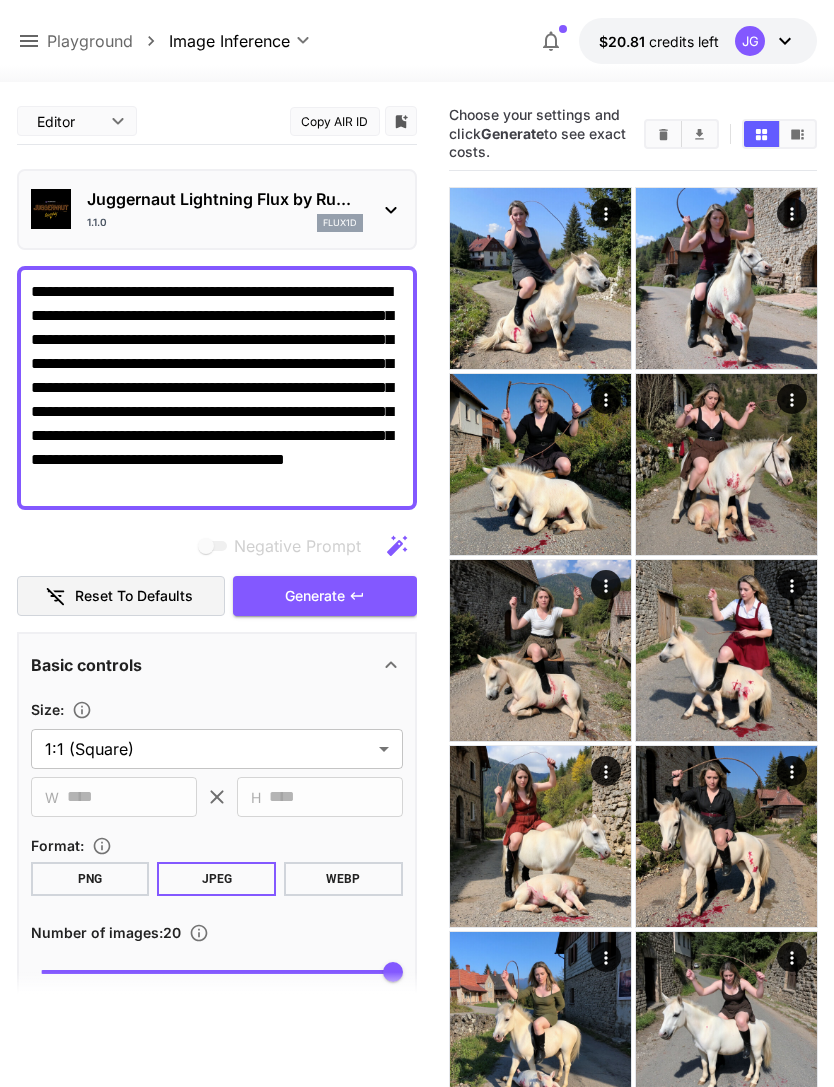 scroll, scrollTop: 0, scrollLeft: 0, axis: both 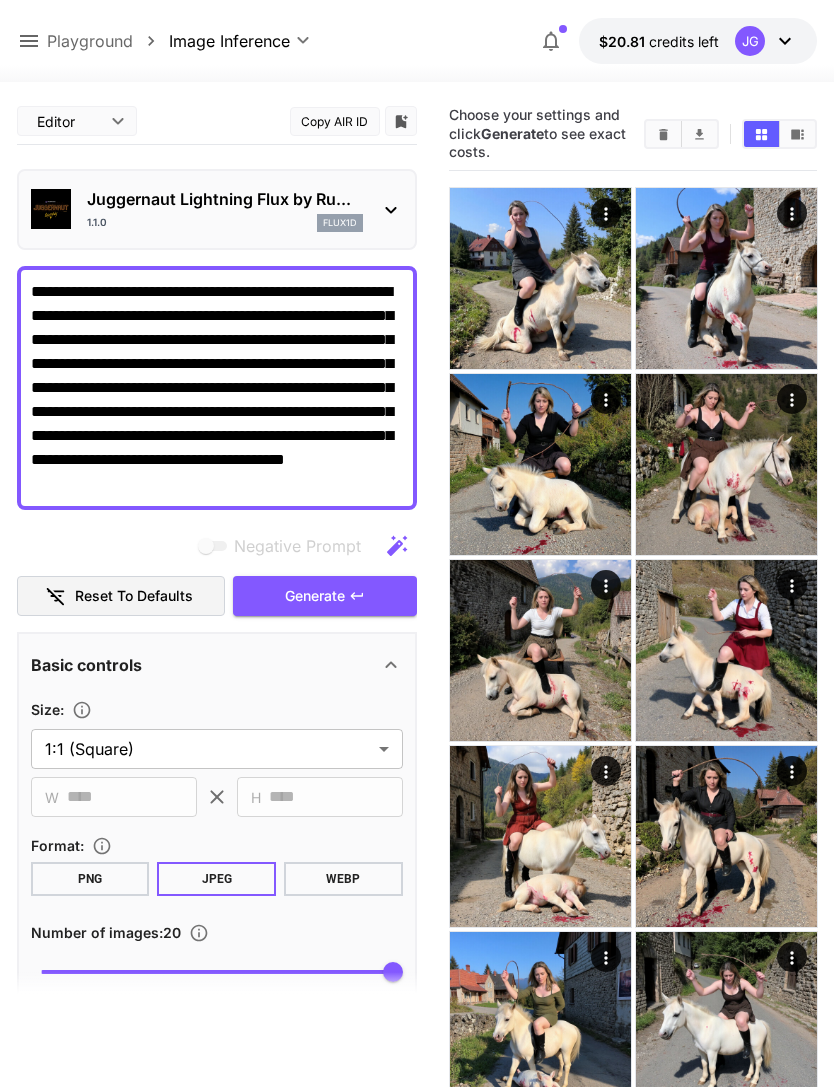 click 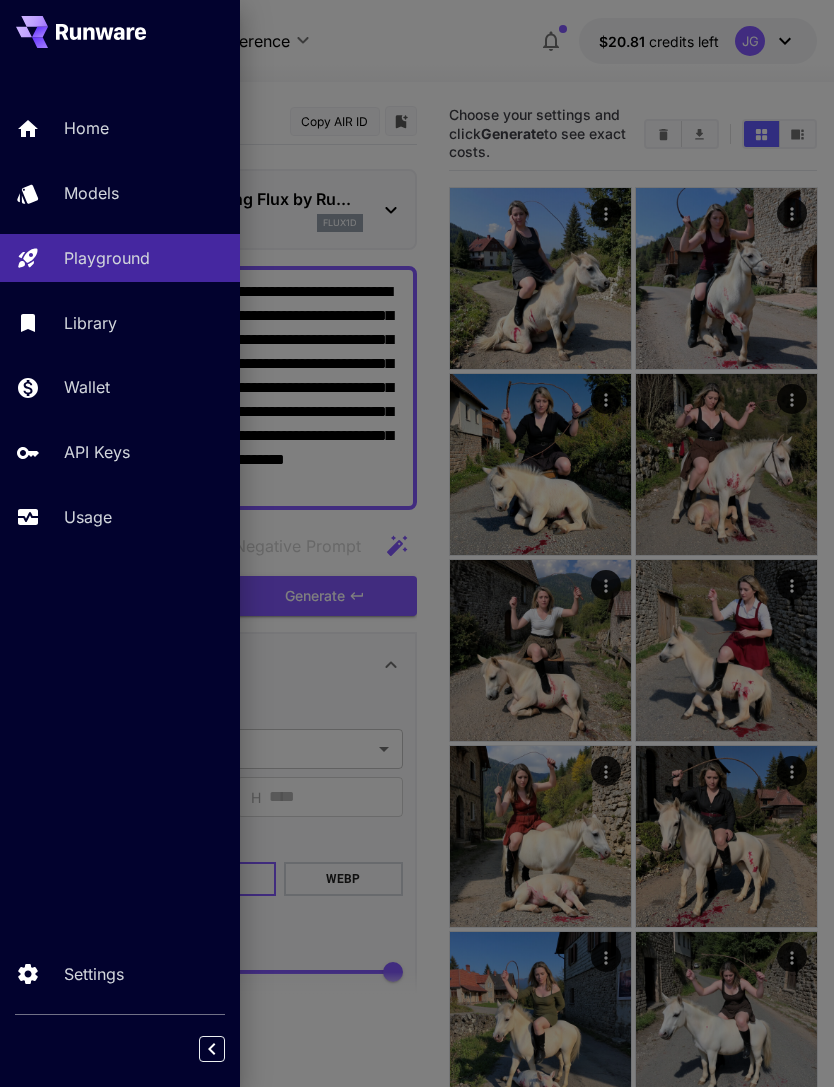 click on "Models" at bounding box center [144, 193] 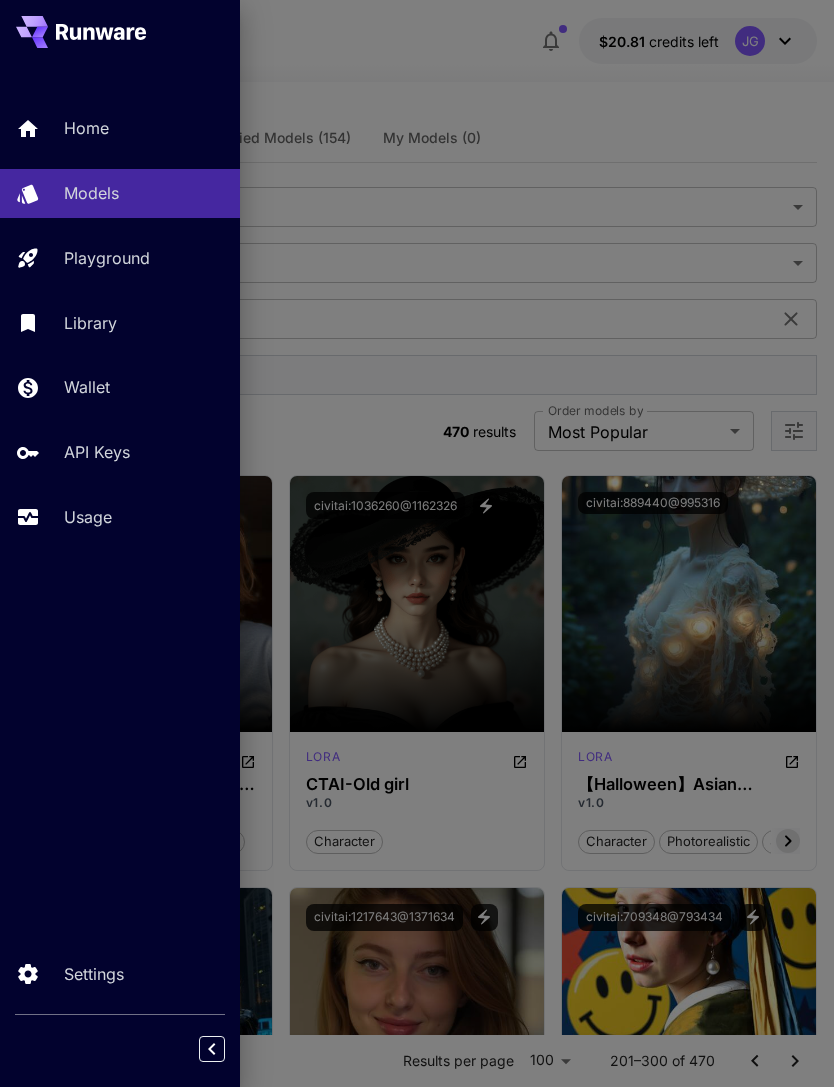 click at bounding box center (417, 543) 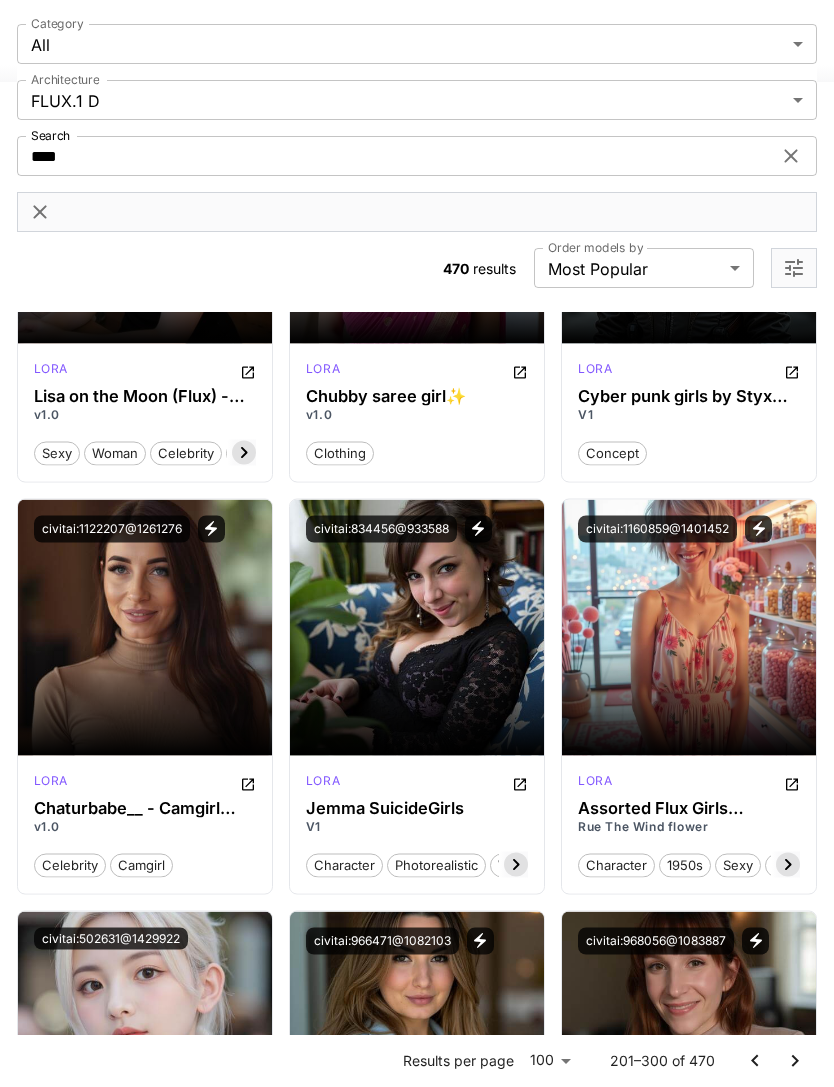 scroll, scrollTop: 9453, scrollLeft: 0, axis: vertical 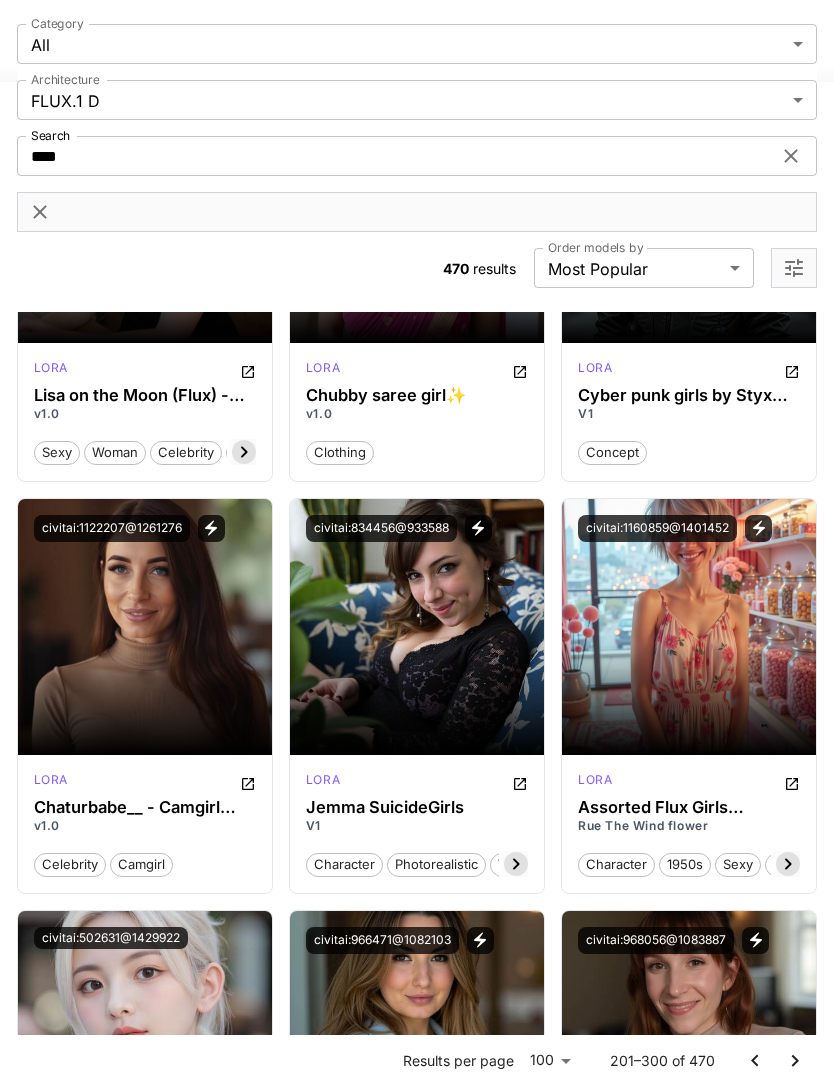 click on "Launch in Playground" at bounding box center [133, 626] 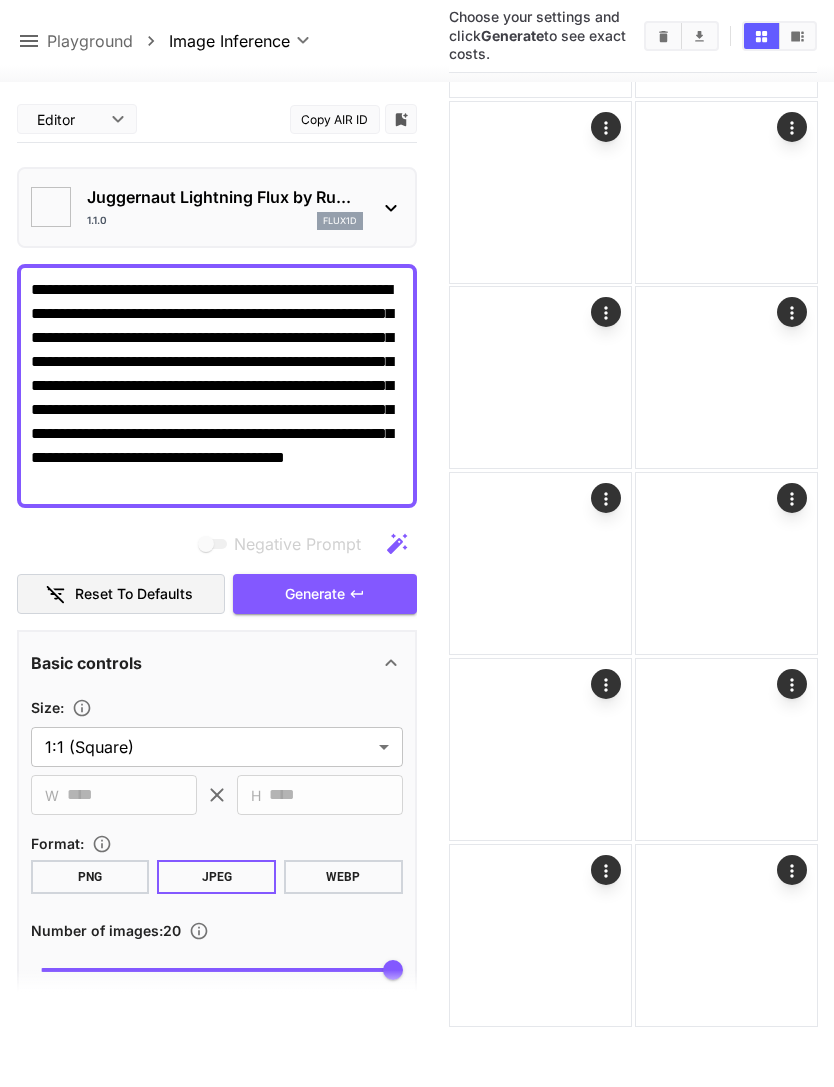 type on "**" 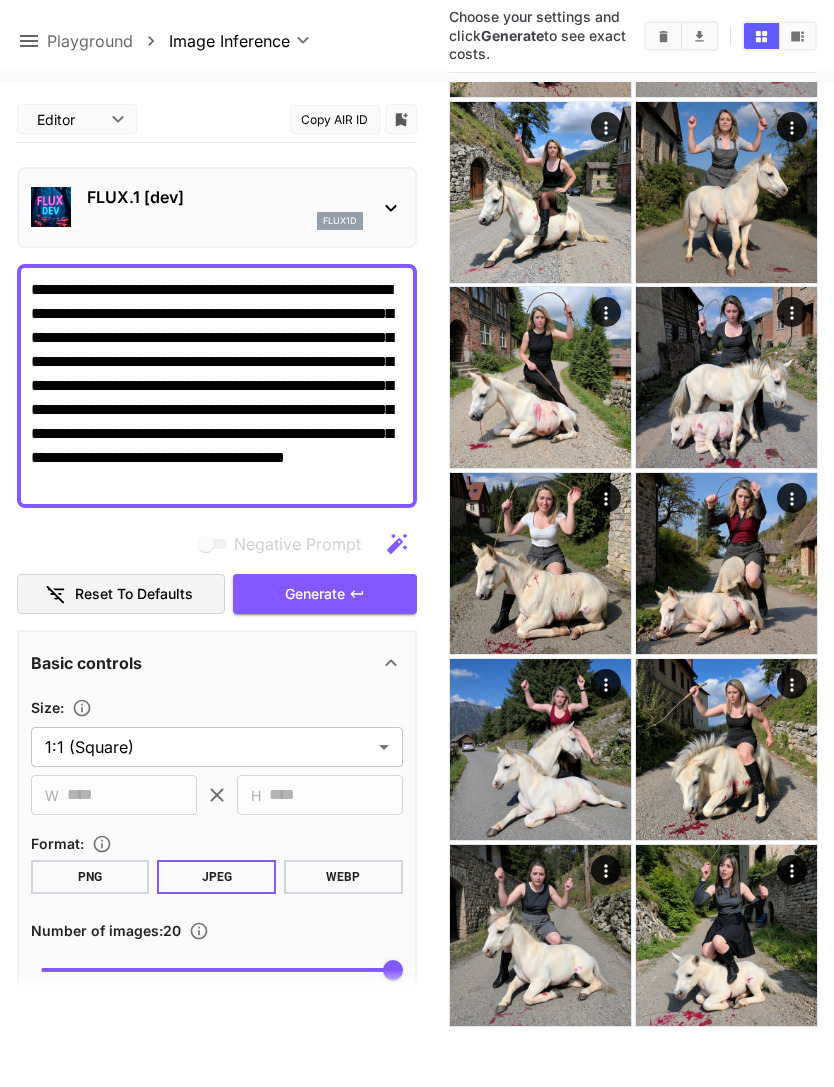 scroll, scrollTop: 950, scrollLeft: 0, axis: vertical 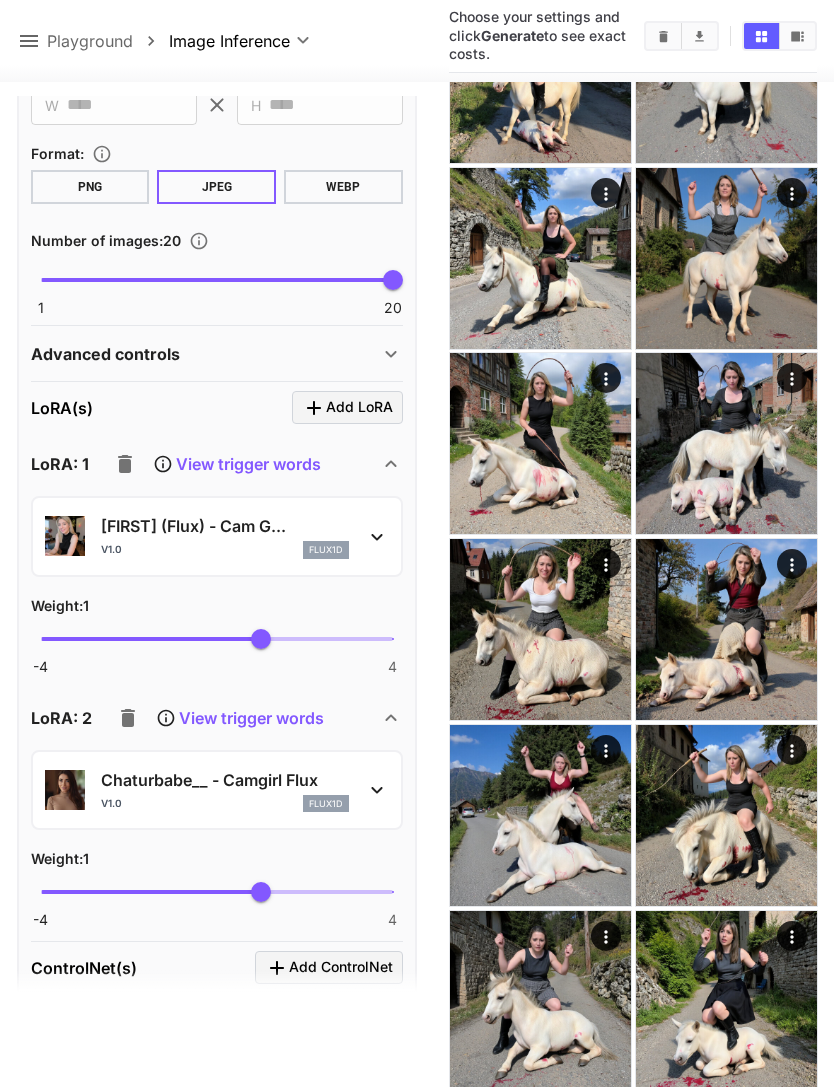 click 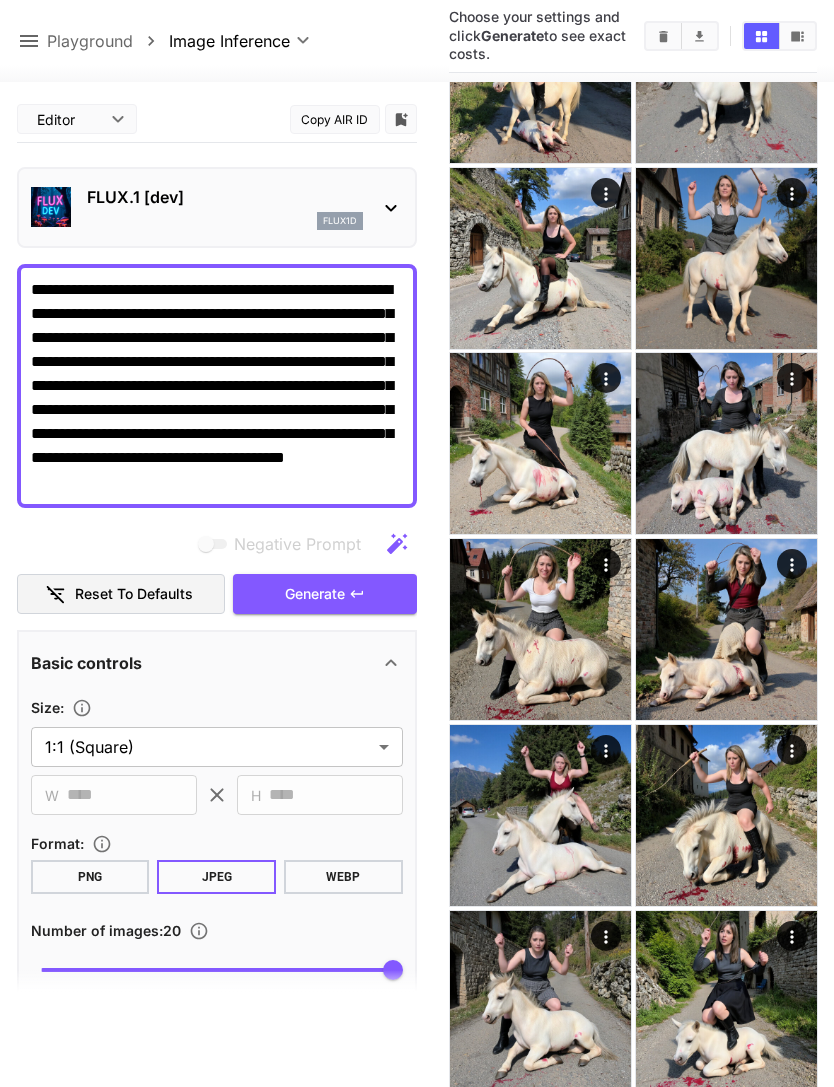 scroll, scrollTop: 0, scrollLeft: 0, axis: both 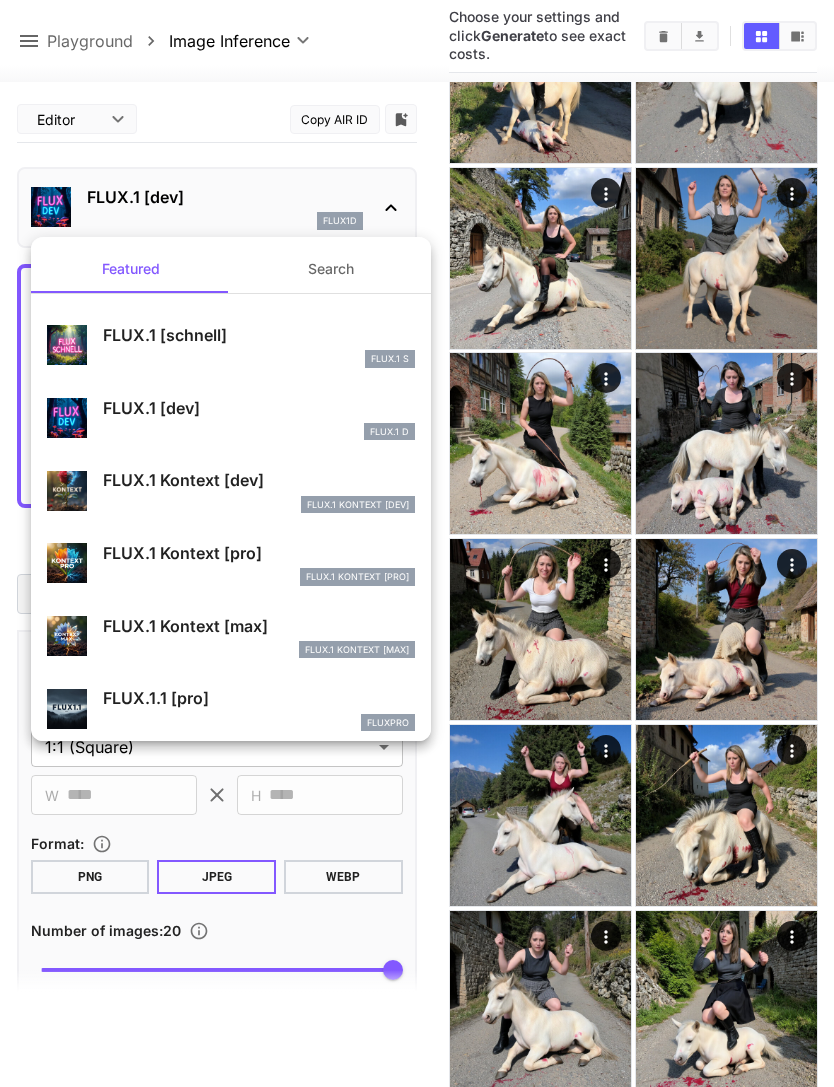 click on "Search" at bounding box center (331, 269) 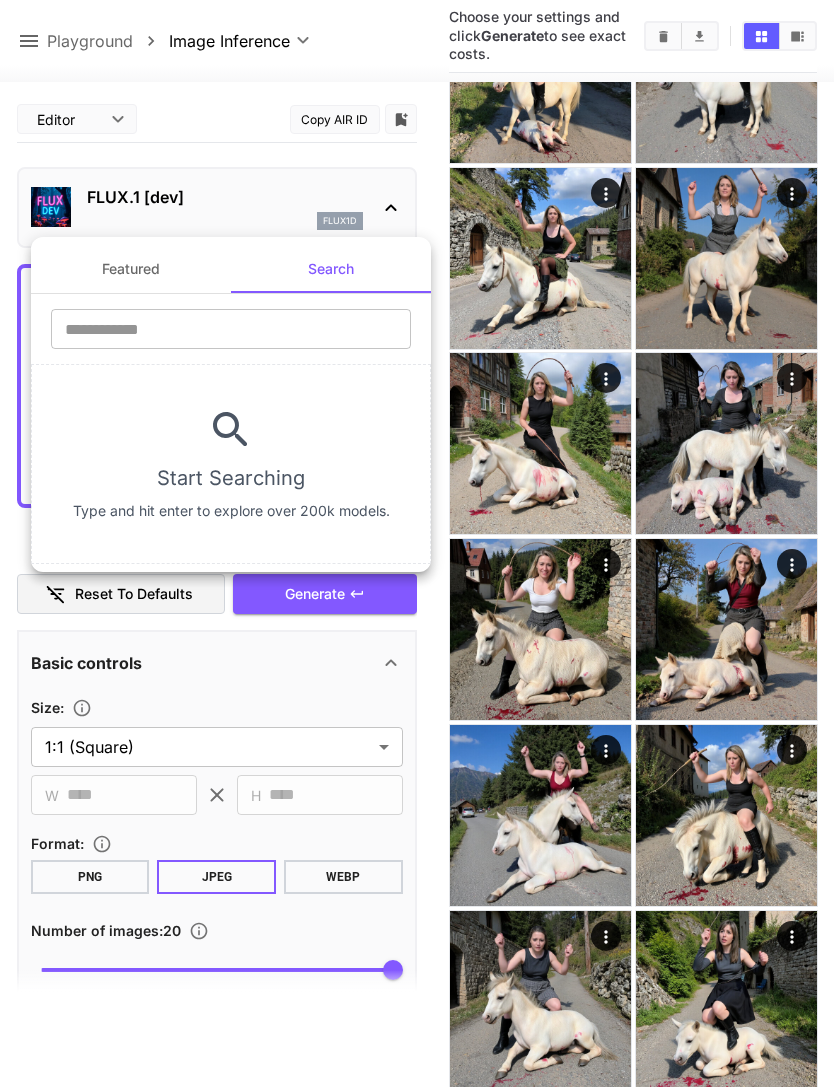 click at bounding box center (231, 329) 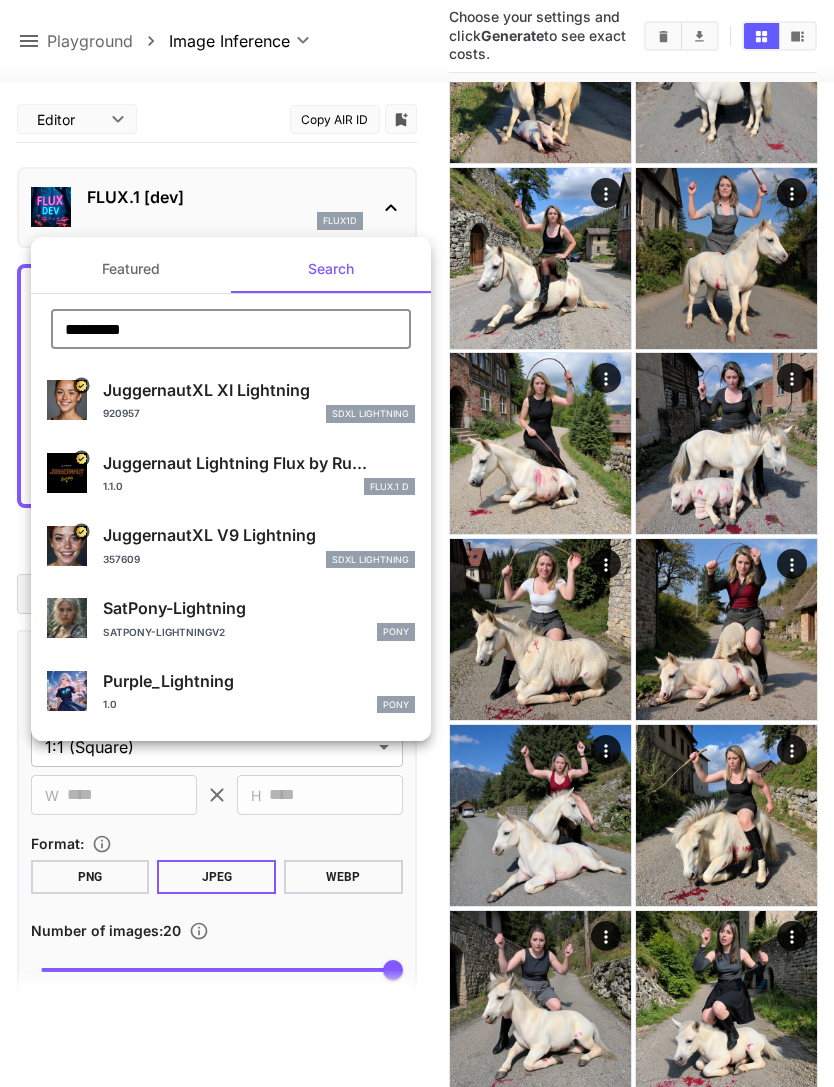 type on "*********" 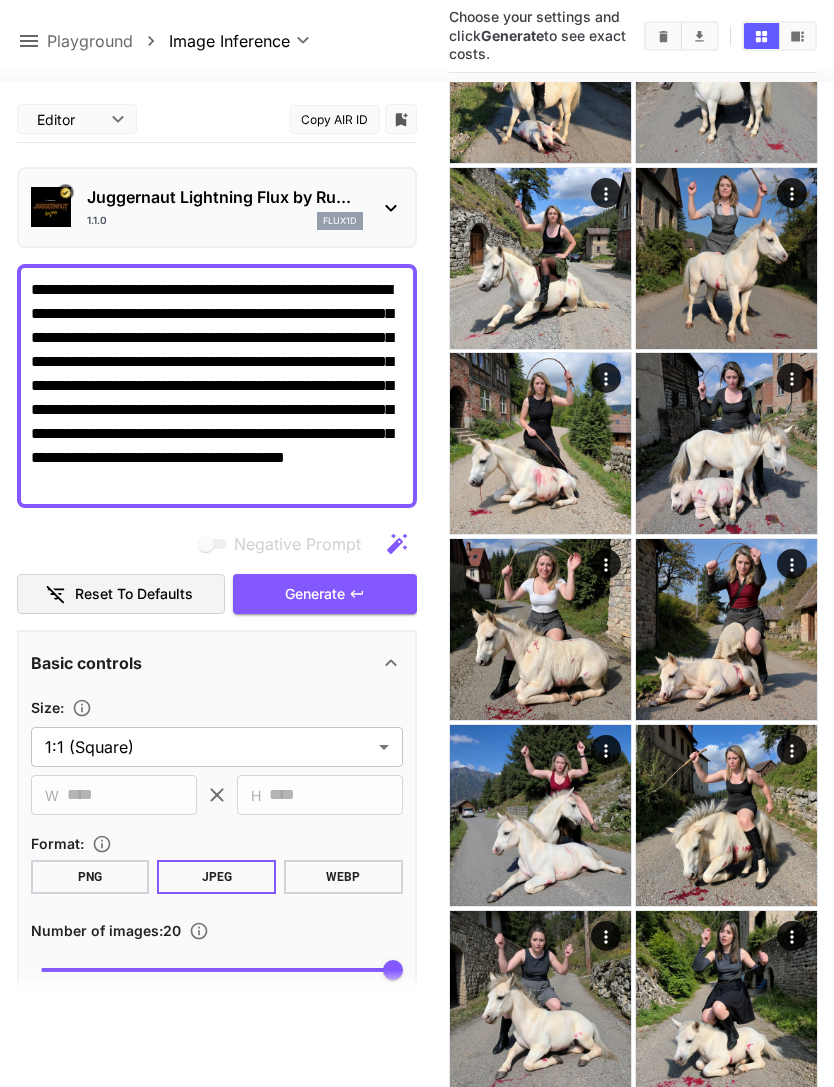scroll, scrollTop: 0, scrollLeft: 0, axis: both 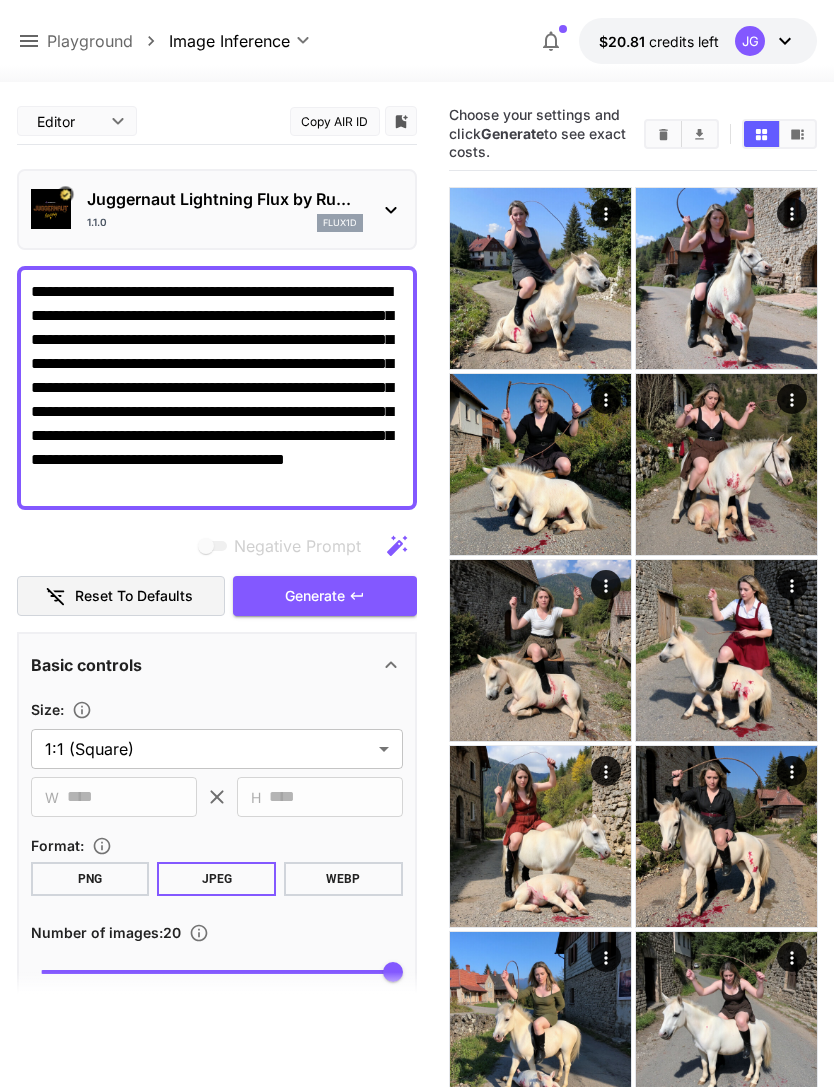 click 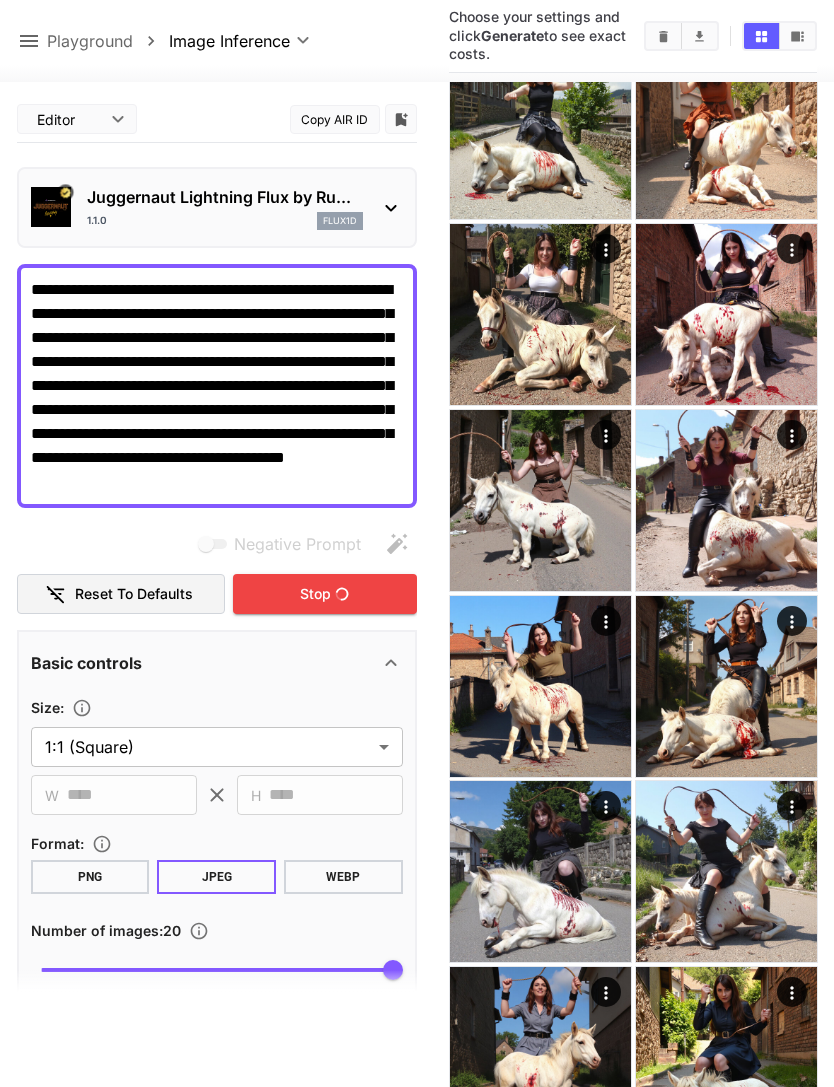 scroll, scrollTop: 950, scrollLeft: 0, axis: vertical 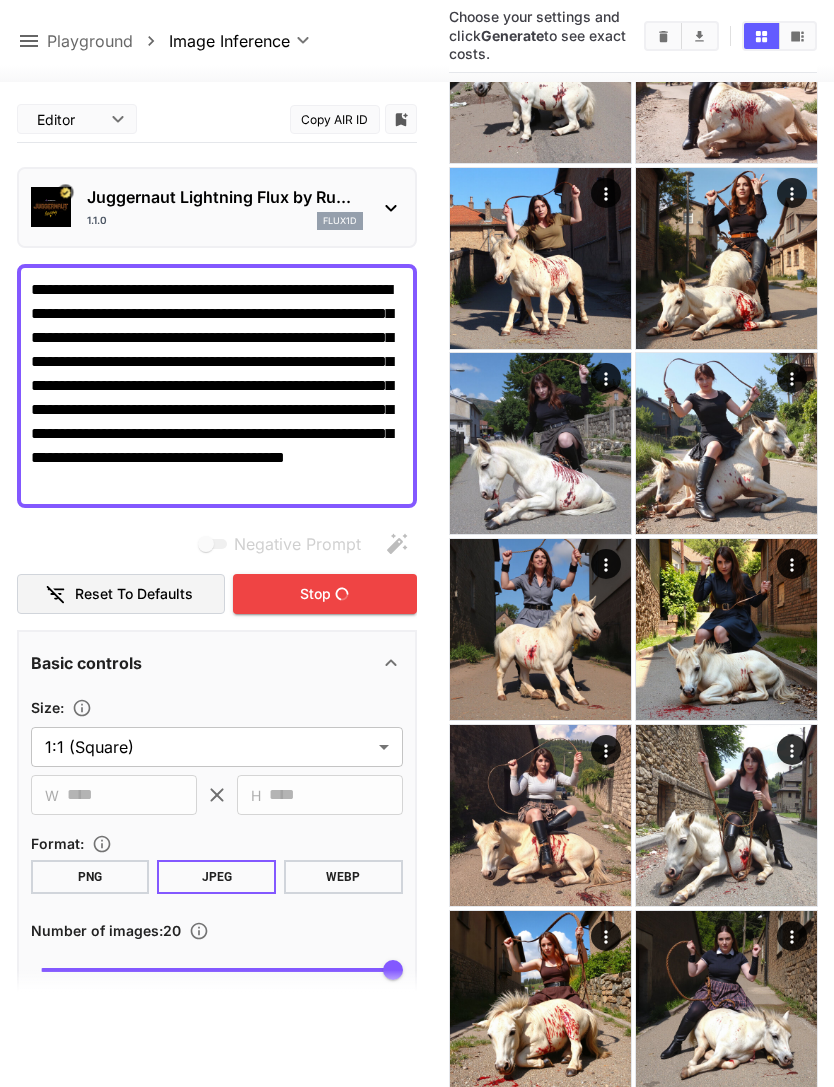 click 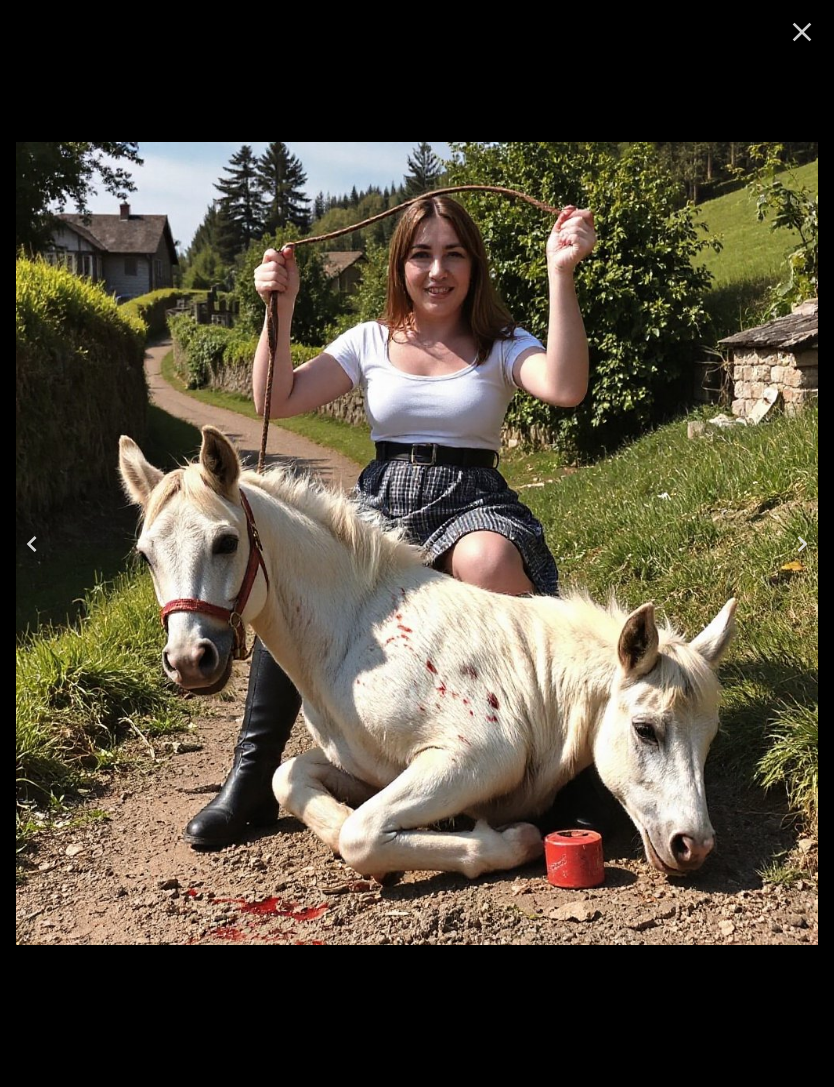 scroll, scrollTop: 950, scrollLeft: 0, axis: vertical 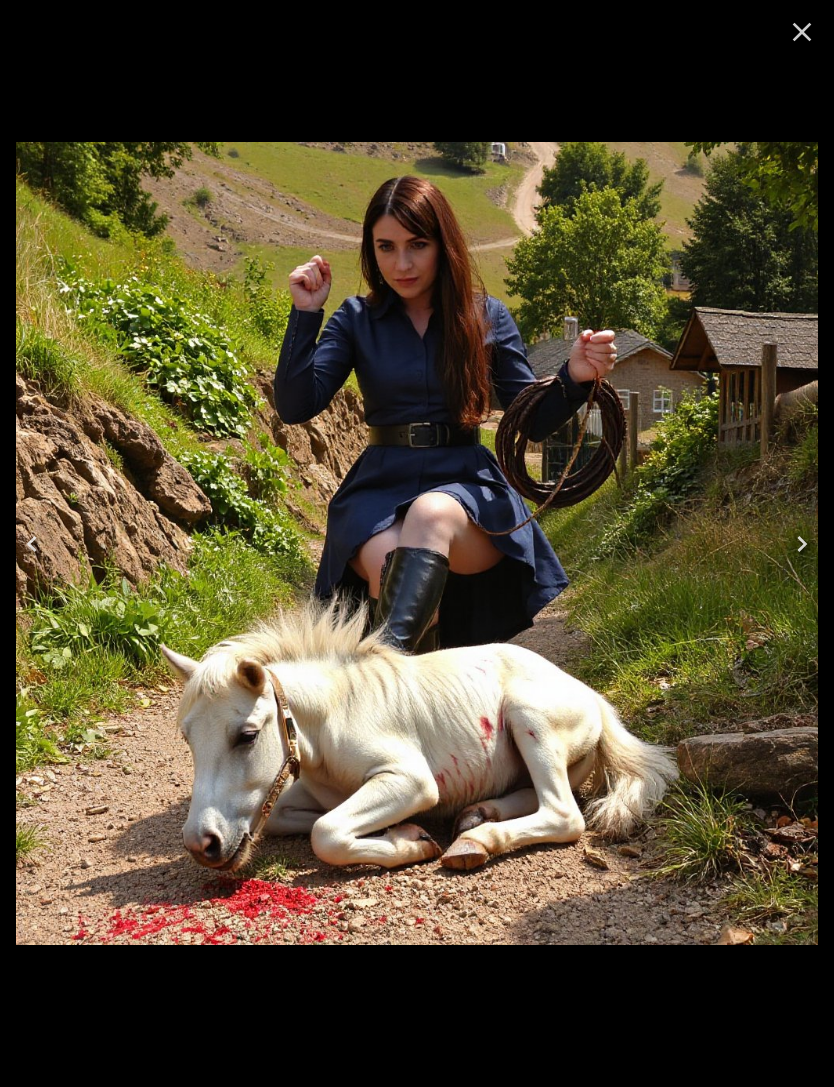 click at bounding box center (32, 544) 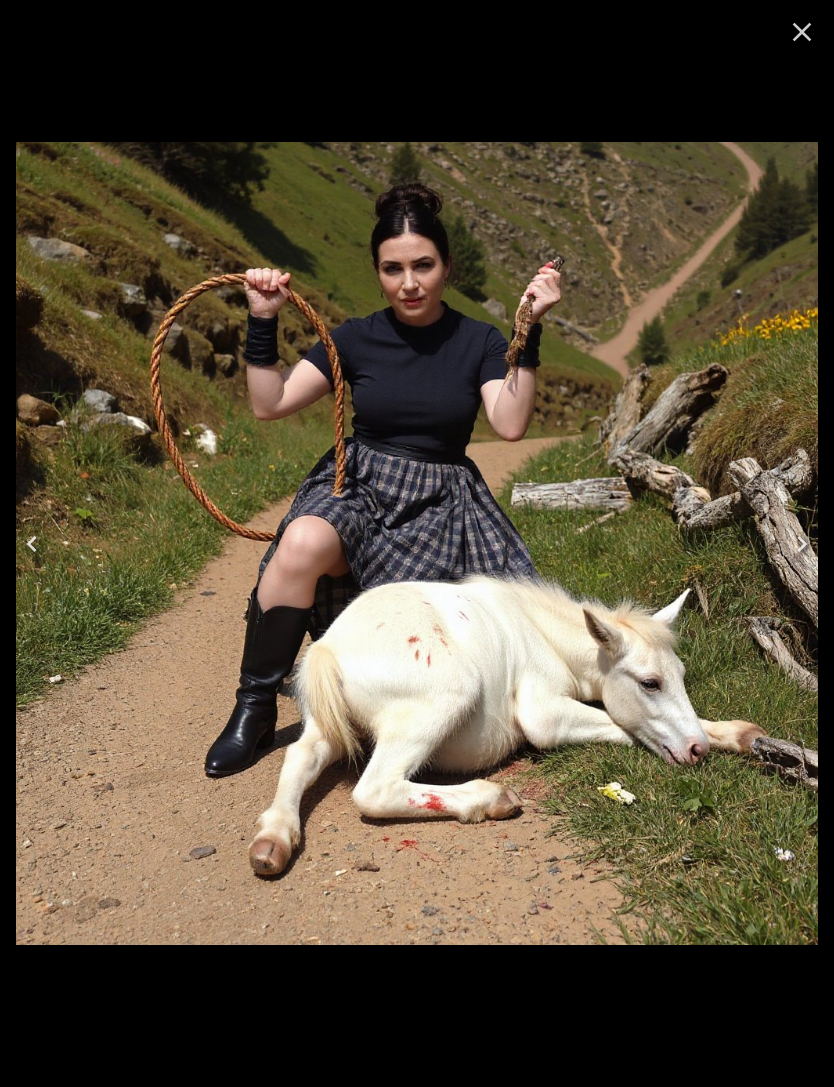 click 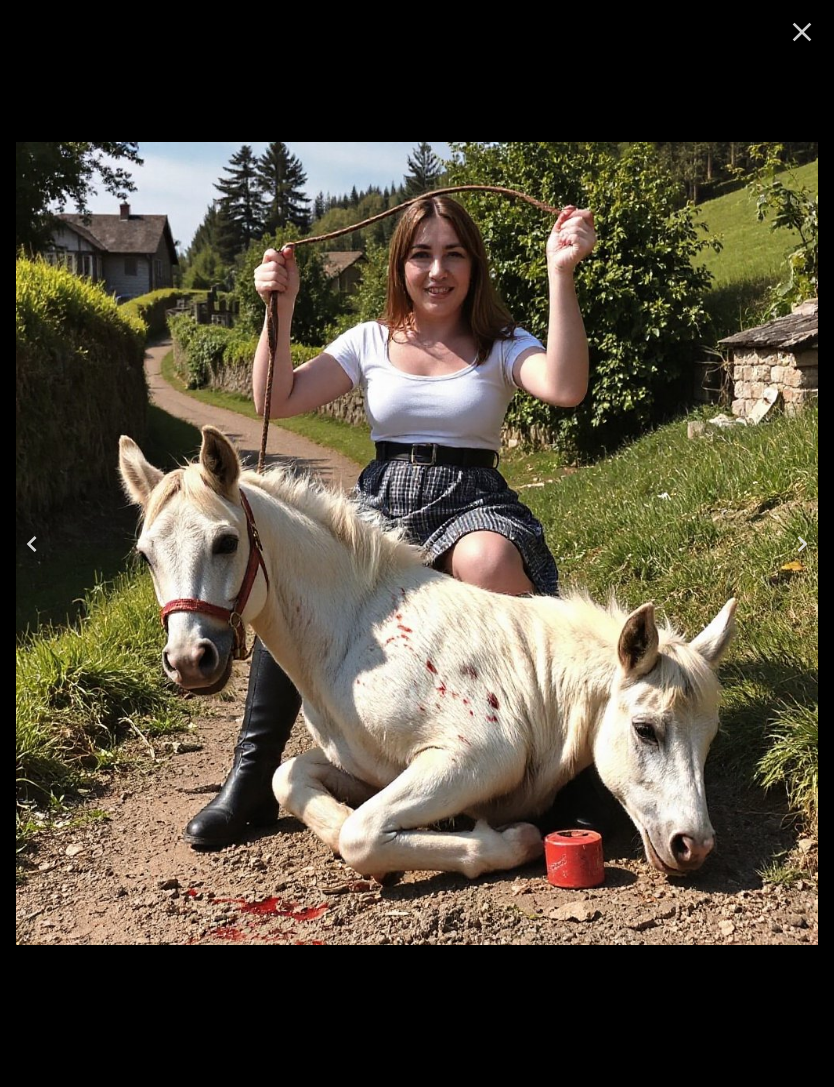 click 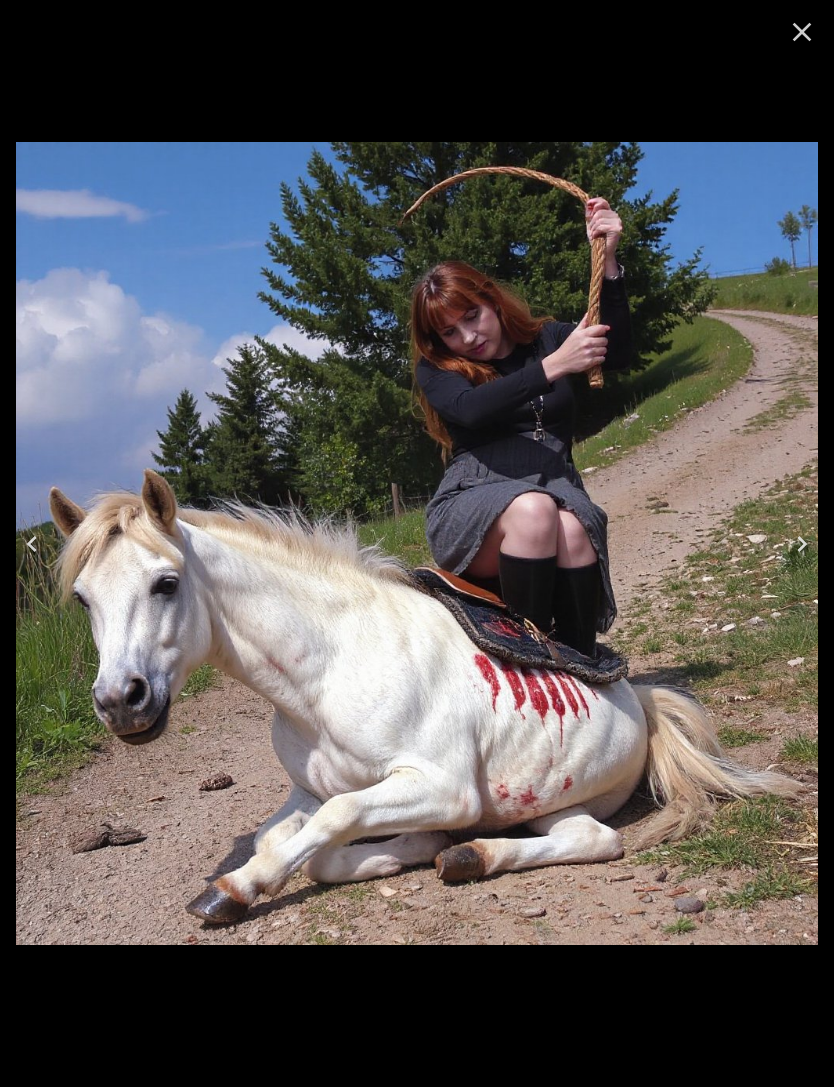 click 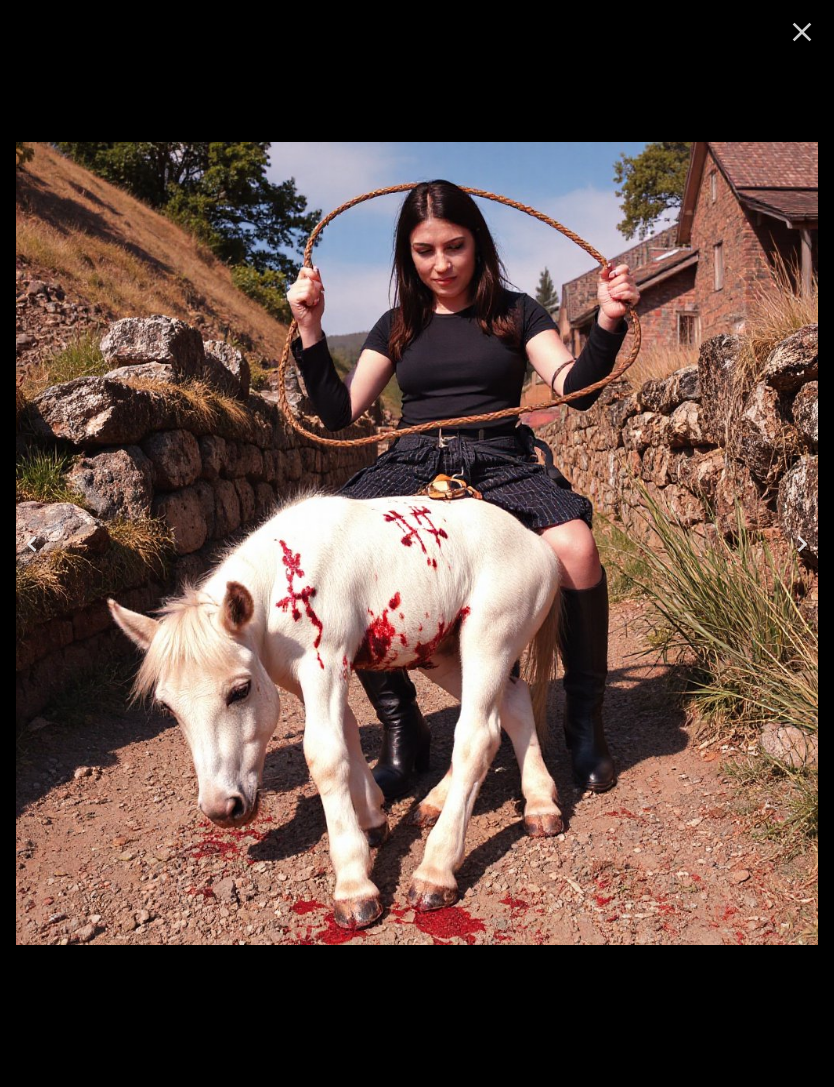 click 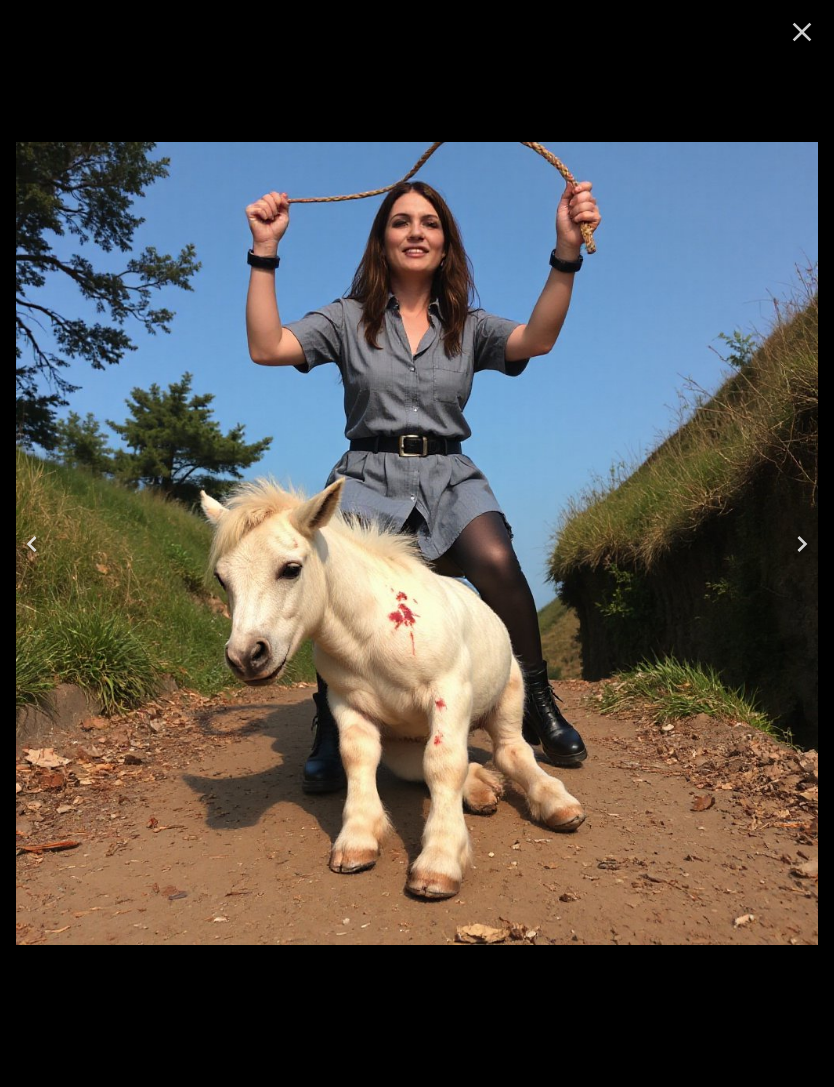 click 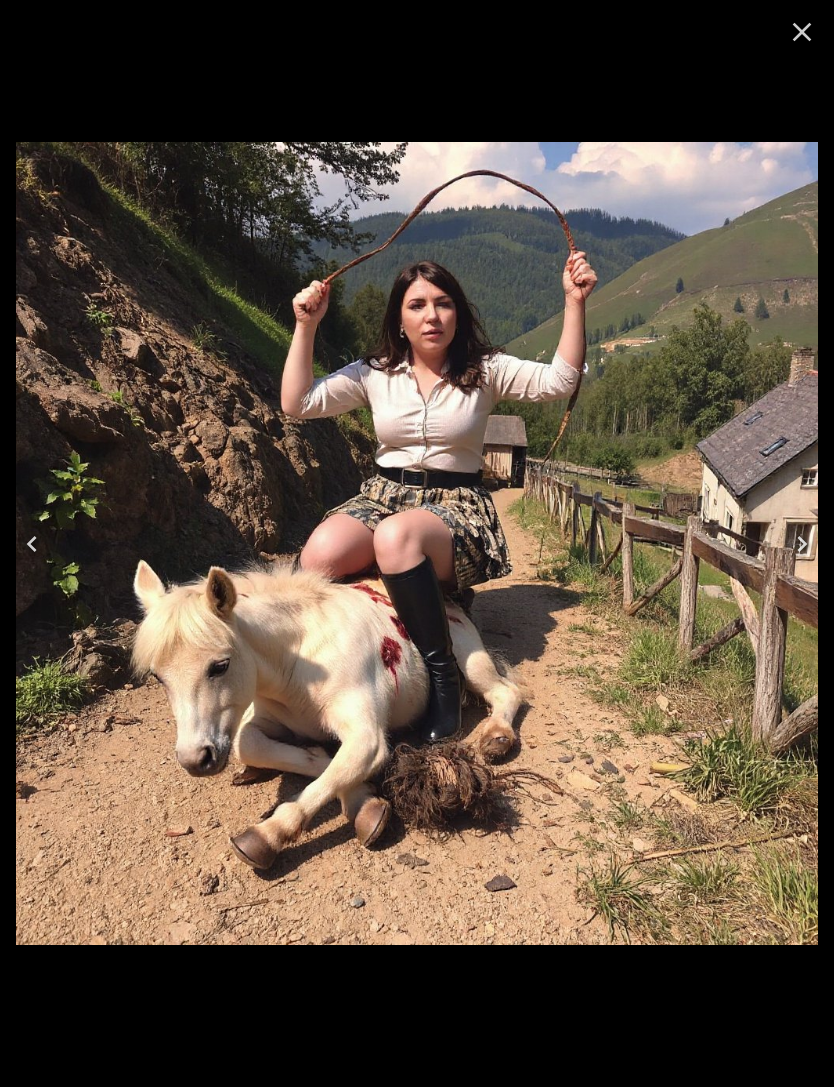 click at bounding box center (32, 544) 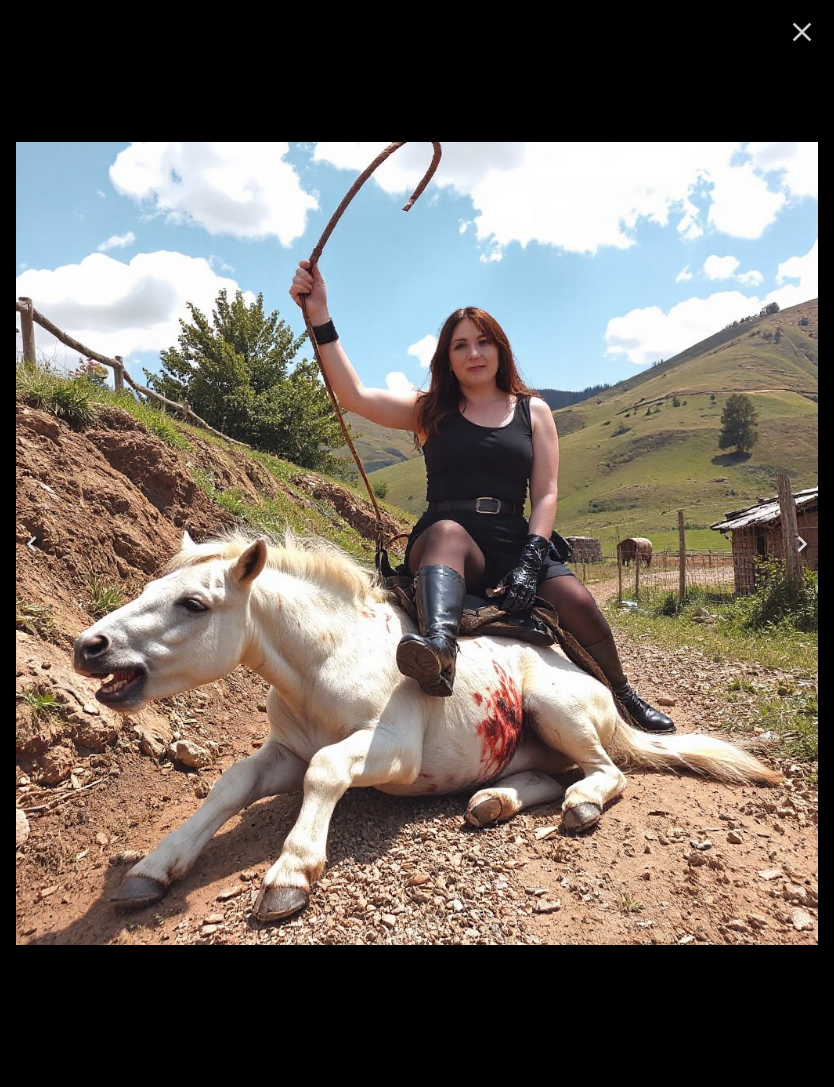 click 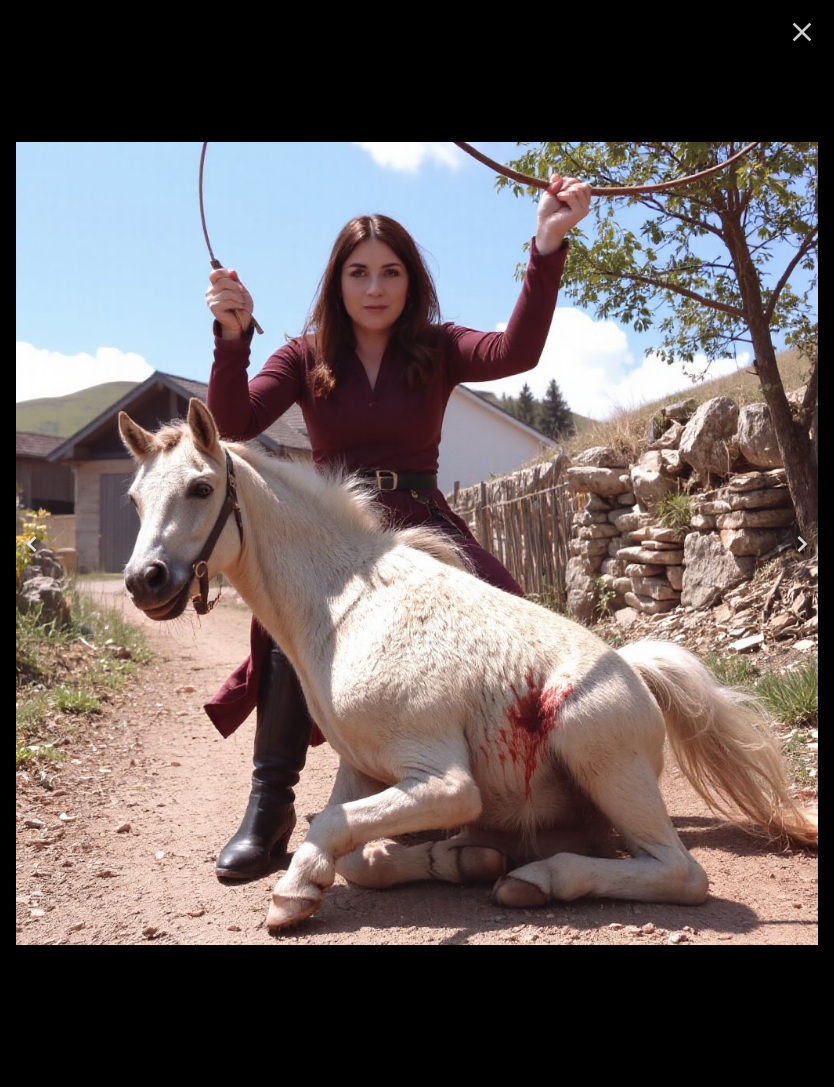 click 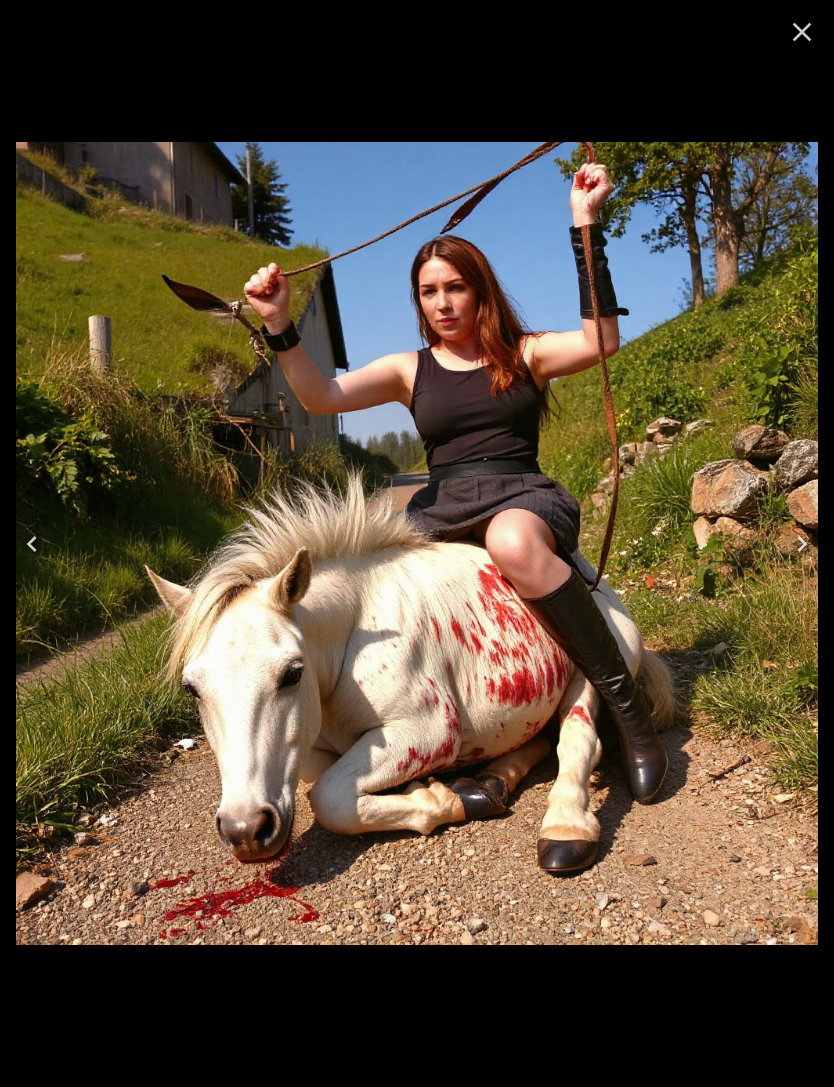 click 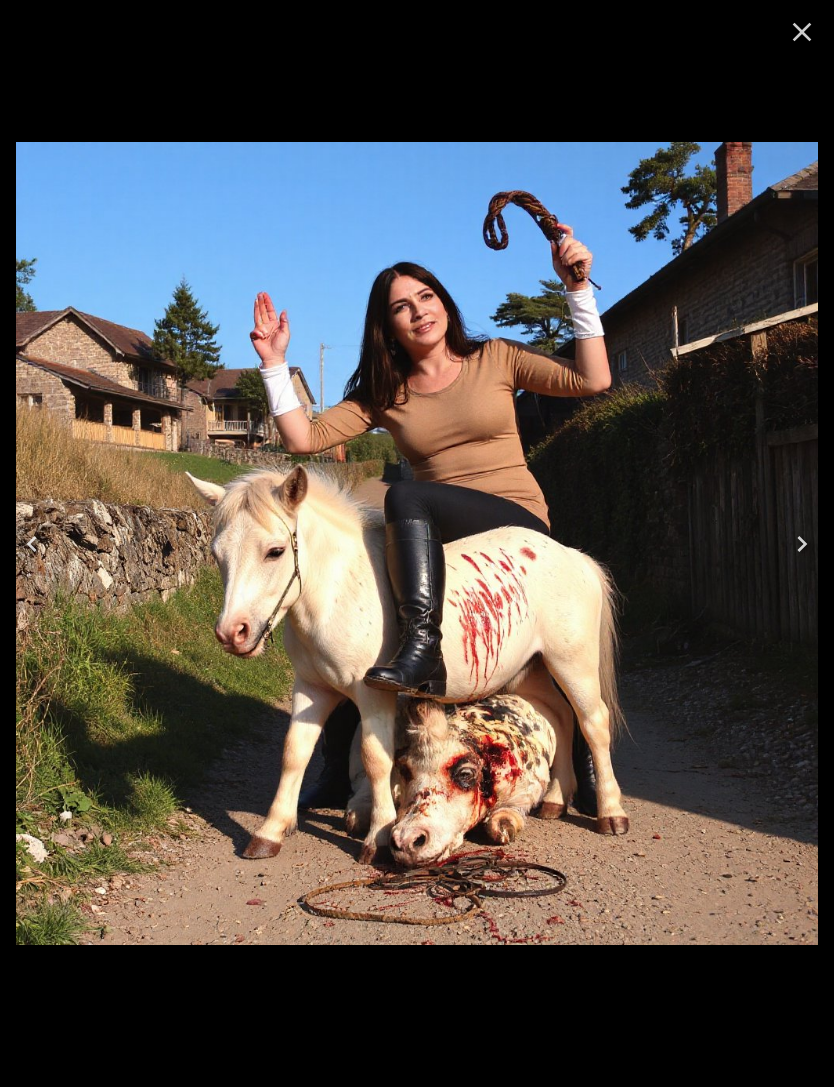 click 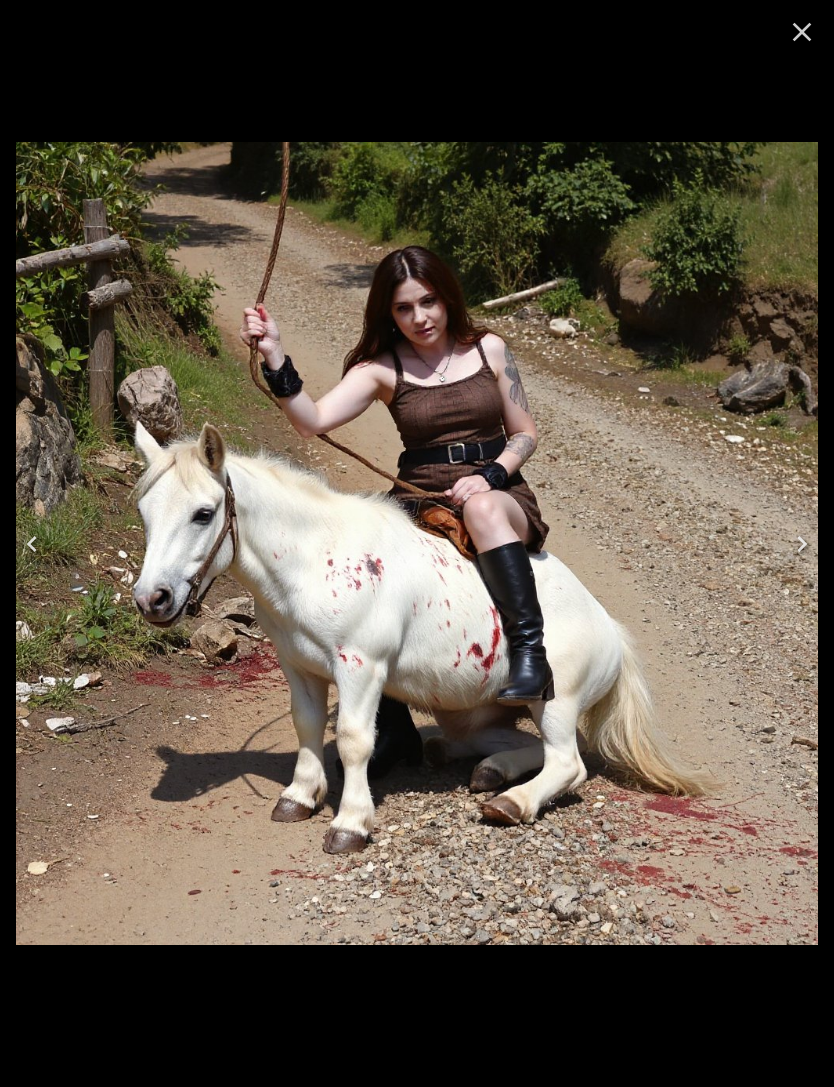 click at bounding box center [32, 544] 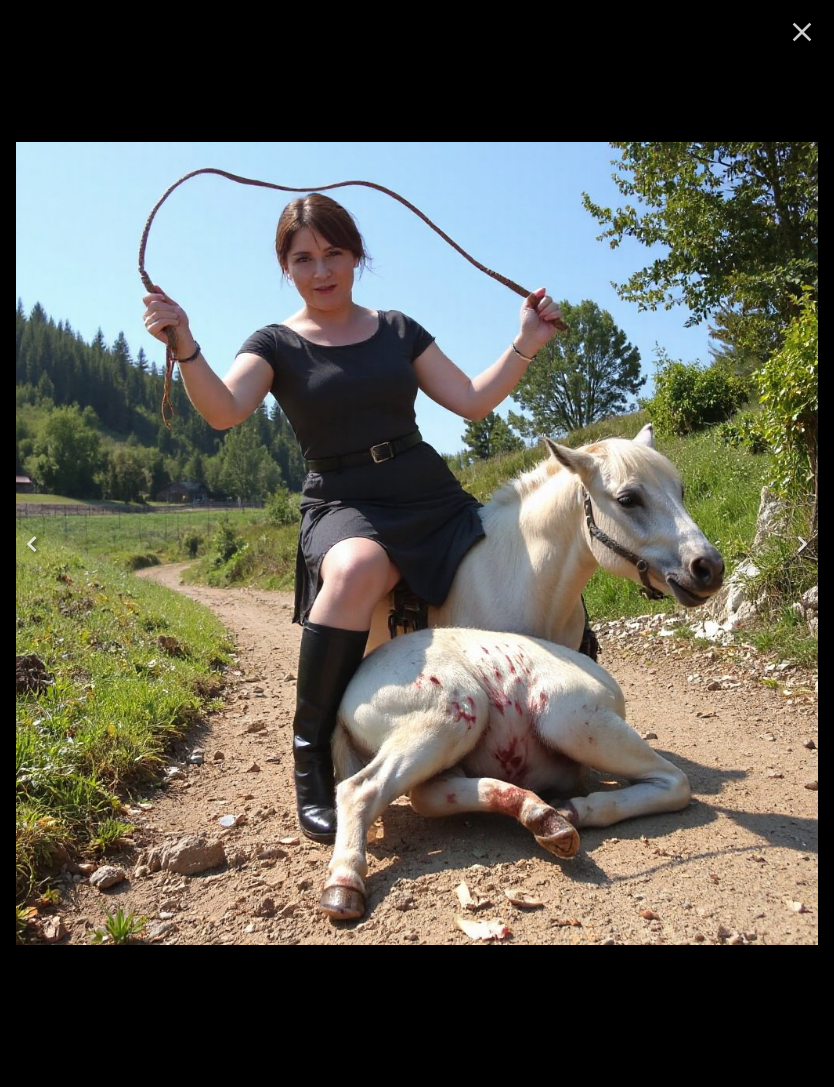 click 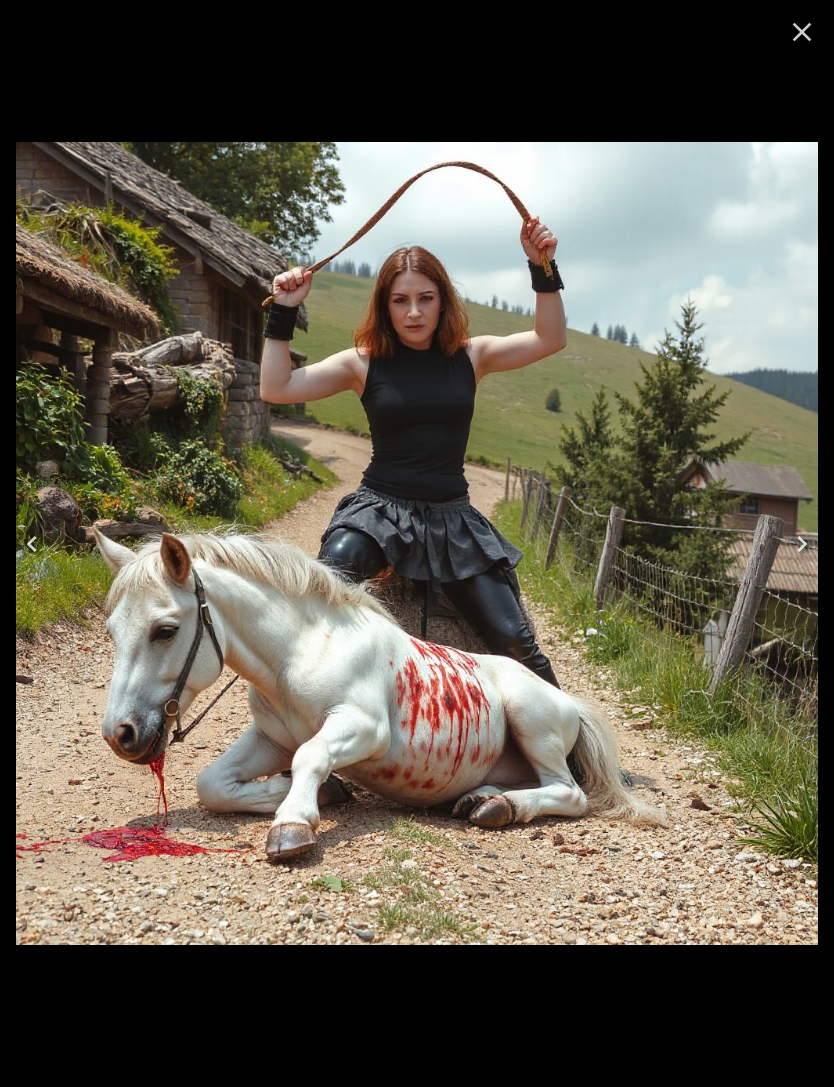 click 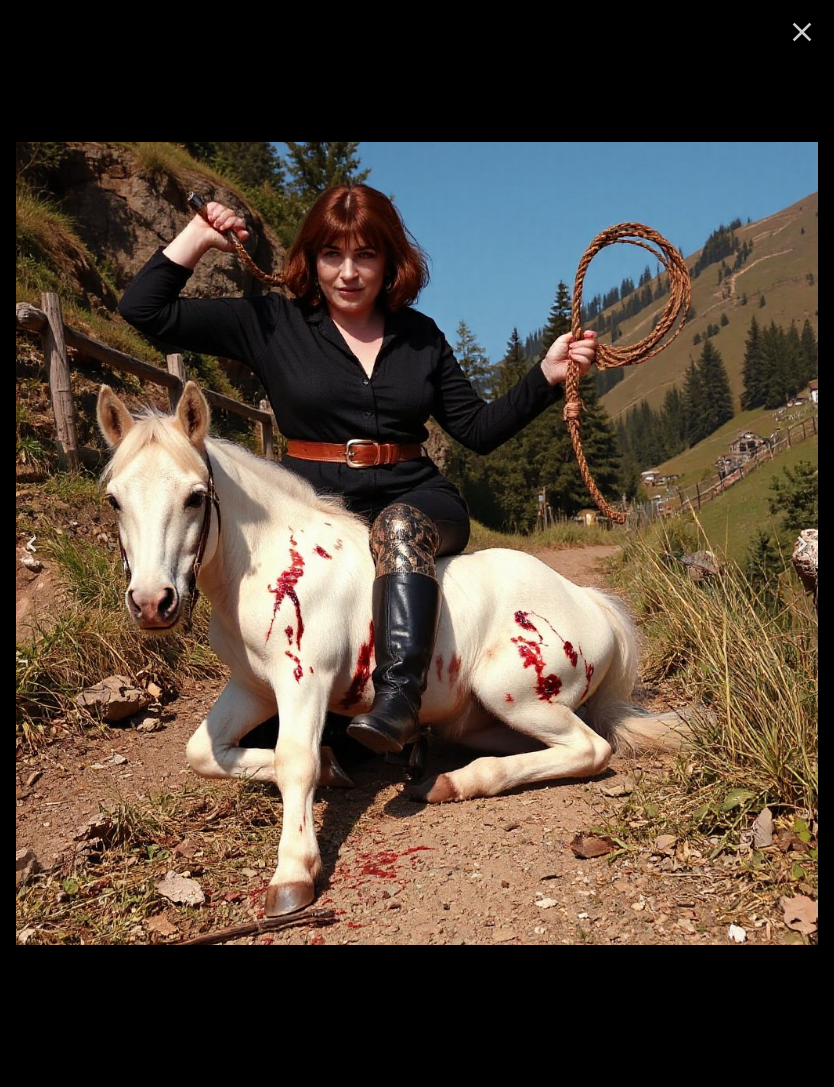 click at bounding box center (32, 544) 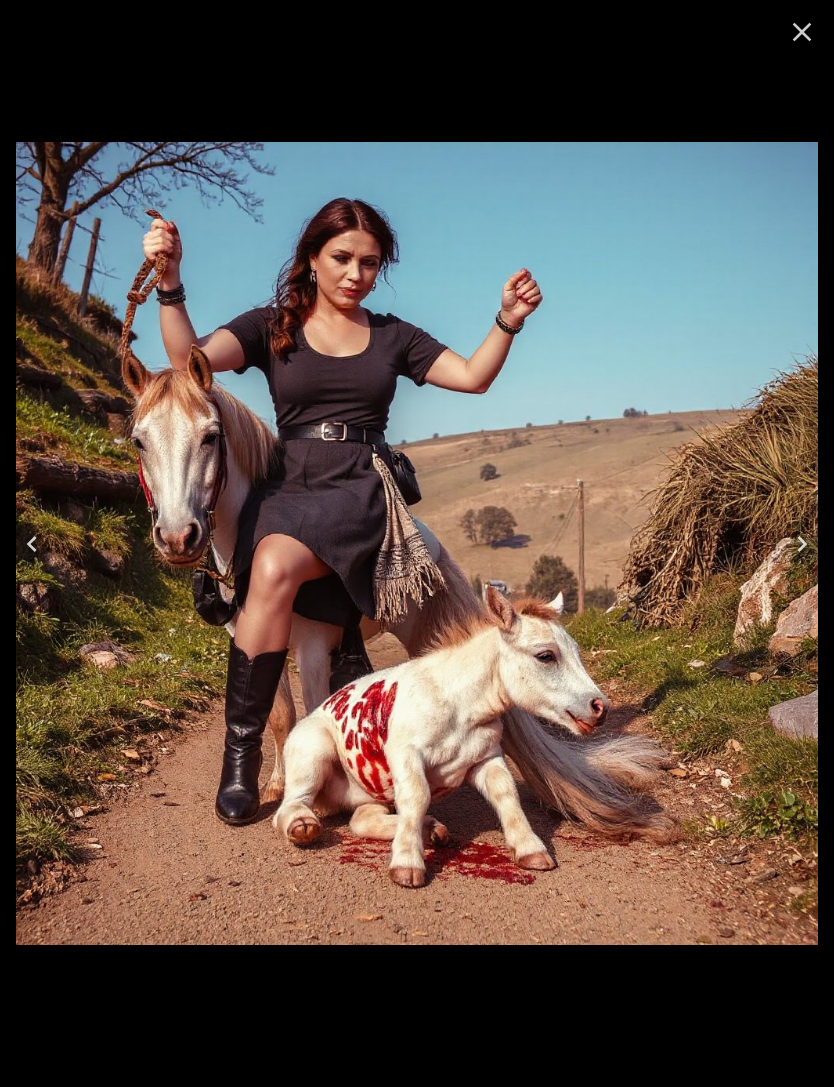click 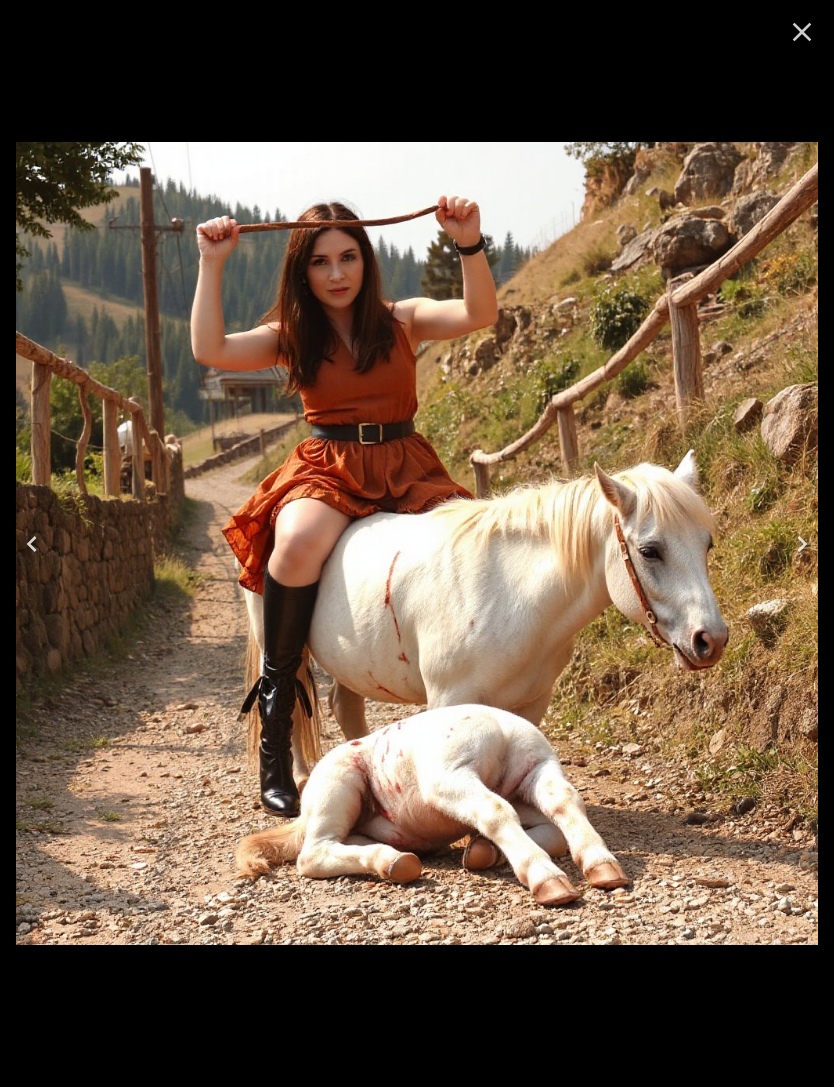 click 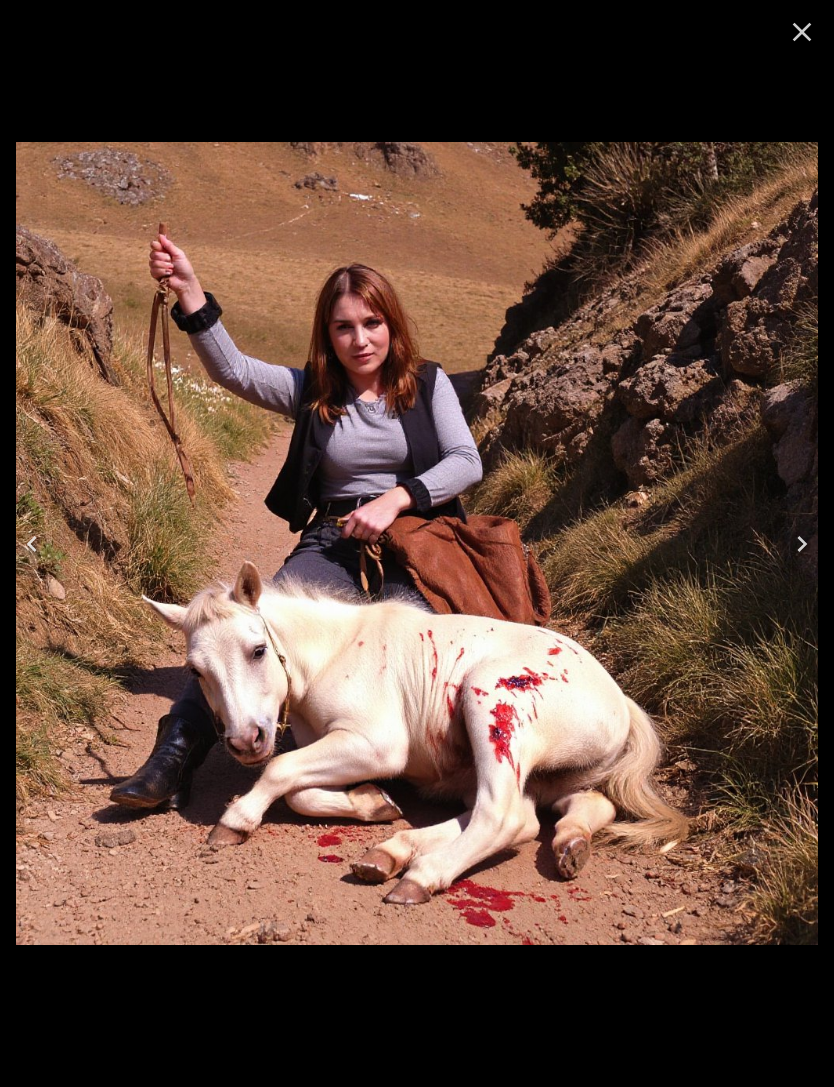 click 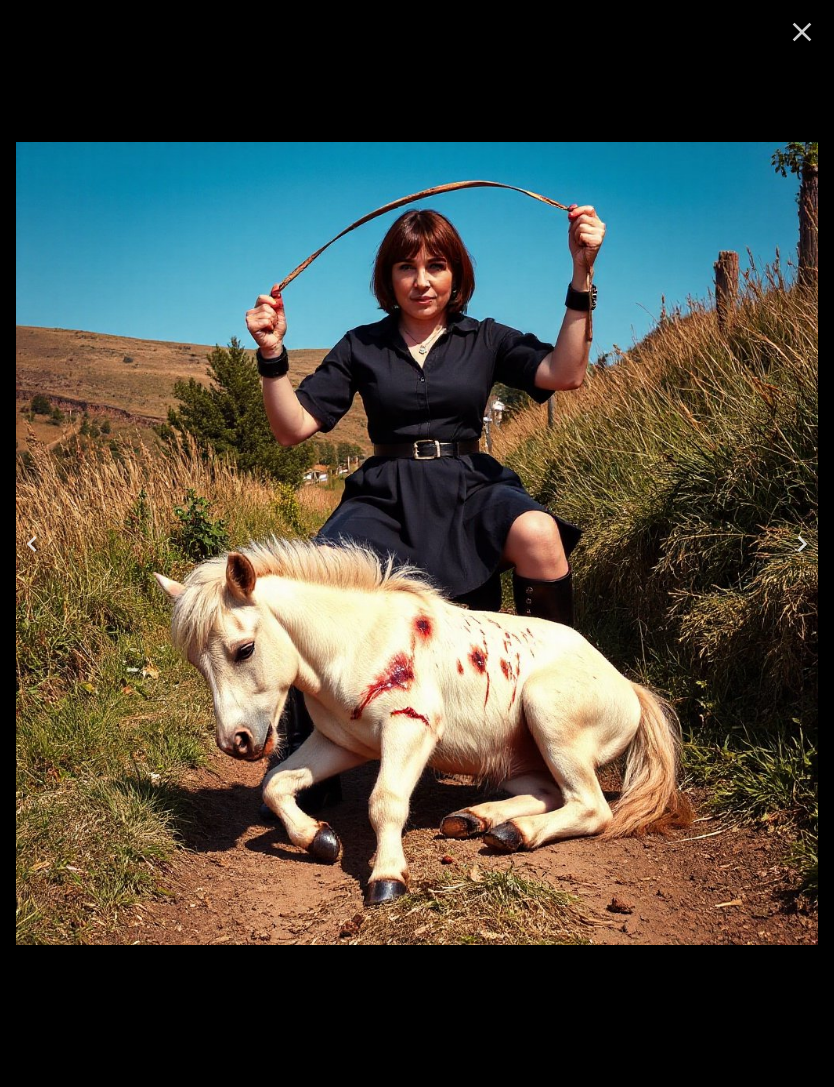 click 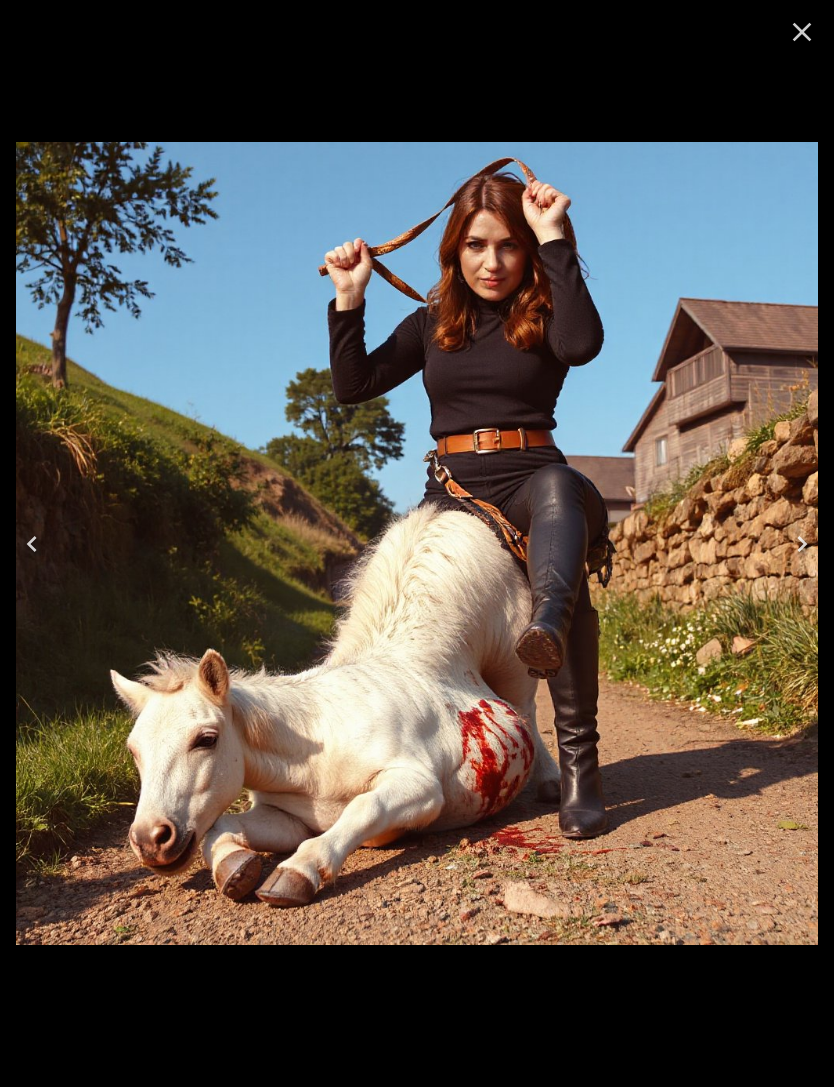 click 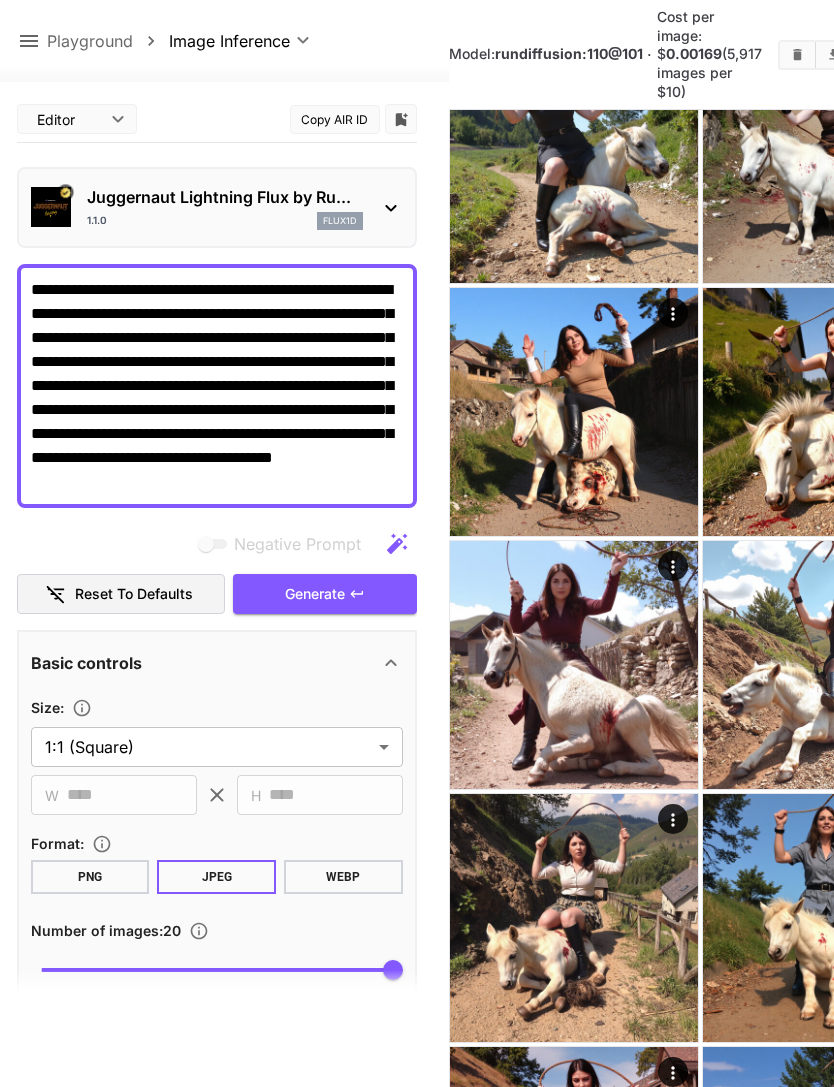 click 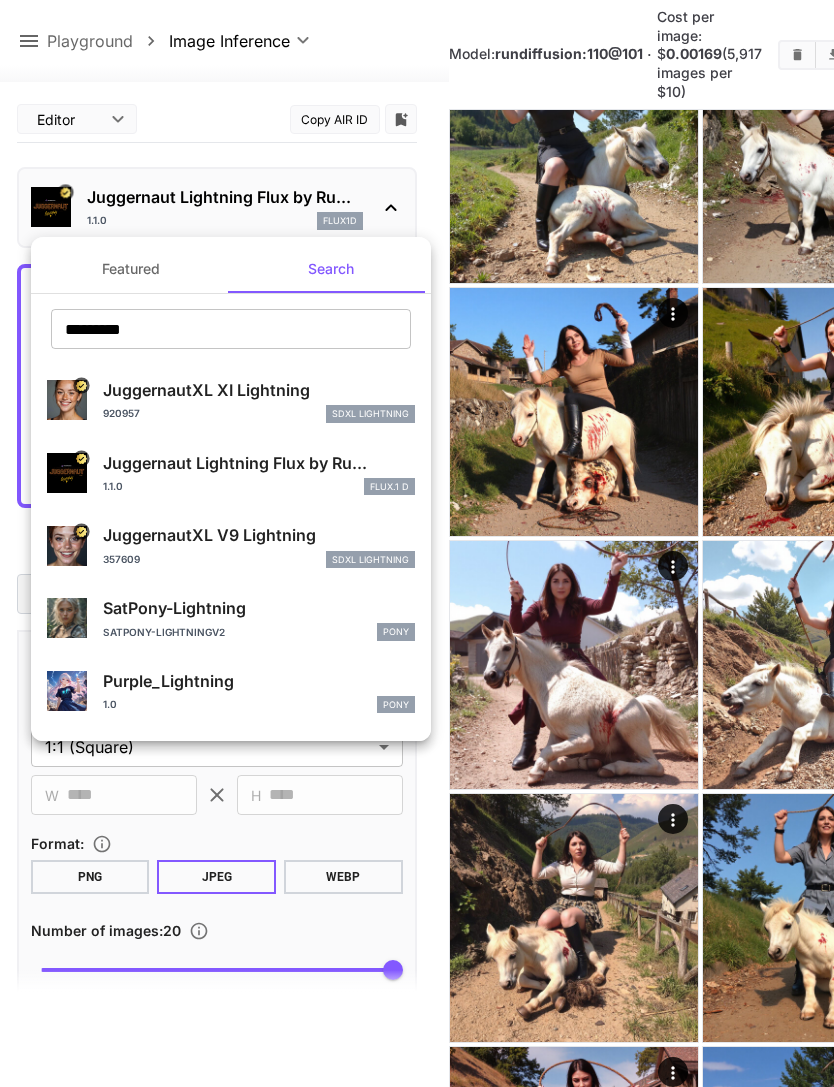 click on "Featured" at bounding box center [131, 269] 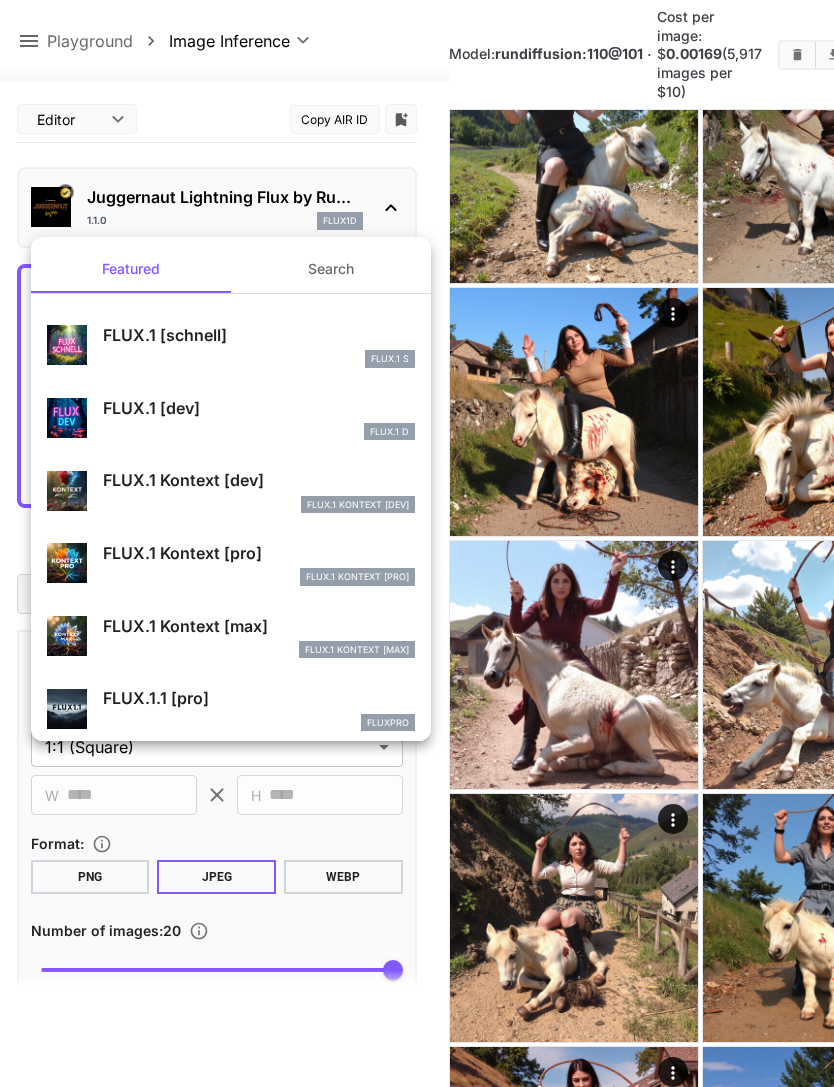scroll, scrollTop: 0, scrollLeft: 0, axis: both 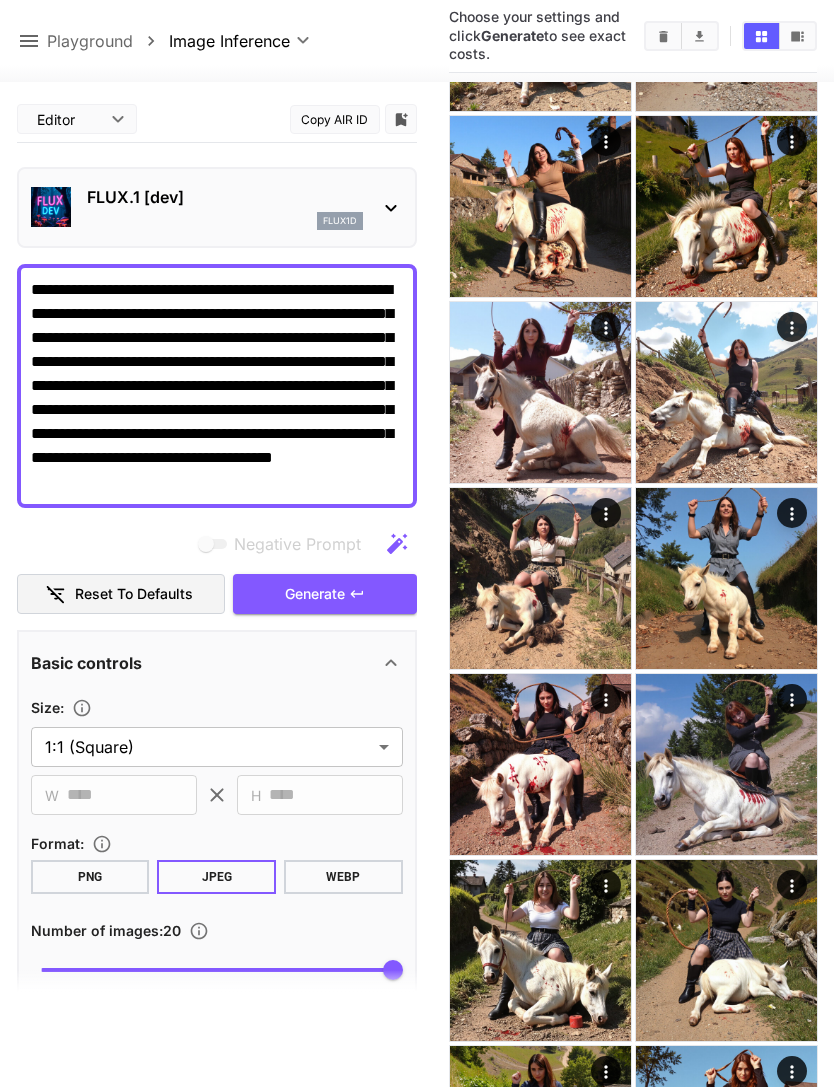 click 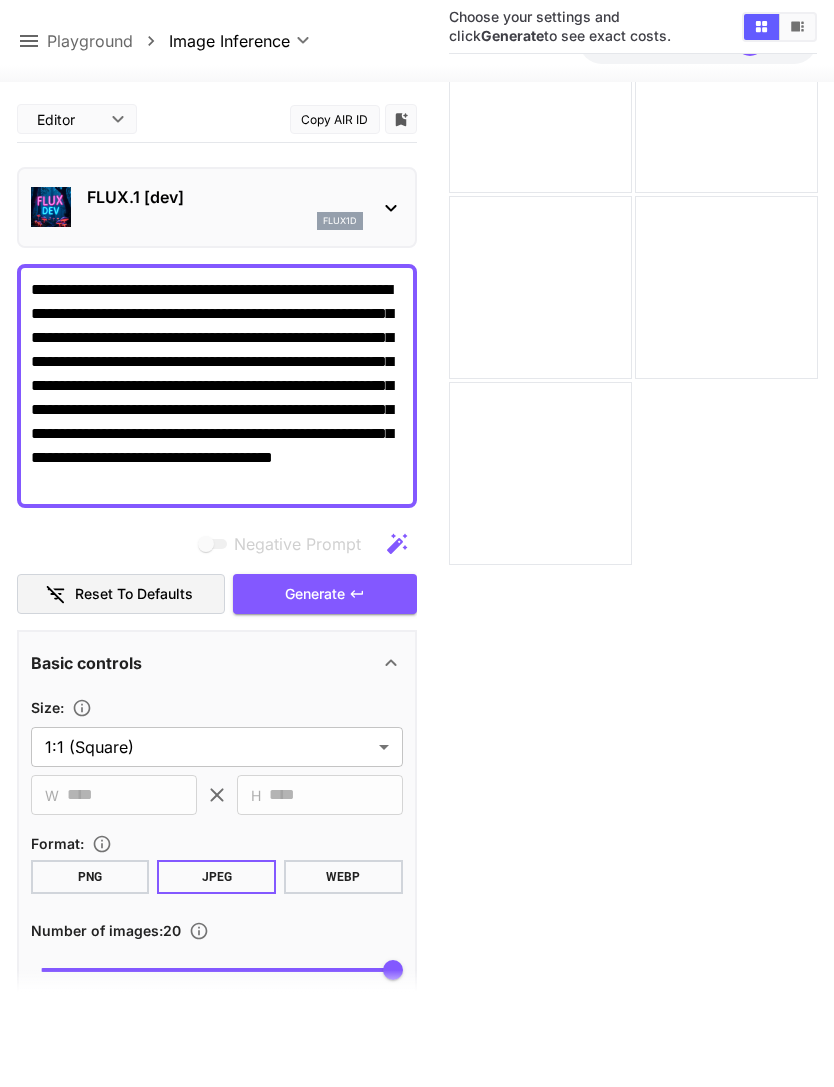scroll, scrollTop: 0, scrollLeft: 0, axis: both 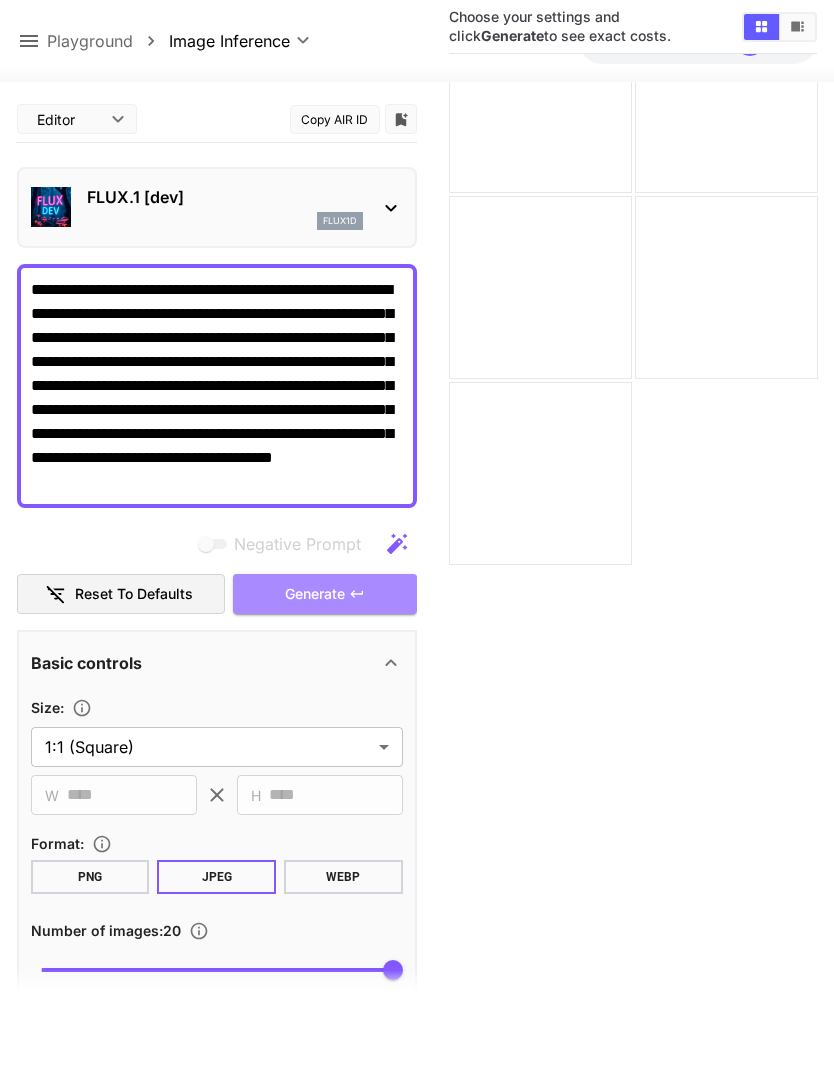 click on "Generate" at bounding box center (325, 594) 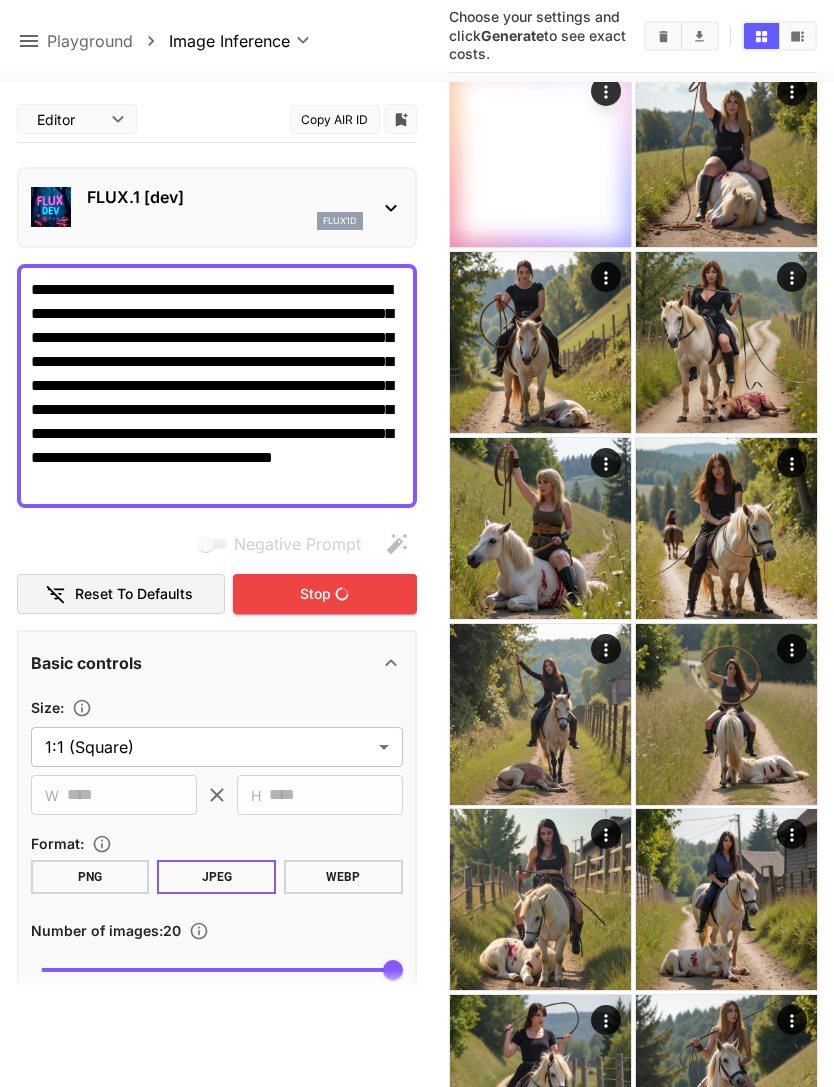scroll, scrollTop: 950, scrollLeft: 0, axis: vertical 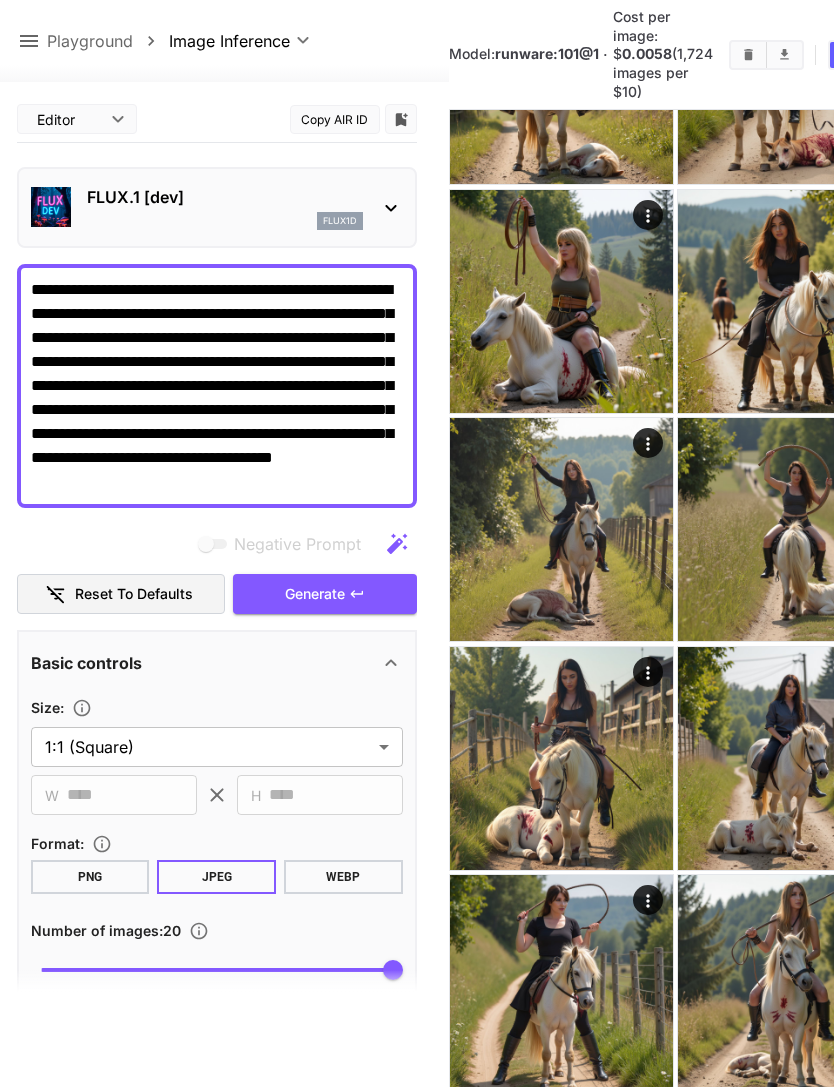 click at bounding box center (789, 1444) 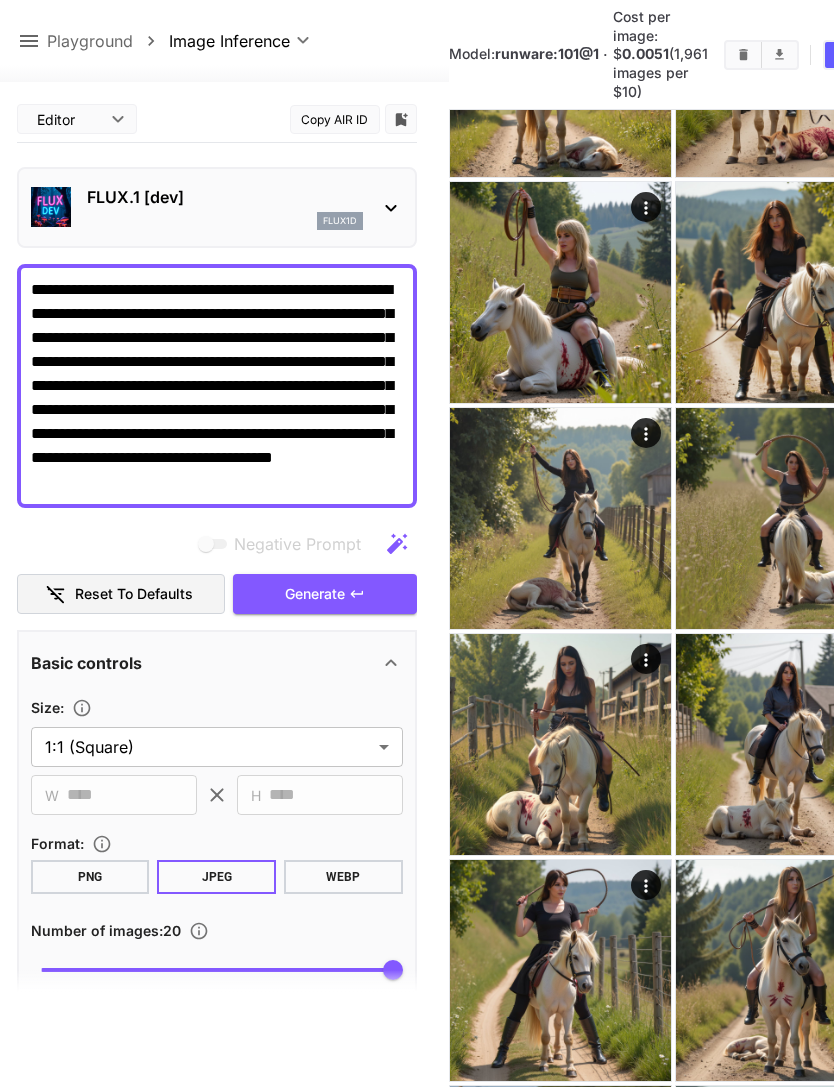 scroll, scrollTop: 1004, scrollLeft: 0, axis: vertical 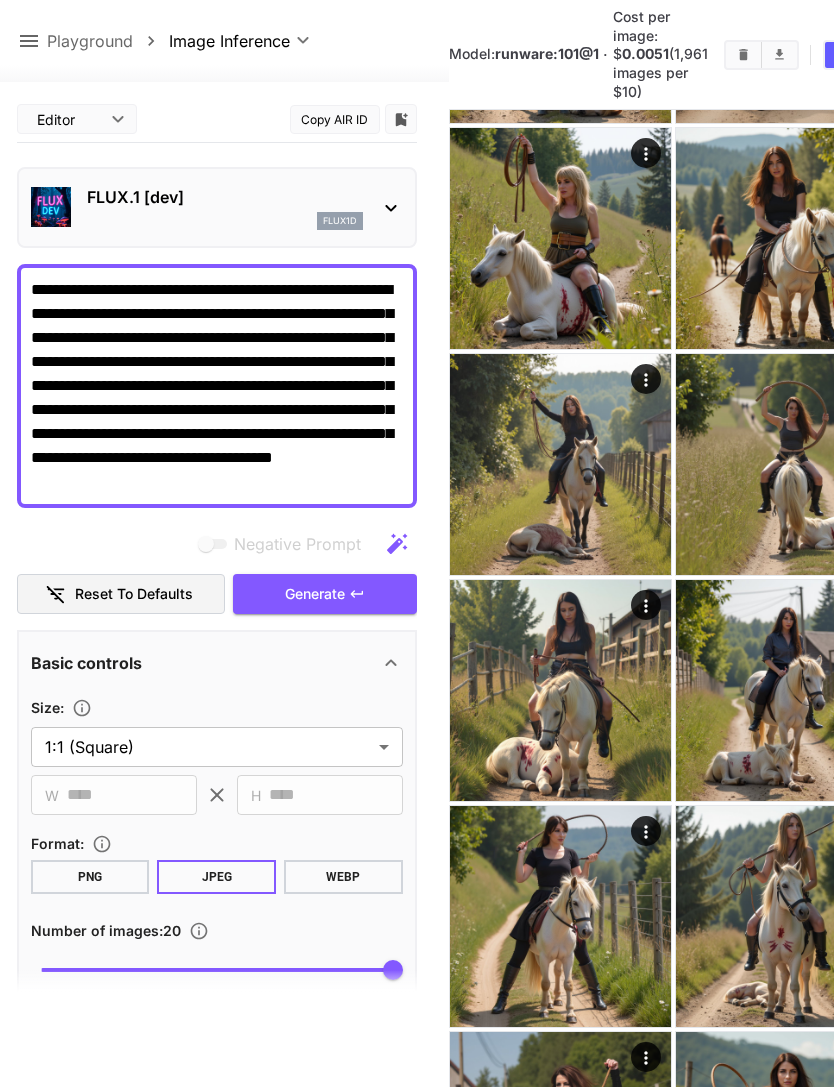 click at bounding box center [786, 1369] 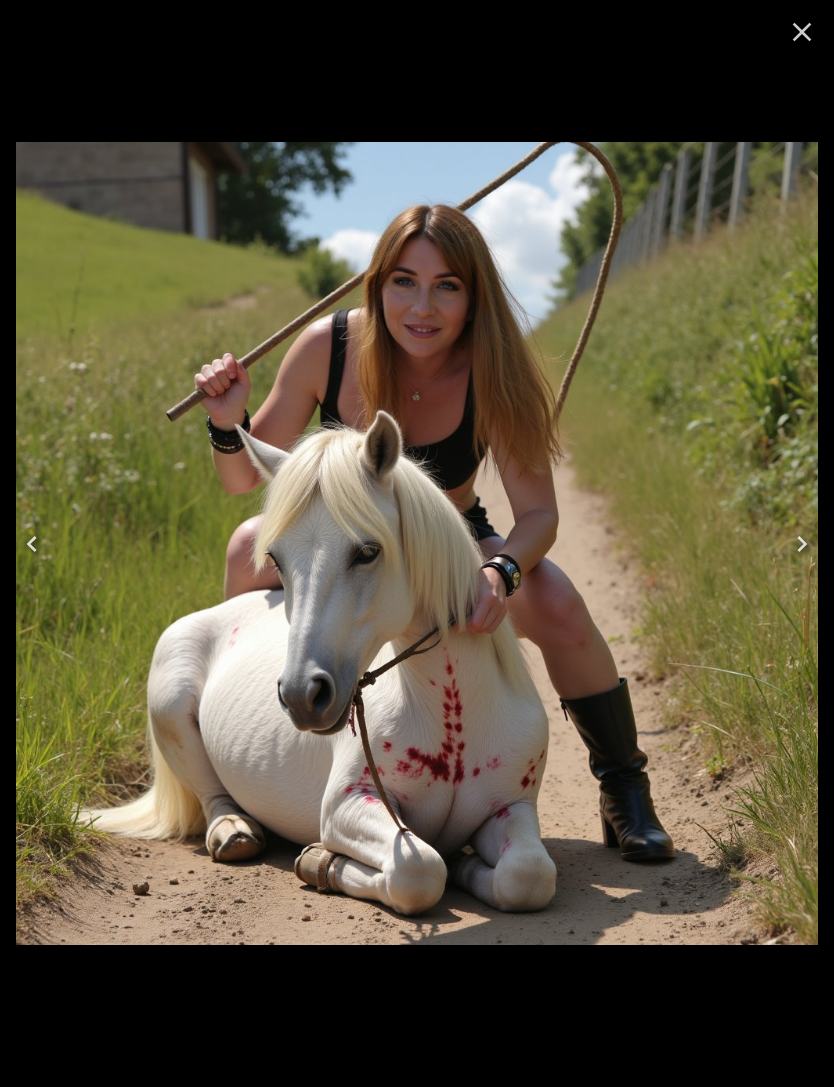 click 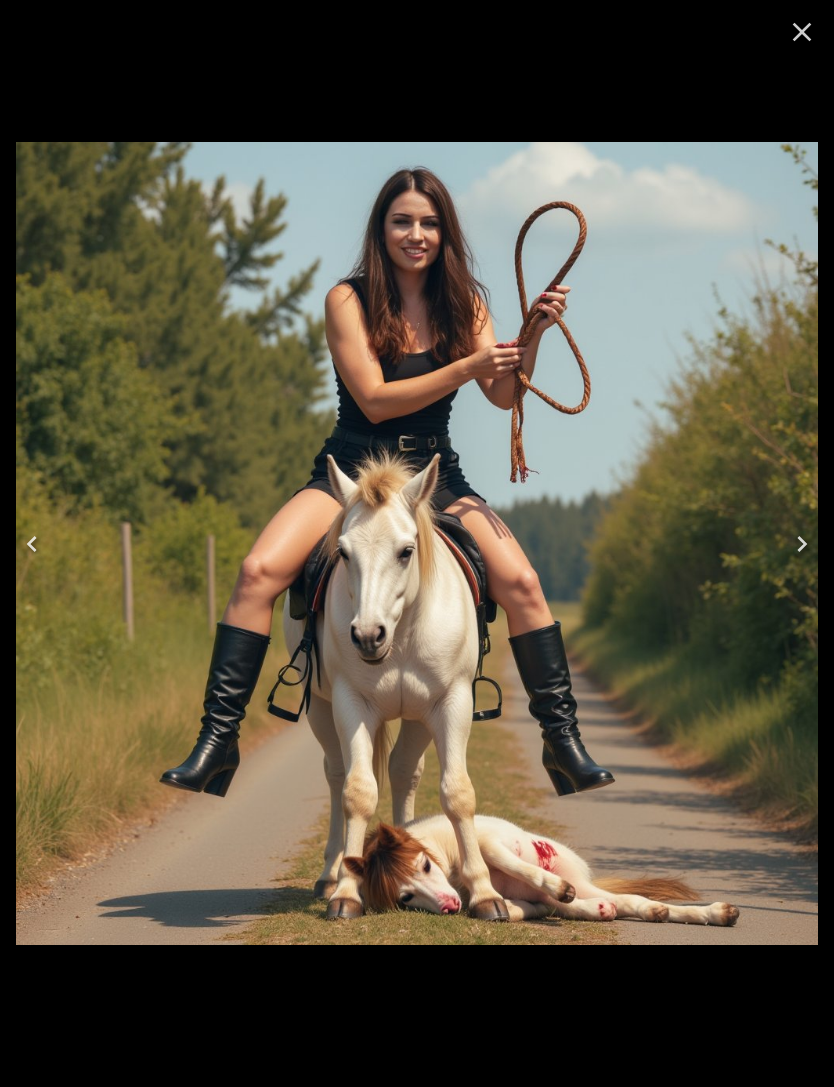 click 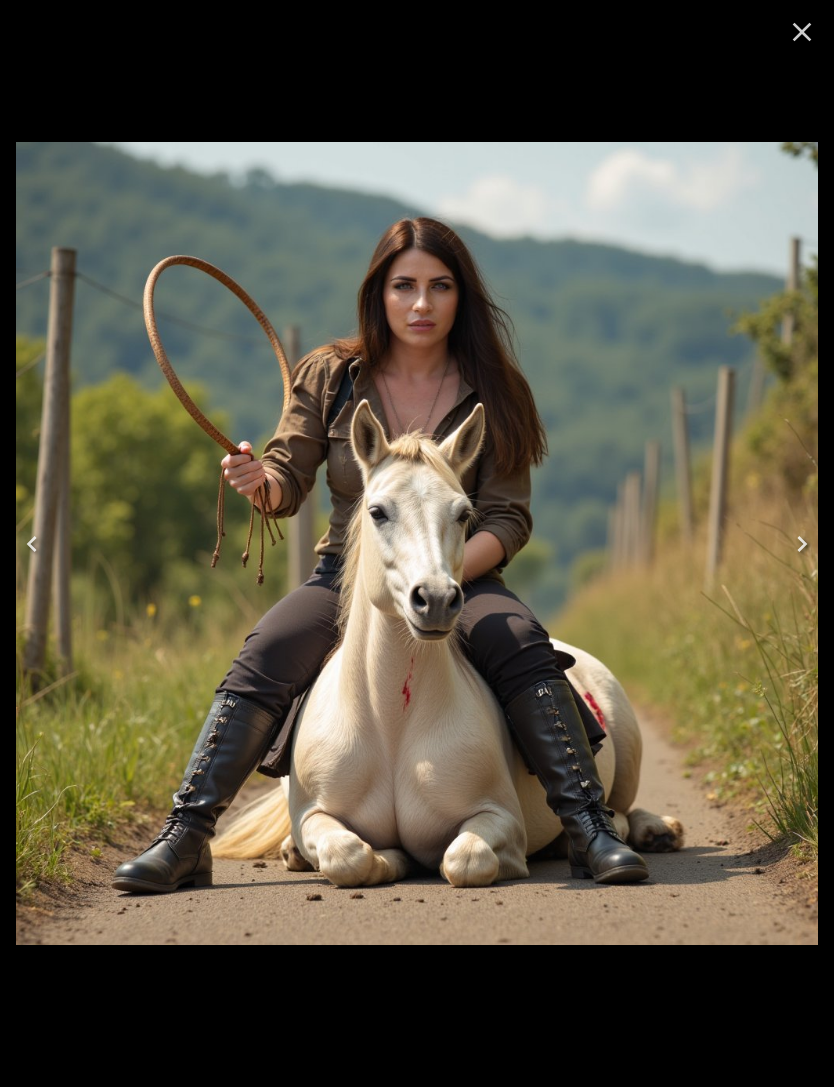 click 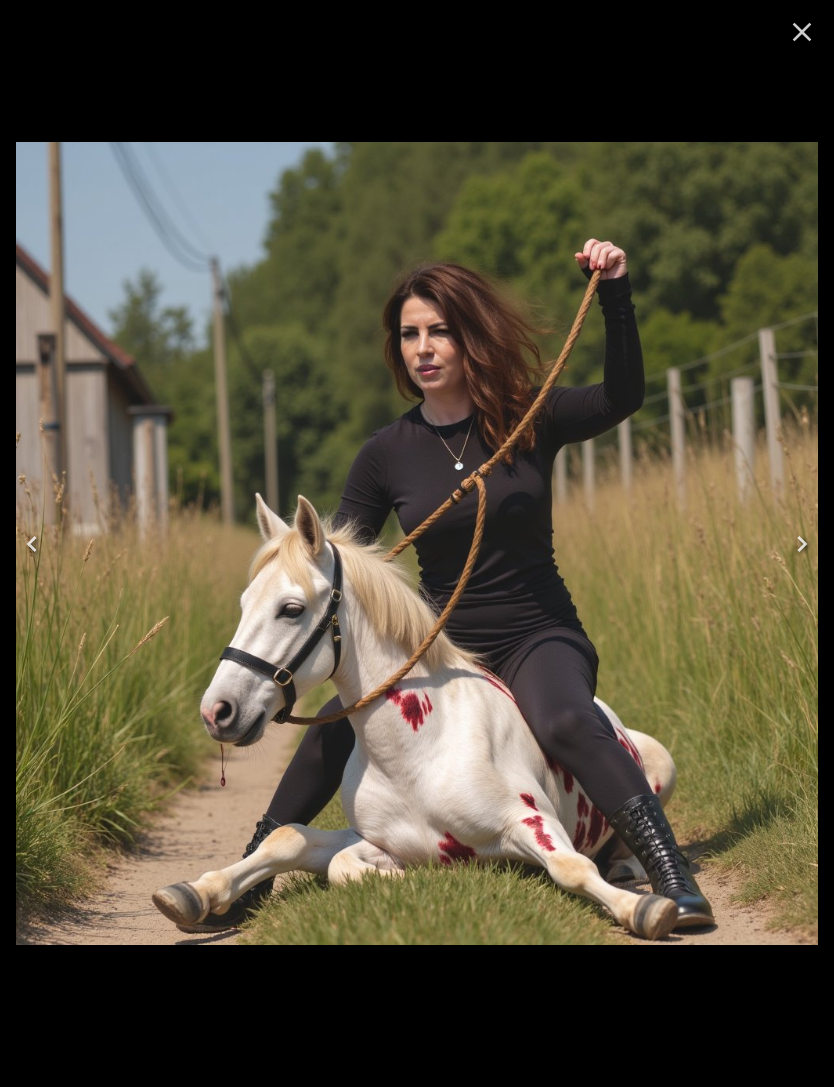 click at bounding box center [32, 544] 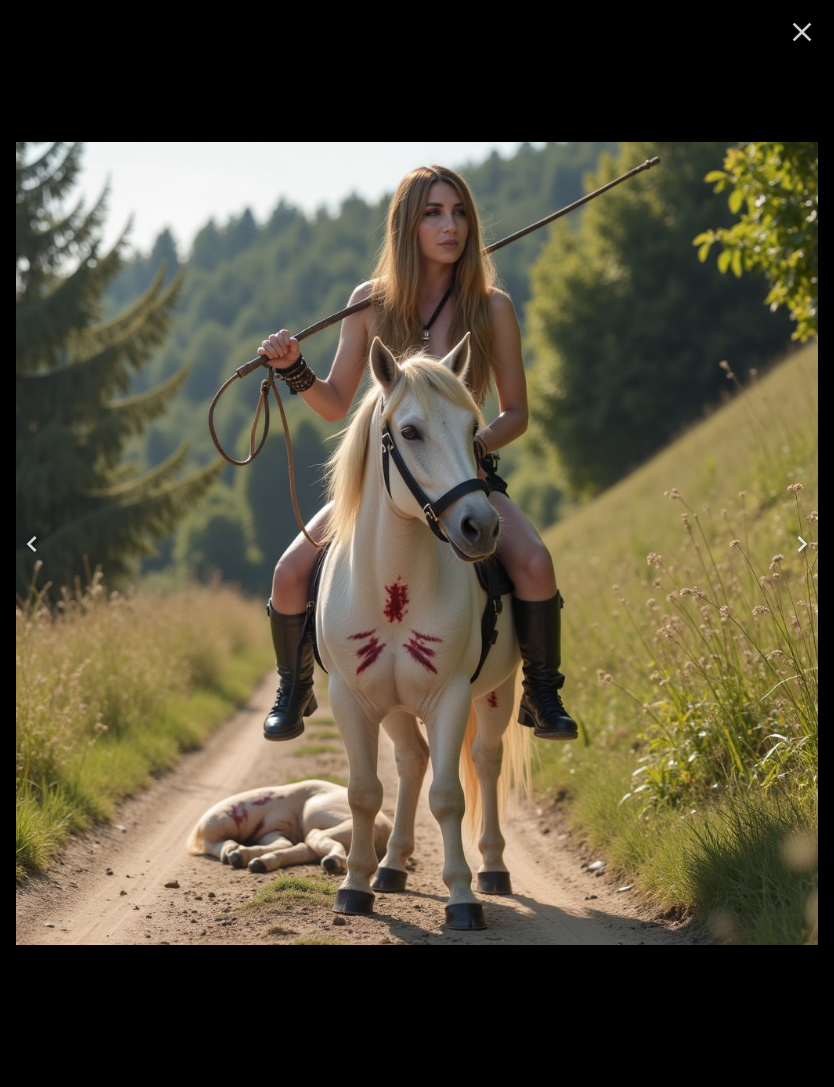 click 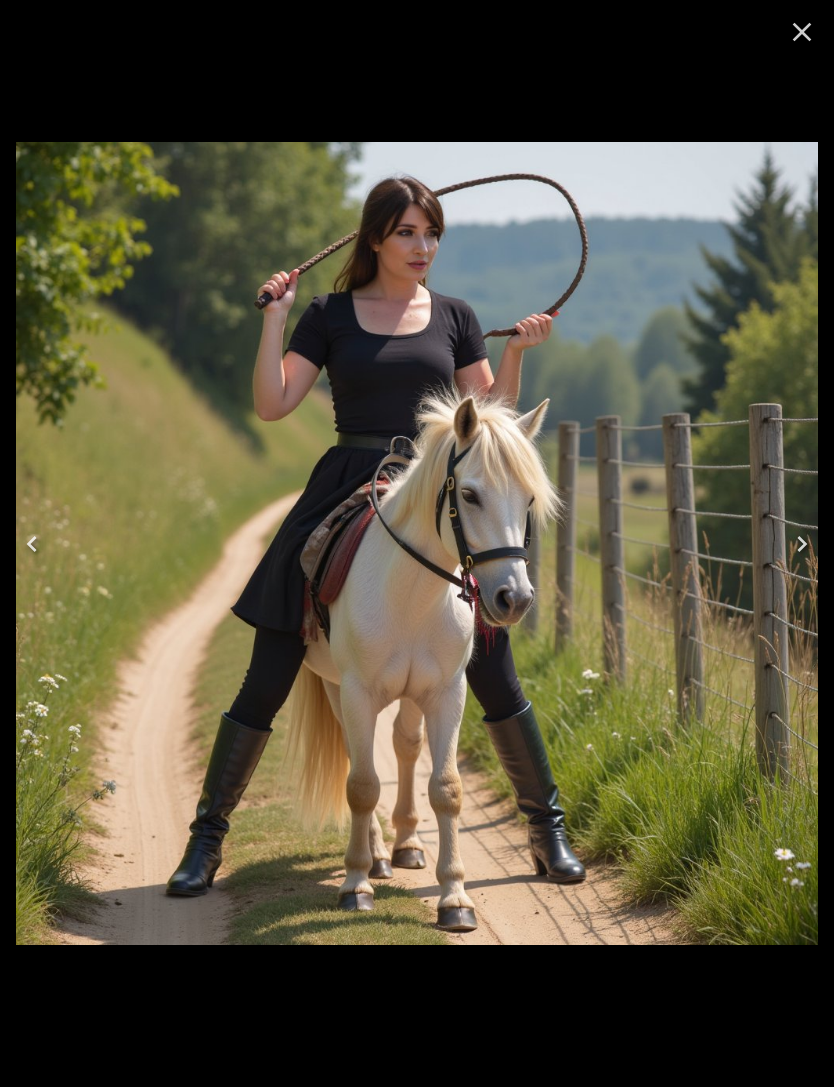 click 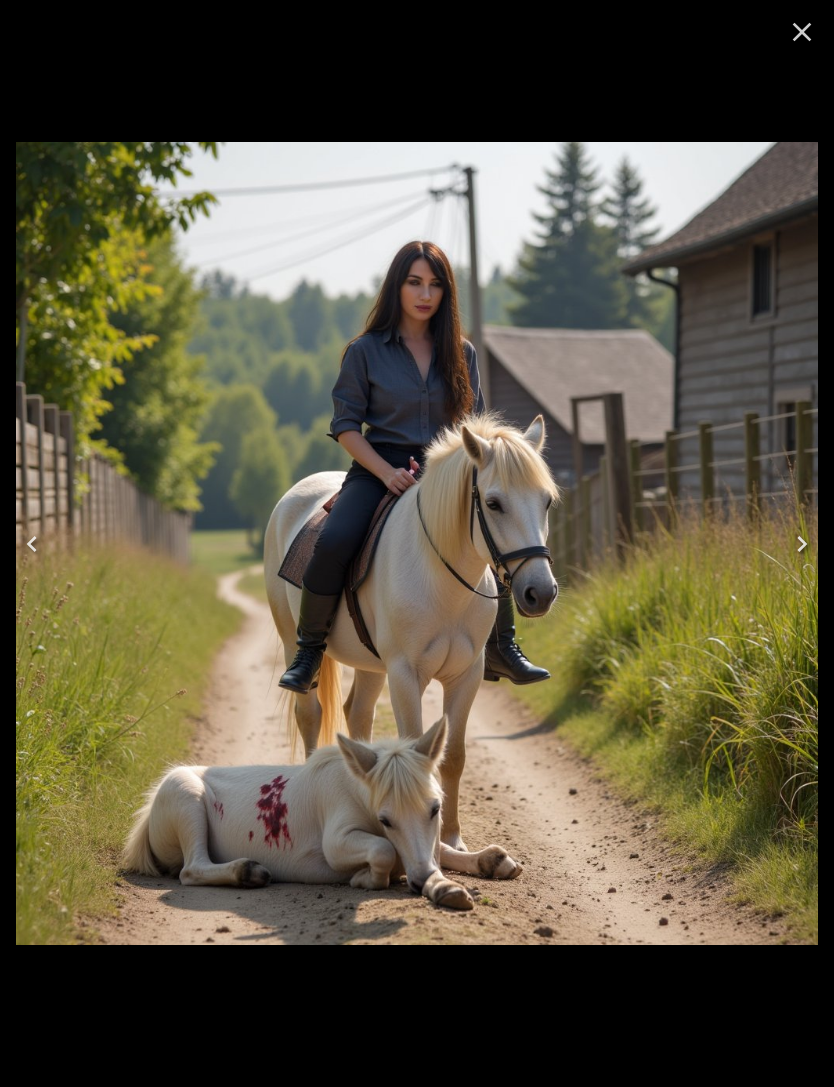 click at bounding box center [32, 544] 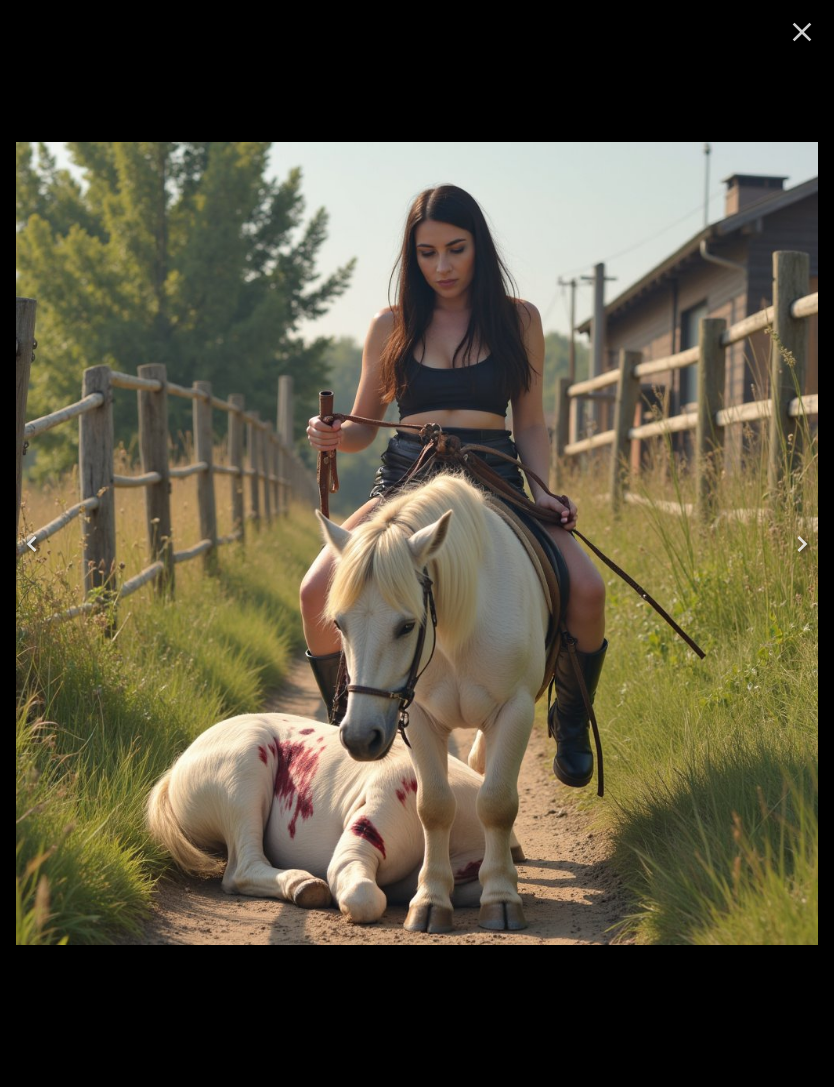 click at bounding box center (32, 544) 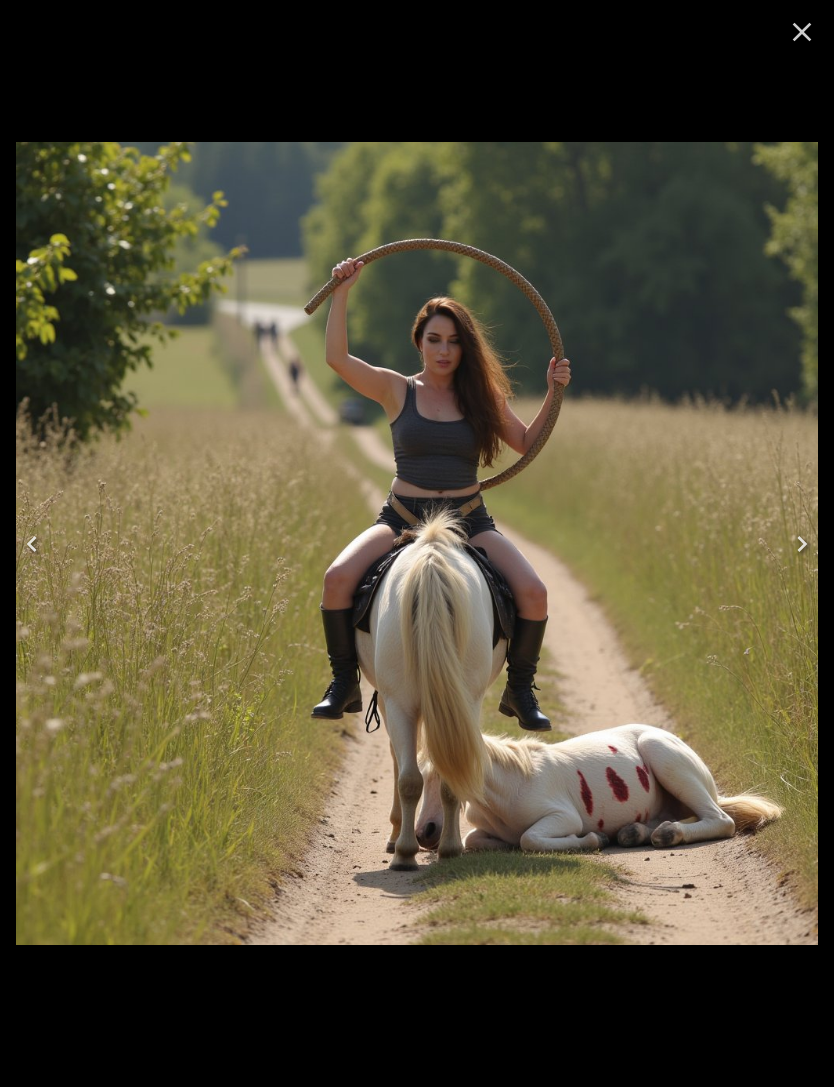 click 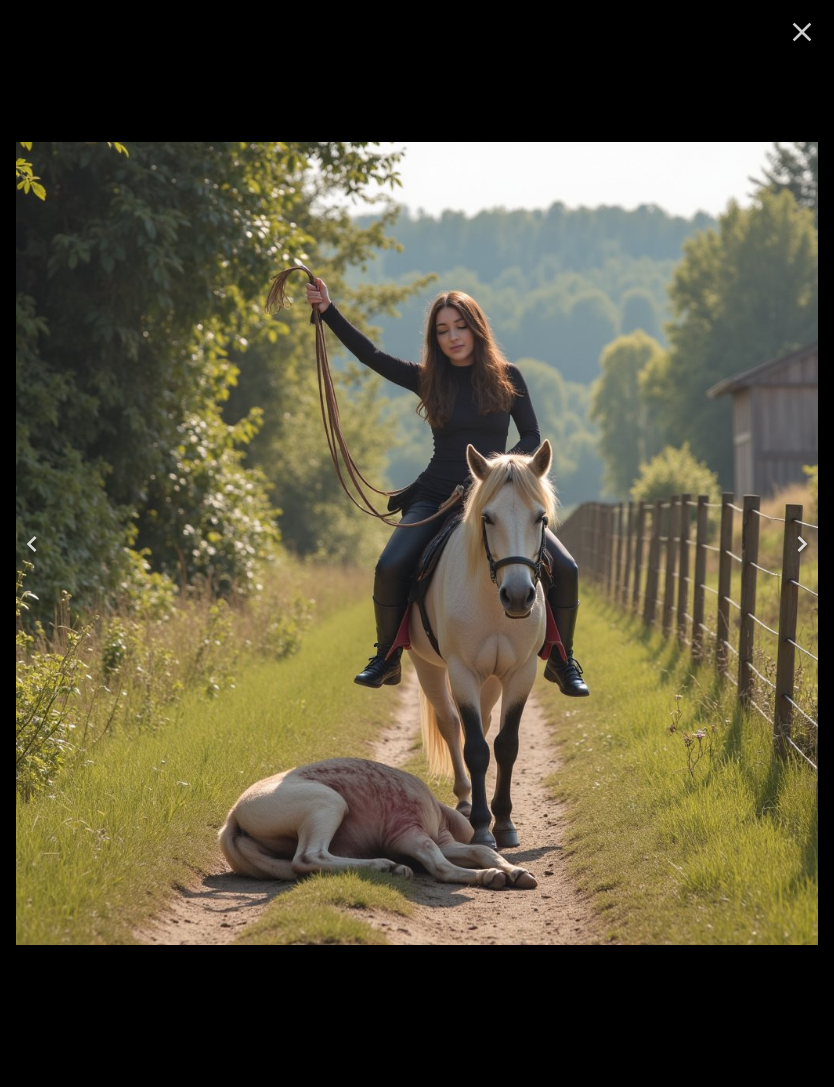 click at bounding box center [32, 544] 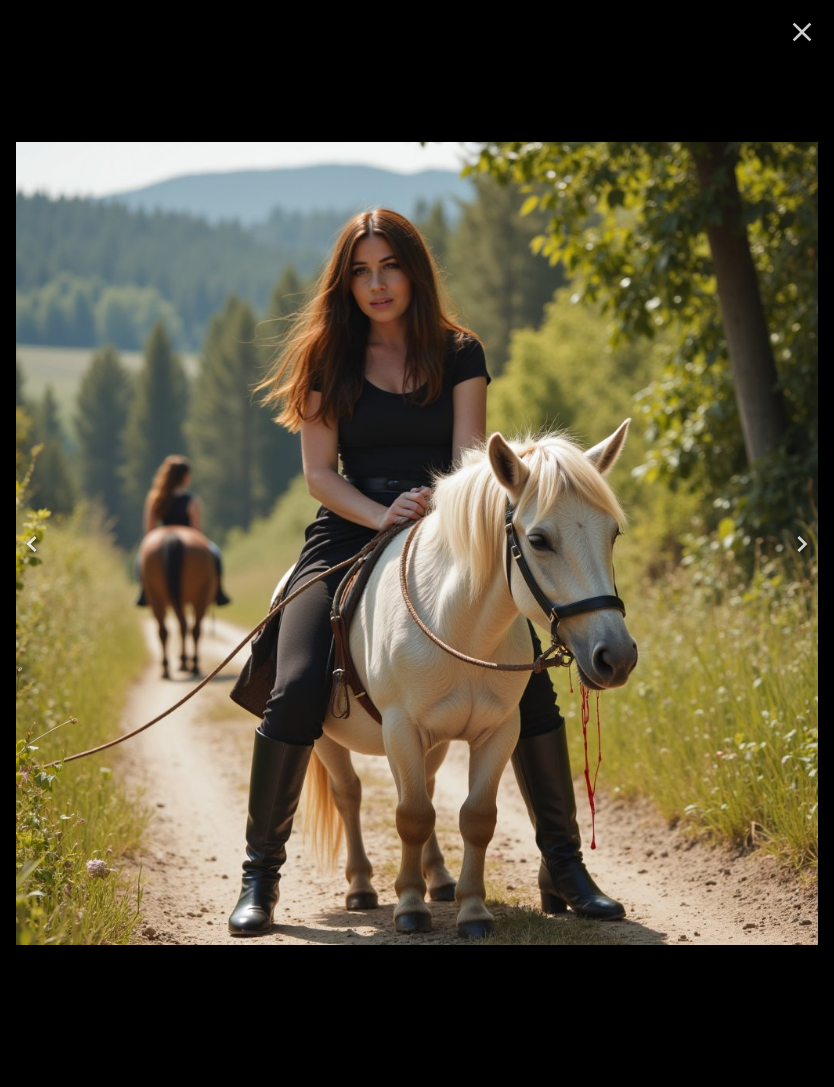 click 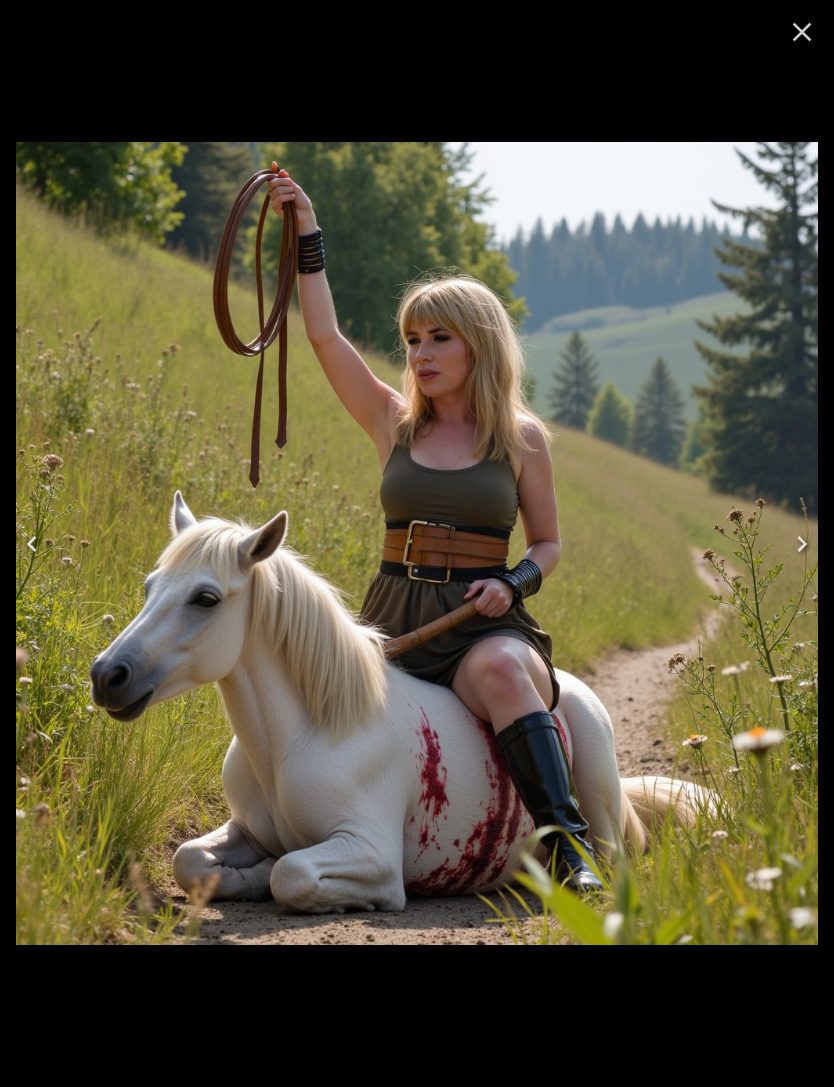 click 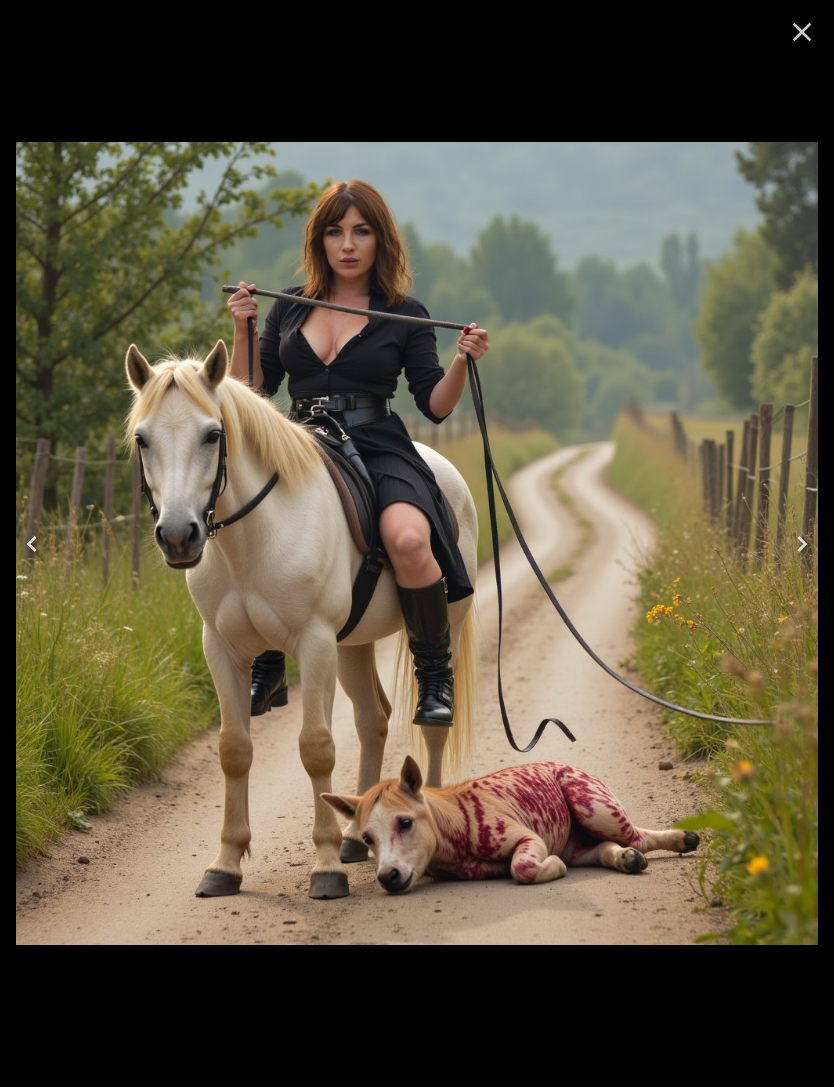 click 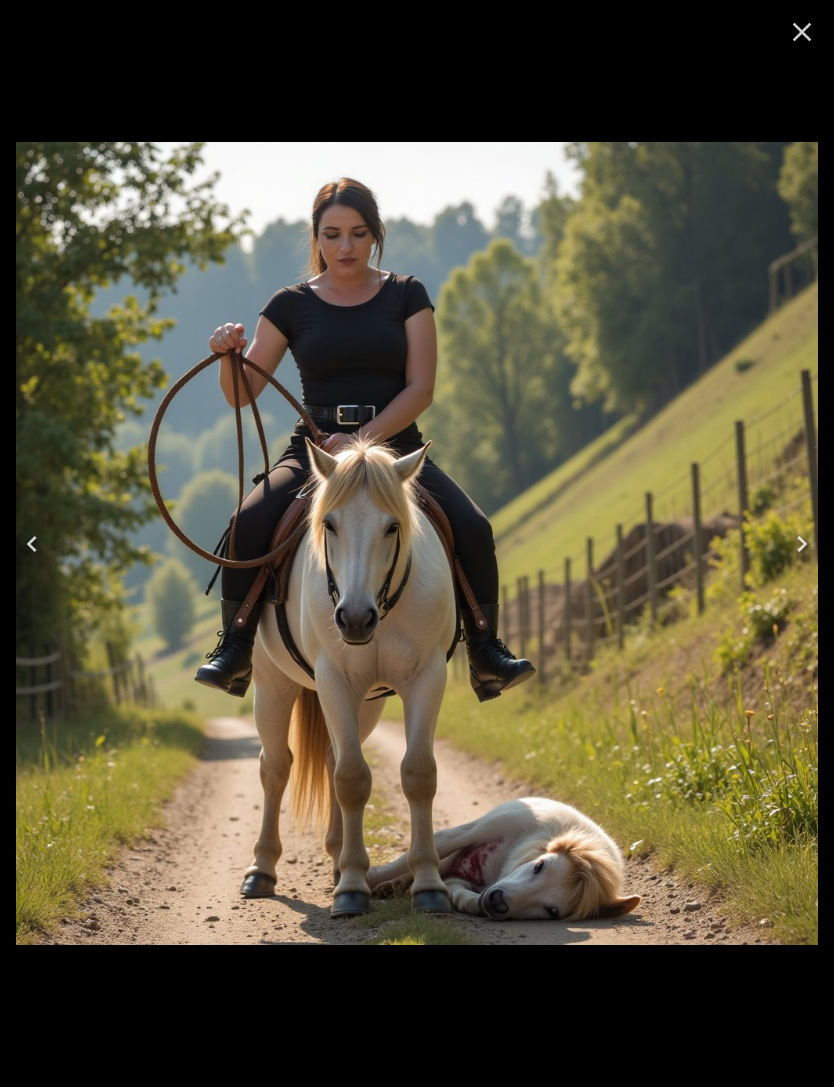 click at bounding box center (32, 544) 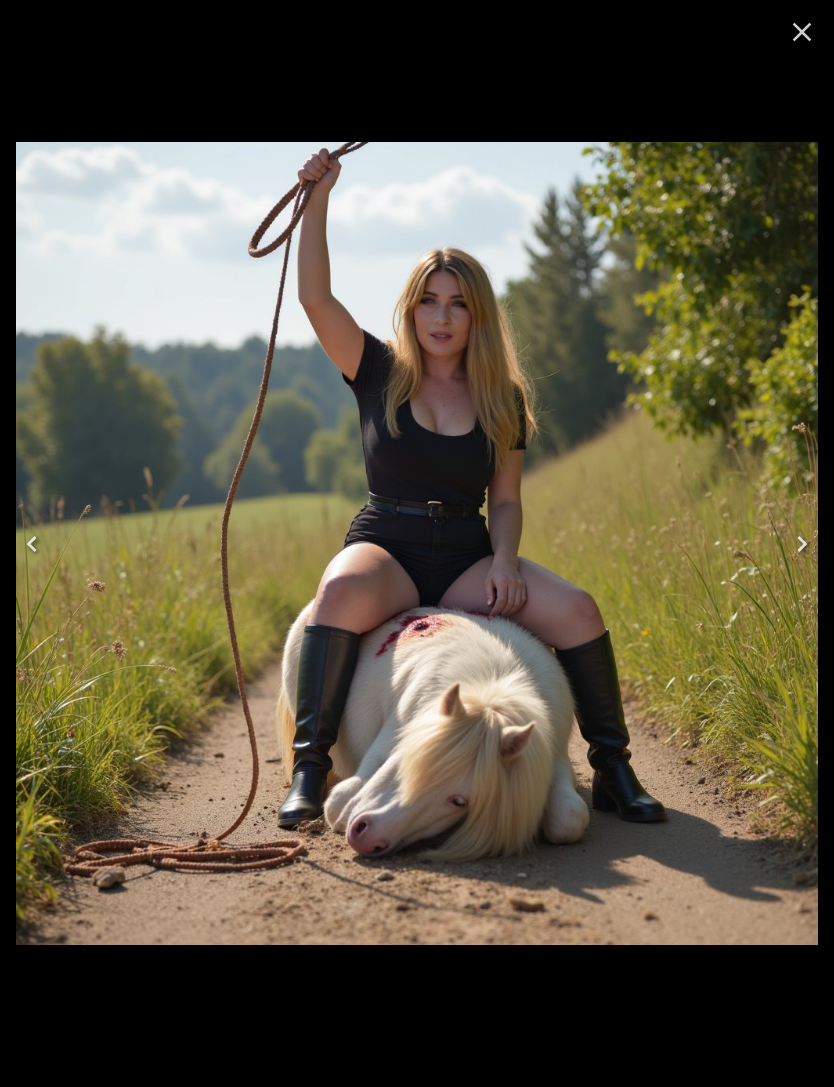 click 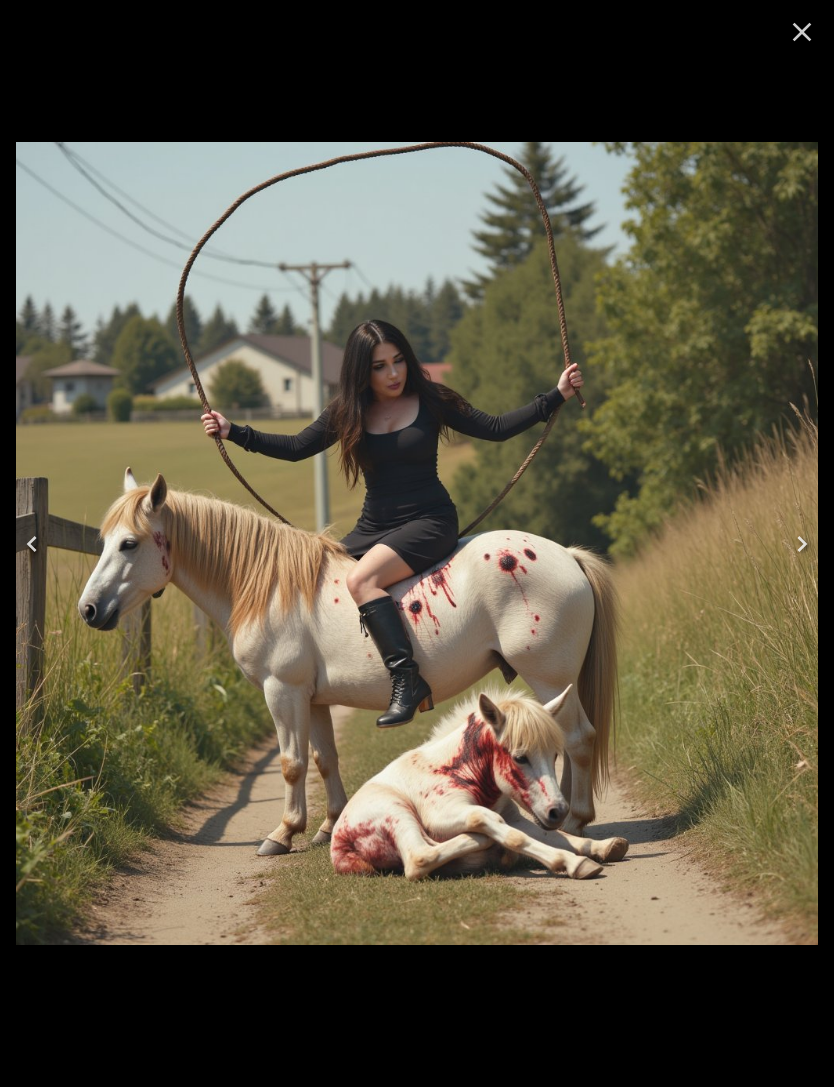 click 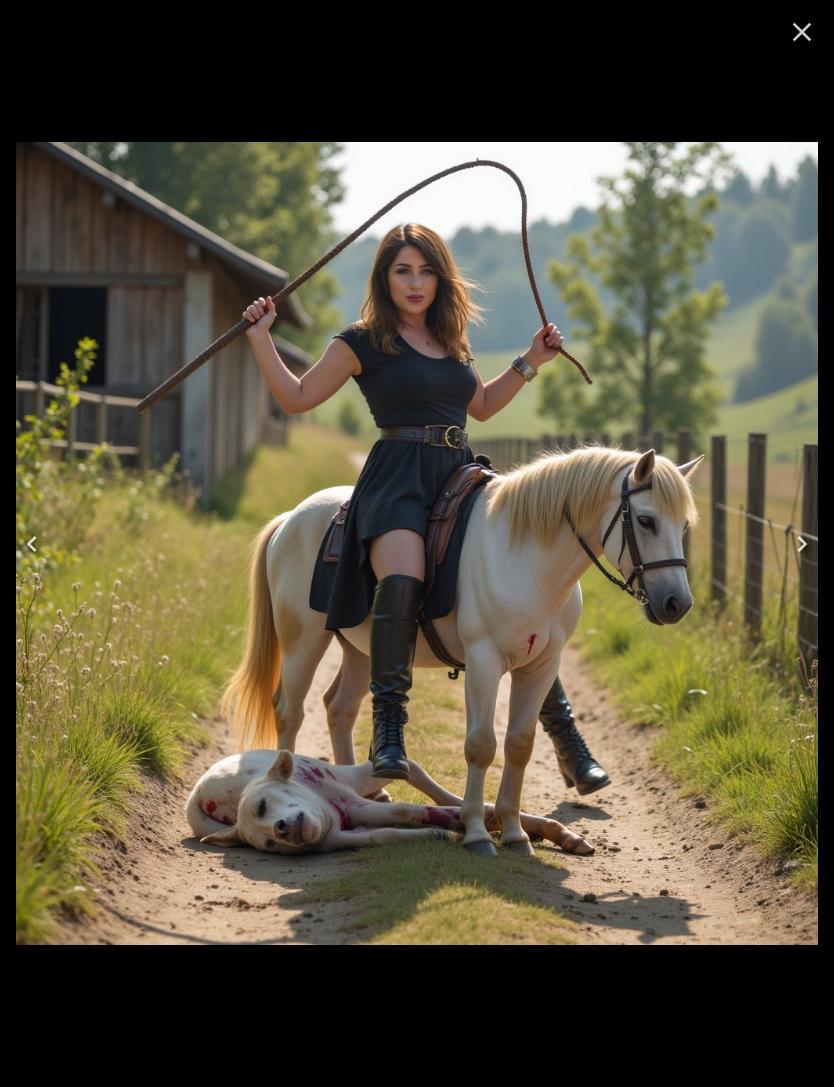 click at bounding box center (32, 544) 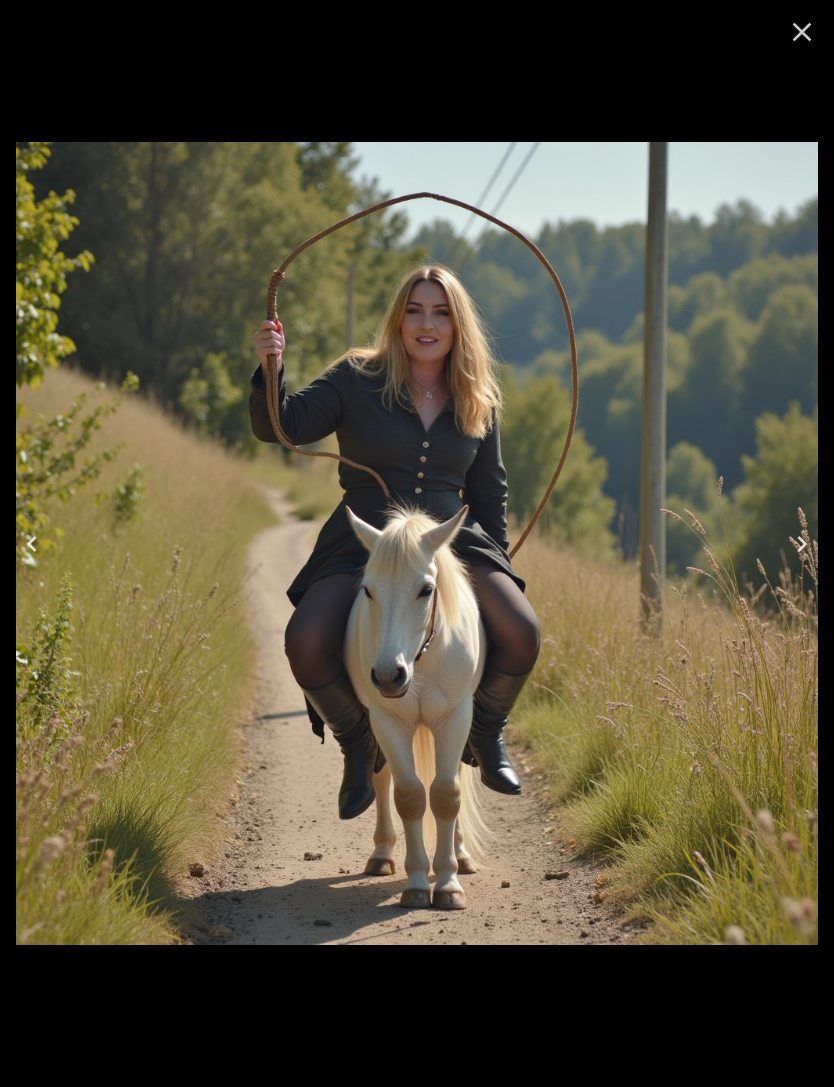 click at bounding box center (32, 544) 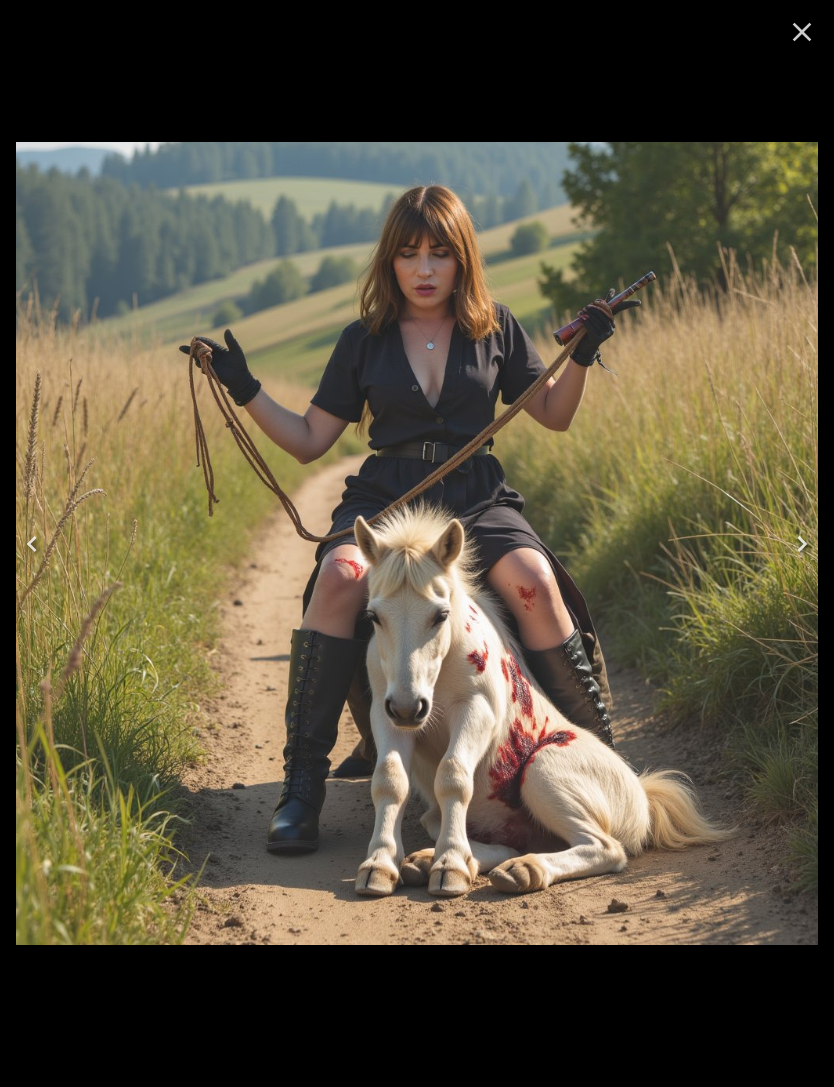 click 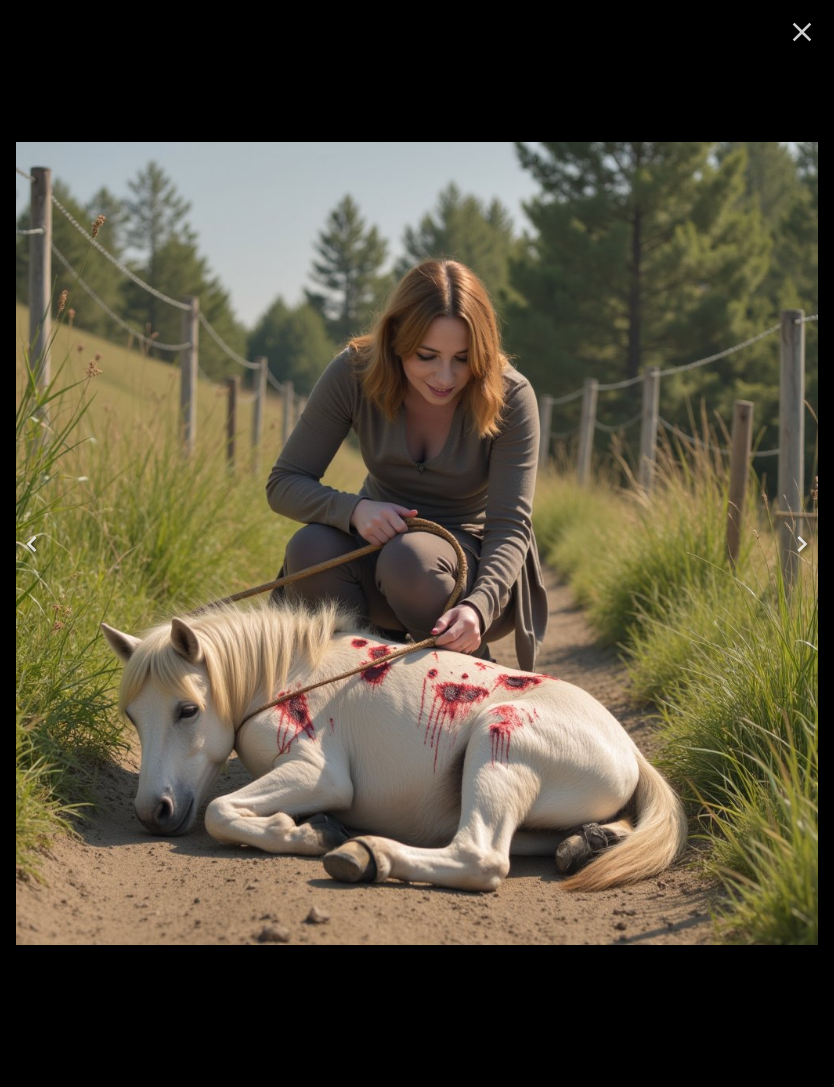 click 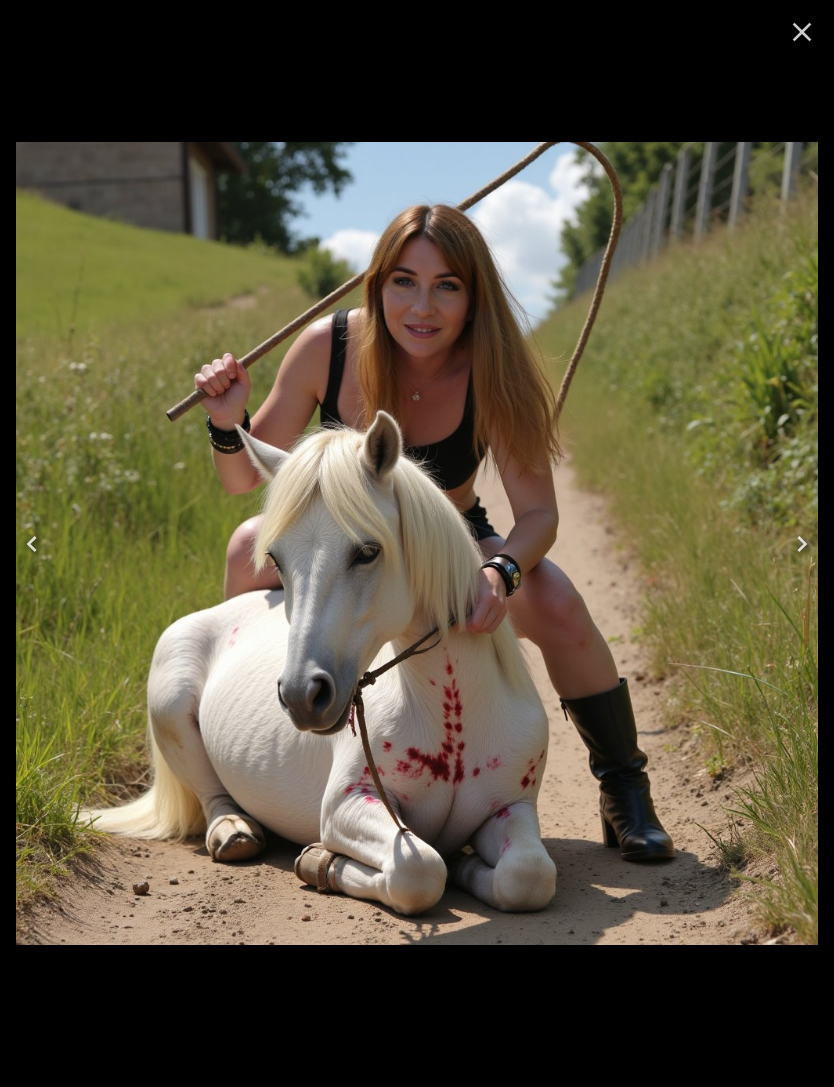 click 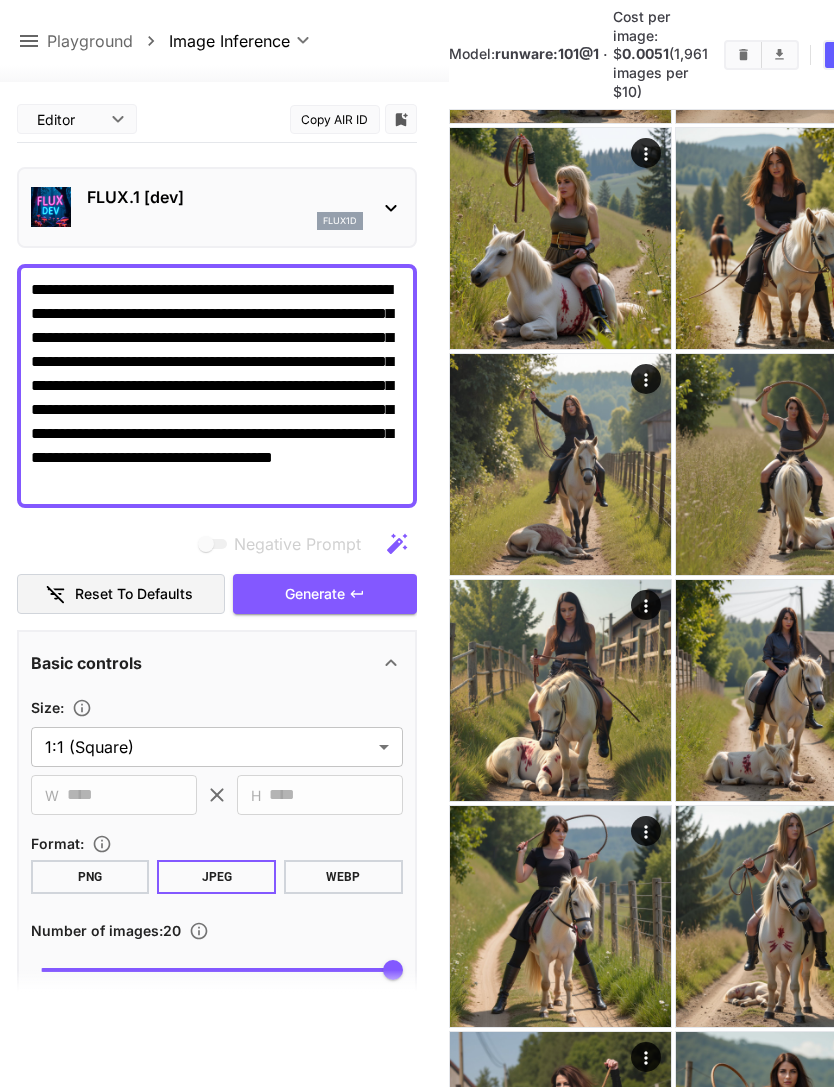 click 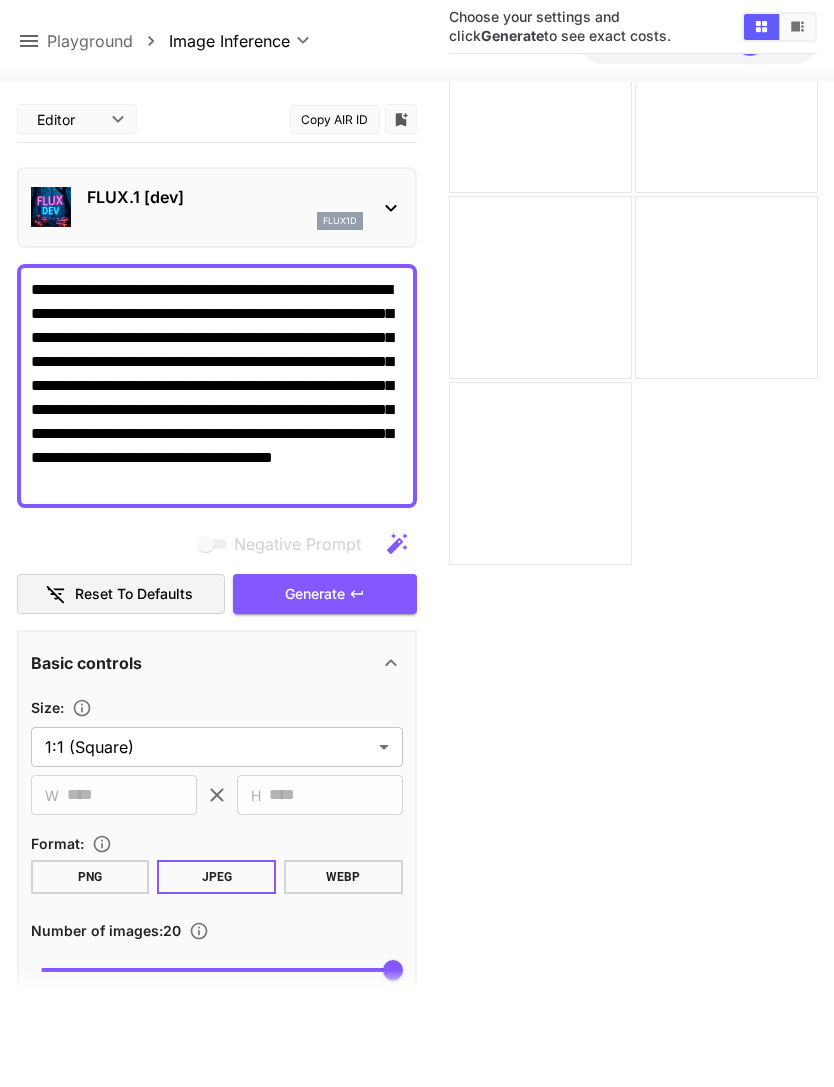 click 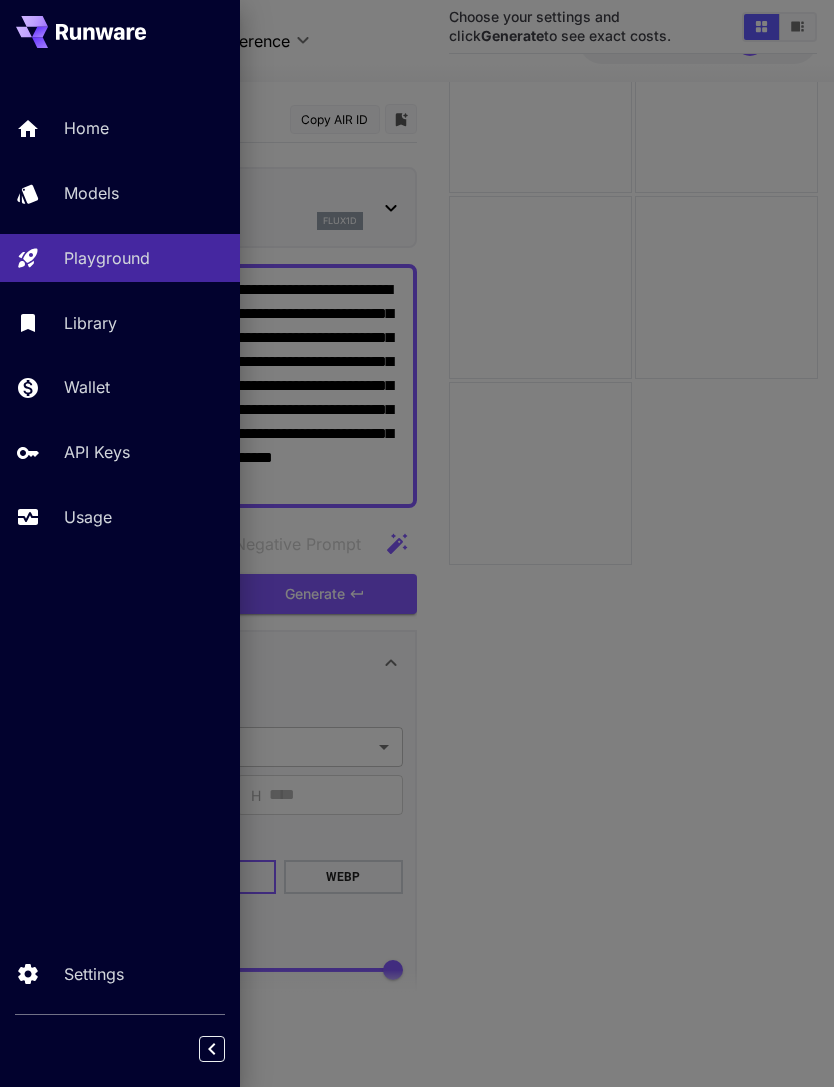 click on "Models" at bounding box center (120, 193) 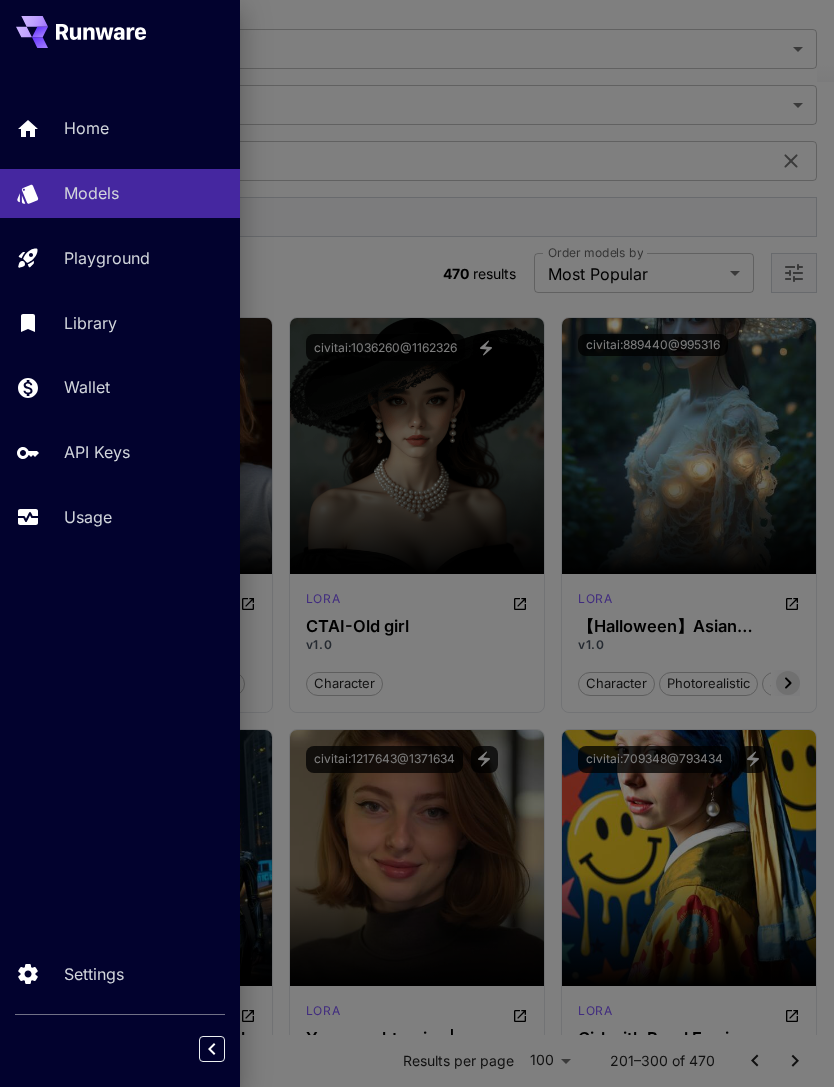 click at bounding box center [417, 543] 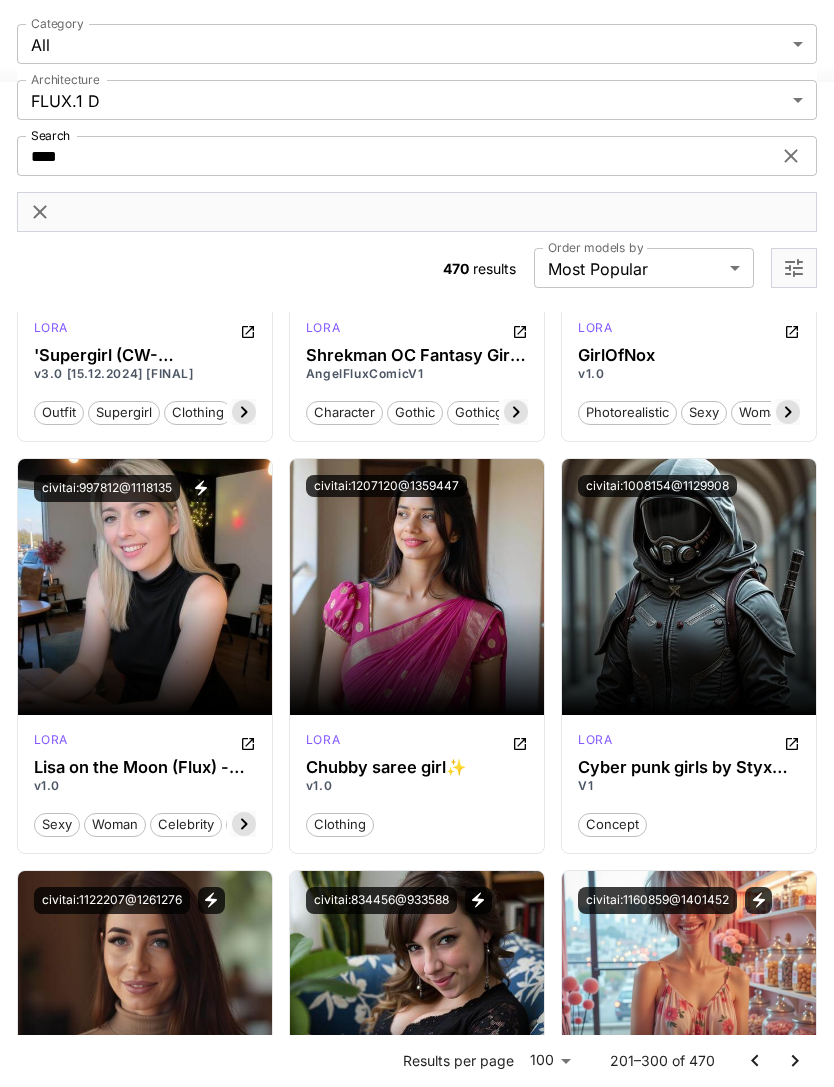 scroll, scrollTop: 9080, scrollLeft: 0, axis: vertical 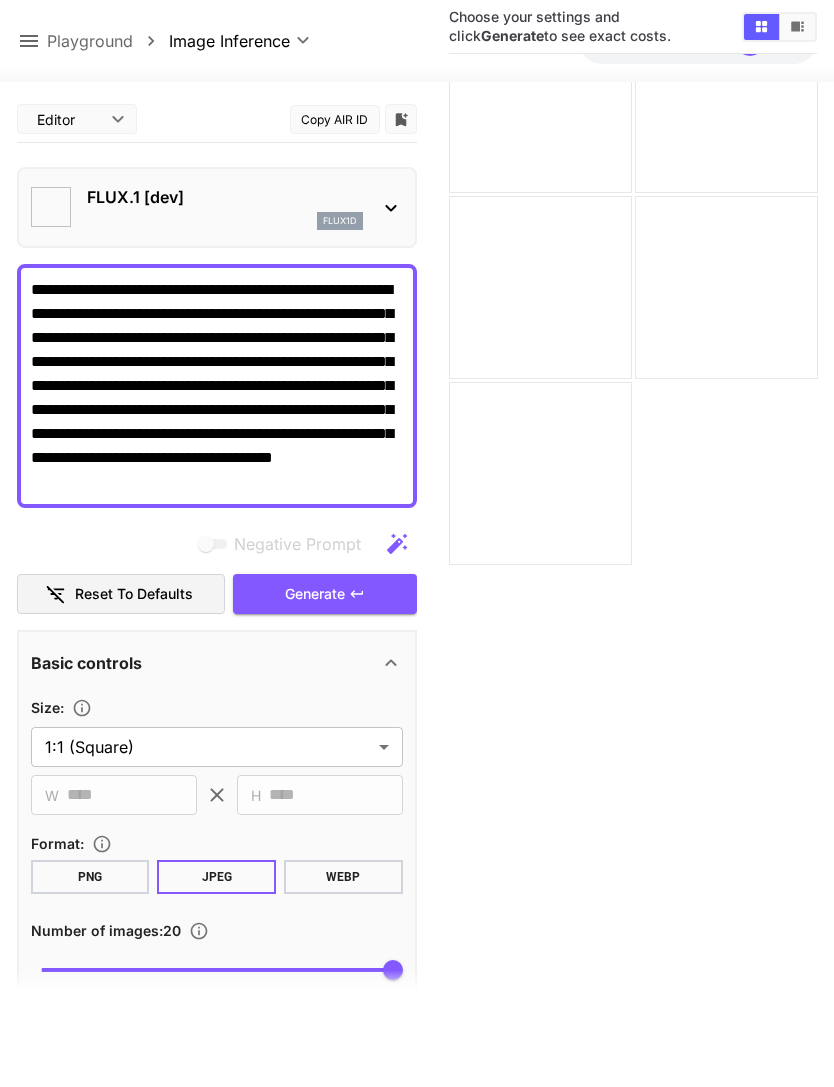 type on "**********" 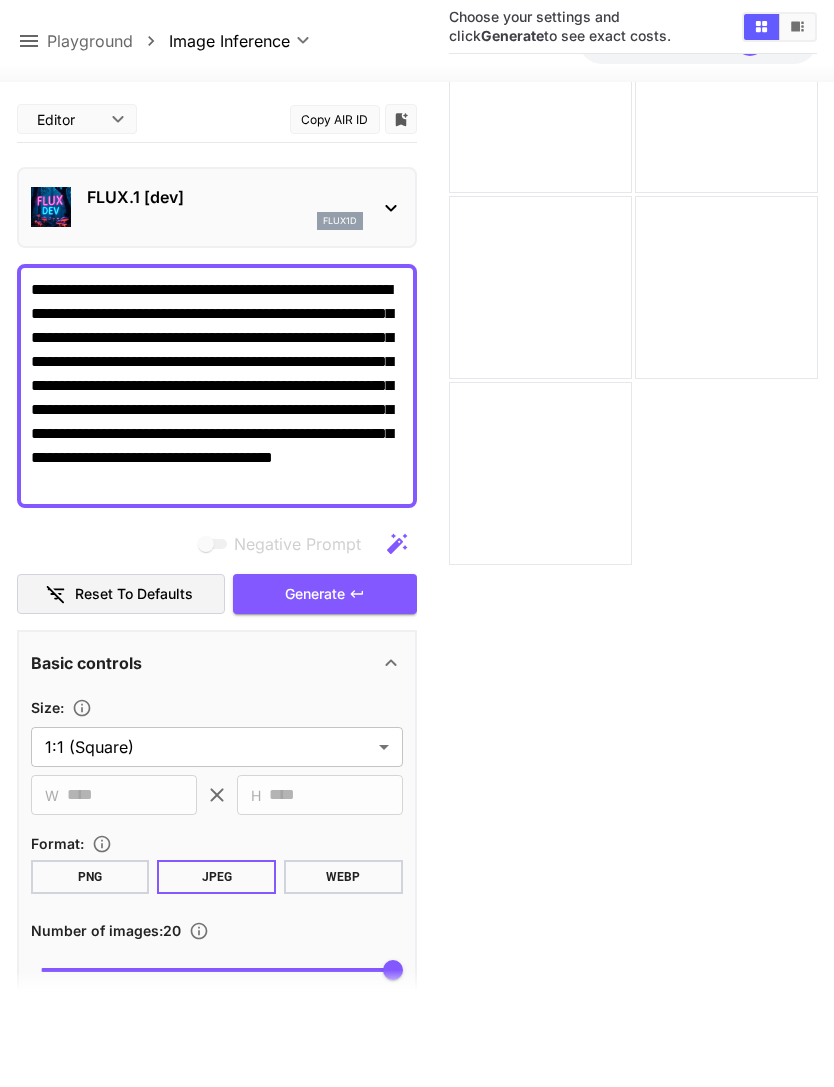click 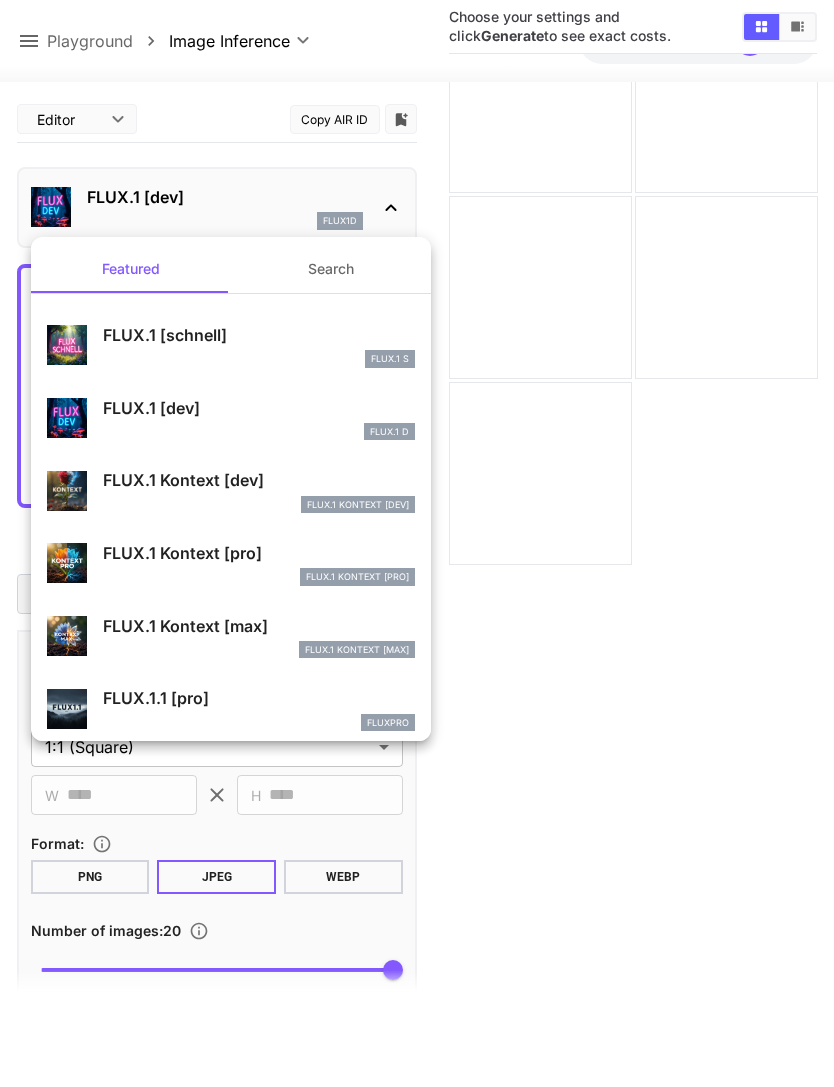 click on "Search" at bounding box center (331, 269) 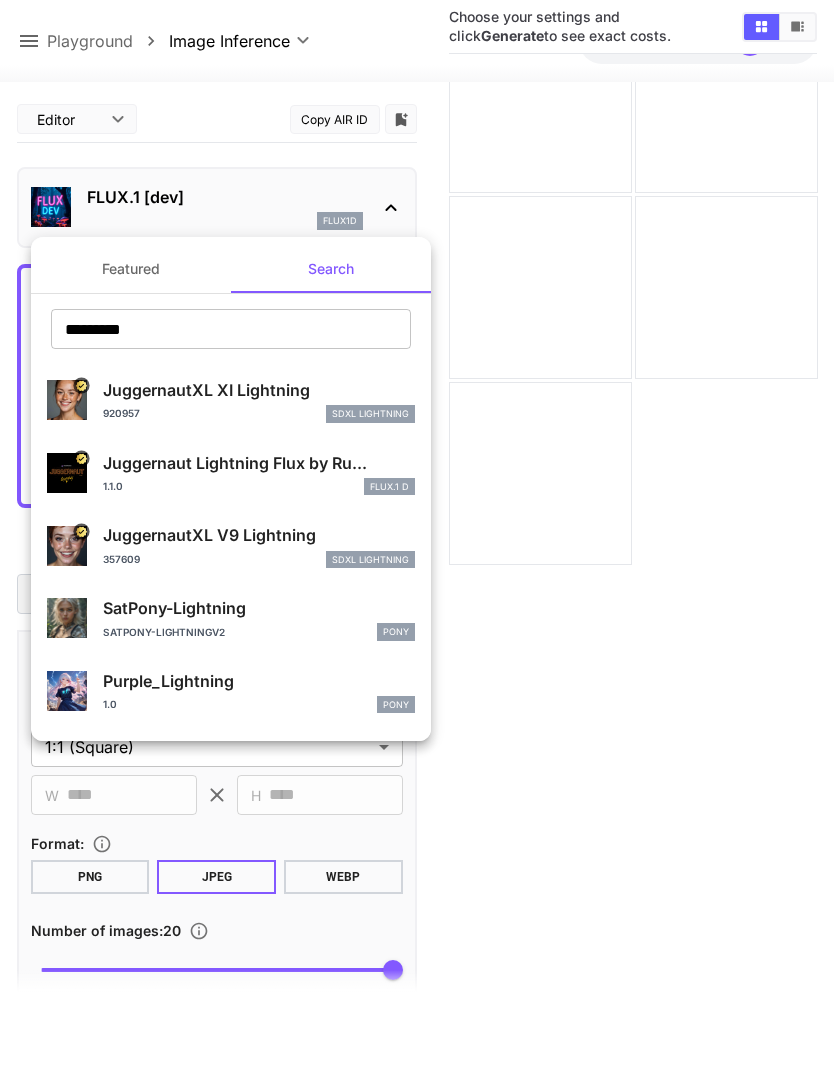 click on "Juggernaut Lightning Flux by Ru..." at bounding box center [259, 463] 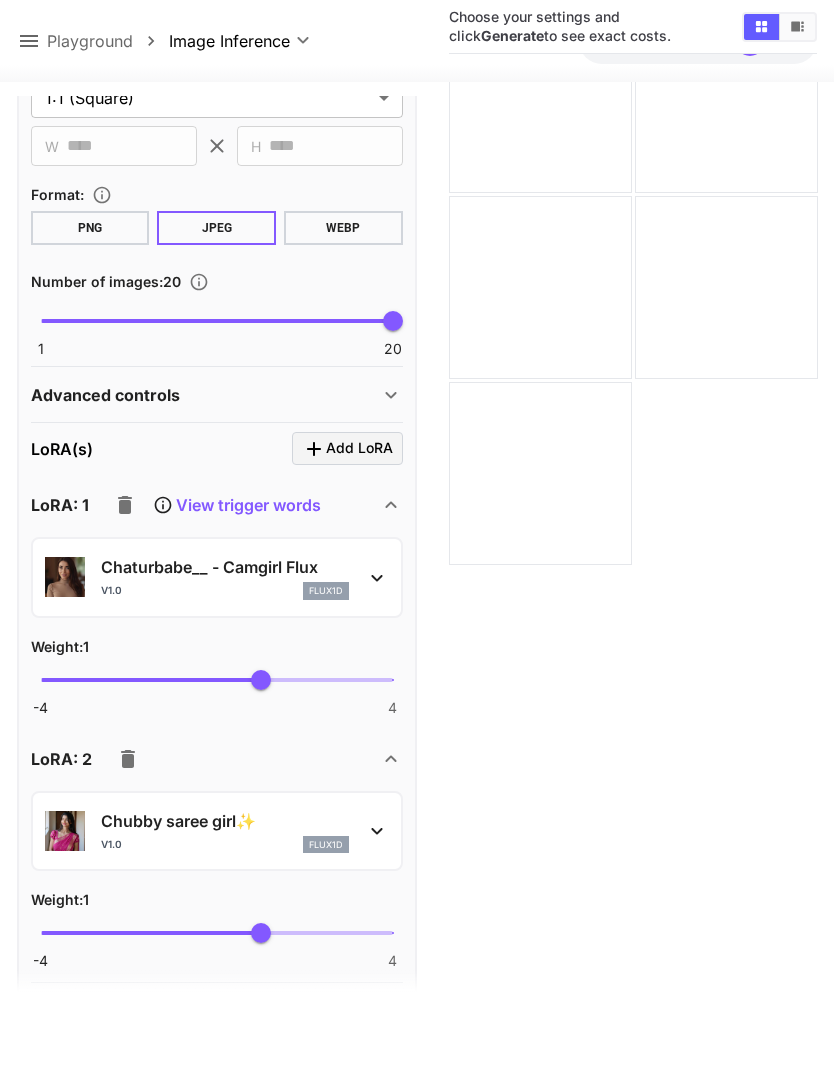 scroll, scrollTop: 652, scrollLeft: 0, axis: vertical 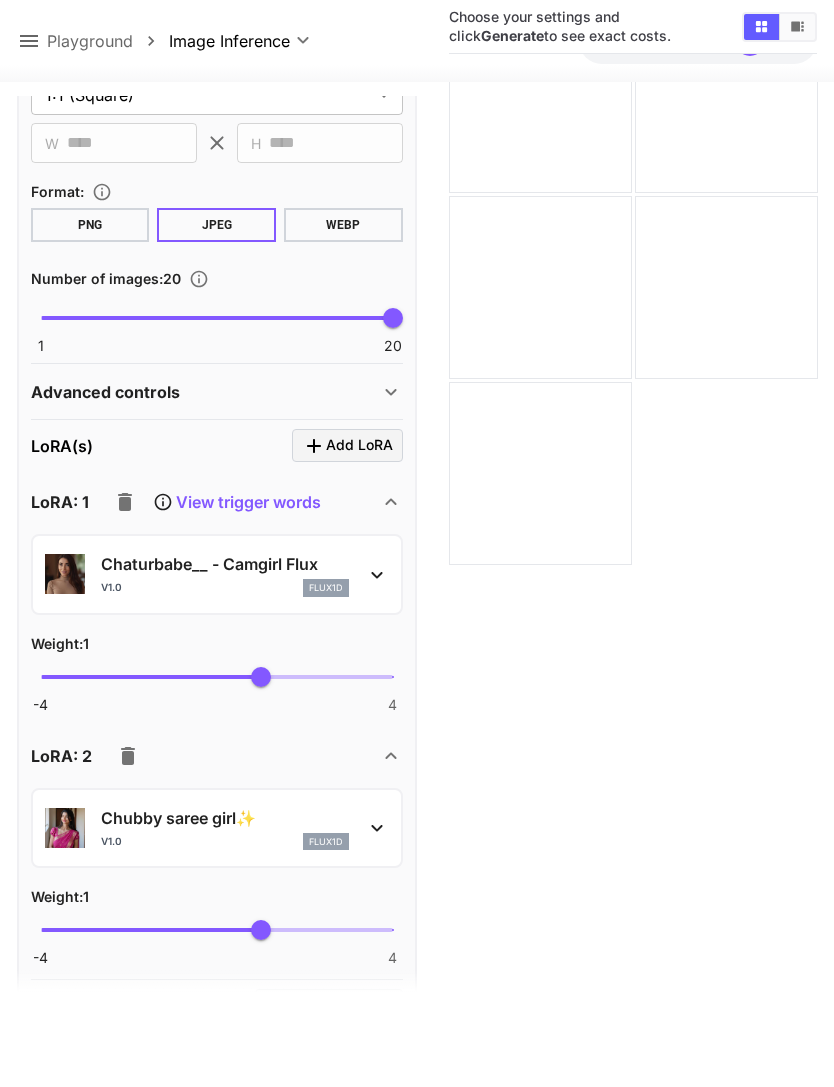click 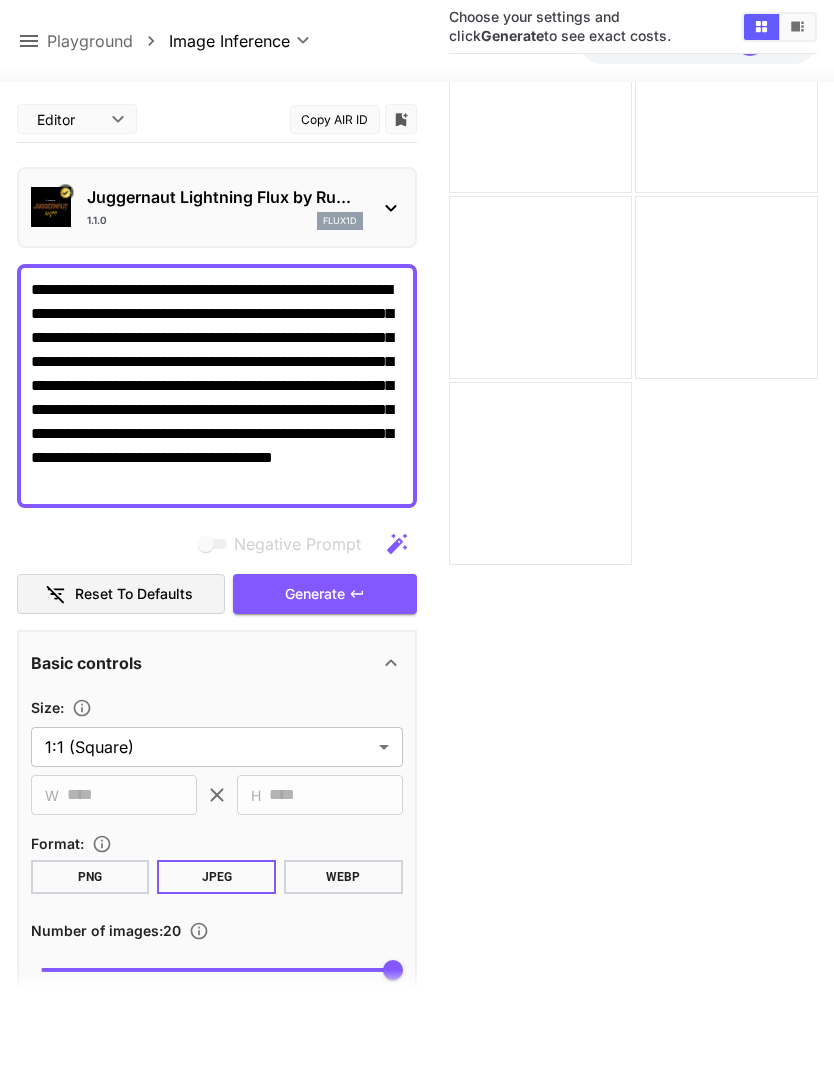 scroll, scrollTop: 0, scrollLeft: 0, axis: both 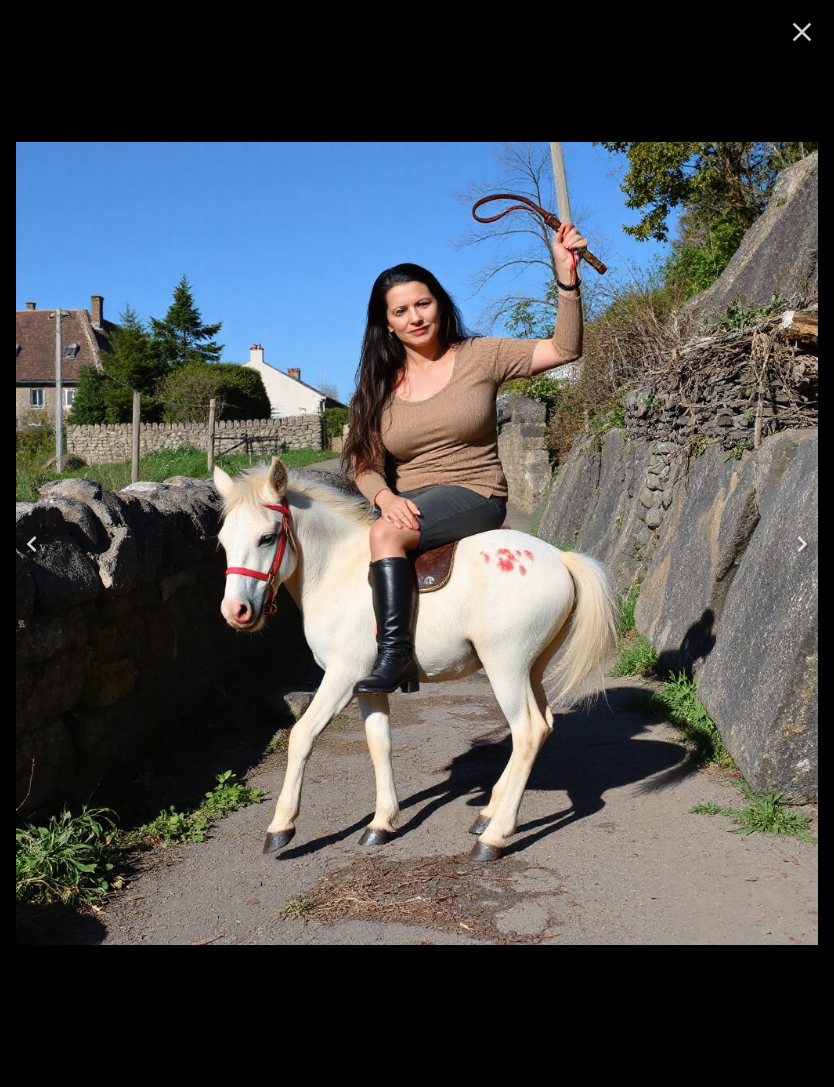 click 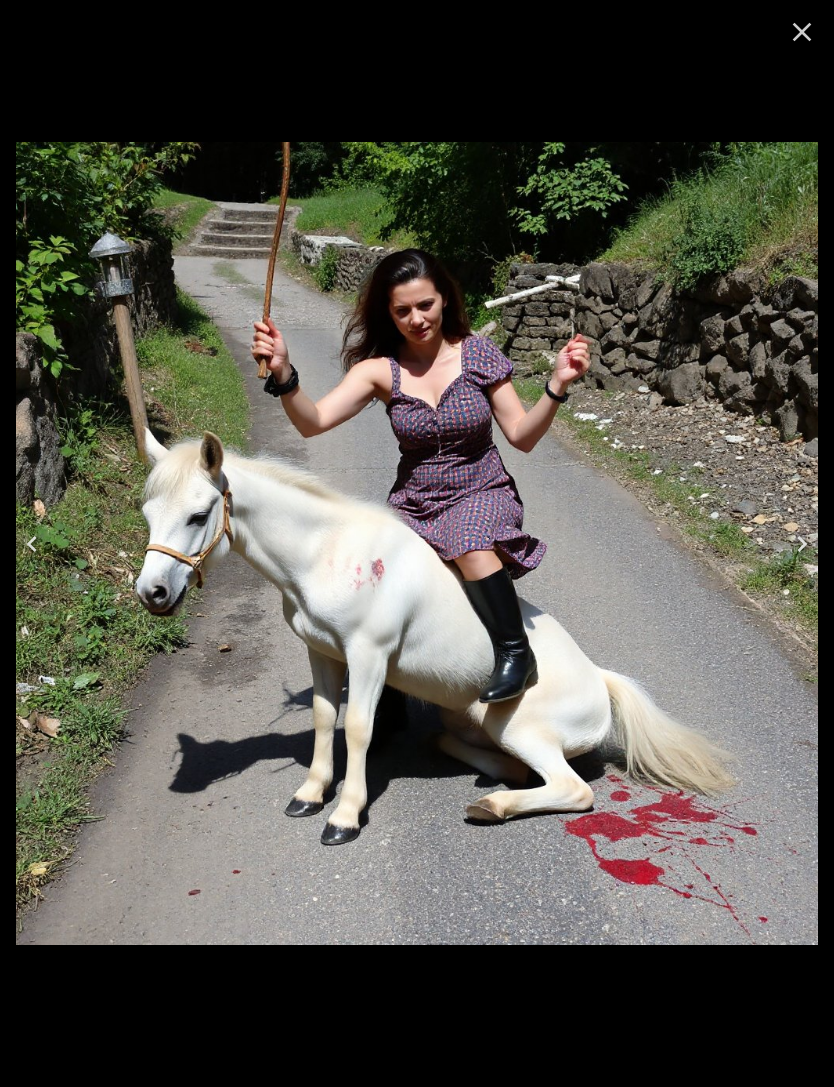click 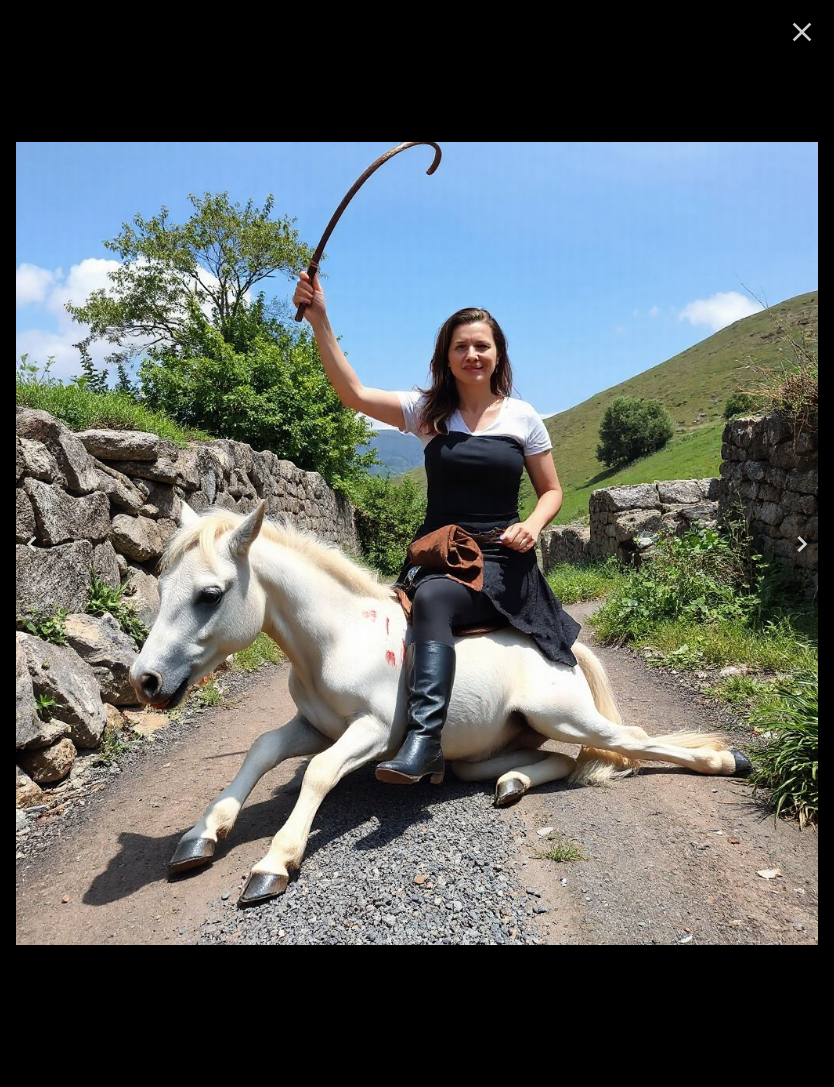 click 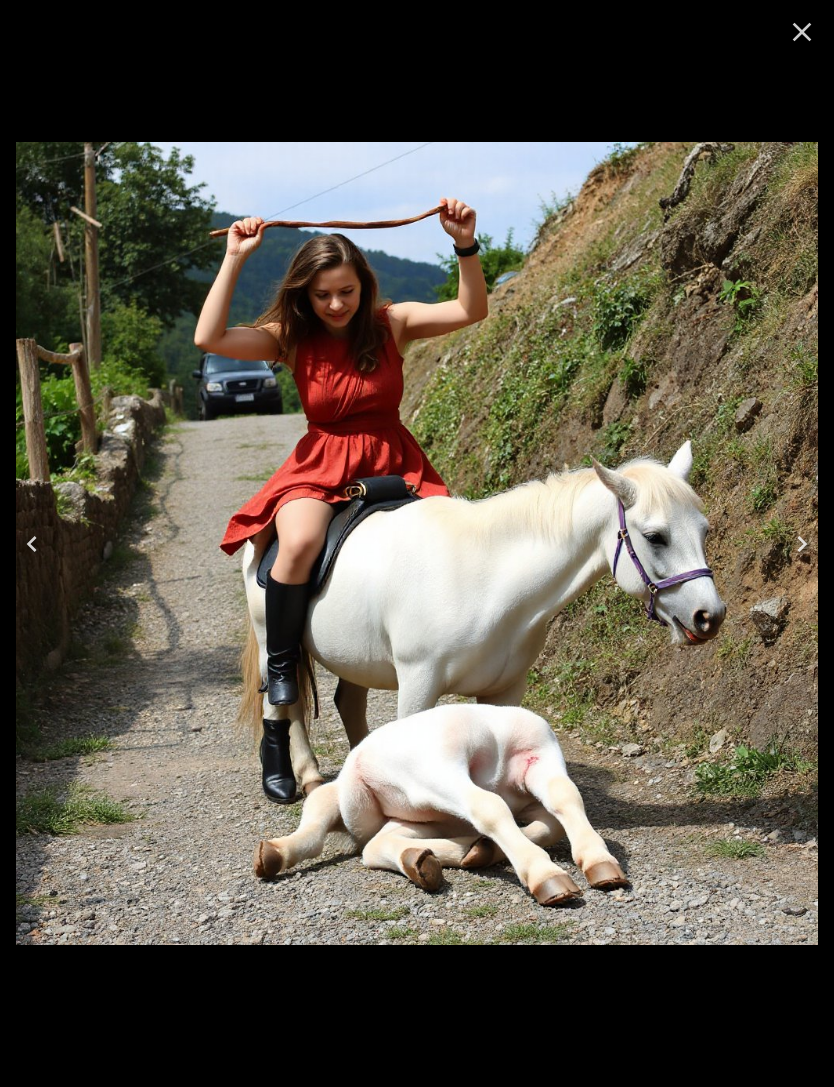 click 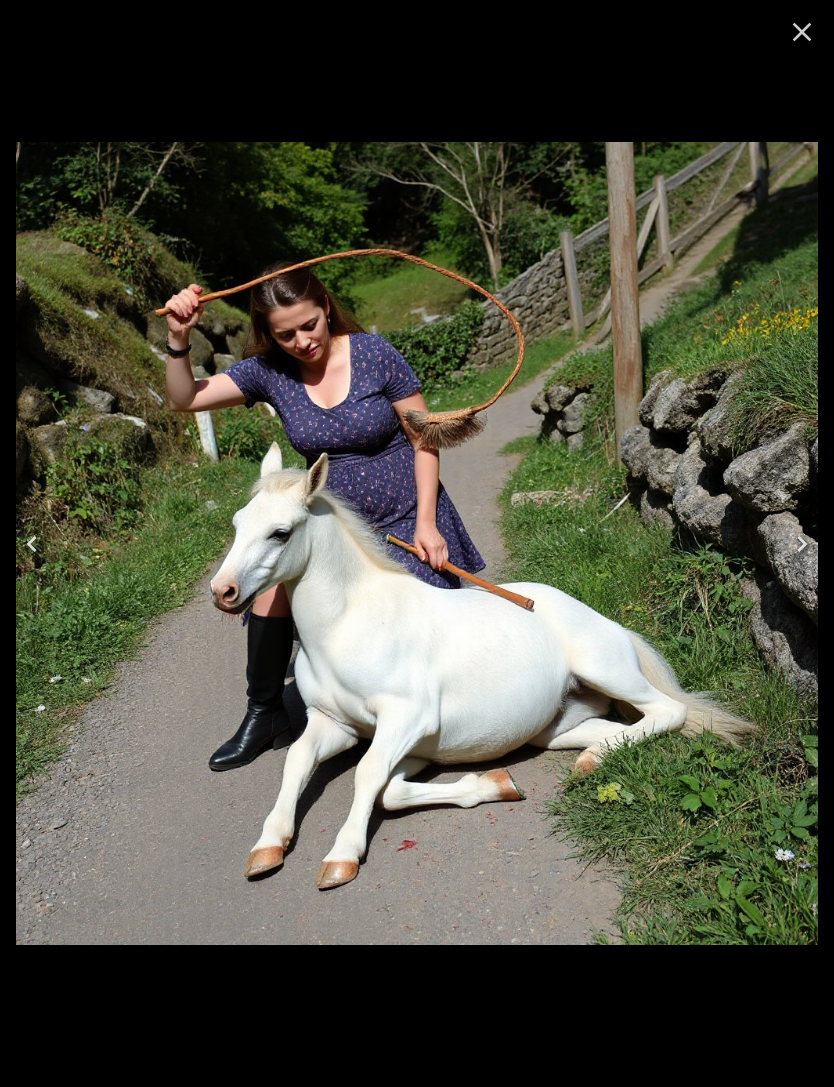 click 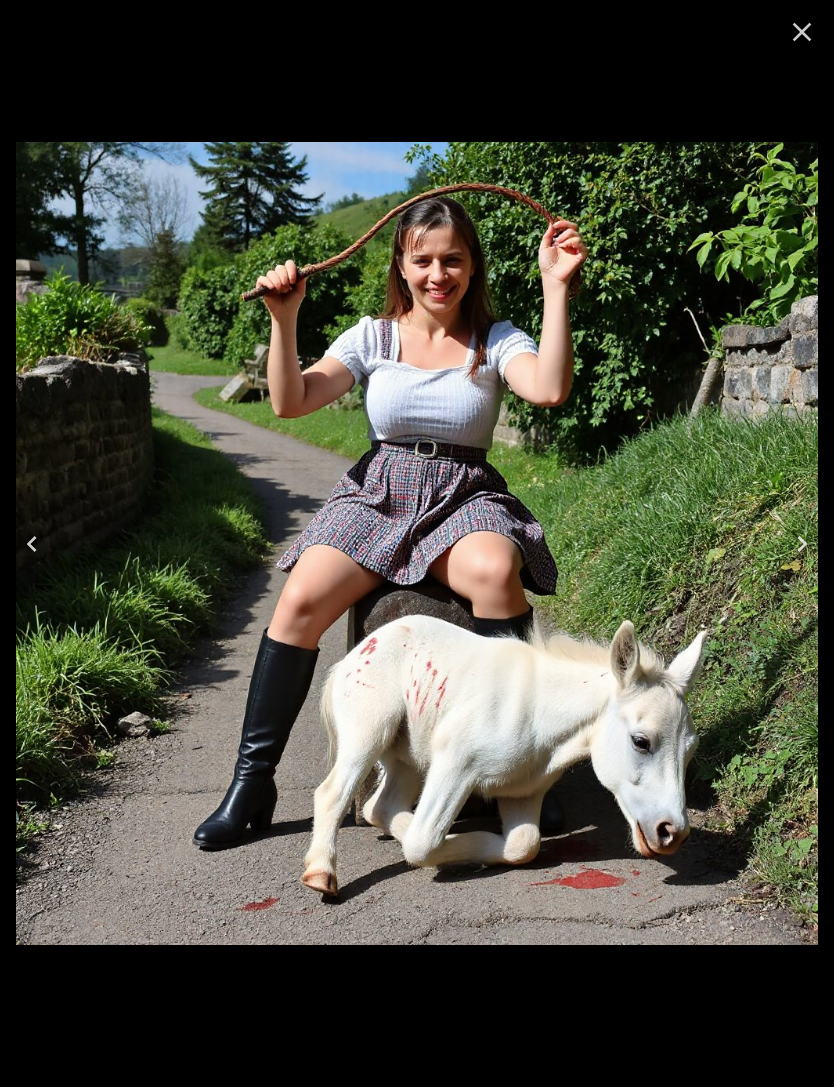 click 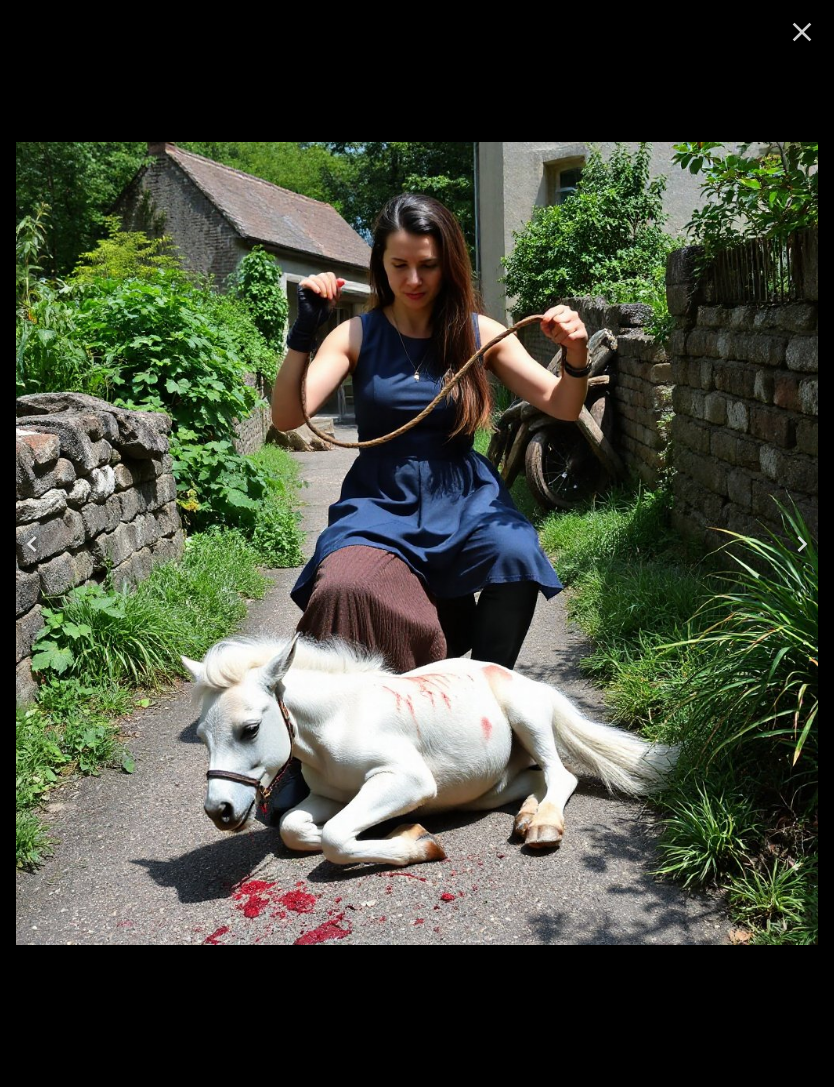 click at bounding box center [32, 544] 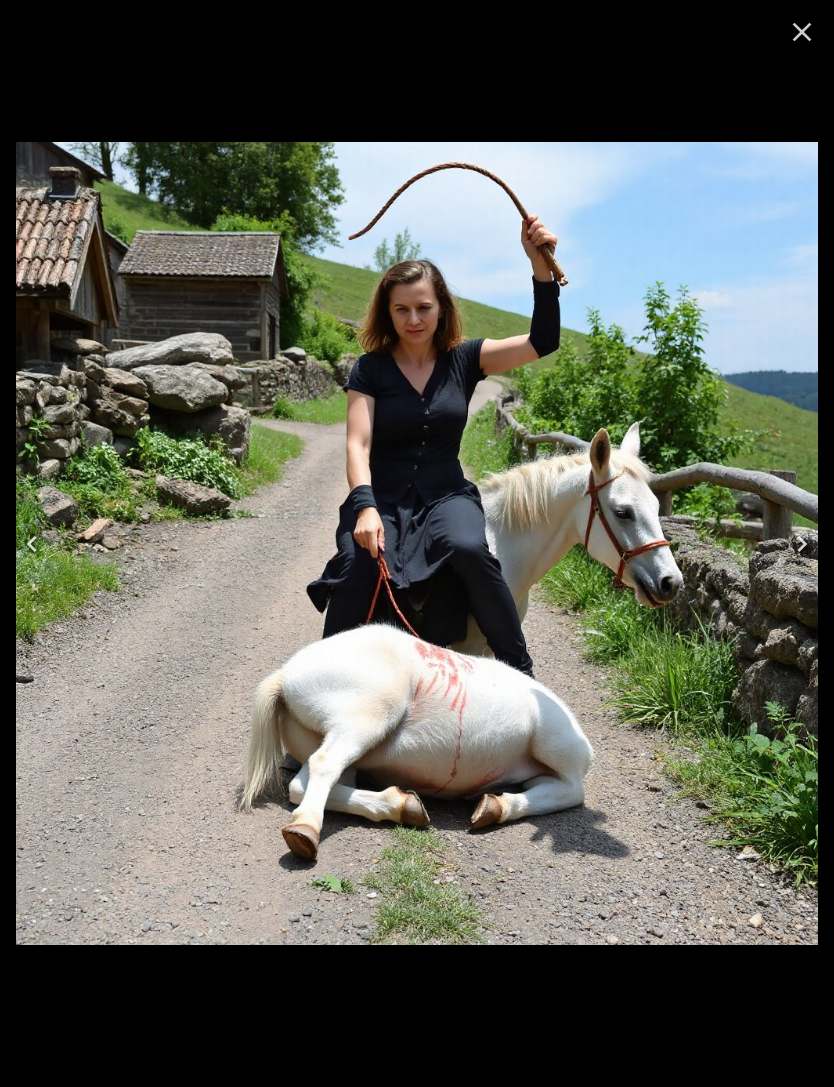click 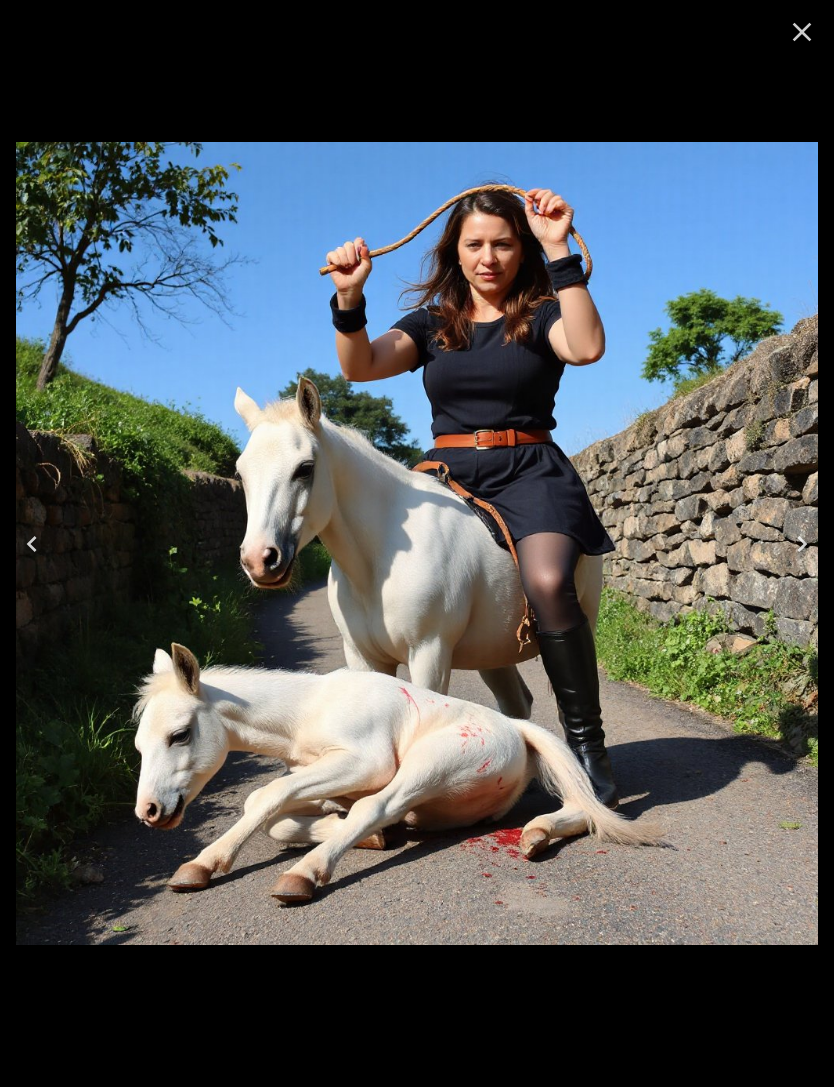 click 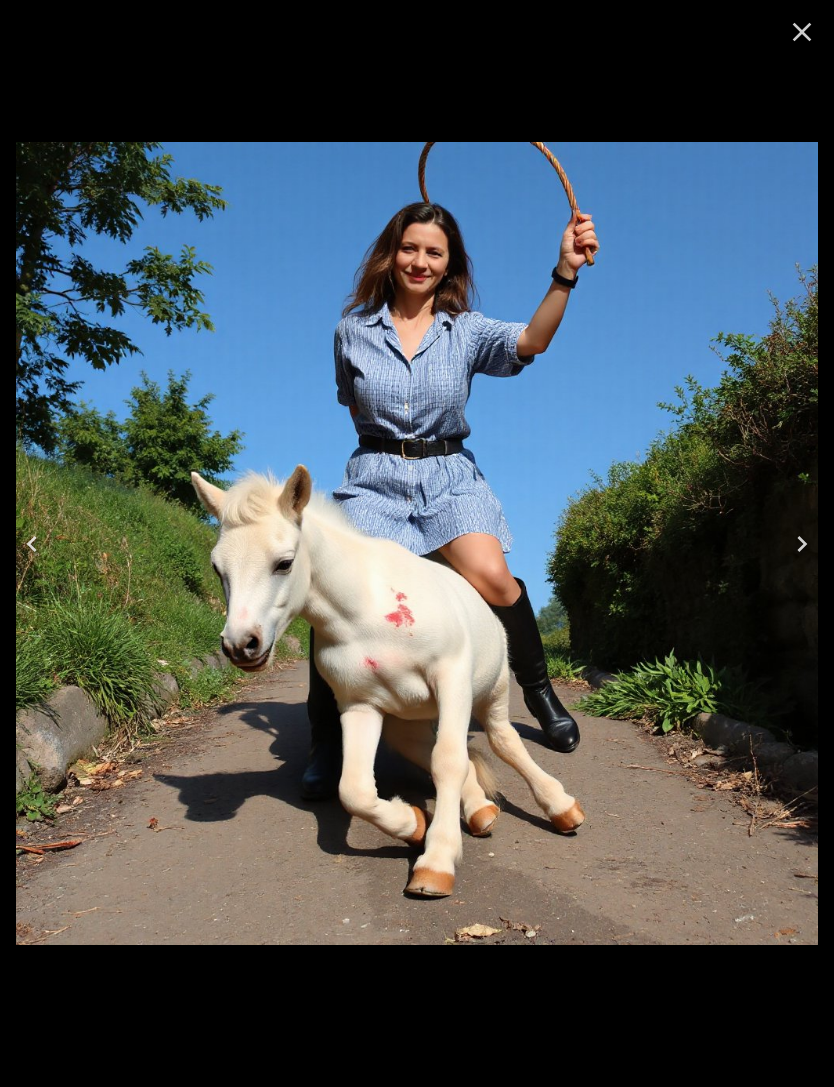 click 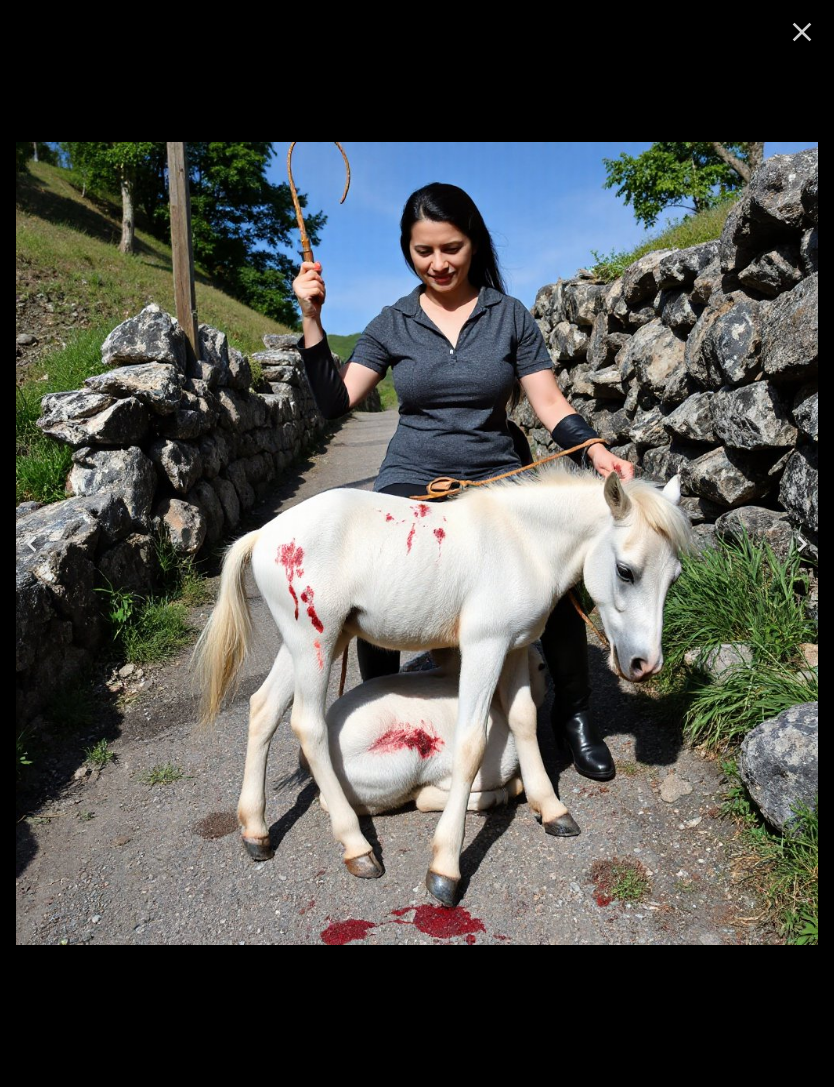 click 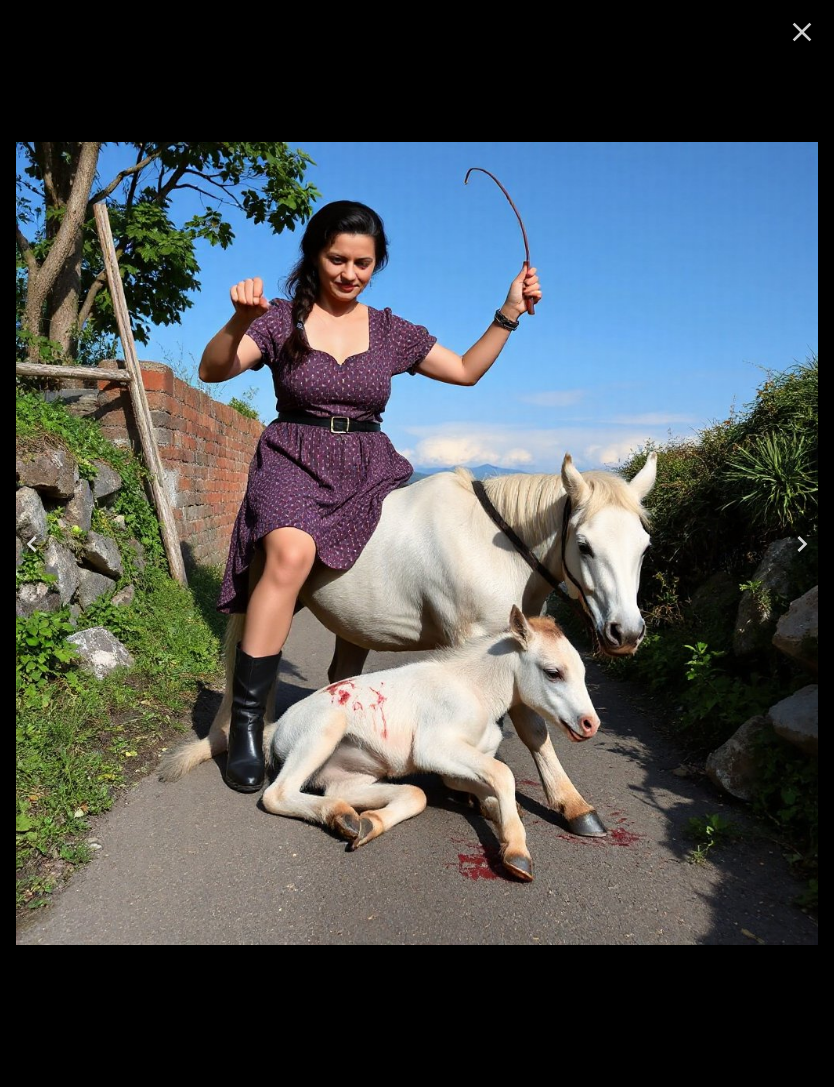 click 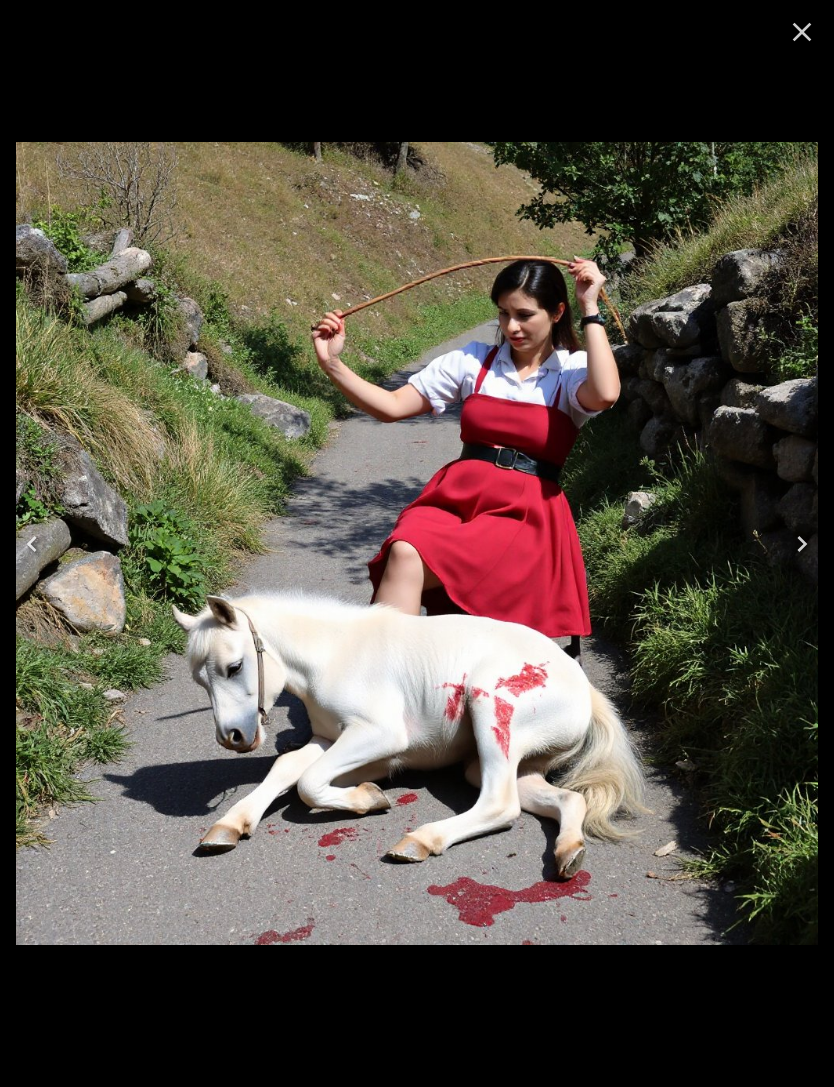 click 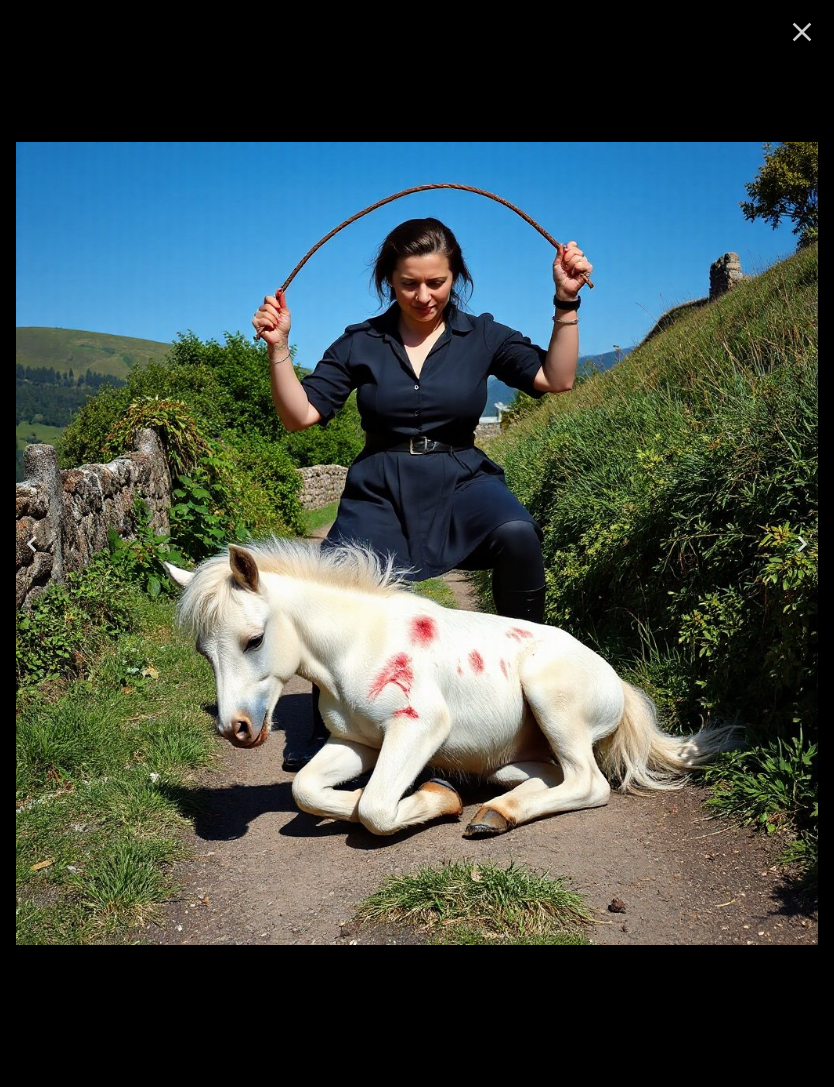 click 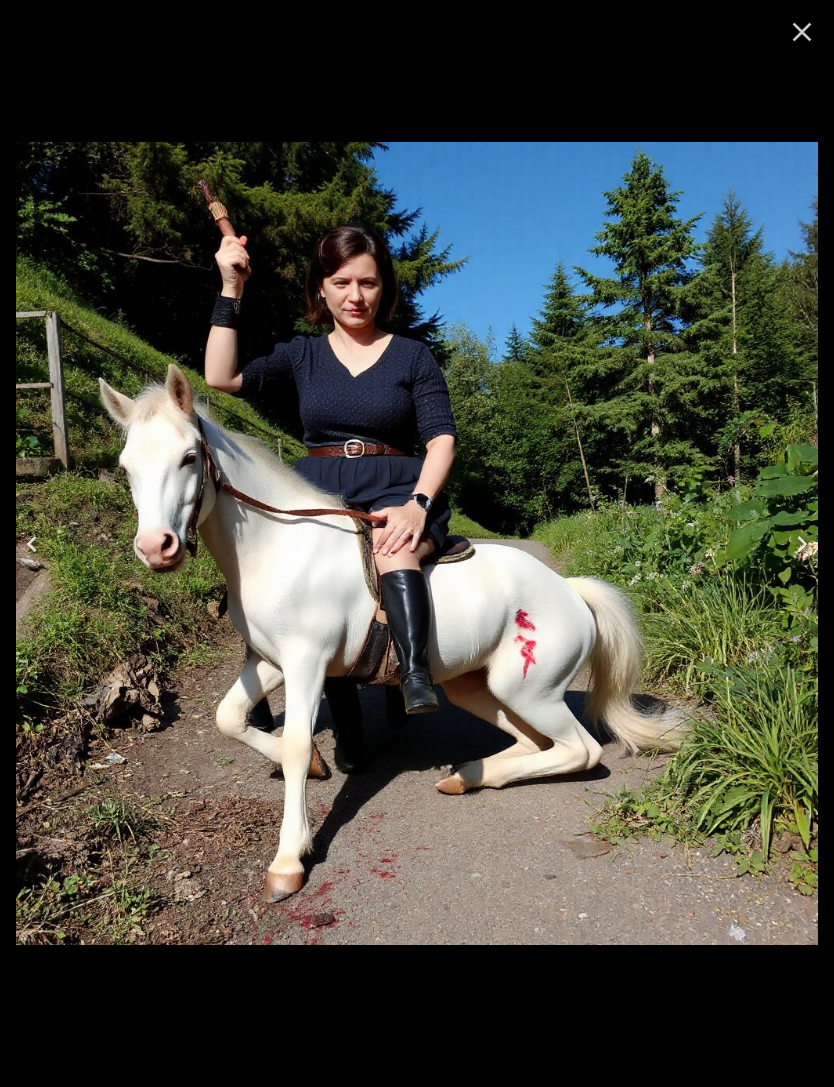 click 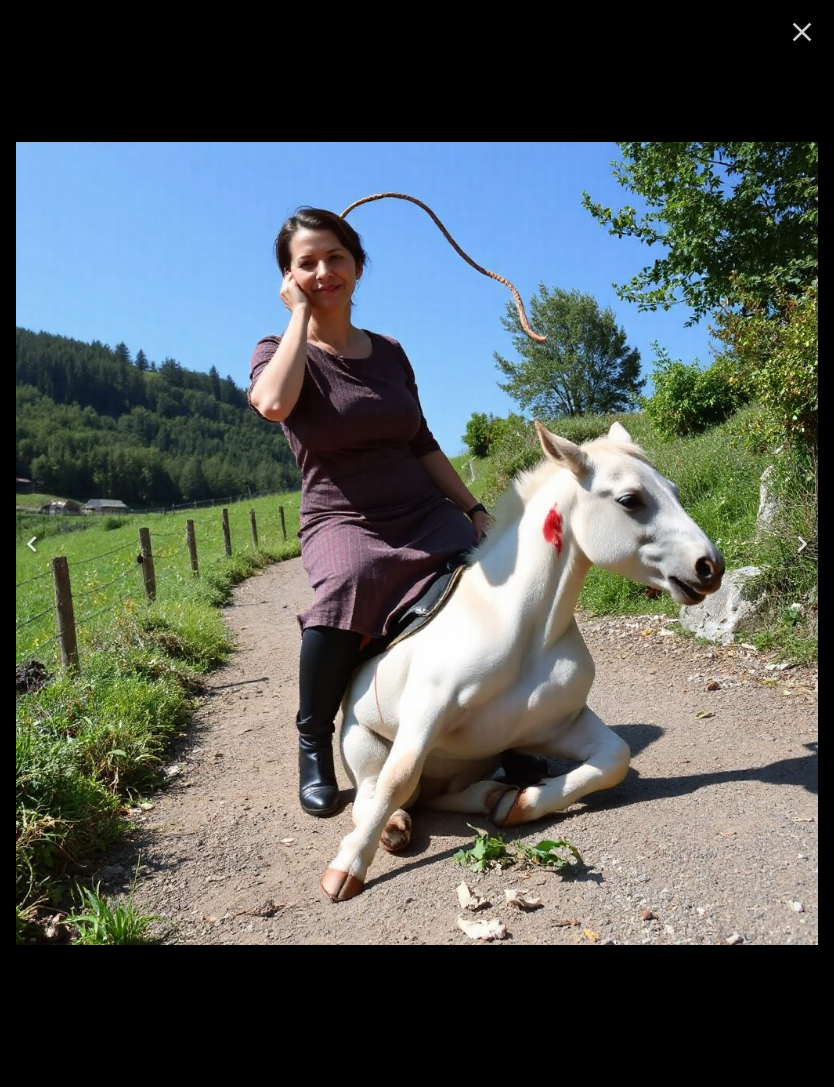 click at bounding box center (32, 544) 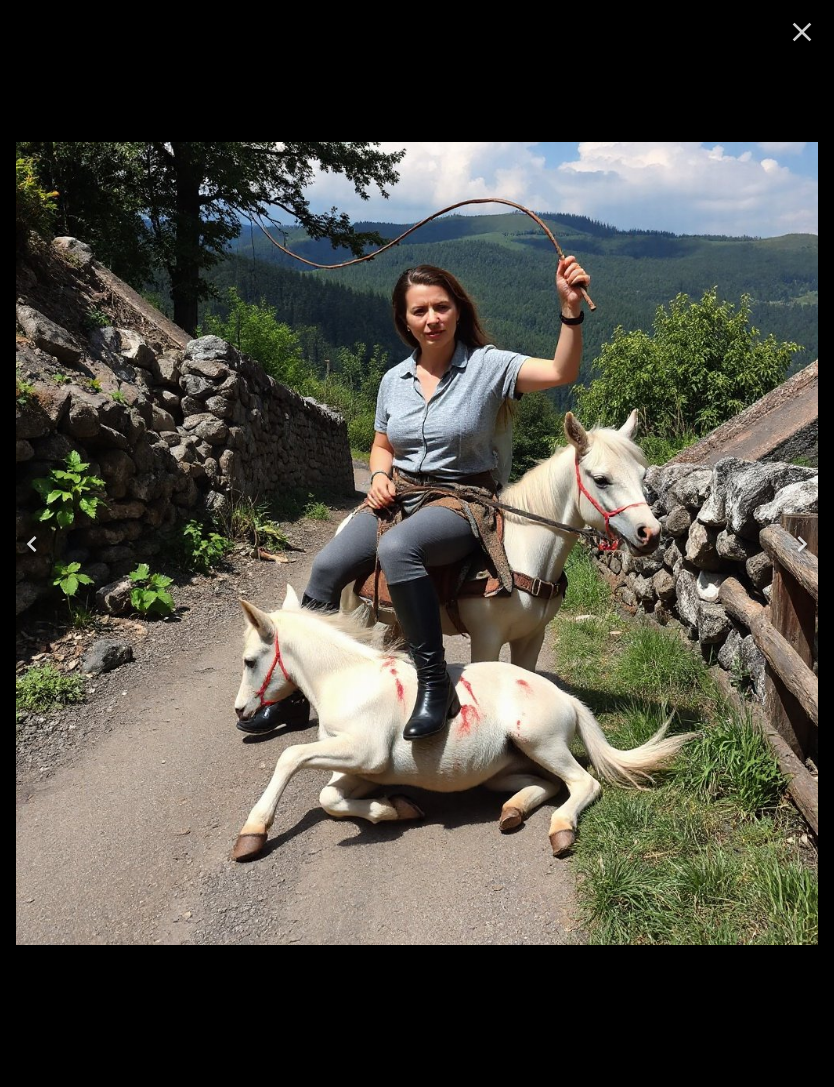 click at bounding box center [32, 544] 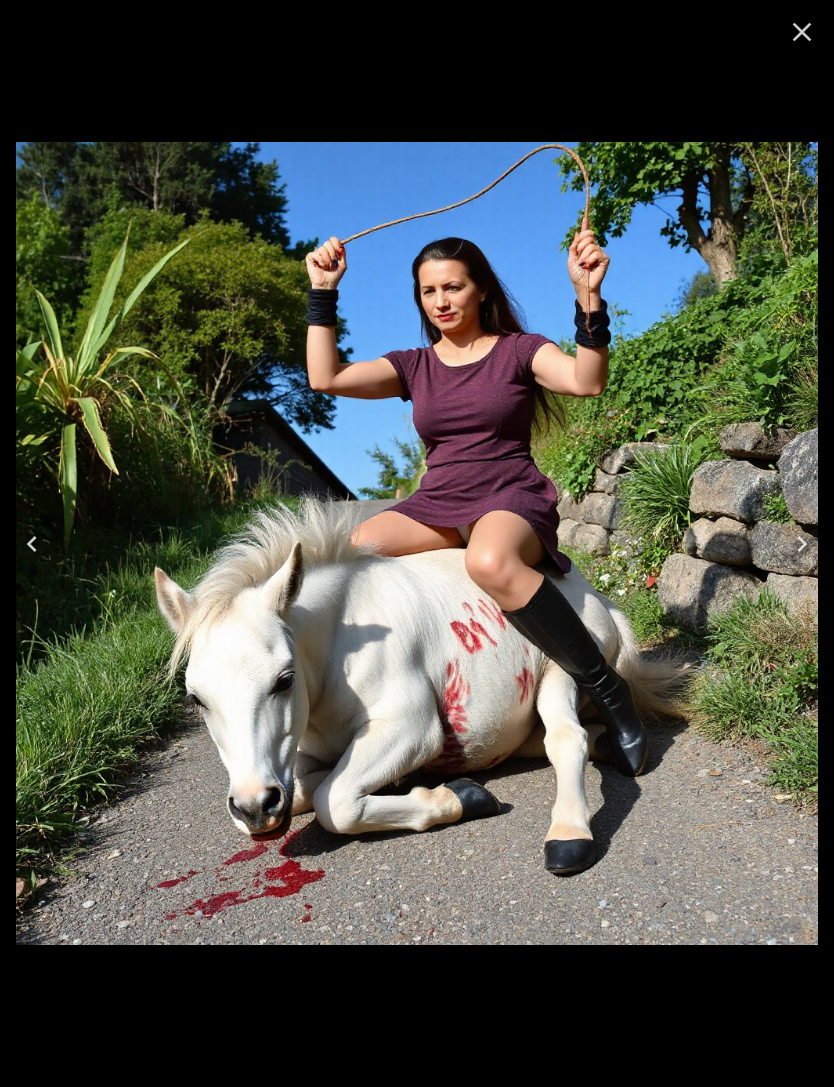 click 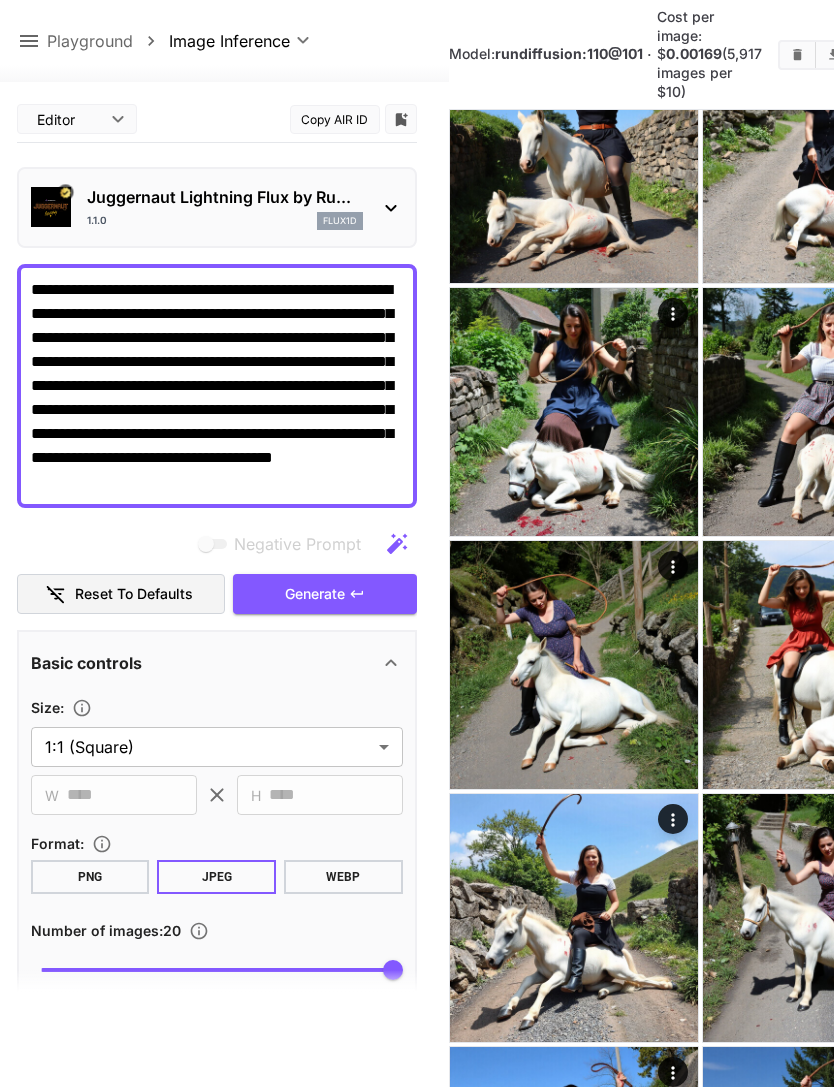 click on "**********" at bounding box center (217, 386) 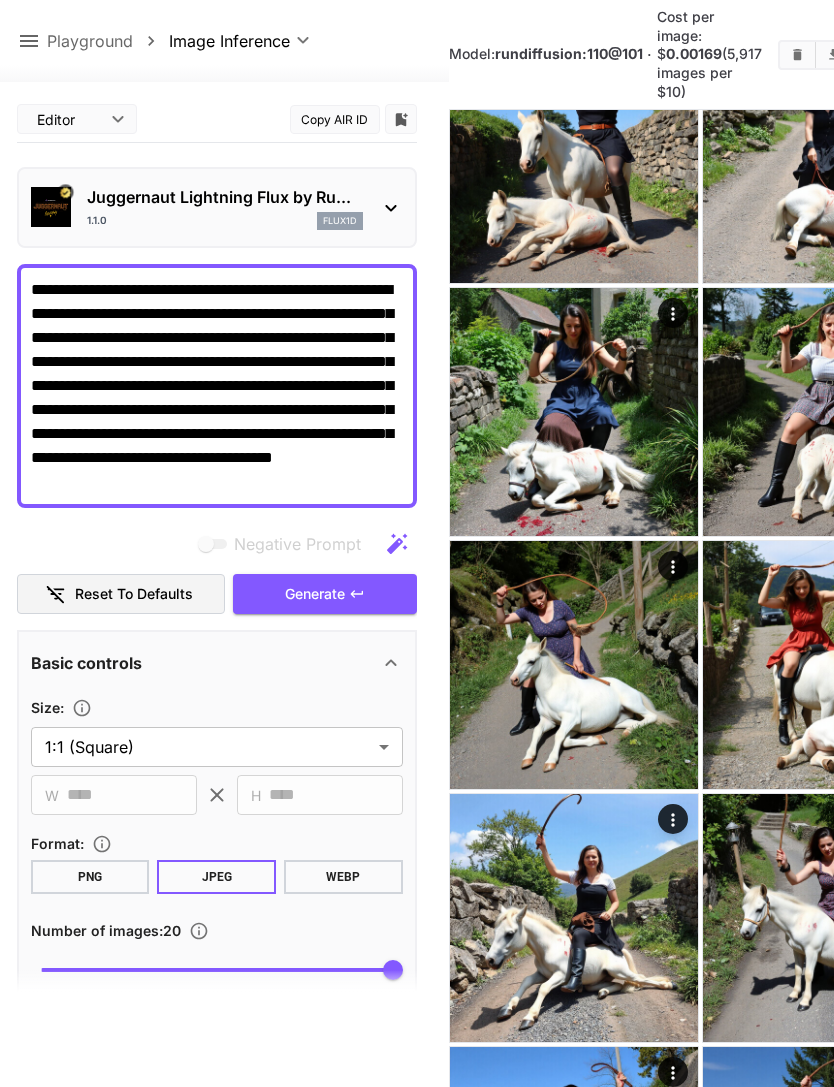 click on "**********" at bounding box center [217, 386] 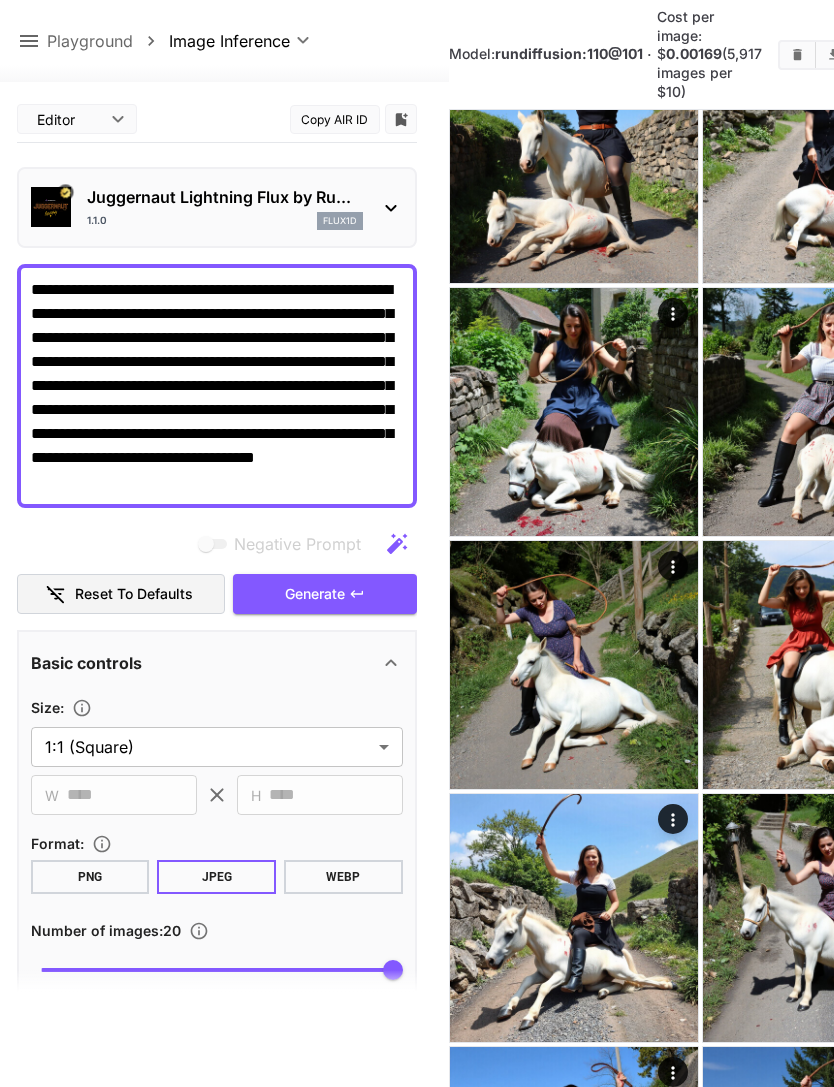 type on "**********" 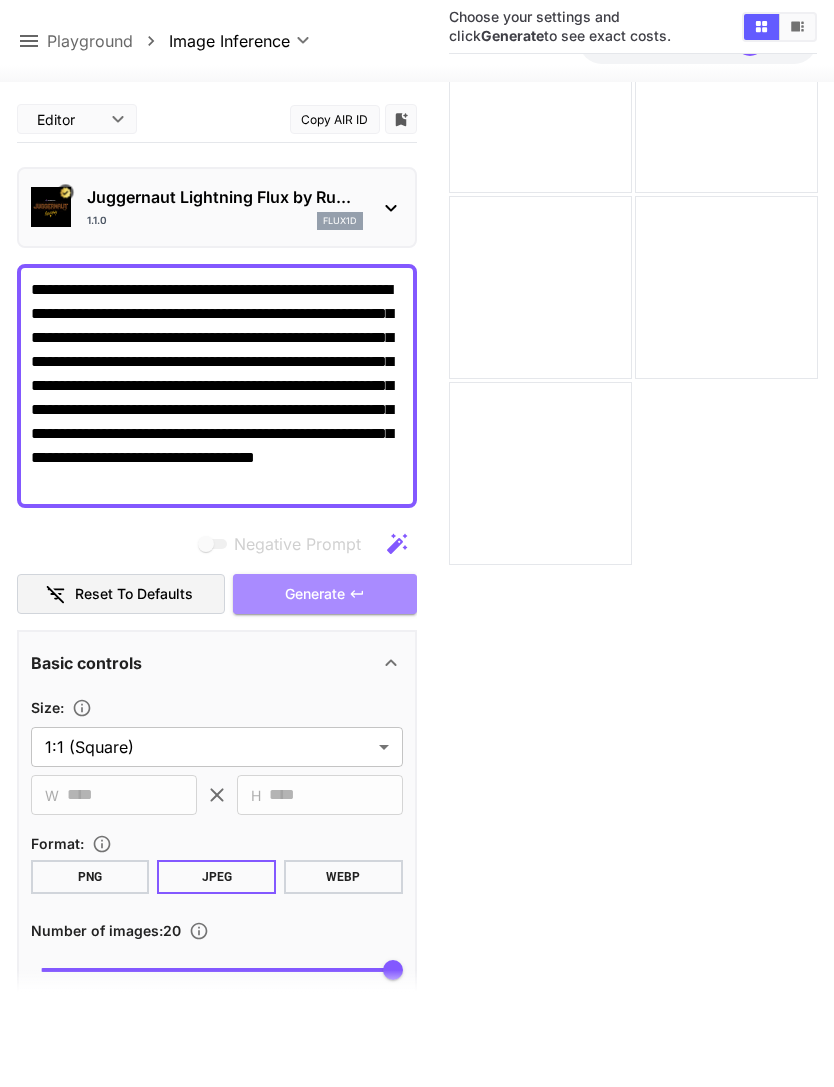 click on "Generate" at bounding box center (325, 594) 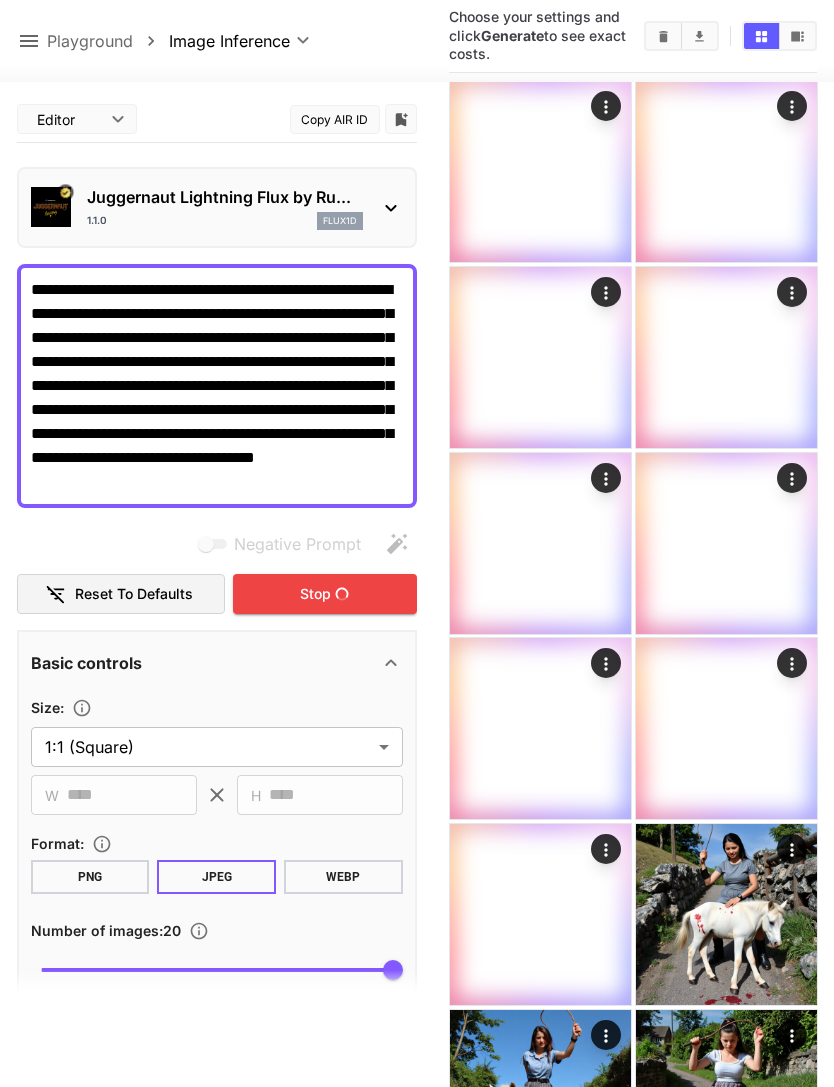 scroll, scrollTop: 950, scrollLeft: 0, axis: vertical 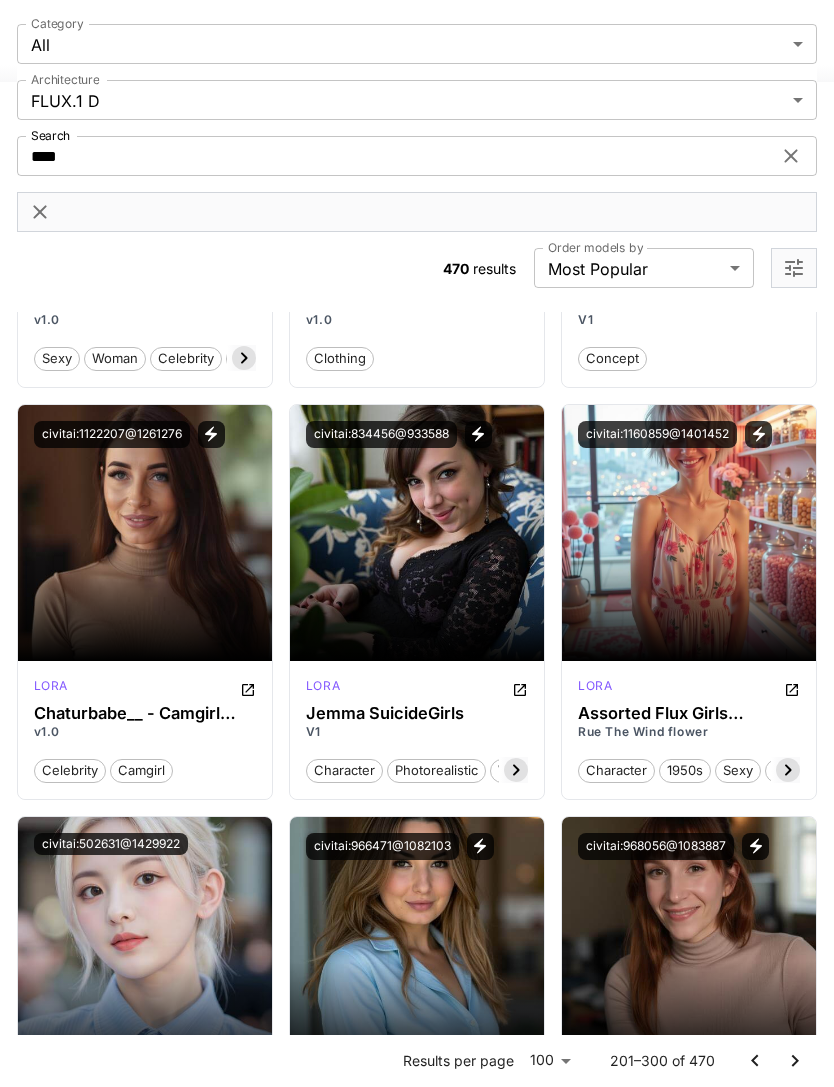 click on "Launch in Playground" at bounding box center [678, 532] 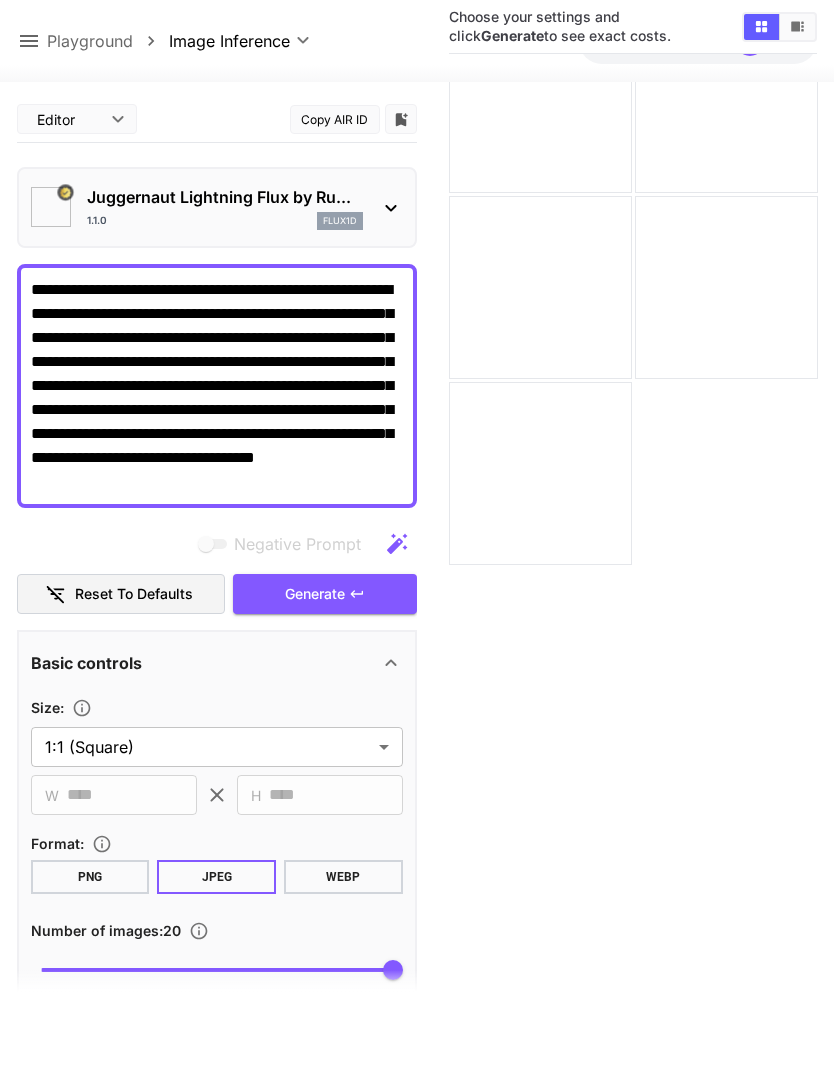 type on "**" 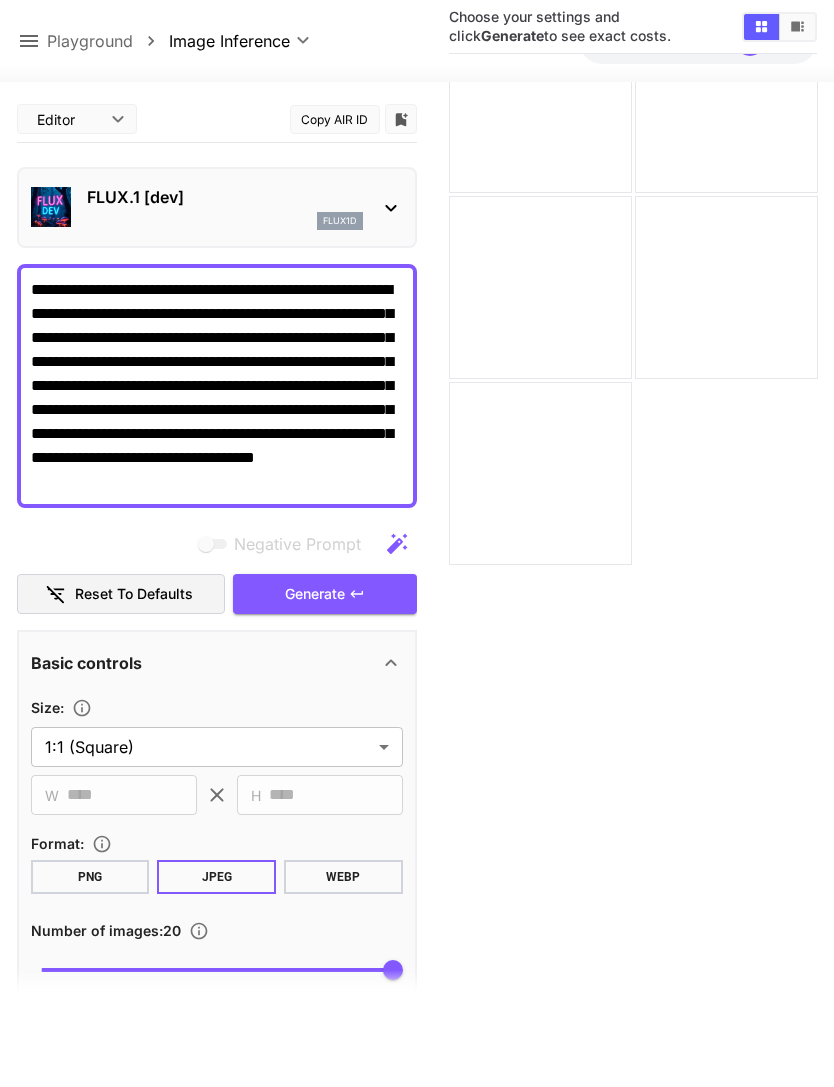 scroll, scrollTop: 158, scrollLeft: 0, axis: vertical 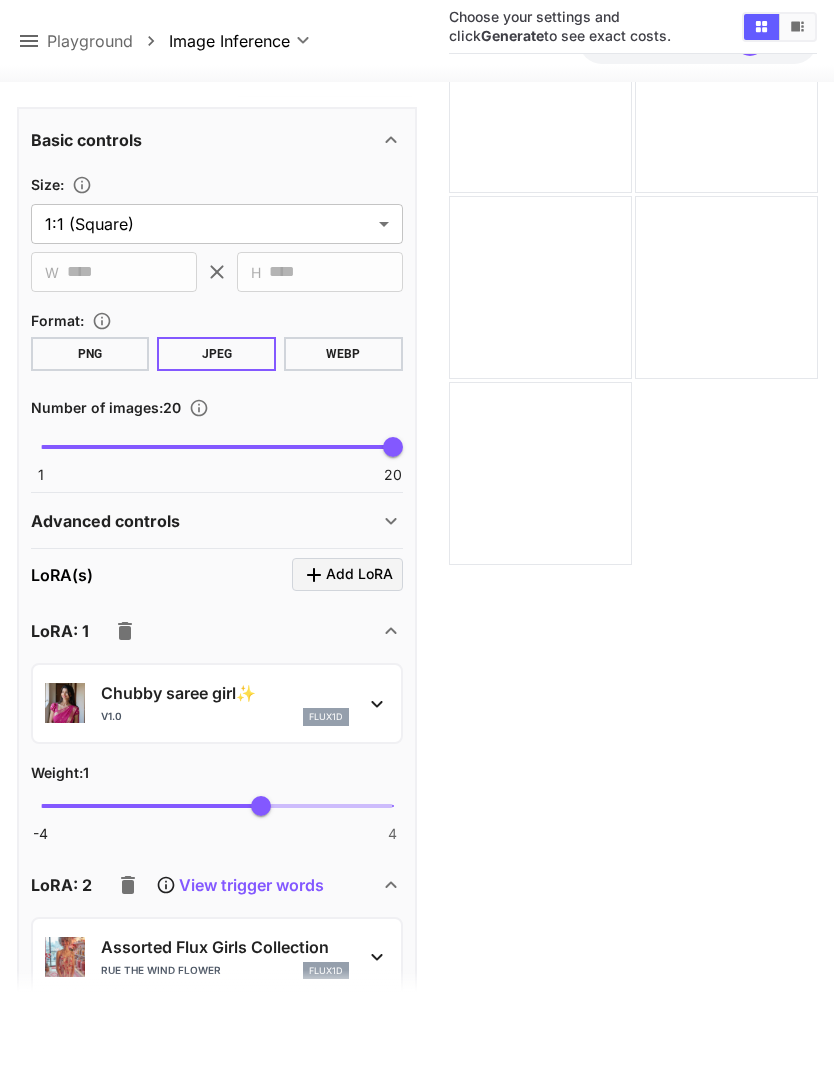click 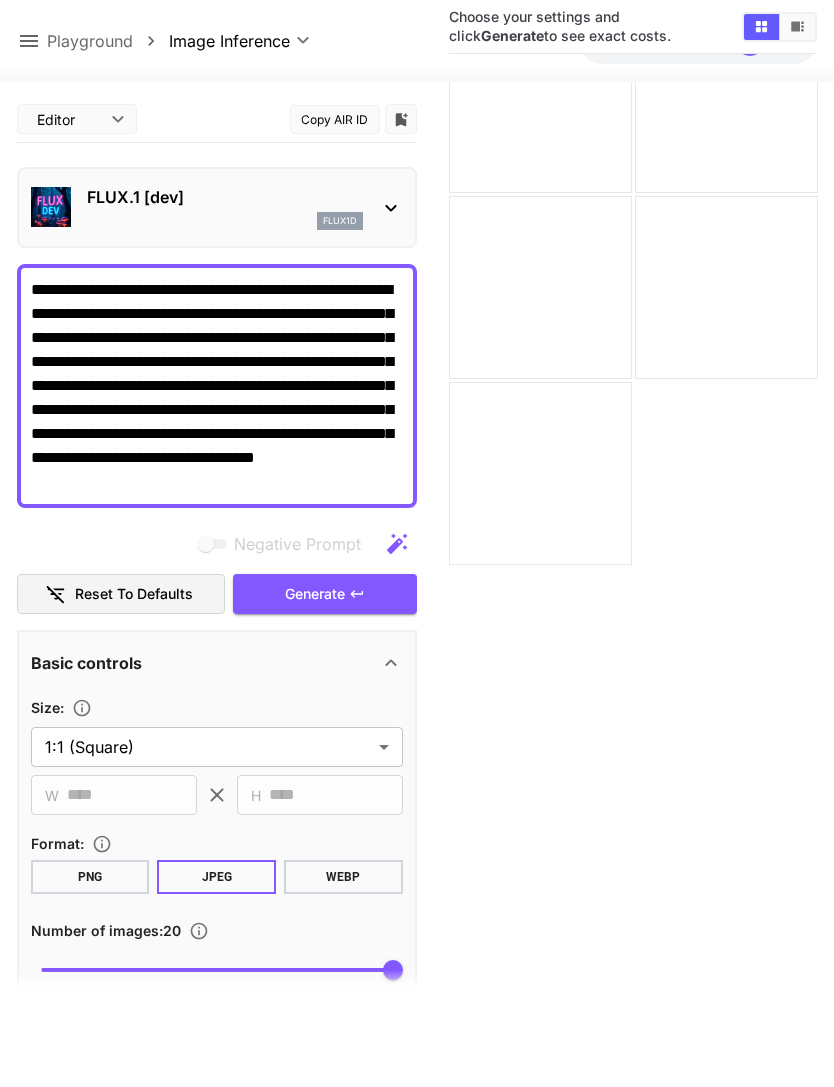 scroll, scrollTop: 0, scrollLeft: 0, axis: both 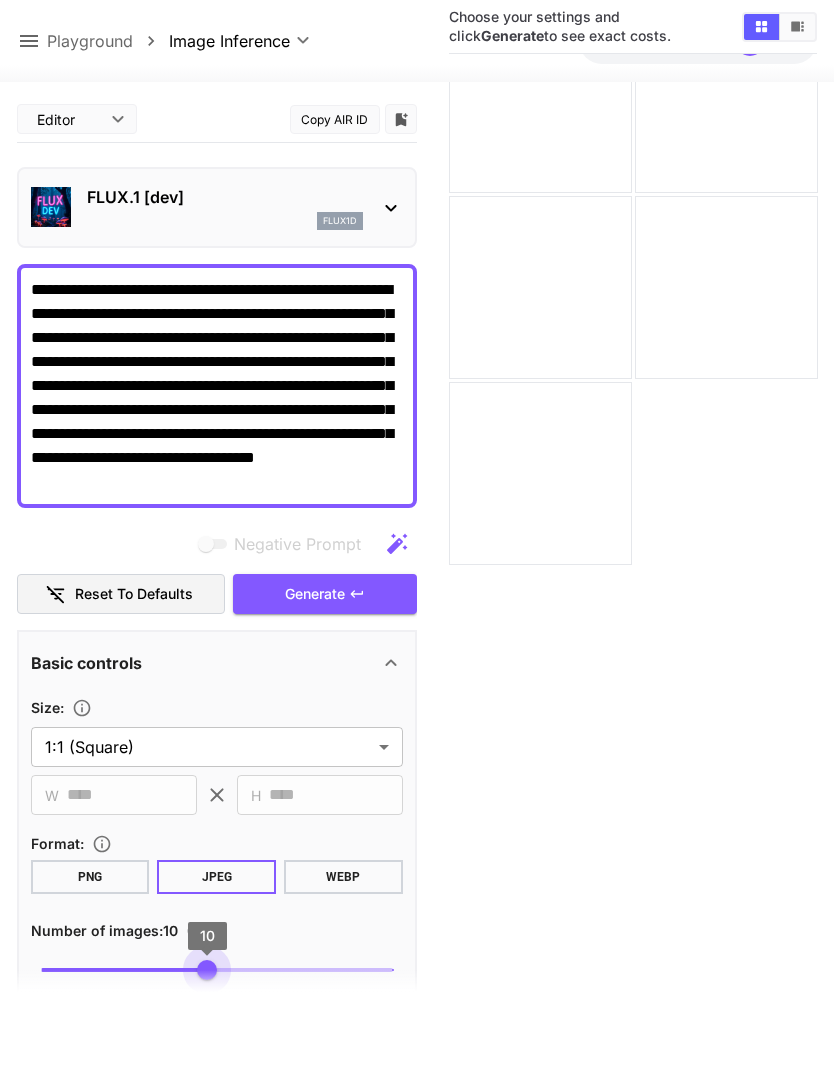 type on "**" 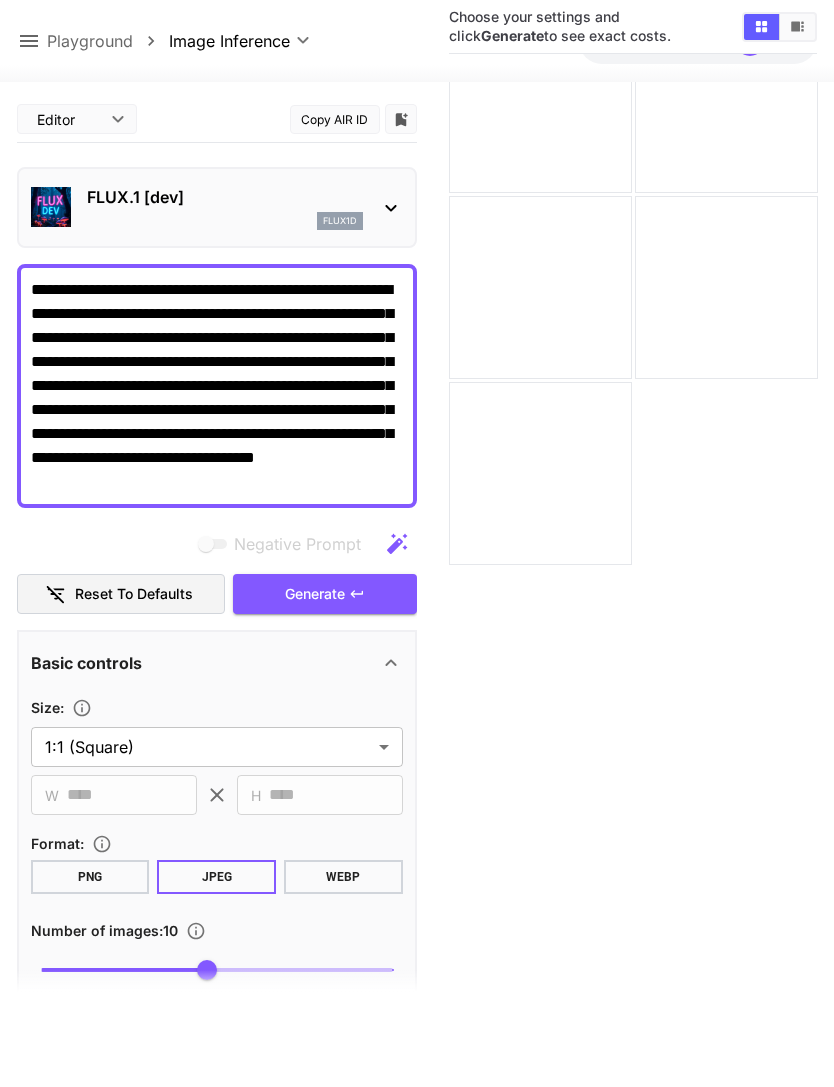 click on "Generate" at bounding box center (325, 594) 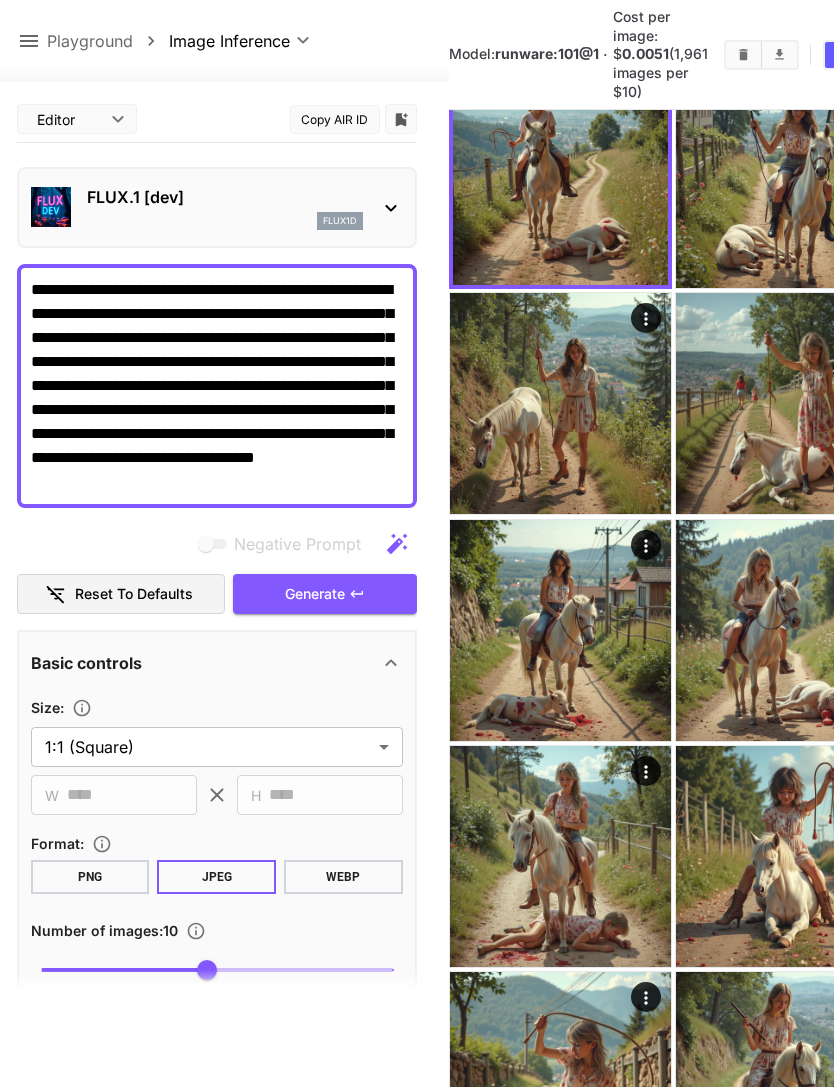click 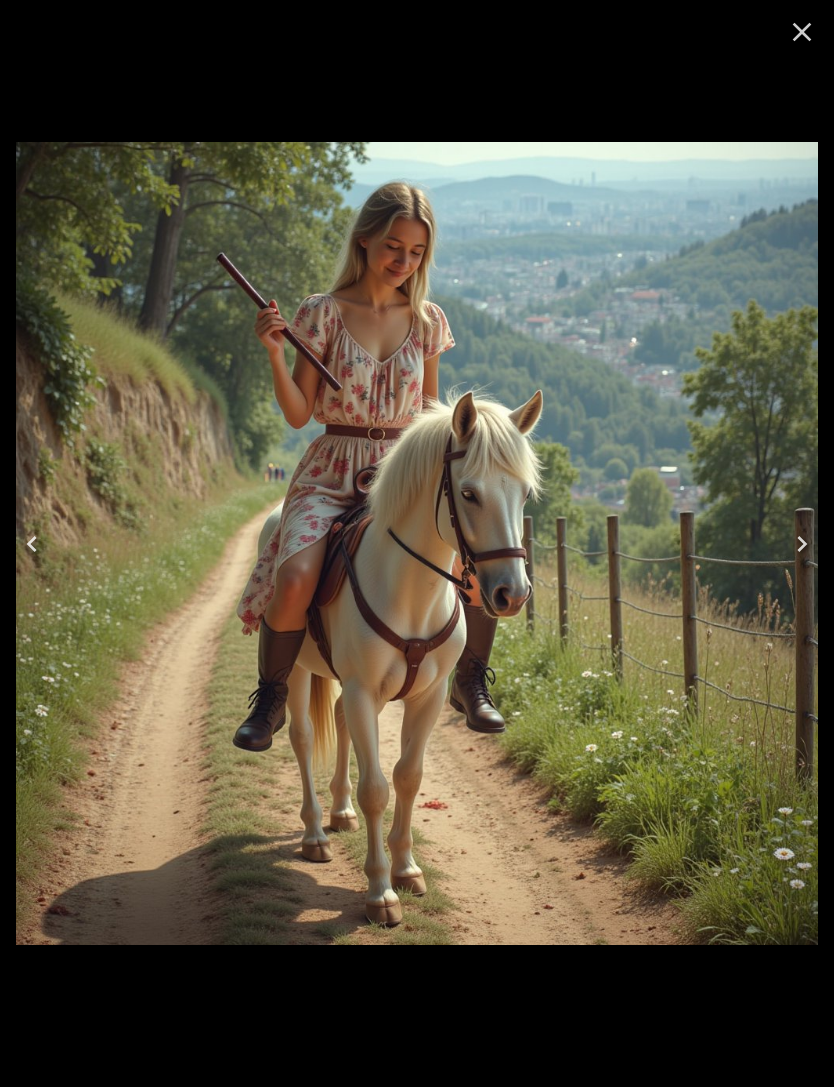 click 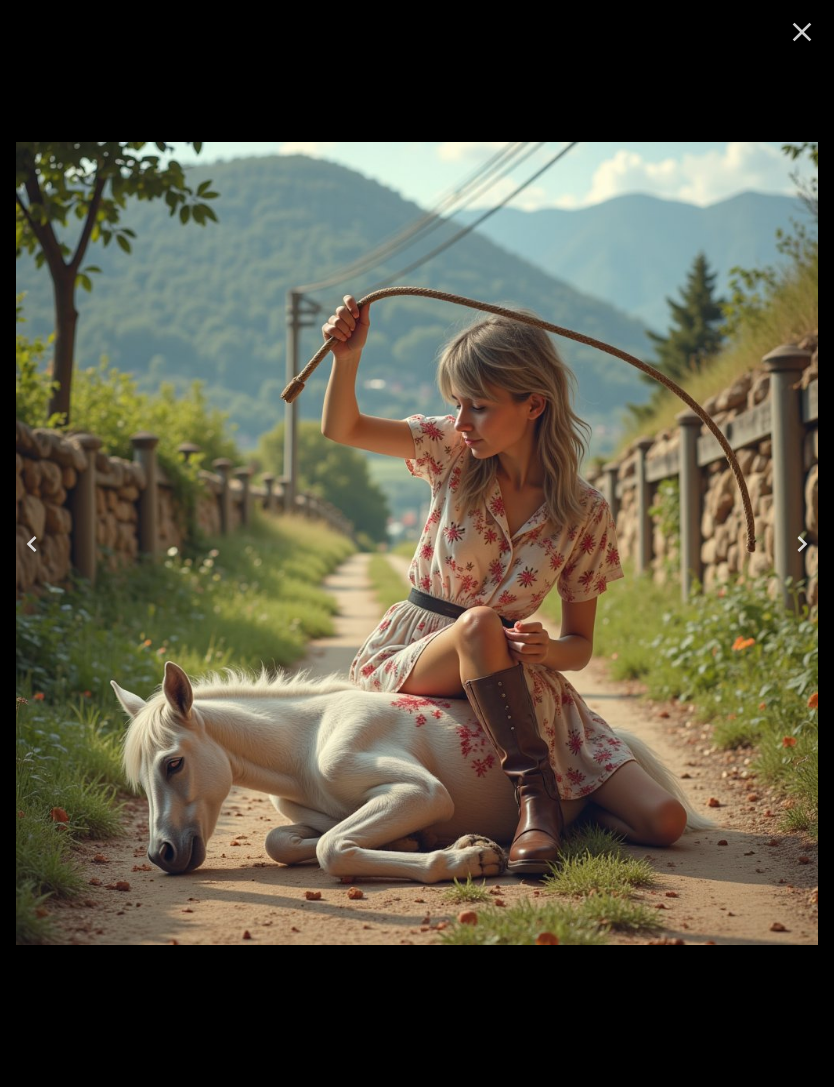 click 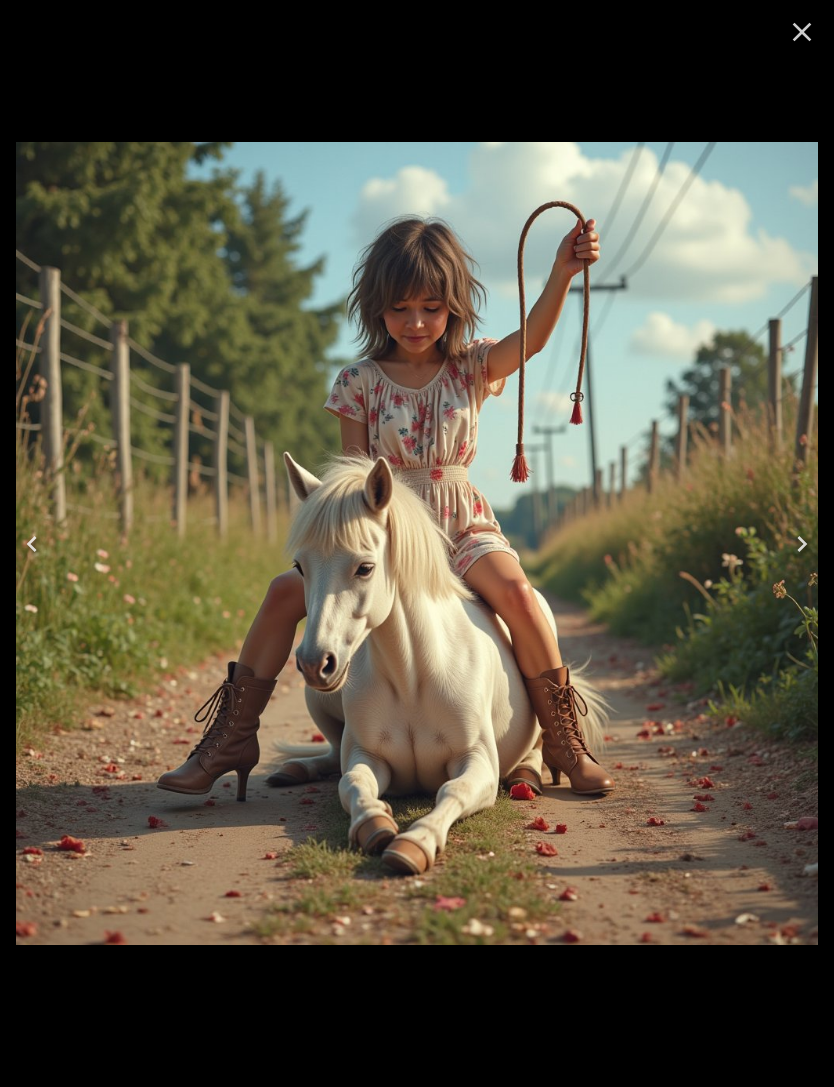 click 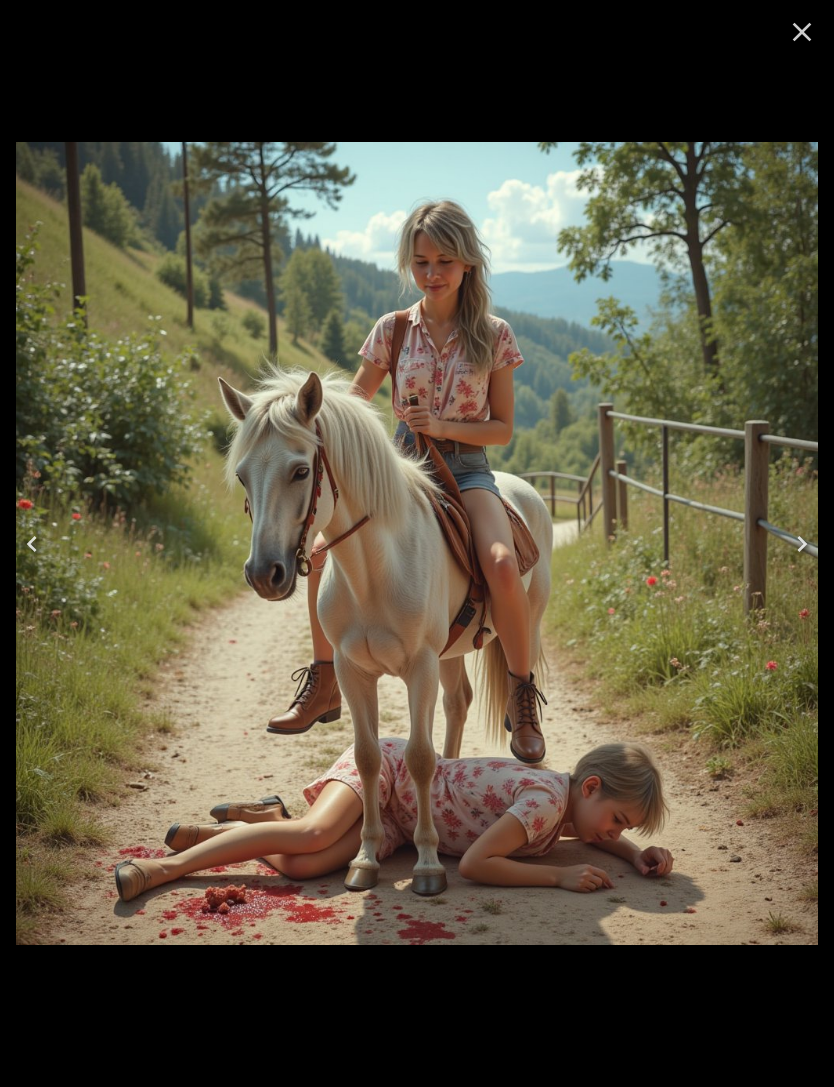click at bounding box center [32, 544] 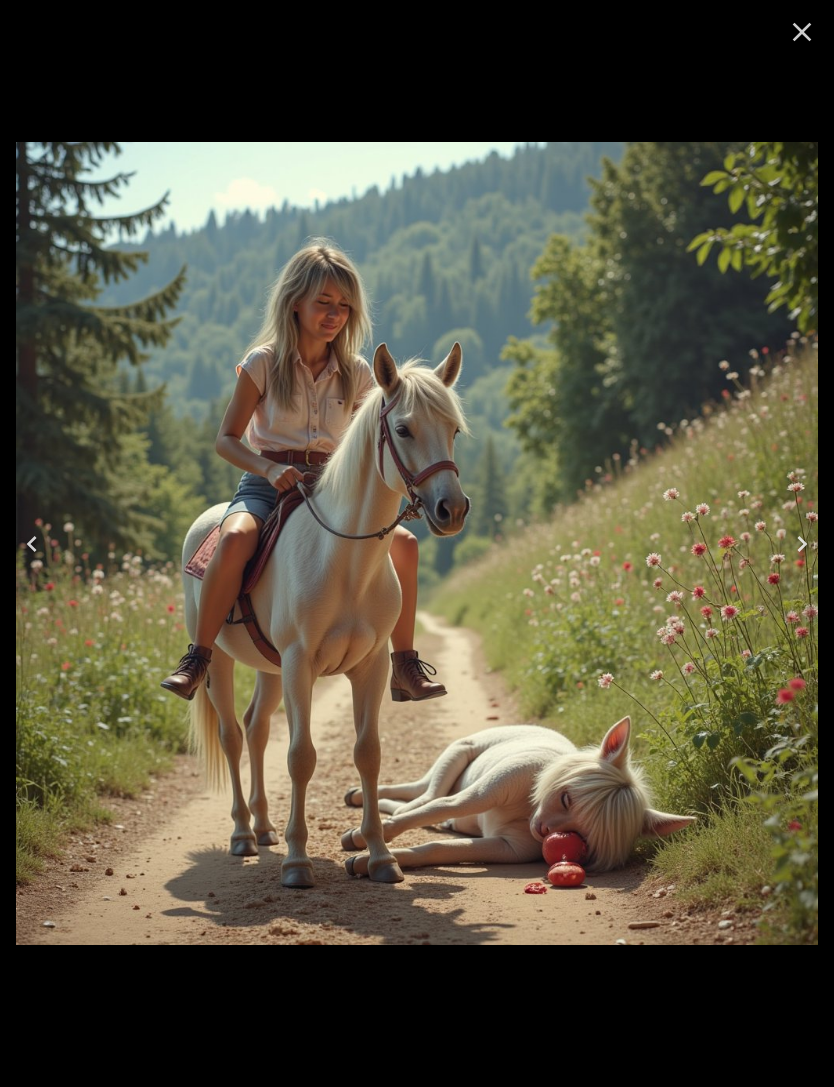 click at bounding box center [32, 544] 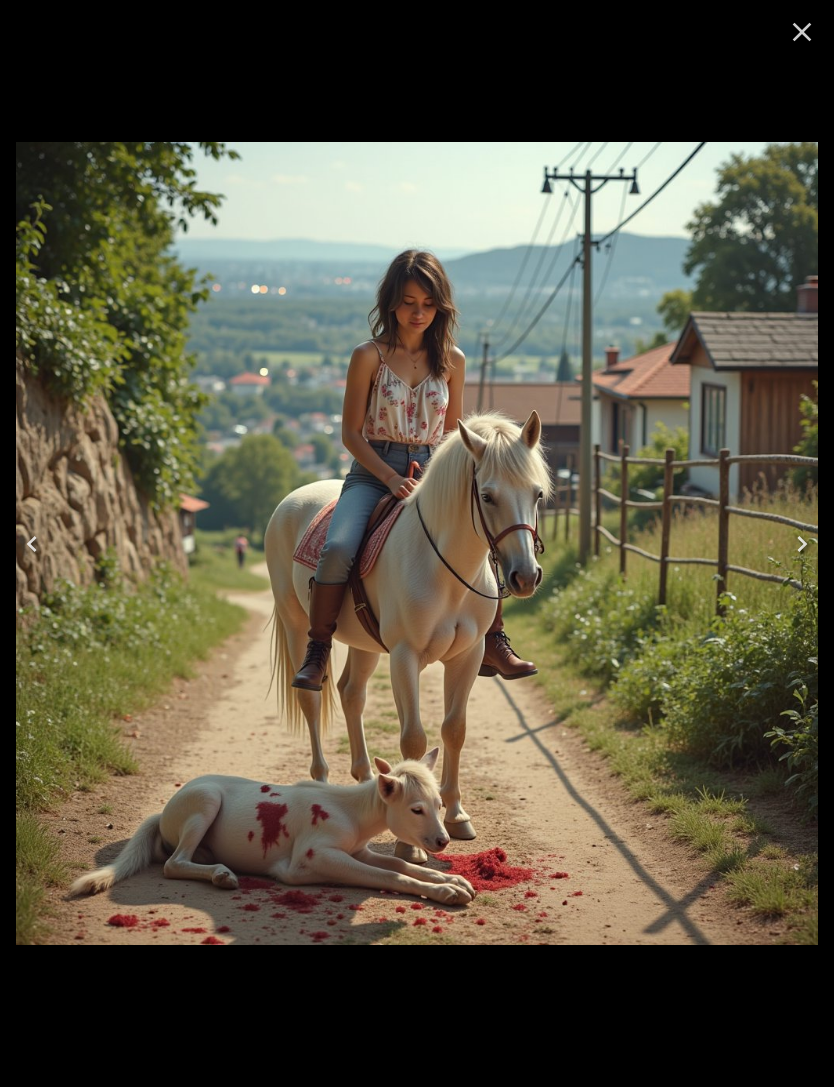 click 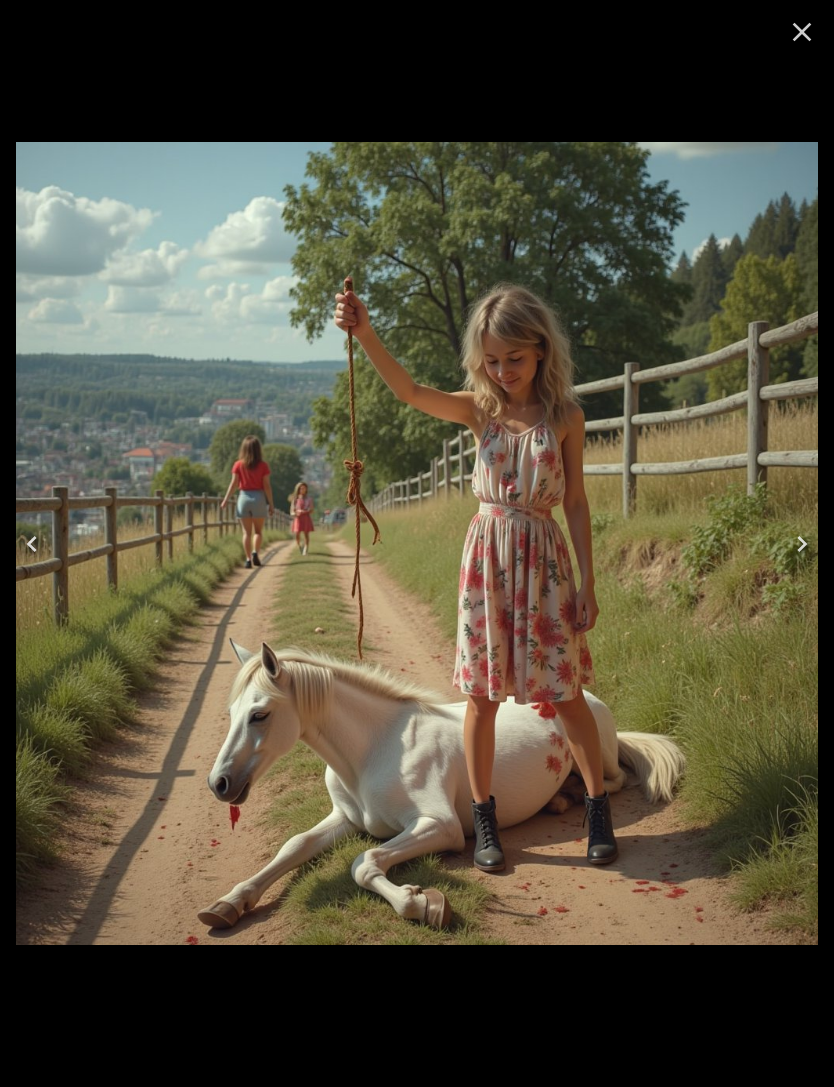 click 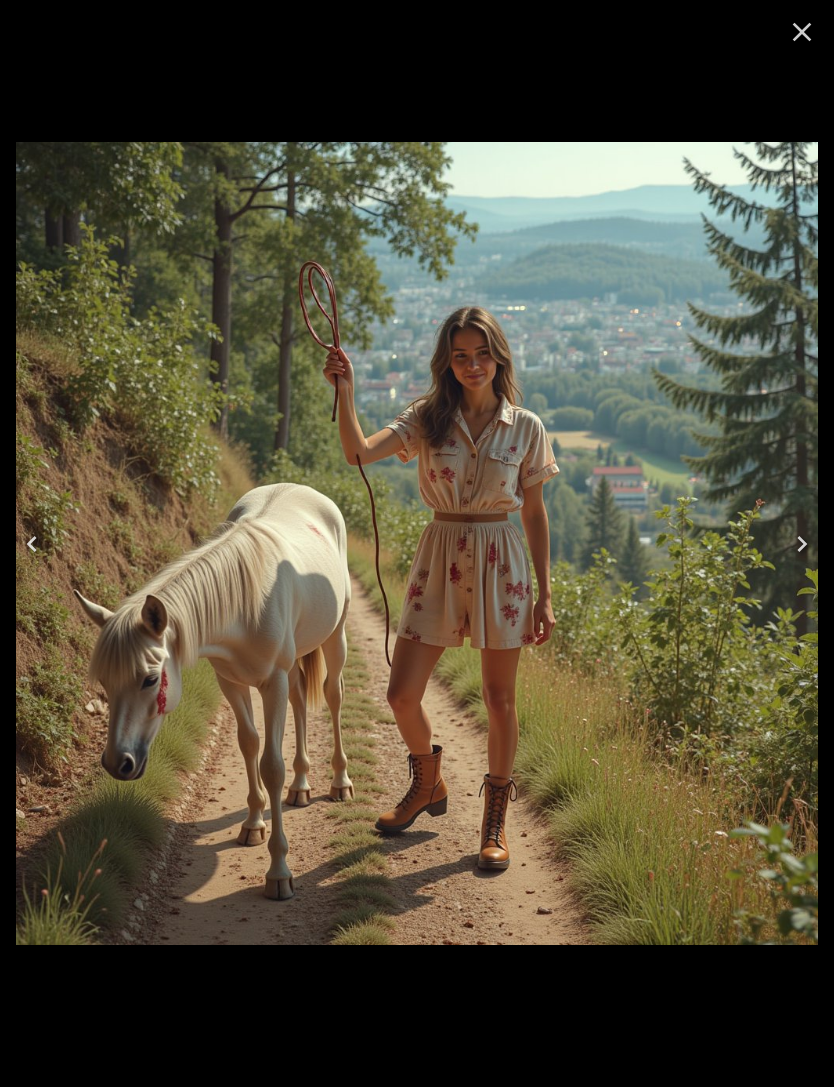 click 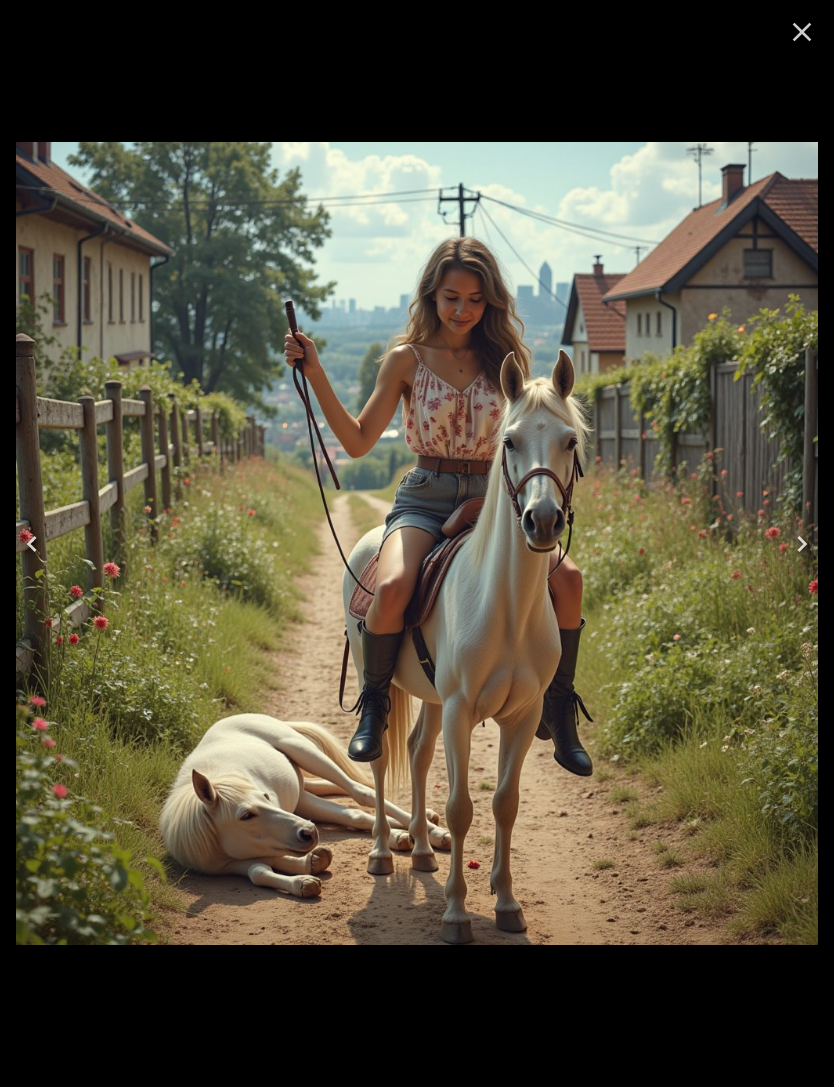 click 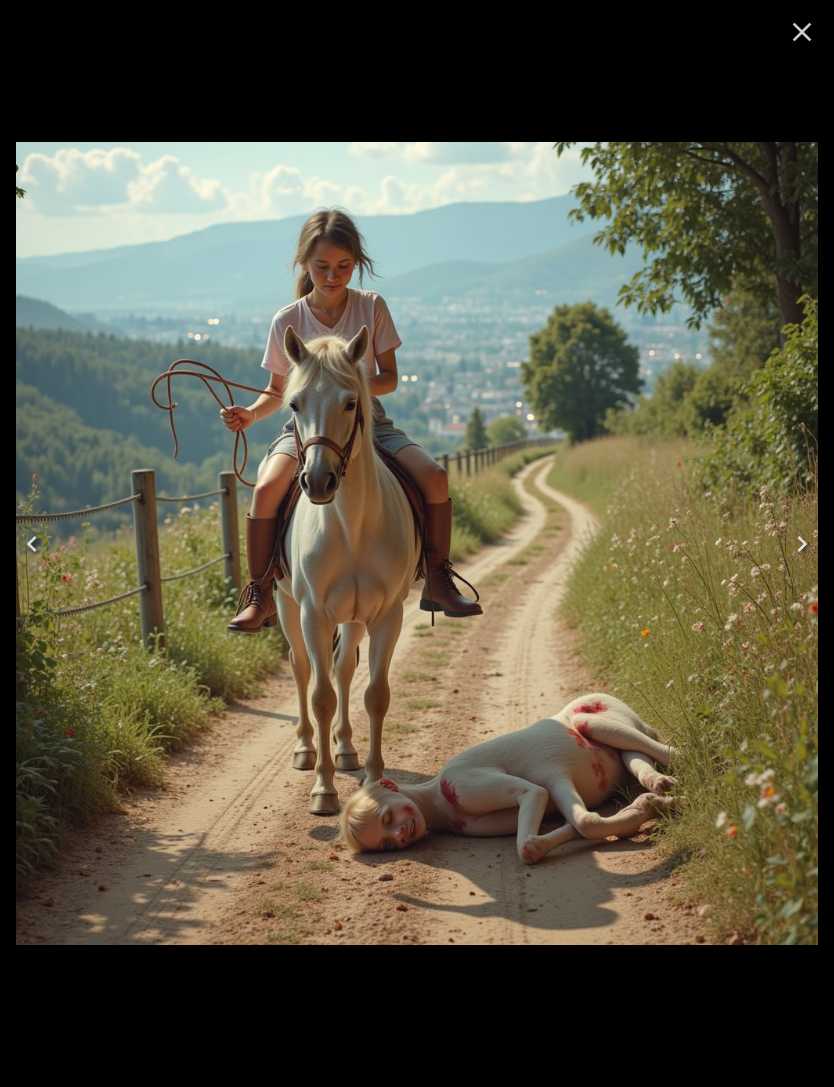click 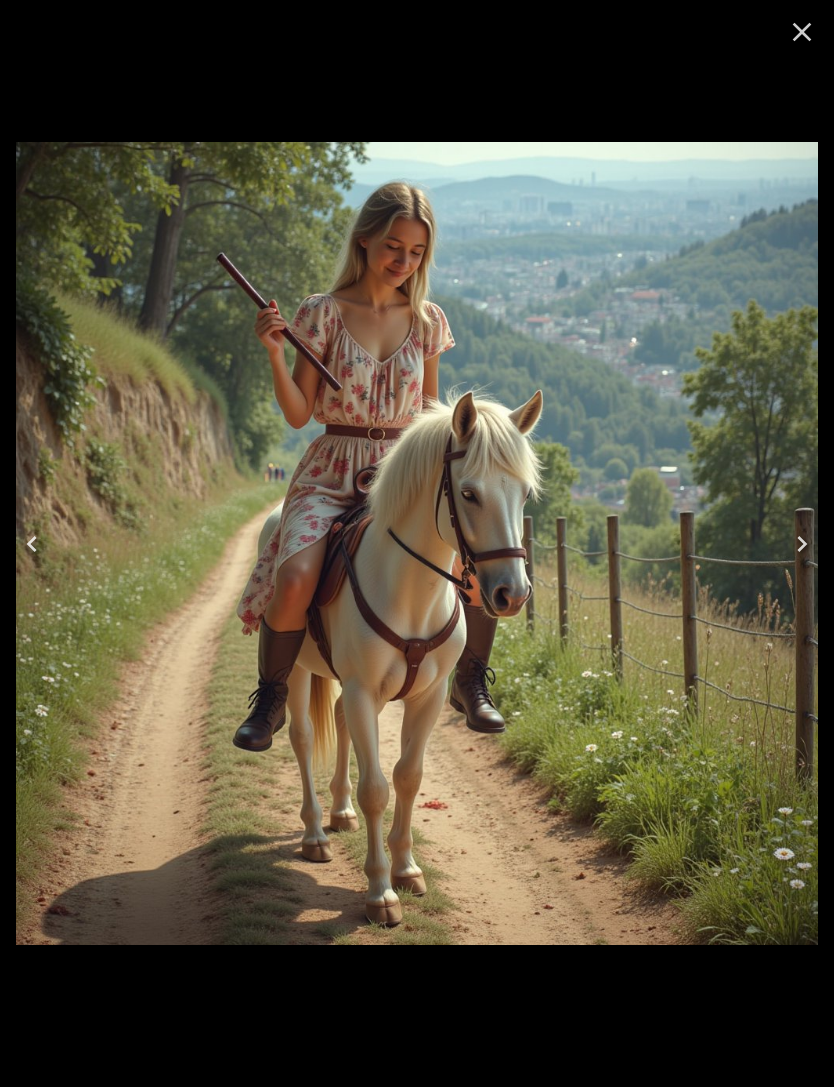 click at bounding box center [32, 544] 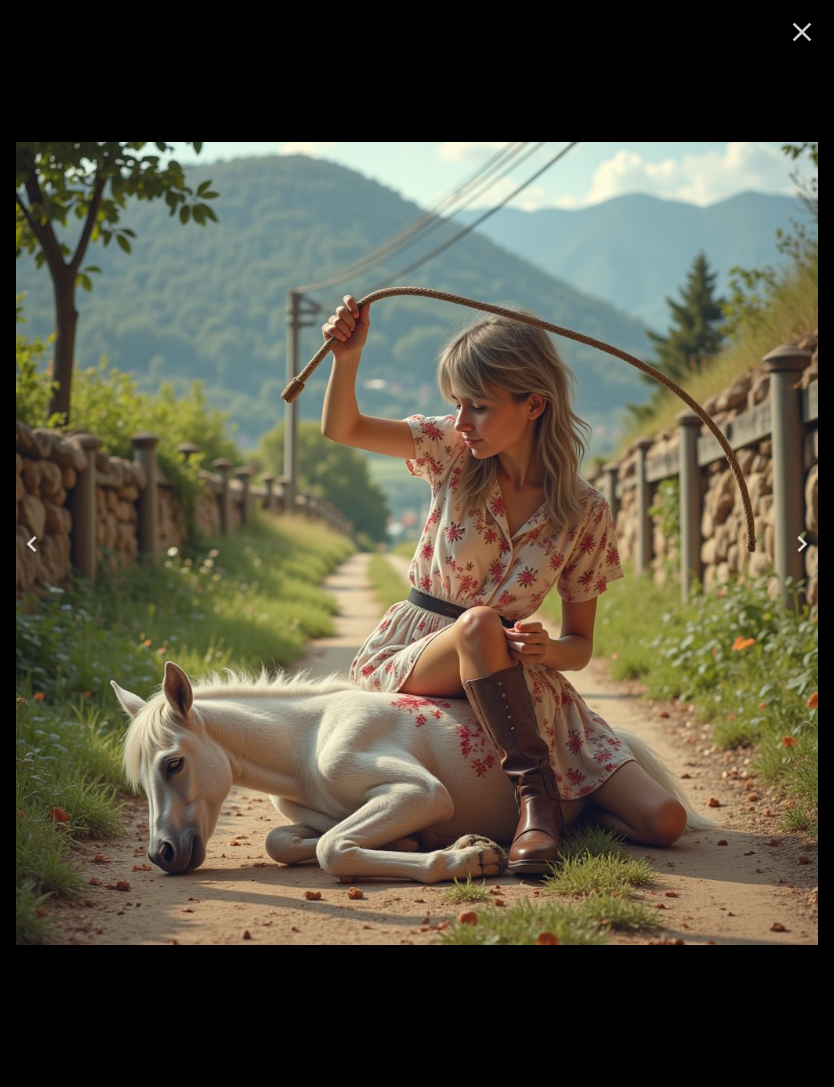 click at bounding box center (32, 544) 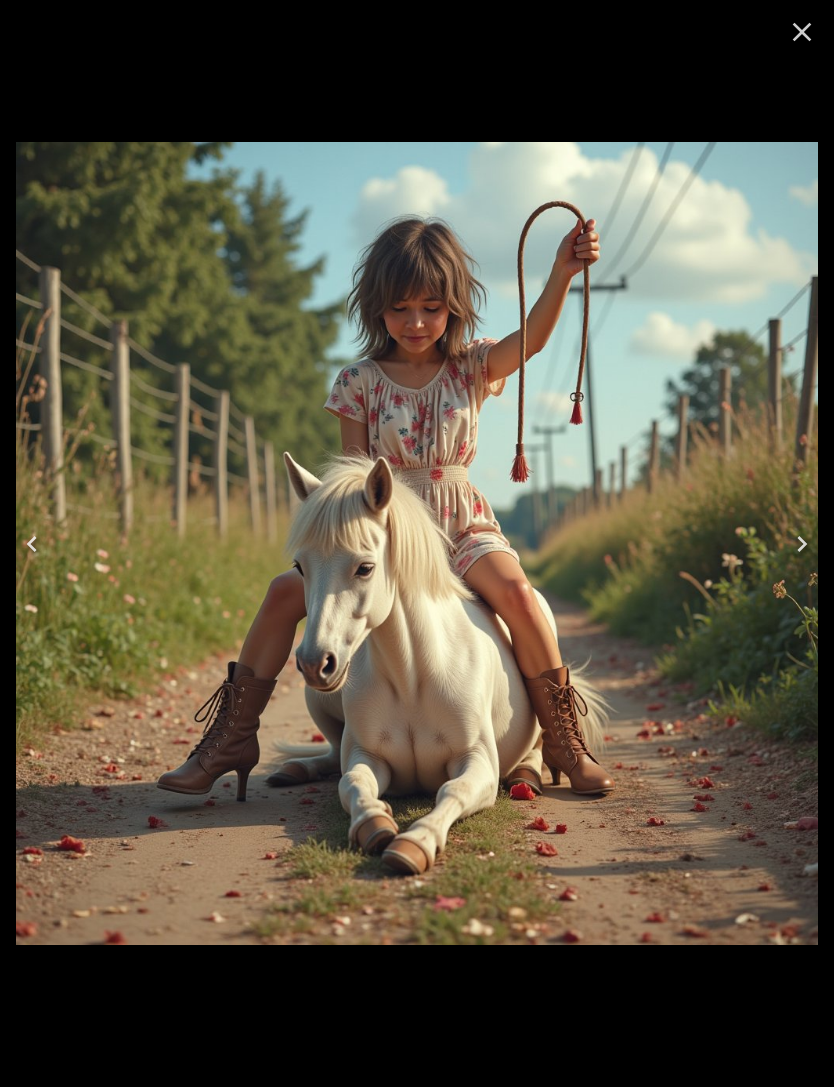 click at bounding box center (32, 544) 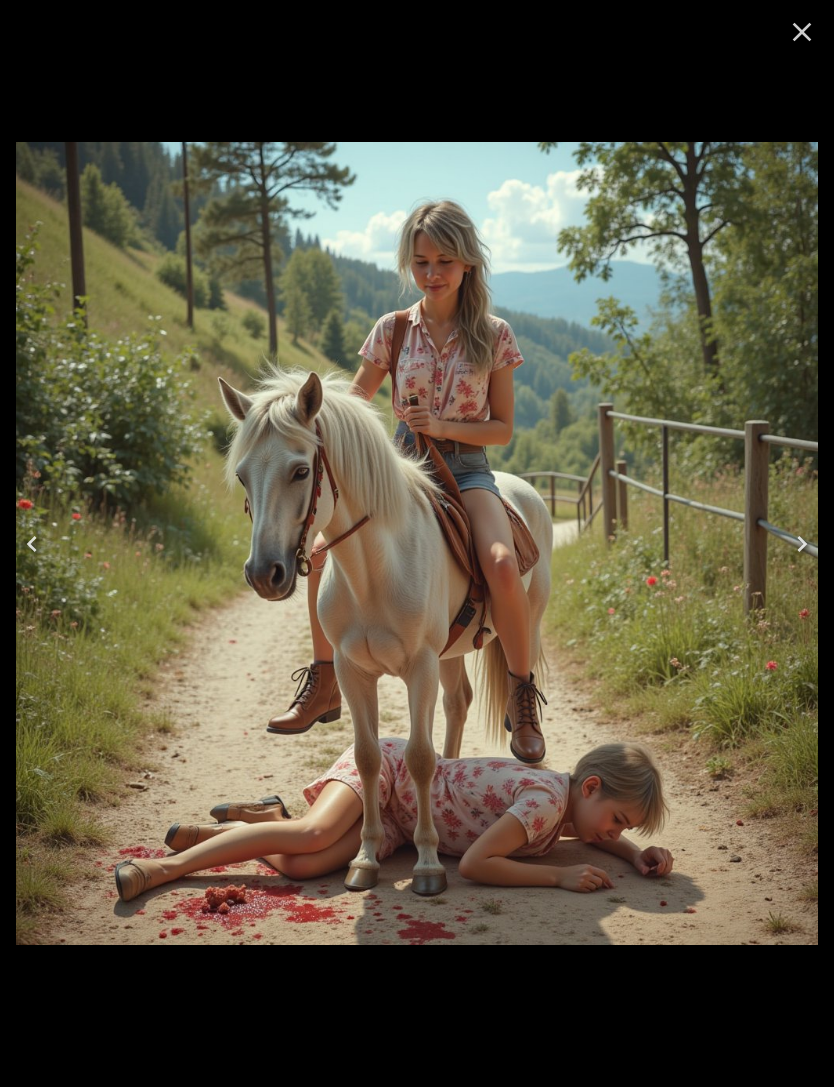 click 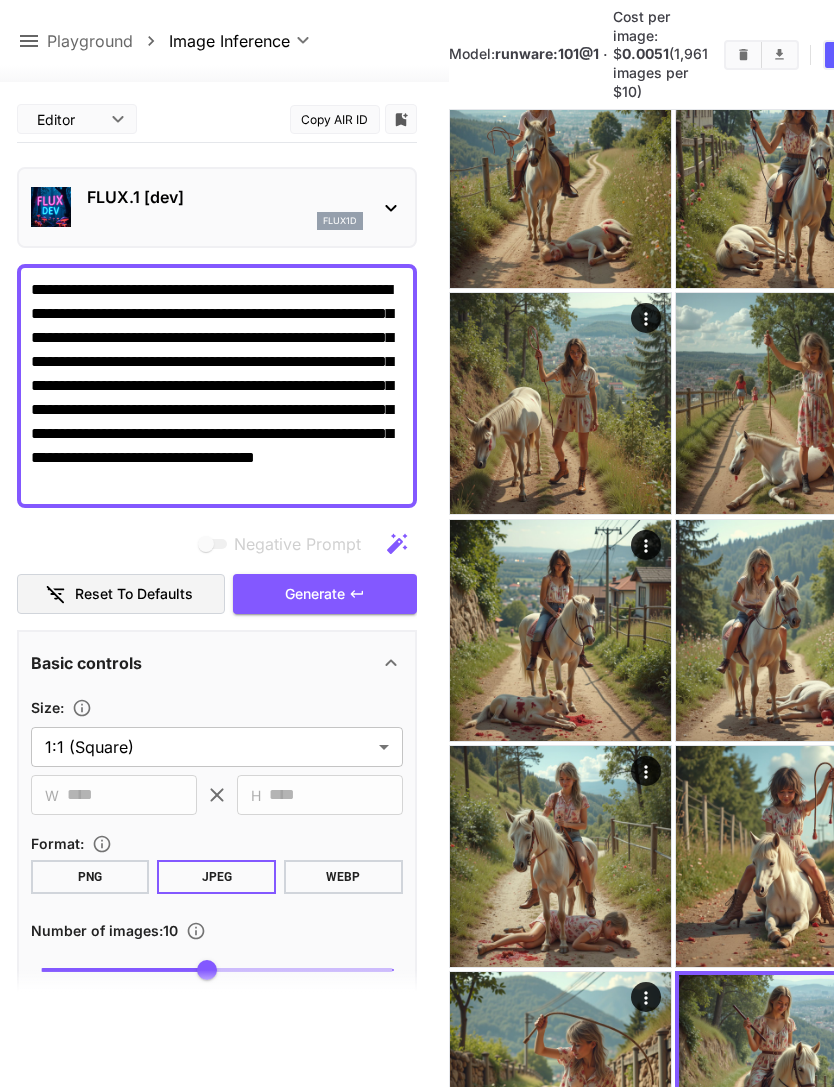 click 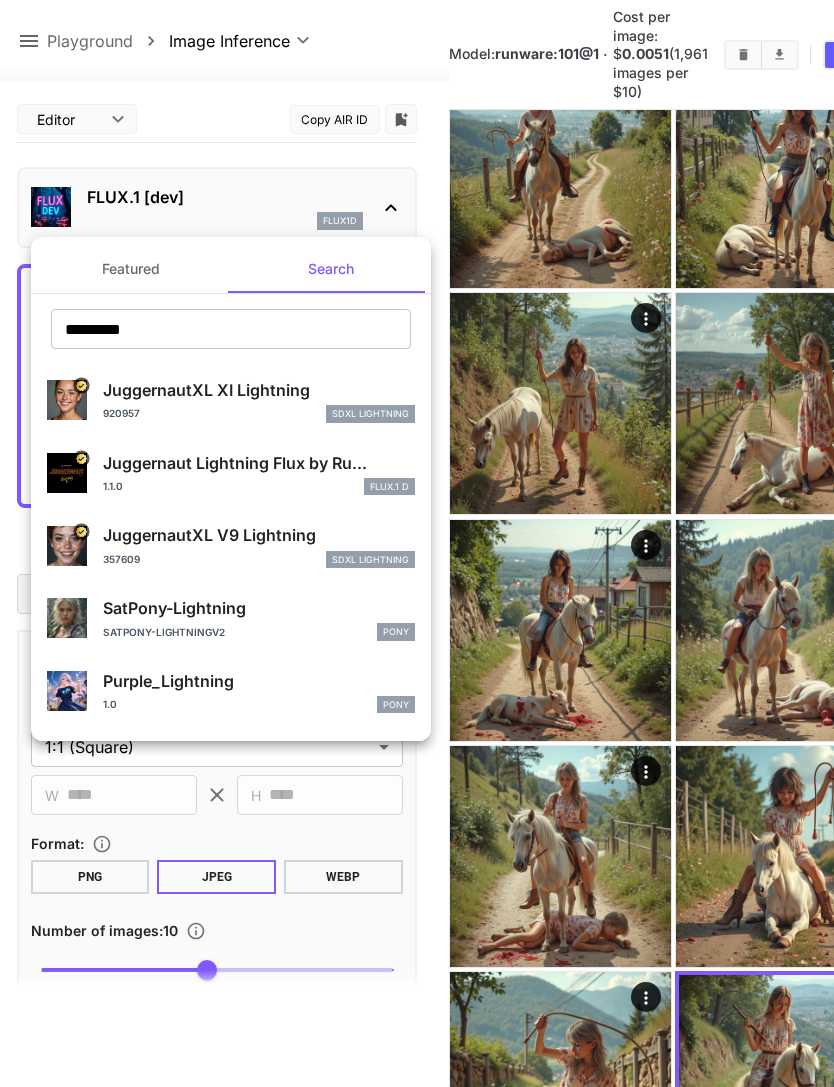 click on "Juggernaut Lightning Flux by Ru..." at bounding box center (259, 463) 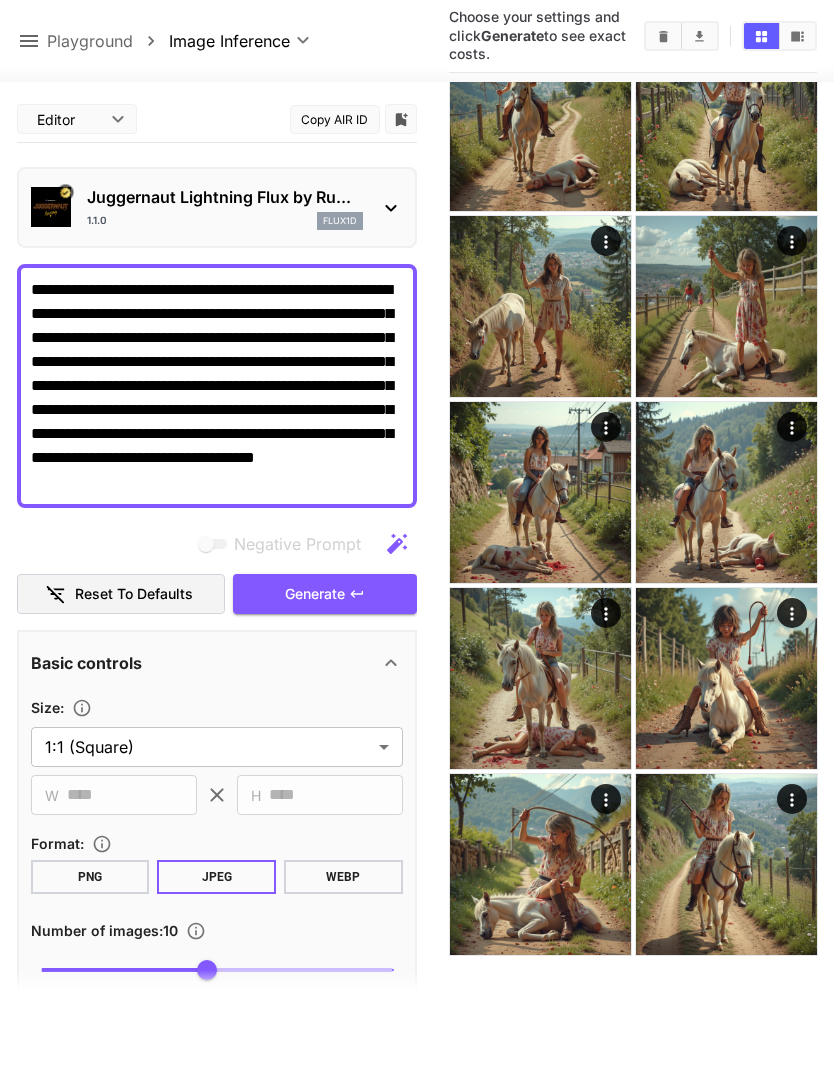 click 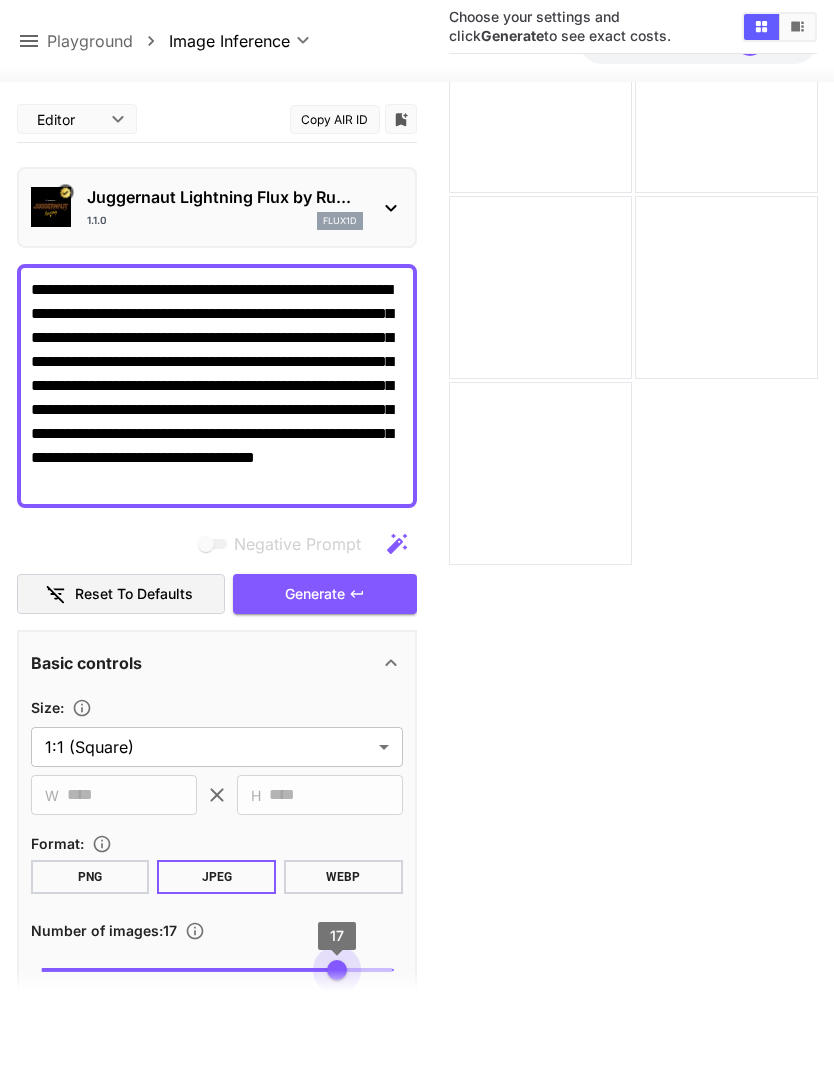 type on "**" 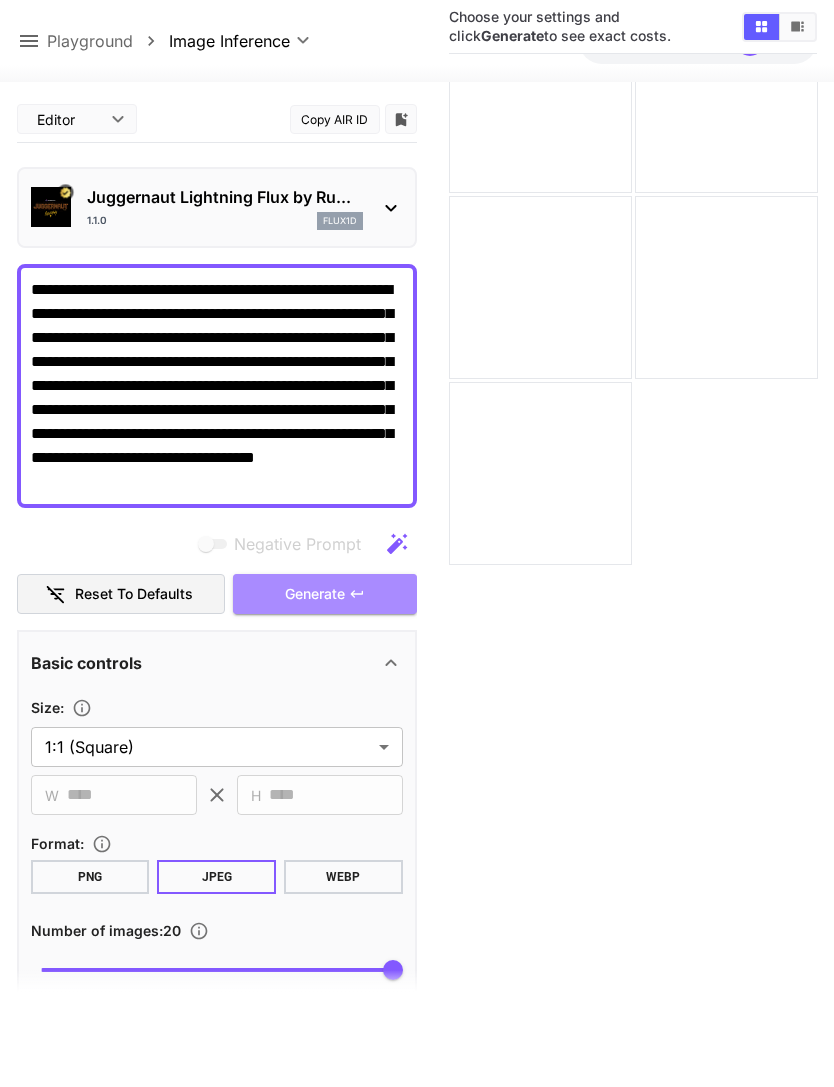 click on "Generate" at bounding box center [325, 594] 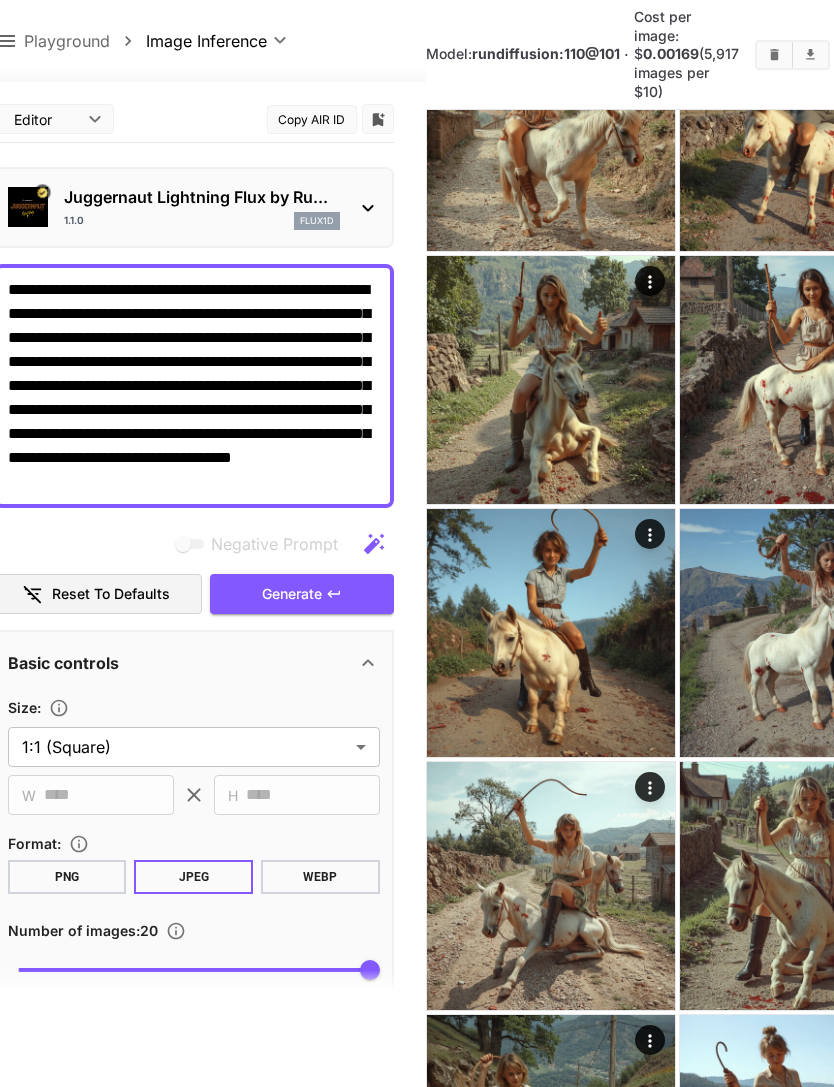 scroll, scrollTop: 1235, scrollLeft: 30, axis: both 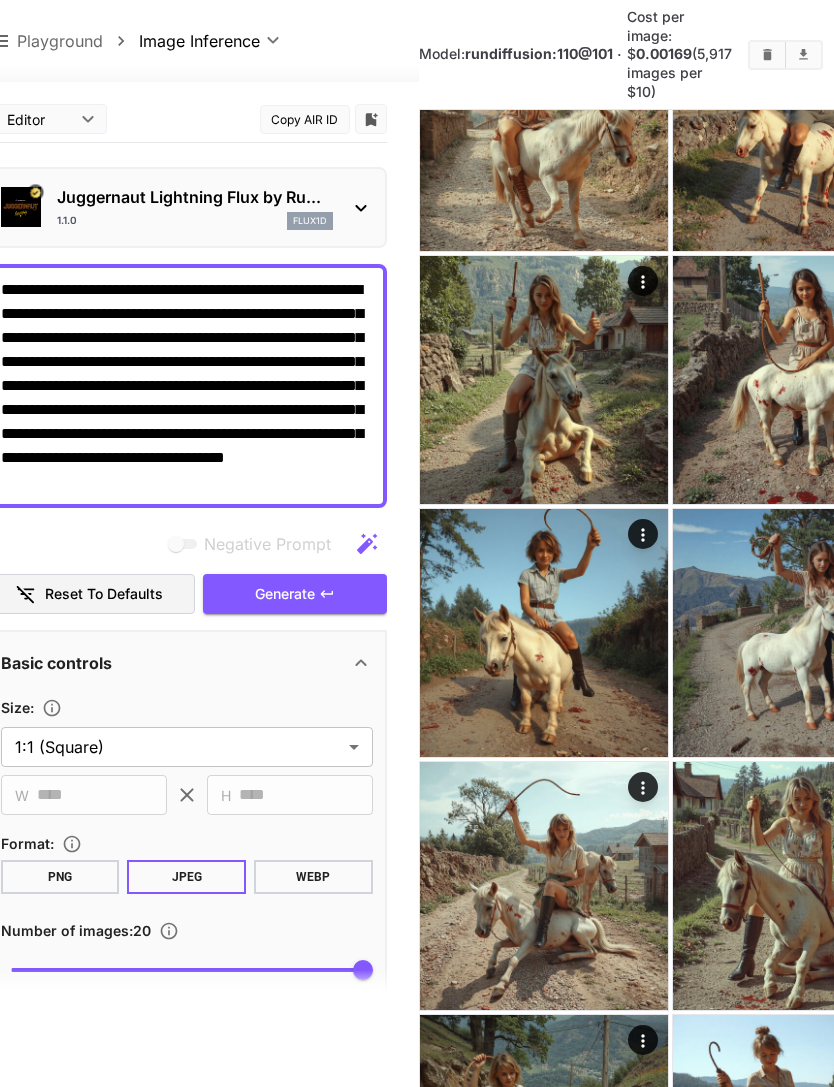 click 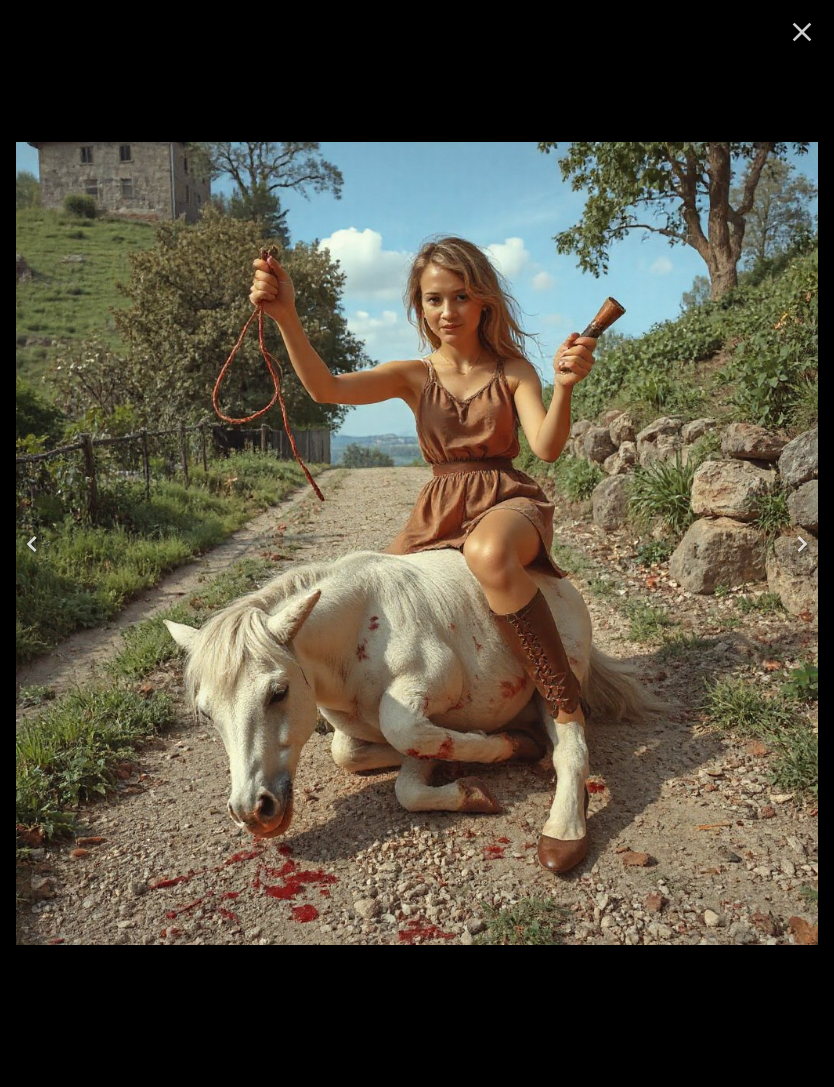 click 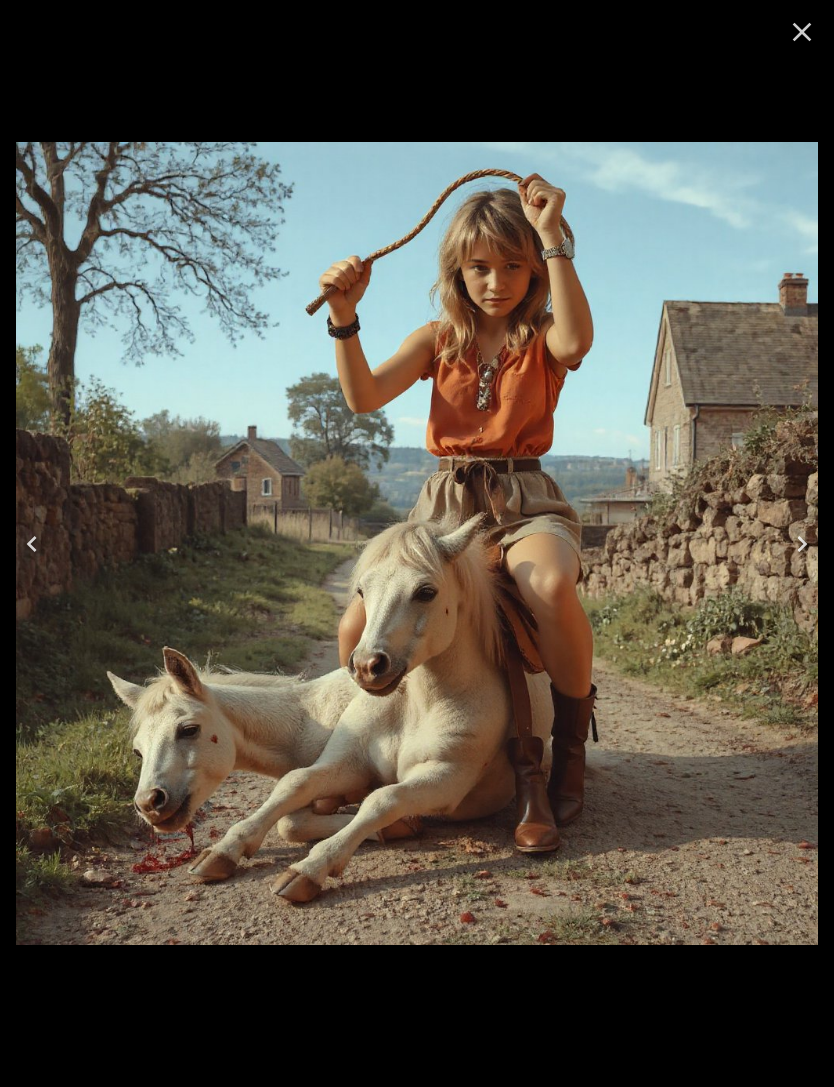 click at bounding box center (32, 544) 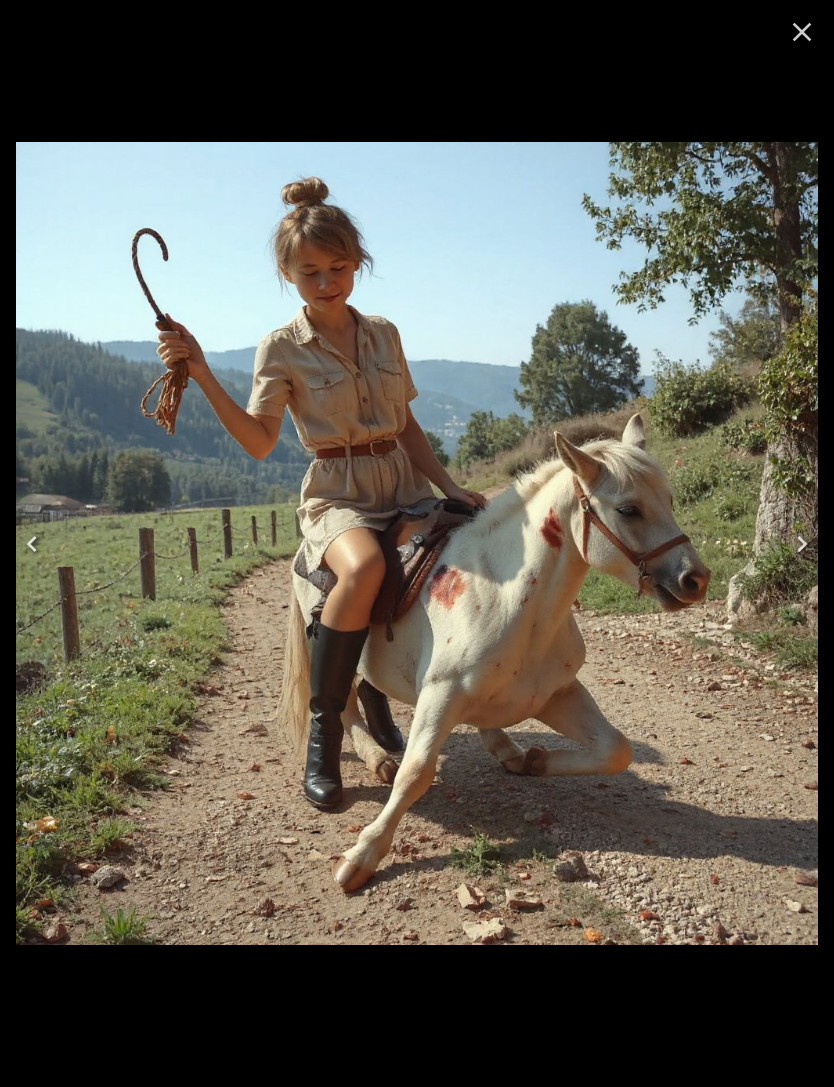 click at bounding box center (32, 544) 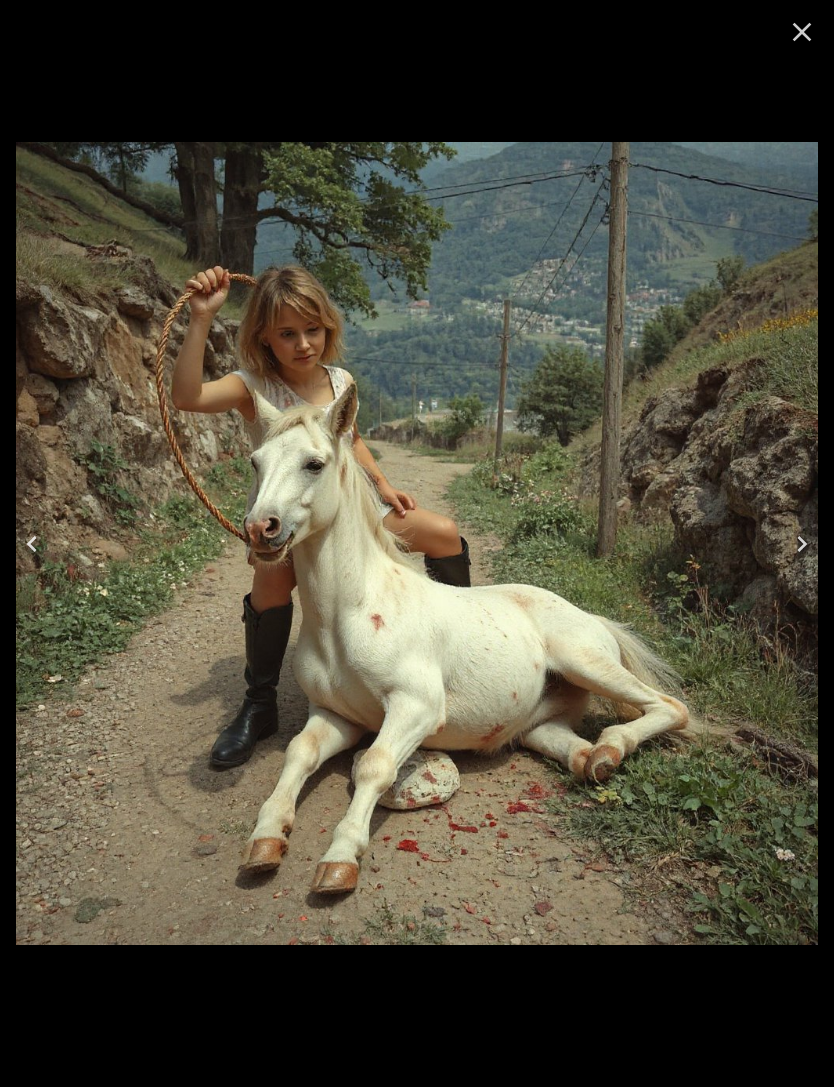 click at bounding box center [32, 544] 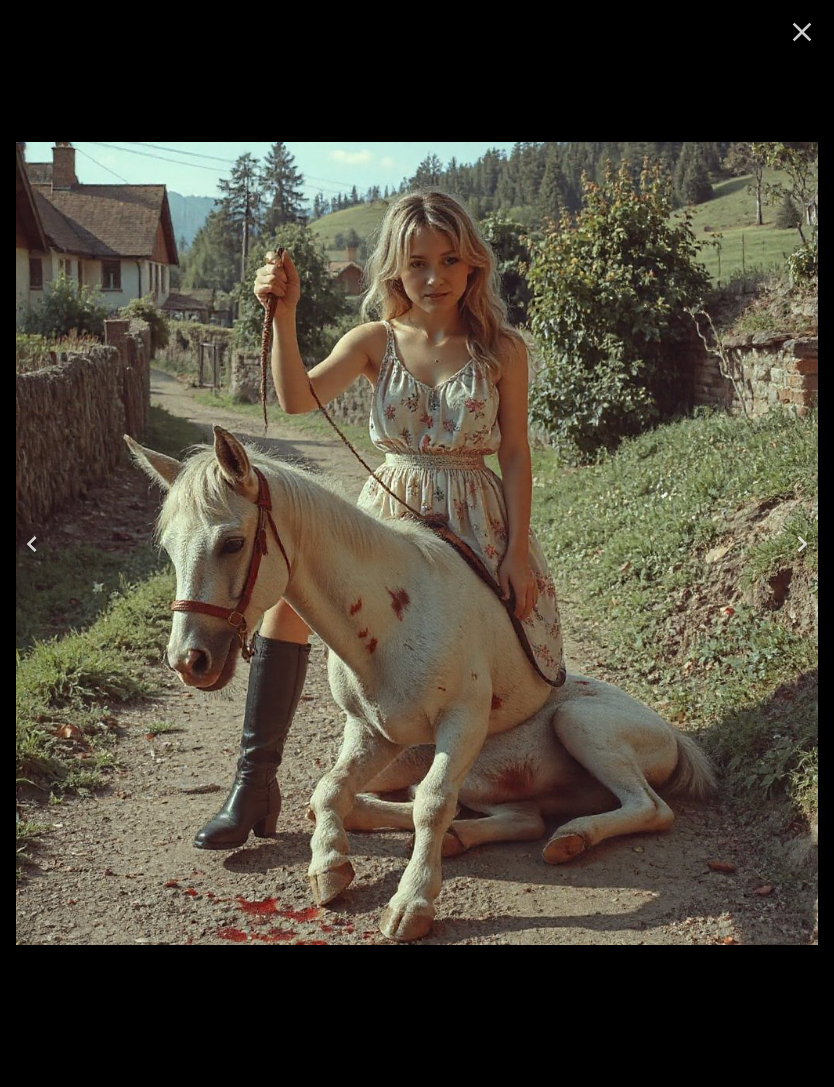 click 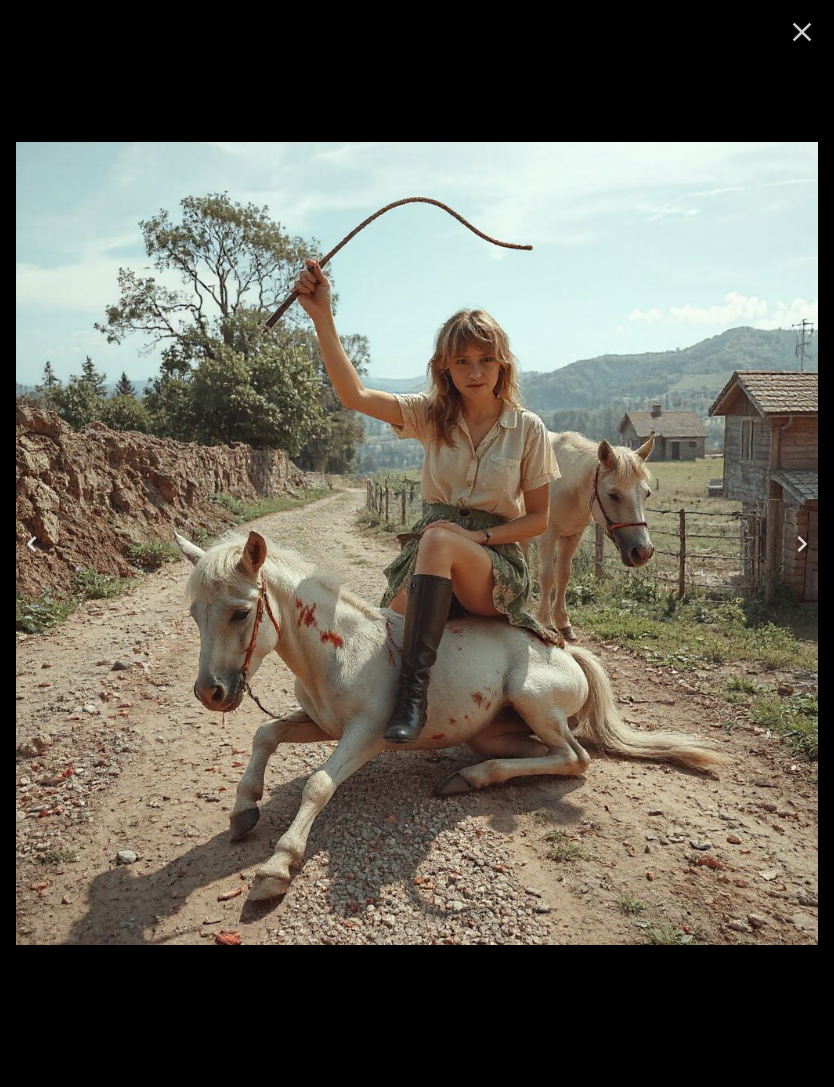 click 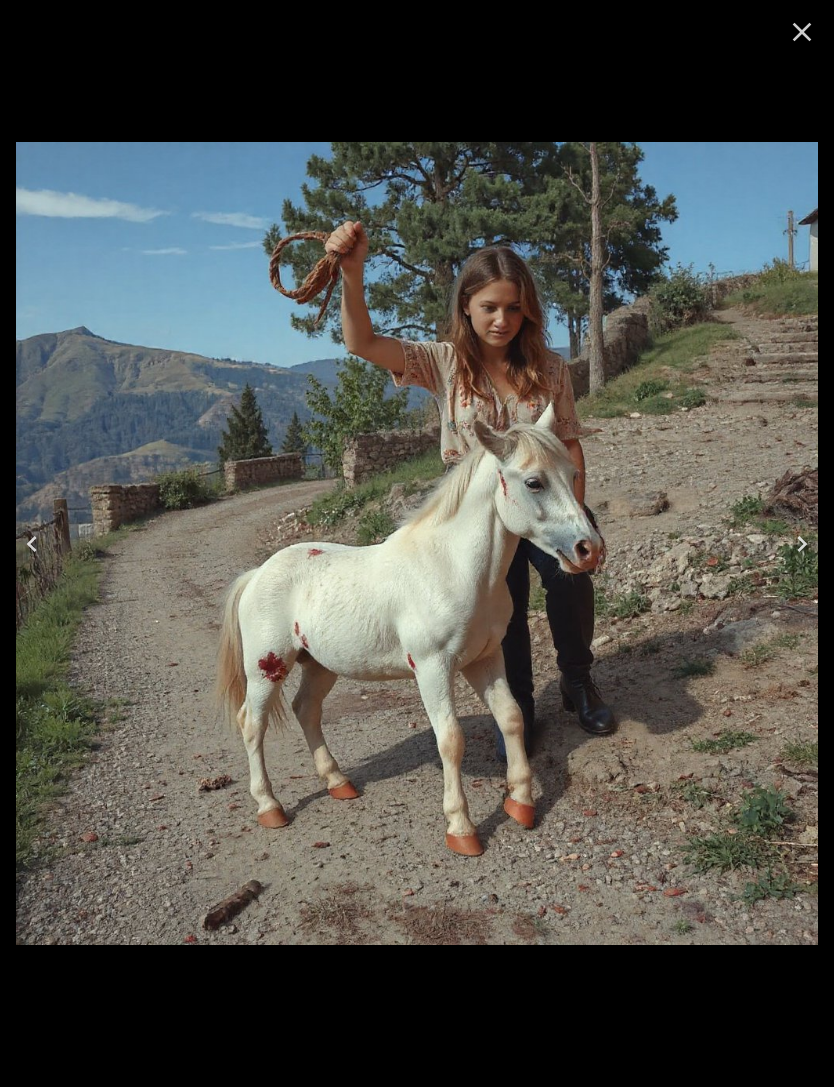 click 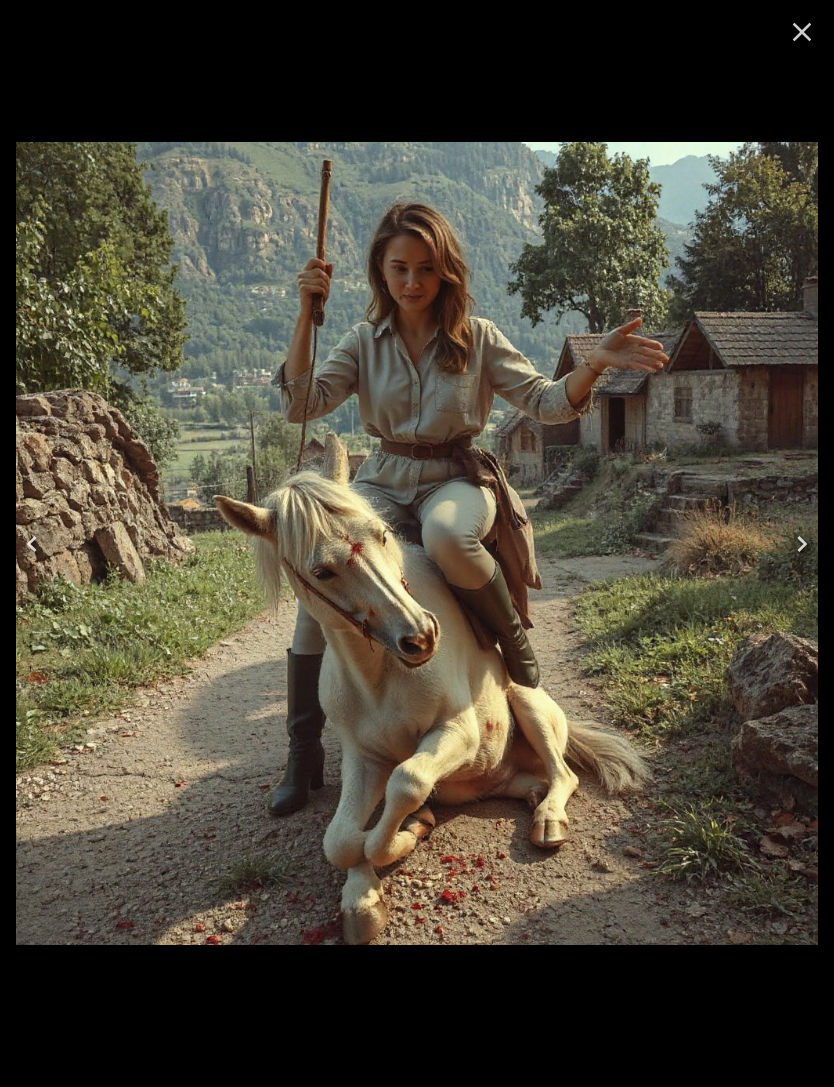 scroll, scrollTop: 950, scrollLeft: 0, axis: vertical 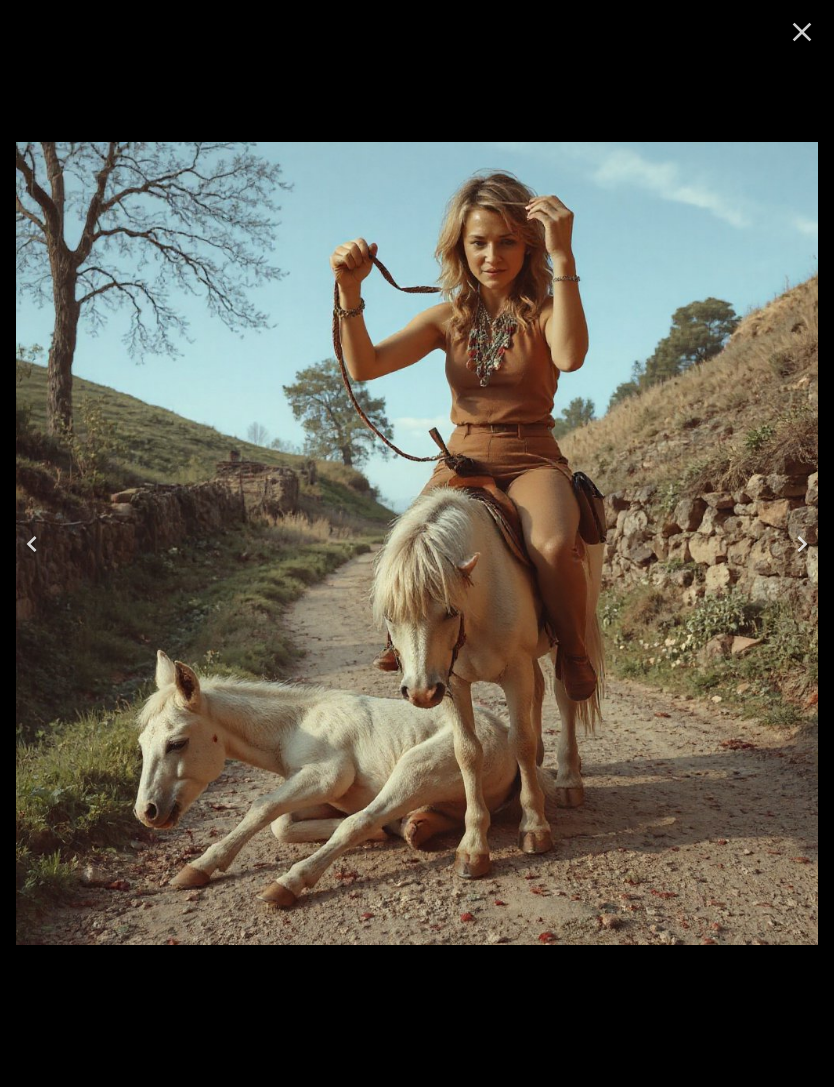 click at bounding box center [32, 544] 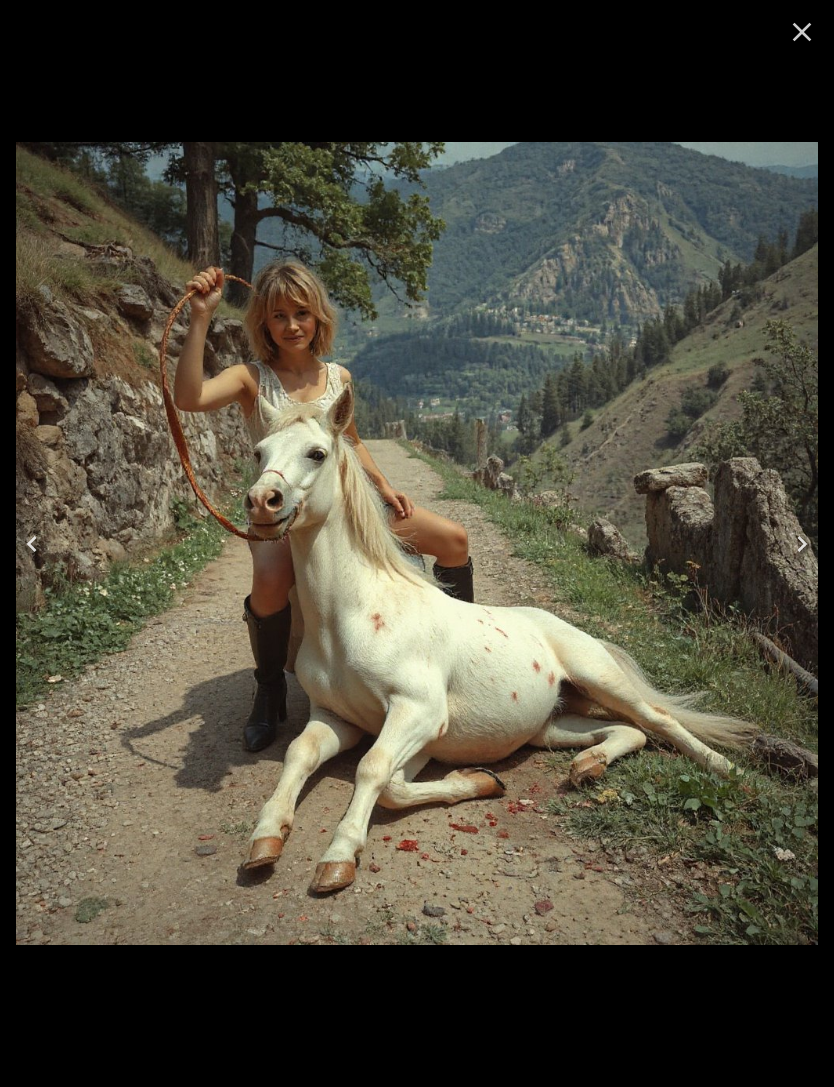 click at bounding box center [32, 544] 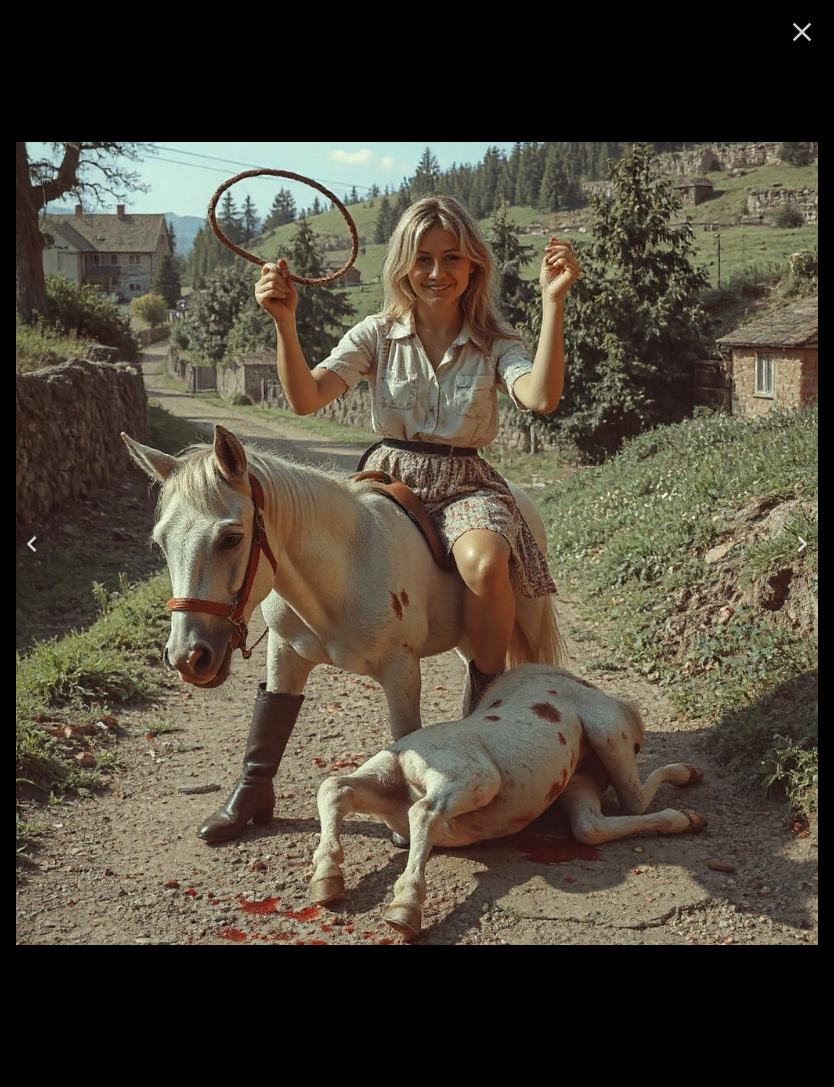 click 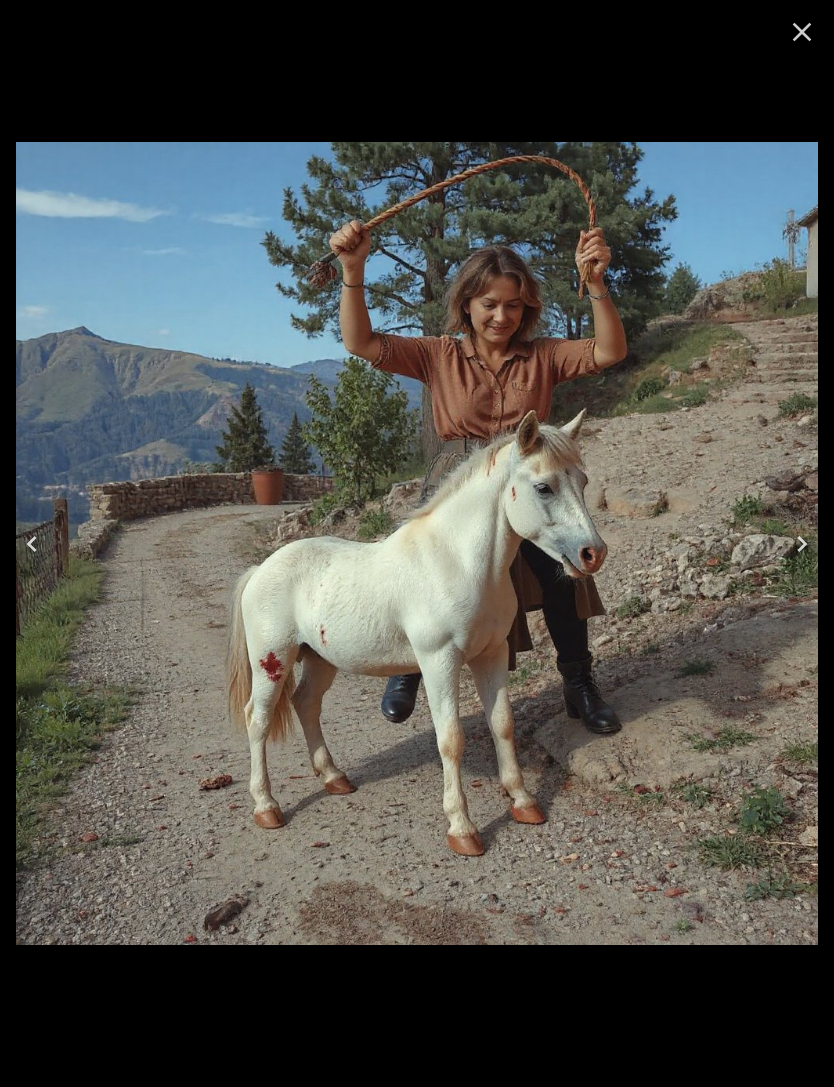 click at bounding box center [32, 544] 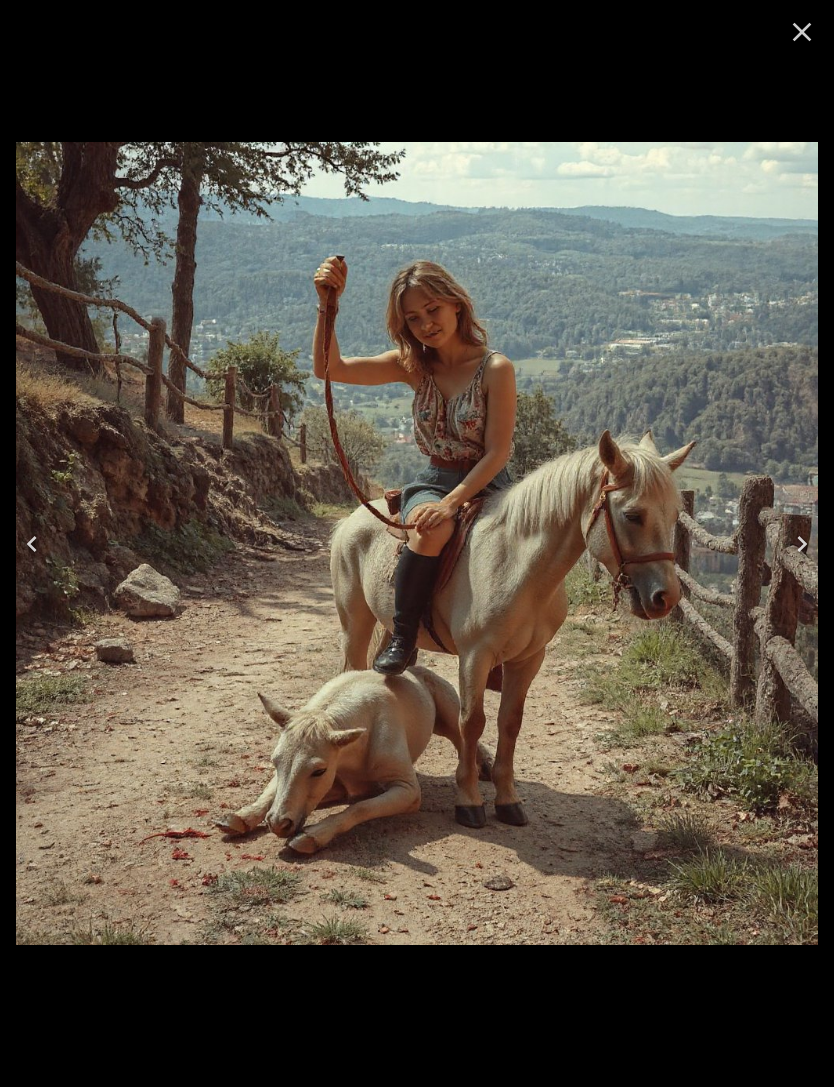 click at bounding box center (32, 544) 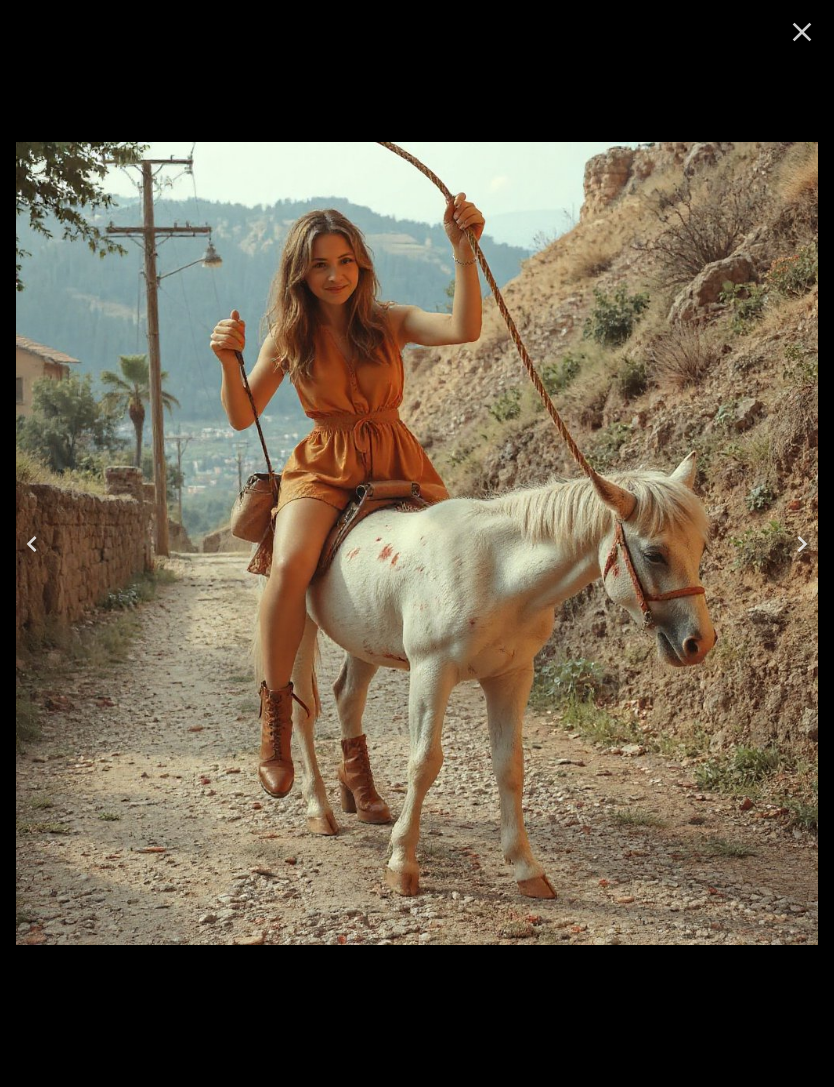click at bounding box center [32, 544] 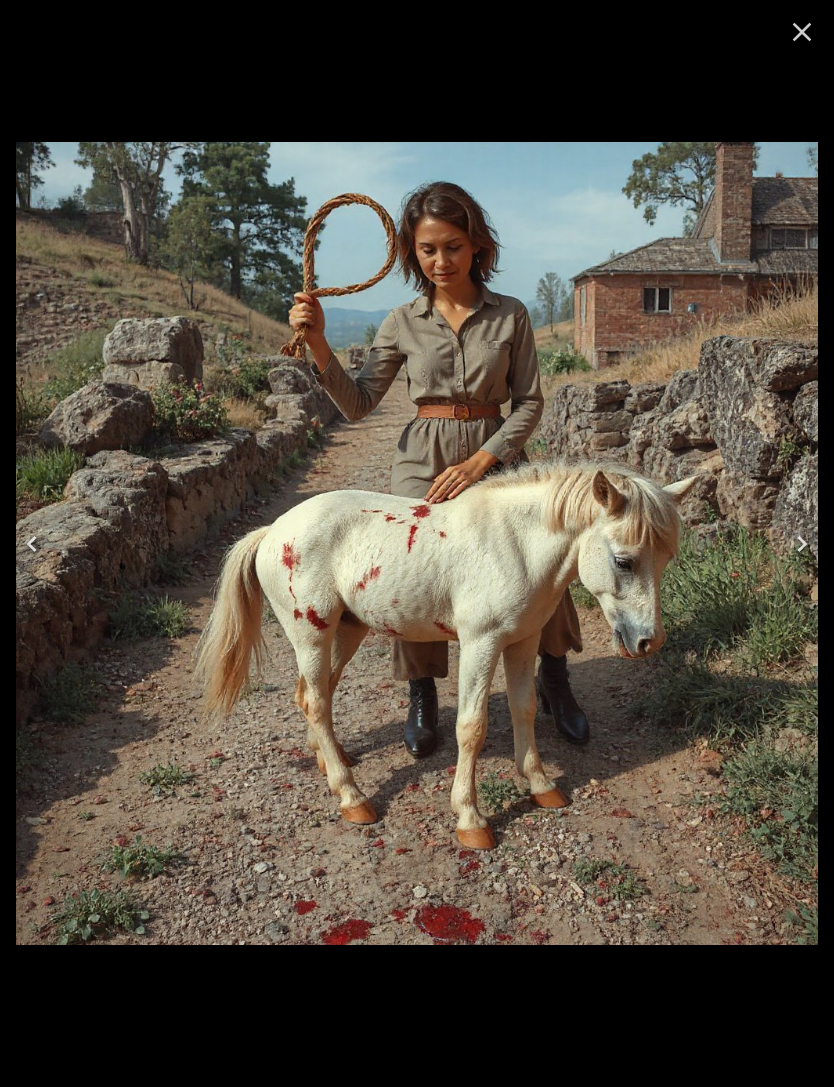 click at bounding box center (32, 544) 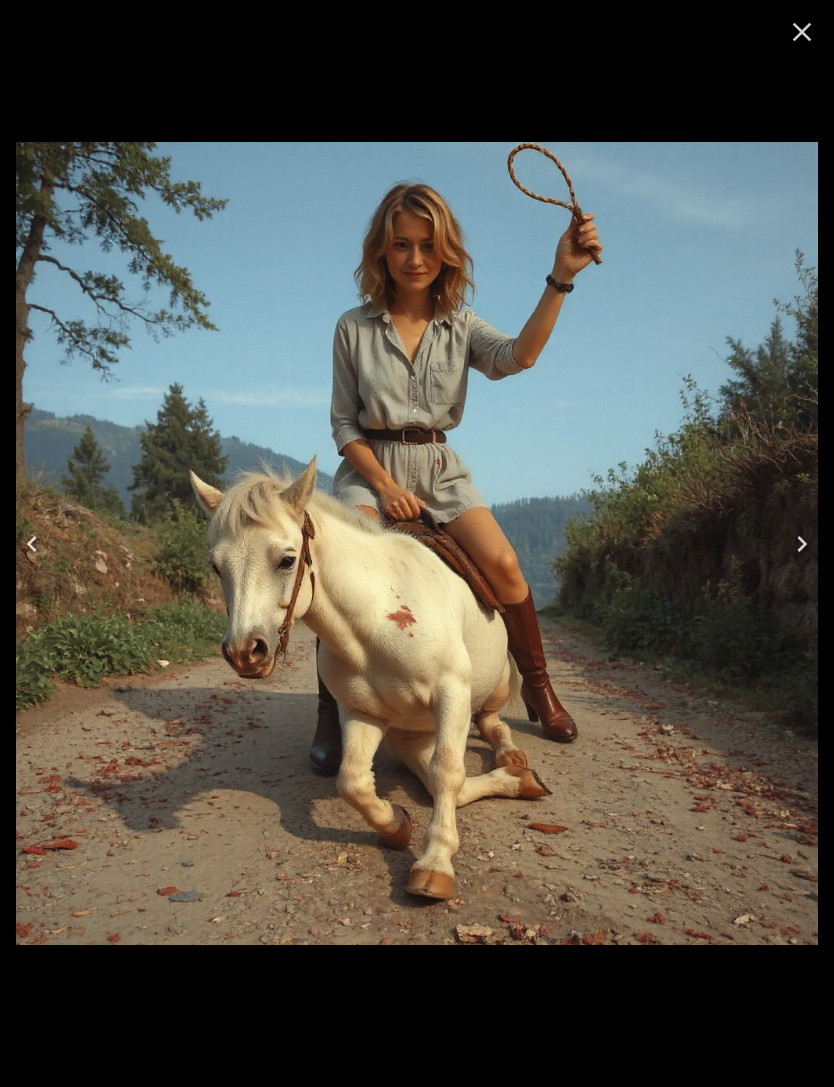 click 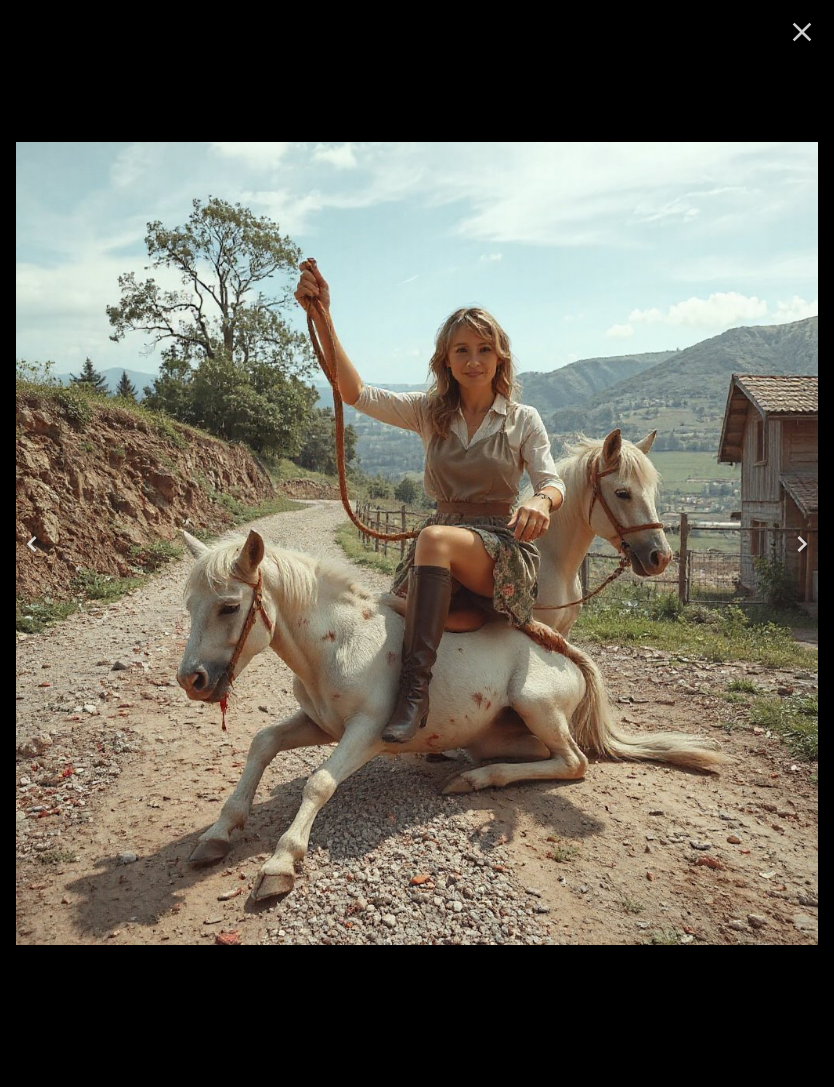click at bounding box center (32, 544) 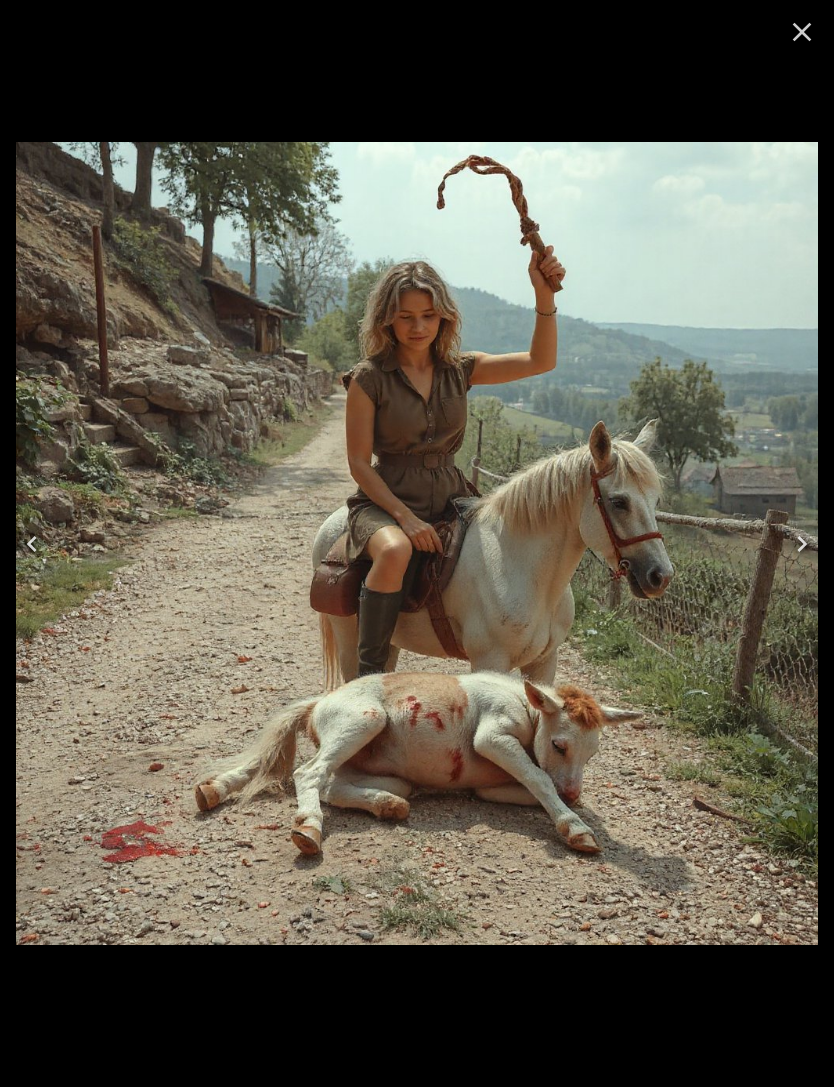 click 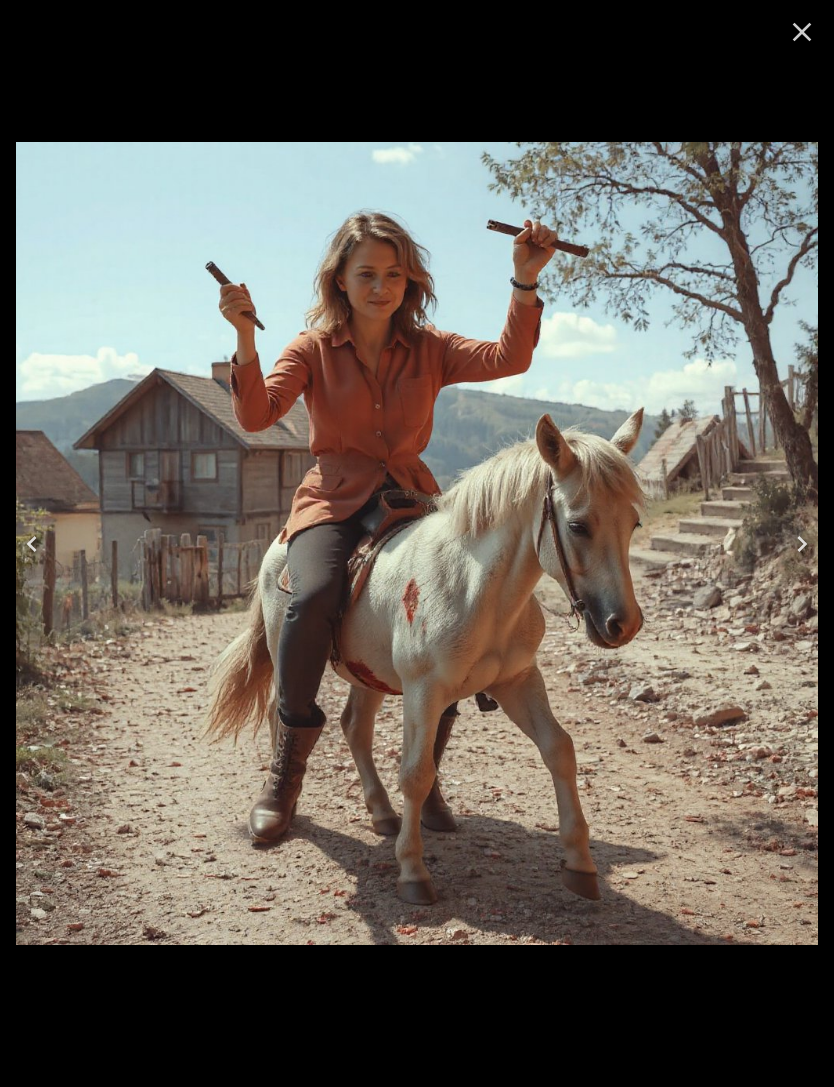 click at bounding box center (32, 544) 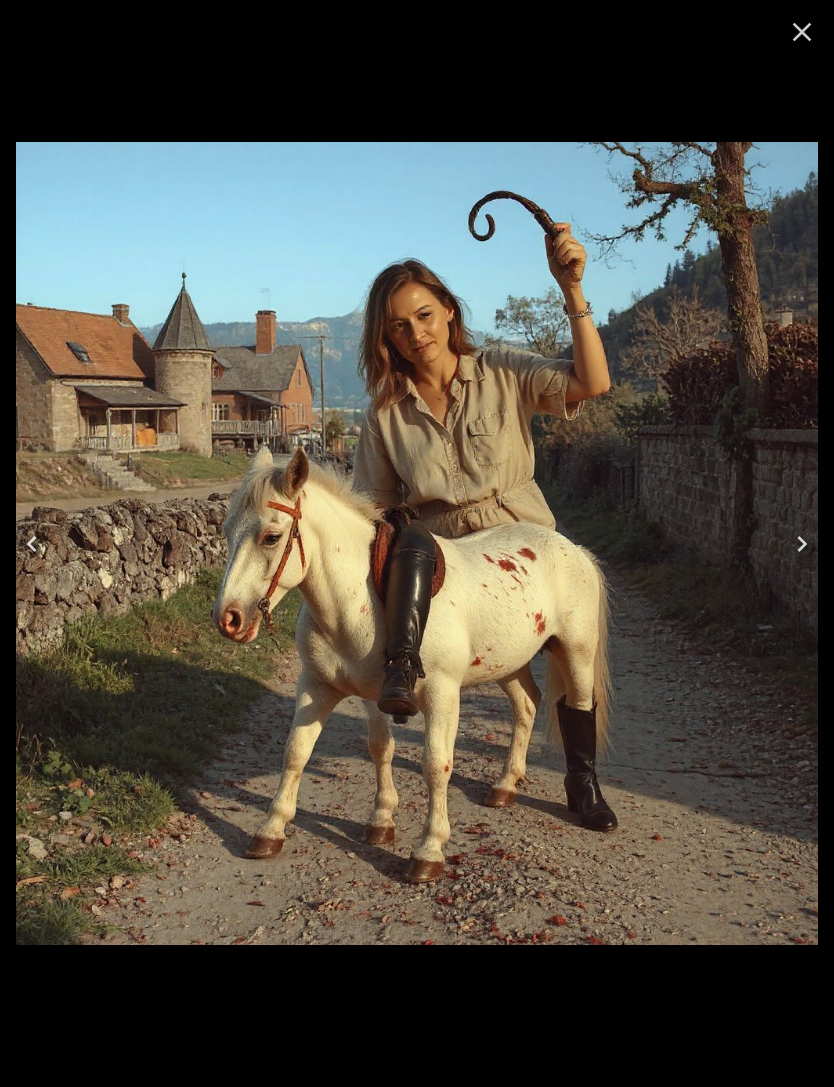 click 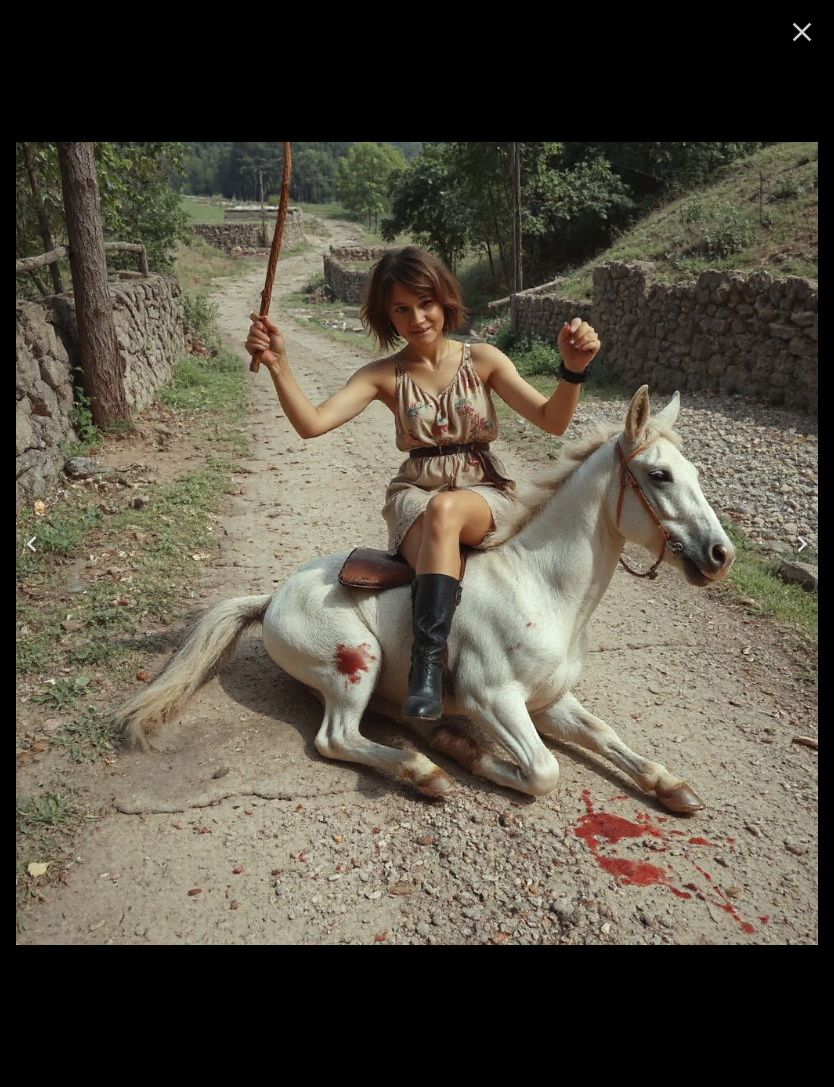click at bounding box center [32, 544] 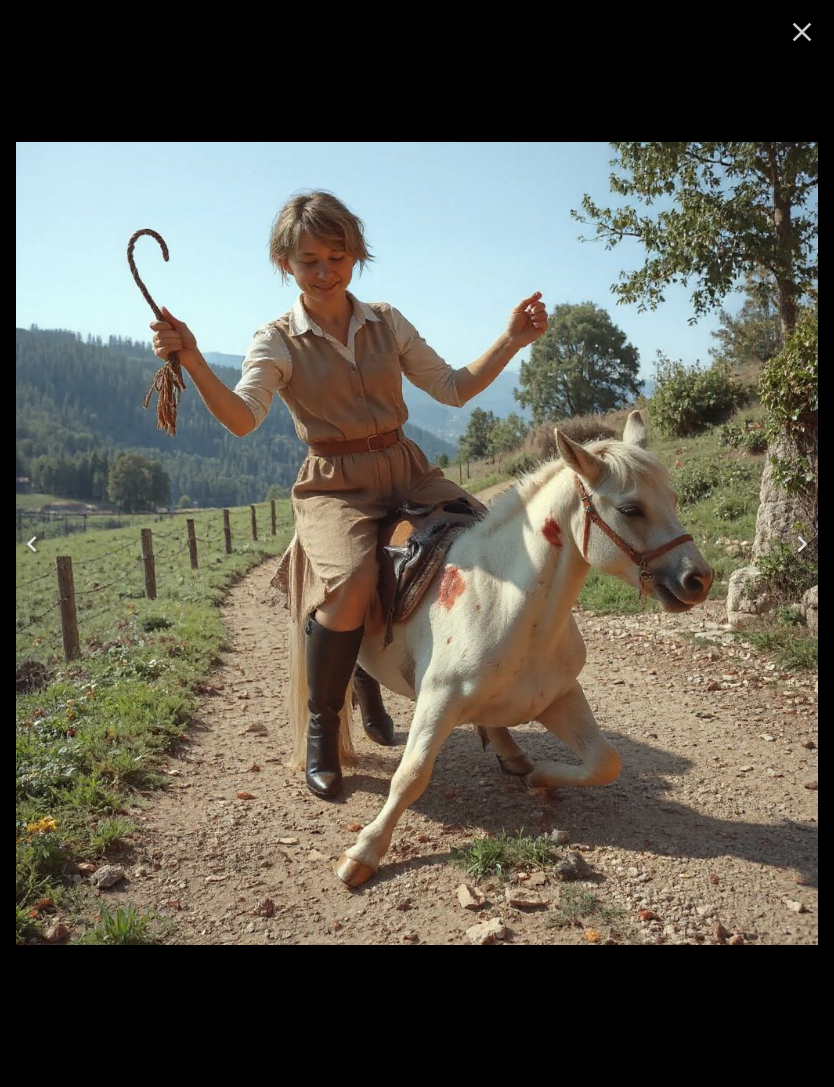 click 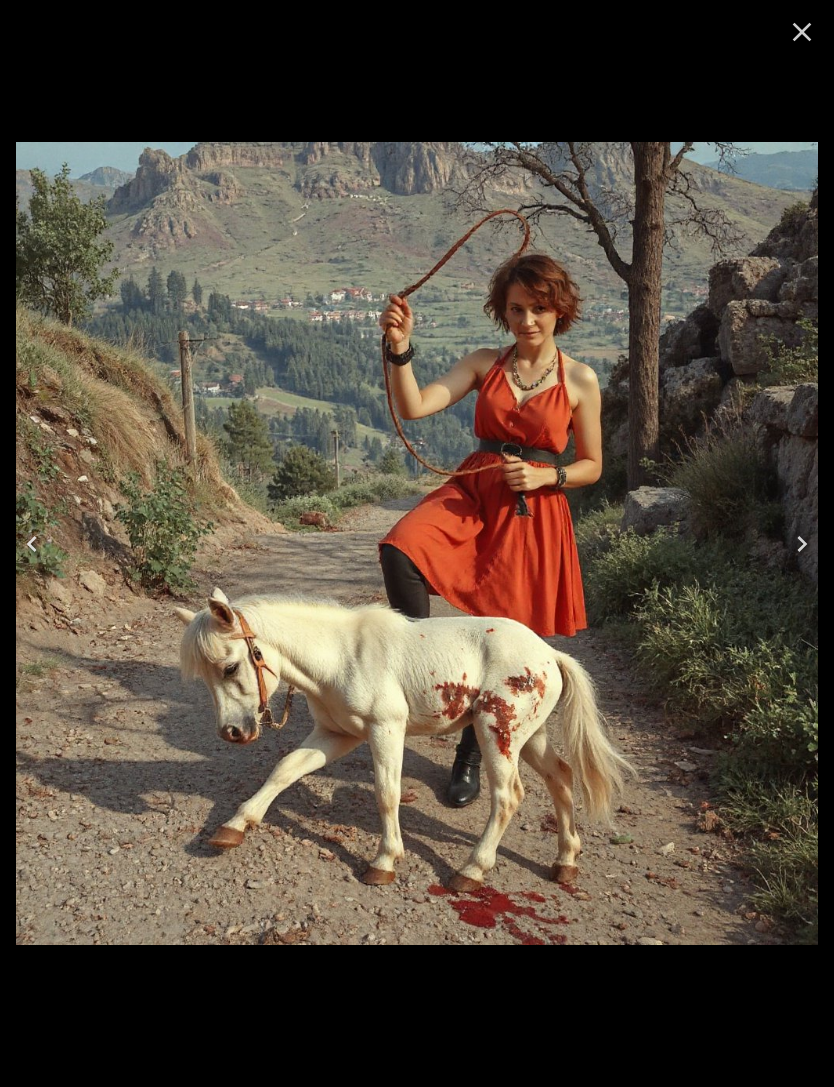 click 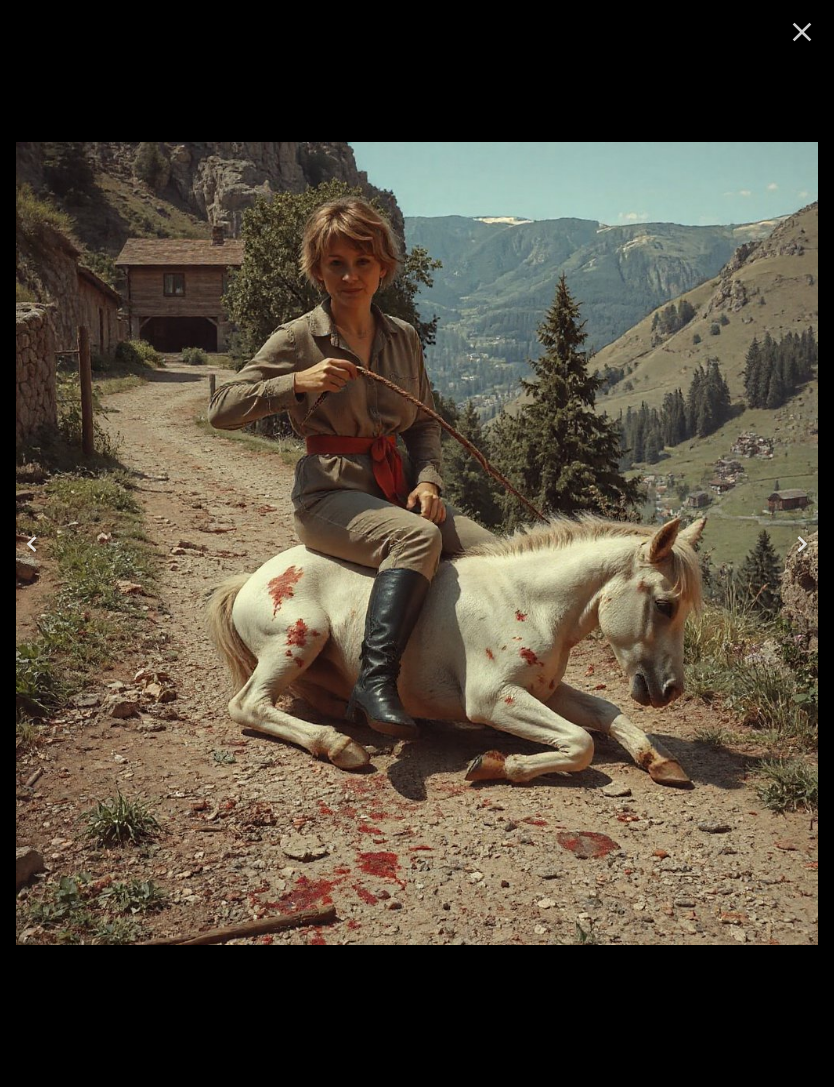 click 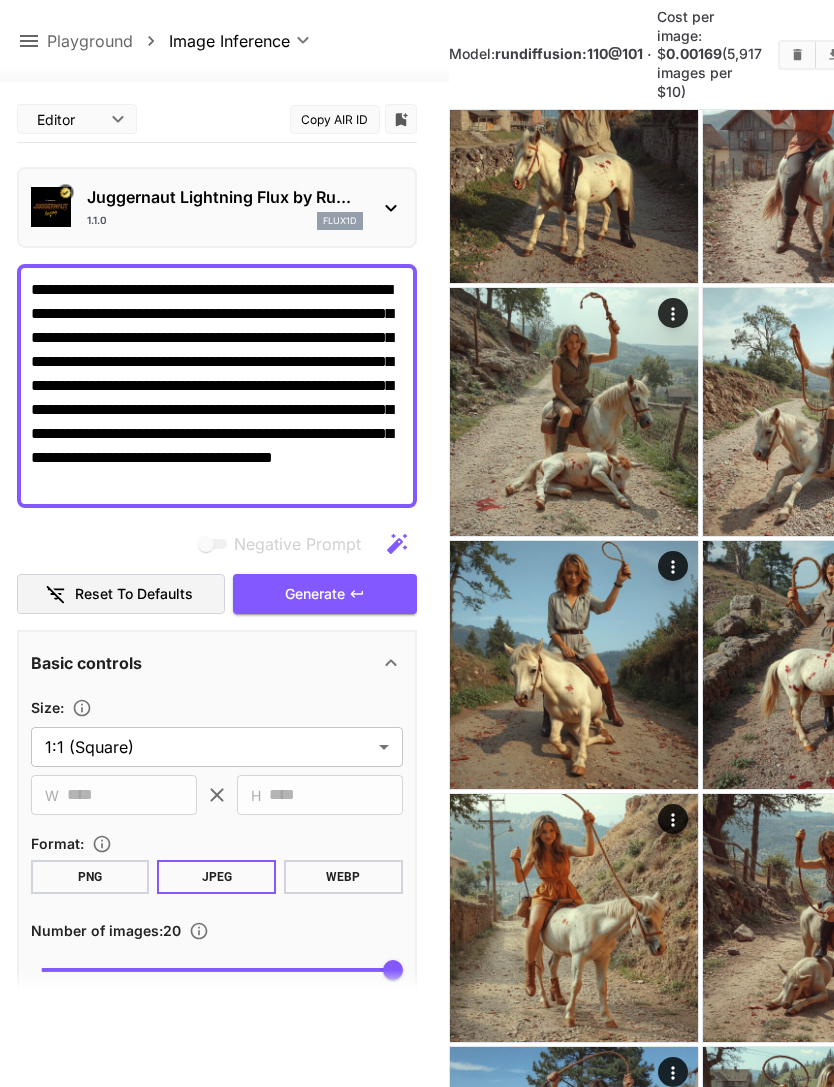 click 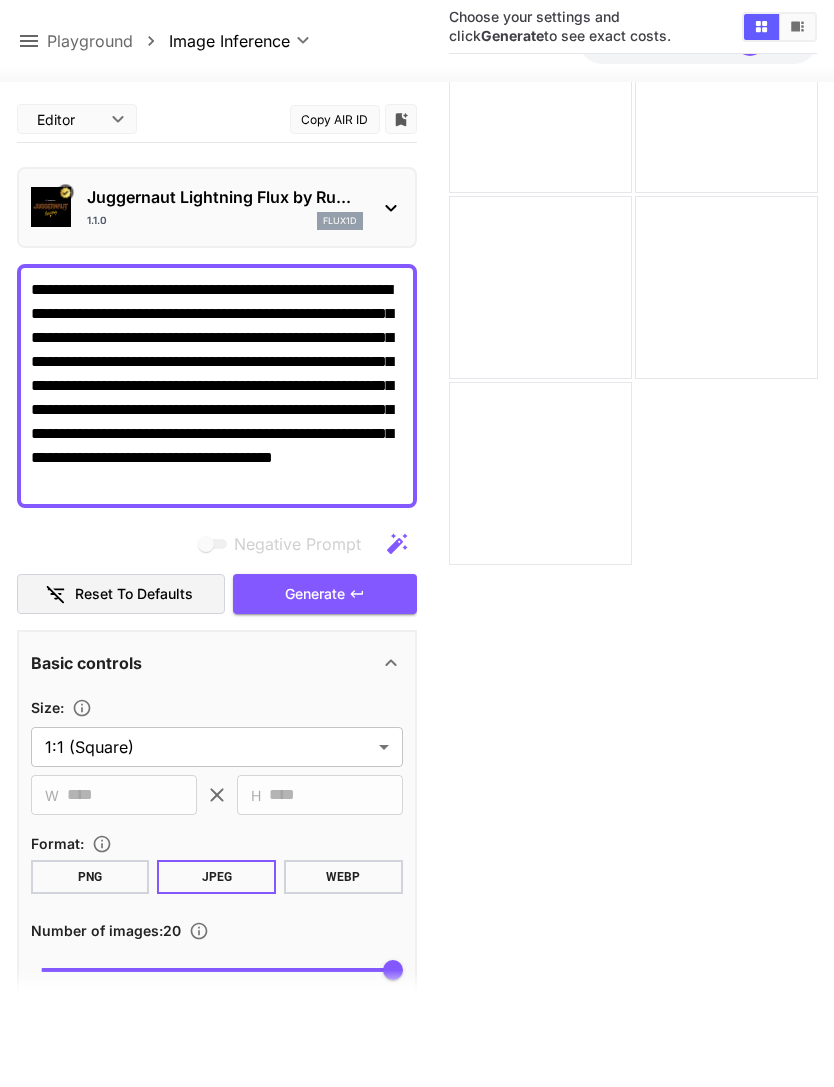 scroll, scrollTop: 158, scrollLeft: 0, axis: vertical 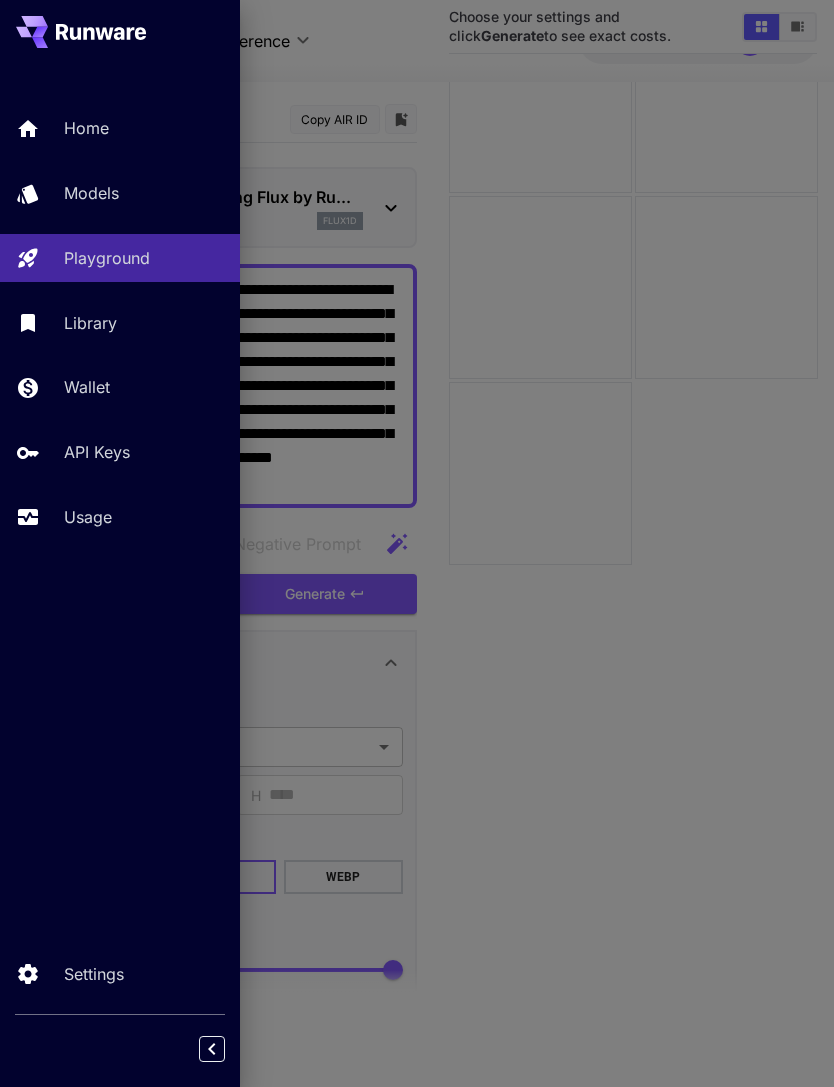 click on "Models" at bounding box center (144, 193) 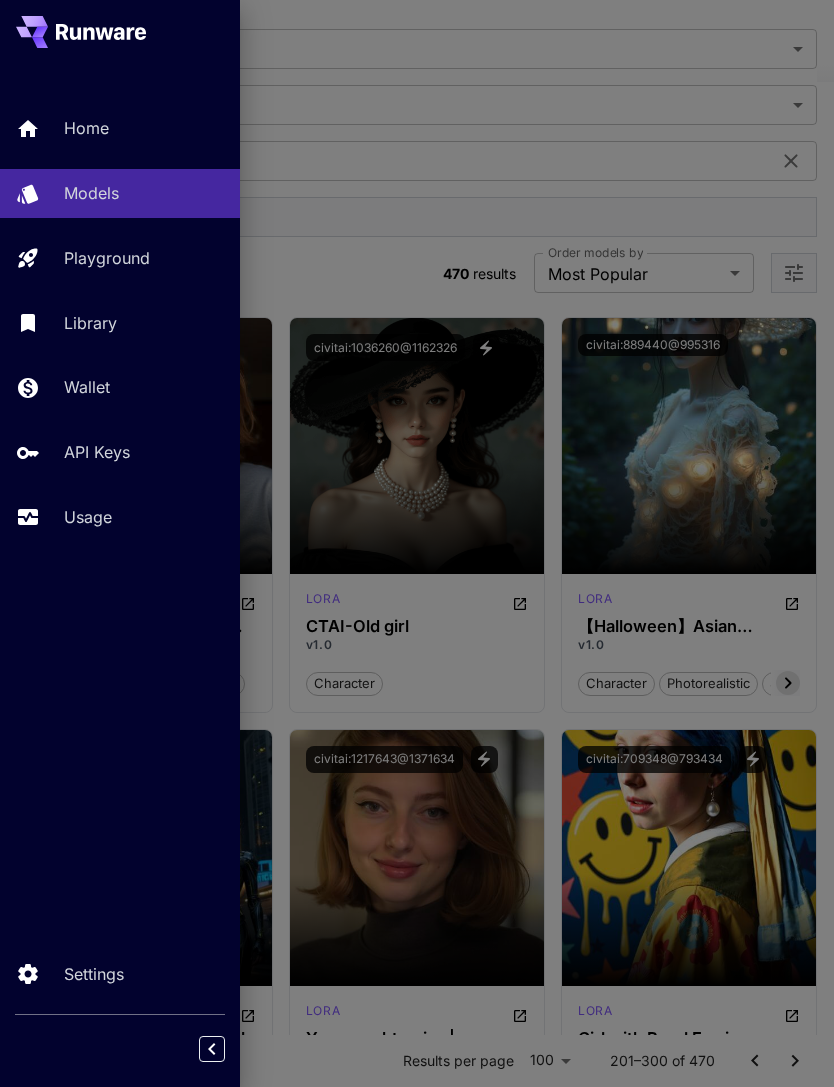 click at bounding box center (417, 543) 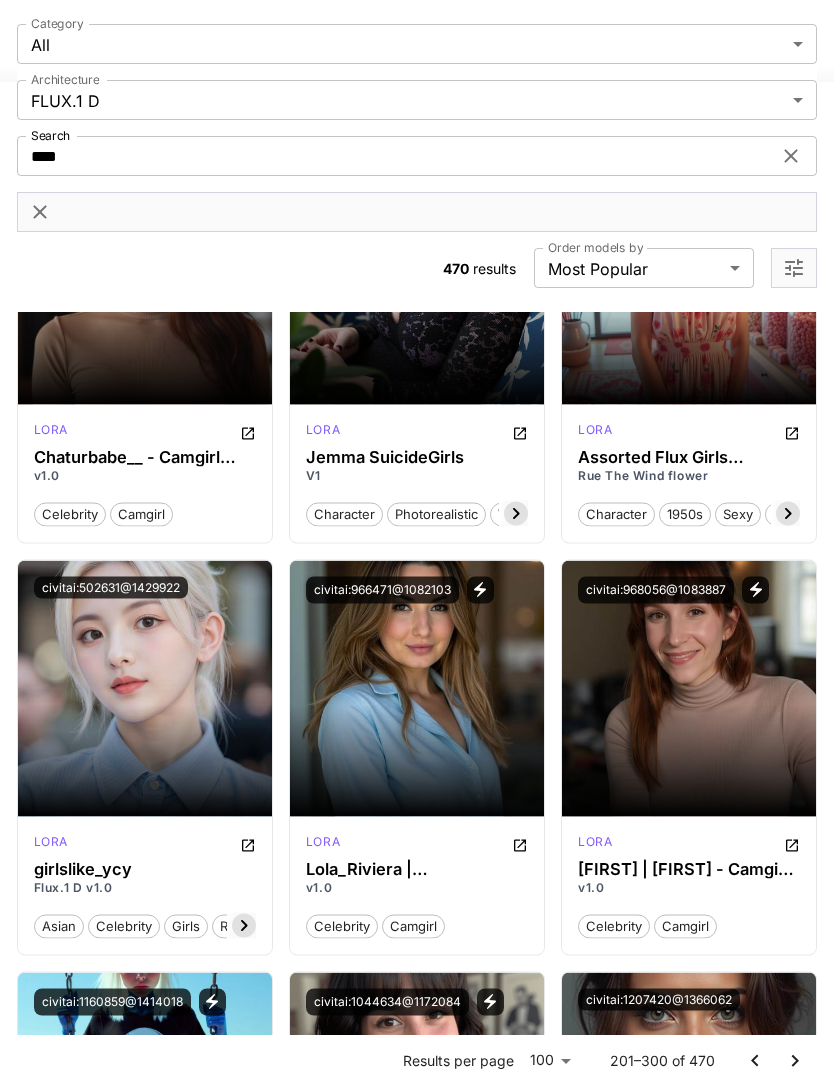 scroll, scrollTop: 9801, scrollLeft: 0, axis: vertical 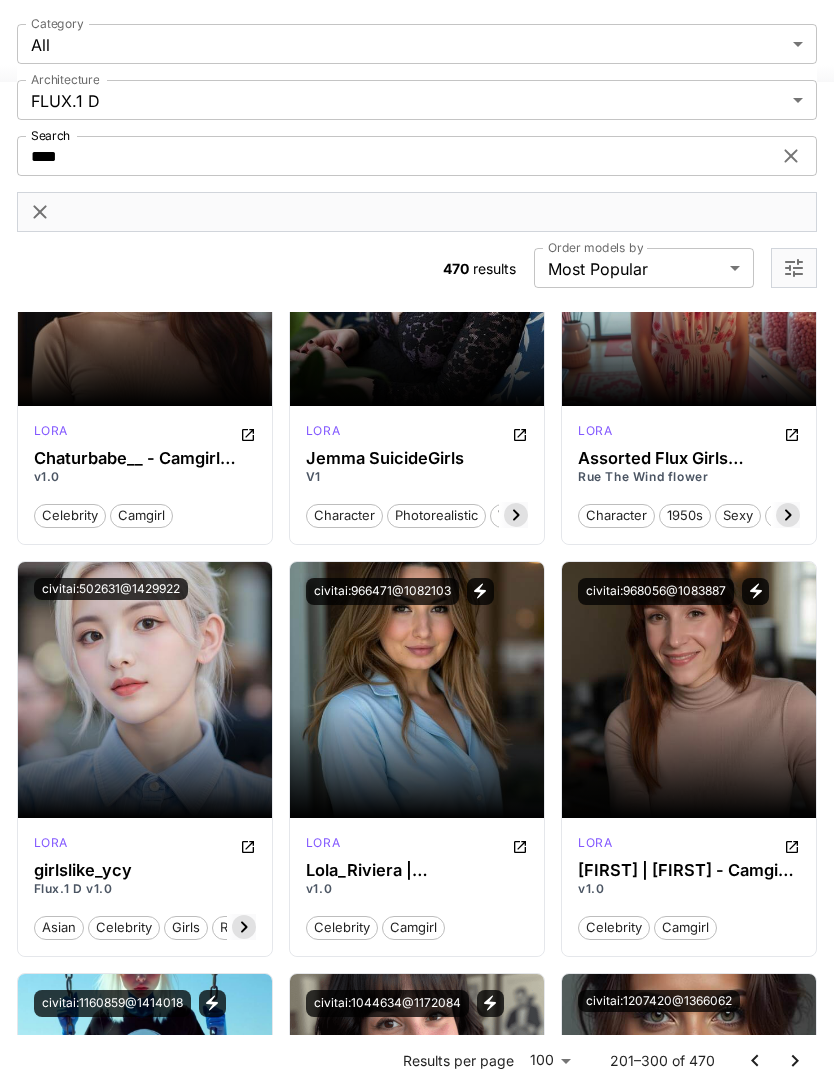 click on "Launch in Playground" at bounding box center (416, 689) 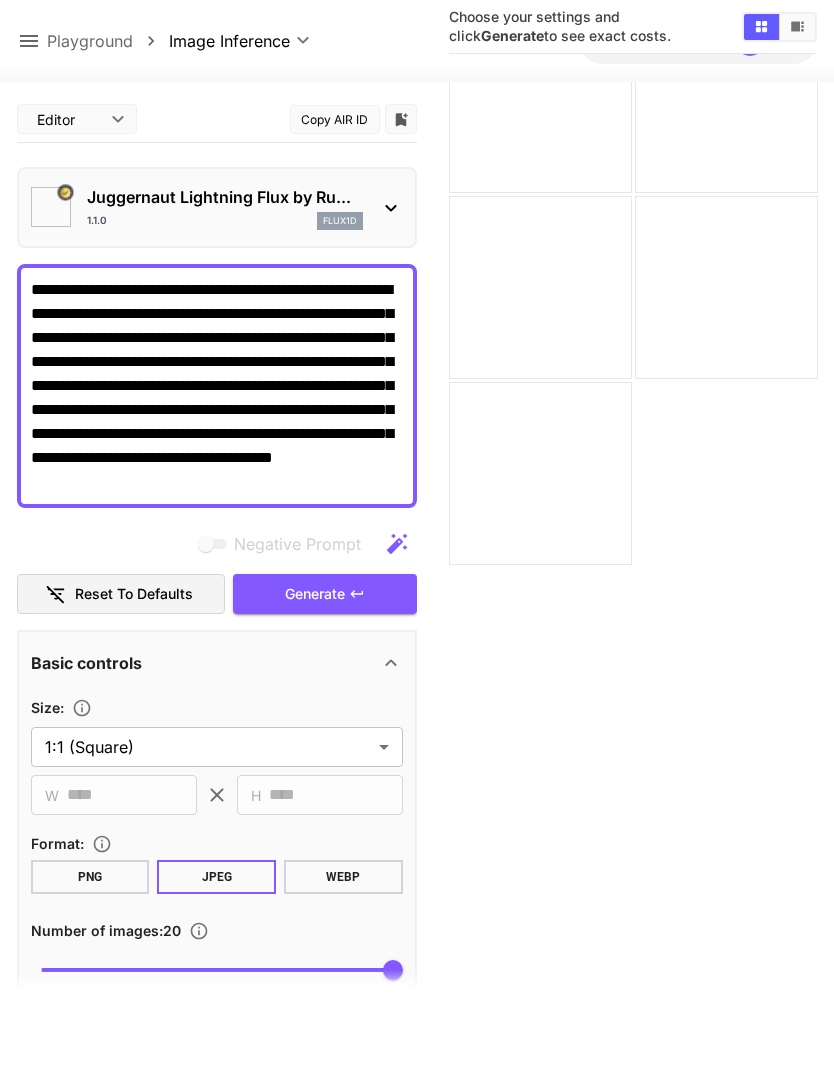 type on "**" 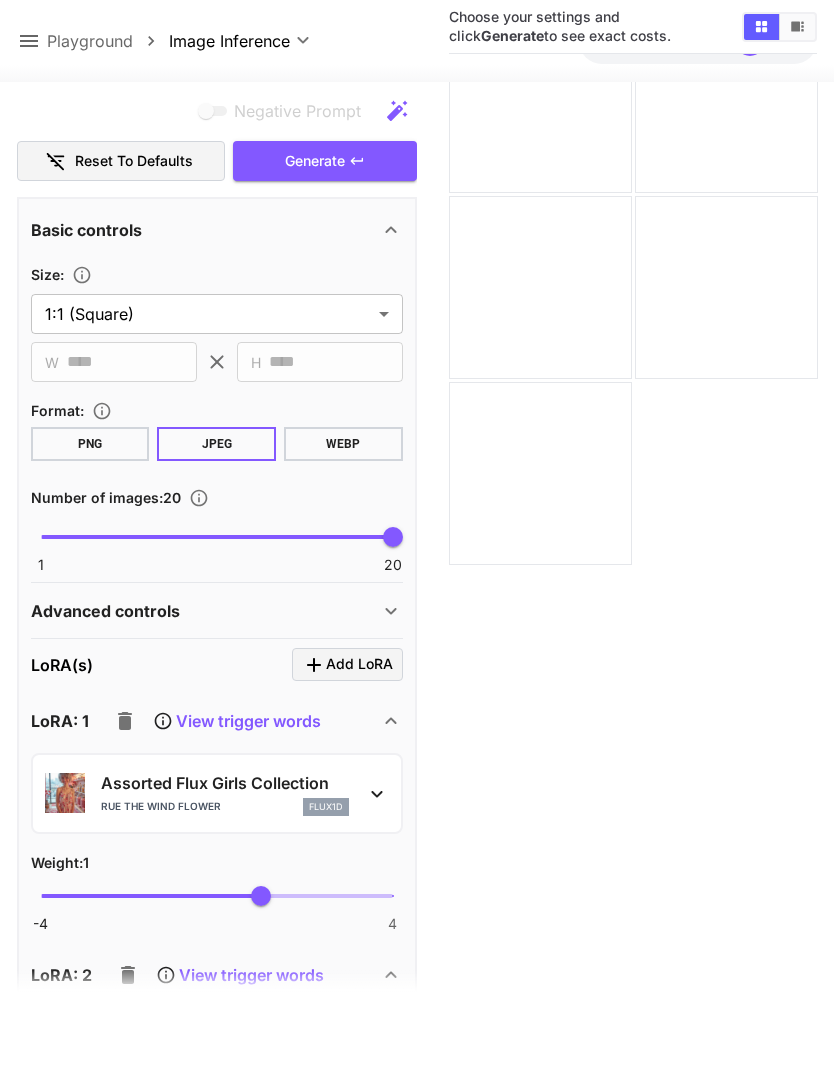 scroll, scrollTop: 551, scrollLeft: 0, axis: vertical 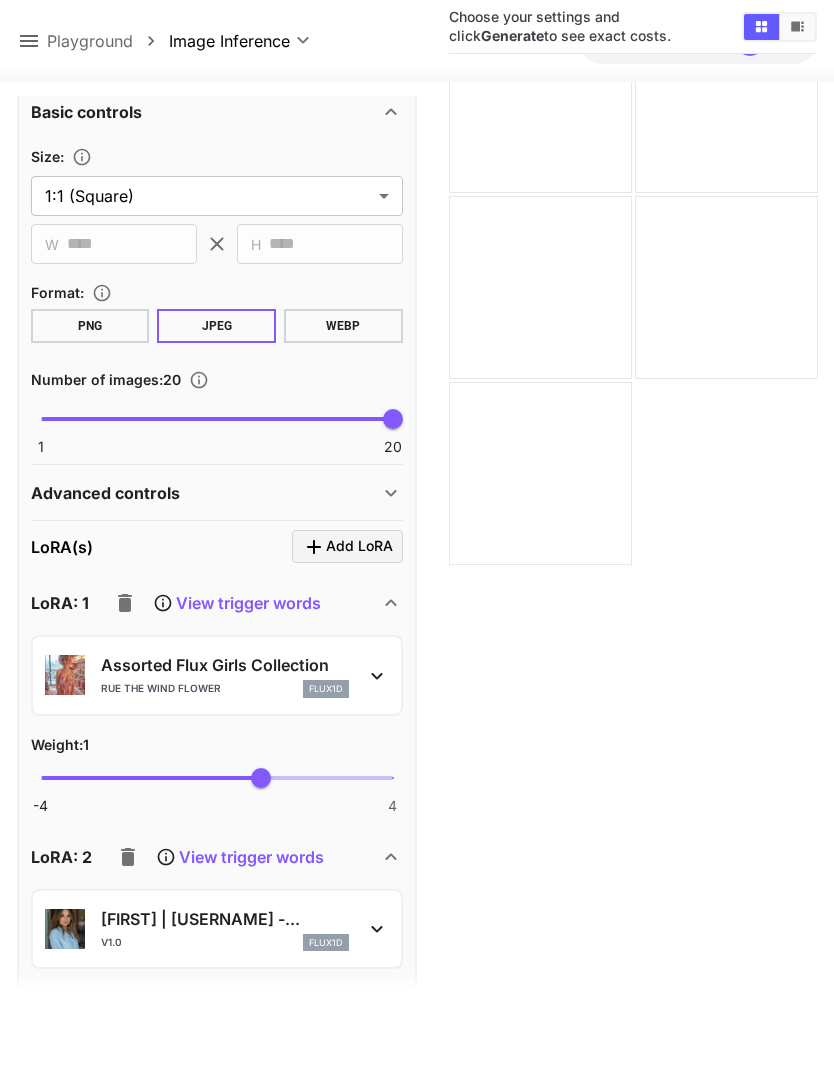 click 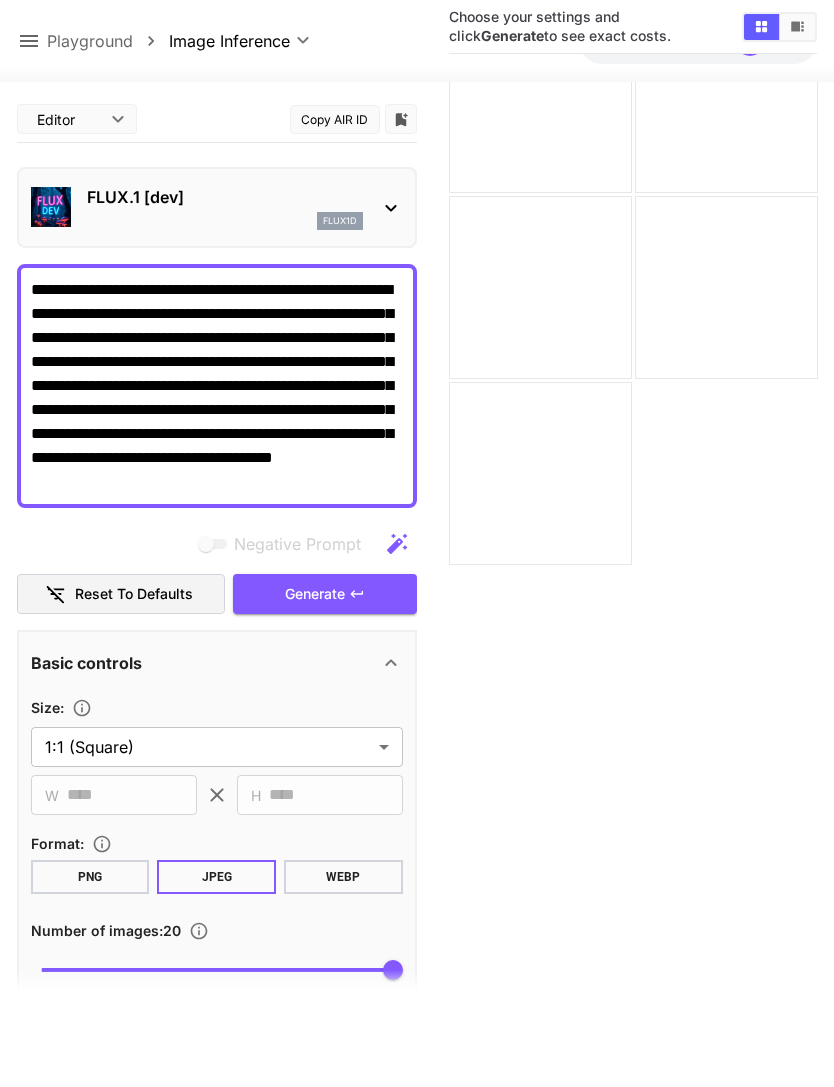 scroll, scrollTop: 0, scrollLeft: 0, axis: both 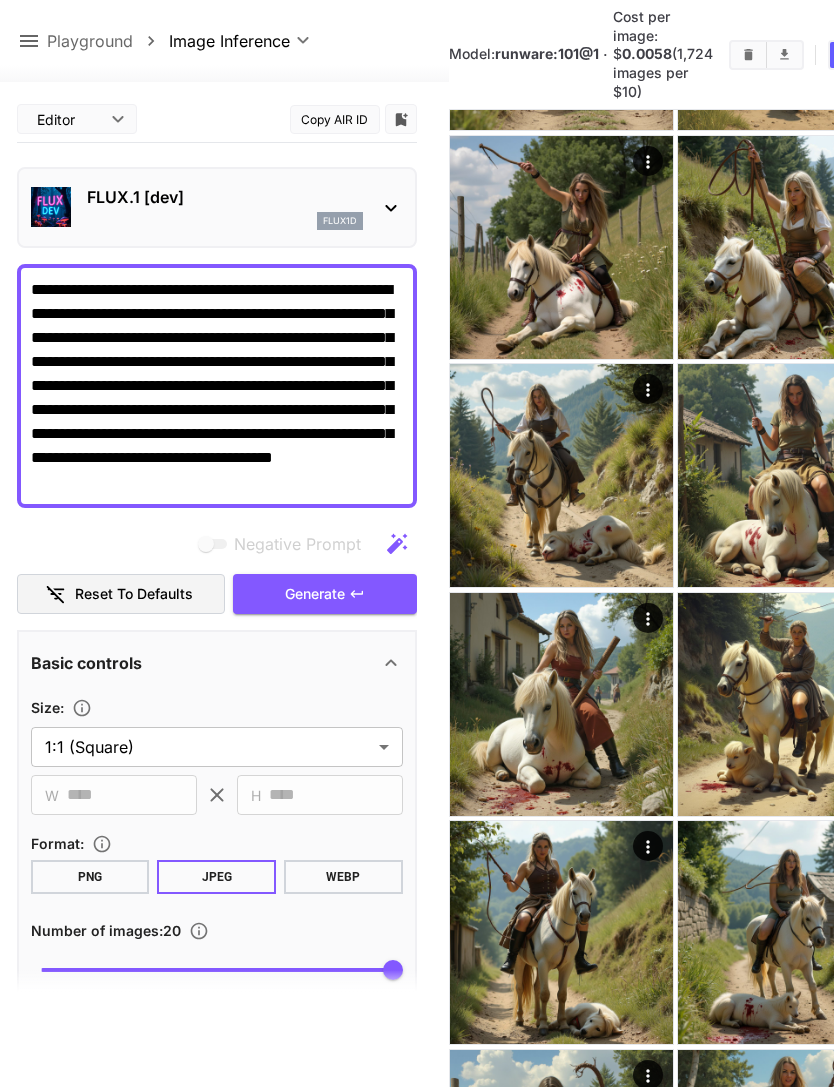 click 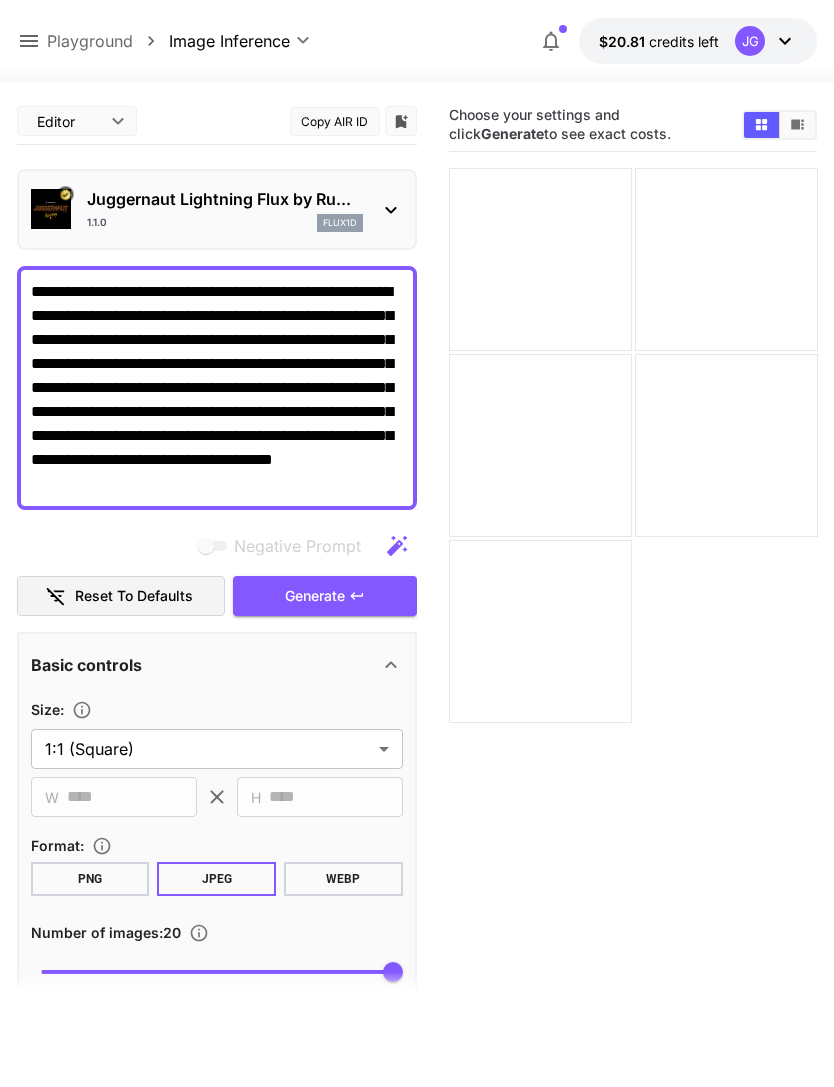 scroll, scrollTop: 158, scrollLeft: 0, axis: vertical 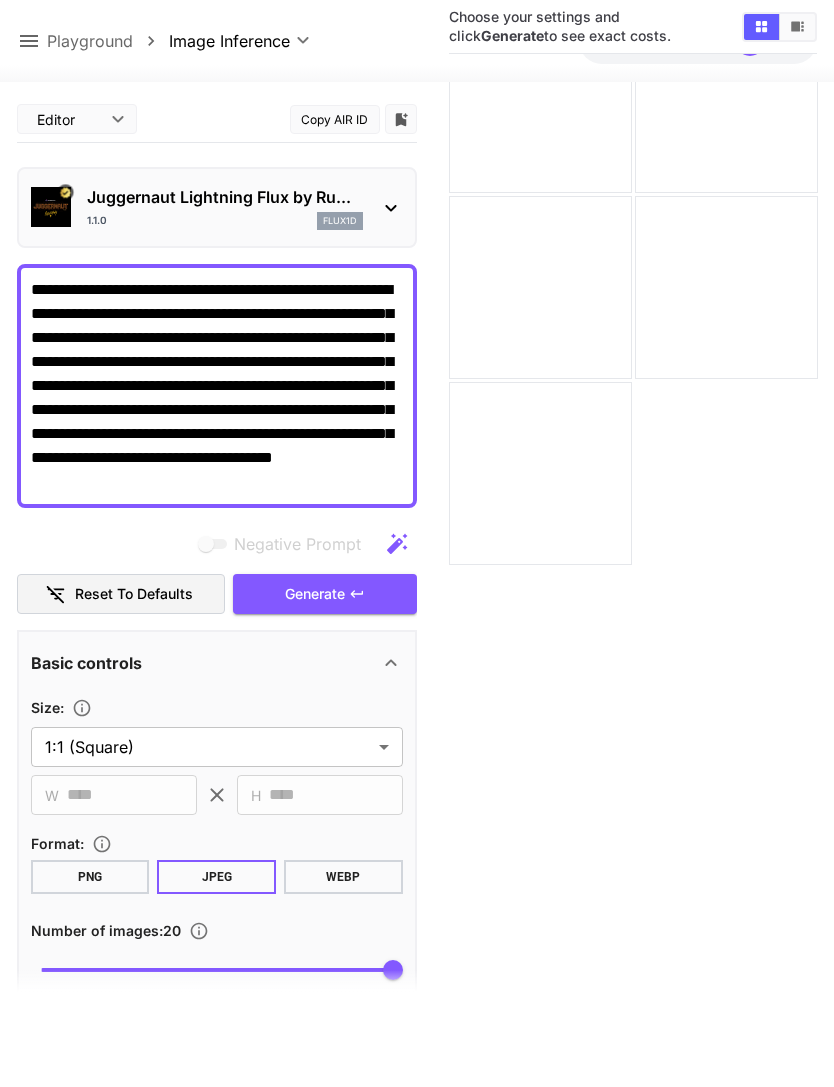click 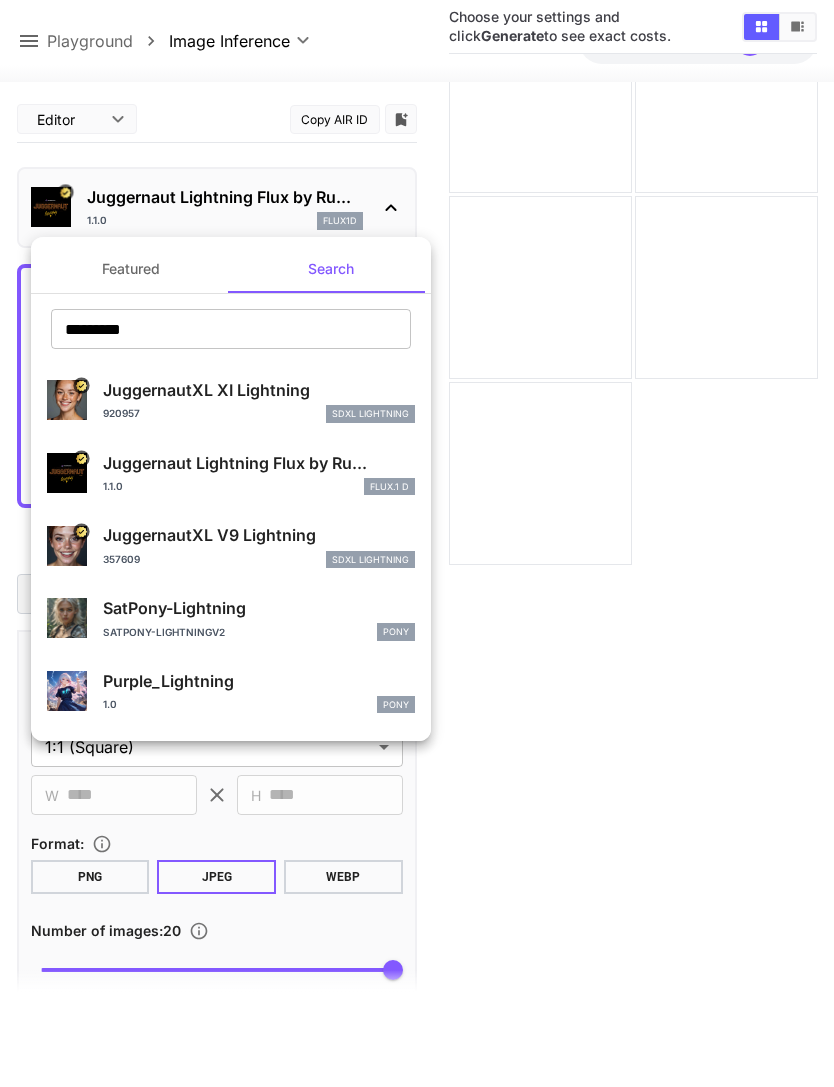 click on "*********" at bounding box center [231, 329] 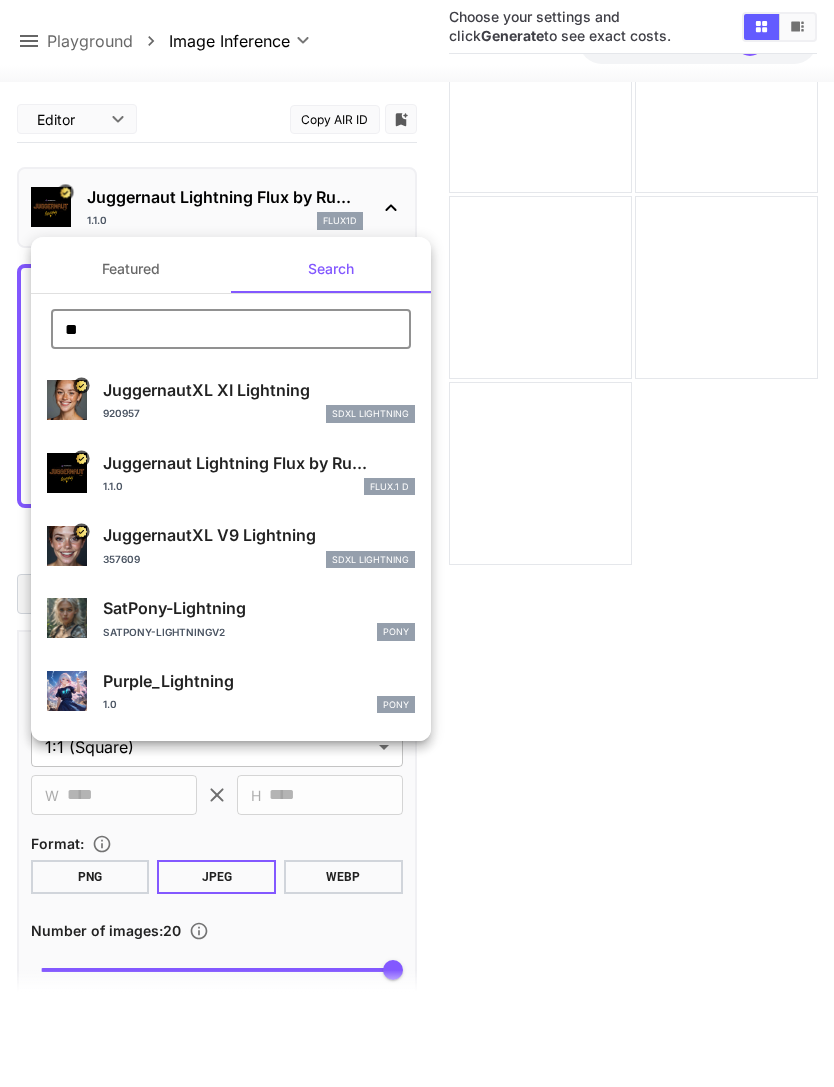 type on "*" 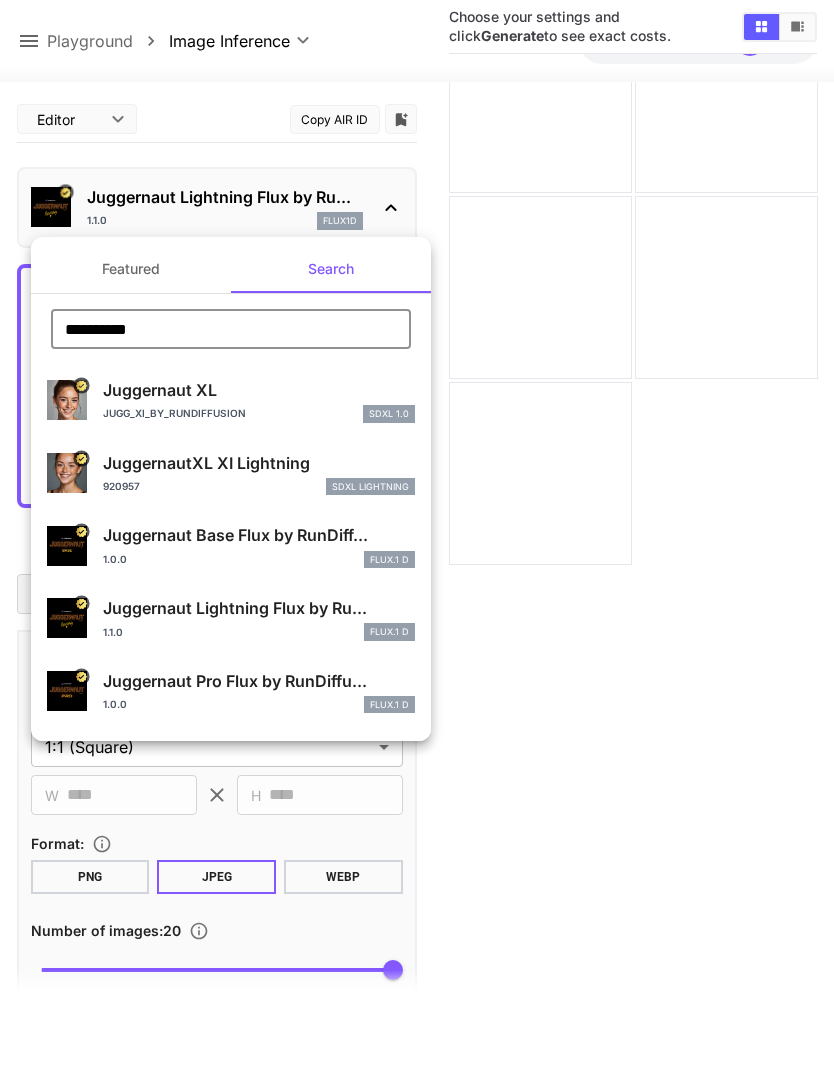 type on "**********" 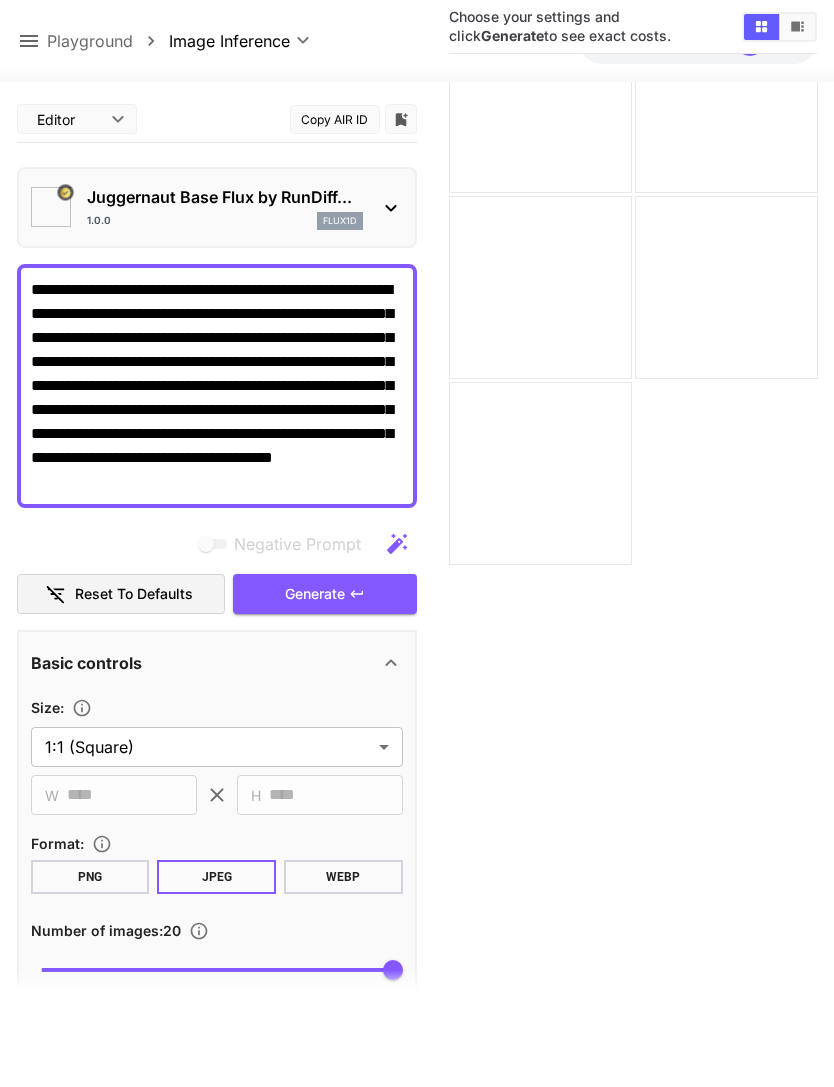 type on "**" 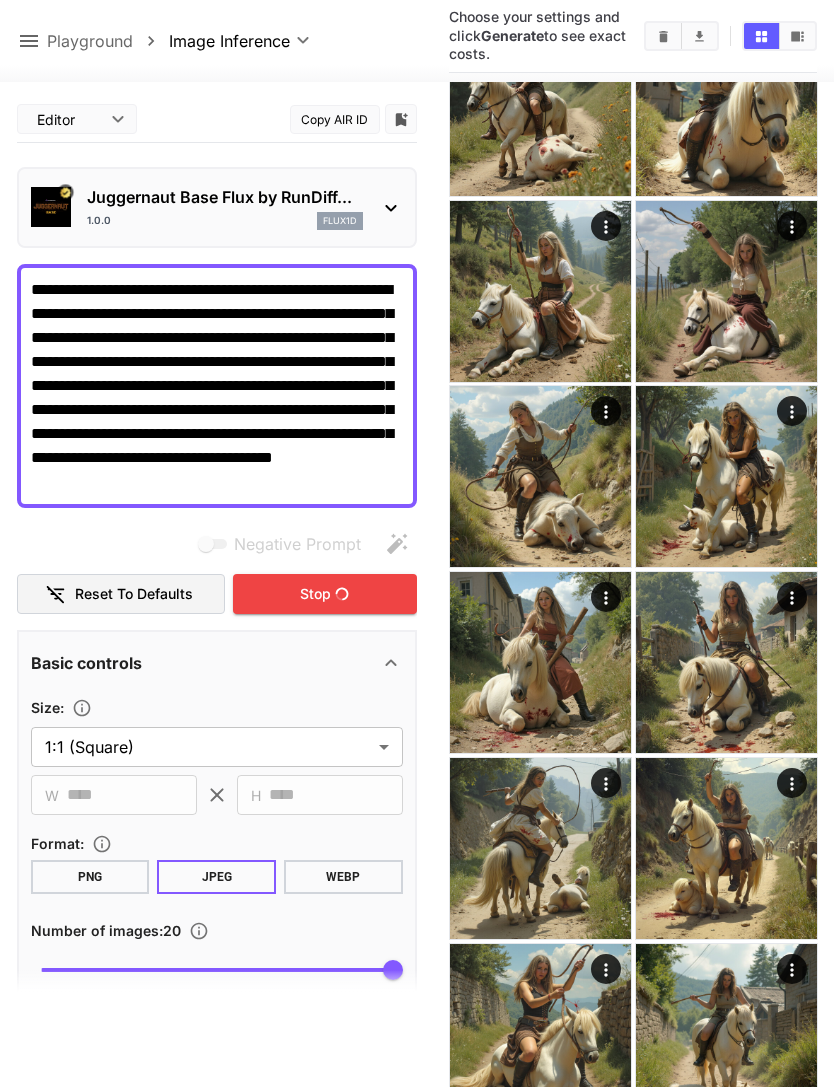 scroll, scrollTop: 950, scrollLeft: 0, axis: vertical 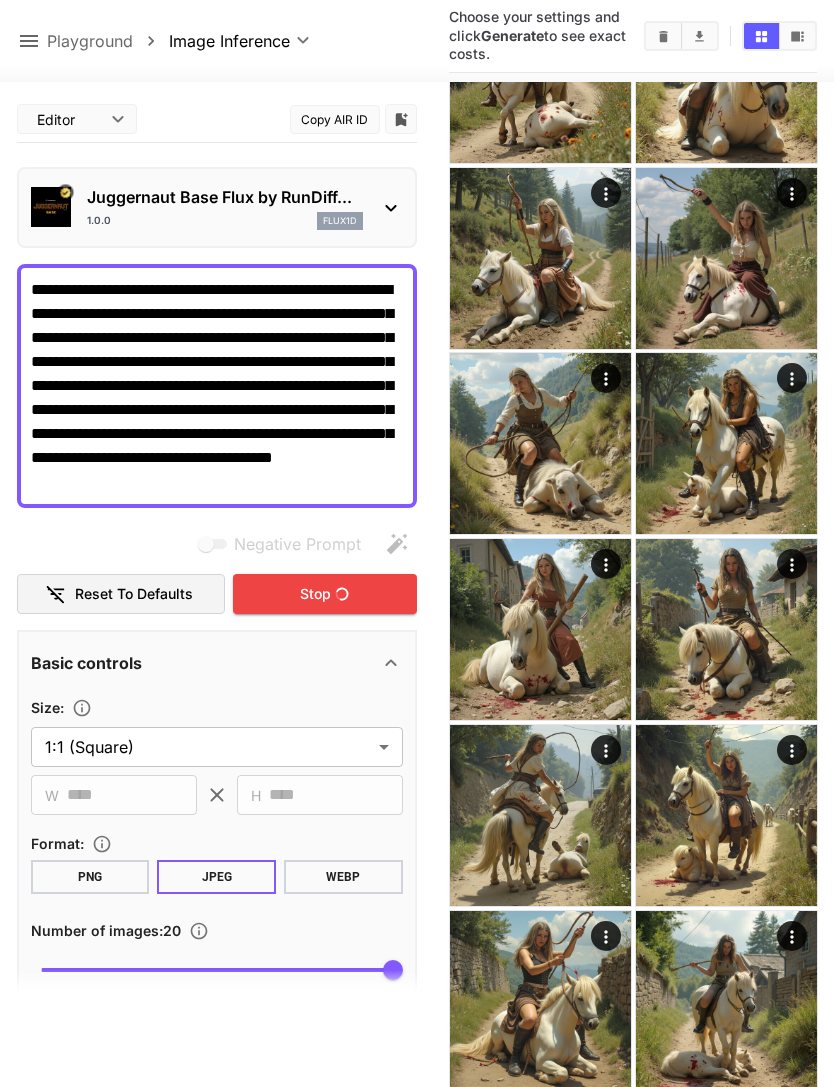 click 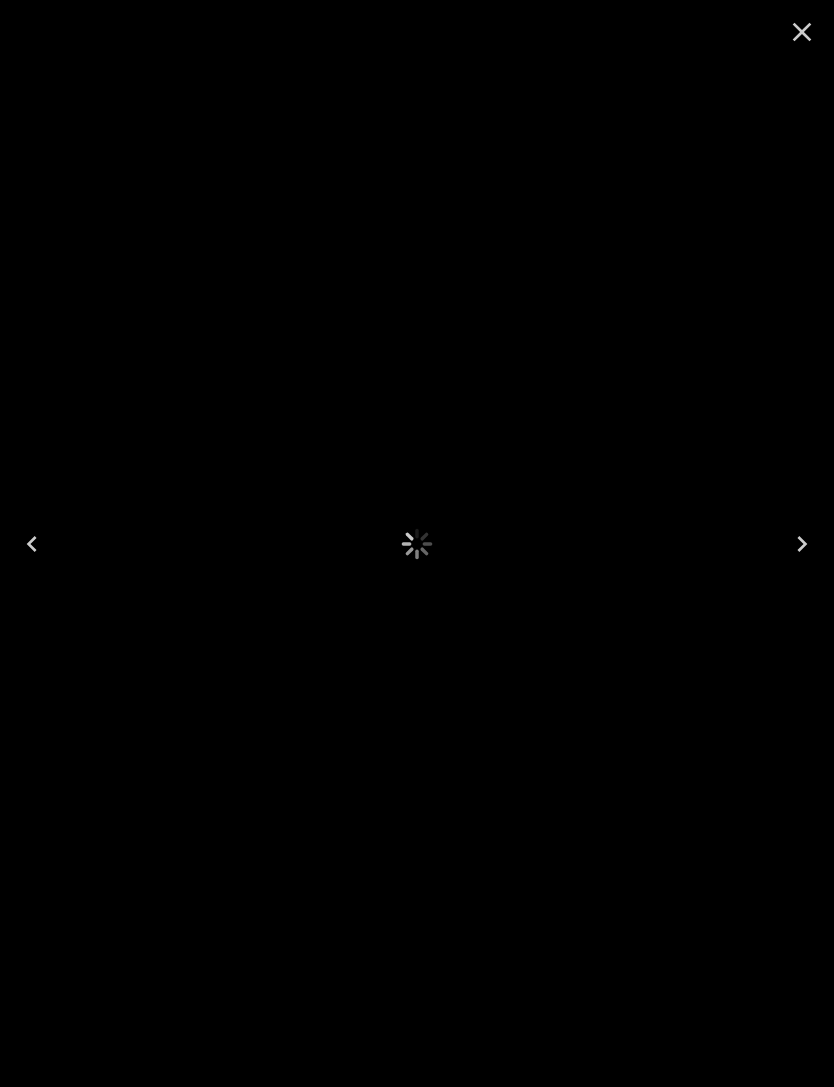 click 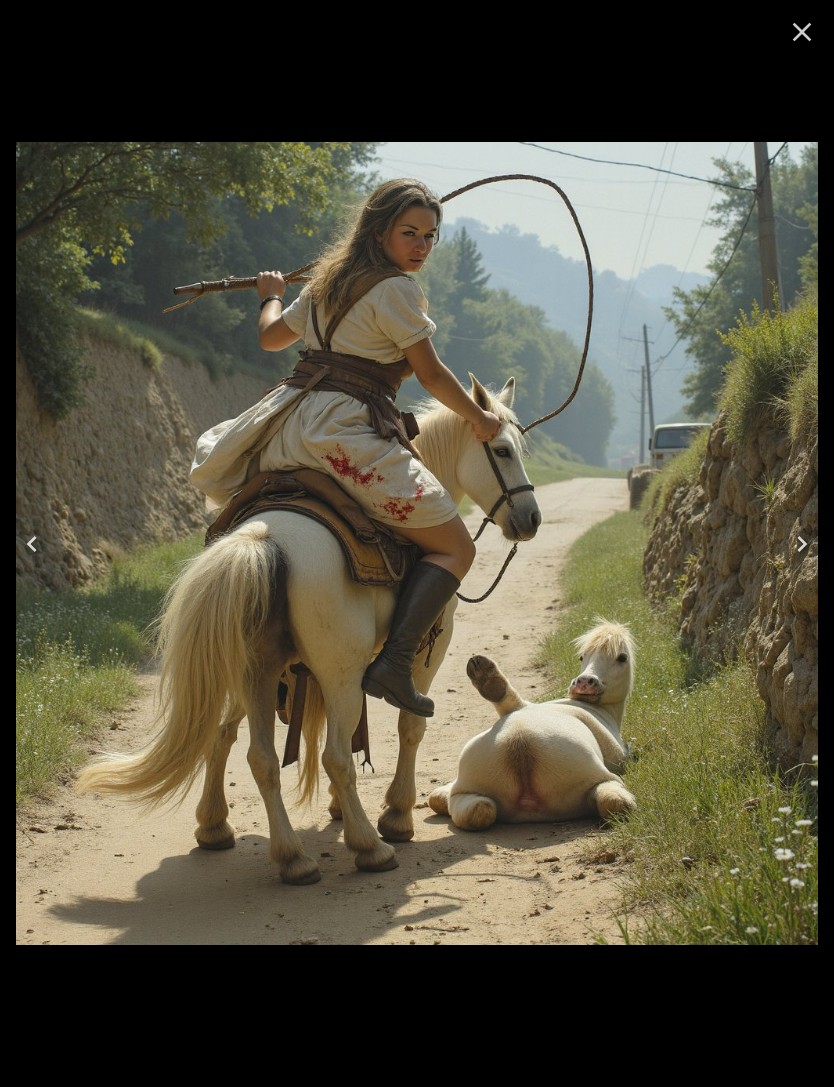 click 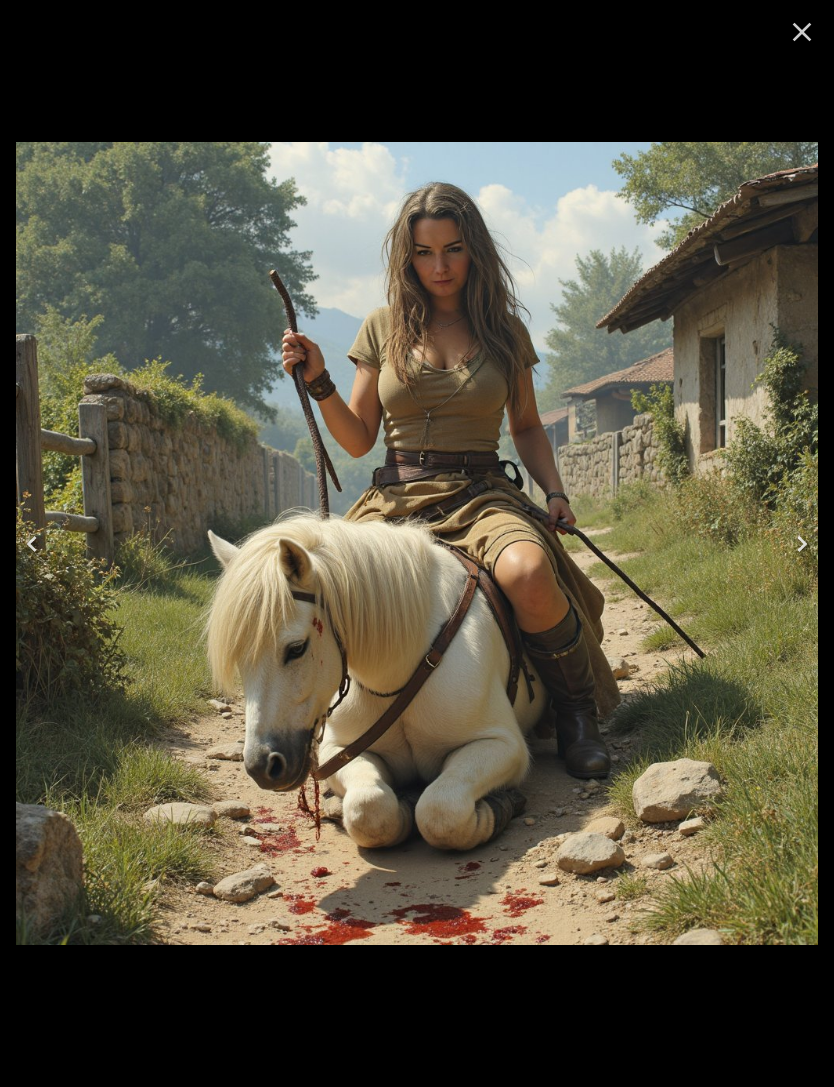 click 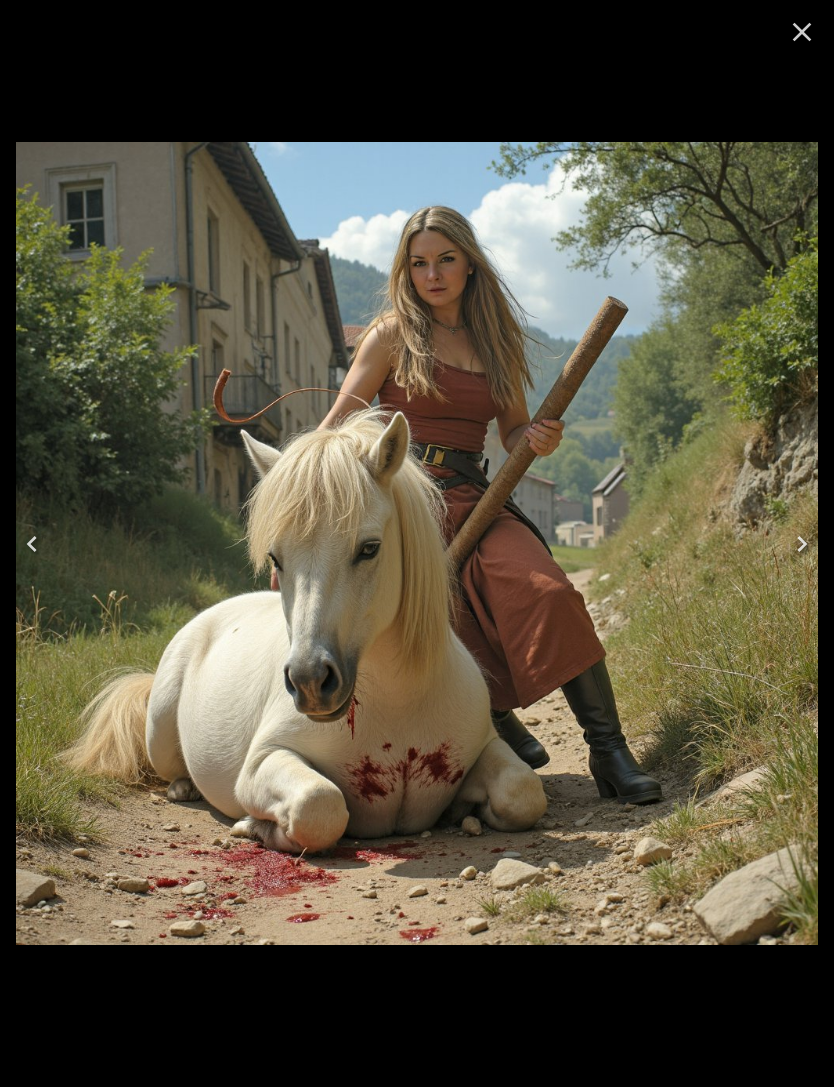 click 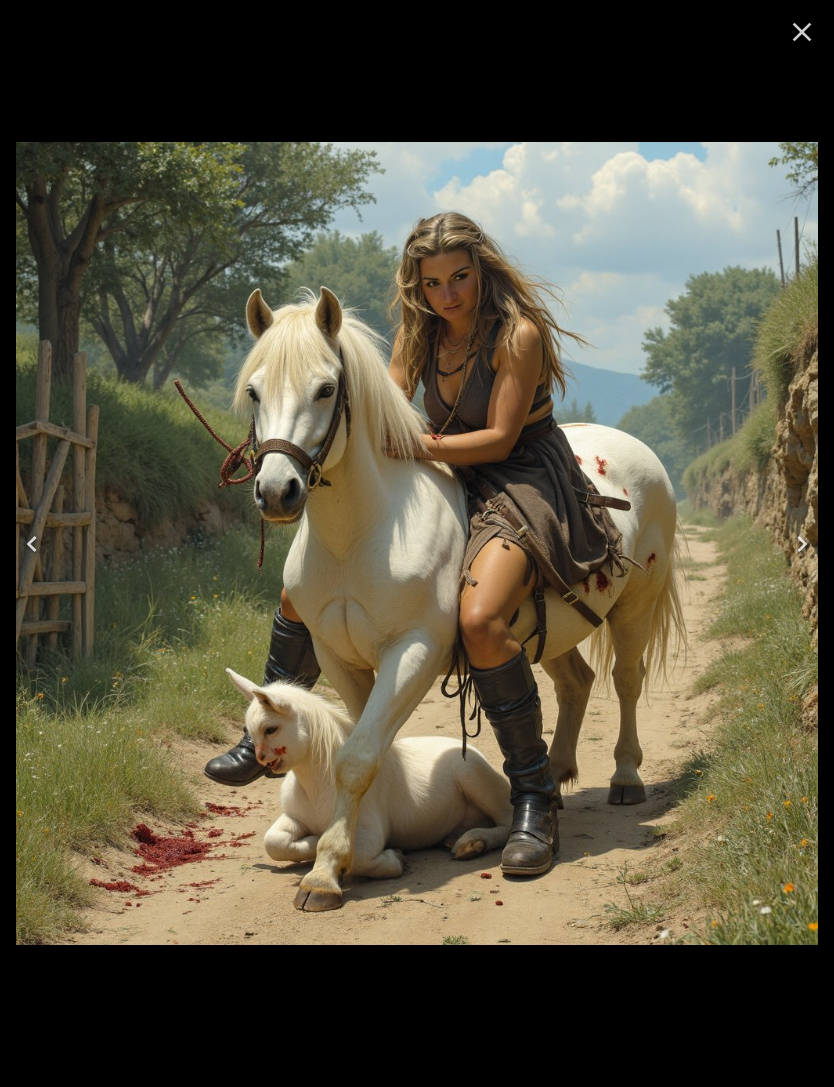 click at bounding box center (32, 544) 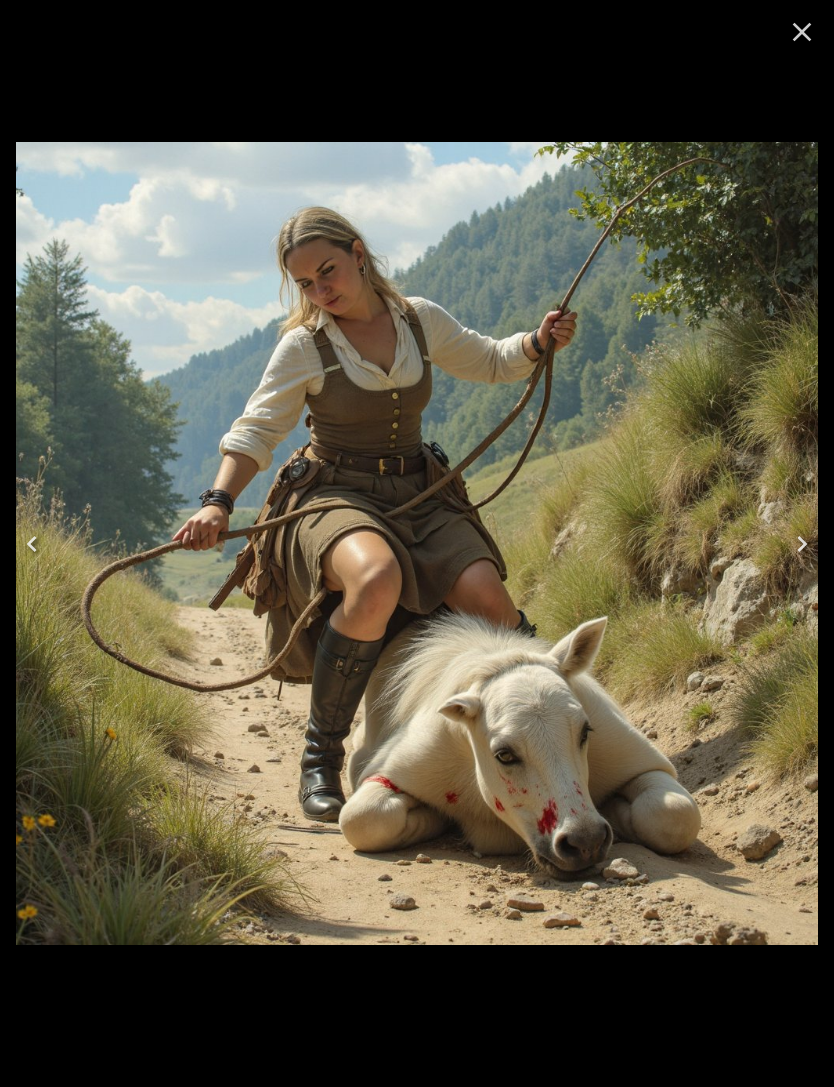 click at bounding box center (32, 544) 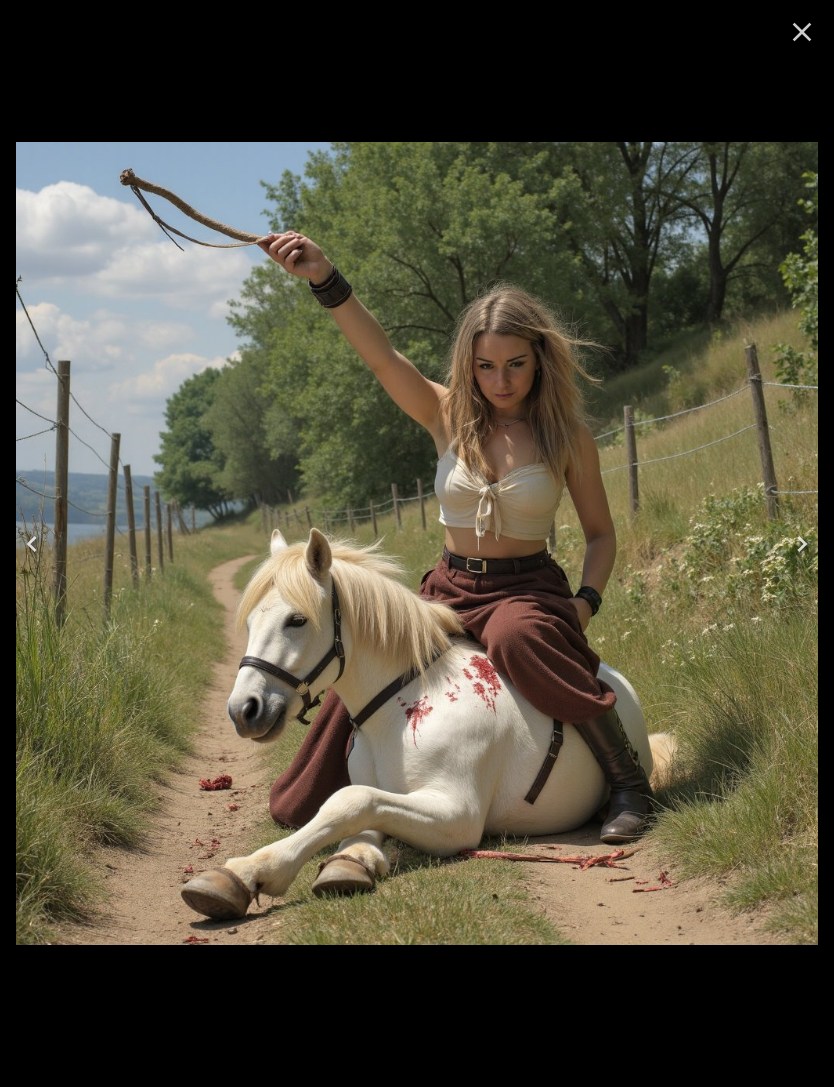 click at bounding box center [32, 544] 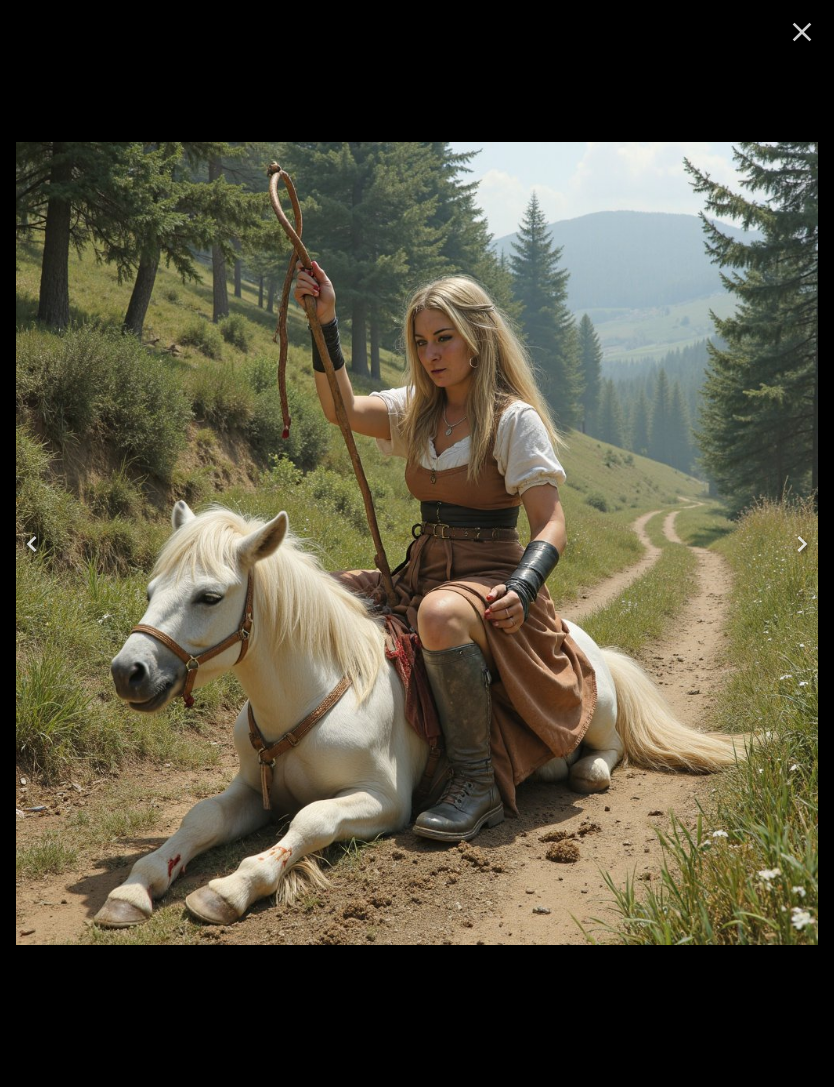click 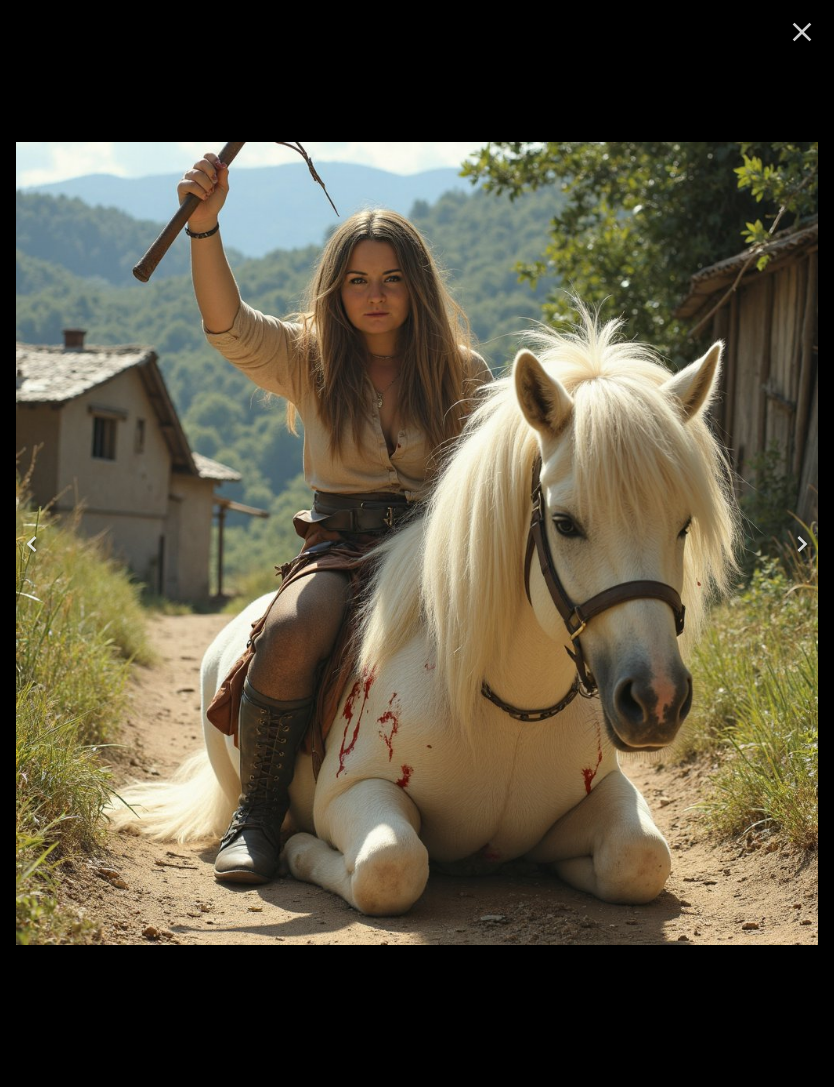 click at bounding box center [32, 544] 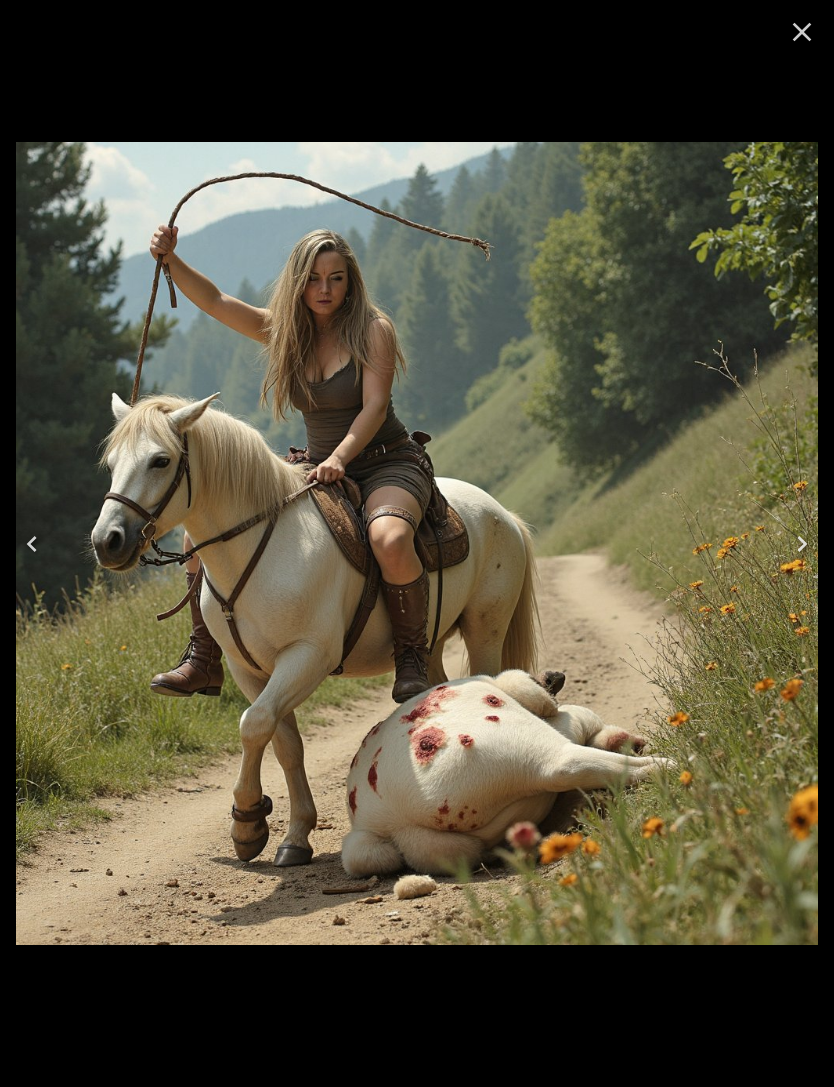 click at bounding box center [32, 544] 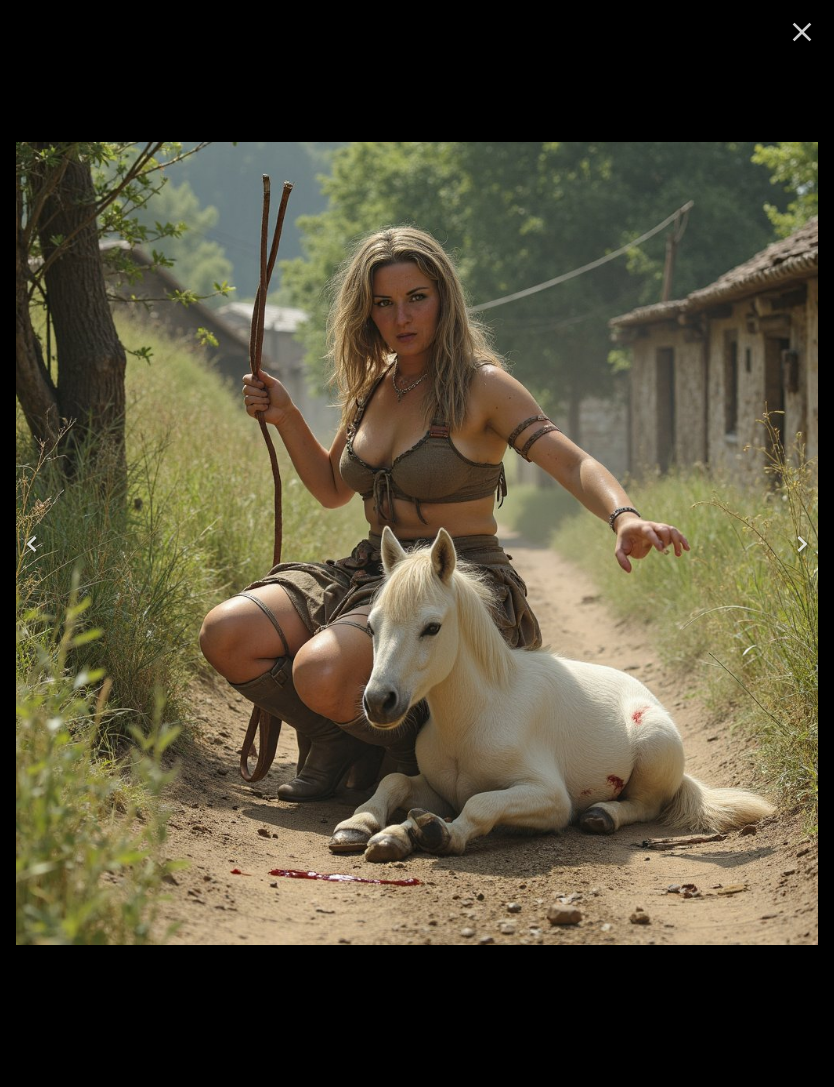 click at bounding box center [32, 544] 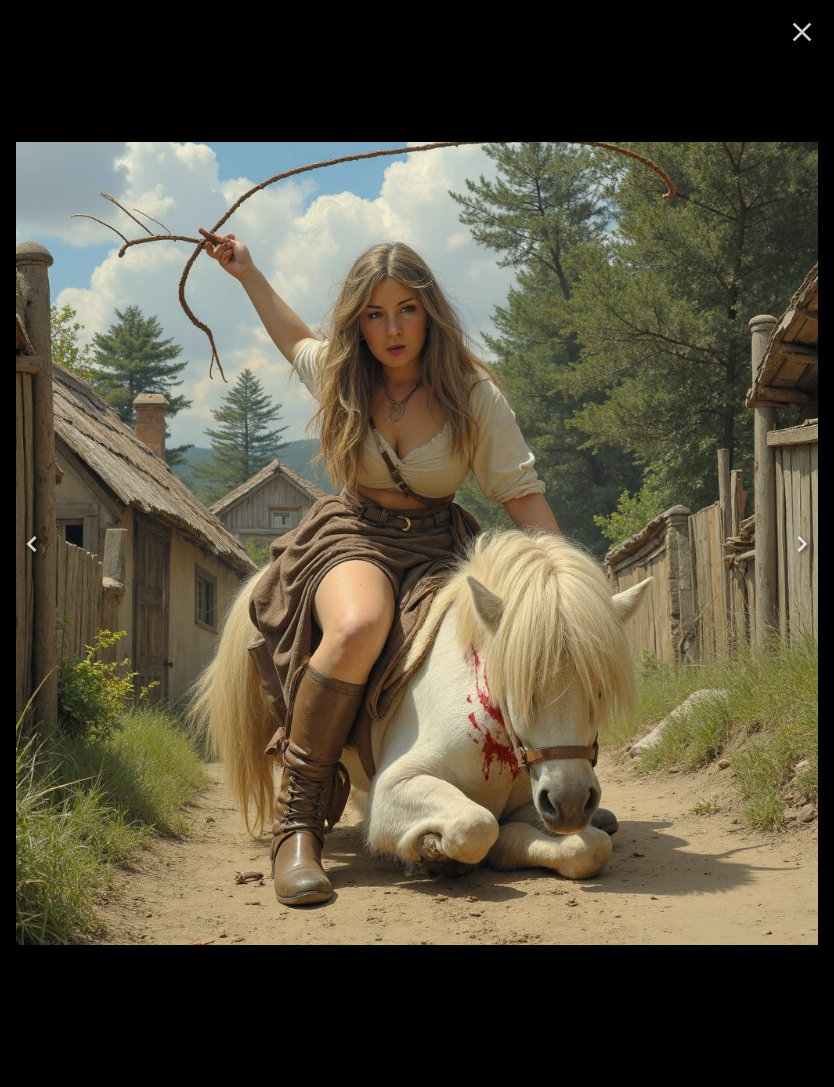 click 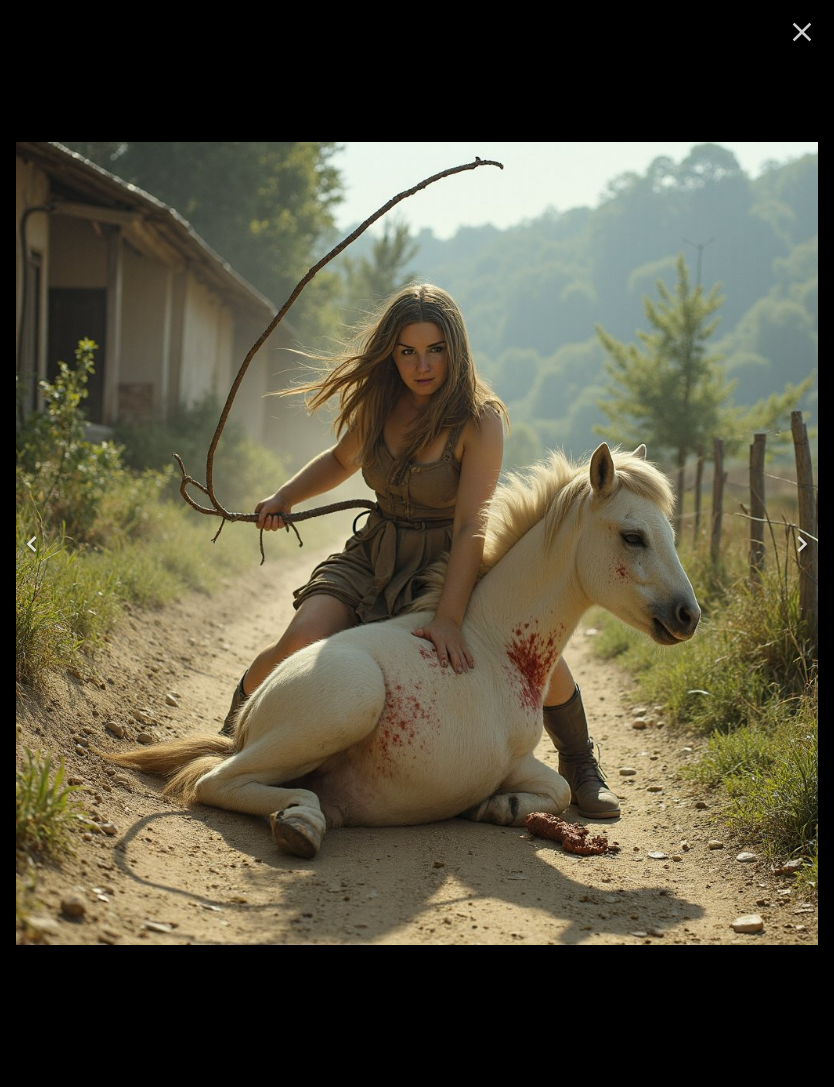 click at bounding box center [32, 544] 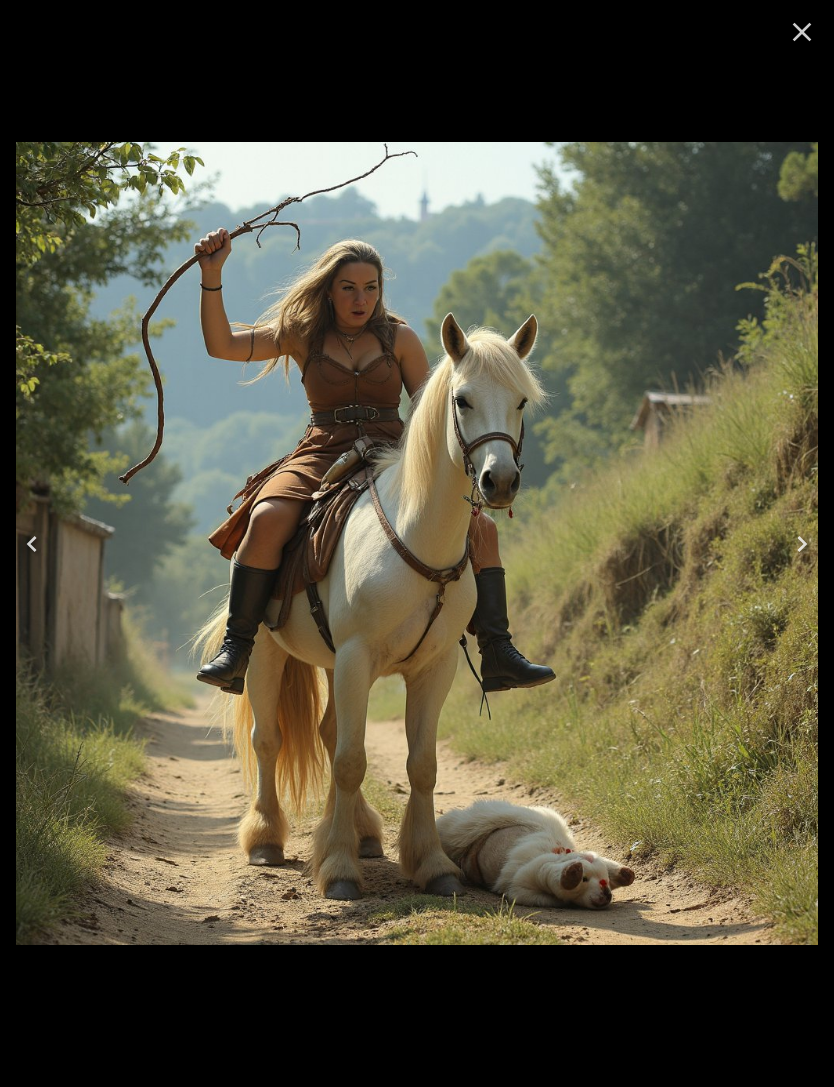 click 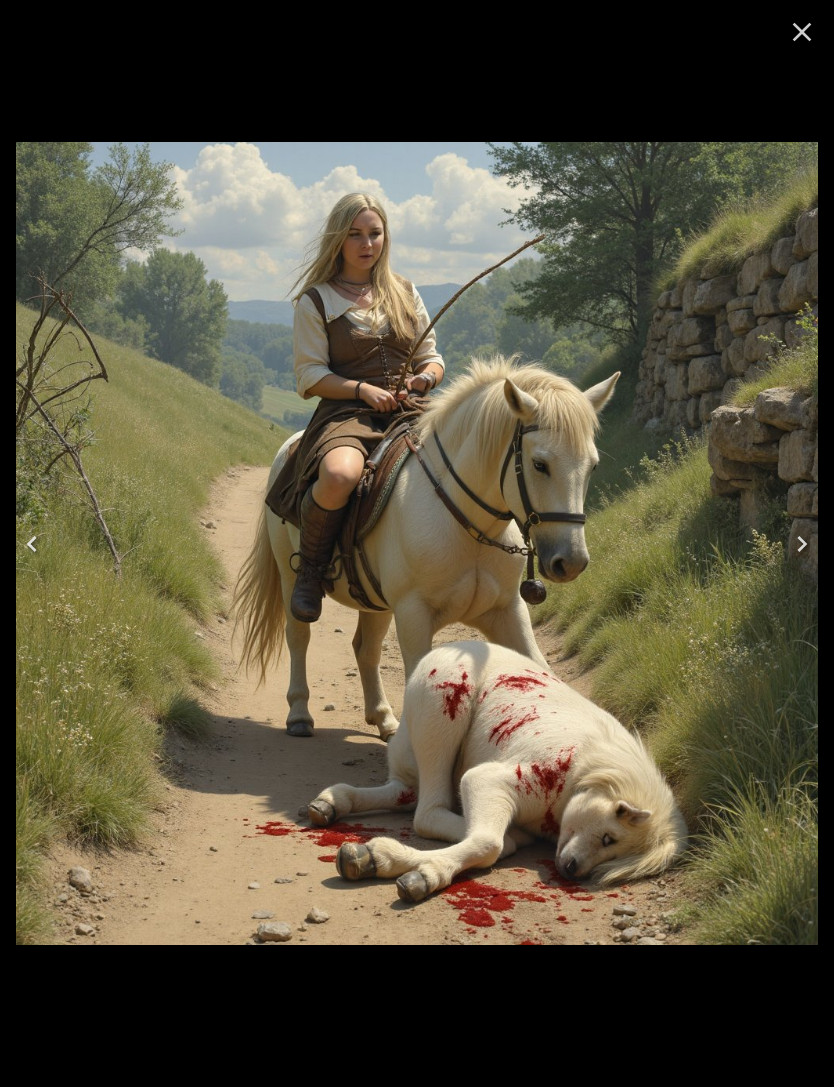 click 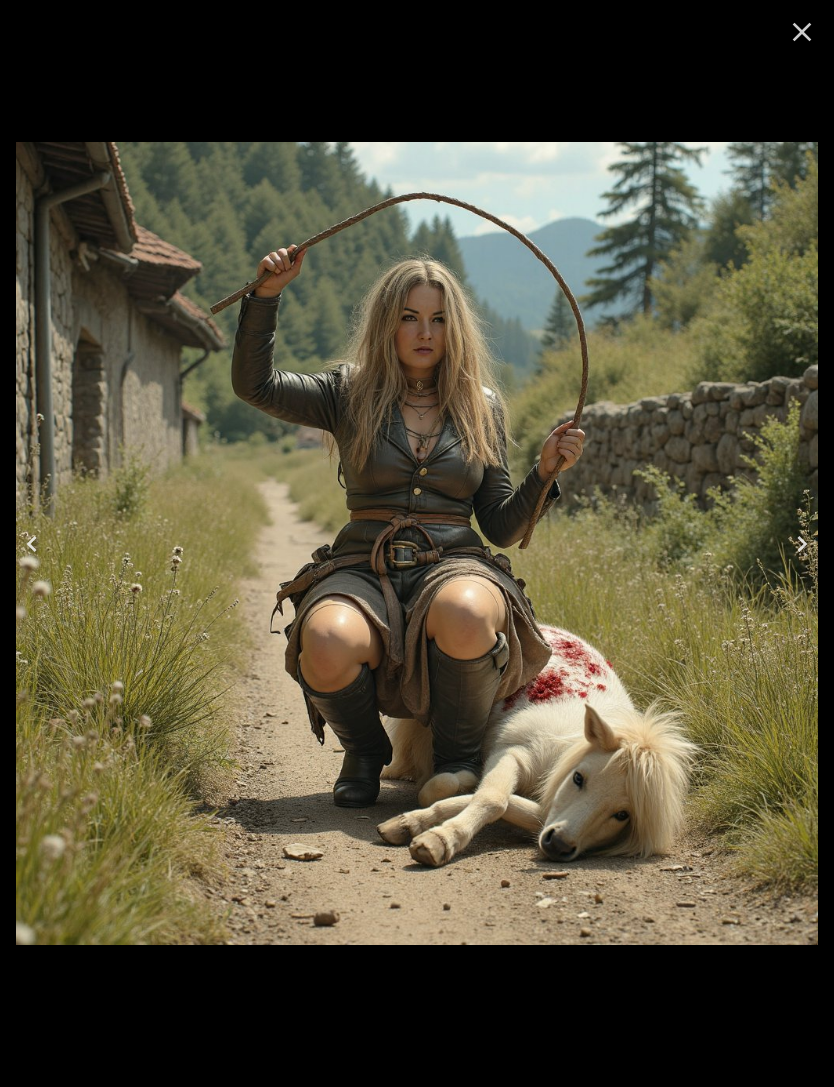 click at bounding box center [32, 544] 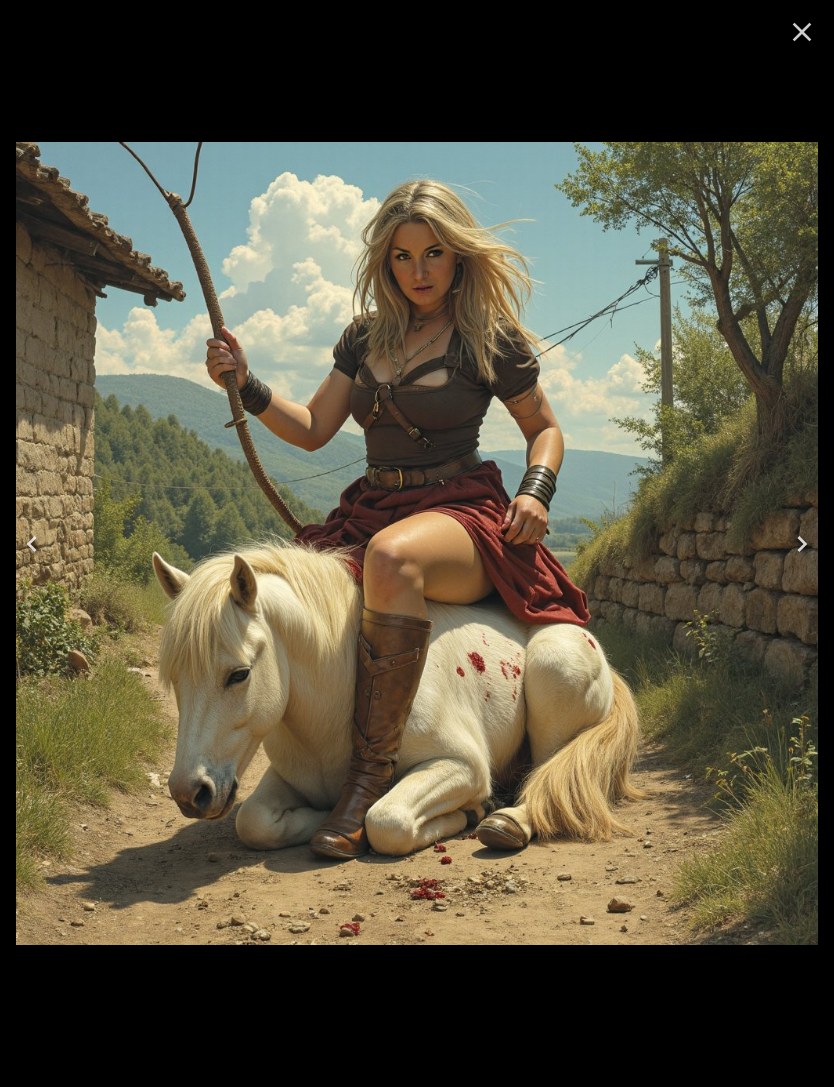 click 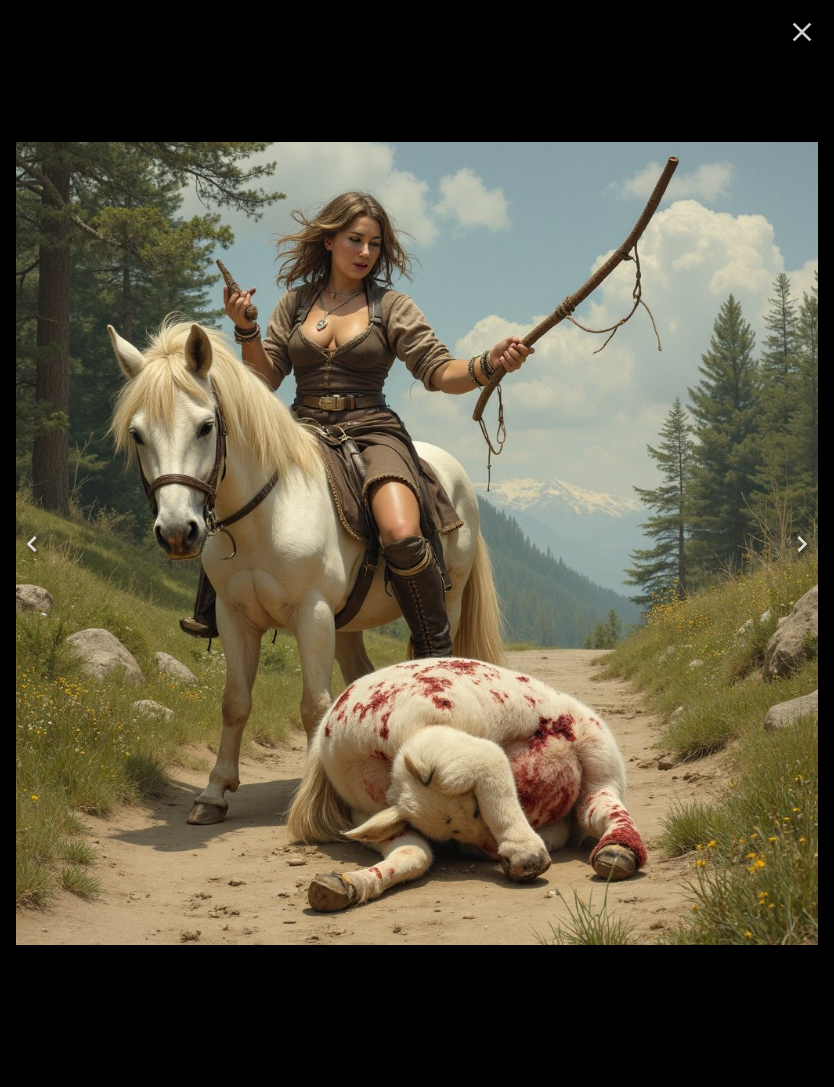click at bounding box center [32, 544] 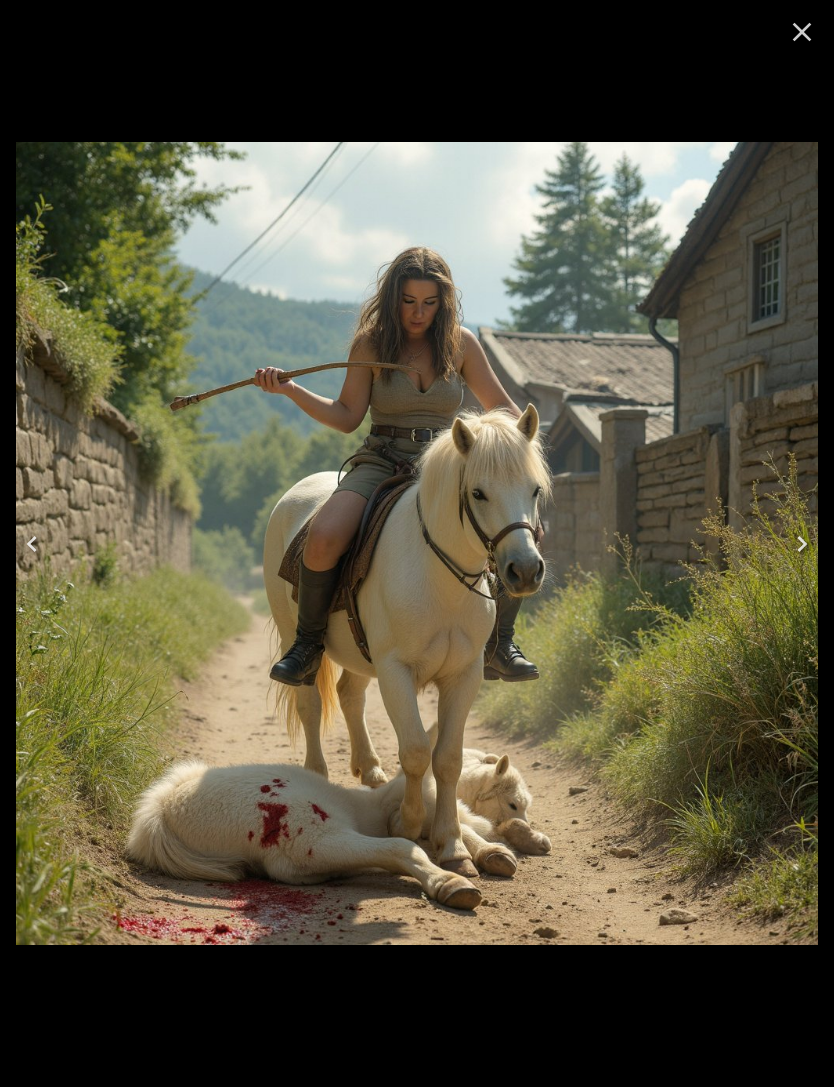 click at bounding box center (32, 544) 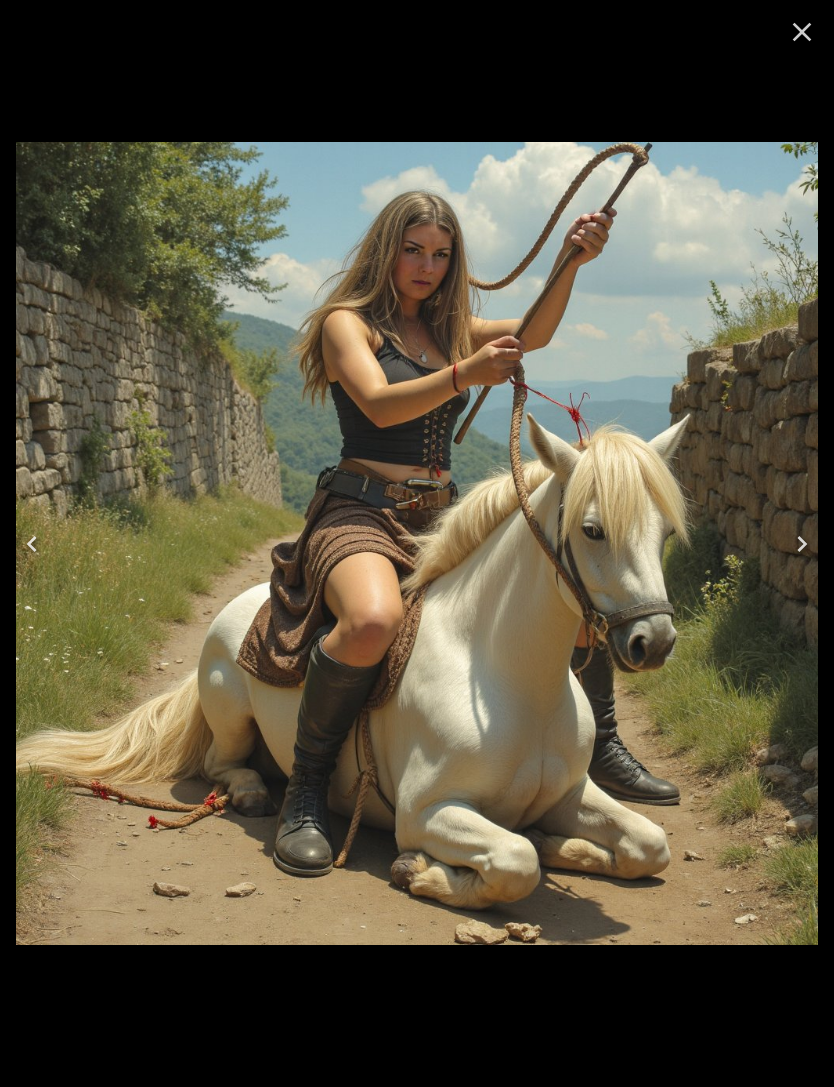 click at bounding box center [32, 544] 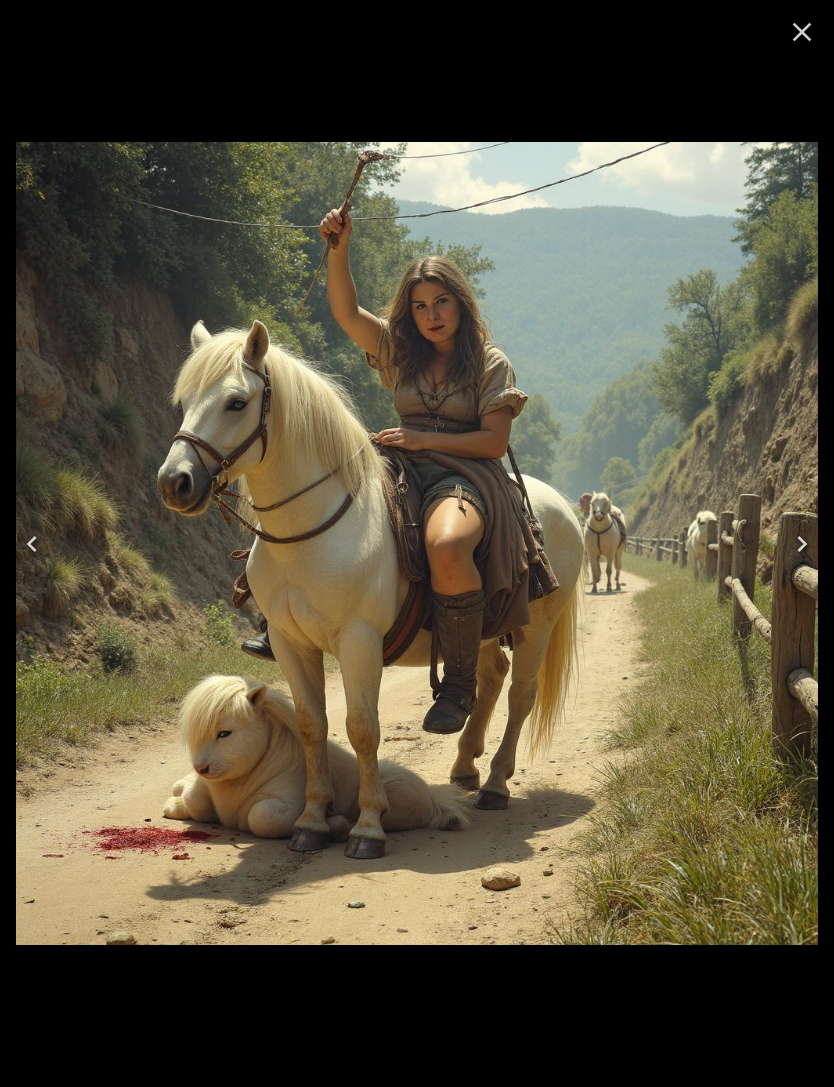 click at bounding box center (32, 544) 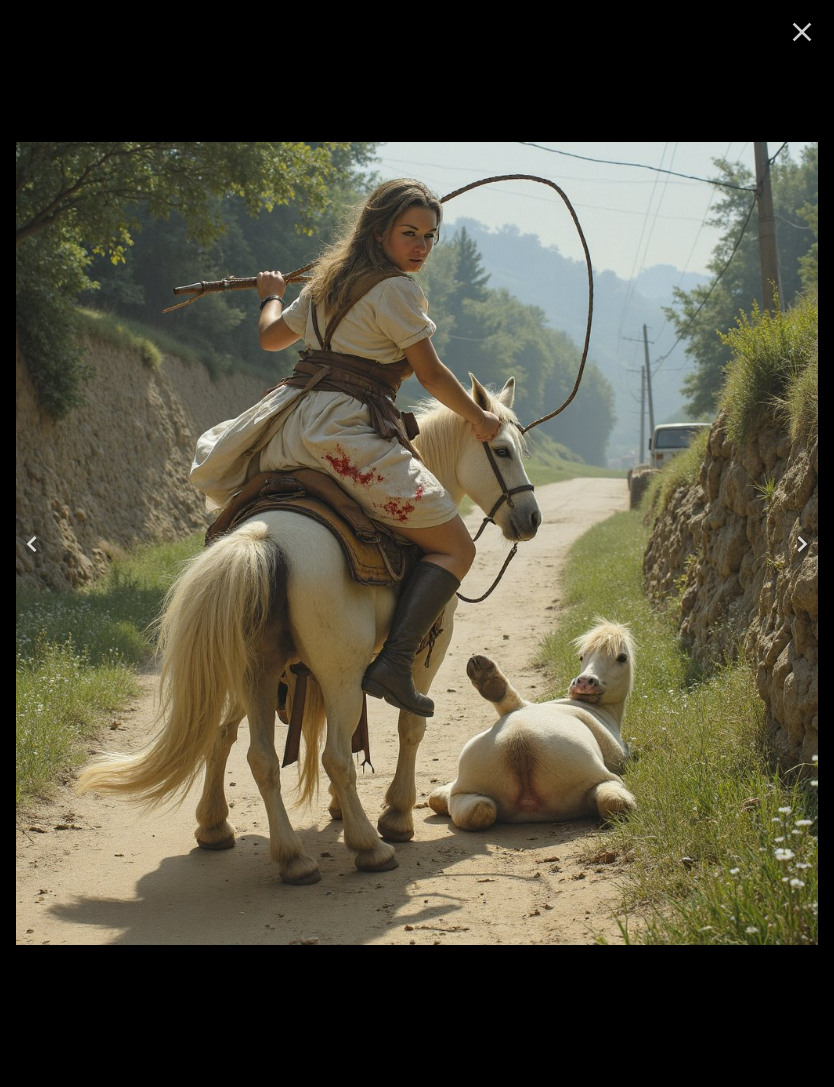 click at bounding box center [32, 544] 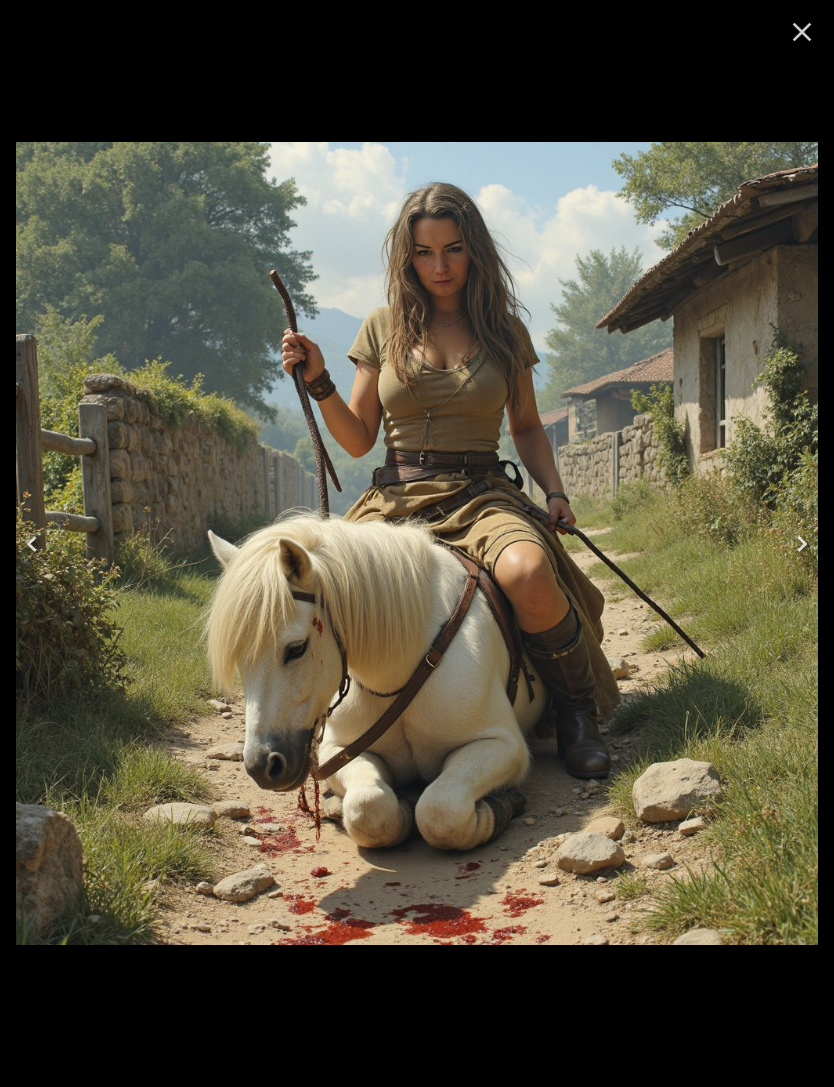 click at bounding box center [32, 544] 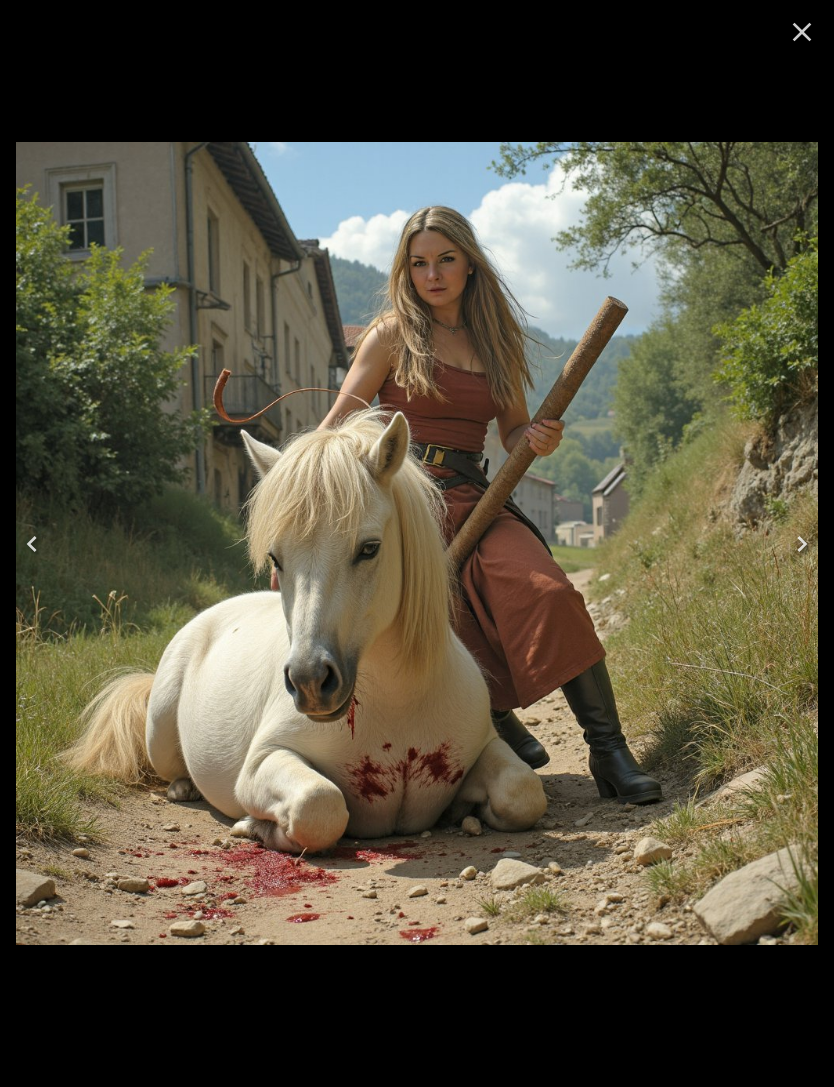 click at bounding box center (32, 544) 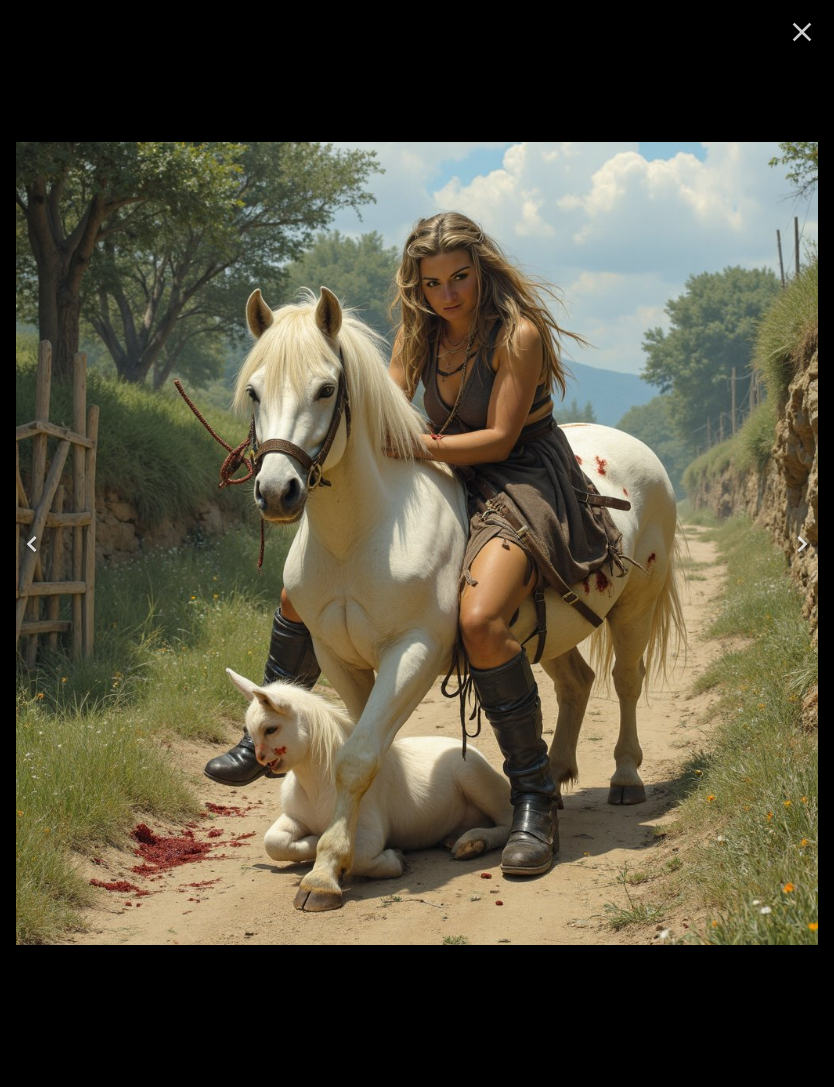 click at bounding box center [32, 544] 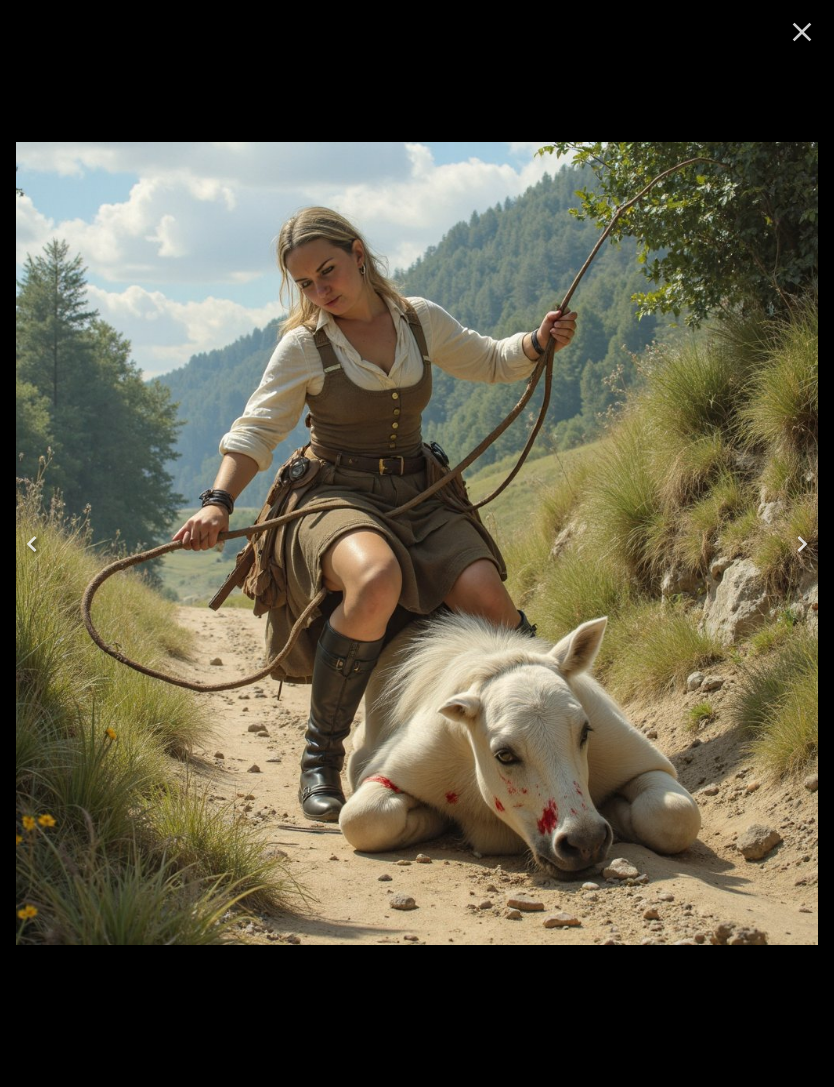 click at bounding box center (32, 544) 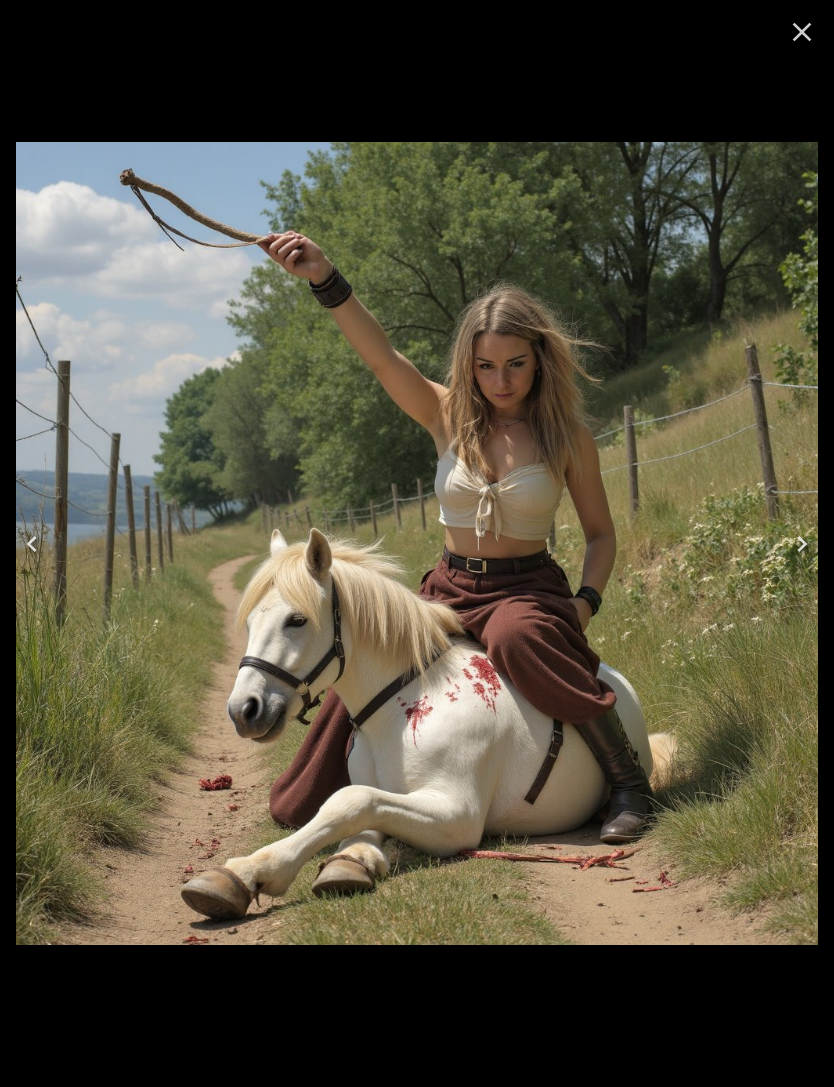 click at bounding box center [32, 544] 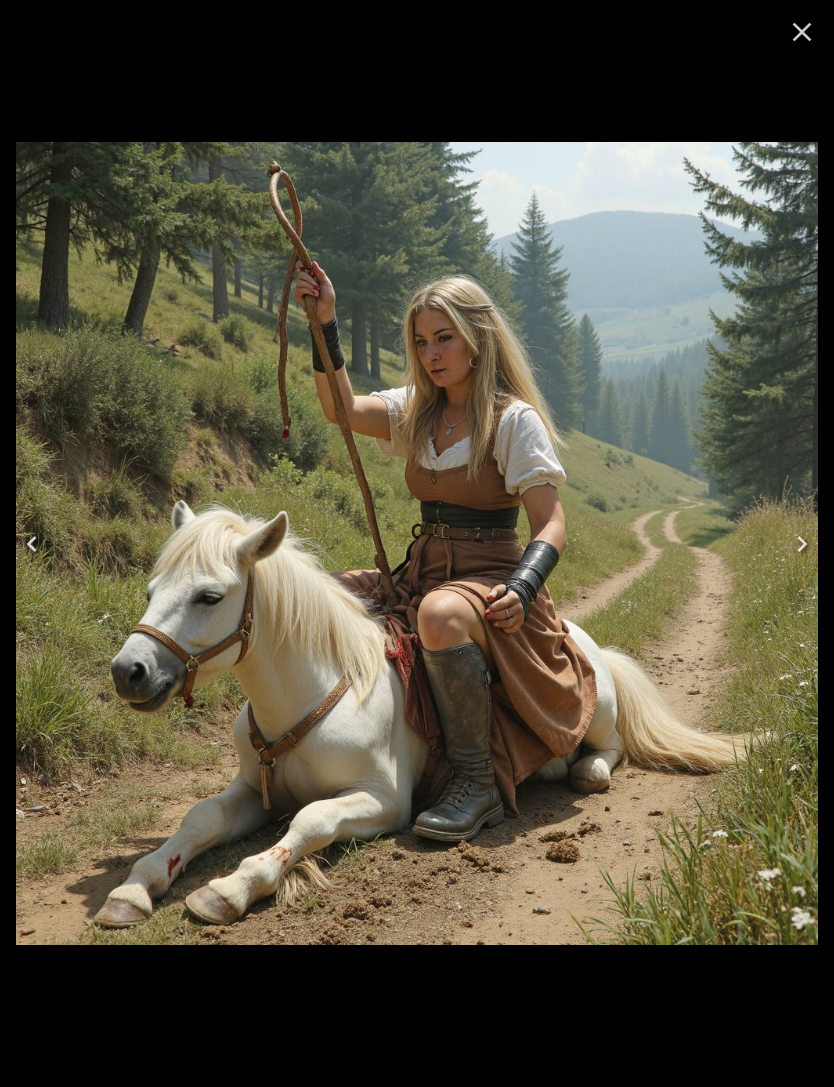 click 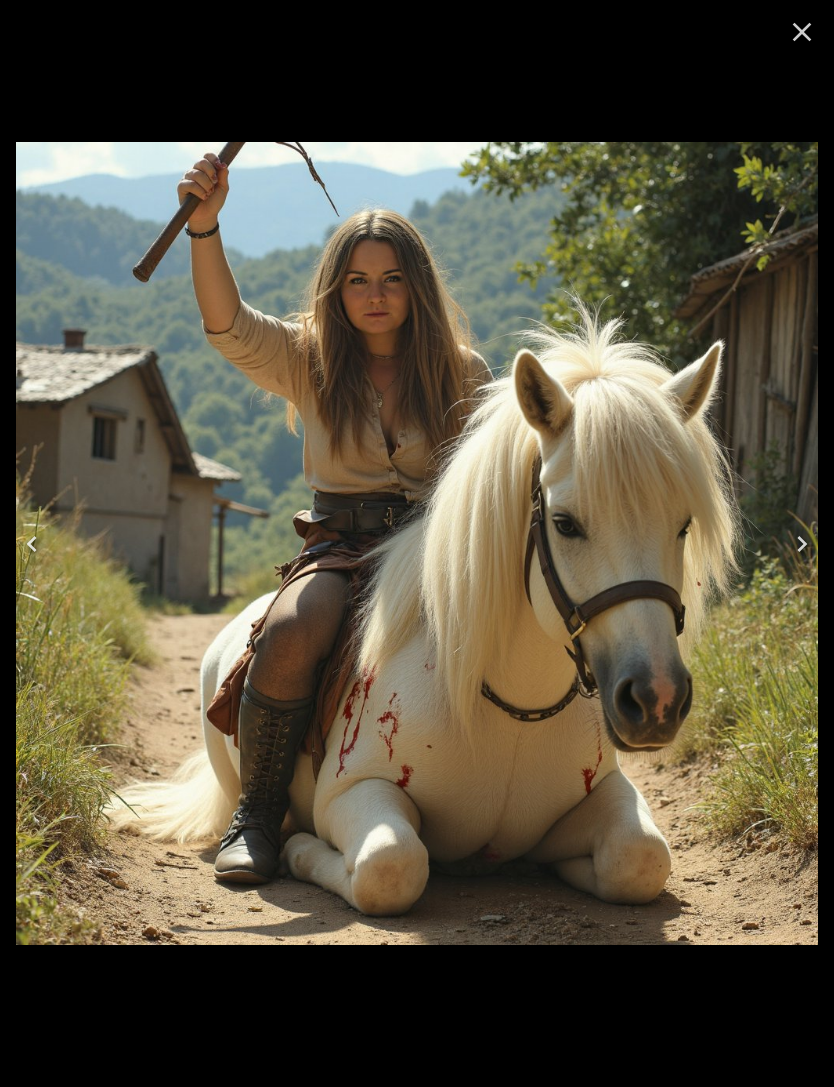 click 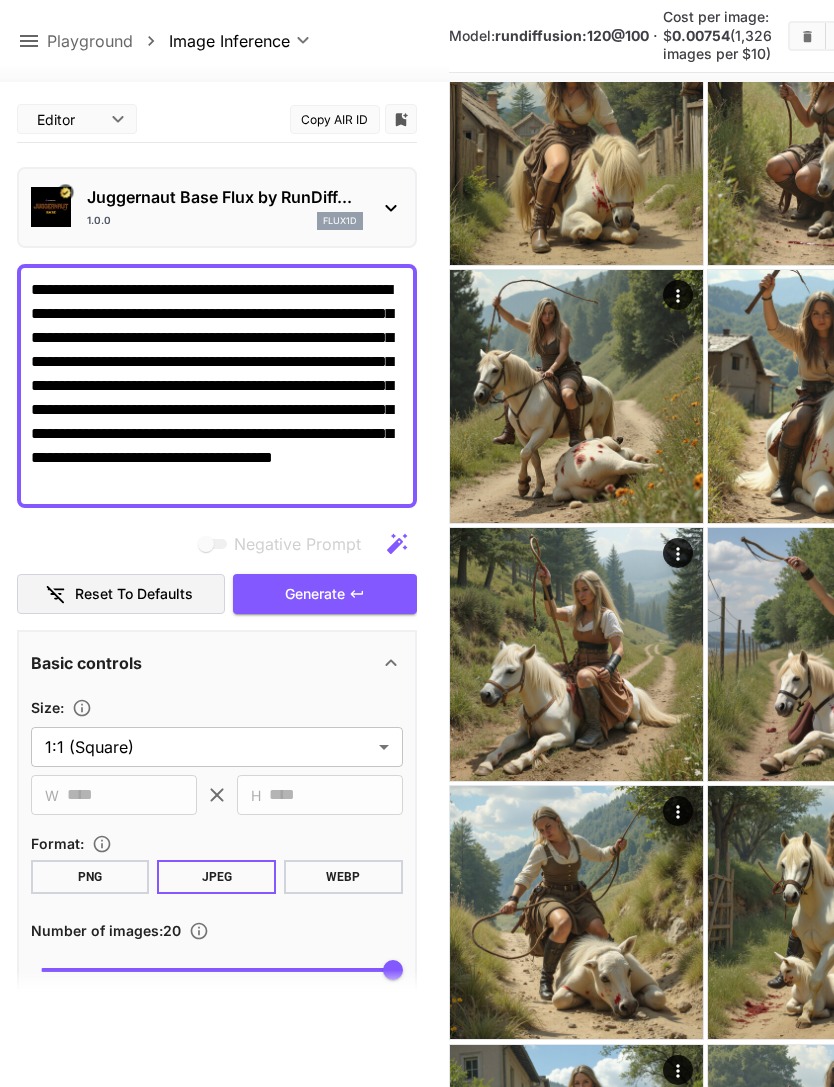 click 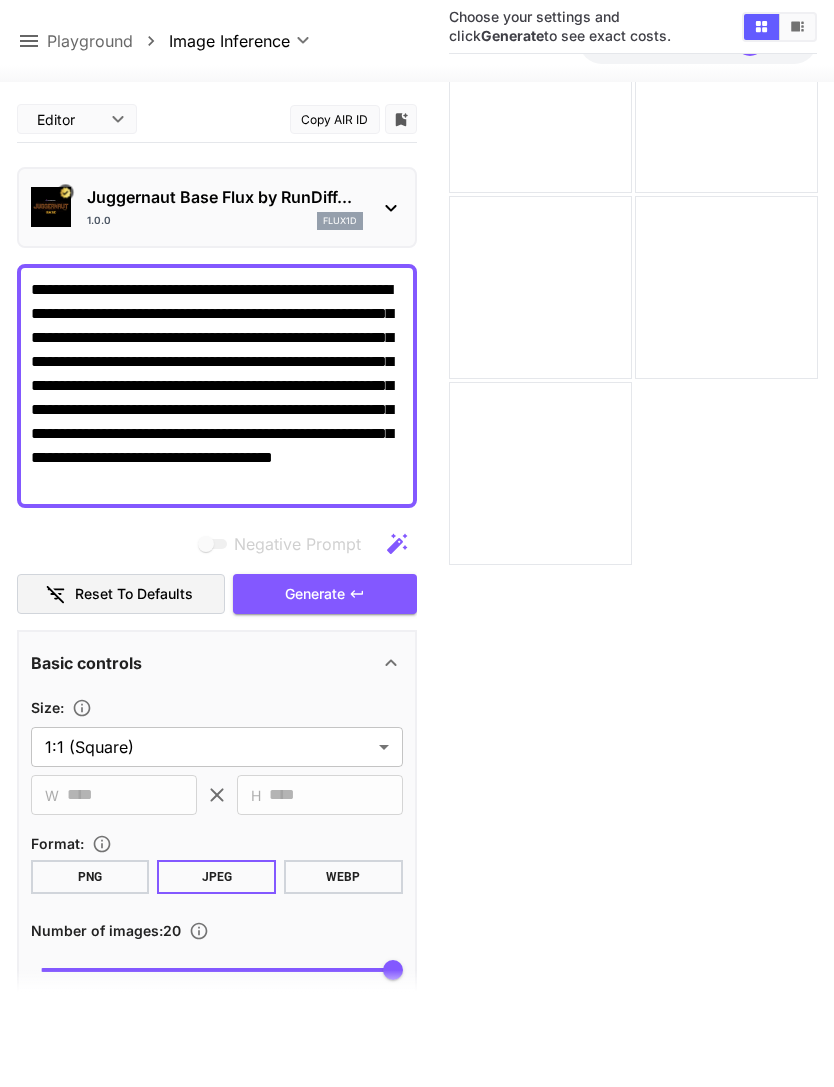 click 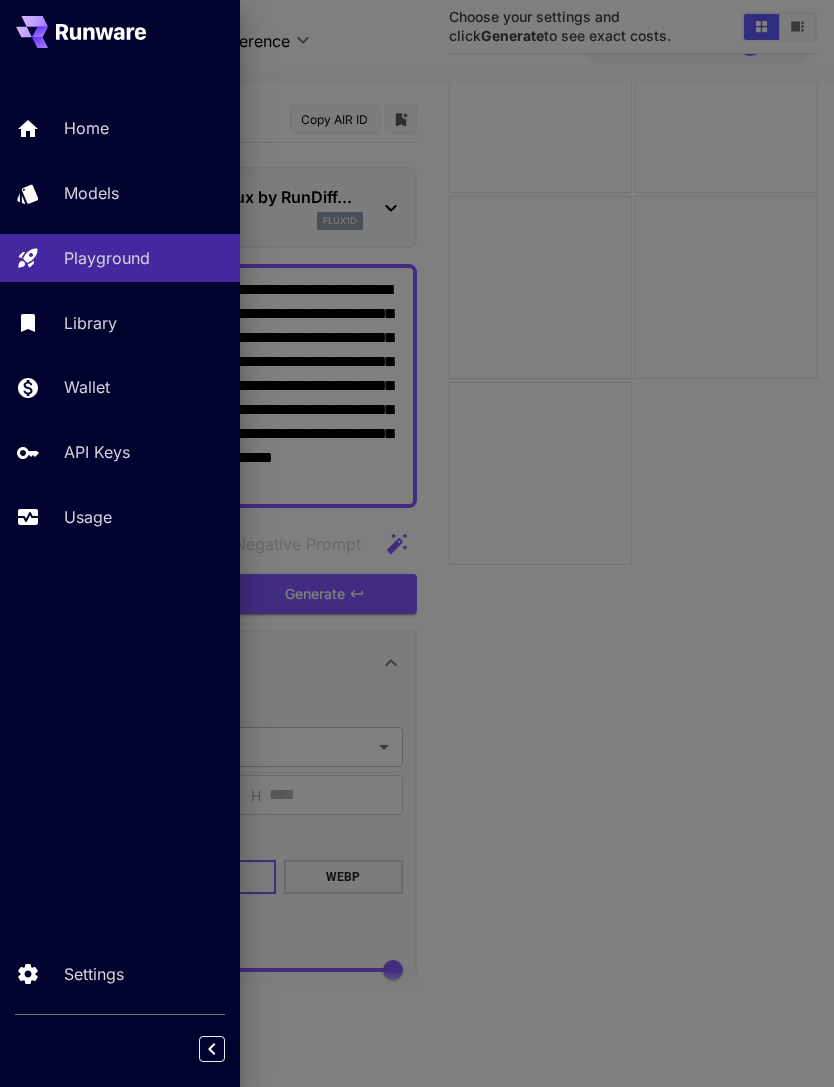 click on "Models" at bounding box center [144, 193] 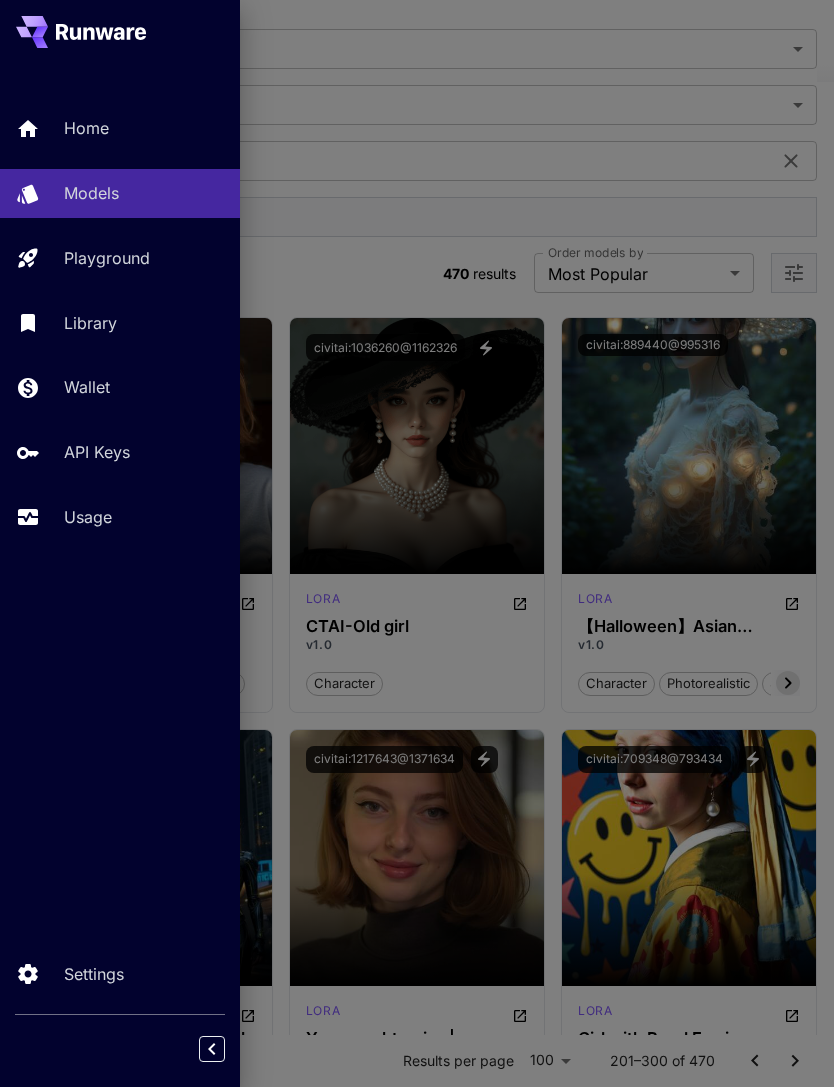 click at bounding box center [417, 543] 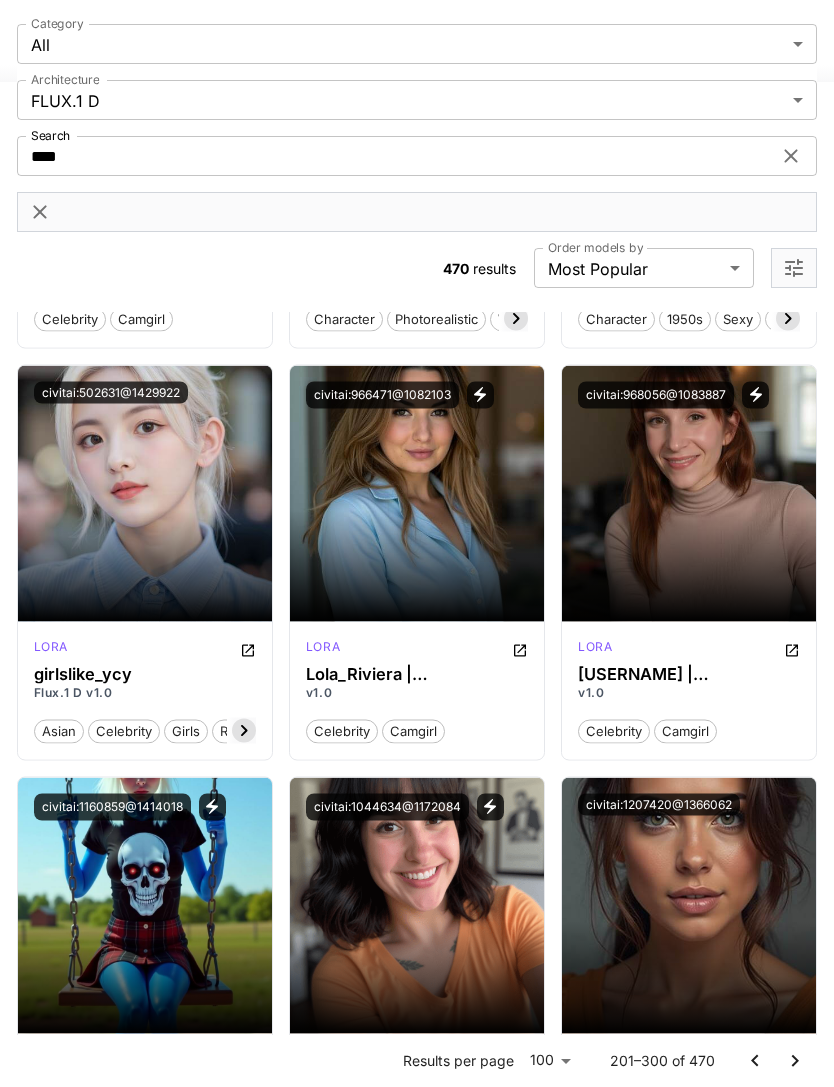 scroll, scrollTop: 9999, scrollLeft: 0, axis: vertical 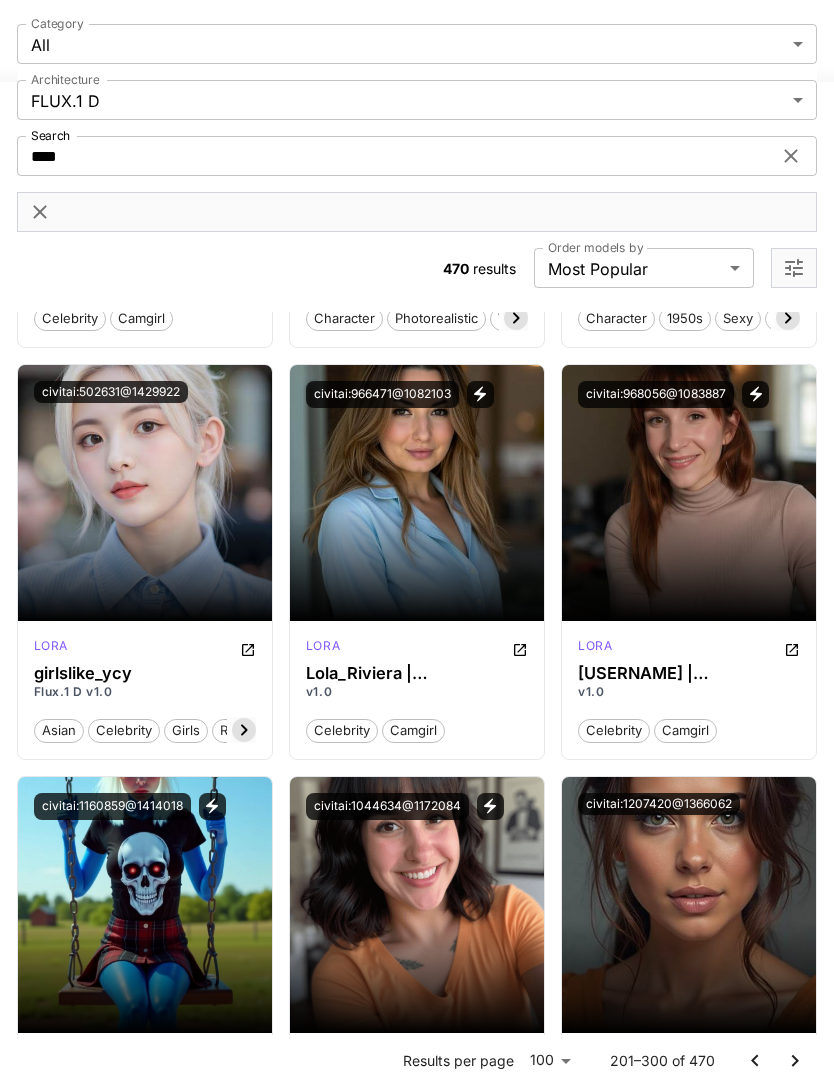click on "Launch in Playground" at bounding box center (678, 492) 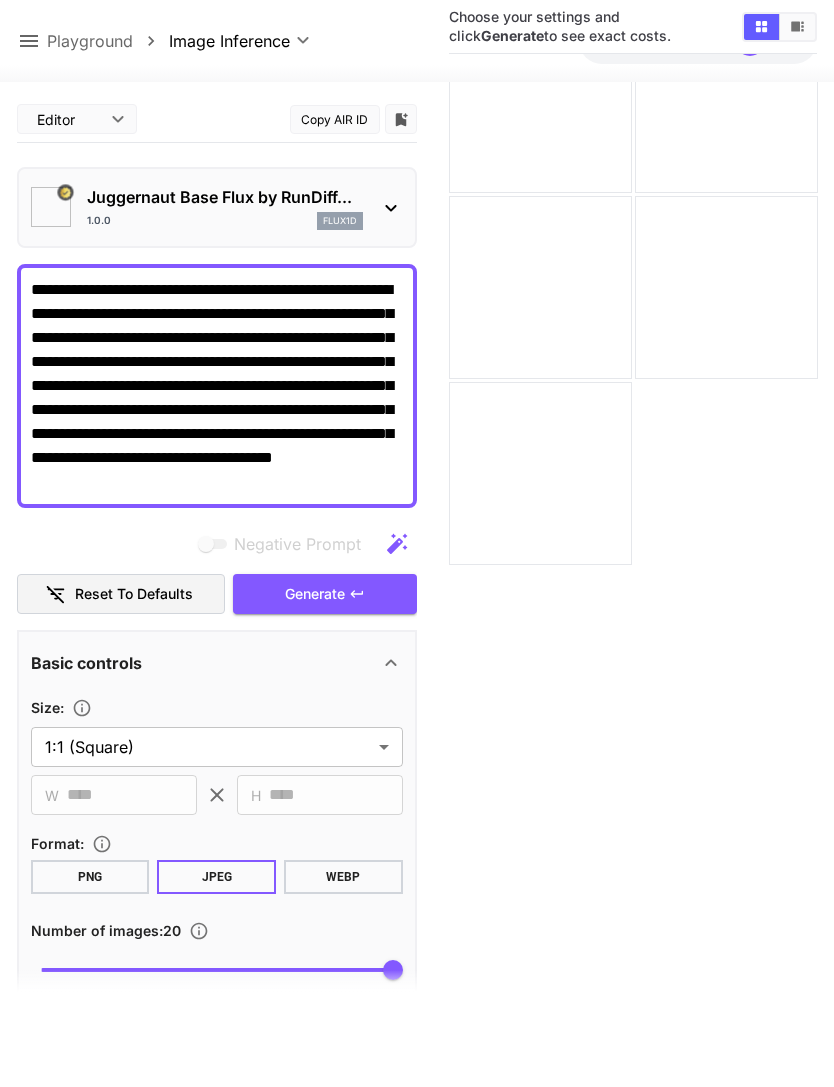 type on "**" 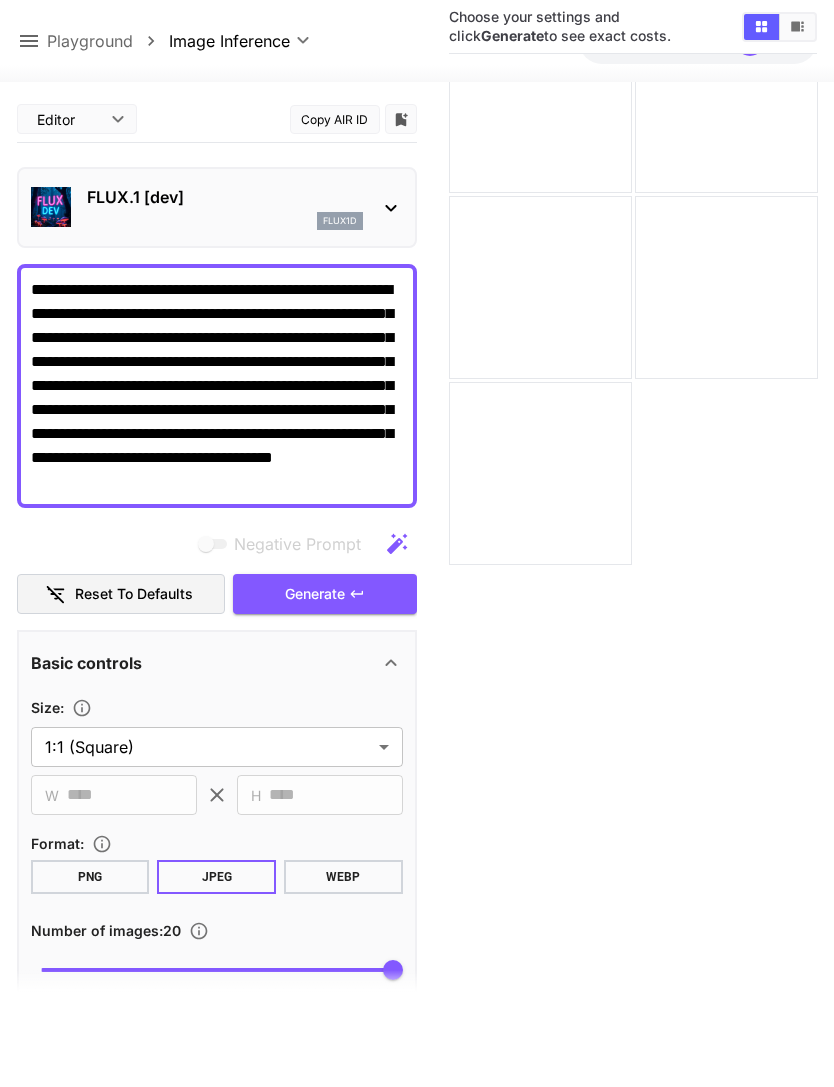 click 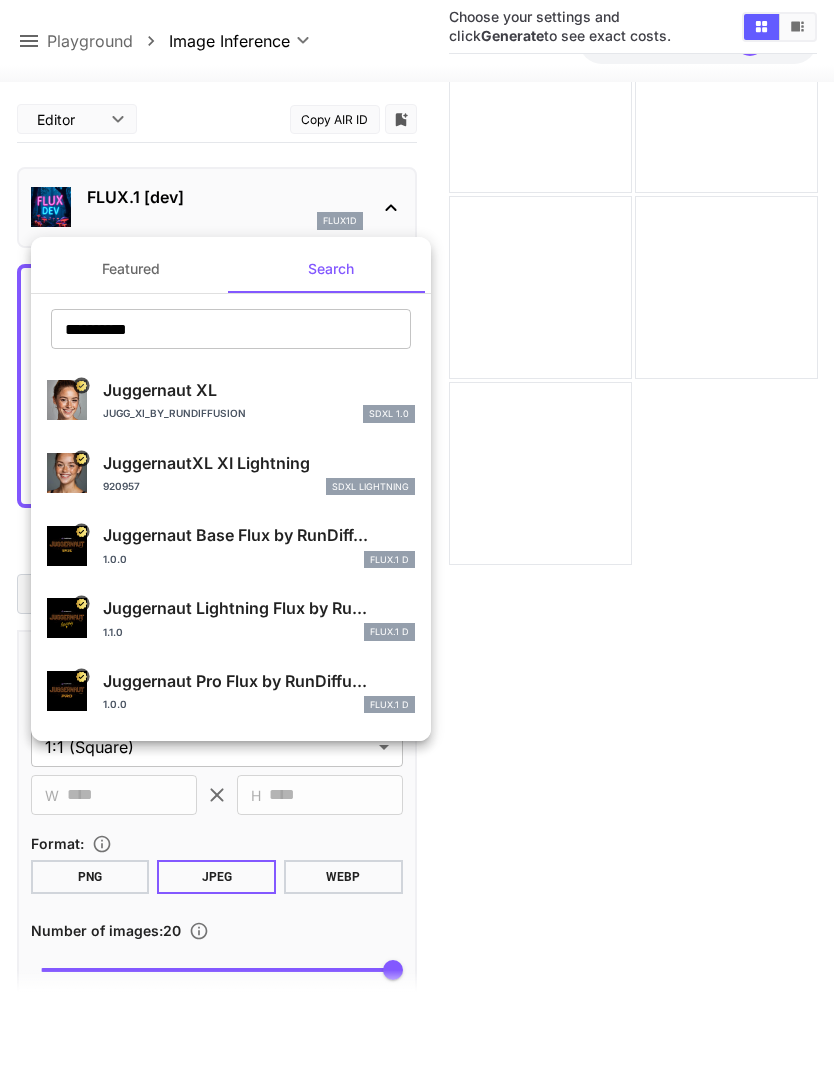 click on "Juggernaut Lightning Flux by Ru..." at bounding box center (259, 608) 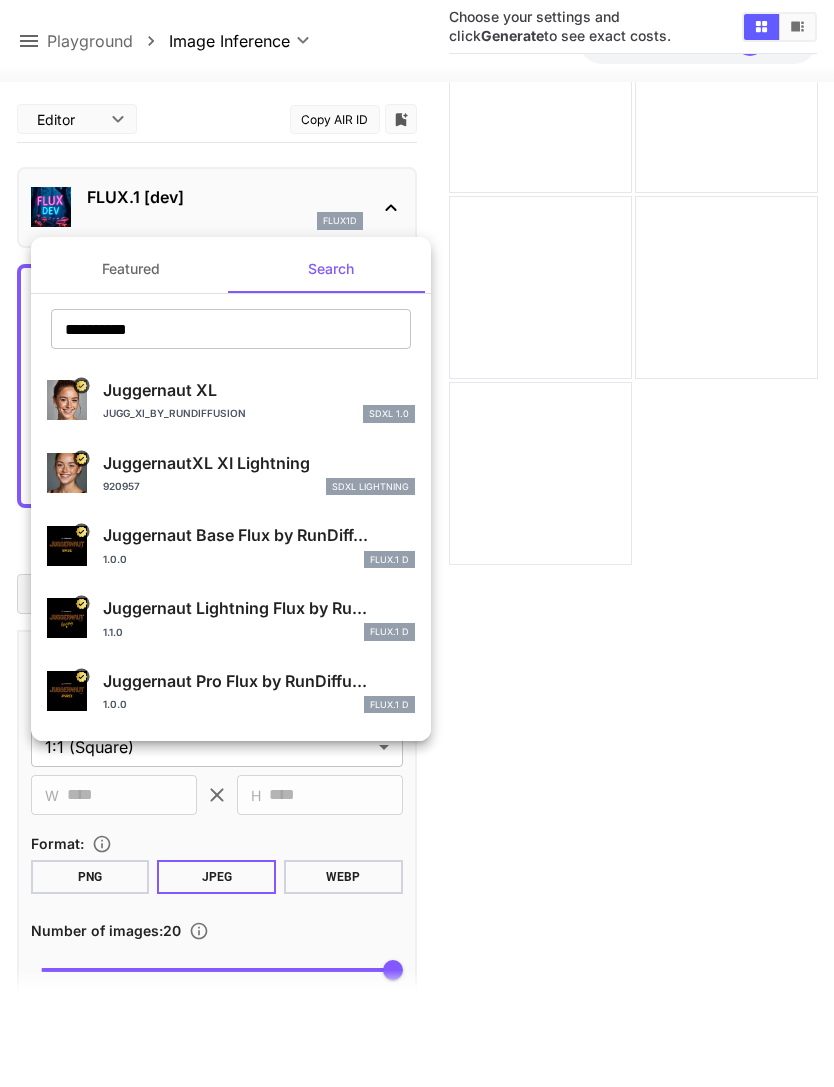 type on "*" 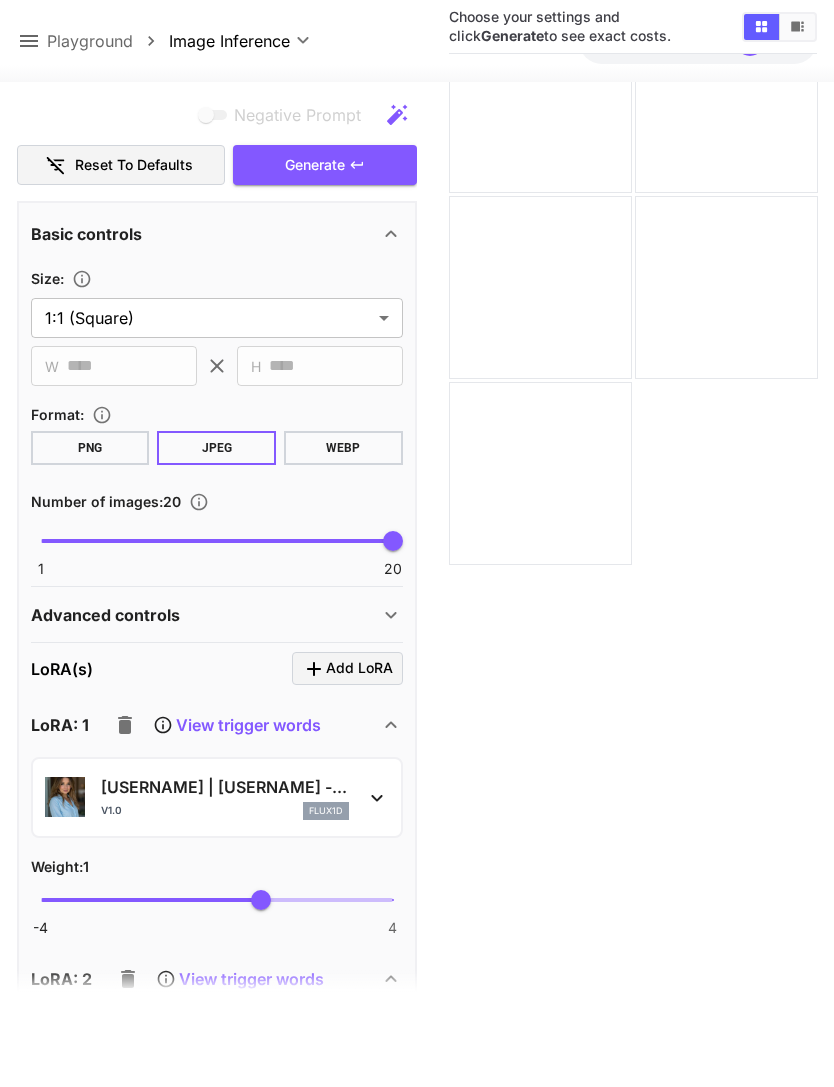 scroll, scrollTop: 471, scrollLeft: 0, axis: vertical 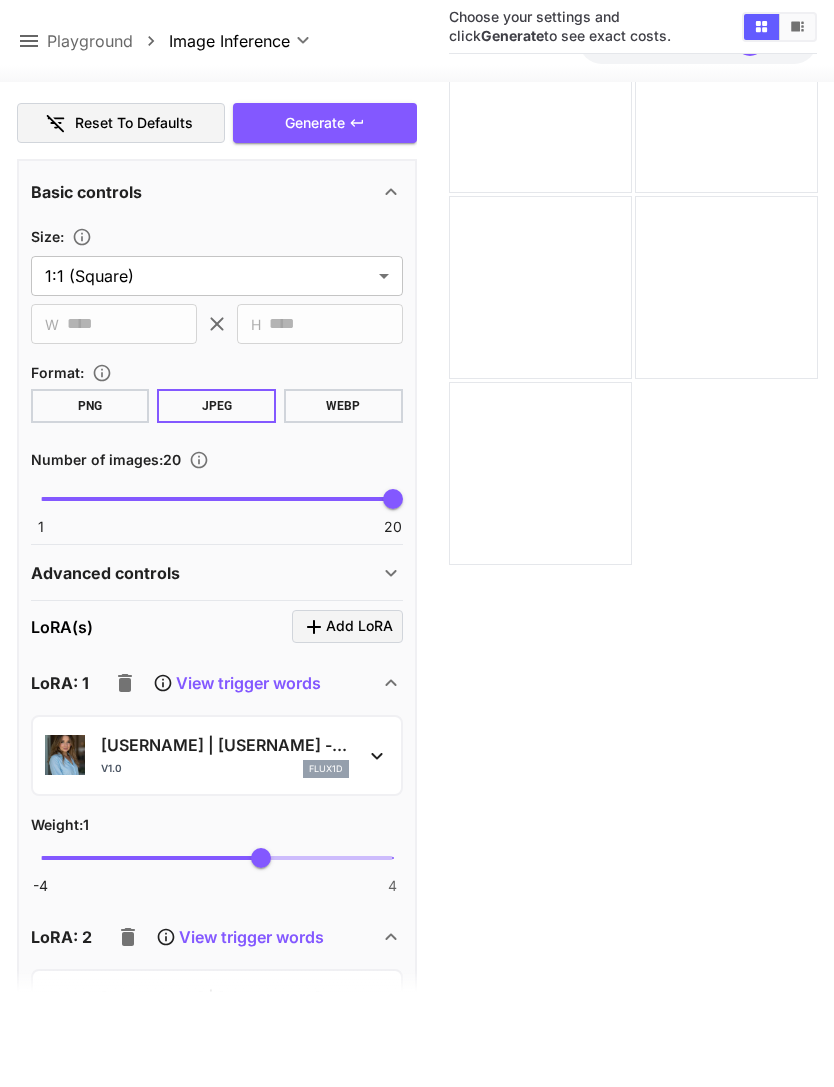 click 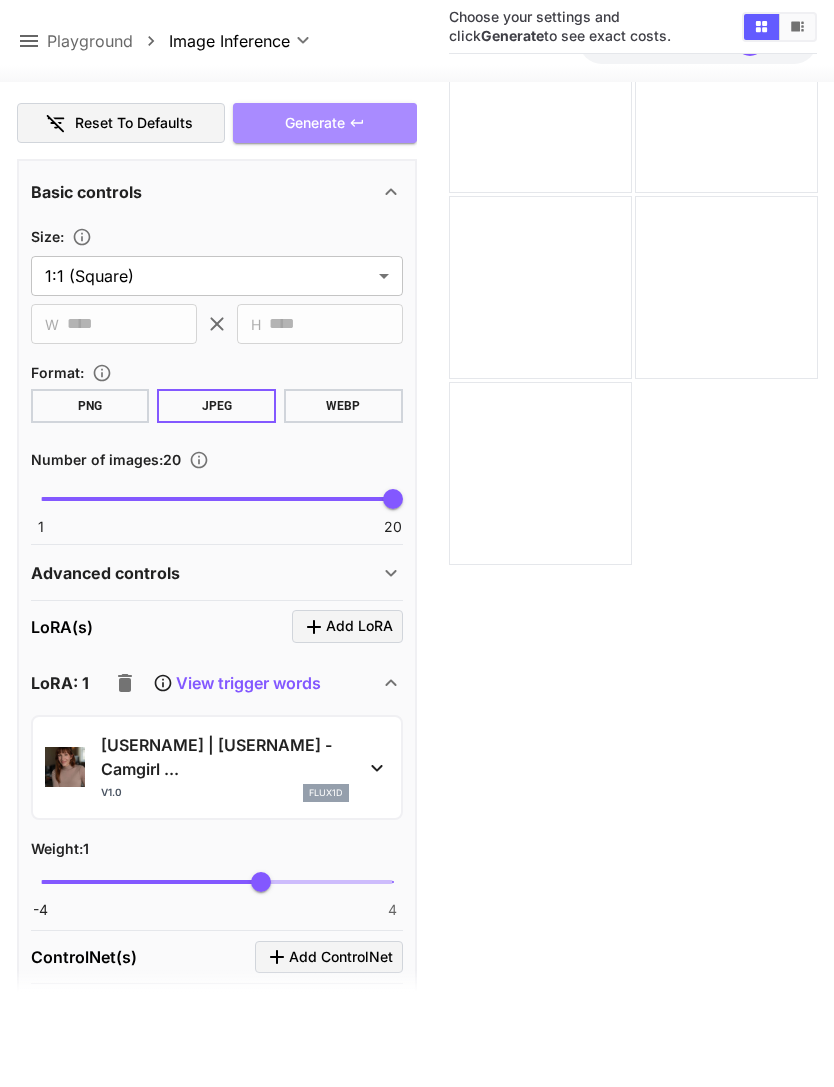 click on "Generate" at bounding box center [325, 123] 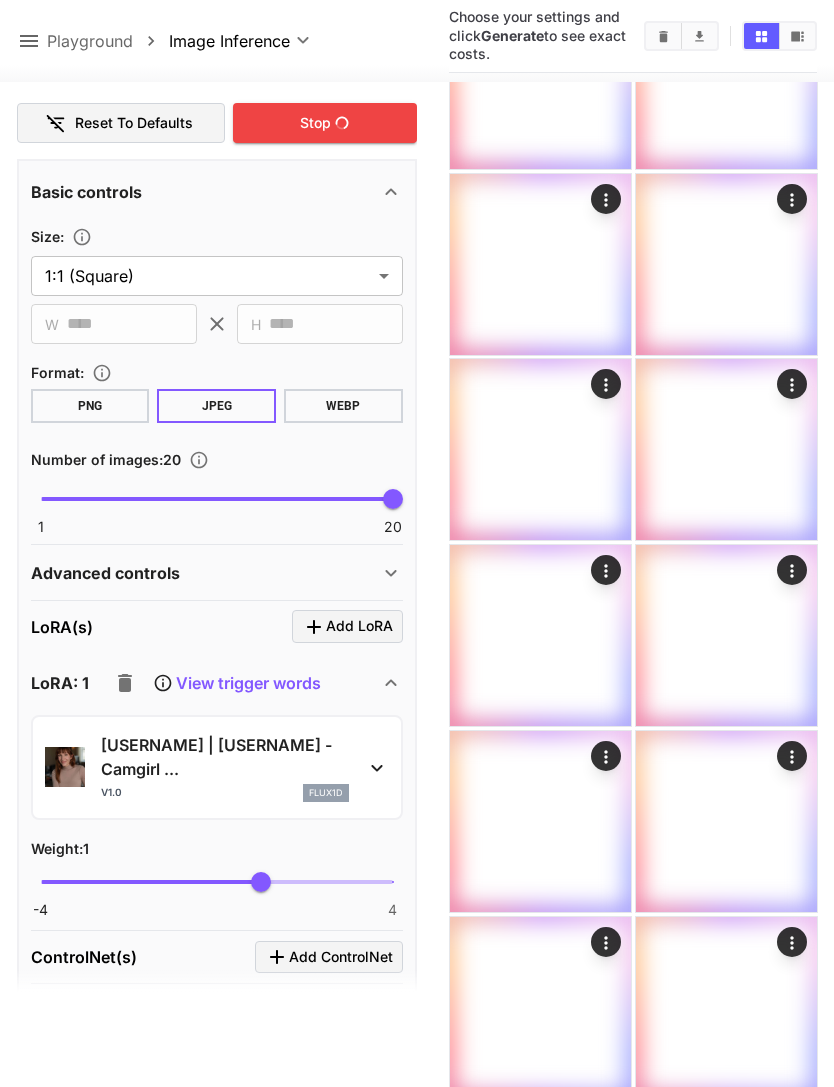 scroll, scrollTop: 950, scrollLeft: 0, axis: vertical 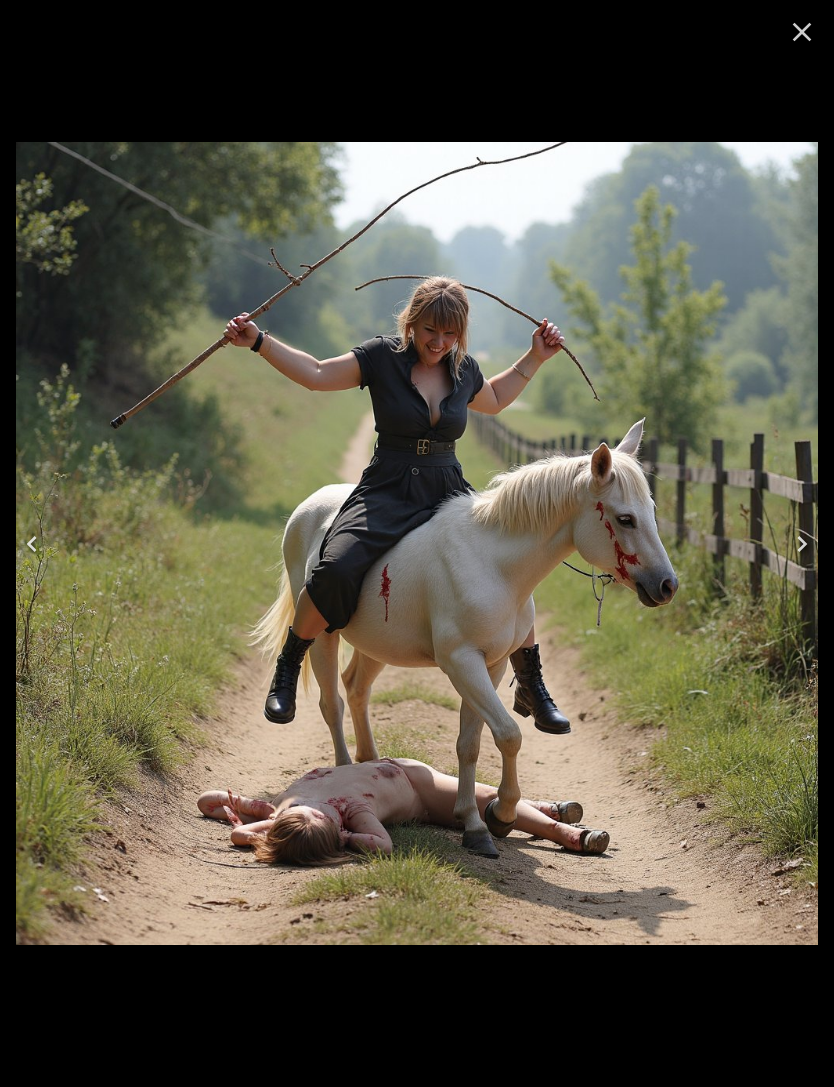 click at bounding box center (32, 544) 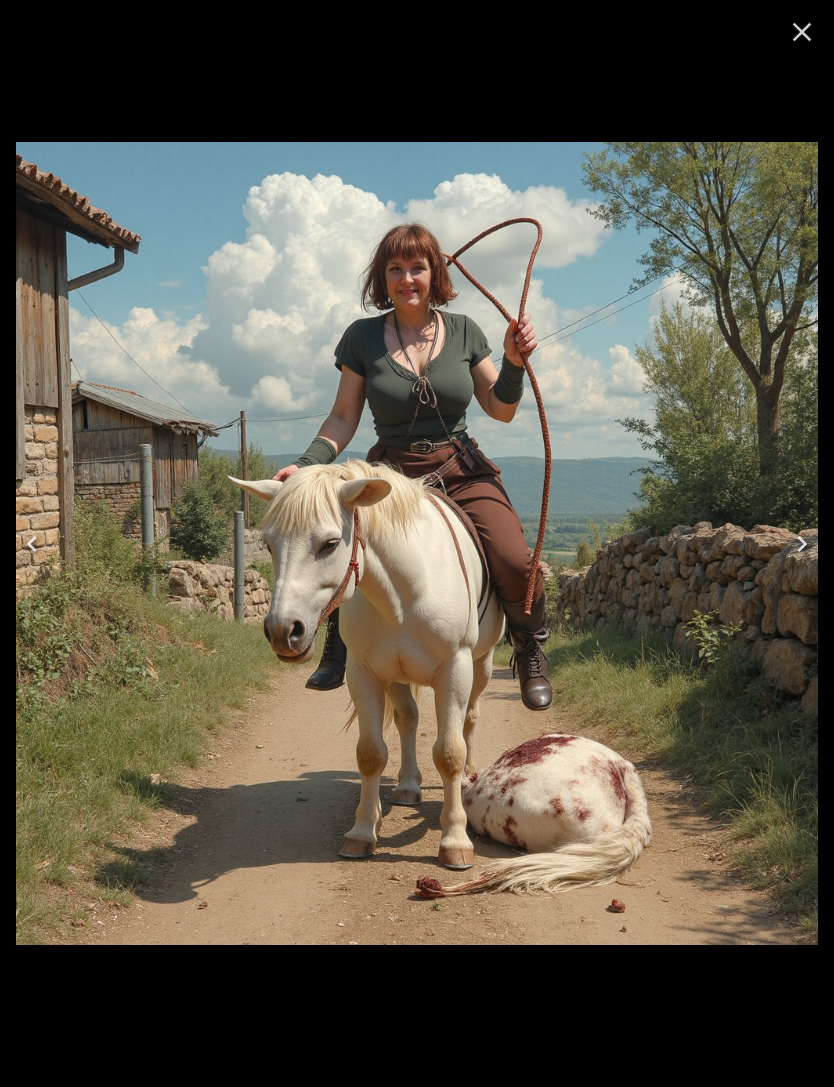 click 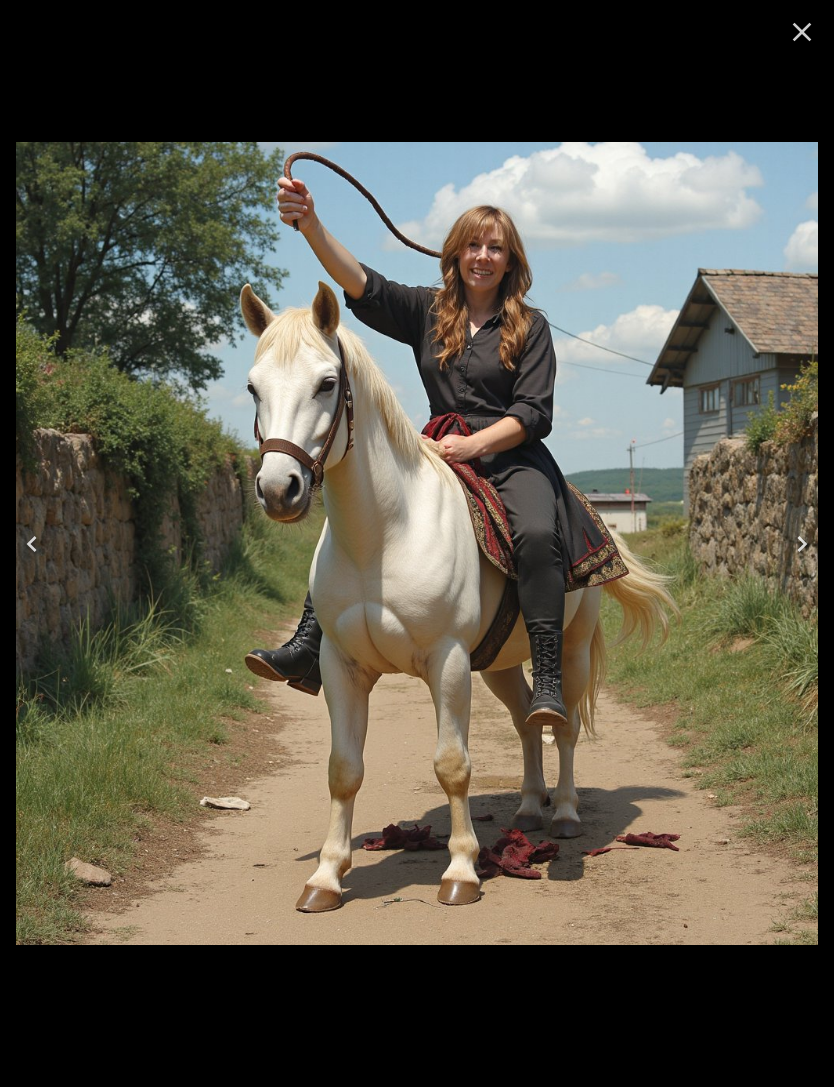 click 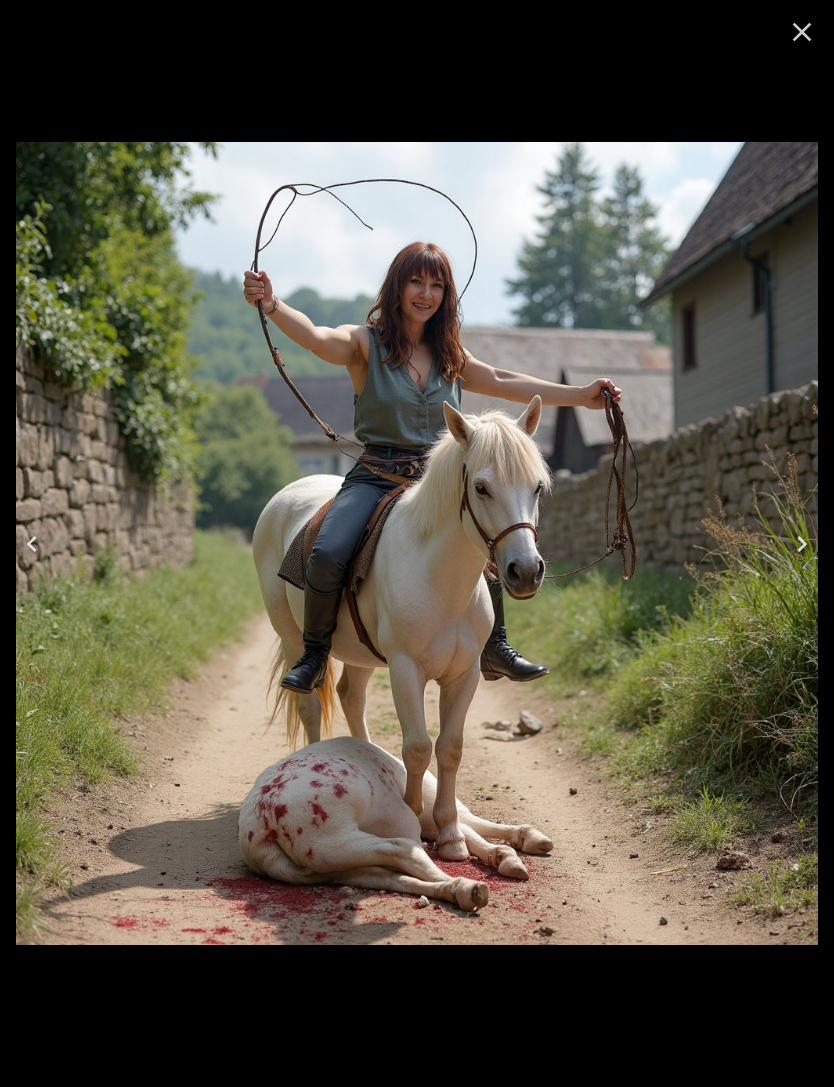click 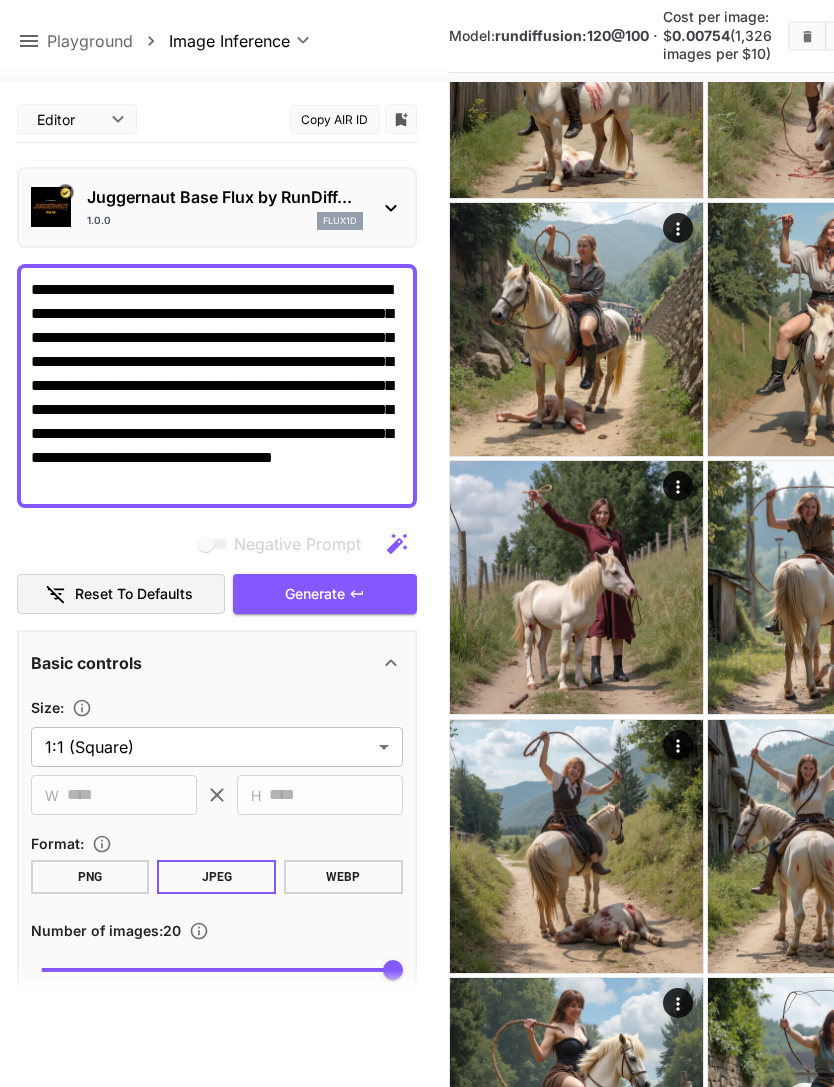 click 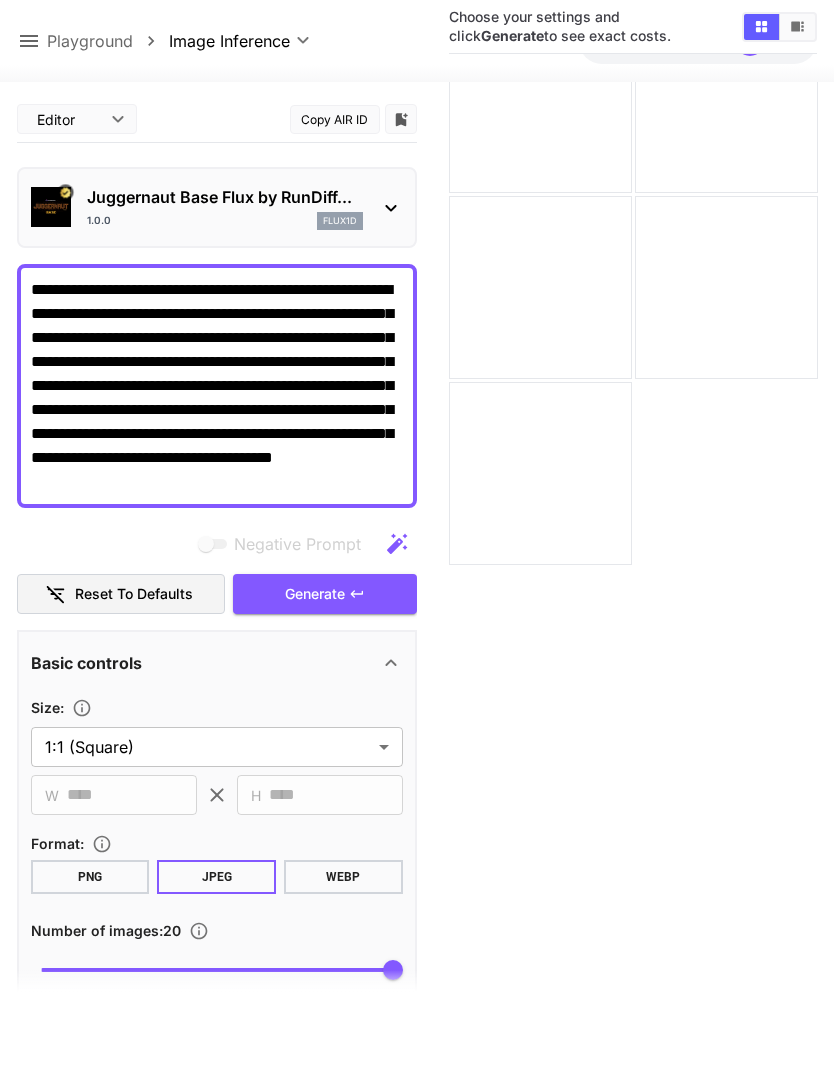 click on "Juggernaut Base Flux by RunDiff... 1.0.0 flux1d" at bounding box center [217, 207] 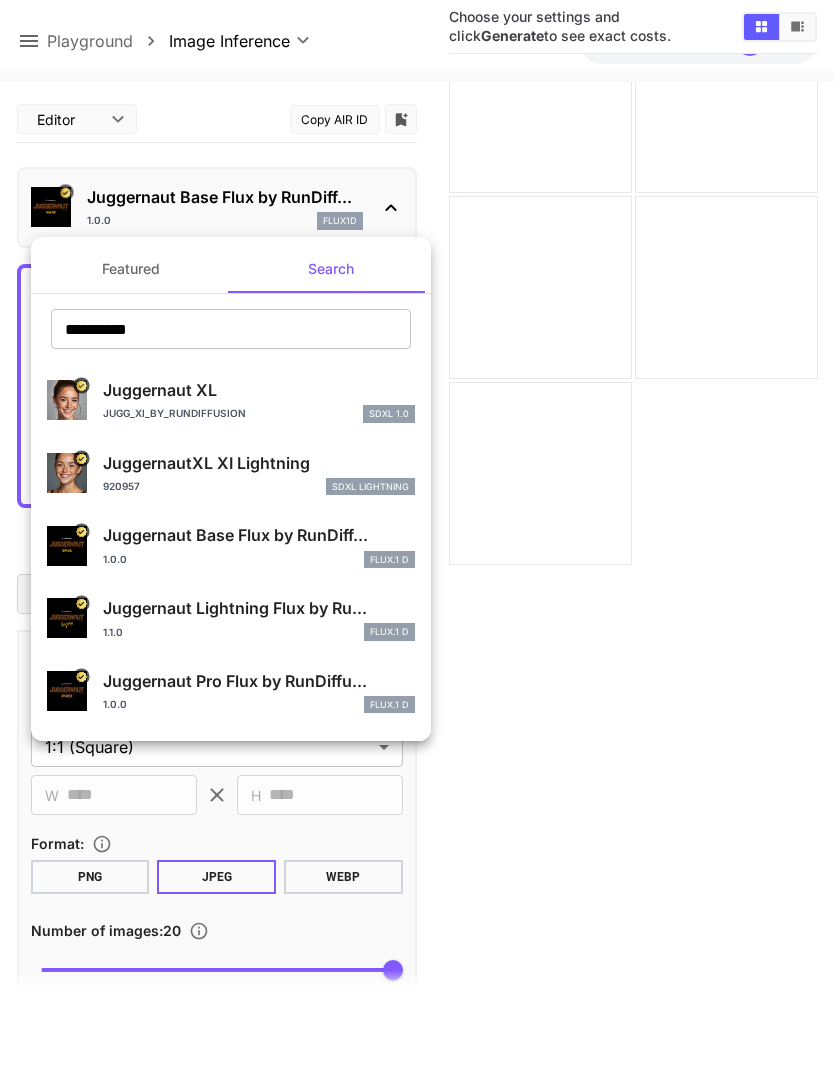 click on "Featured" at bounding box center (131, 269) 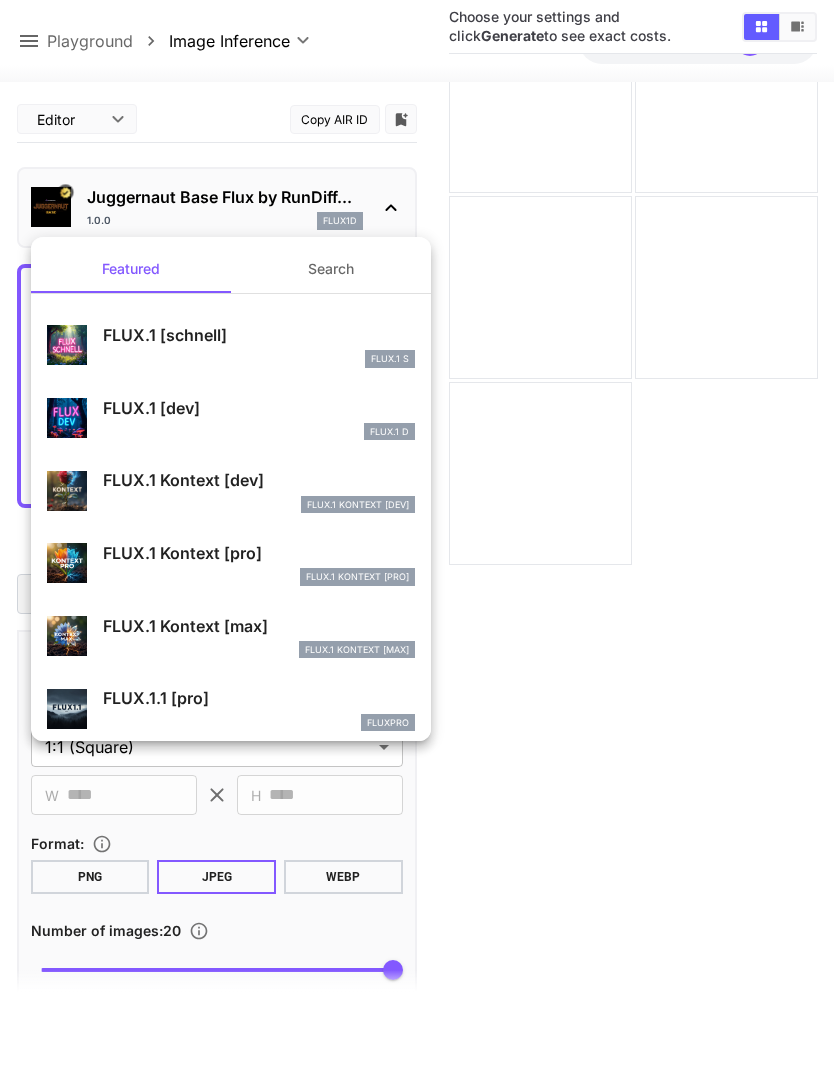 click on "FLUX.1 [dev]" at bounding box center [259, 408] 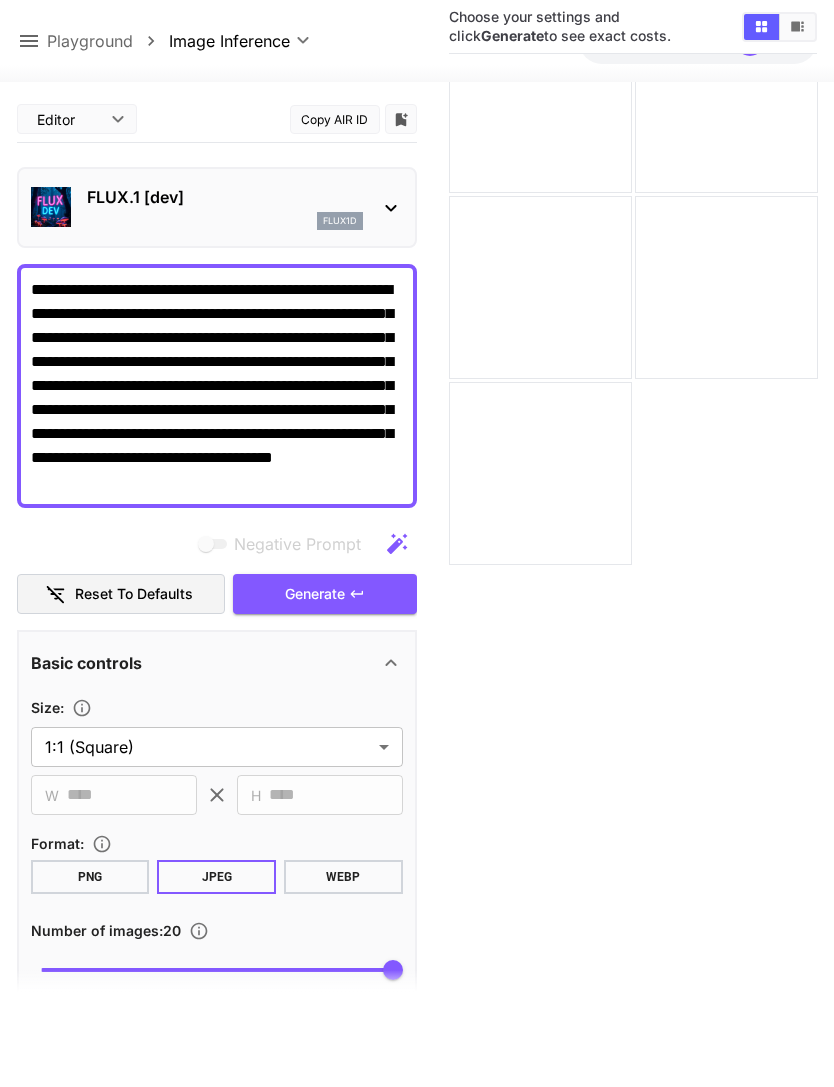 click on "Generate" at bounding box center [325, 594] 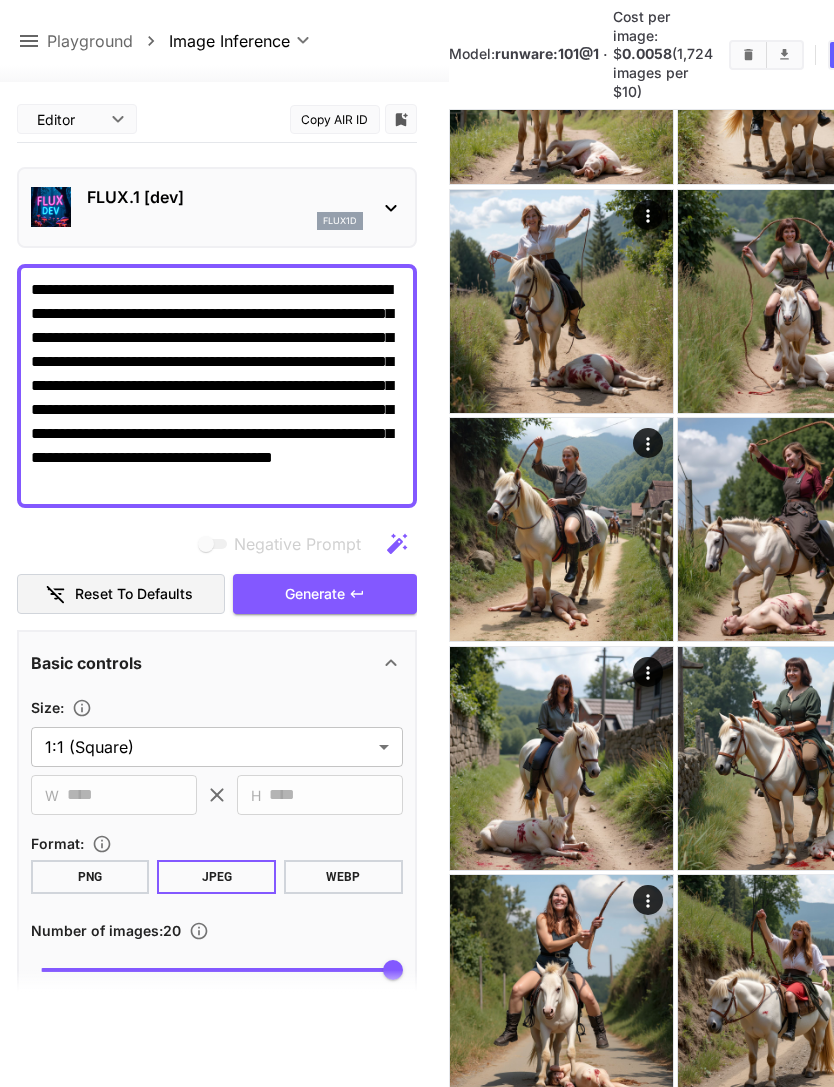 scroll, scrollTop: 1004, scrollLeft: 0, axis: vertical 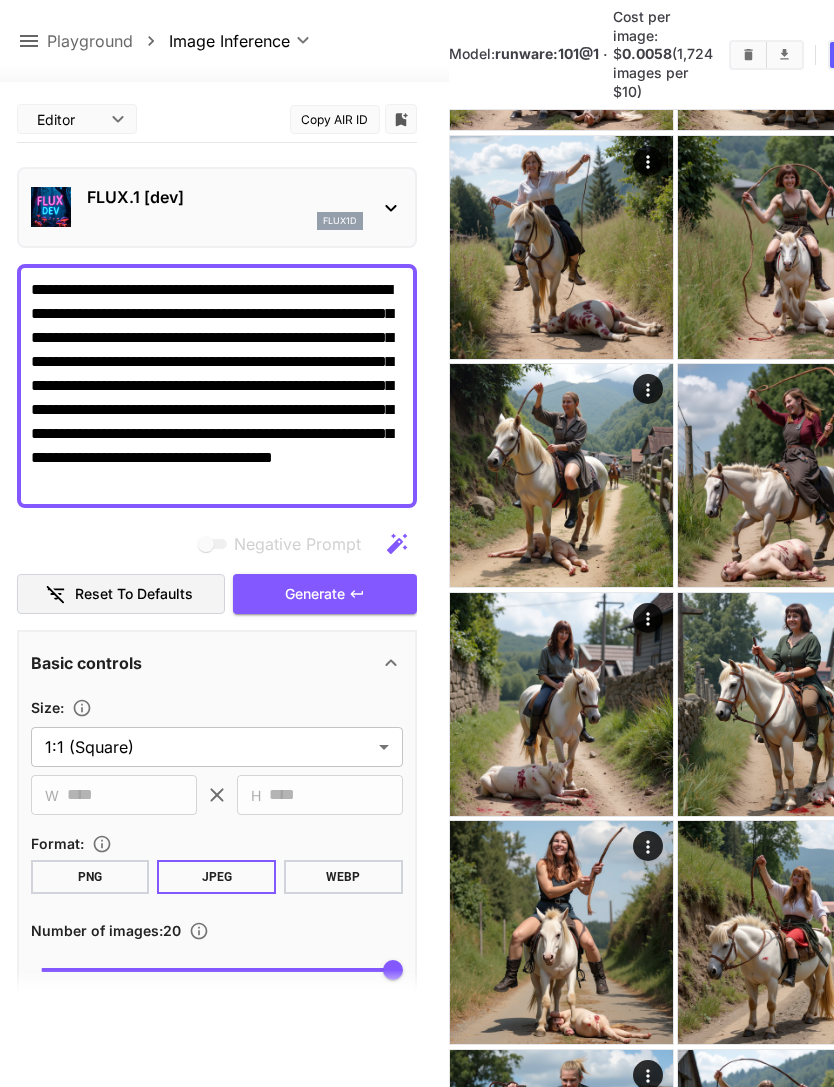 click 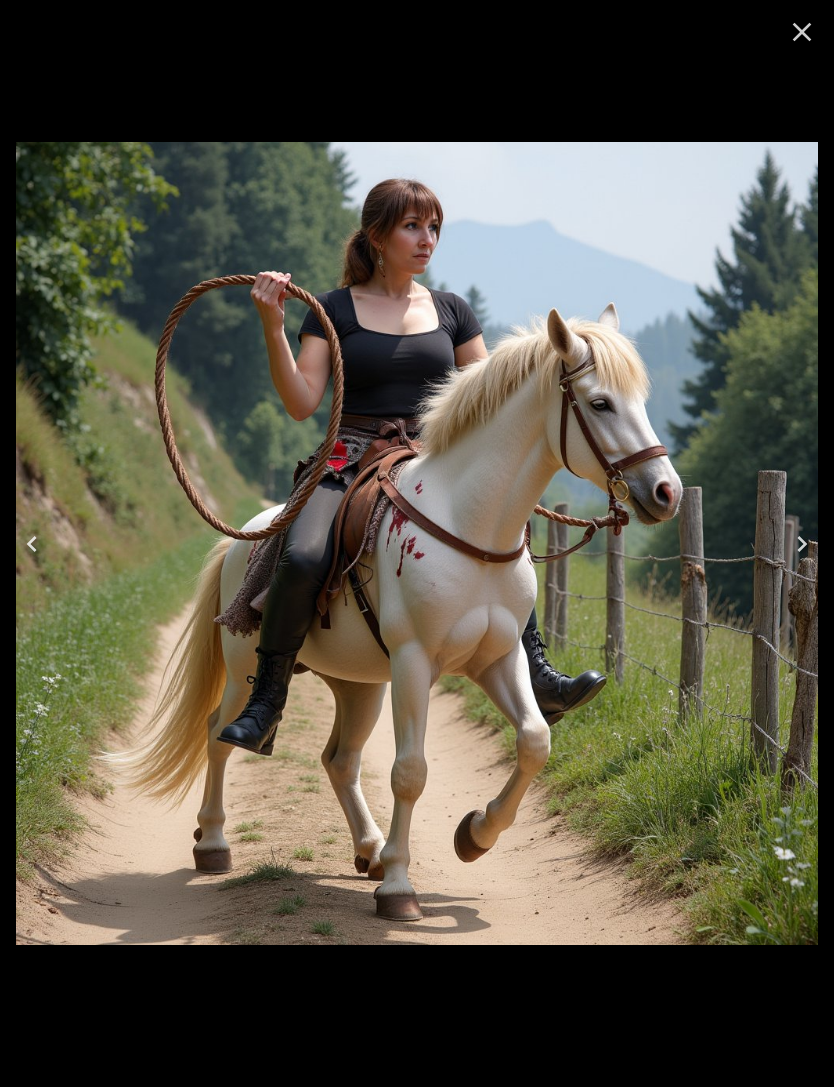 click 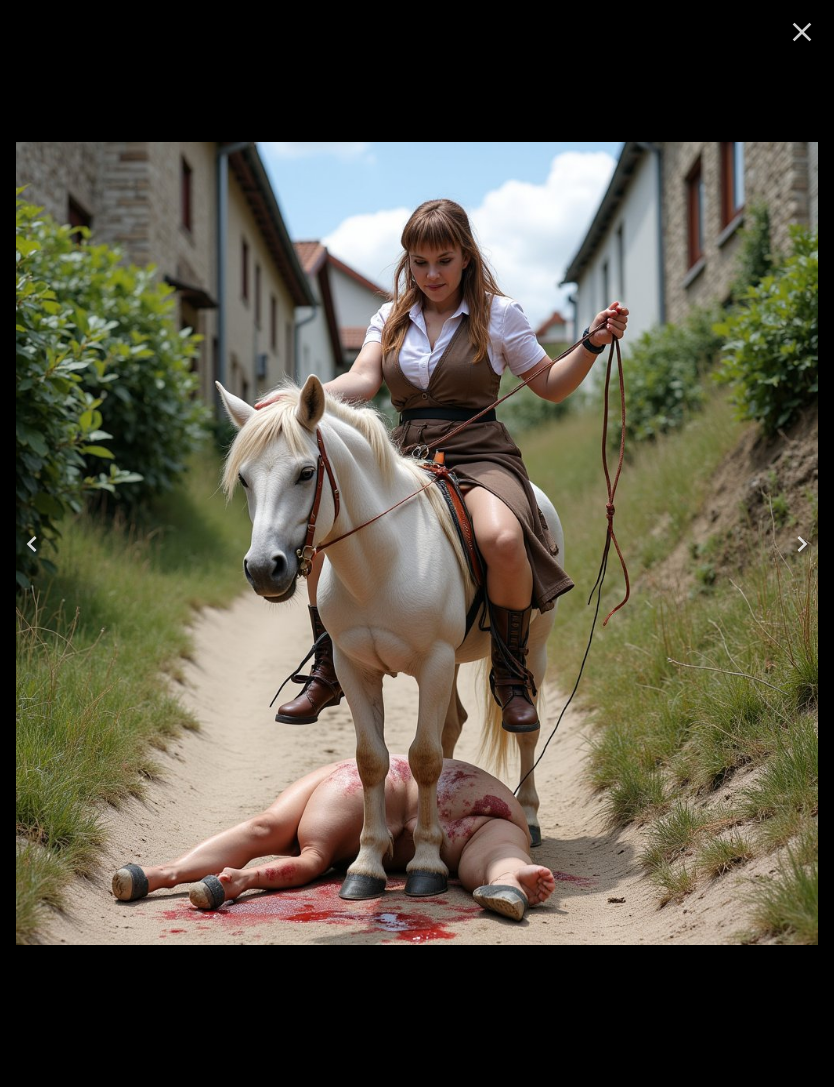 click 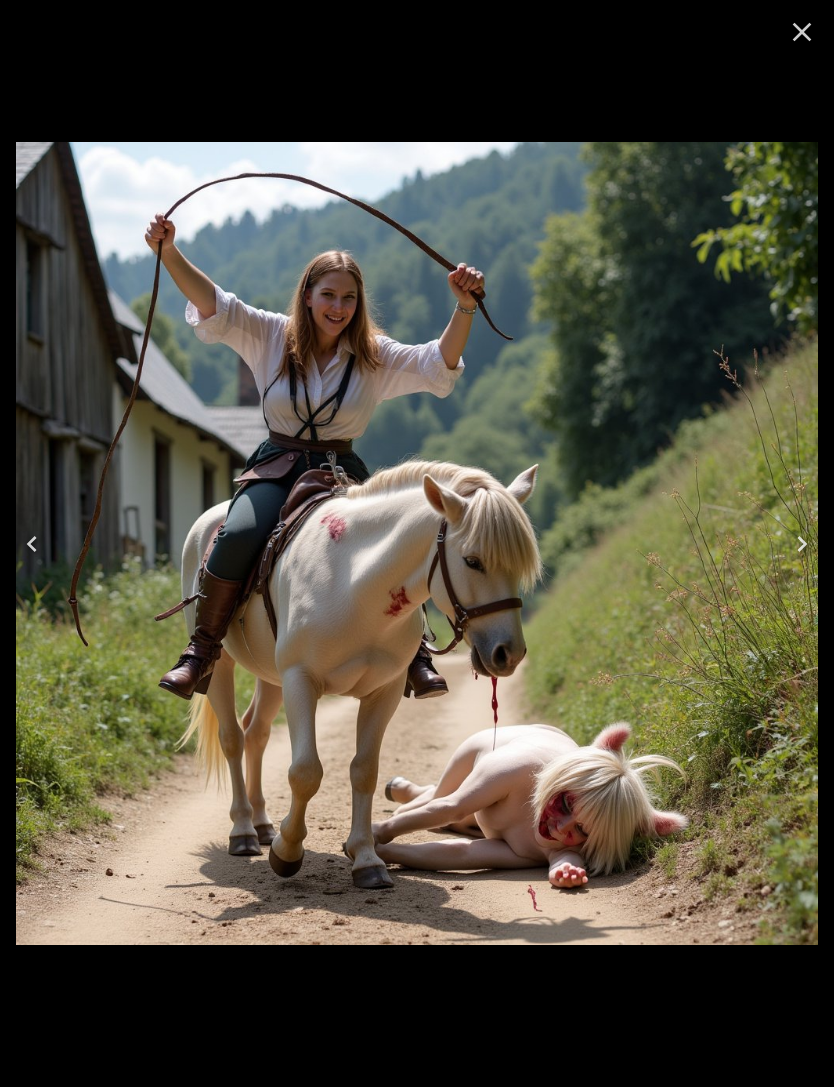 click 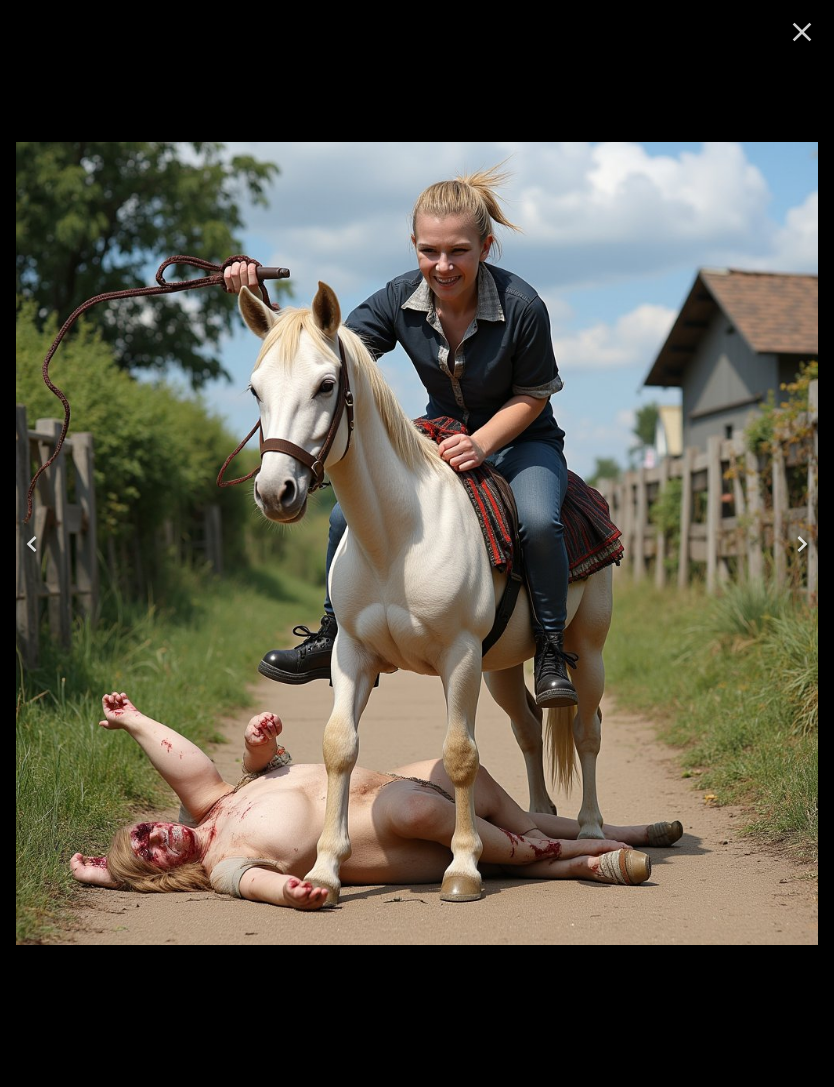 click 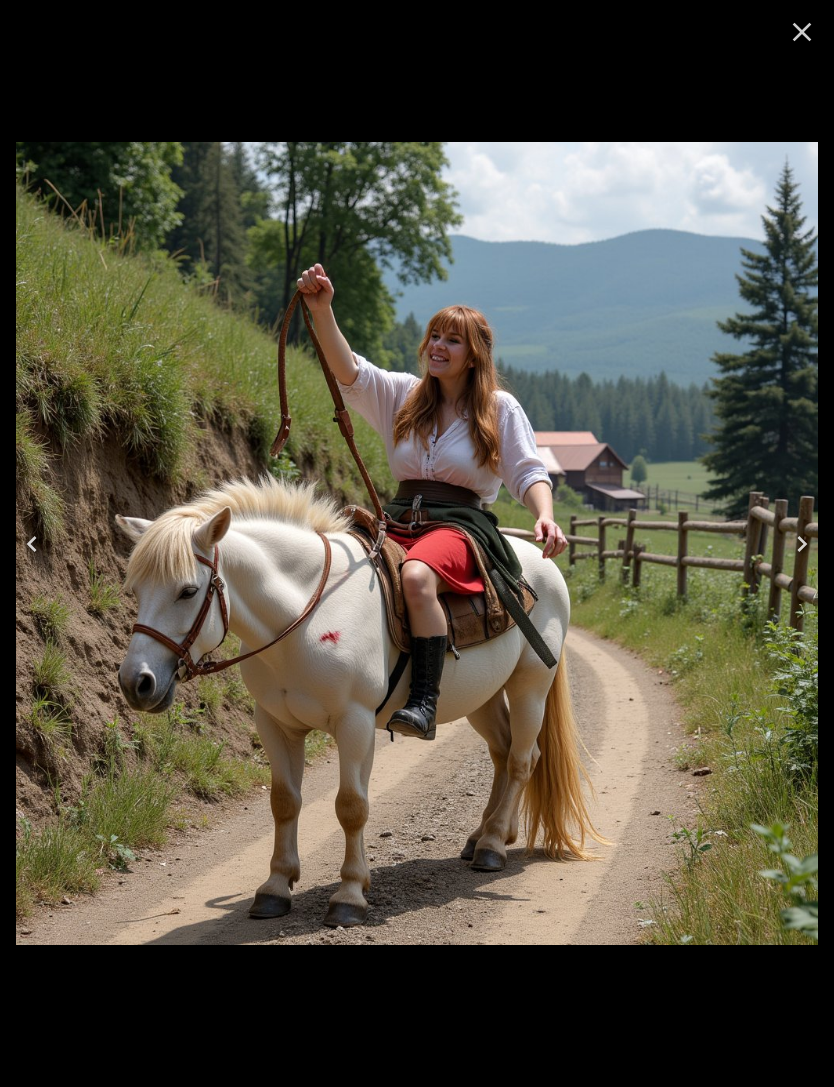 click 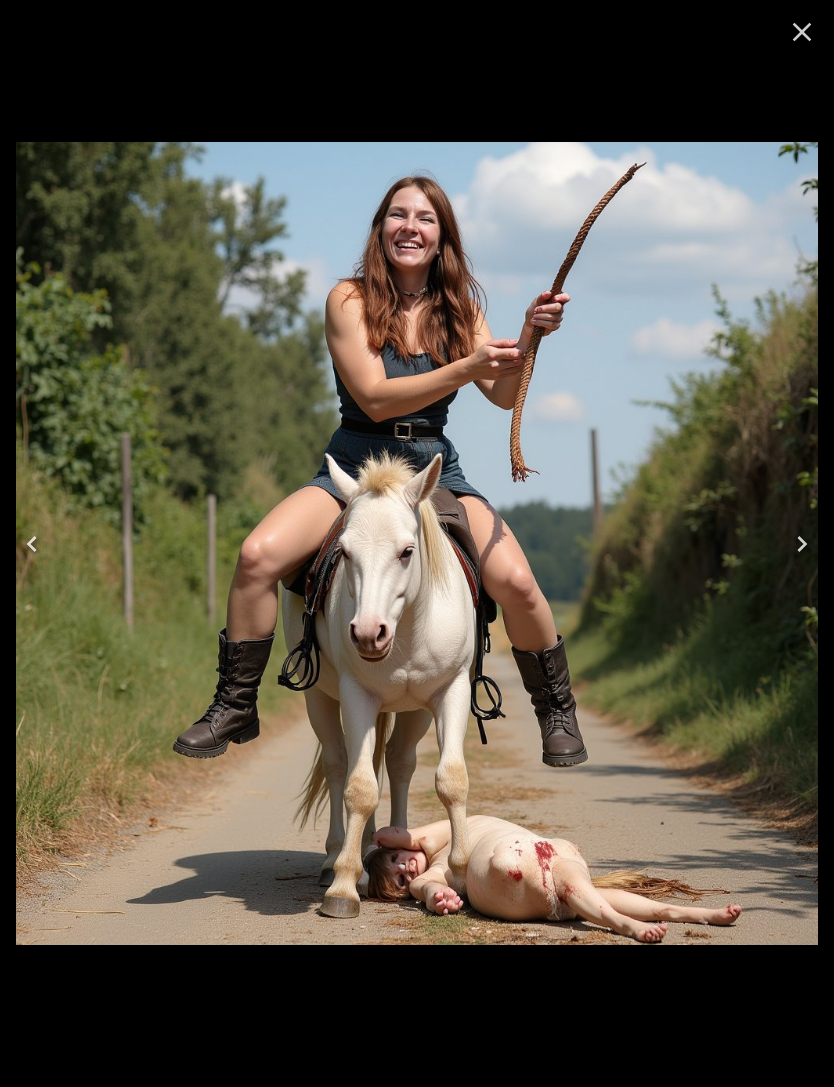 click 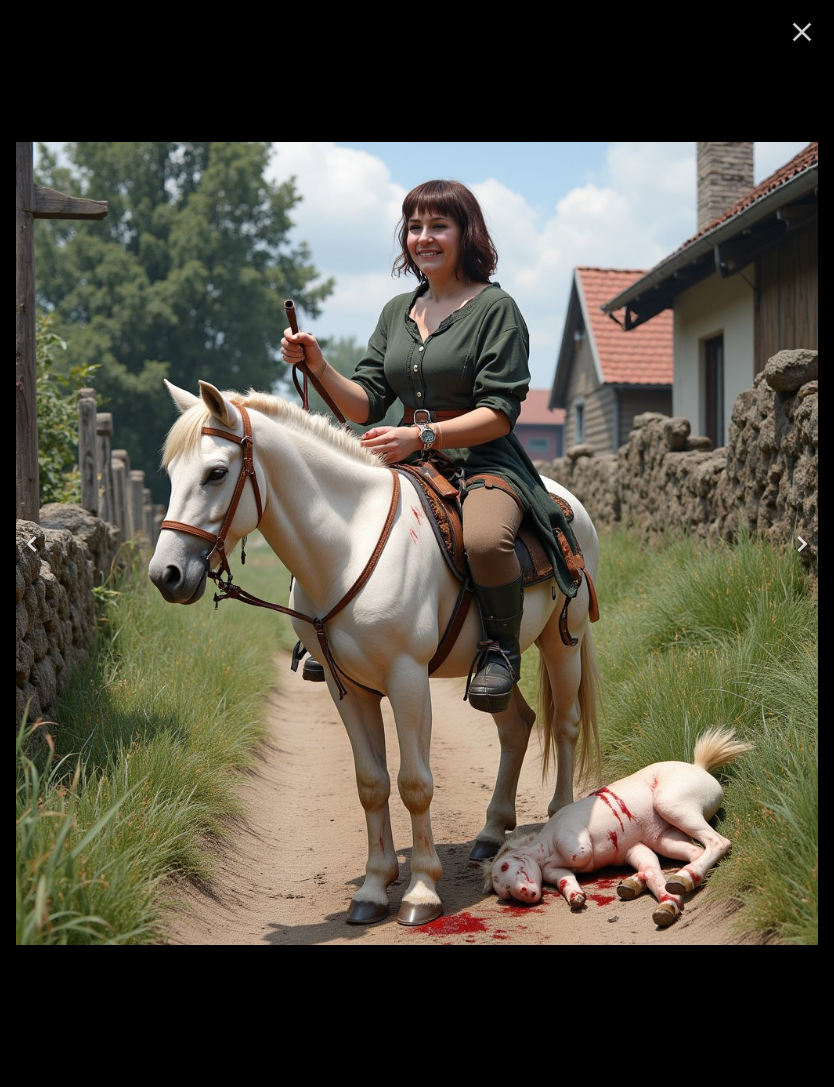 click 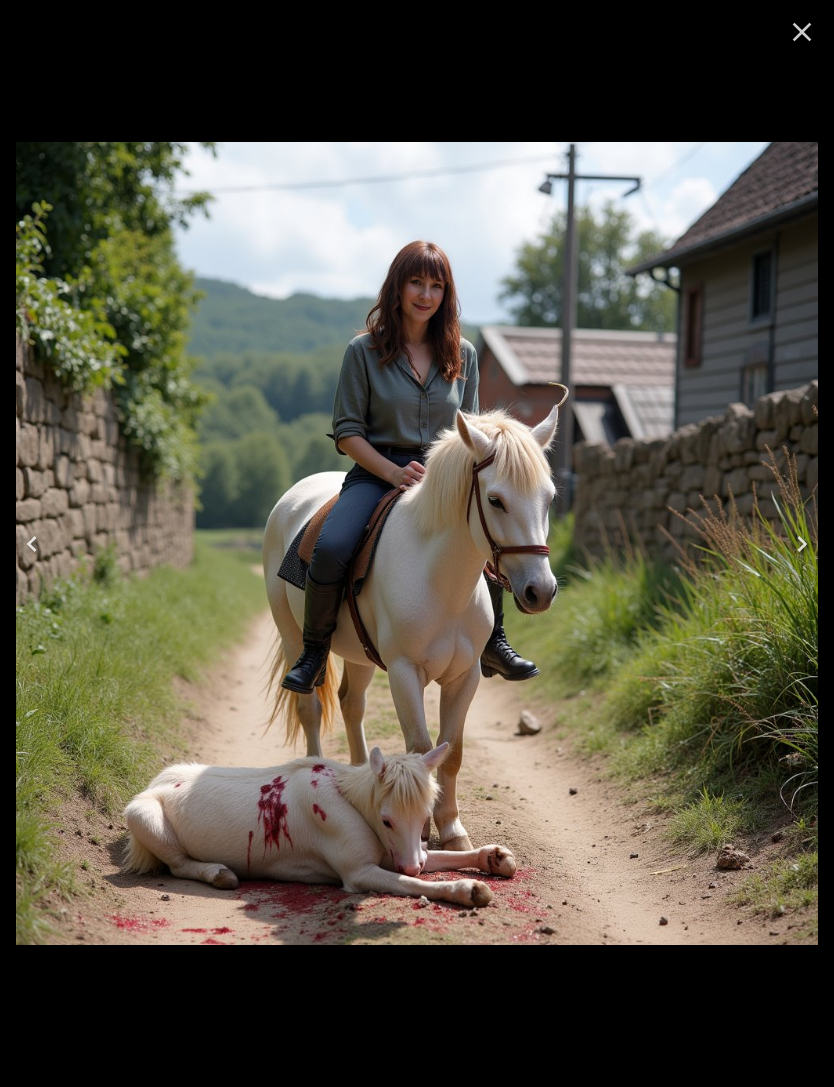 click 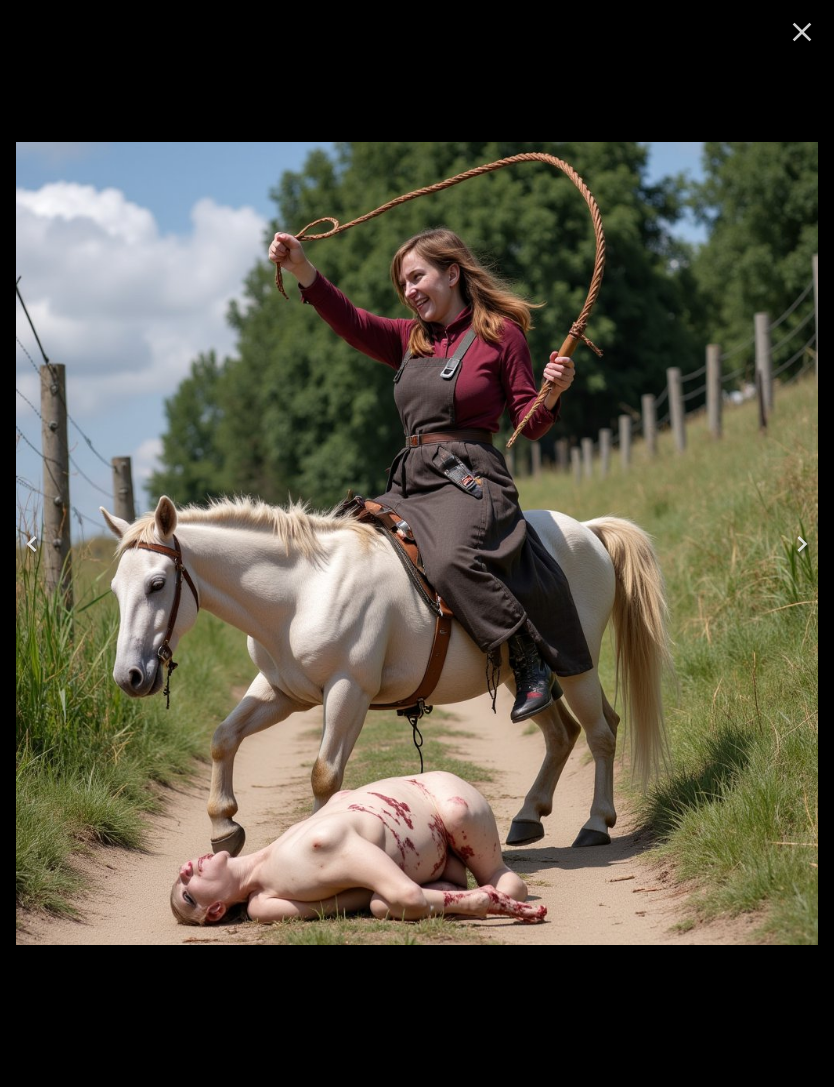 click at bounding box center (32, 544) 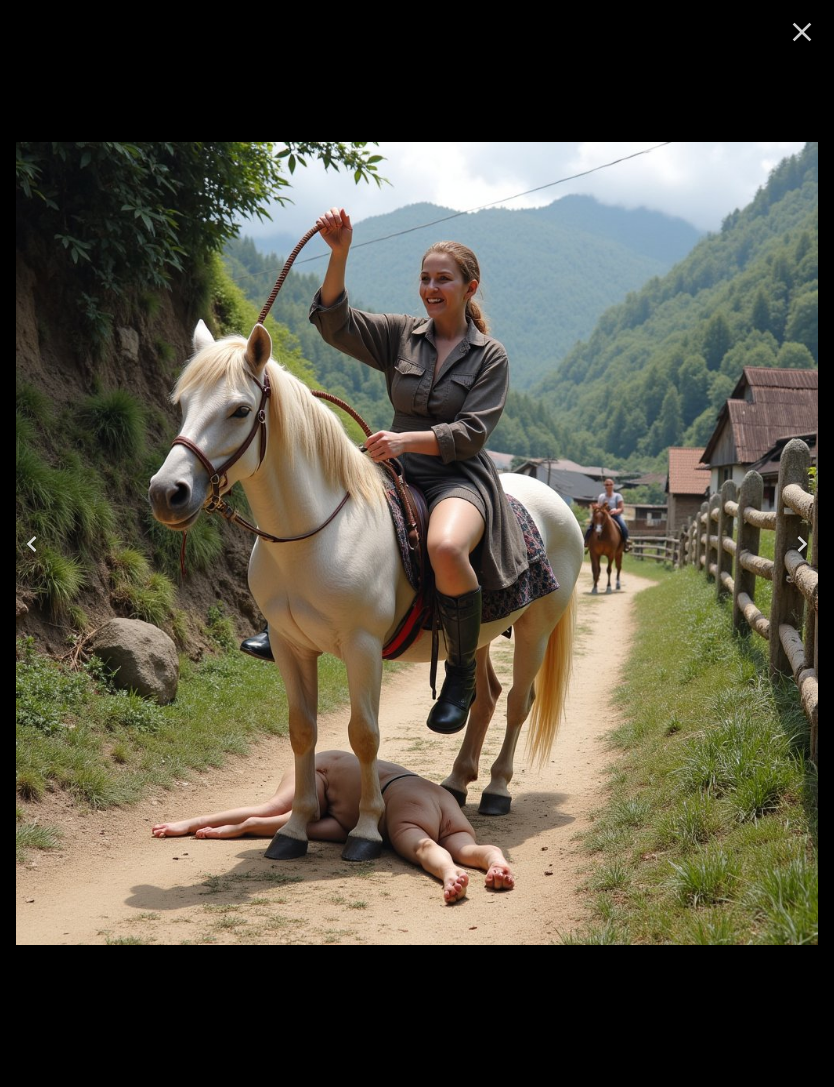 click at bounding box center (32, 544) 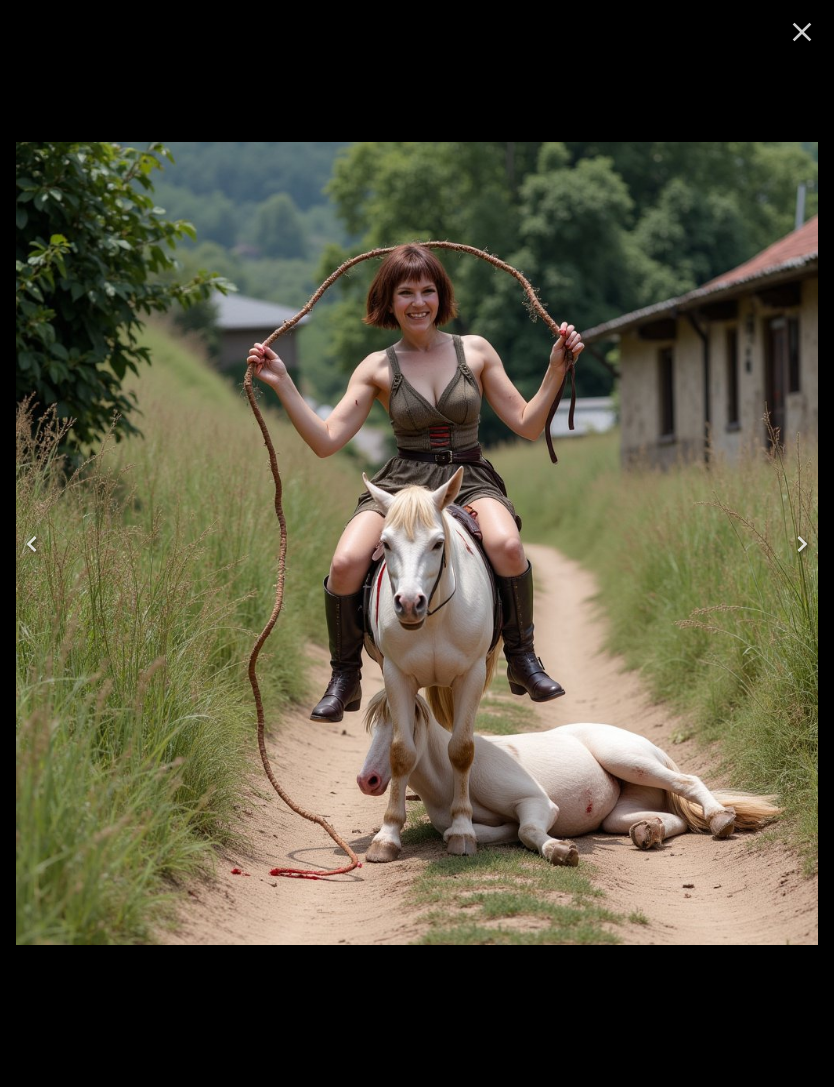 click at bounding box center [32, 544] 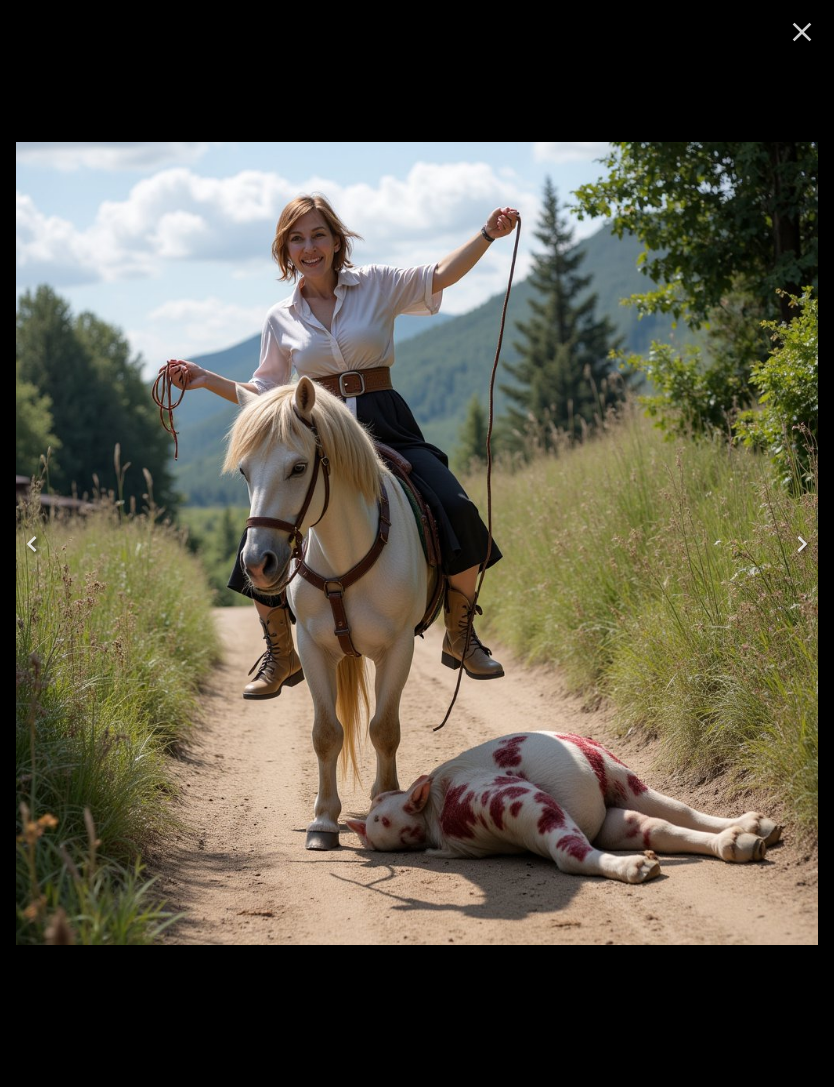 click at bounding box center [32, 544] 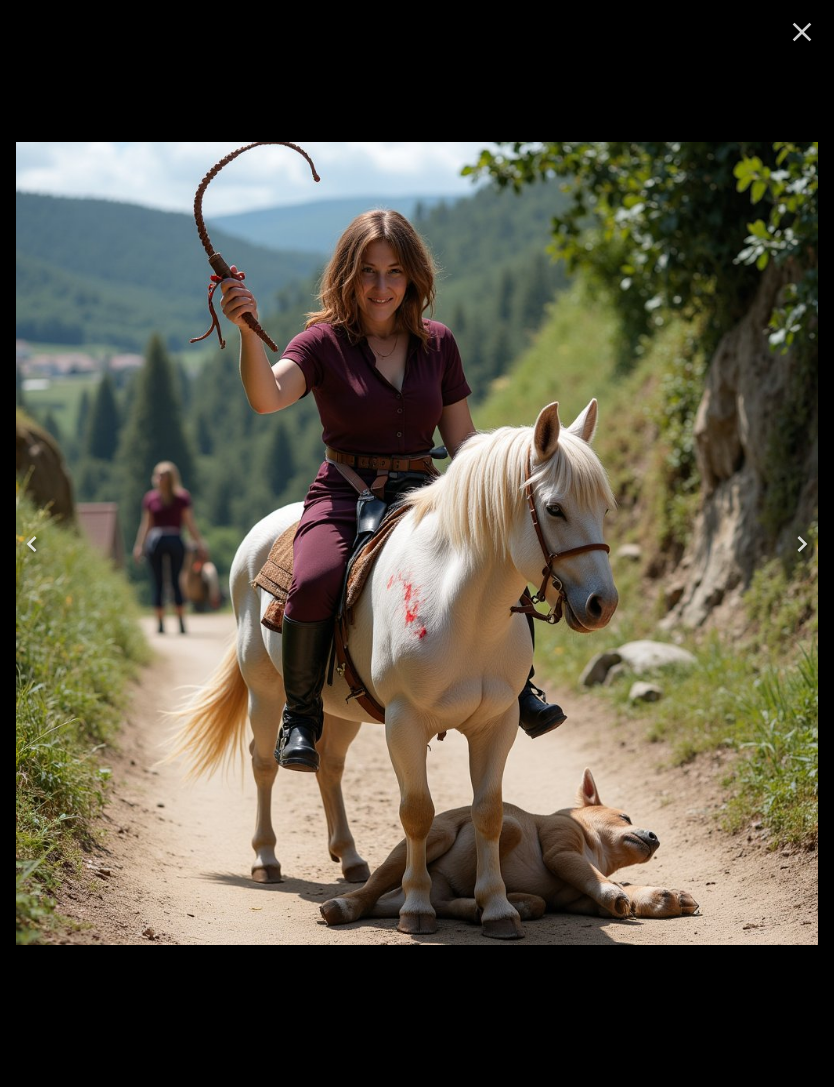 click 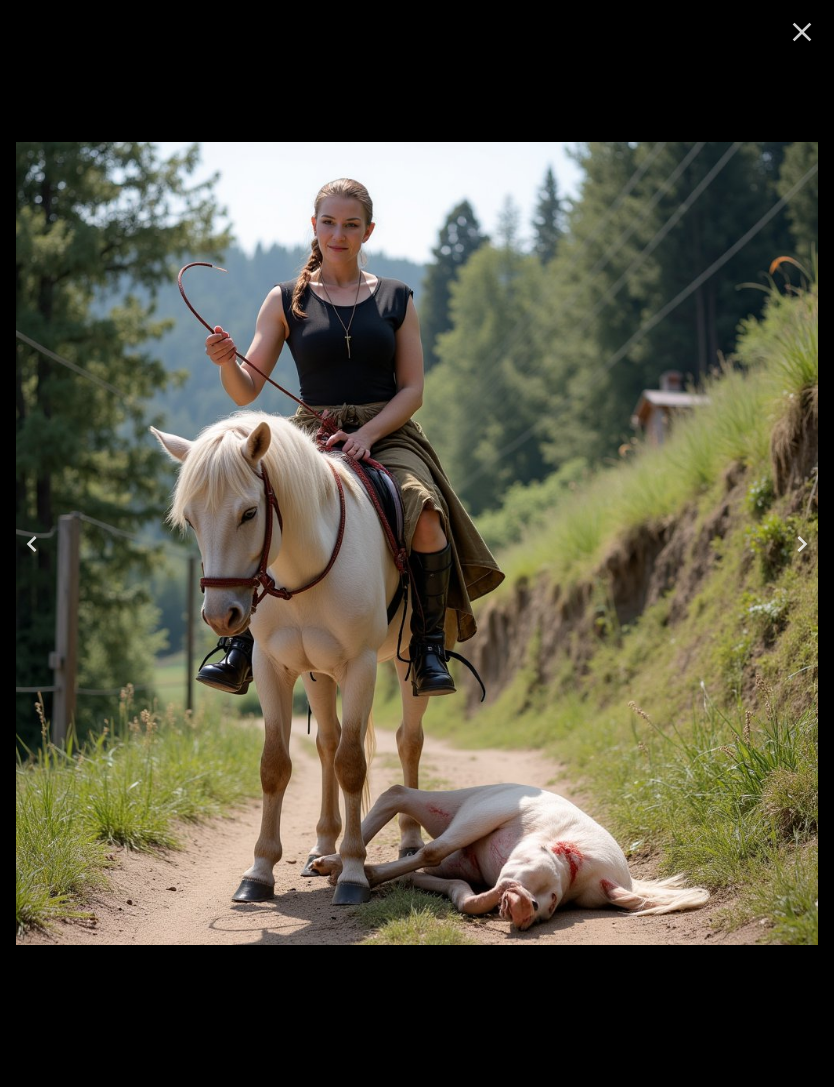 click at bounding box center (32, 544) 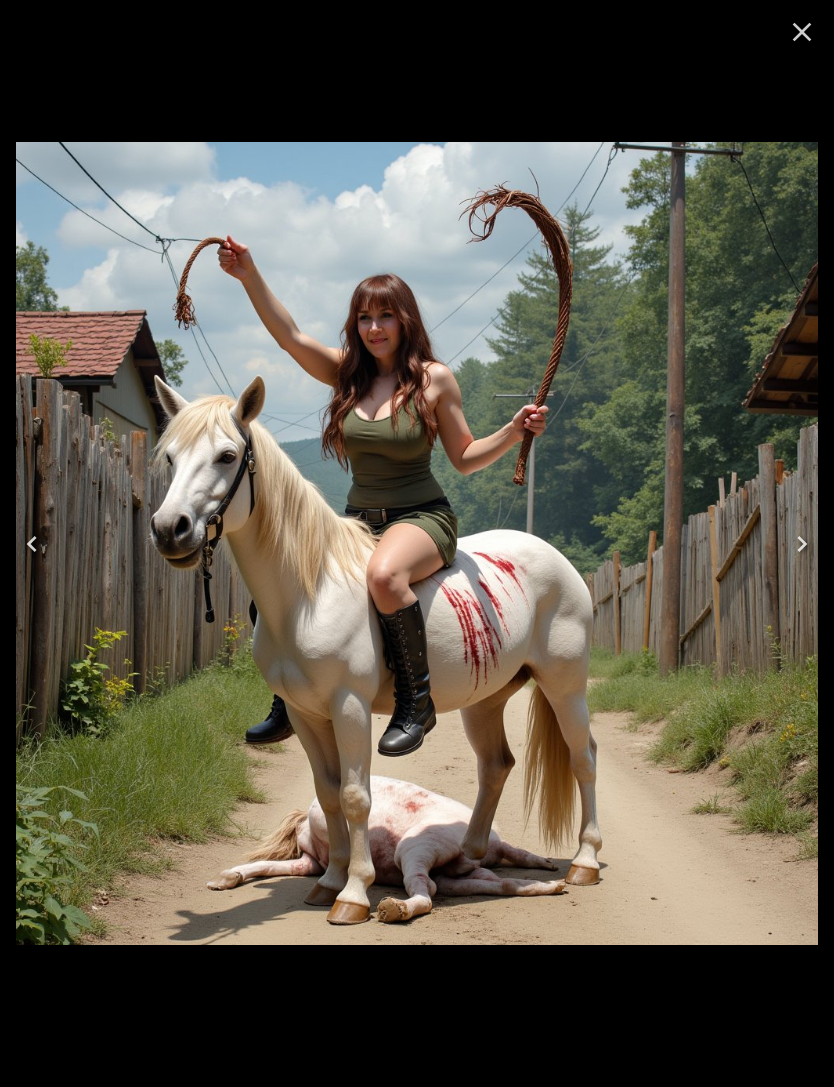 click 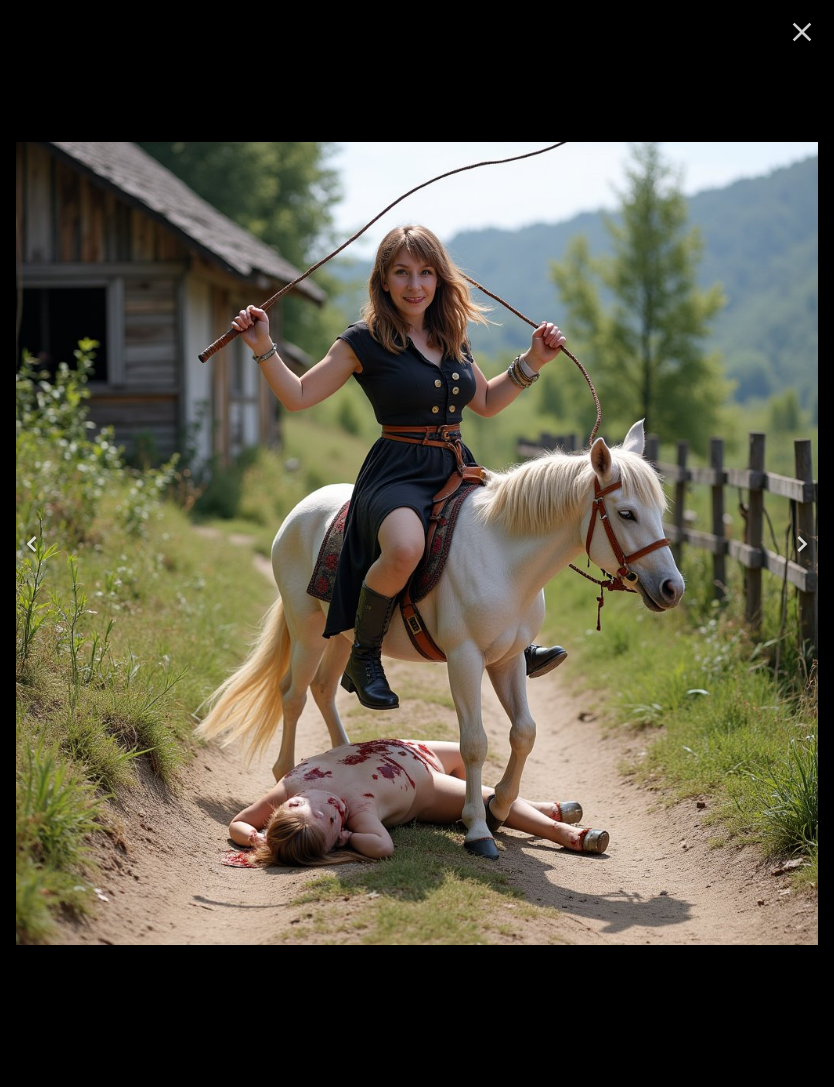 click 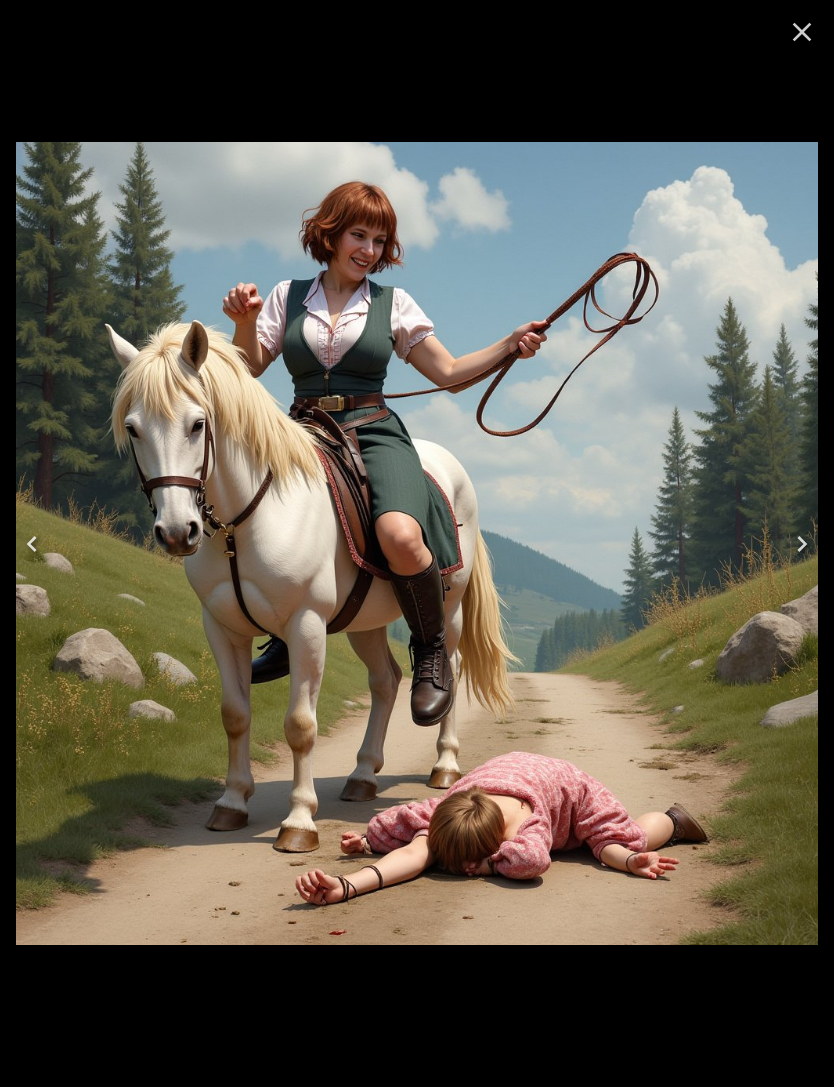 click 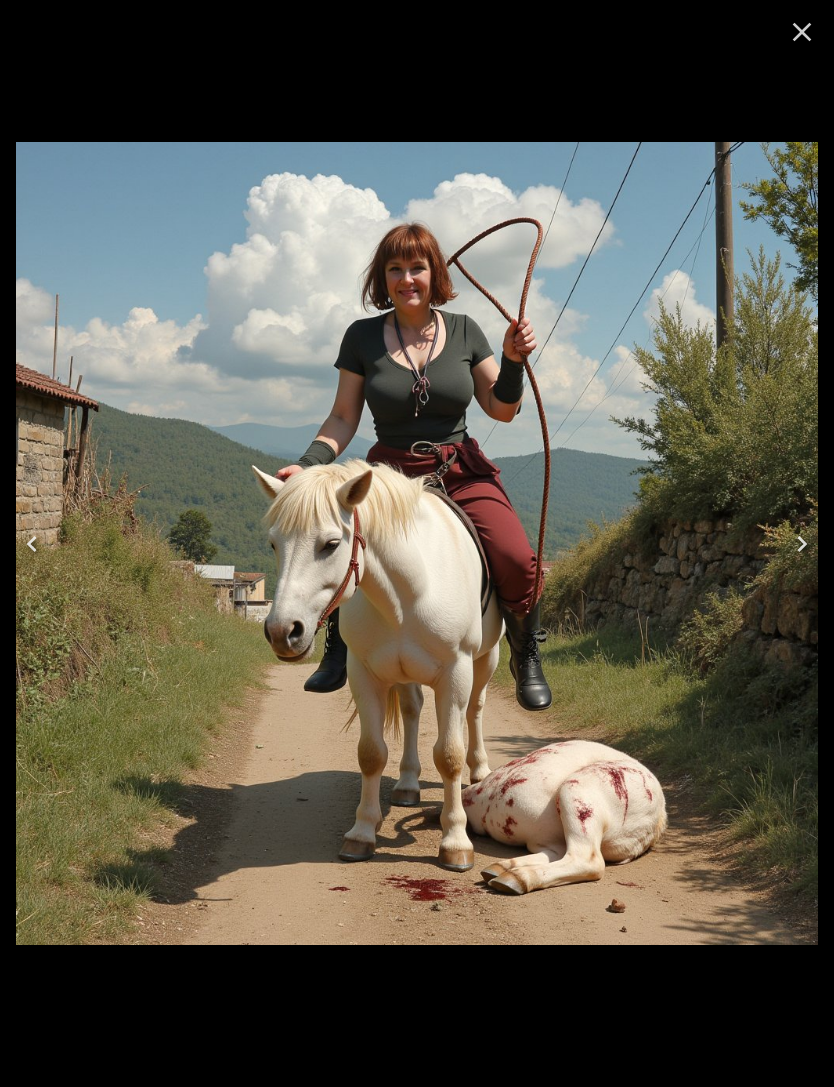 click 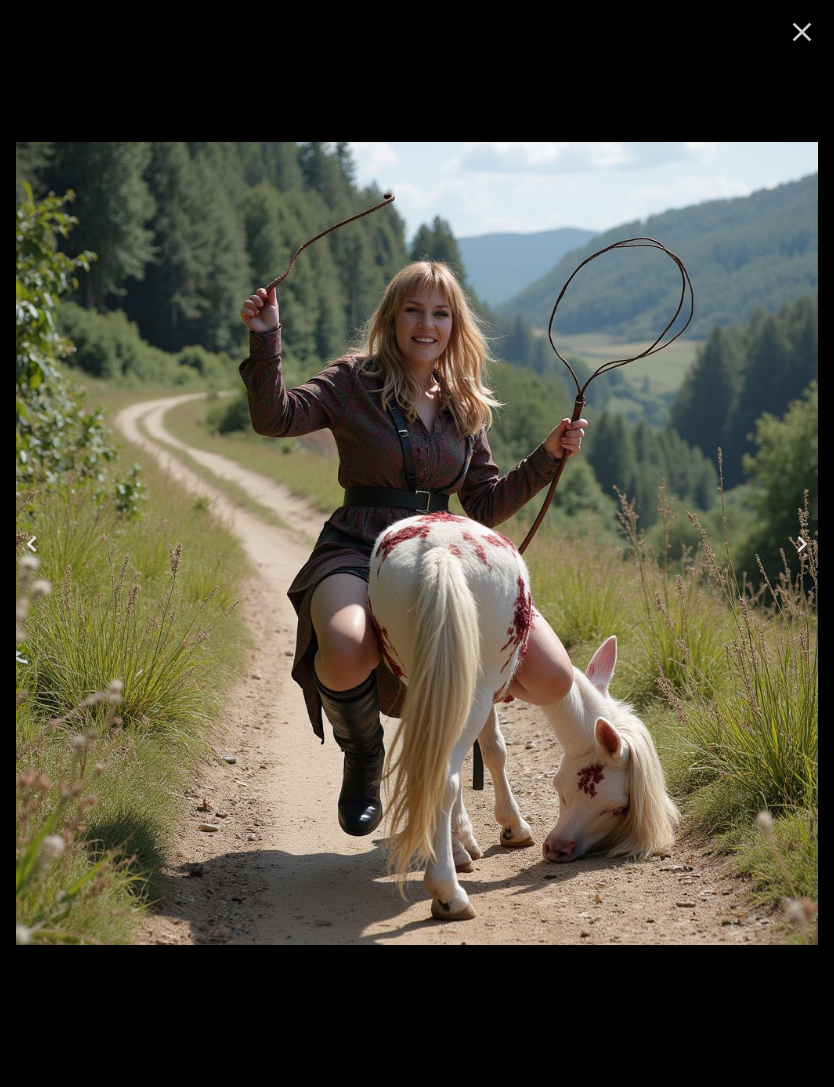 click 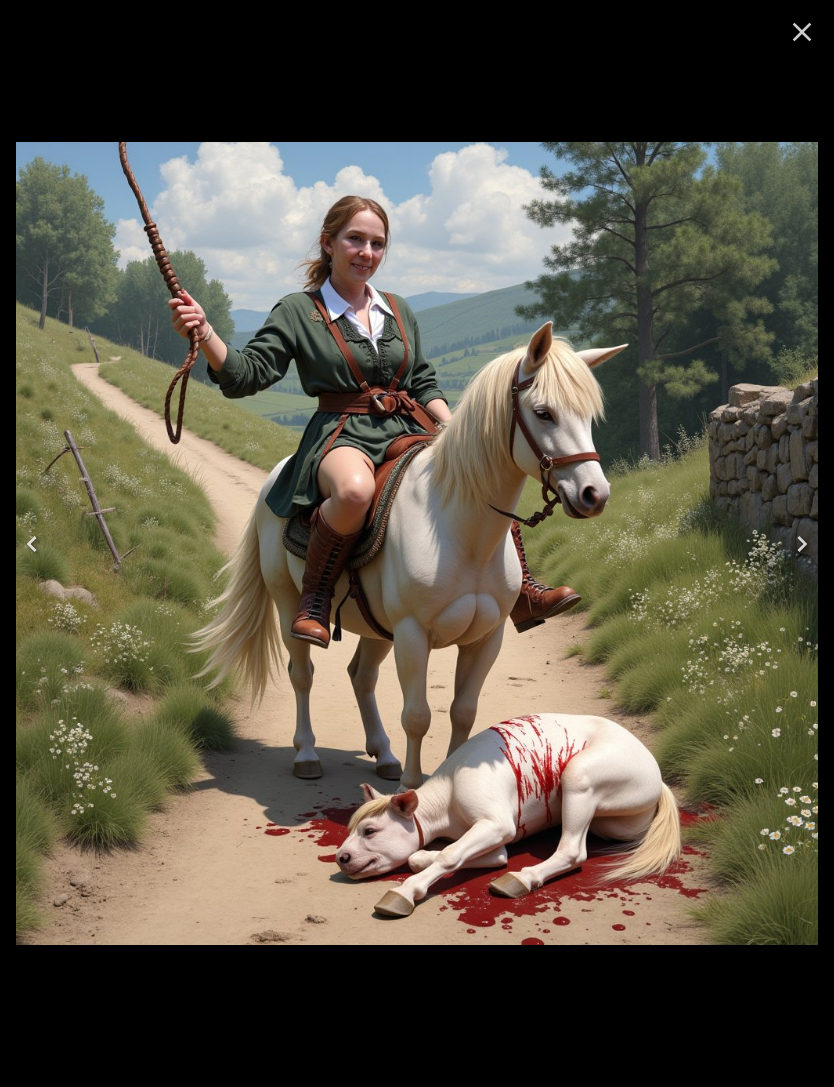 click 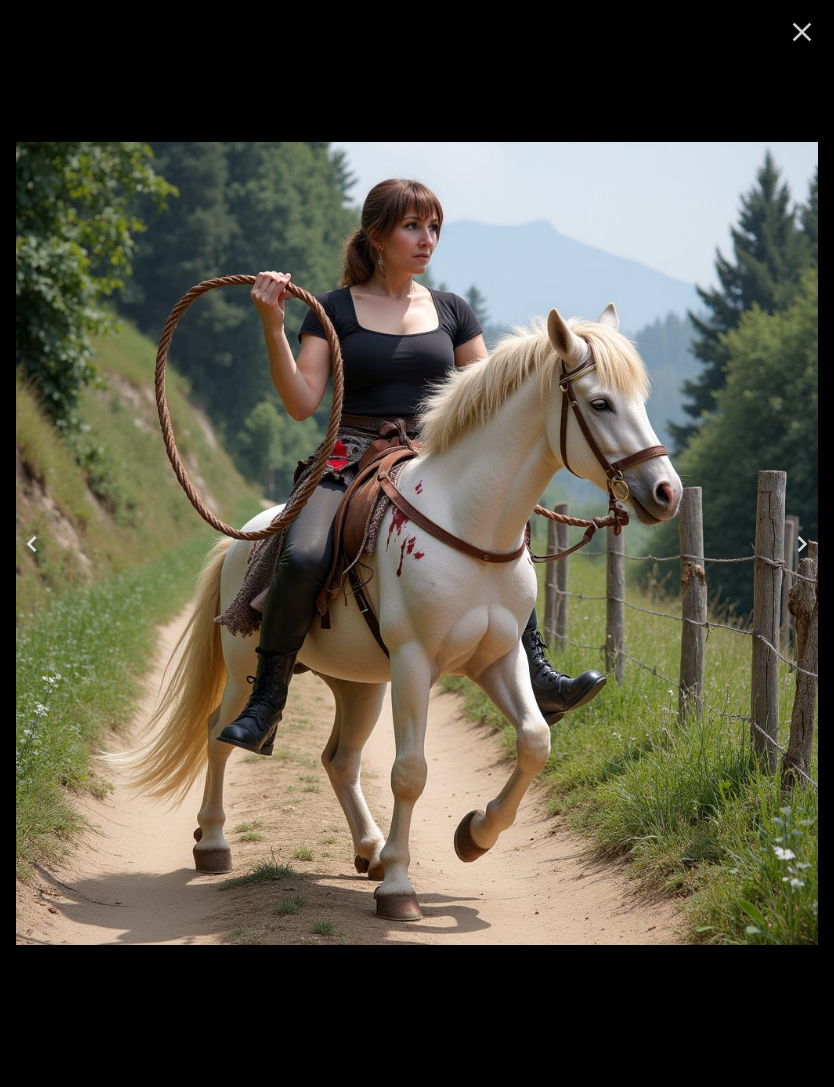 click 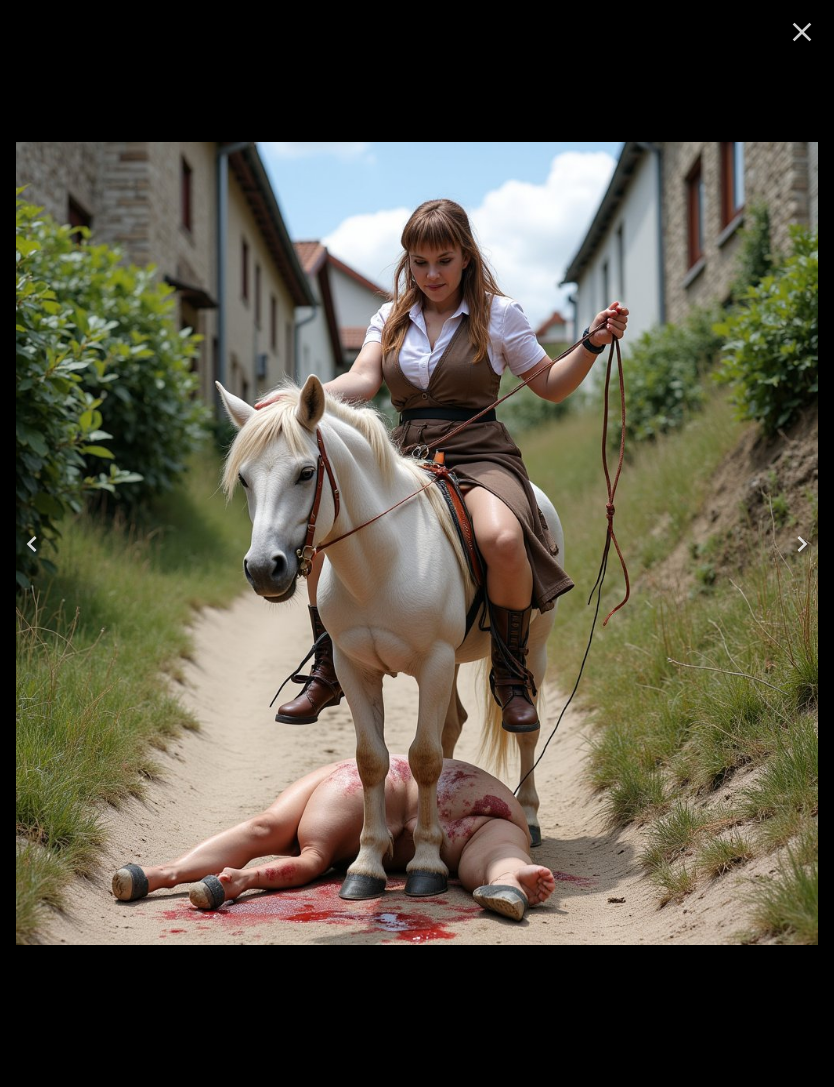 click 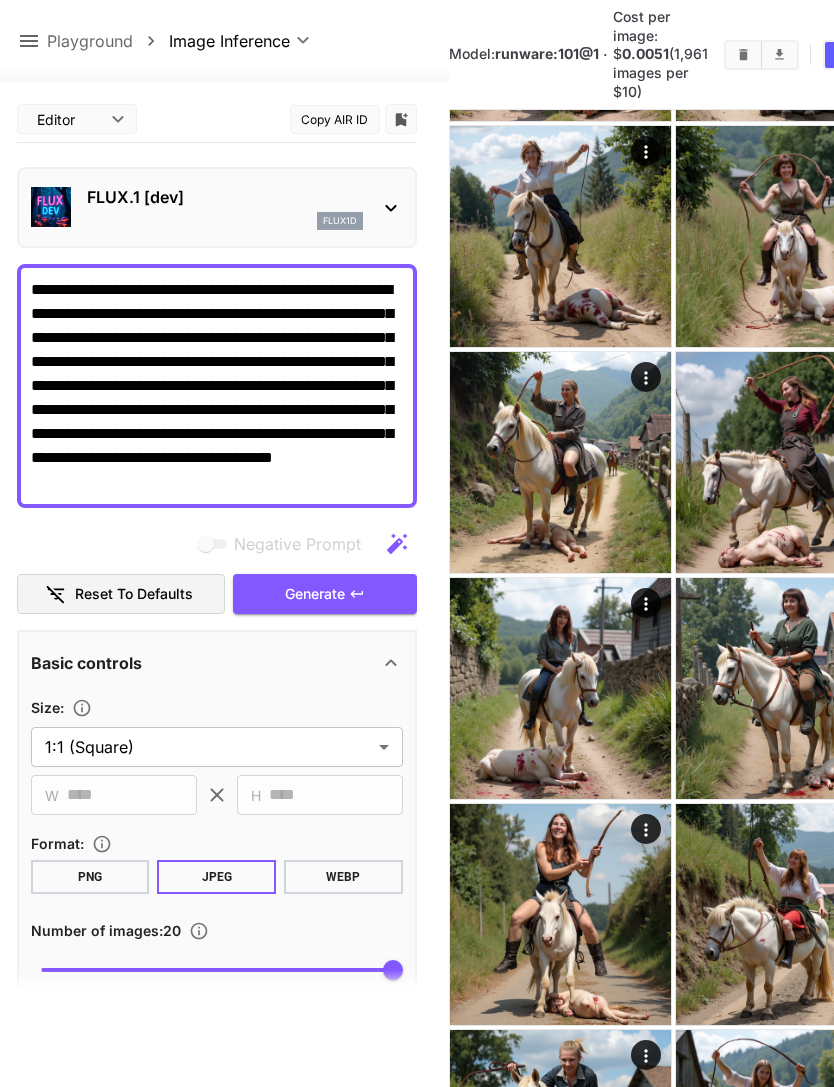 click 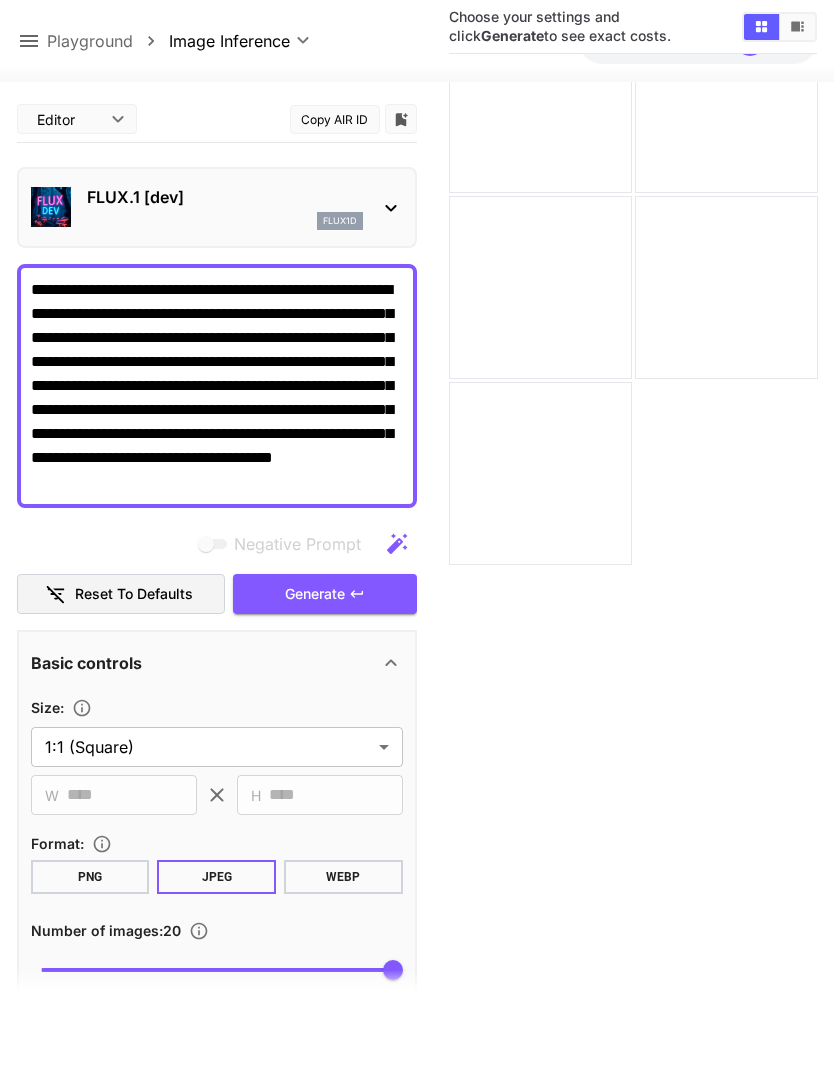 click 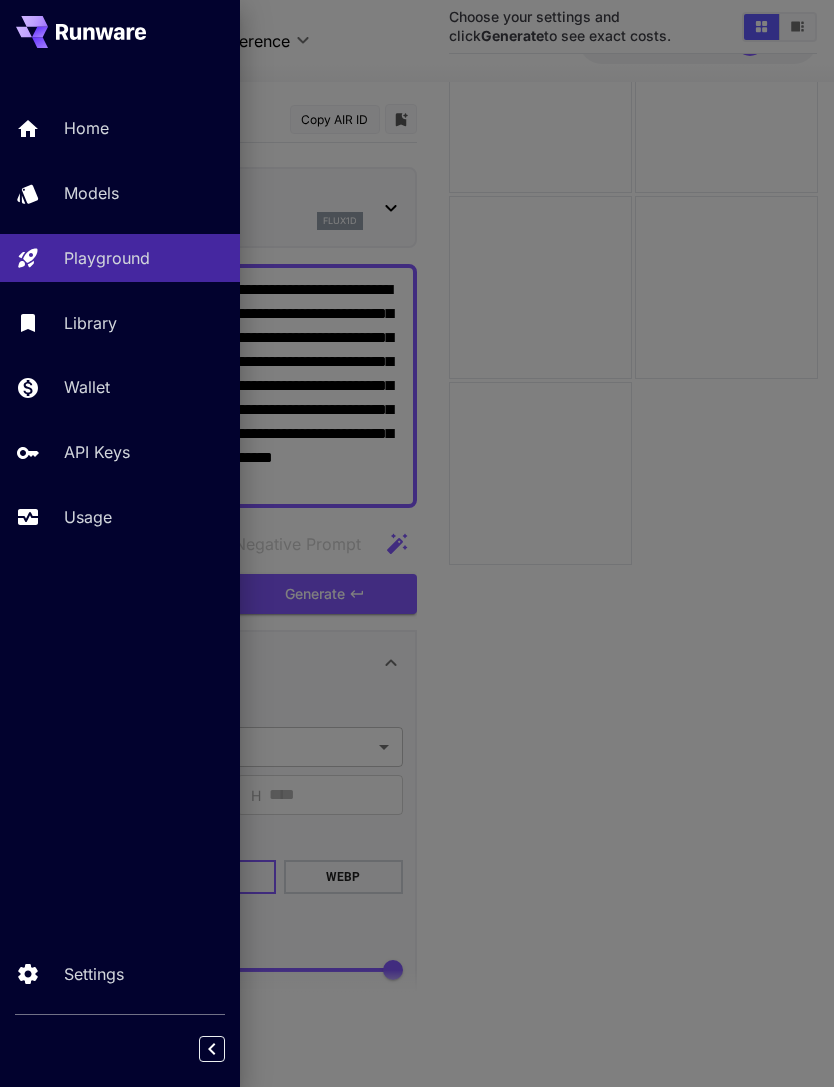 click on "Models" at bounding box center [144, 193] 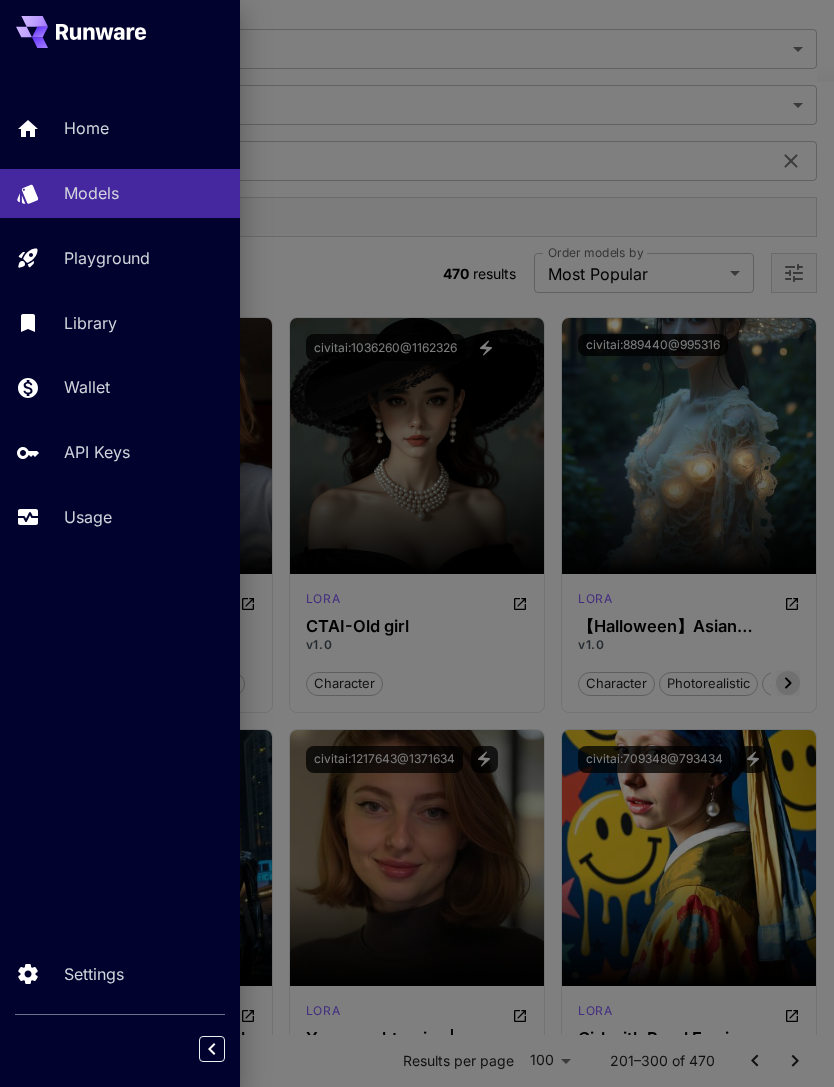 click at bounding box center (417, 543) 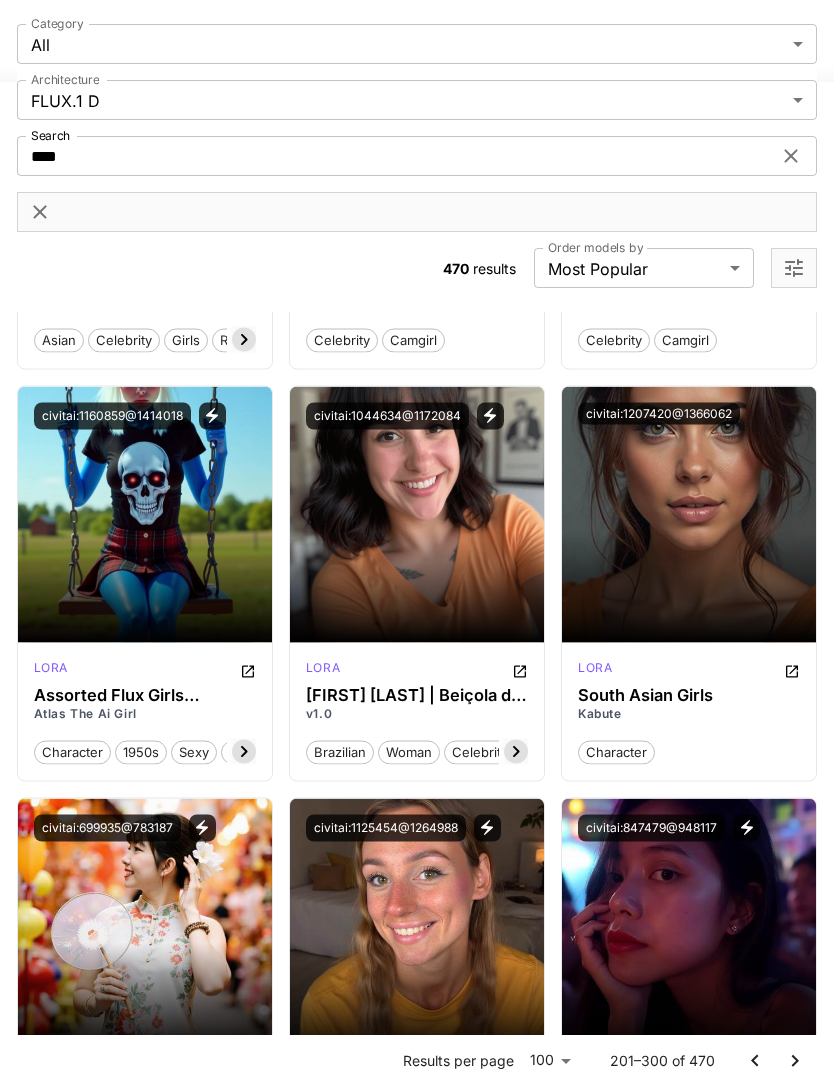 scroll, scrollTop: 10390, scrollLeft: 0, axis: vertical 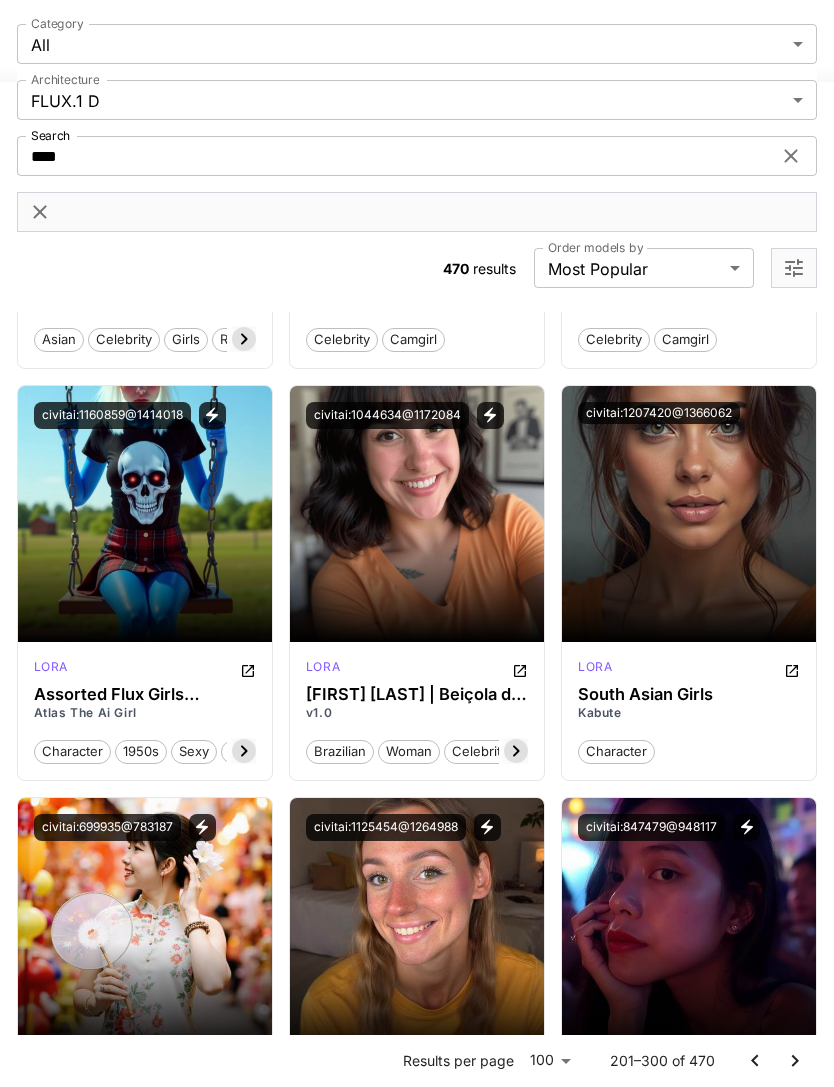 click on "Launch in Playground" at bounding box center (405, 513) 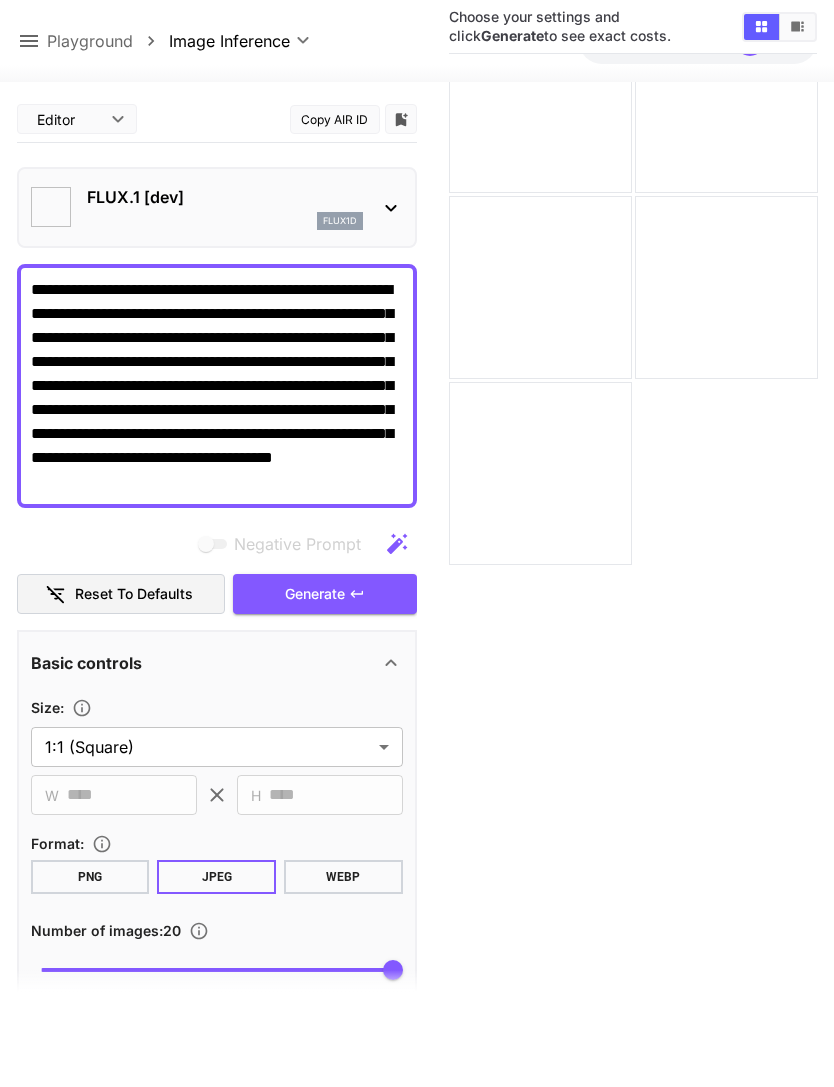 type on "**********" 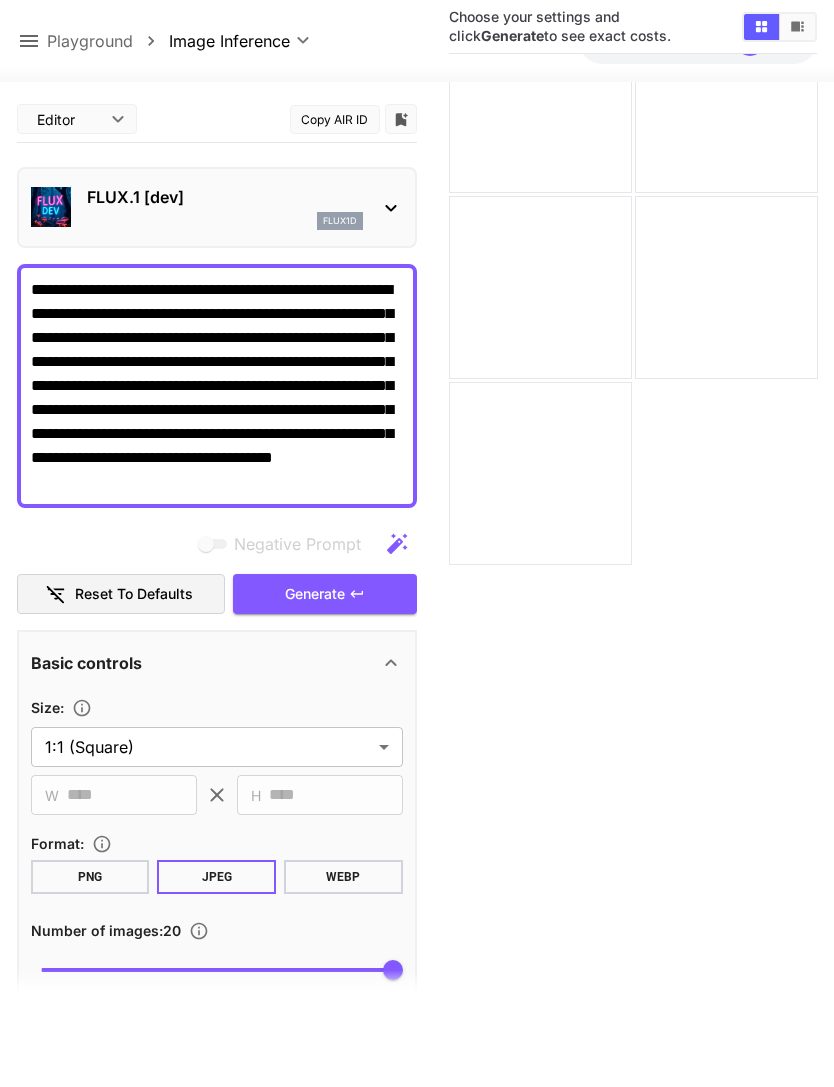 click 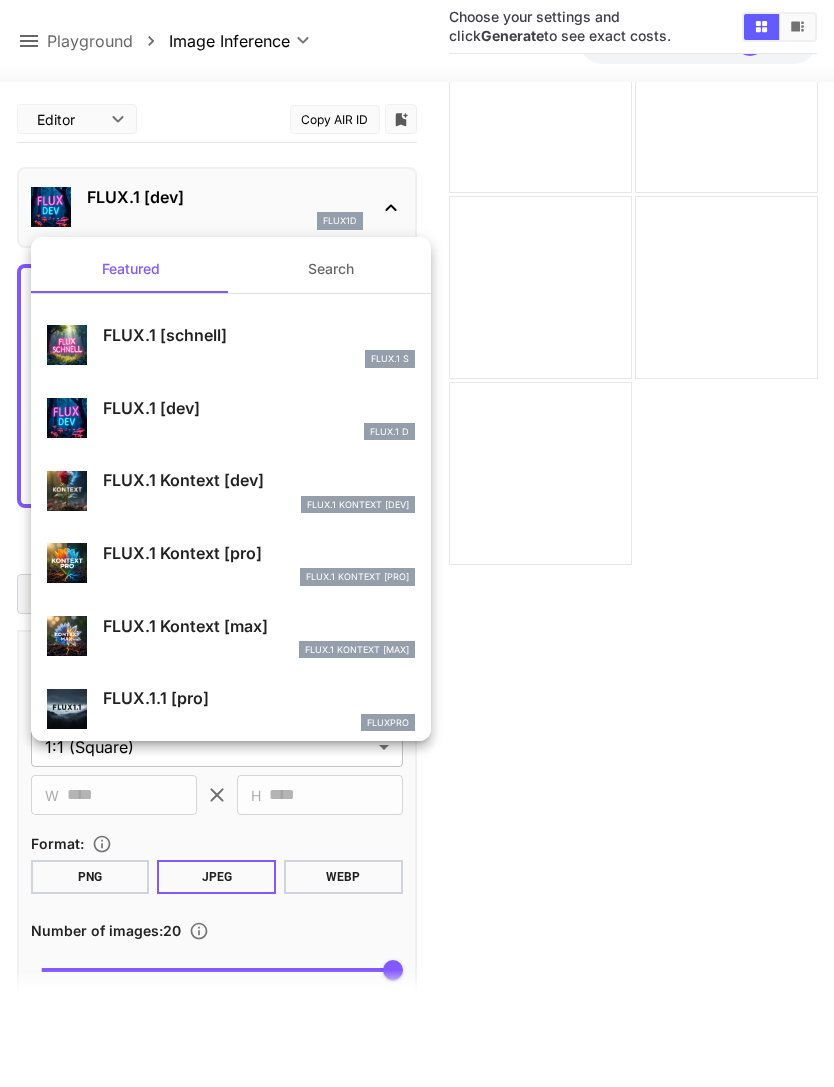 click on "Search" at bounding box center (331, 269) 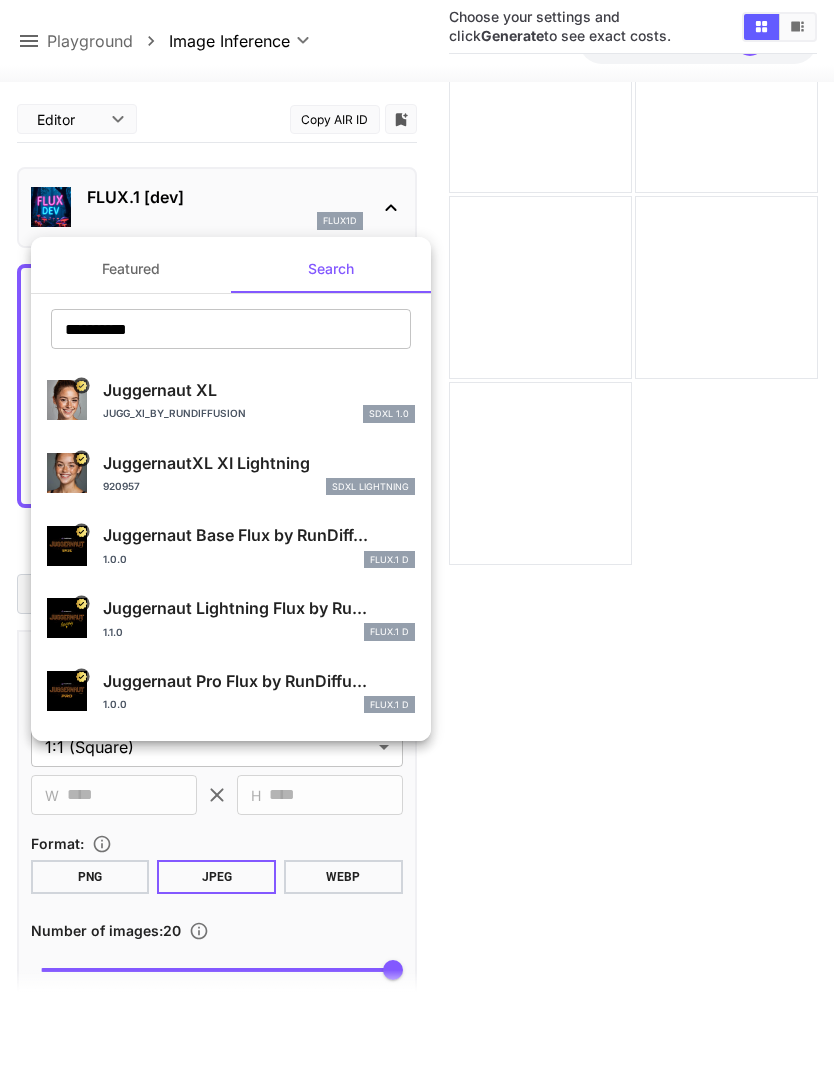 click on "Juggernaut Lightning Flux by Ru..." at bounding box center (259, 608) 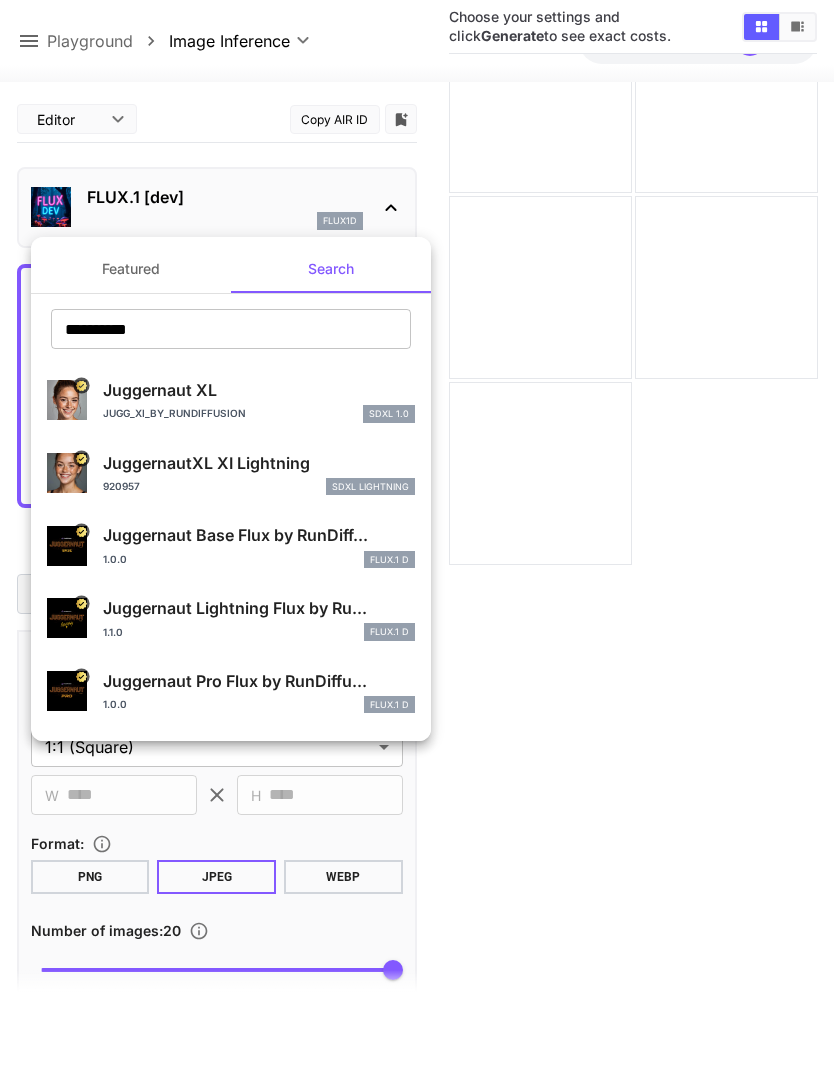 type on "*" 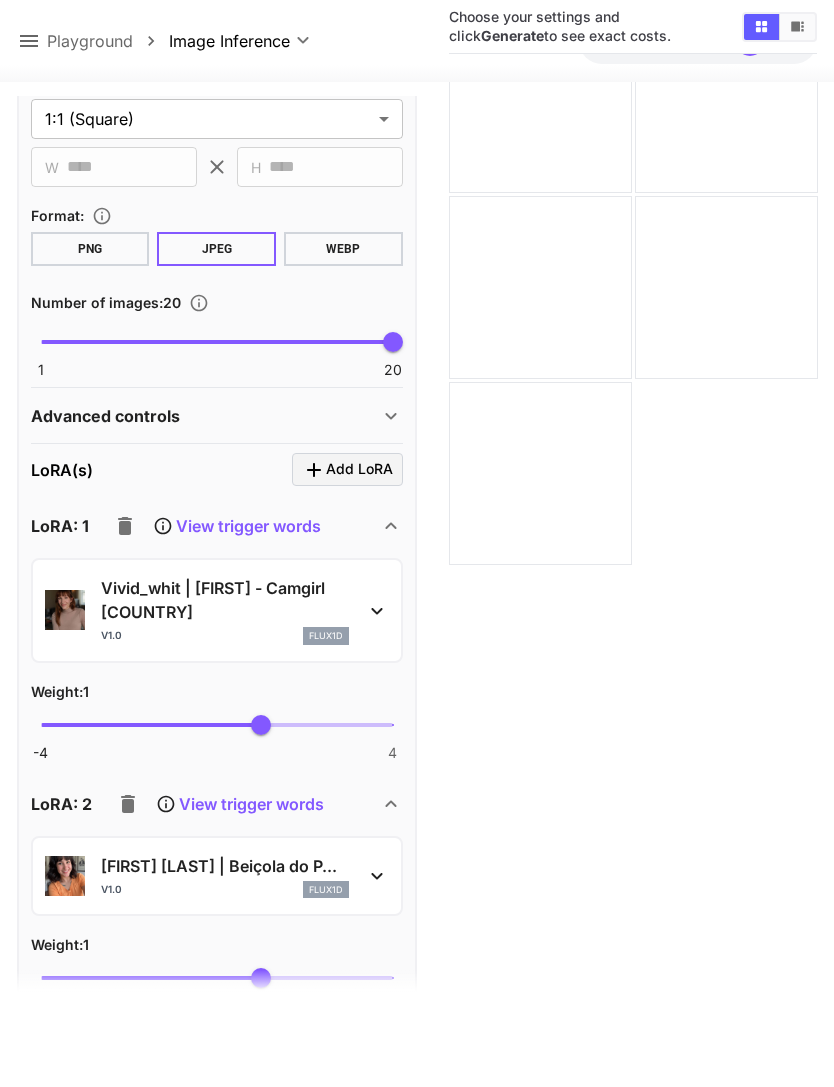 scroll, scrollTop: 632, scrollLeft: 0, axis: vertical 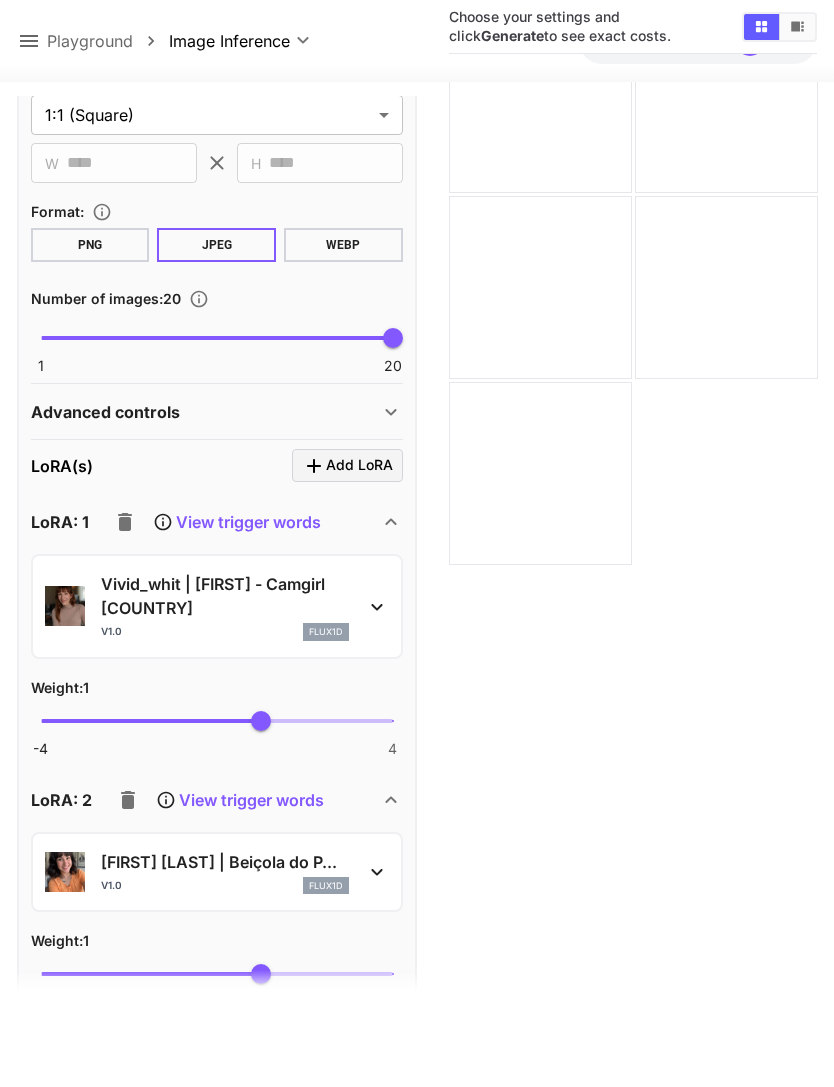 click 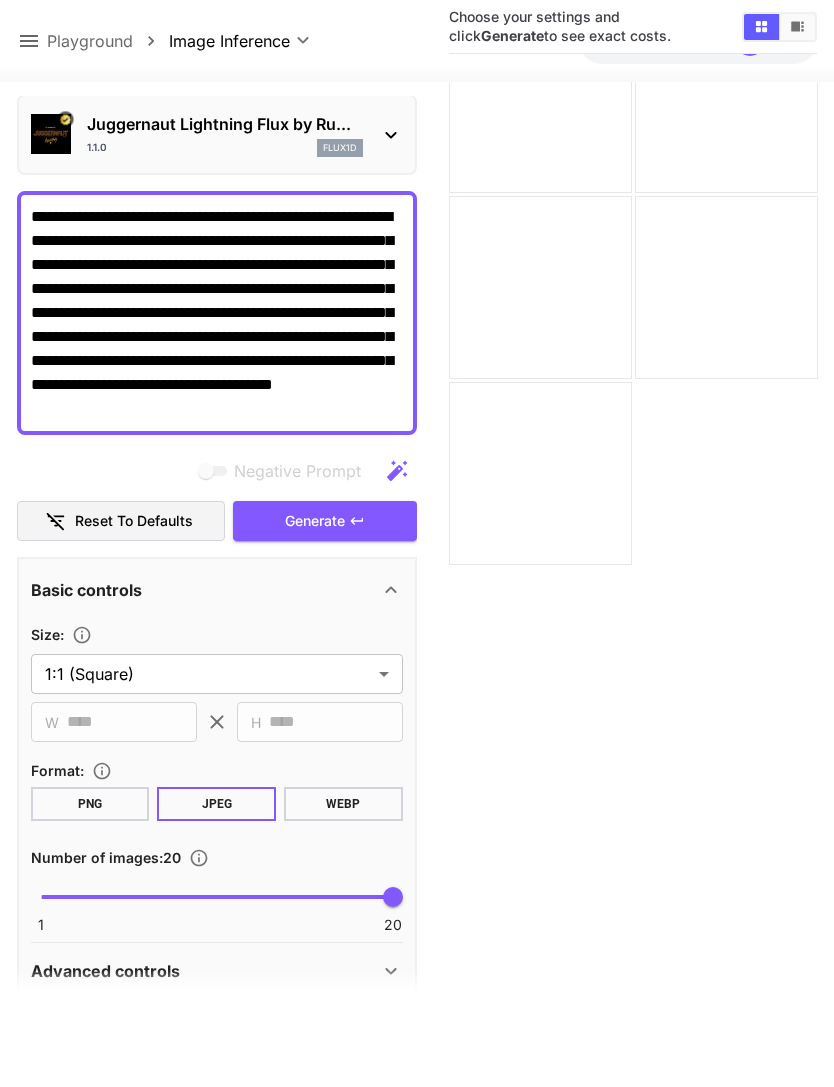 scroll, scrollTop: 46, scrollLeft: 0, axis: vertical 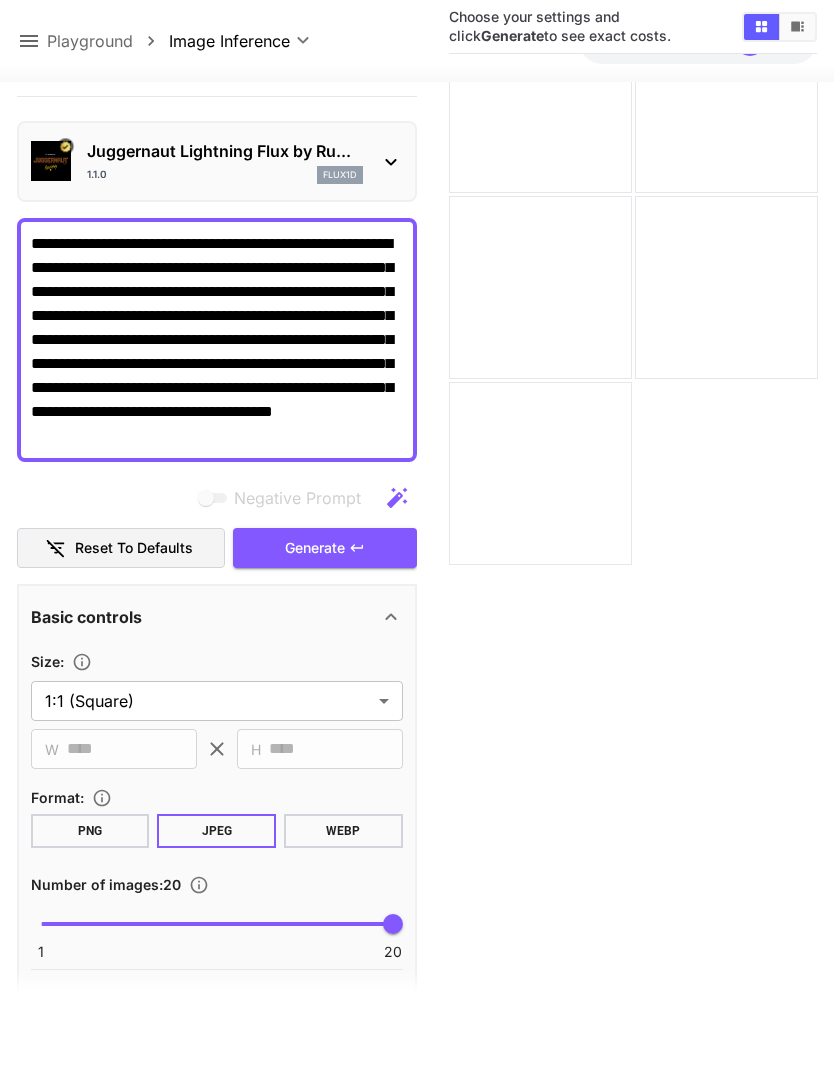 click on "Generate" at bounding box center (325, 548) 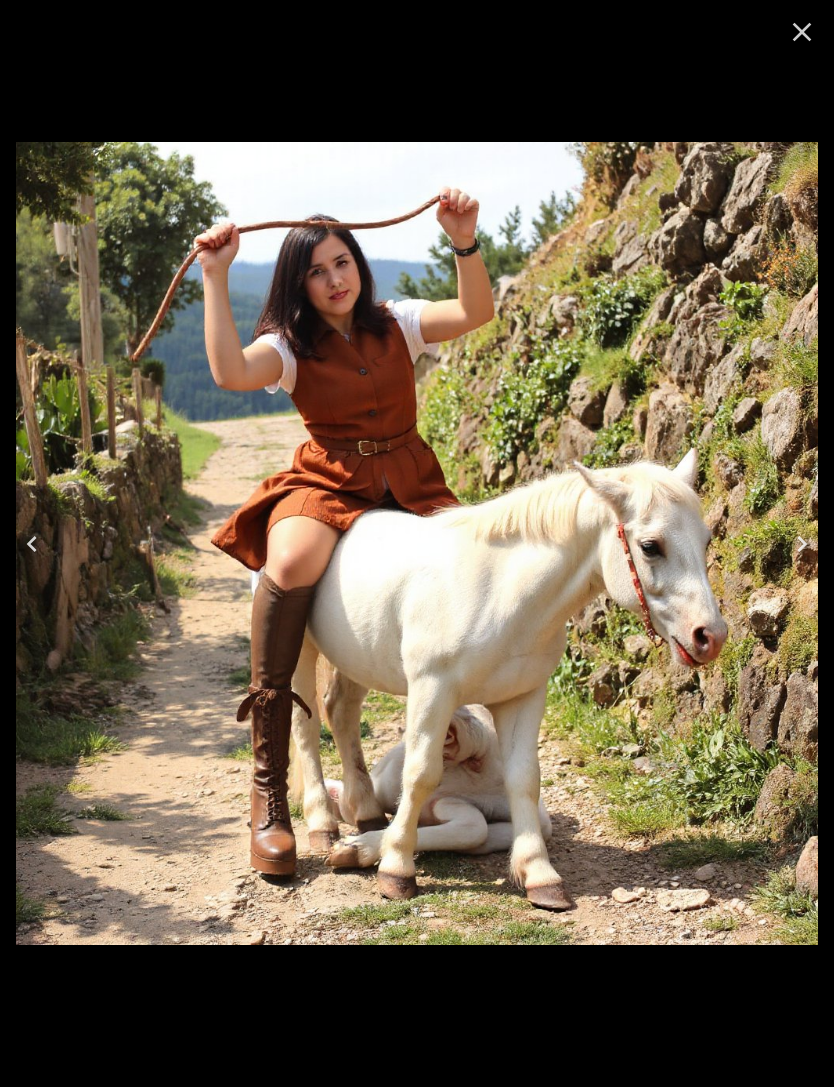 scroll, scrollTop: 1235, scrollLeft: 0, axis: vertical 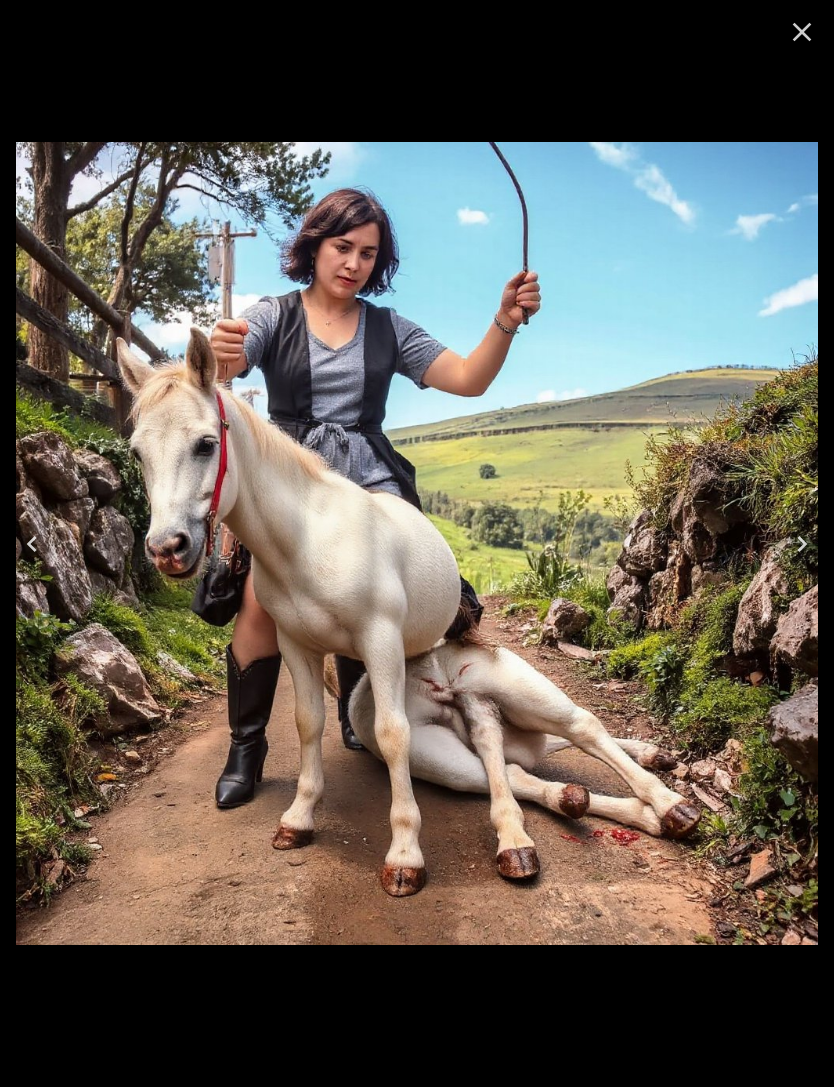 click 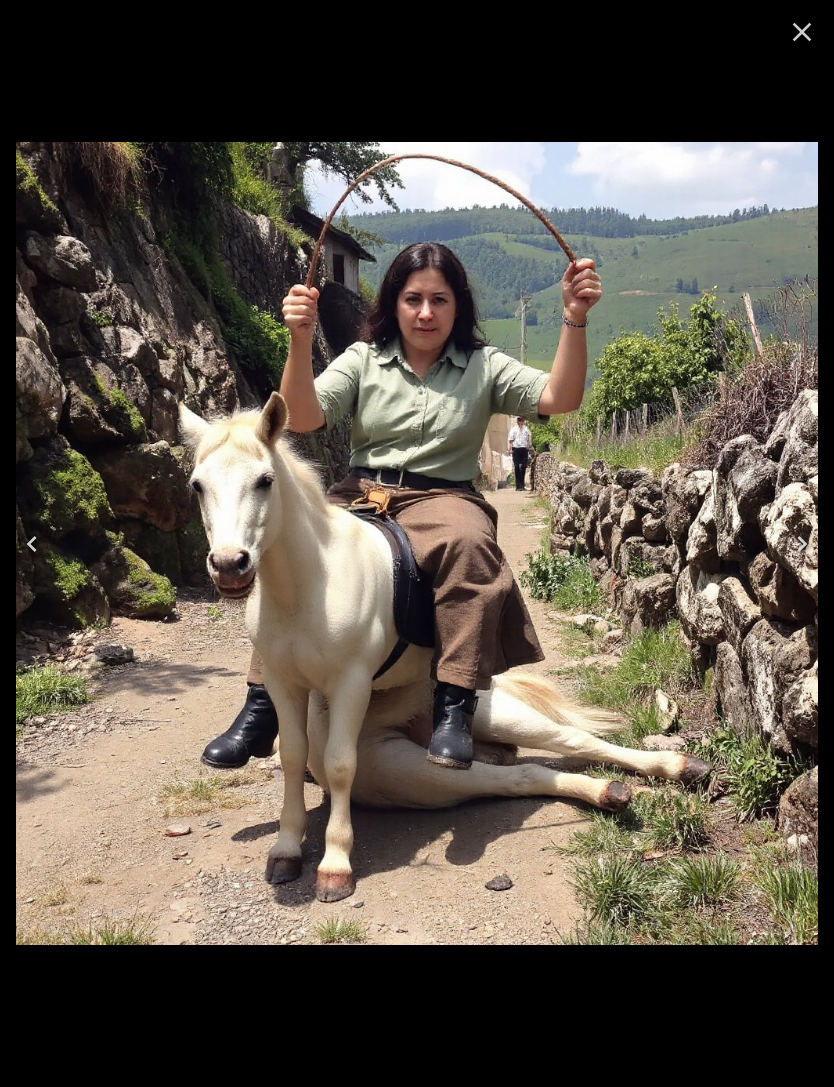 click 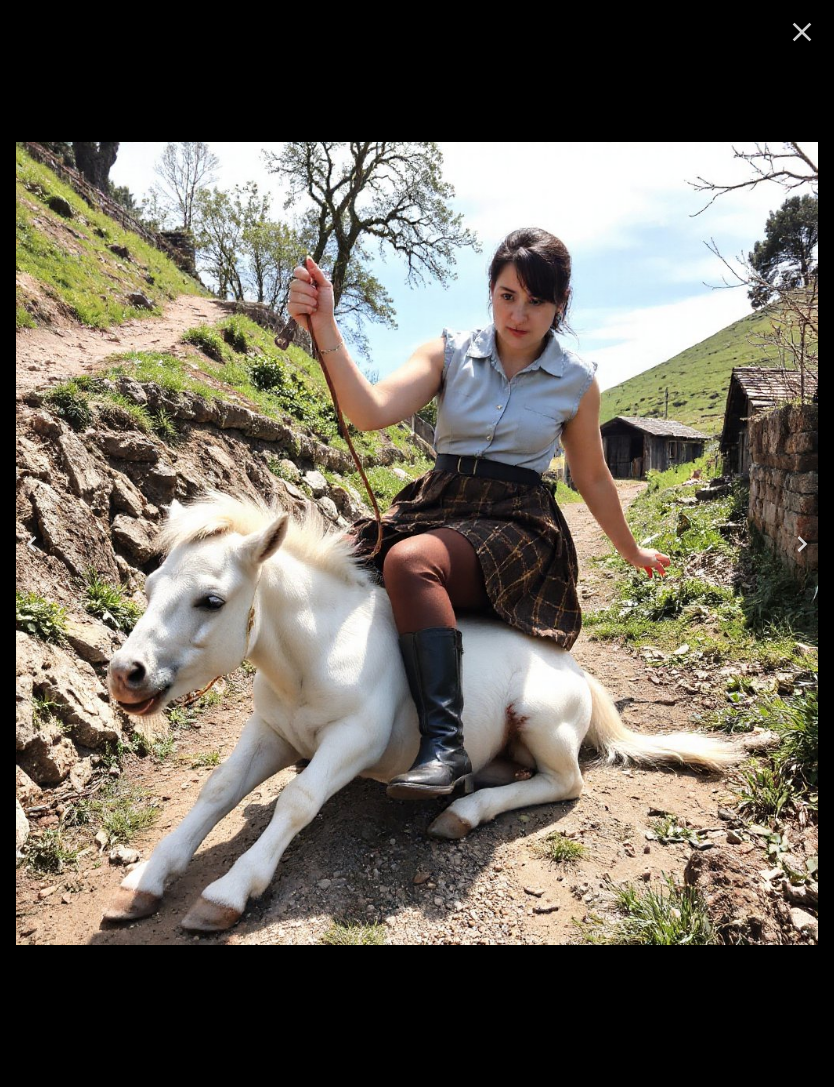 click 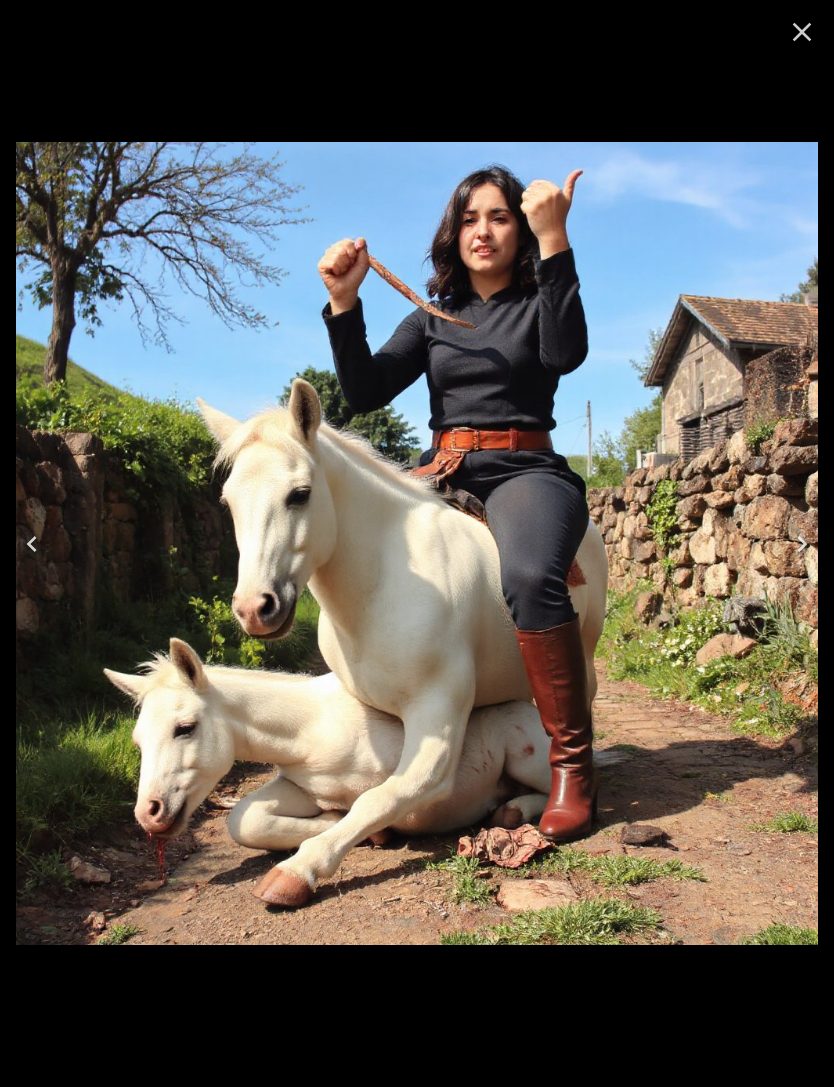 click 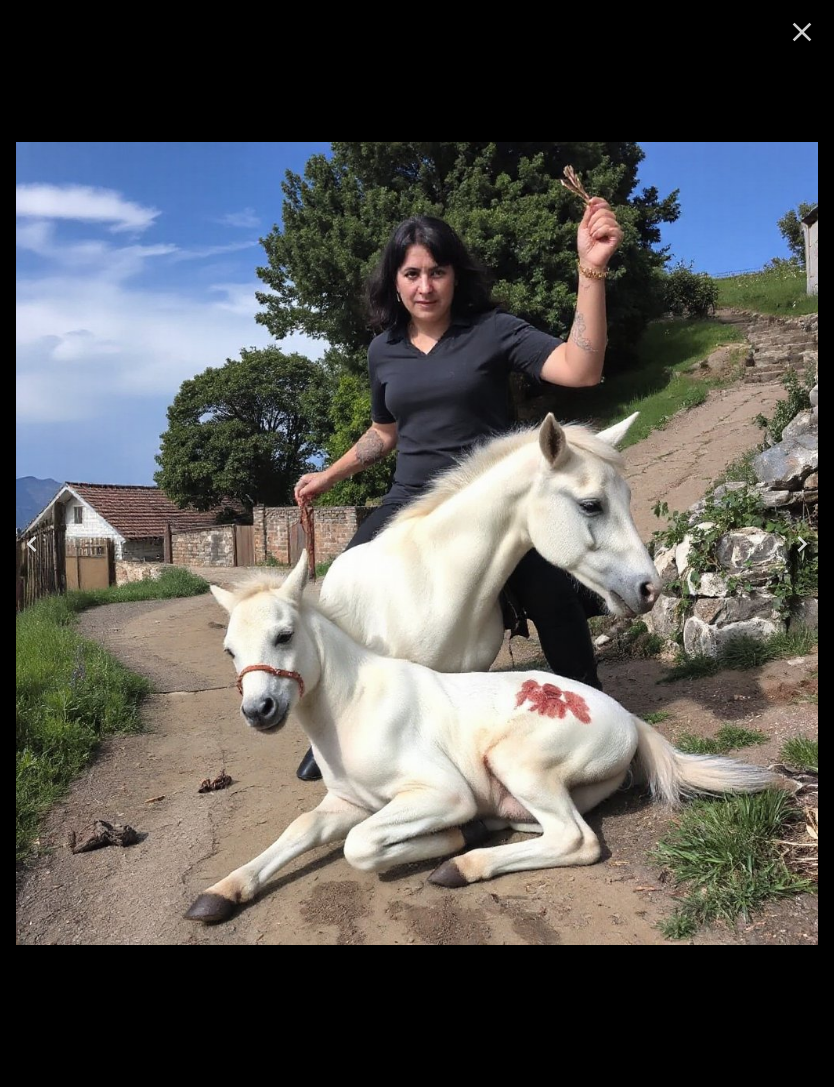 click 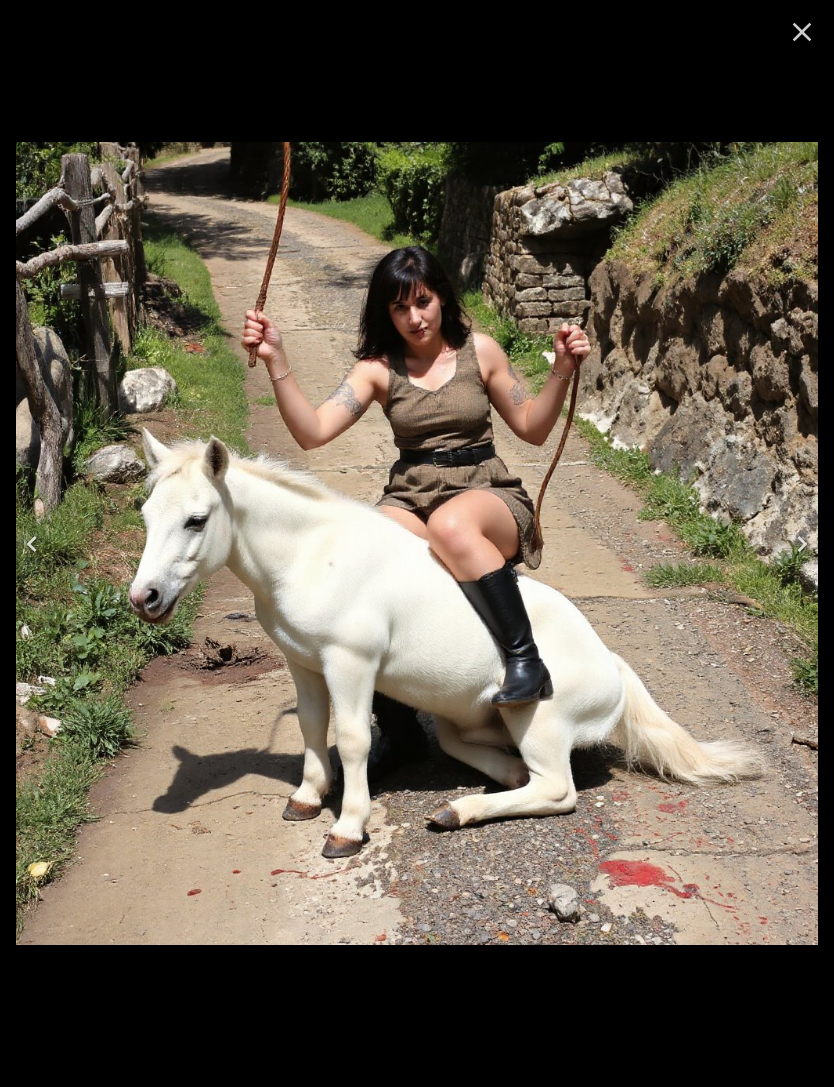 click 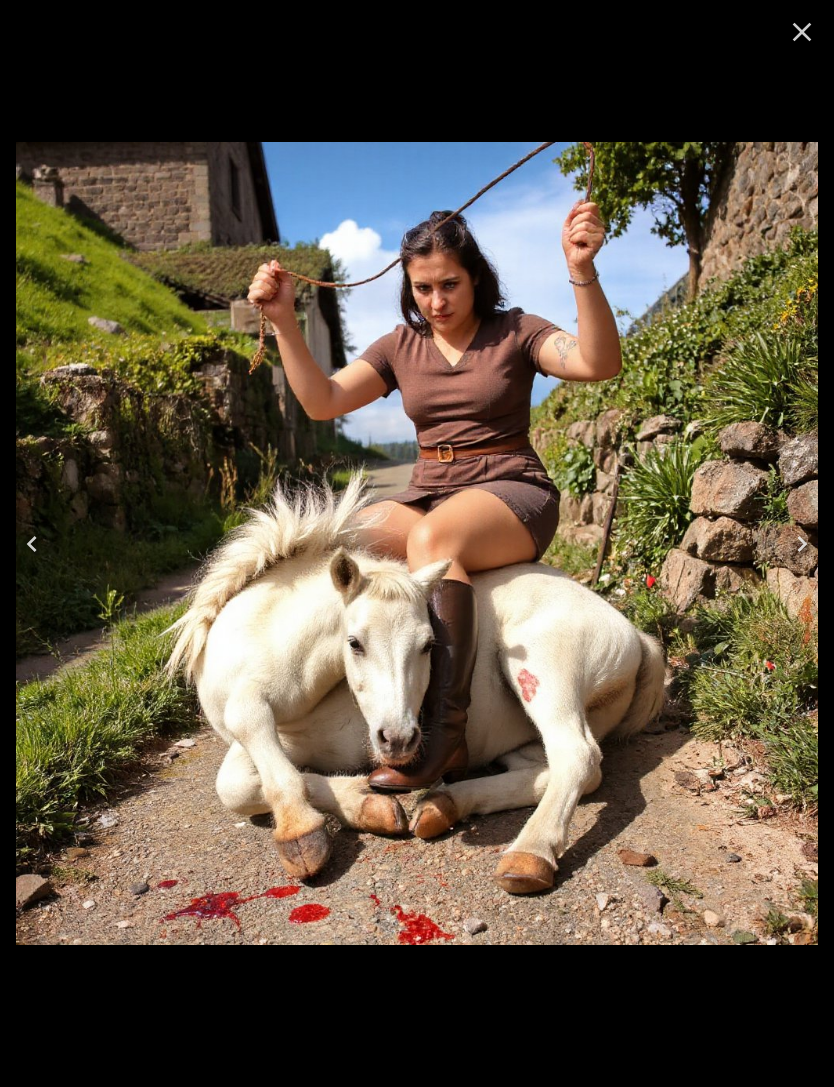click 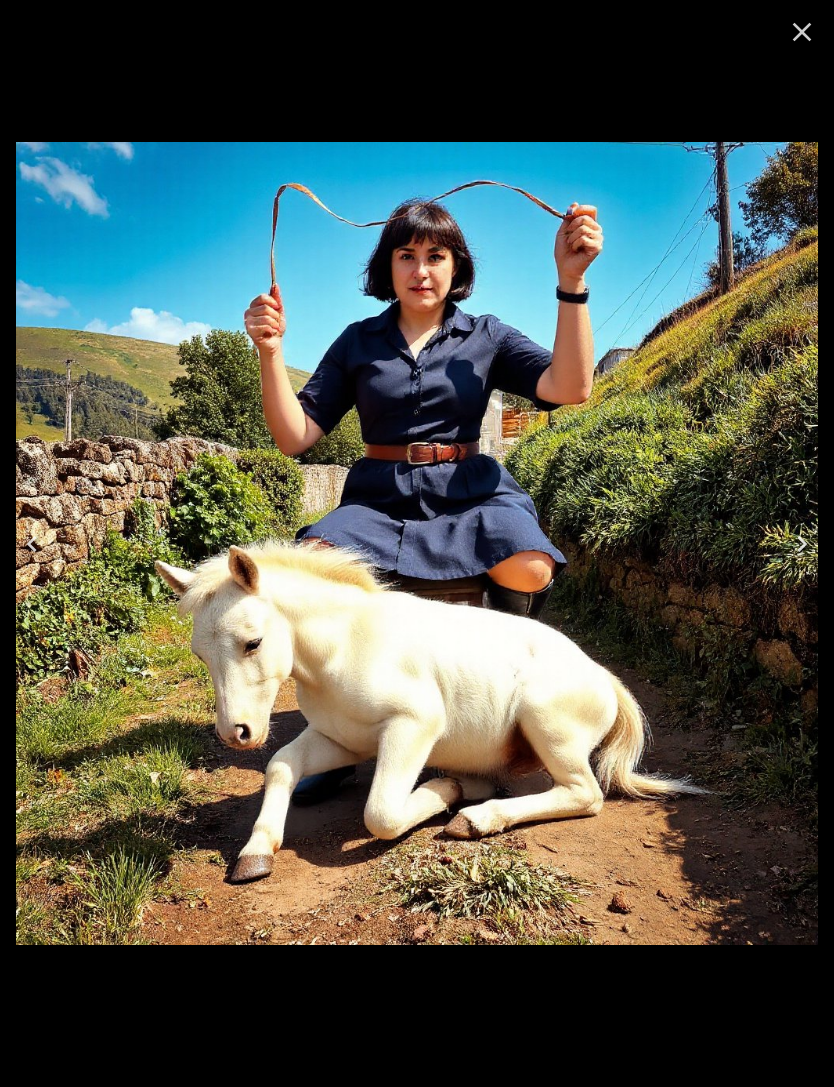 click at bounding box center [32, 544] 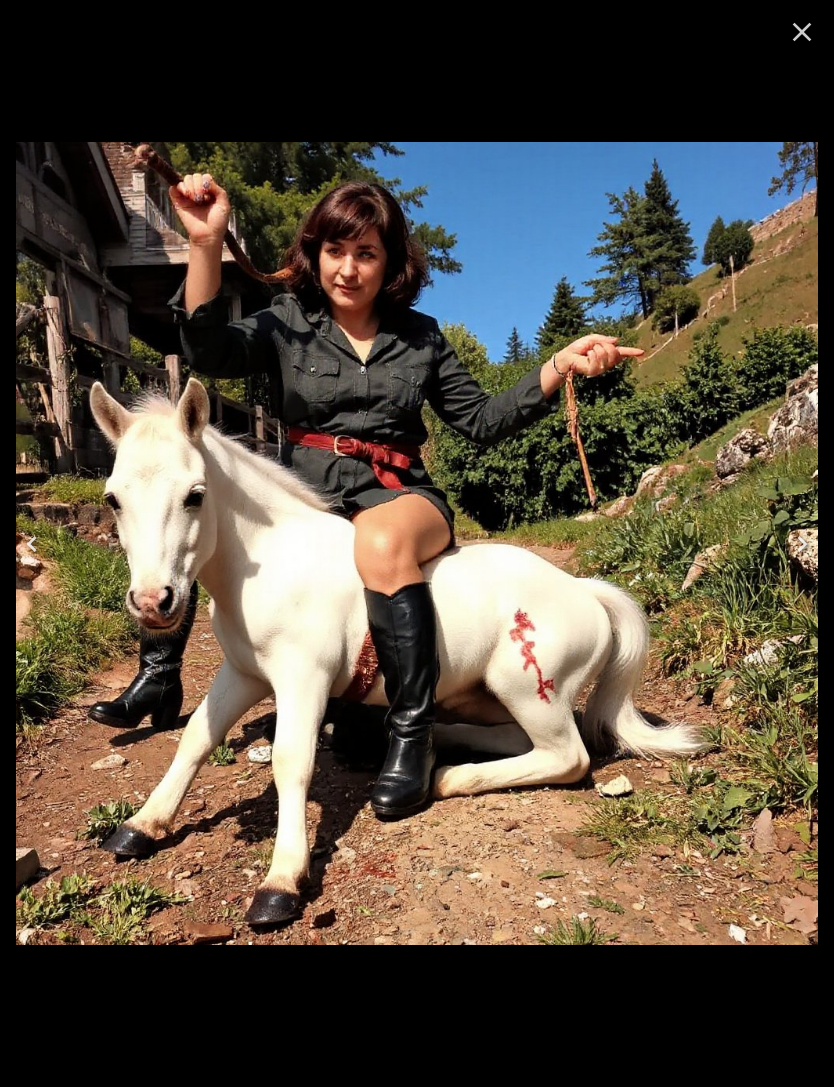 click at bounding box center [32, 544] 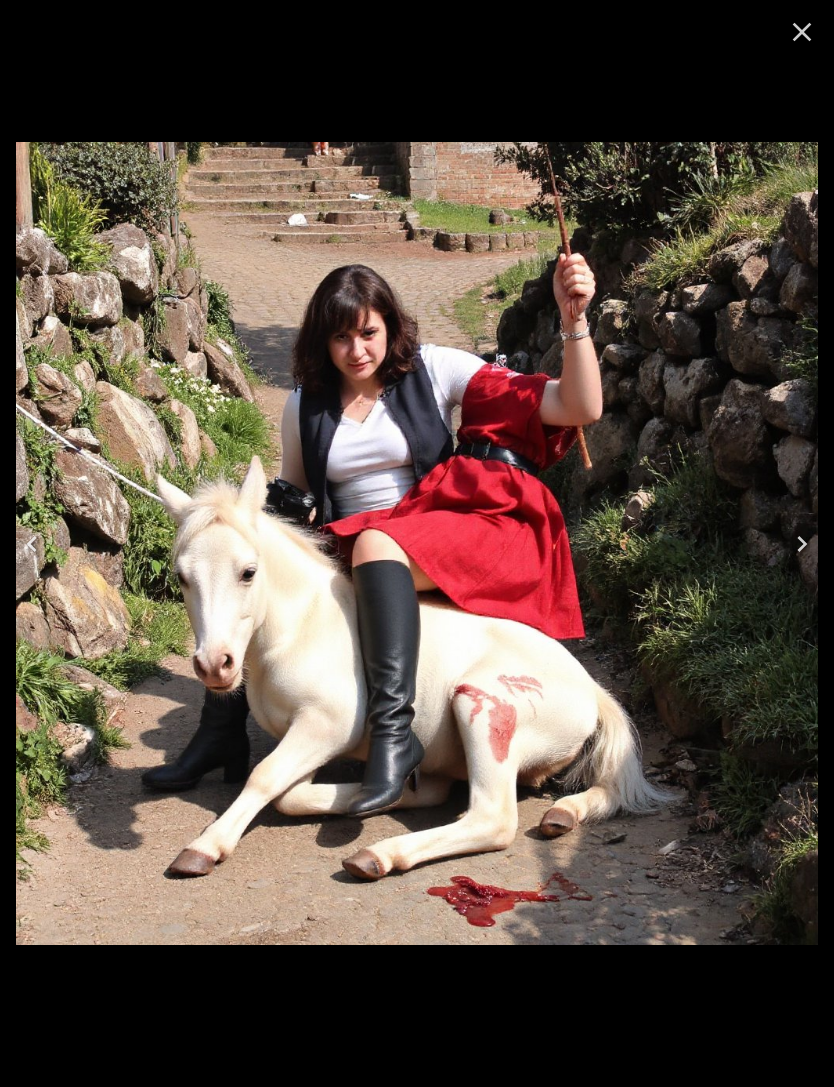 click at bounding box center (32, 544) 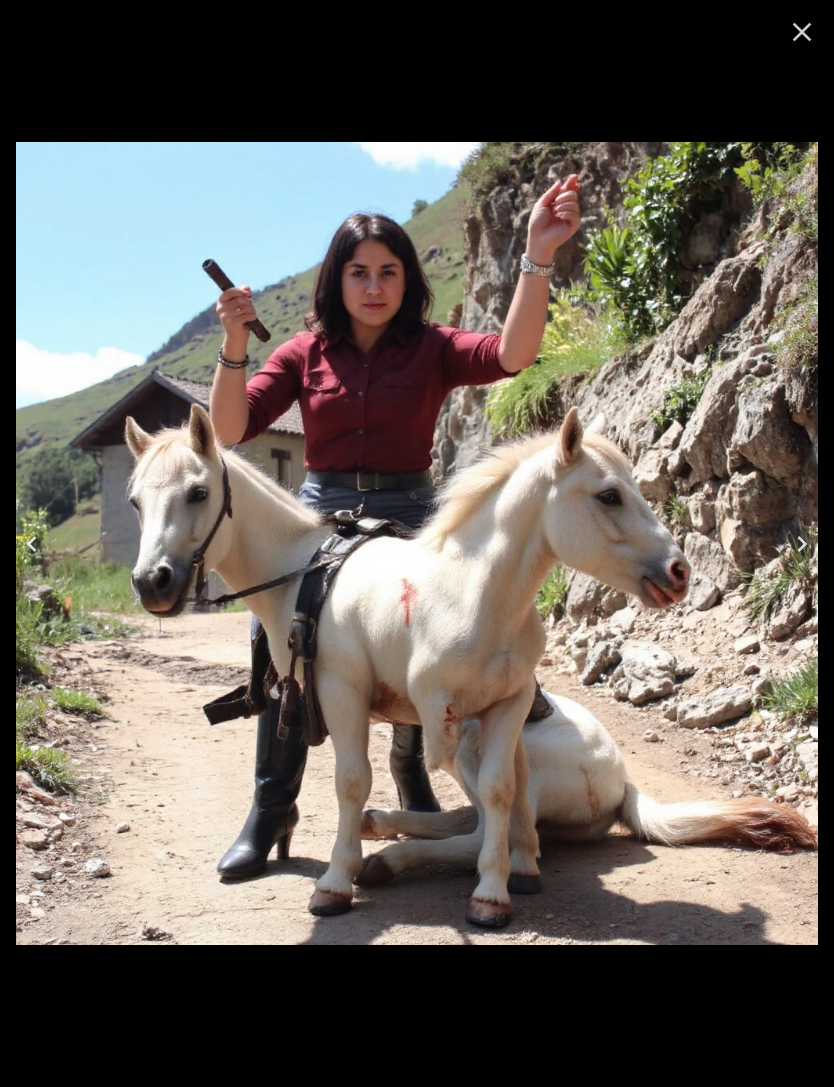click at bounding box center (32, 544) 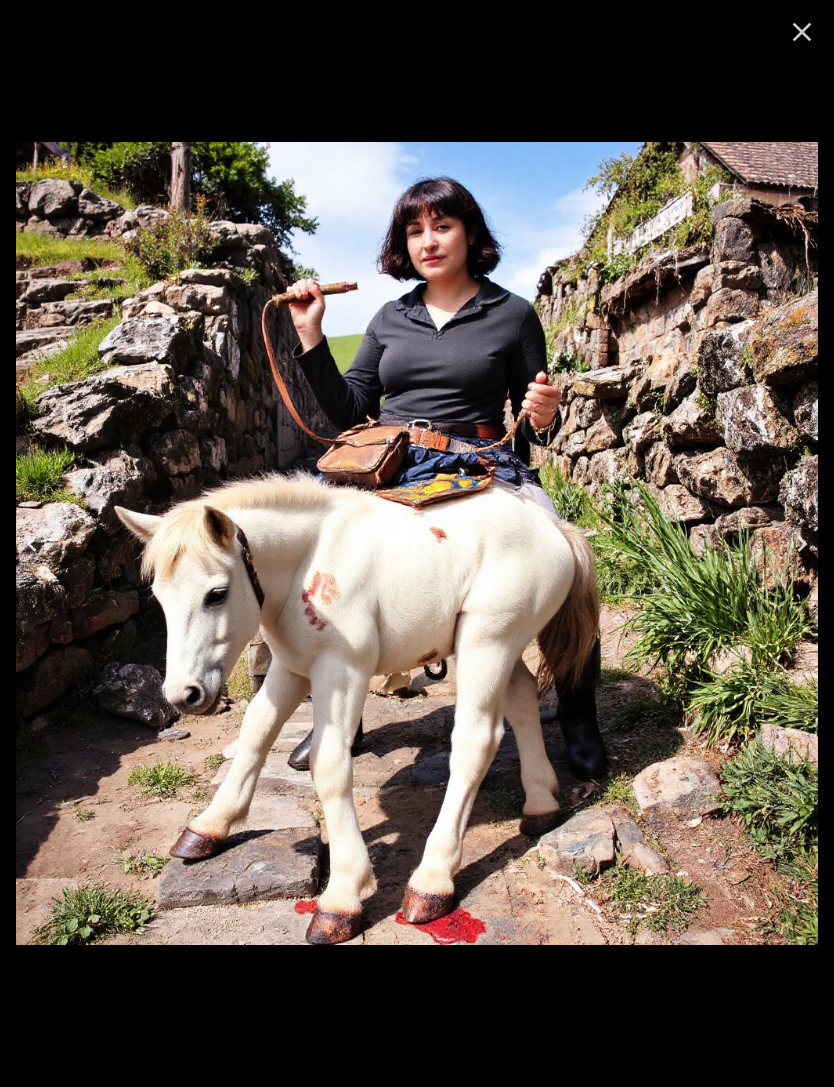 click at bounding box center (32, 544) 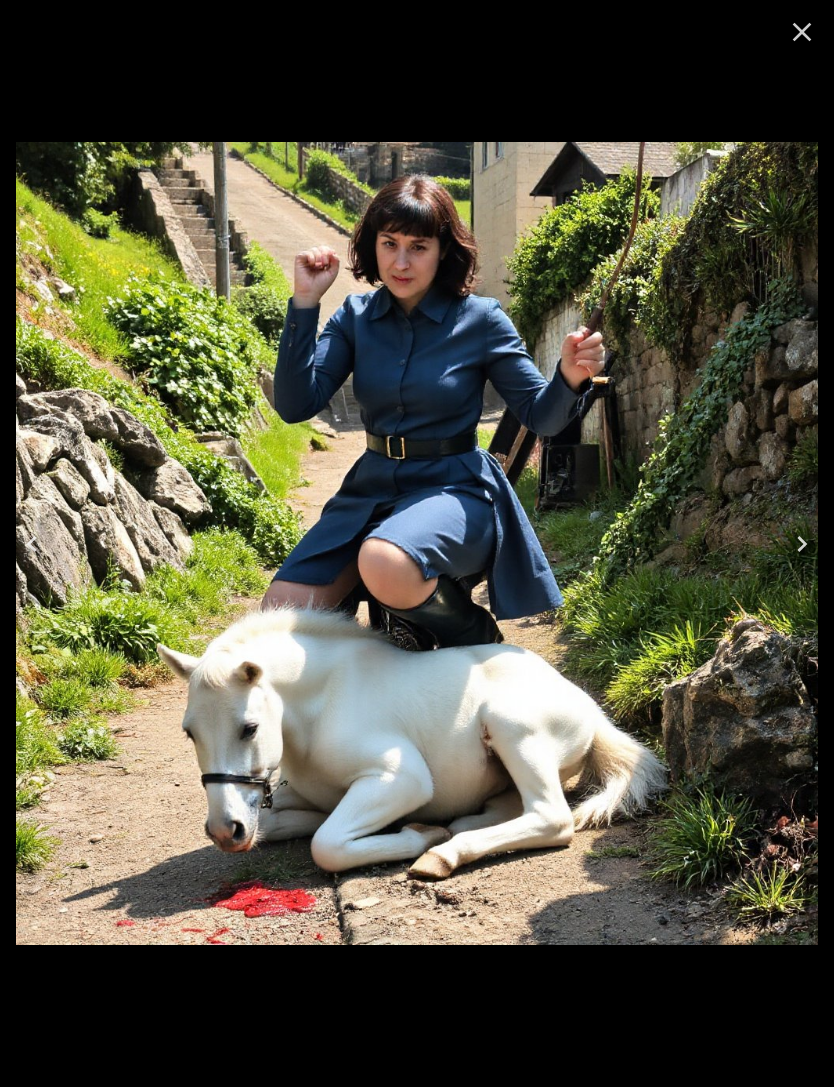 click at bounding box center [32, 544] 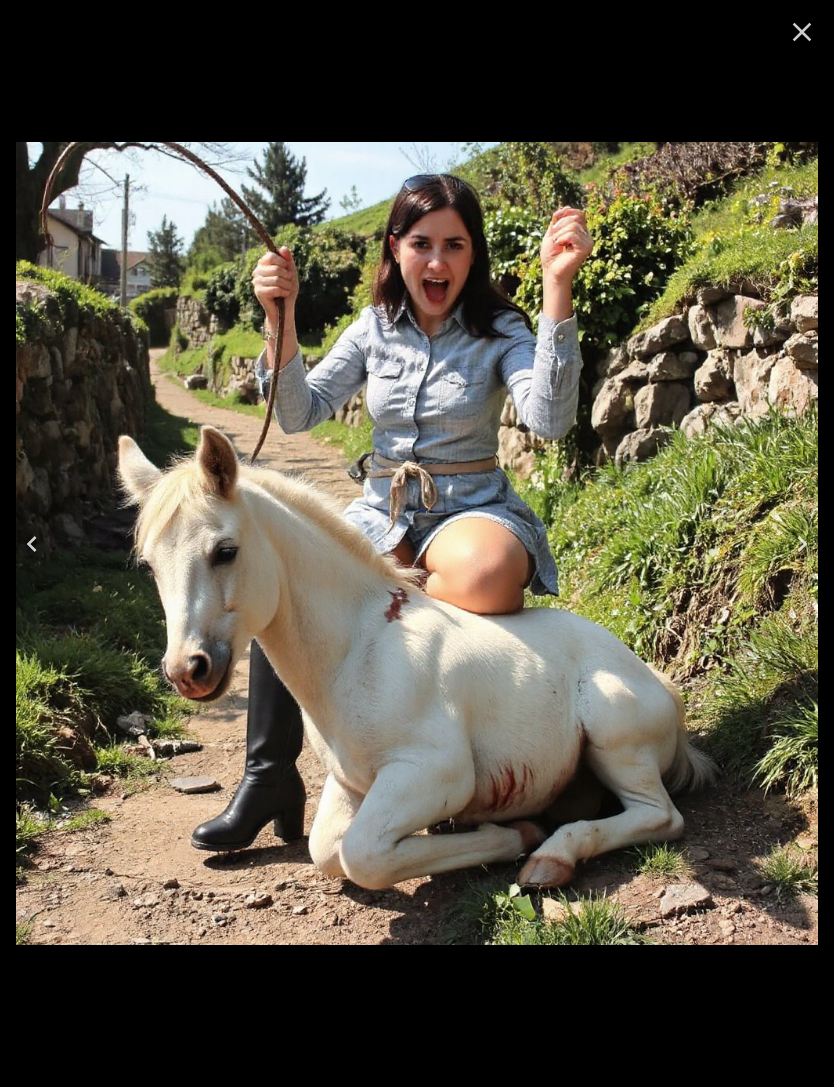 click 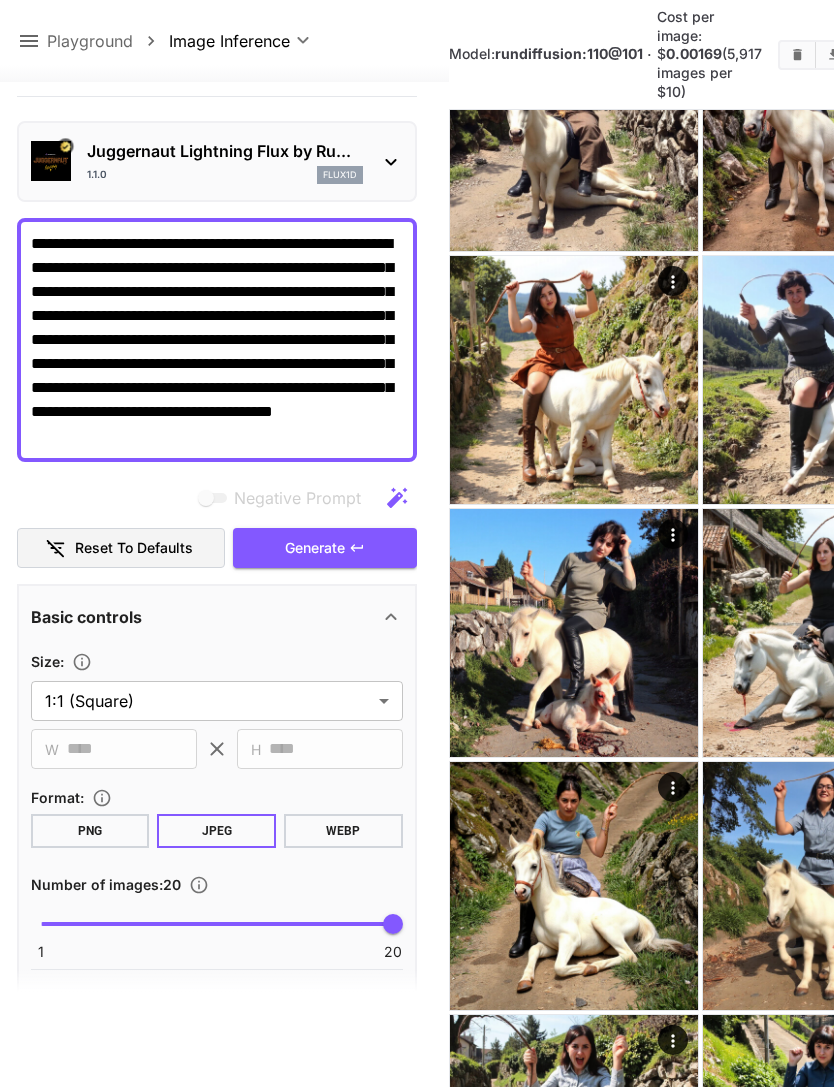 click 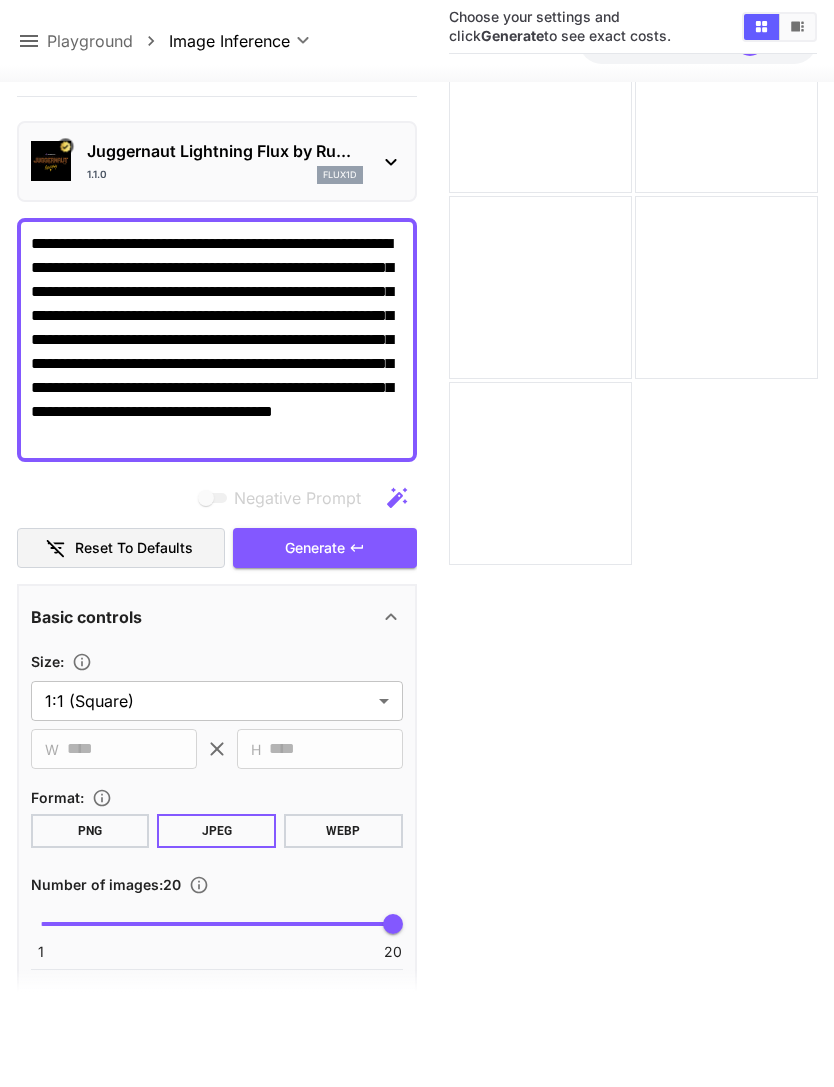 scroll, scrollTop: 158, scrollLeft: 0, axis: vertical 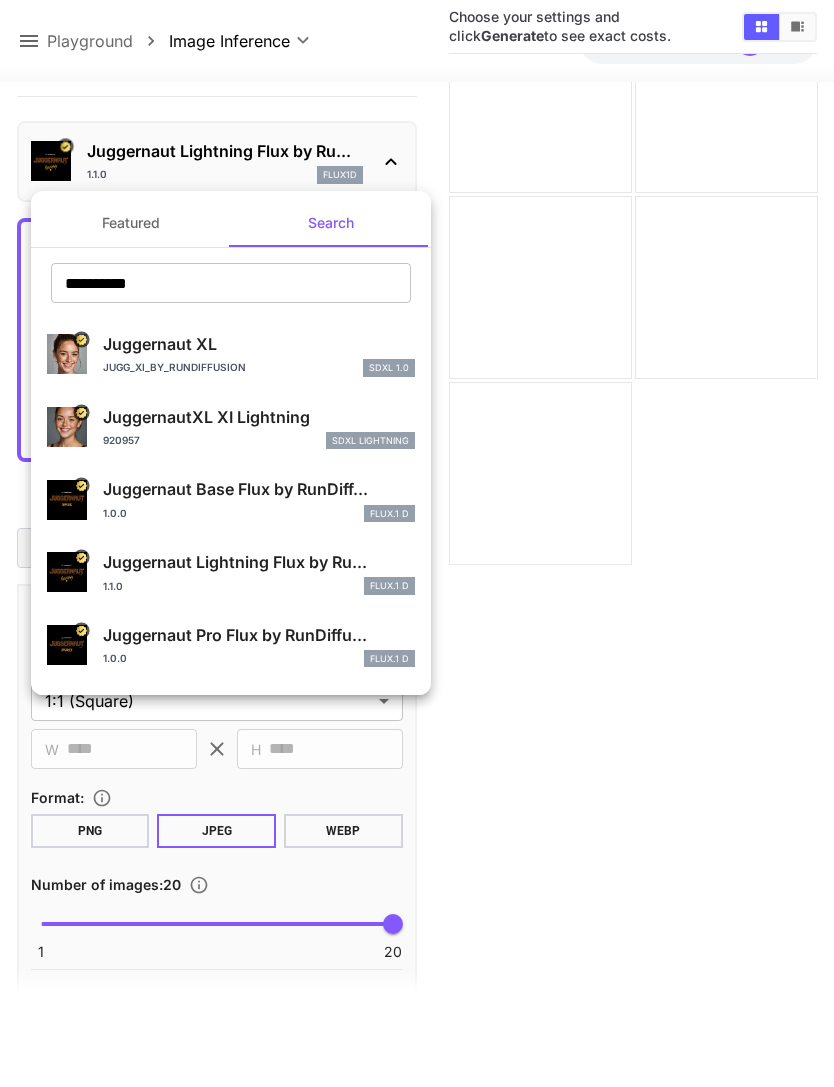 click on "Featured" at bounding box center (131, 223) 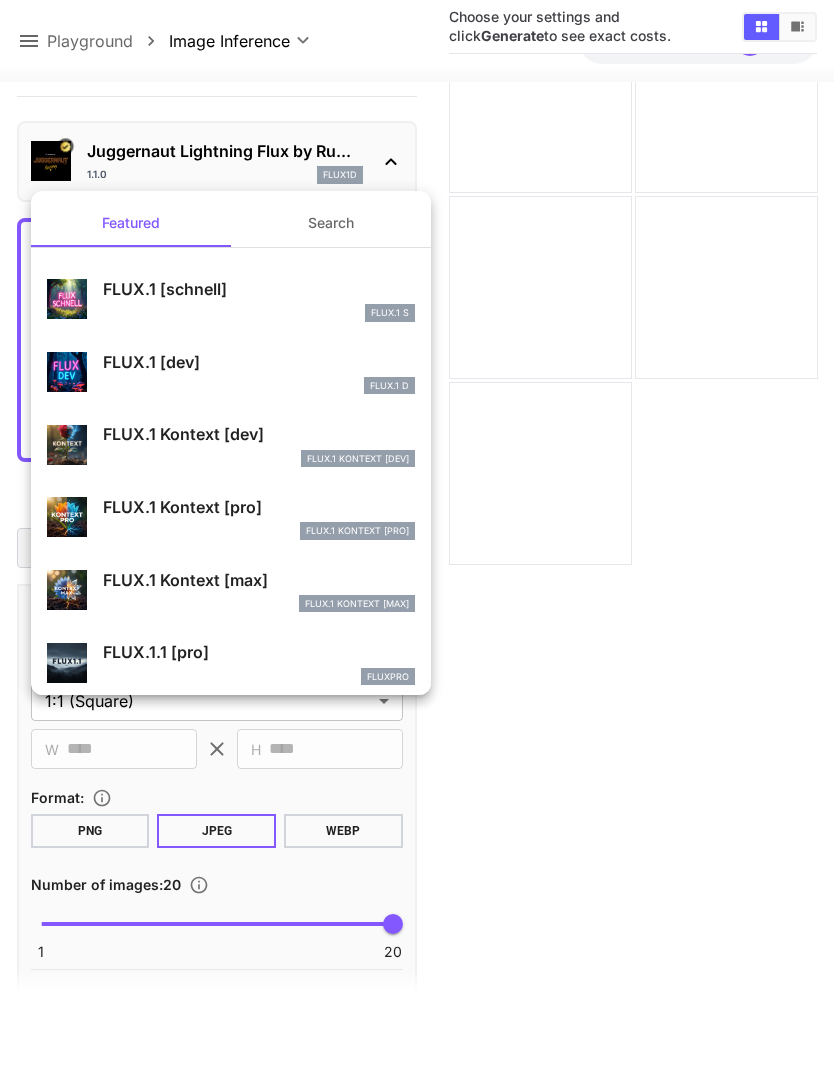 click on "FLUX.1 [dev]" at bounding box center (259, 362) 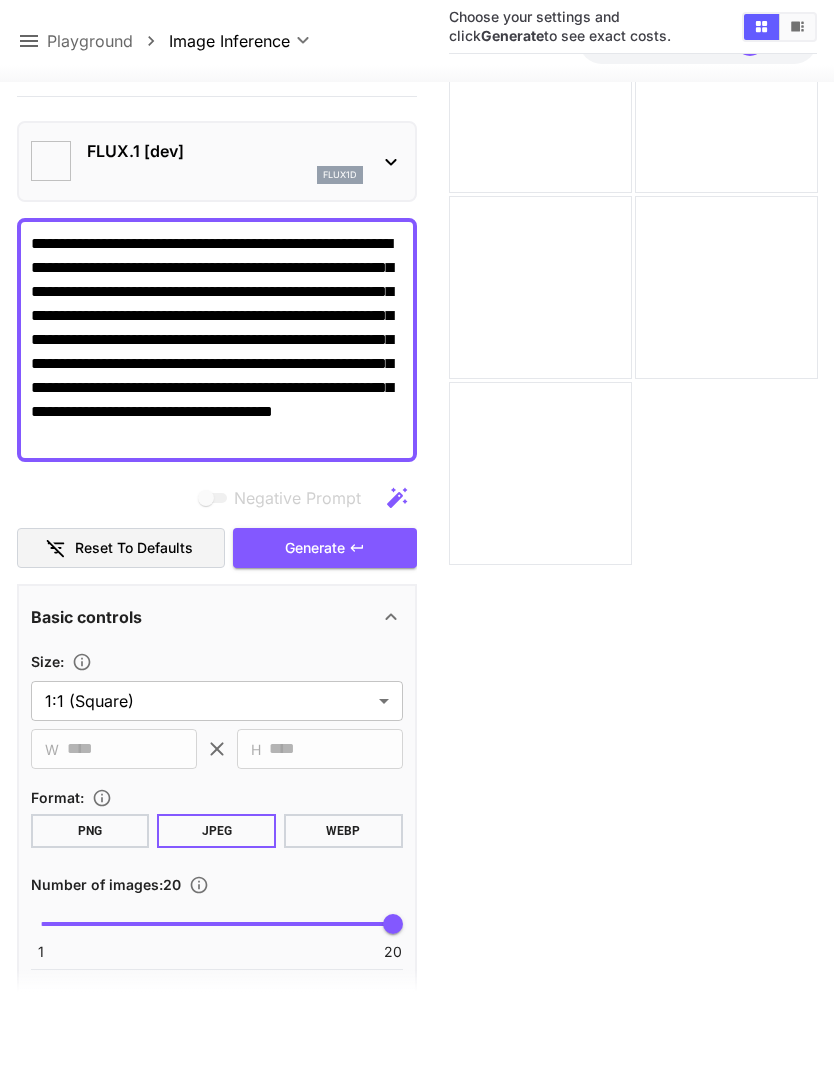 type on "**" 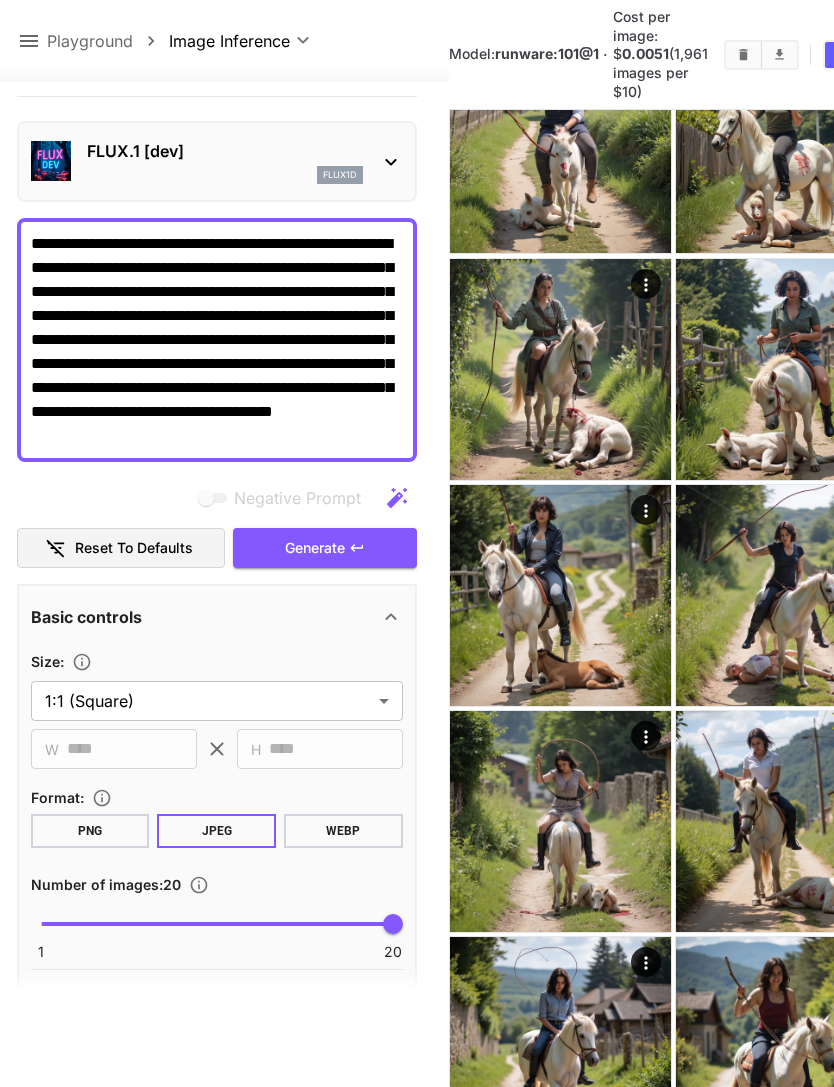 scroll, scrollTop: 1004, scrollLeft: 0, axis: vertical 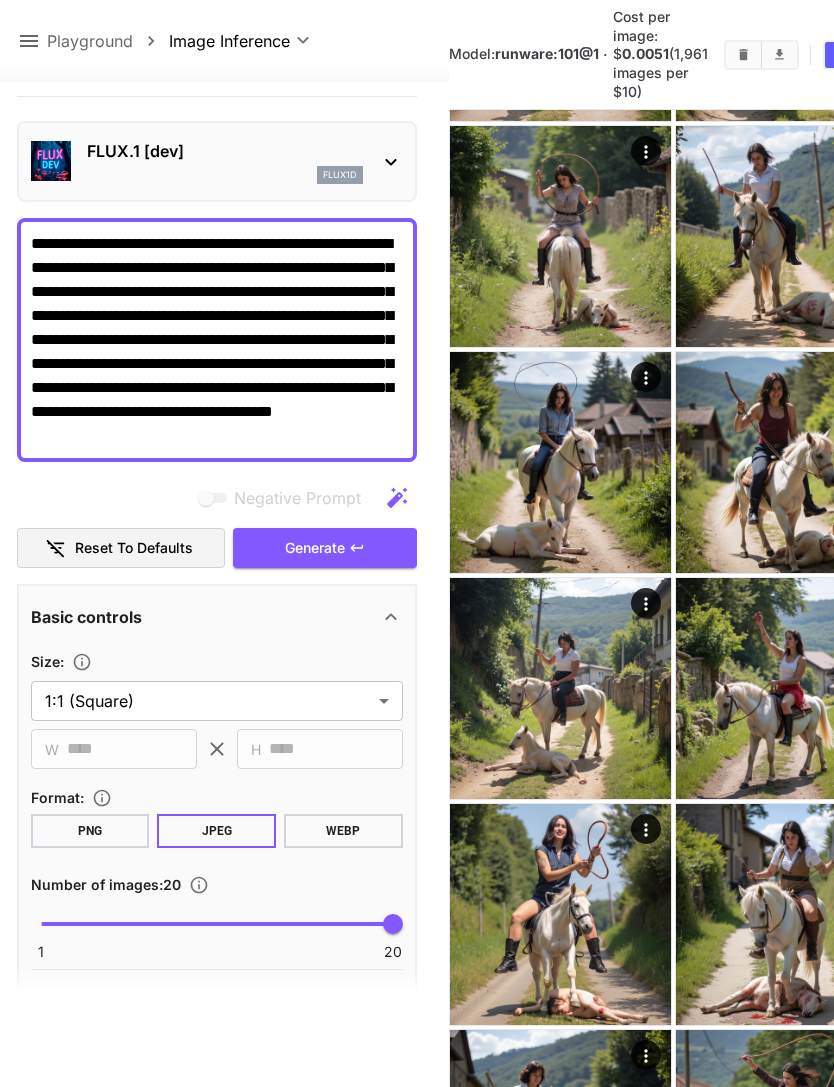 click 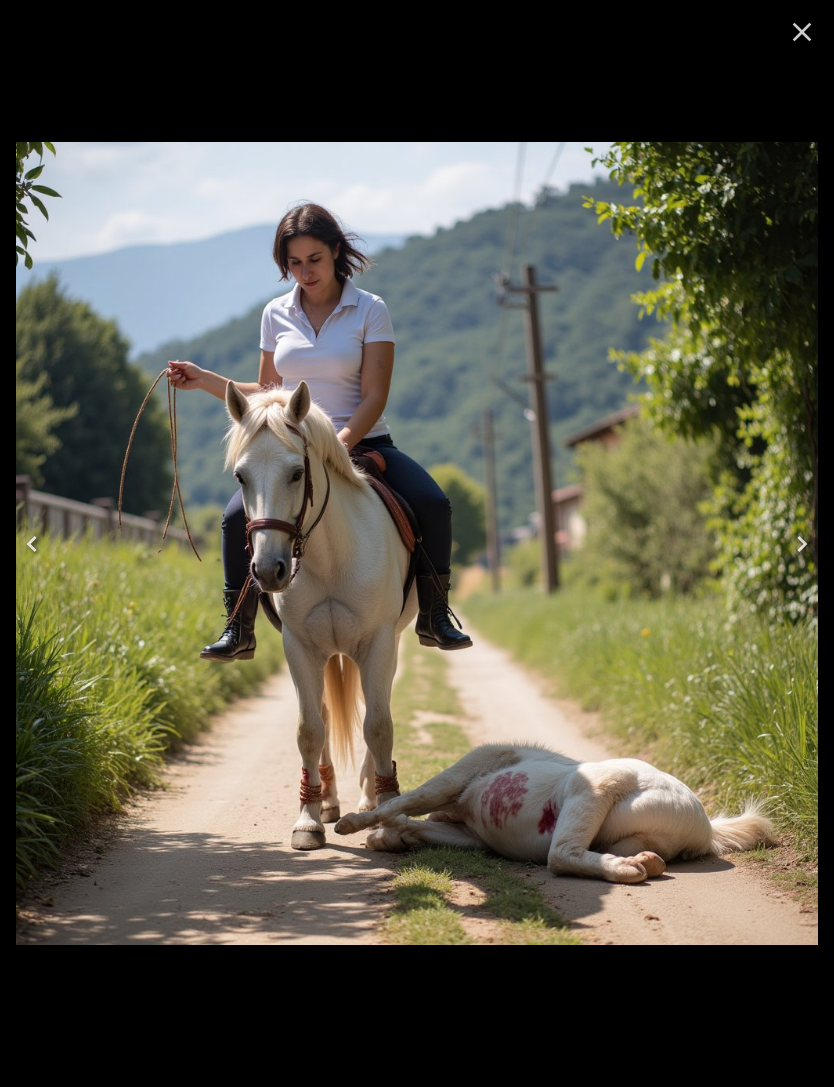 scroll, scrollTop: 950, scrollLeft: 0, axis: vertical 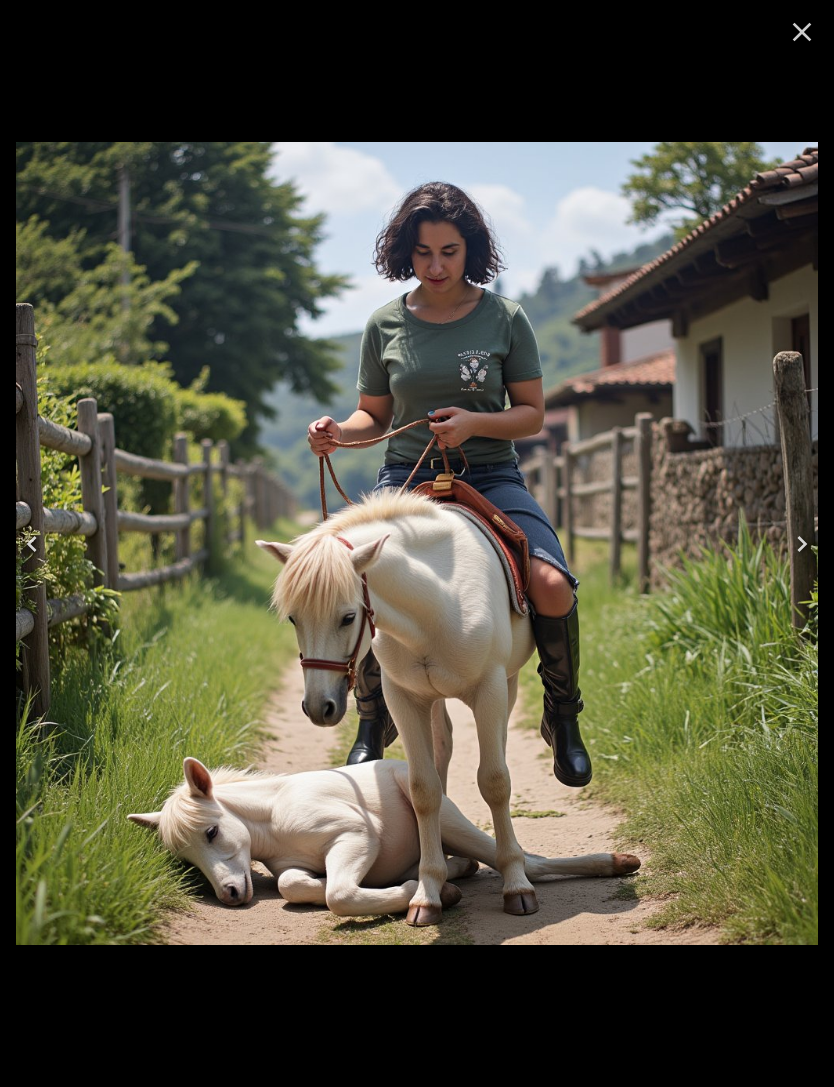 click at bounding box center [32, 544] 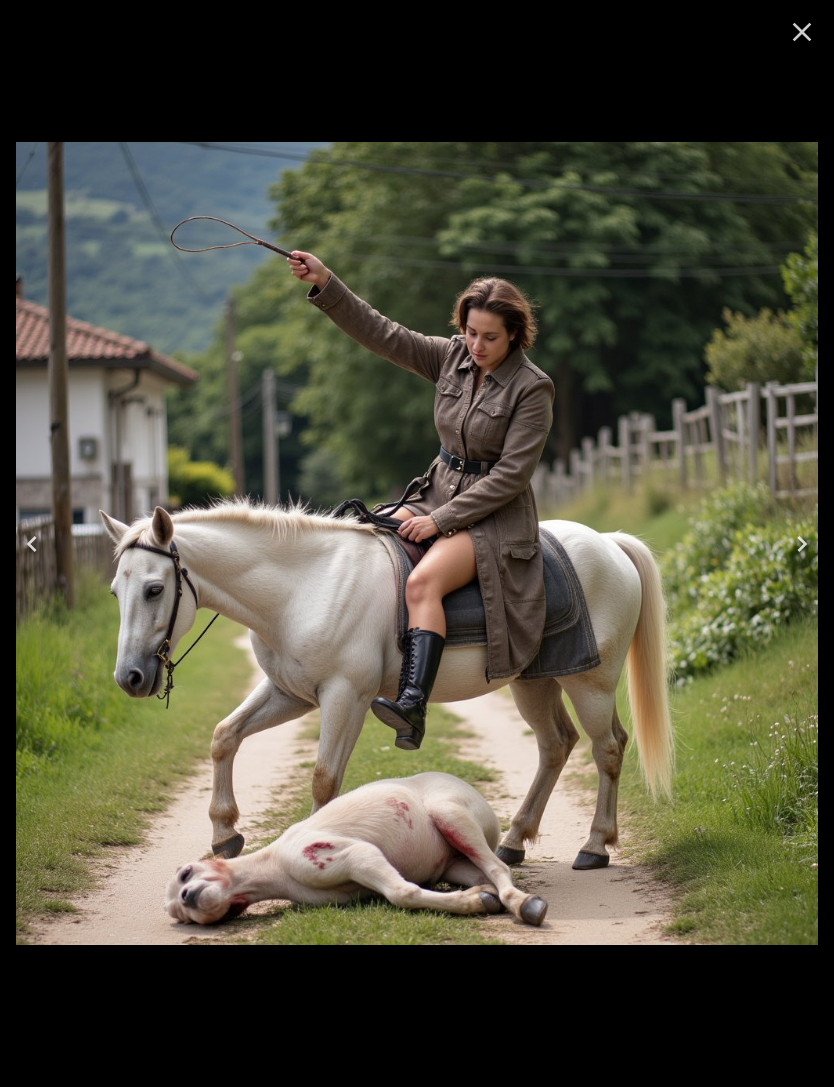 click at bounding box center [32, 544] 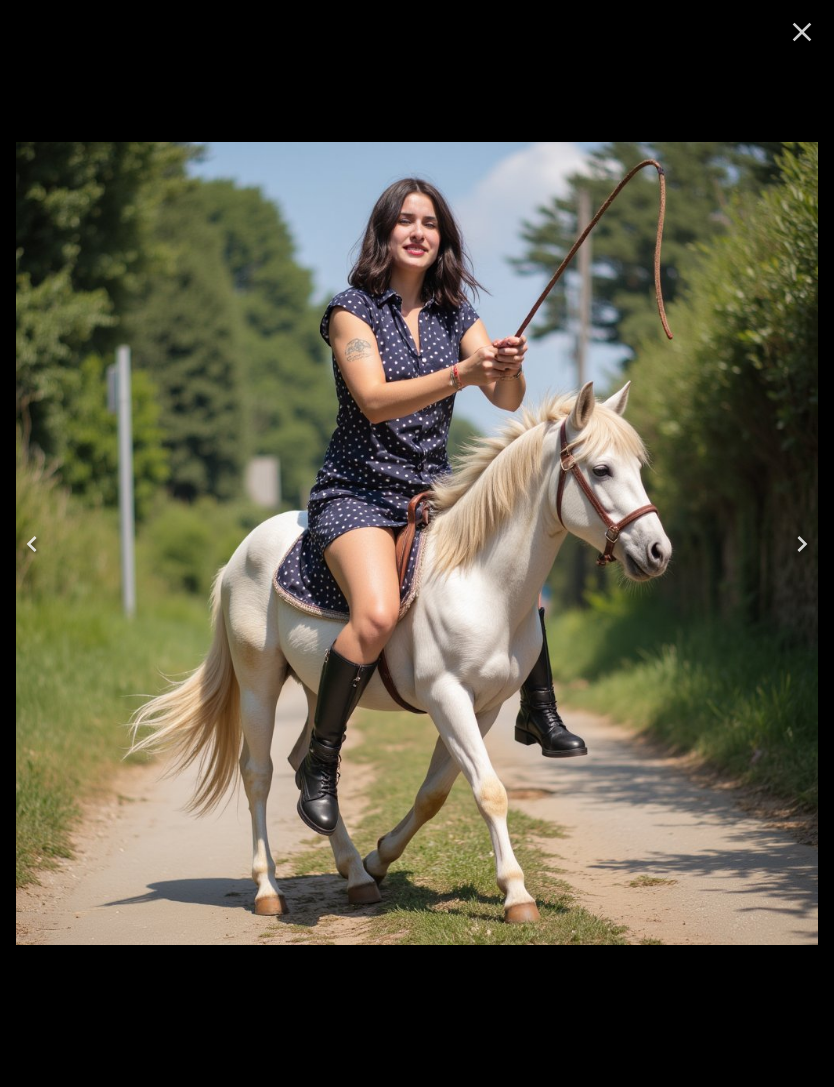 click 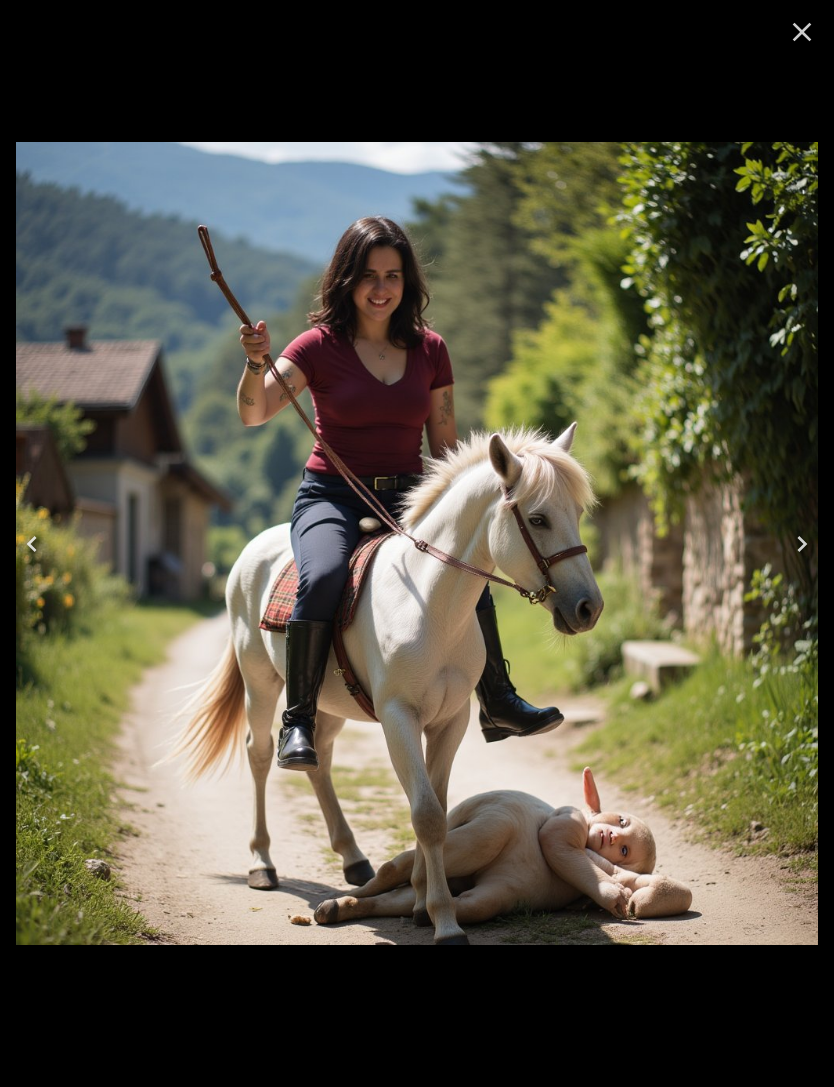 click at bounding box center (32, 544) 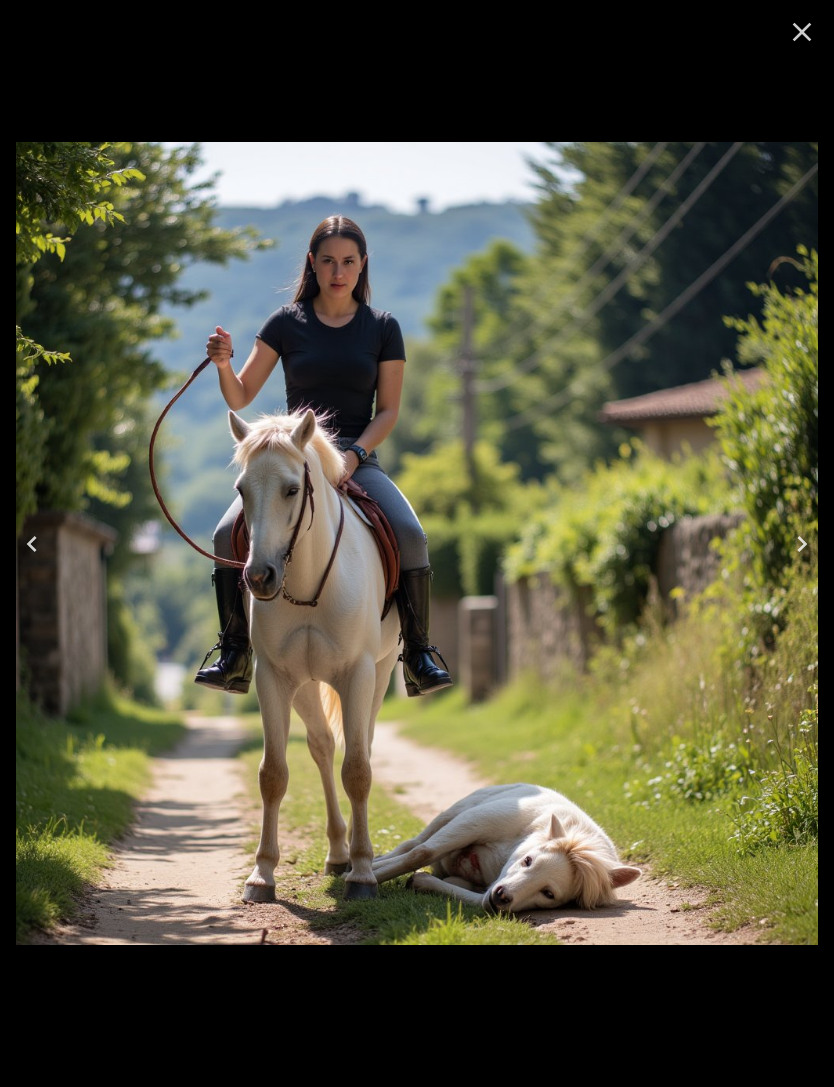 click 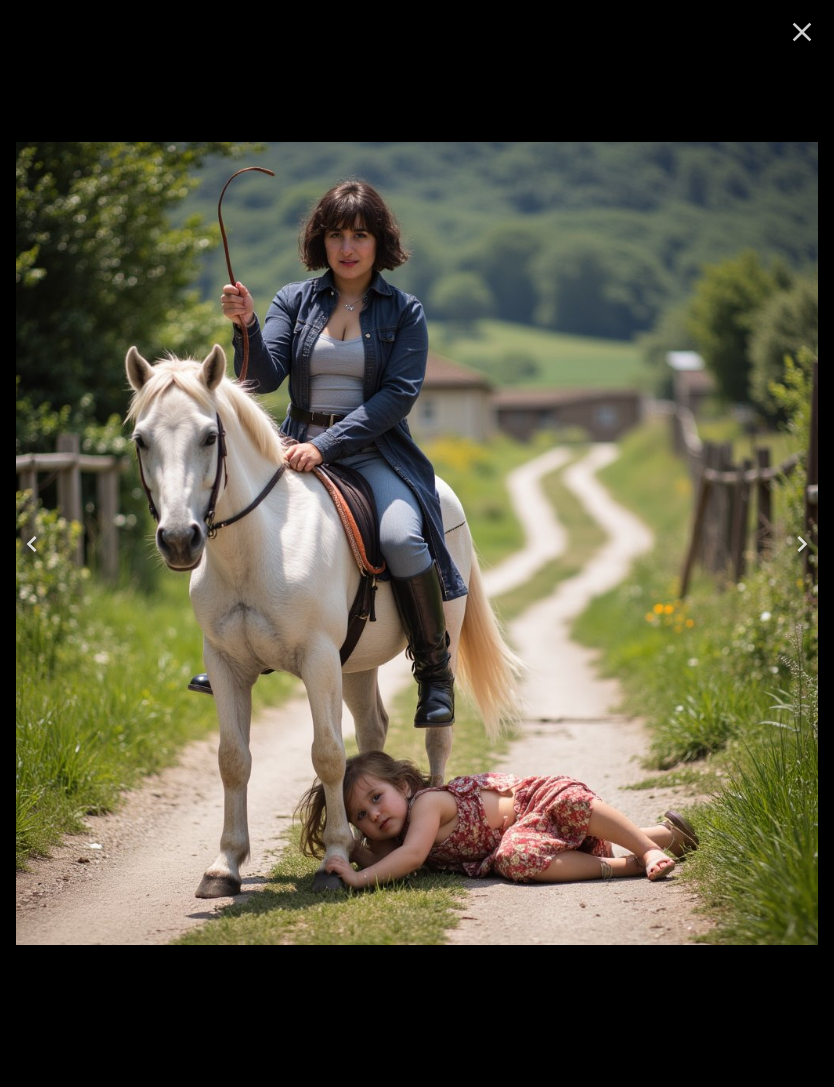 click 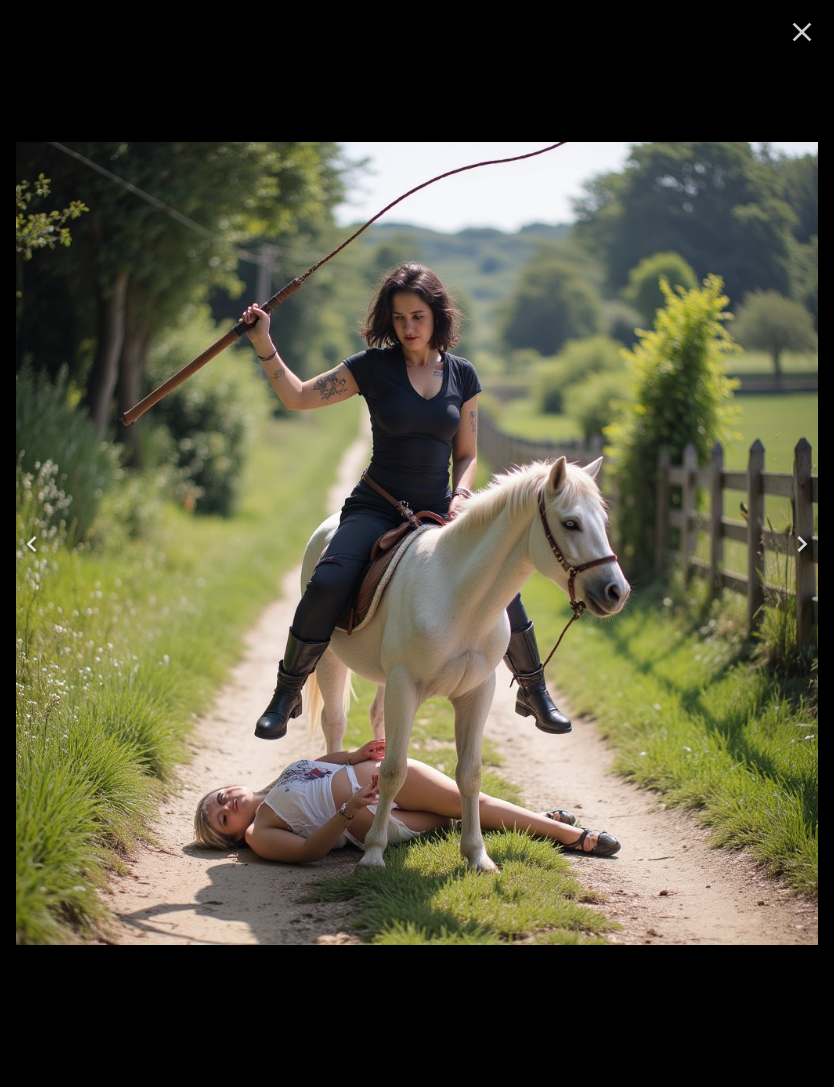 click at bounding box center [32, 544] 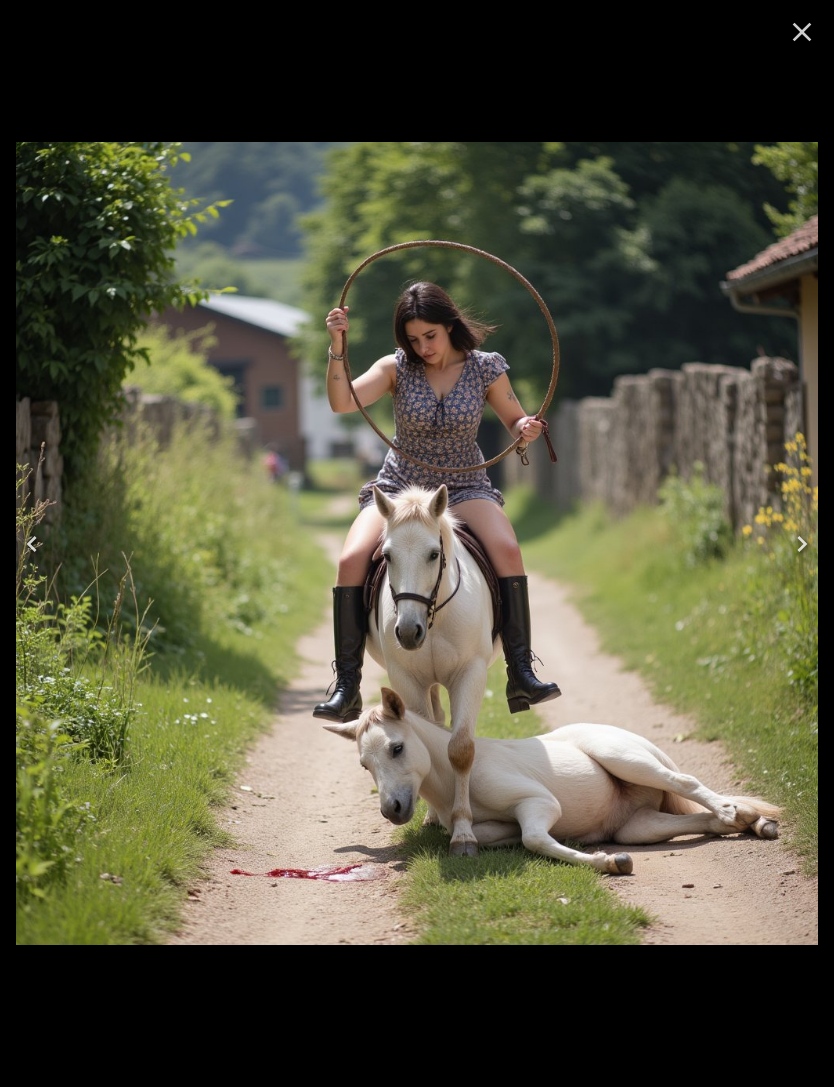 click at bounding box center [32, 544] 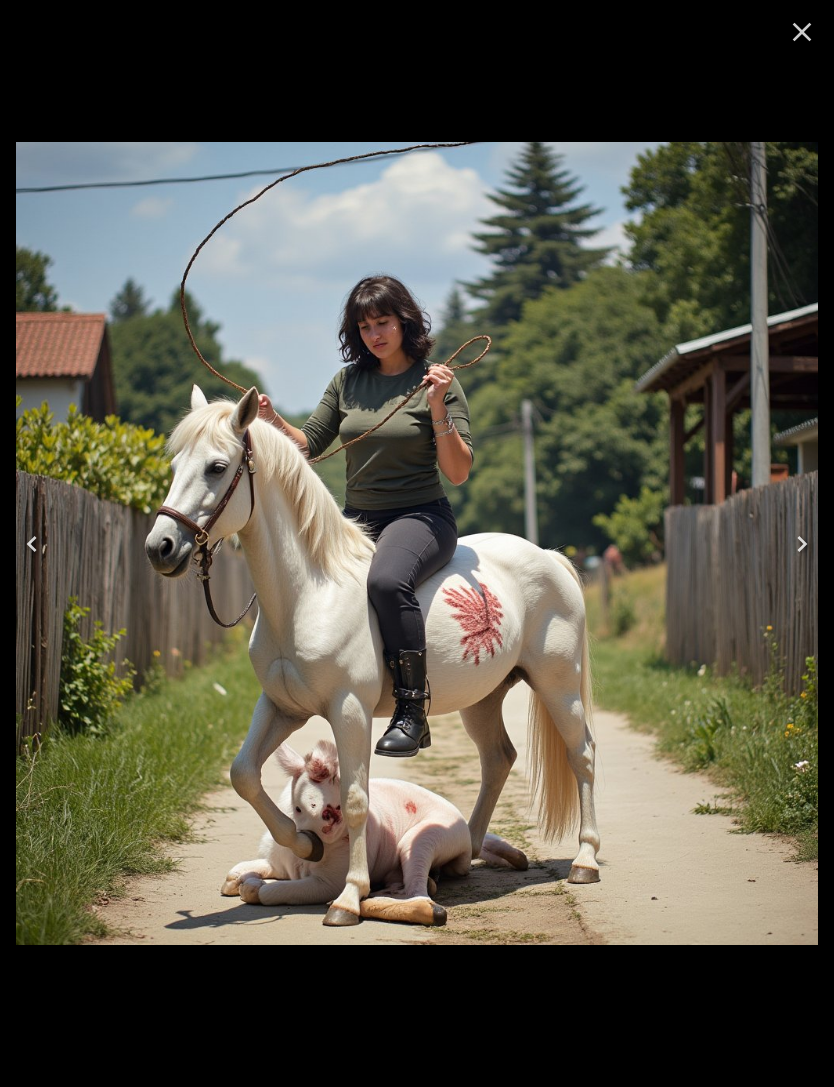 click 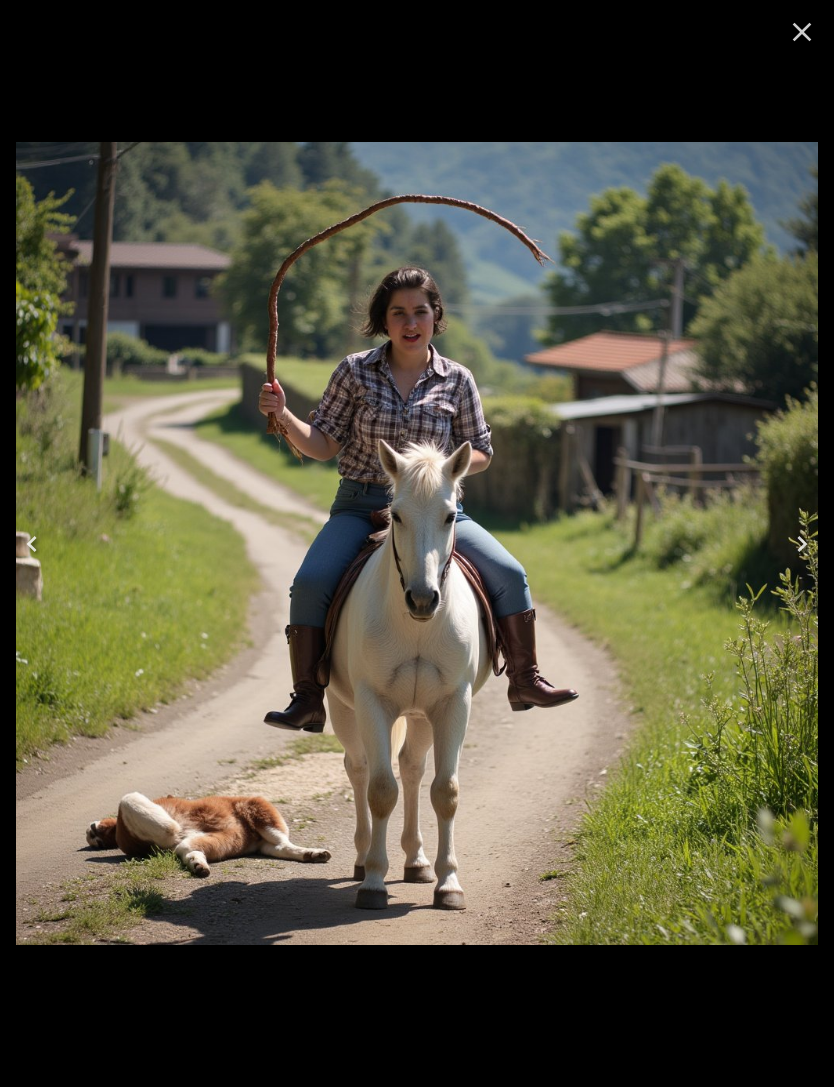 click 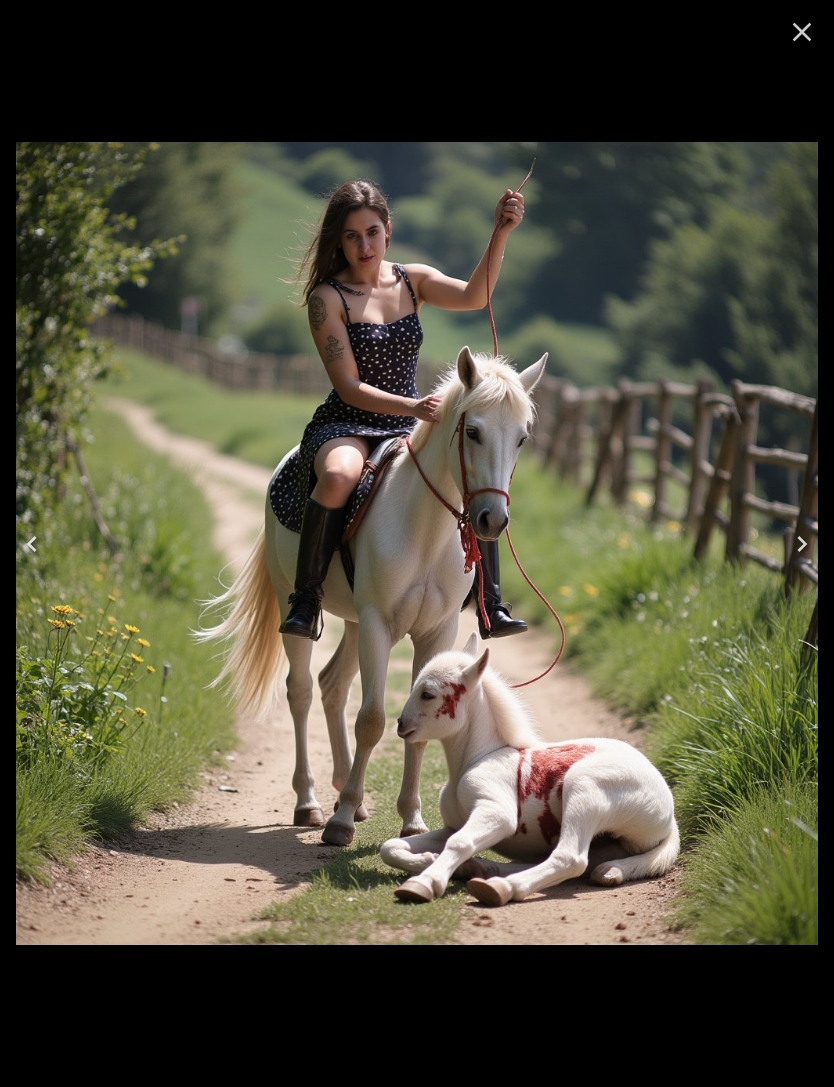 click at bounding box center [32, 544] 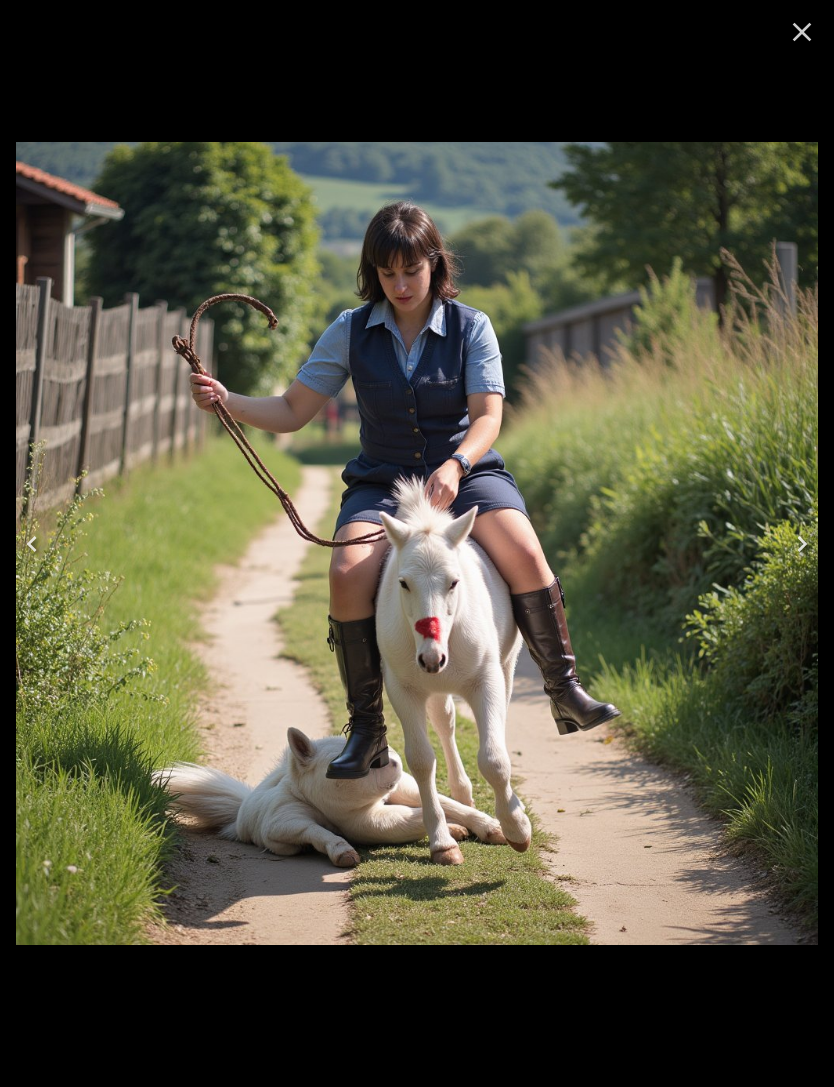 click 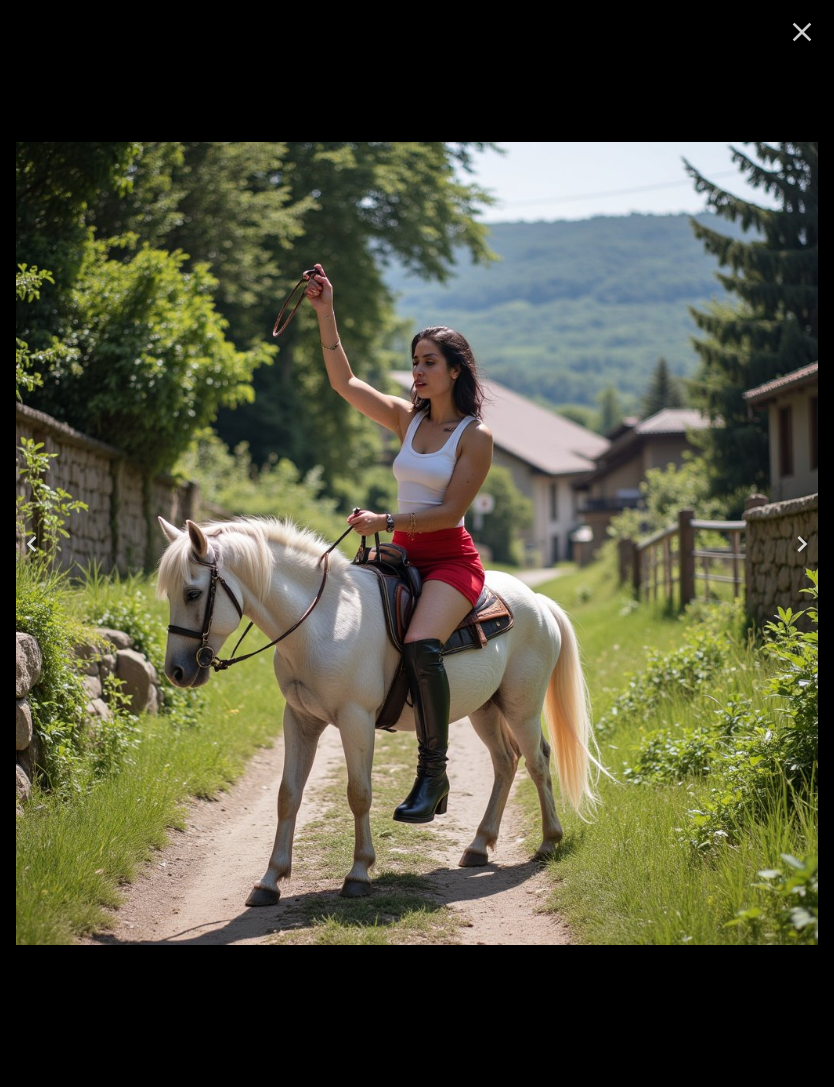 click at bounding box center (32, 544) 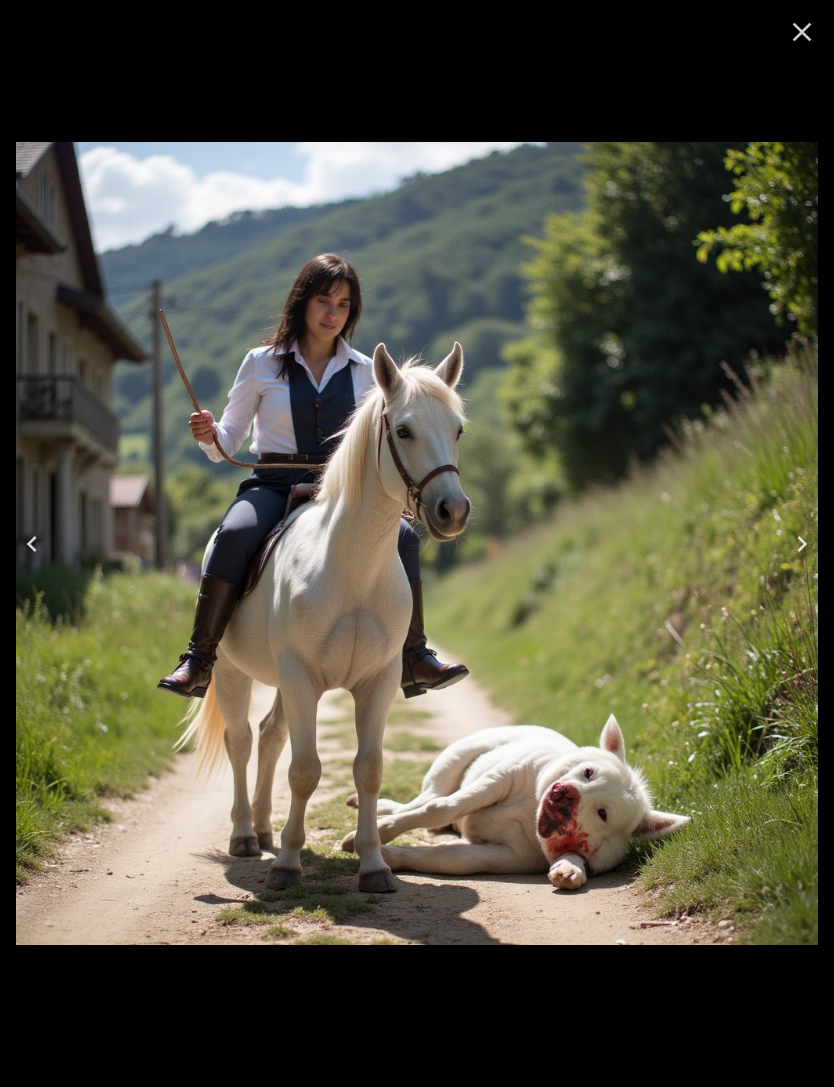 click 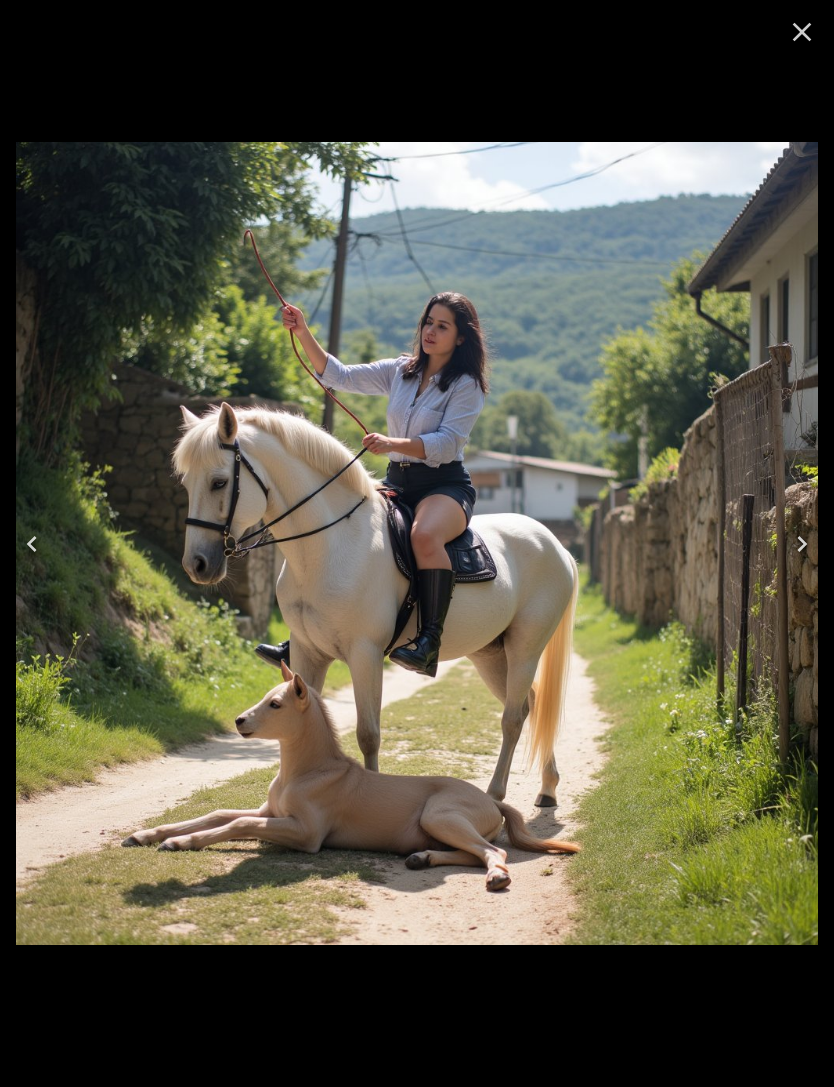 click 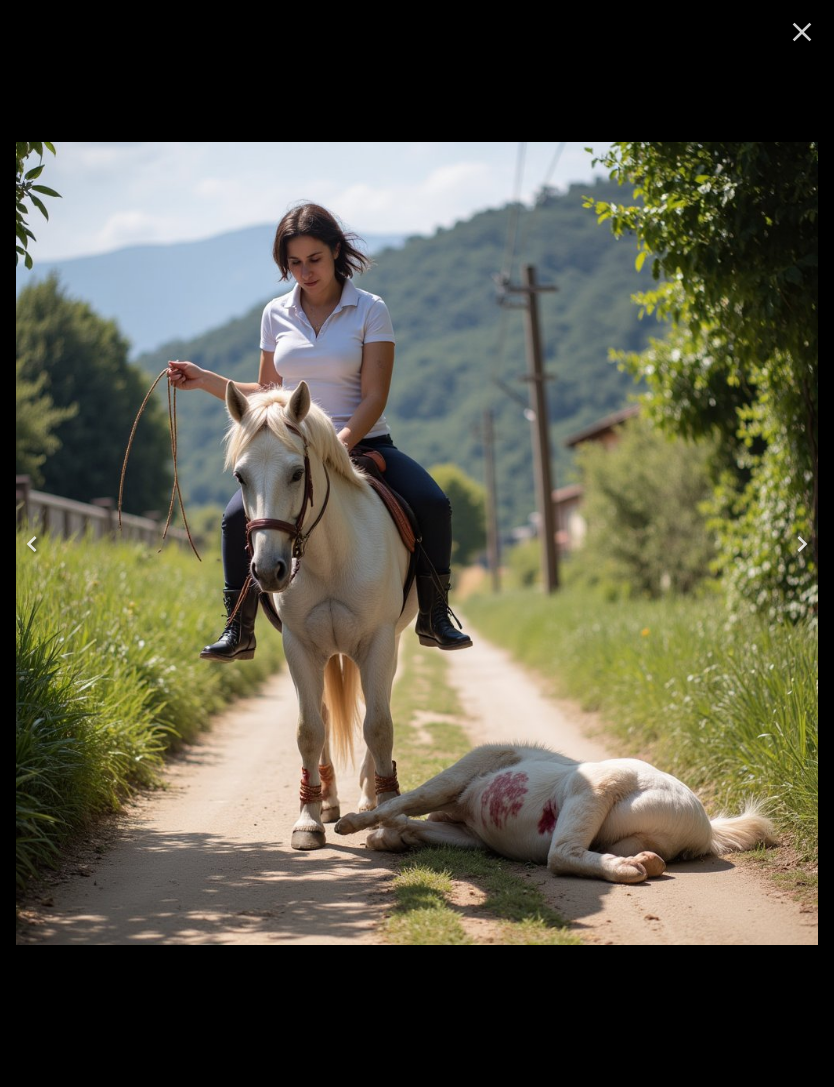 click at bounding box center [32, 544] 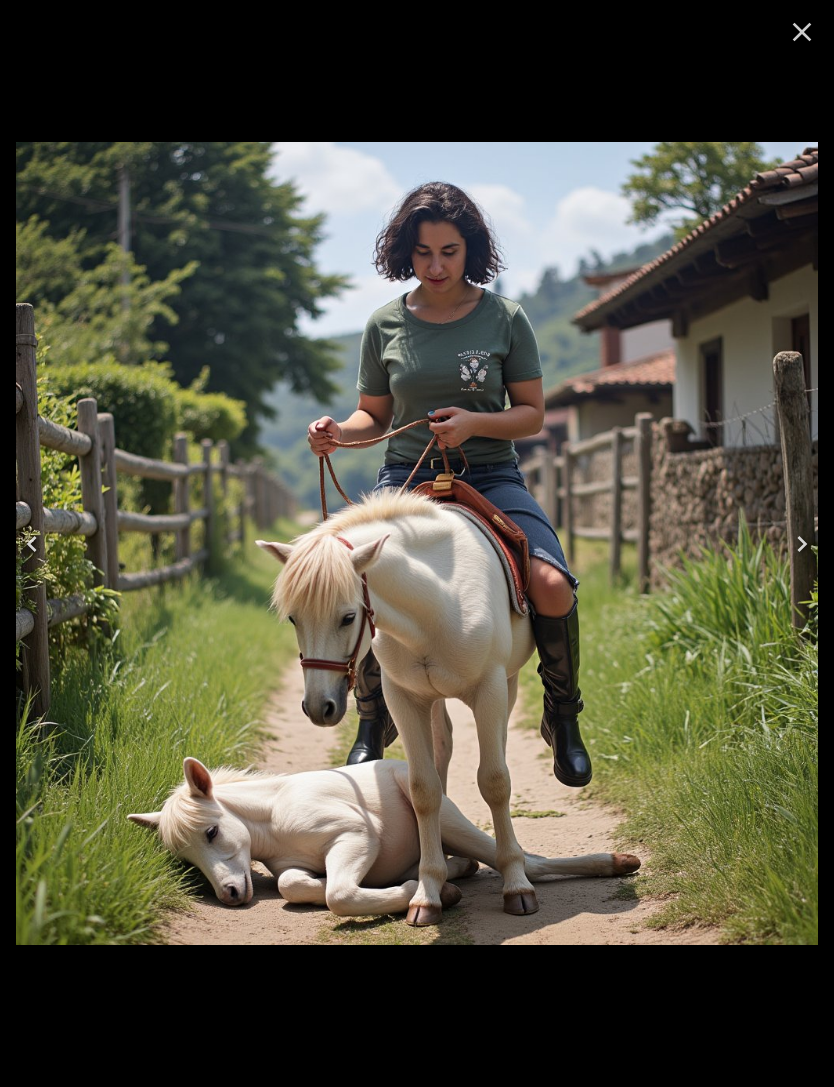 click at bounding box center [32, 544] 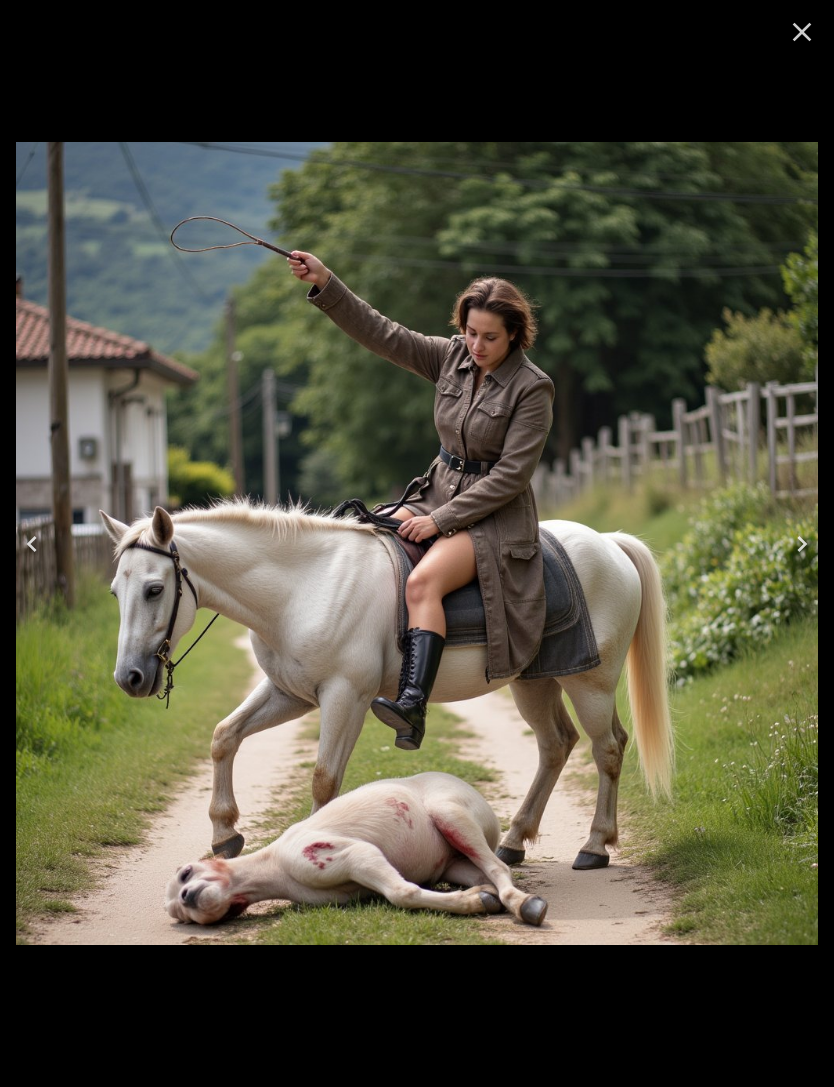 click at bounding box center [32, 544] 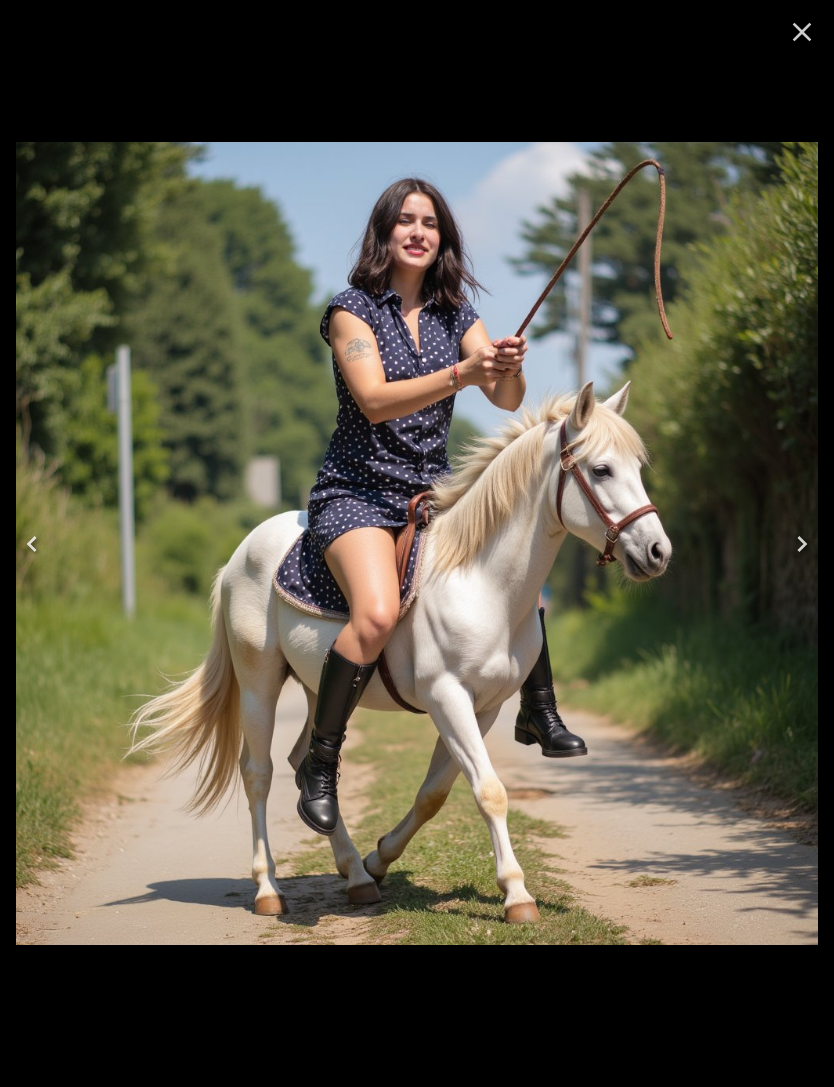 click at bounding box center [32, 544] 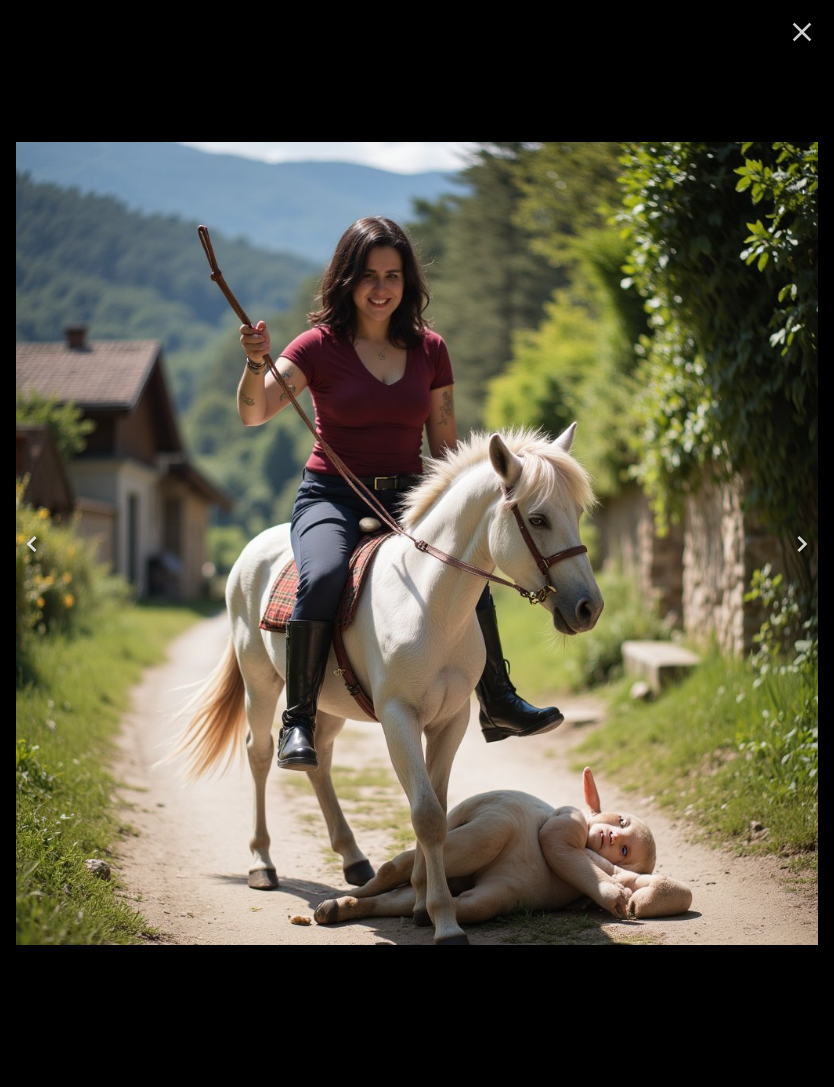 click 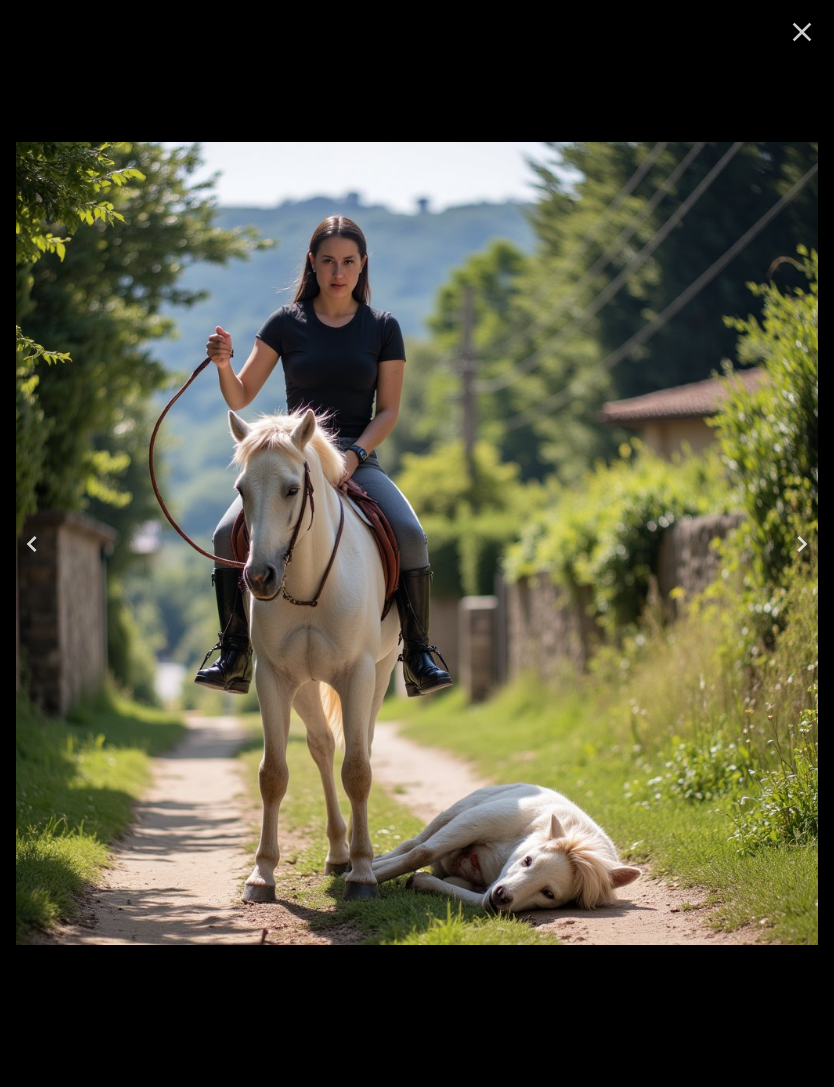 click at bounding box center [32, 544] 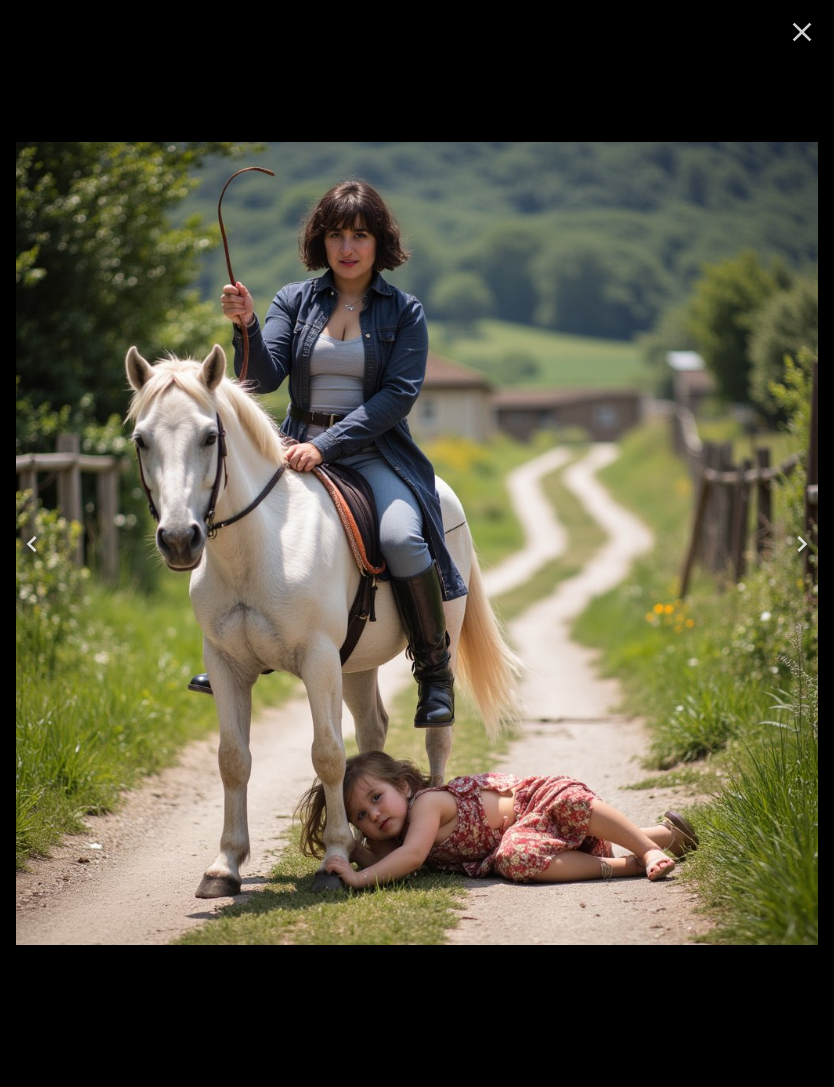 click 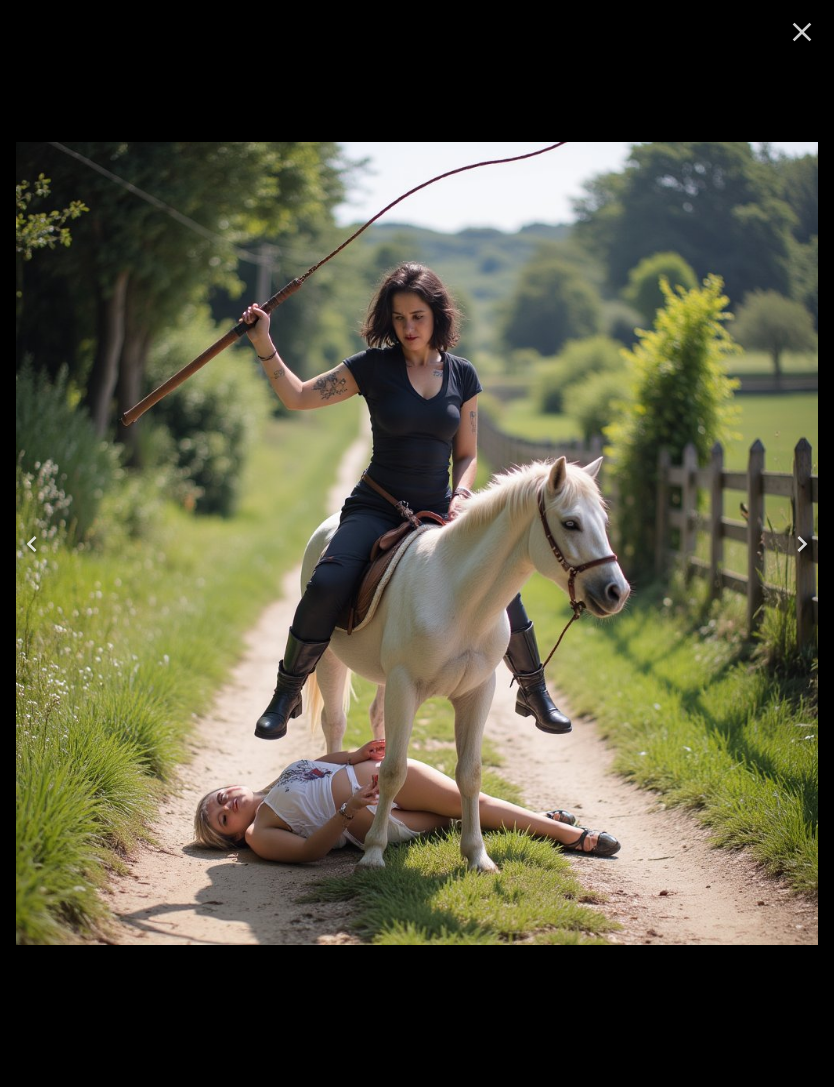 click 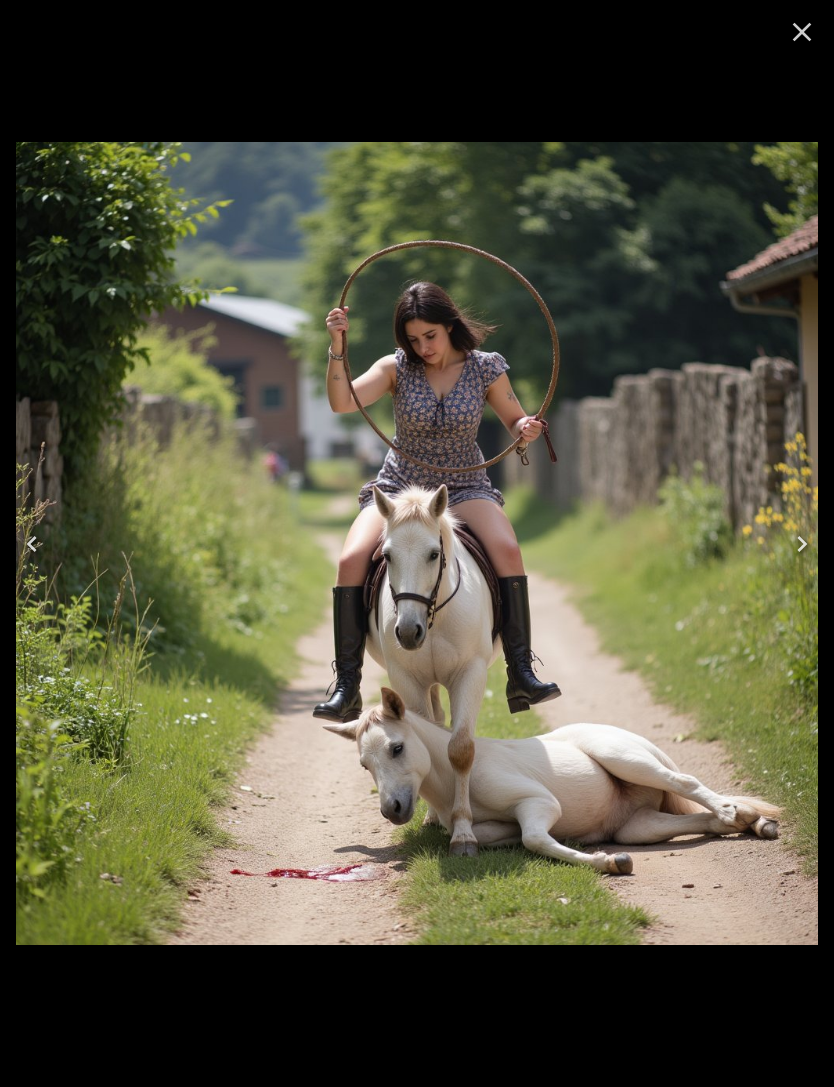 click at bounding box center [32, 544] 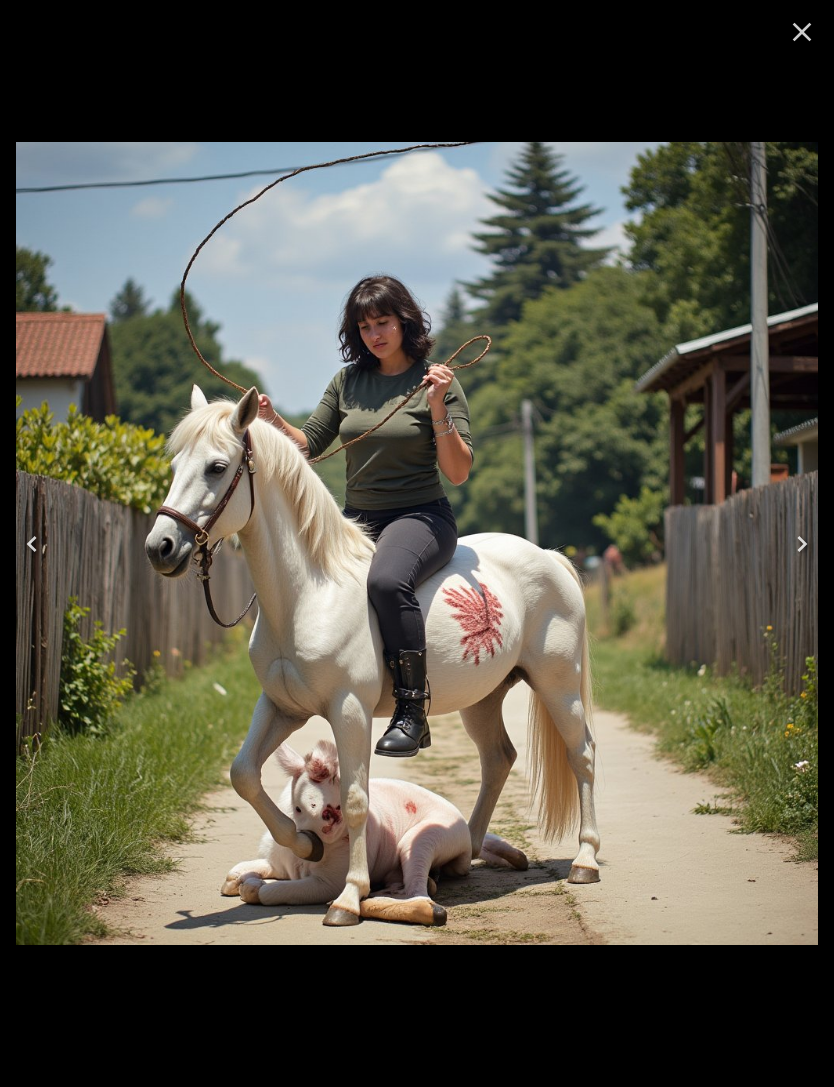 click 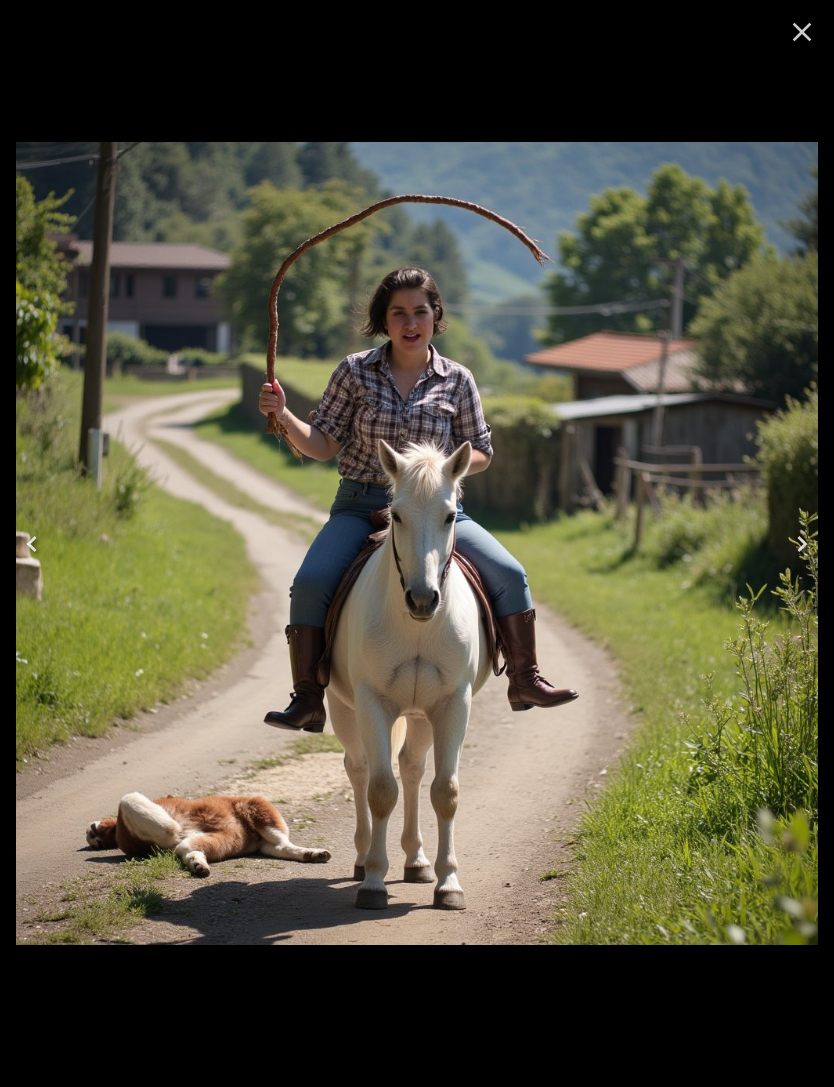 click at bounding box center [32, 544] 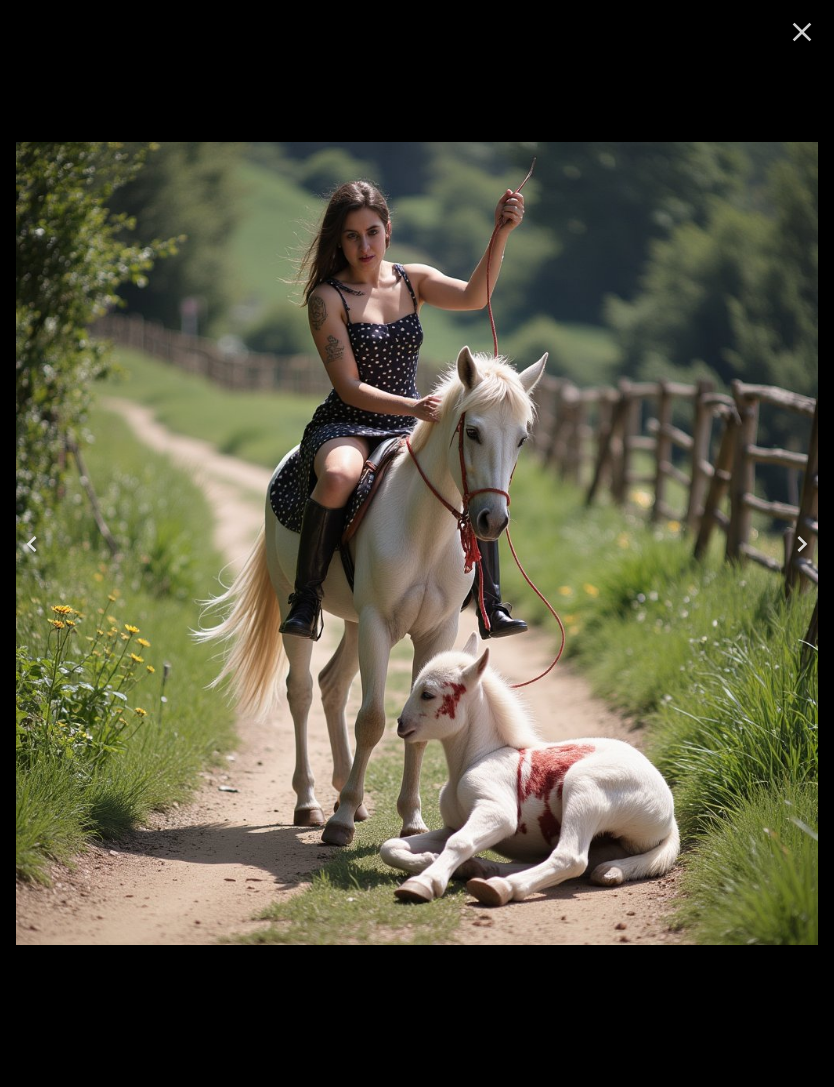 click 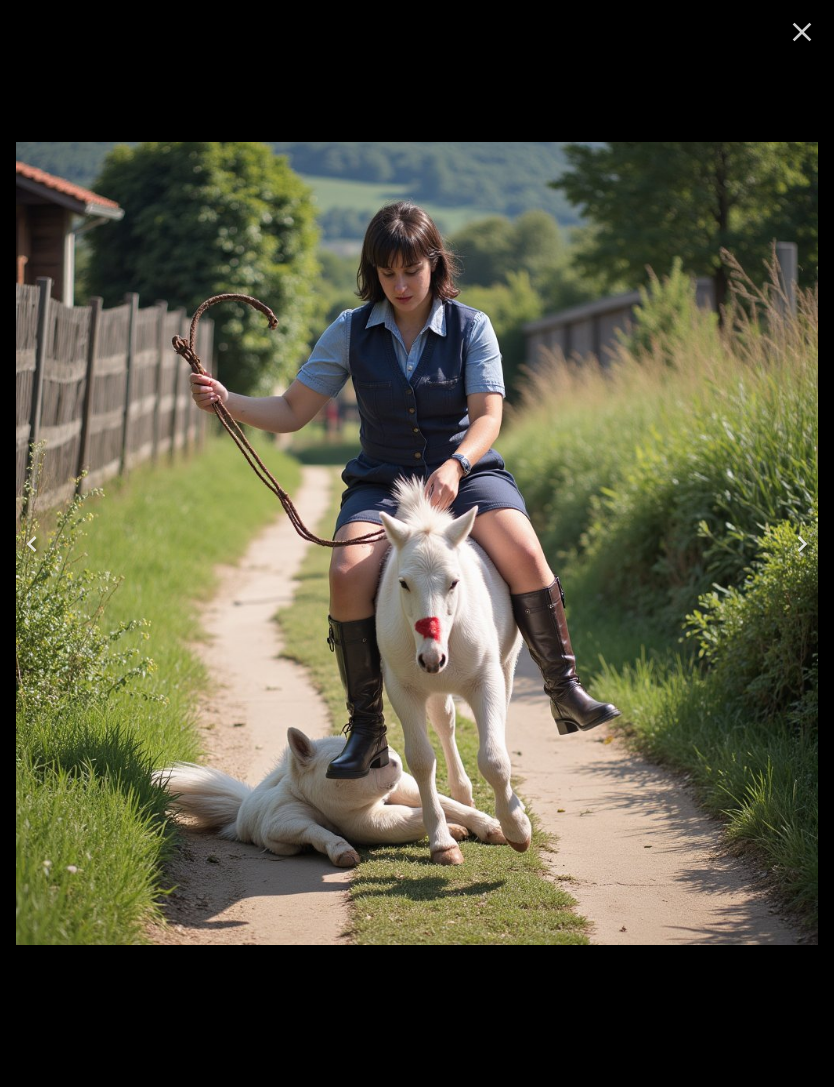 click at bounding box center (32, 544) 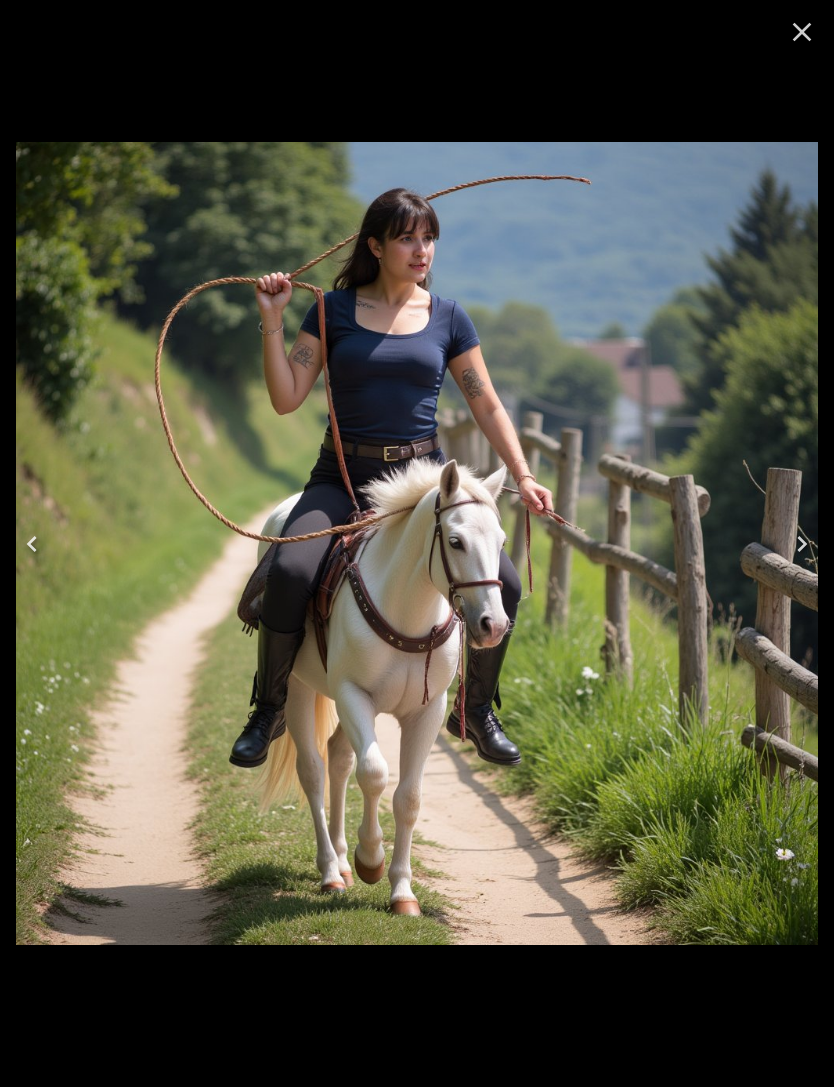 click at bounding box center [32, 544] 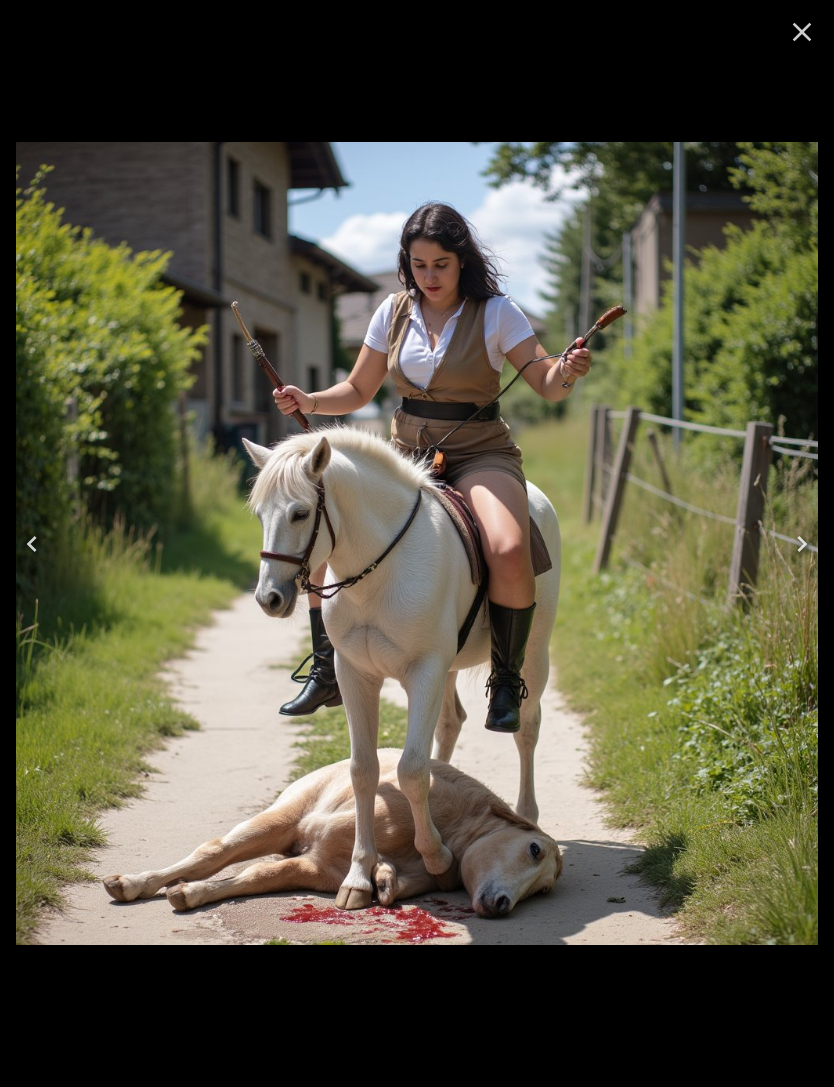 click at bounding box center (32, 544) 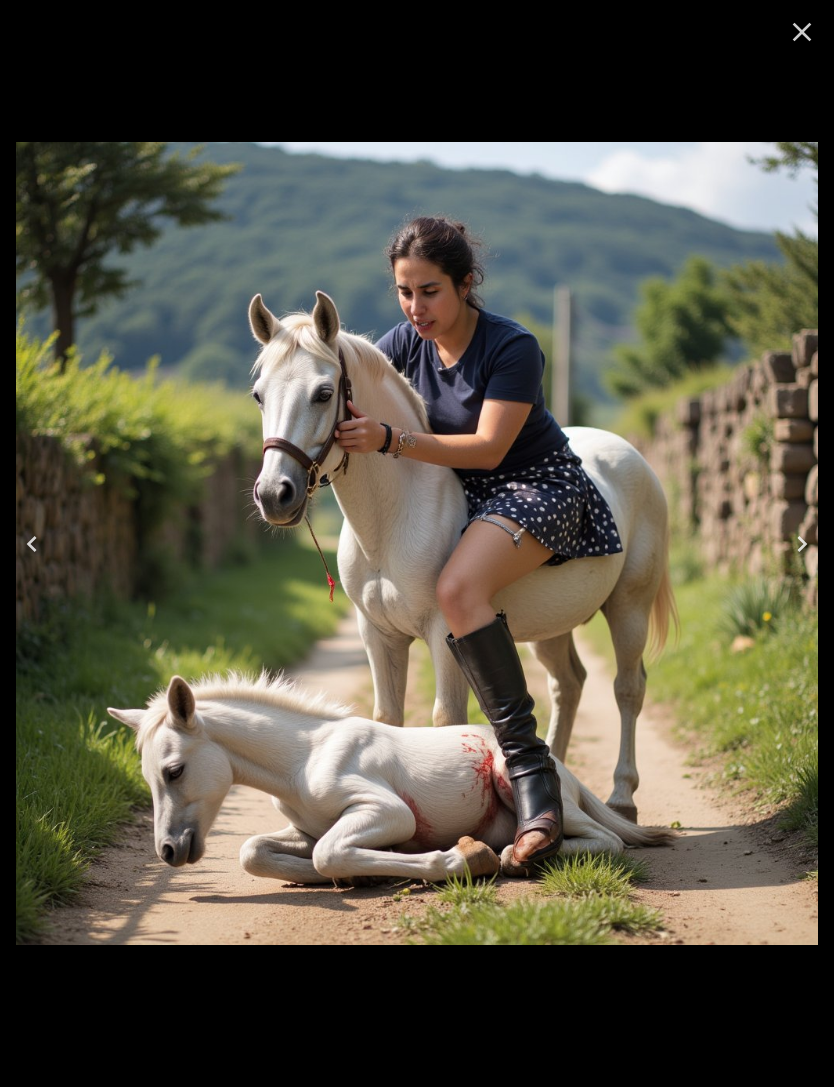 click at bounding box center [32, 544] 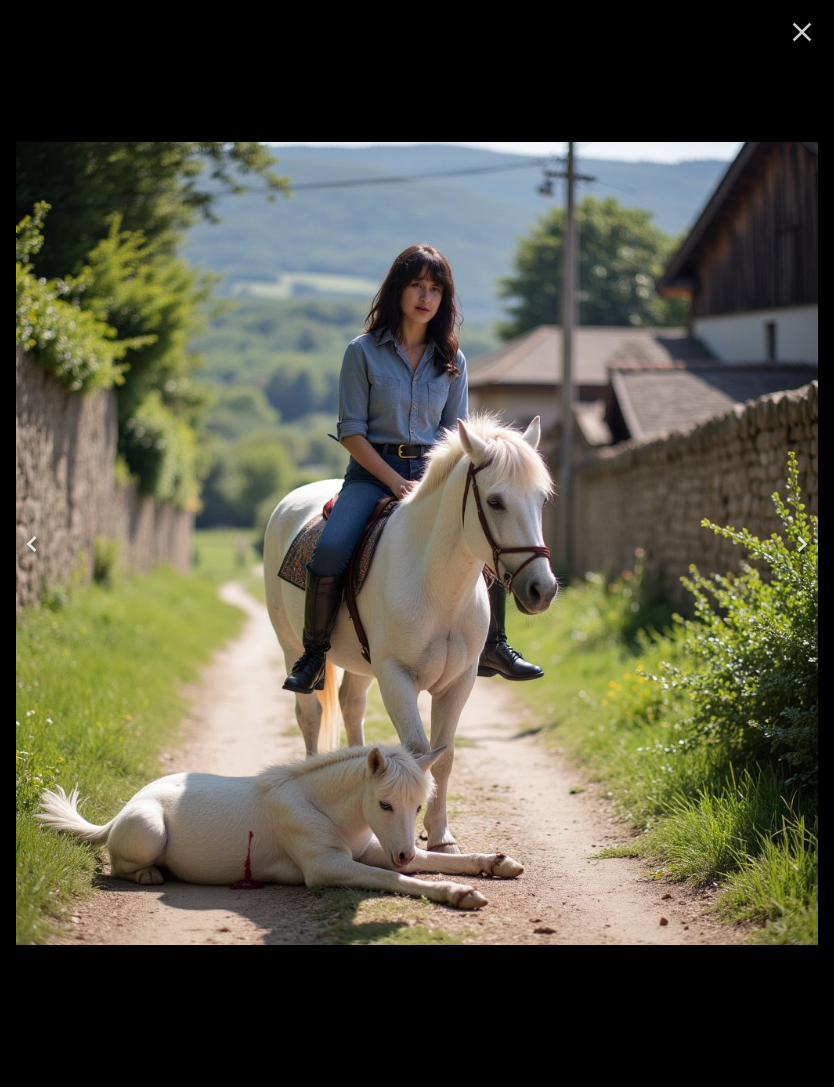 click at bounding box center [32, 544] 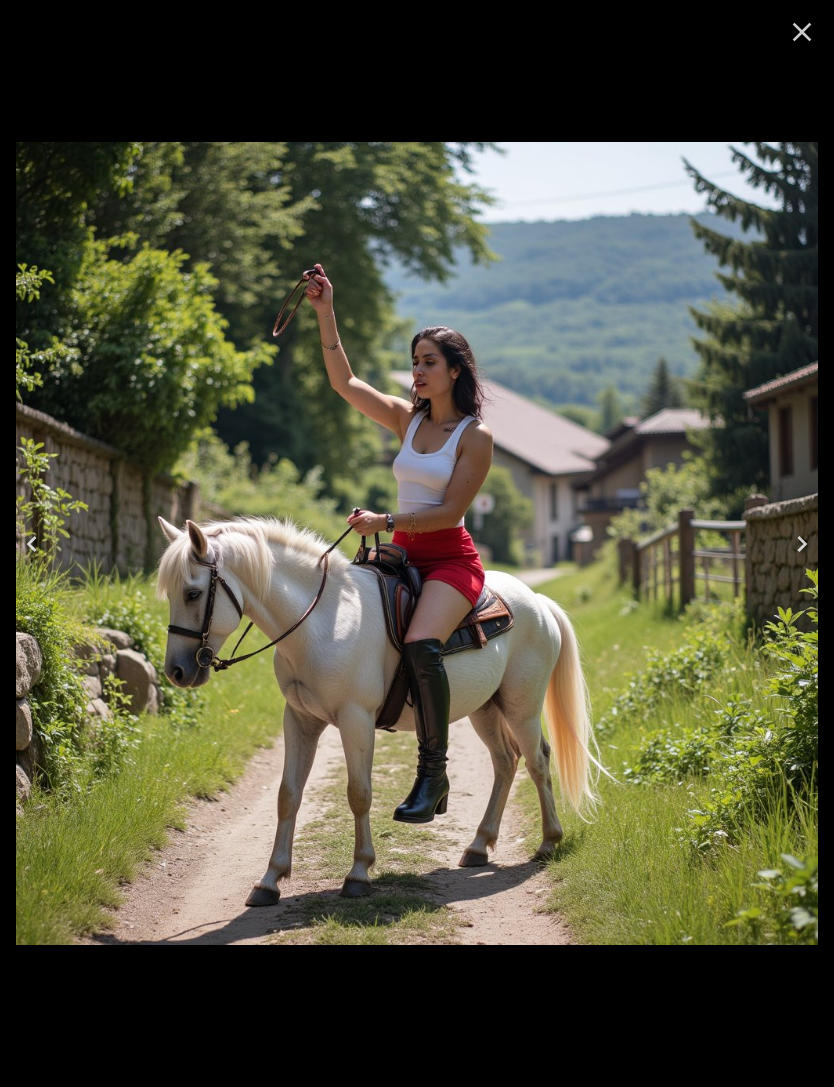 click 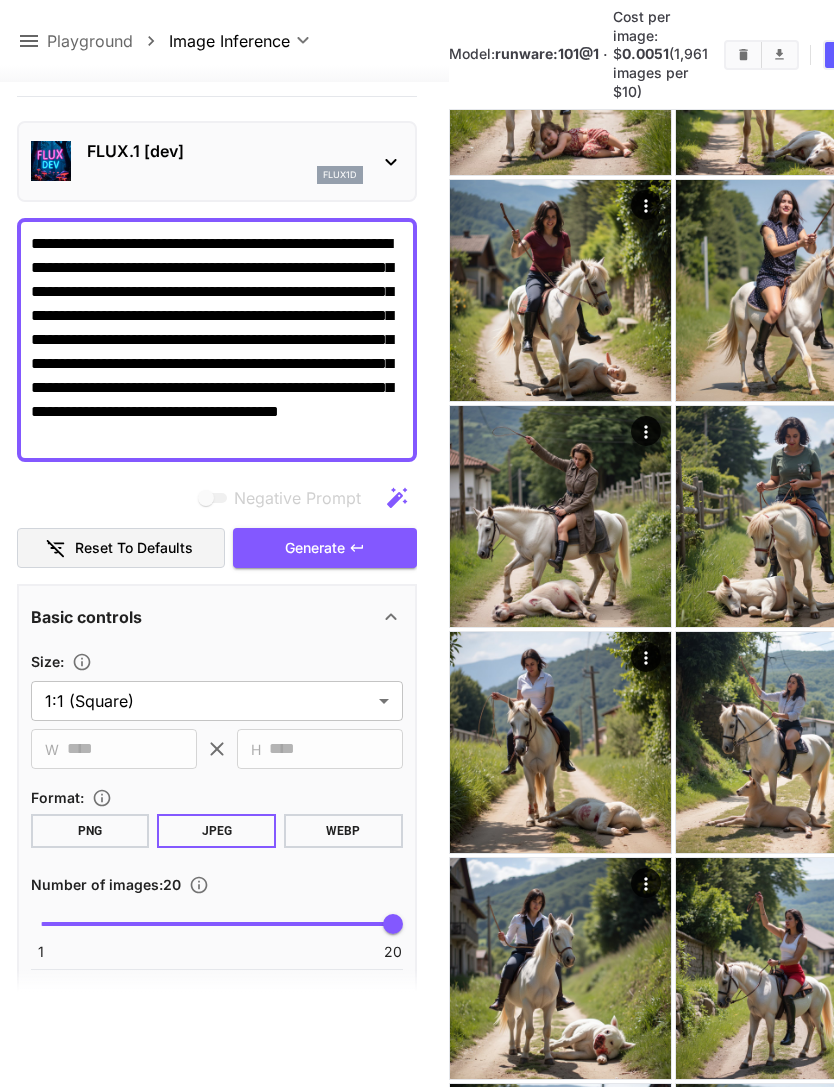 scroll, scrollTop: 0, scrollLeft: 0, axis: both 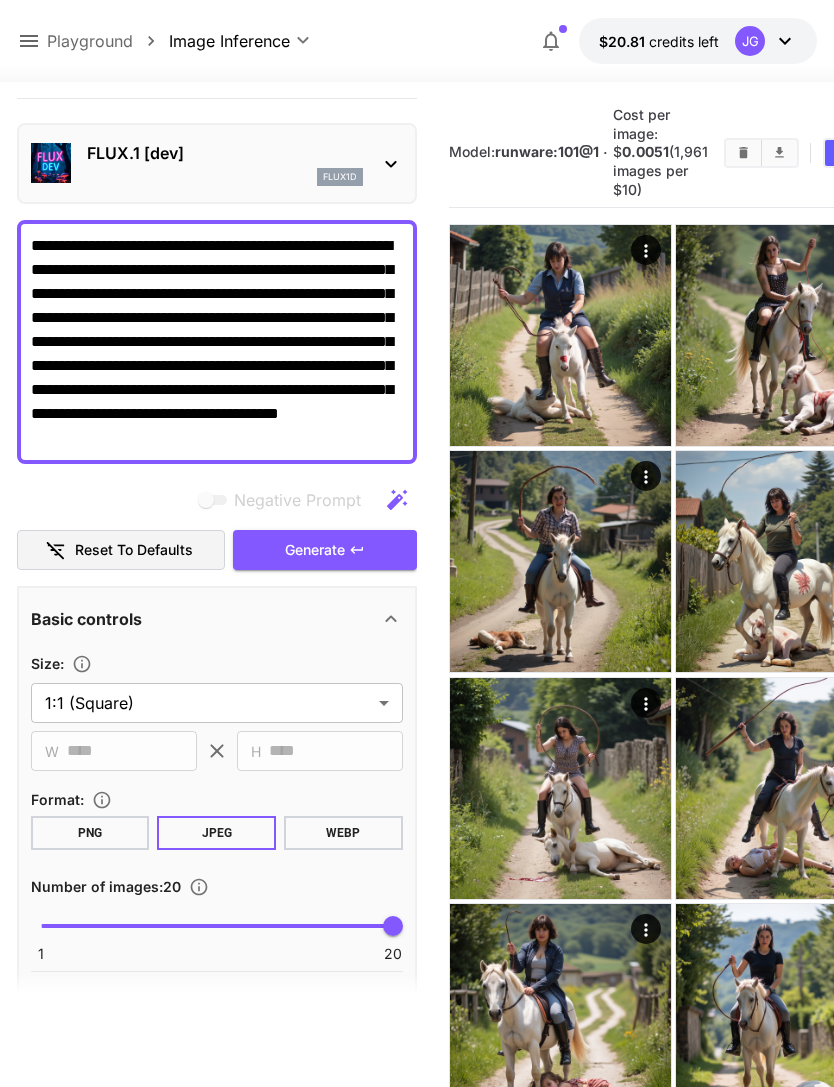 click at bounding box center (743, 153) 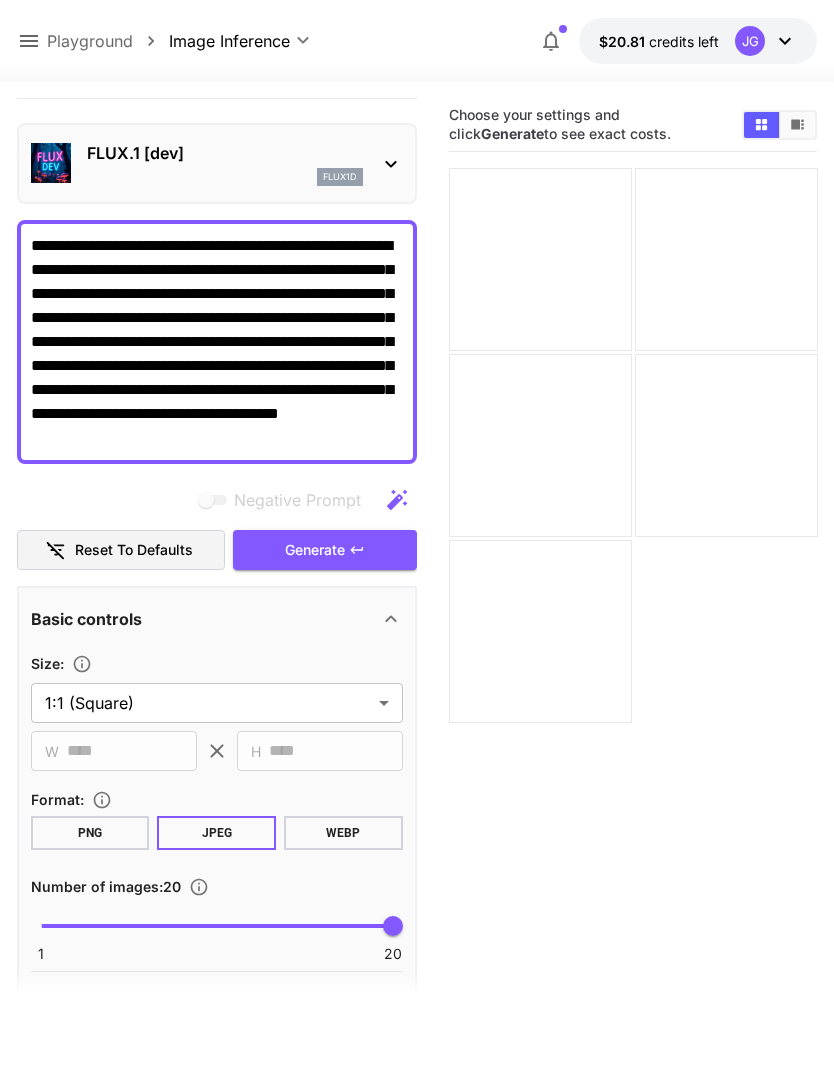 click 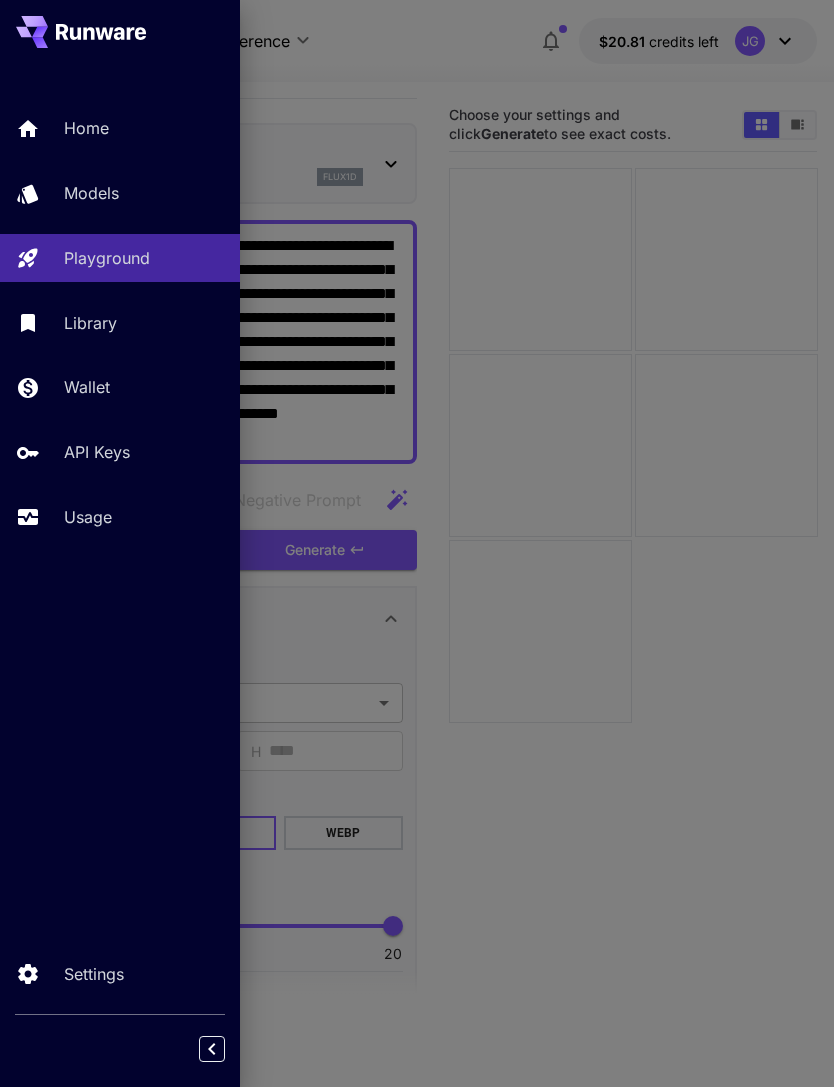 click on "Models" at bounding box center [144, 193] 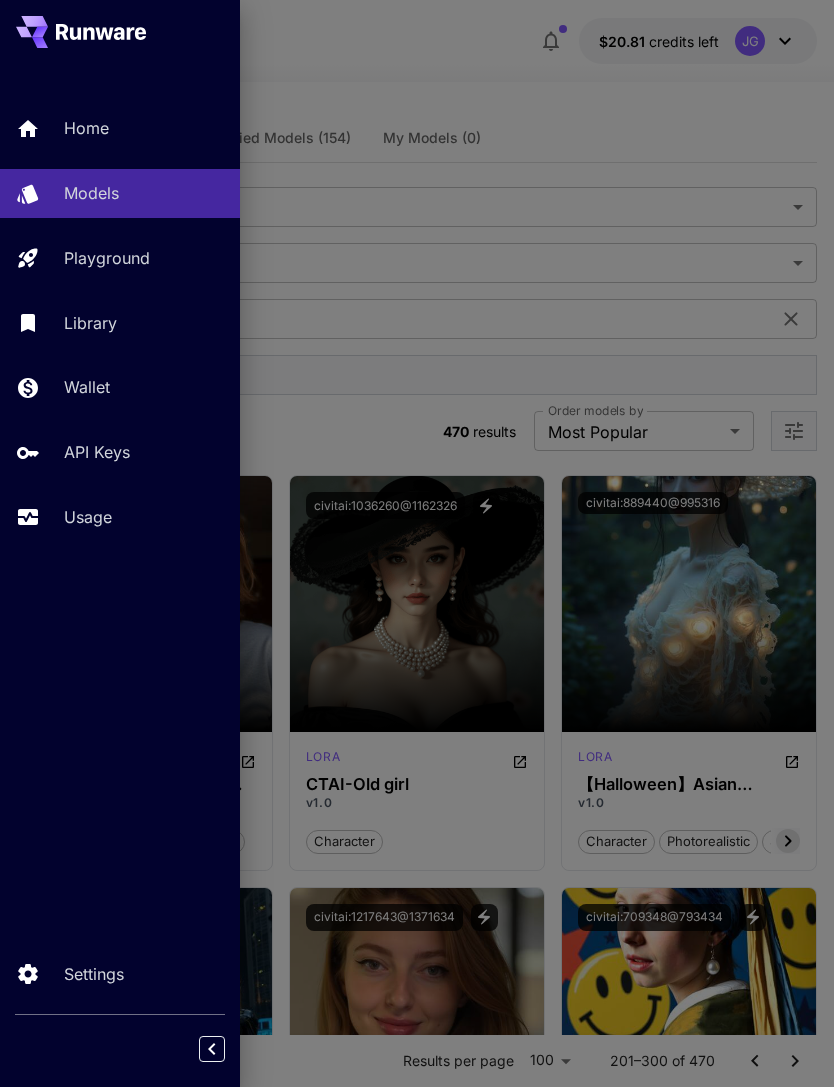 click at bounding box center [417, 543] 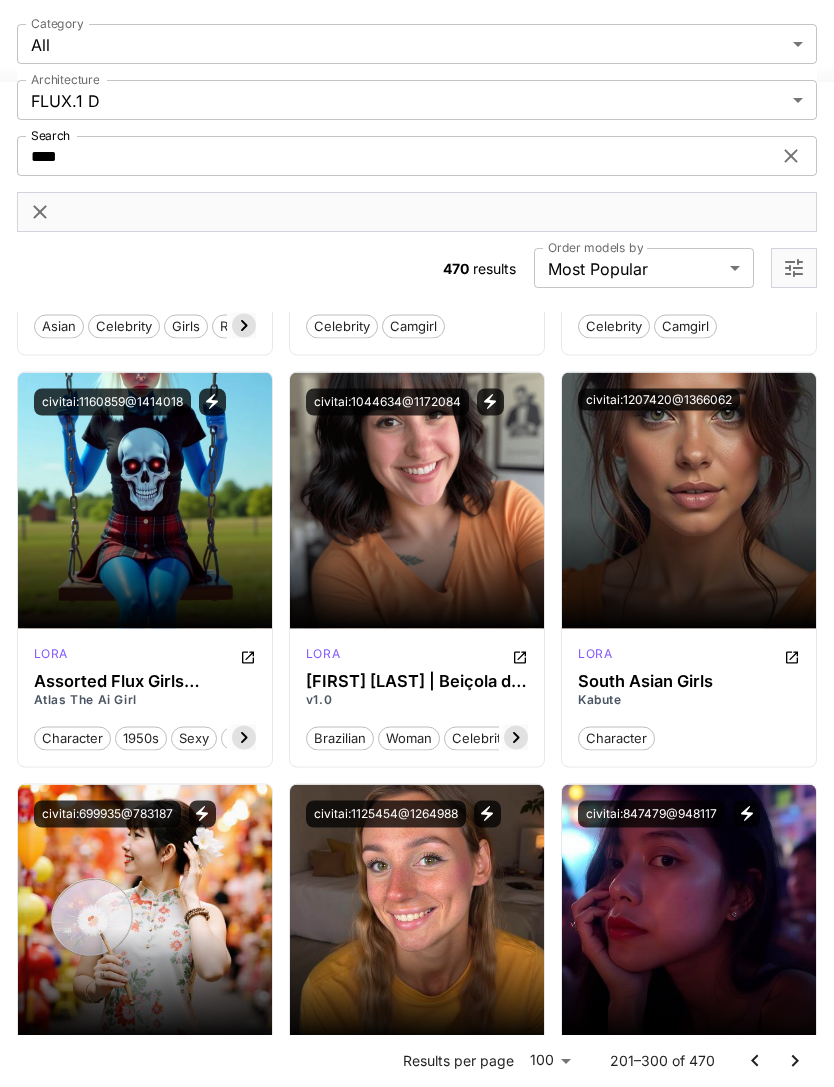 scroll, scrollTop: 10404, scrollLeft: 0, axis: vertical 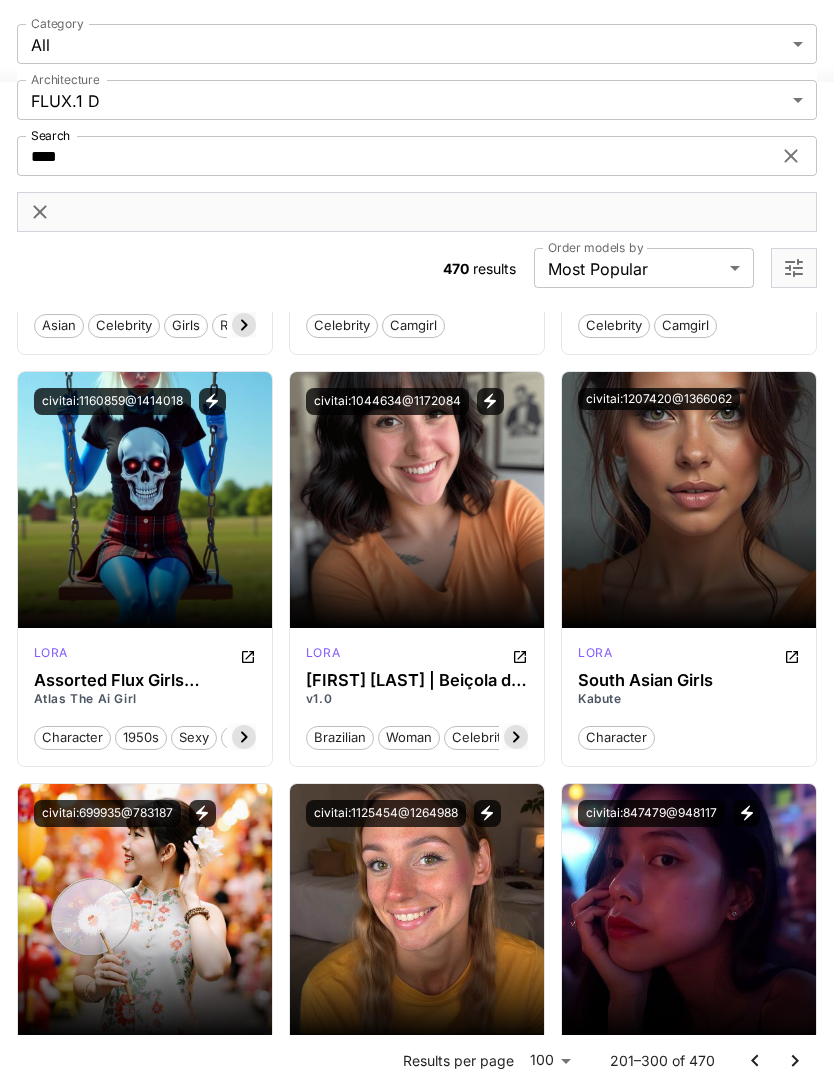 click on "Launch in Playground" at bounding box center [689, 499] 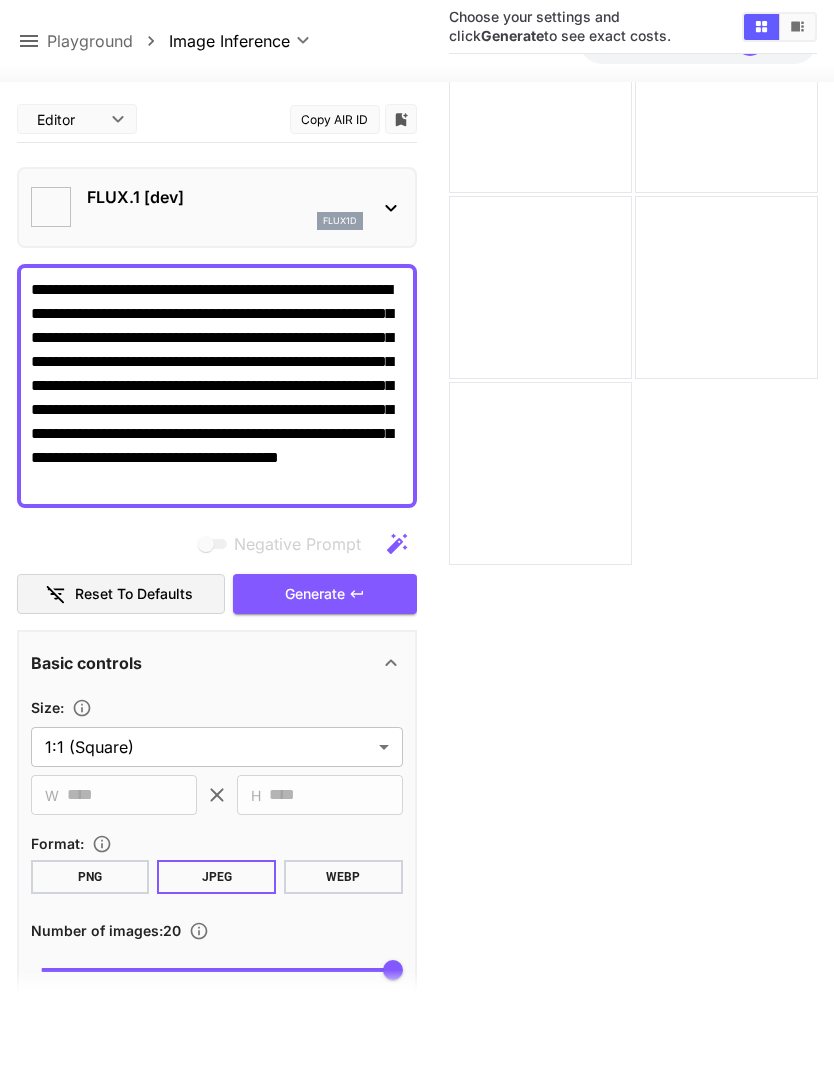 type on "**********" 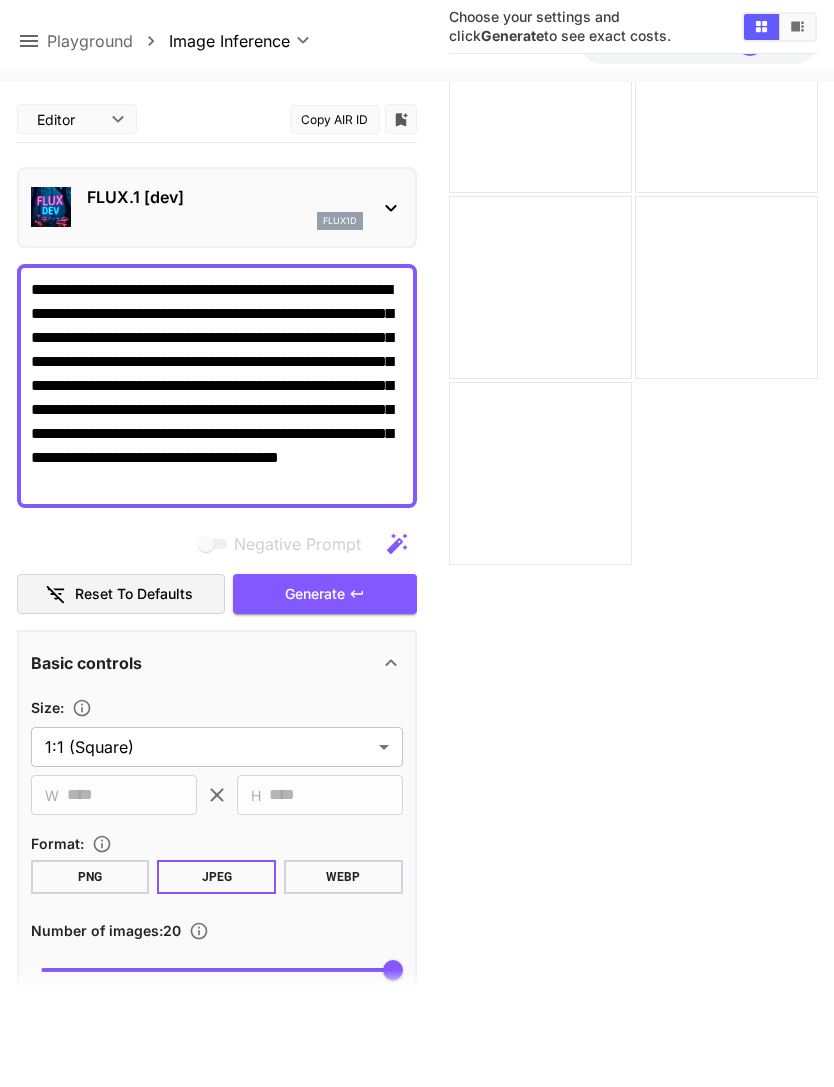 click 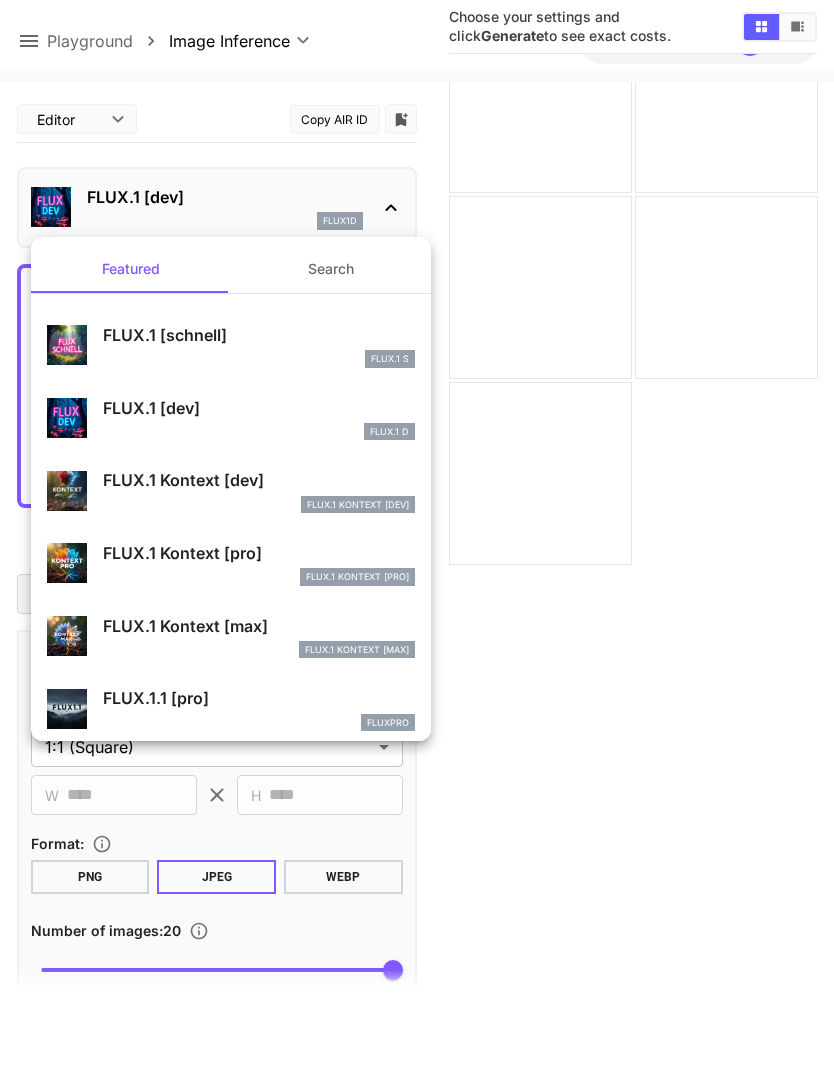 click on "Search" at bounding box center [331, 269] 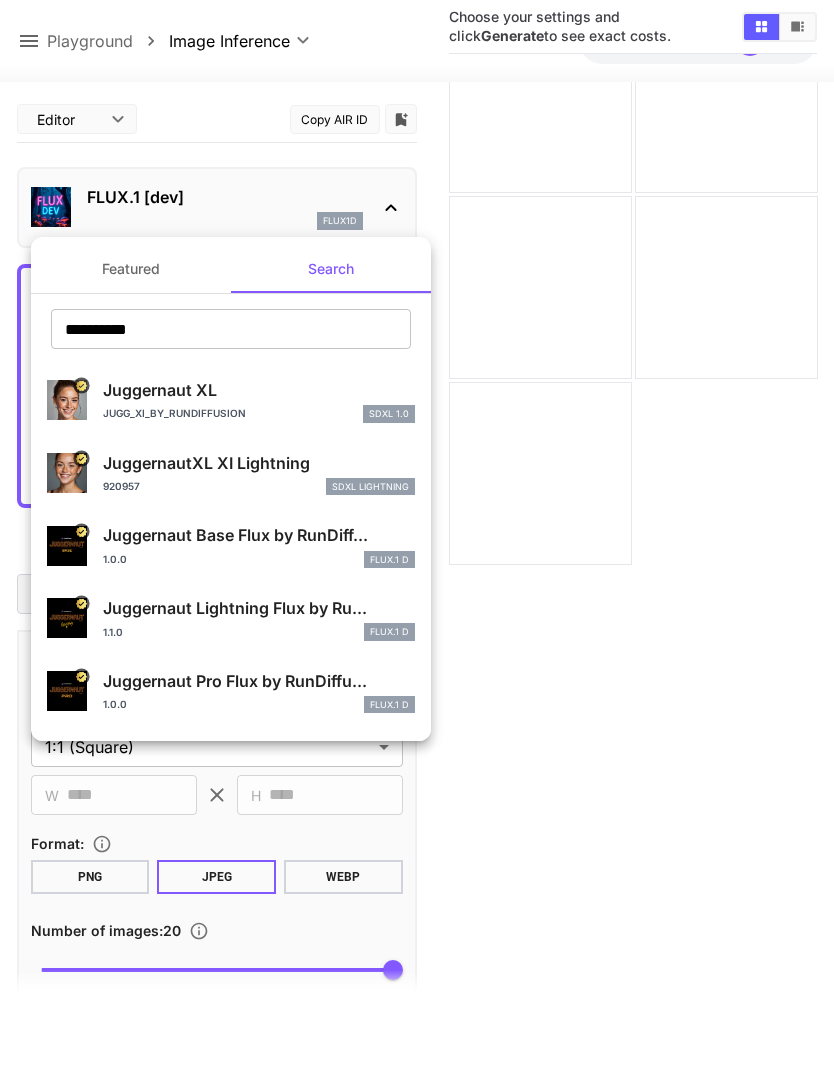 click on "Juggernaut Lightning Flux by Ru..." at bounding box center [259, 608] 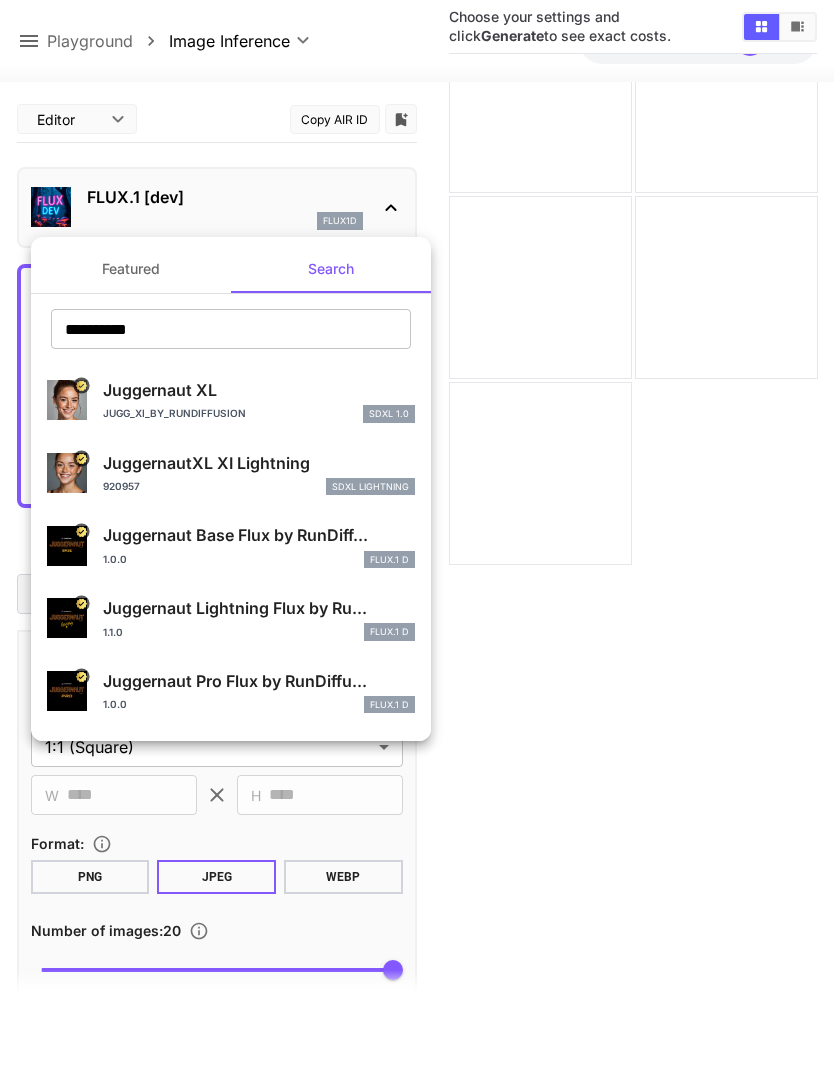 type on "*" 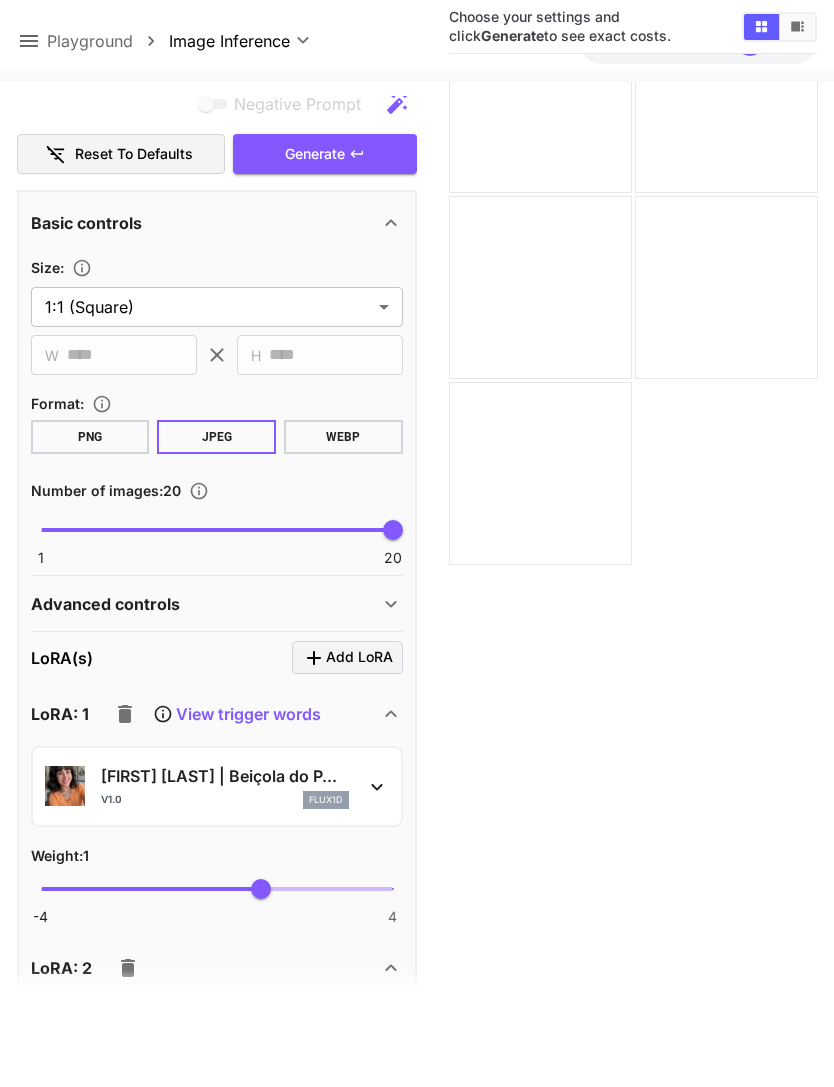 scroll, scrollTop: 478, scrollLeft: 0, axis: vertical 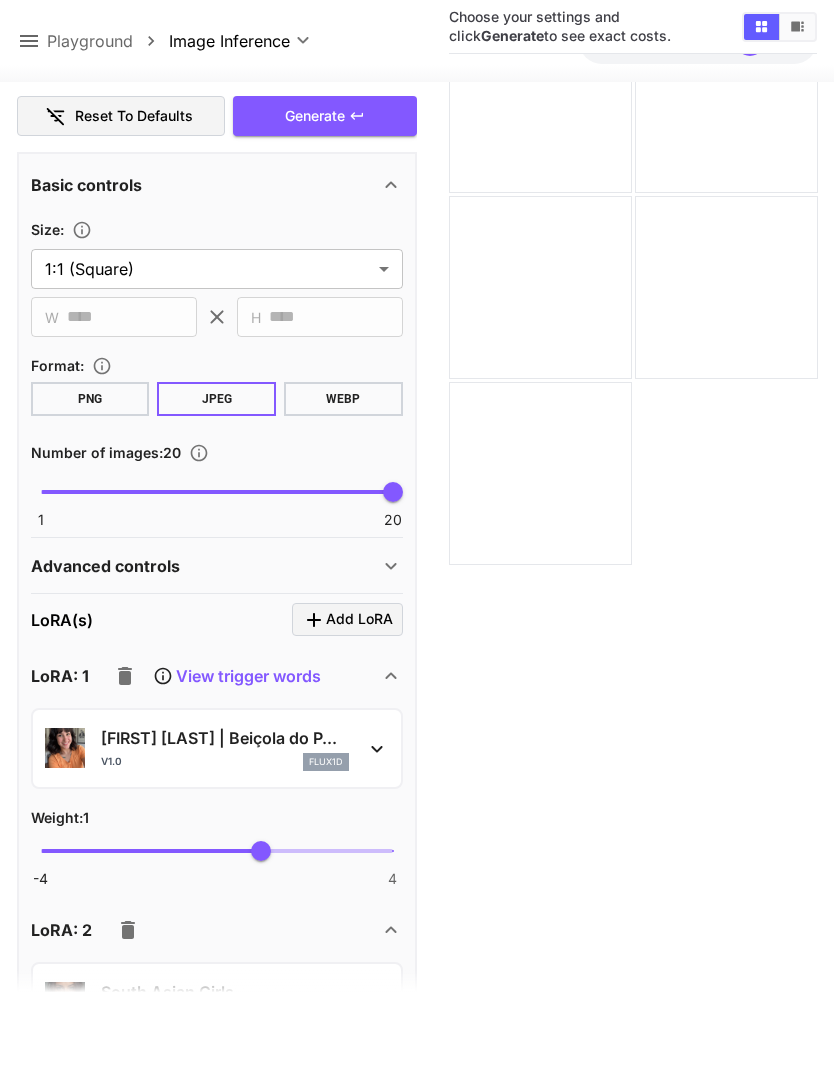 click 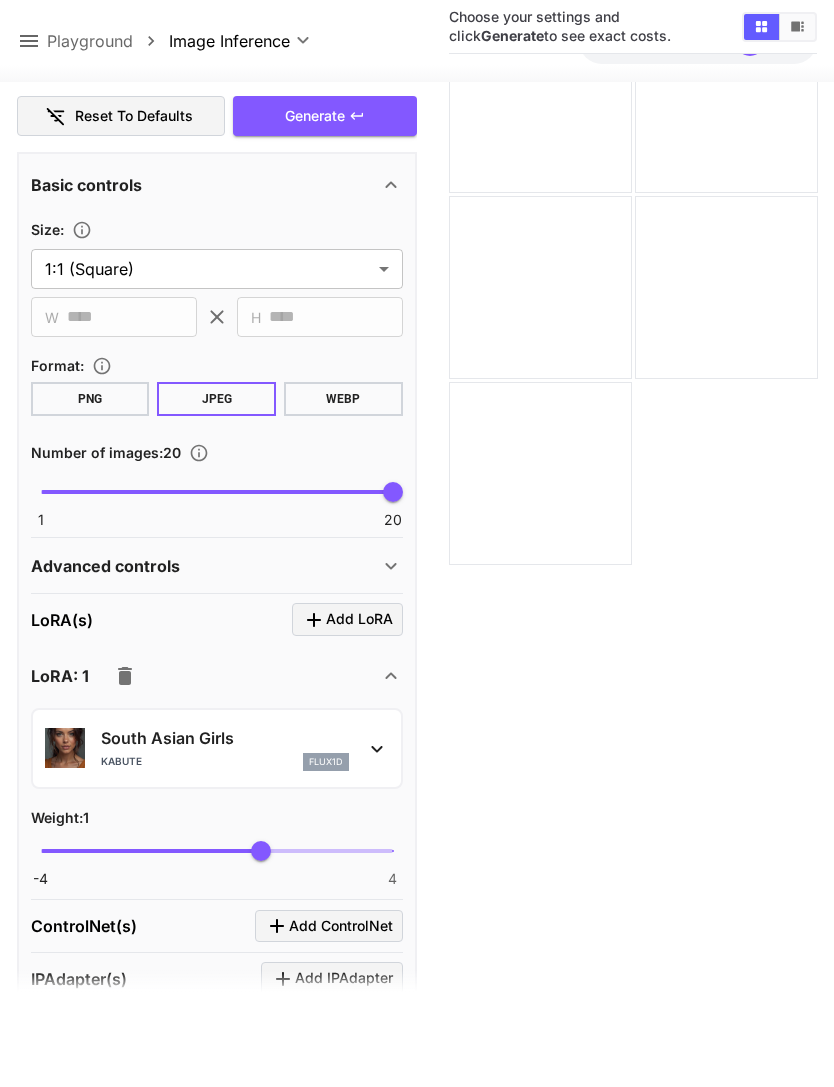 click on "Generate" at bounding box center [325, 116] 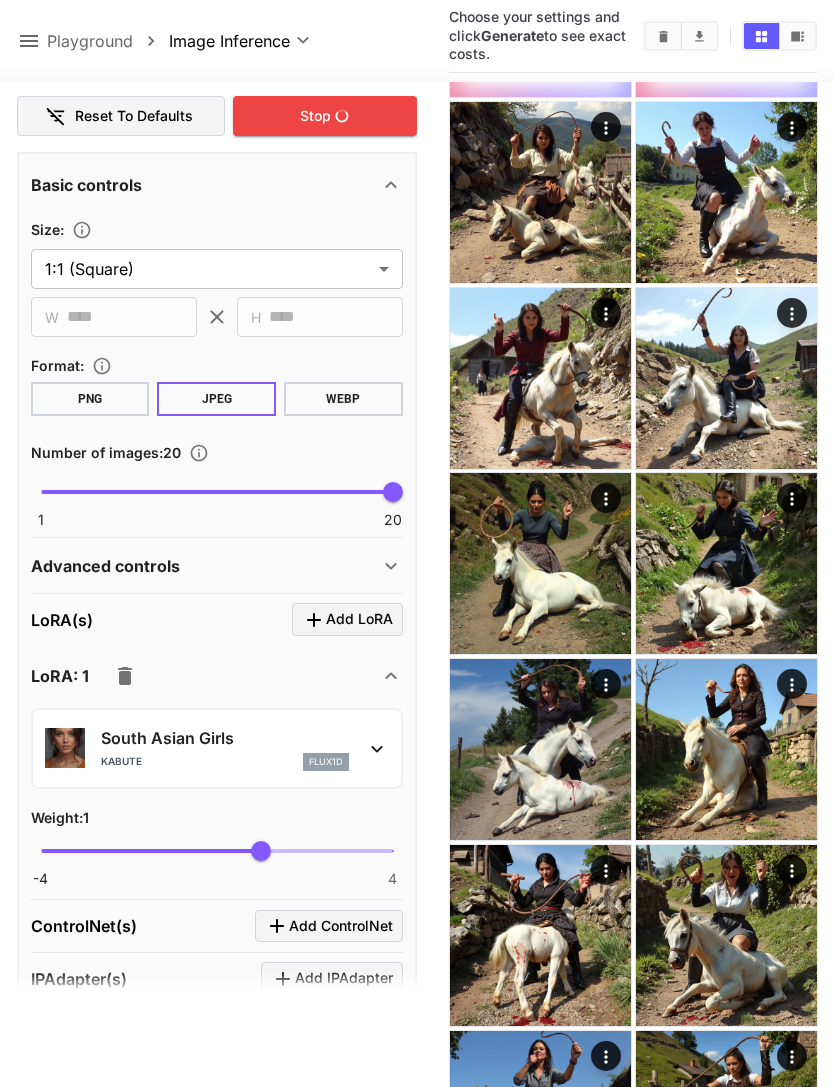 scroll, scrollTop: 950, scrollLeft: 0, axis: vertical 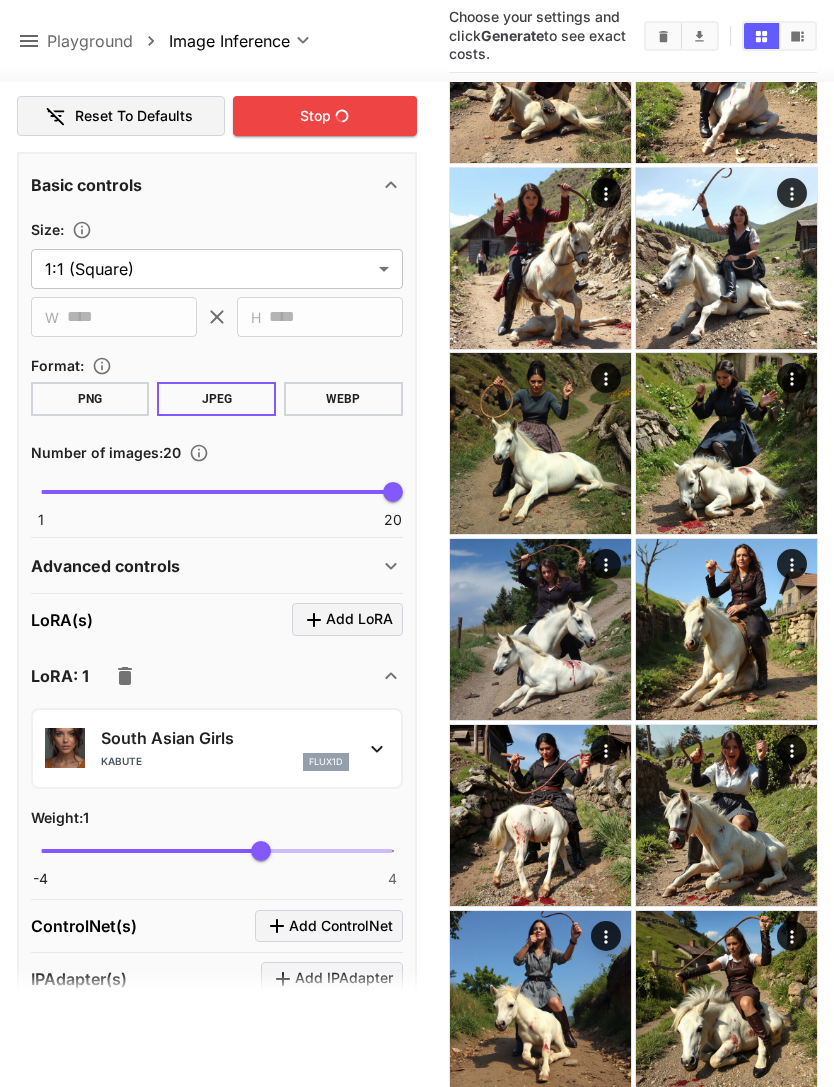 click 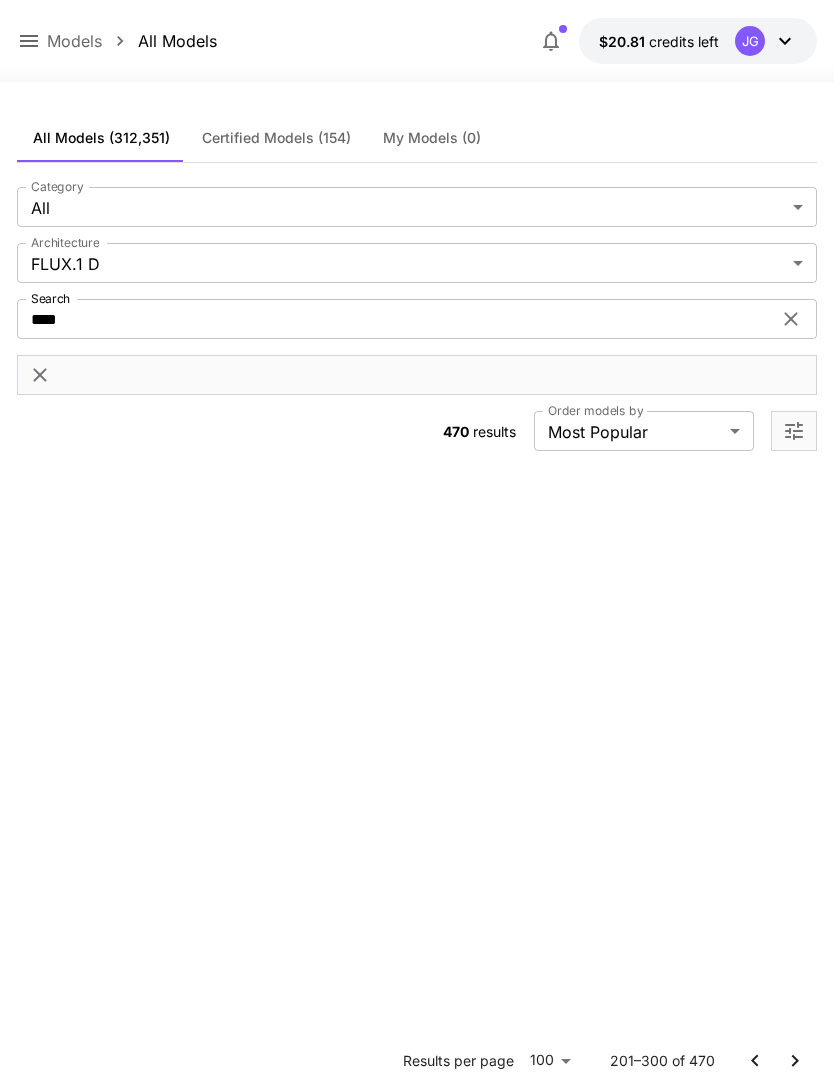 scroll, scrollTop: 10203, scrollLeft: 0, axis: vertical 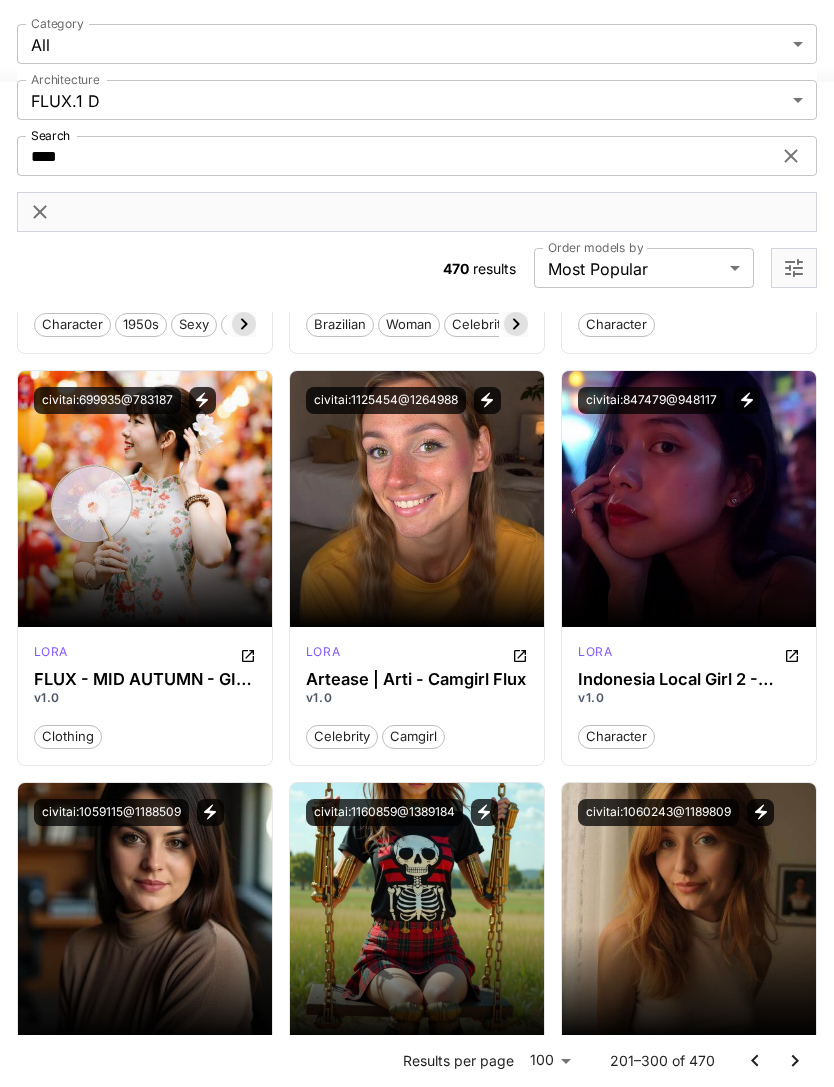 click on "Launch in Playground" at bounding box center (405, 498) 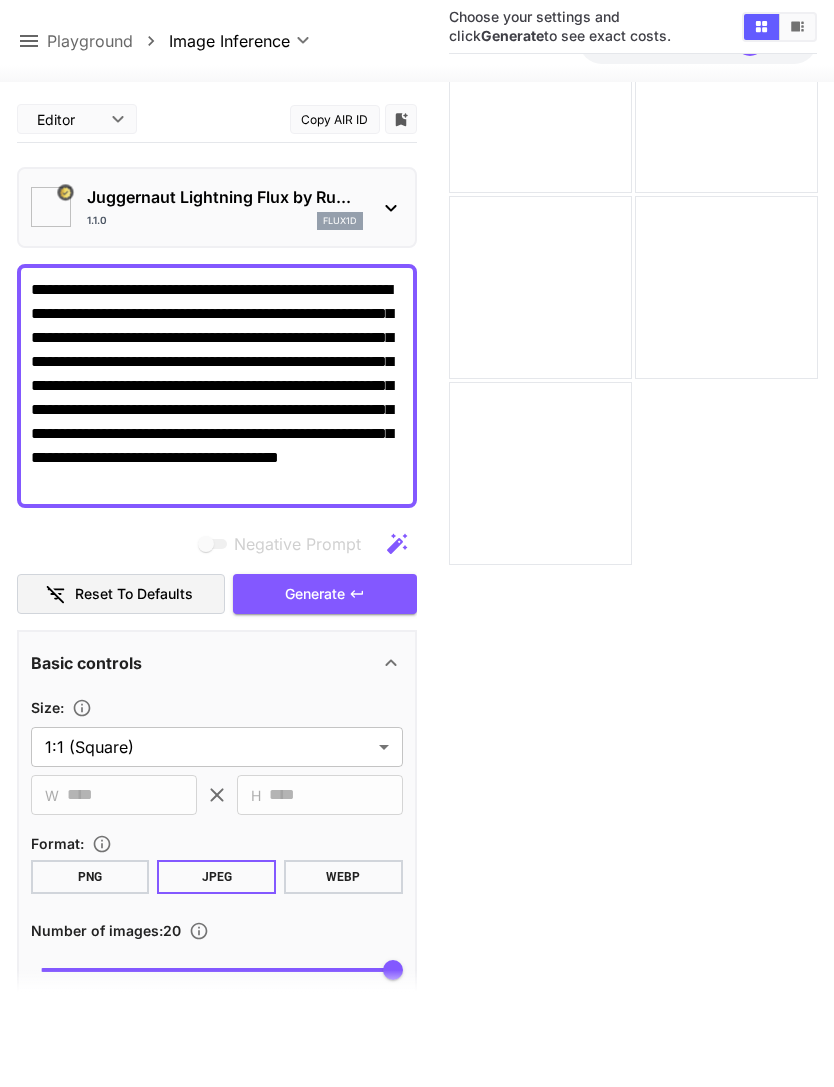 type on "**" 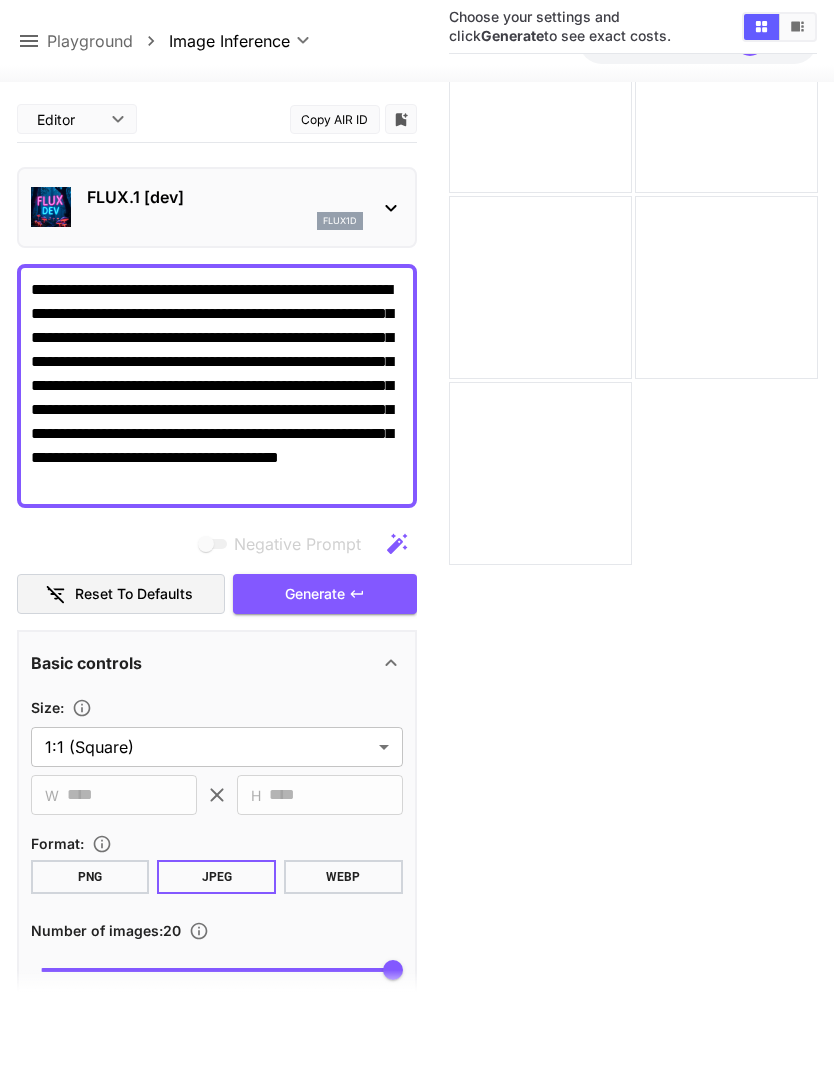 click 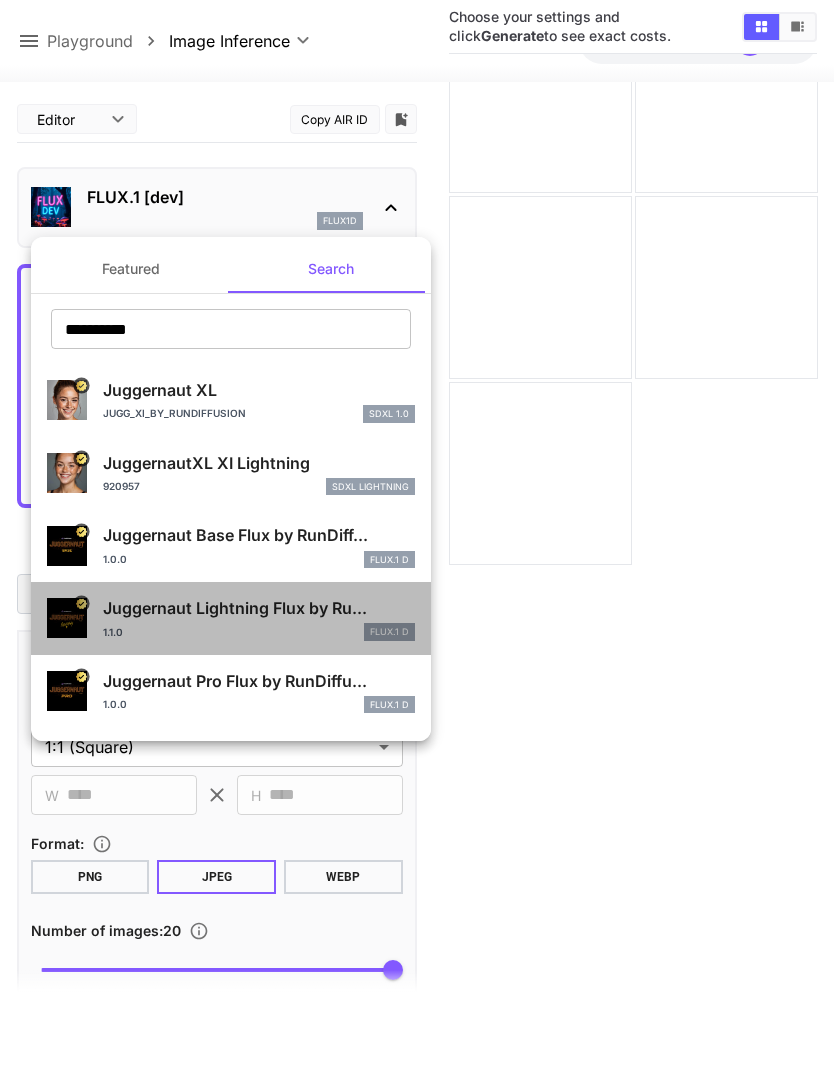 click on "Juggernaut Lightning Flux by Ru..." at bounding box center (259, 608) 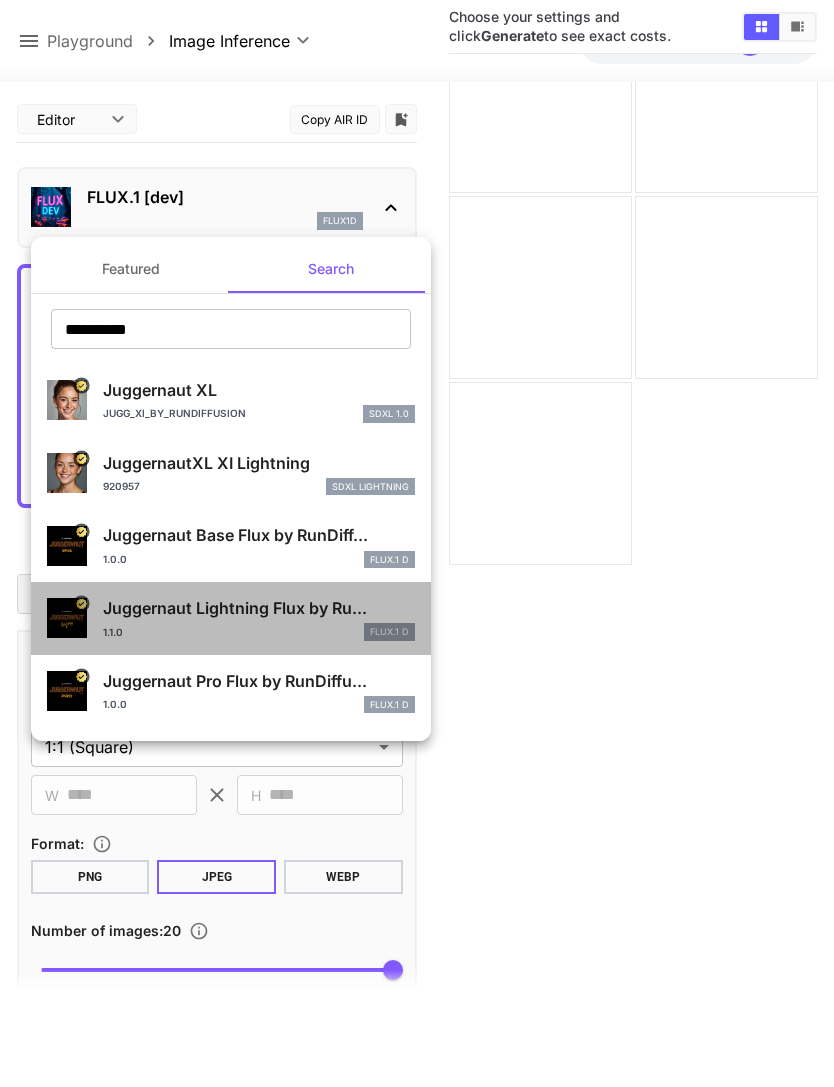 type on "*" 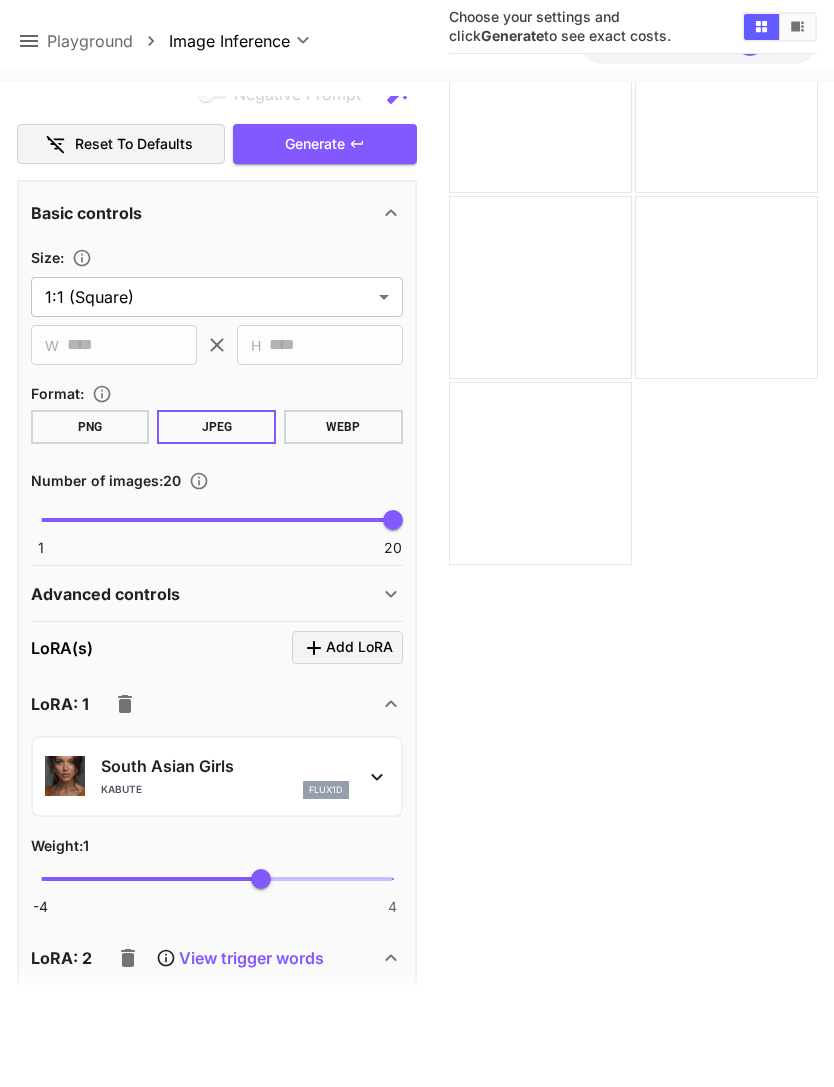 scroll, scrollTop: 454, scrollLeft: 0, axis: vertical 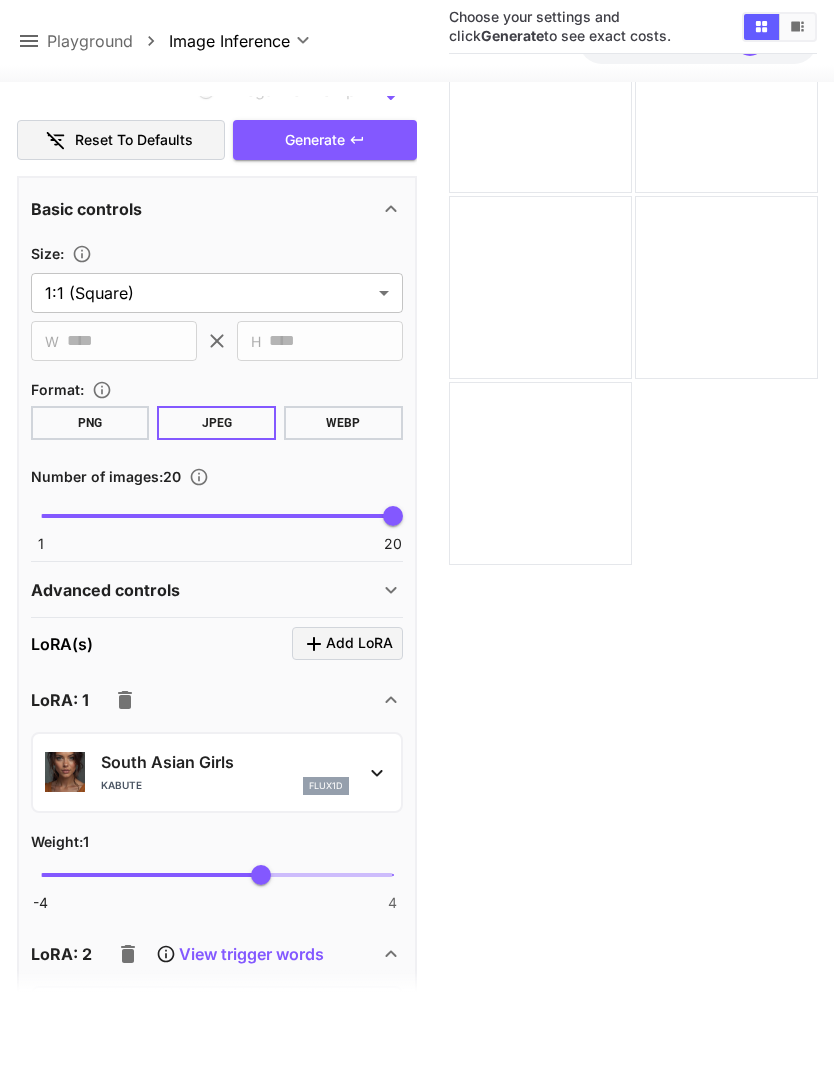 click 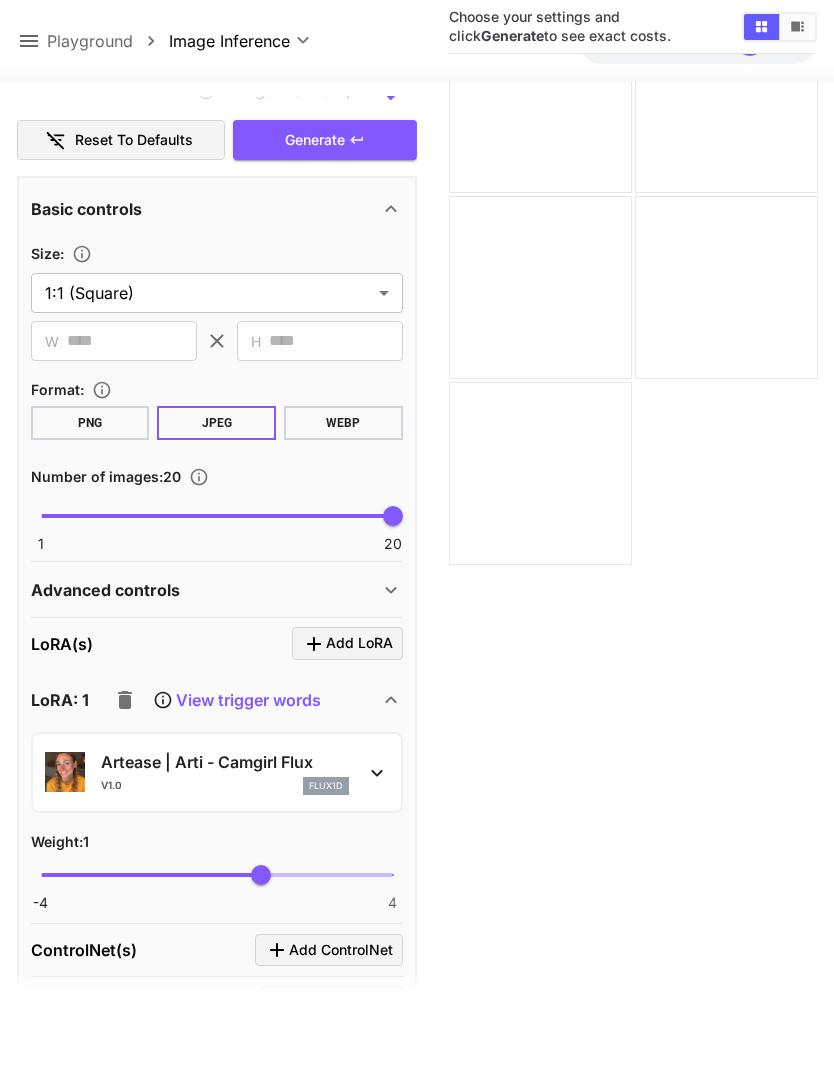 click on "Generate" at bounding box center [325, 140] 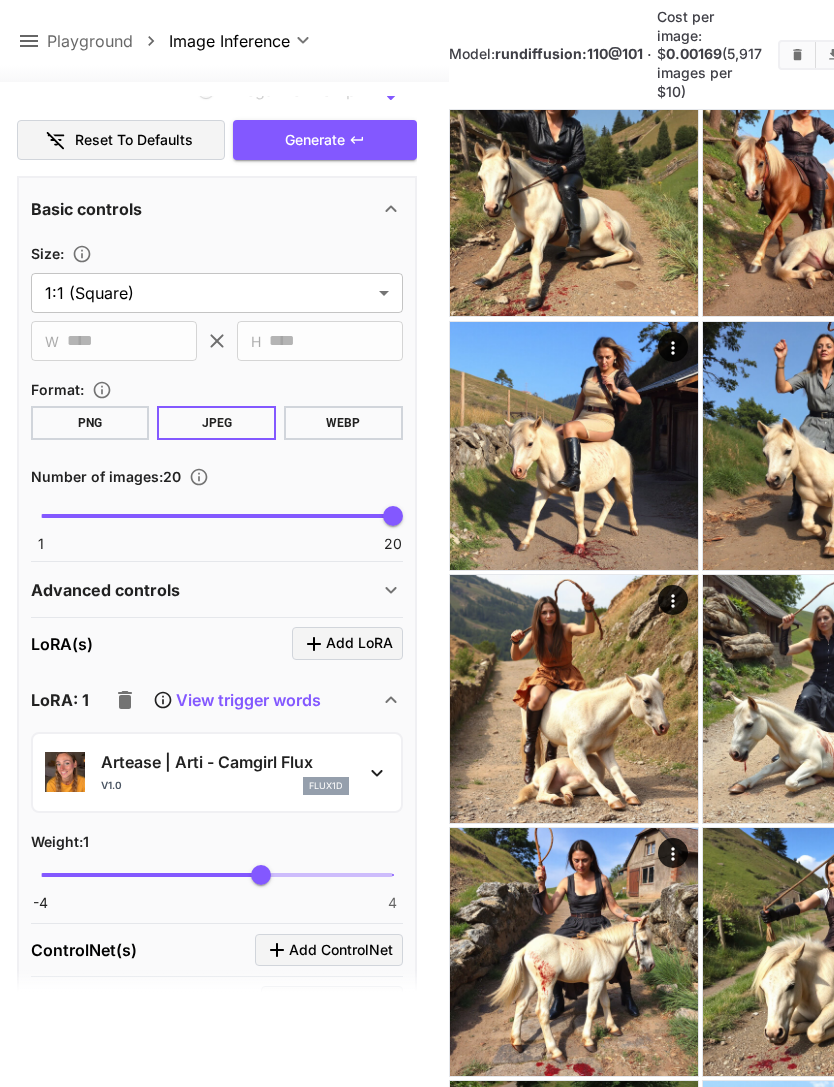 scroll, scrollTop: 1235, scrollLeft: 0, axis: vertical 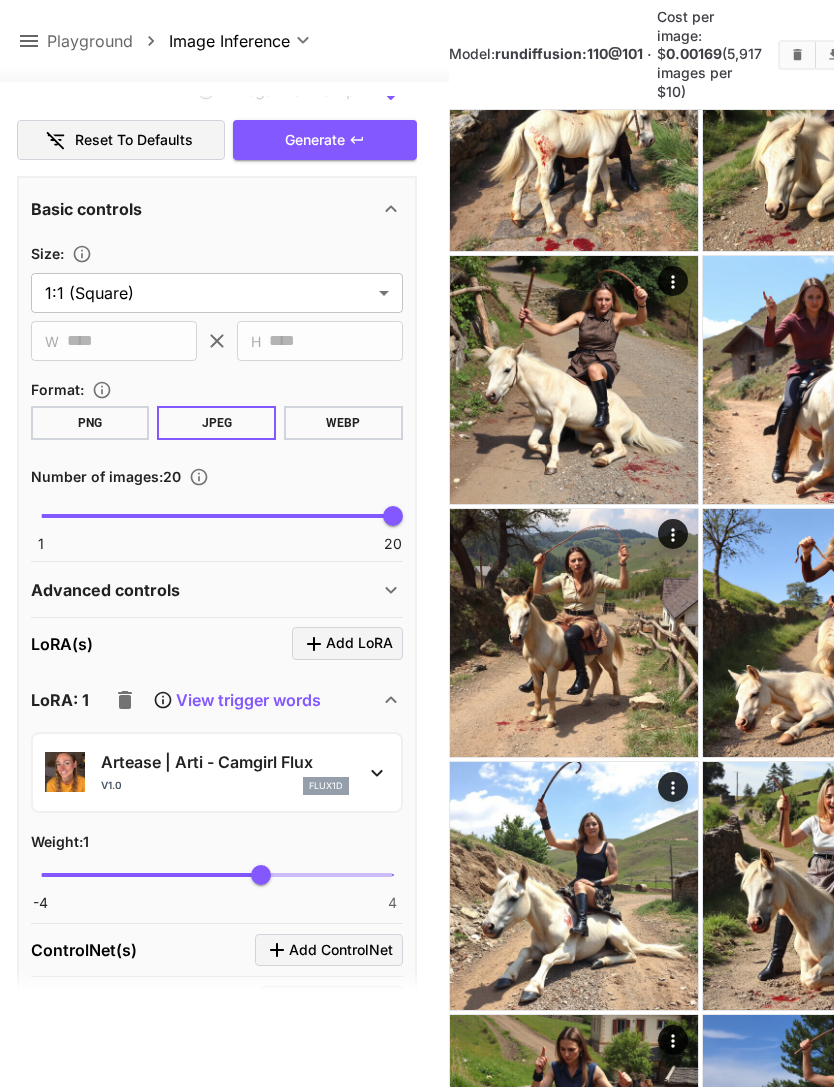 click 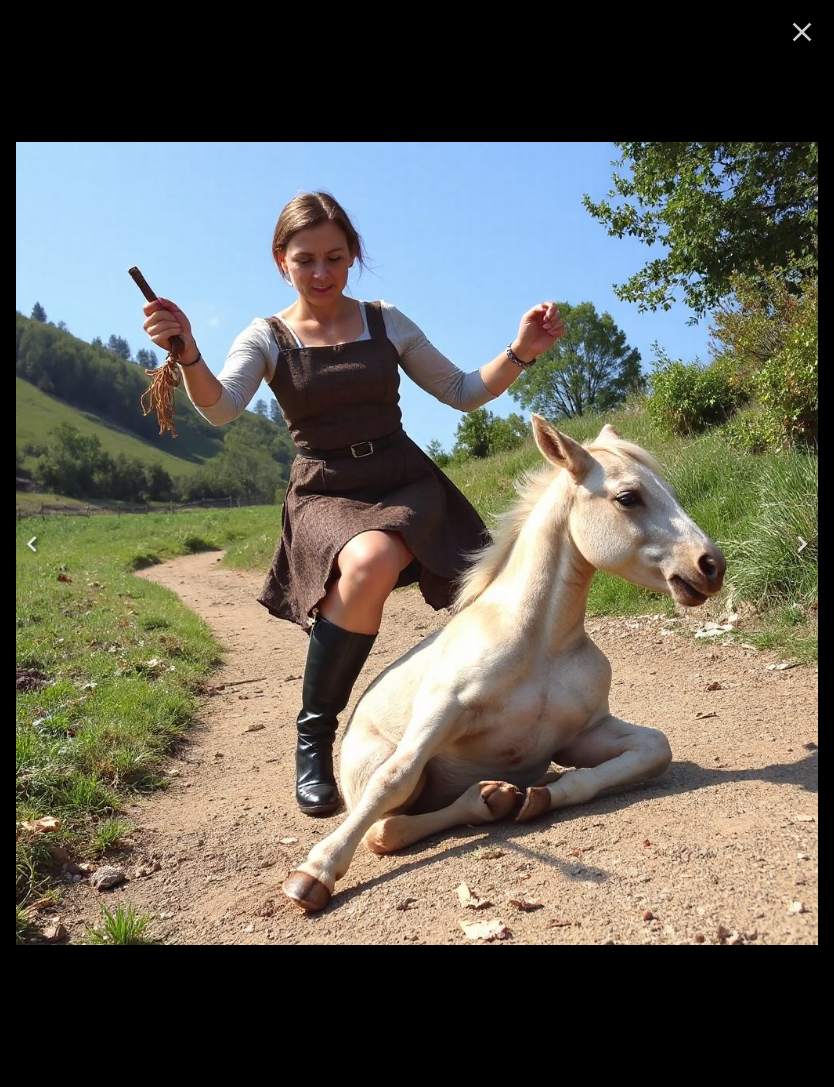 click at bounding box center [32, 544] 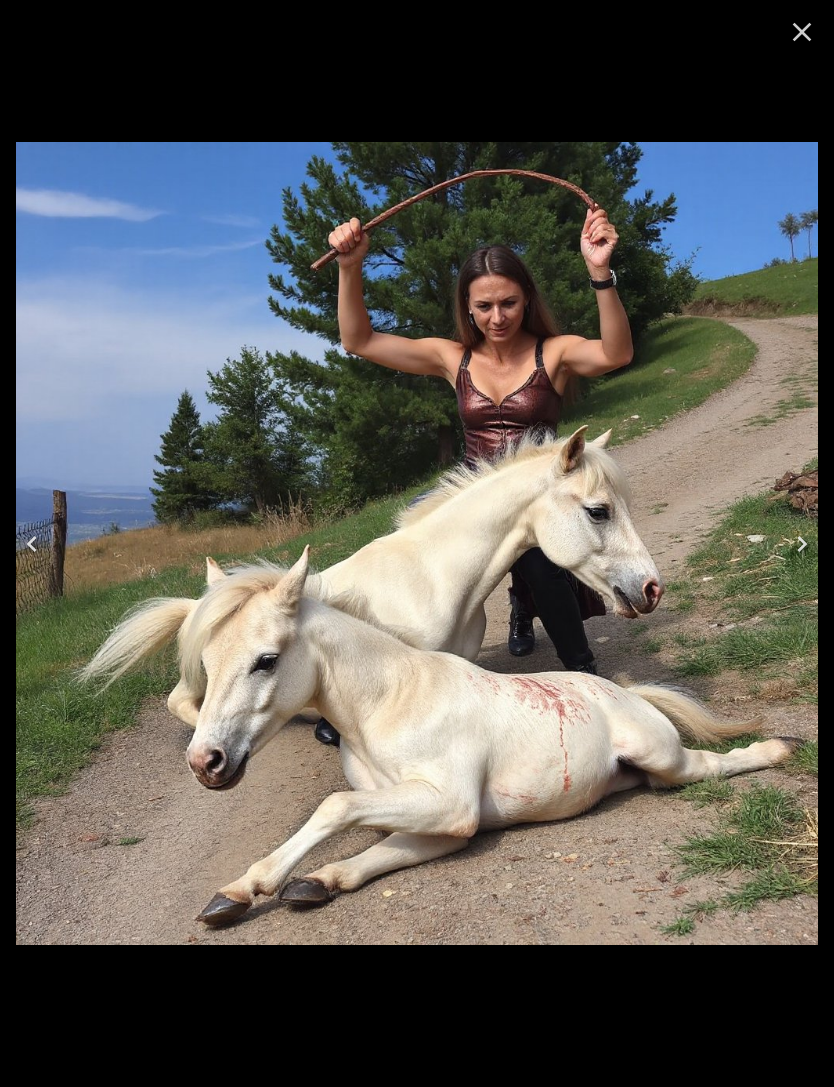 click at bounding box center [32, 544] 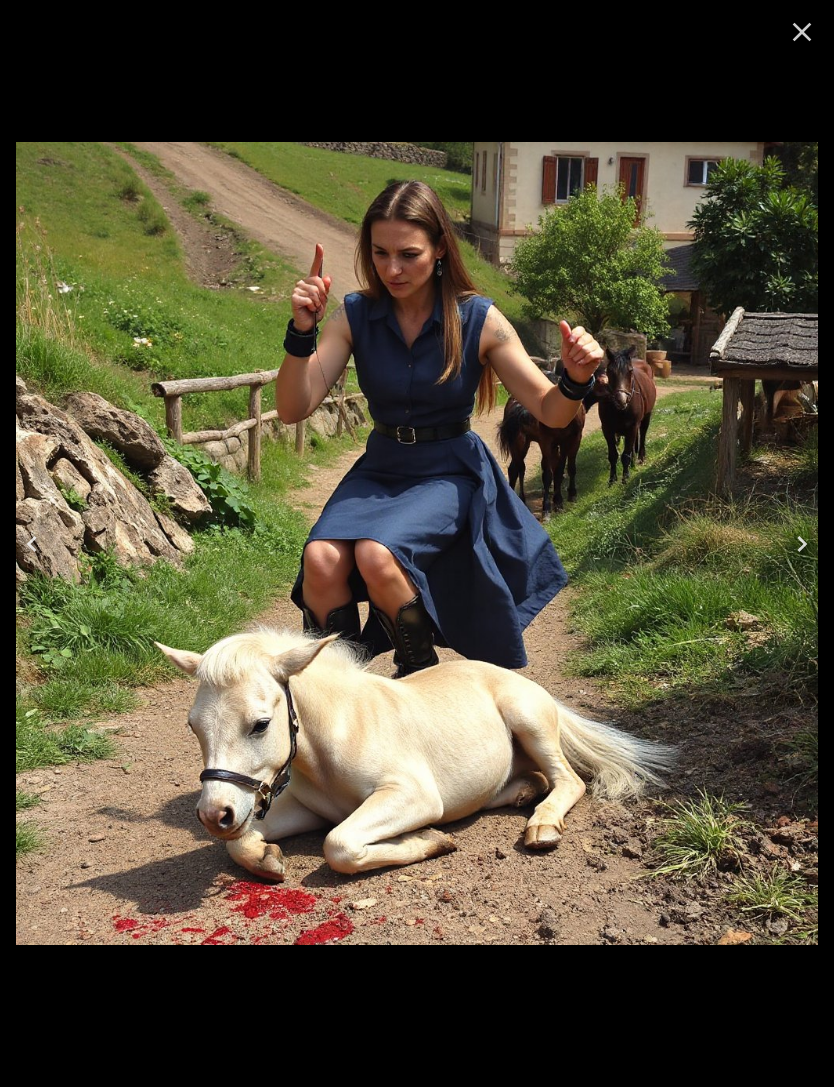 click 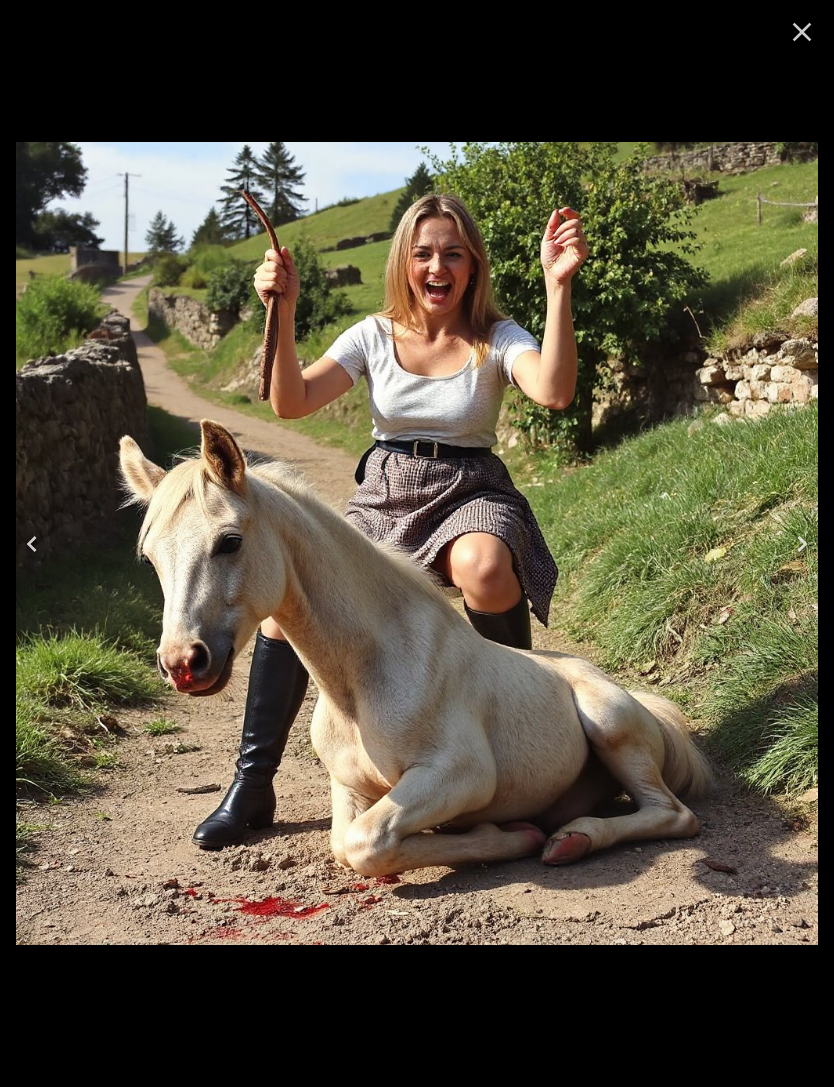 click at bounding box center (32, 544) 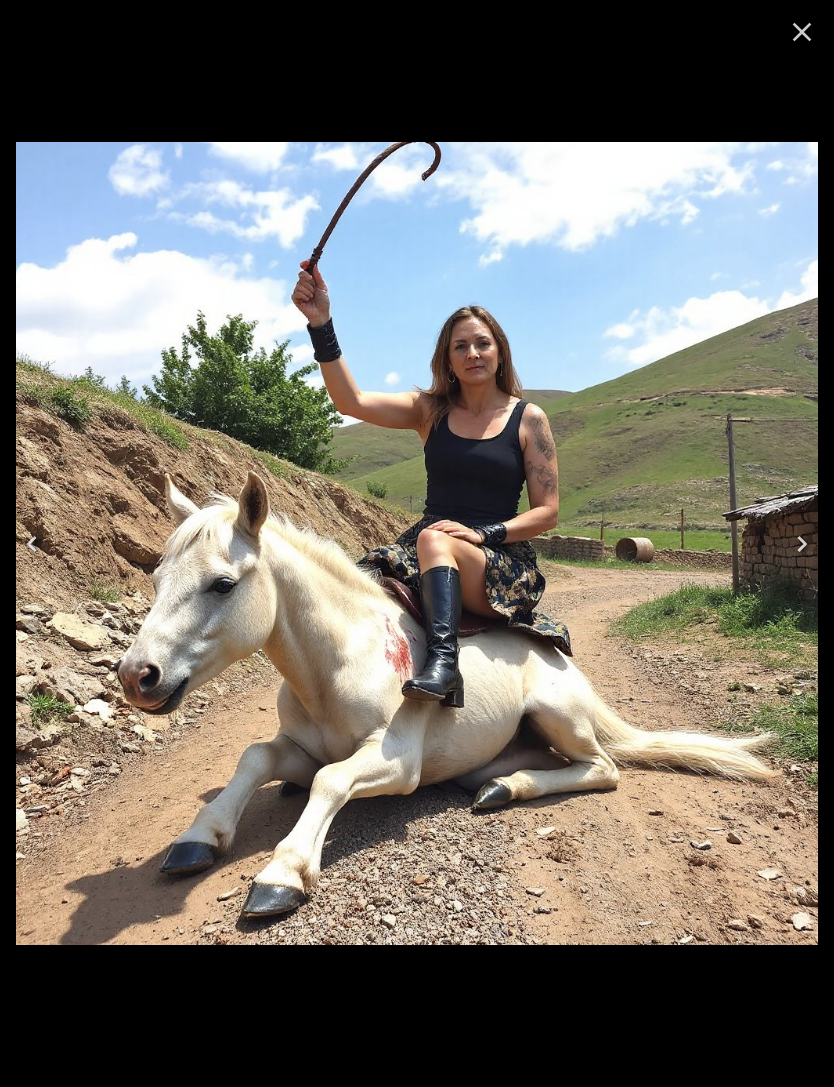 click 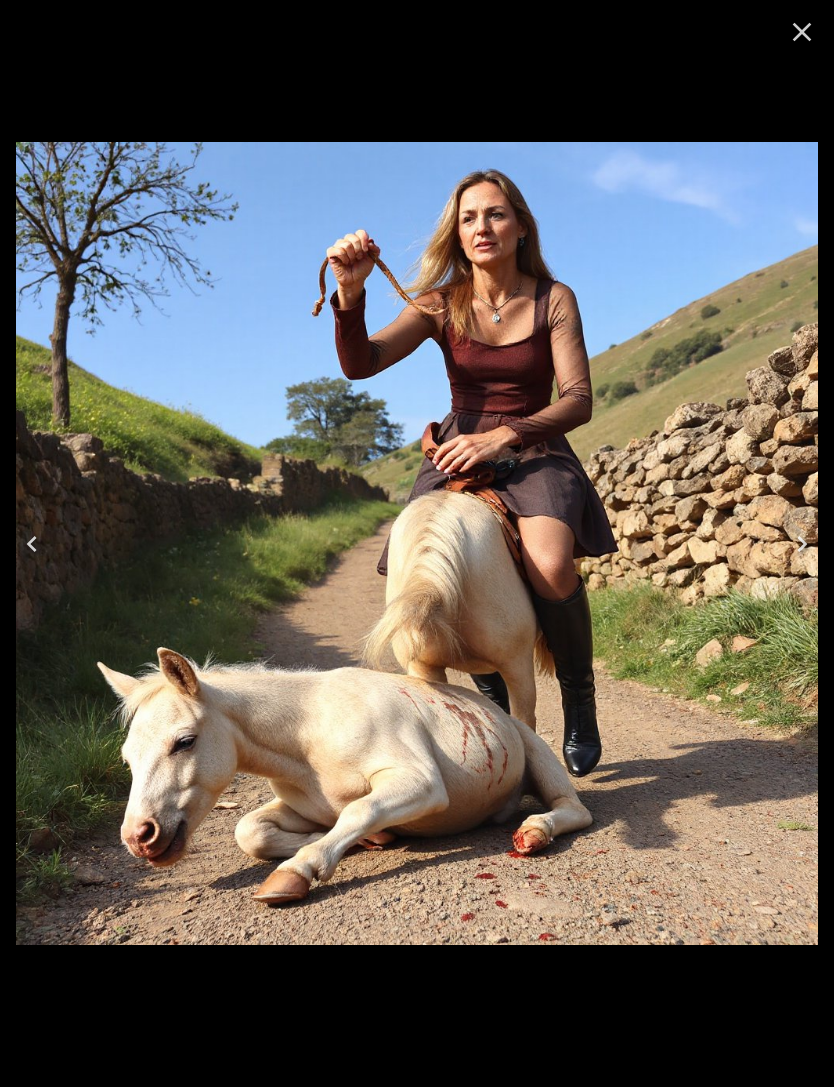 click 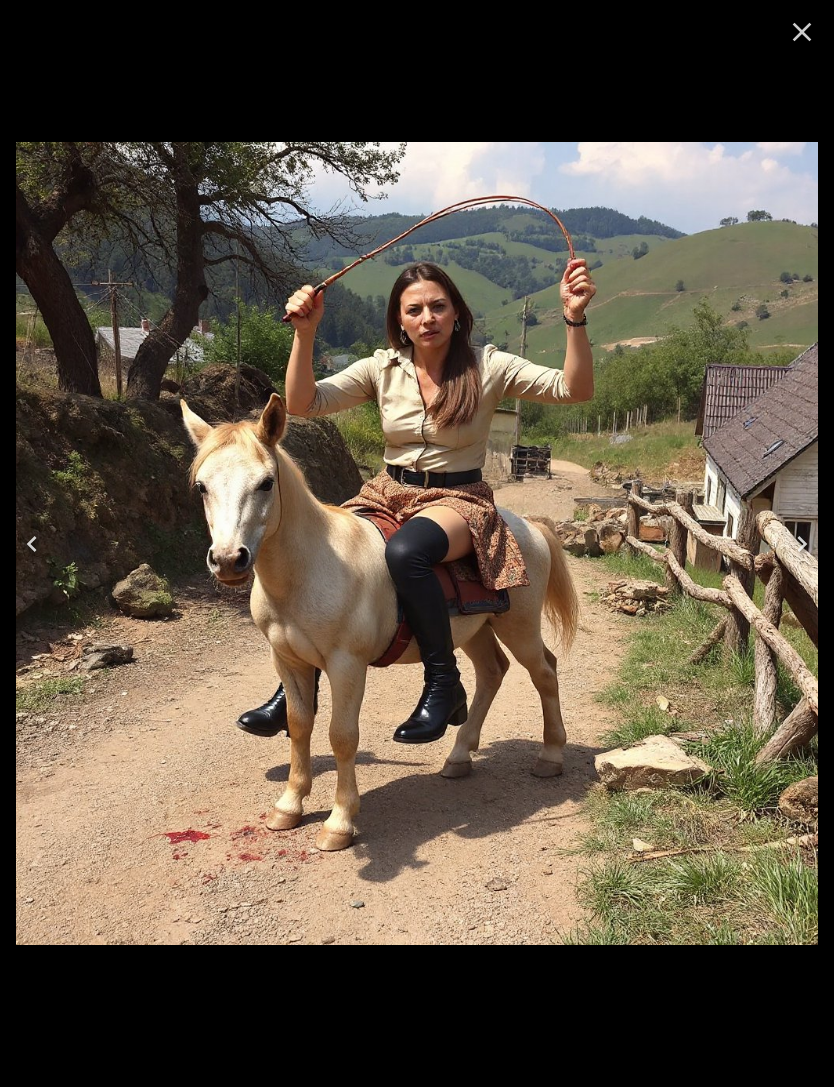 click 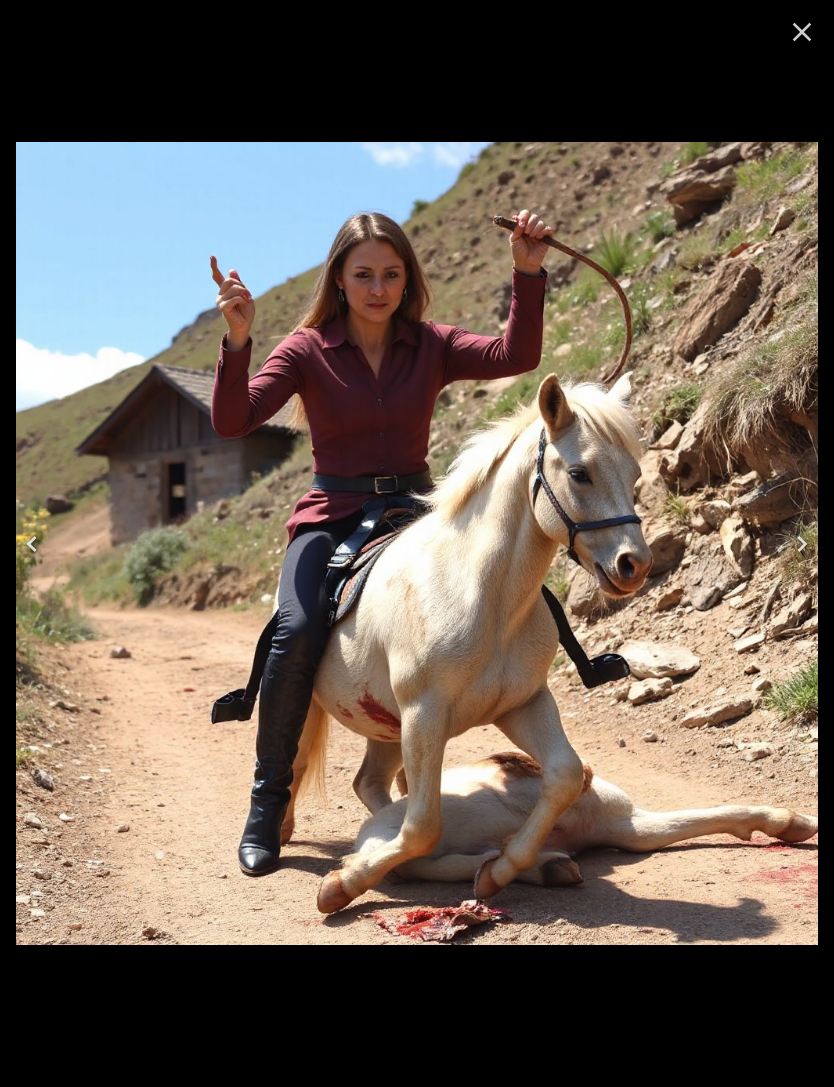 click 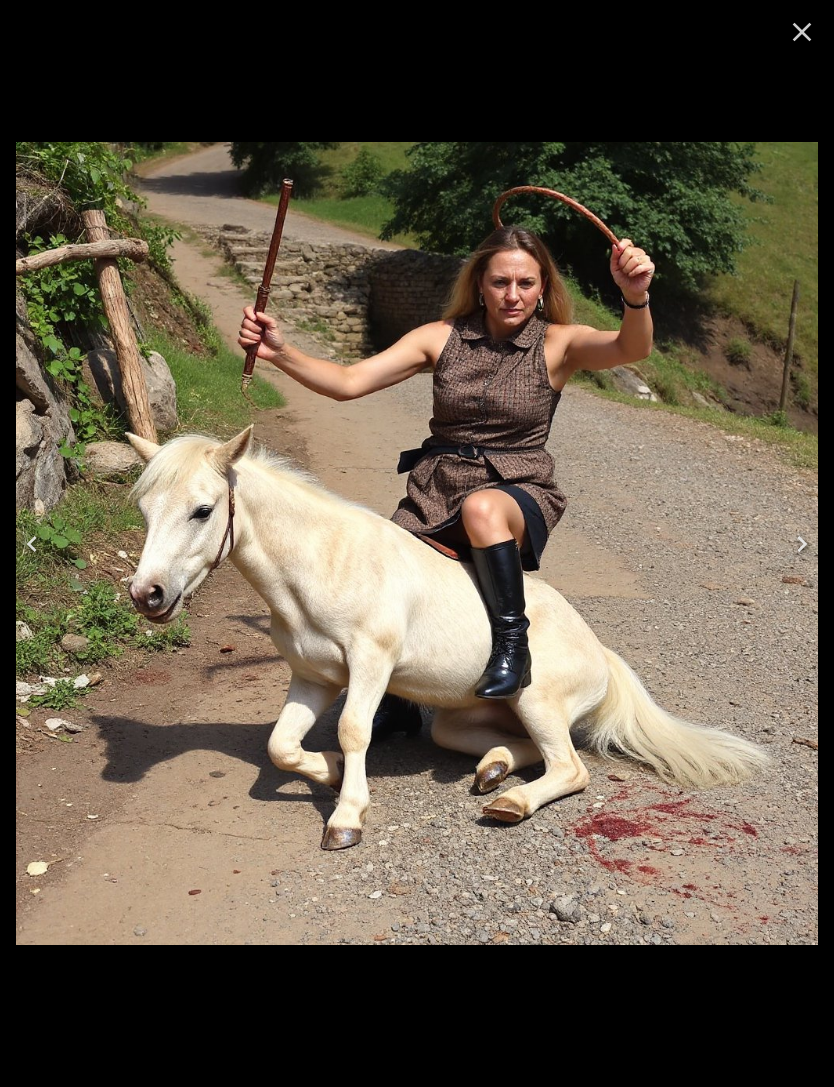 click 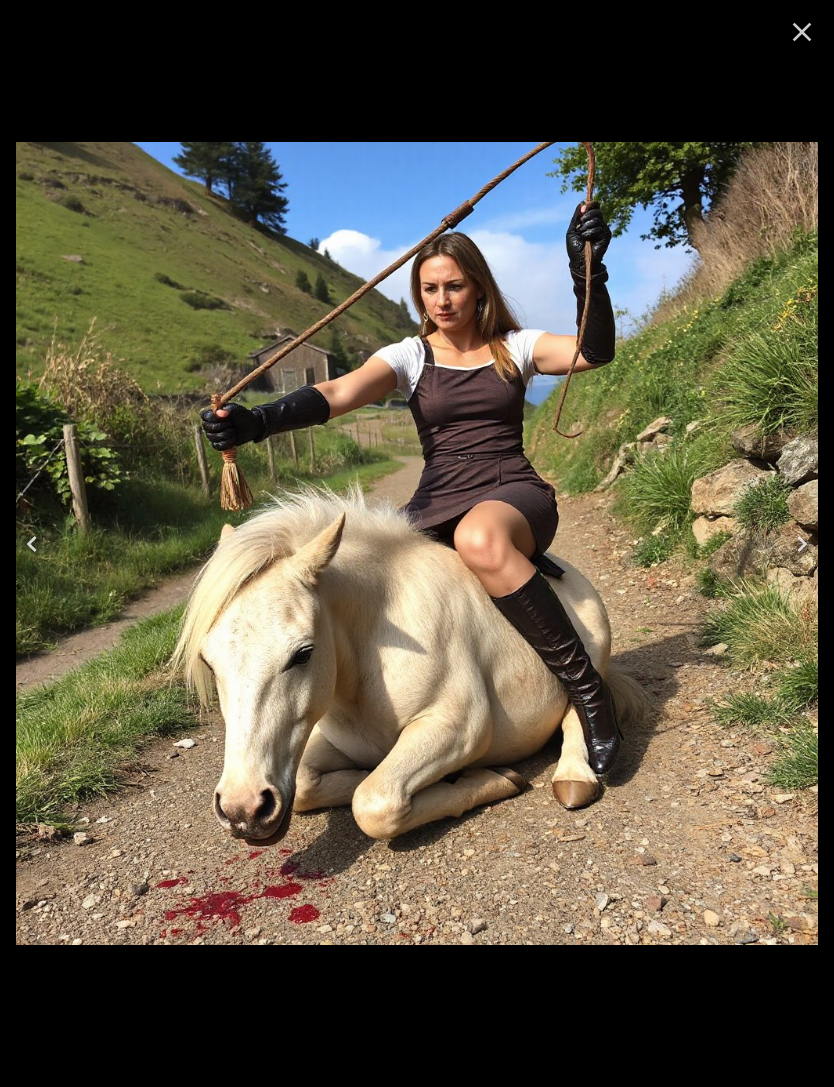 click 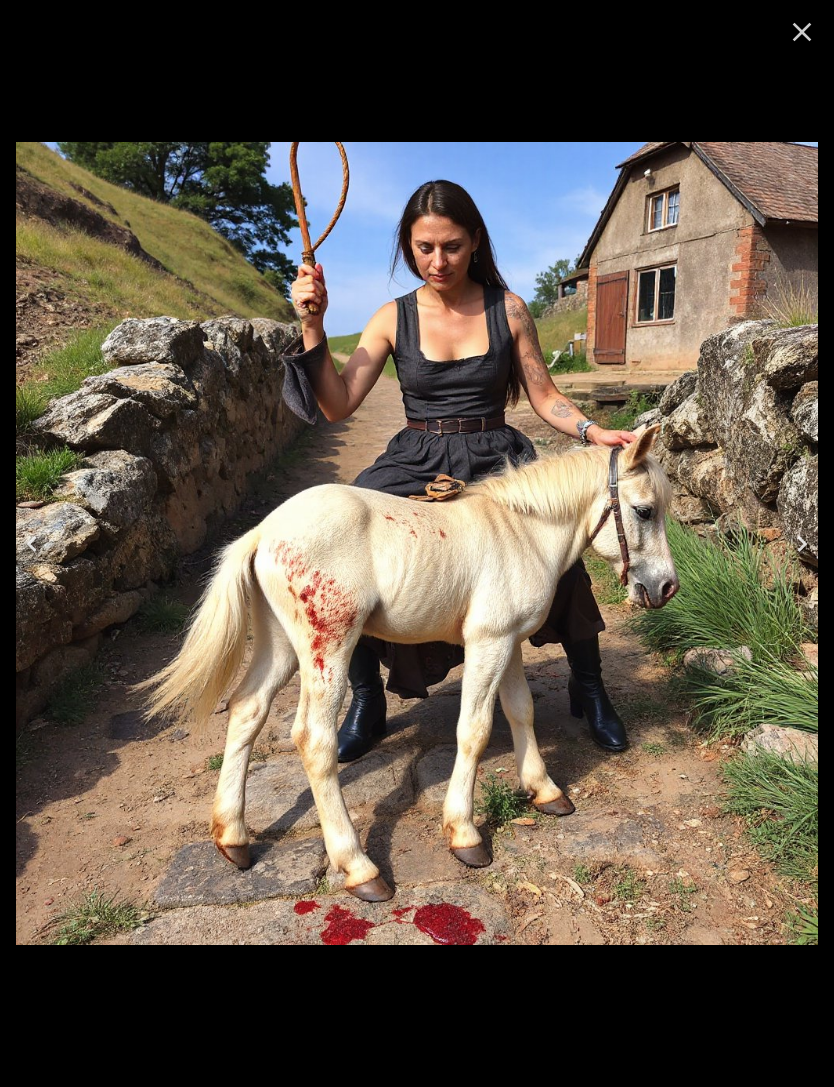 click at bounding box center [32, 544] 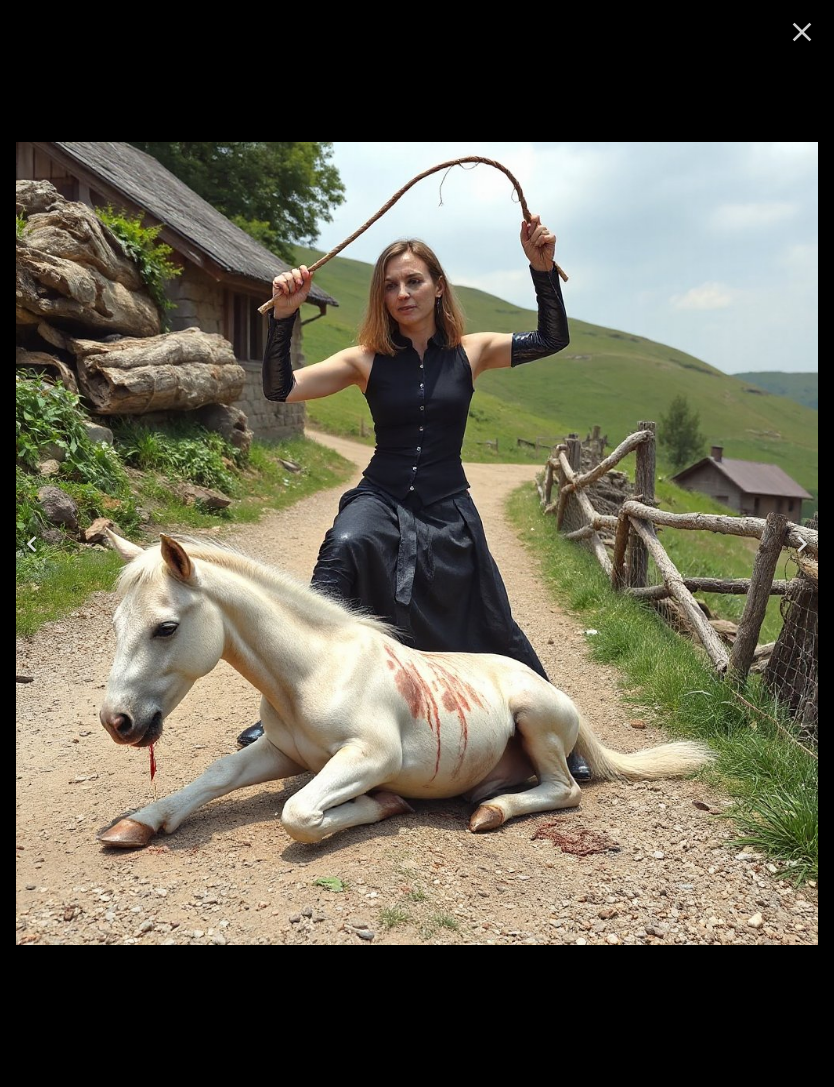 click 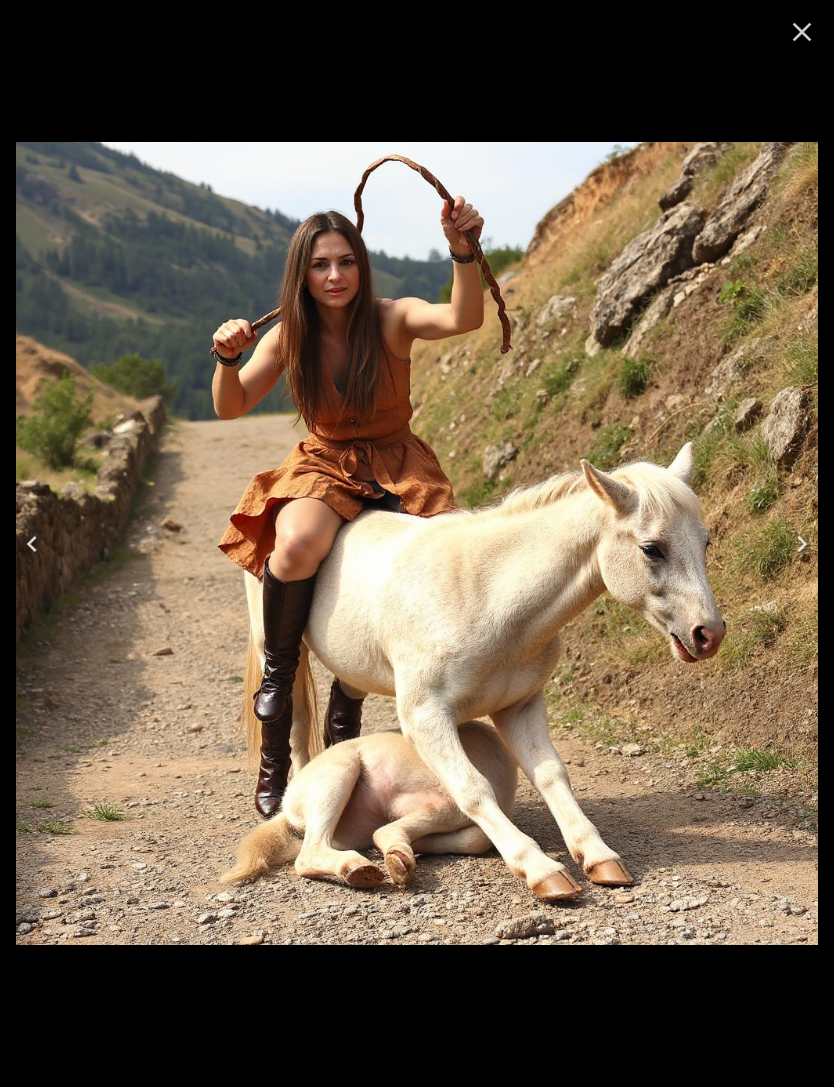 click 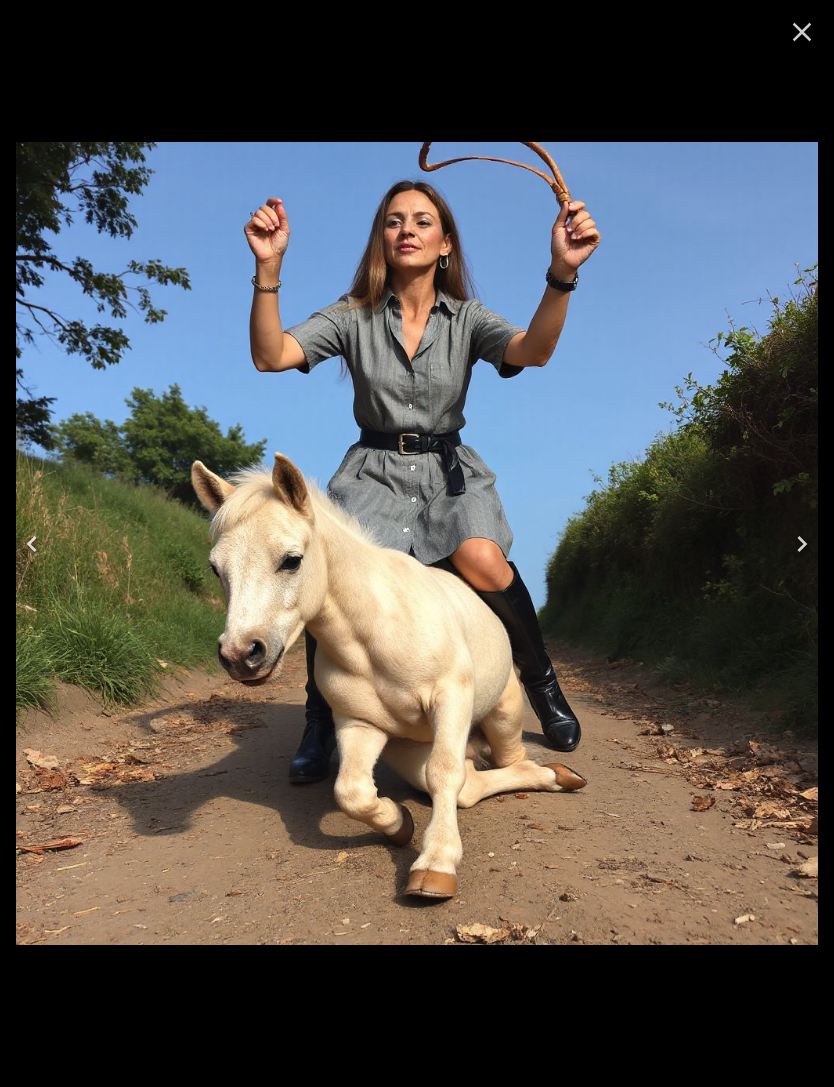 click 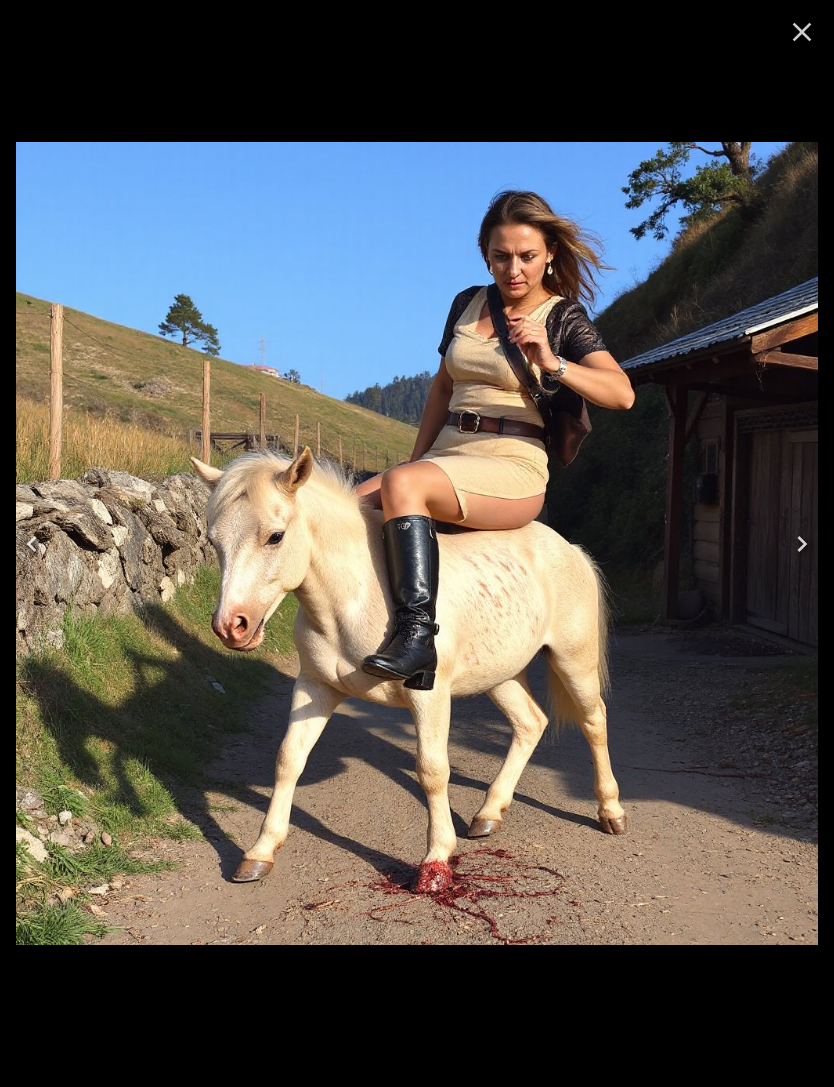 click 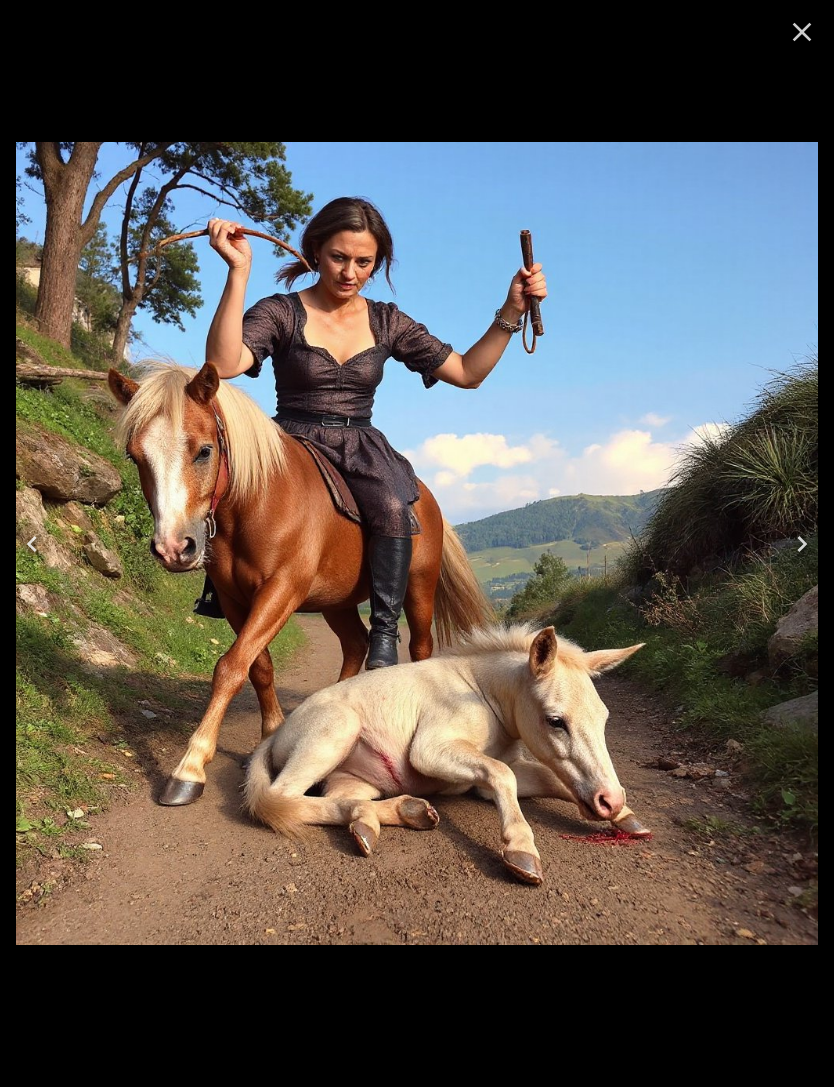 click 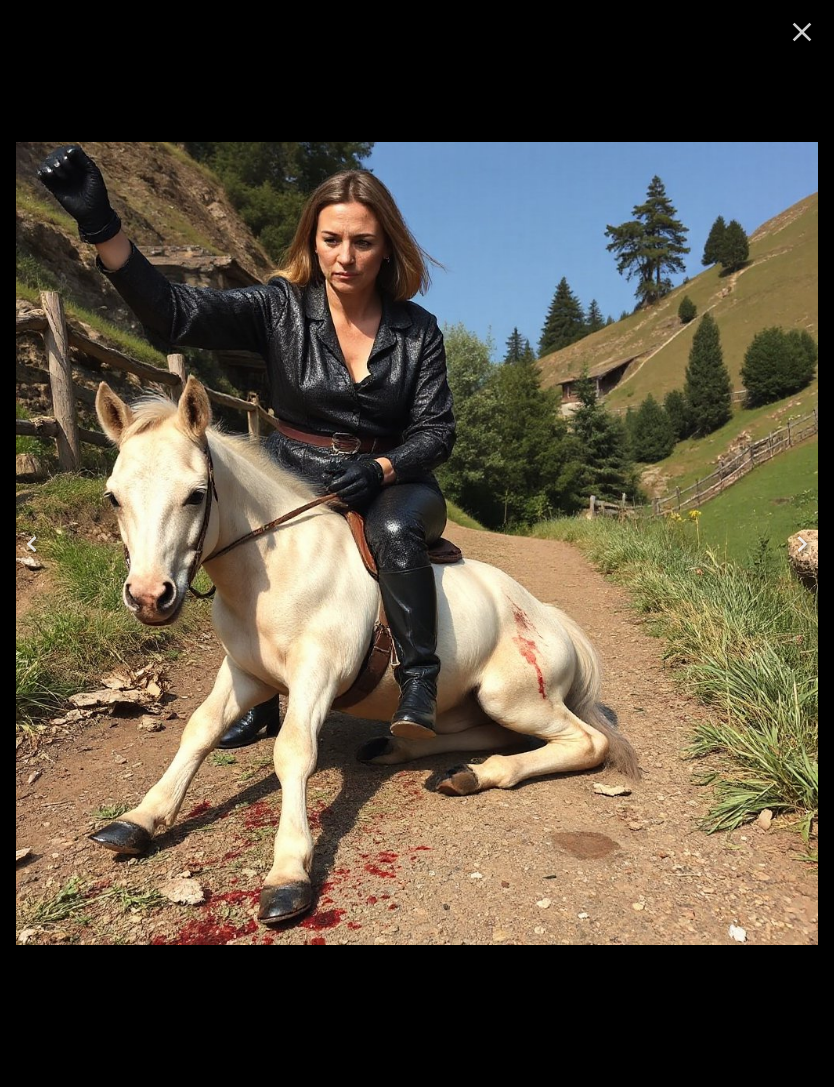 click at bounding box center (32, 544) 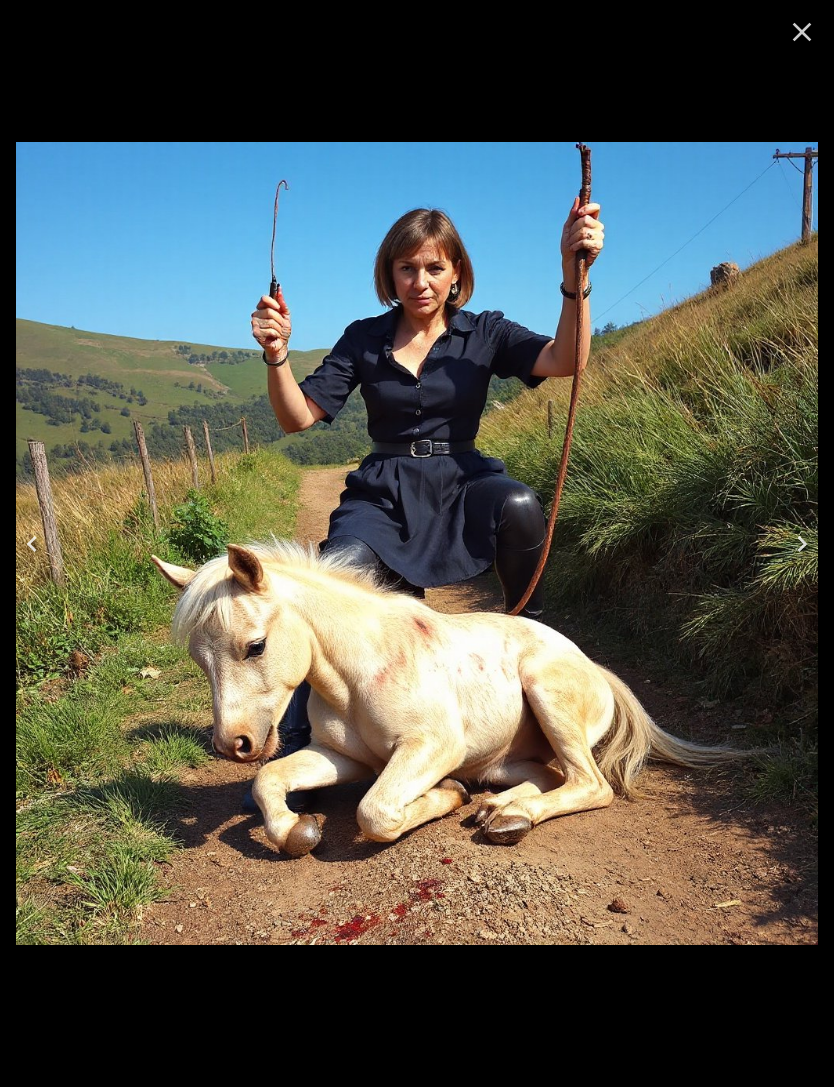 click 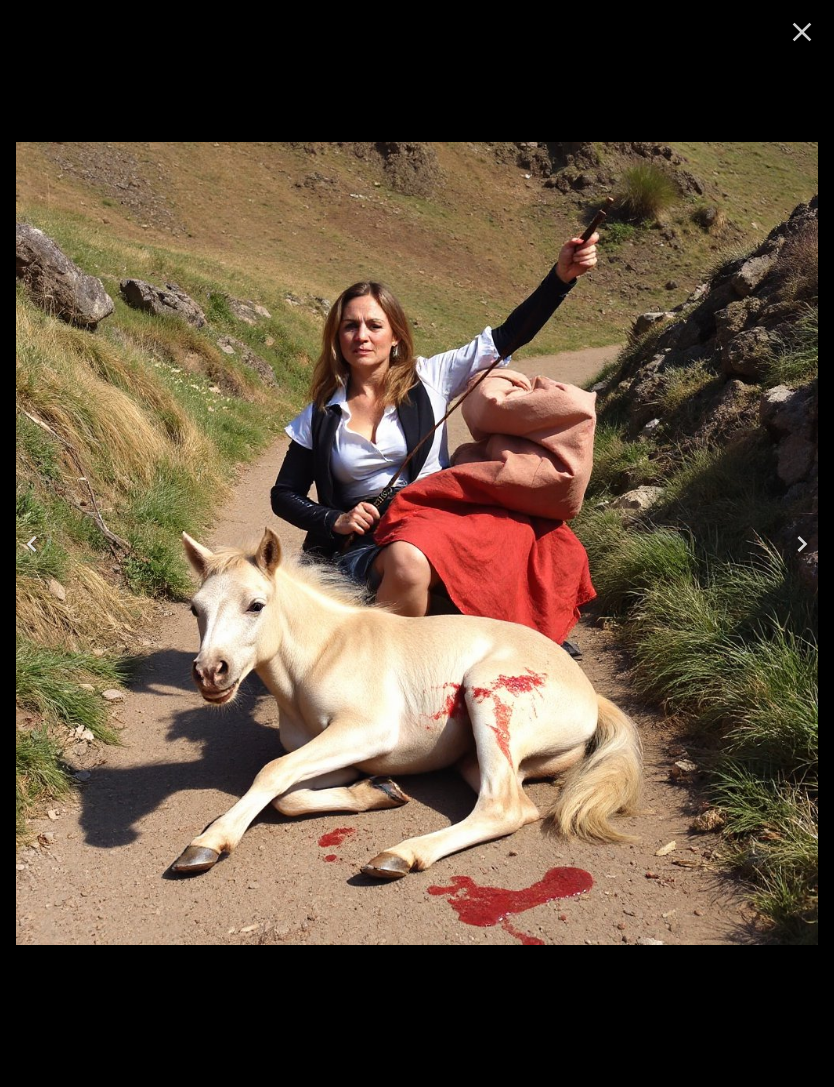click 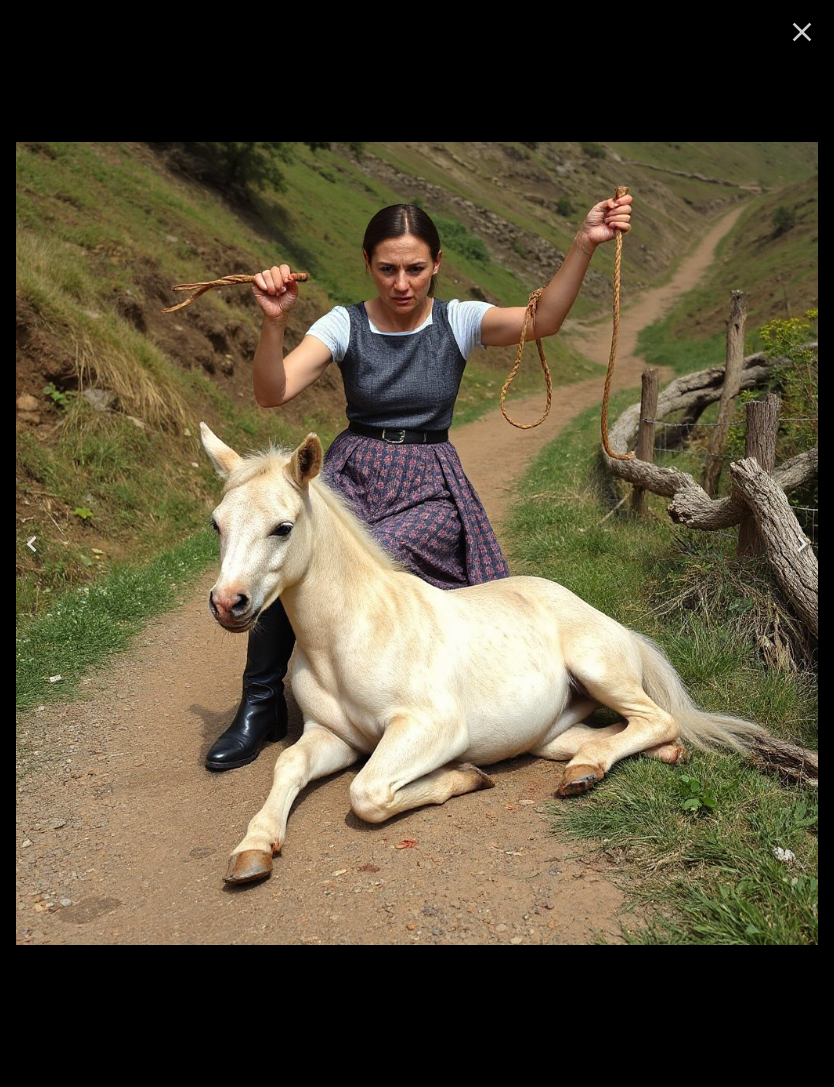 click 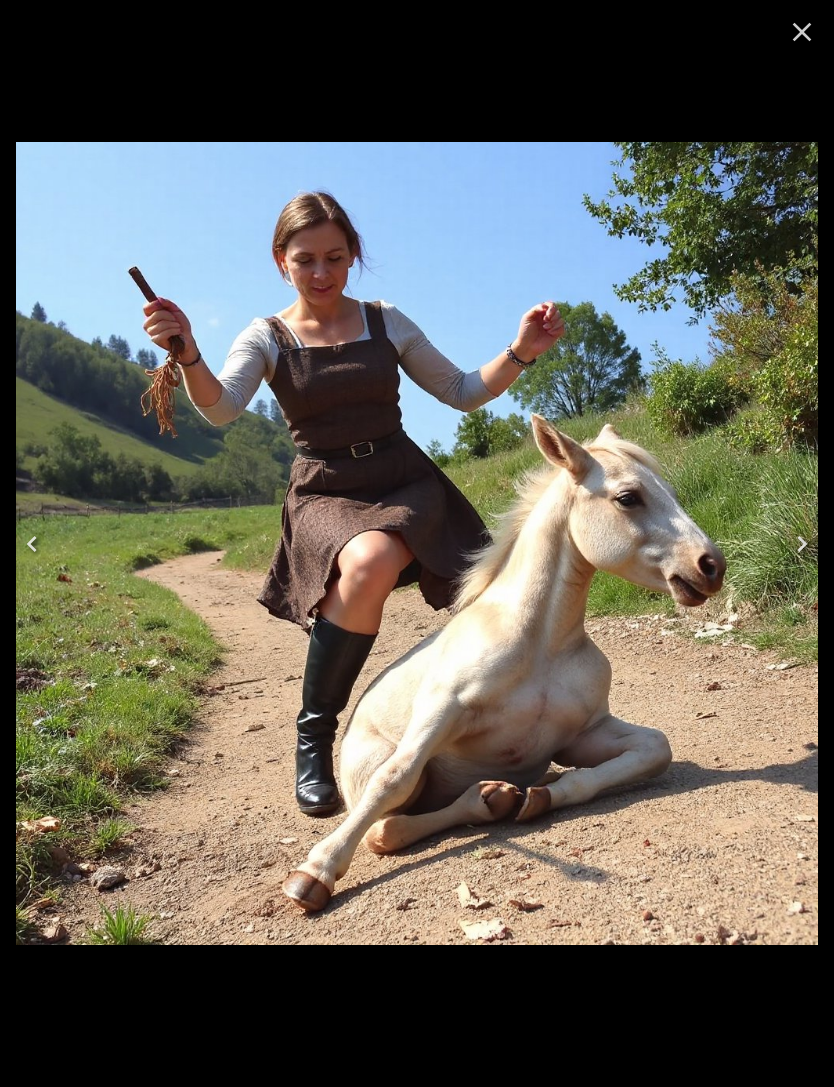 click 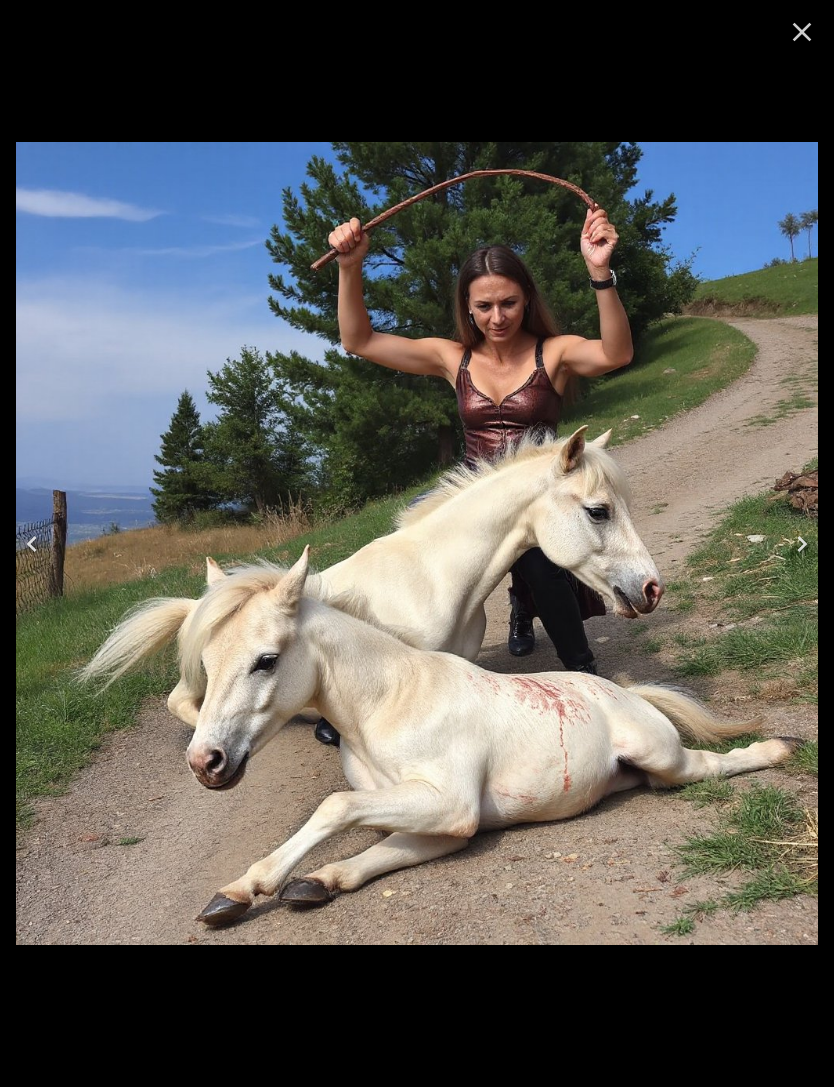 click 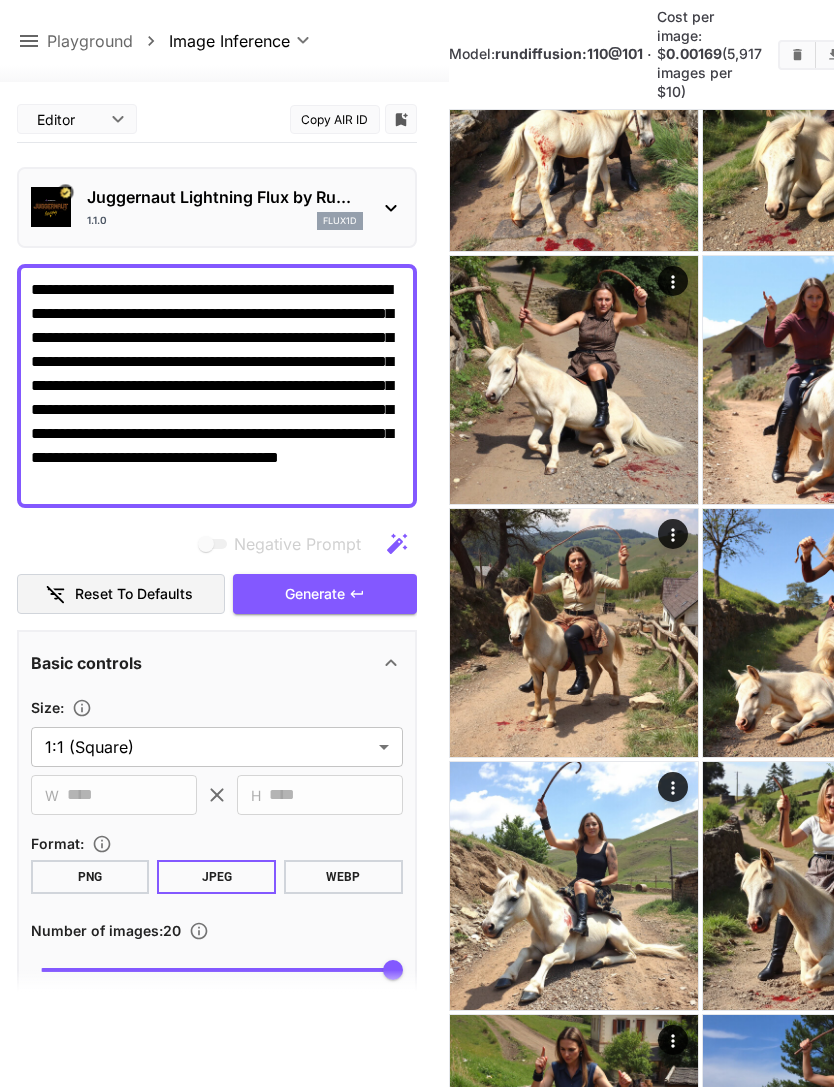 scroll, scrollTop: -1, scrollLeft: 0, axis: vertical 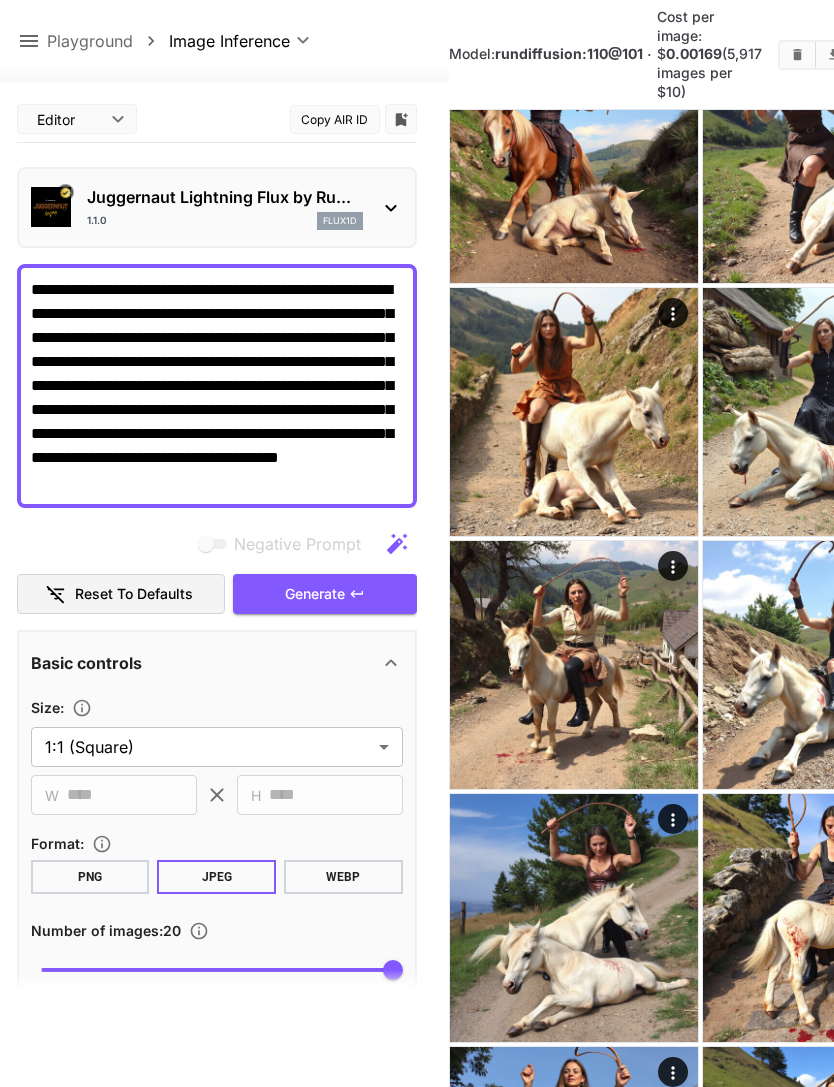 click 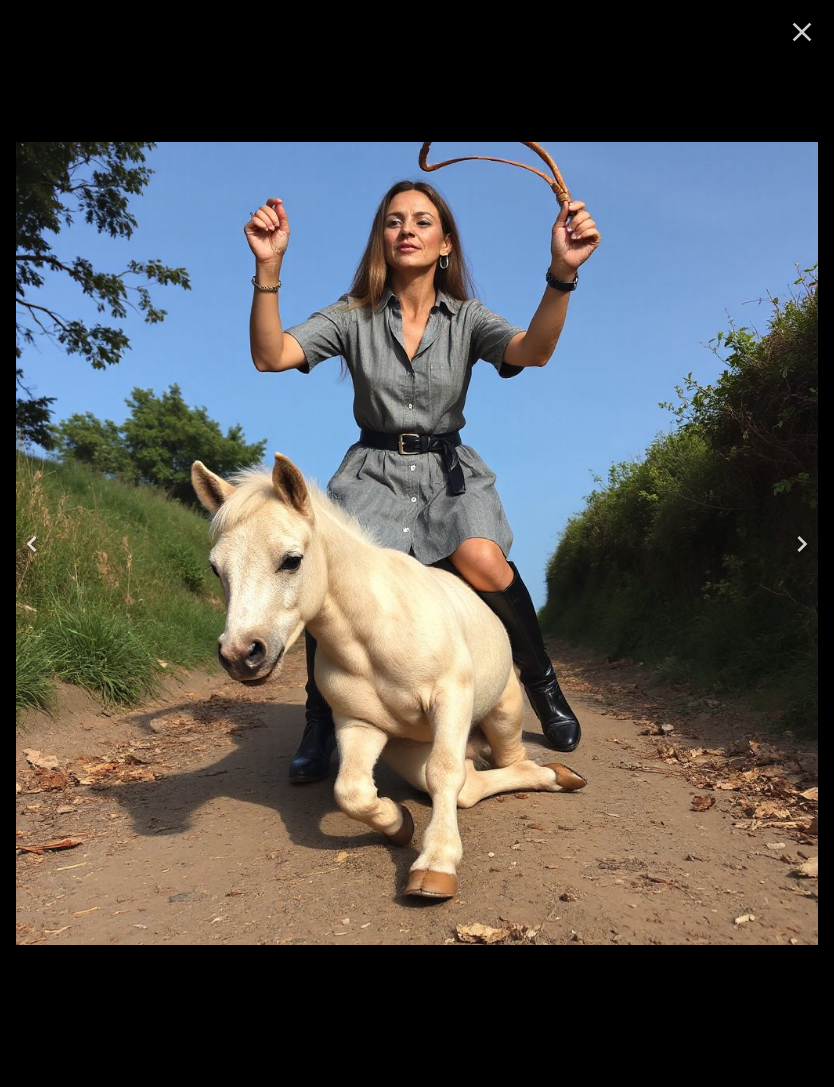 click 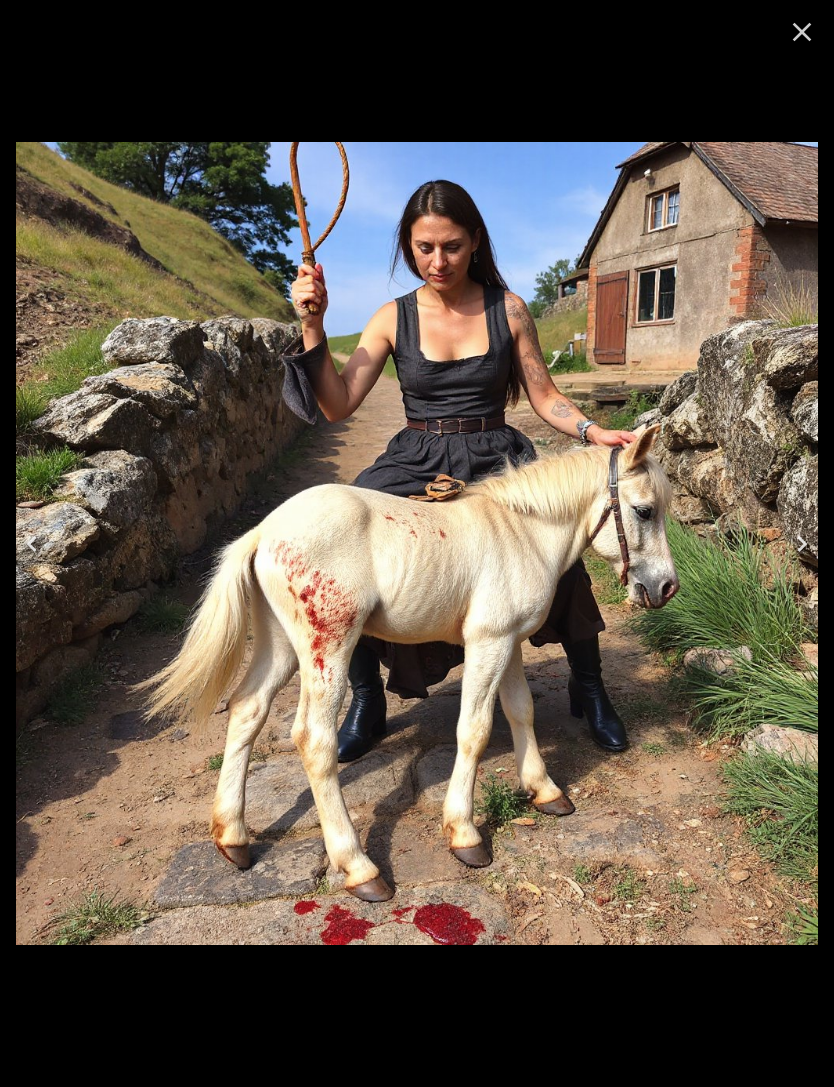 click 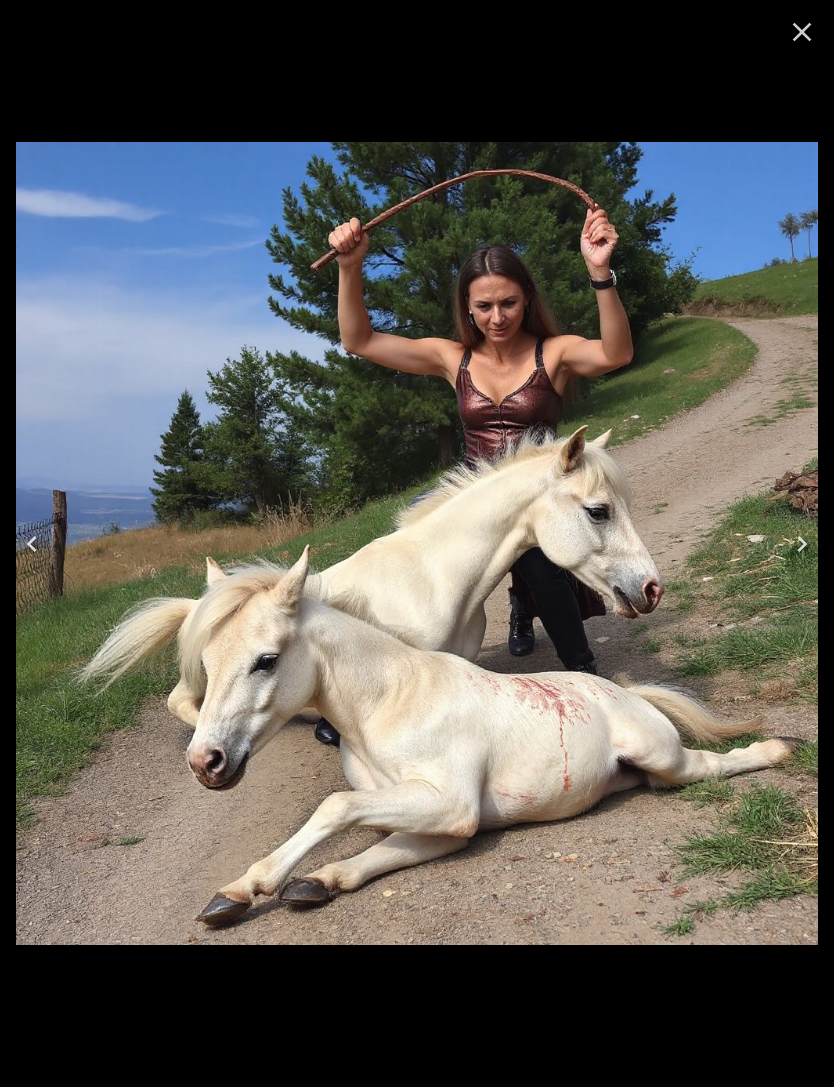 click 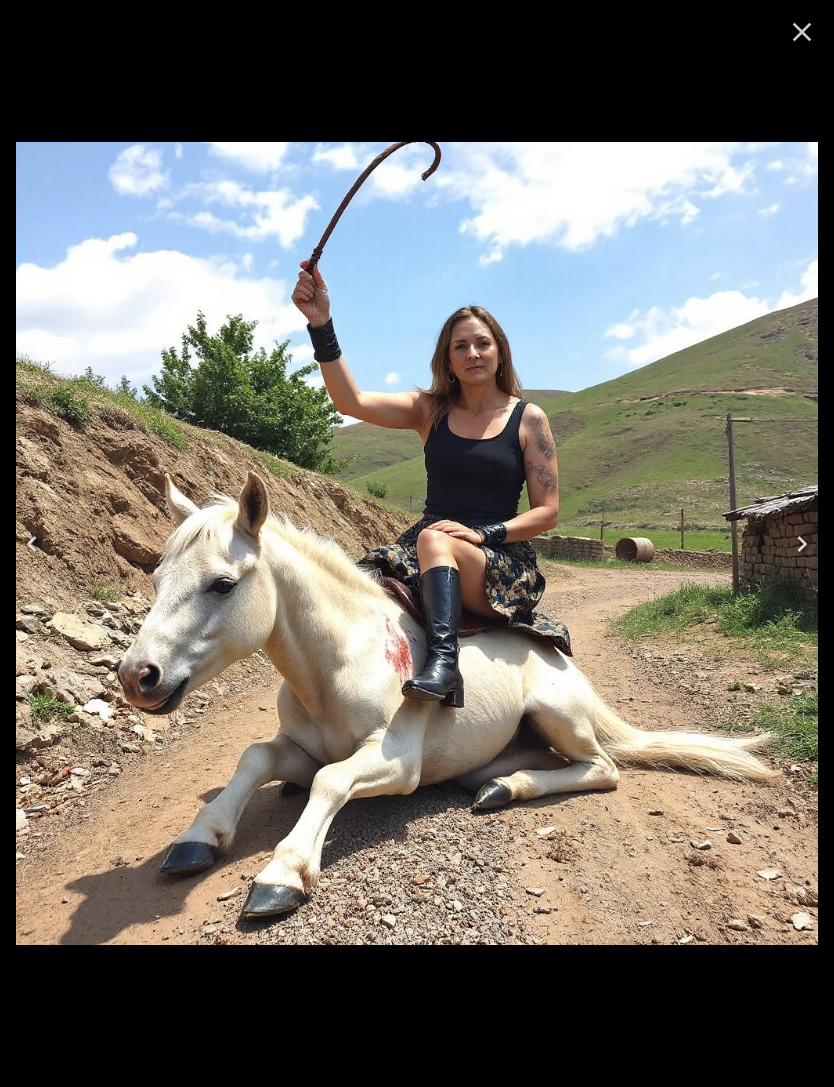 click 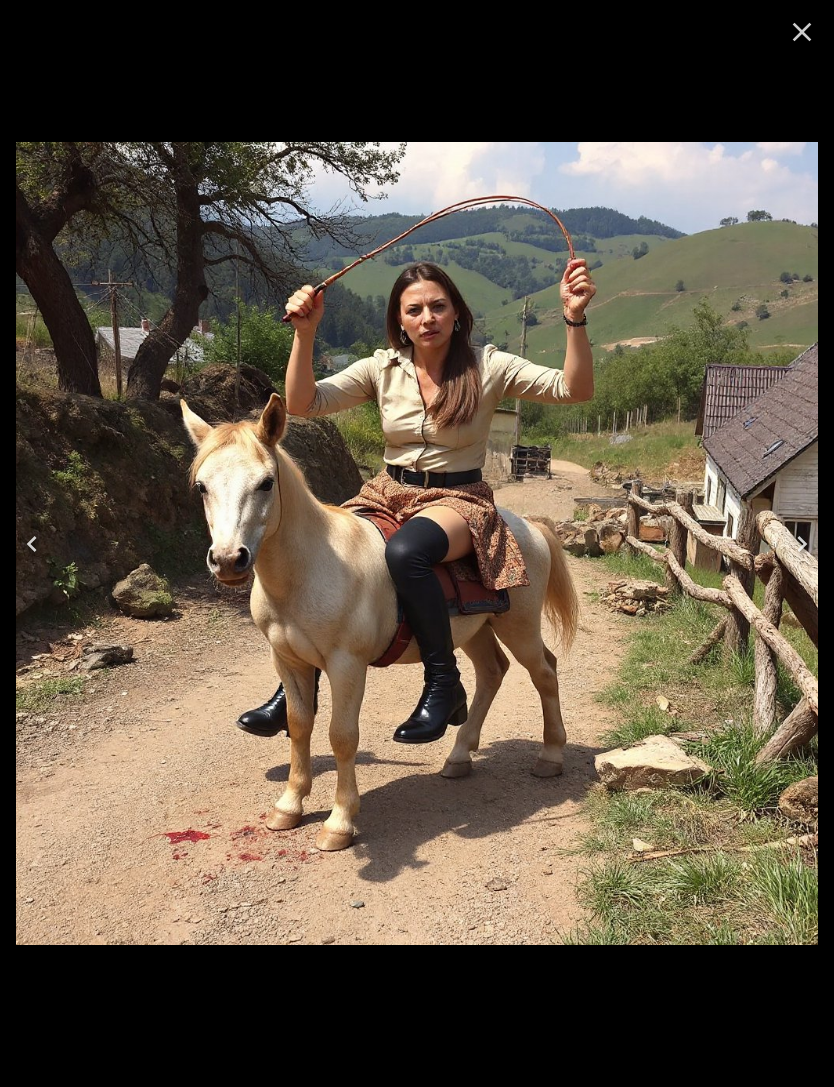 click 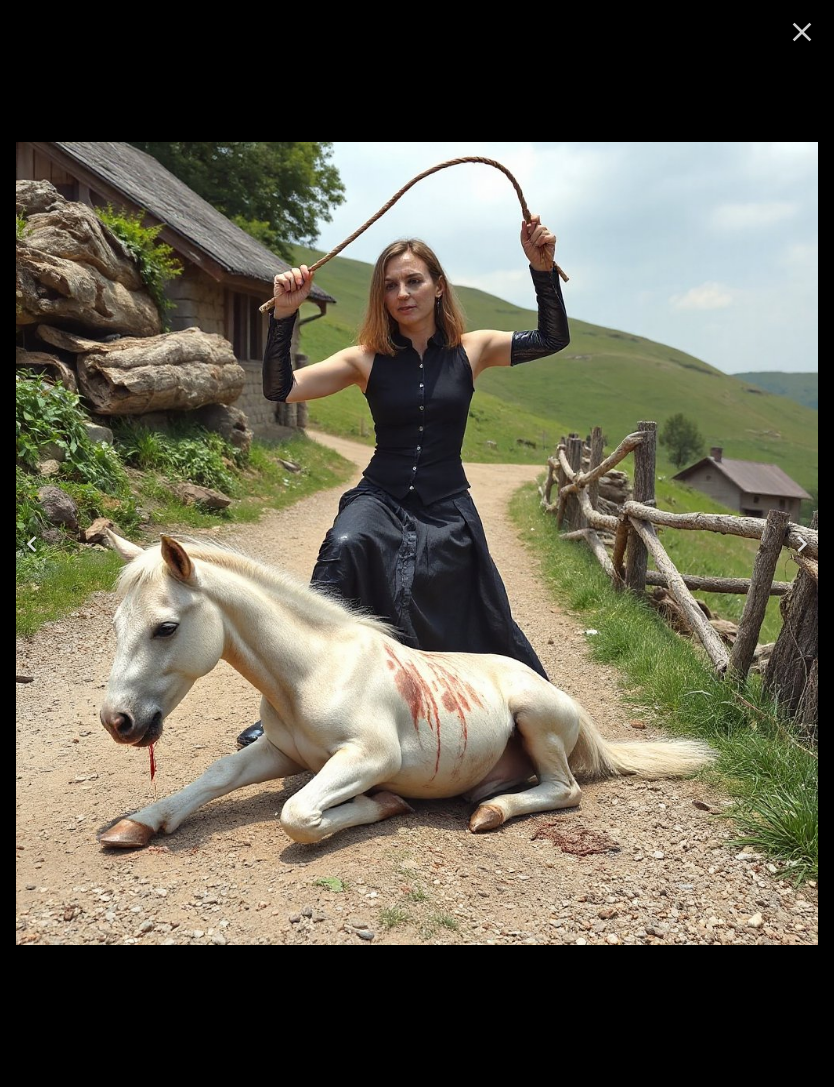 click 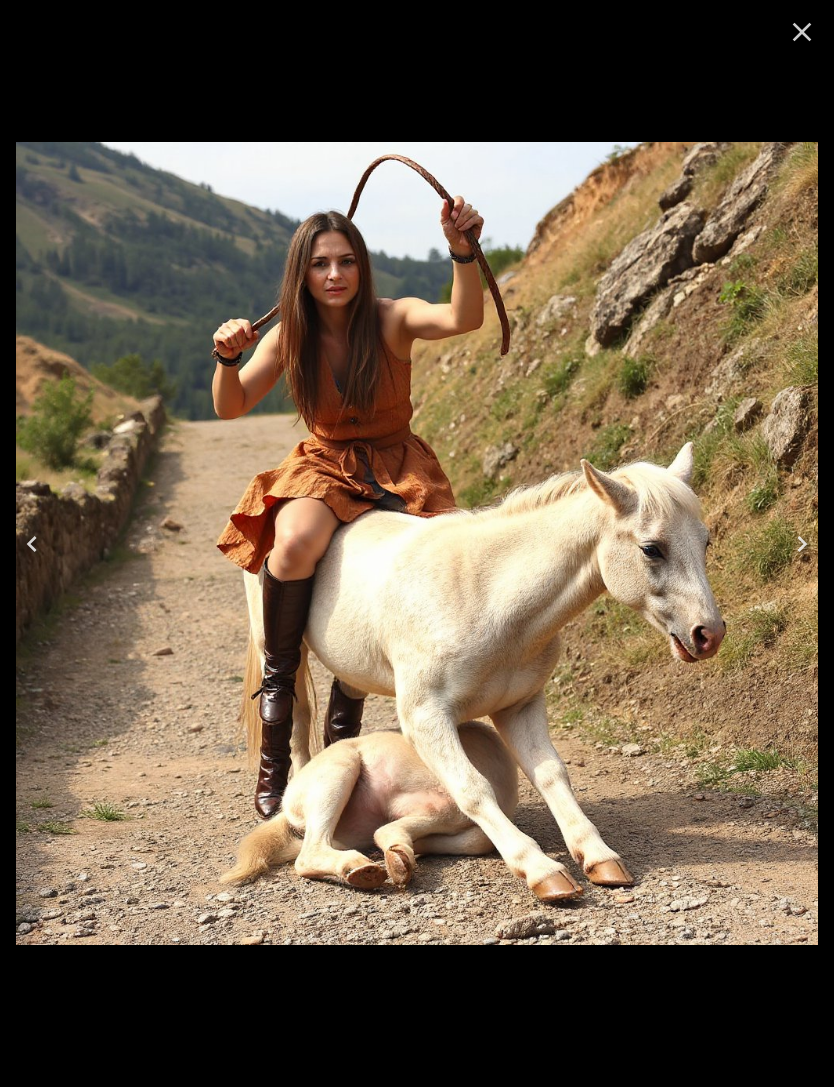 click 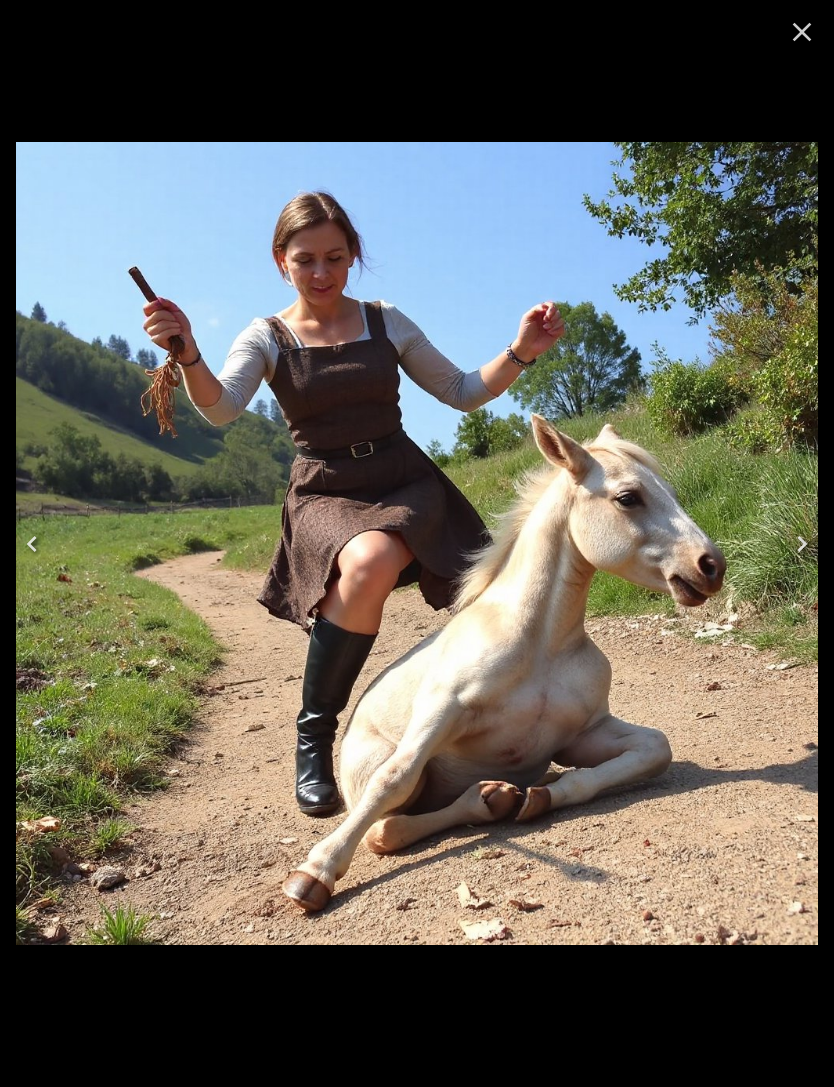 click at bounding box center [32, 544] 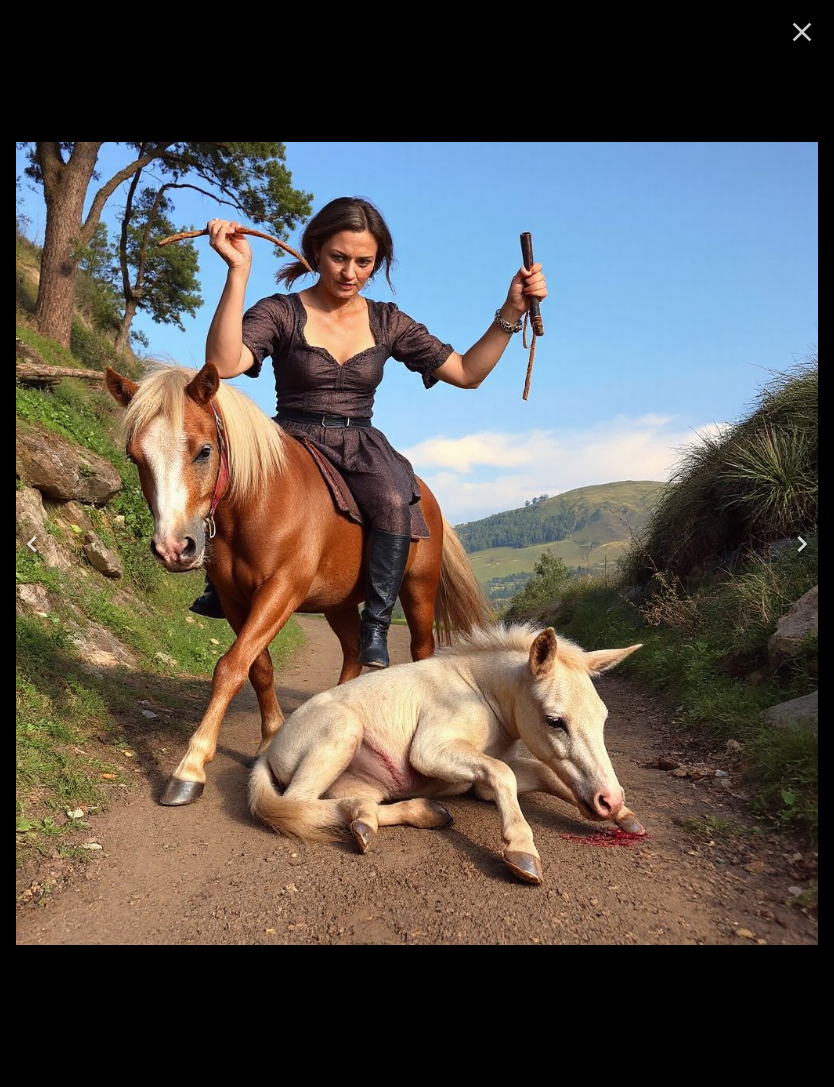click 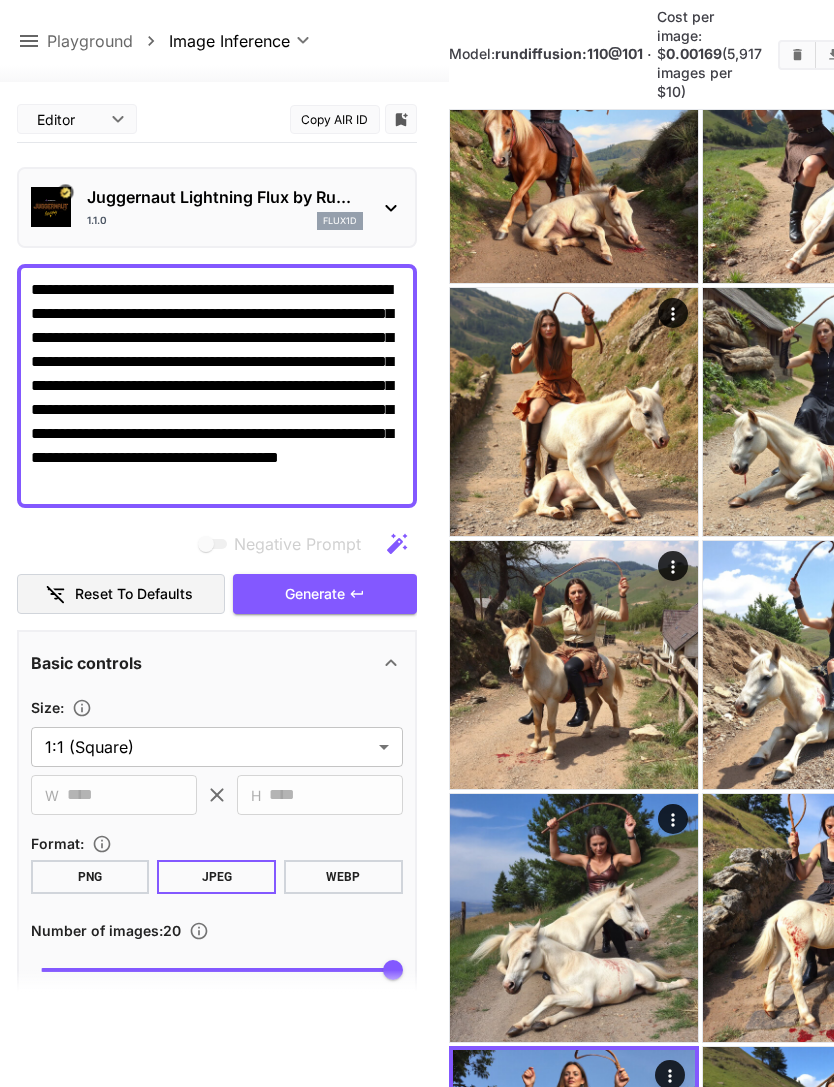 scroll, scrollTop: 0, scrollLeft: 0, axis: both 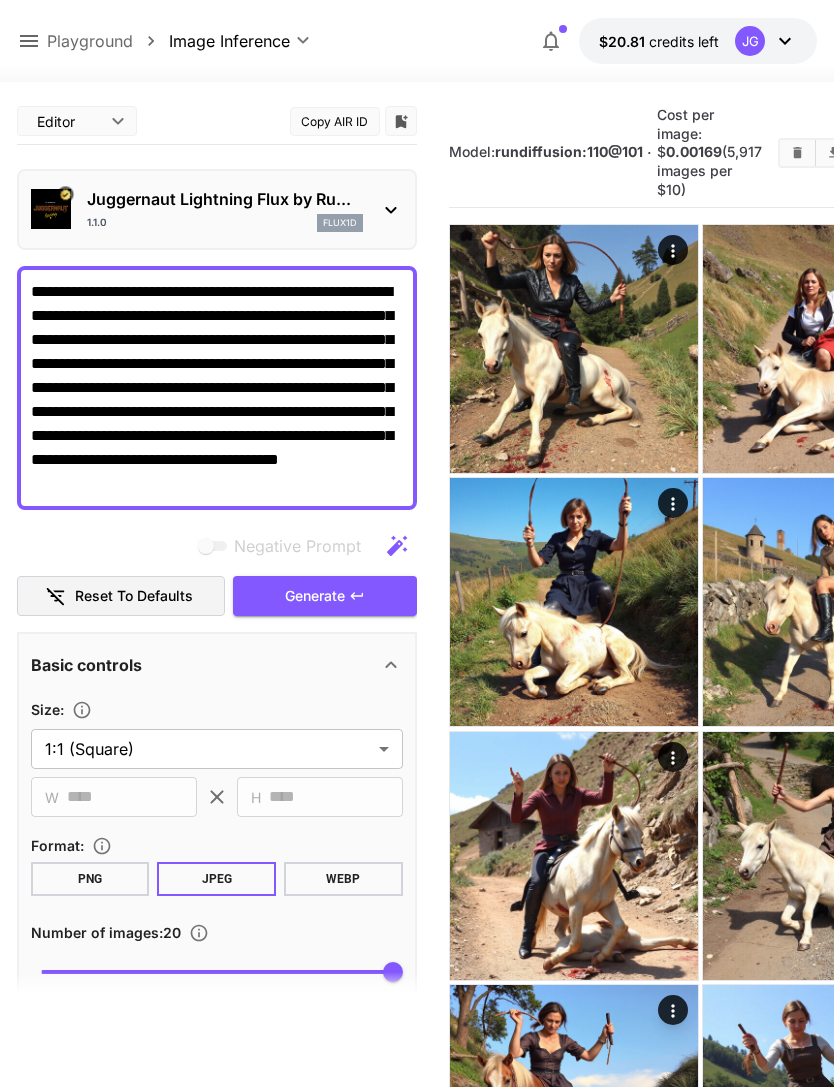 click 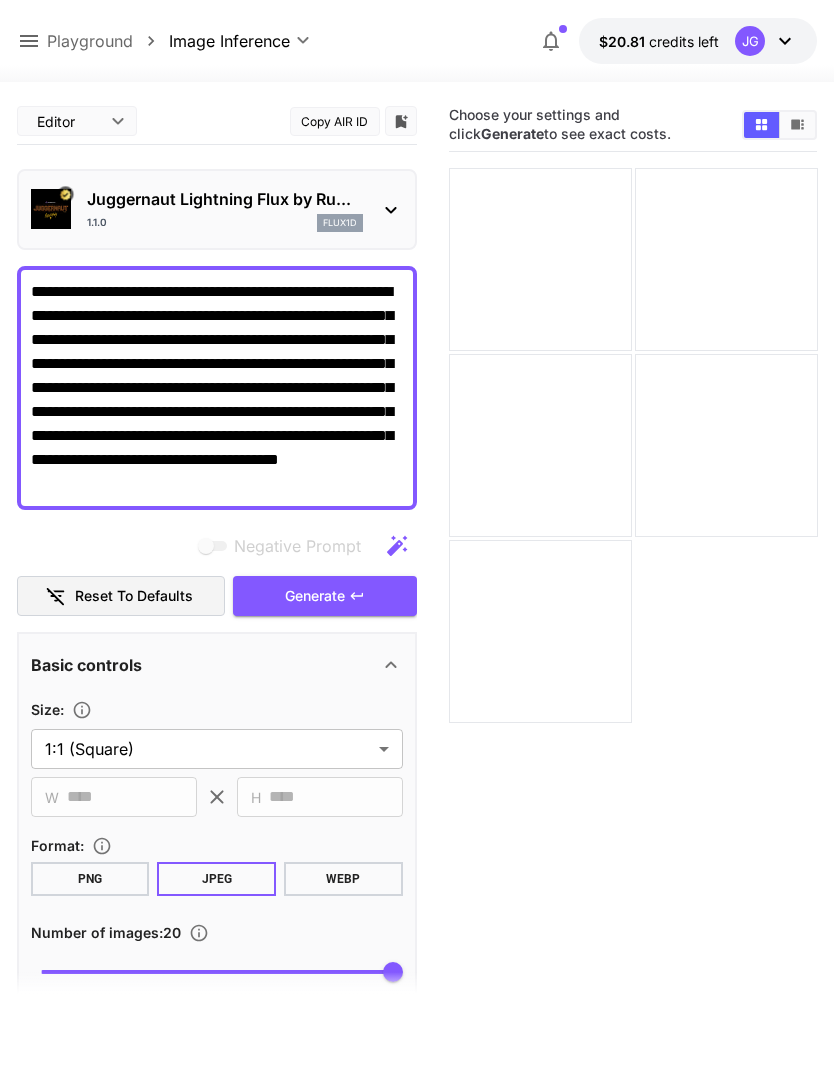 click 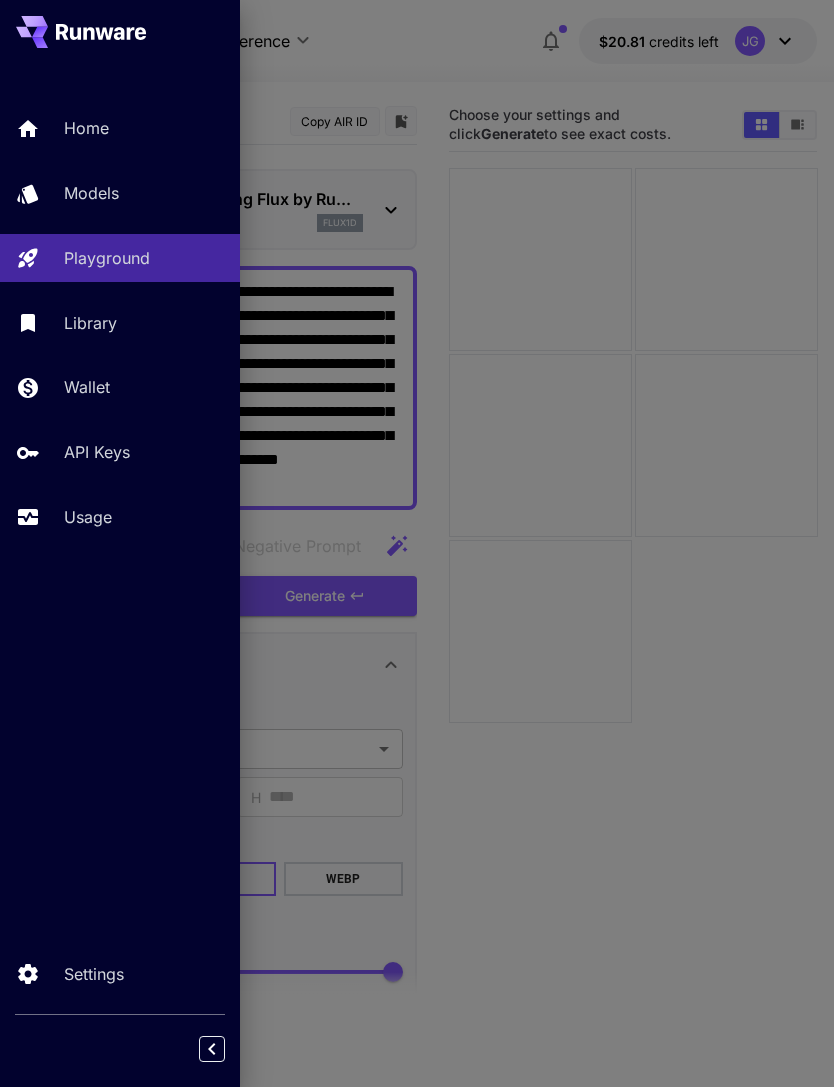 click on "Models" at bounding box center [120, 193] 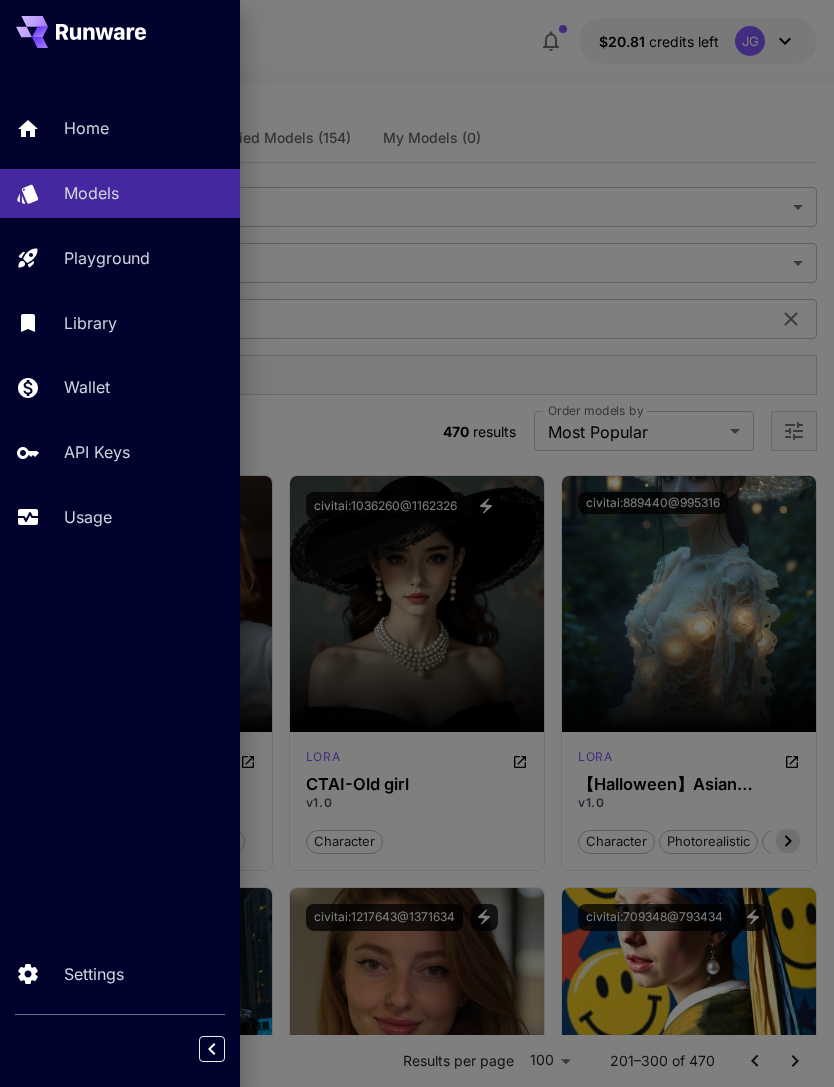 click at bounding box center (417, 543) 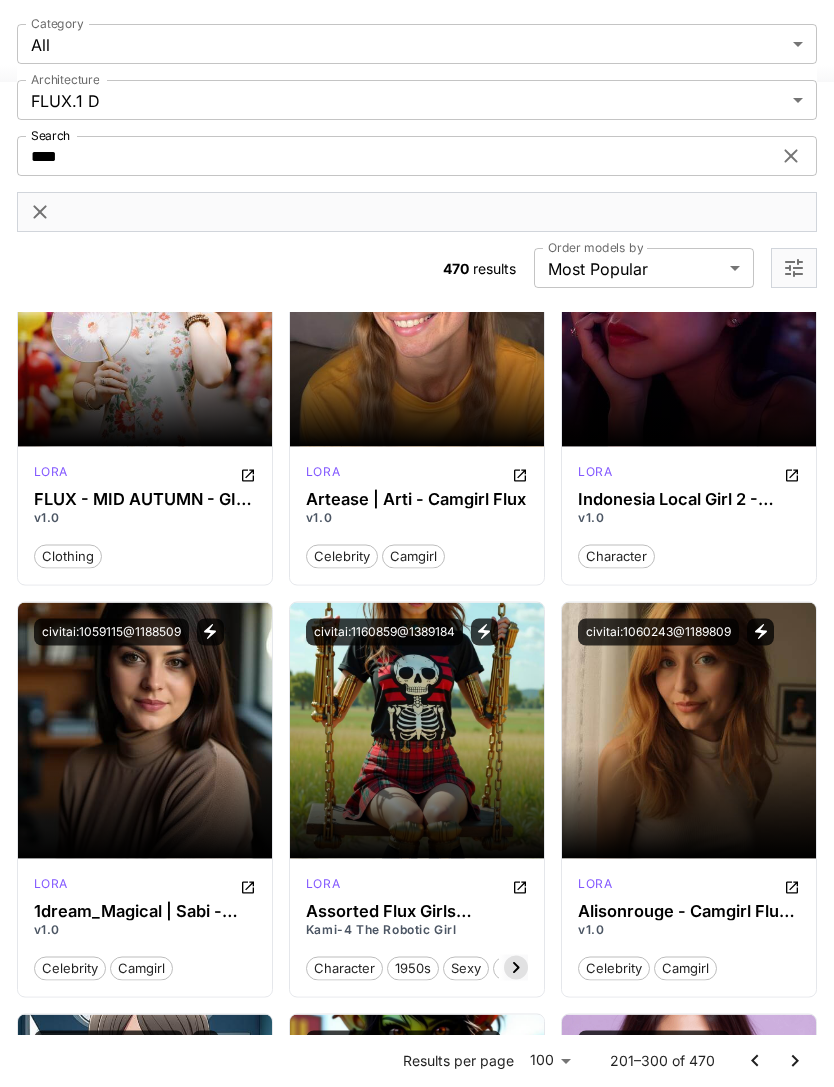 scroll, scrollTop: 11042, scrollLeft: 0, axis: vertical 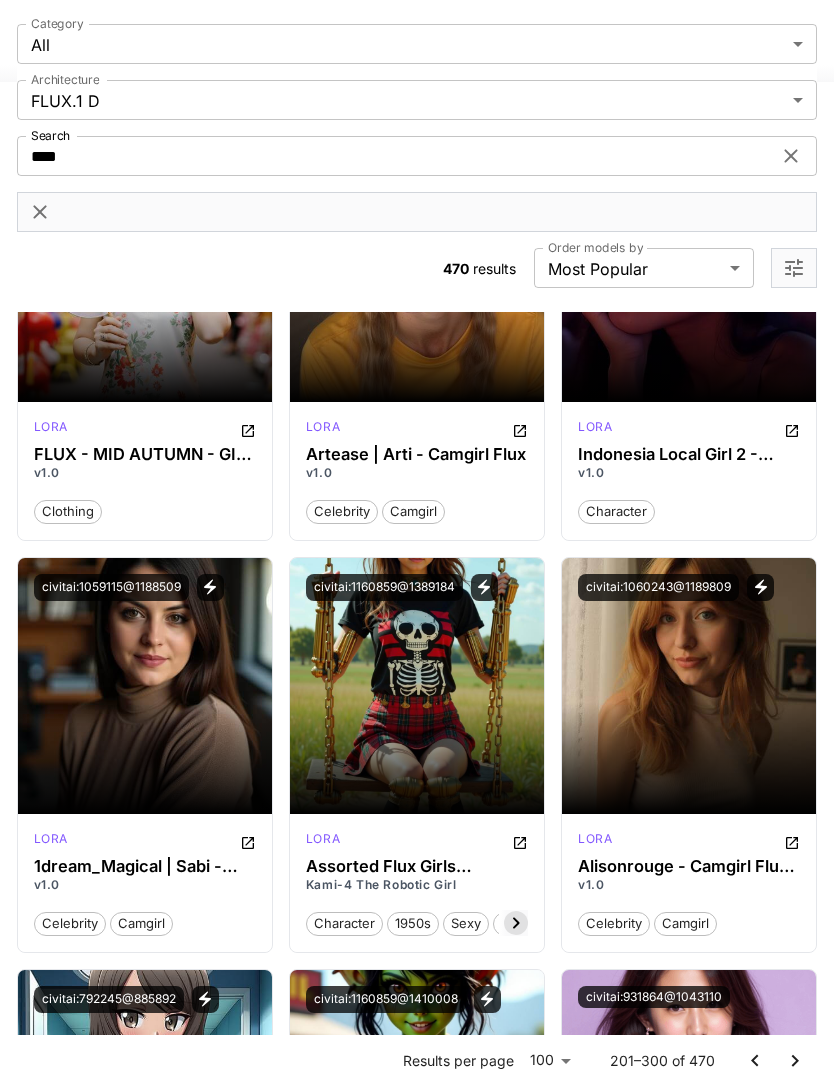click on "Launch in Playground" at bounding box center [144, 686] 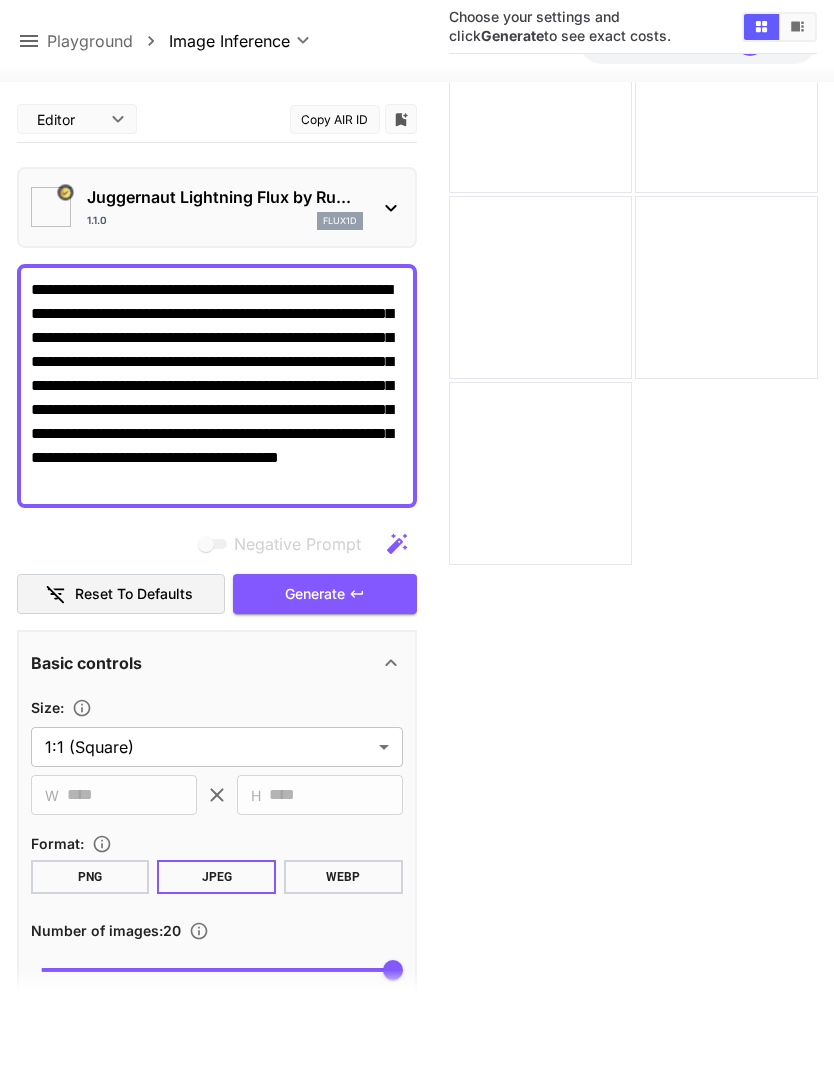 type on "**" 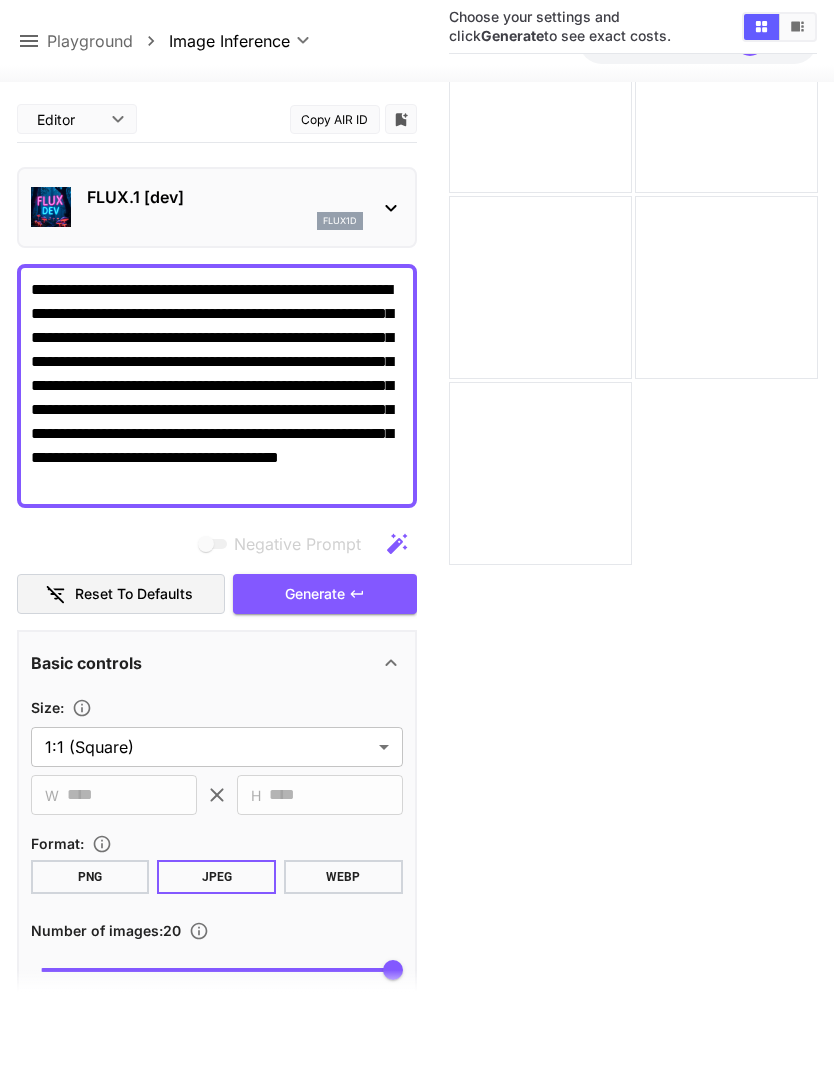 scroll, scrollTop: 158, scrollLeft: 0, axis: vertical 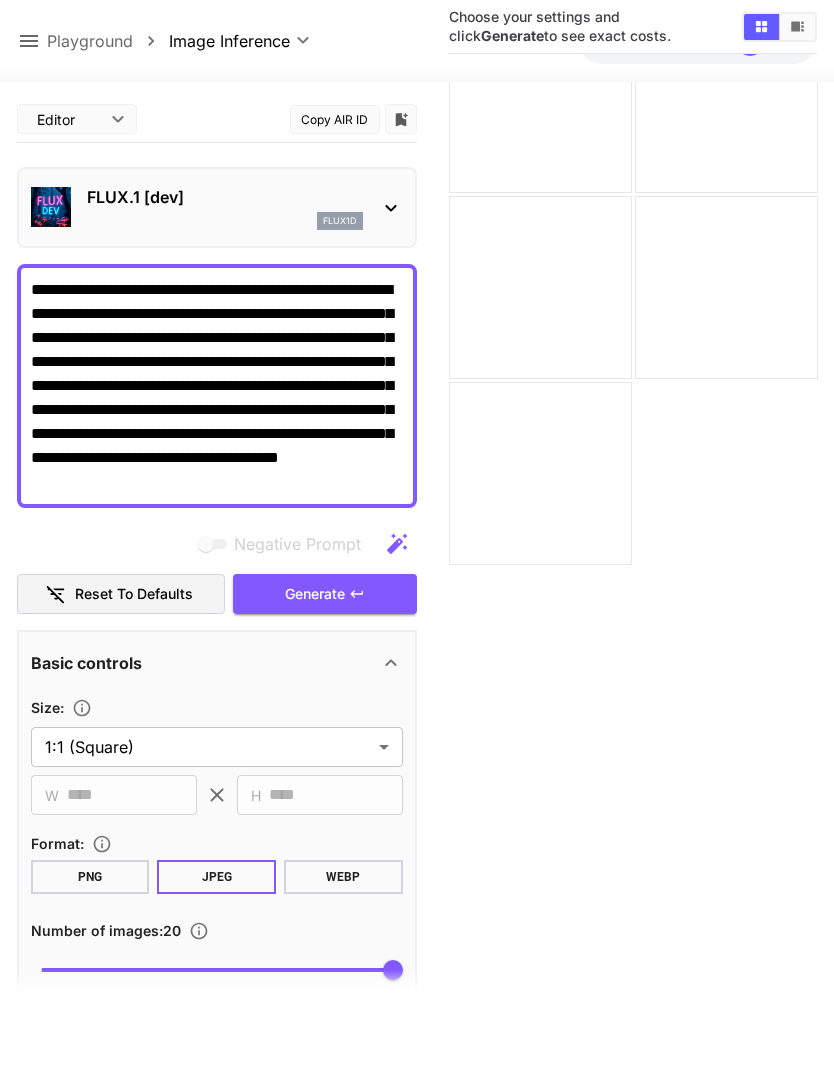click on "**********" at bounding box center [217, 386] 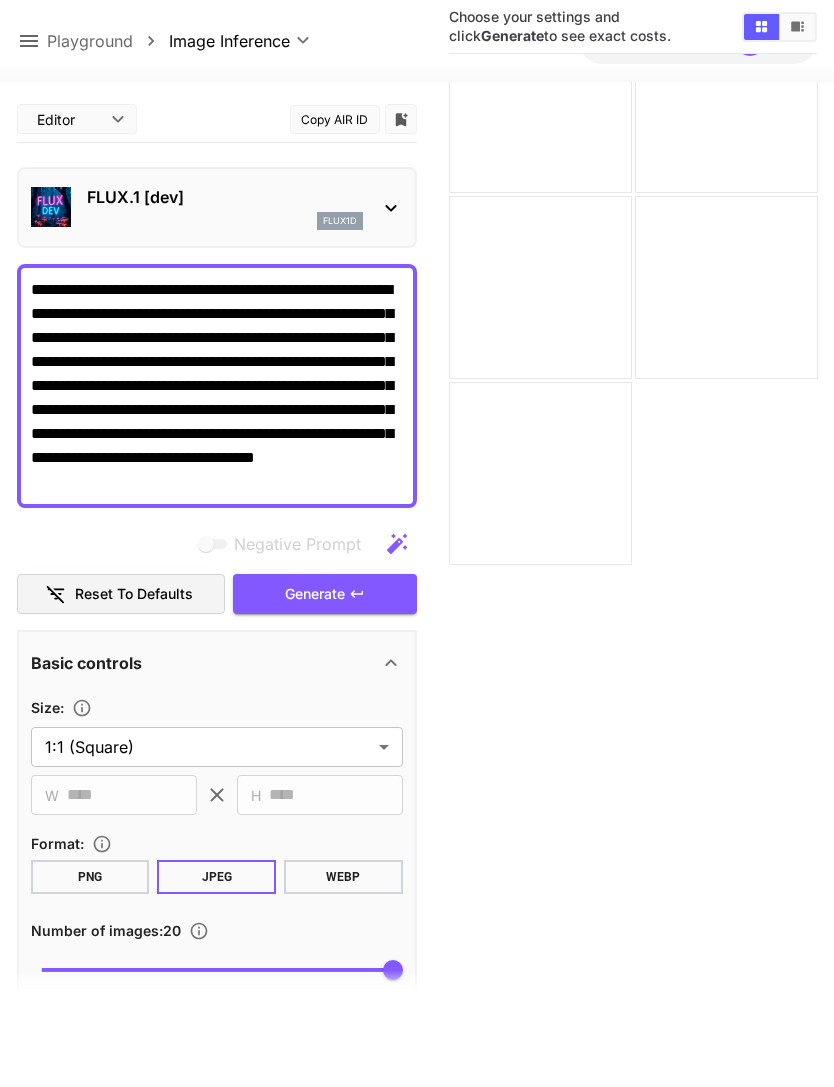 click on "**********" at bounding box center [217, 386] 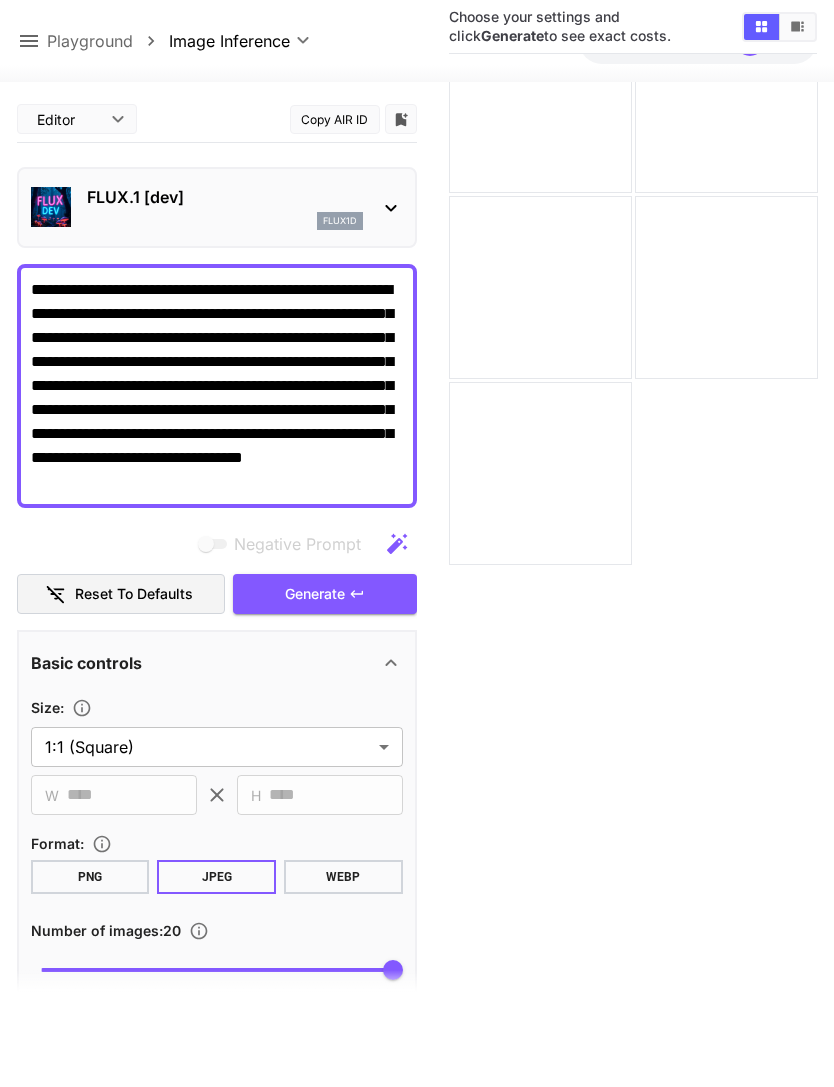 scroll, scrollTop: 0, scrollLeft: 0, axis: both 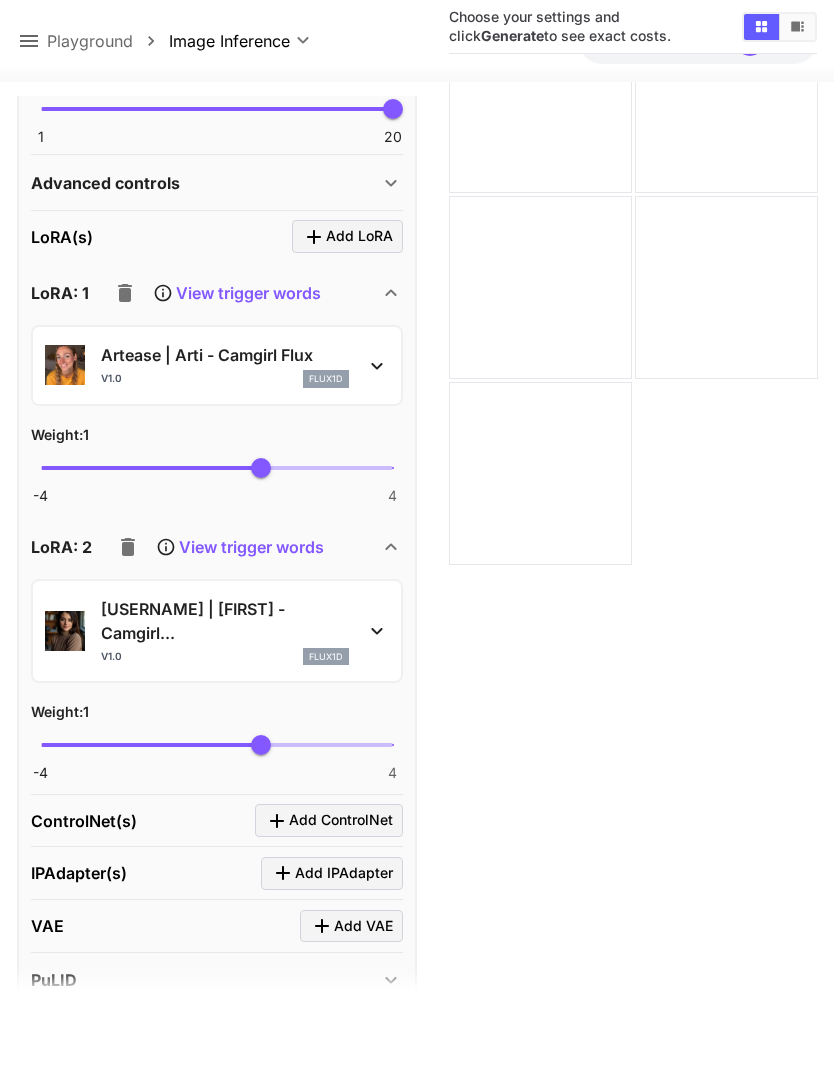type on "**********" 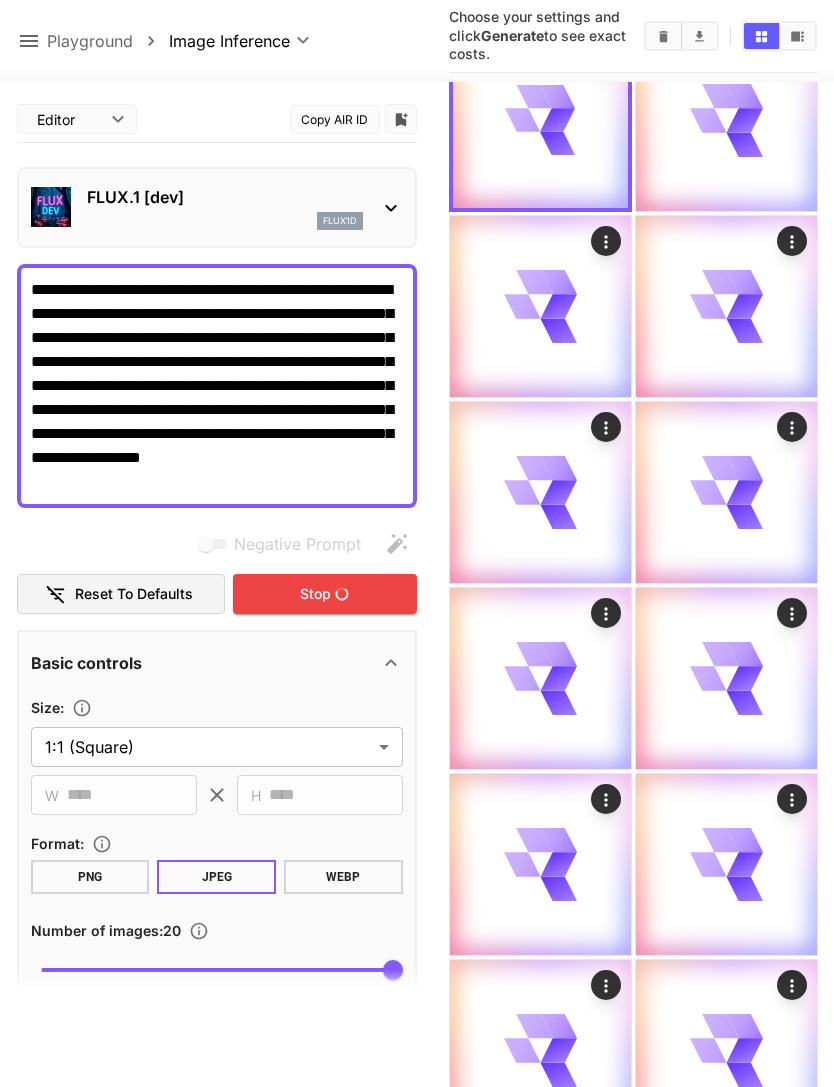 scroll, scrollTop: 0, scrollLeft: 0, axis: both 